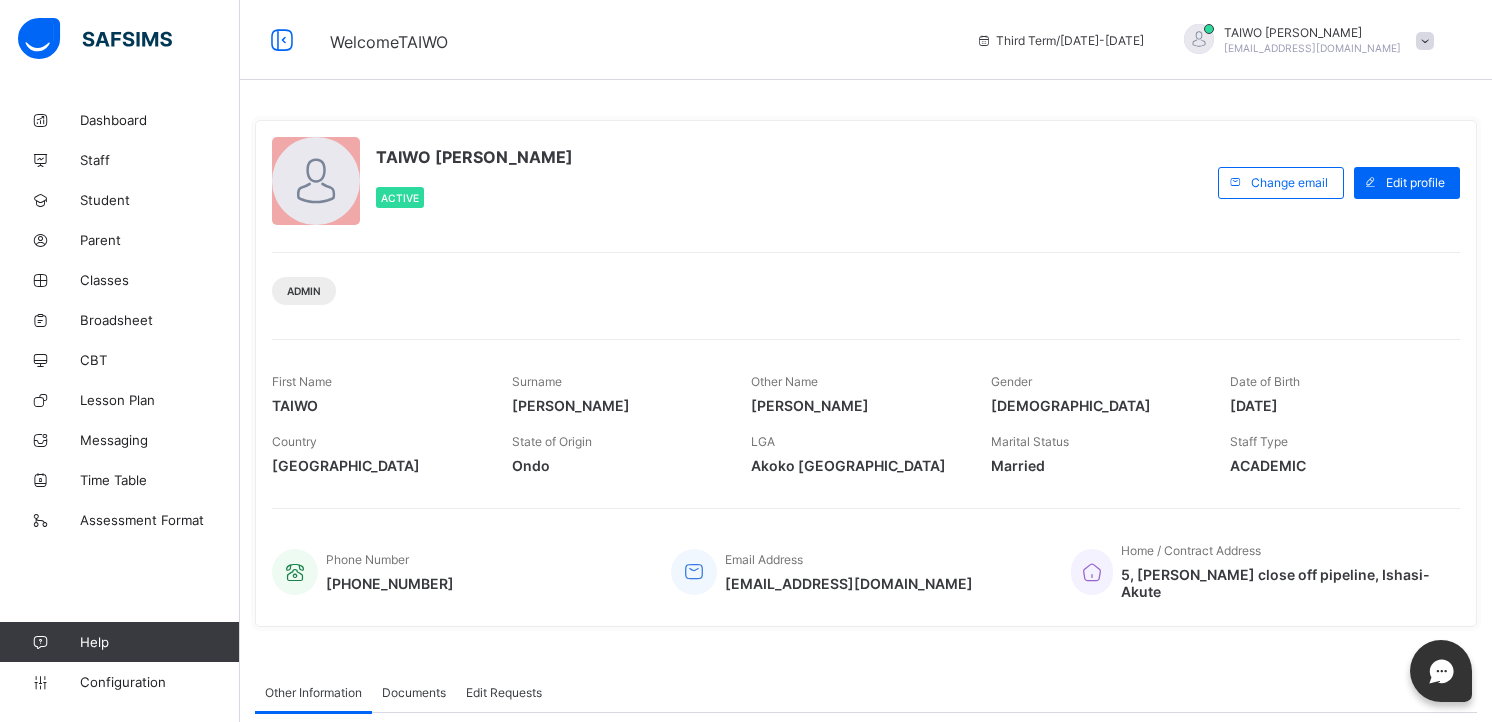 scroll, scrollTop: 0, scrollLeft: 0, axis: both 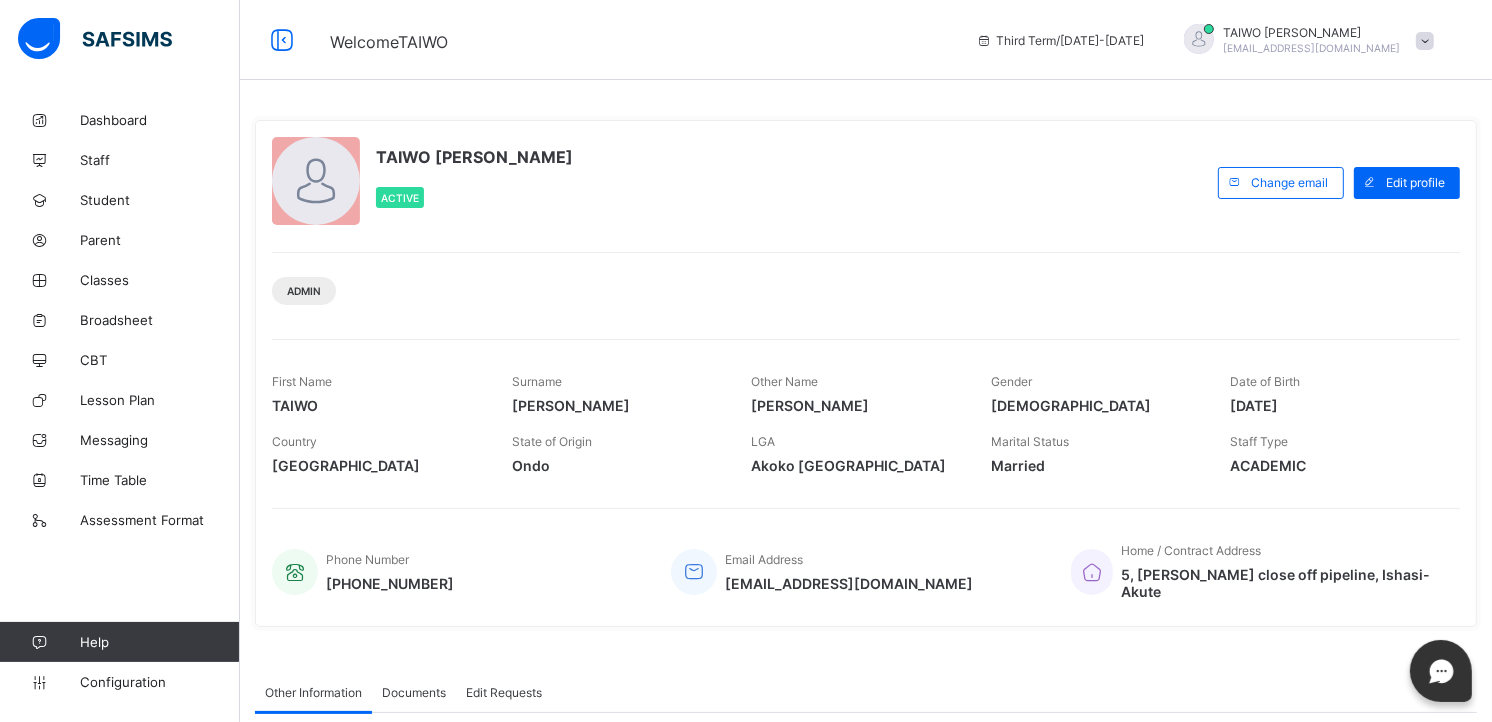 click at bounding box center [1425, 41] 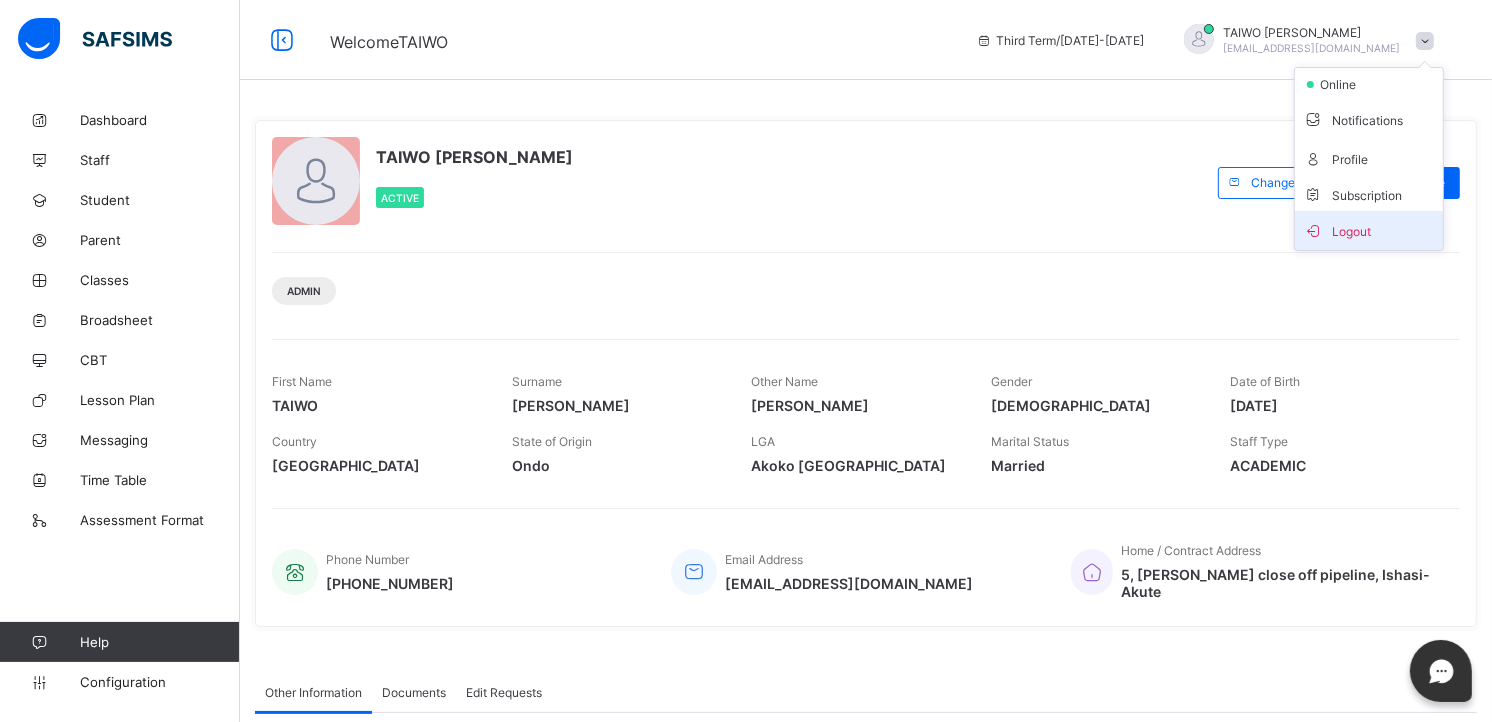click on "Logout" at bounding box center (1369, 230) 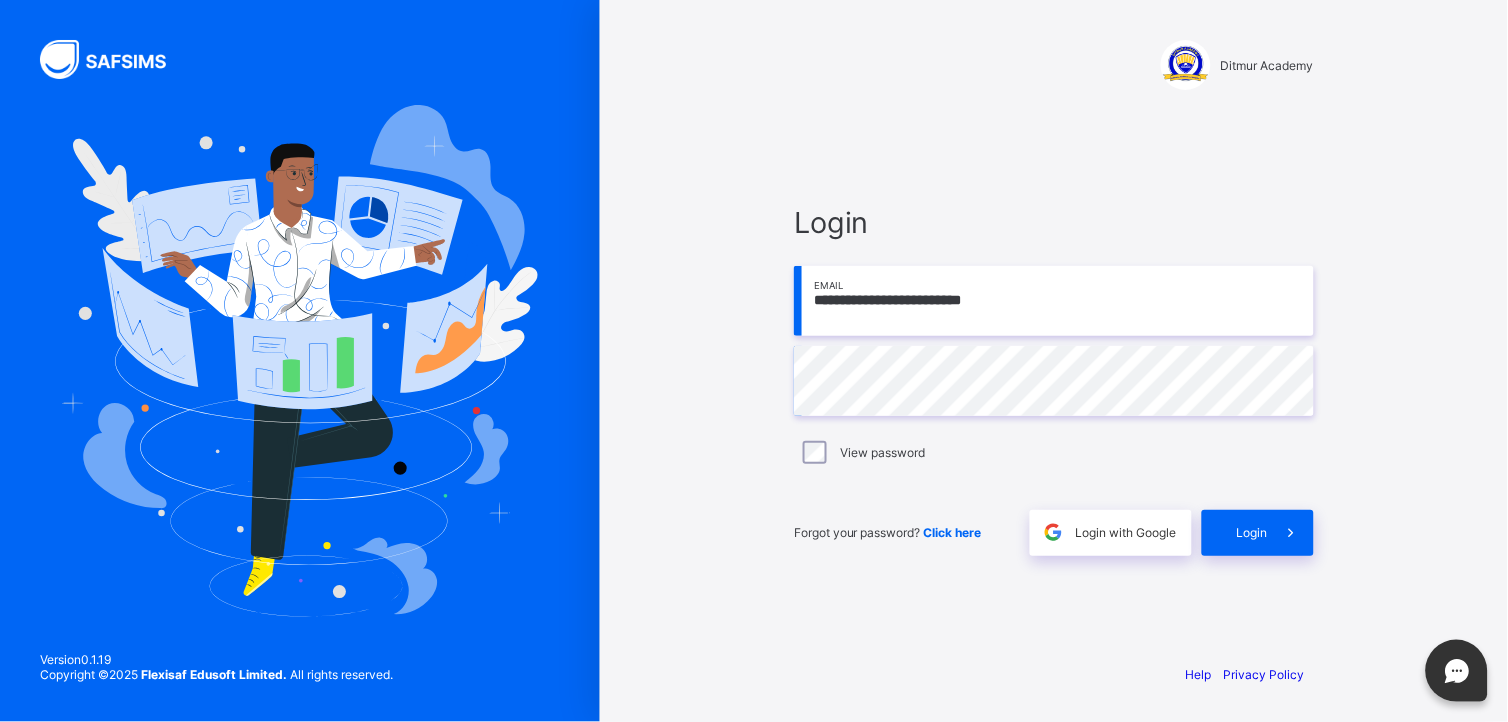 click on "**********" at bounding box center [1054, 301] 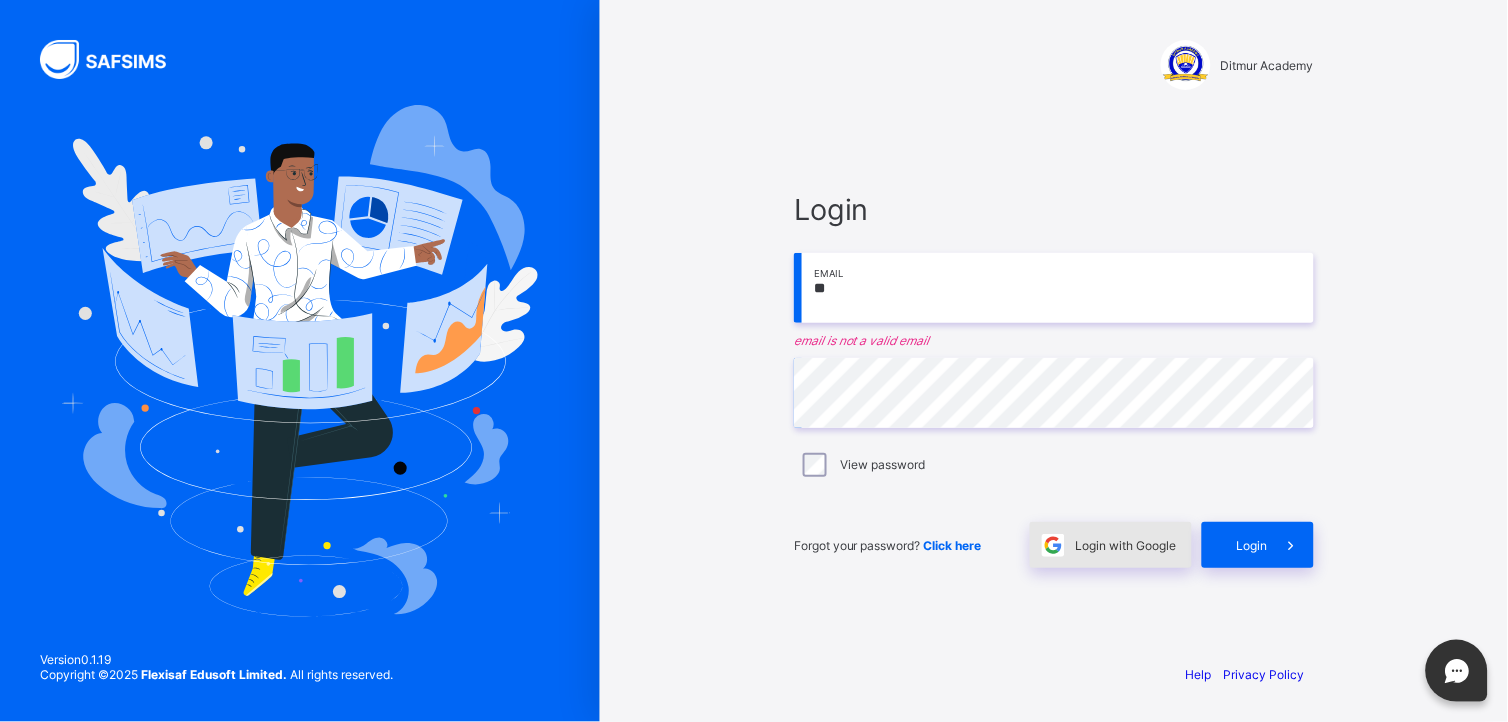 type on "*" 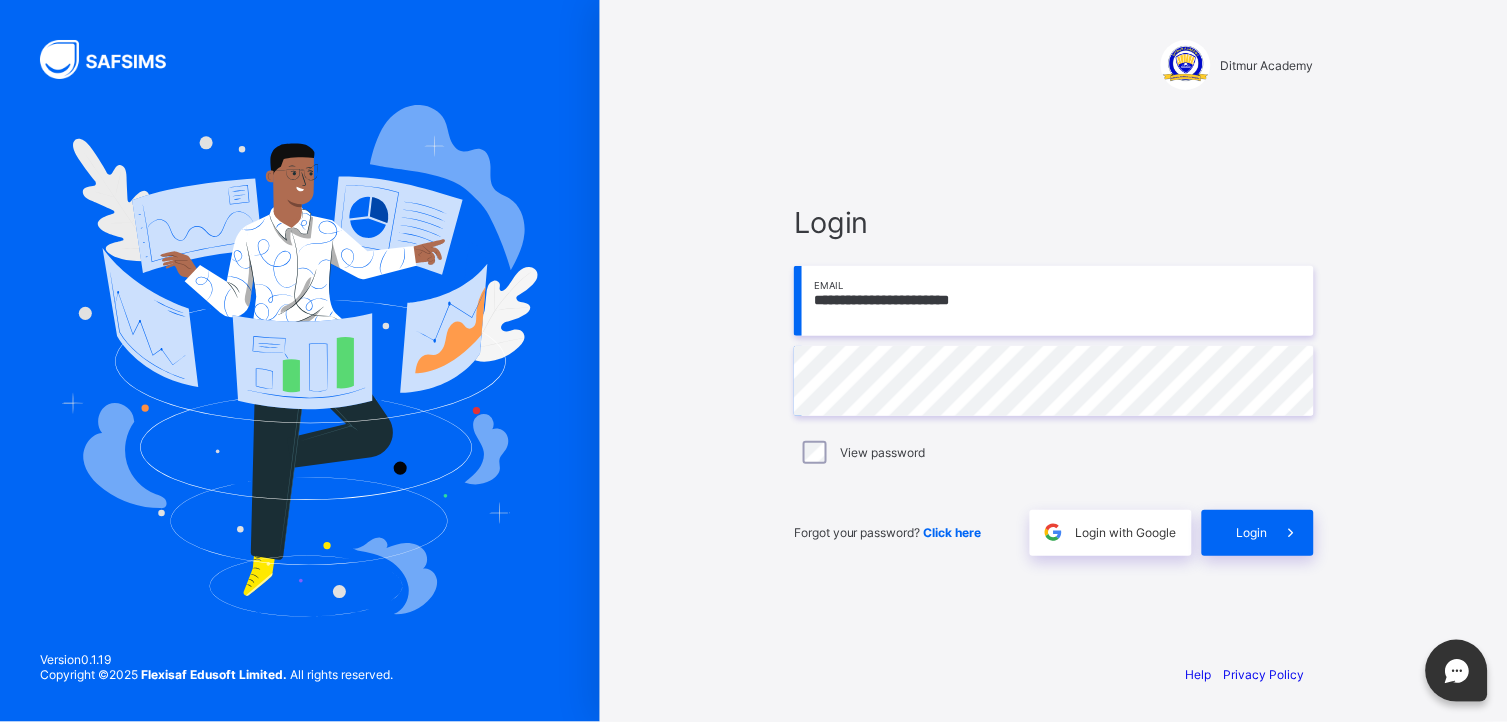 type on "**********" 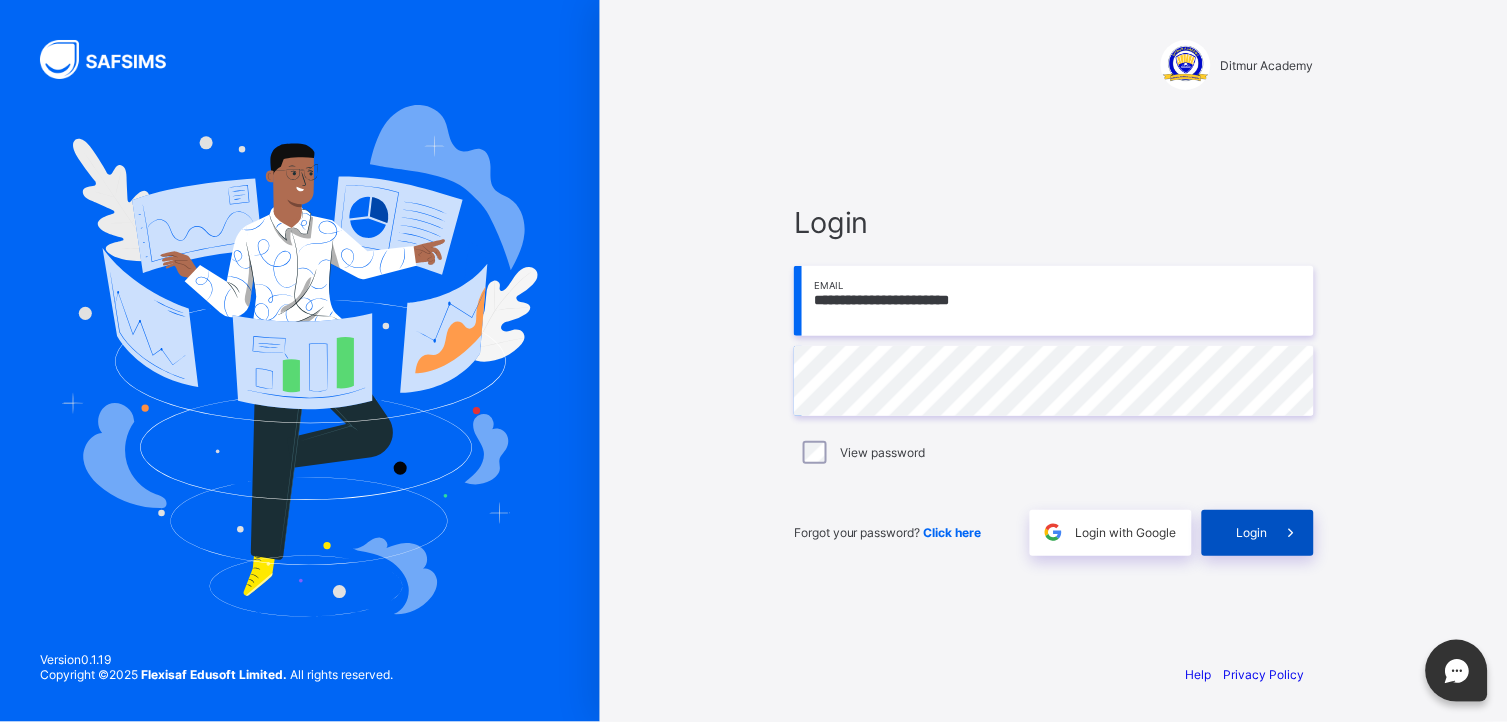 click at bounding box center (1291, 533) 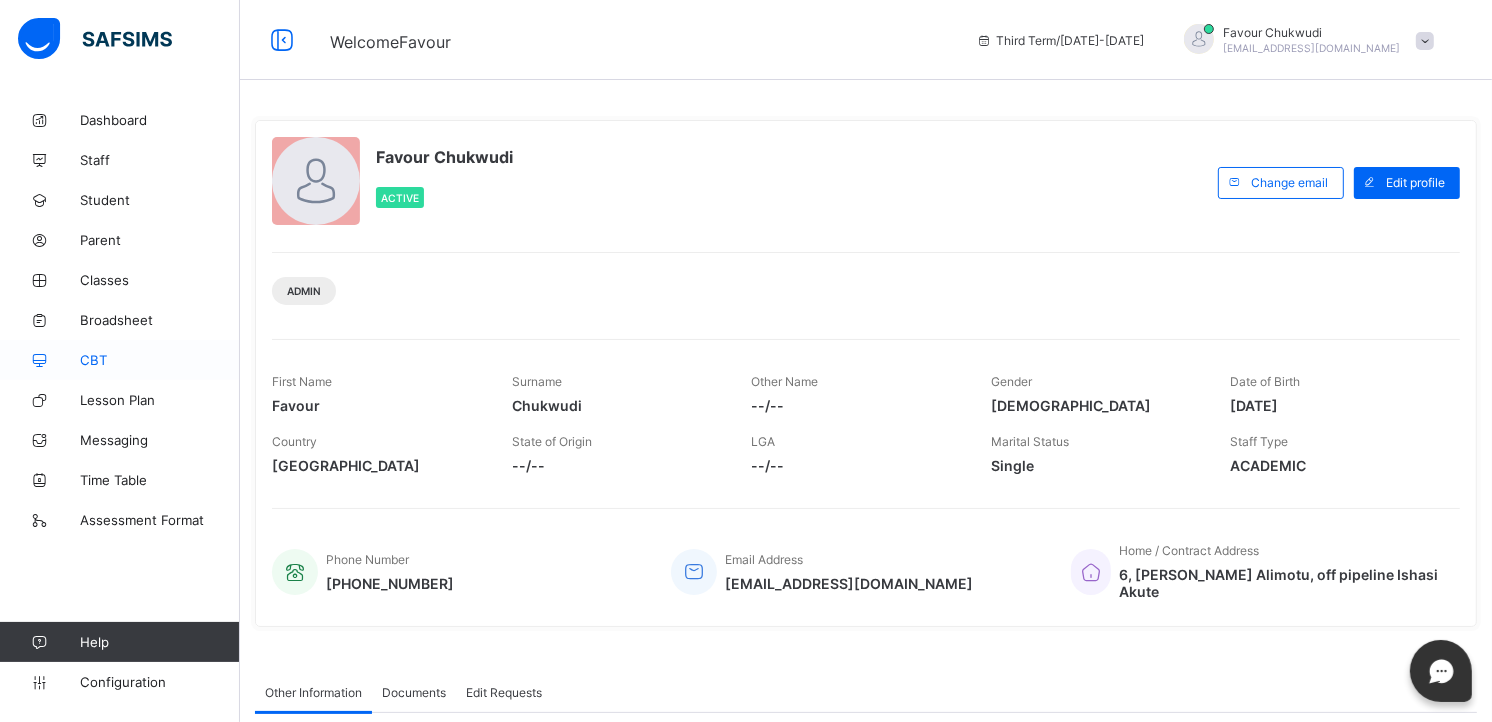 click on "CBT" at bounding box center [160, 360] 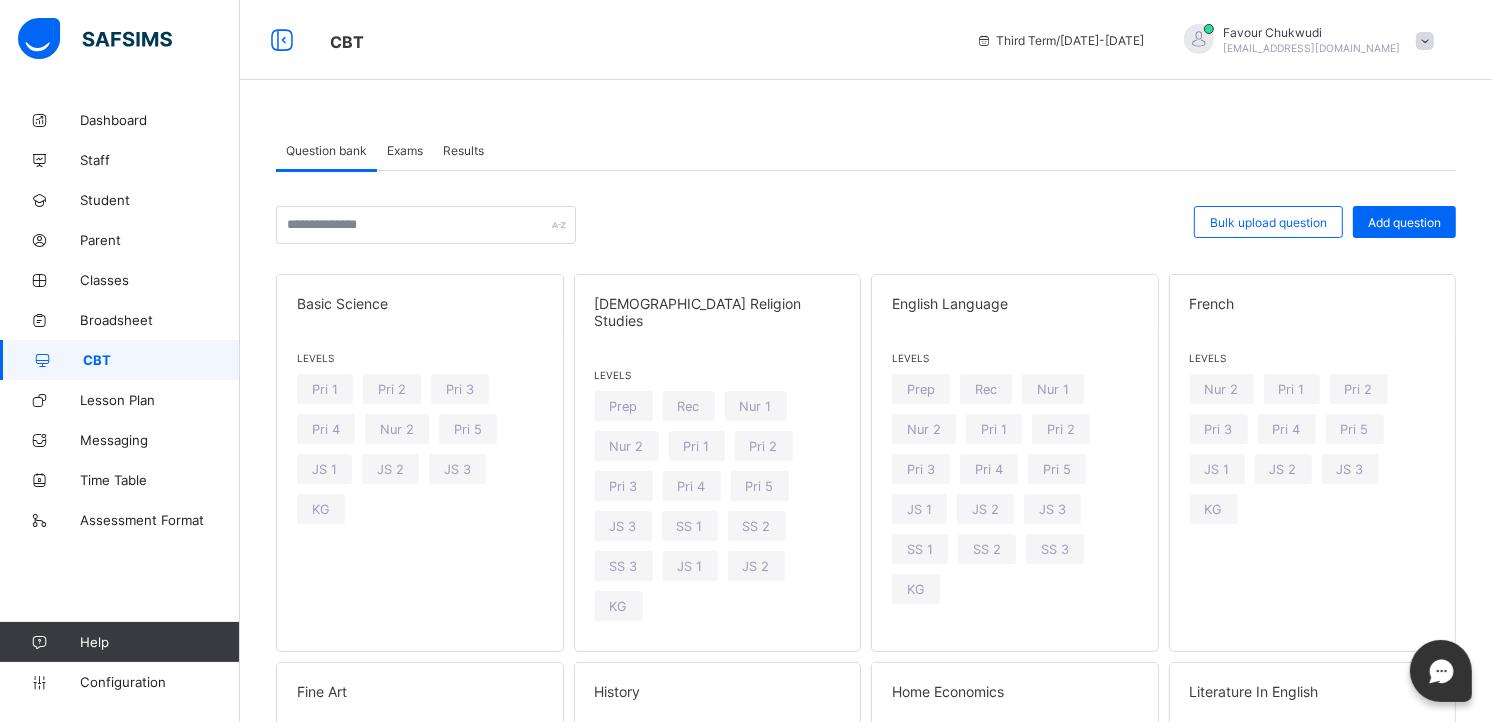 click on "Exams" at bounding box center (405, 150) 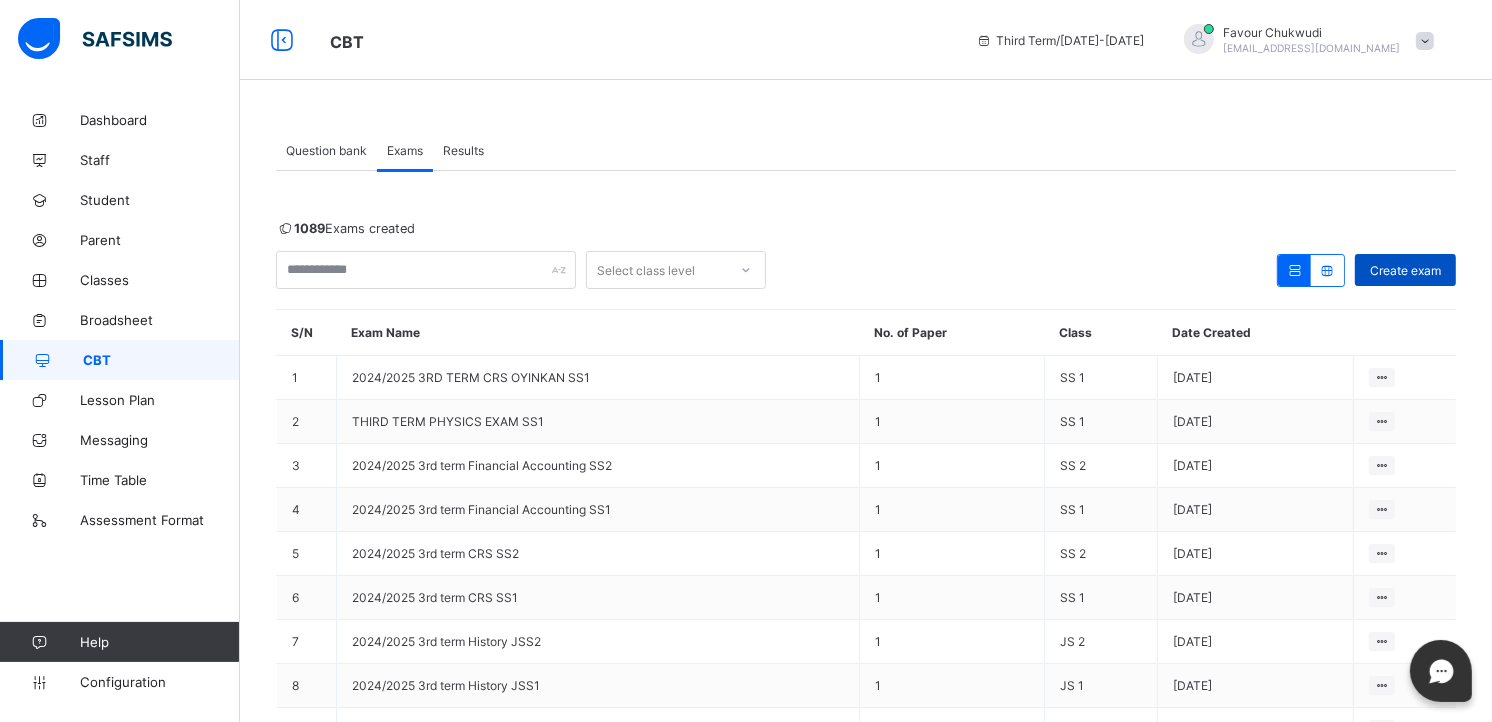 click on "Create exam" at bounding box center (1405, 270) 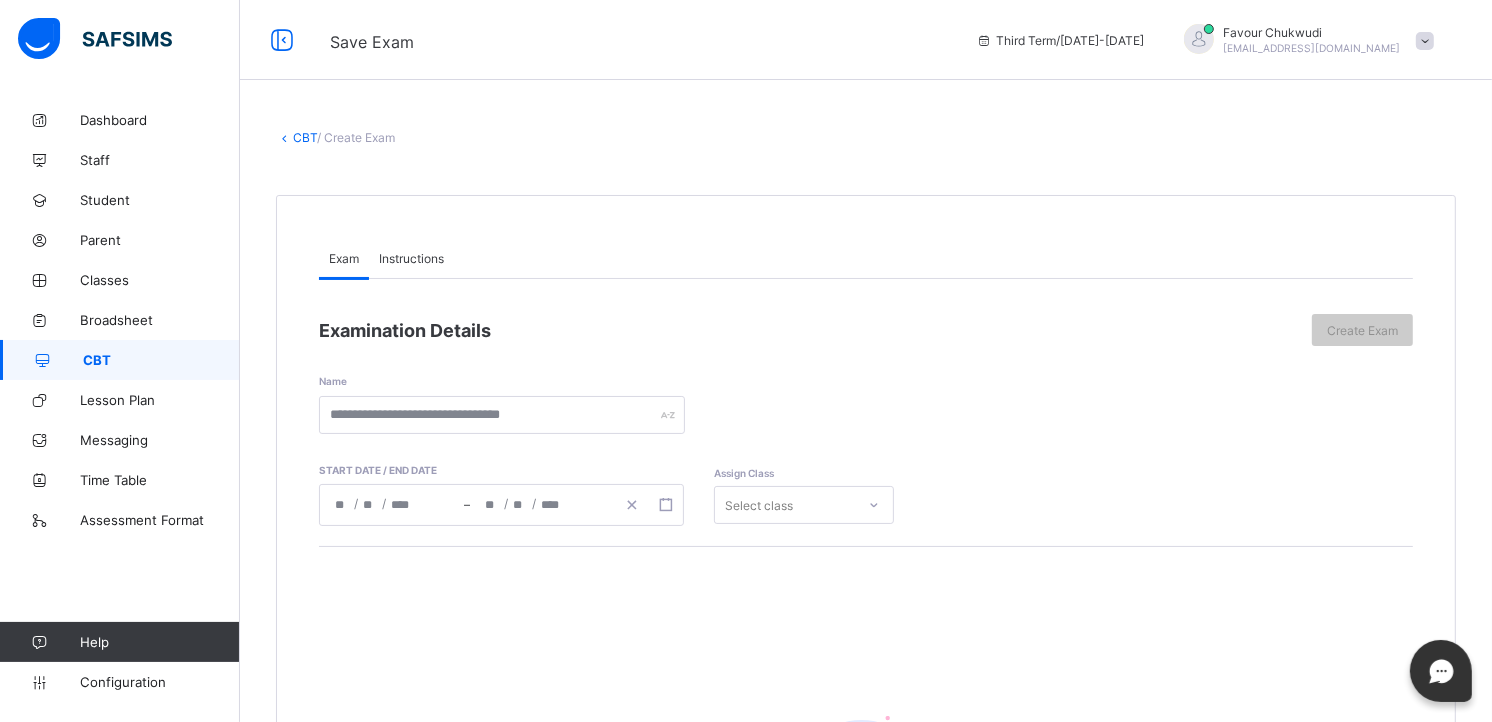 click on "Instructions" at bounding box center (411, 258) 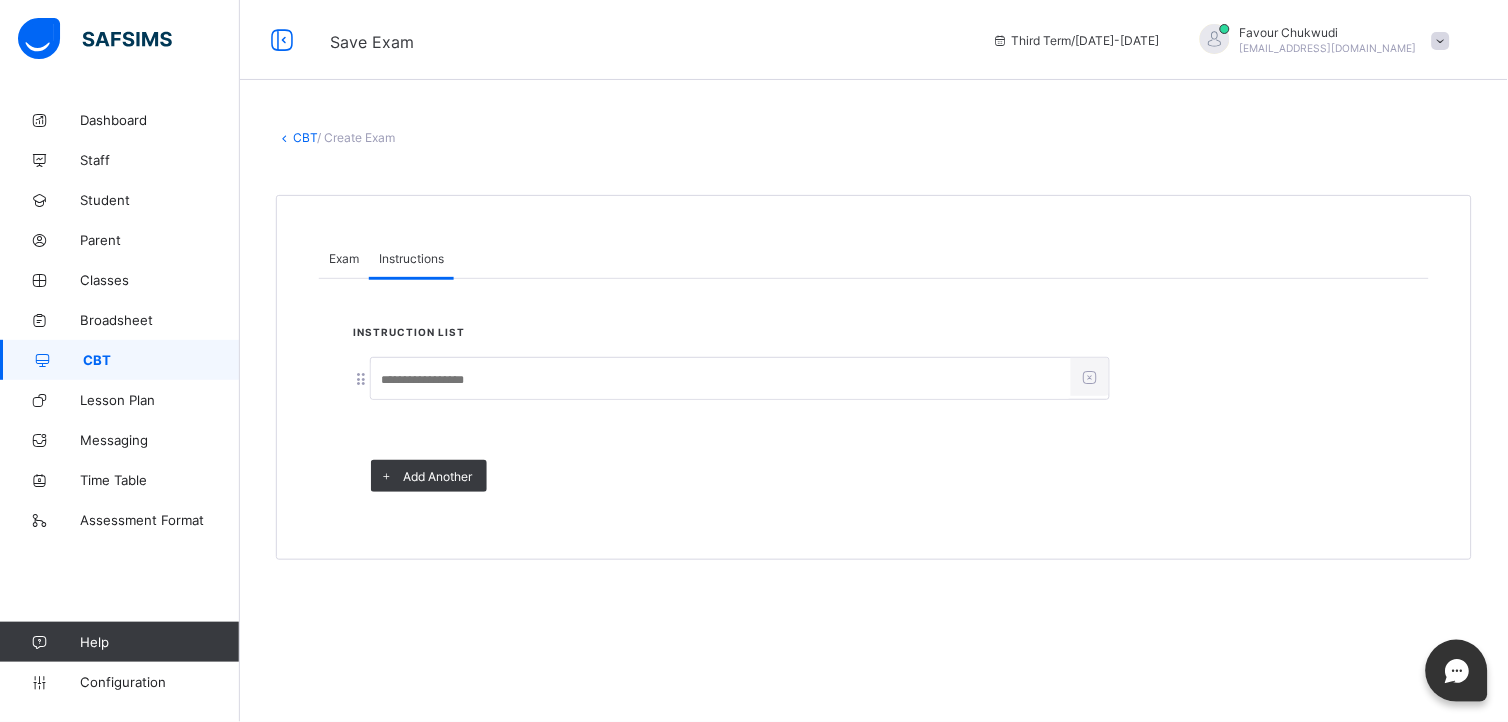 click at bounding box center (721, 380) 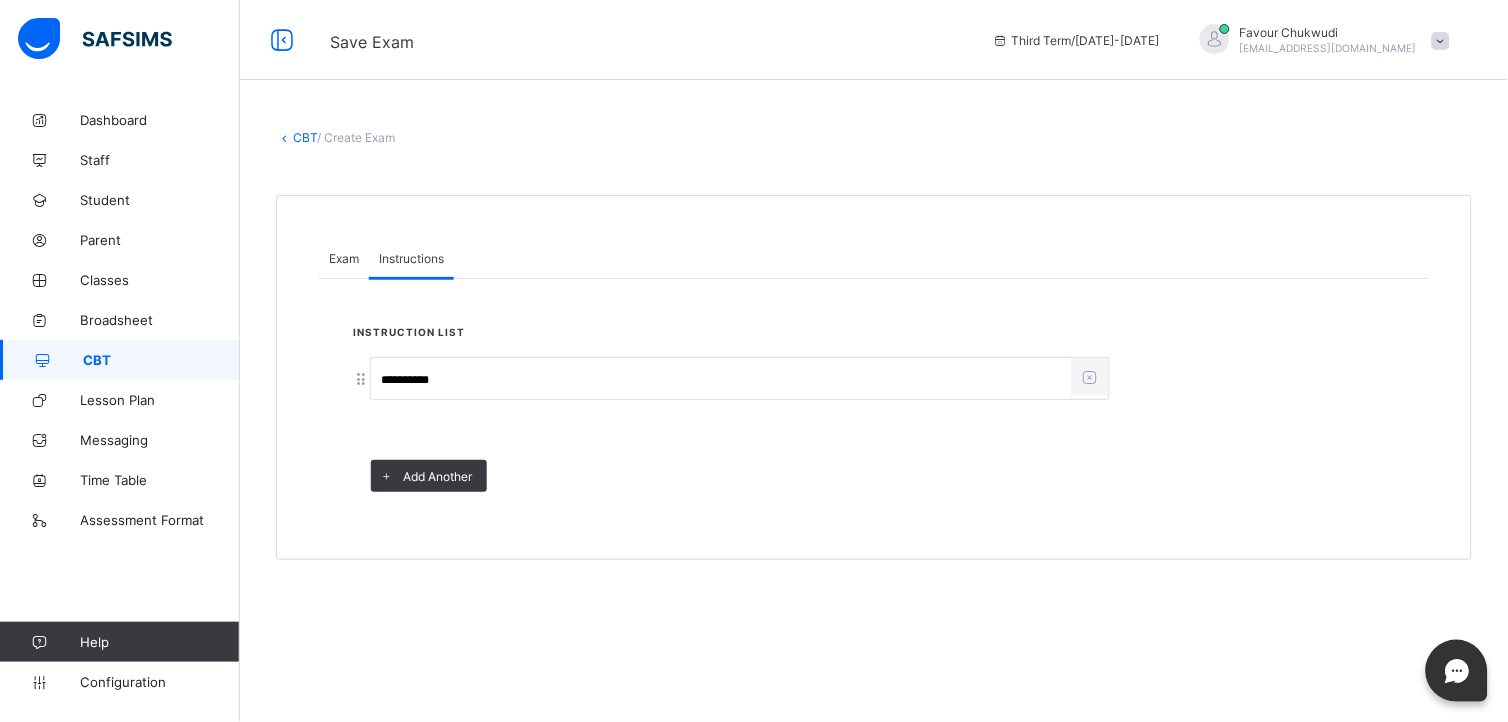 type on "**********" 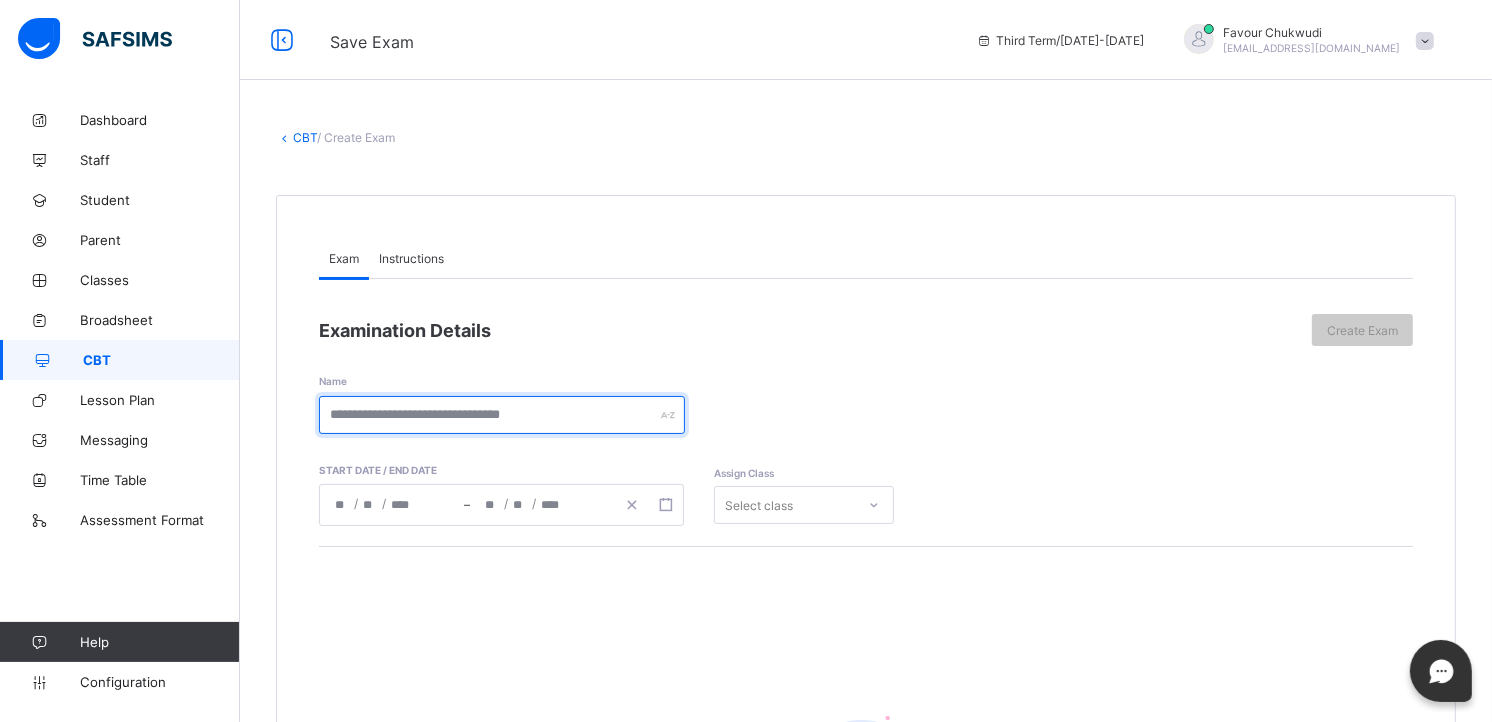 click at bounding box center [502, 415] 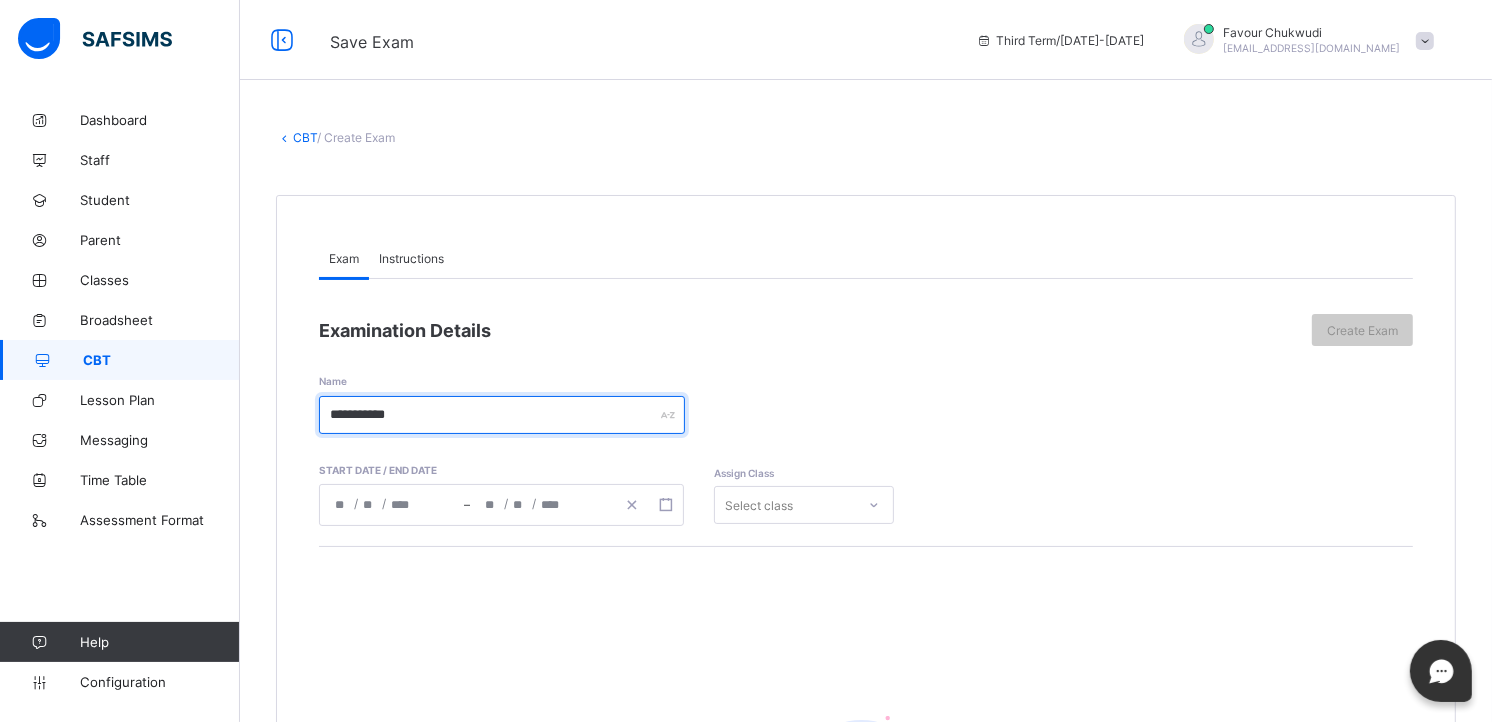 click on "**********" at bounding box center [502, 415] 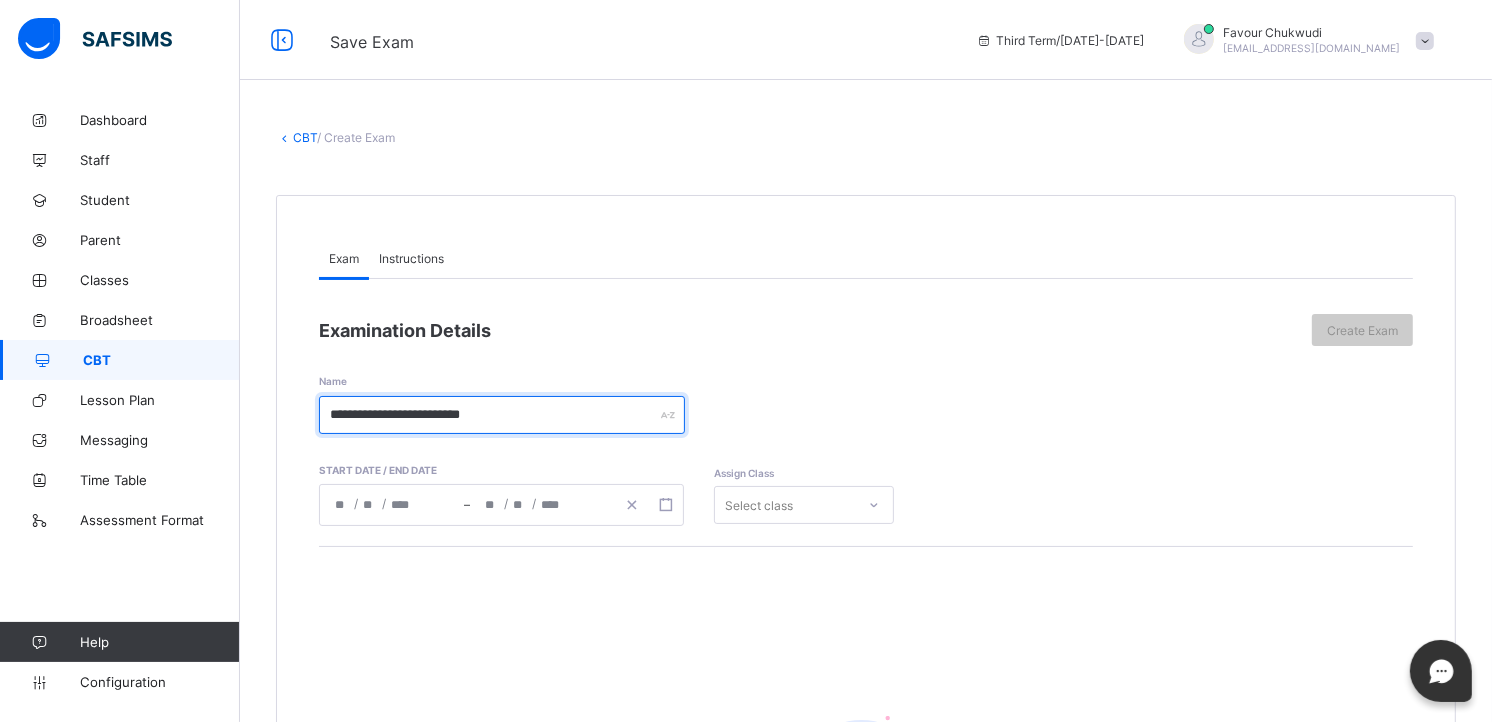 type on "**********" 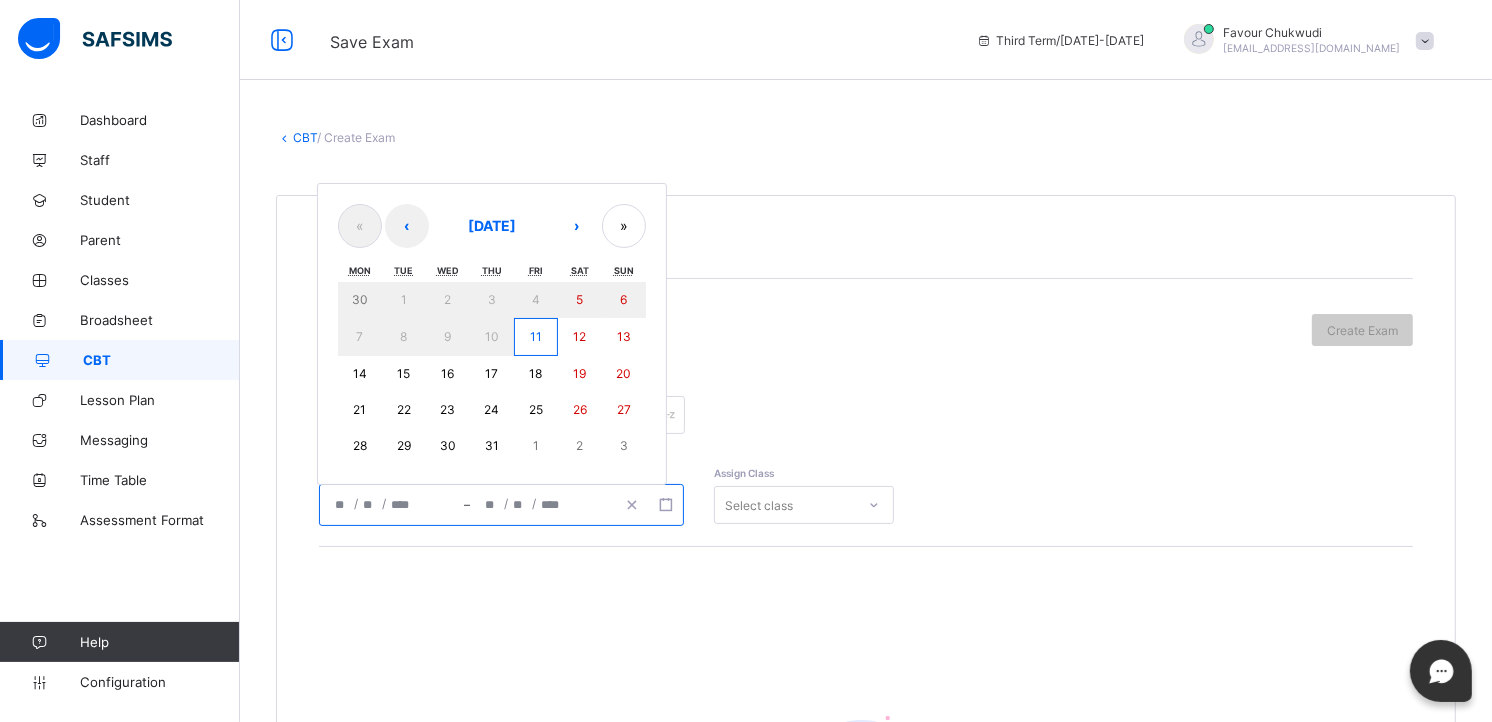 click 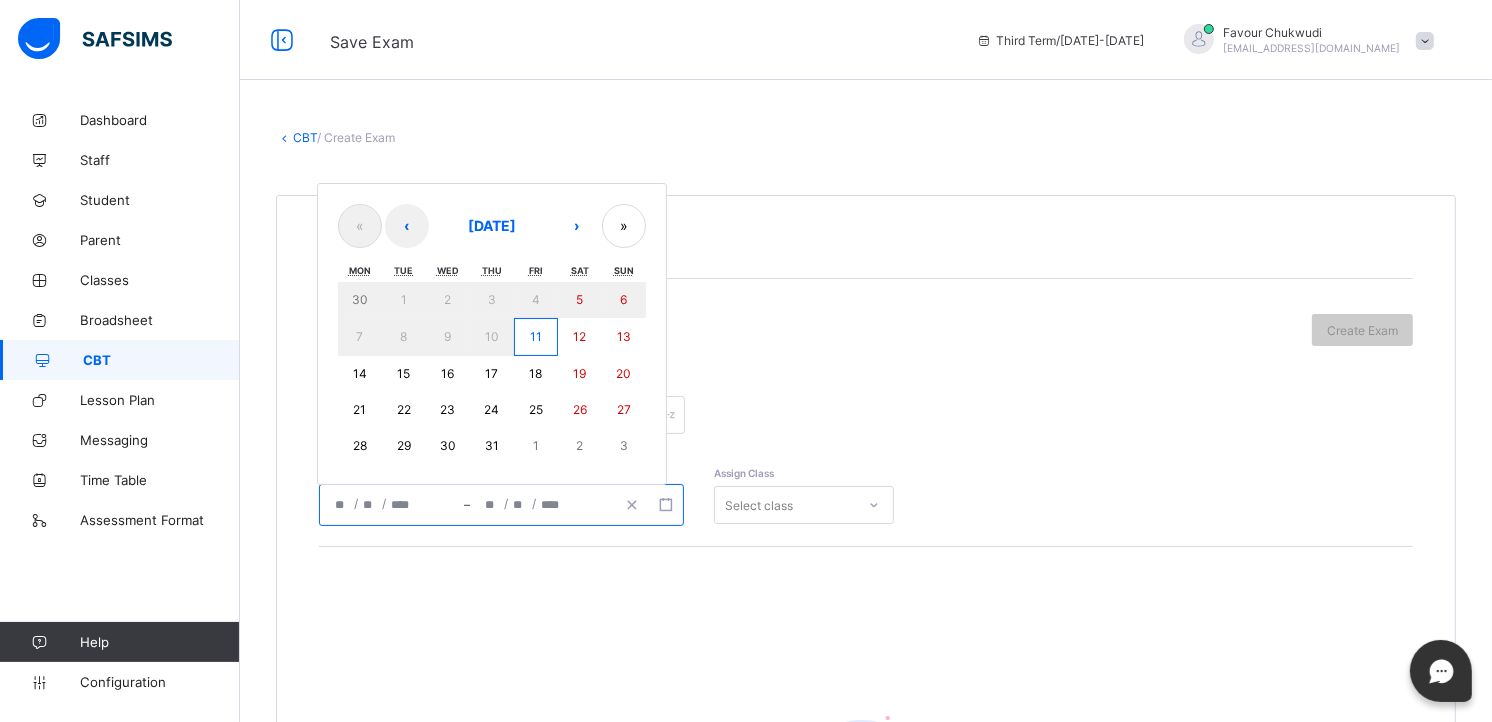 click on "11" at bounding box center (536, 337) 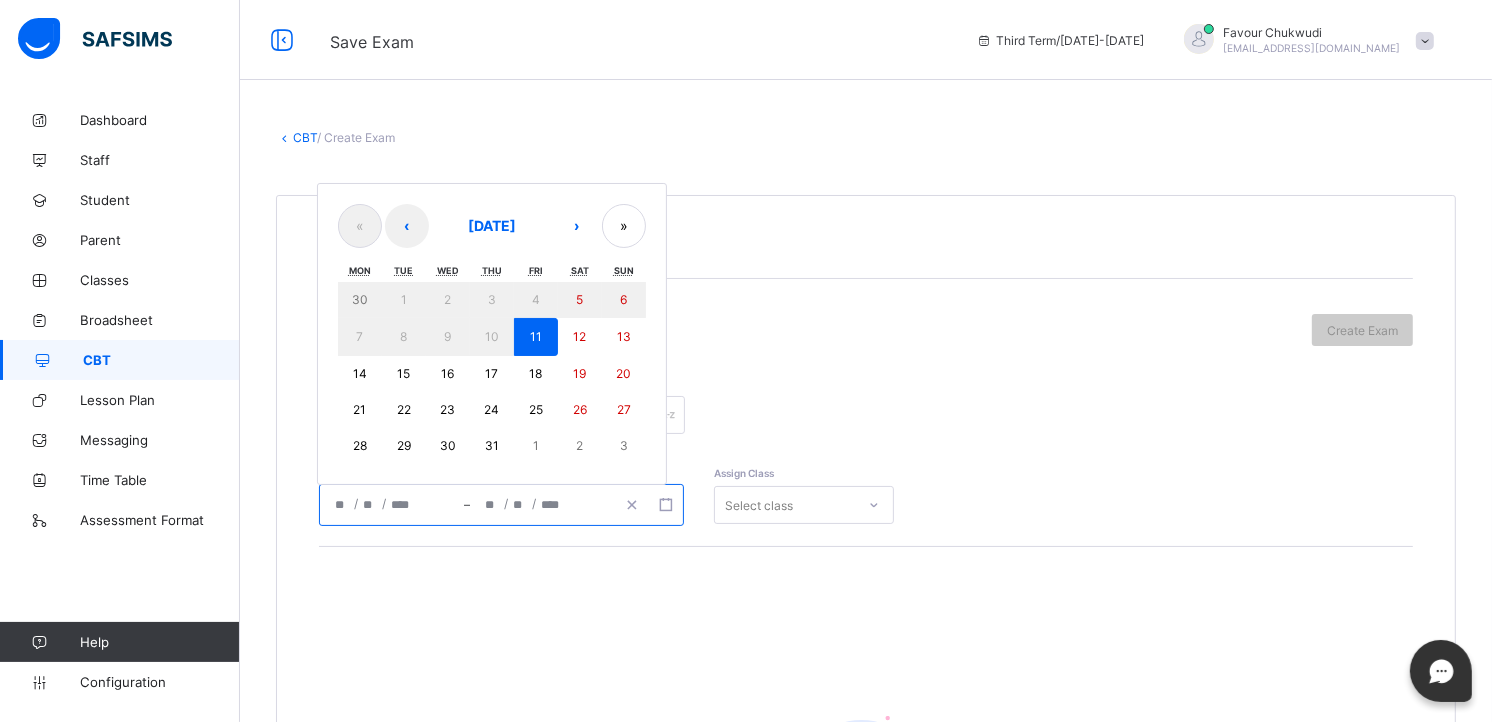 click on "11" at bounding box center (536, 337) 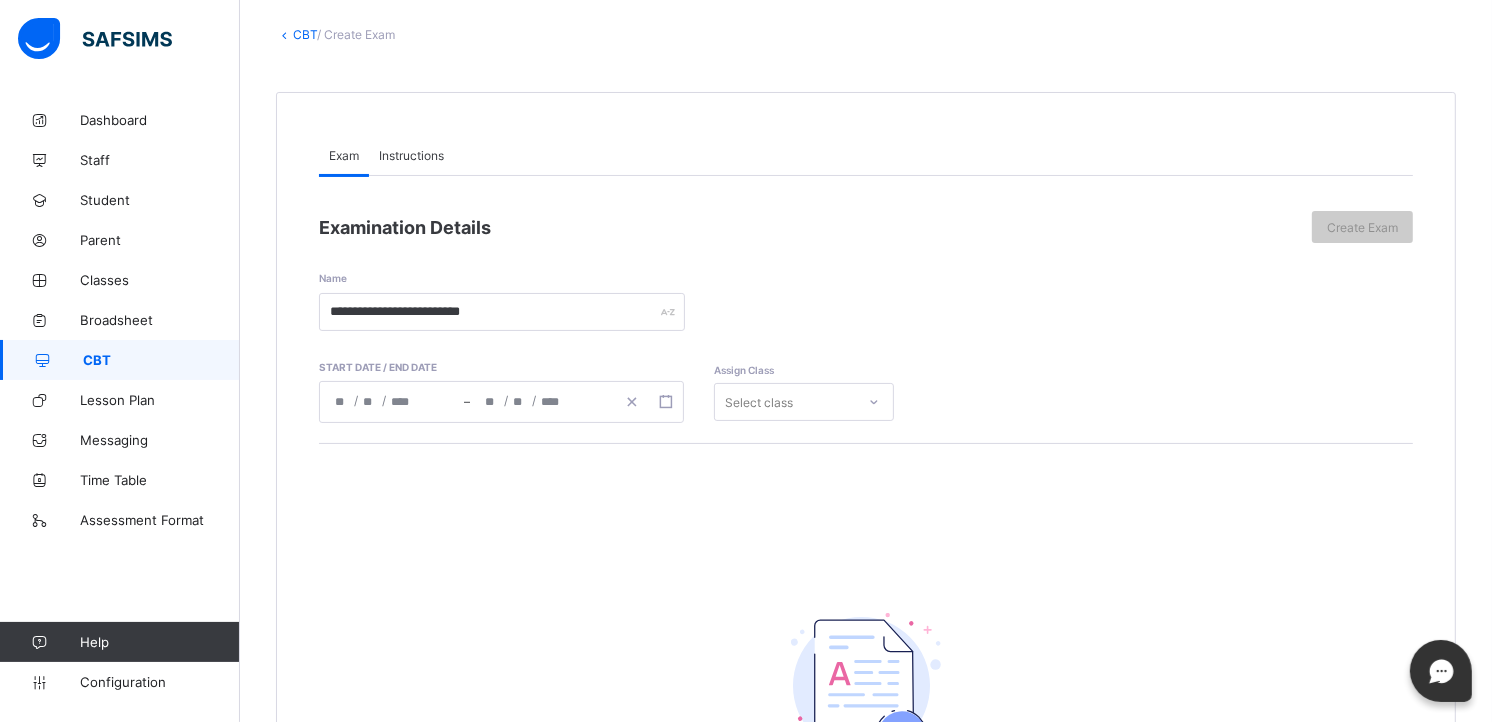 click on "Select class" at bounding box center [804, 402] 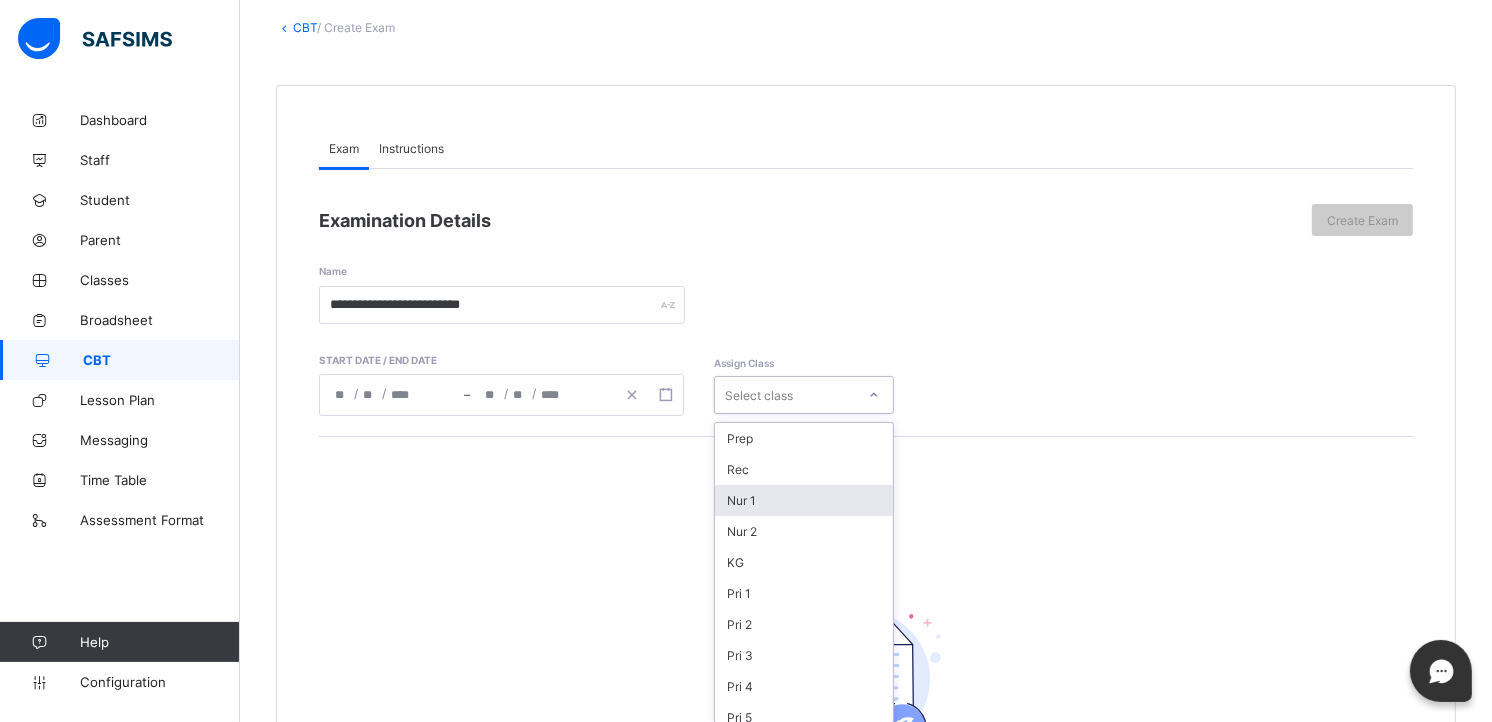 scroll, scrollTop: 120, scrollLeft: 0, axis: vertical 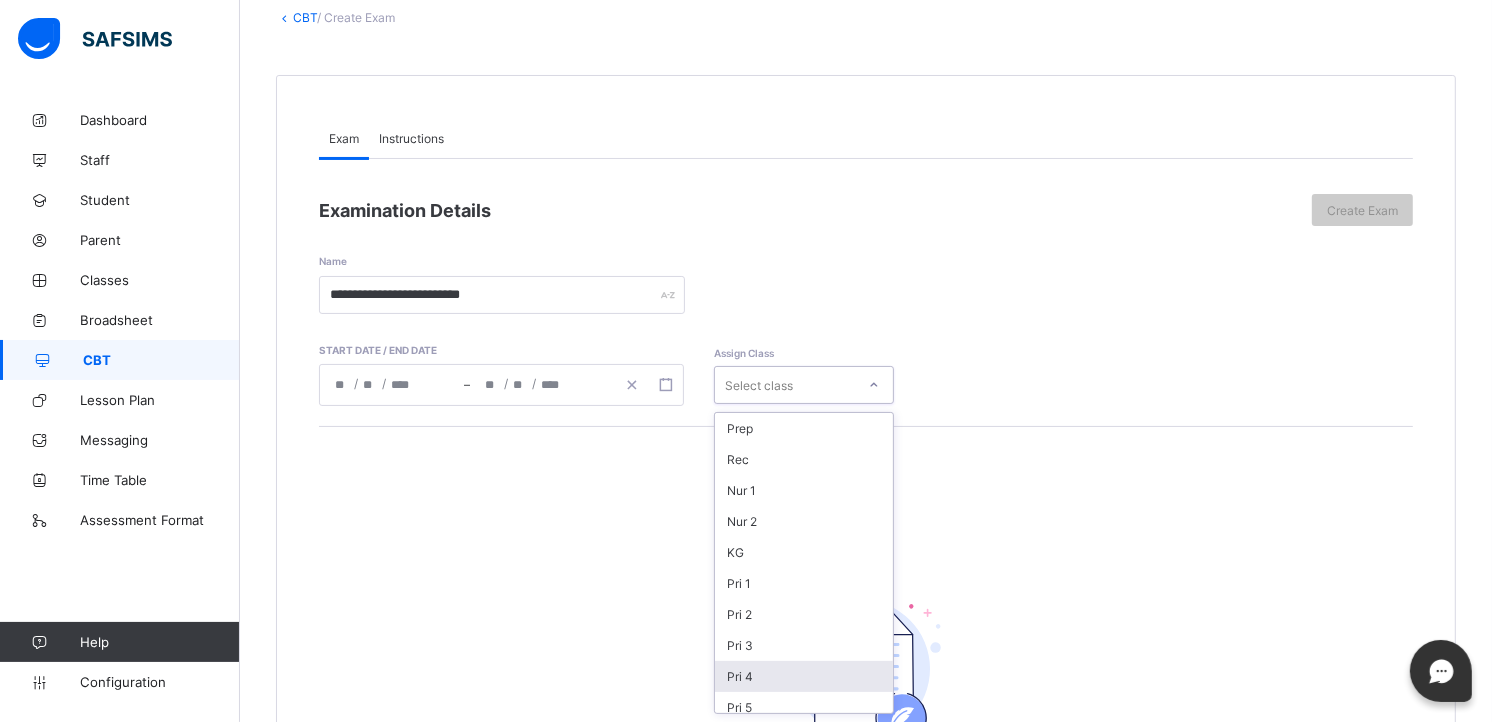 click on "Pri 4" at bounding box center [804, 676] 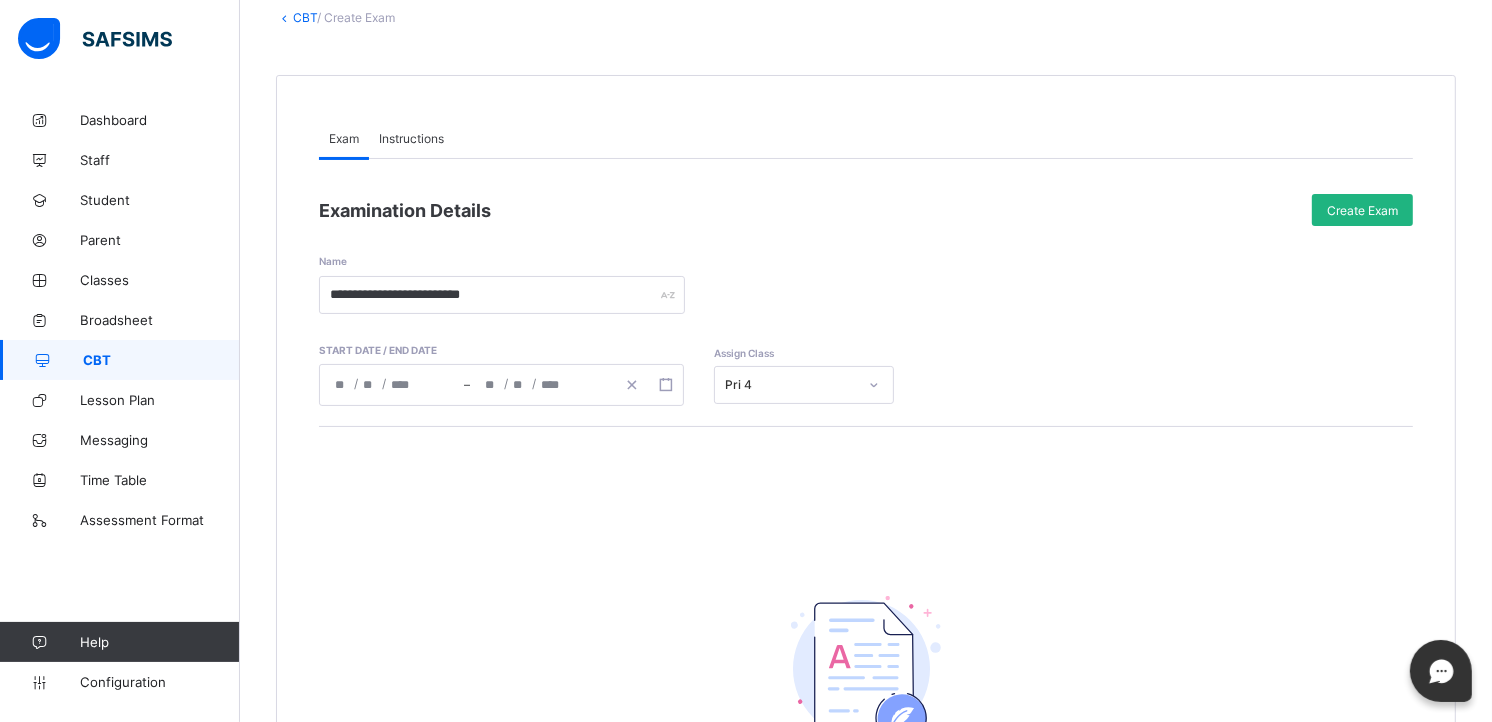 click on "Create Exam" at bounding box center [1362, 210] 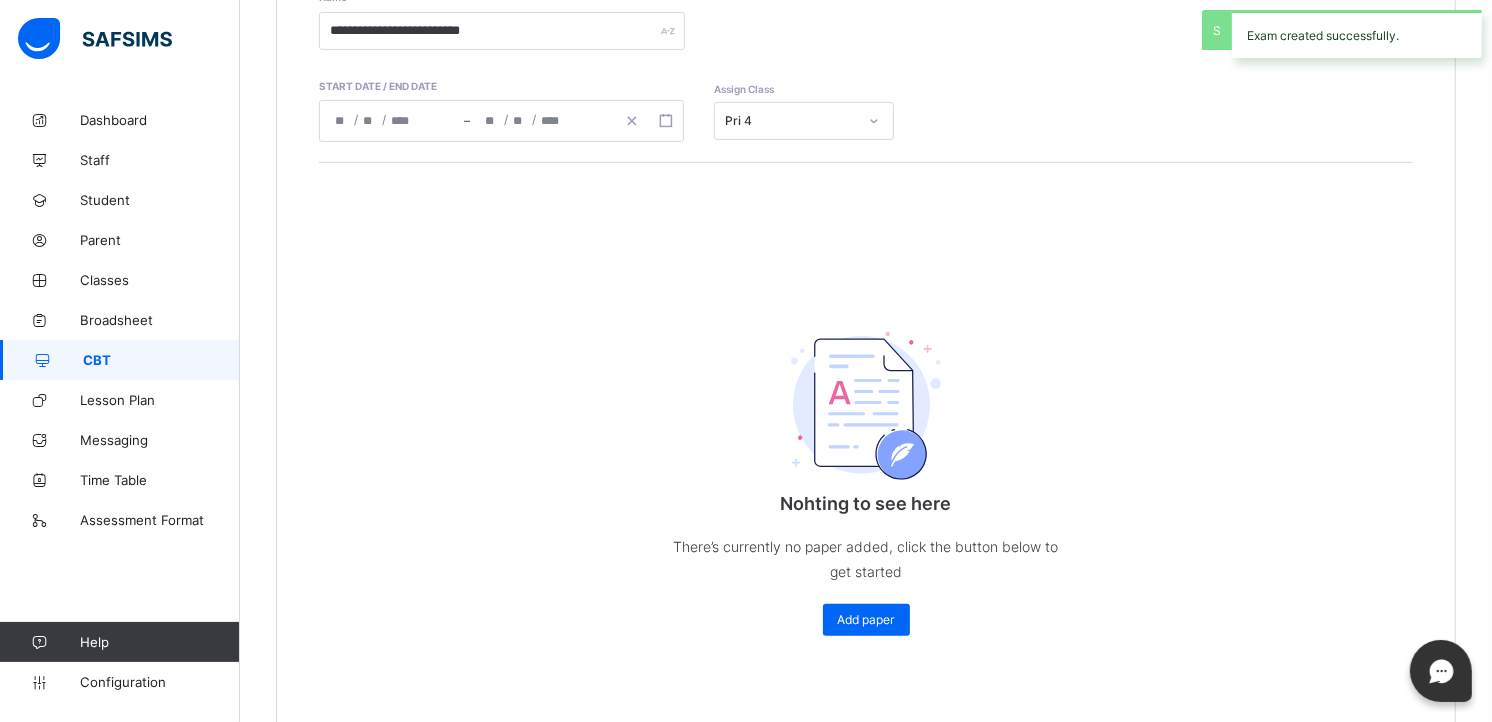 scroll, scrollTop: 386, scrollLeft: 0, axis: vertical 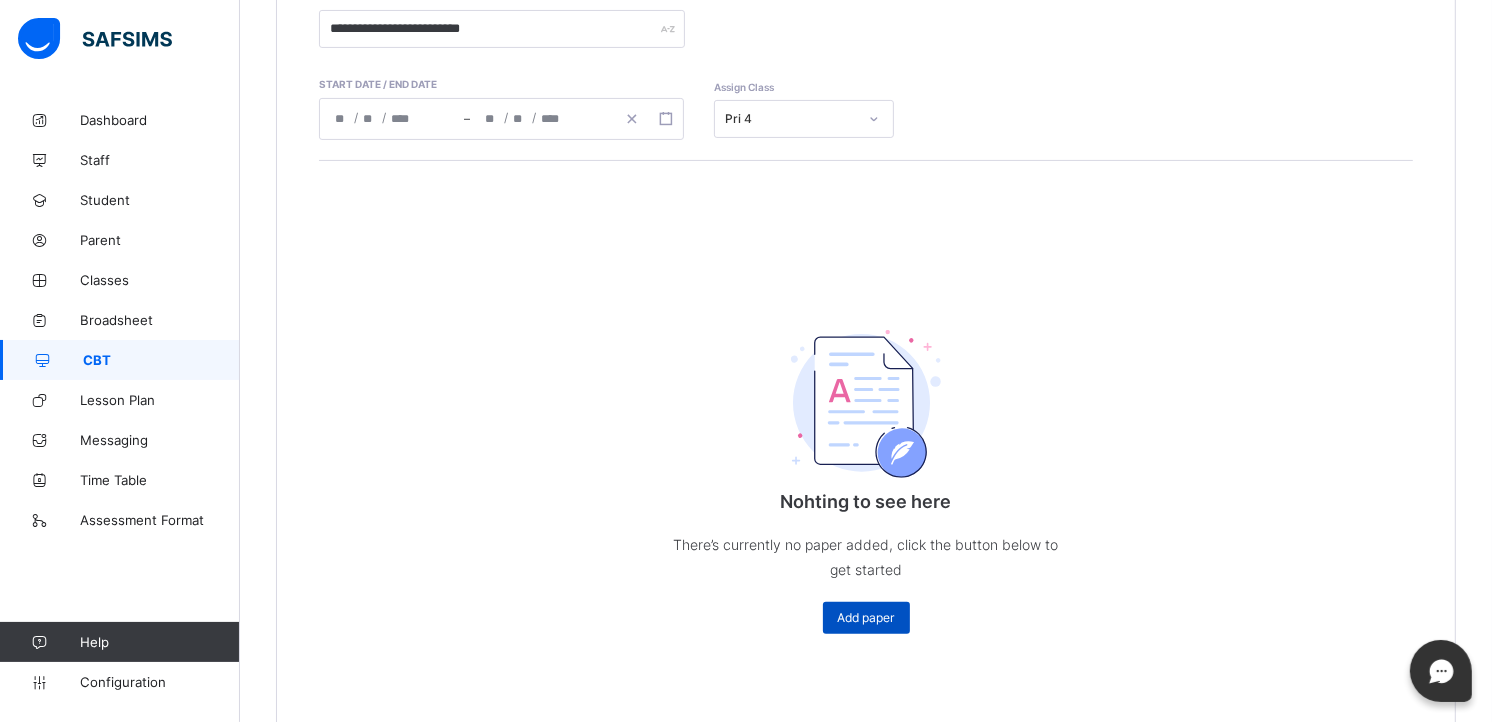 click on "Add paper" at bounding box center (866, 618) 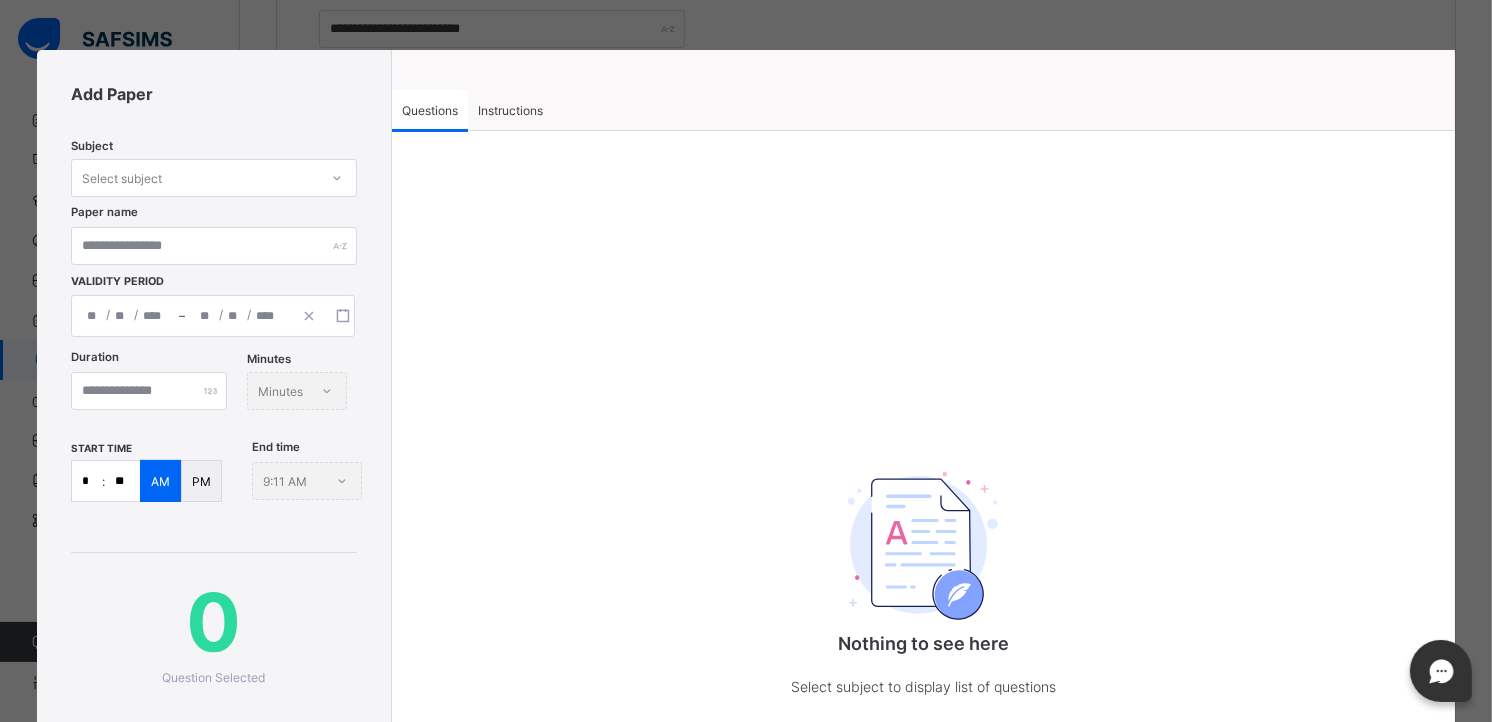 click on "Instructions" at bounding box center (510, 110) 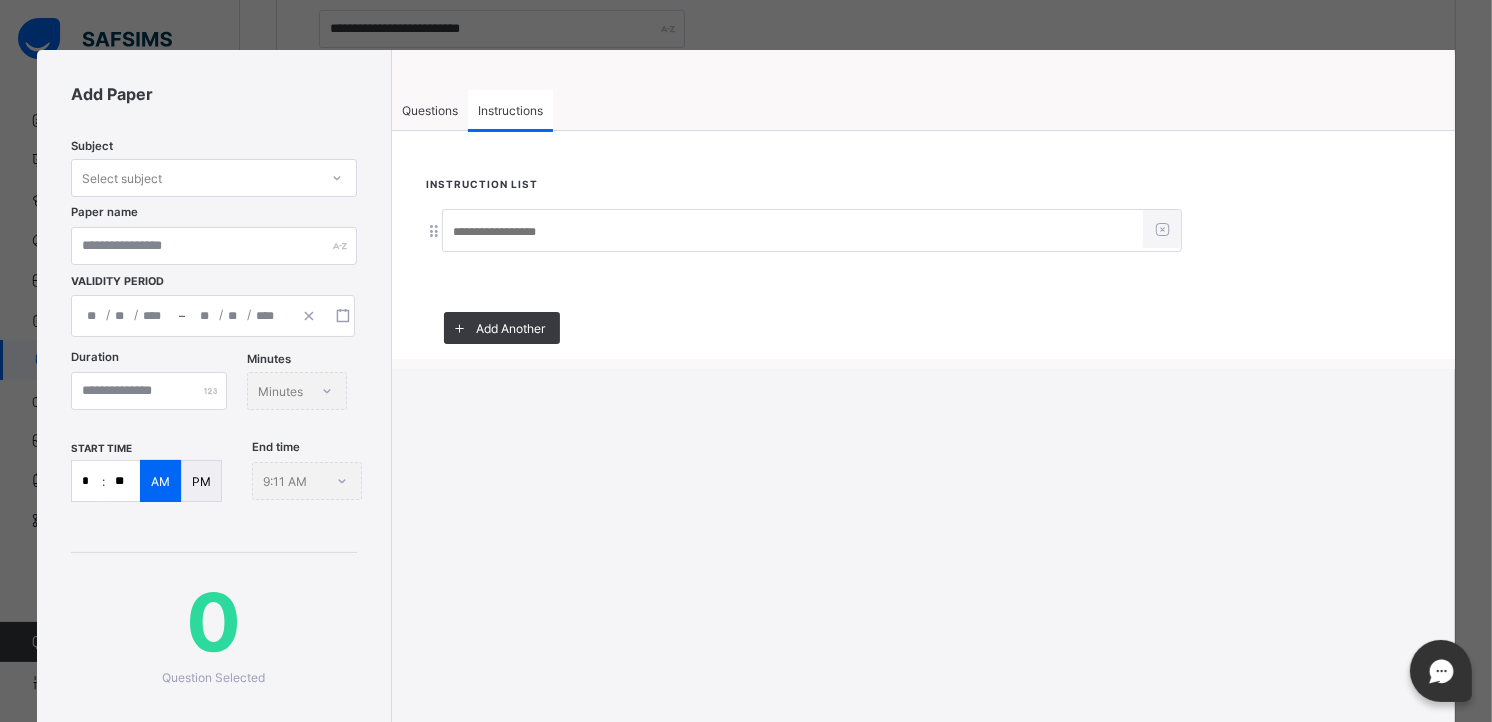 click at bounding box center [793, 232] 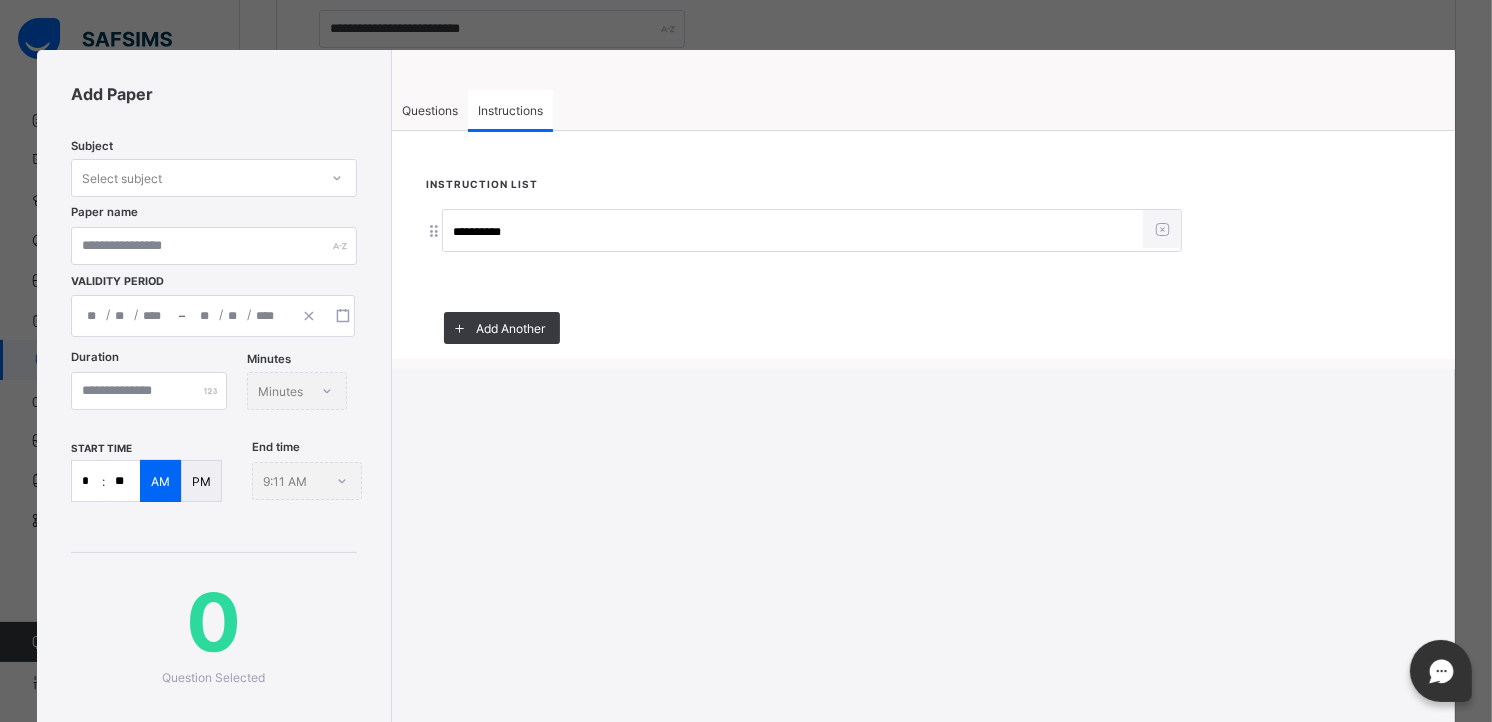 type on "**********" 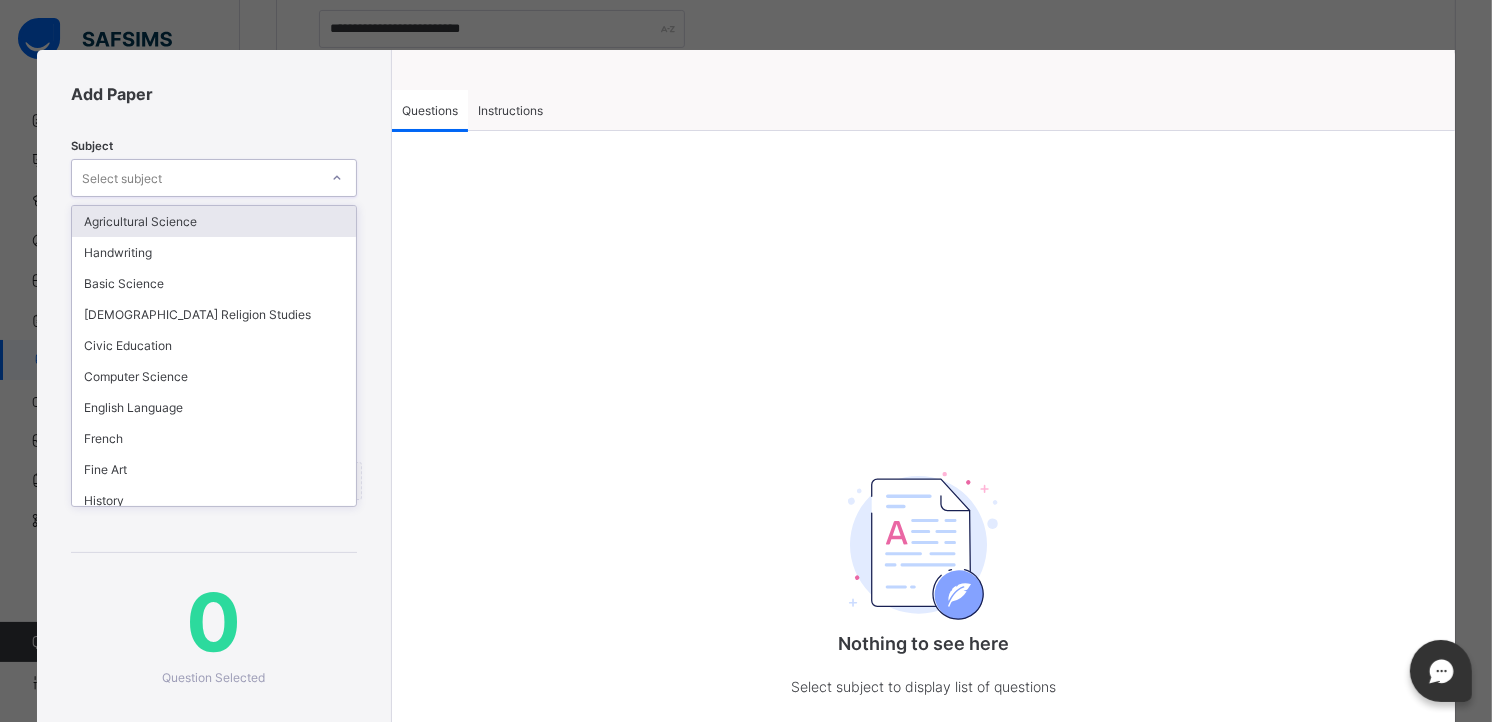 click on "Select subject" at bounding box center (194, 178) 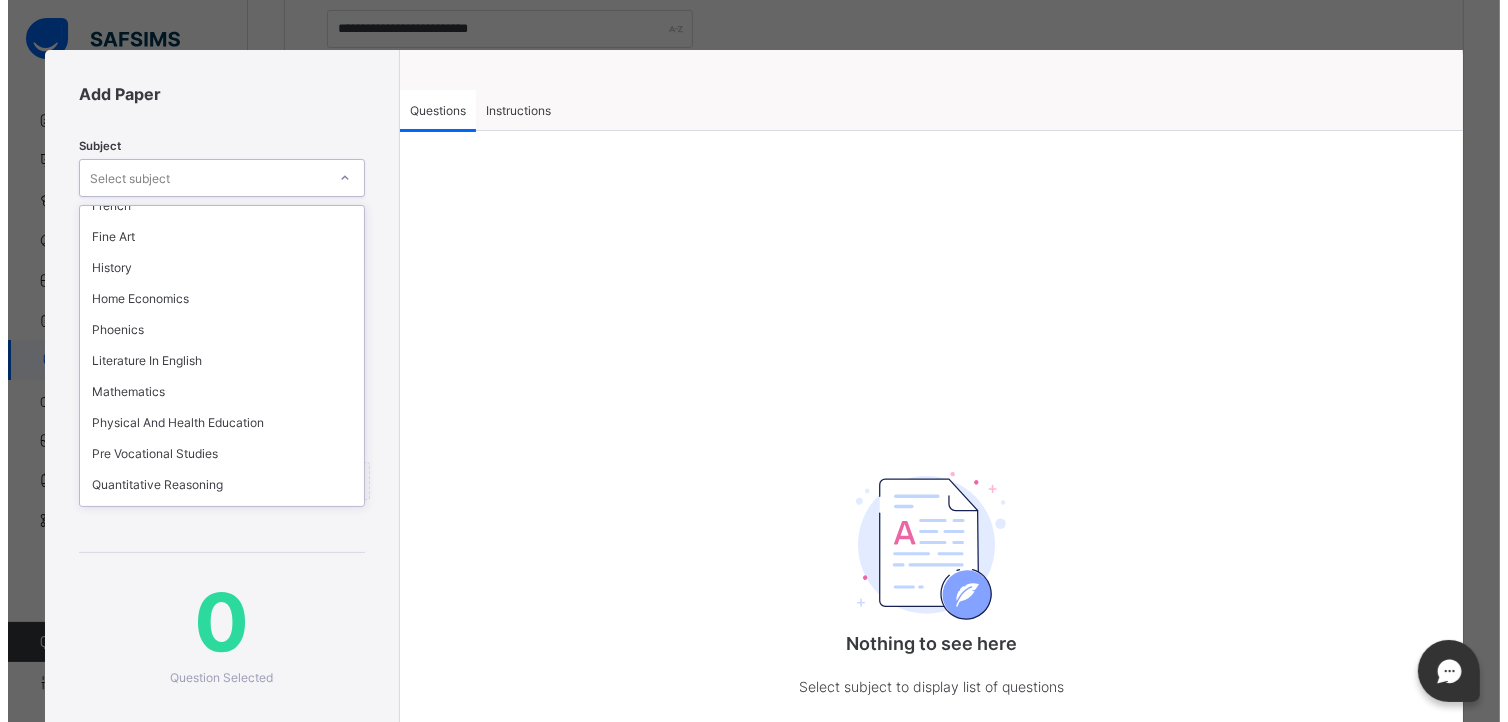 scroll, scrollTop: 173, scrollLeft: 0, axis: vertical 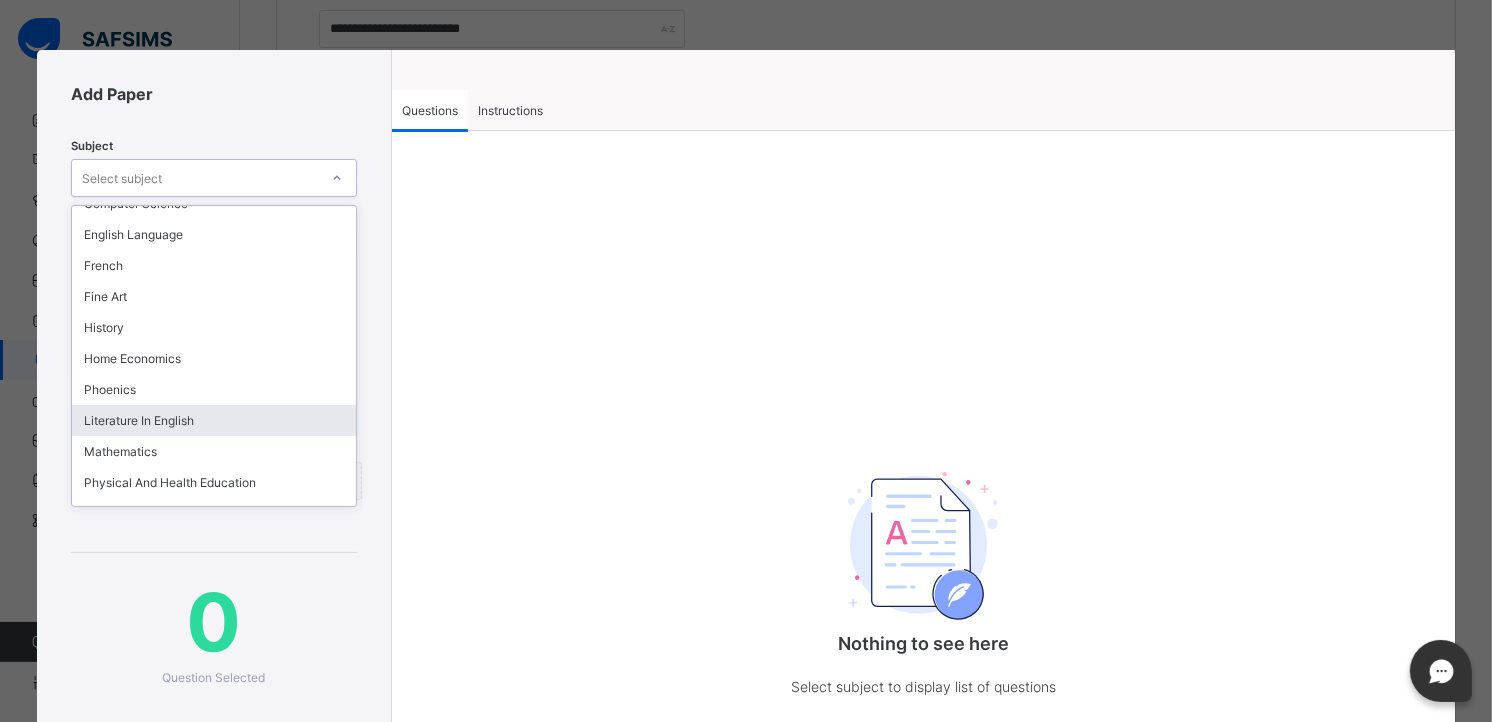click on "Literature In English" at bounding box center [213, 420] 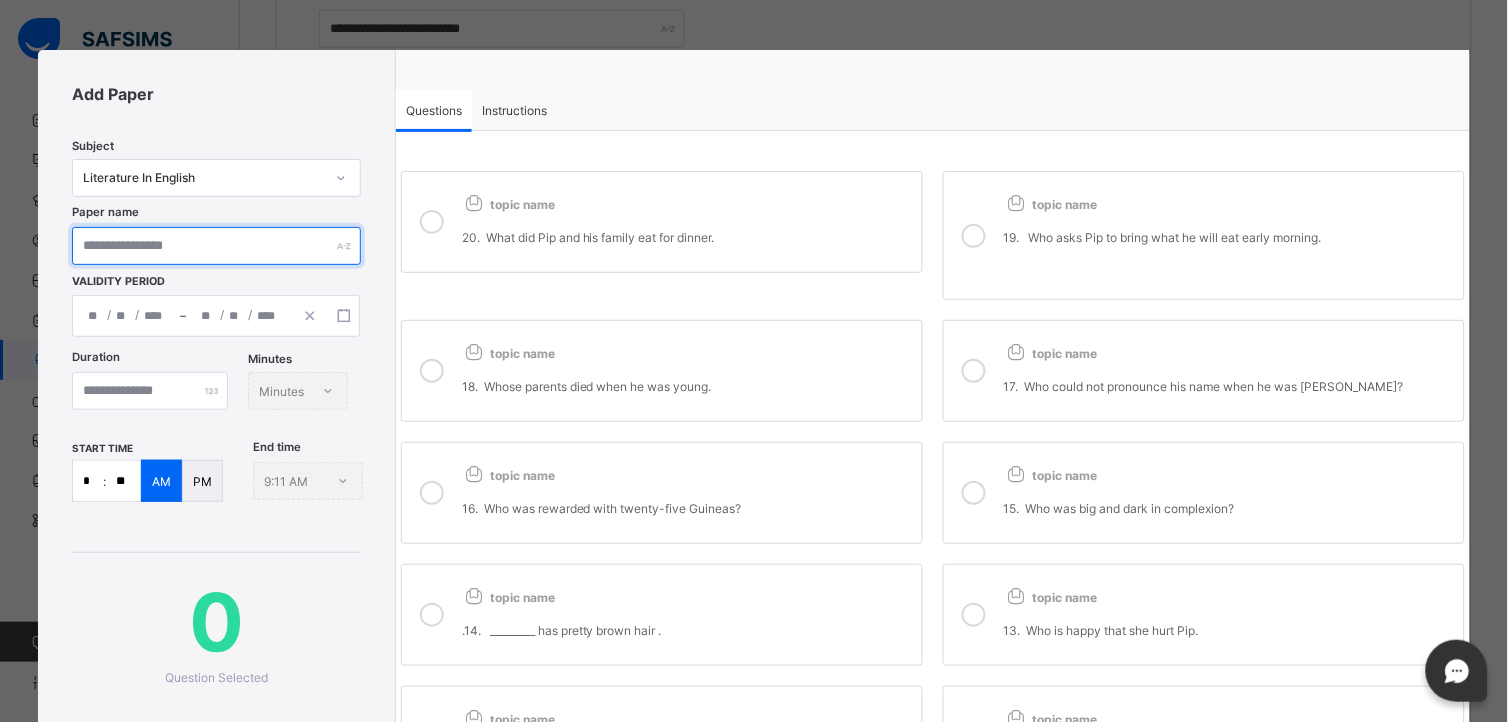 click at bounding box center [216, 246] 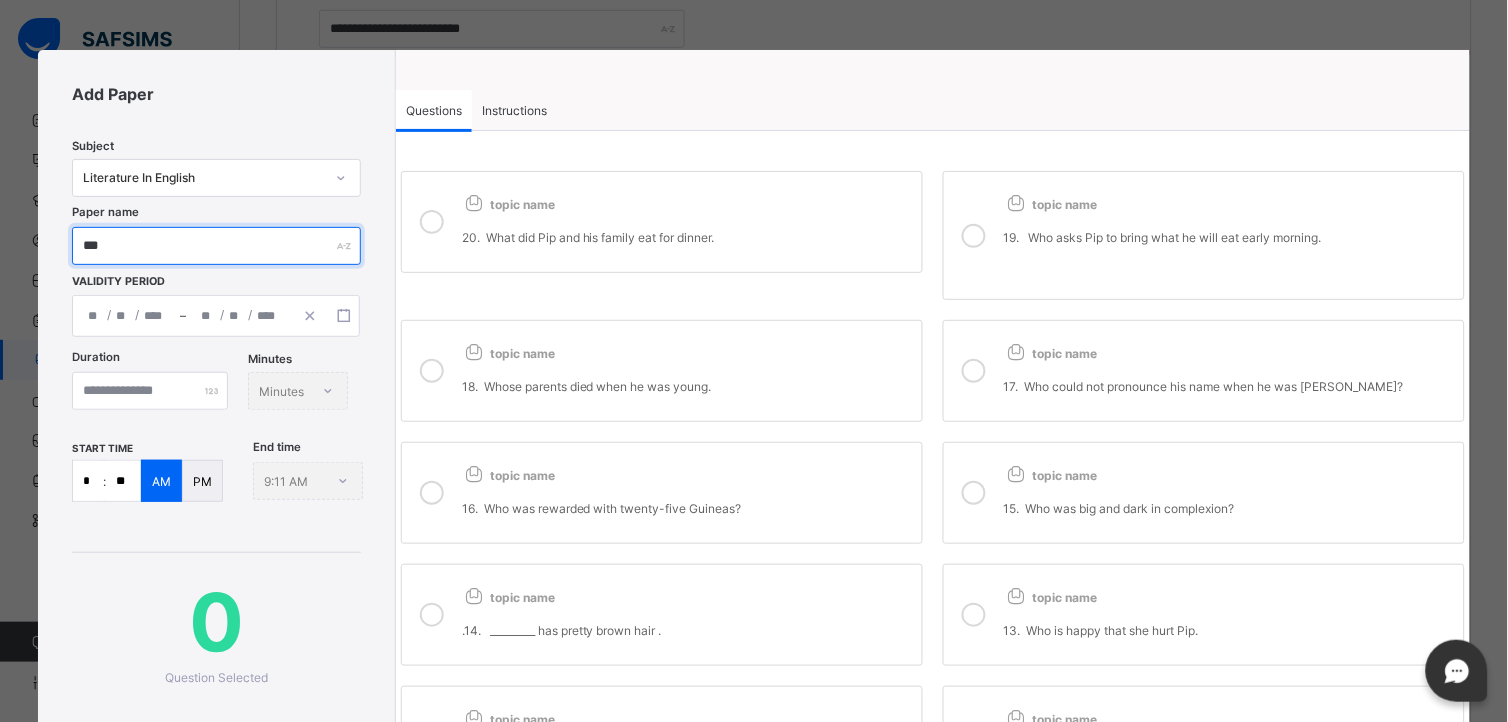 type on "***" 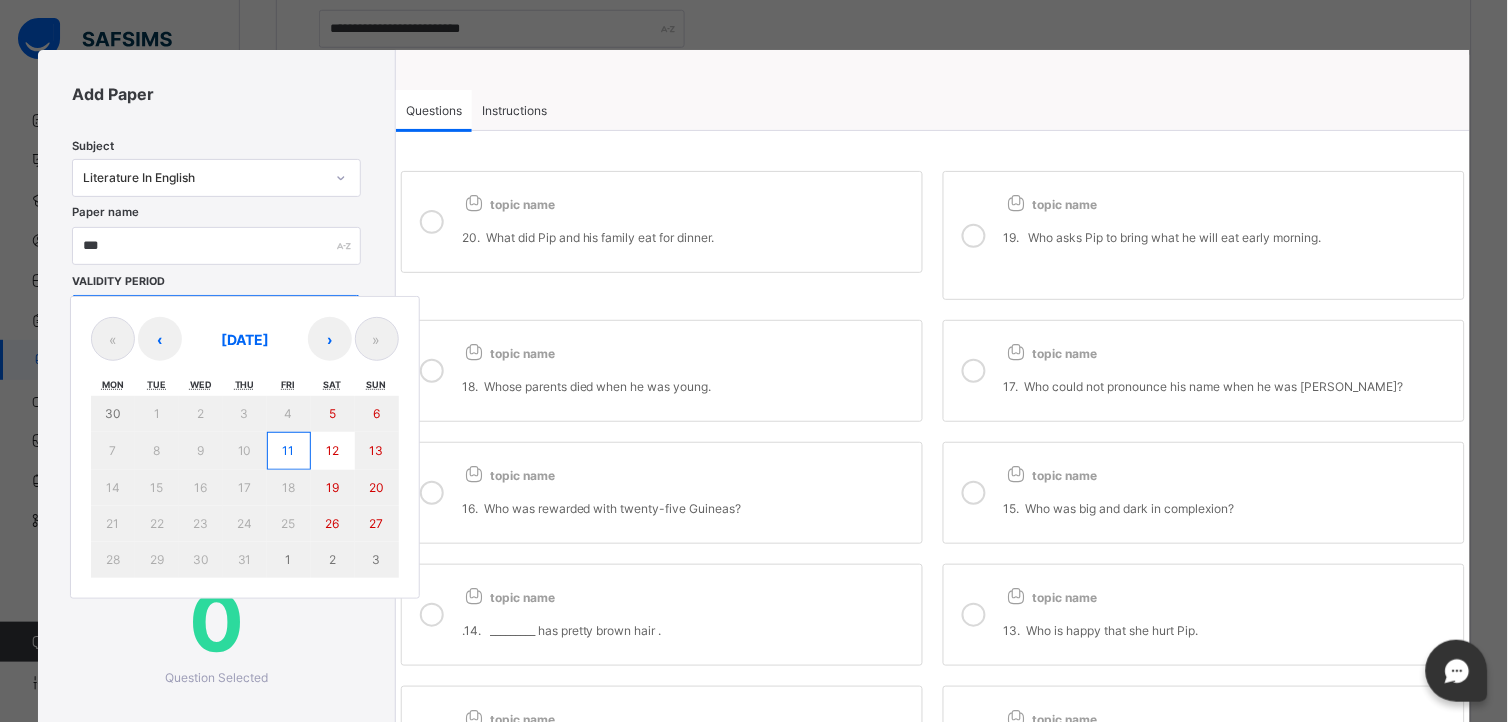 click on "/ / – / / « ‹ July 2025 › » Mon Tue Wed Thu Fri Sat Sun 30 1 2 3 4 5 6 7 8 9 10 11 12 13 14 15 16 17 18 19 20 21 22 23 24 25 26 27 28 29 30 31 1 2 3" at bounding box center [216, 316] 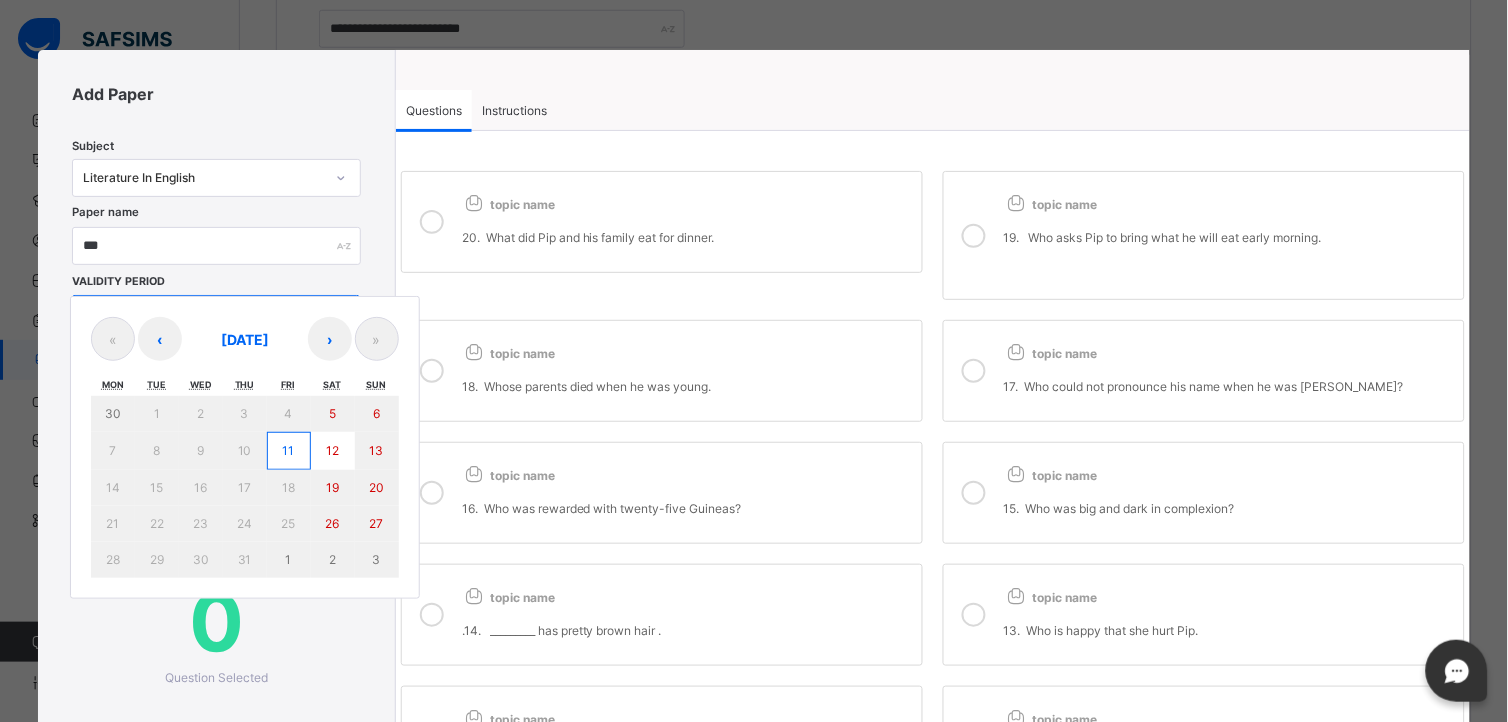 click on "11" at bounding box center [289, 451] 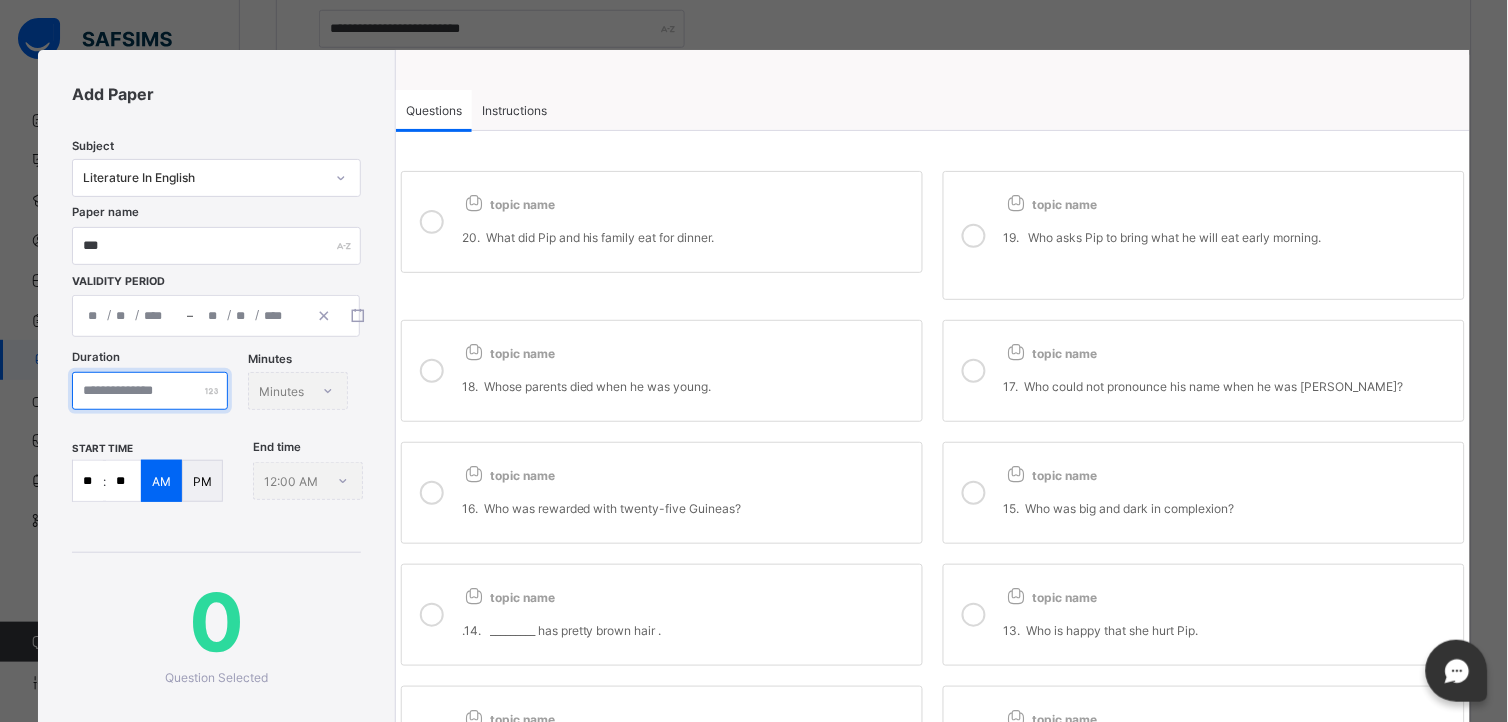 click at bounding box center [150, 391] 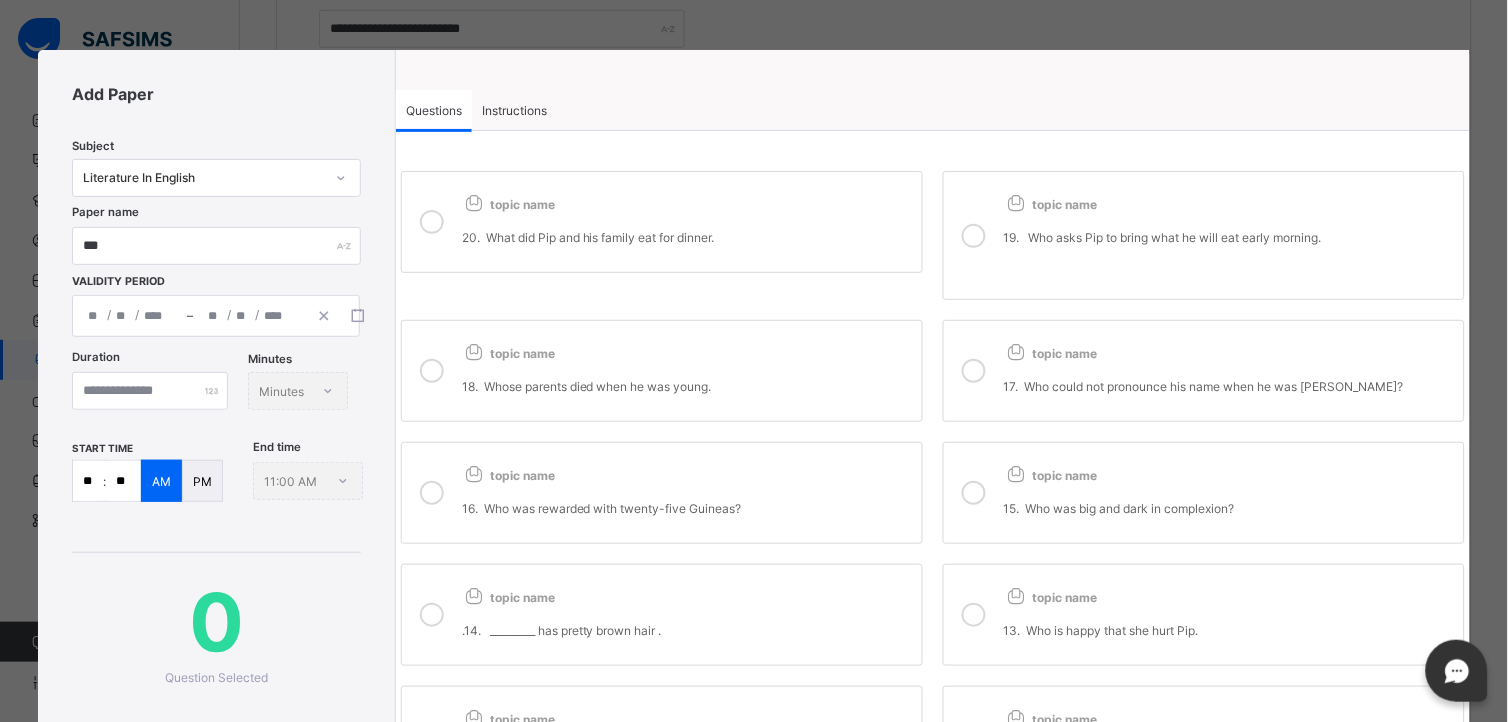 click on "20.  What did Pip and his family eat for dinner." at bounding box center (687, 229) 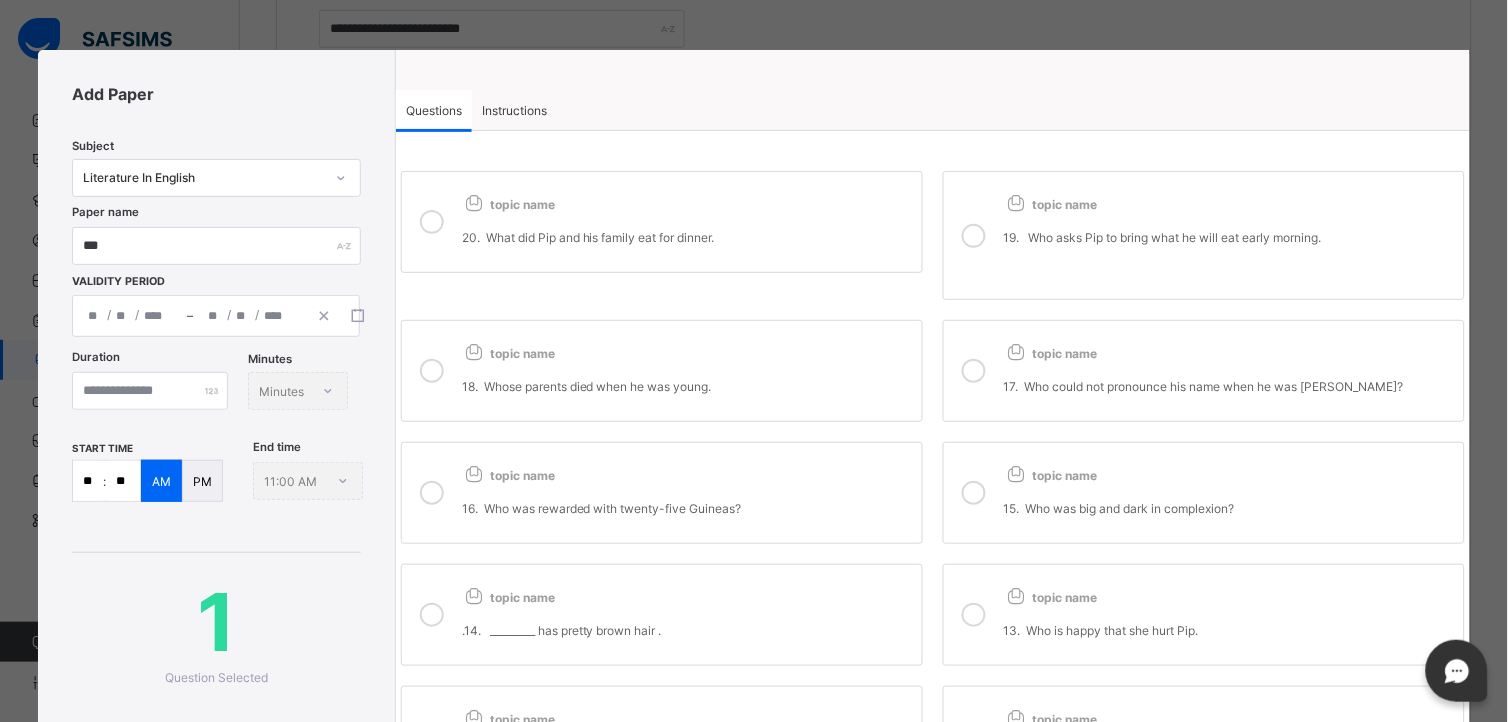 click on "topic name   19.   Who asks Pip to bring what he will eat early morning." at bounding box center [1204, 235] 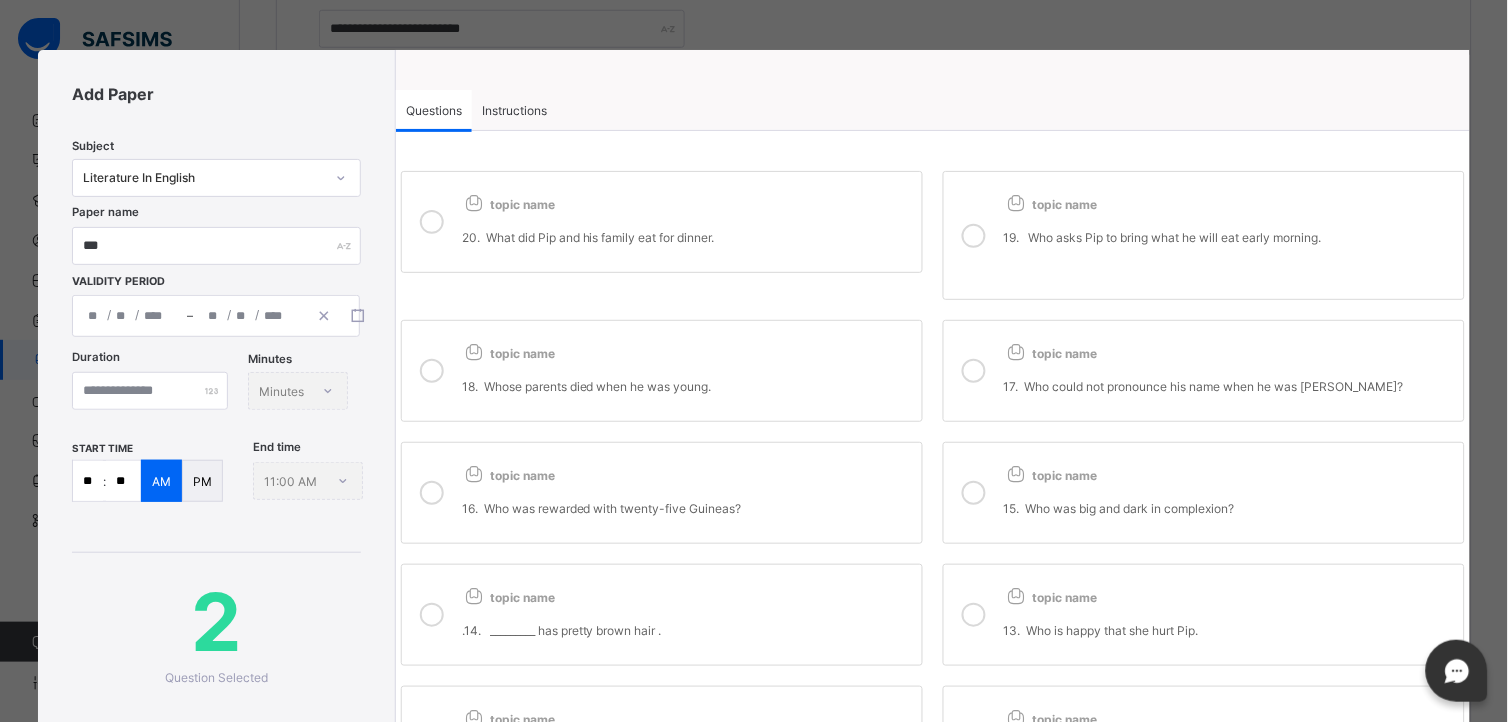 click on "17.  Who could not pronounce his name when he was young?" at bounding box center (1229, 386) 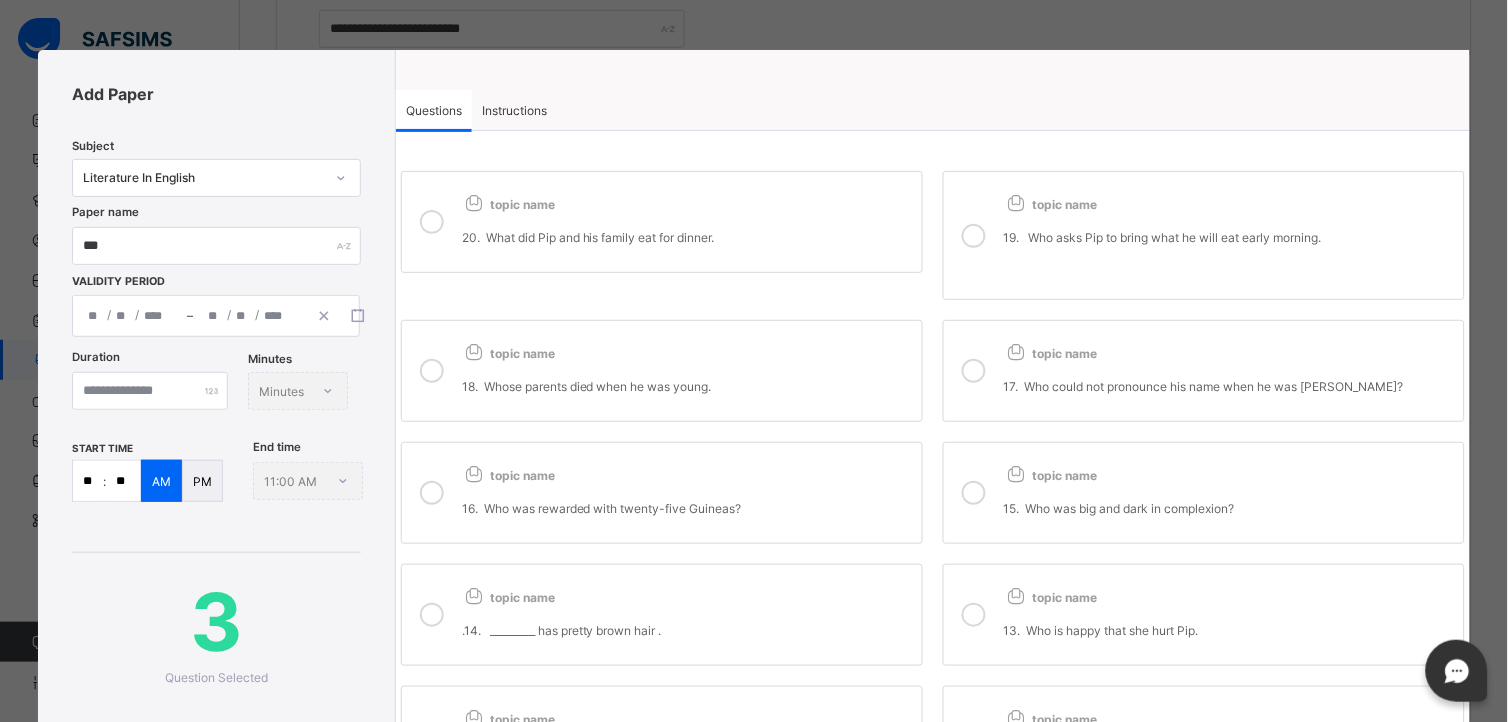 click on "18.  Whose parents died when he was young." at bounding box center (687, 386) 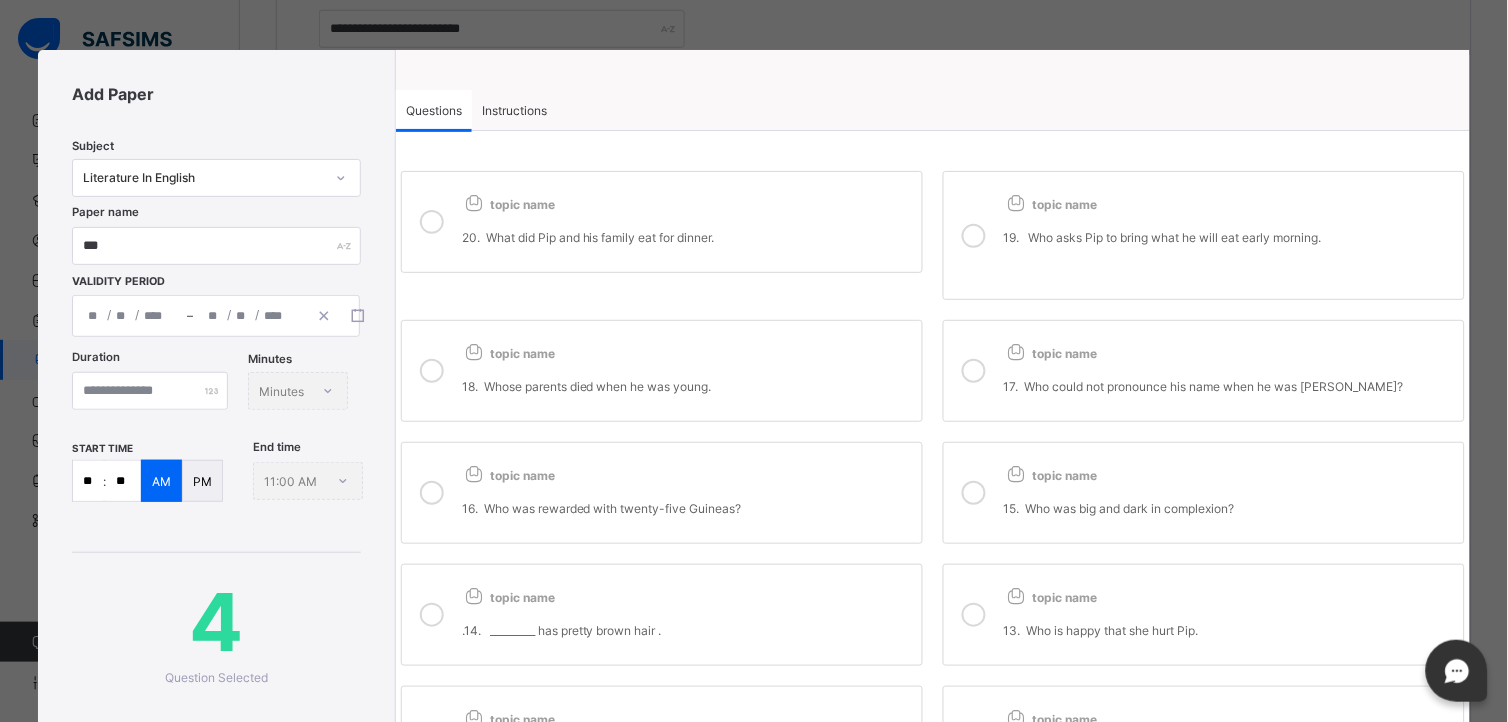 click on "16.  Who was rewarded with twenty-five Guineas?" at bounding box center [687, 500] 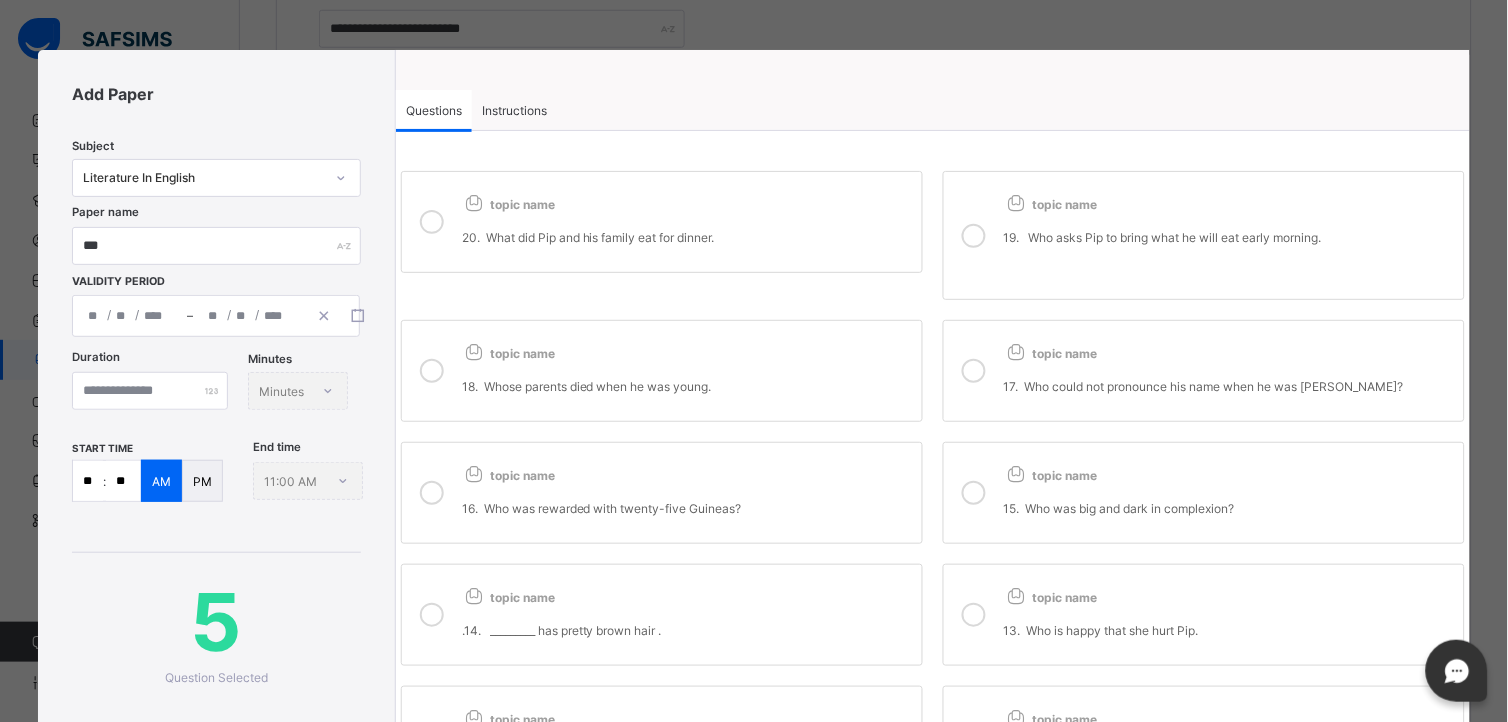click at bounding box center [974, 493] 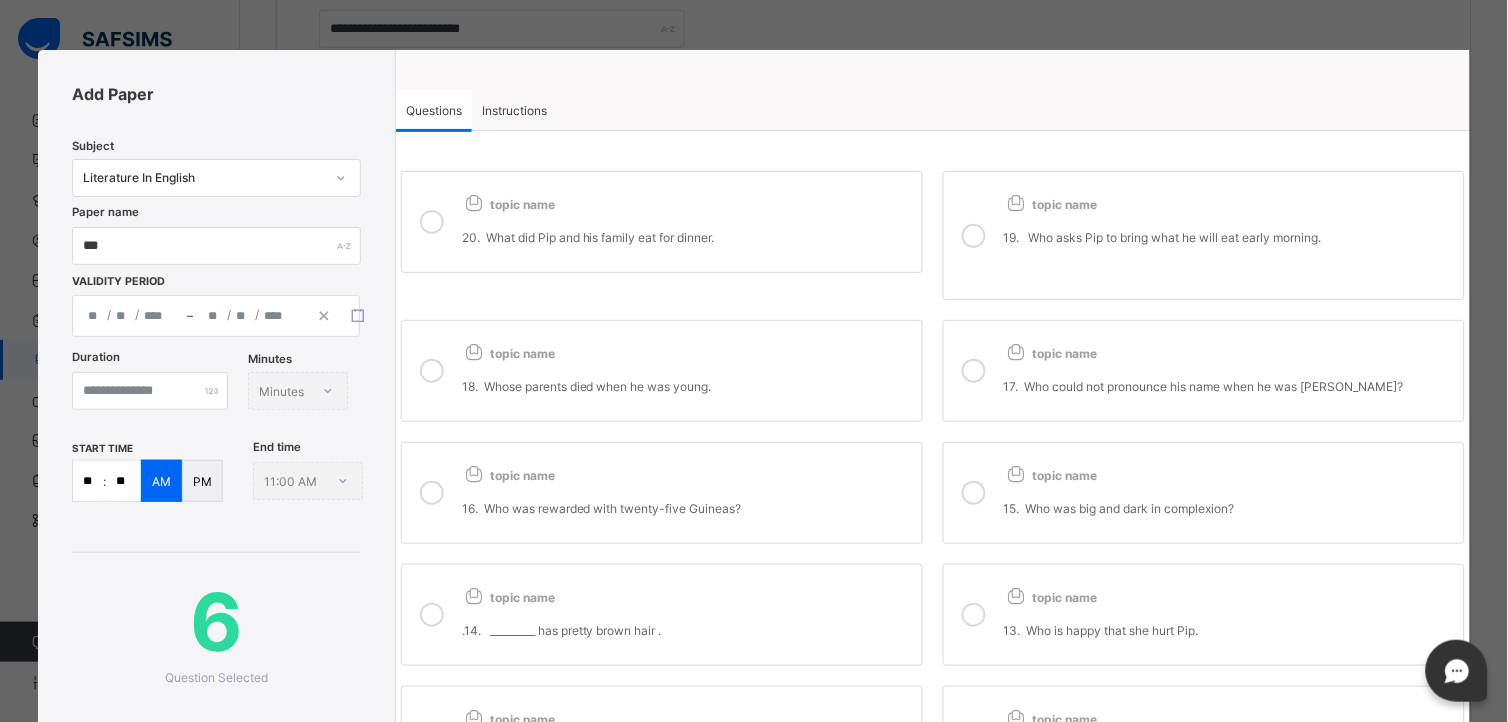 click at bounding box center [974, 615] 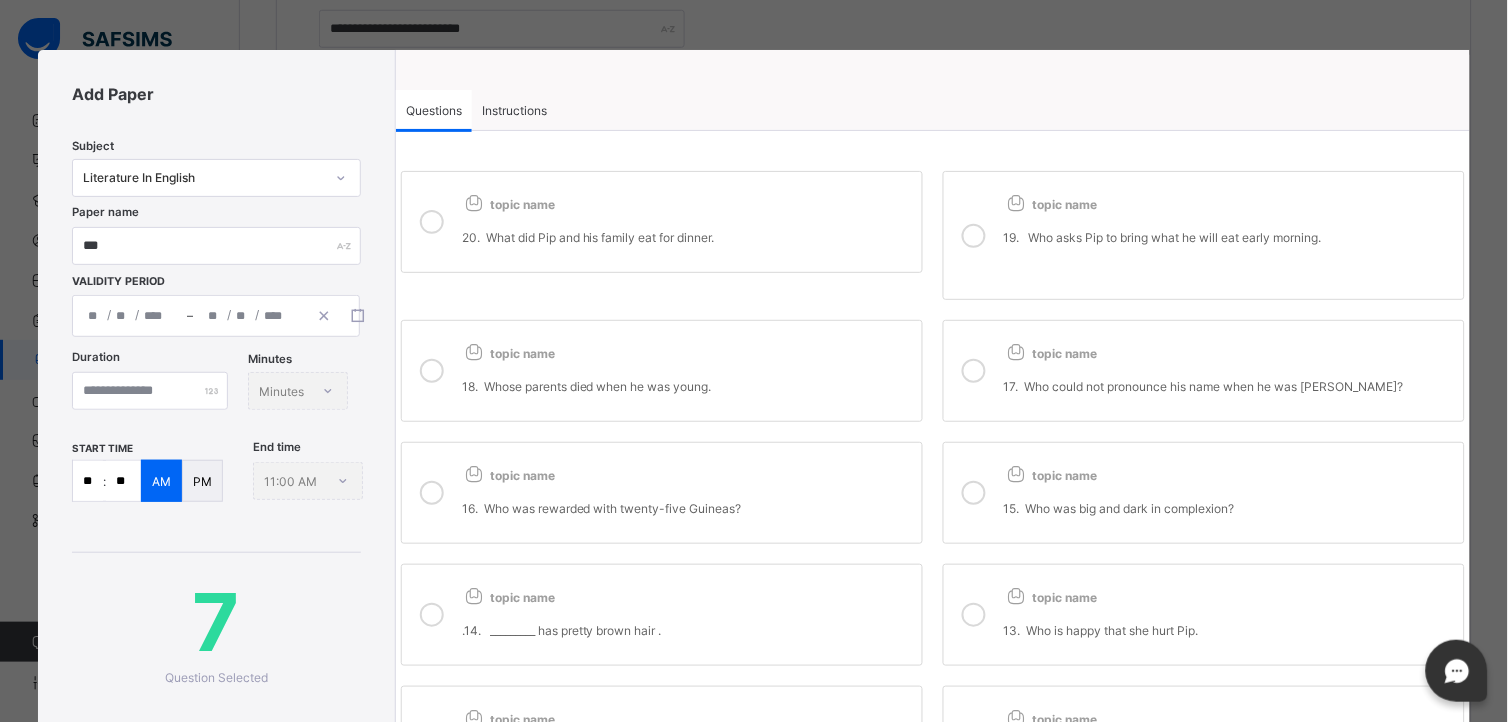 click on ".14.   _________ has pretty brown hair ." at bounding box center [687, 622] 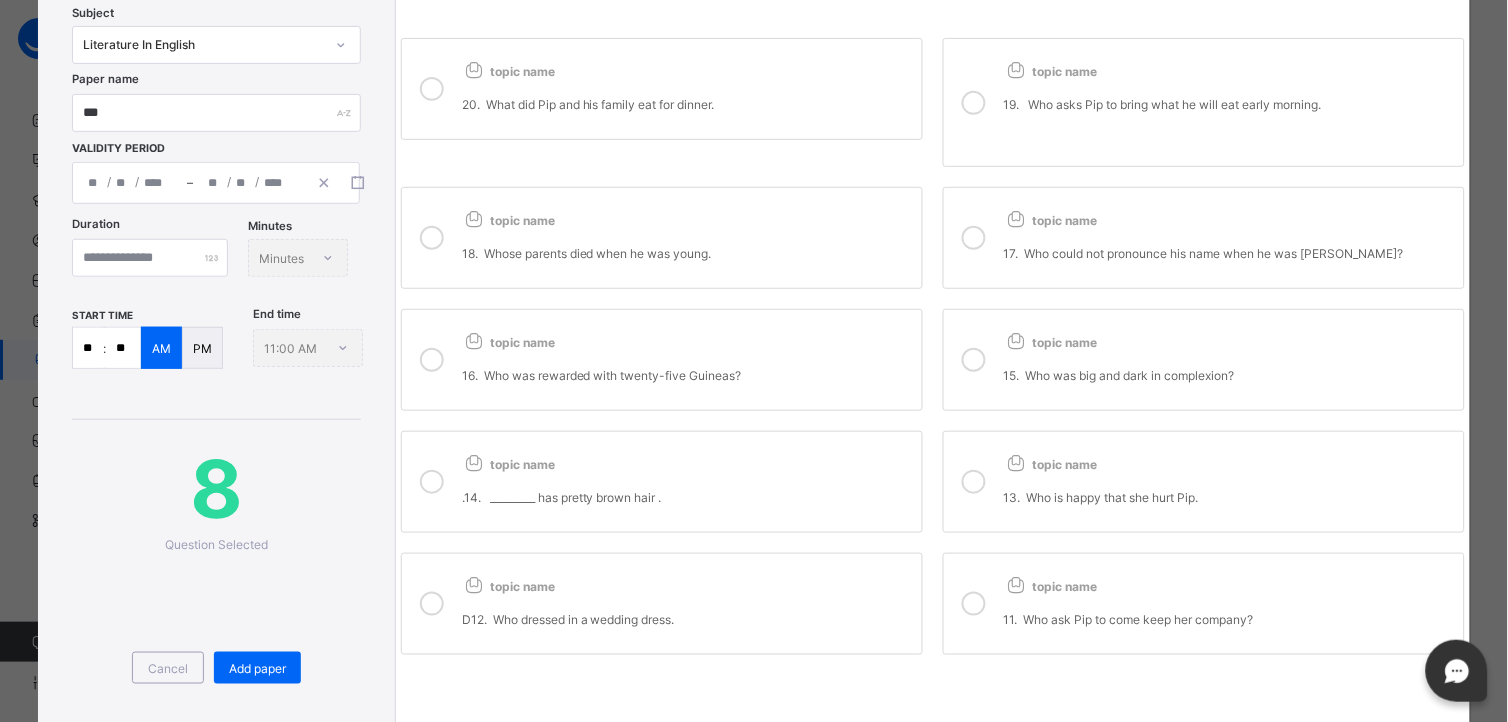 scroll, scrollTop: 177, scrollLeft: 0, axis: vertical 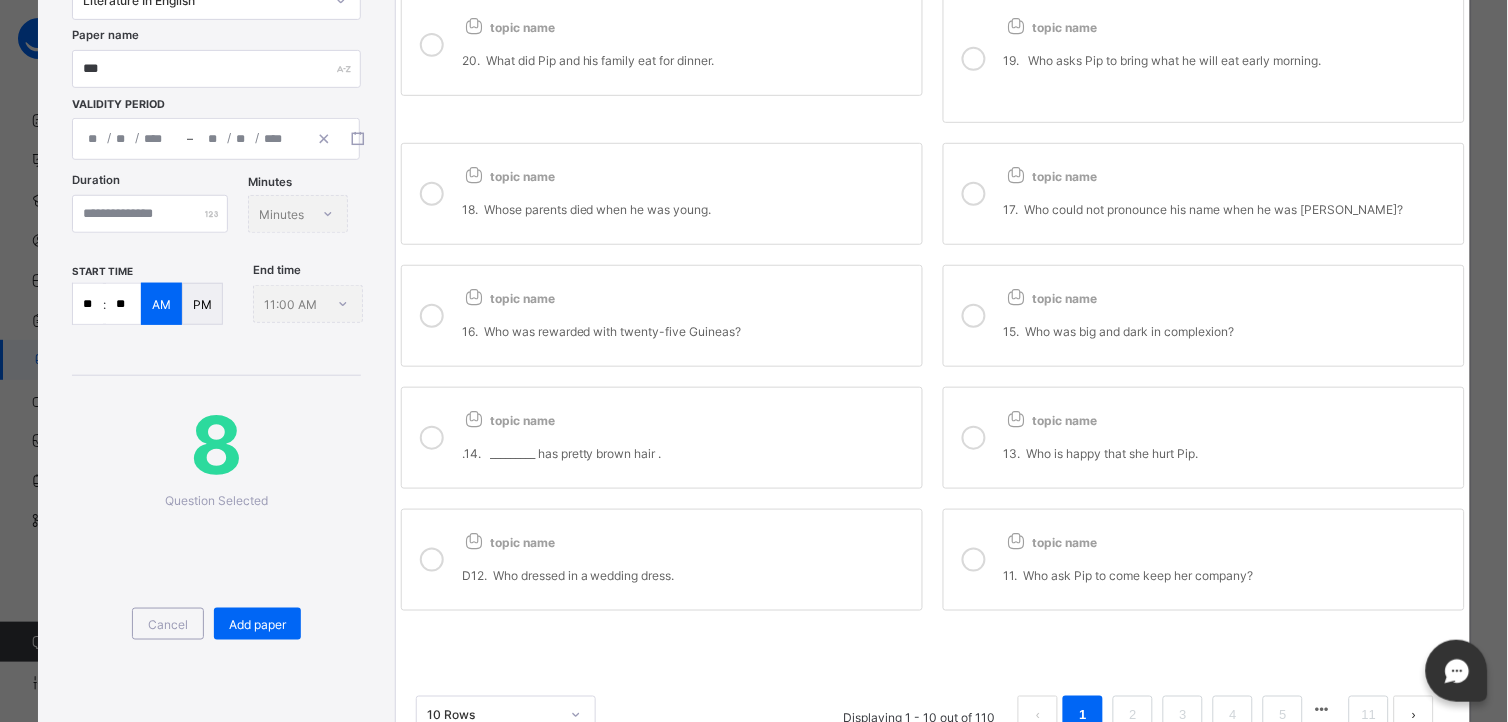 click on "topic name   D12.  Who dressed in a wedding dress." at bounding box center [687, 560] 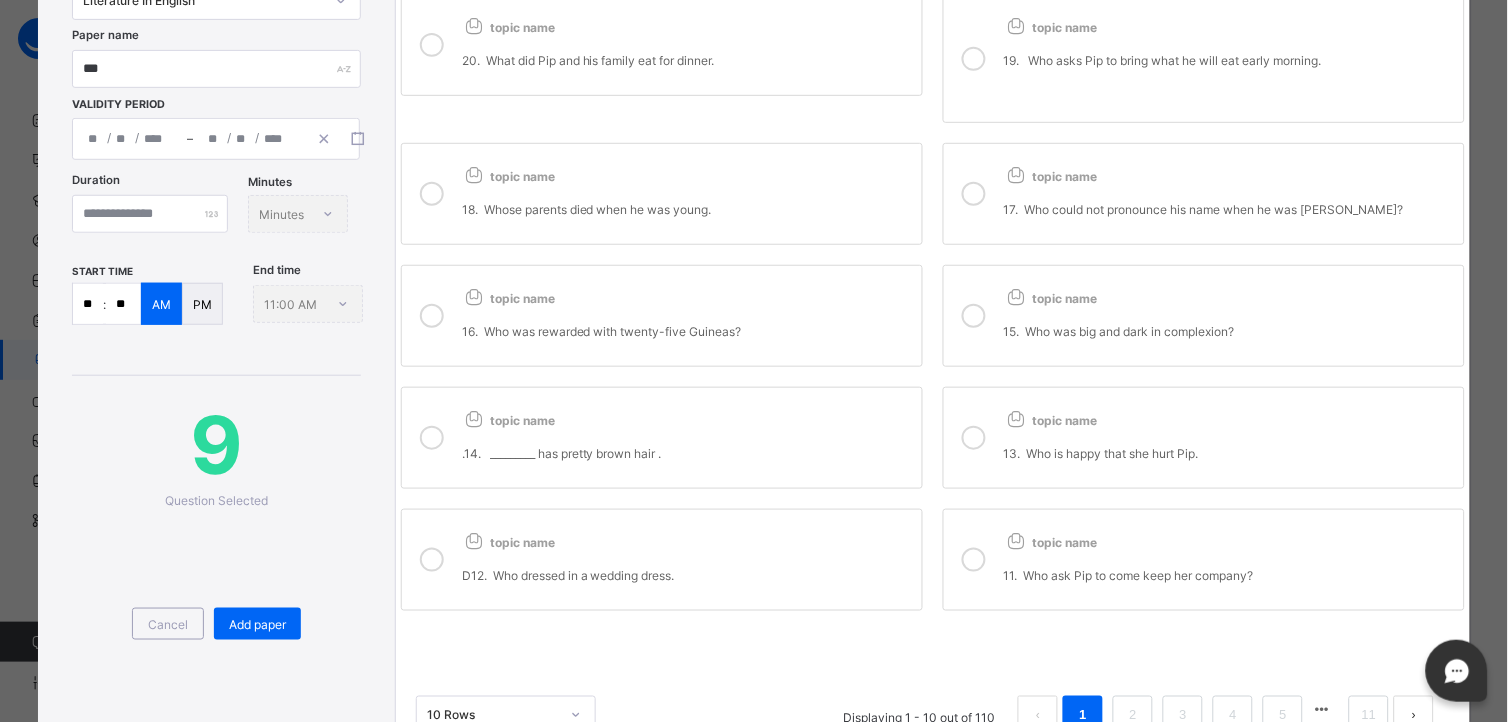 click on "topic name   11.  Who ask Pip to come keep her company?" at bounding box center (1204, 560) 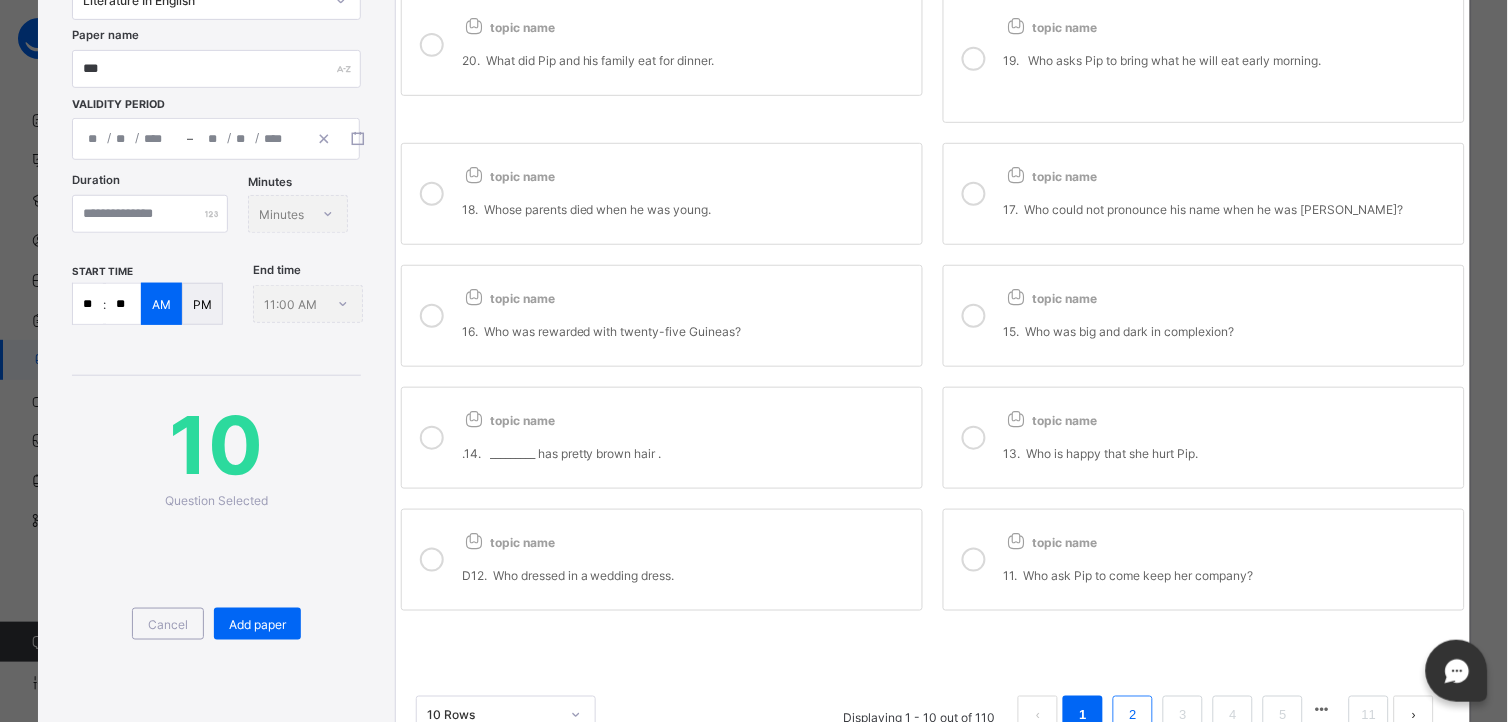 click on "2" at bounding box center (1133, 716) 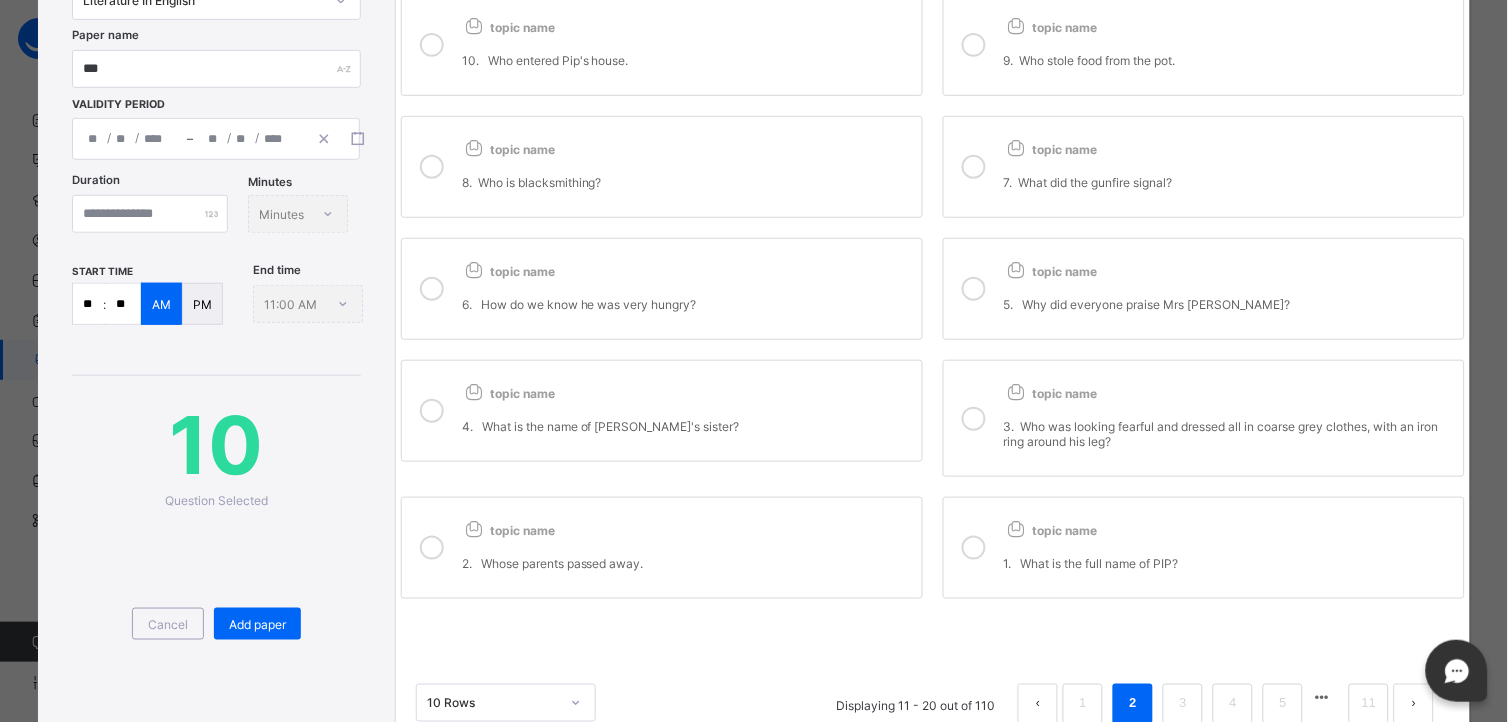 click on "1.   What is the full name of PIP?" at bounding box center [1229, 563] 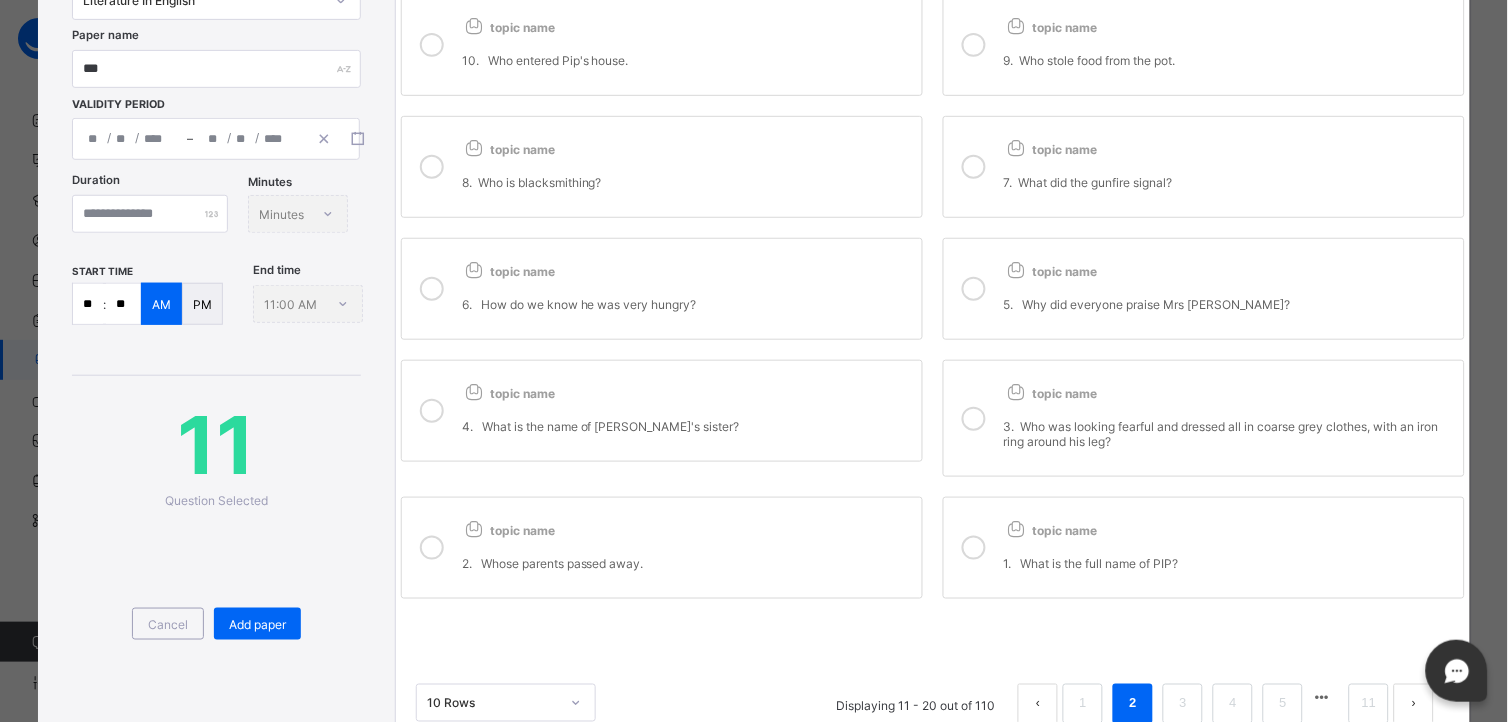 click on "2.   Whose parents passed away." at bounding box center [687, 555] 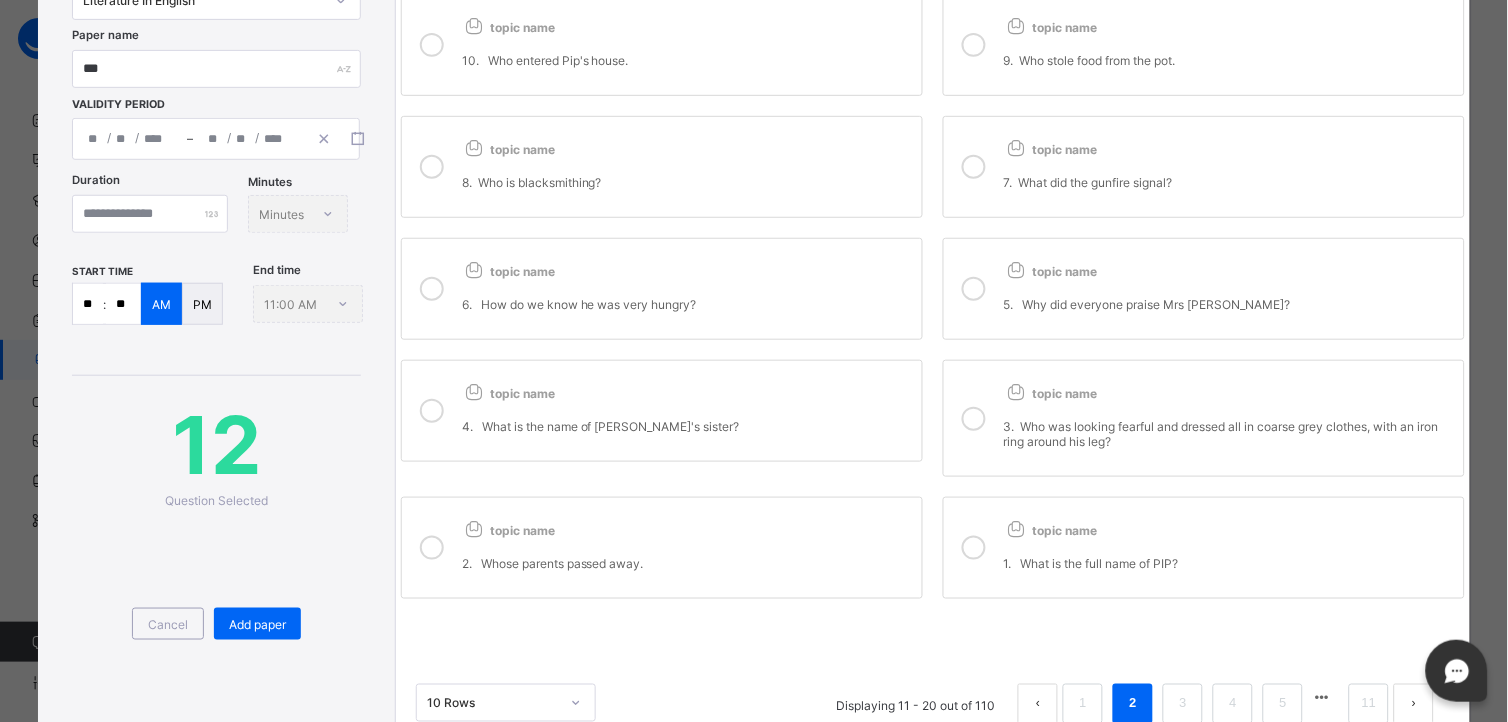 click on "topic name" at bounding box center (687, 389) 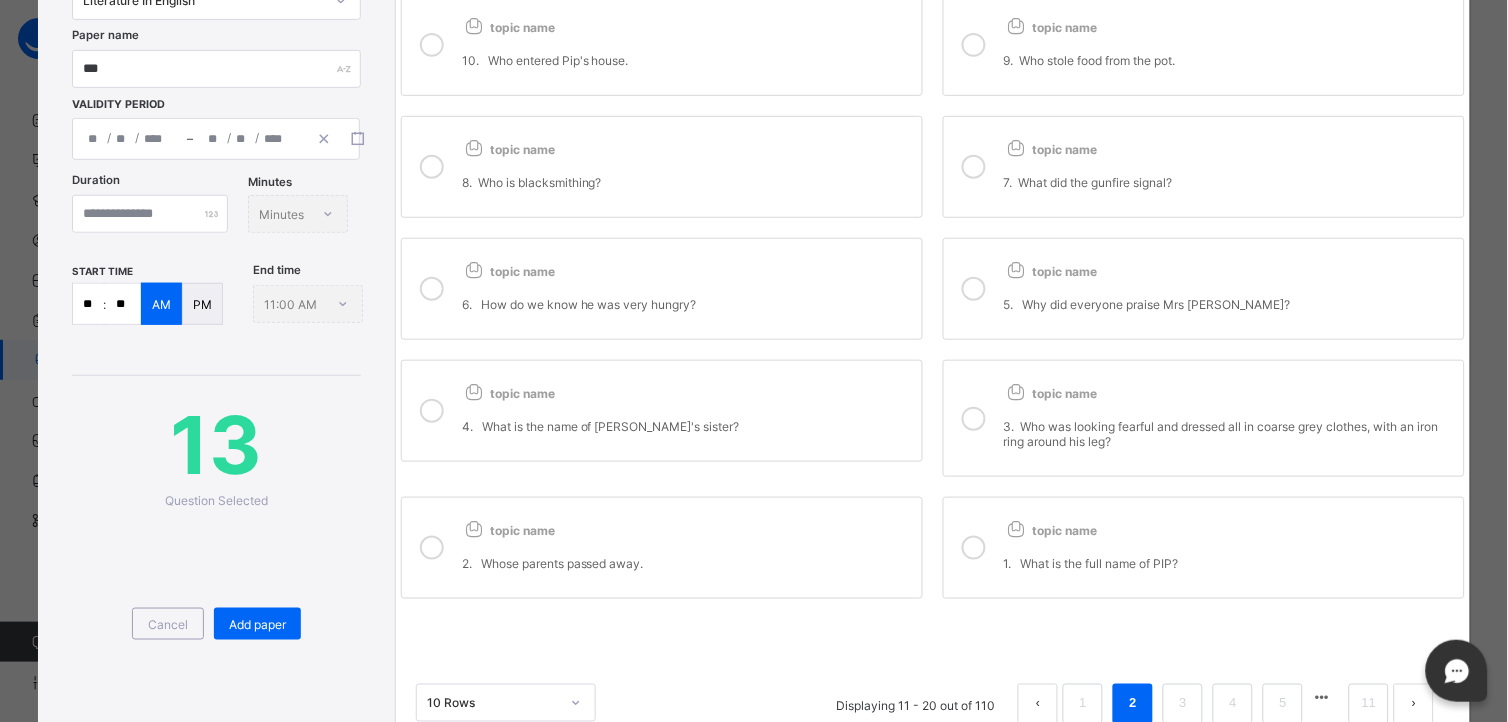 click on "3.  Who was looking fearful and dressed all in coarse grey clothes, with an iron ring around his leg?" at bounding box center (1229, 425) 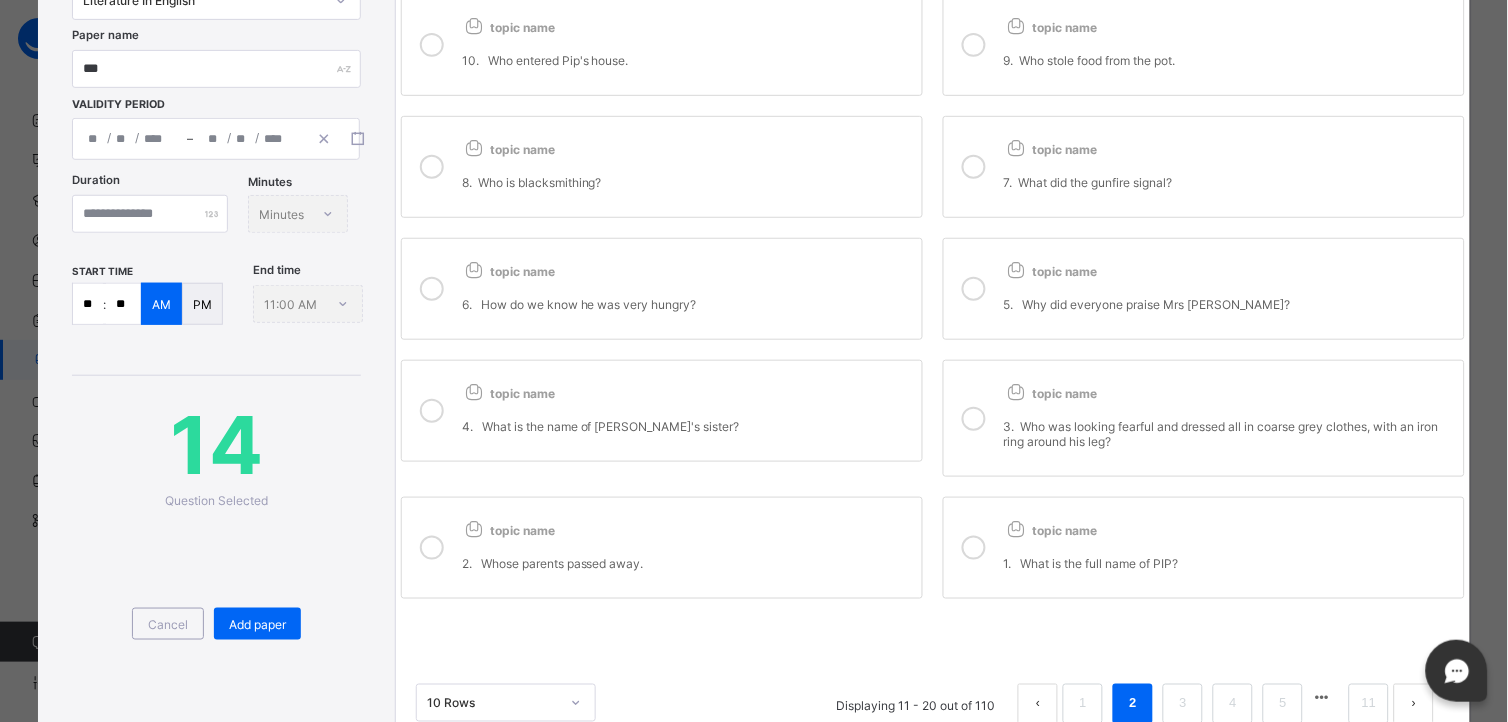 click at bounding box center (974, 289) 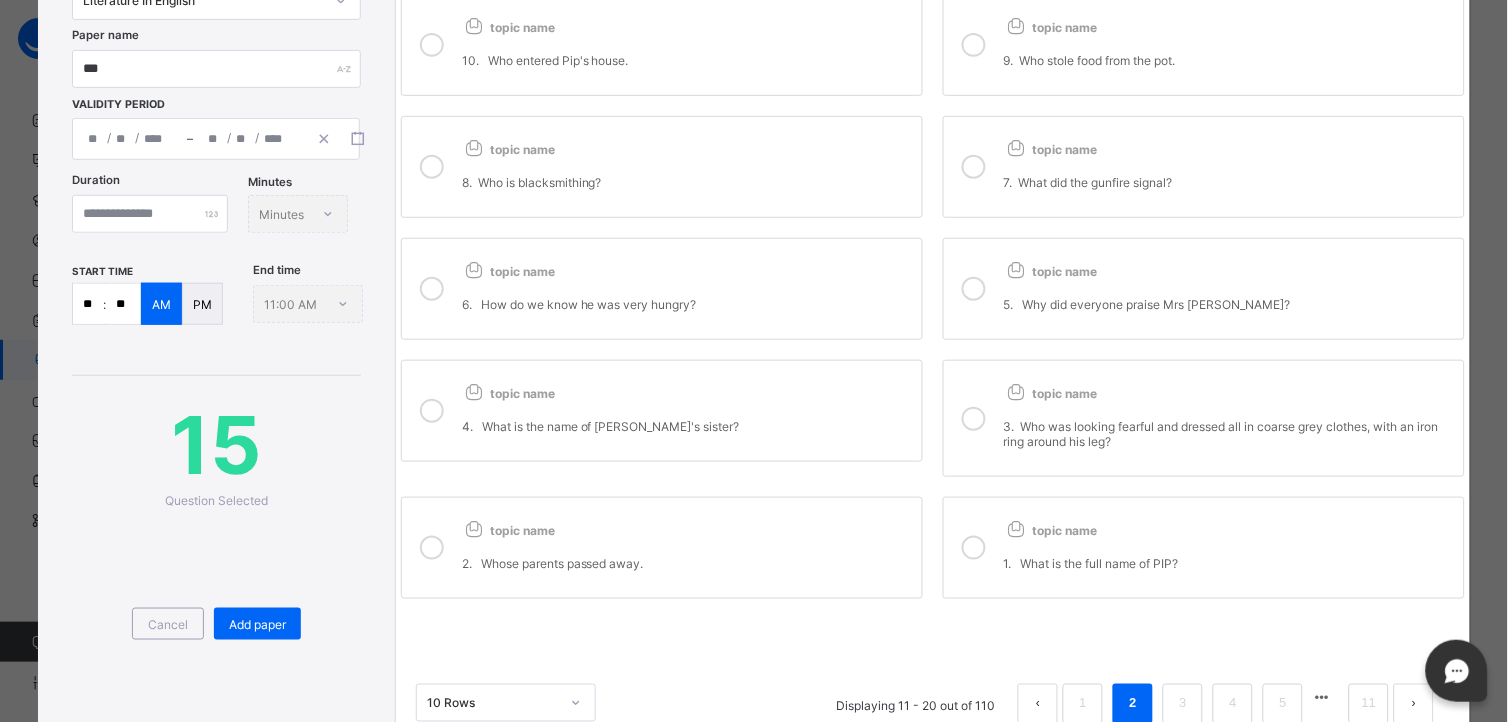 click on "6.   How do we know he was very hungry?" at bounding box center [687, 304] 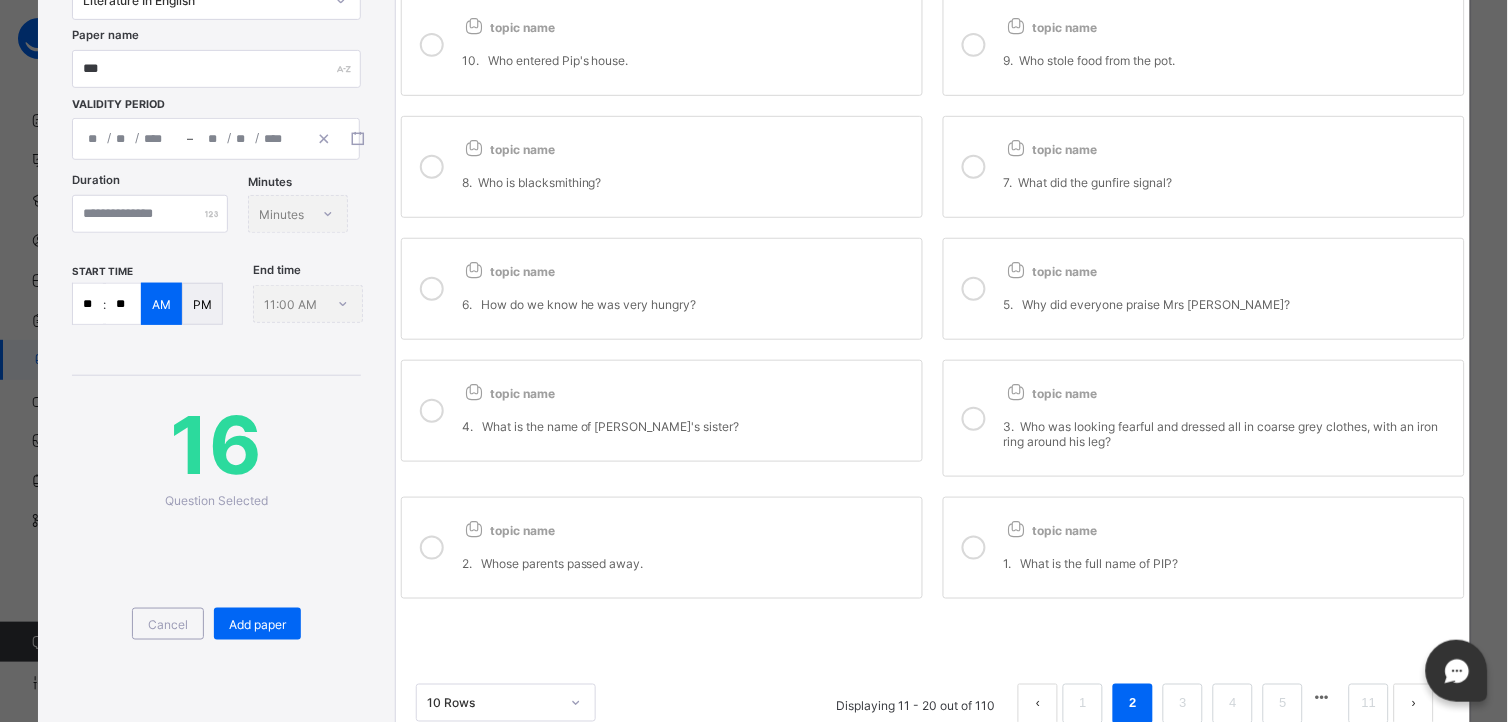 click on "8.  Who is blacksmithing?" at bounding box center [687, 174] 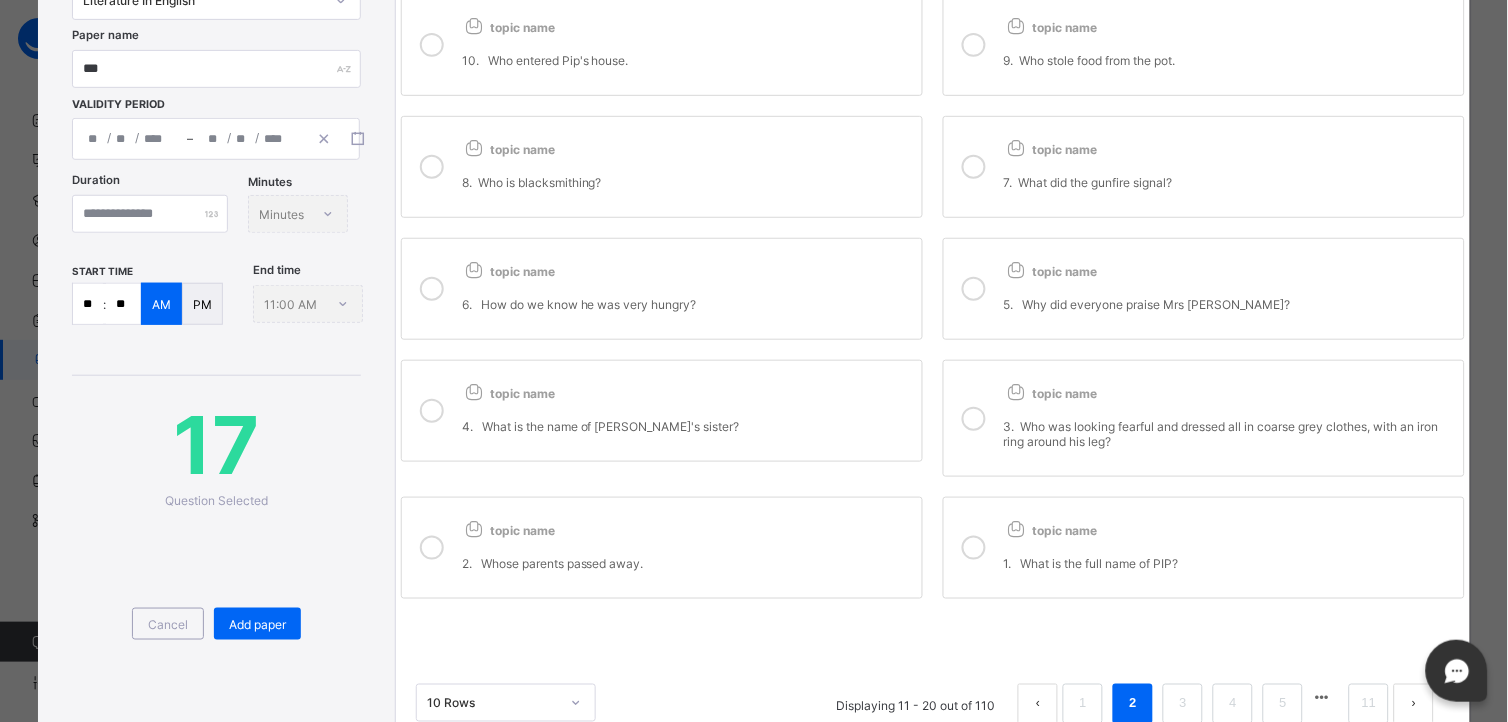click on "topic name   7.  What did the gunfire signal?" at bounding box center [1204, 167] 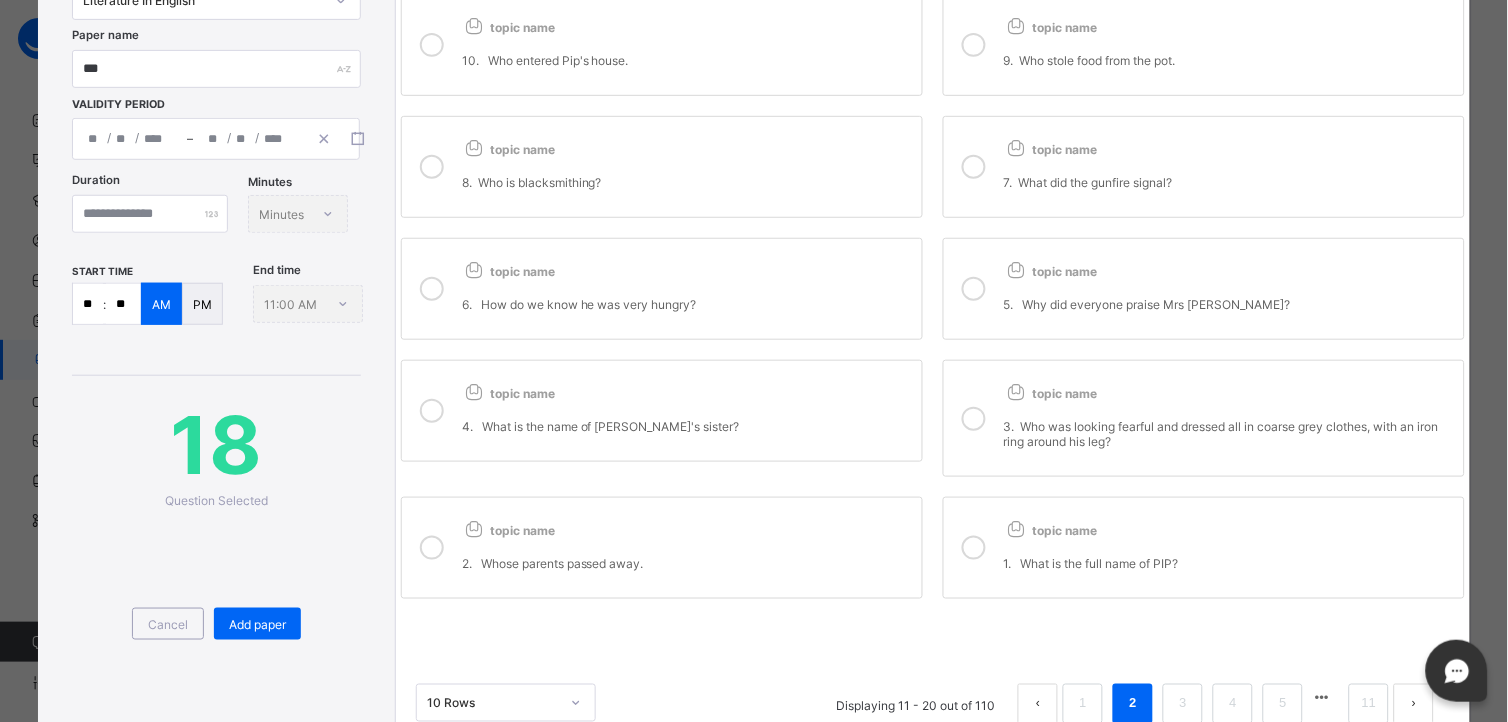 click at bounding box center (974, 45) 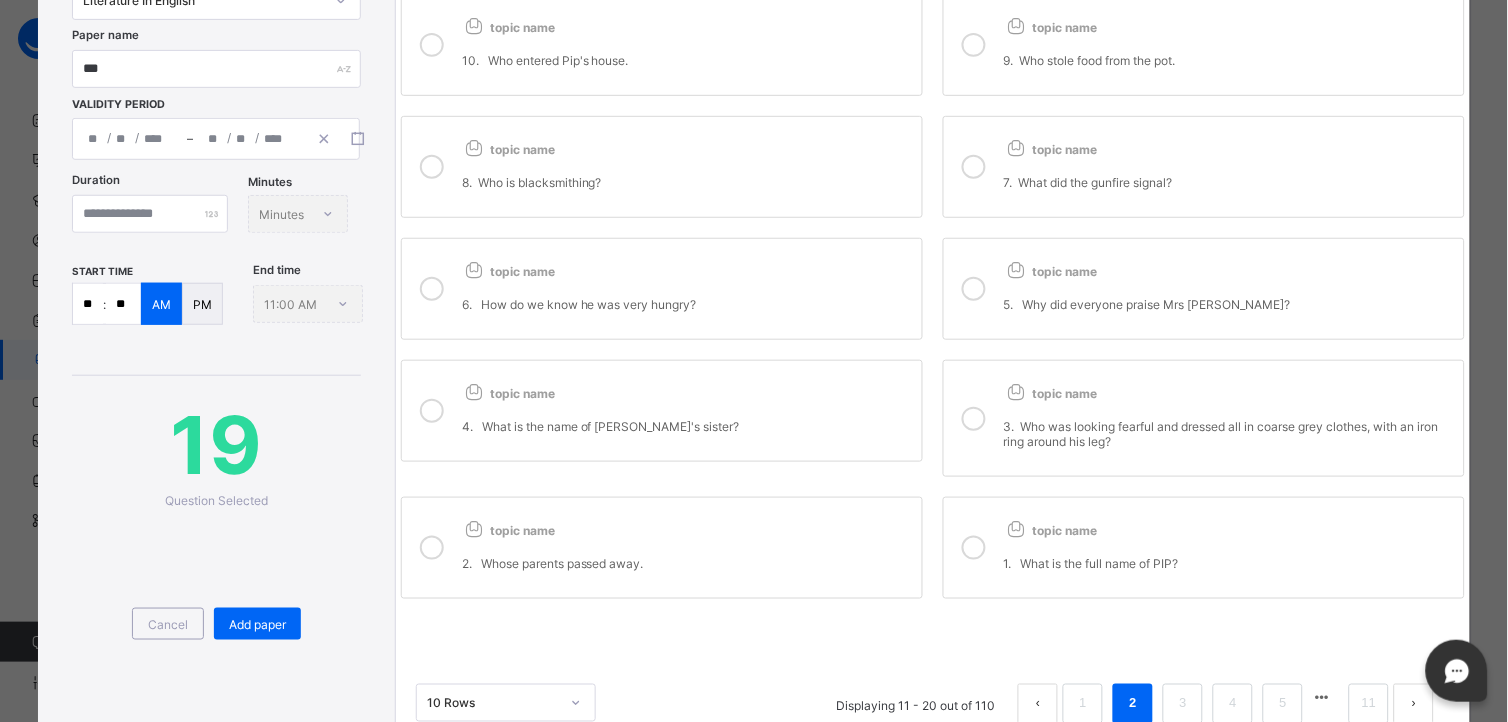 click on "topic name   10.   Who entered Pip's house." at bounding box center (662, 45) 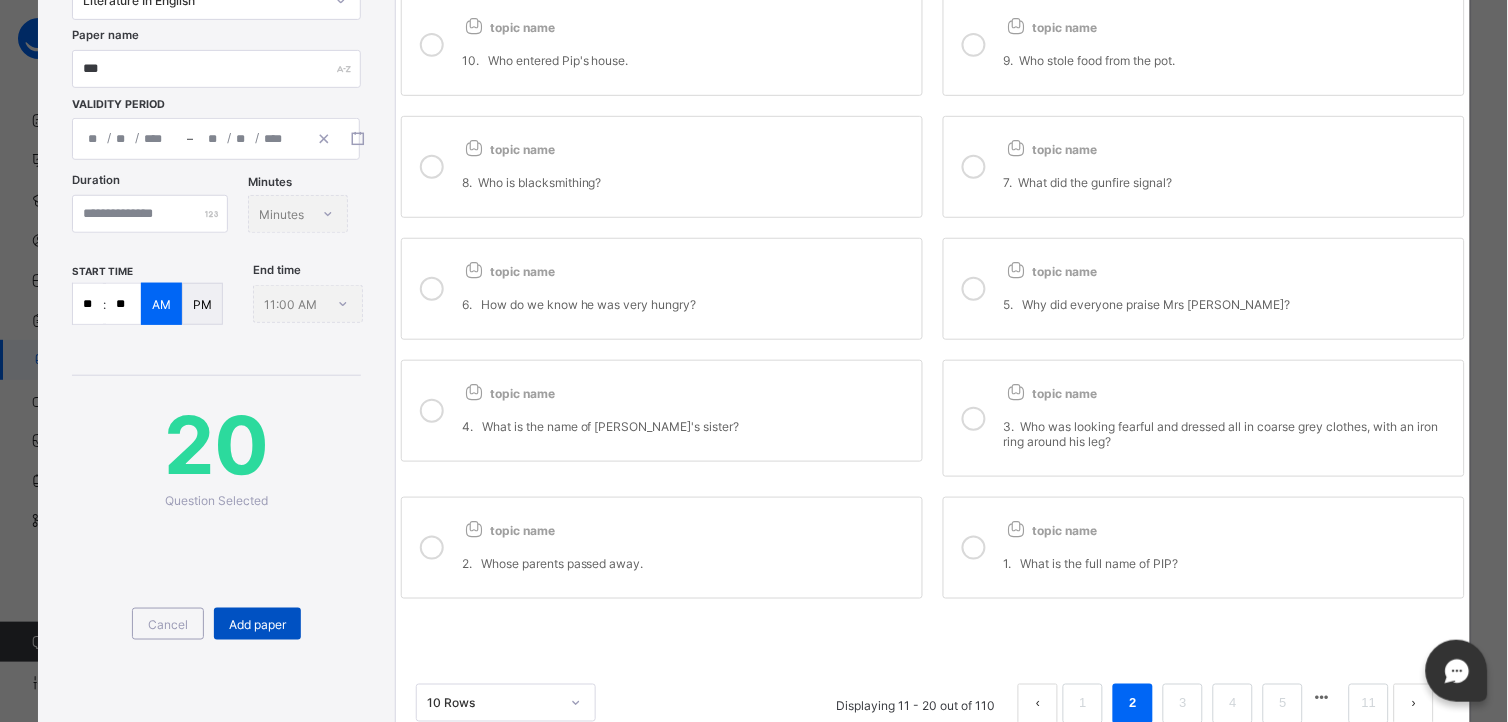 click on "Add paper" at bounding box center (257, 624) 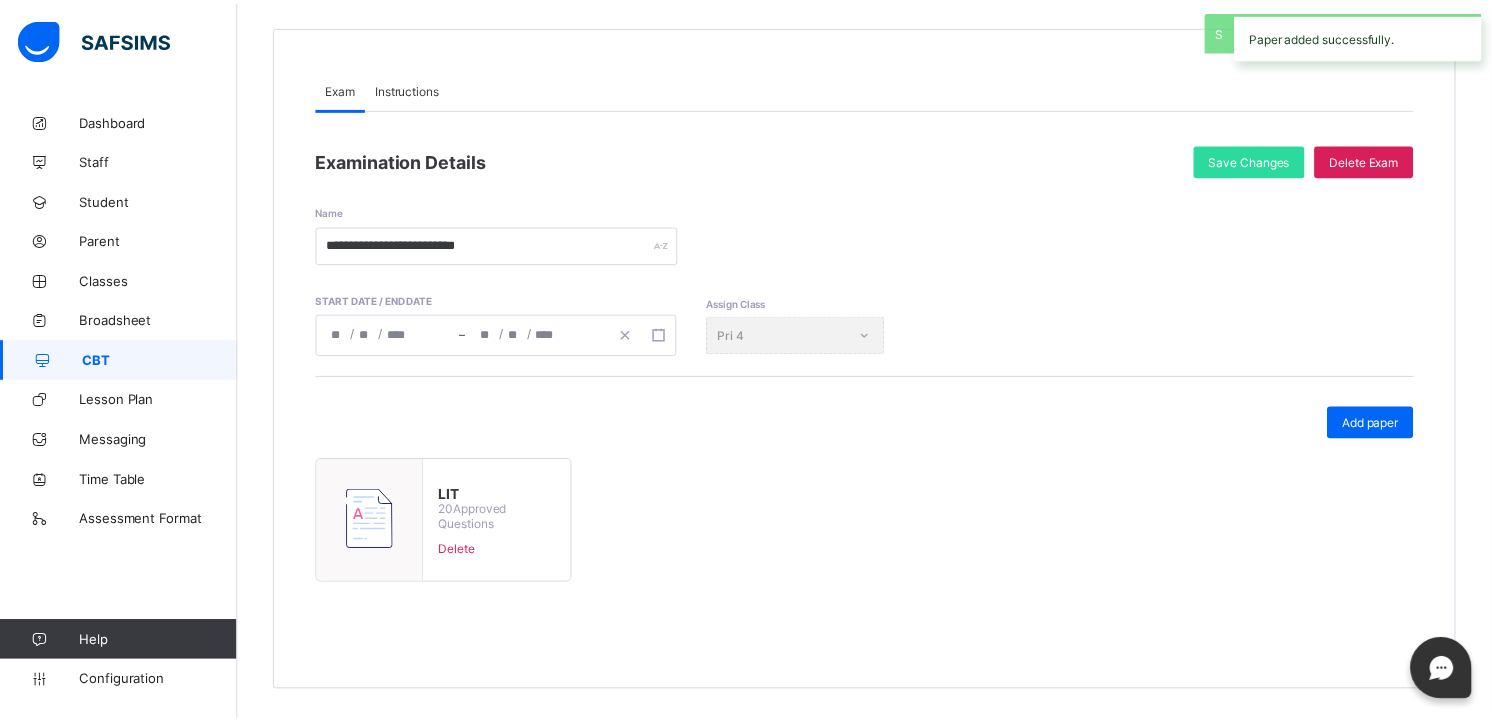 scroll, scrollTop: 170, scrollLeft: 0, axis: vertical 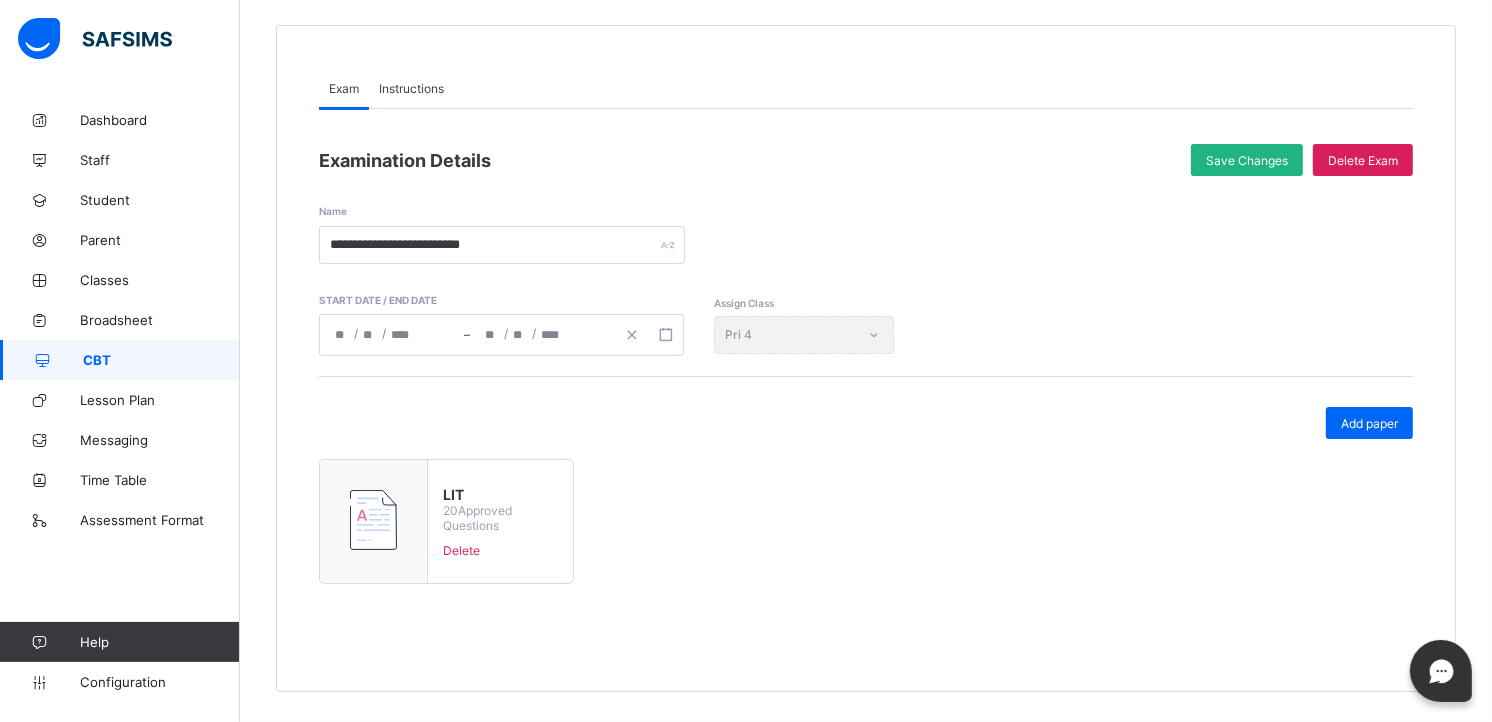 click on "Save Changes" at bounding box center (1247, 160) 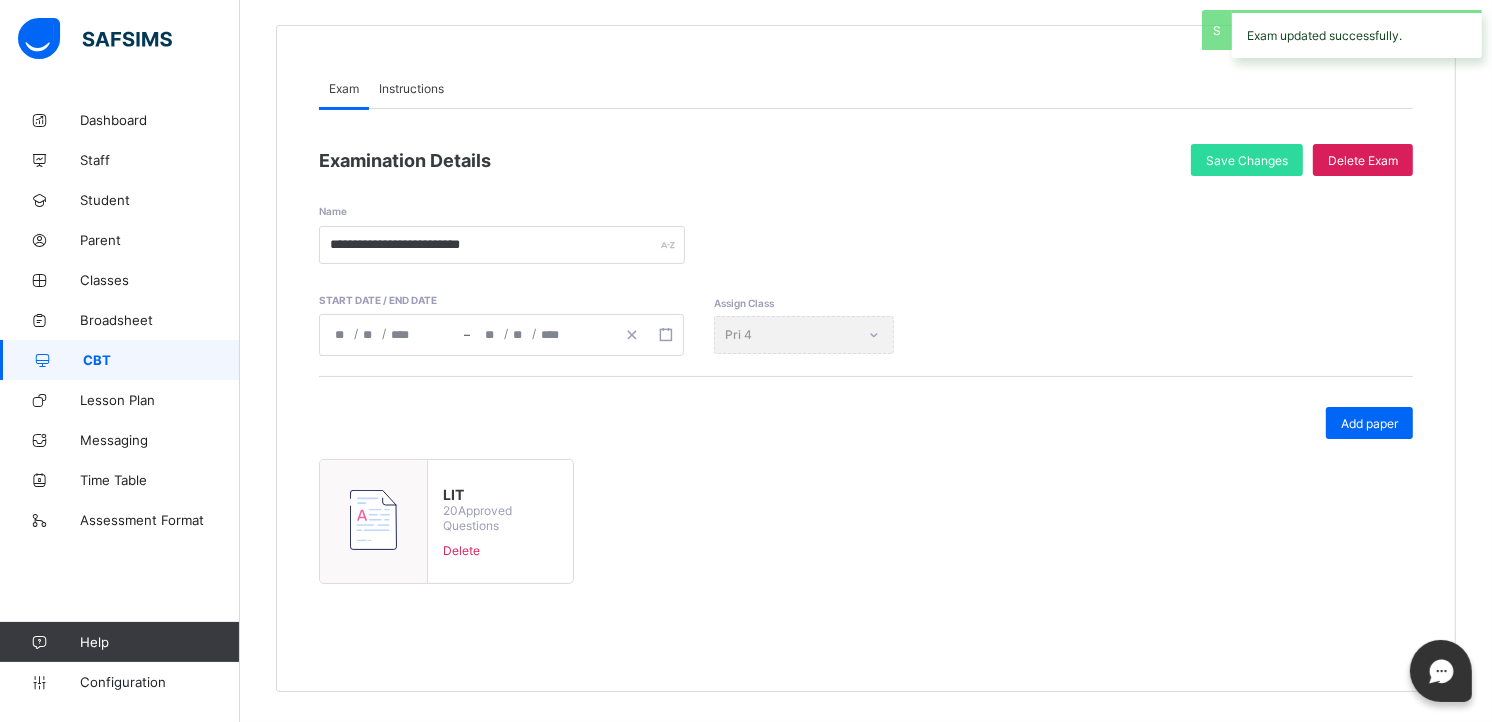 click on "CBT" at bounding box center [120, 360] 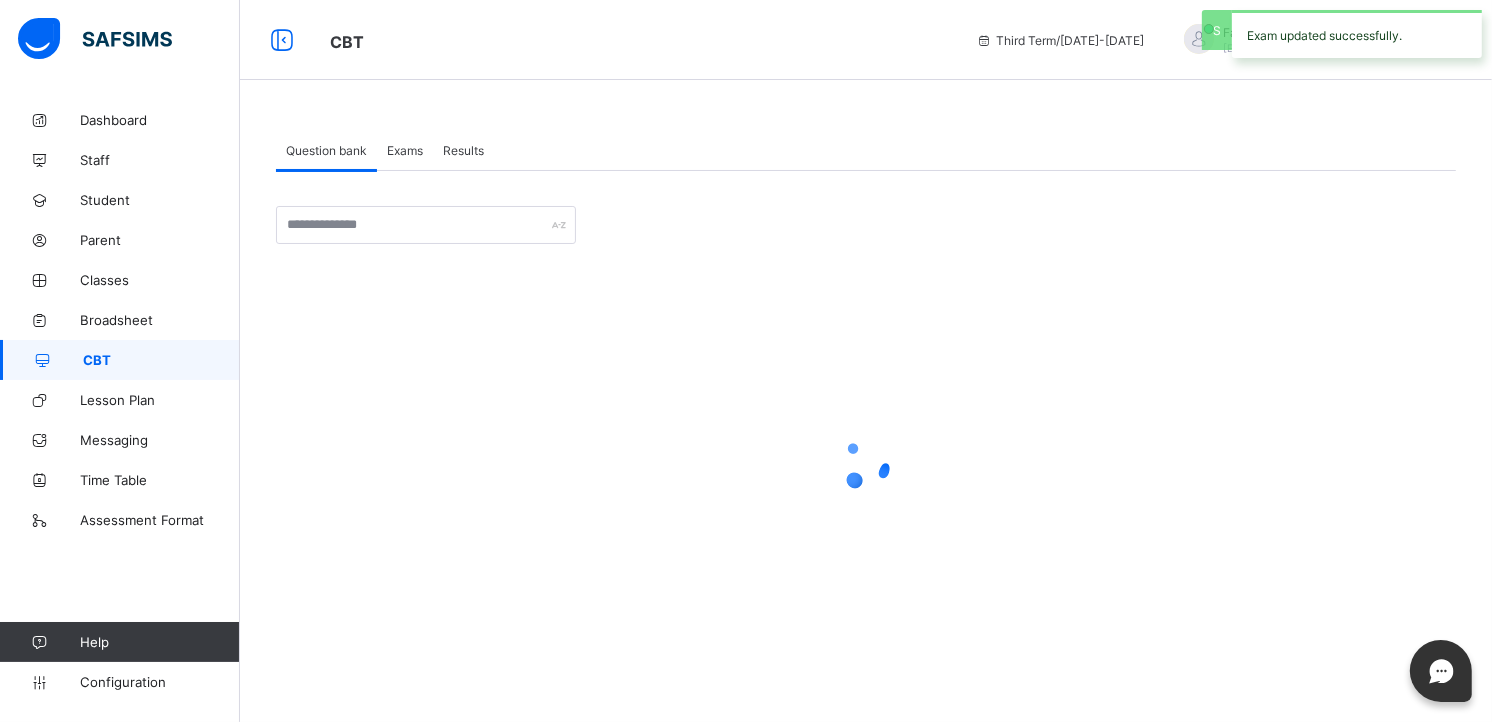 scroll, scrollTop: 0, scrollLeft: 0, axis: both 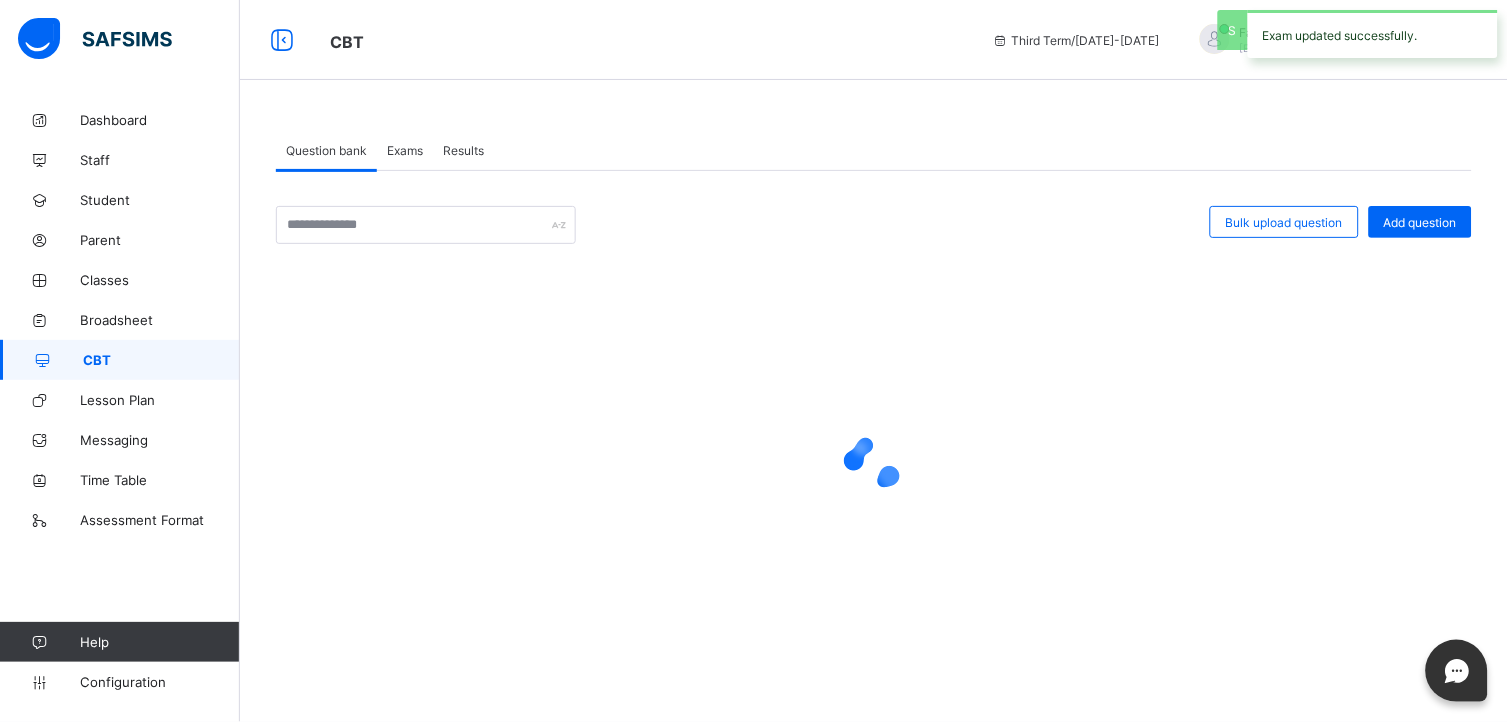 click on "Exams" at bounding box center [405, 150] 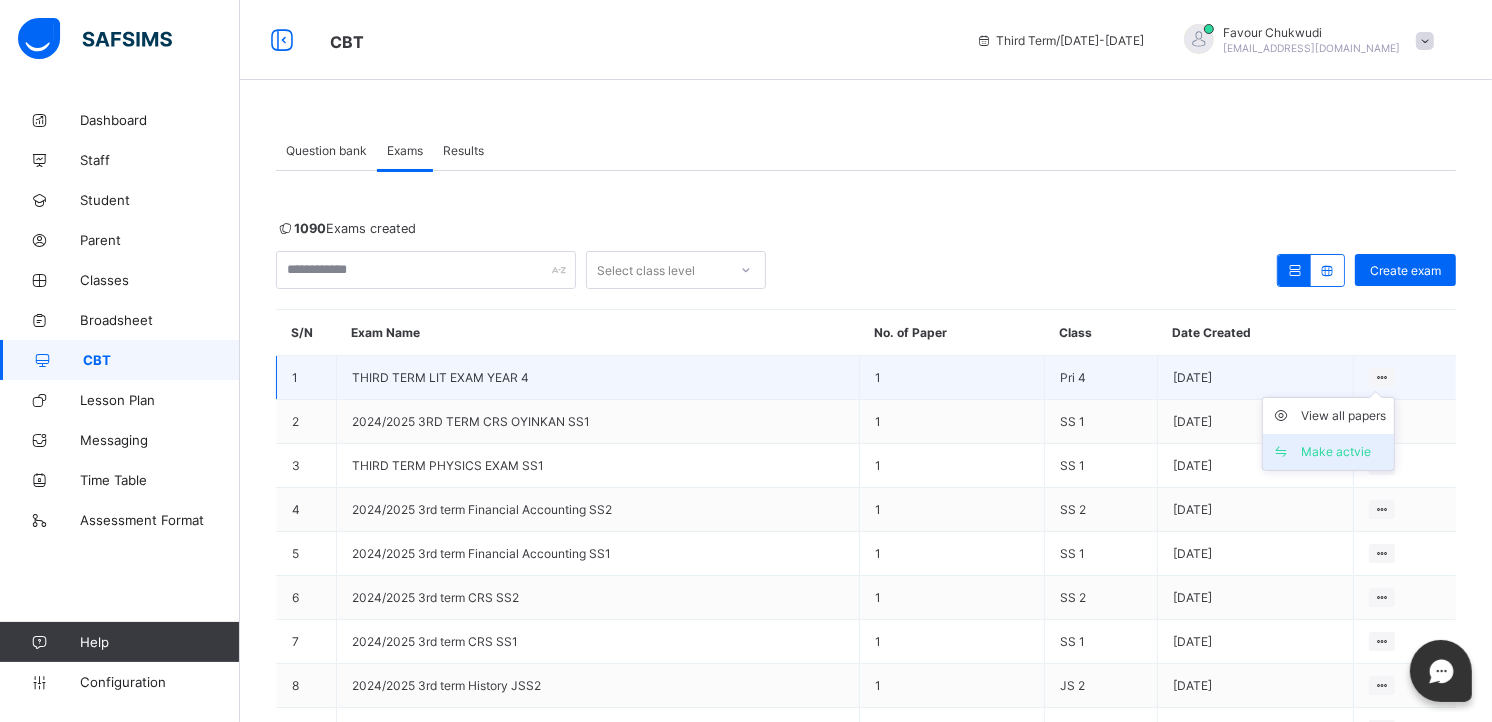 click on "Make actvie" at bounding box center [1343, 452] 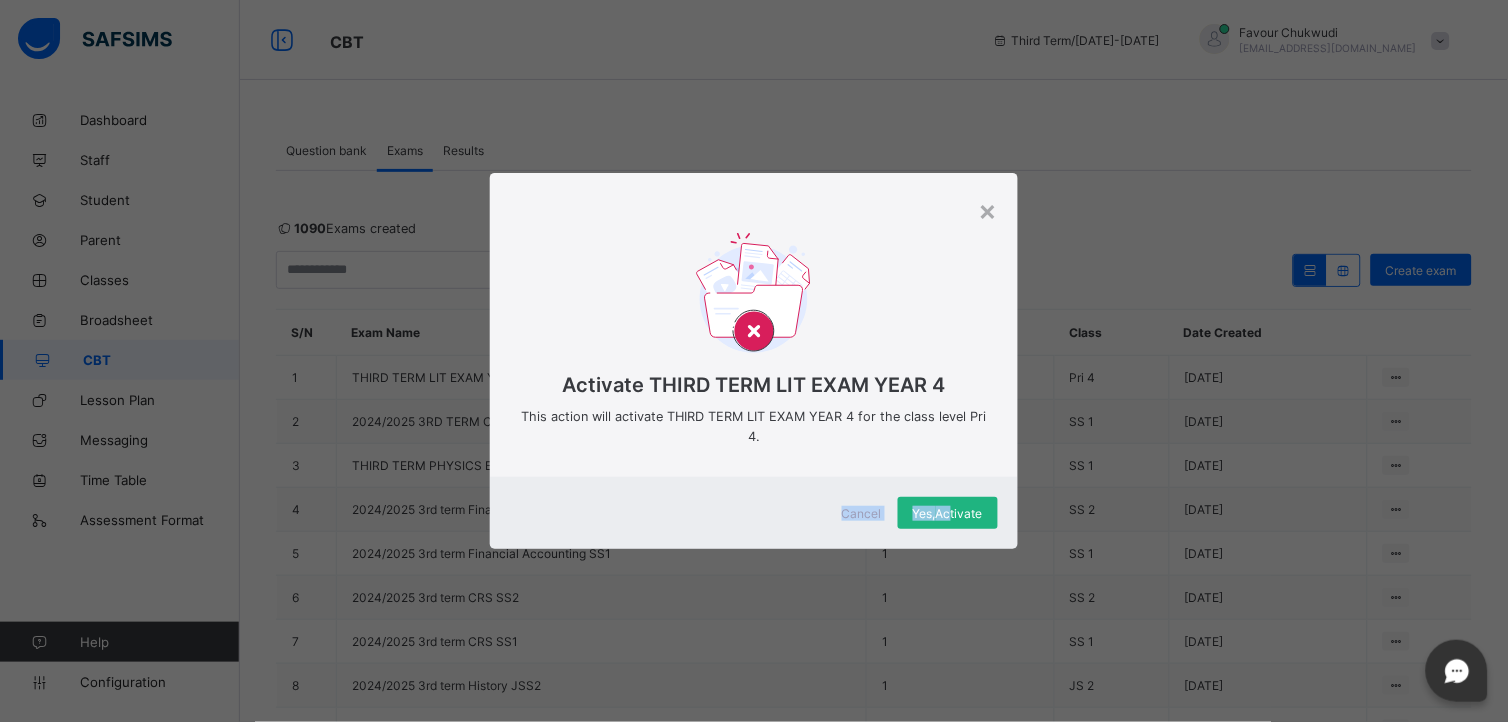 drag, startPoint x: 1358, startPoint y: 457, endPoint x: 955, endPoint y: 525, distance: 408.69672 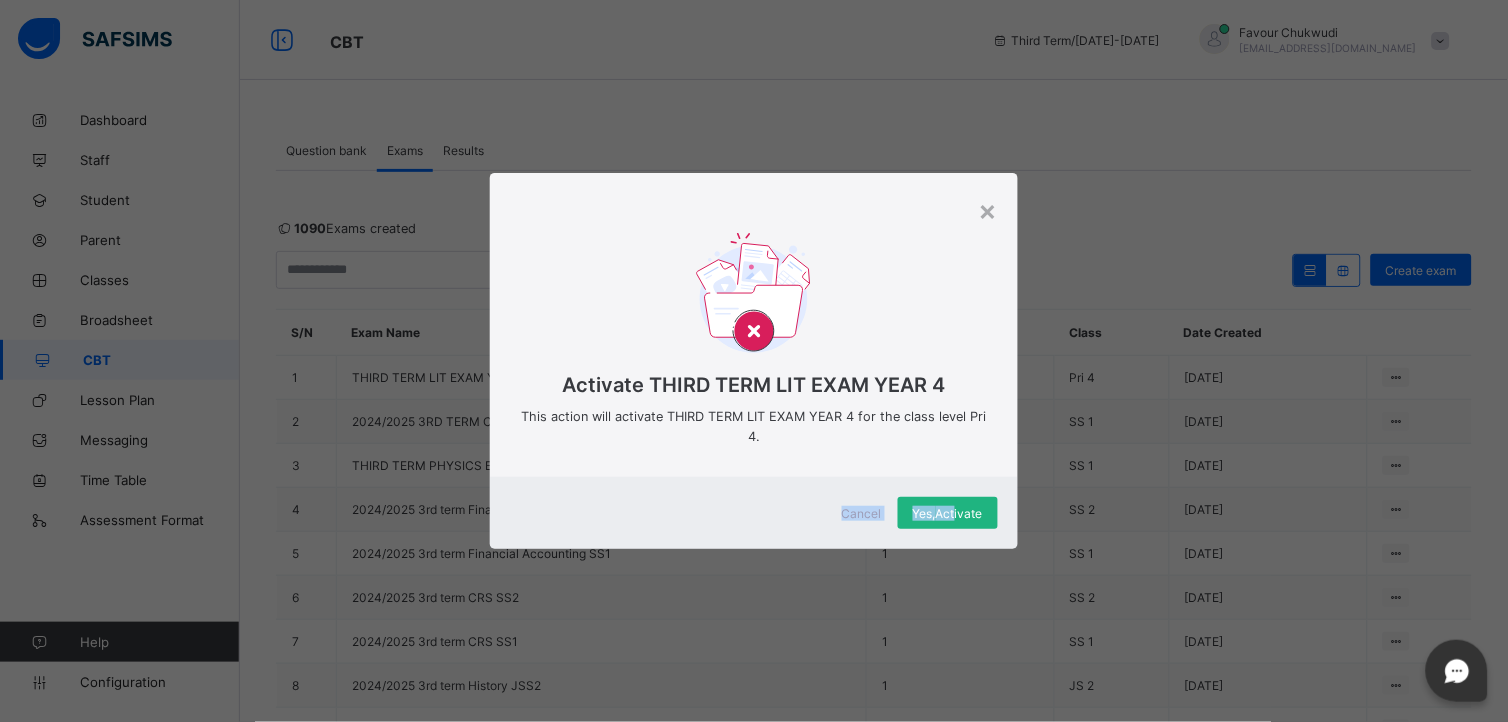 click on "Yes,  Activate" at bounding box center [948, 513] 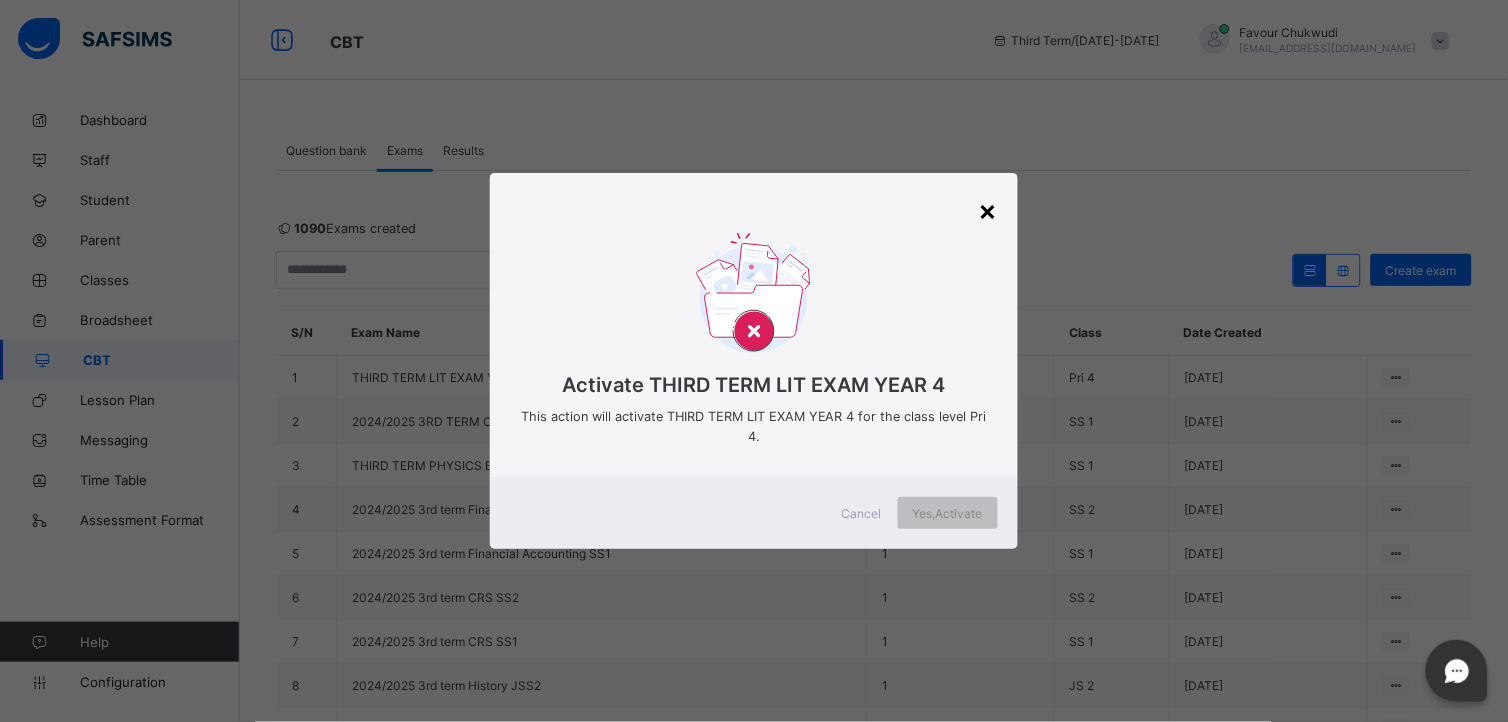 click on "×" at bounding box center (988, 210) 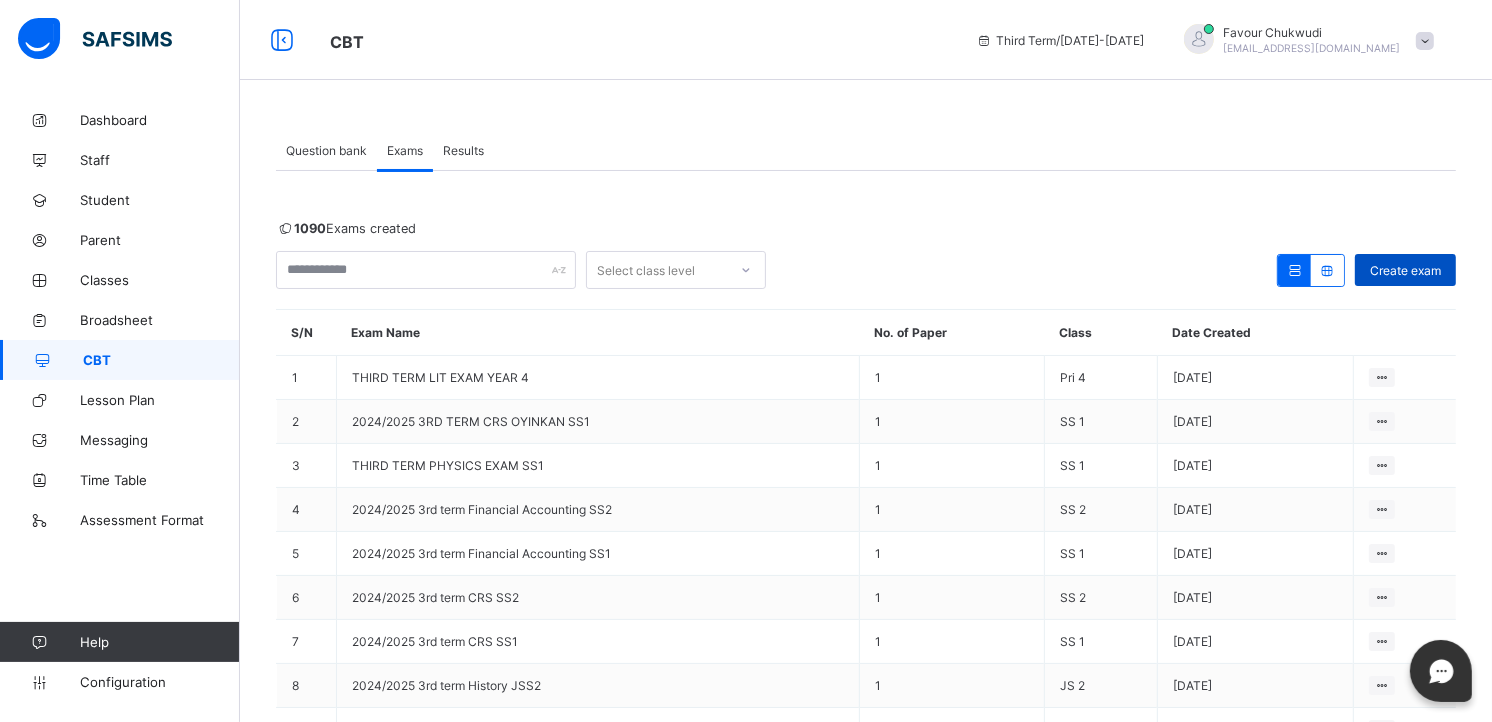 click on "Create exam" at bounding box center [1405, 270] 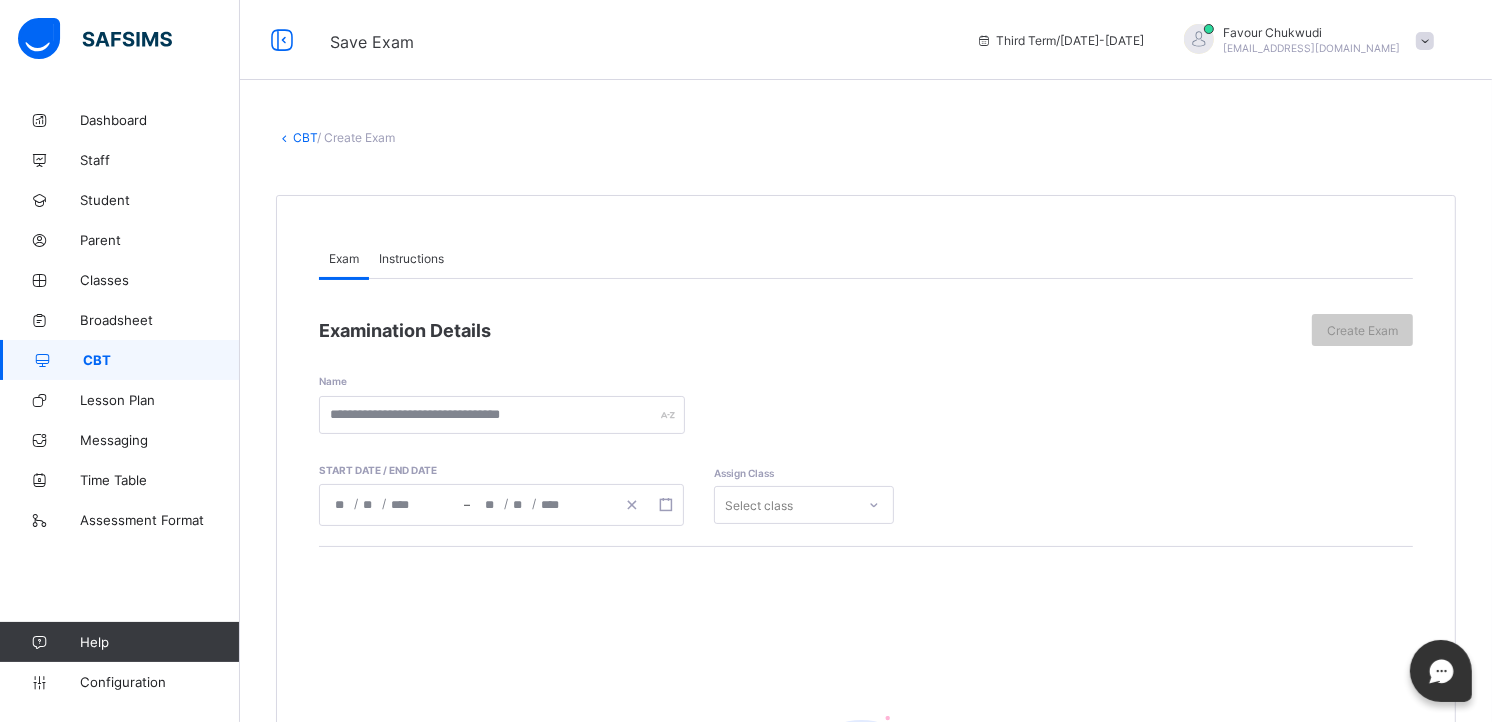 click on "Instructions" at bounding box center [411, 258] 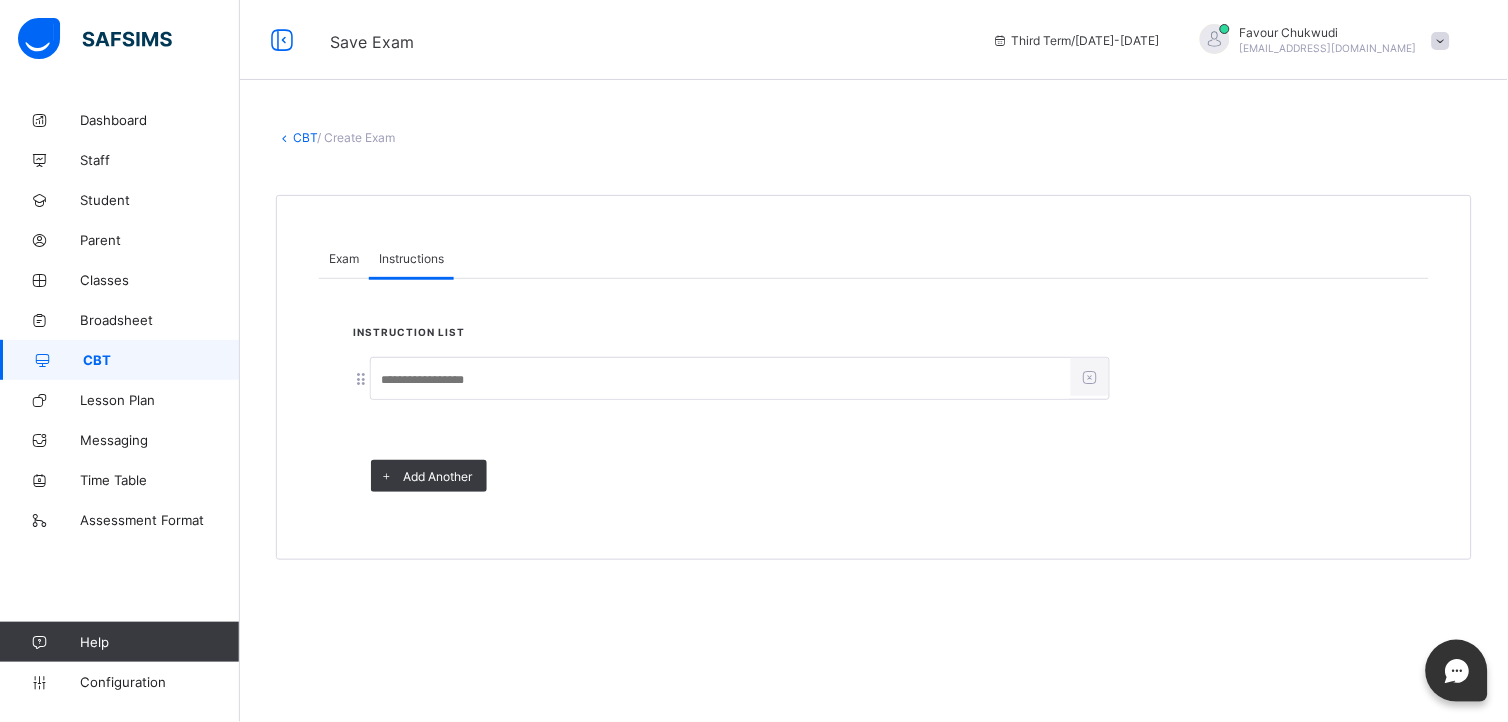 click at bounding box center (721, 380) 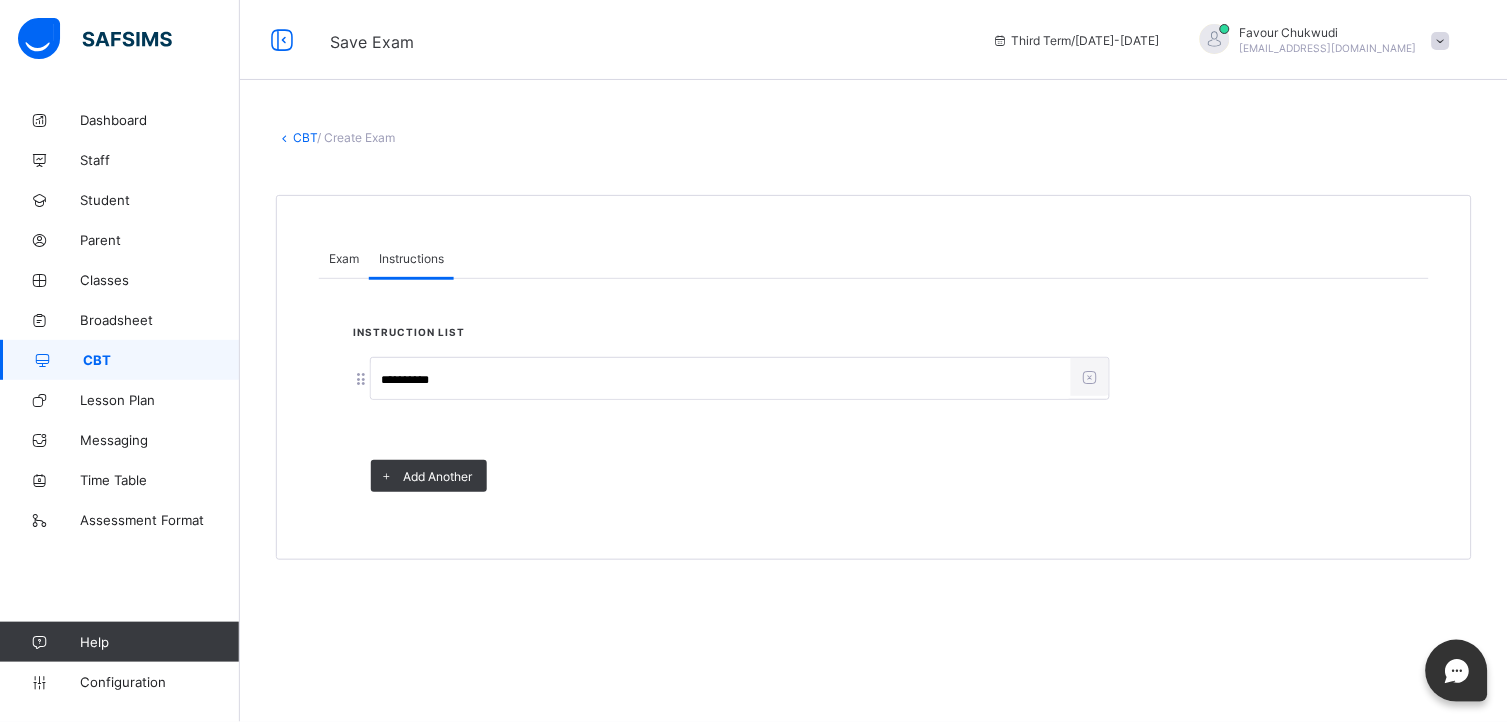 type on "**********" 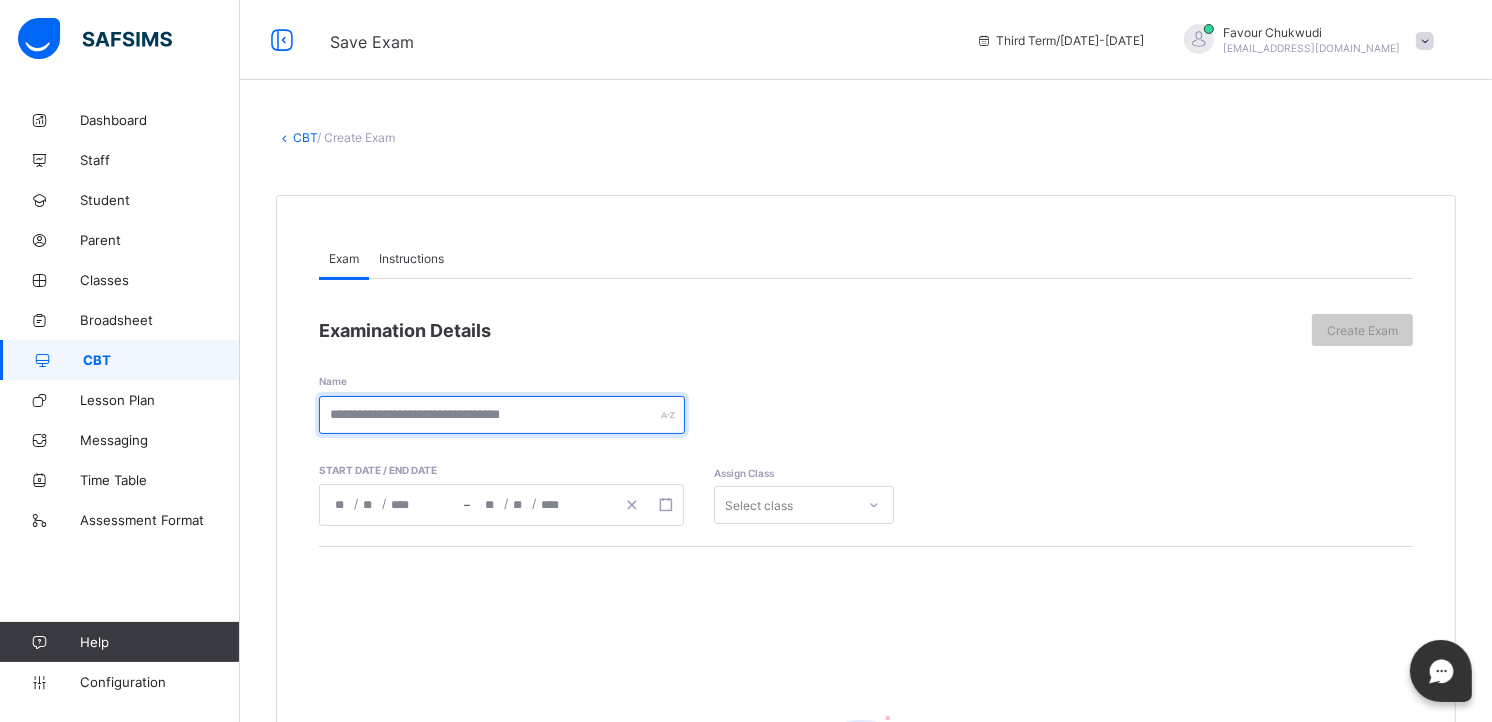 click at bounding box center (502, 415) 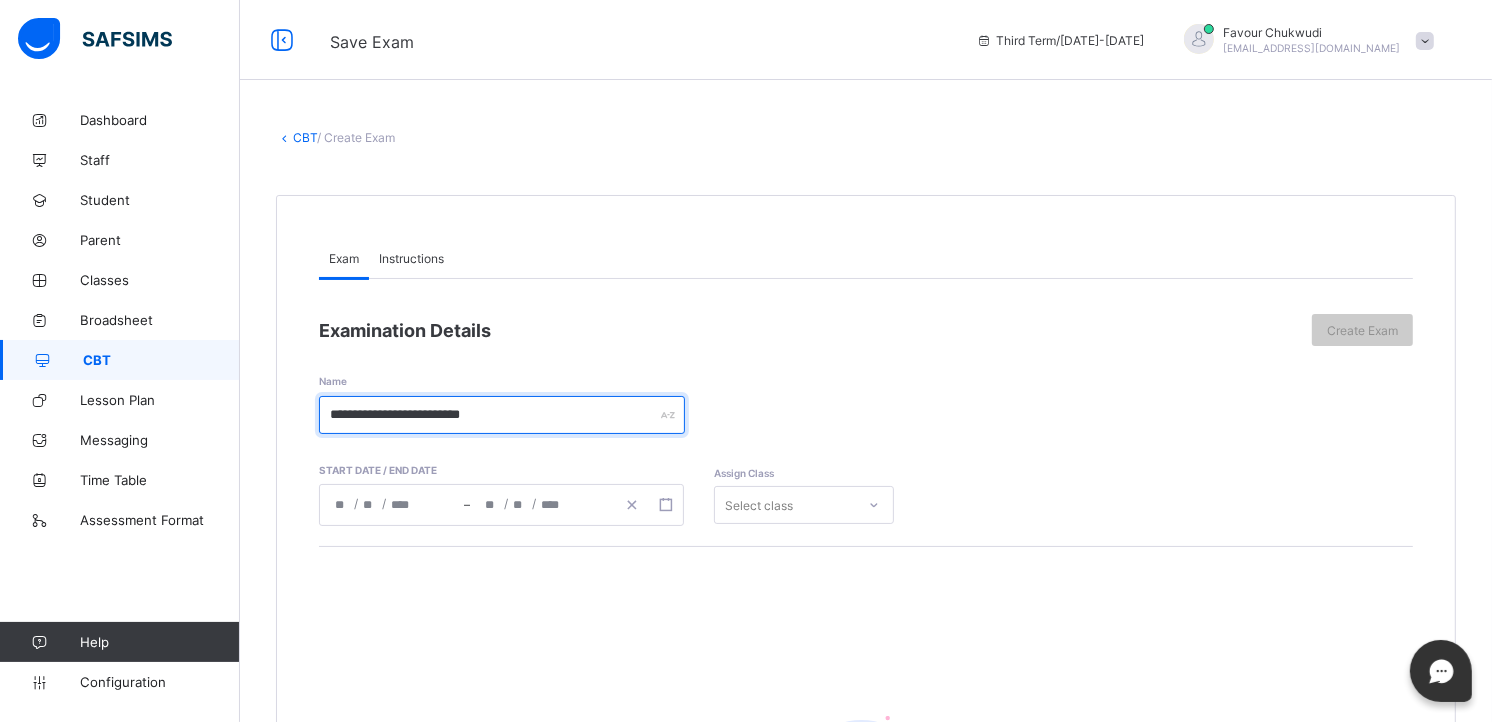 type on "**********" 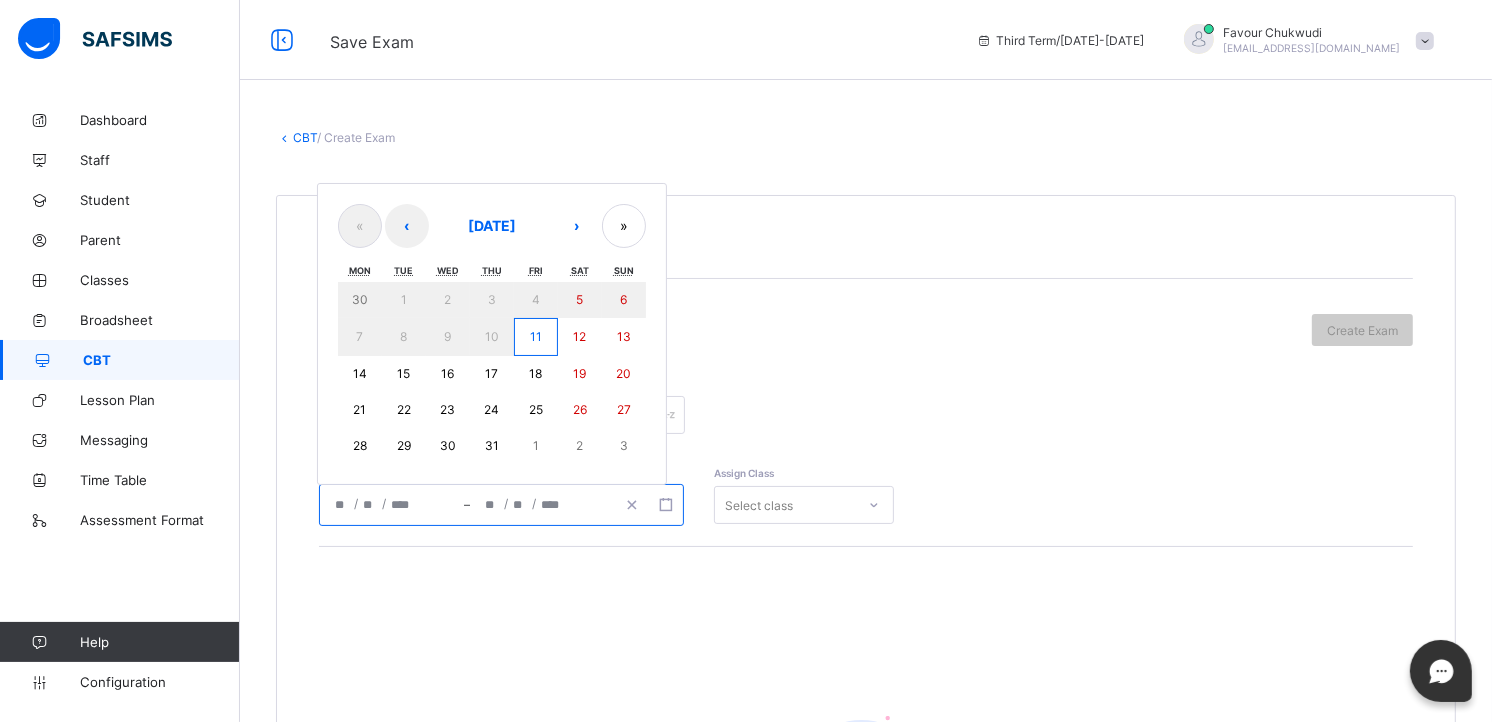 click 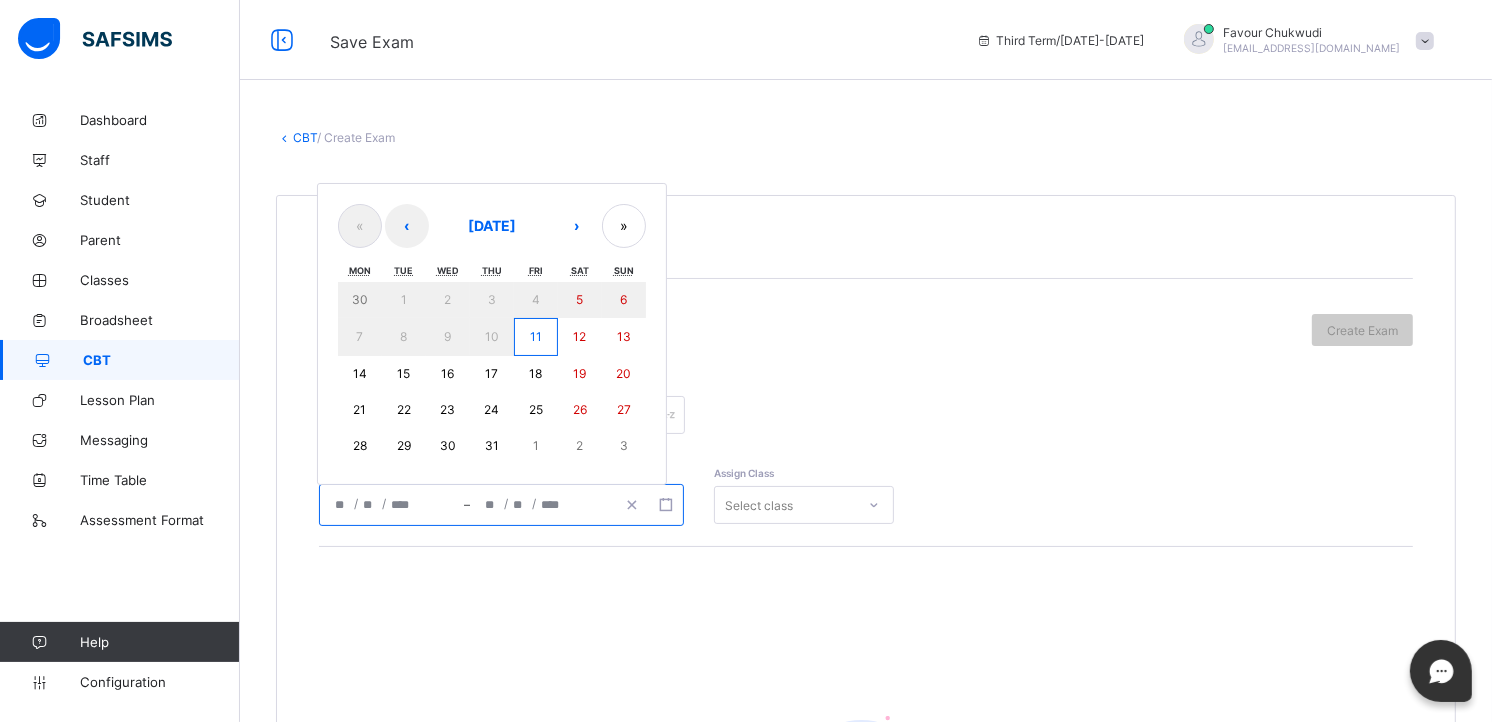 click on "11" at bounding box center [536, 336] 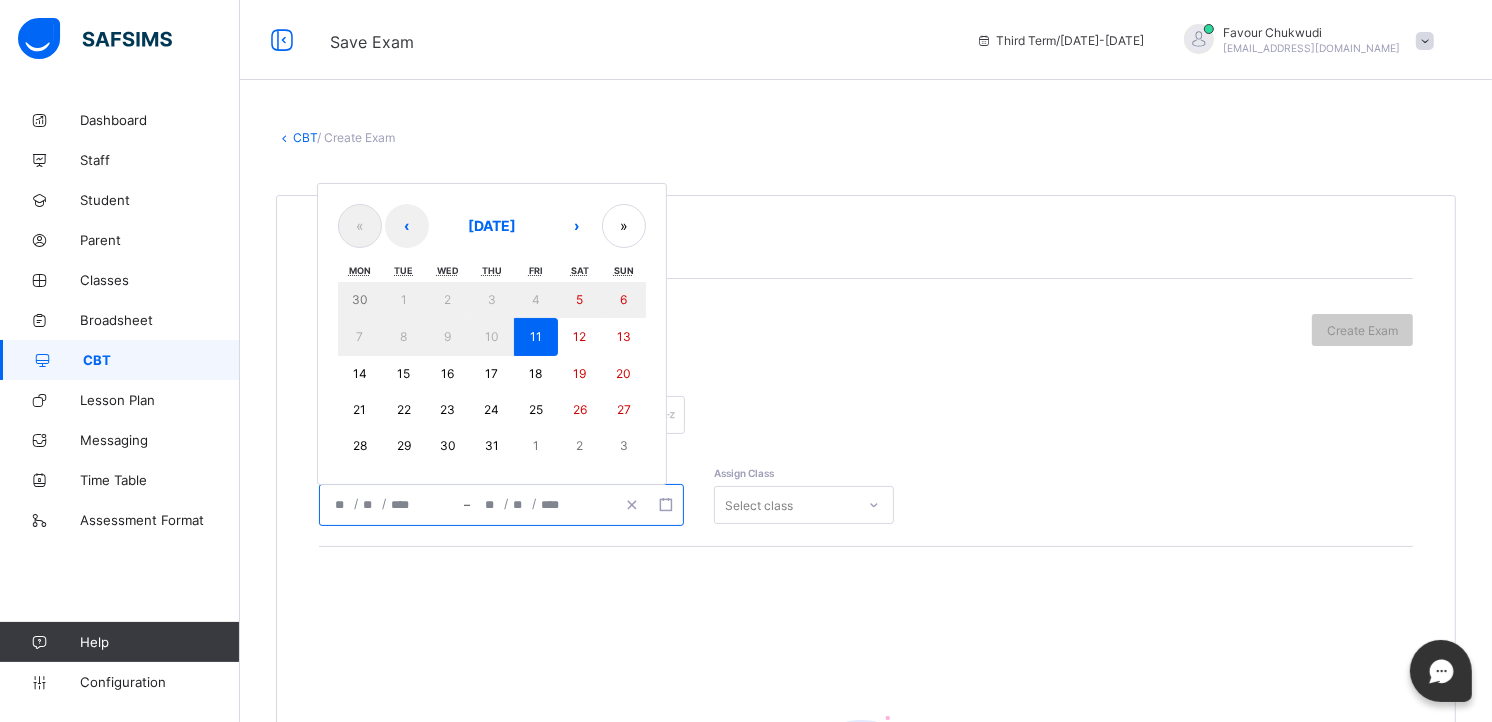 click on "11" at bounding box center [536, 336] 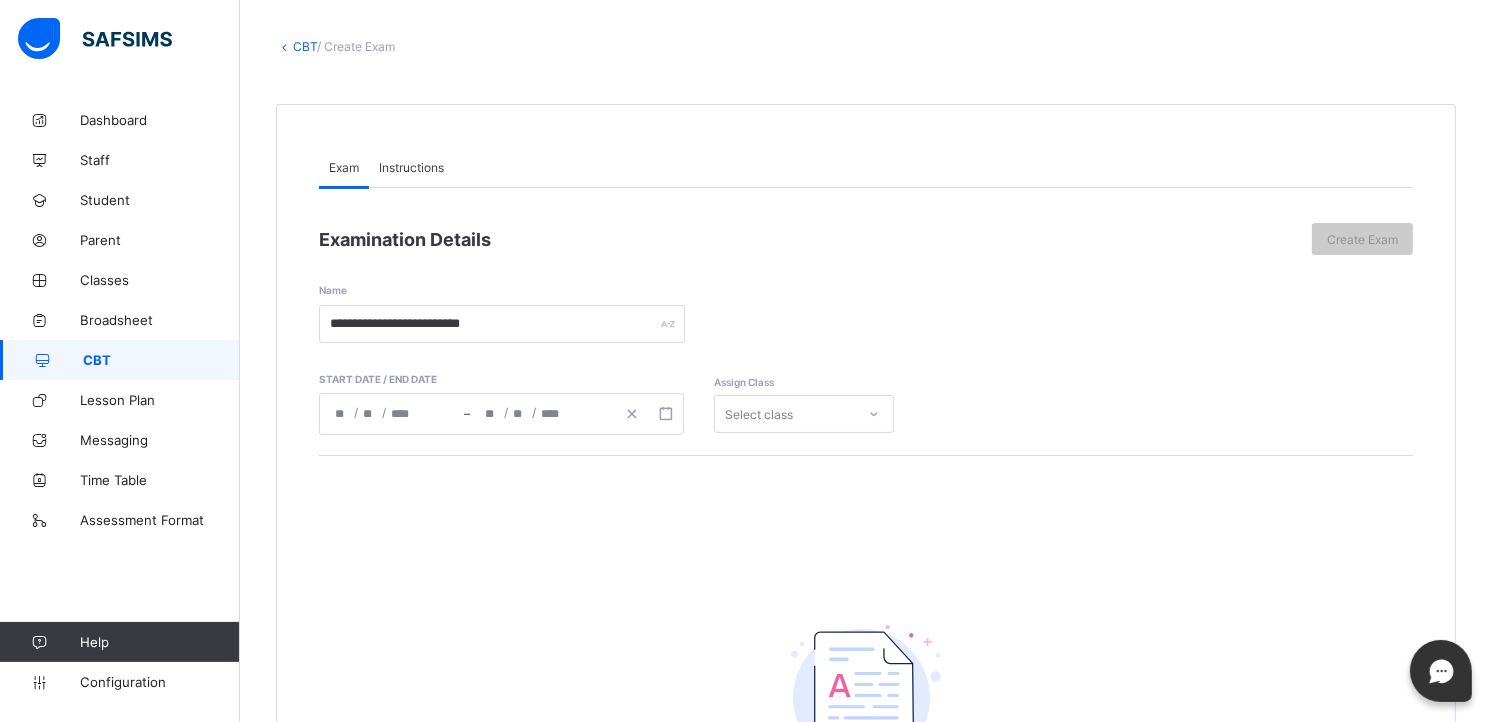 click on "Select class" at bounding box center [804, 414] 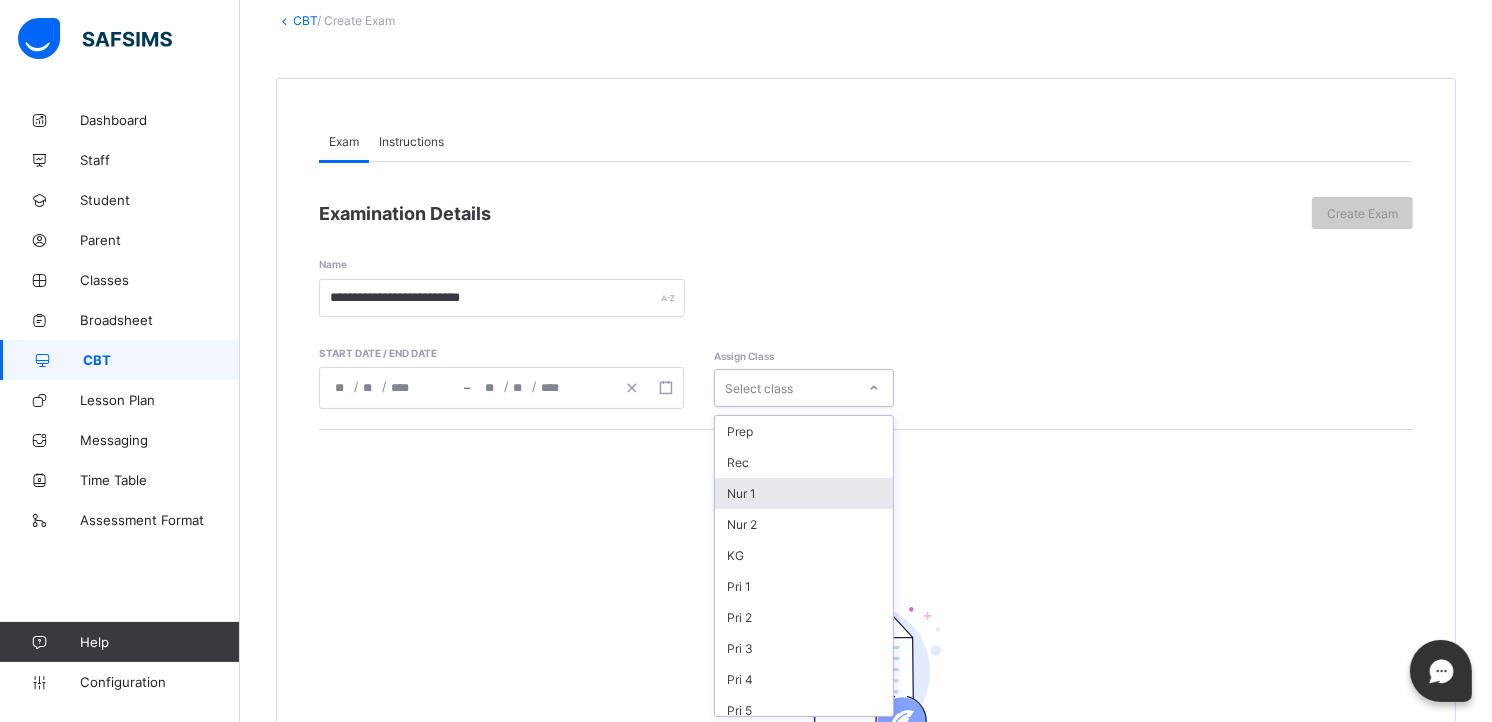 scroll, scrollTop: 120, scrollLeft: 0, axis: vertical 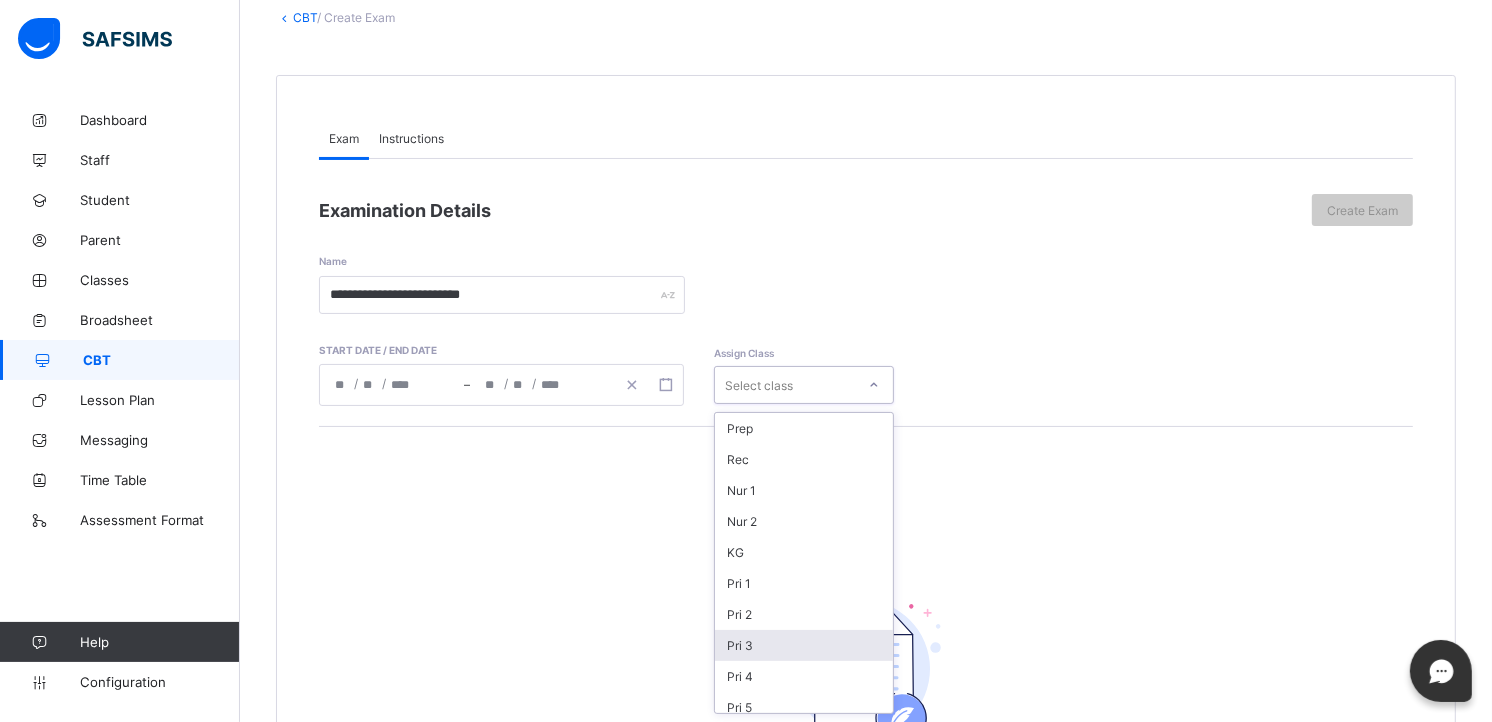 click on "Pri 3" at bounding box center [804, 645] 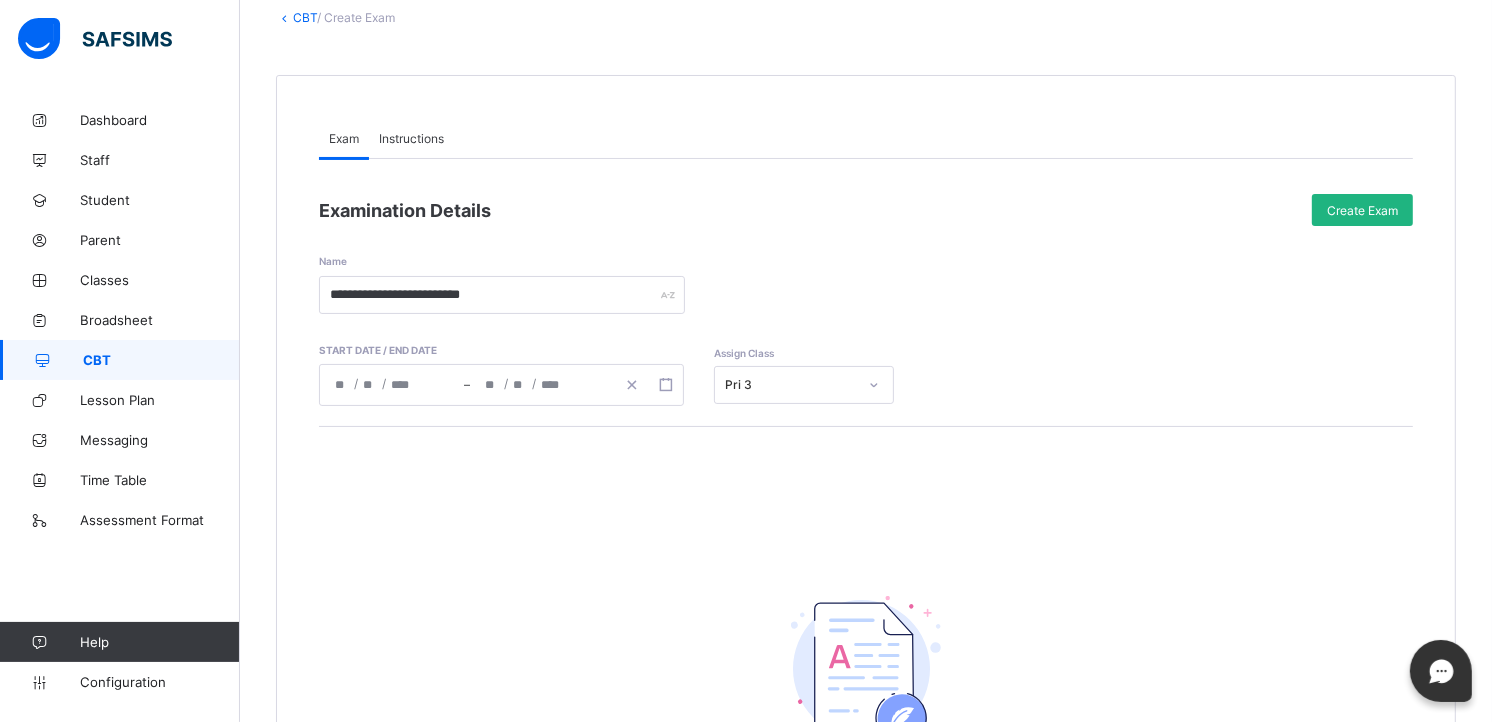 click on "Create Exam" at bounding box center [1362, 210] 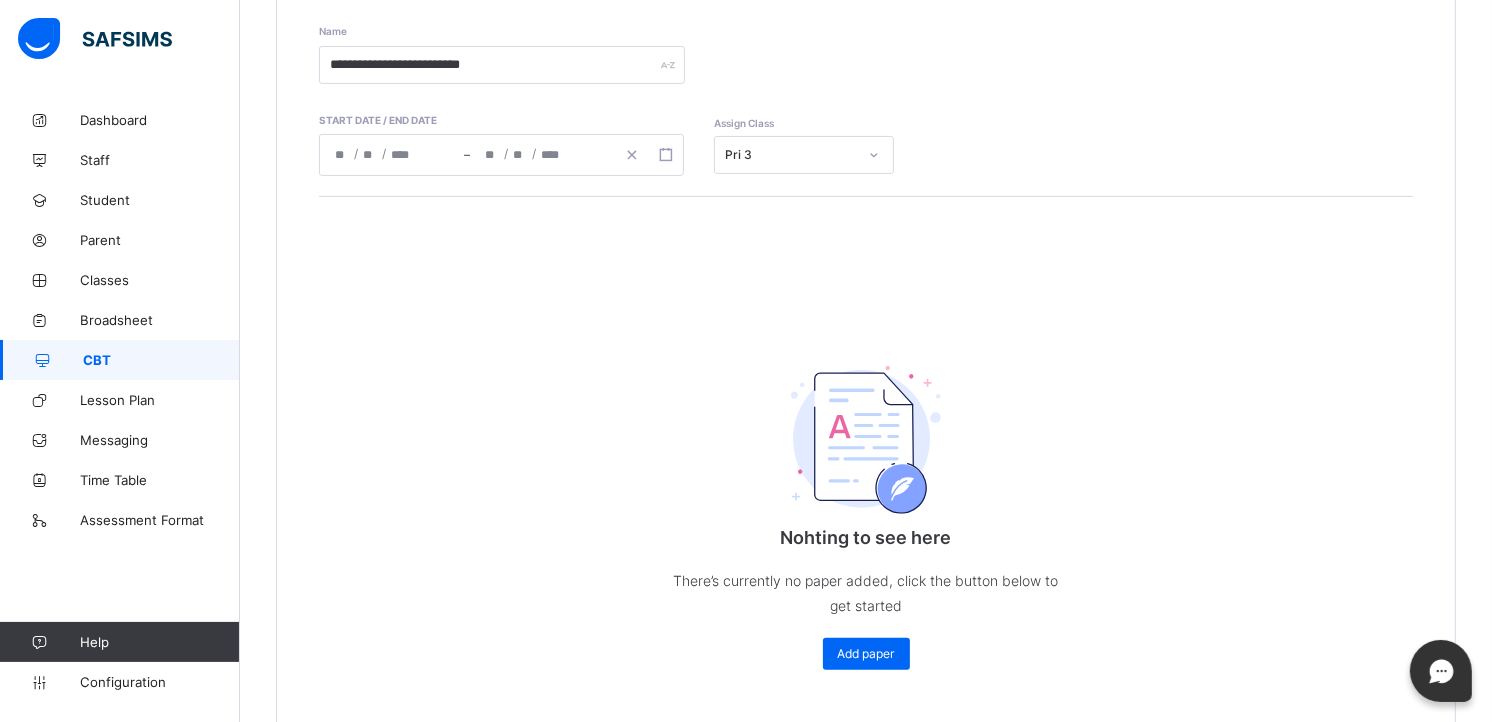 scroll, scrollTop: 386, scrollLeft: 0, axis: vertical 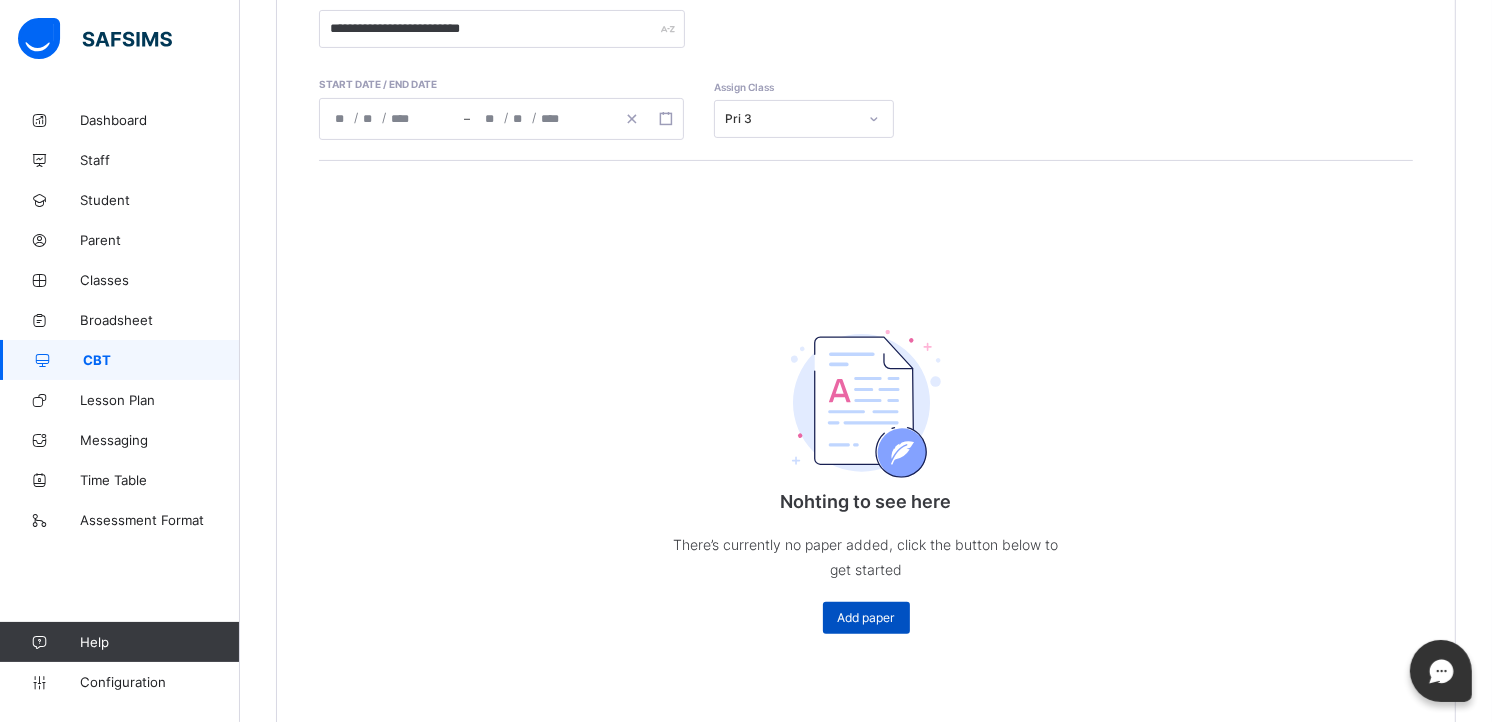 click on "Add paper" at bounding box center [866, 618] 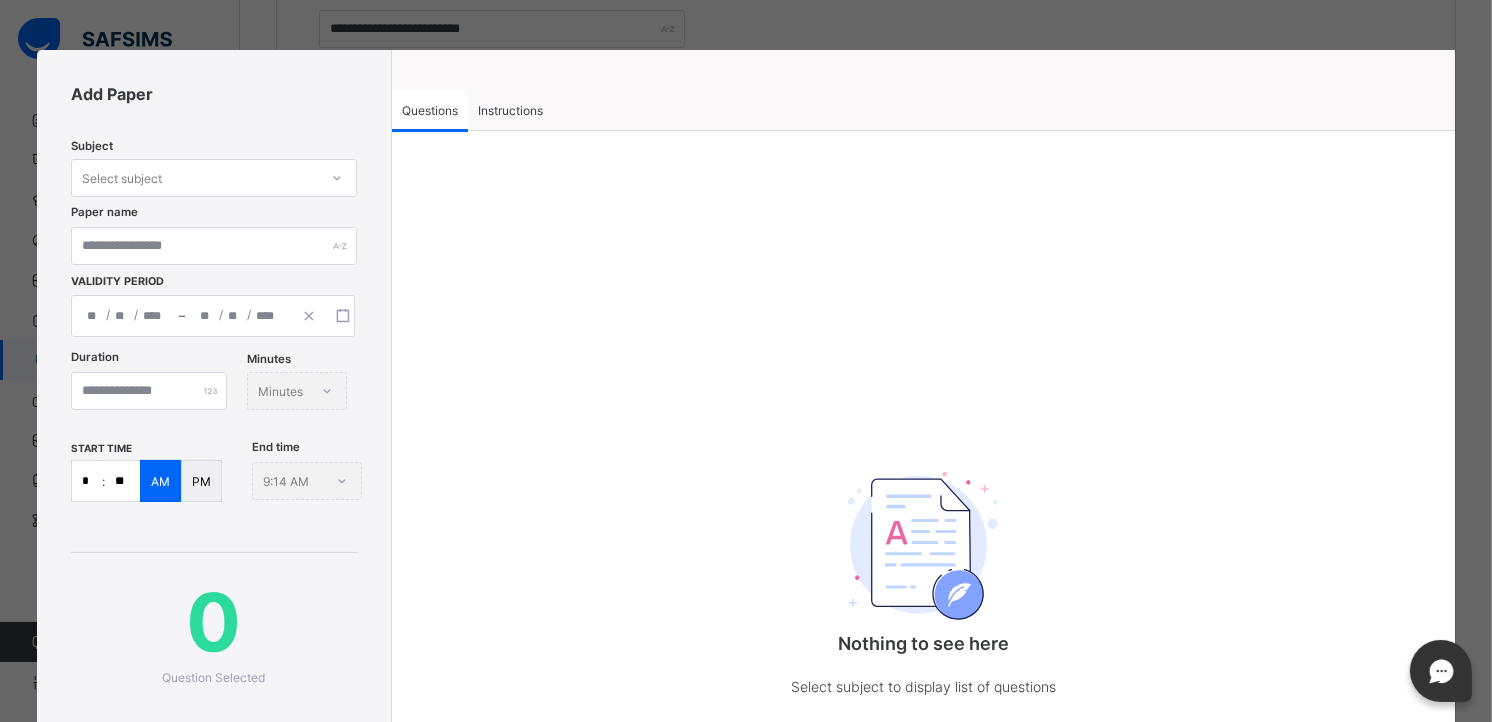 click on "Instructions" at bounding box center [510, 110] 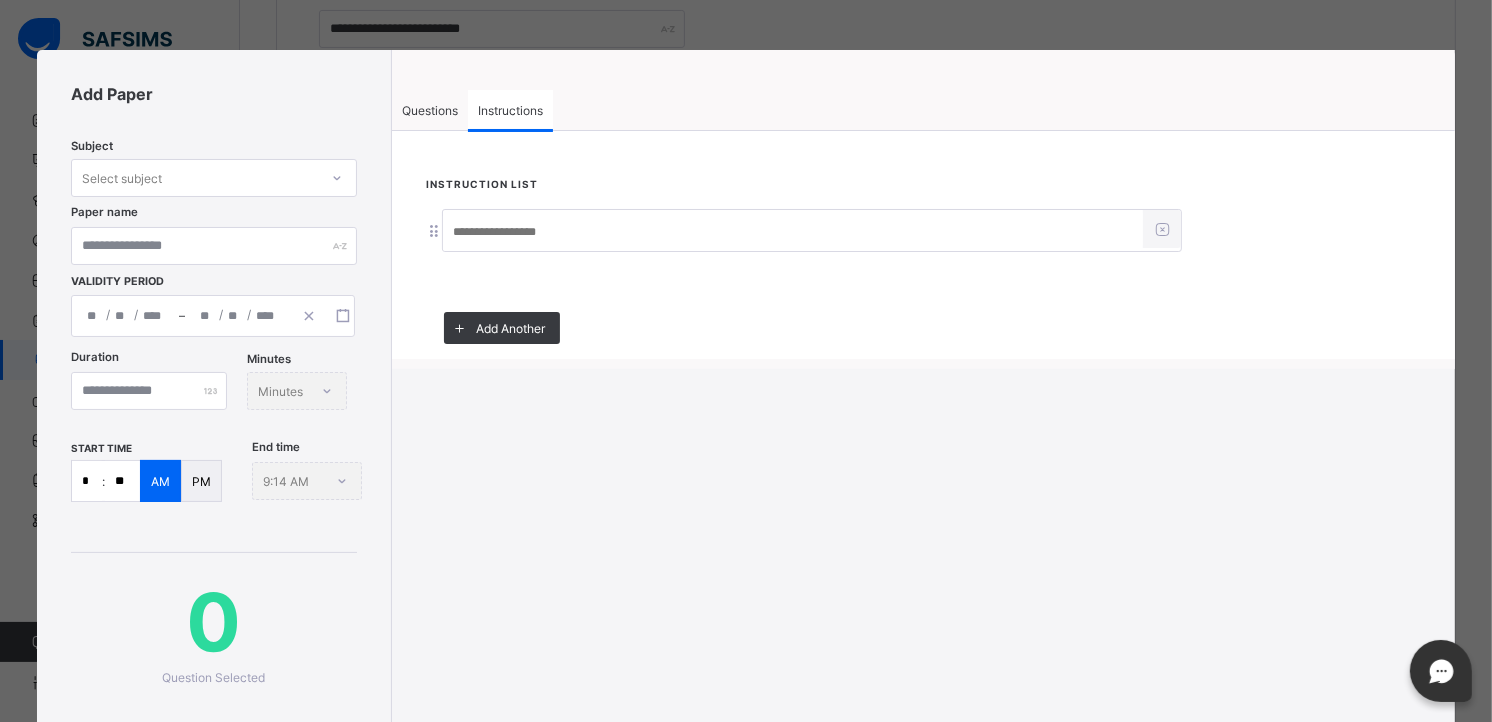 click at bounding box center (793, 232) 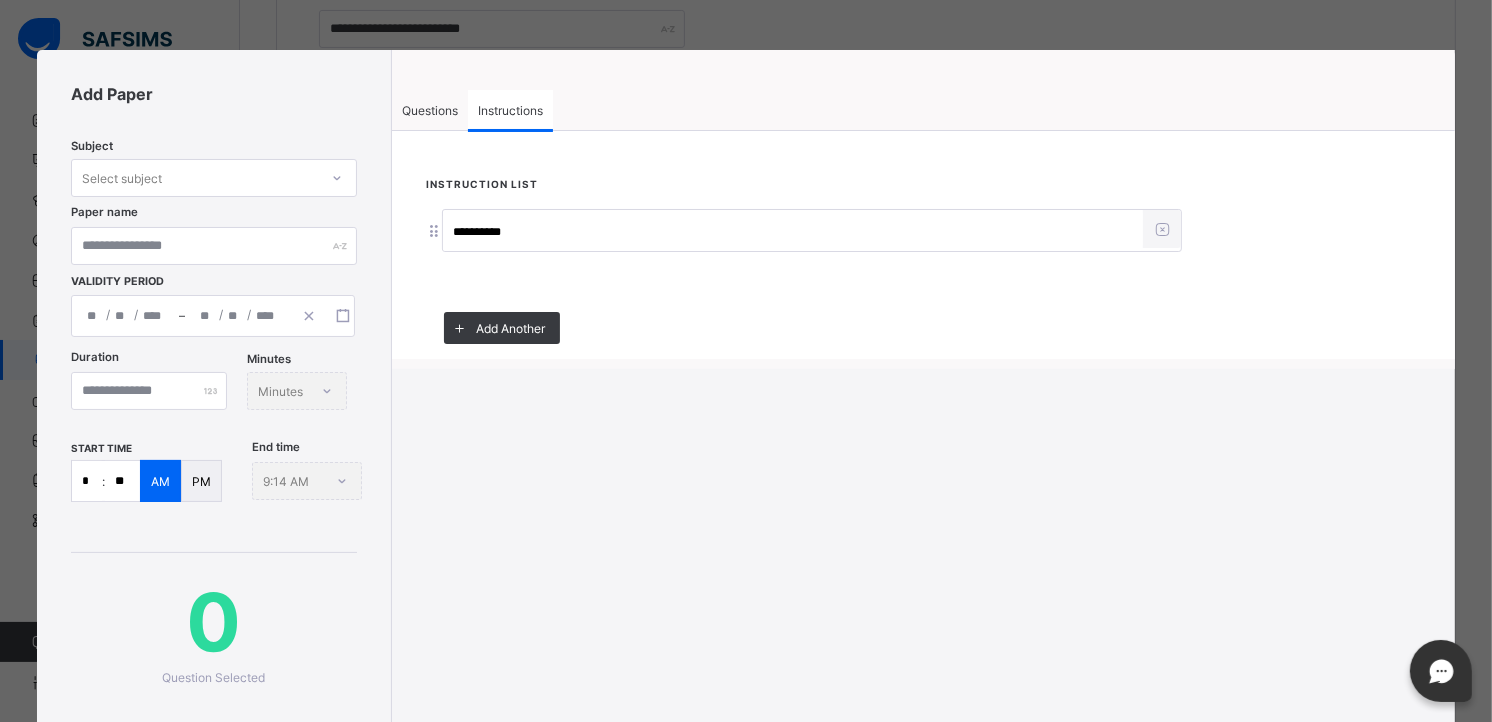 type on "**********" 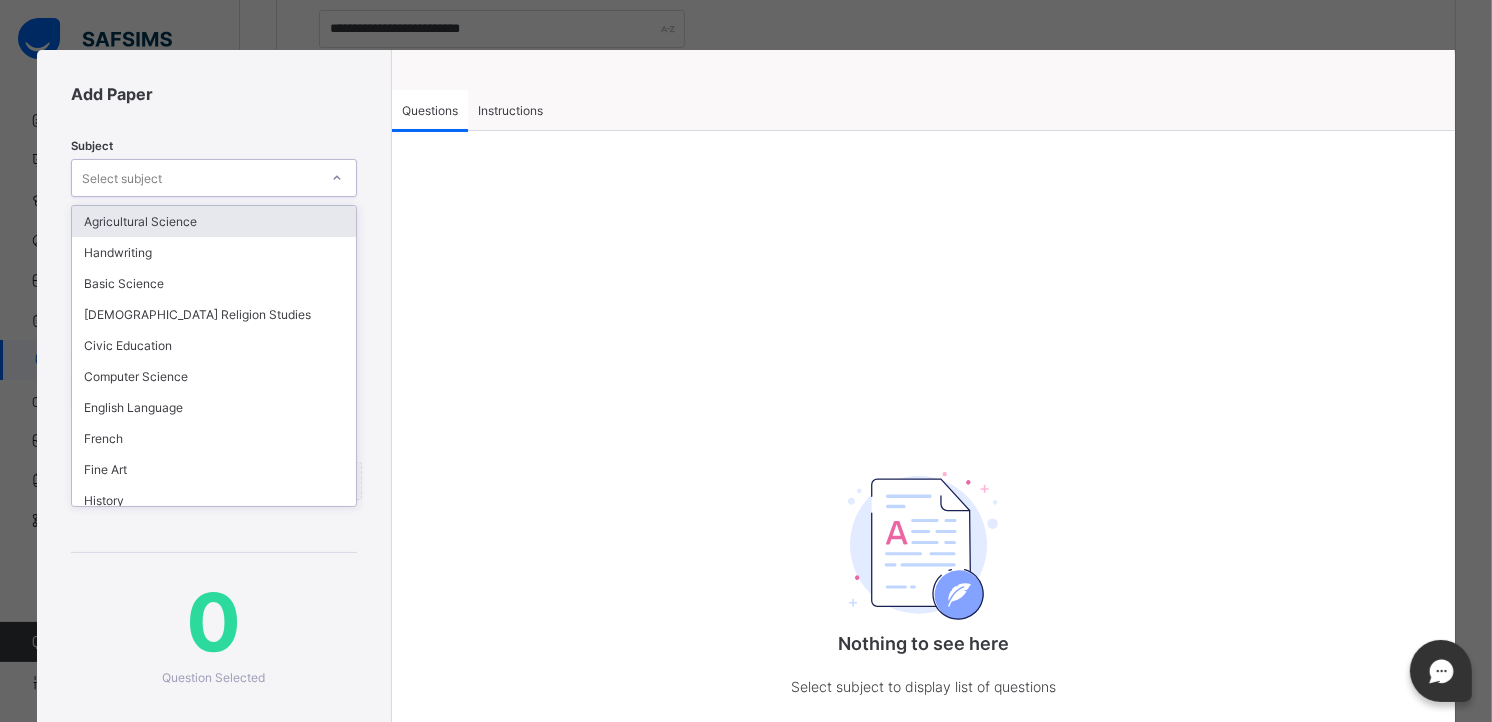 click on "Select subject" at bounding box center [194, 178] 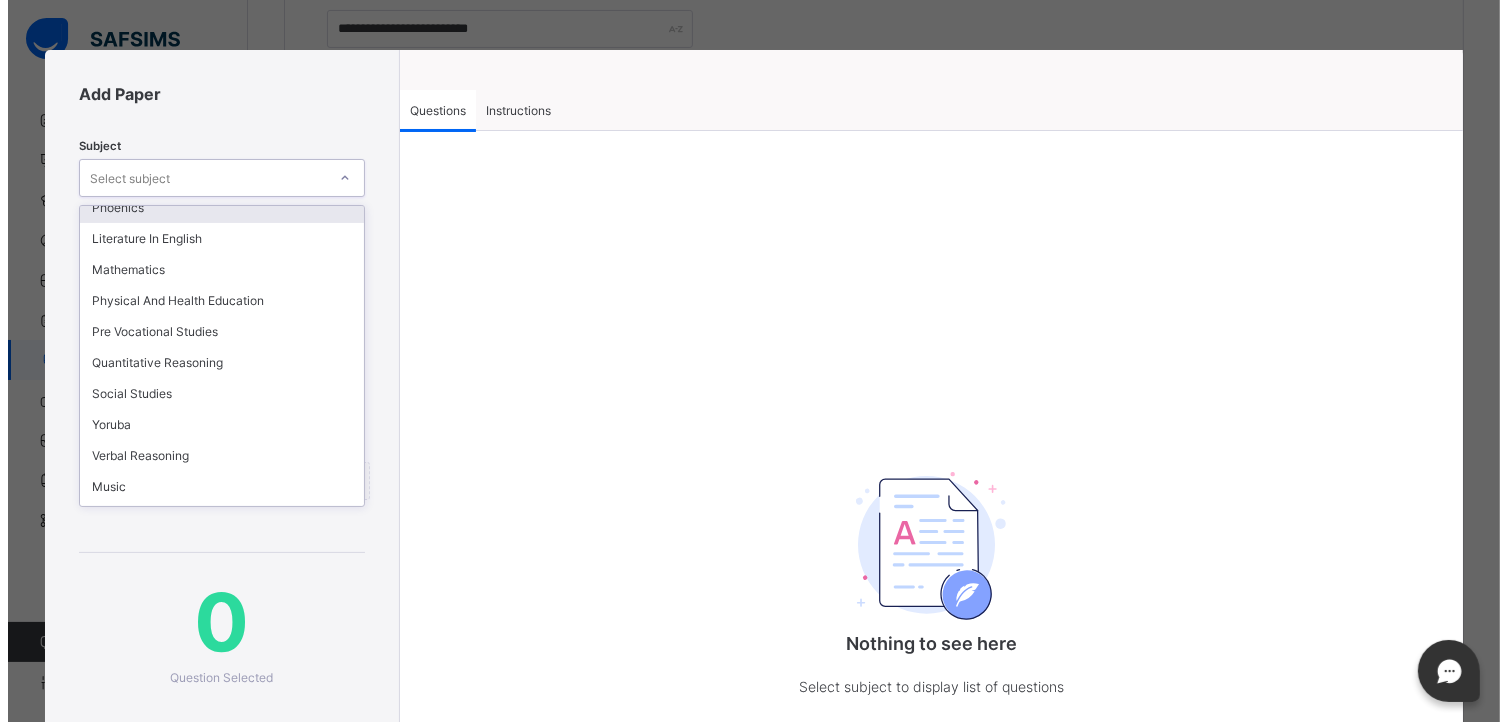 scroll, scrollTop: 325, scrollLeft: 0, axis: vertical 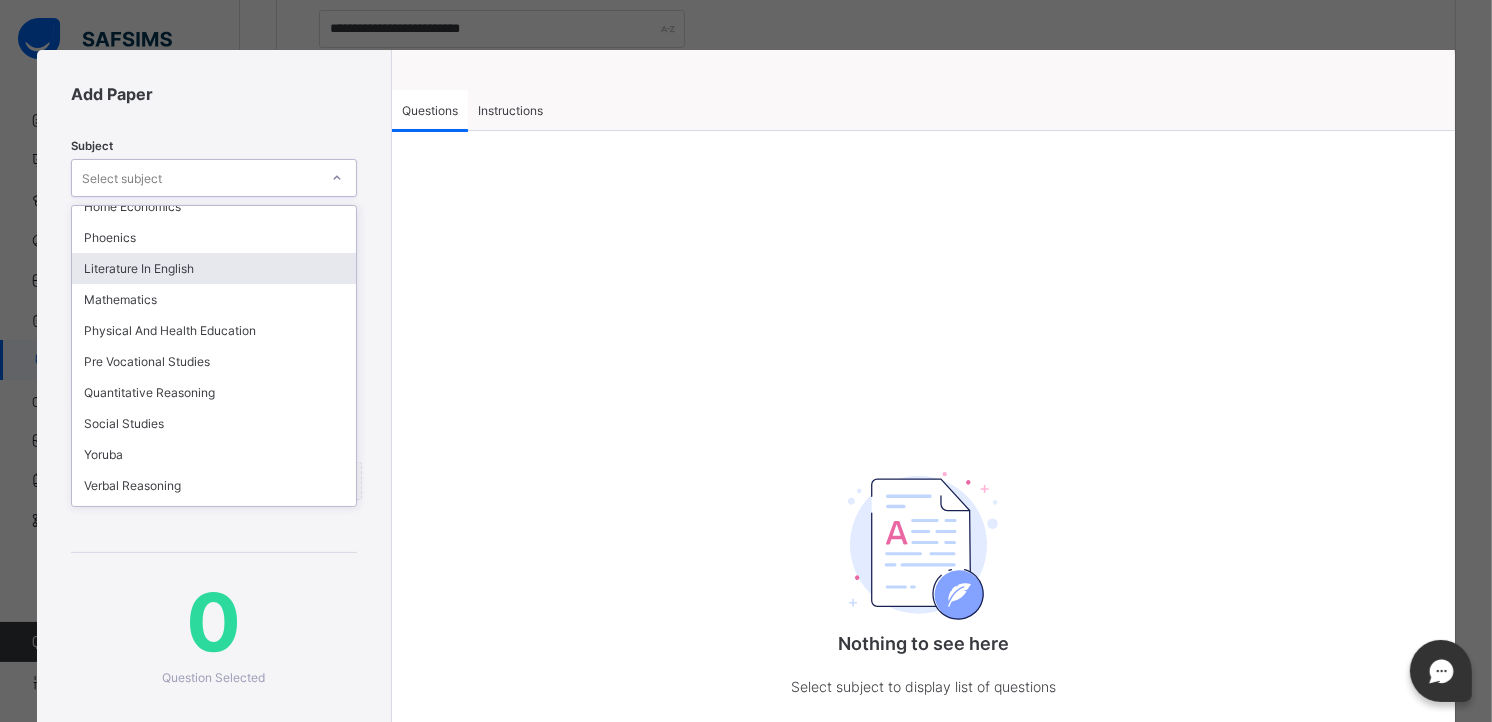 click on "Literature In English" at bounding box center (213, 268) 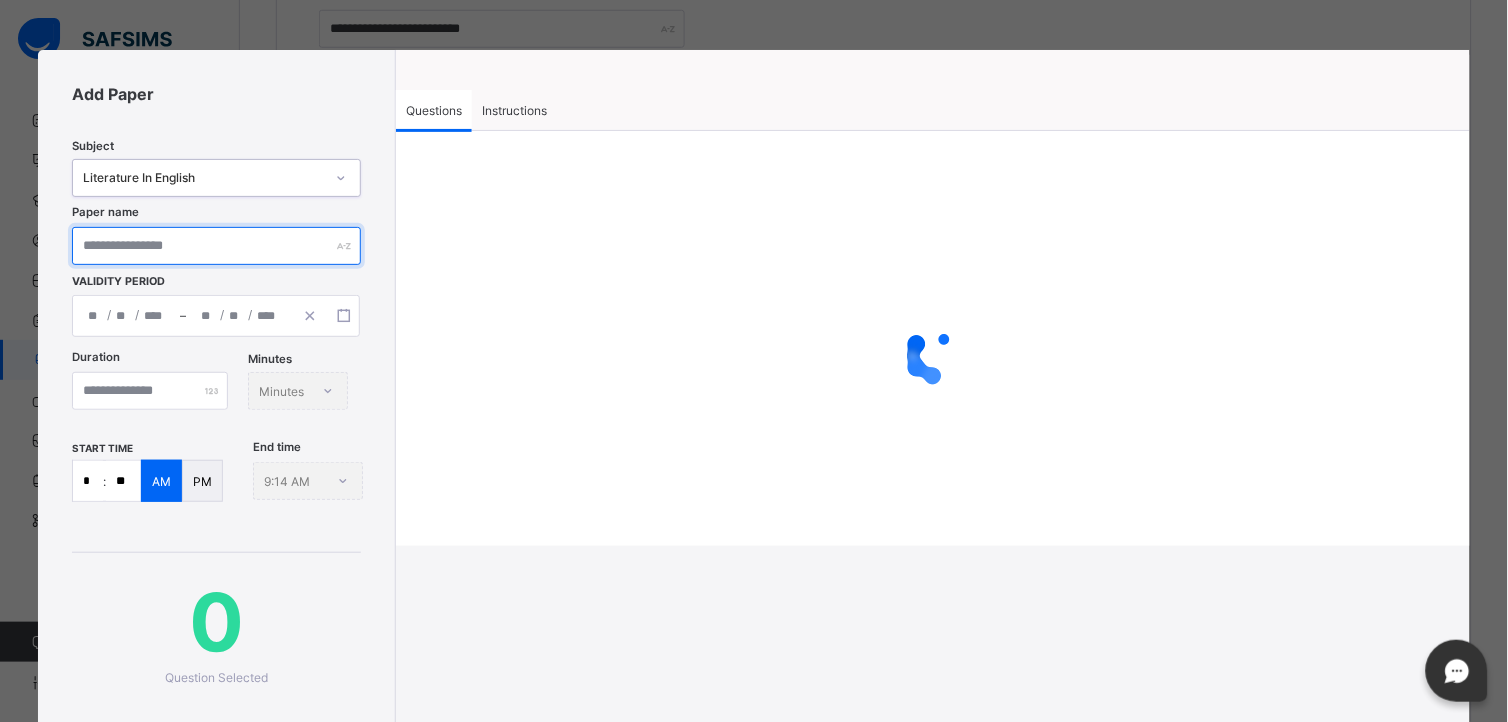 click at bounding box center (216, 246) 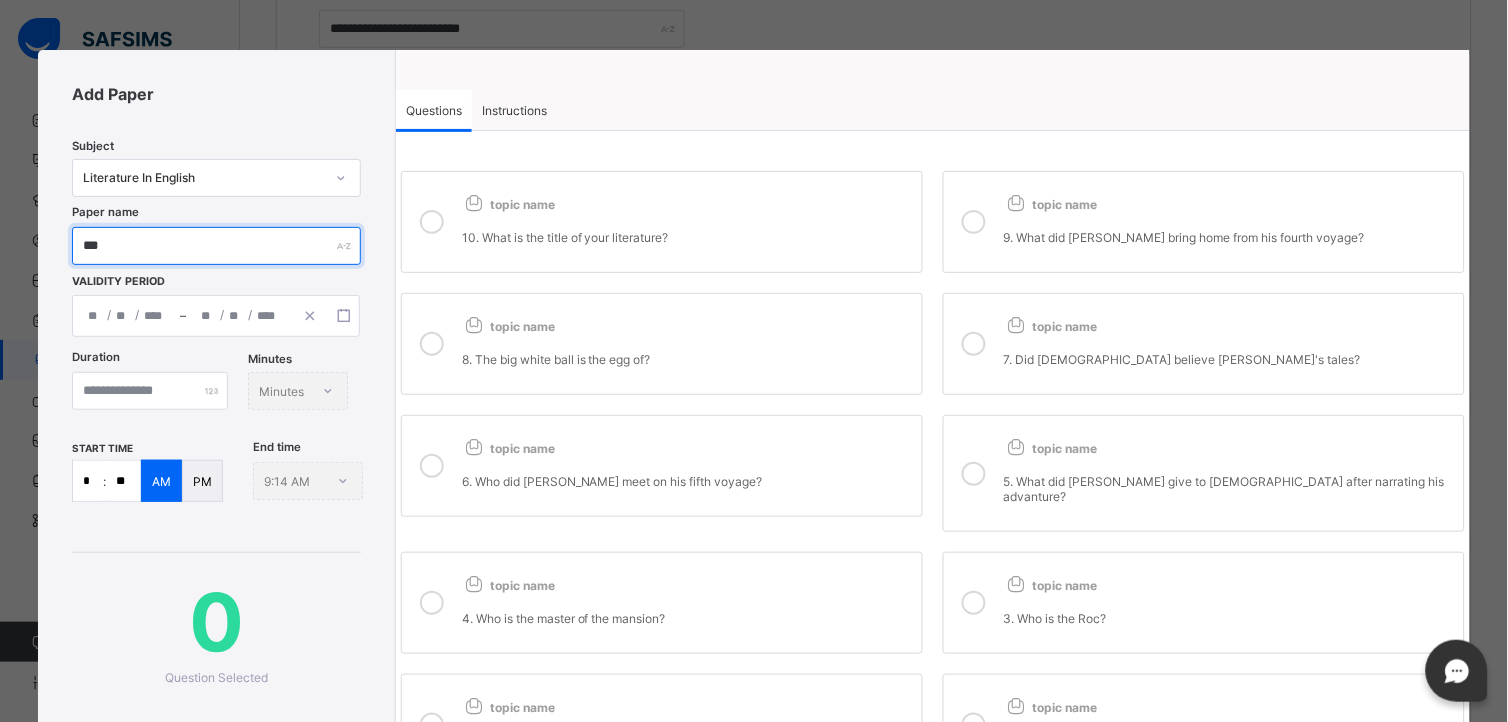 type on "***" 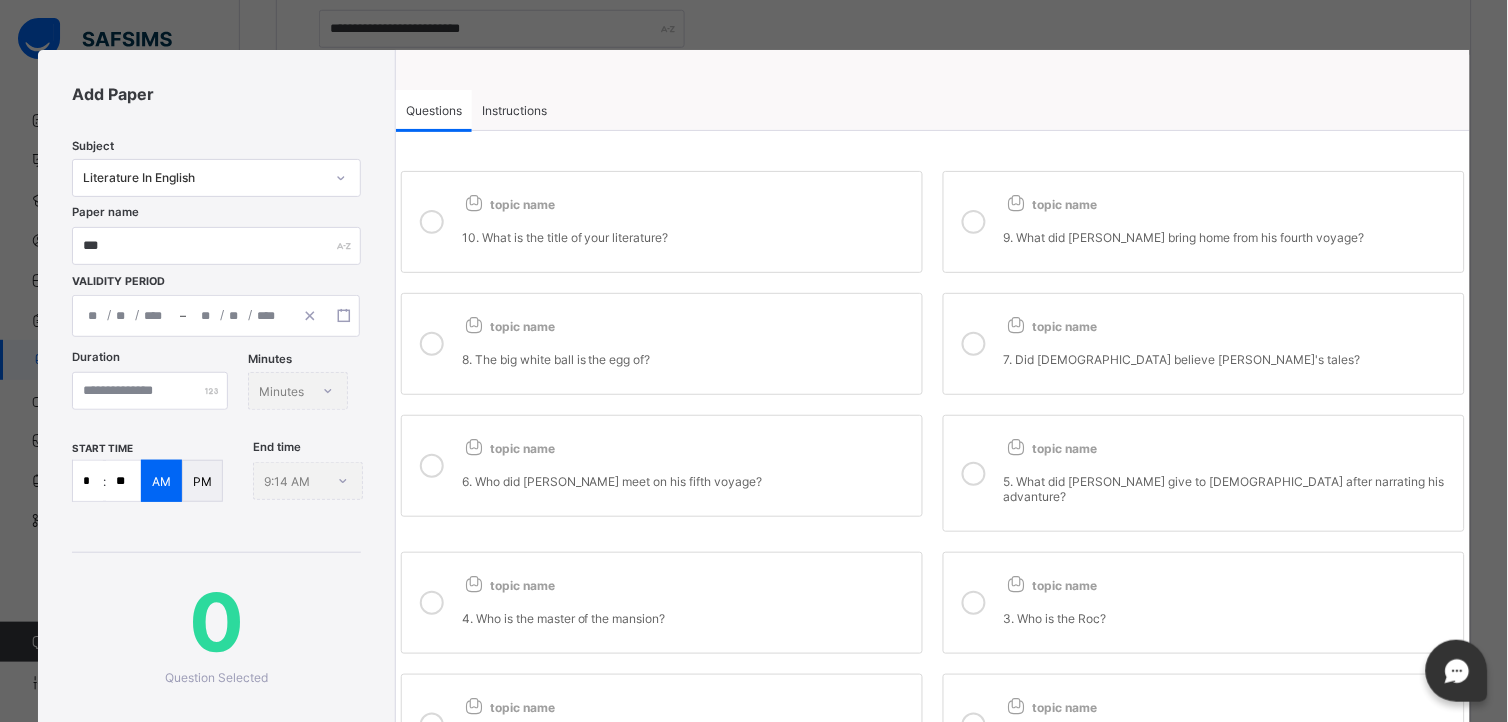 click on "/ /" at bounding box center [126, 316] 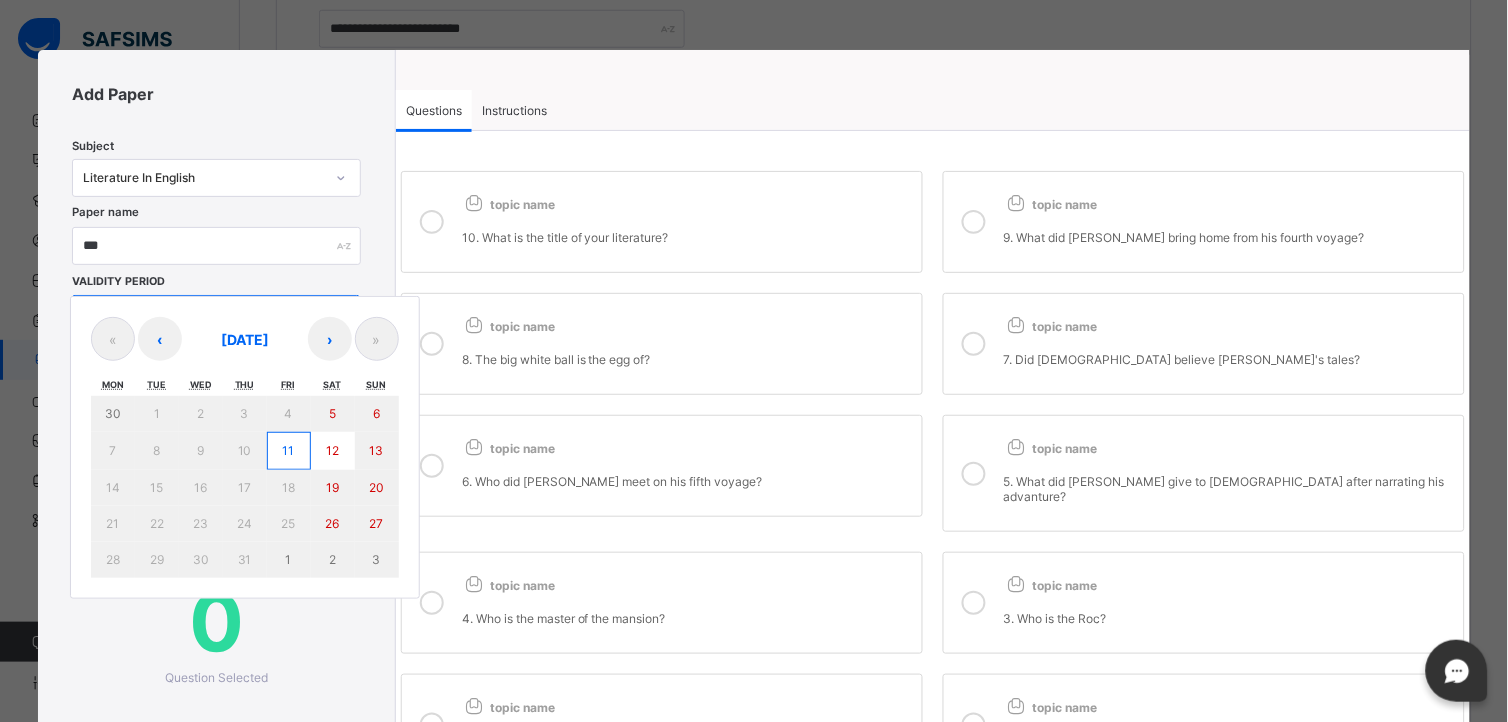 click on "11" at bounding box center [289, 450] 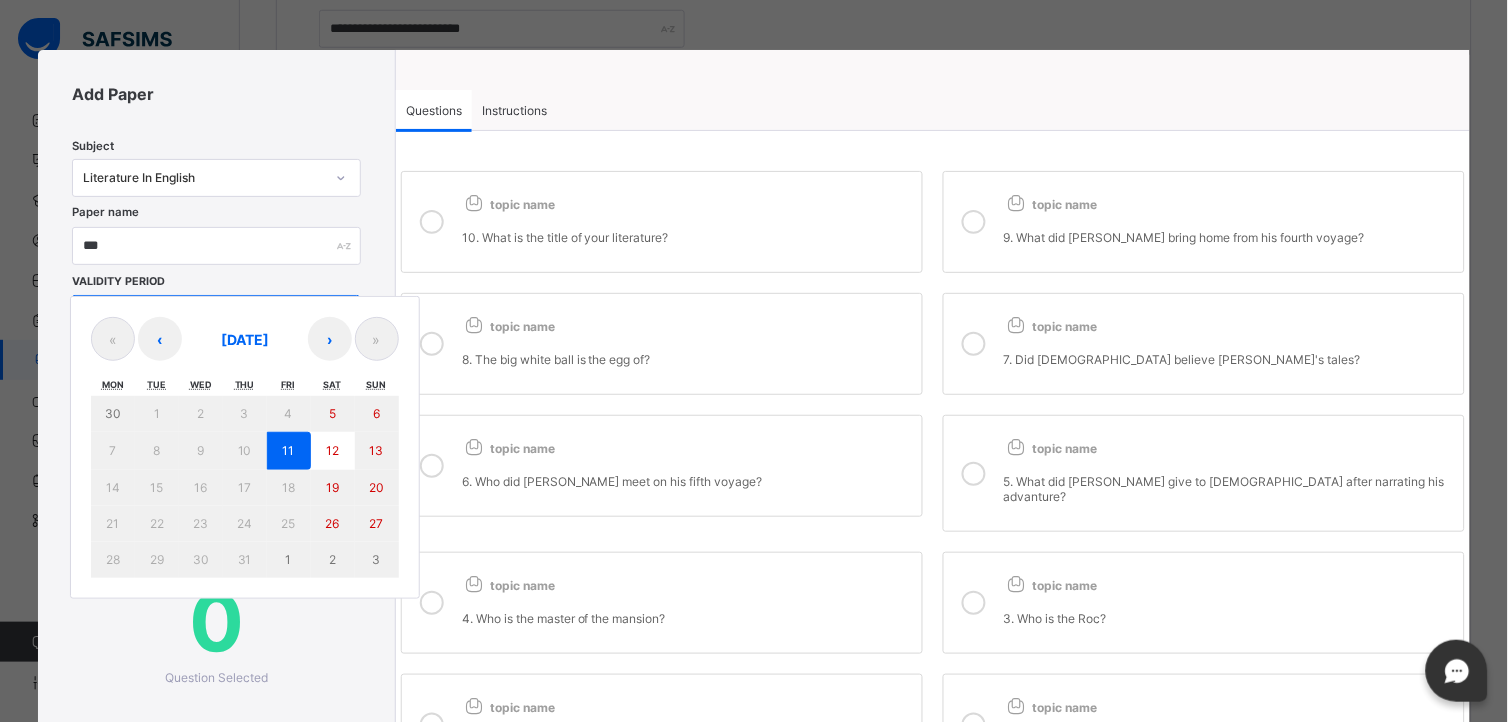 click on "11" at bounding box center [289, 450] 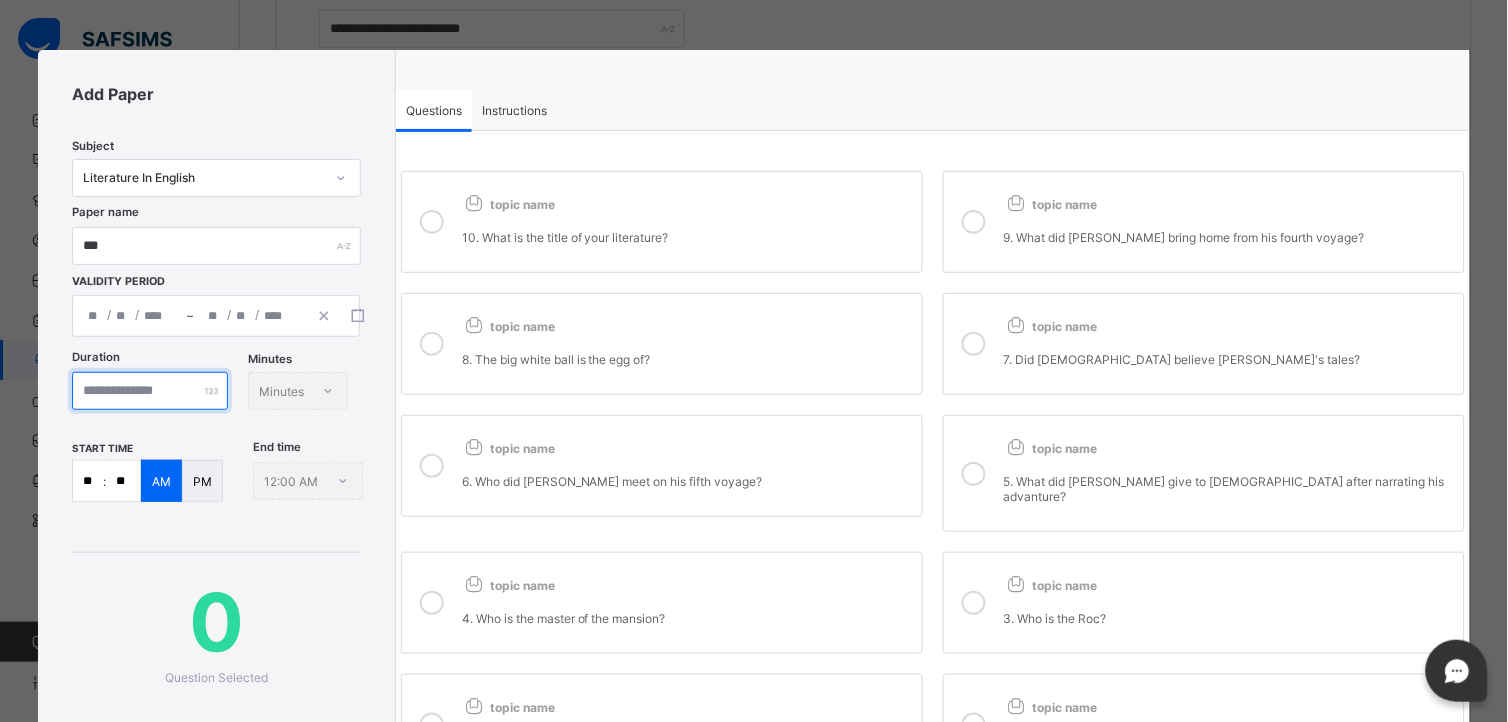 click at bounding box center (150, 391) 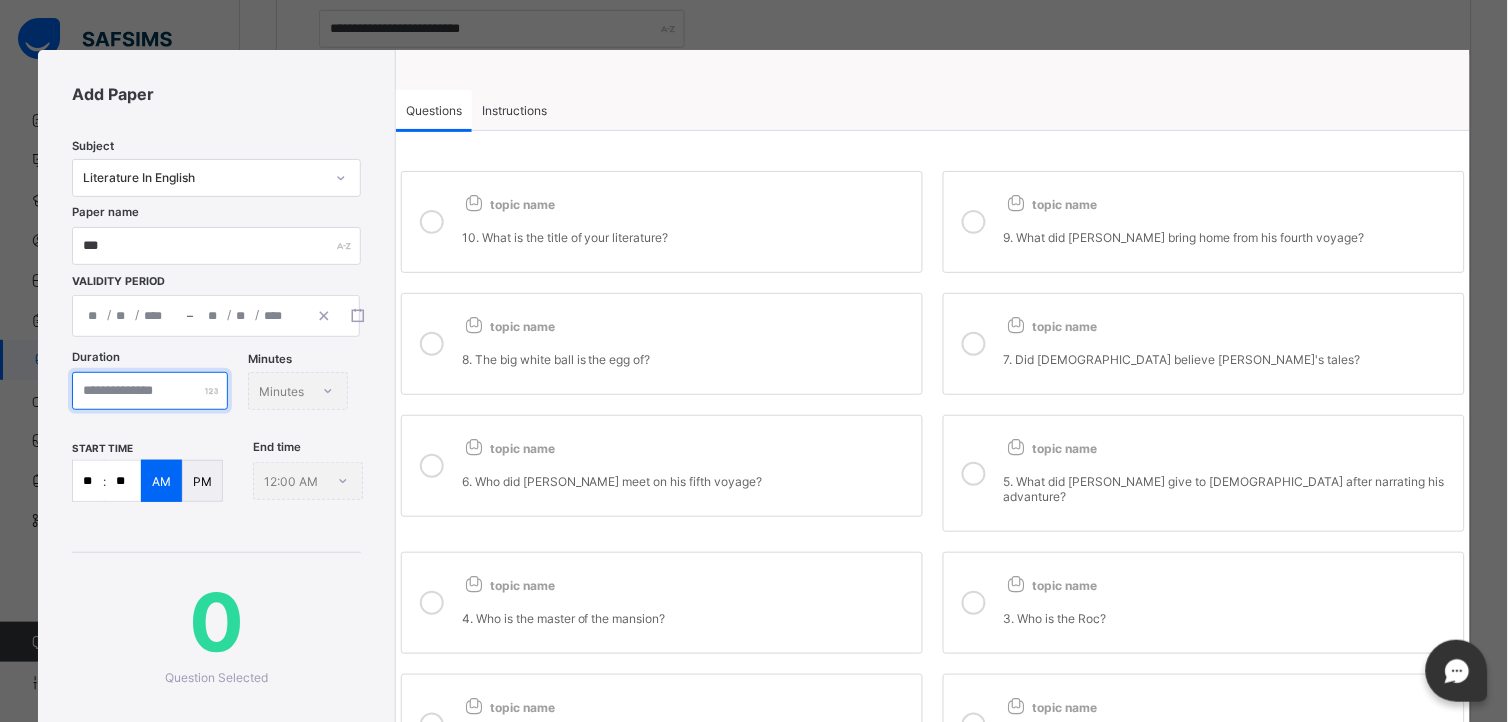 type on "***" 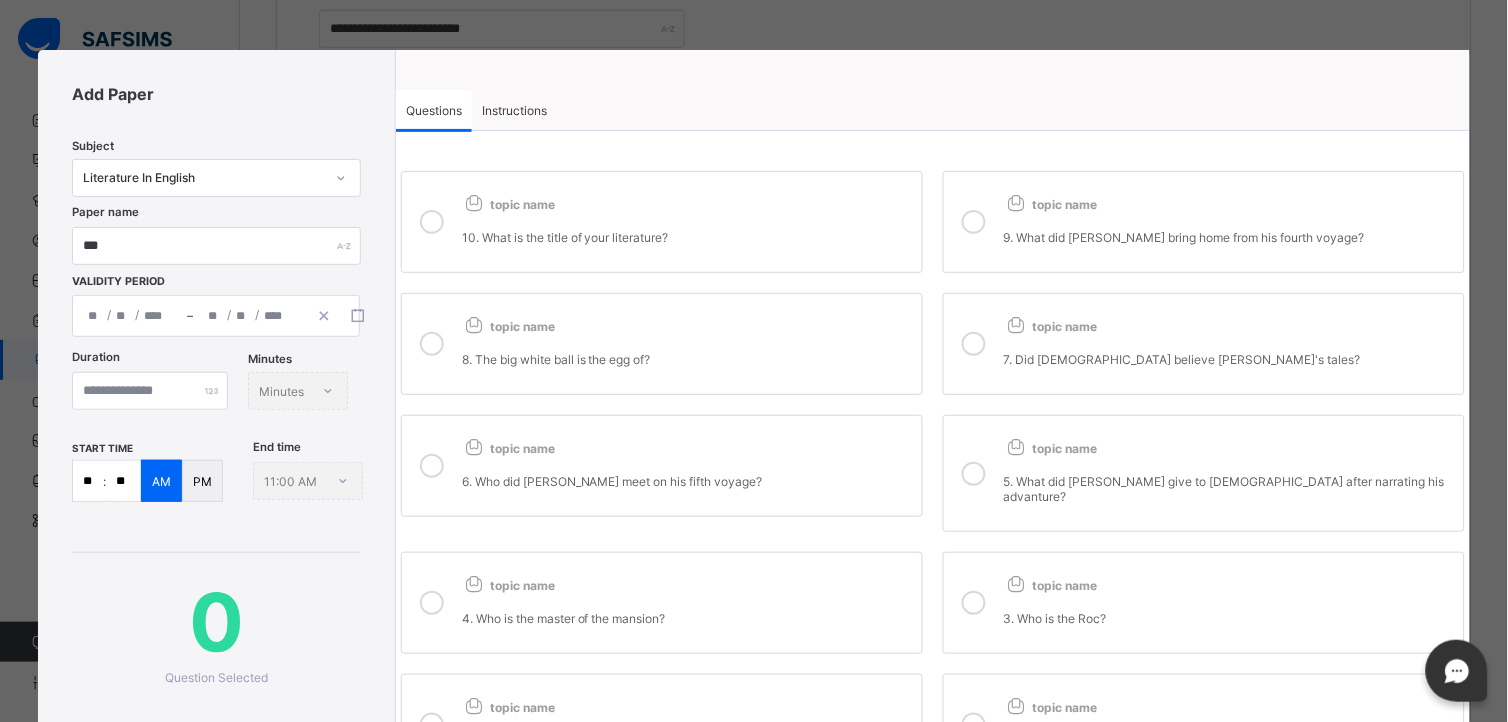 click on "topic name   10. What is the title of your literature?" at bounding box center (687, 222) 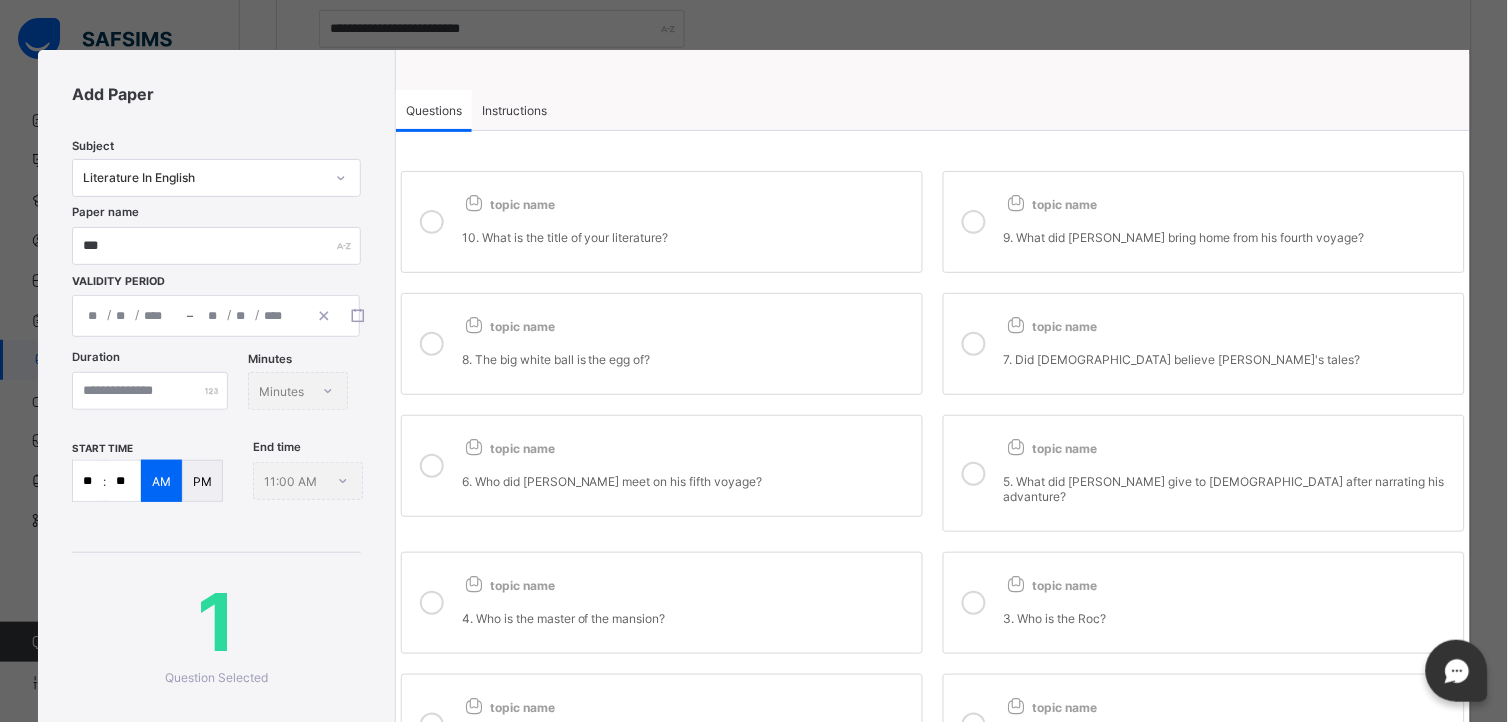 click at bounding box center (974, 222) 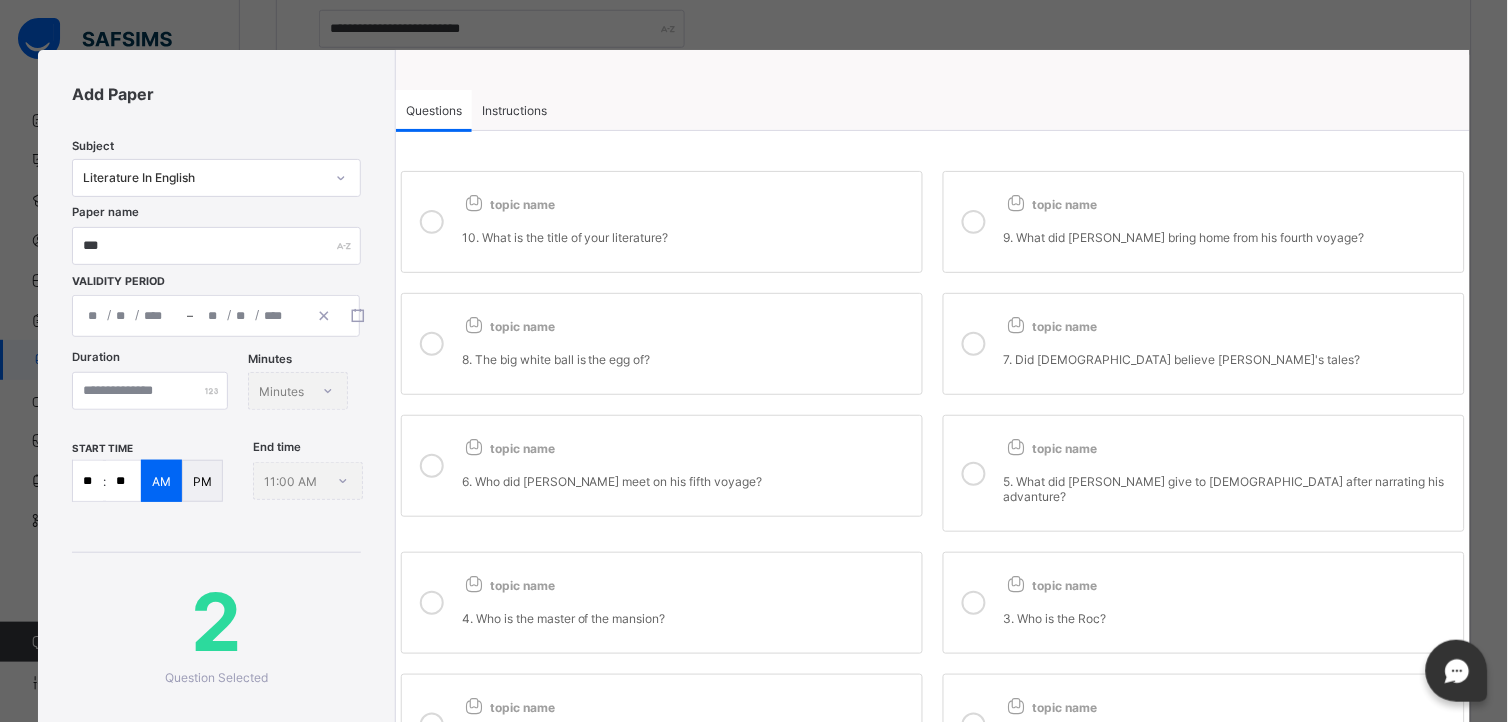 click on "8. The big white ball is the egg of?" at bounding box center (687, 351) 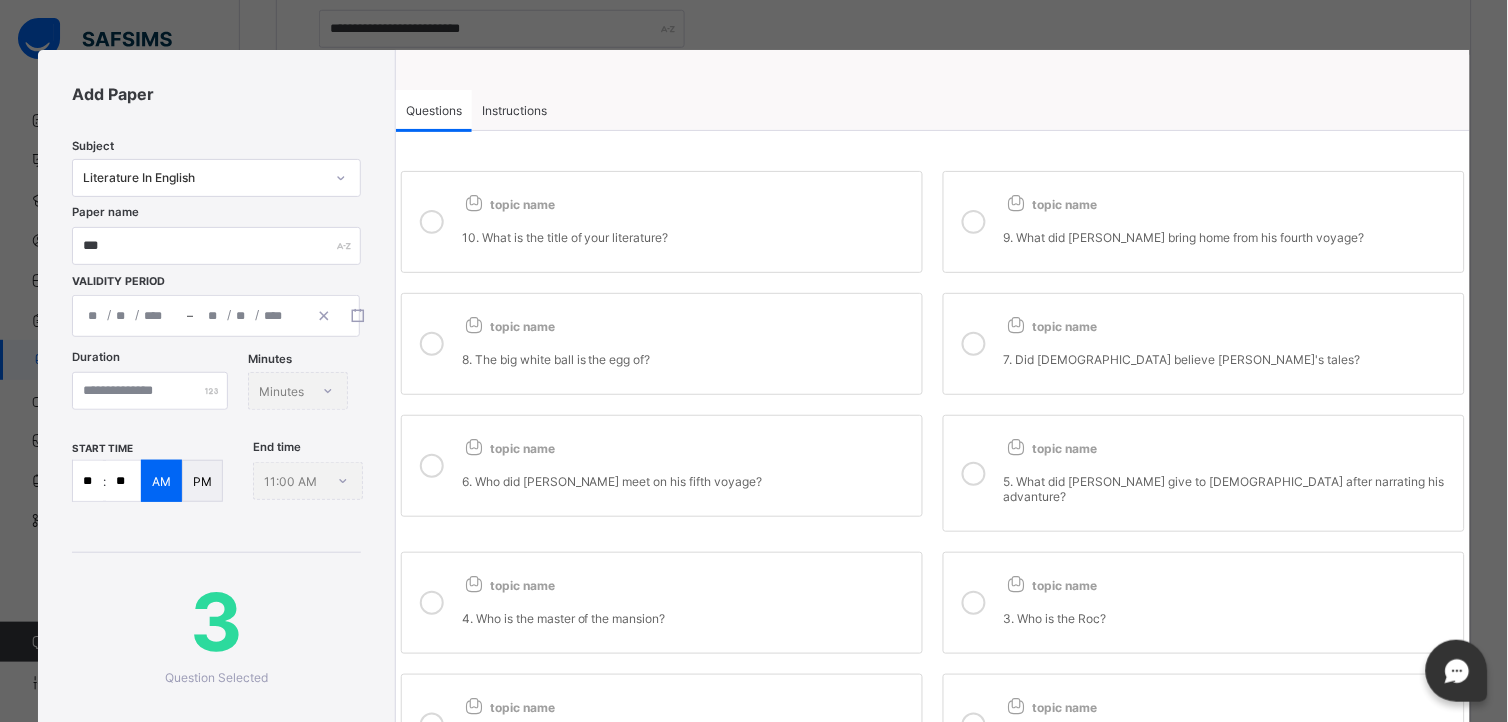 click on "7. Did Hindbad believe Sinbad's tales?" at bounding box center [1229, 351] 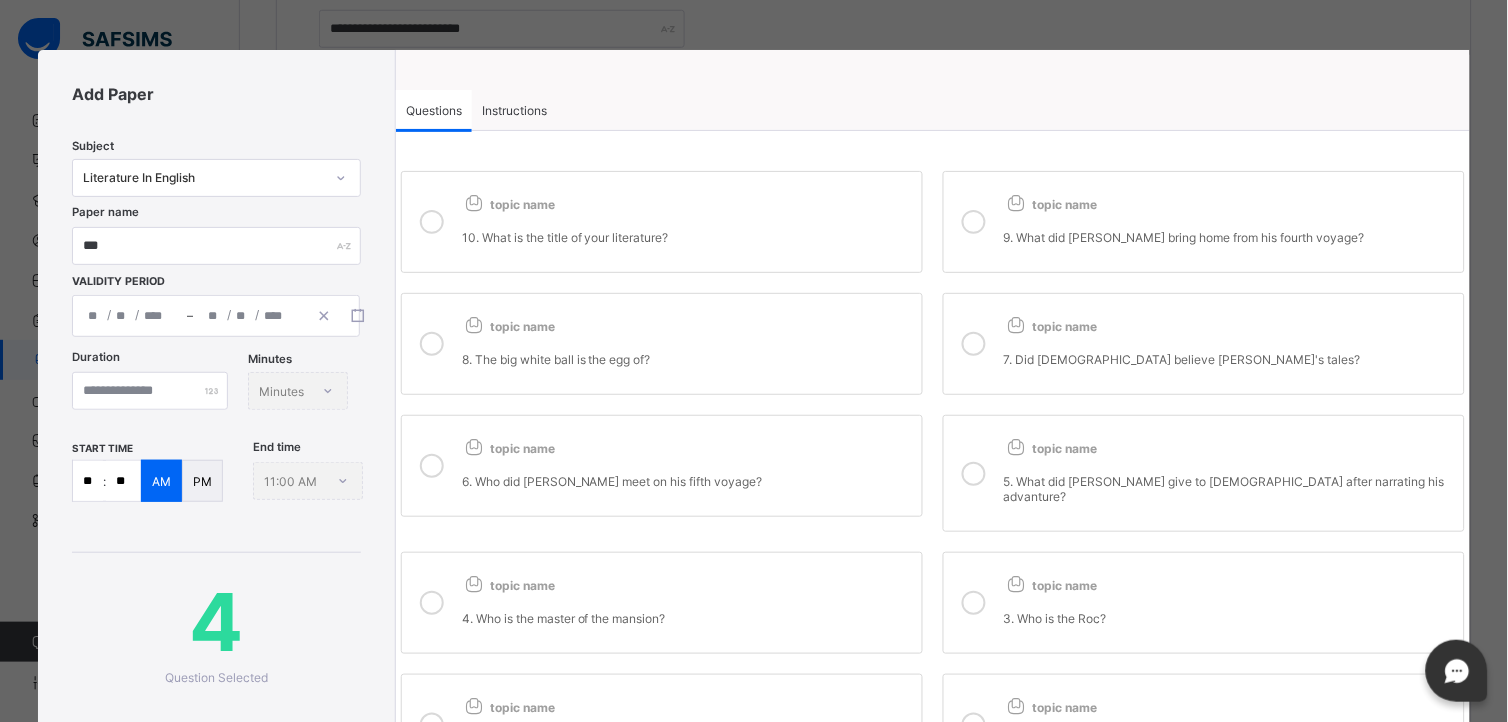 click on "topic name   5. What did Sinbad give to Hindbad after narrating his advanture?" at bounding box center (1204, 473) 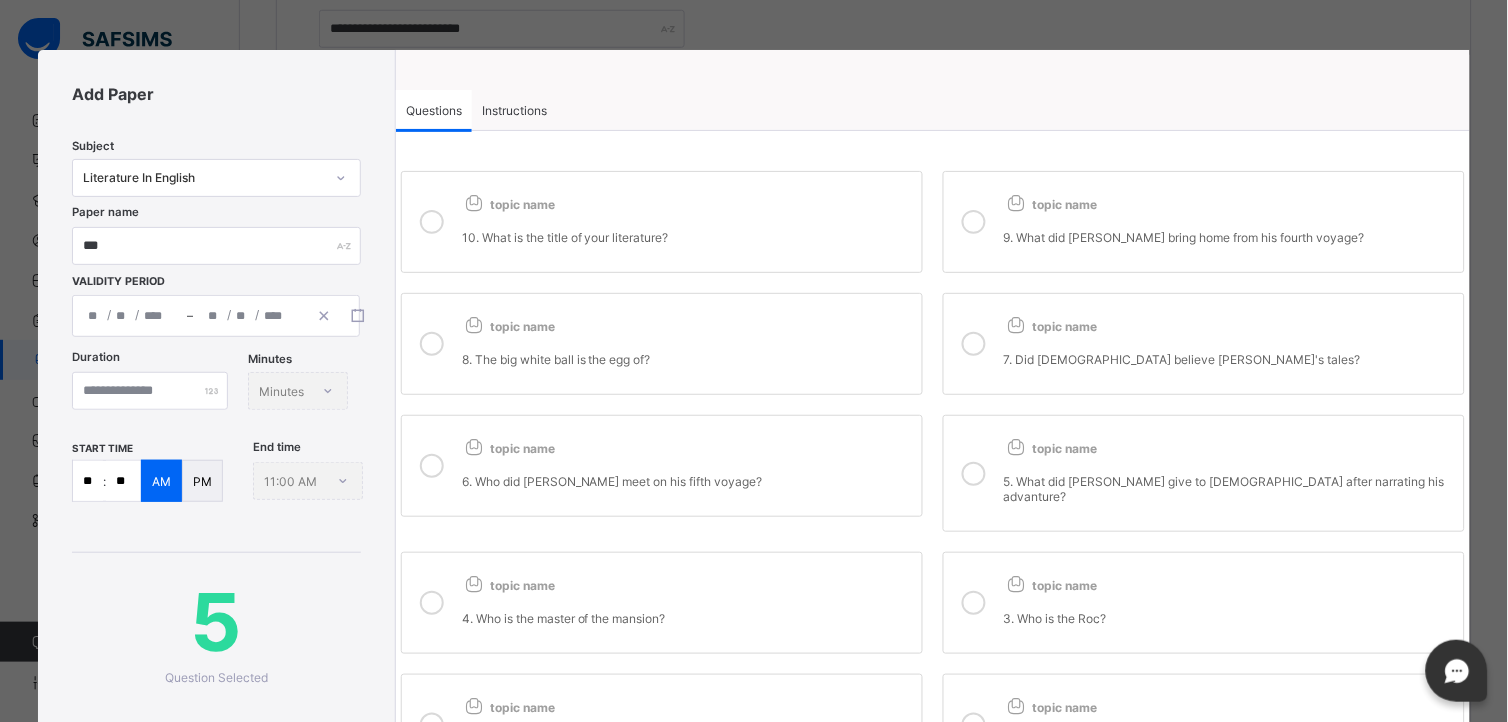 click on "topic name" at bounding box center (687, 444) 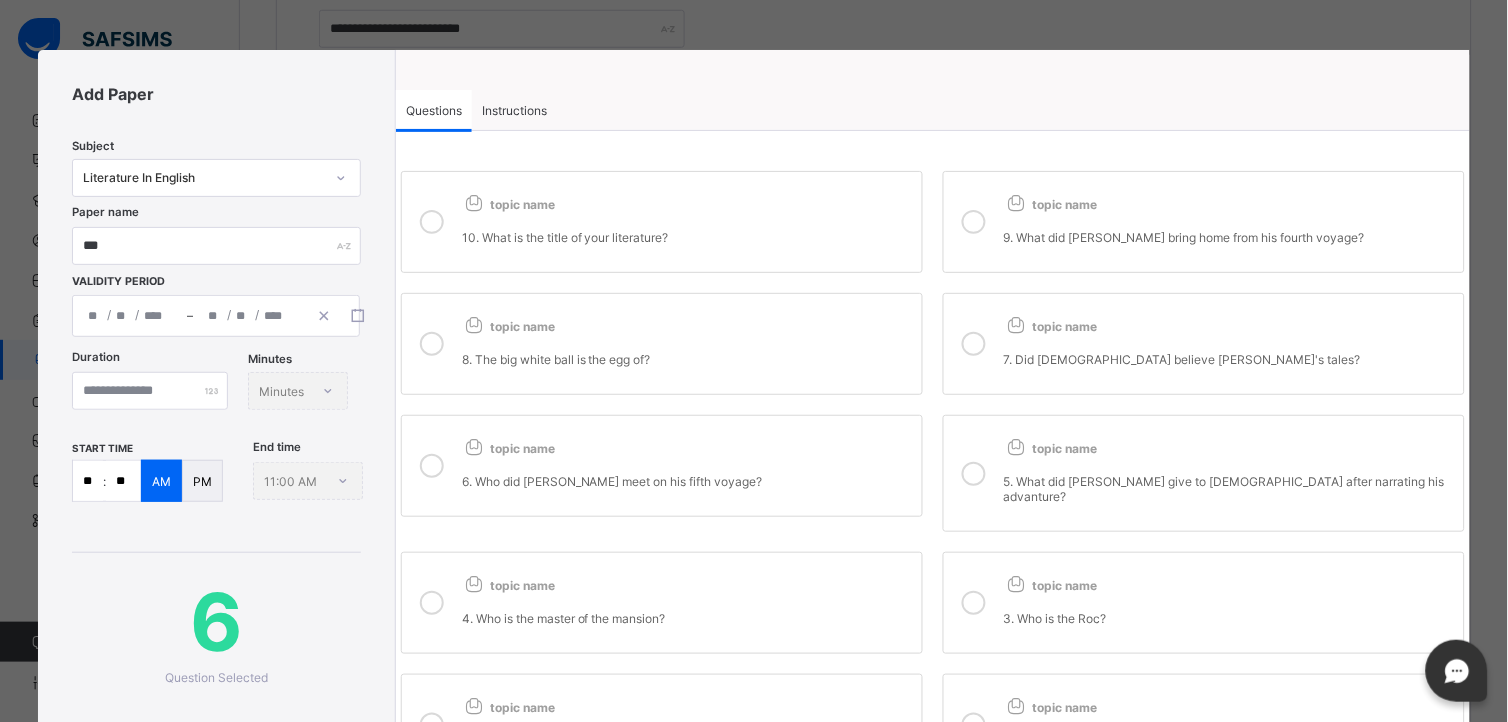 click on "topic name" at bounding box center (687, 581) 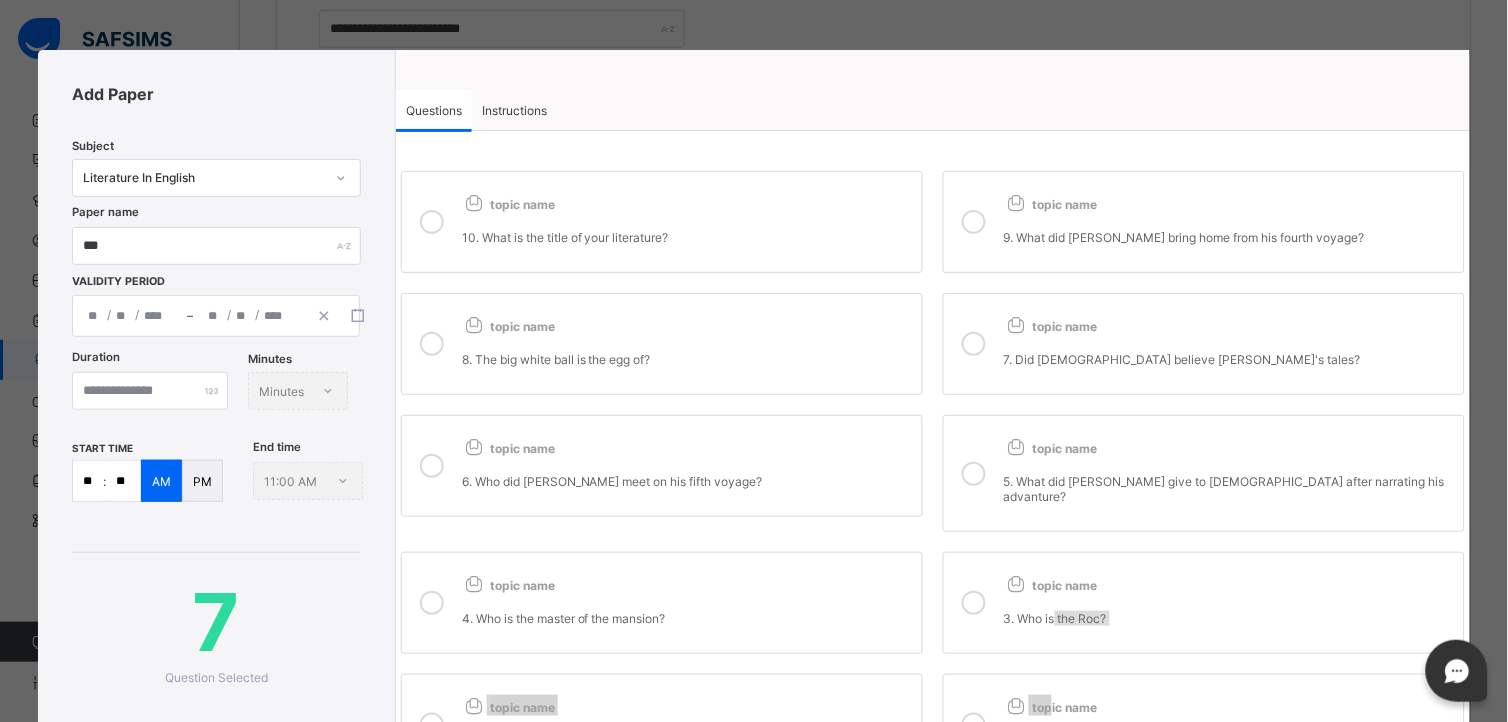 drag, startPoint x: 1050, startPoint y: 611, endPoint x: 1043, endPoint y: 694, distance: 83.294655 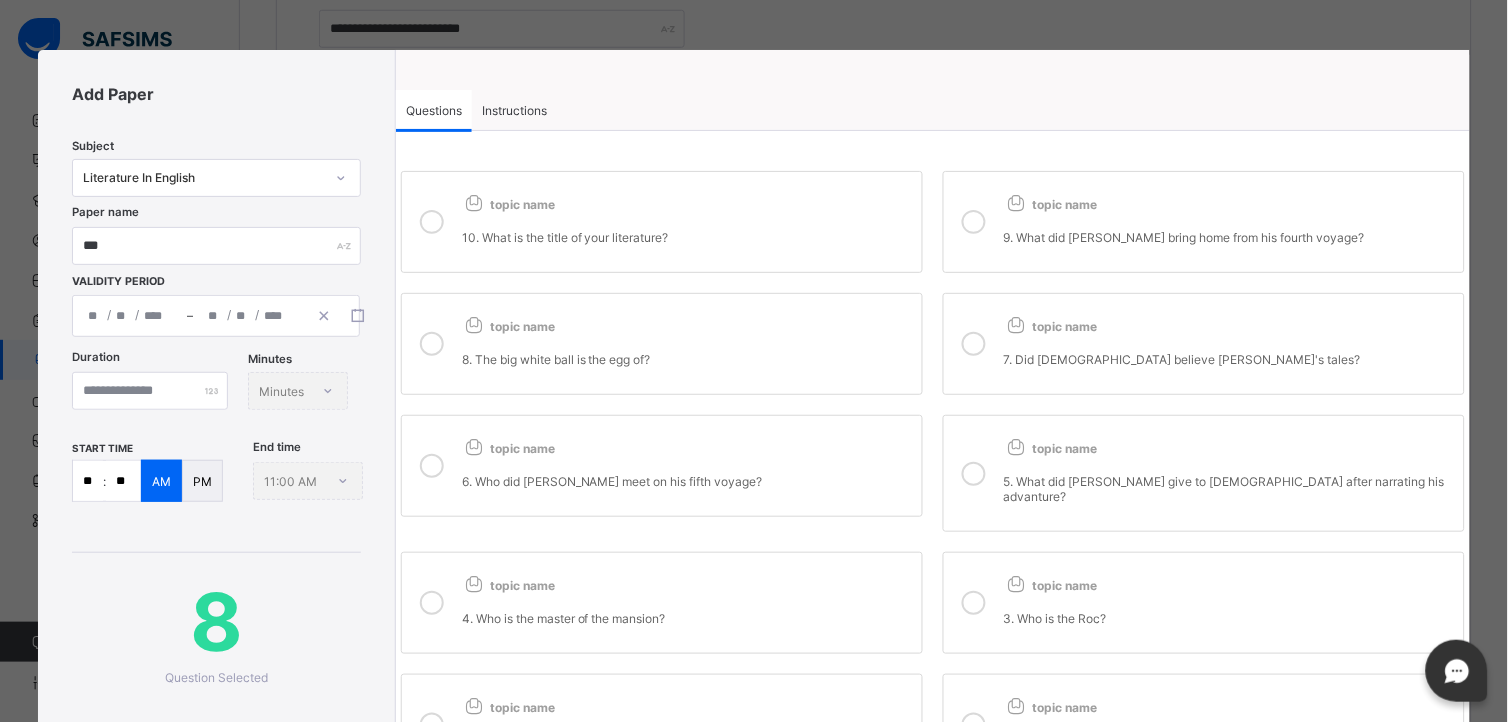 click on "3. Who is the Roc?" at bounding box center [1229, 610] 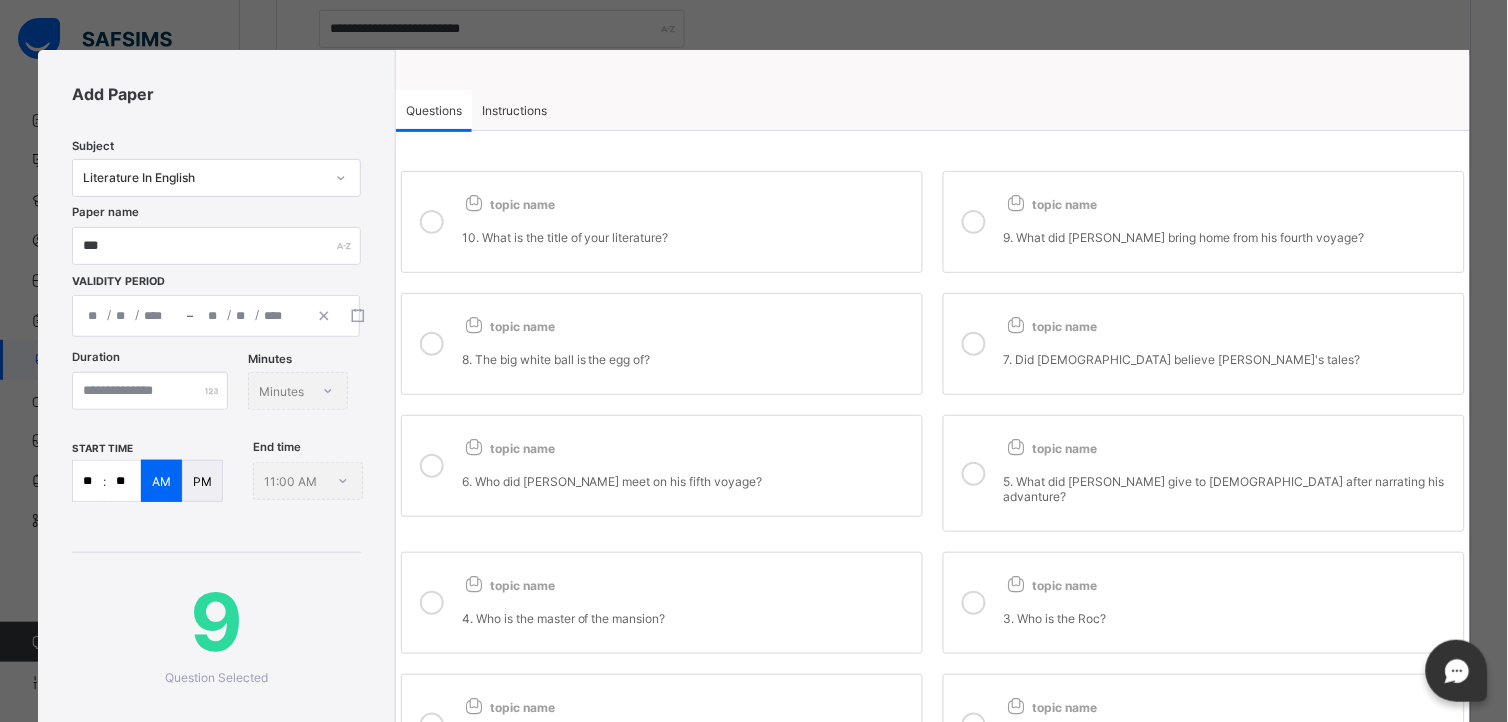 click on "topic name" at bounding box center [687, 703] 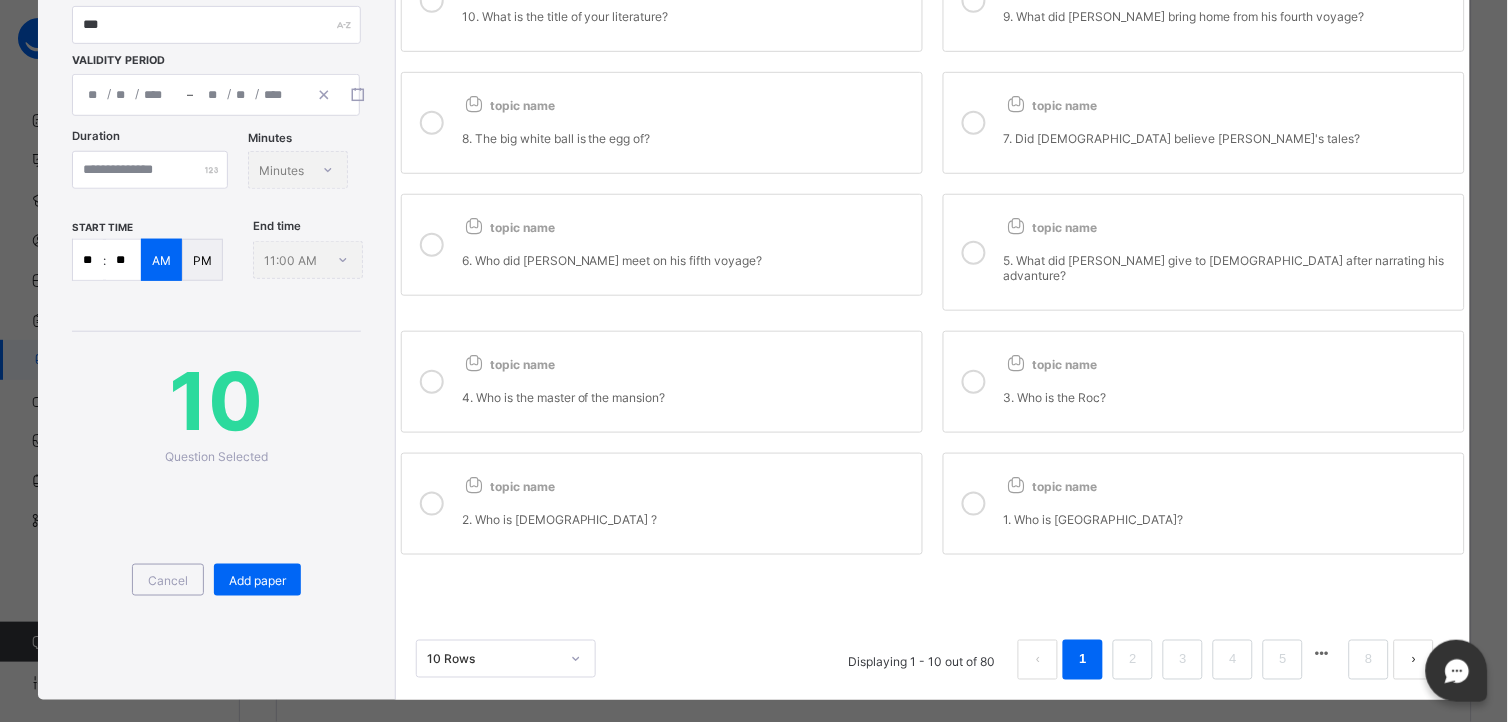 scroll, scrollTop: 222, scrollLeft: 0, axis: vertical 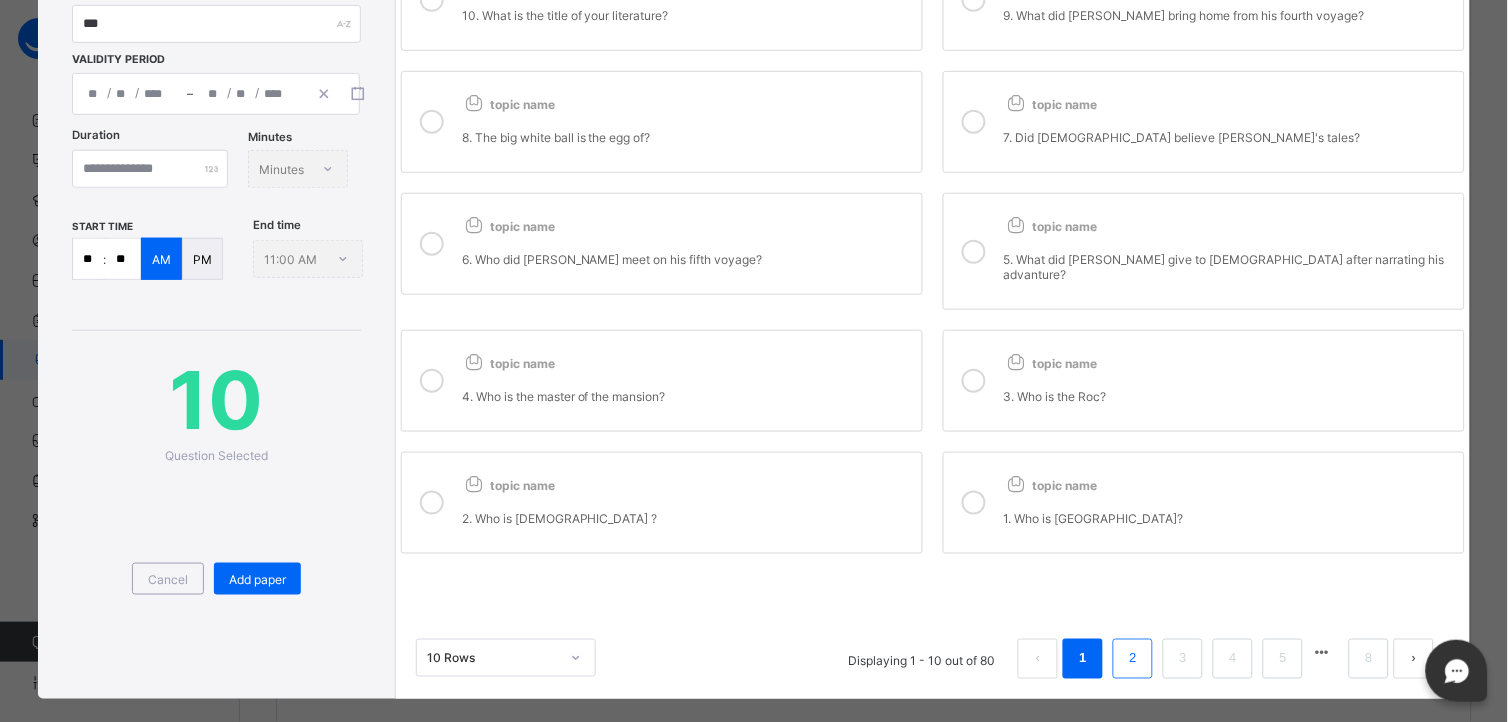 click on "2" at bounding box center (1133, 659) 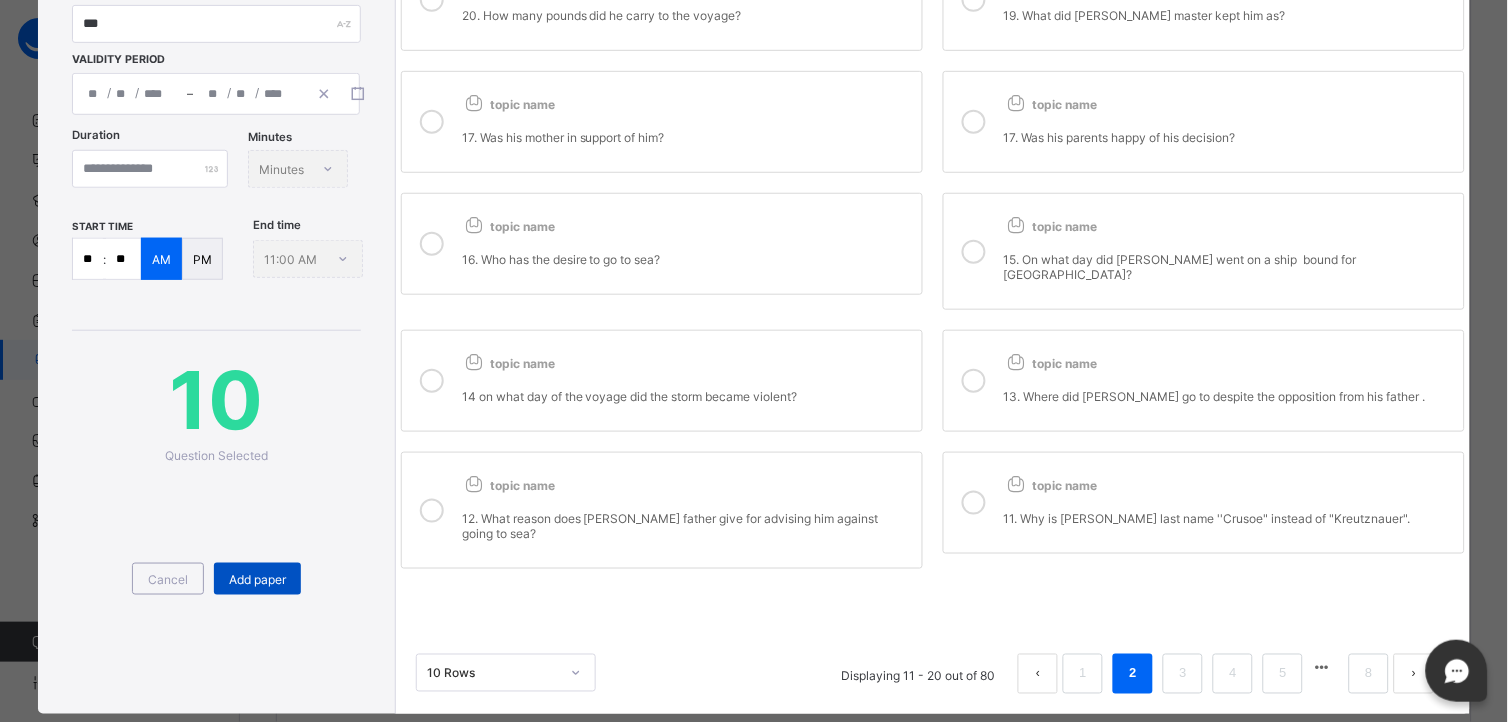 click on "Add paper" at bounding box center [257, 579] 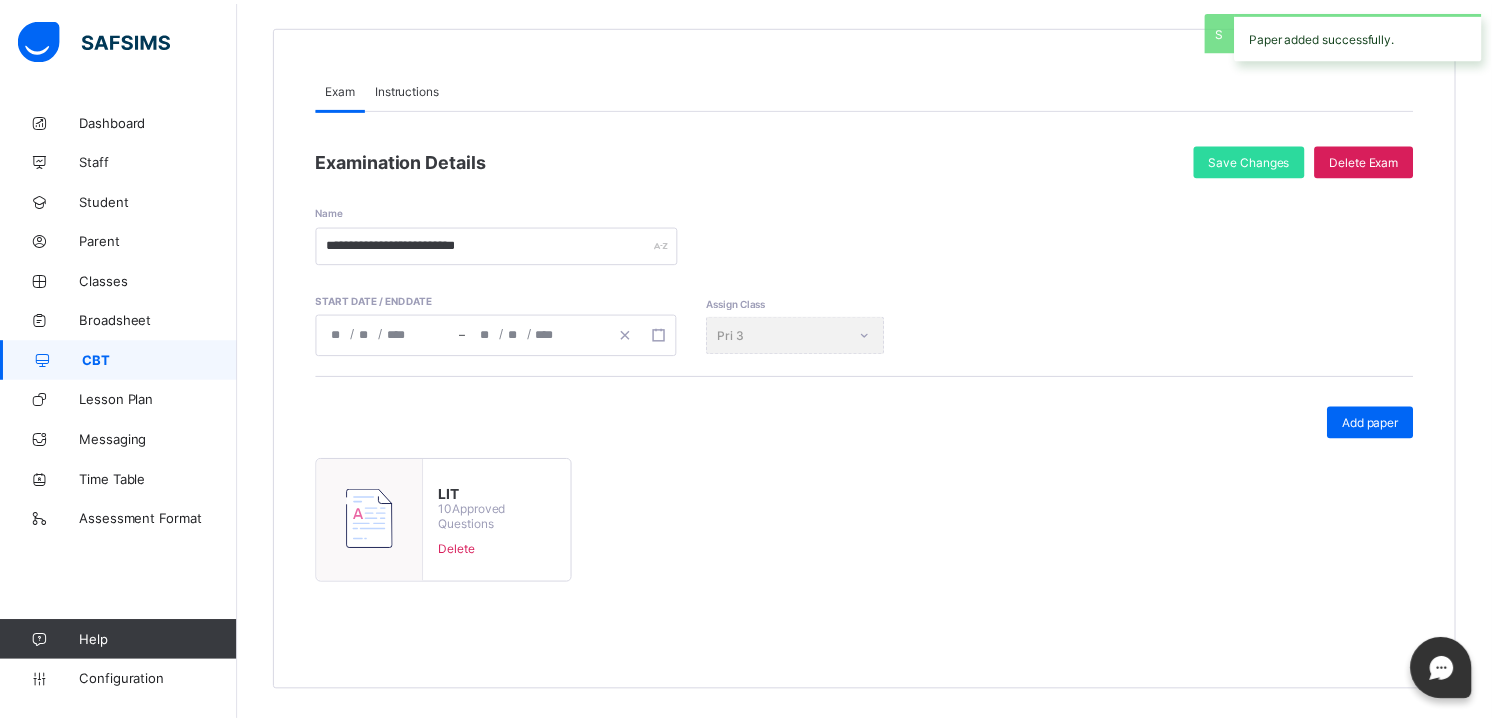 scroll, scrollTop: 170, scrollLeft: 0, axis: vertical 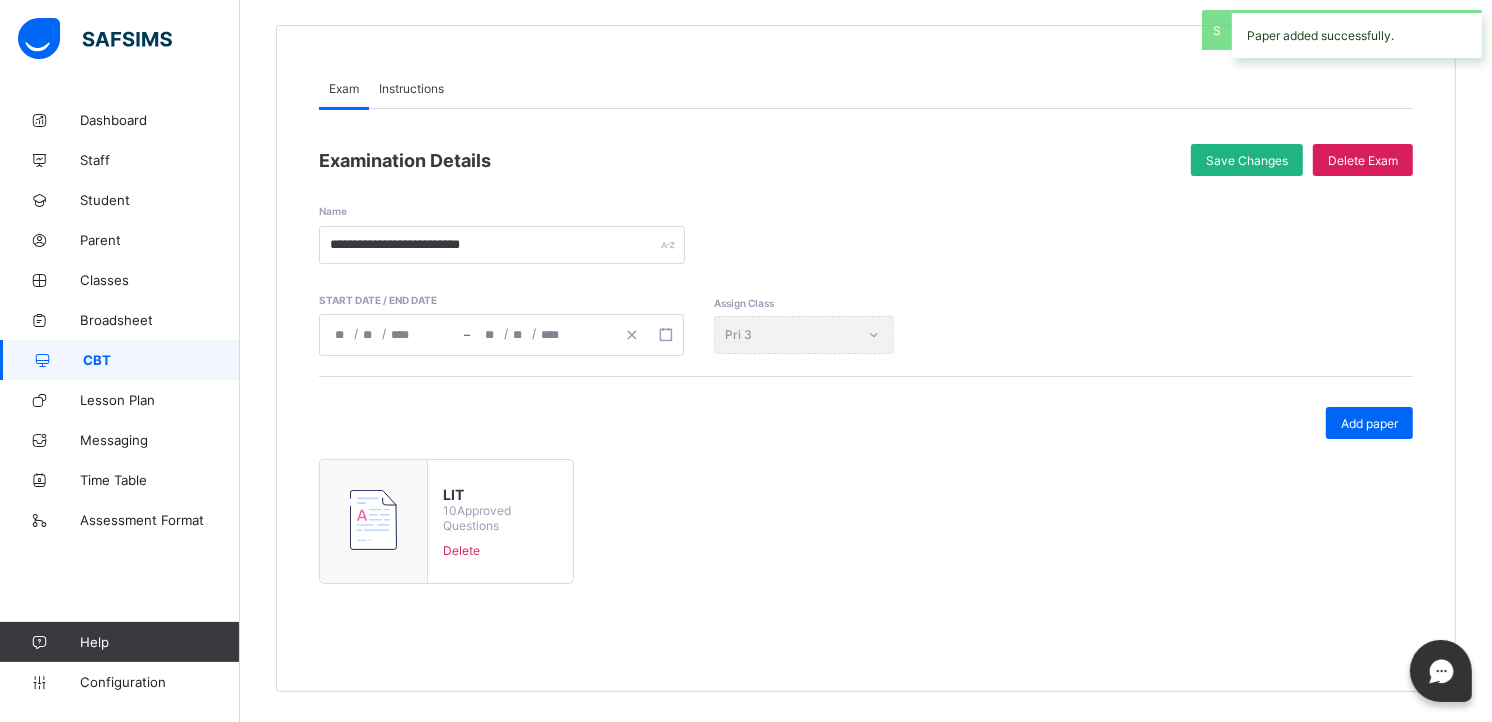 click on "Save Changes" at bounding box center [1247, 160] 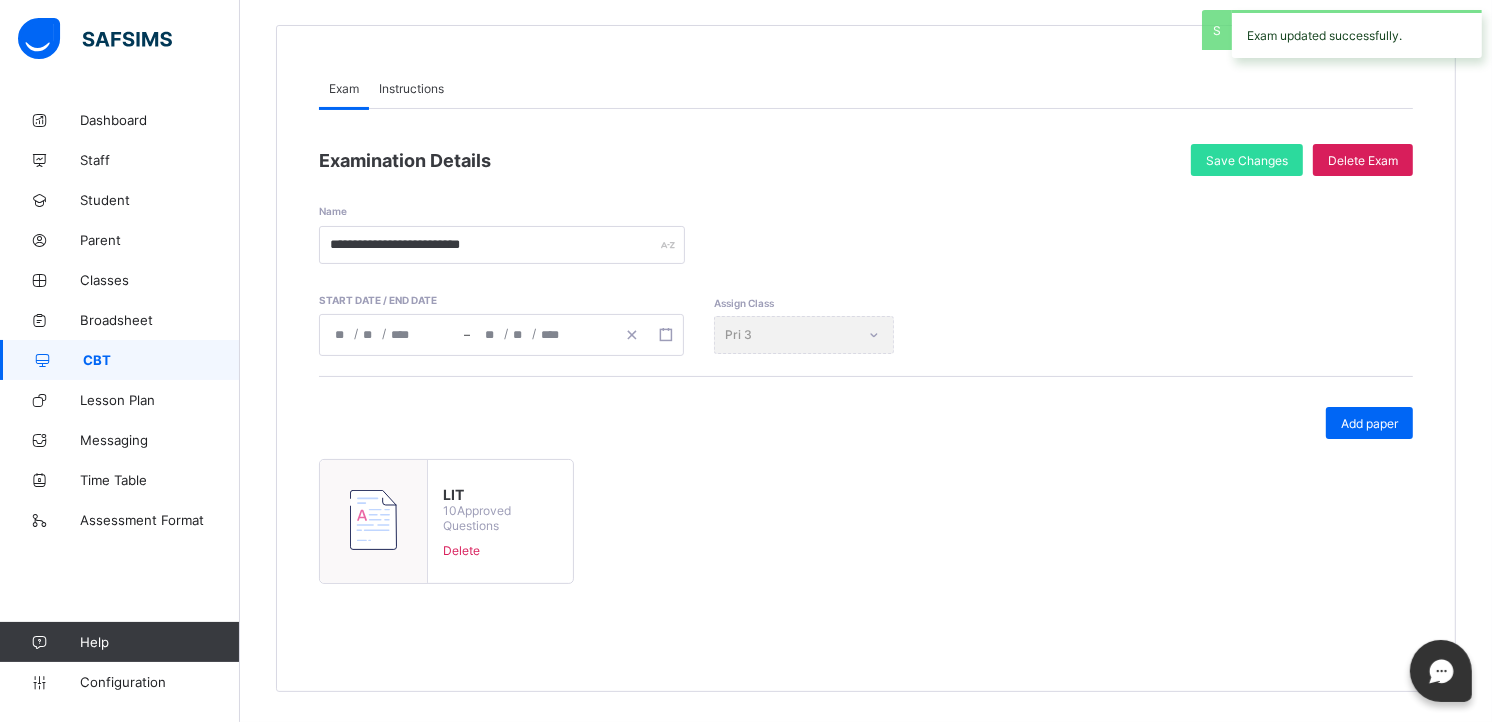 click on "CBT" at bounding box center [161, 360] 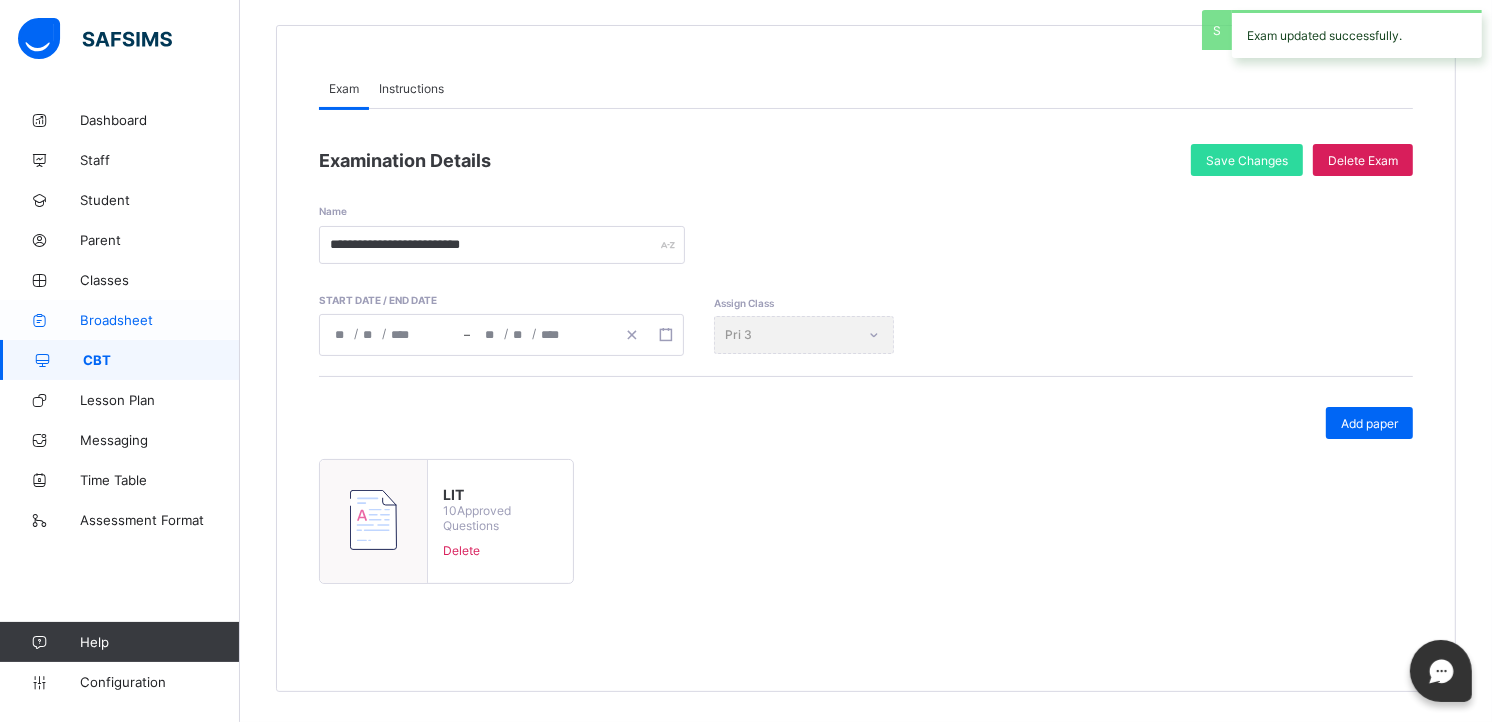 scroll, scrollTop: 0, scrollLeft: 0, axis: both 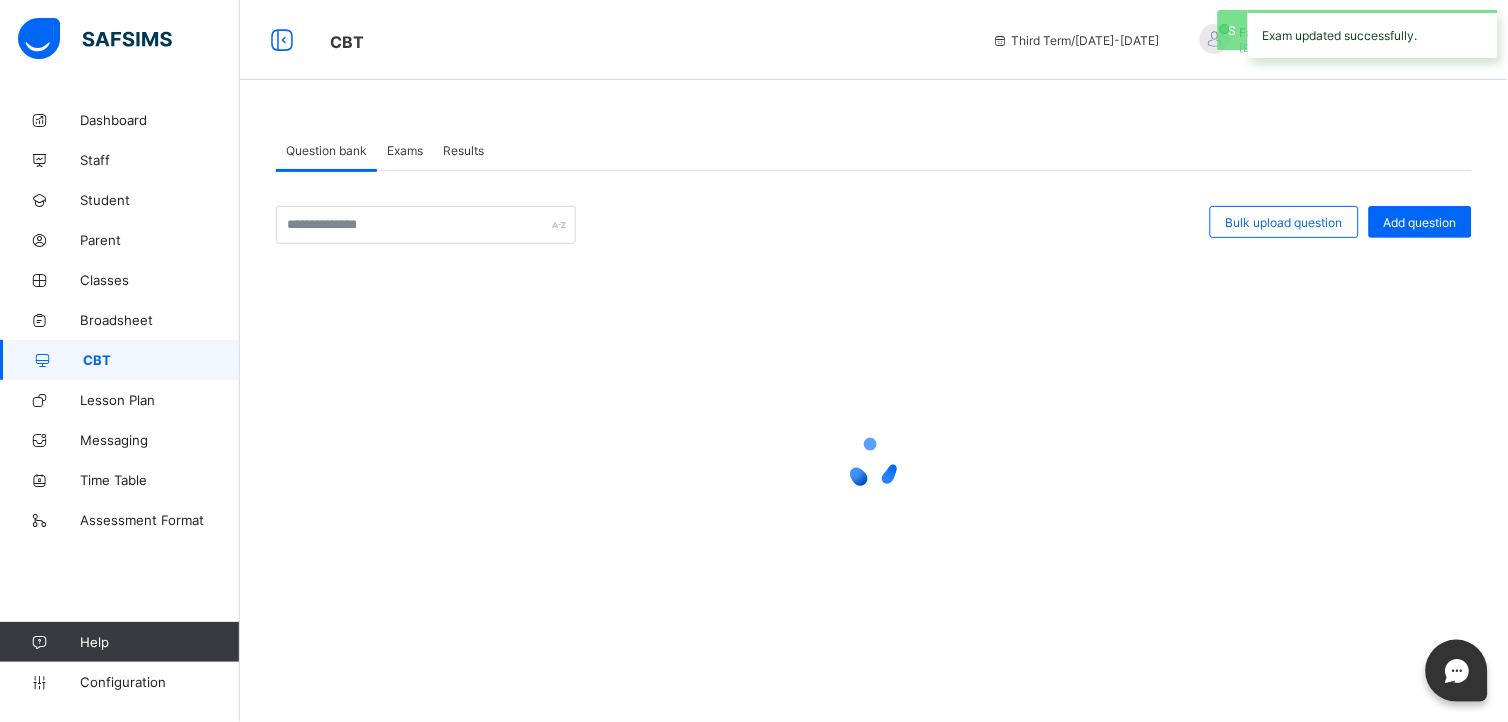 click on "Exams" at bounding box center [405, 150] 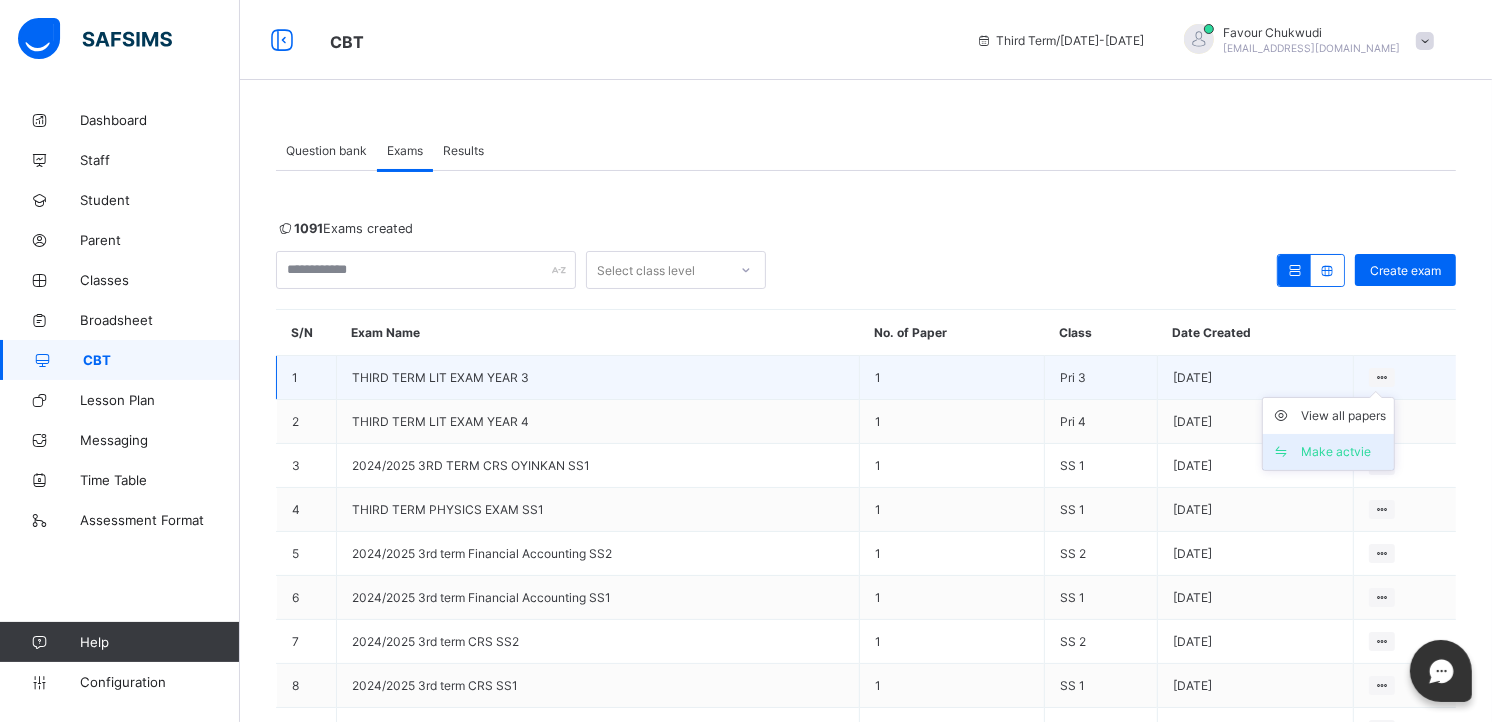 click on "Make actvie" at bounding box center (1343, 452) 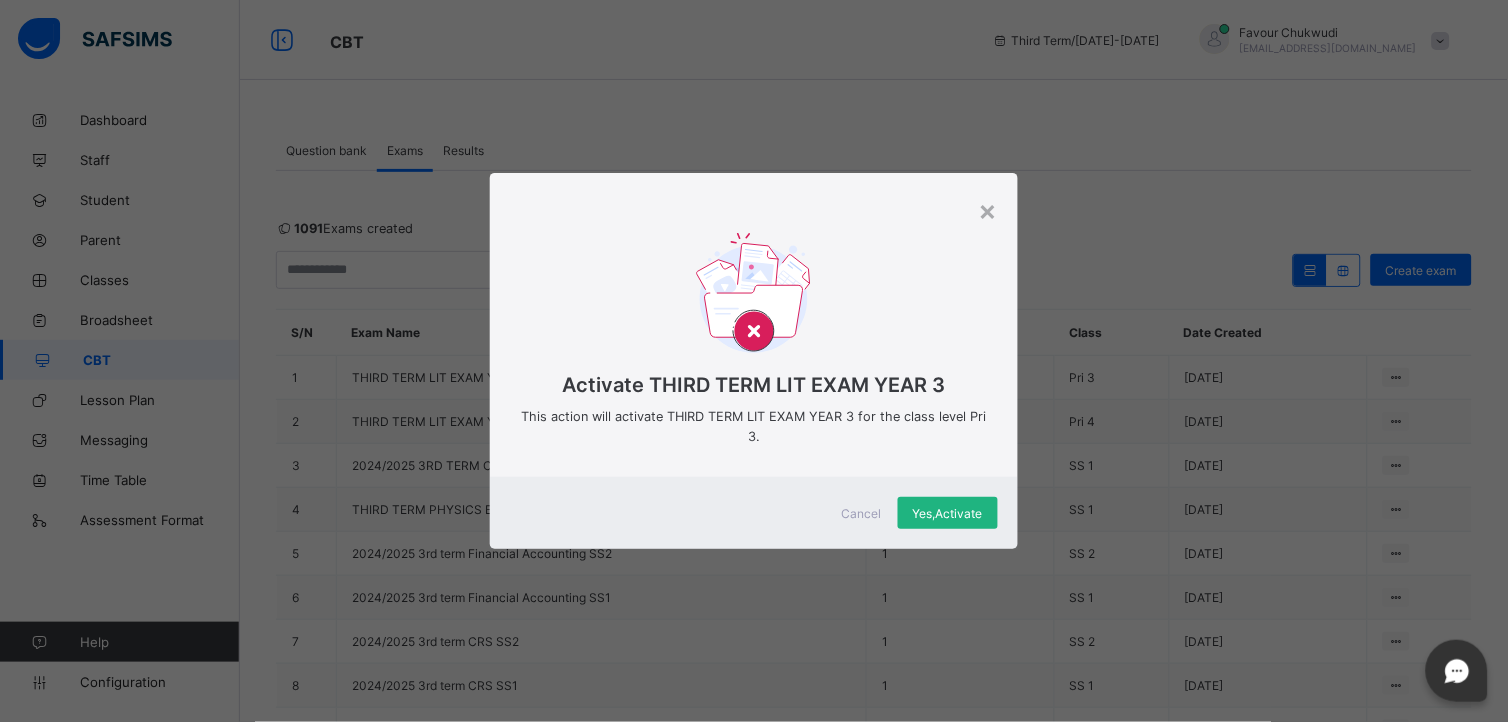 click on "Yes,  Activate" at bounding box center [948, 513] 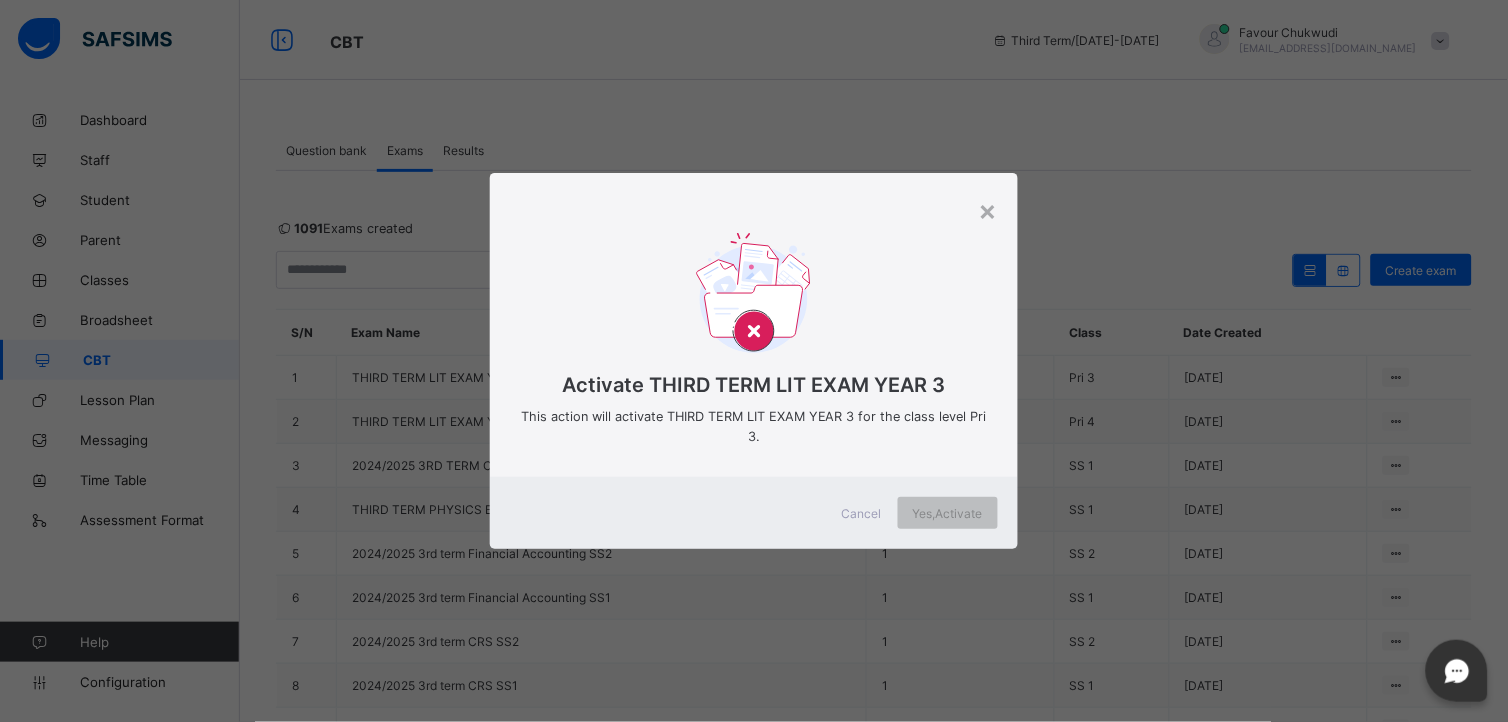 click on "Activate THIRD TERM LIT EXAM YEAR 3 This action will activate THIRD TERM LIT EXAM YEAR 3 for the class level Pri 3." at bounding box center [754, 340] 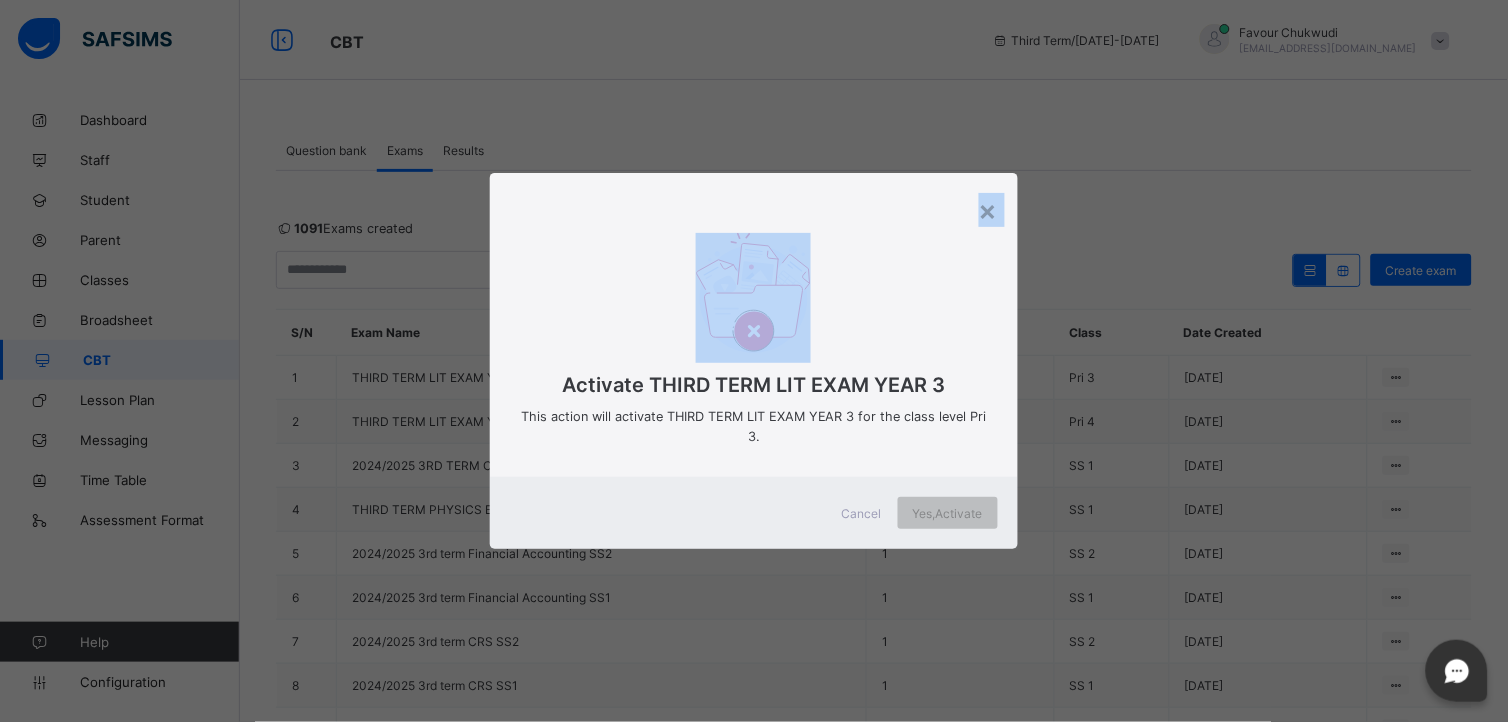 drag, startPoint x: 981, startPoint y: 213, endPoint x: 846, endPoint y: 252, distance: 140.52046 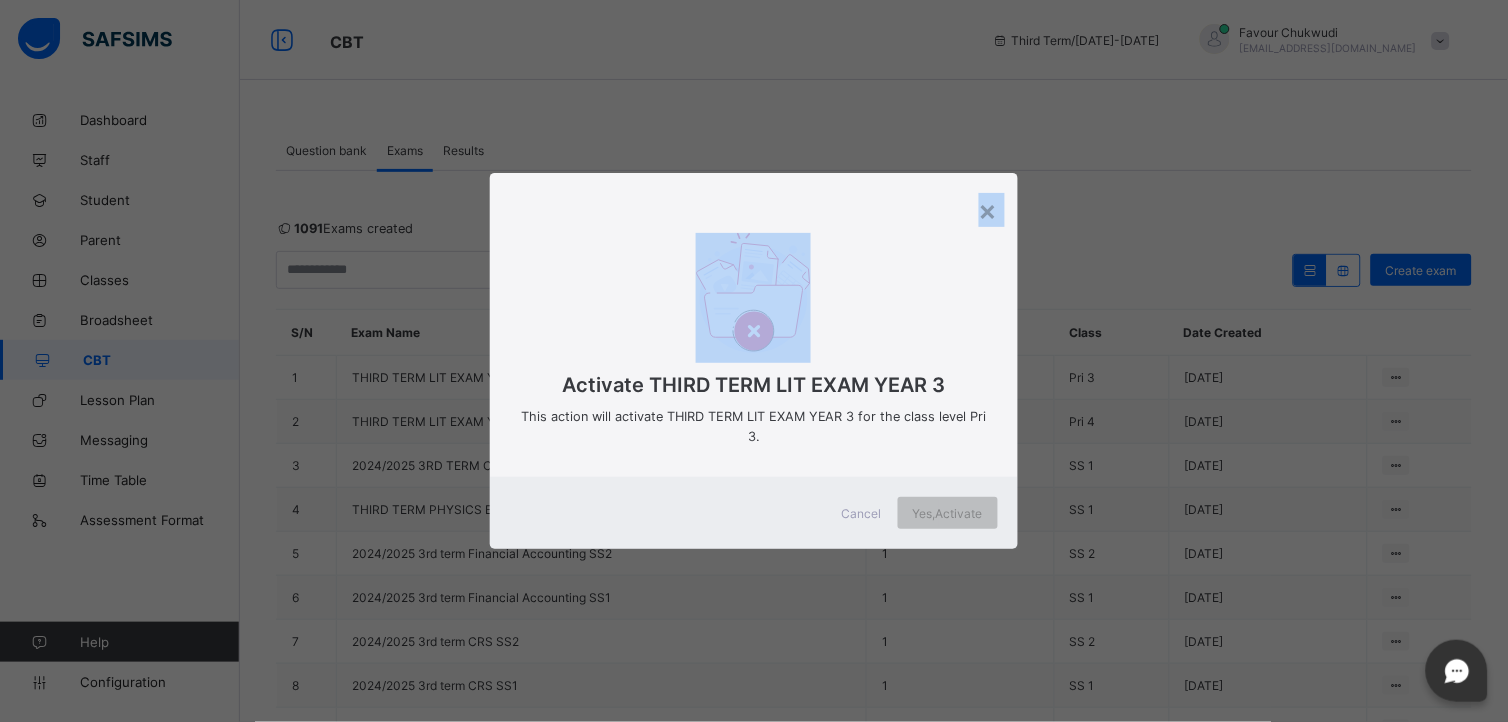 click on "× Activate THIRD TERM LIT EXAM YEAR 3 This action will activate THIRD TERM LIT EXAM YEAR 3 for the class level Pri 3. Cancel Yes,  Activate" at bounding box center (754, 361) 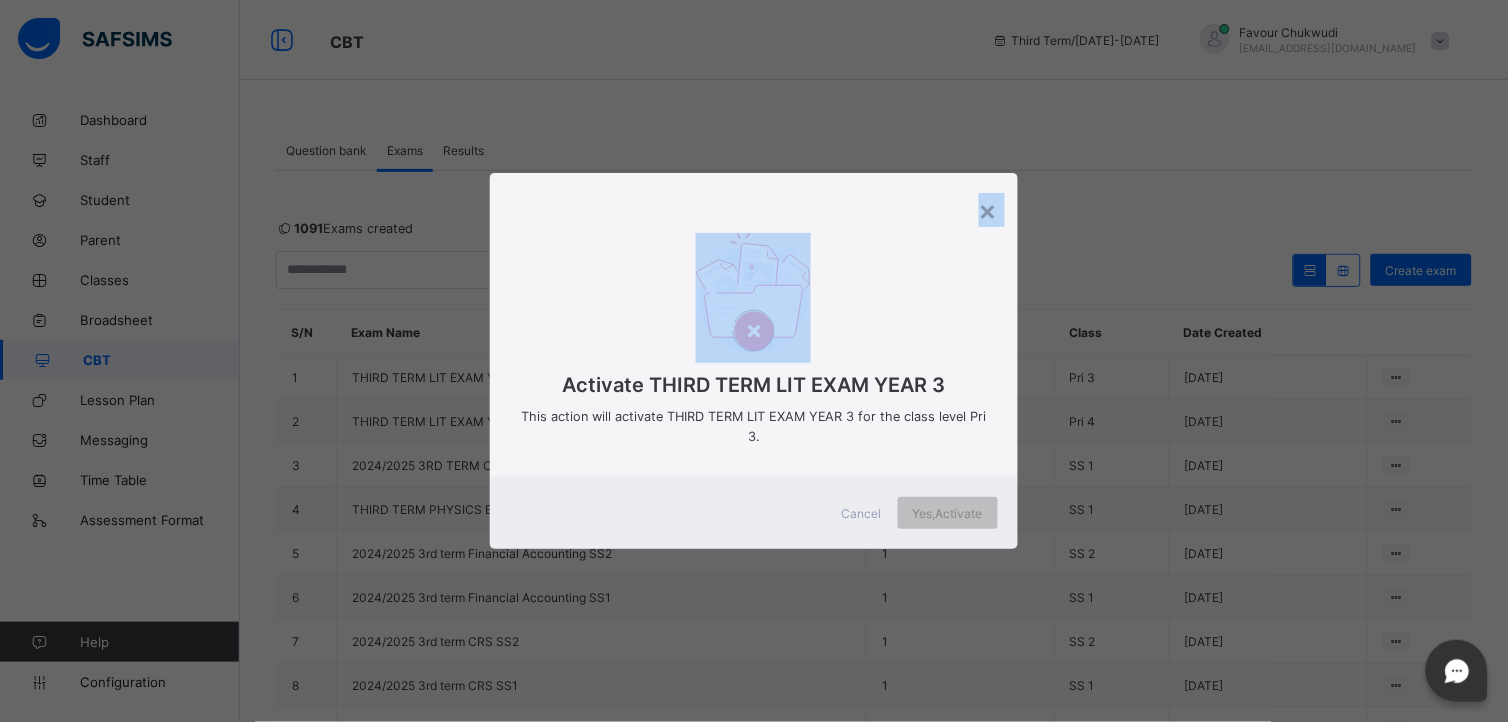 click at bounding box center (754, 298) 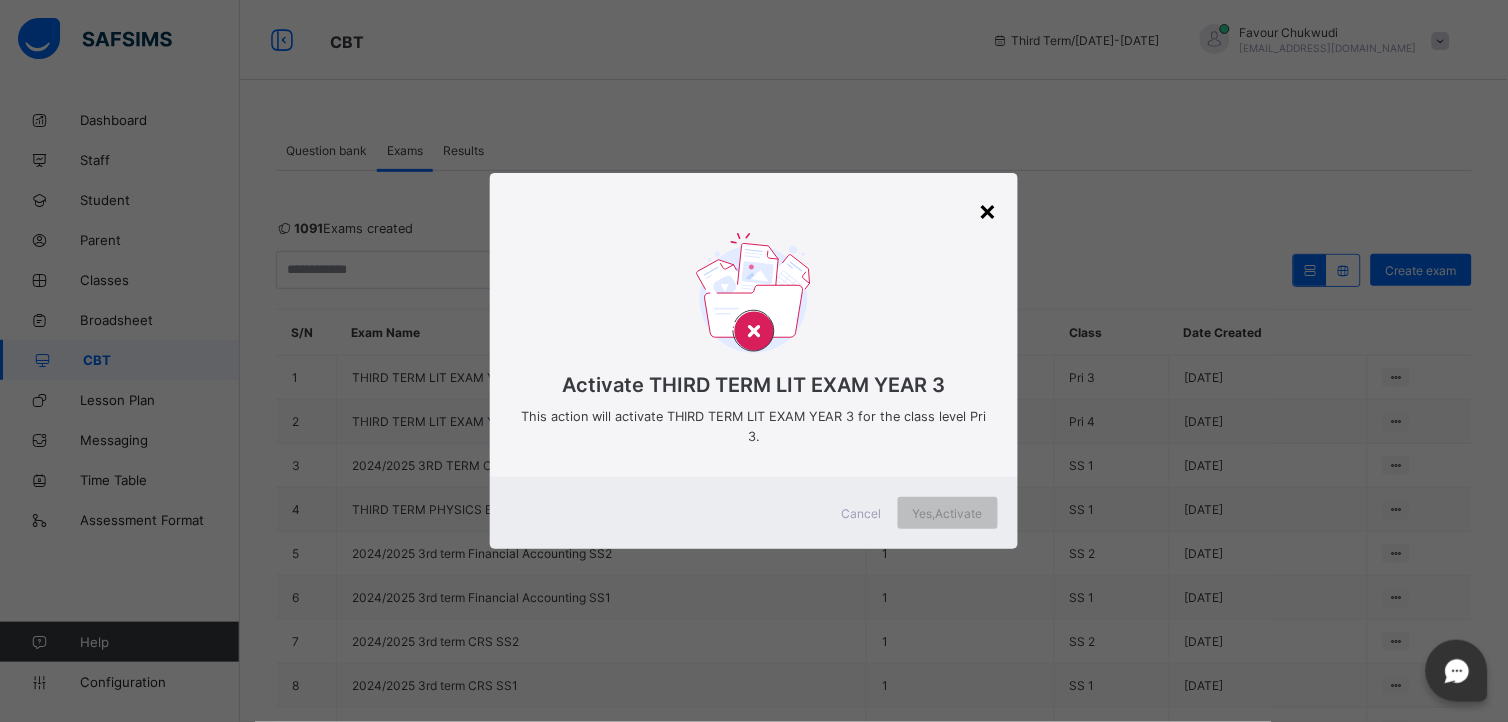 click on "×" at bounding box center [988, 210] 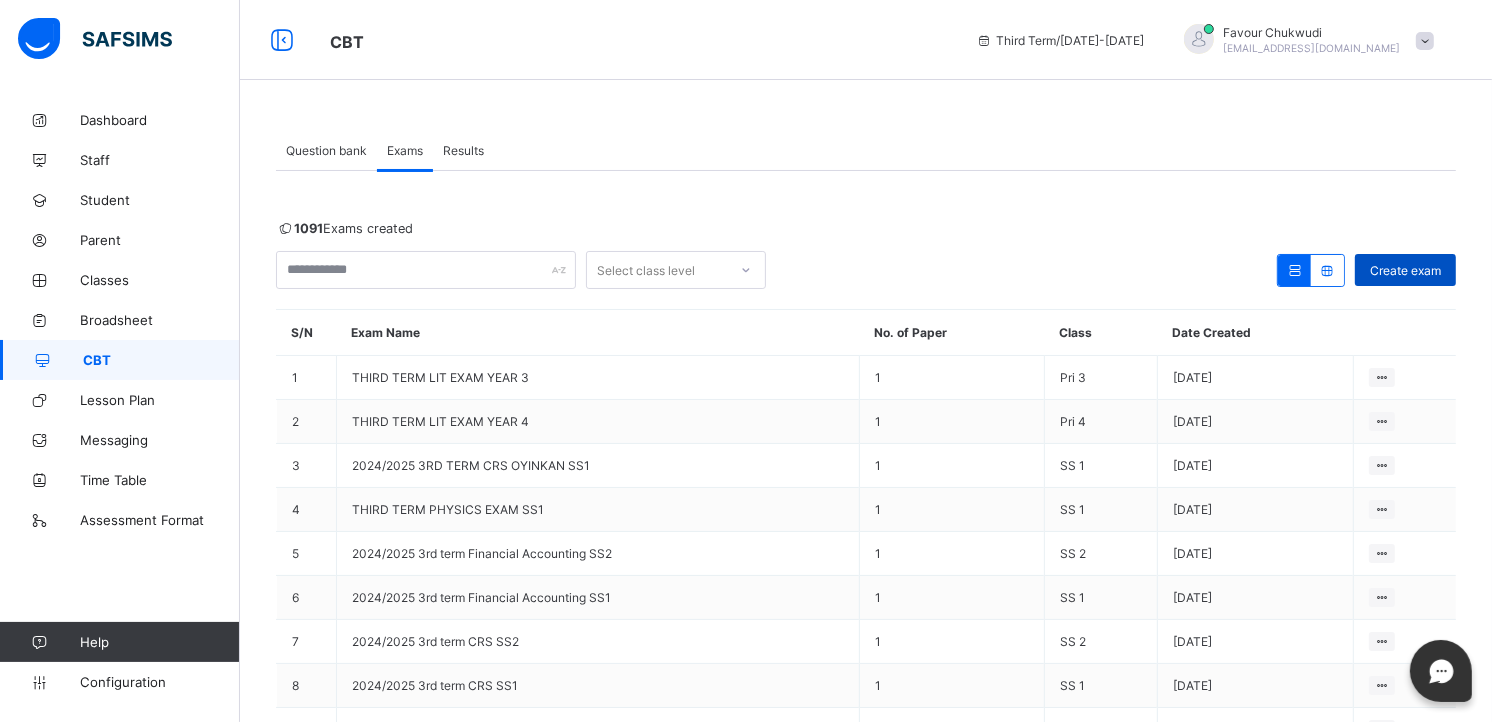 click on "Create exam" at bounding box center (1405, 270) 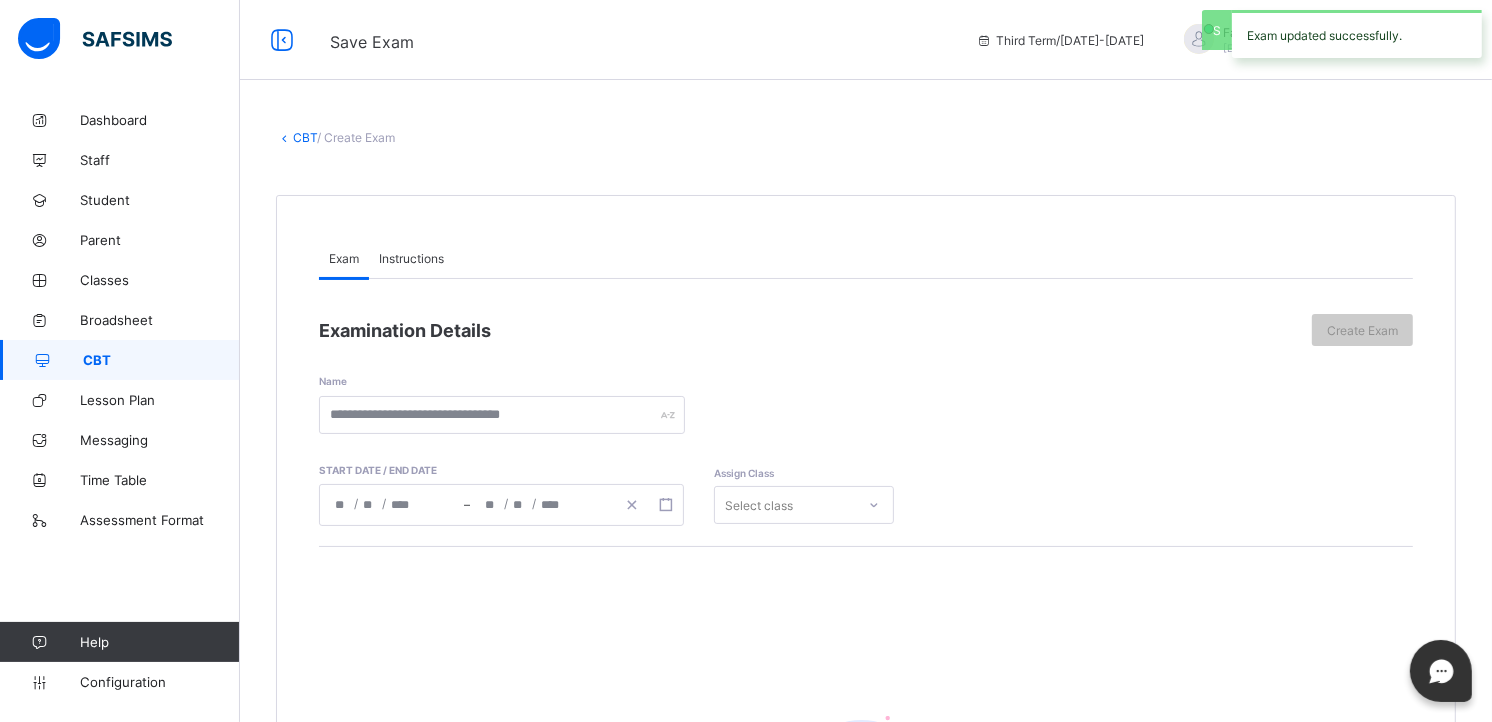 click on "Instructions" at bounding box center [411, 258] 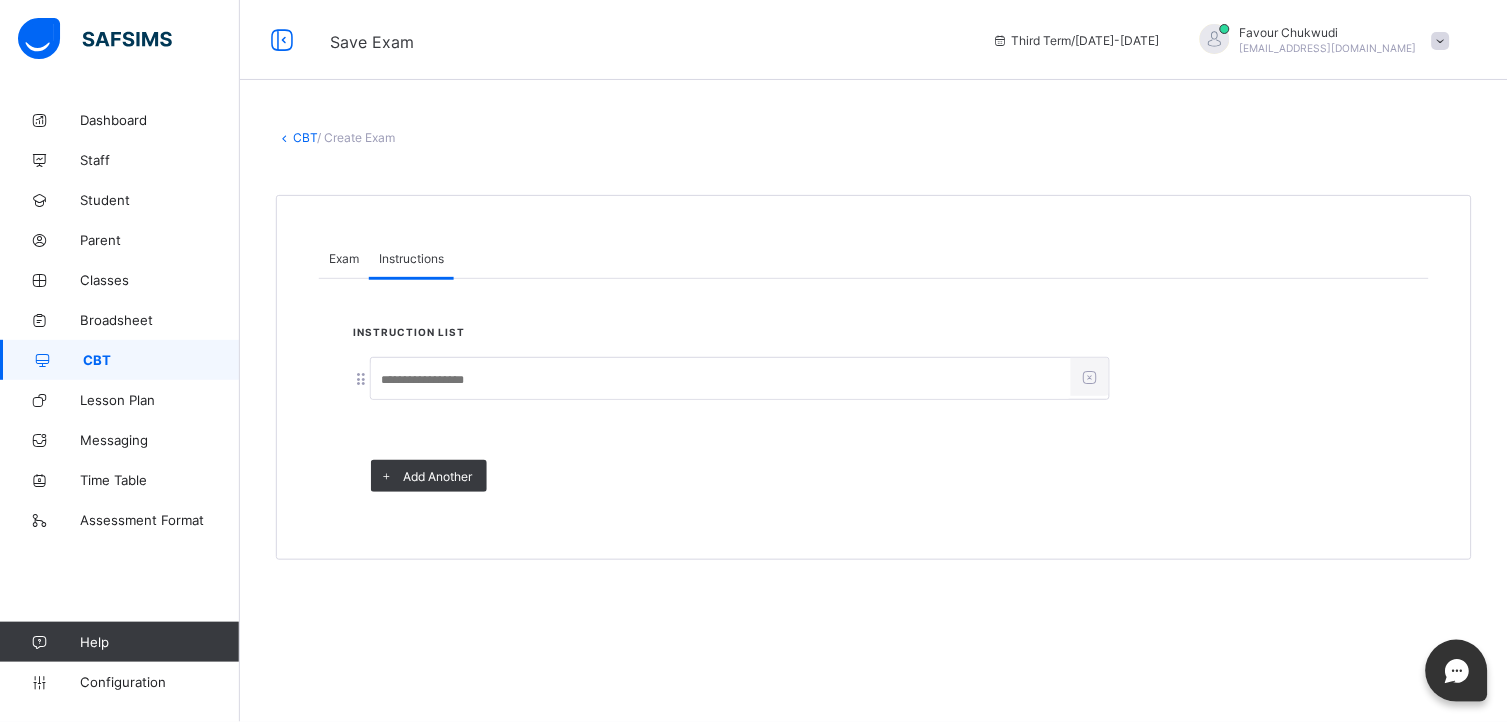 click at bounding box center [721, 380] 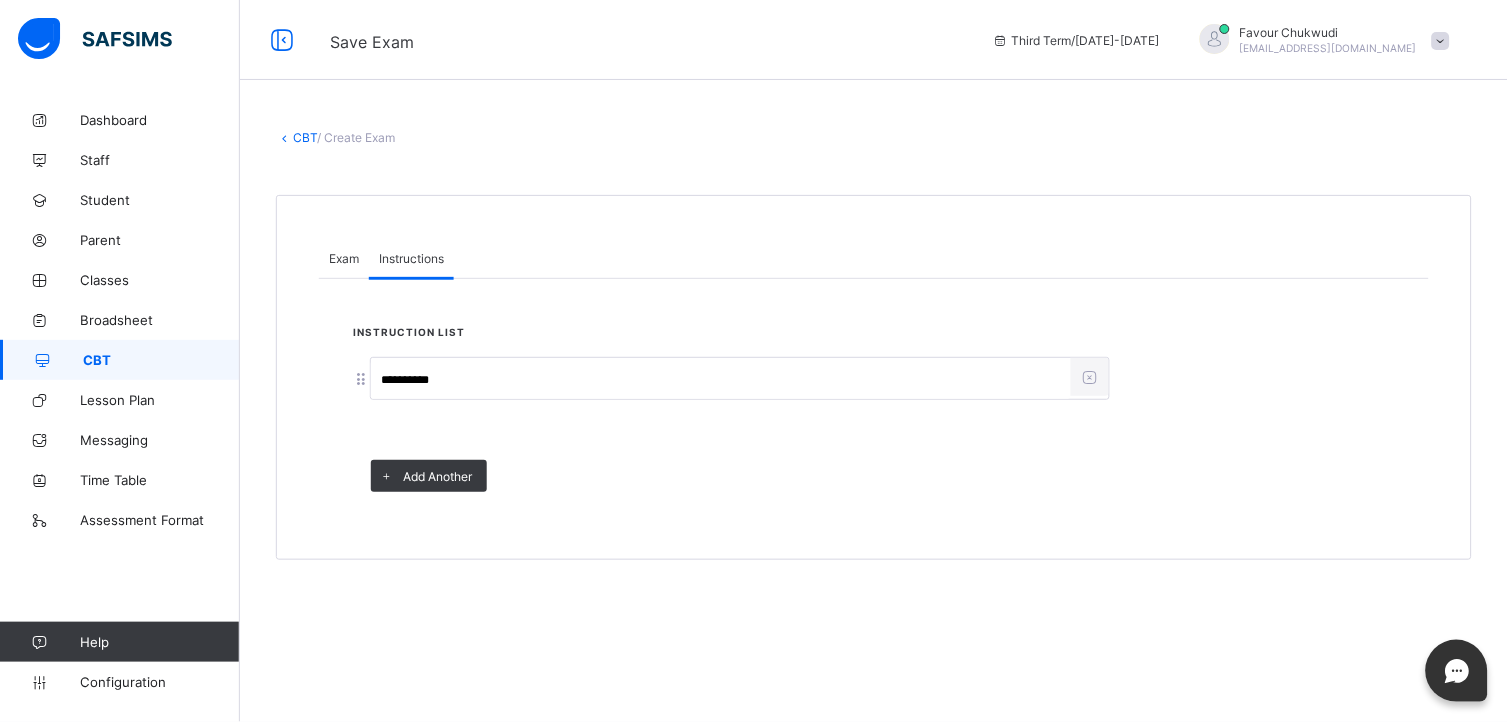 type on "**********" 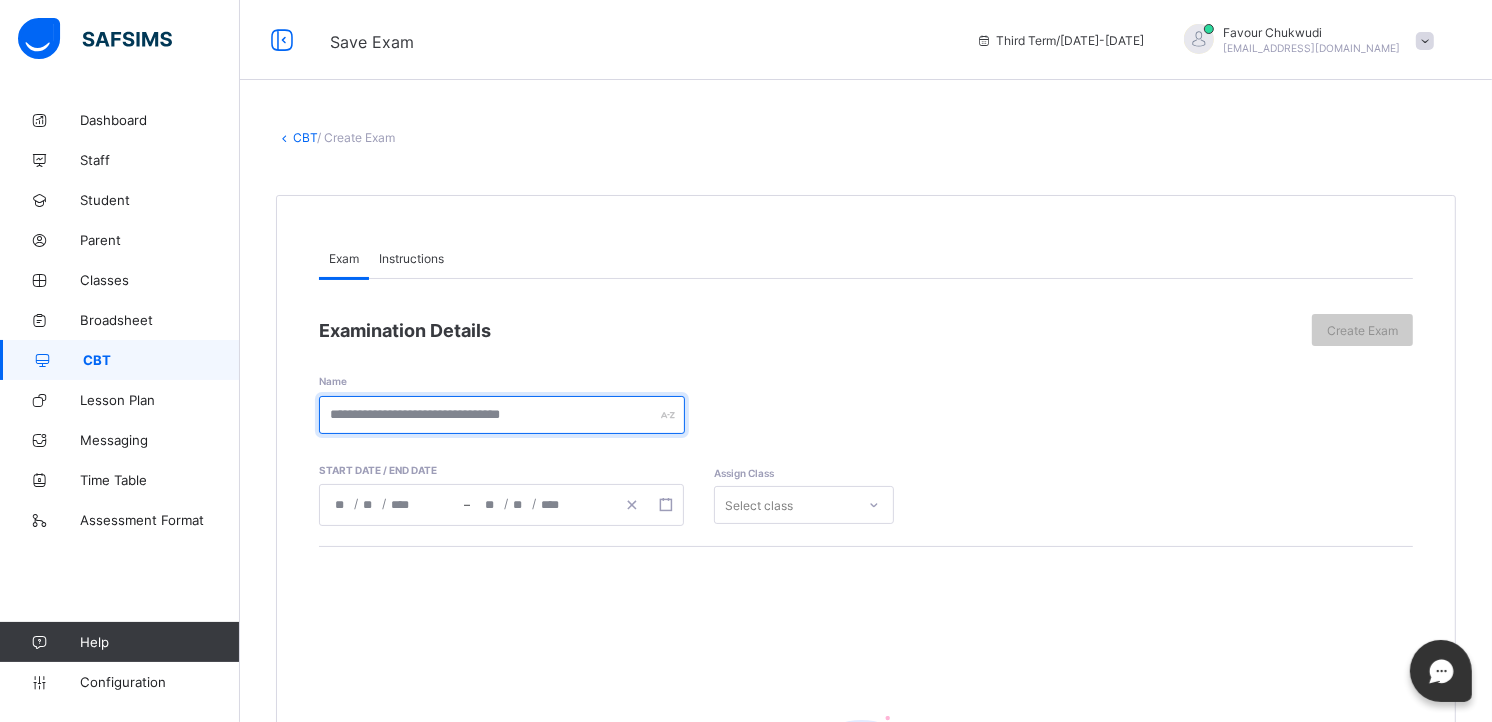 click at bounding box center [502, 415] 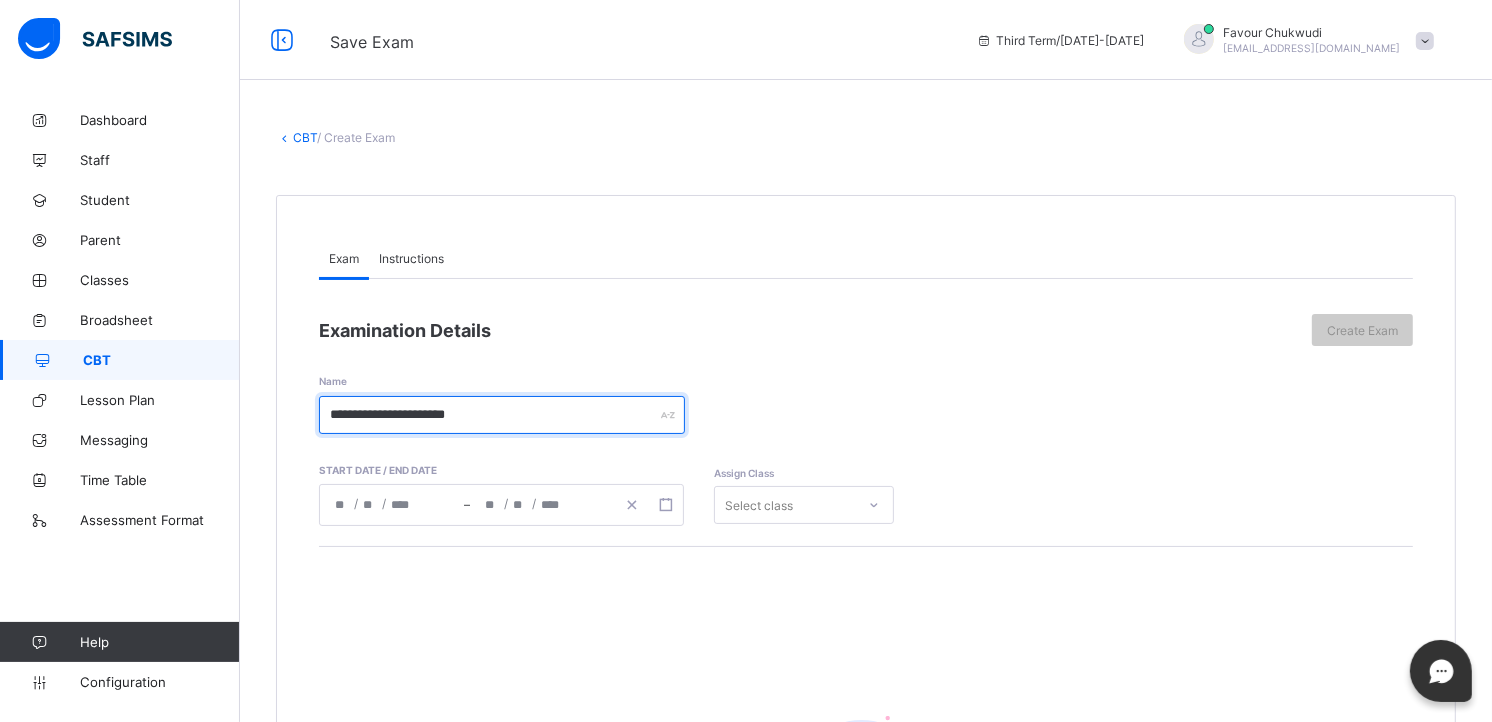 type on "**********" 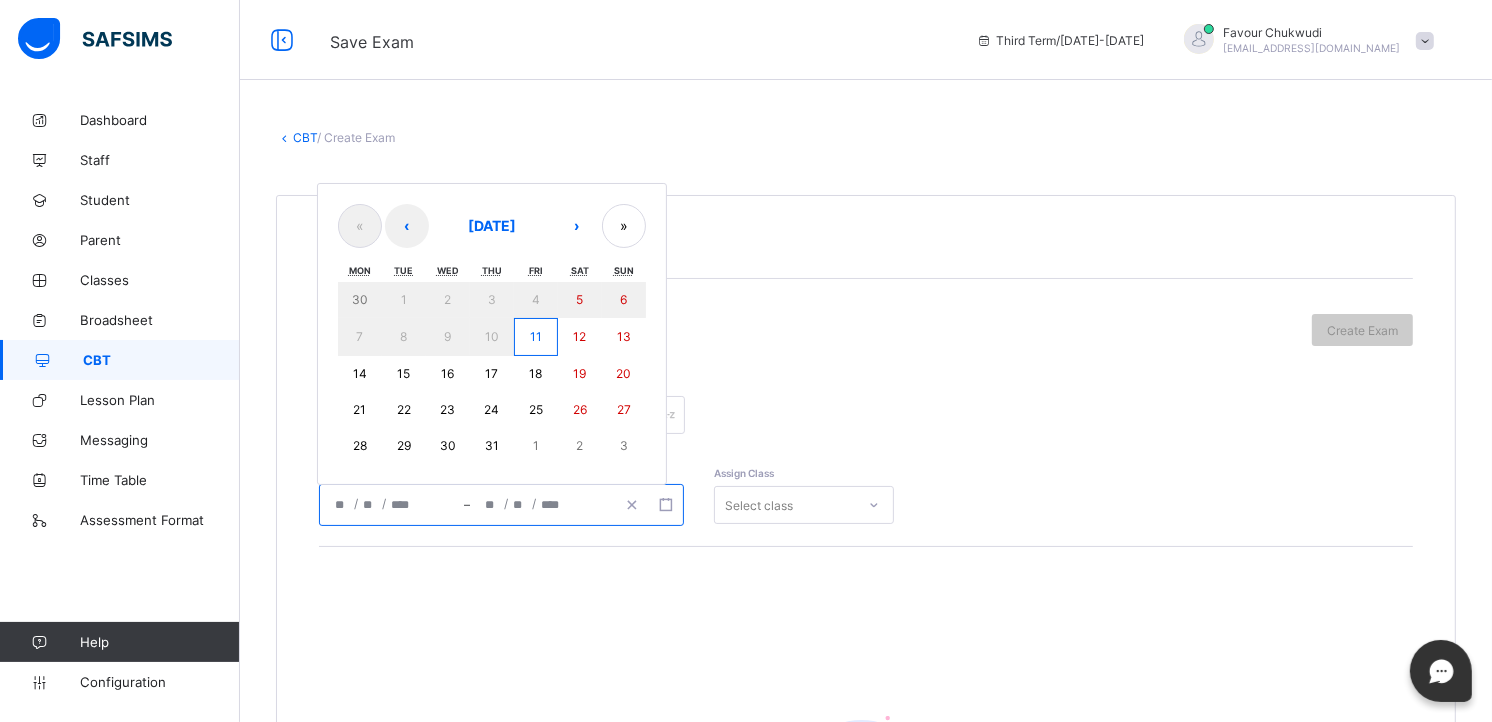 click 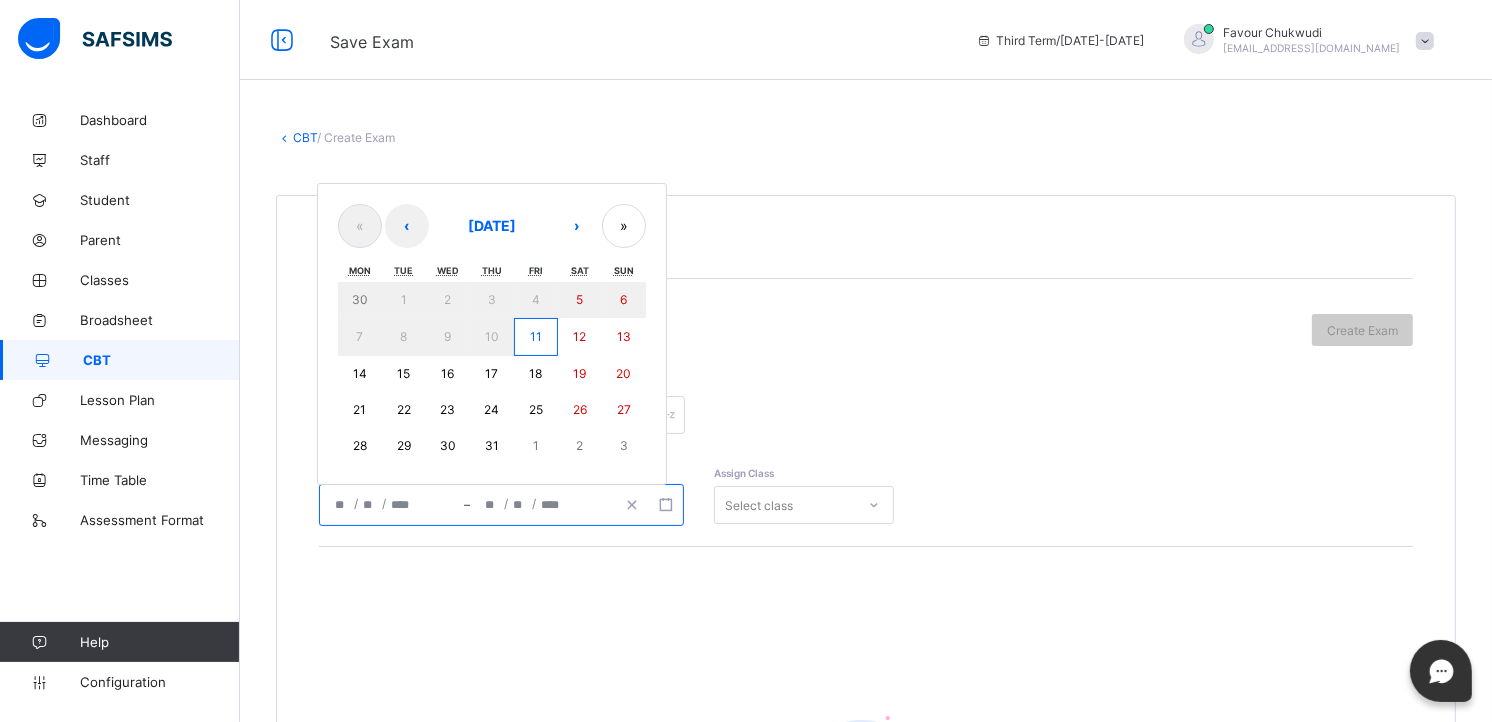 click on "11" at bounding box center (536, 337) 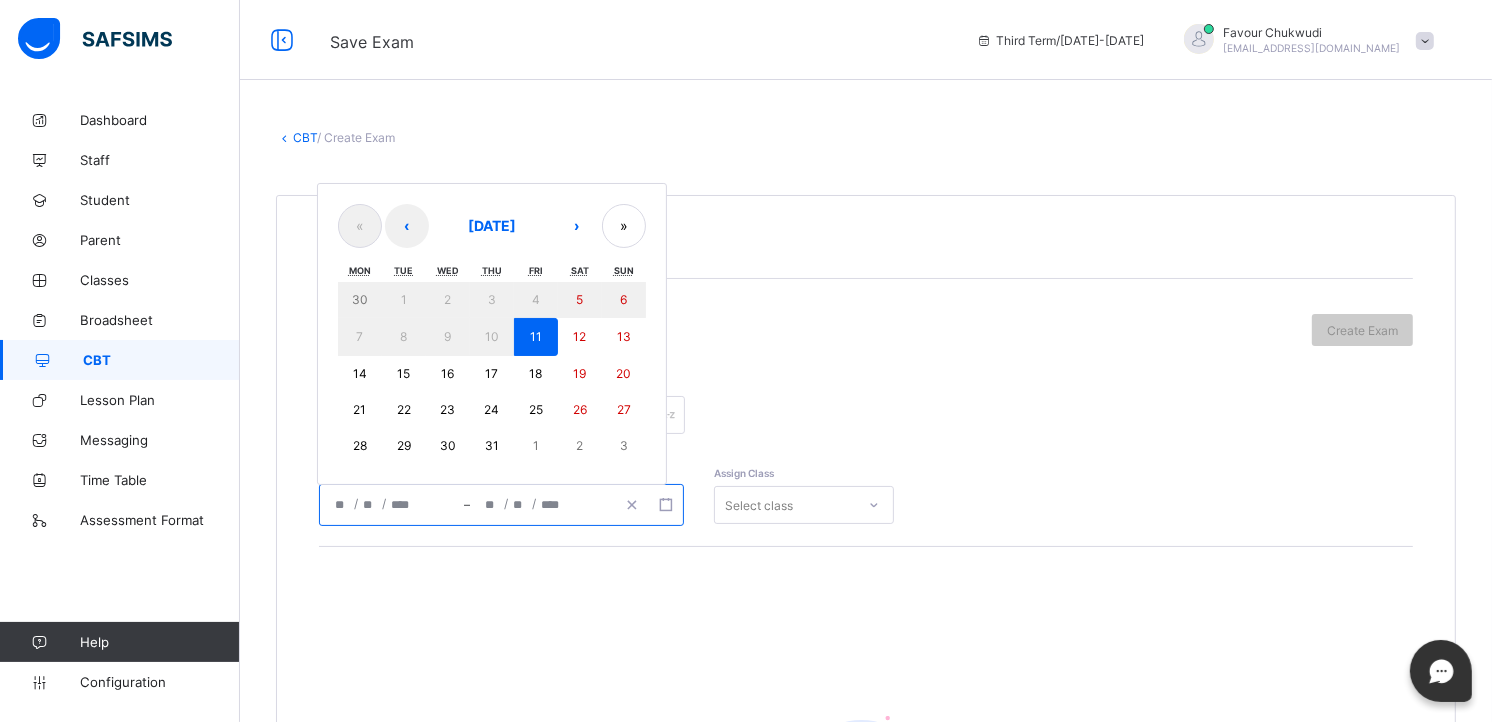 click on "11" at bounding box center [536, 337] 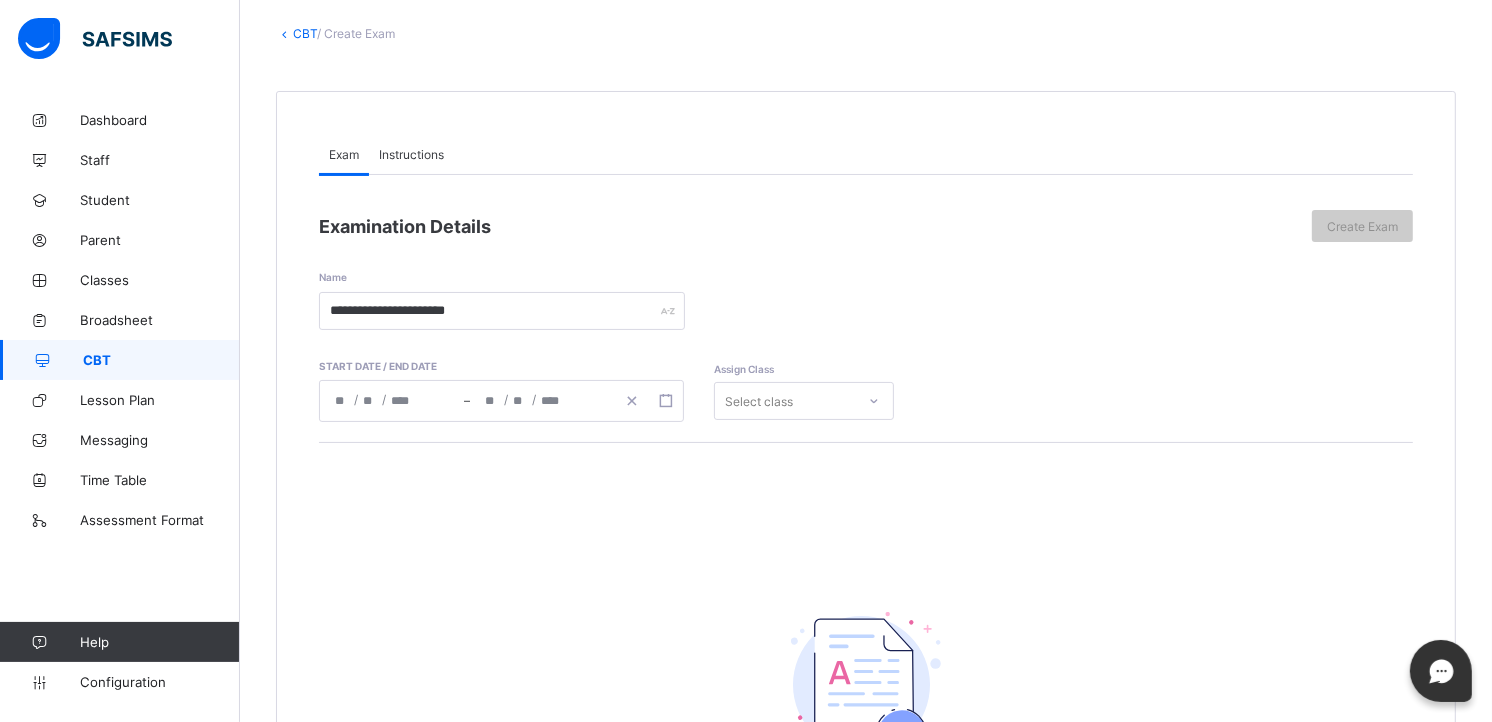 click on "Select class" at bounding box center [804, 401] 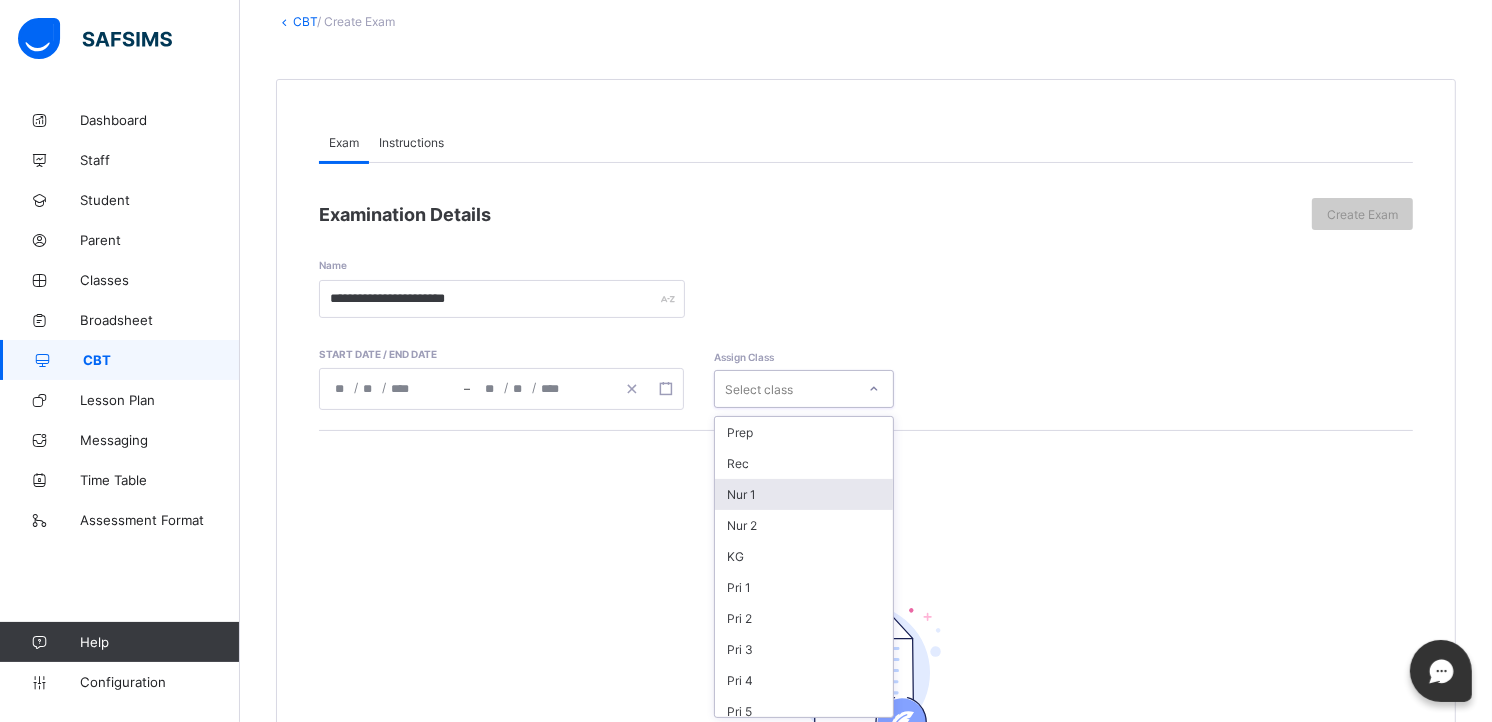 scroll, scrollTop: 120, scrollLeft: 0, axis: vertical 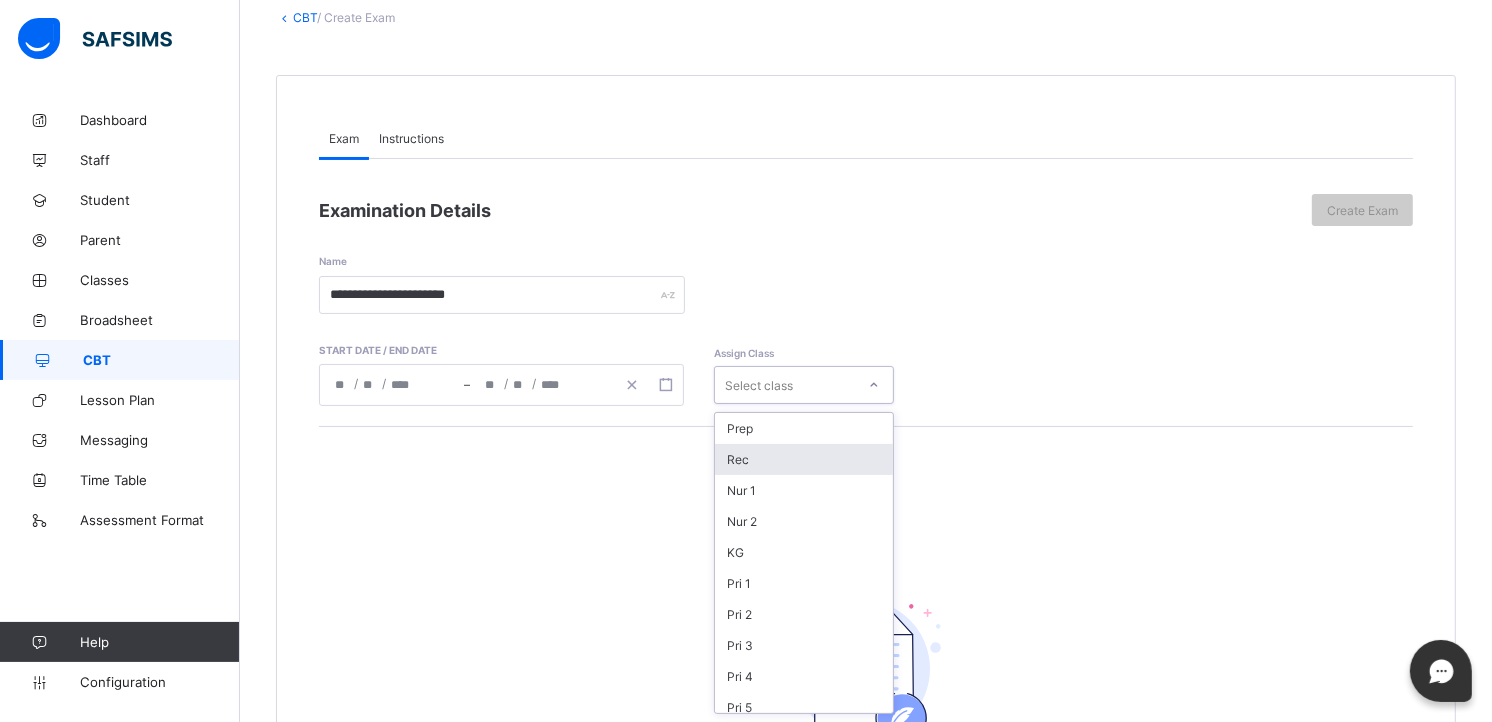 click on "Rec" at bounding box center (804, 459) 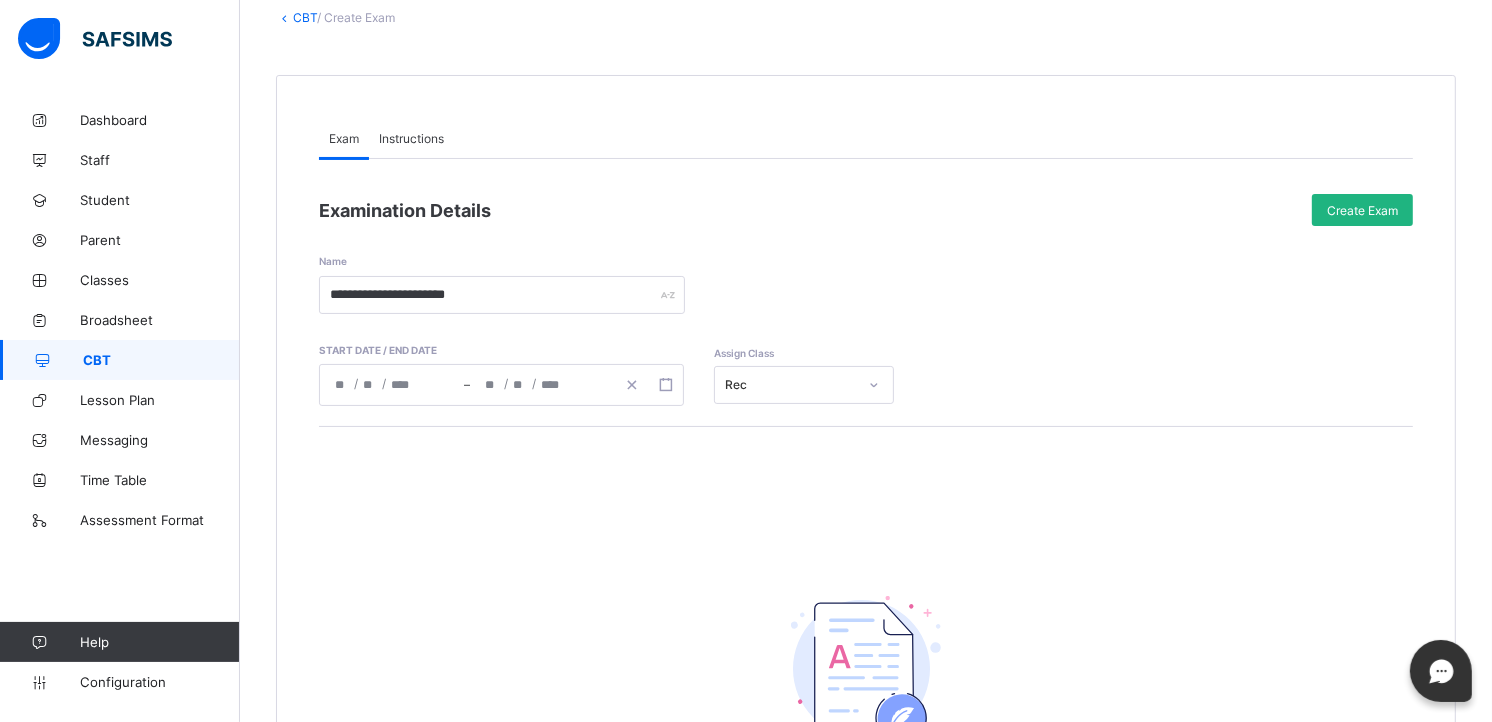 click on "Create Exam" at bounding box center (1362, 210) 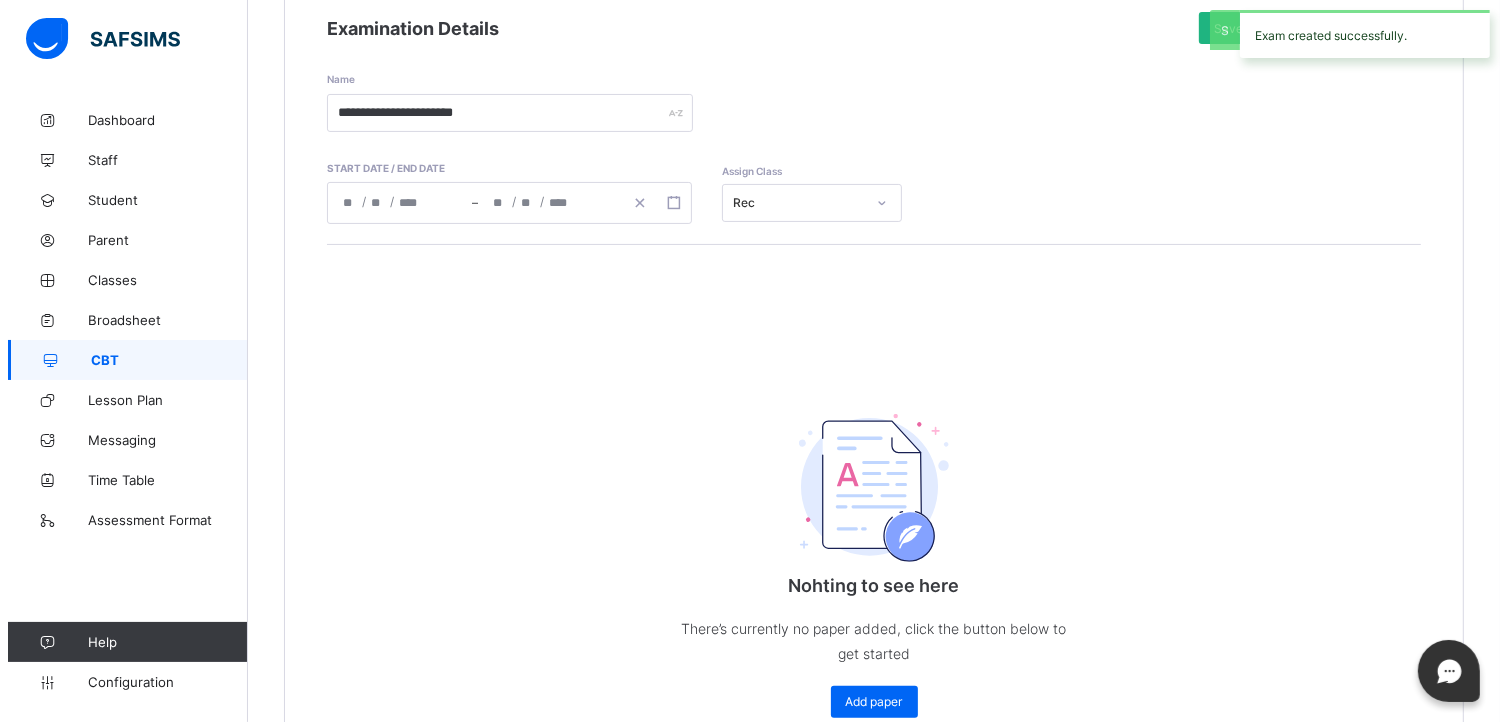 scroll, scrollTop: 342, scrollLeft: 0, axis: vertical 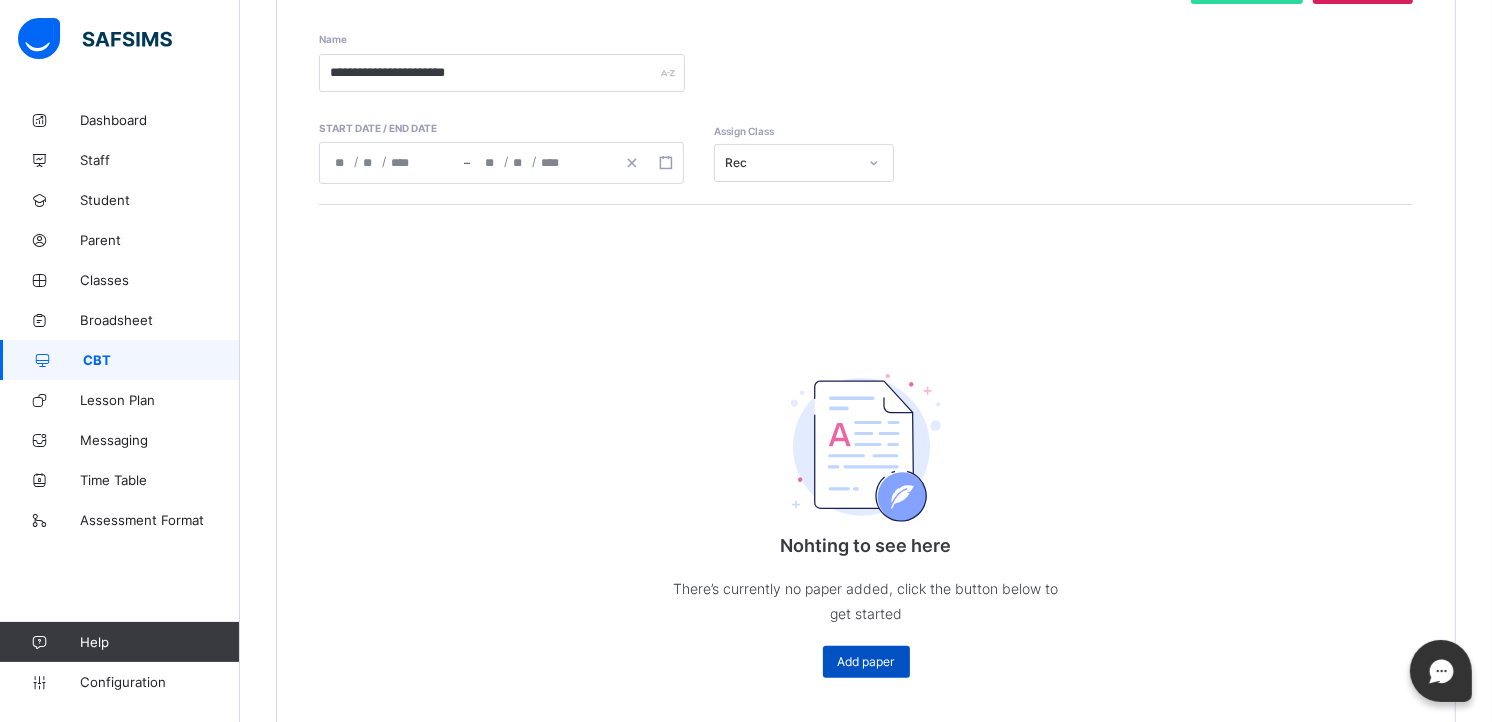 click on "Add paper" at bounding box center (866, 661) 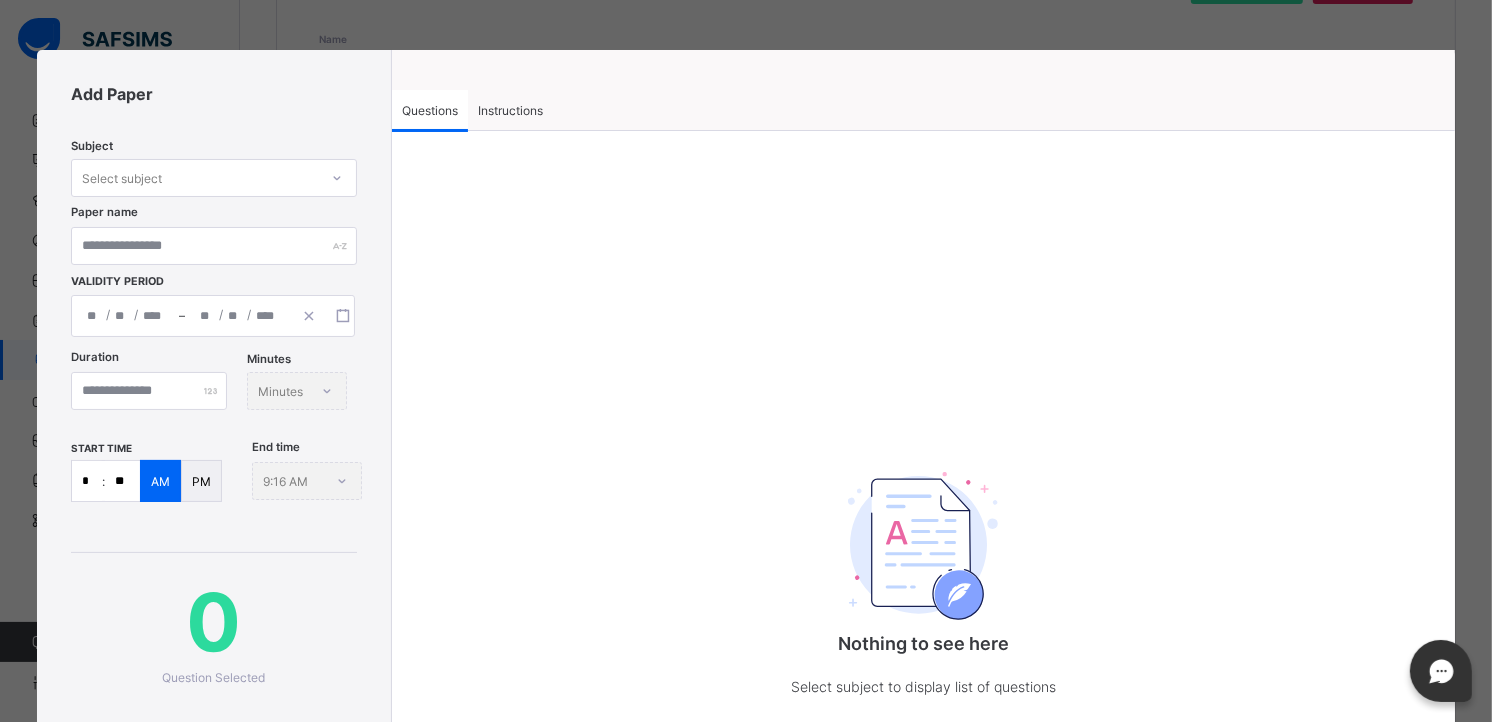 click on "Instructions" at bounding box center [510, 110] 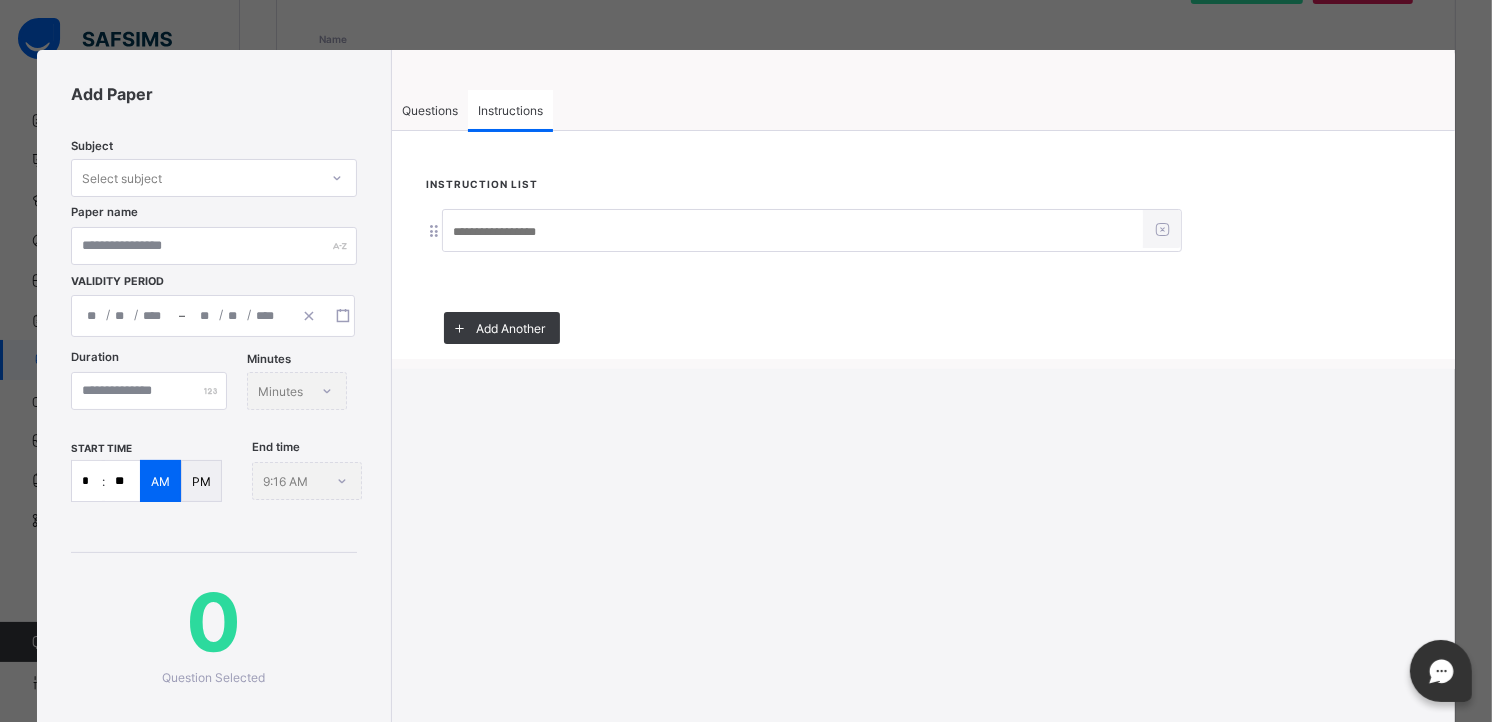 click at bounding box center (793, 232) 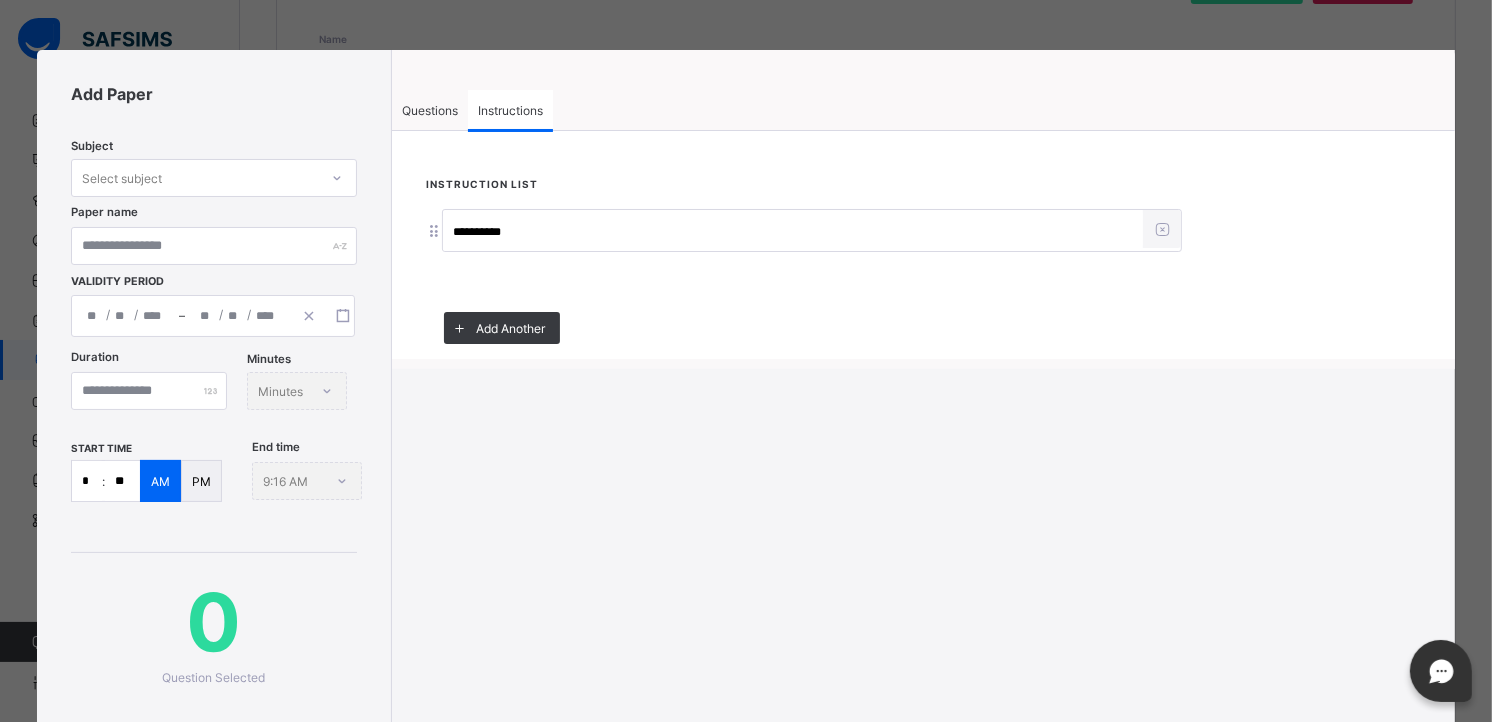 type on "**********" 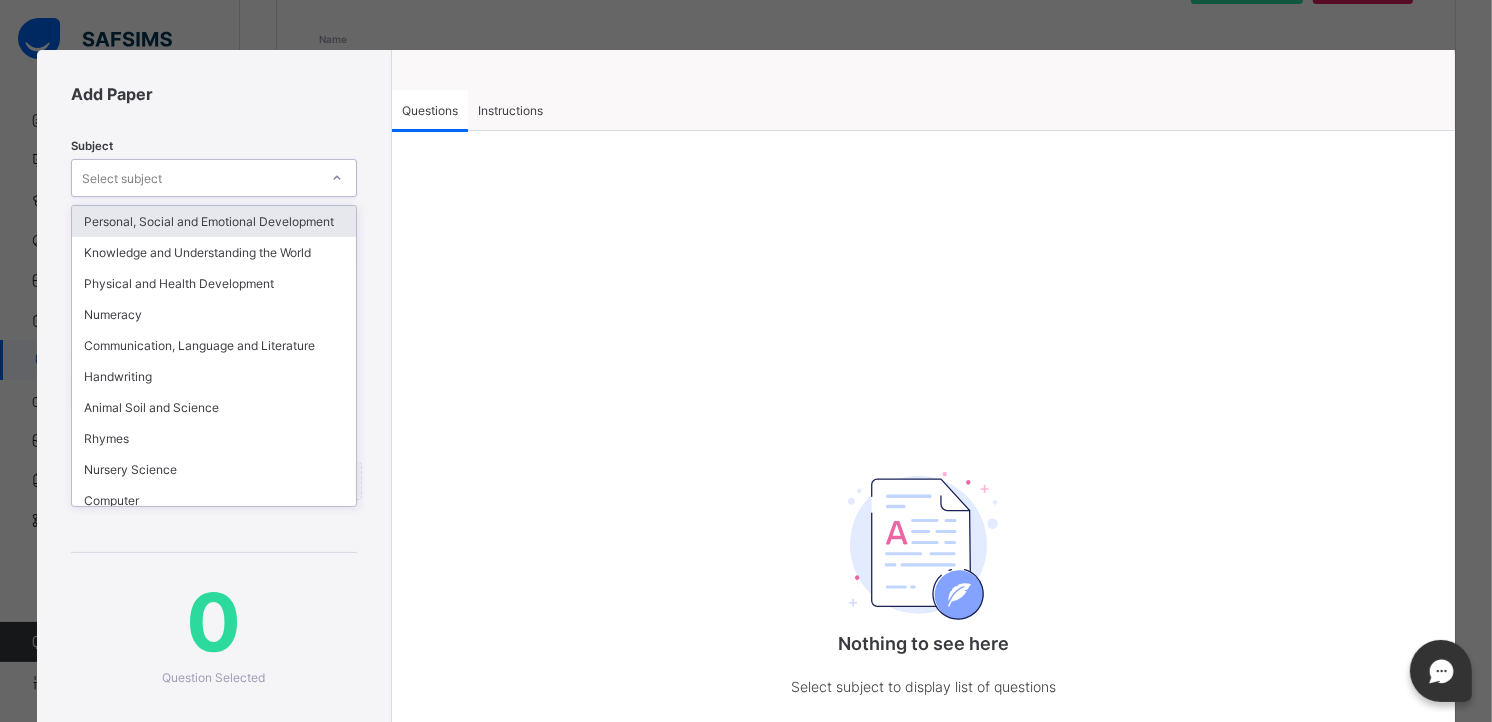 click on "Select subject" at bounding box center (194, 178) 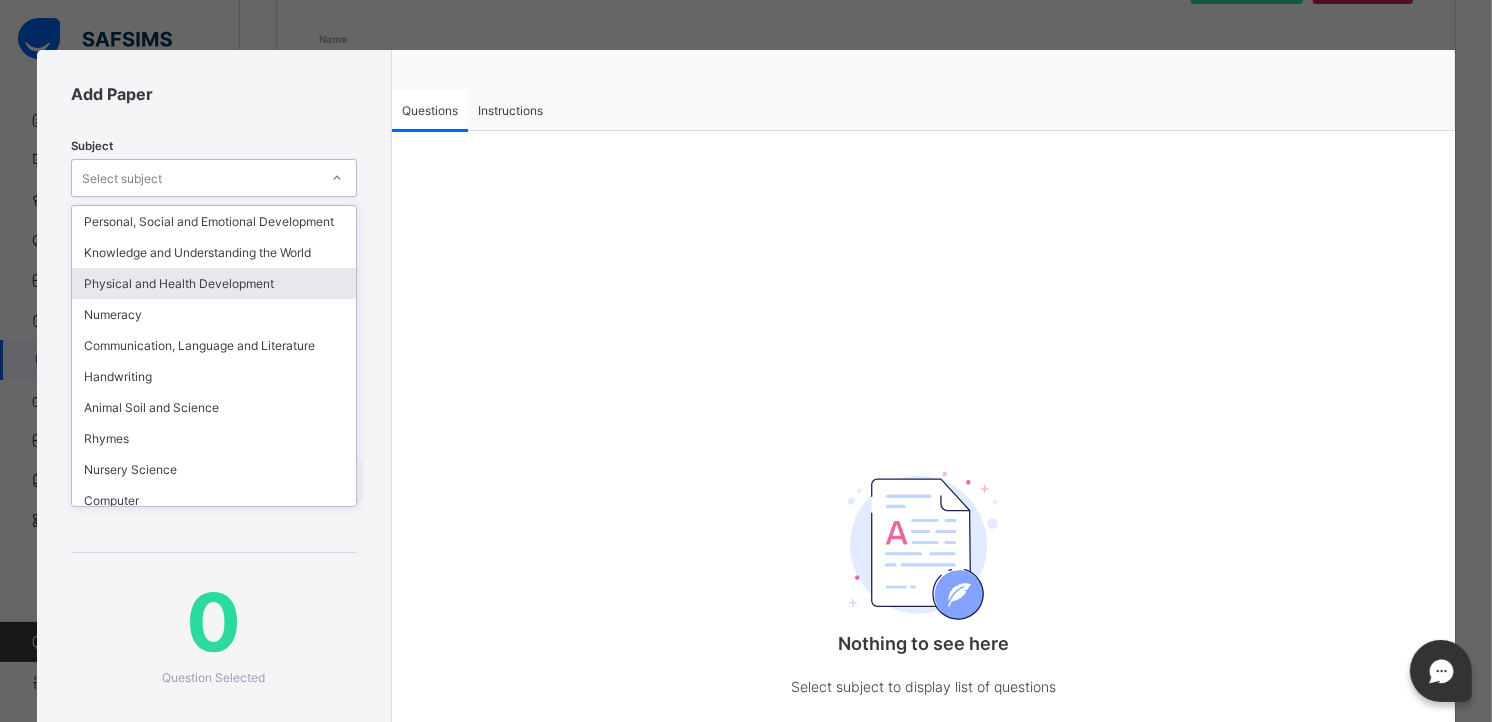 click on "Physical and Health Development" at bounding box center (213, 283) 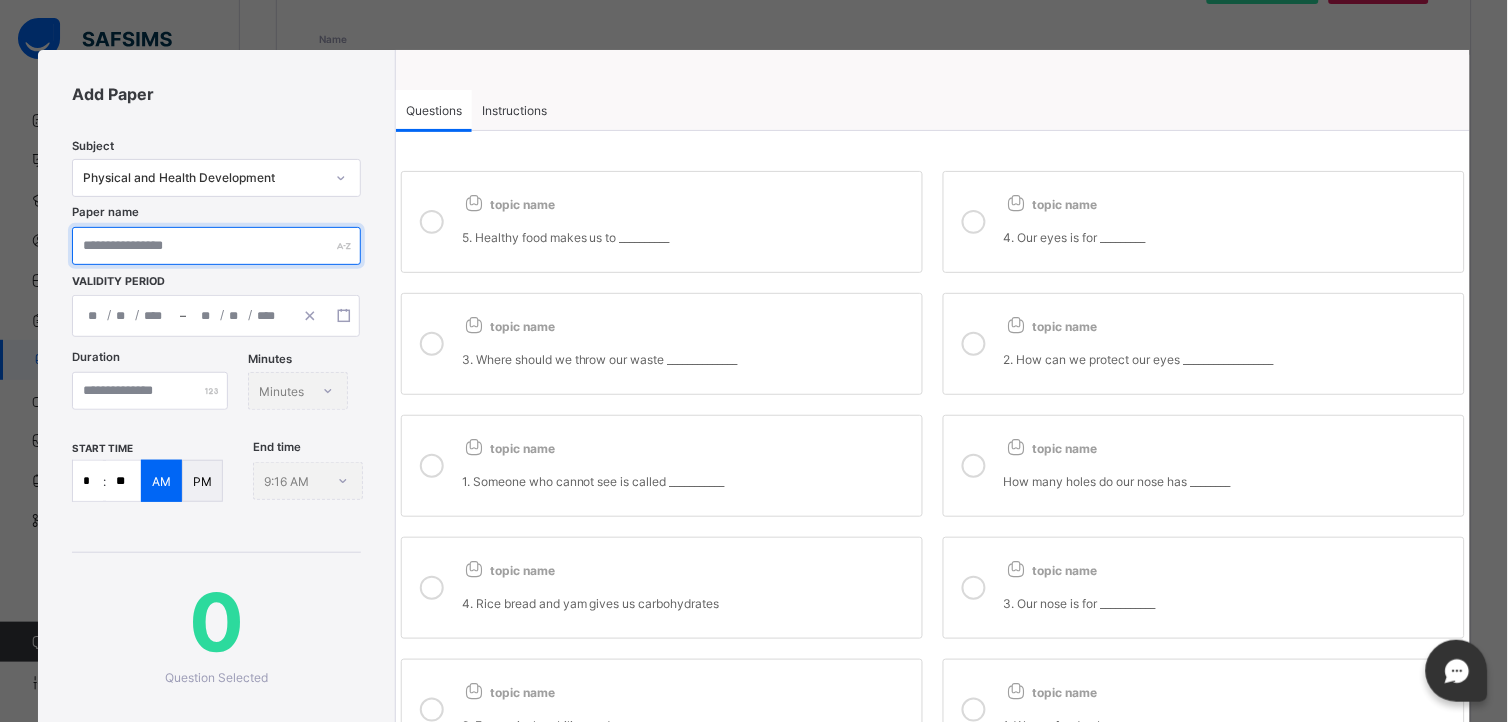 click at bounding box center [216, 246] 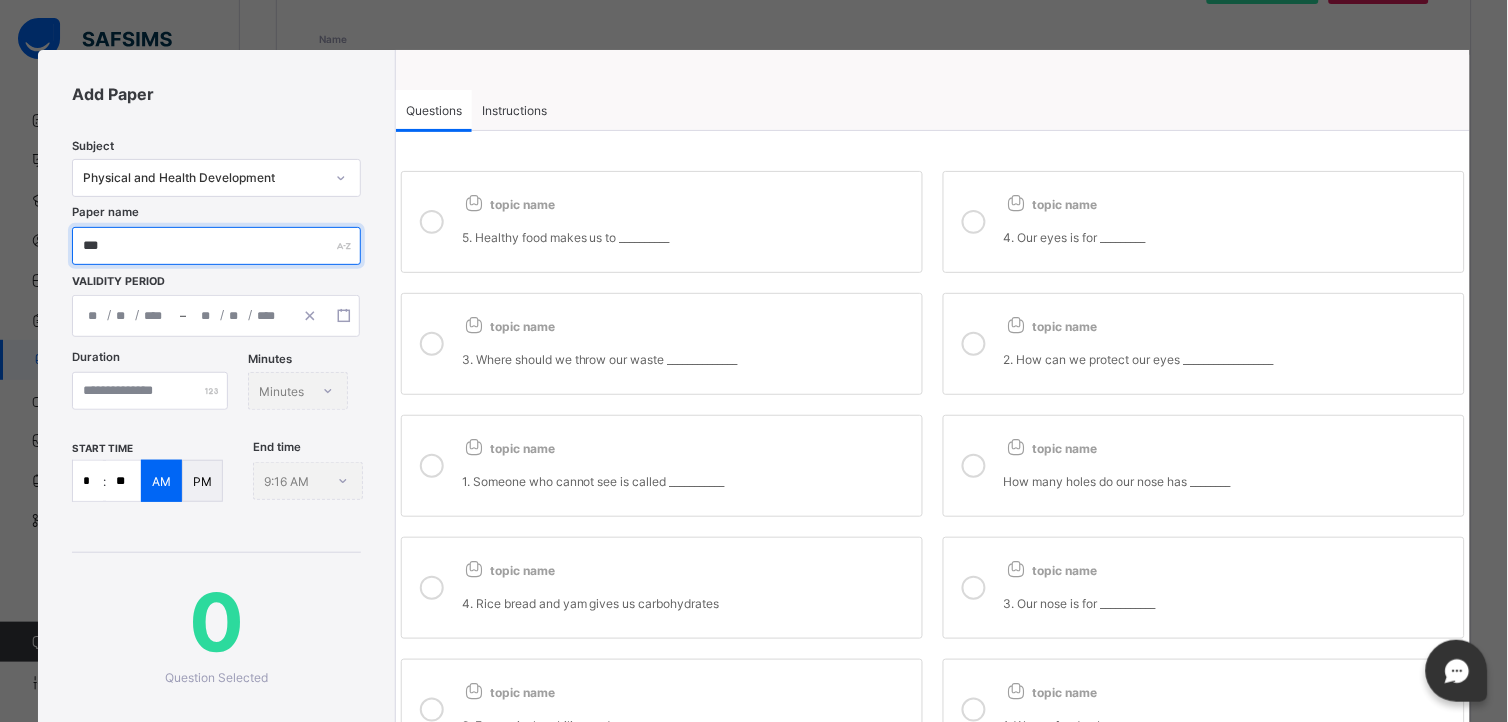 type on "***" 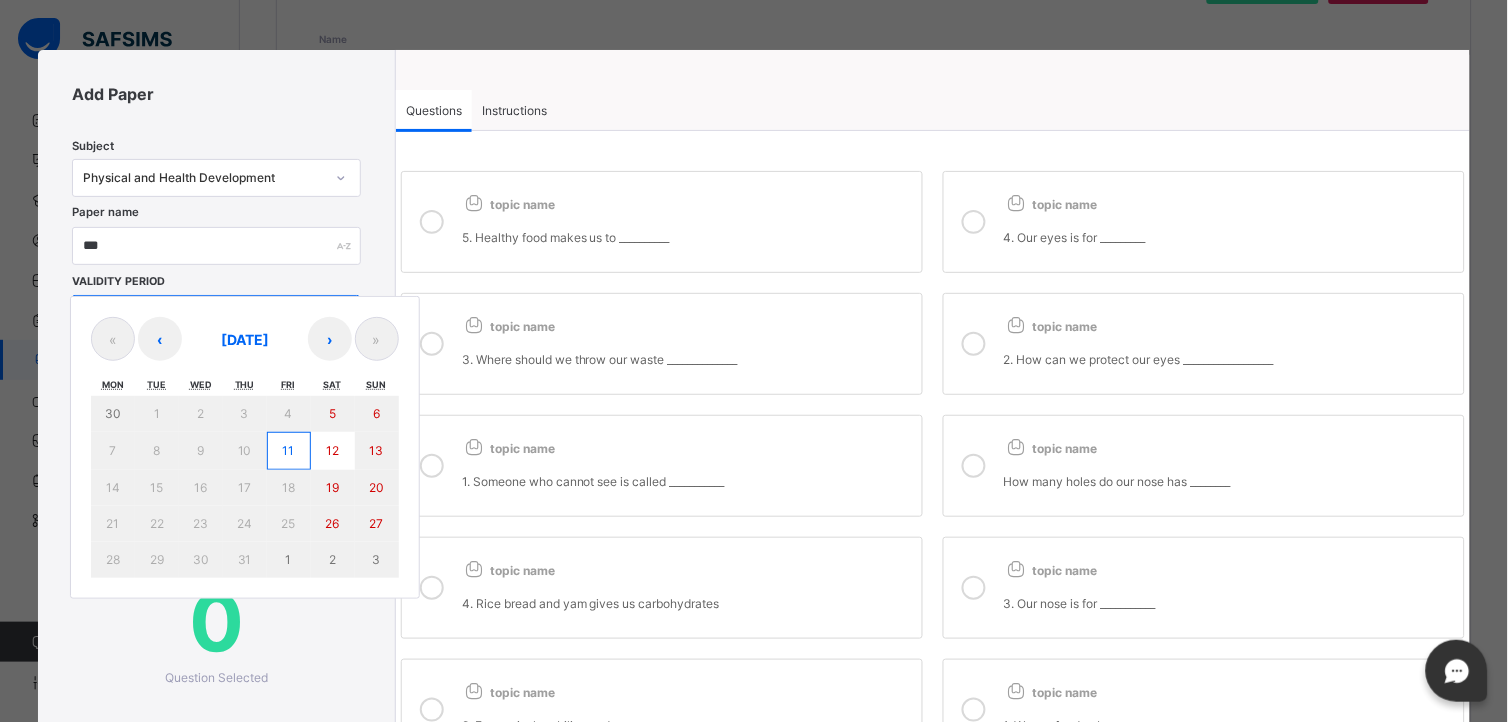 click on "/ / – / / « ‹ July 2025 › » Mon Tue Wed Thu Fri Sat Sun 30 1 2 3 4 5 6 7 8 9 10 11 12 13 14 15 16 17 18 19 20 21 22 23 24 25 26 27 28 29 30 31 1 2 3" at bounding box center [216, 316] 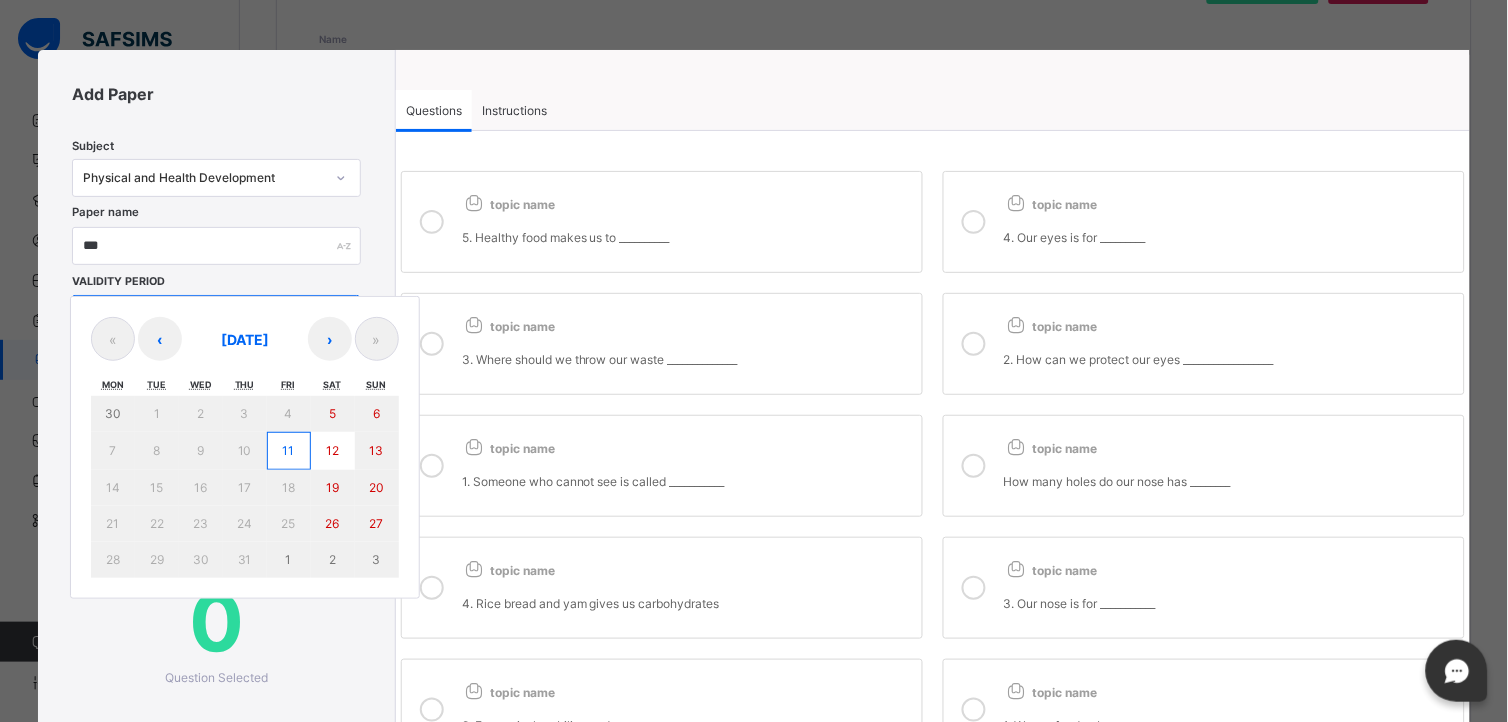 click on "11" at bounding box center (289, 450) 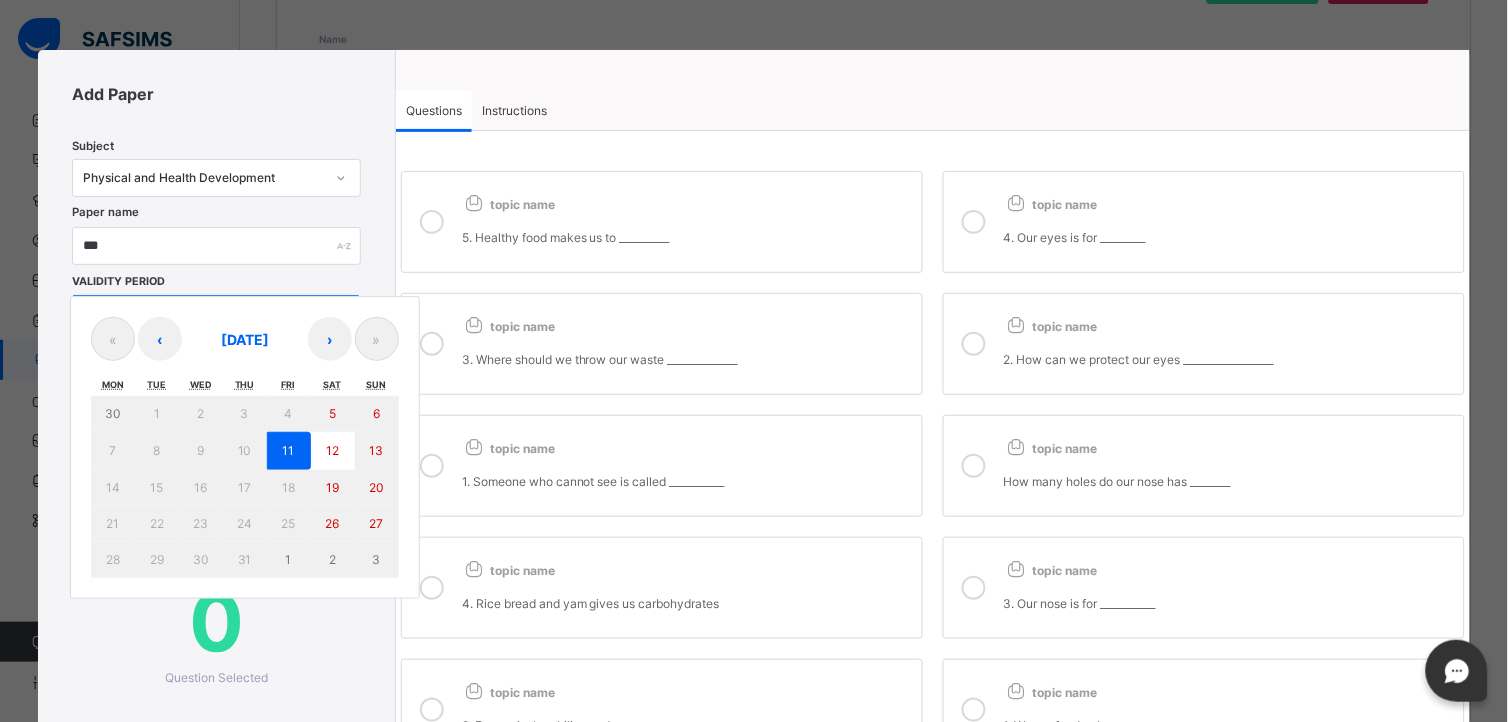 click on "11" at bounding box center (289, 450) 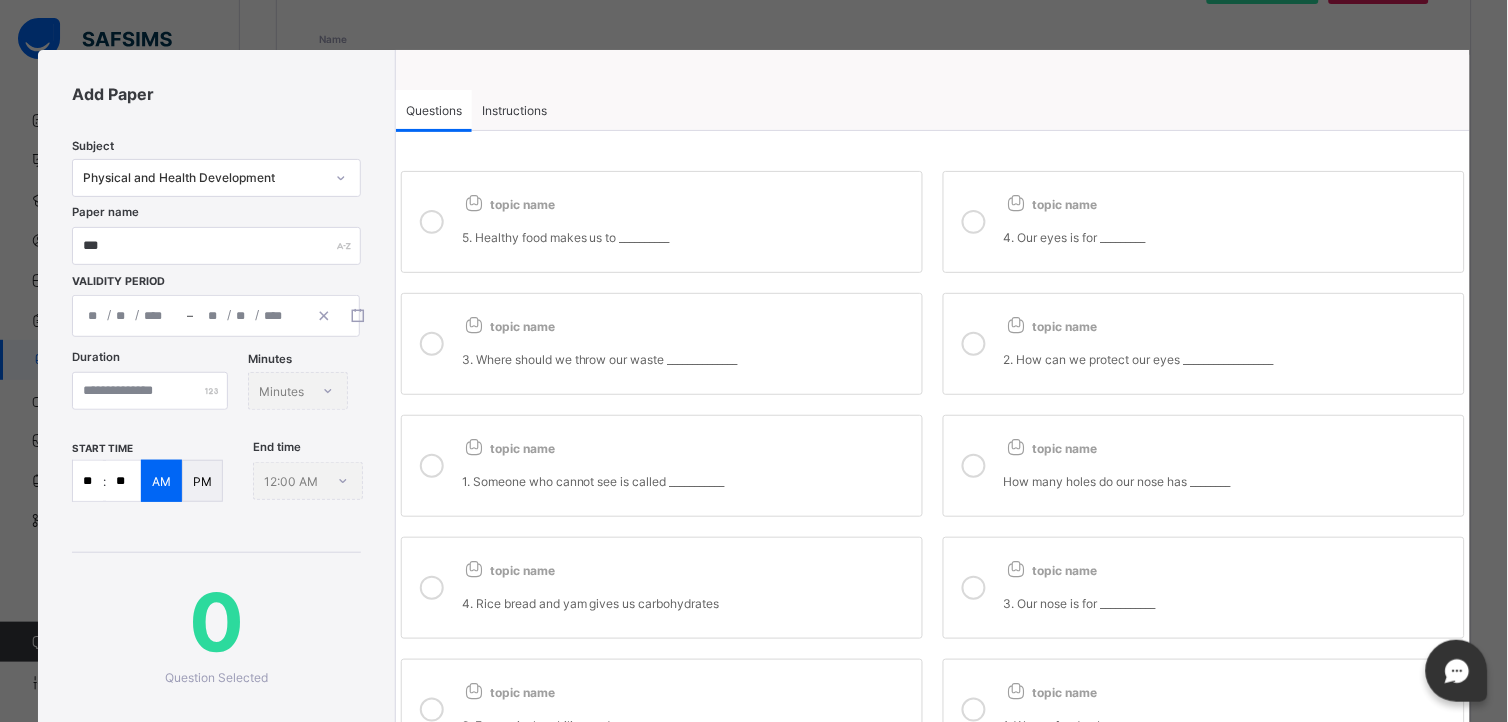 click on "5. Healthy food makes us to __________" at bounding box center (687, 237) 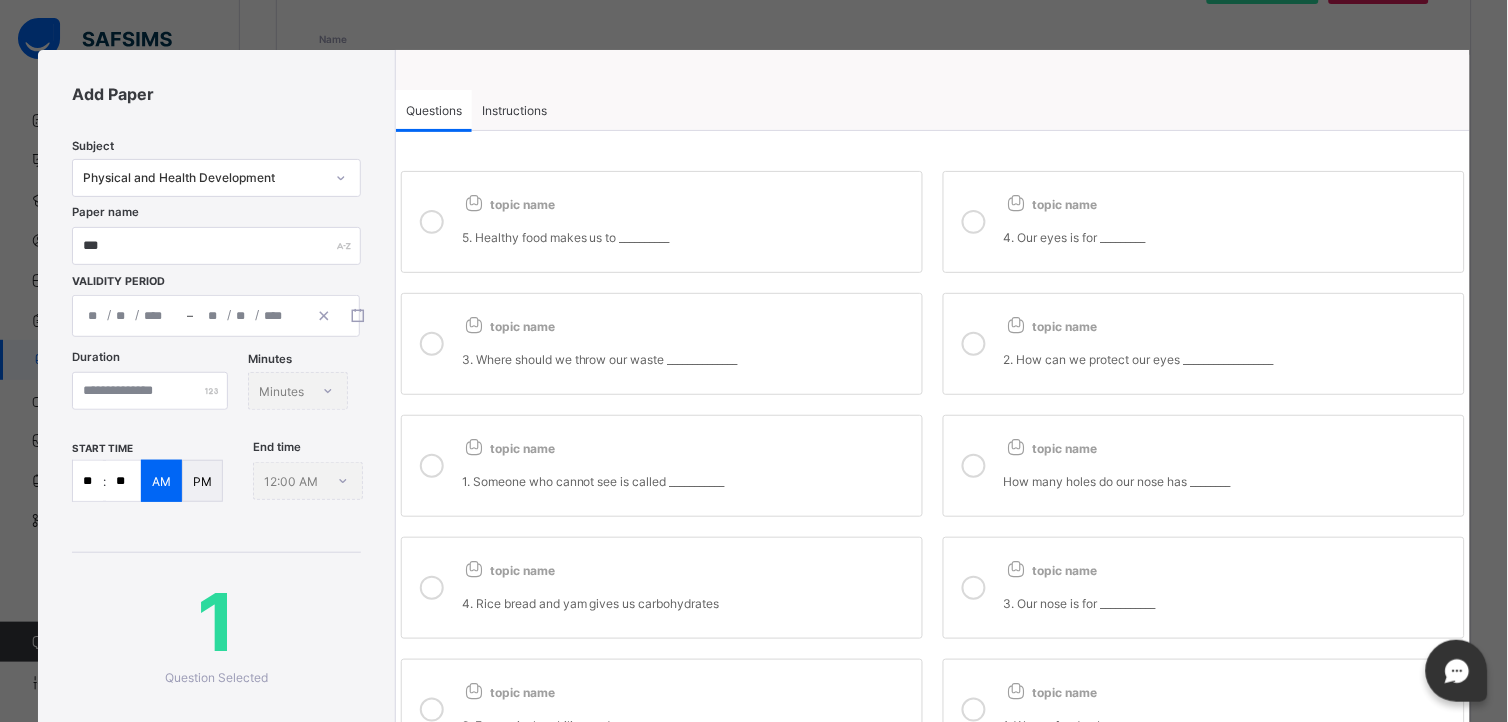 click on "4. Our eyes is for _________" at bounding box center [1229, 237] 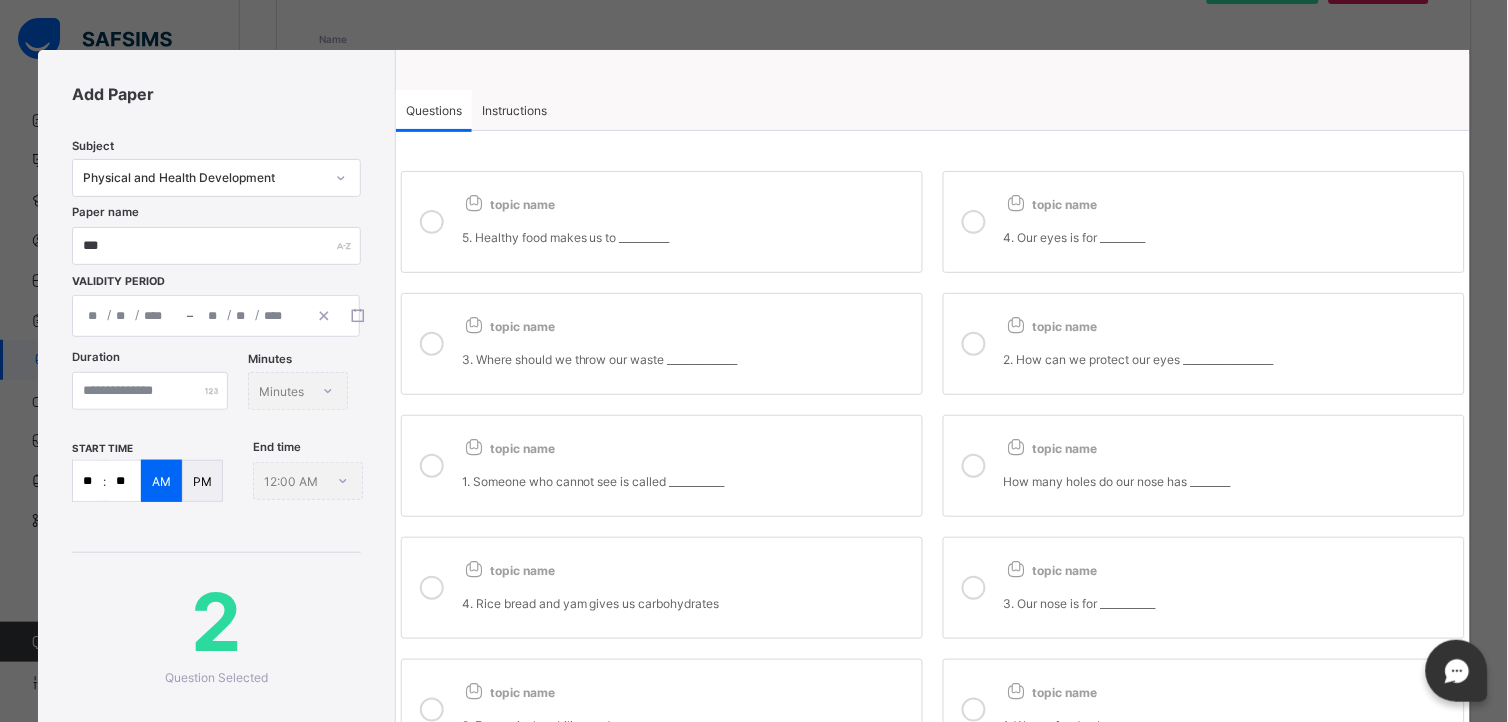 click at bounding box center (1016, 324) 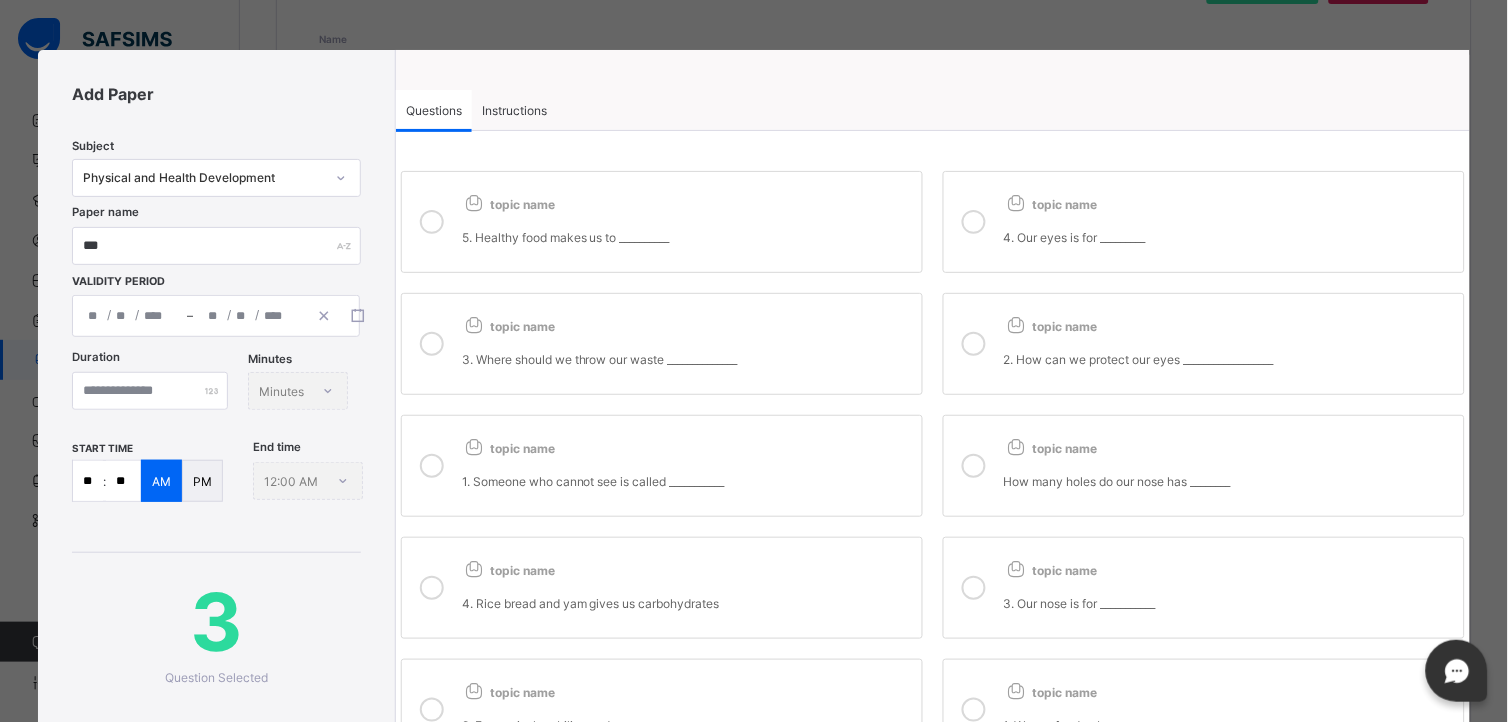 click on "3. Where should we throw our waste ______________" at bounding box center [687, 351] 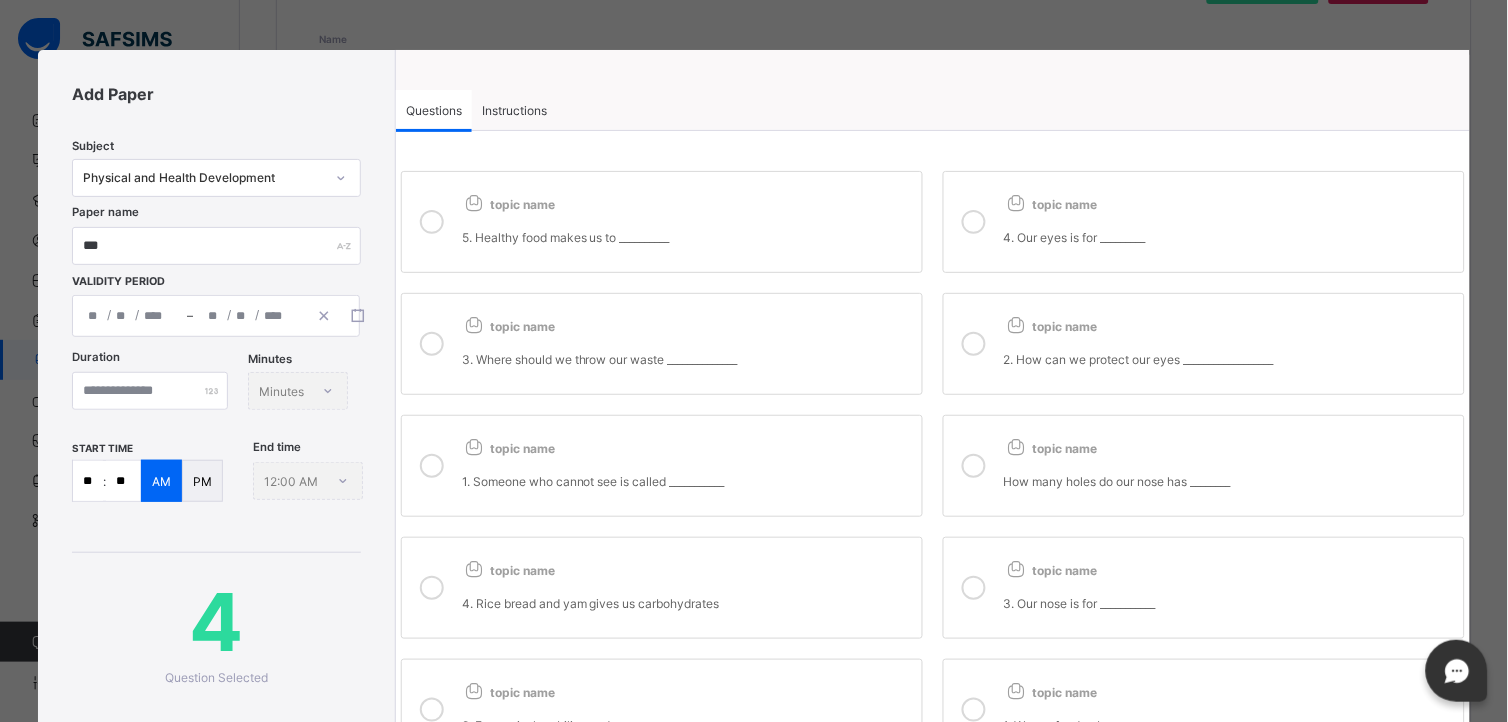 click on "1. Someone who cannot see is called ___________" at bounding box center (687, 473) 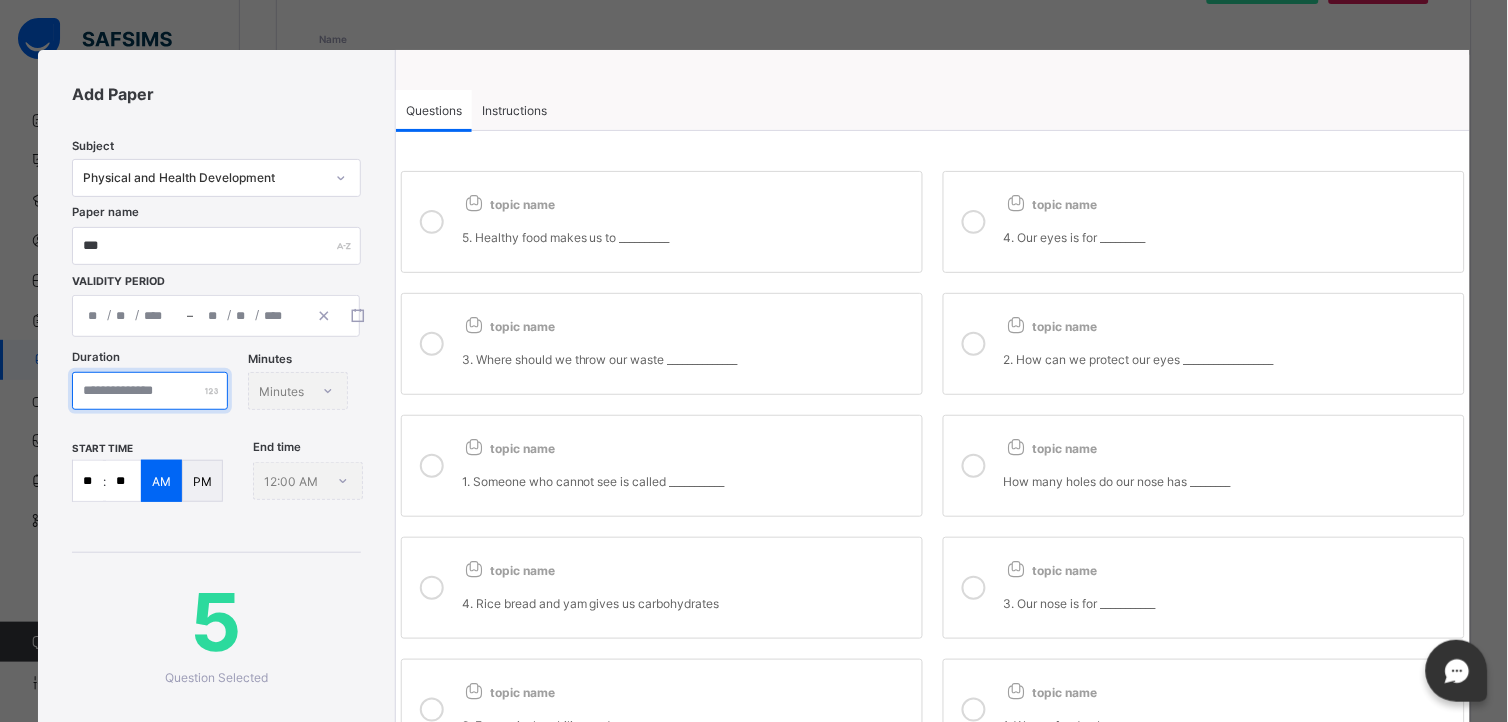 click at bounding box center [150, 391] 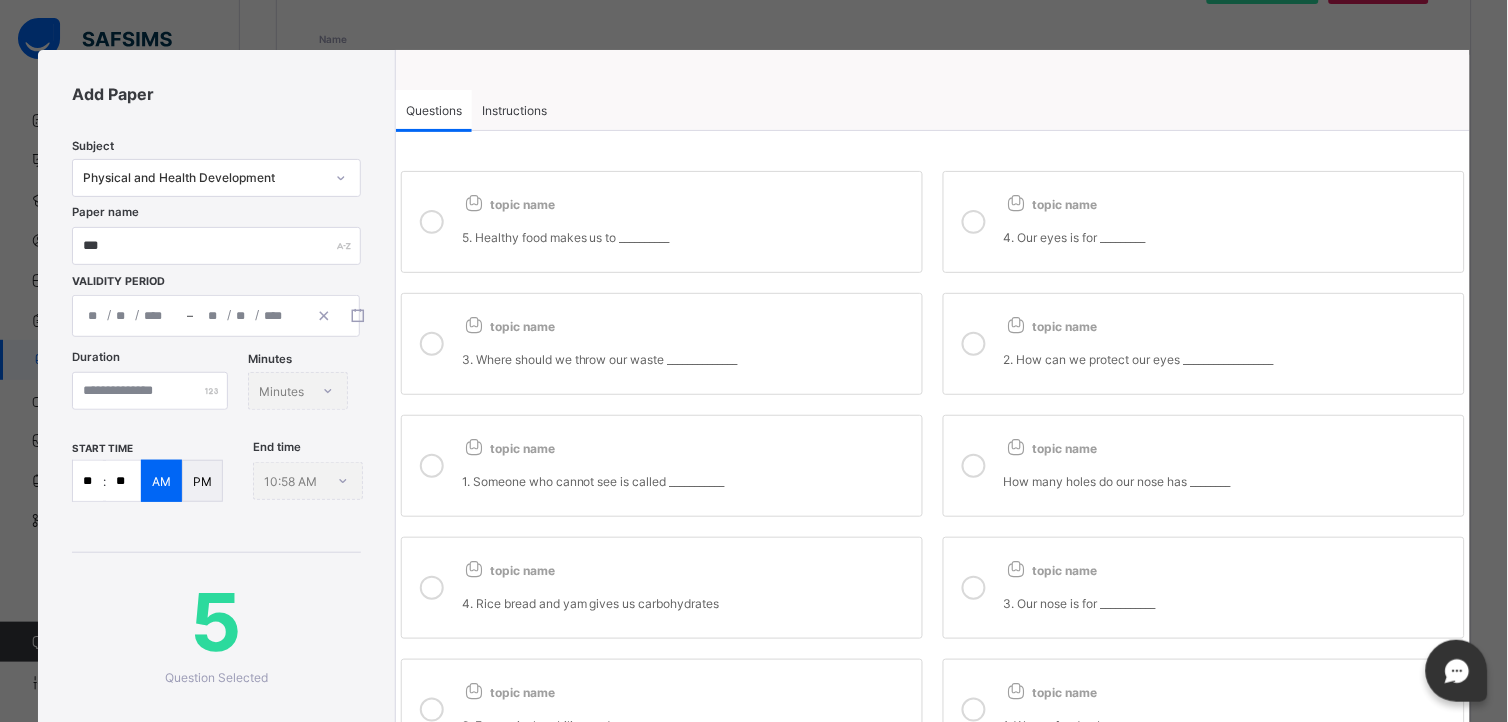 click on "Duration *** Minutes Minutes" at bounding box center (216, 396) 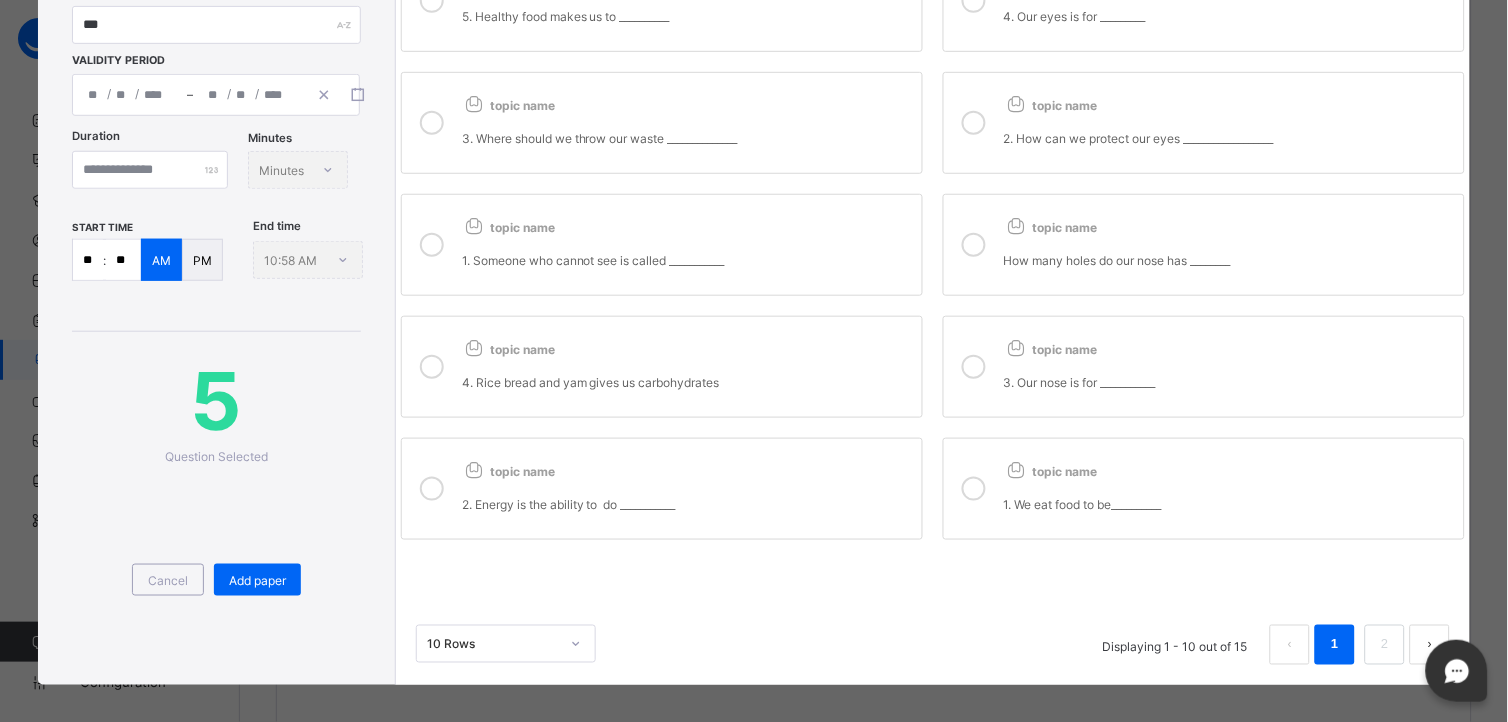 scroll, scrollTop: 222, scrollLeft: 0, axis: vertical 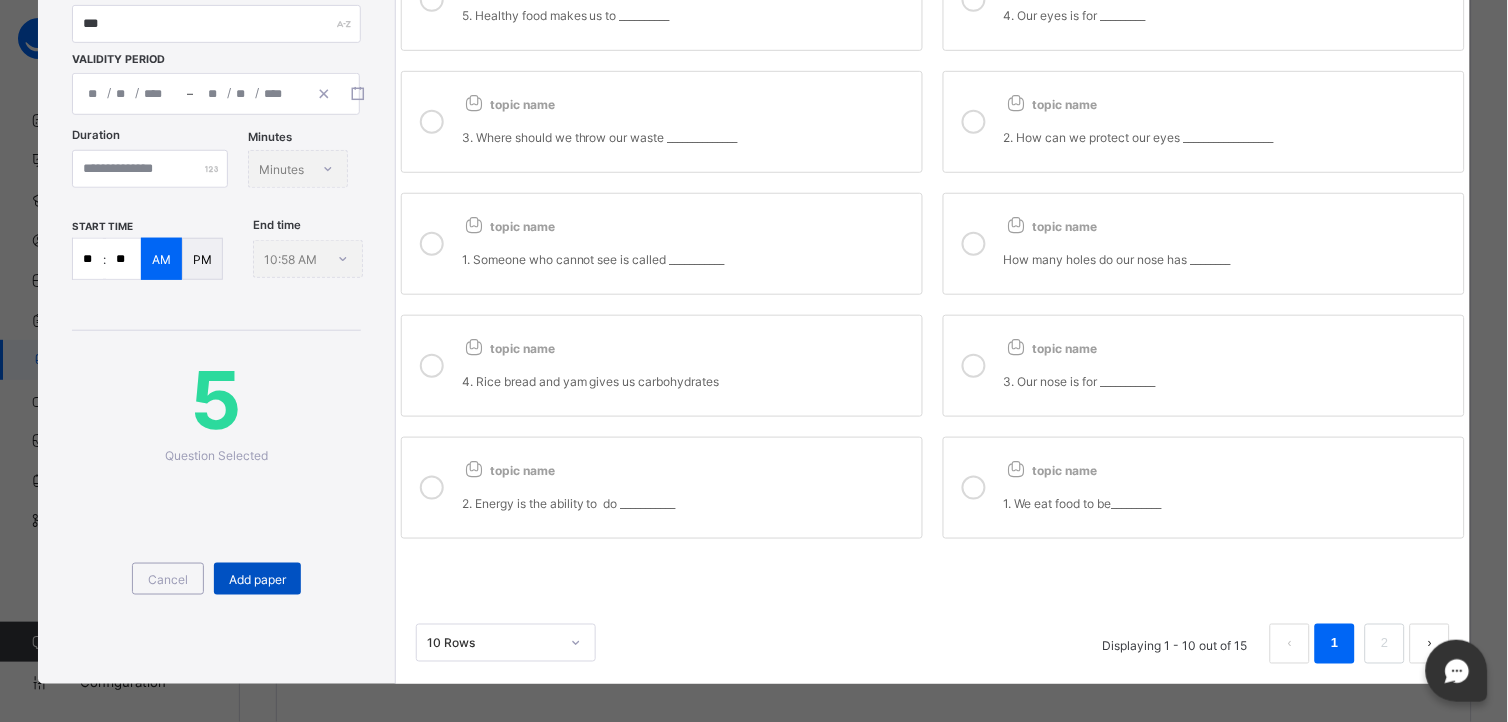 click on "Add paper" at bounding box center [257, 579] 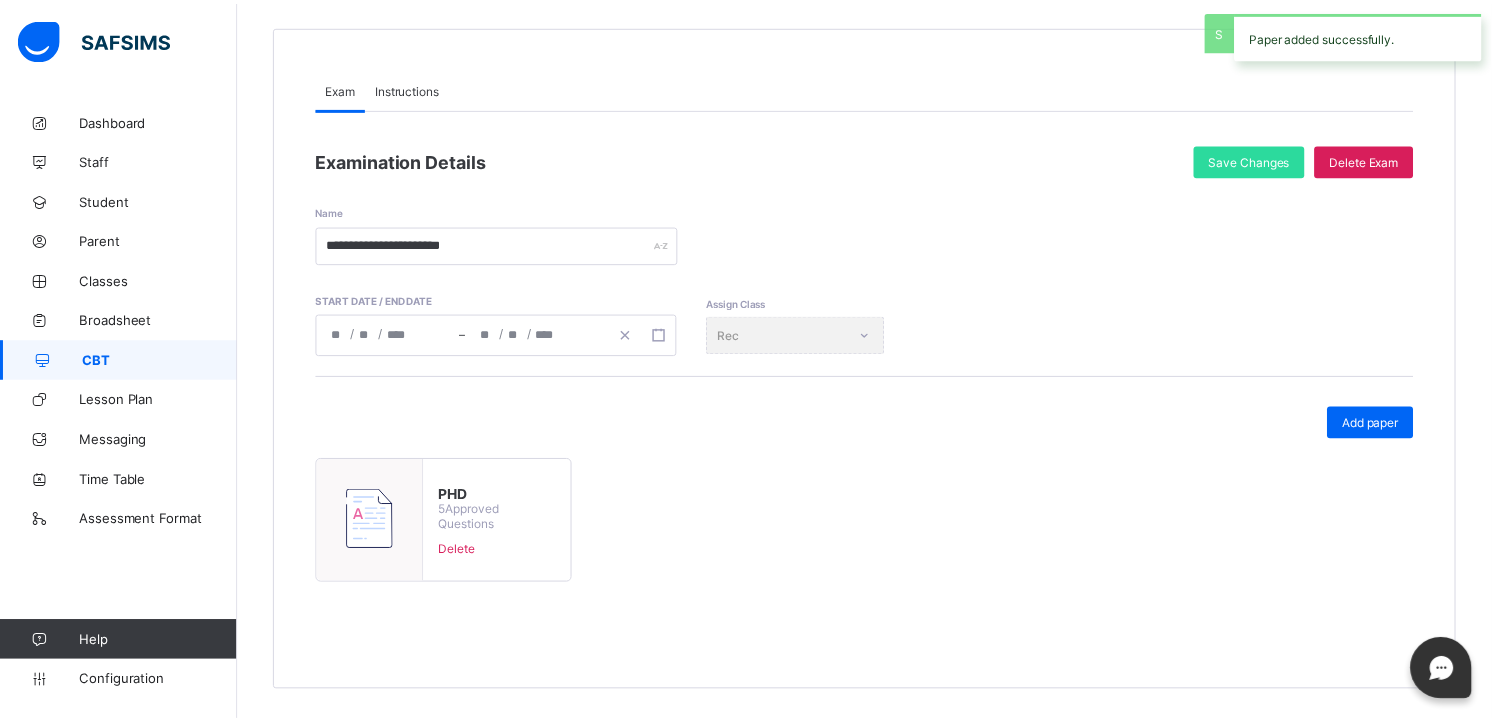scroll, scrollTop: 170, scrollLeft: 0, axis: vertical 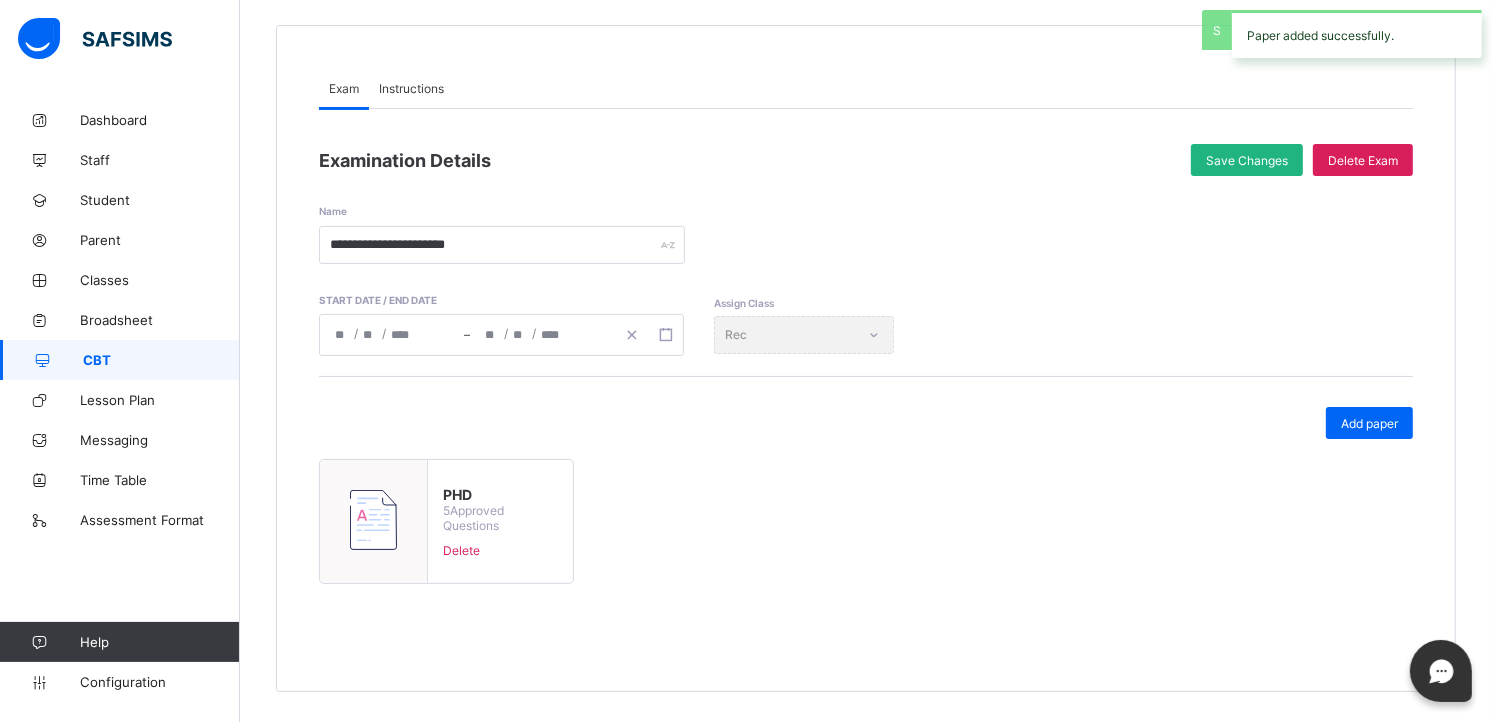 click on "Save Changes" at bounding box center (1247, 160) 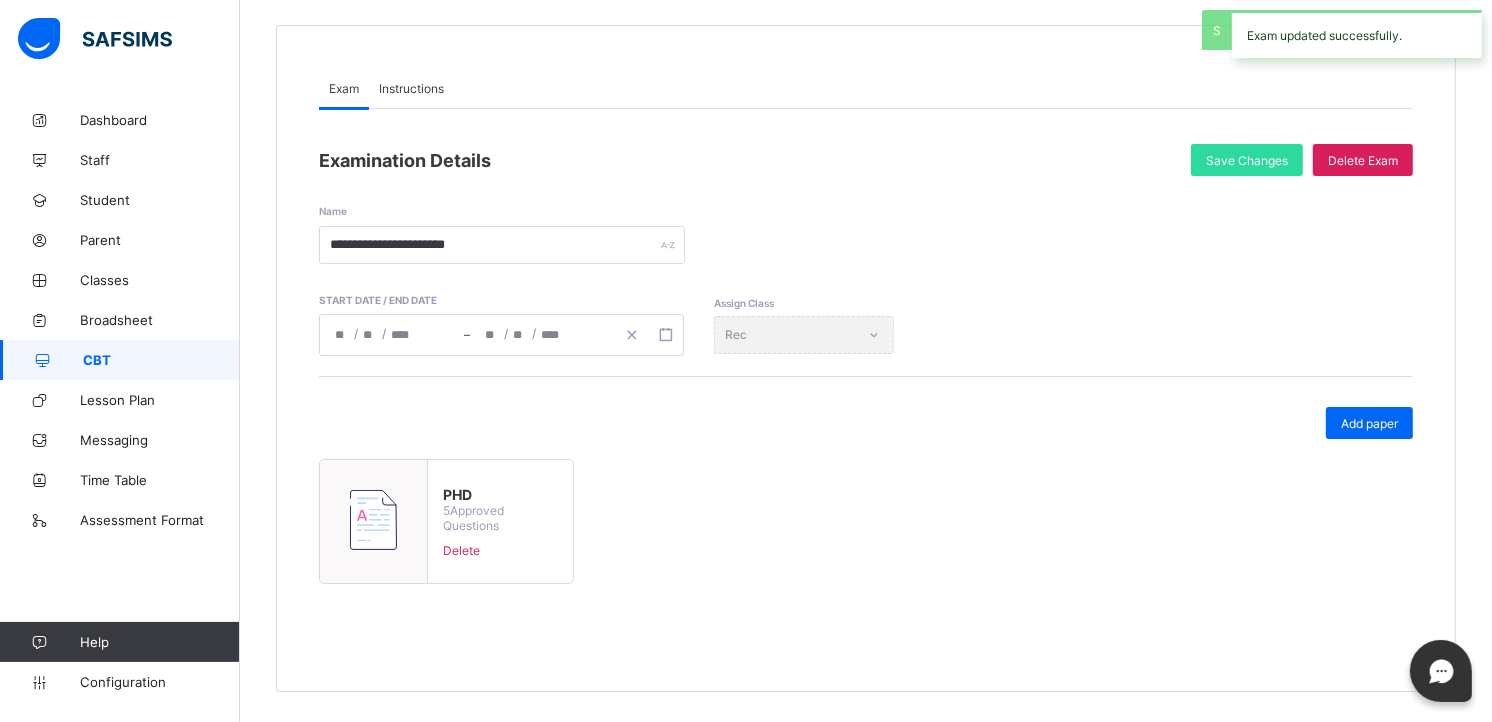 click on "CBT" at bounding box center (161, 360) 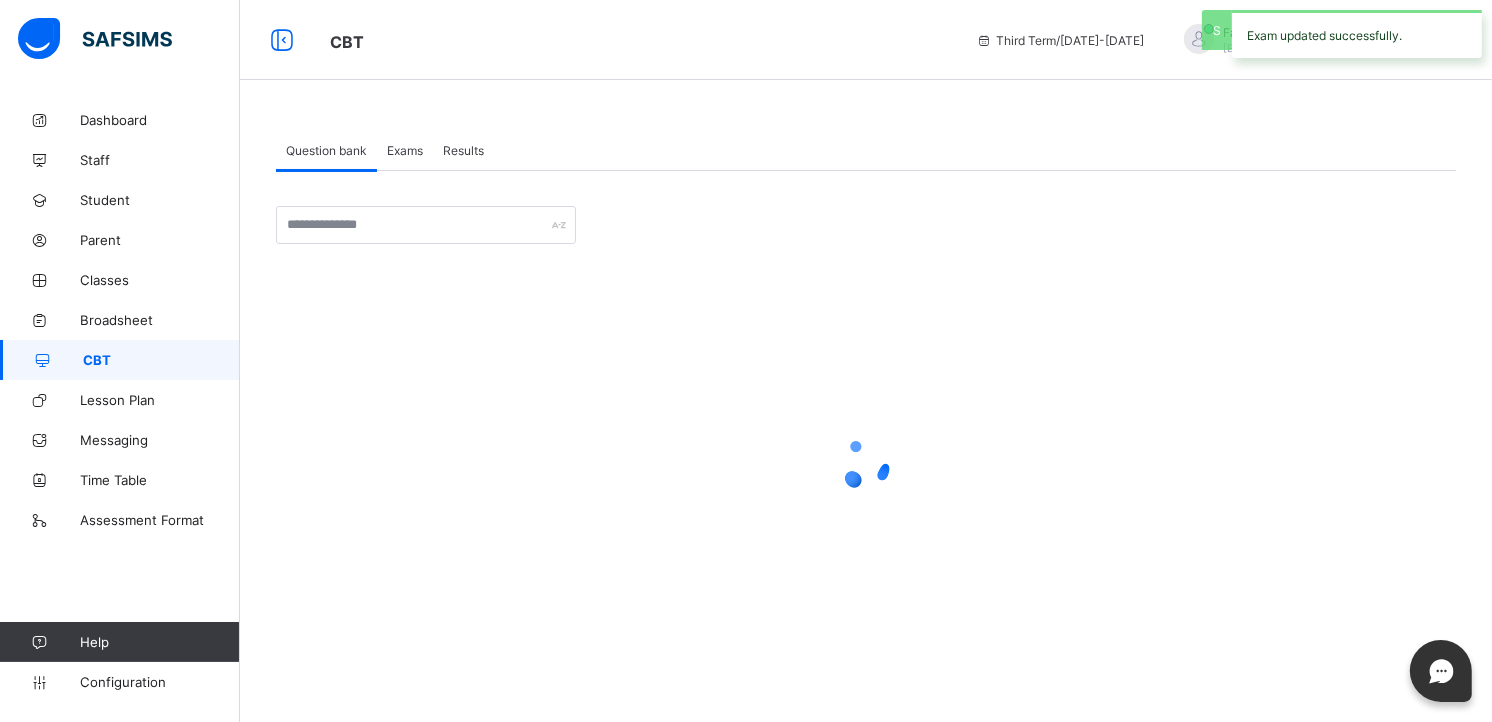 scroll, scrollTop: 0, scrollLeft: 0, axis: both 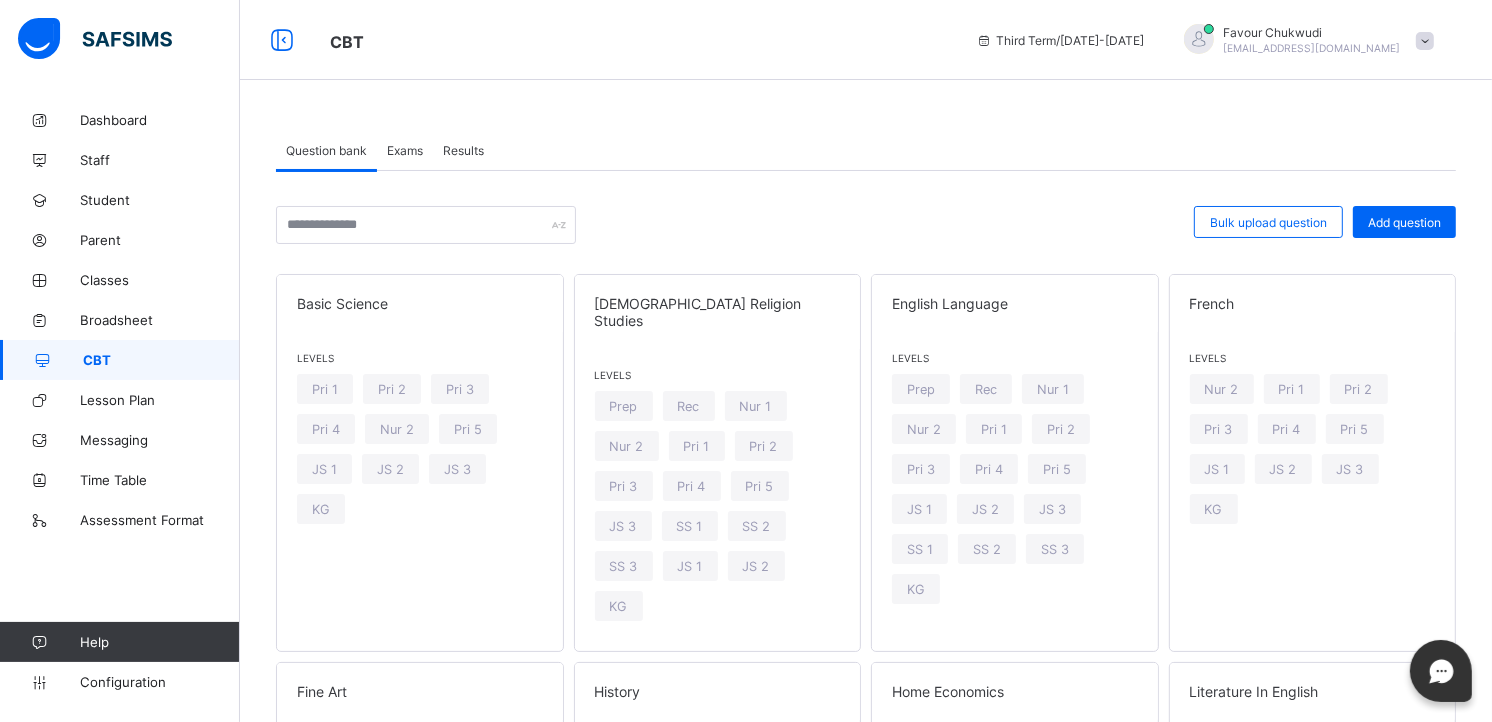 click on "Exams" at bounding box center (405, 150) 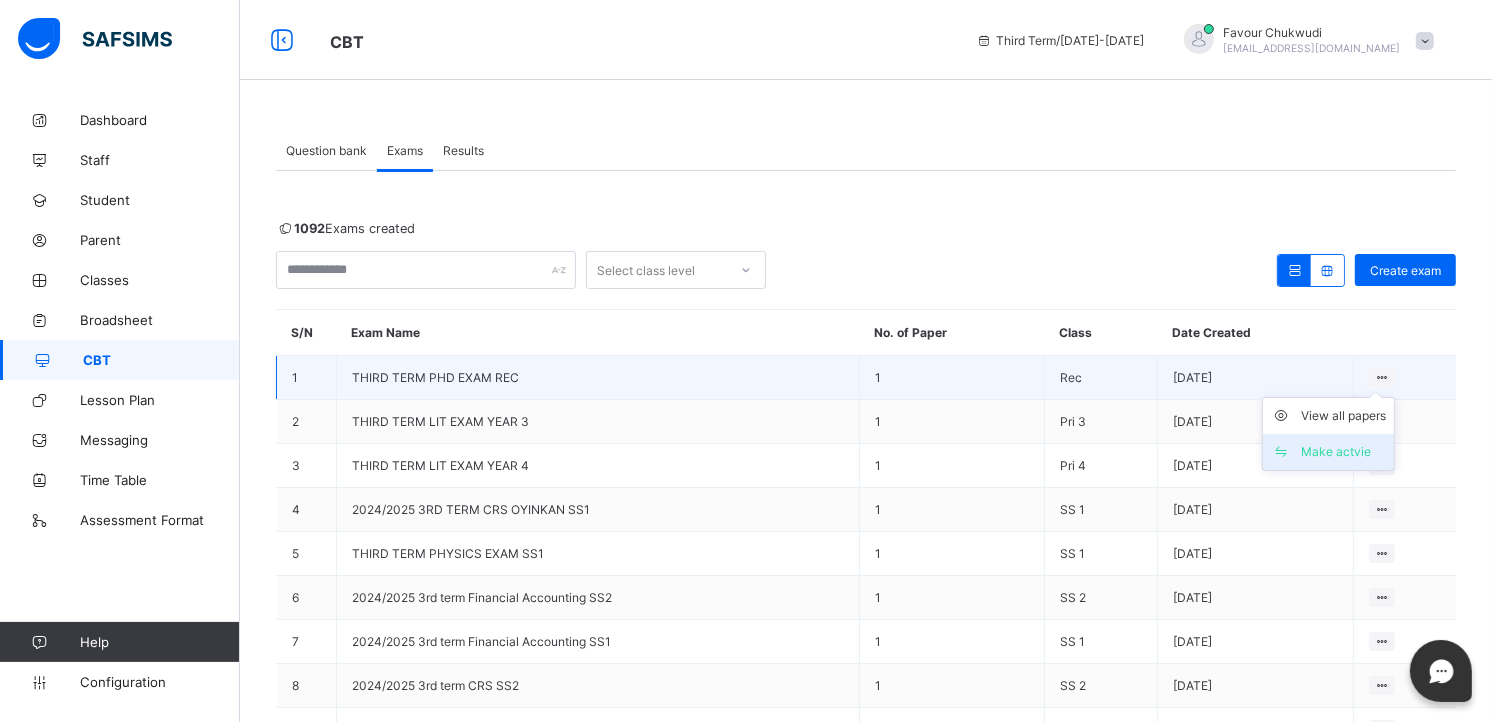 click on "Make actvie" at bounding box center [1328, 452] 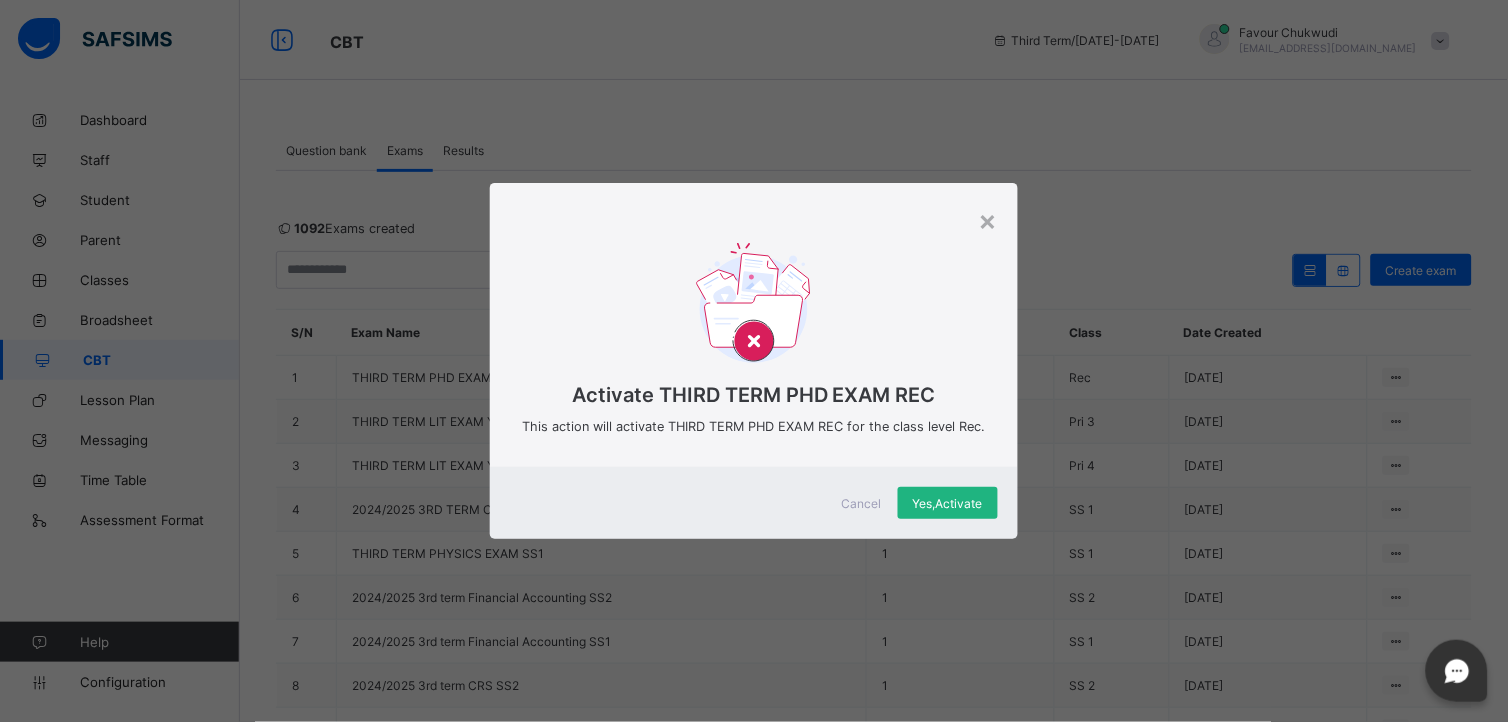 click on "Yes,  Activate" at bounding box center [948, 503] 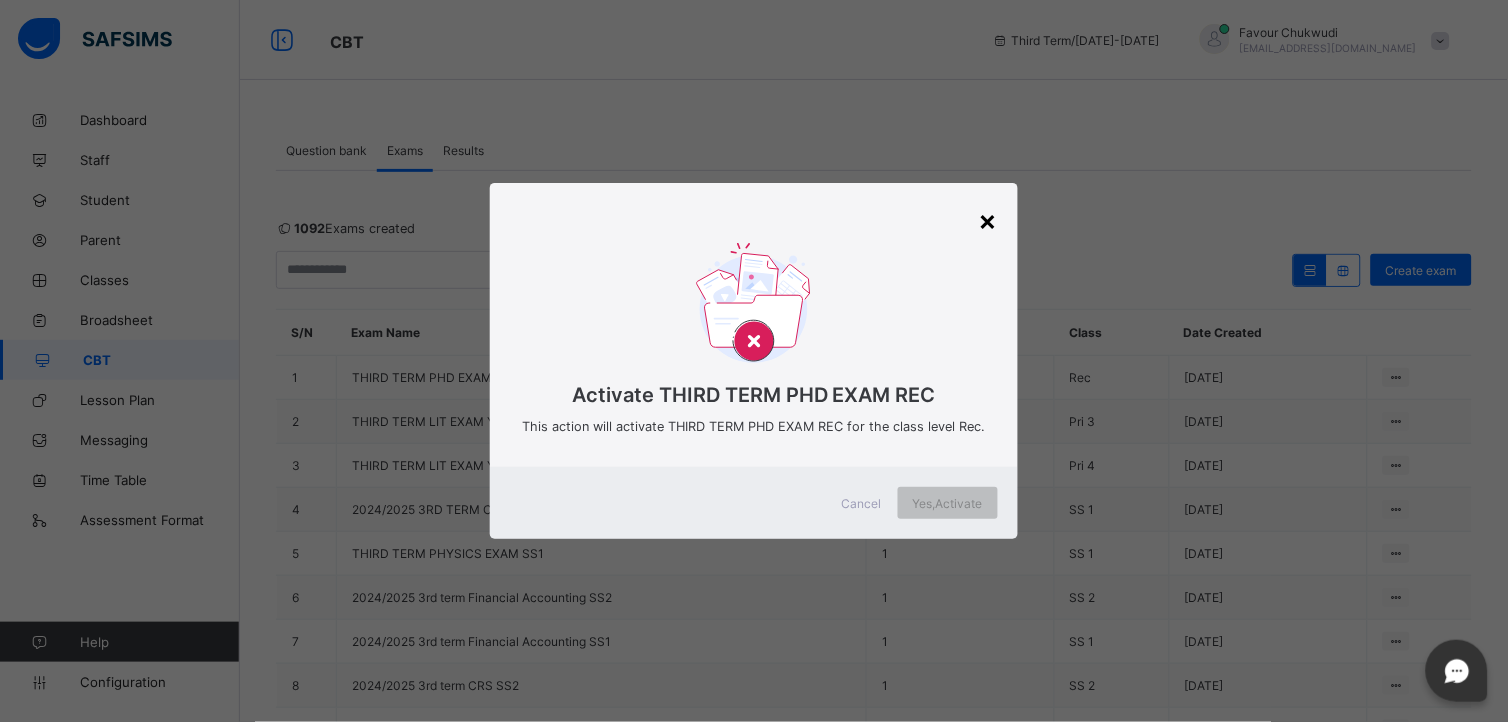 click on "×" at bounding box center [988, 220] 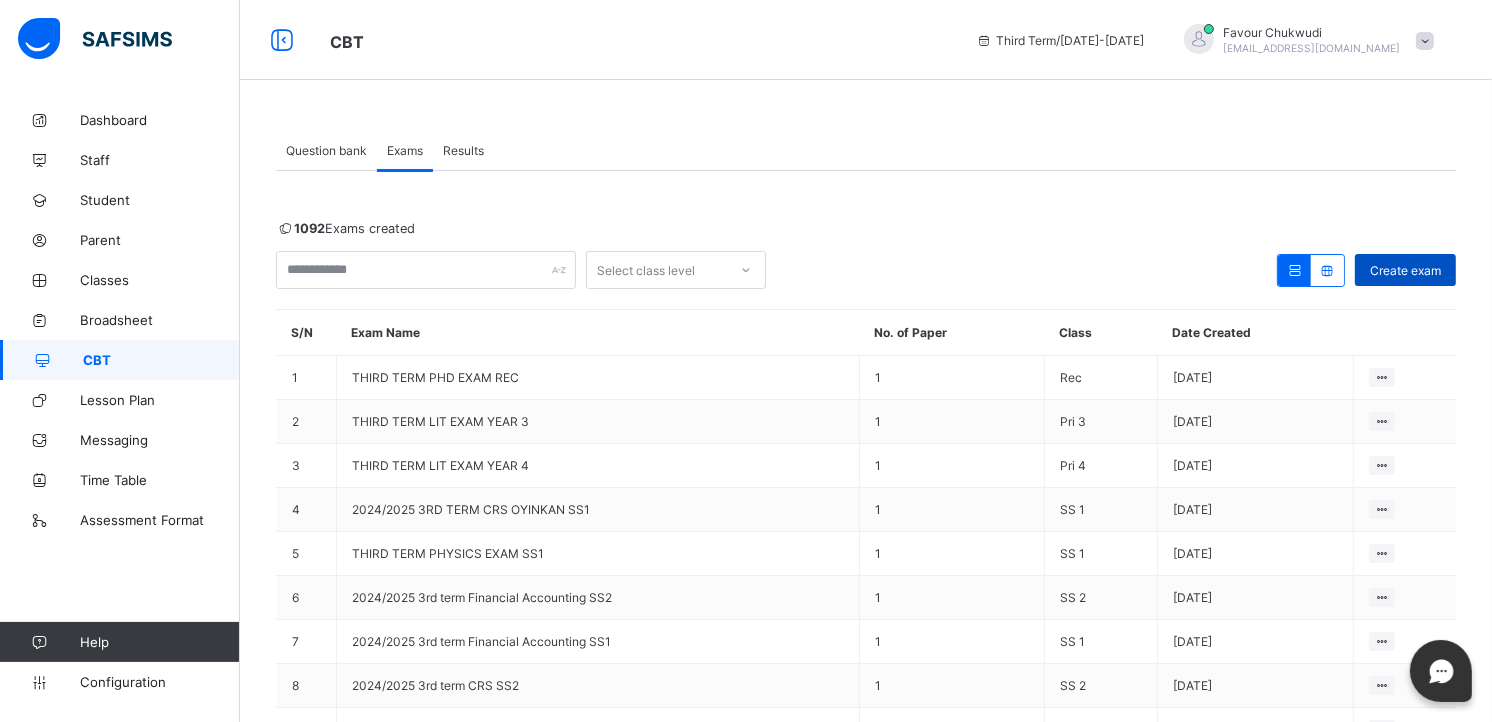 click on "Create exam" at bounding box center [1405, 270] 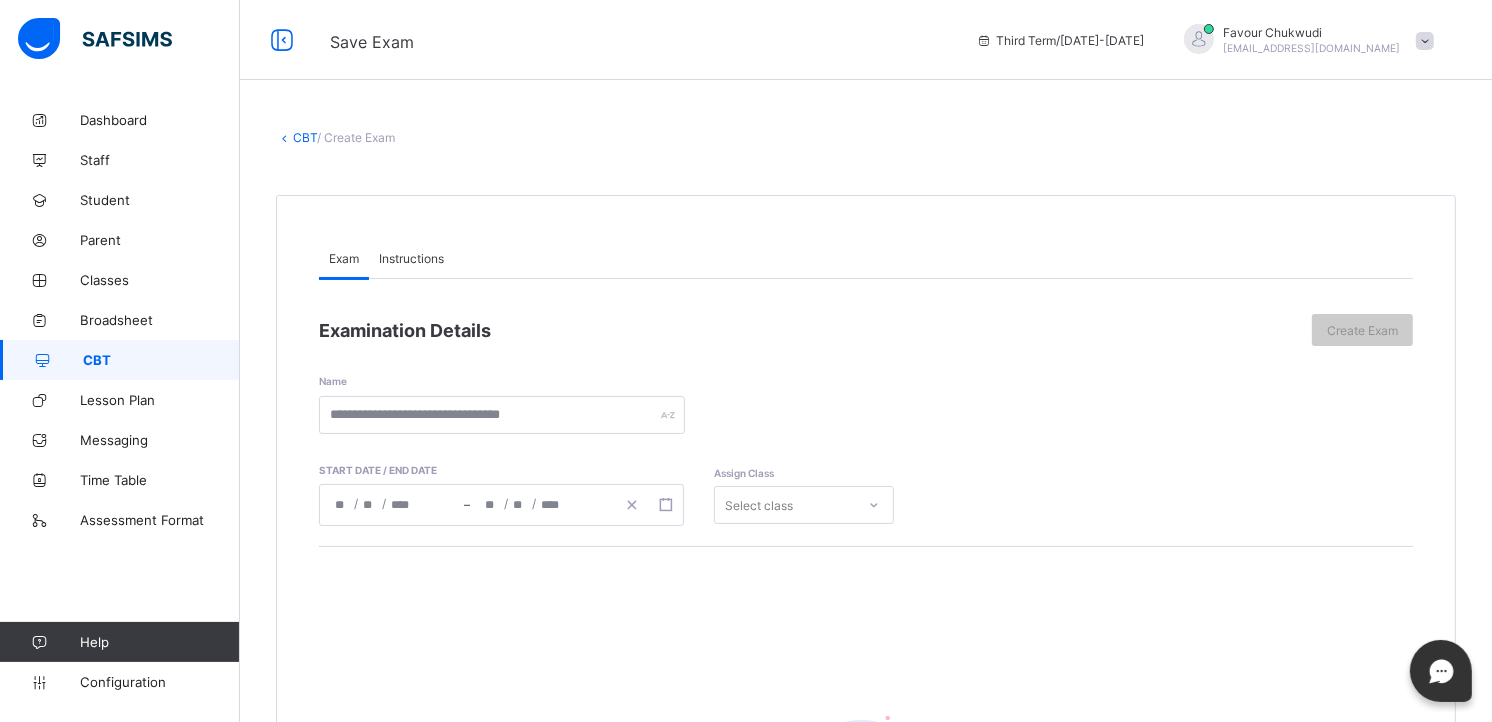 click on "Instructions" at bounding box center (411, 258) 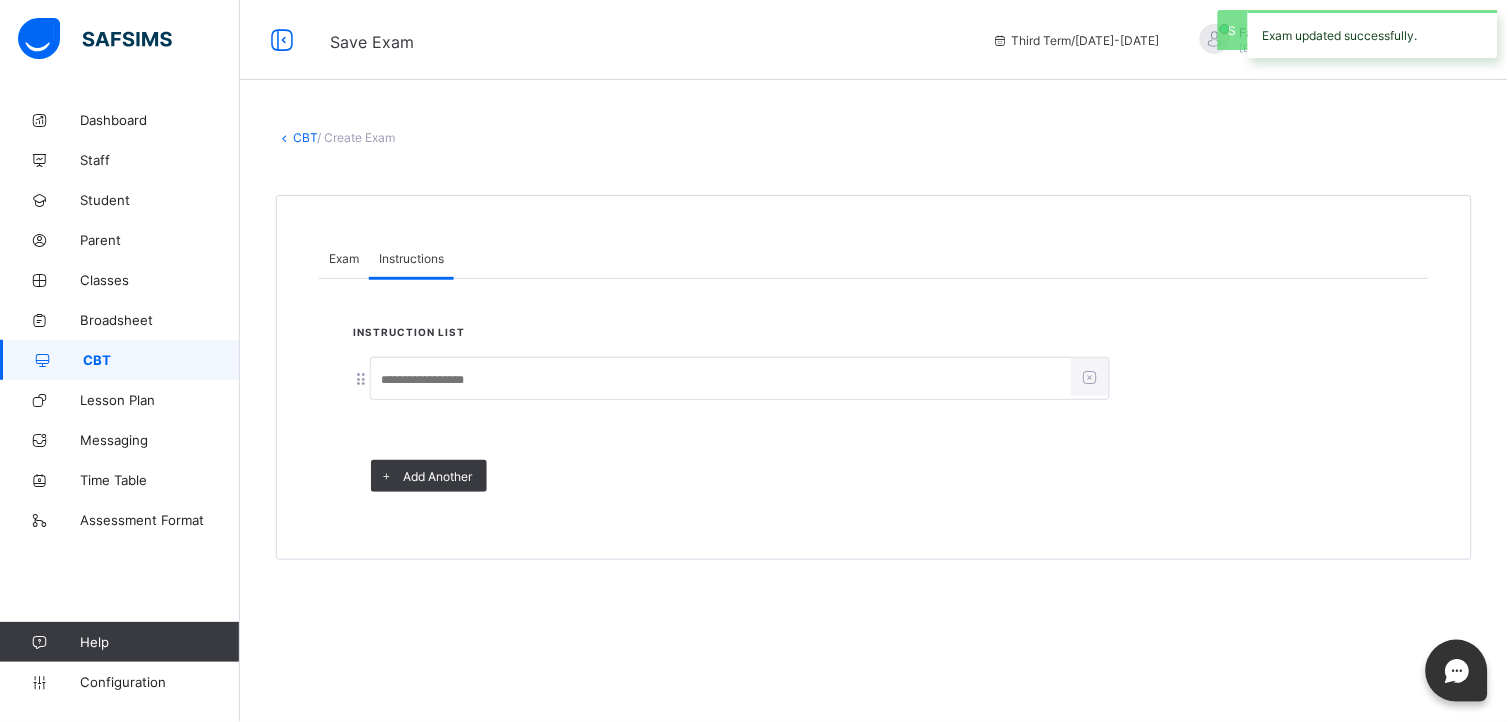 click at bounding box center (740, 378) 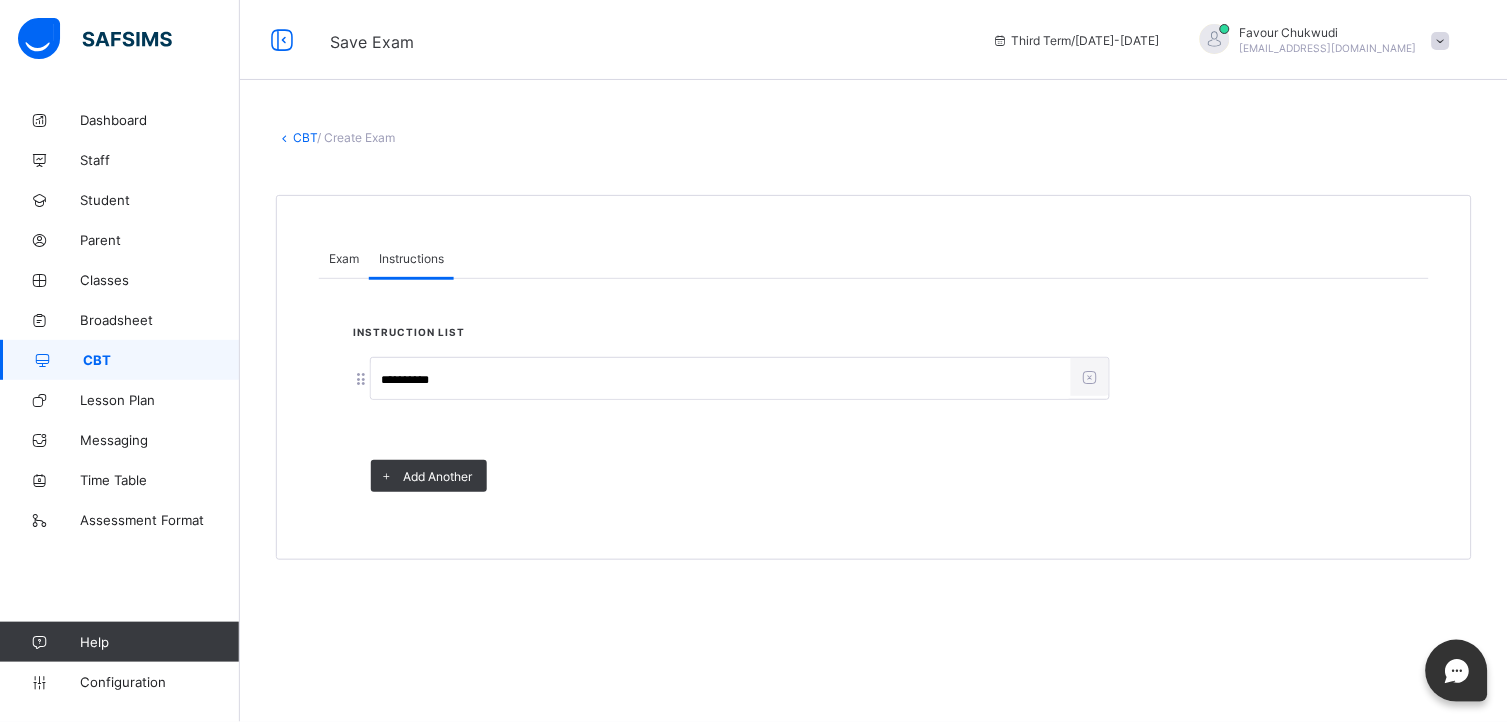 type on "**********" 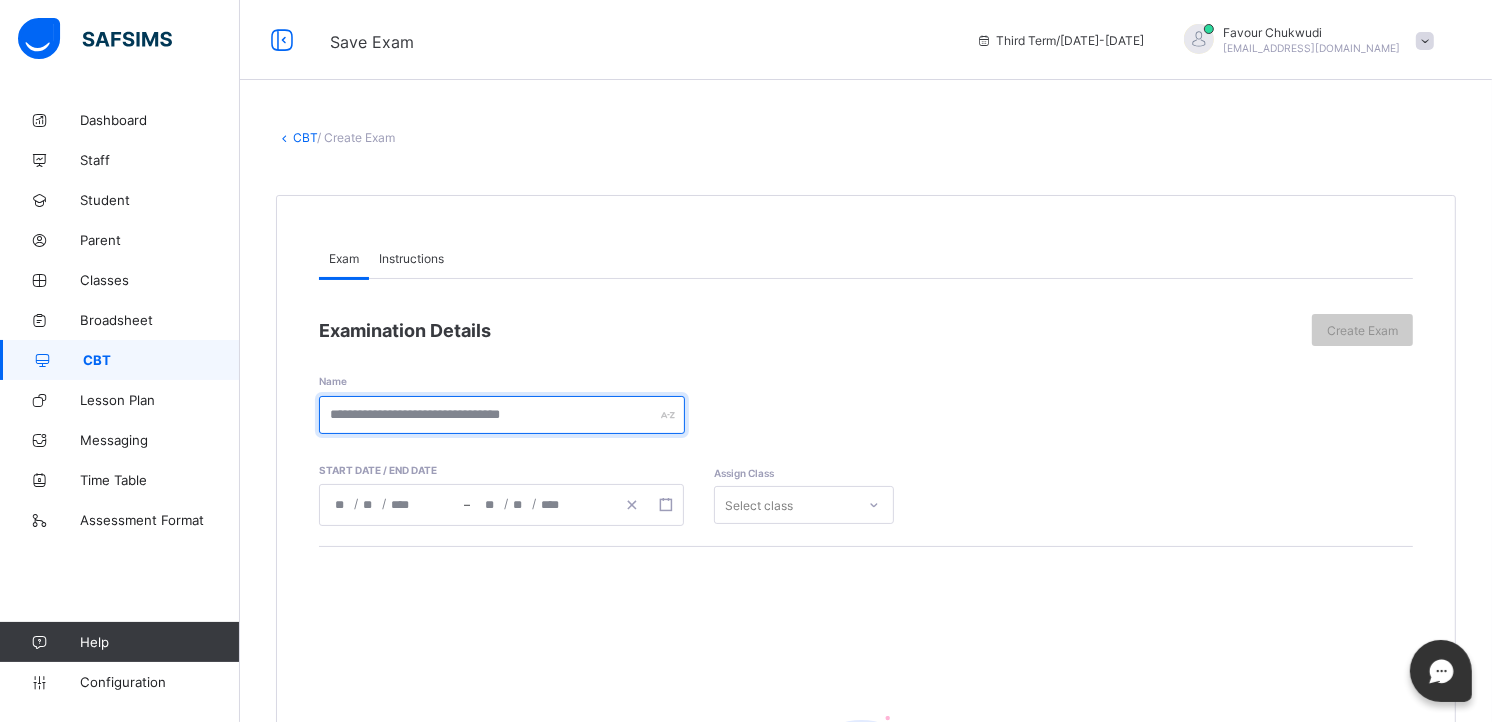 click at bounding box center (502, 415) 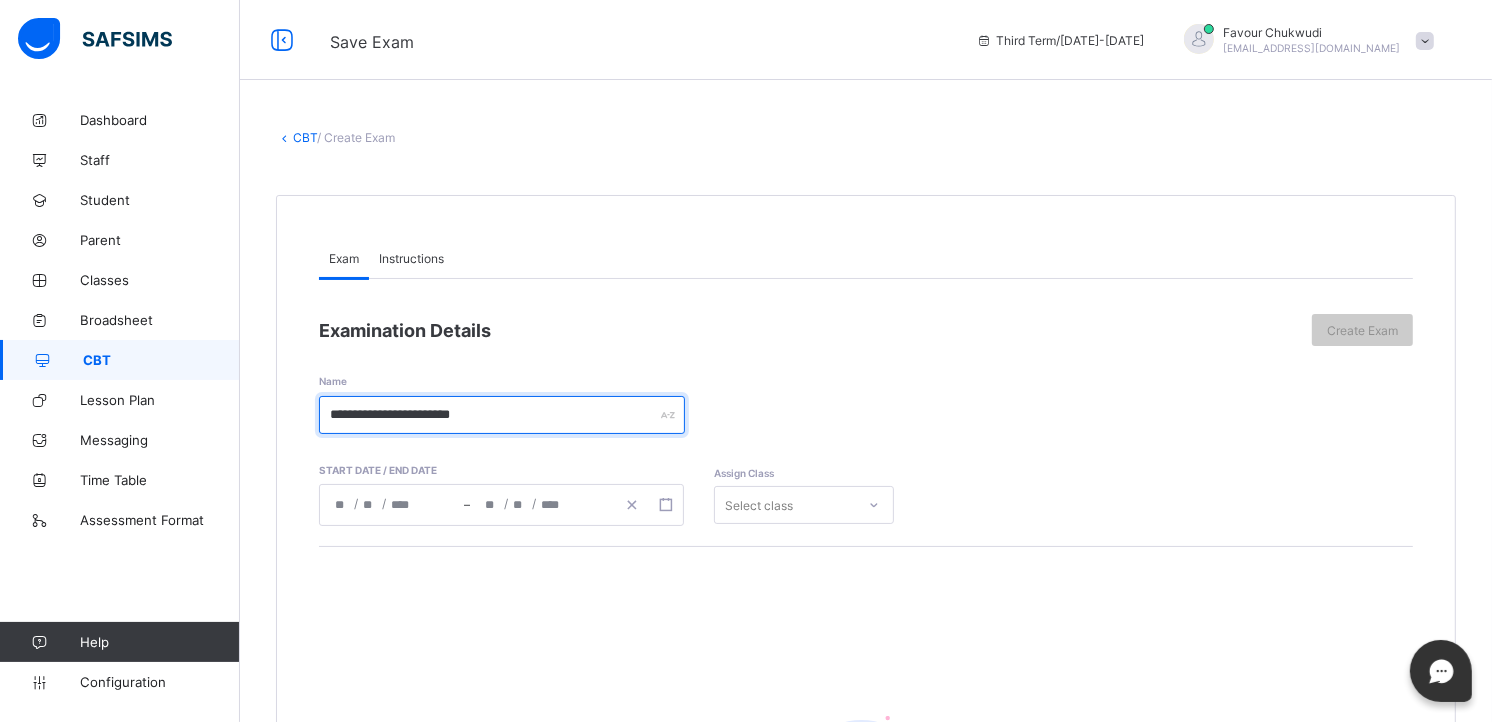 type on "**********" 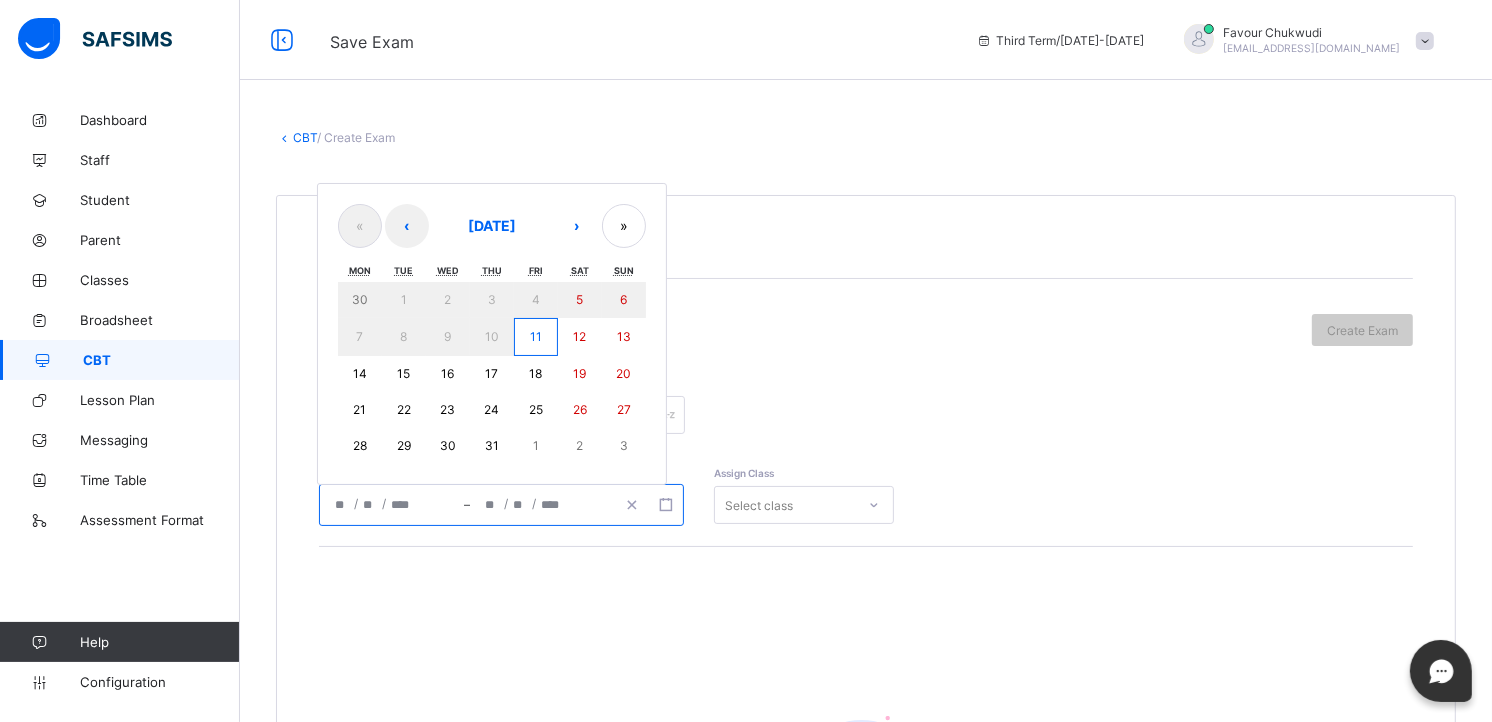 click 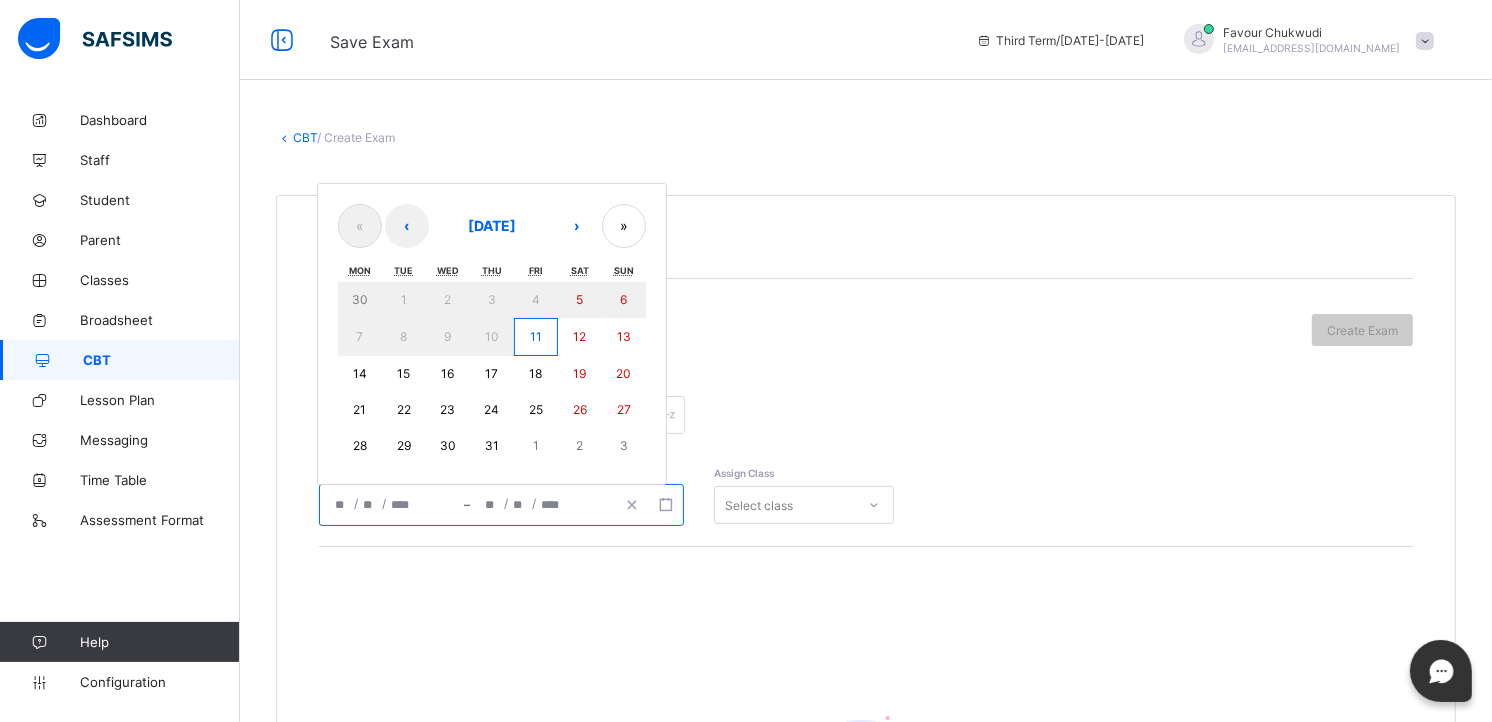 click on "11" at bounding box center (536, 337) 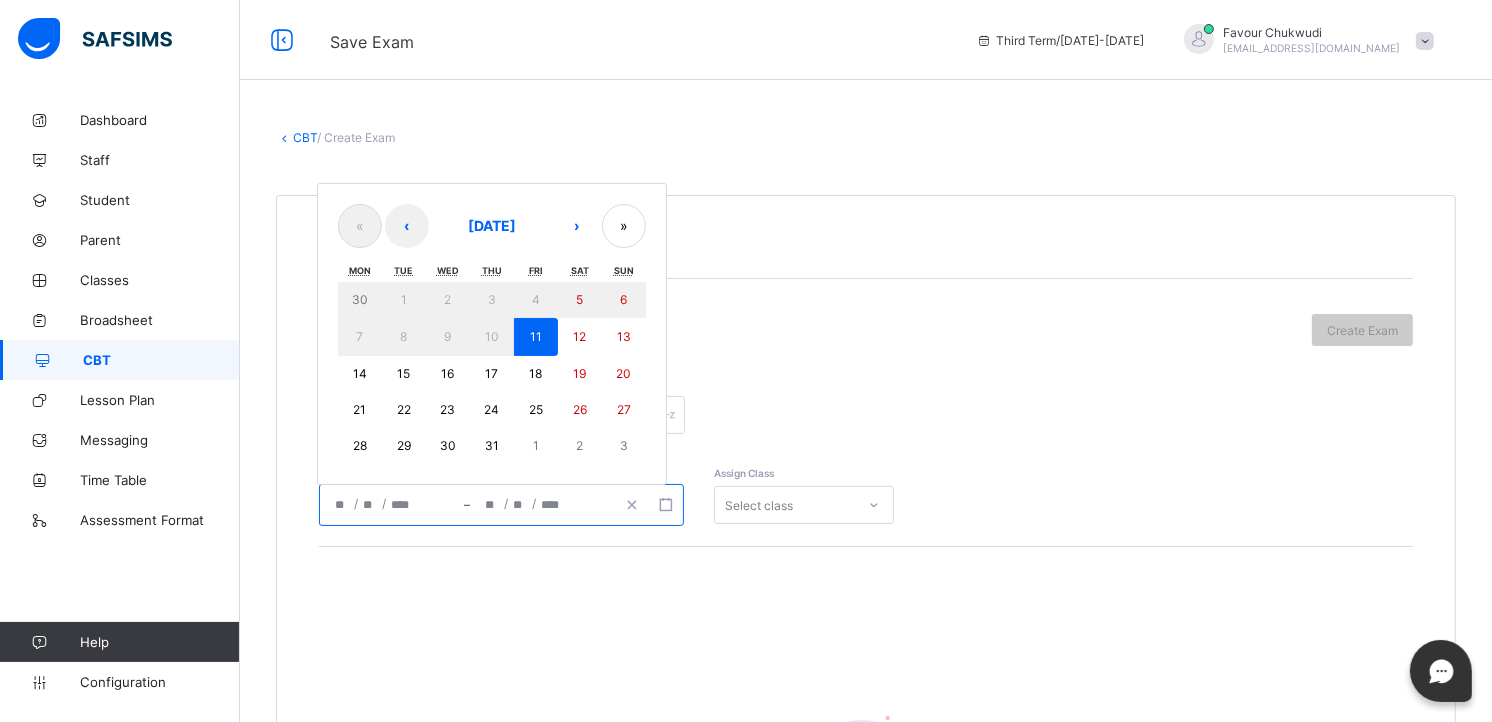 click on "11" at bounding box center (536, 337) 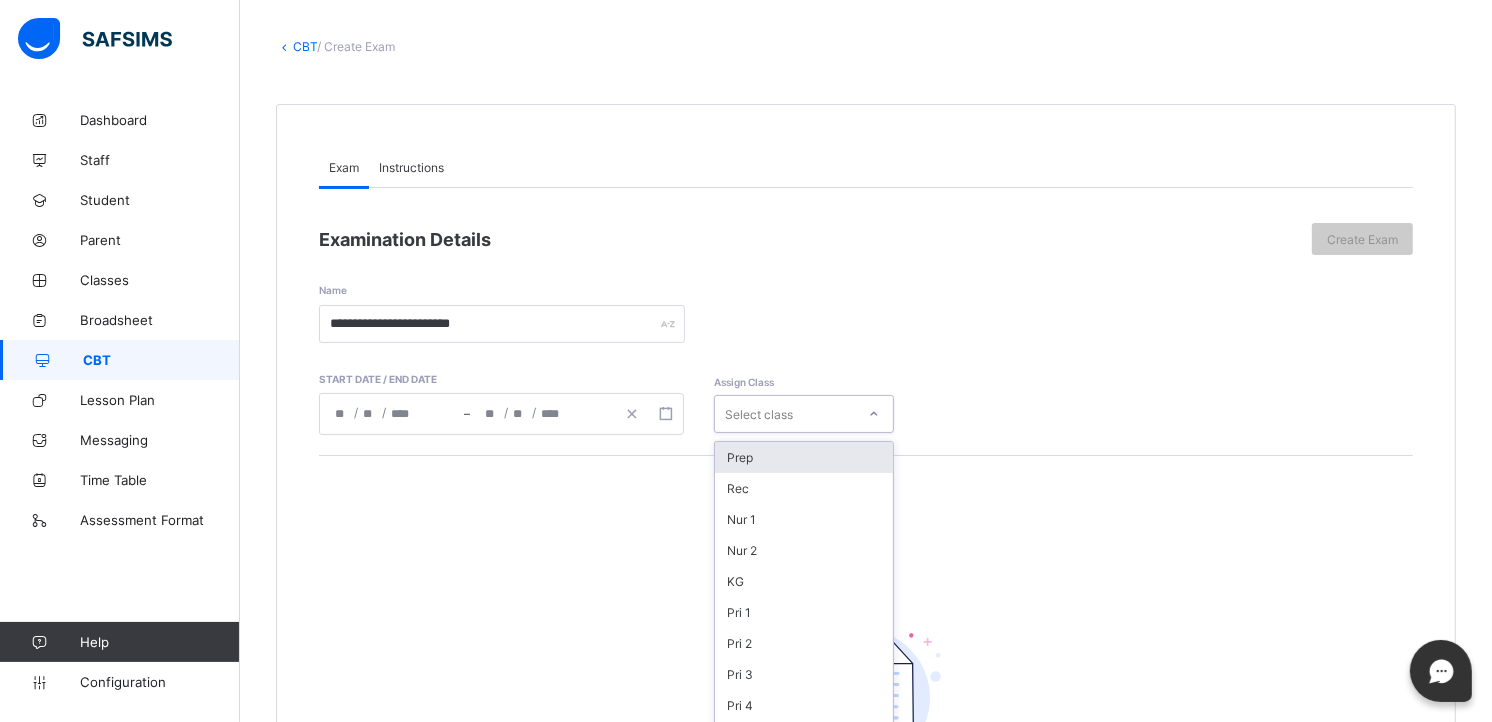 click on "option Prep focused, 1 of 16. 16 results available. Use Up and Down to choose options, press Enter to select the currently focused option, press Escape to exit the menu, press Tab to select the option and exit the menu. Select class Prep Rec Nur 1 Nur 2 KG Pri 1 Pri 2 Pri 3 Pri 4 Pri 5 JS 1 JS 2 JS 3 SS 1 SS 2 SS 3" at bounding box center (804, 414) 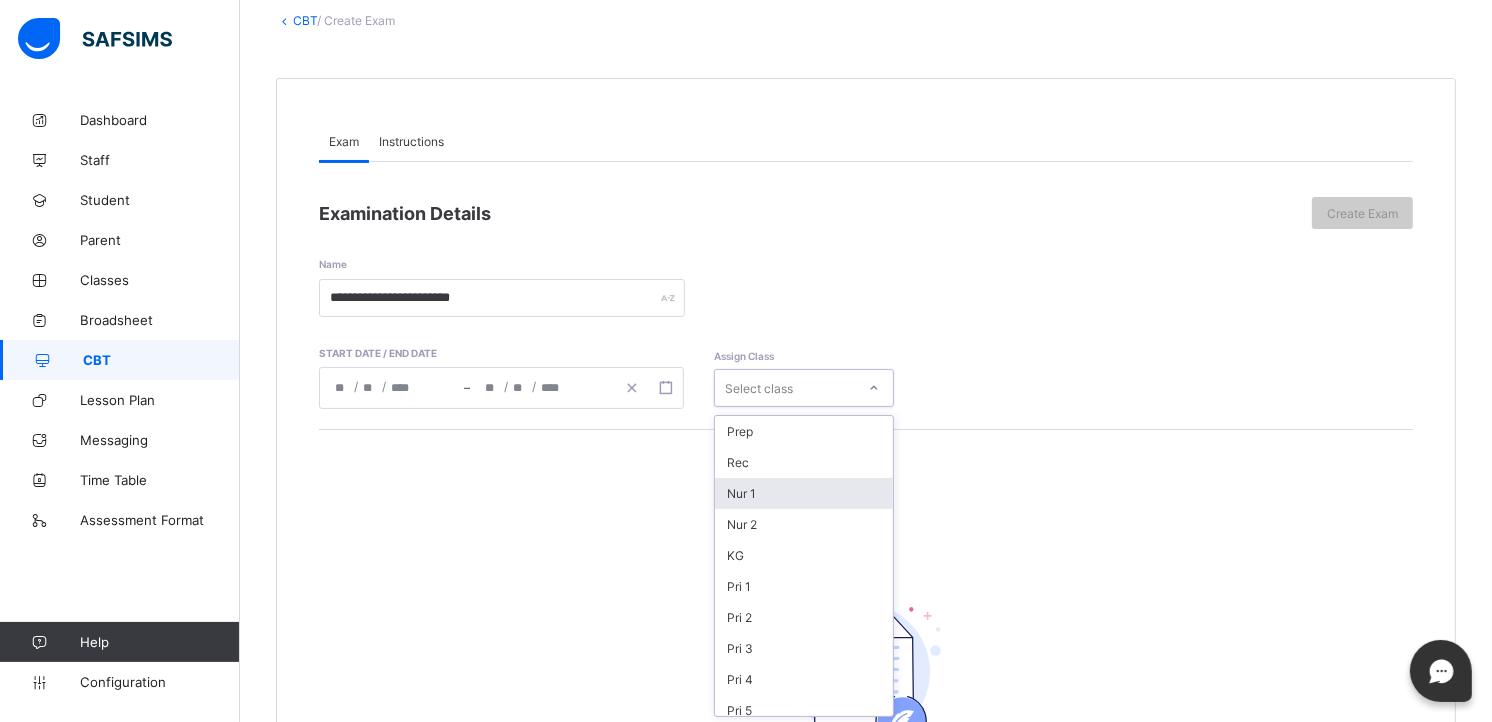 scroll, scrollTop: 120, scrollLeft: 0, axis: vertical 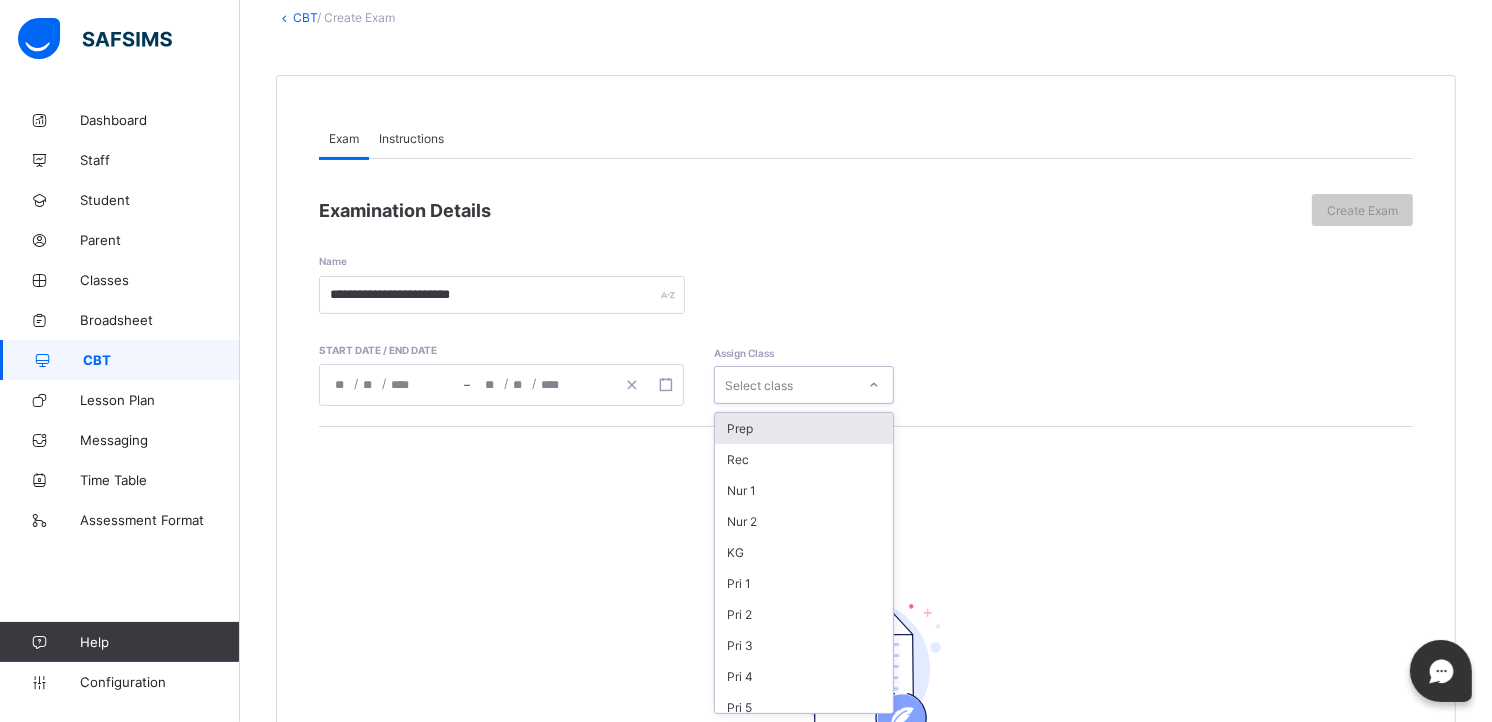 click on "Prep" at bounding box center (804, 428) 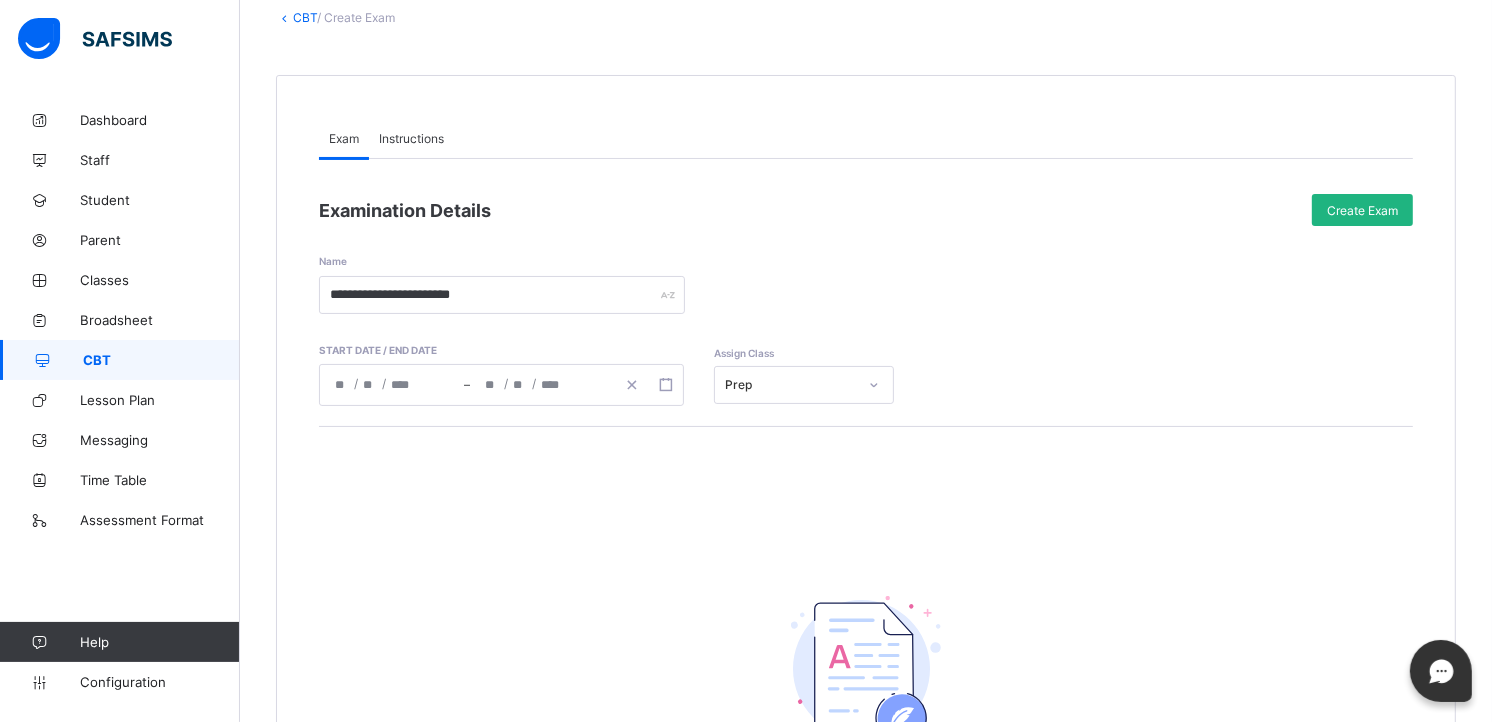 click on "Create Exam" at bounding box center [1362, 210] 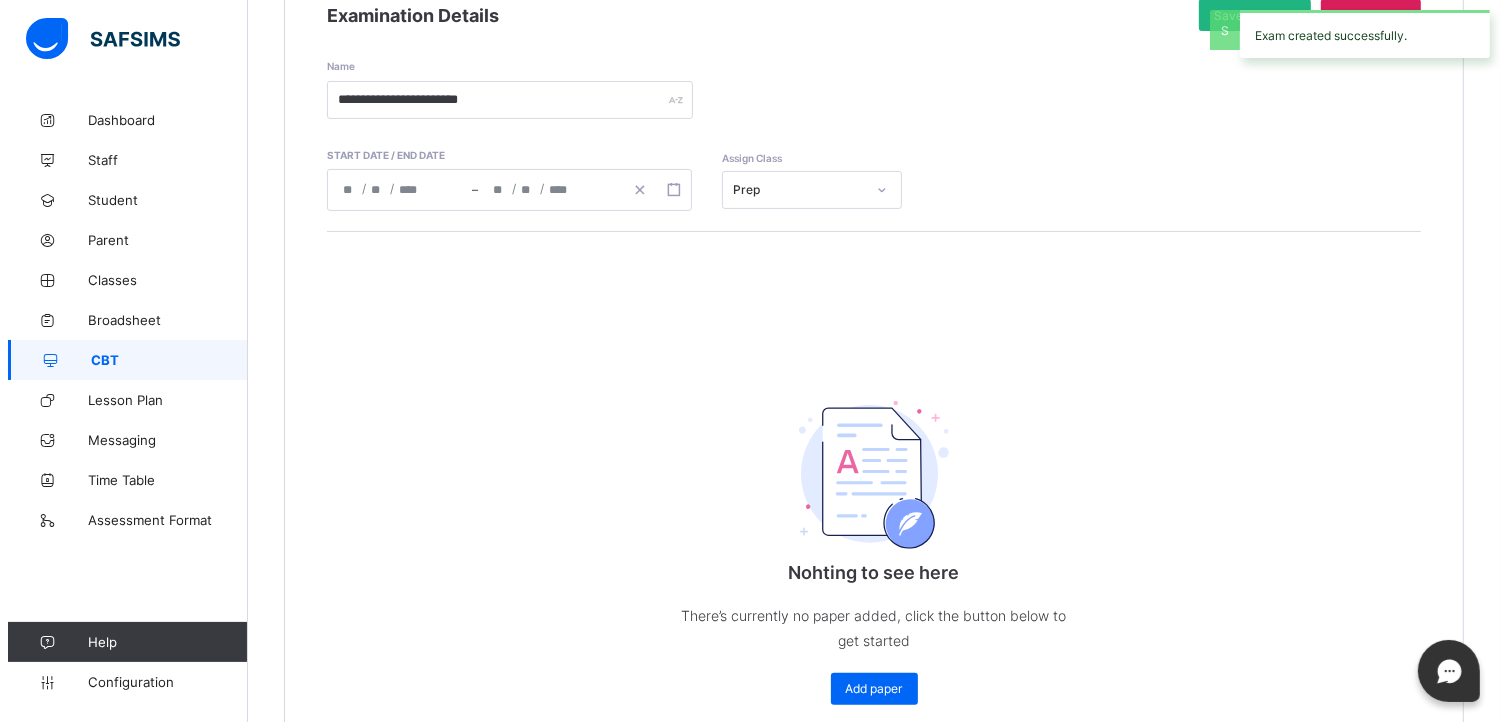 scroll, scrollTop: 423, scrollLeft: 0, axis: vertical 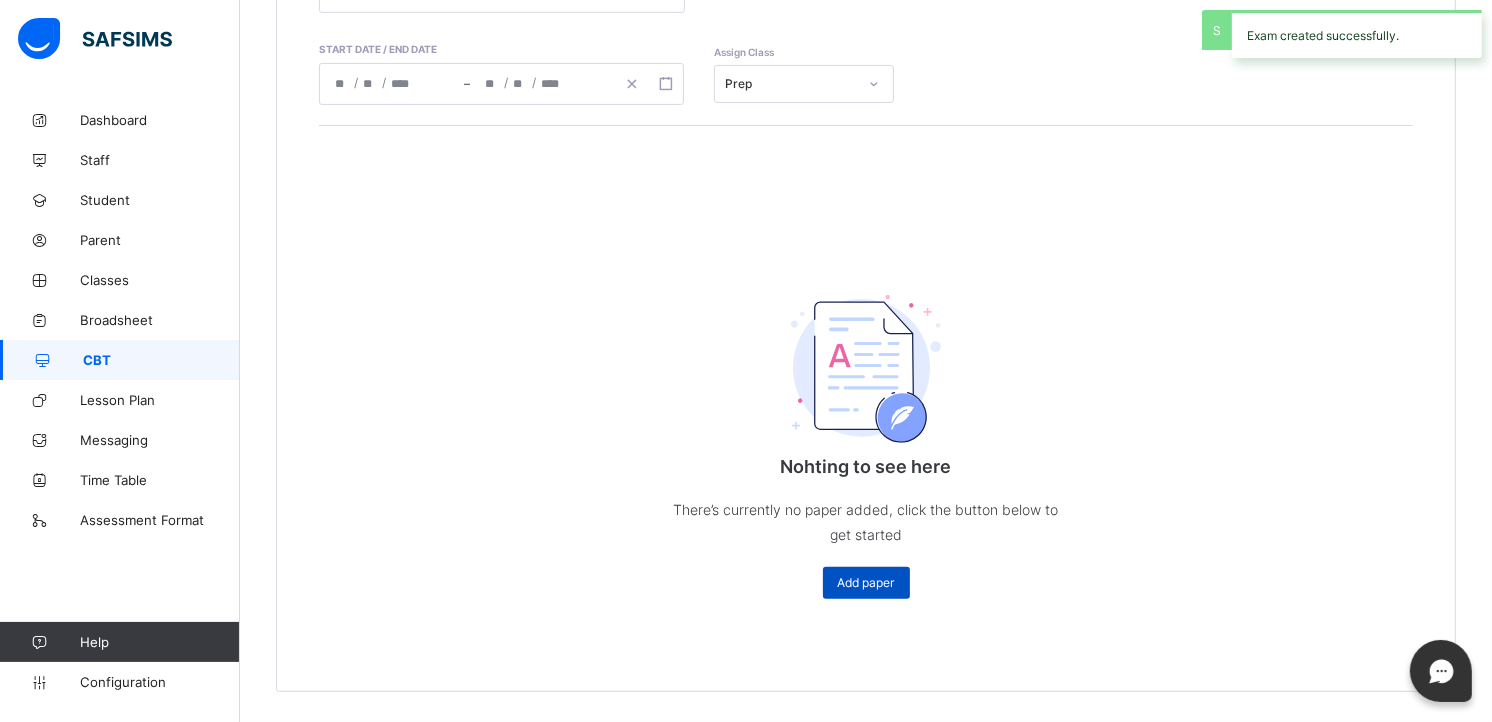 click on "Add paper" at bounding box center [866, 582] 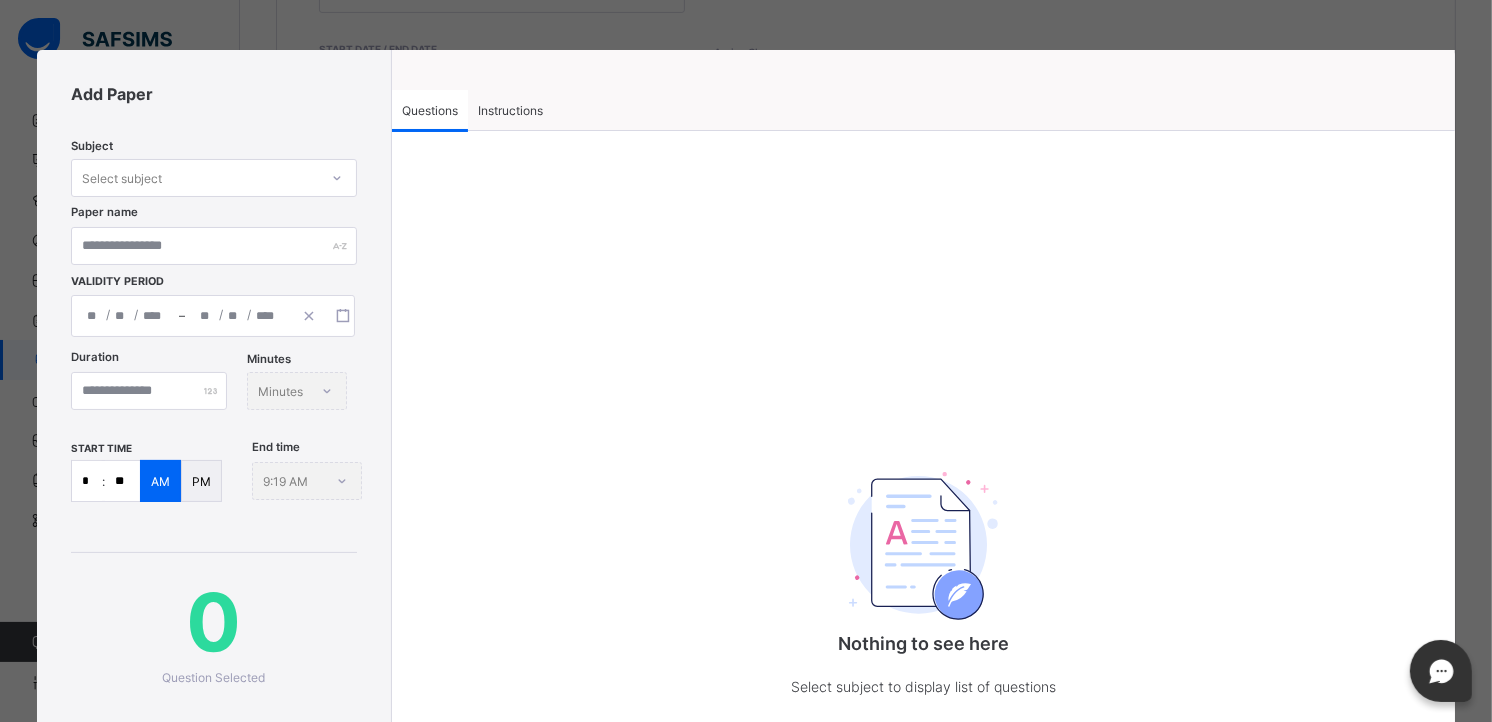 click on "Instructions" at bounding box center (510, 110) 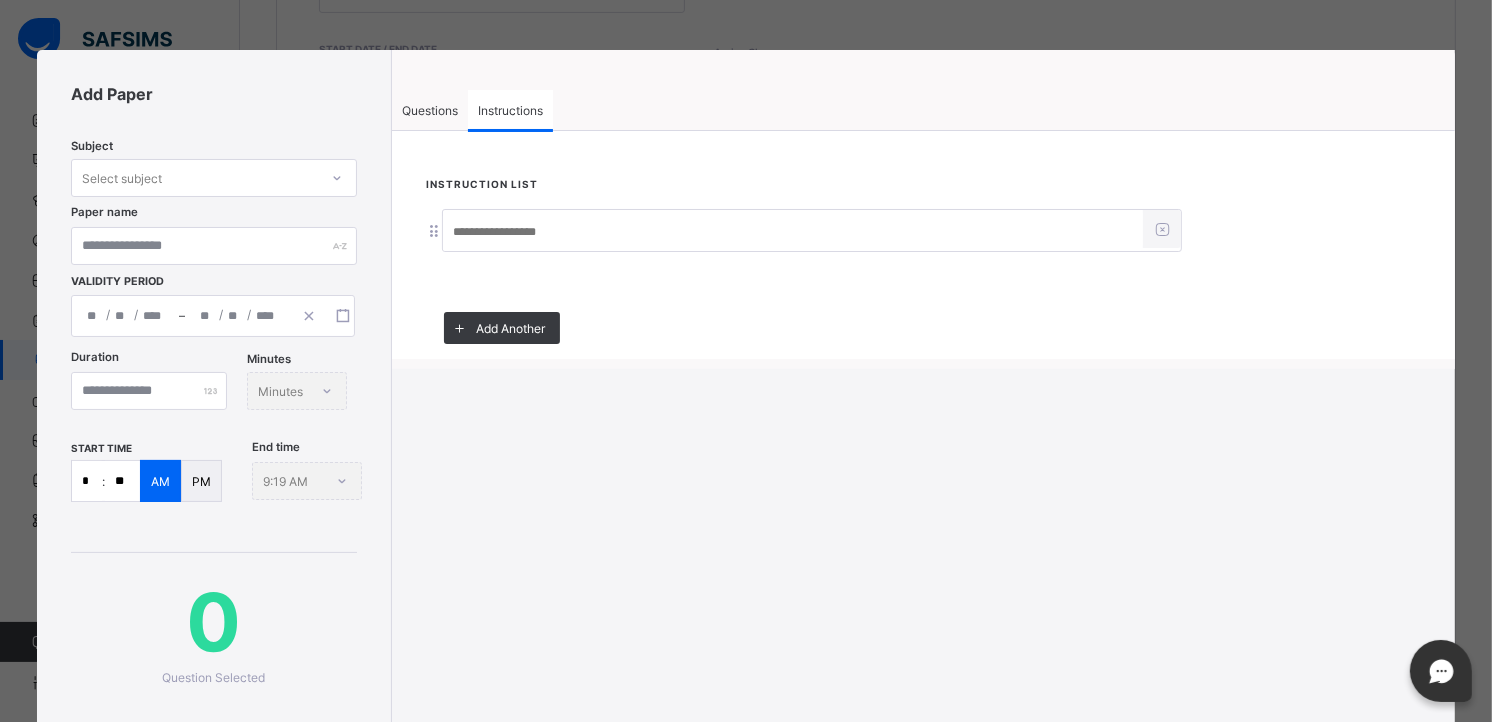 click at bounding box center (793, 232) 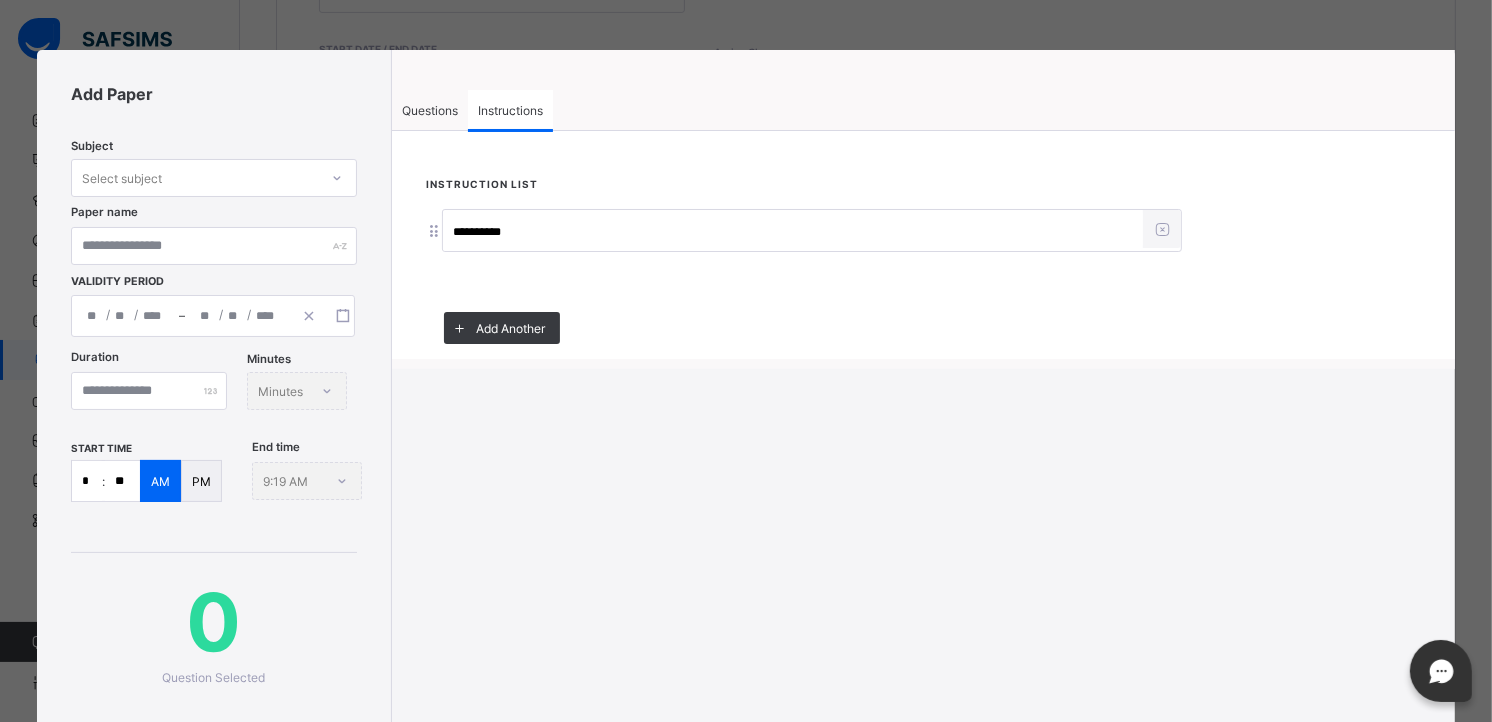 type on "**********" 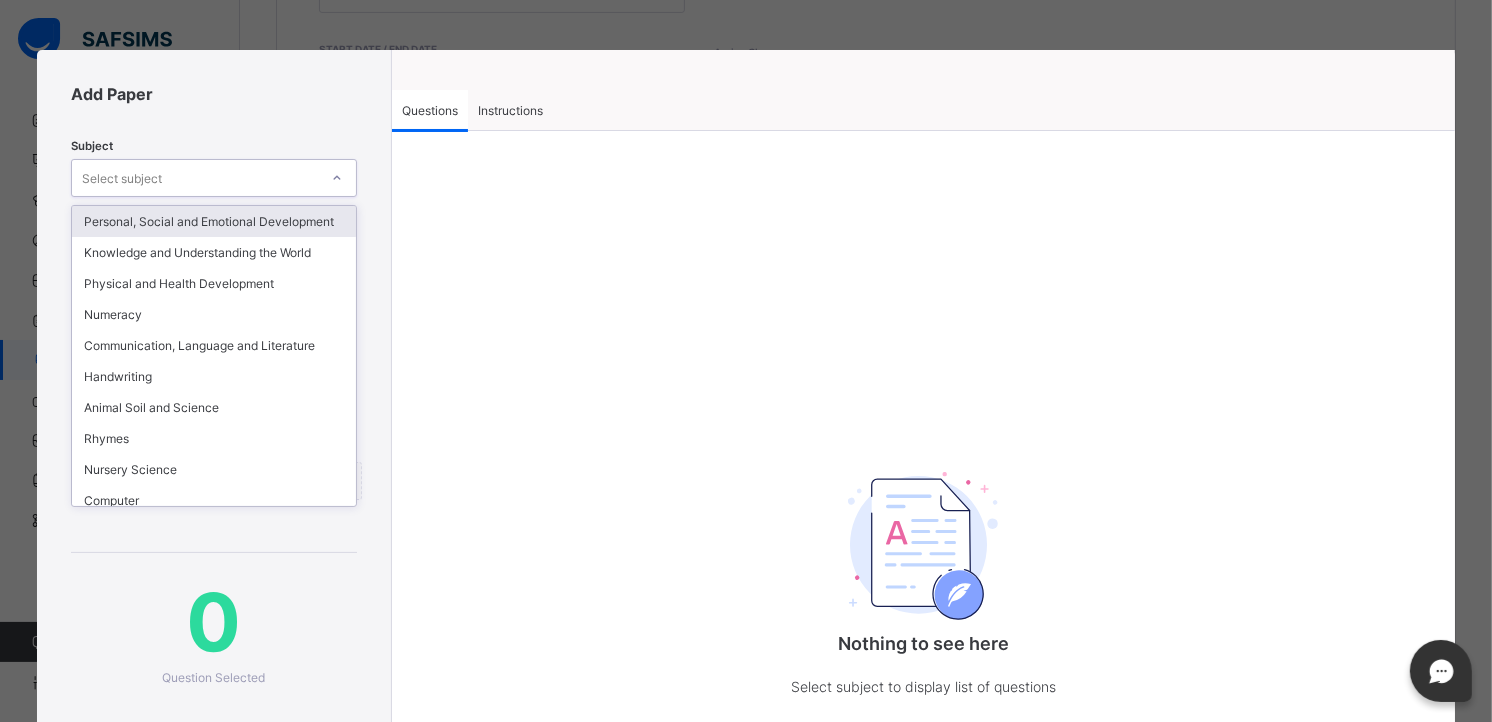 click on "Select subject" at bounding box center [194, 178] 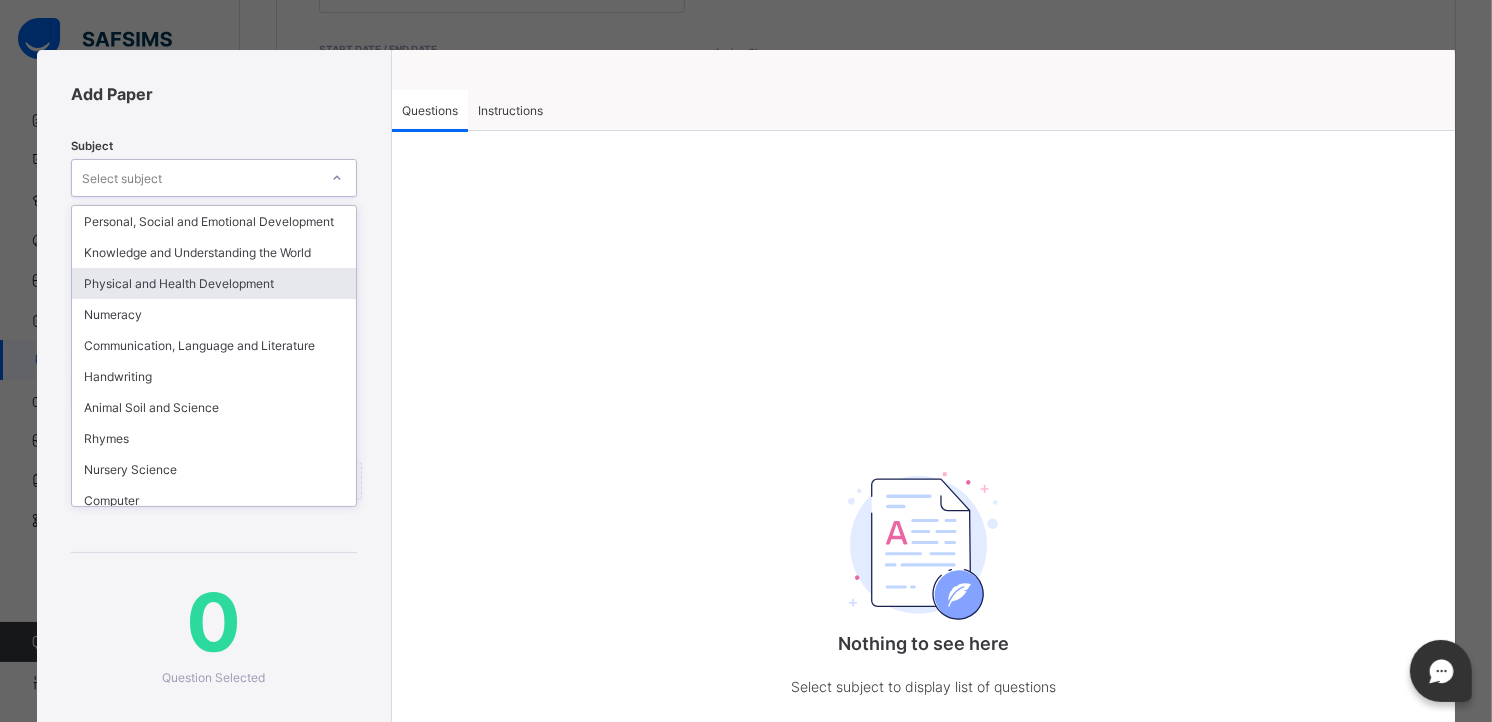 click on "Physical and Health Development" at bounding box center (213, 283) 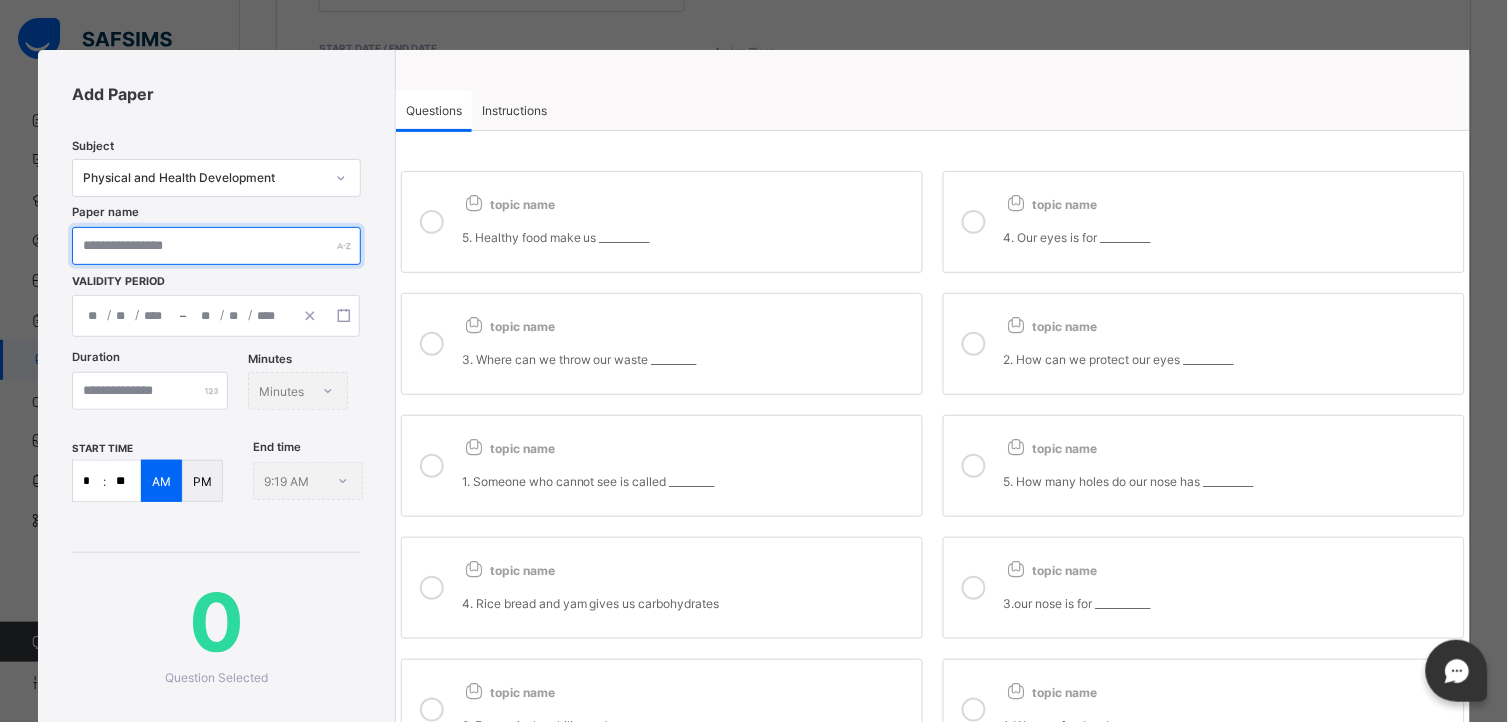 click at bounding box center (216, 246) 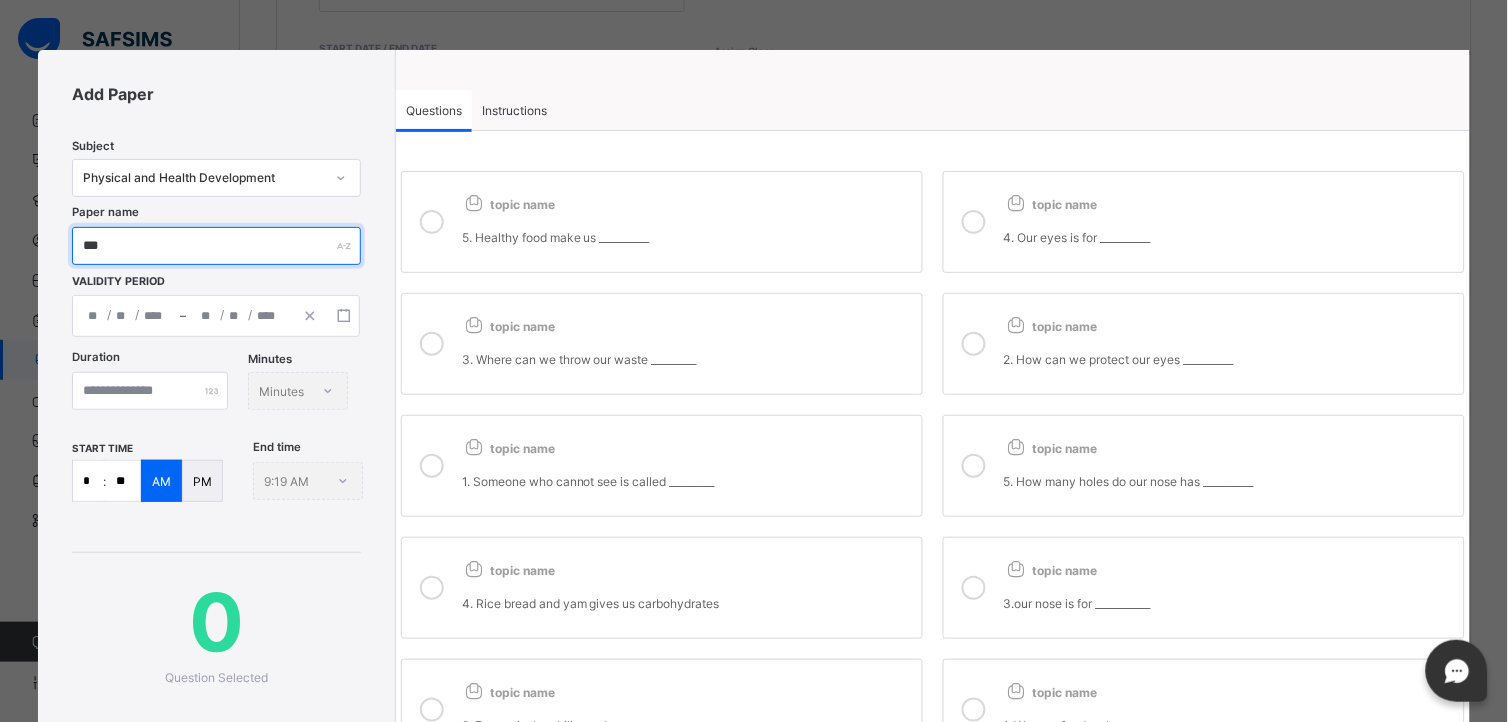 type on "***" 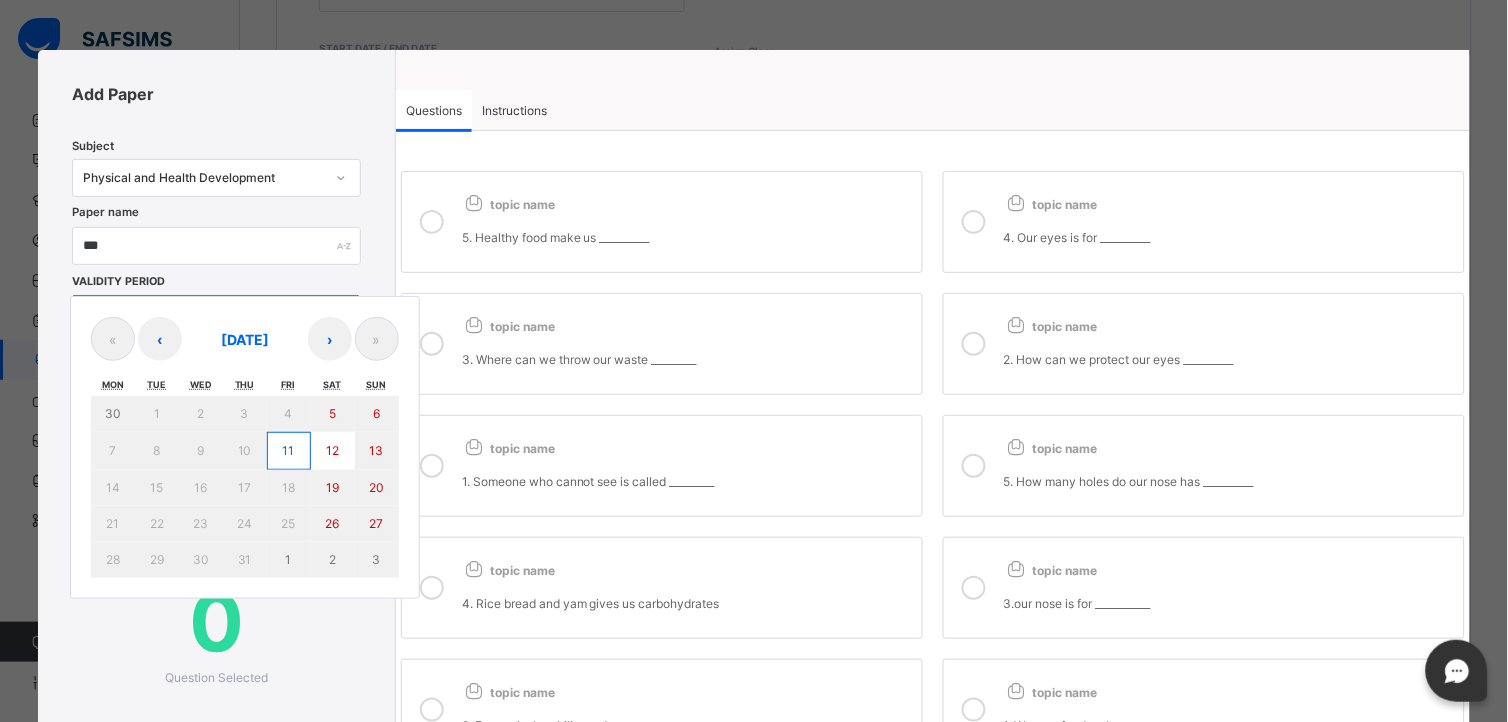 click on "/ / – / / « ‹ July 2025 › » Mon Tue Wed Thu Fri Sat Sun 30 1 2 3 4 5 6 7 8 9 10 11 12 13 14 15 16 17 18 19 20 21 22 23 24 25 26 27 28 29 30 31 1 2 3" at bounding box center [216, 316] 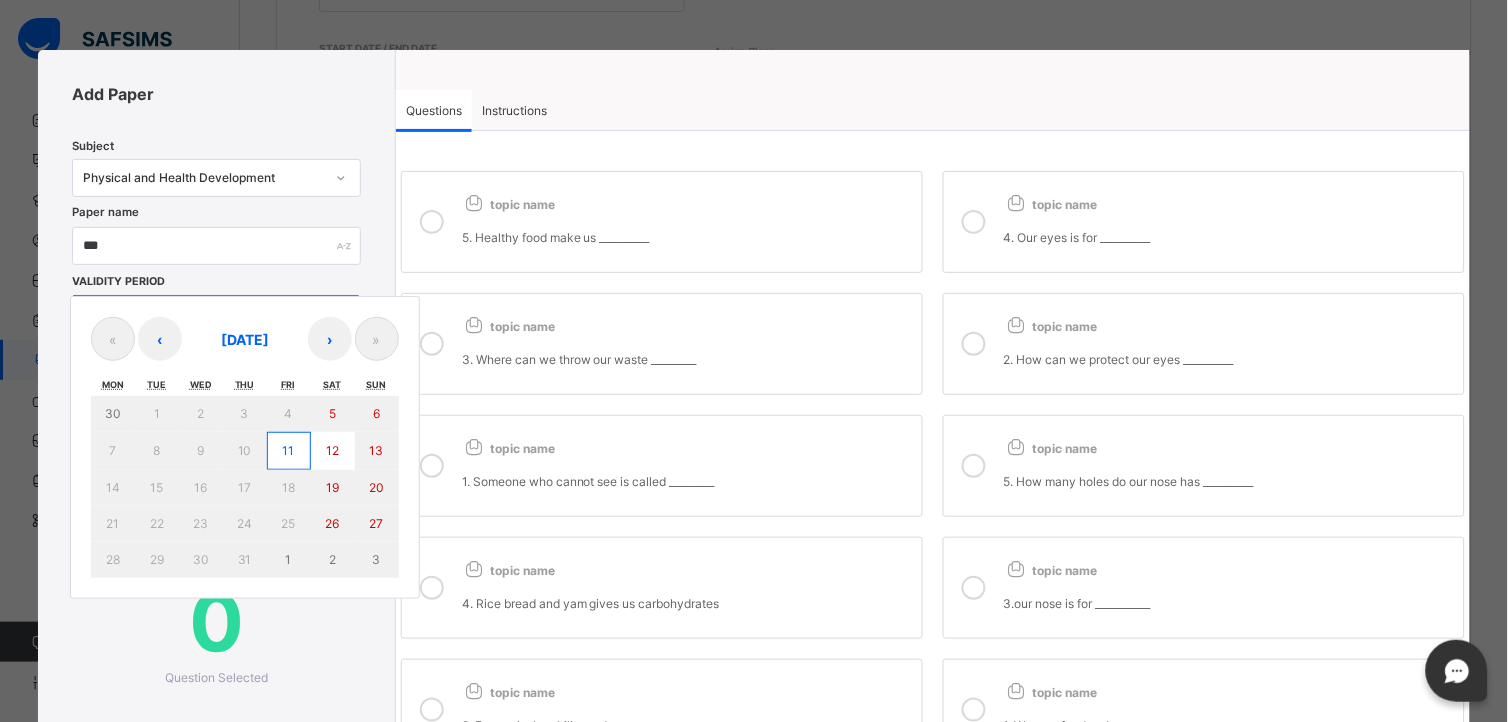 click on "11" at bounding box center [289, 451] 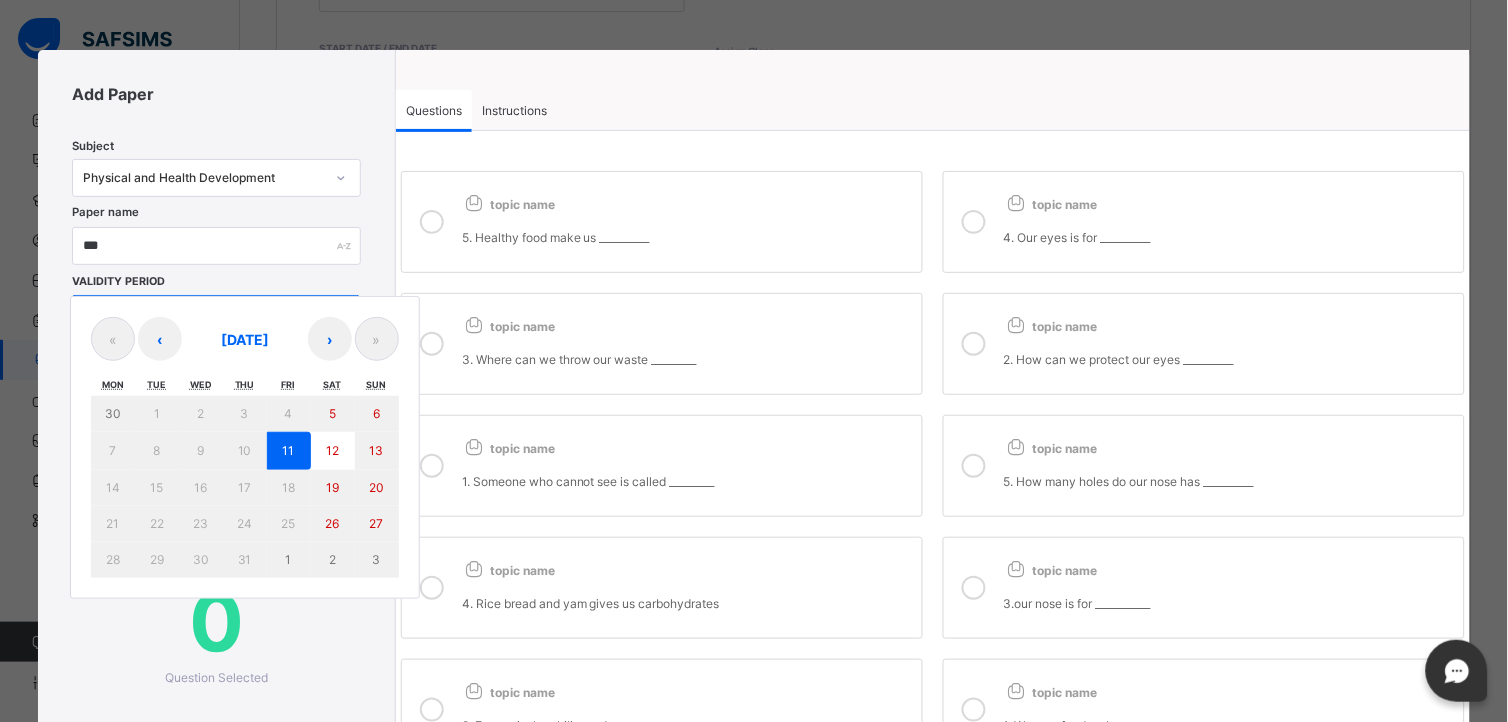click on "11" at bounding box center (289, 451) 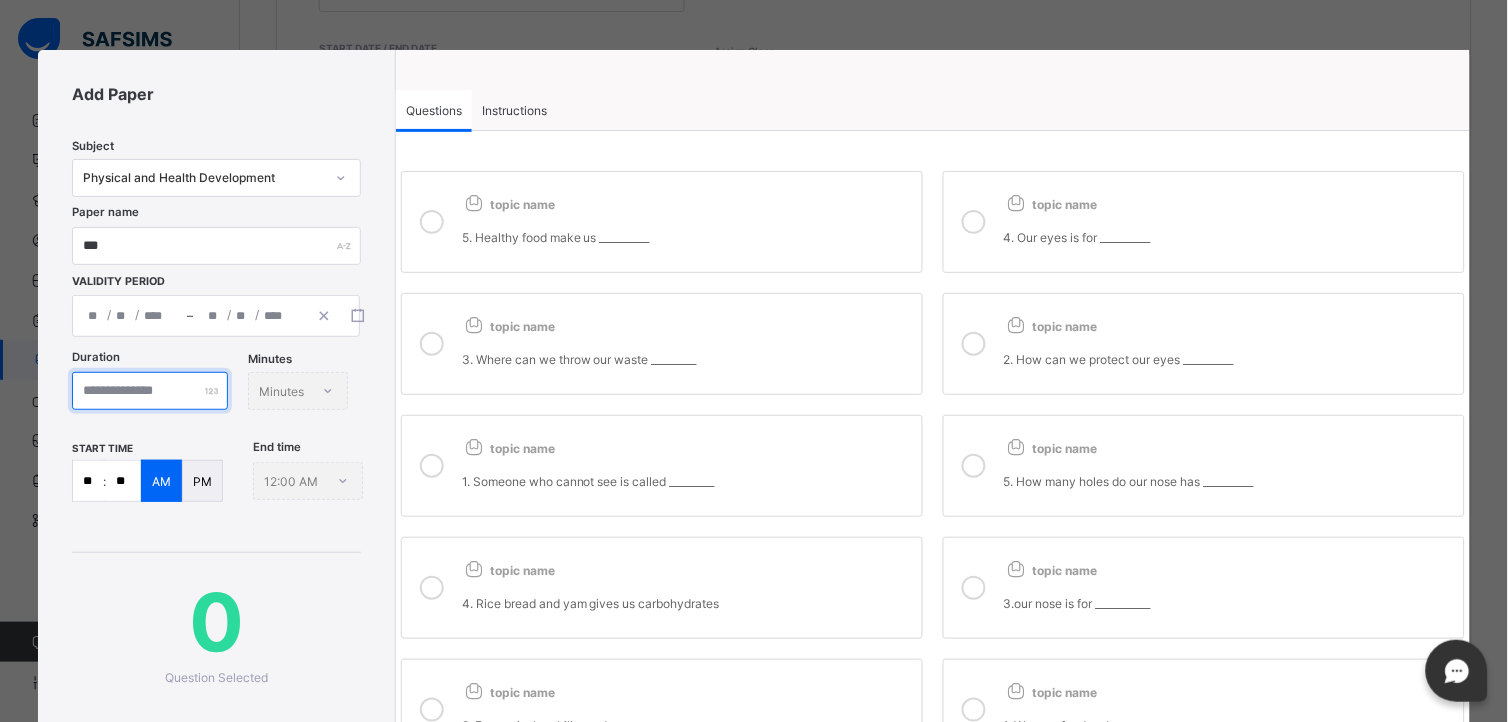 click at bounding box center (150, 391) 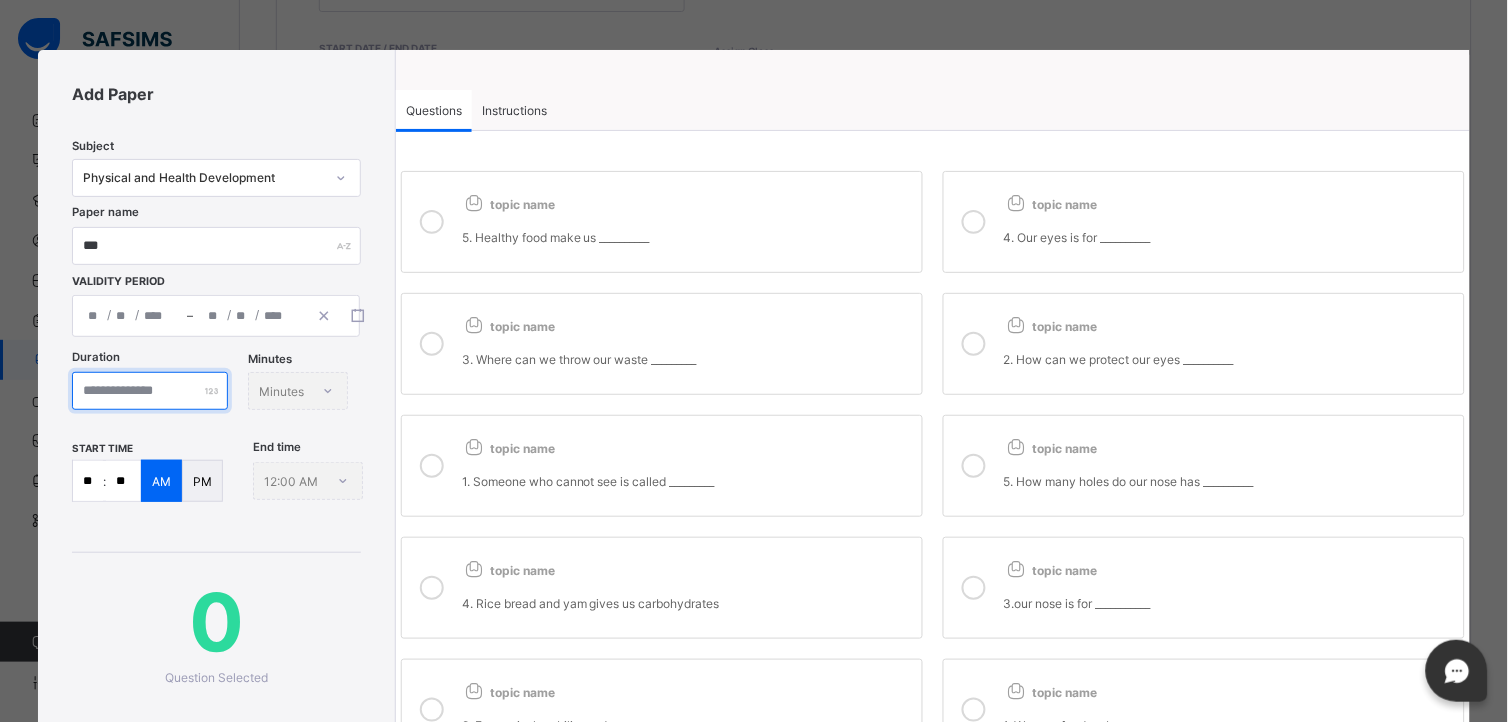 type on "***" 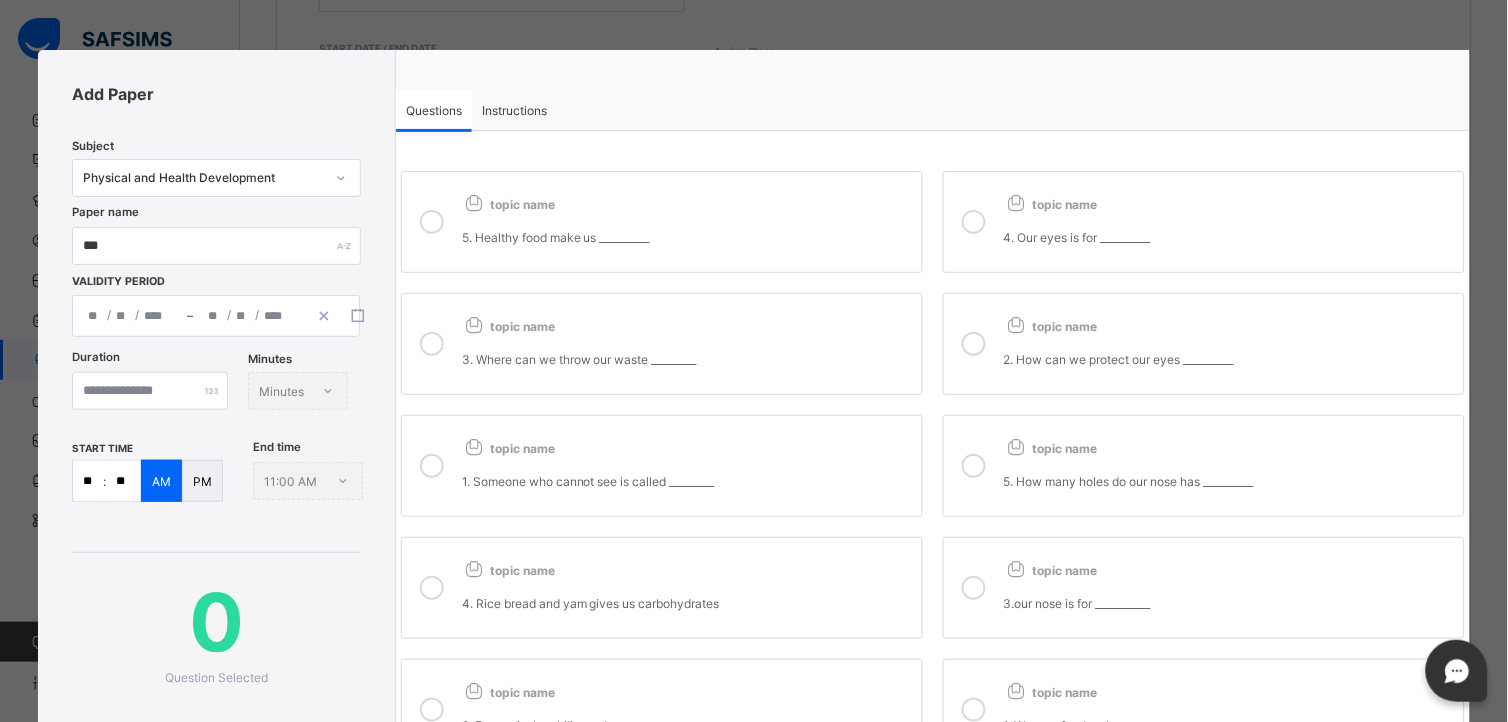 click at bounding box center (432, 222) 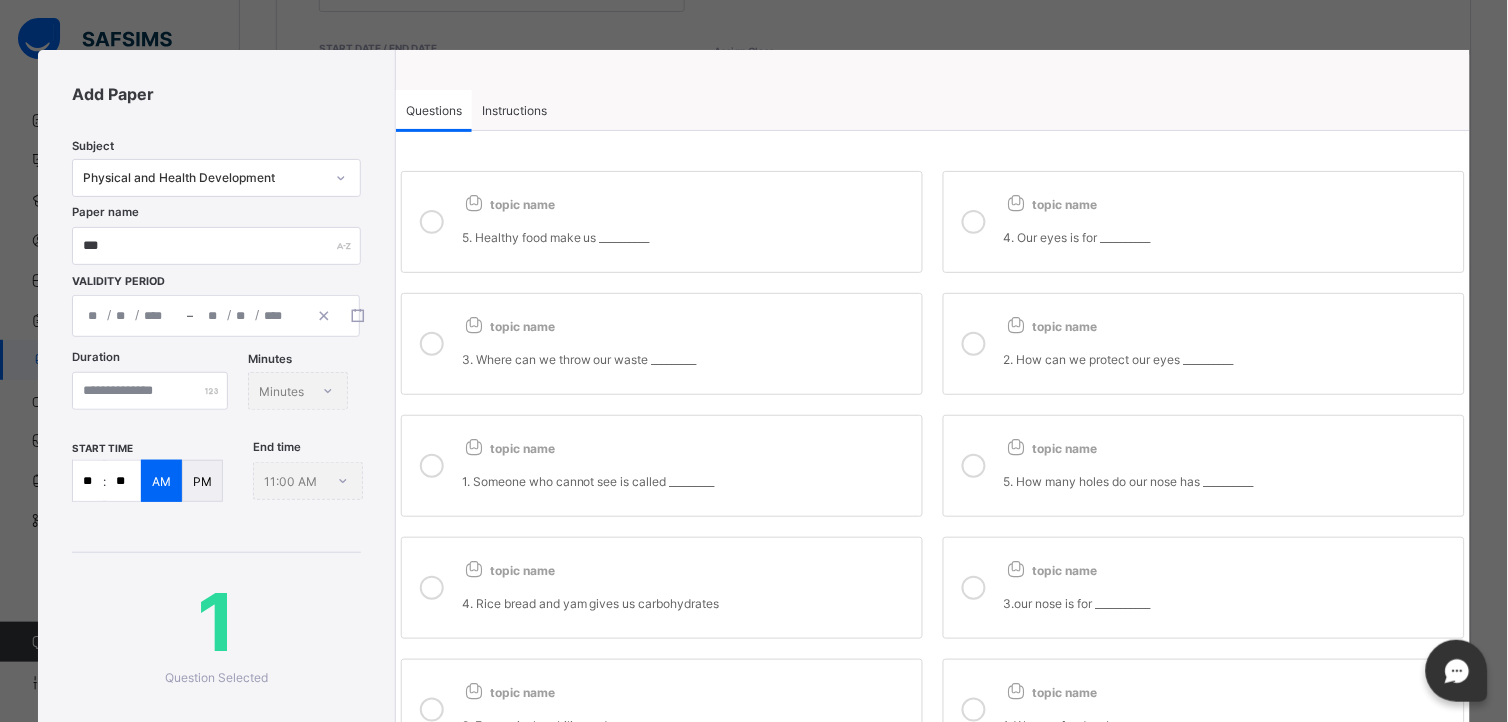 click on "4. Our eyes is for __________" at bounding box center (1229, 237) 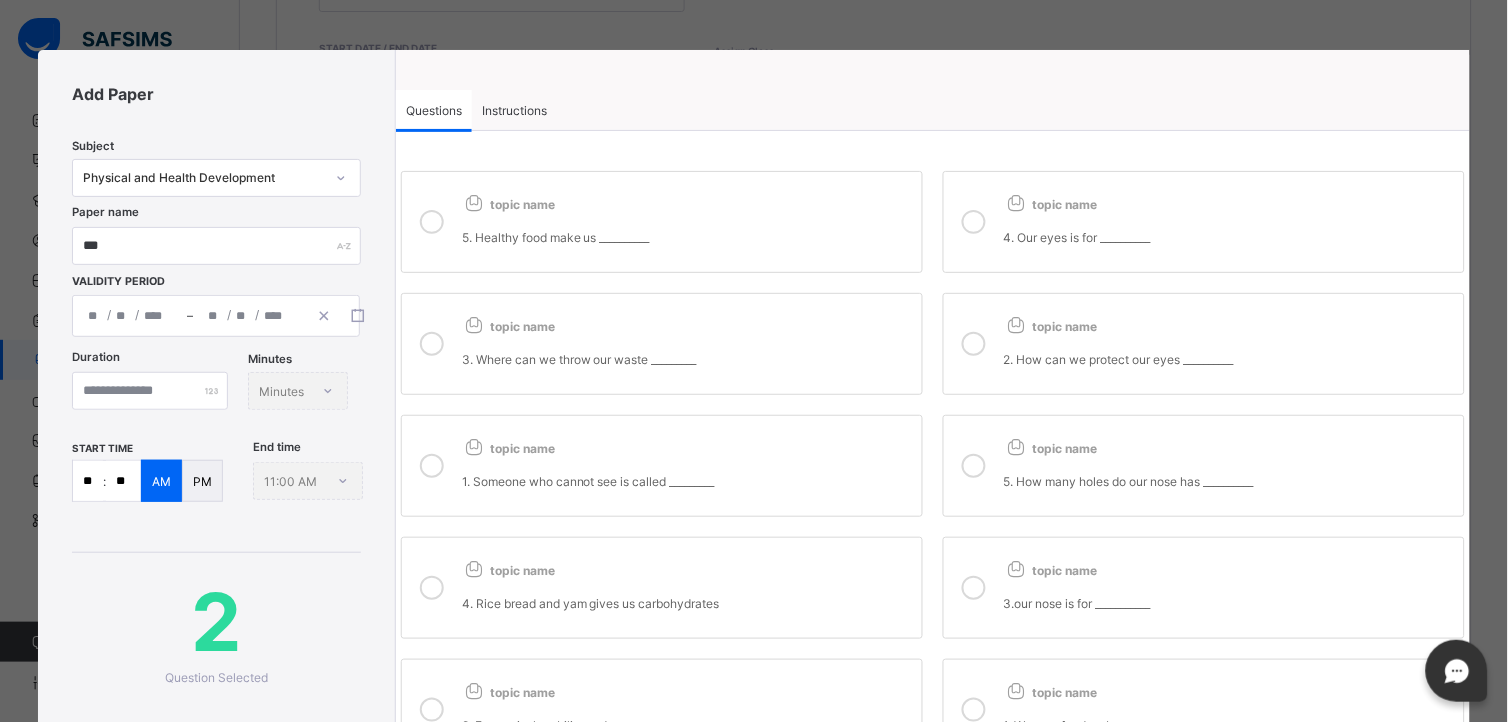 click on "2. How can we protect our eyes __________" at bounding box center (1229, 351) 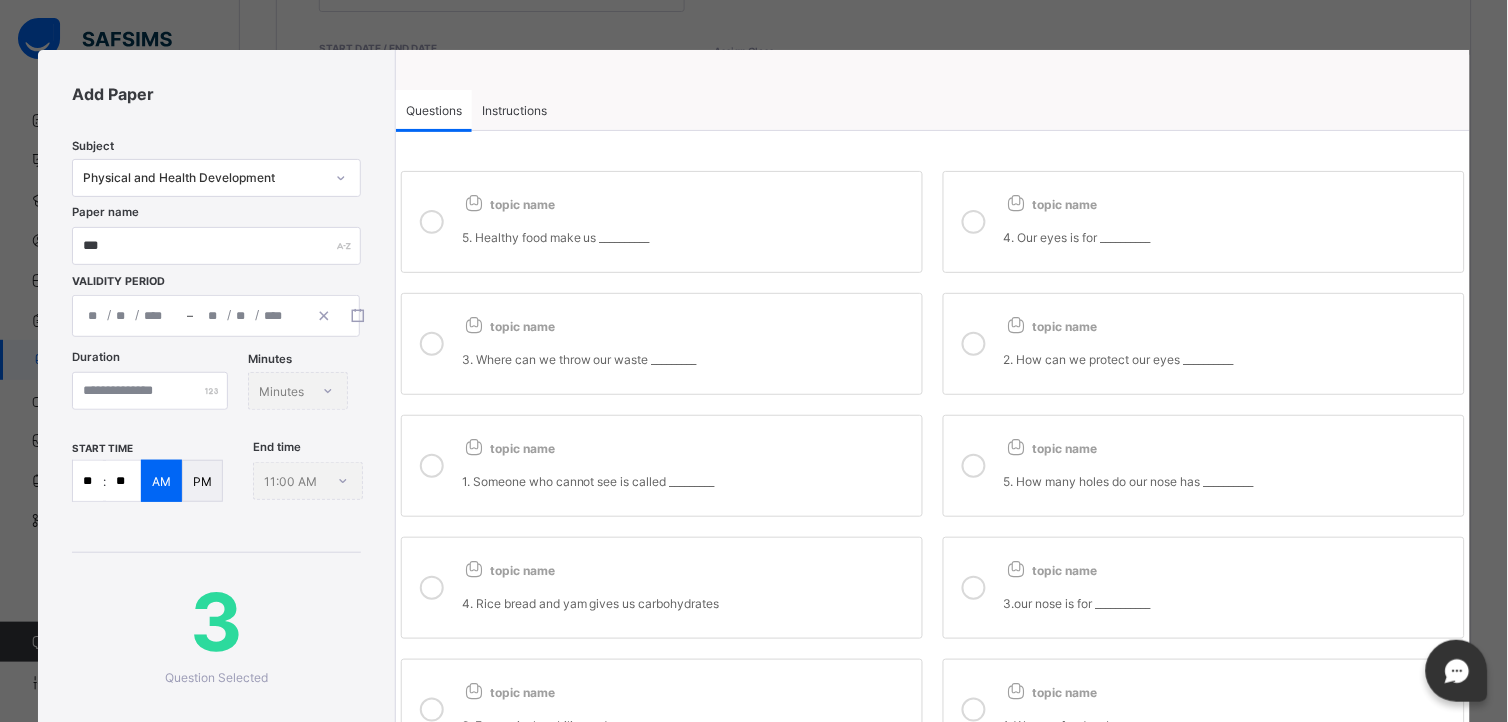 click on "topic name" at bounding box center [687, 322] 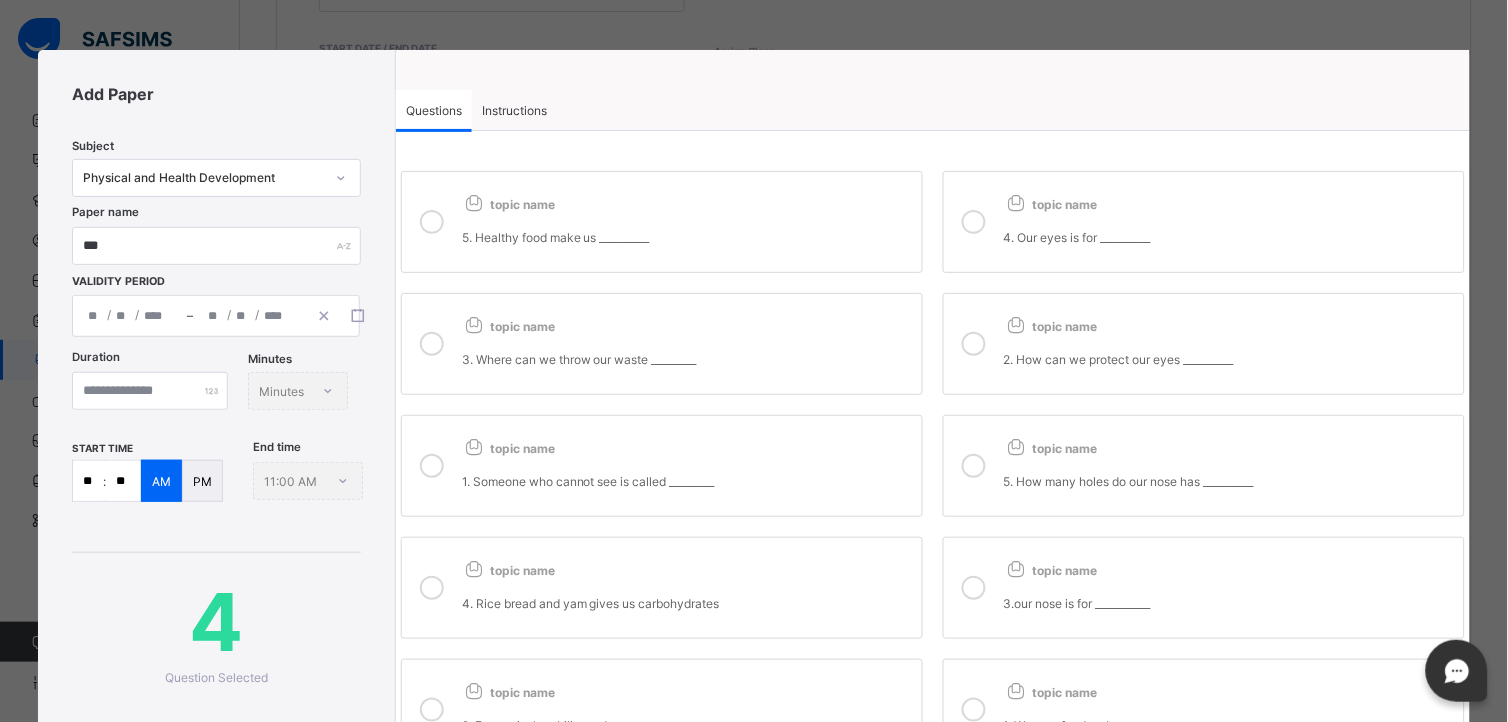 click on "topic name" at bounding box center [687, 444] 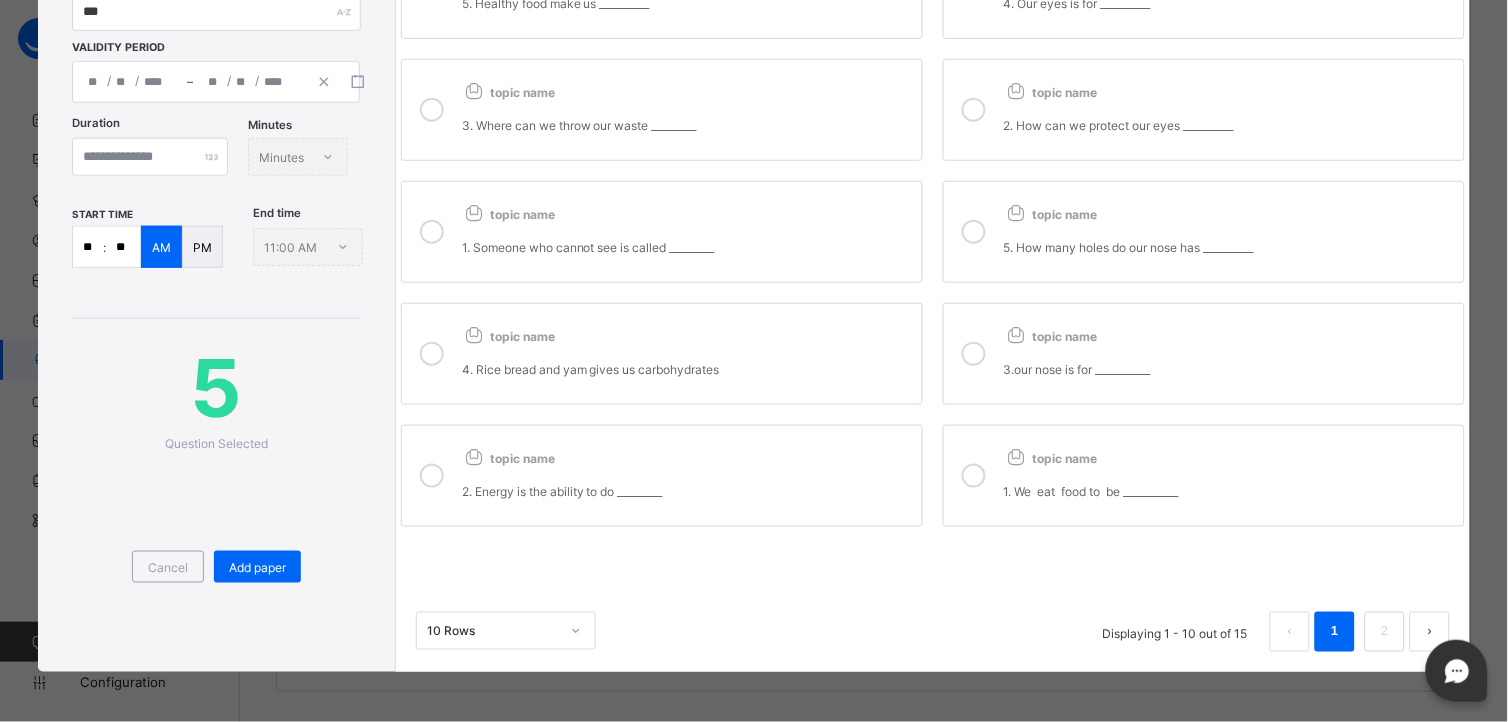 scroll, scrollTop: 266, scrollLeft: 0, axis: vertical 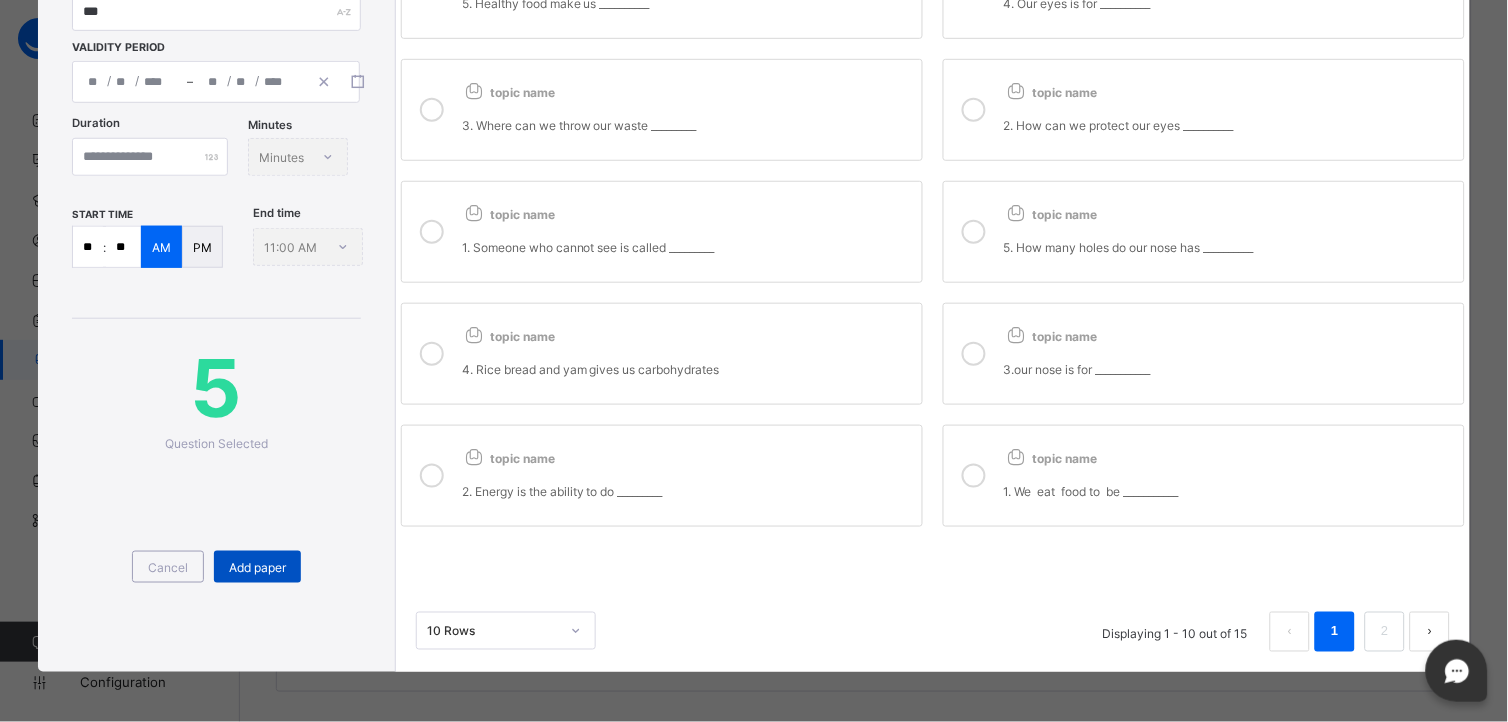 click on "Add paper" at bounding box center [257, 567] 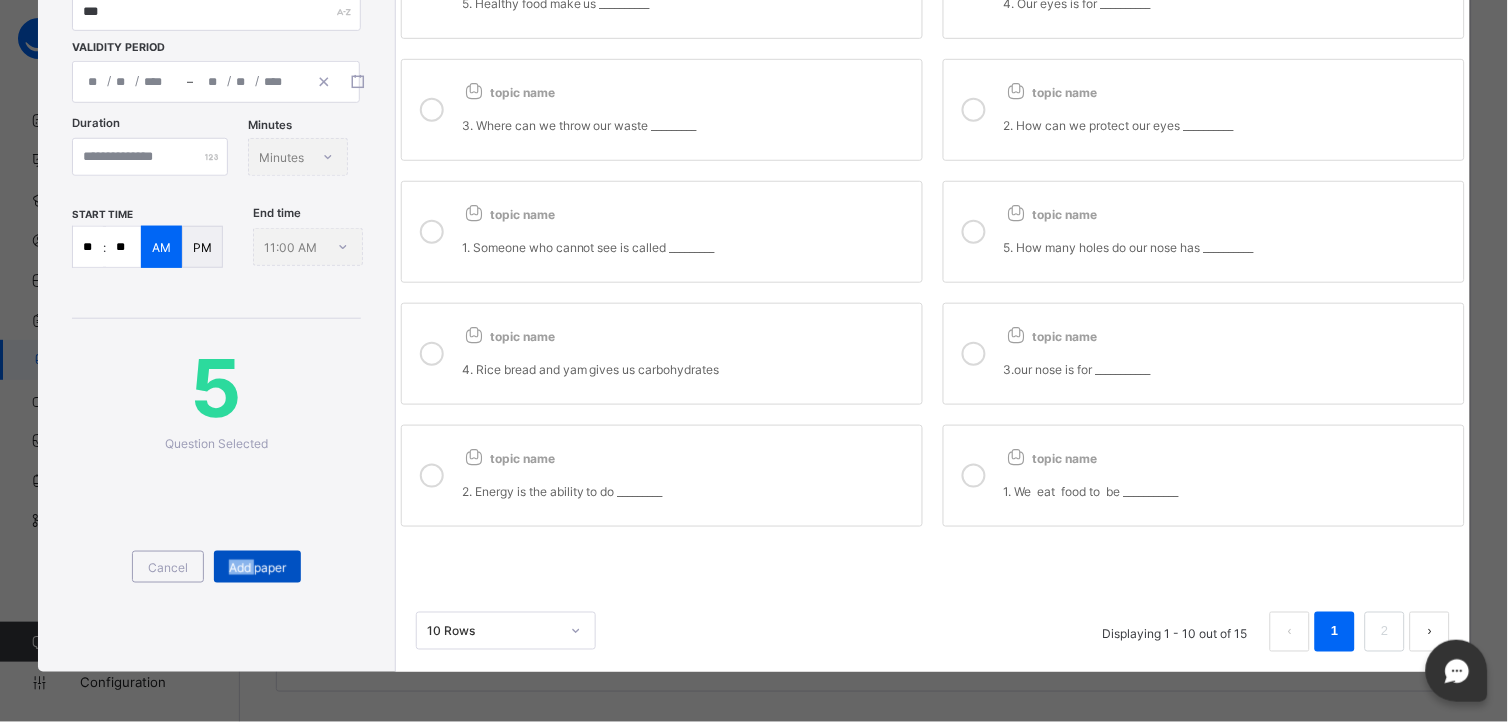 click on "Add paper" at bounding box center (257, 567) 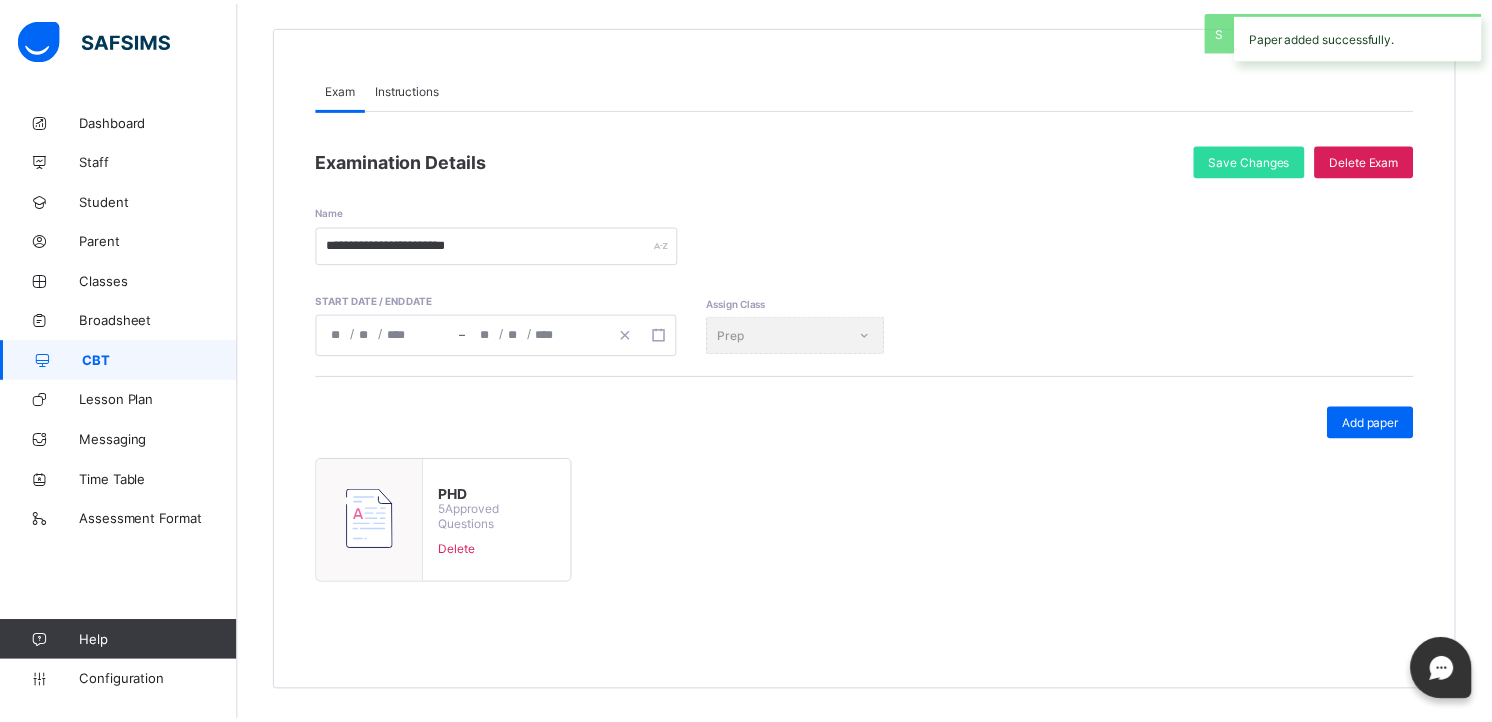 scroll, scrollTop: 170, scrollLeft: 0, axis: vertical 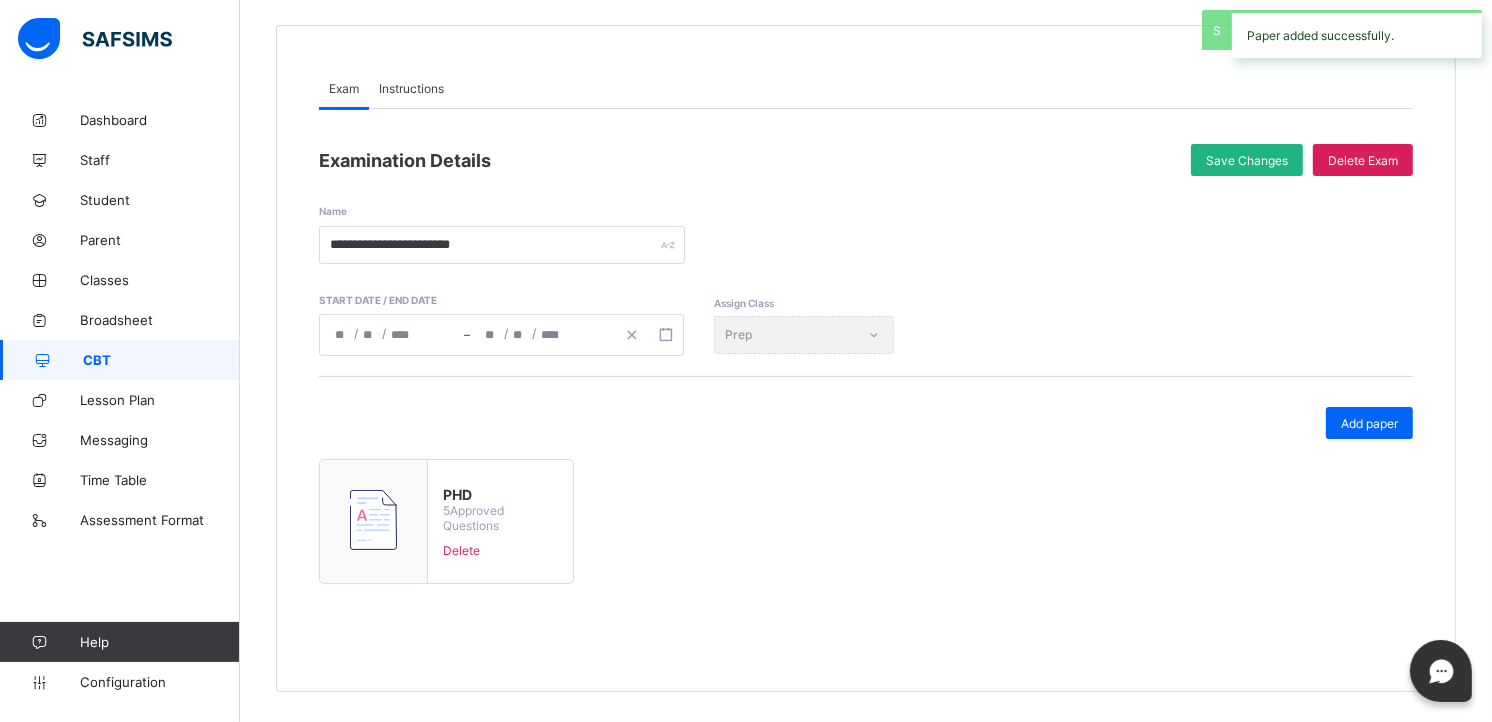 click on "Save Changes" at bounding box center [1247, 160] 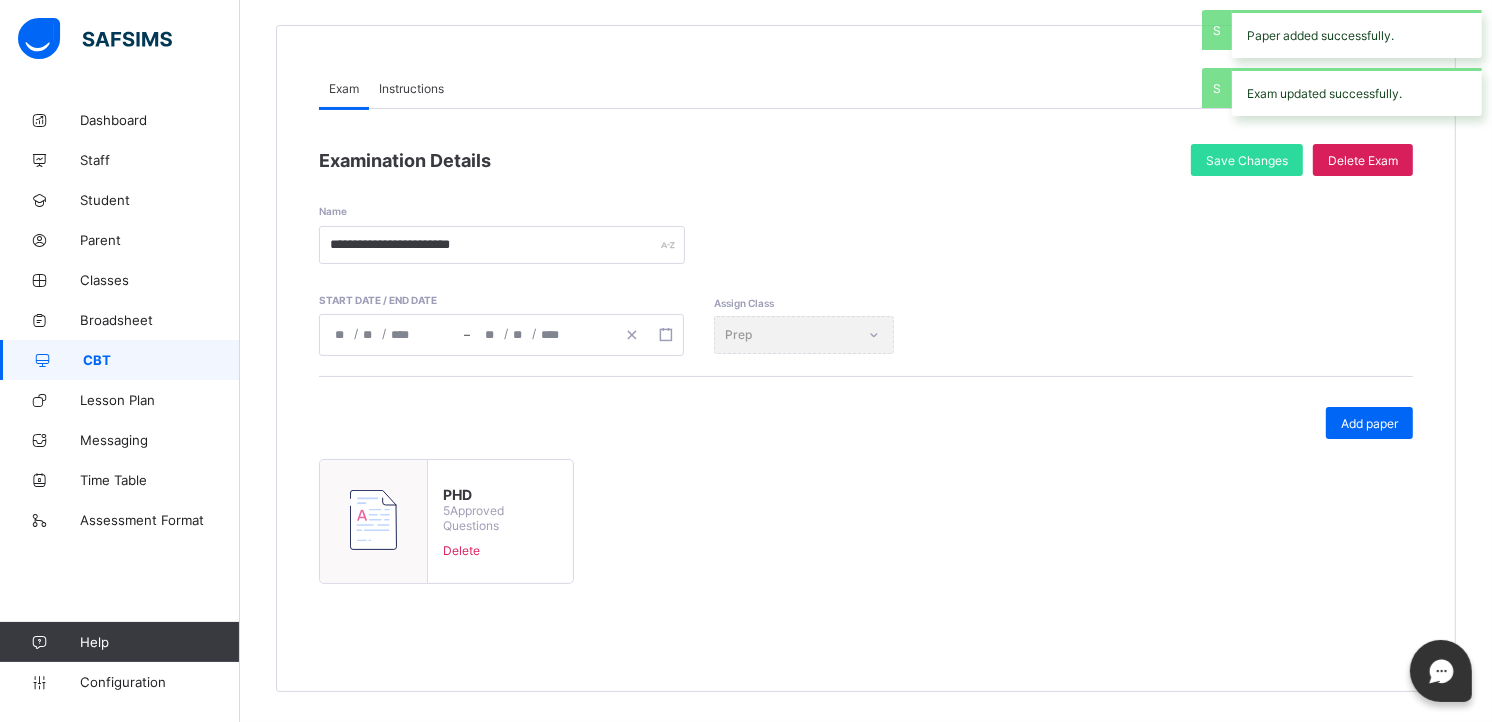 click on "CBT" at bounding box center (120, 360) 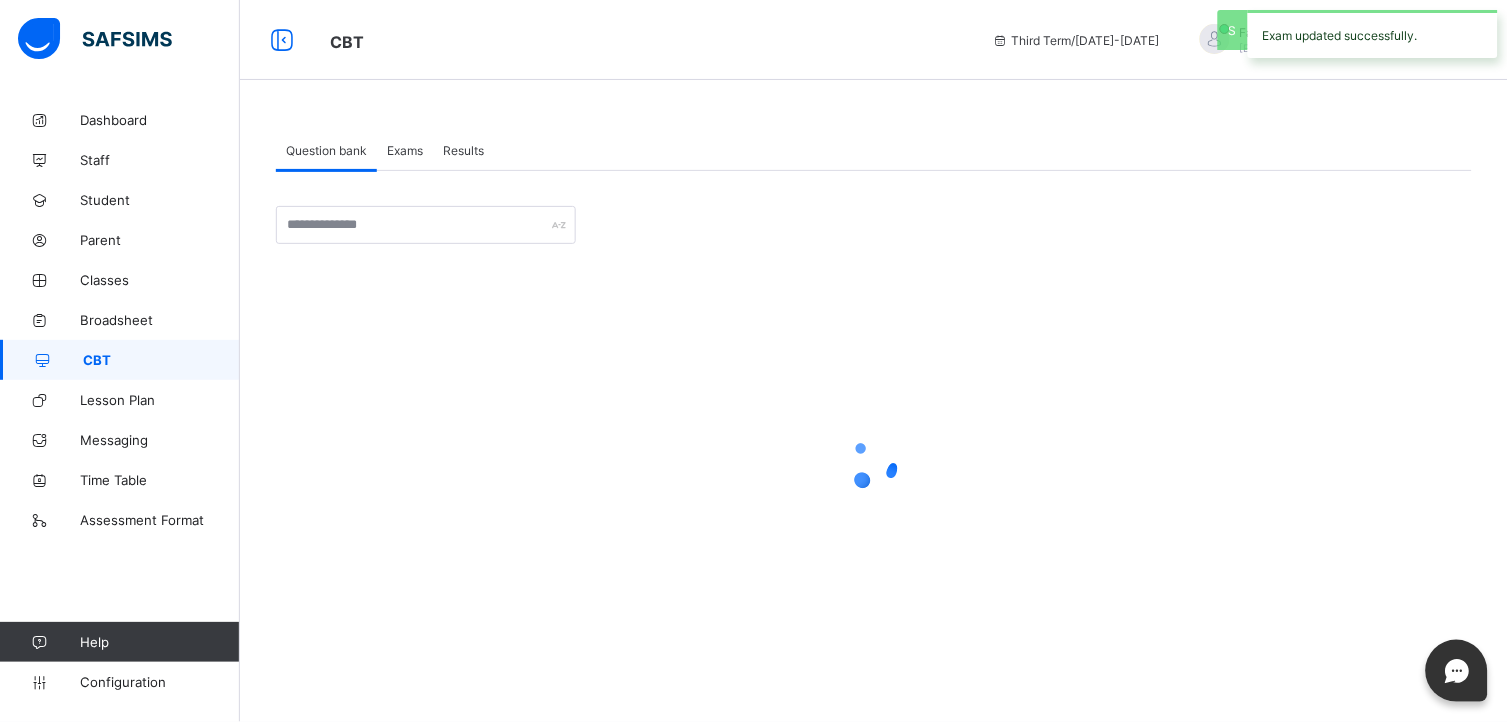 click on "Exams" at bounding box center [405, 150] 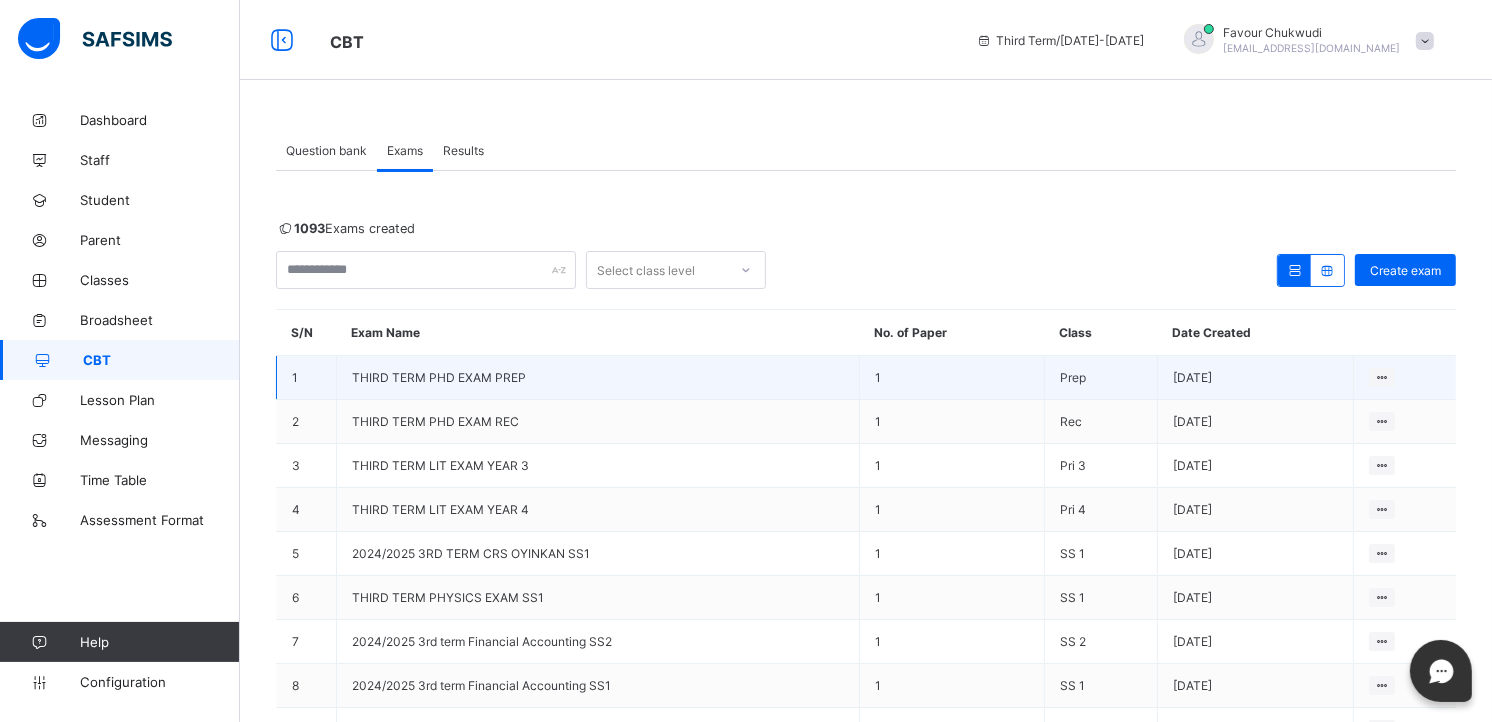 click on "View all papers Make actvie" at bounding box center [1404, 378] 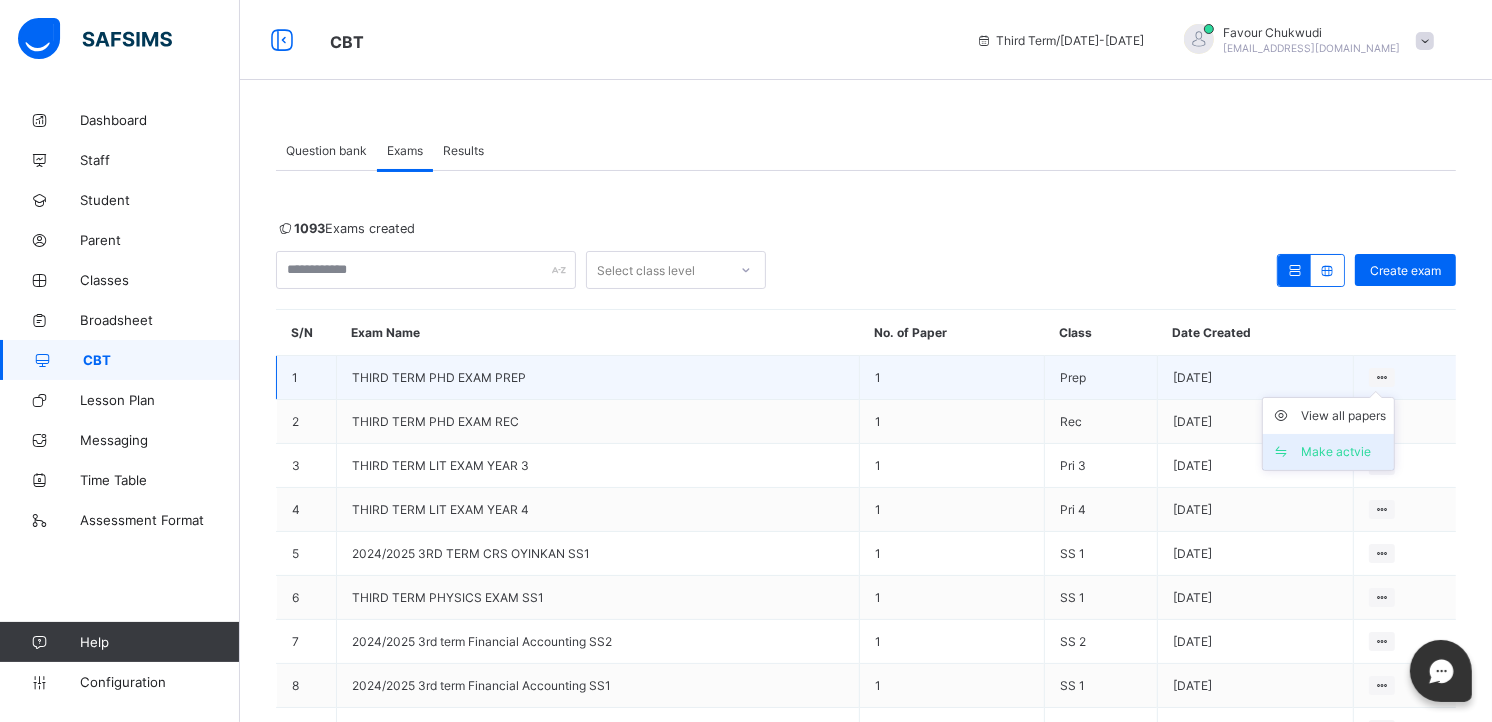 click on "Make actvie" at bounding box center (1343, 452) 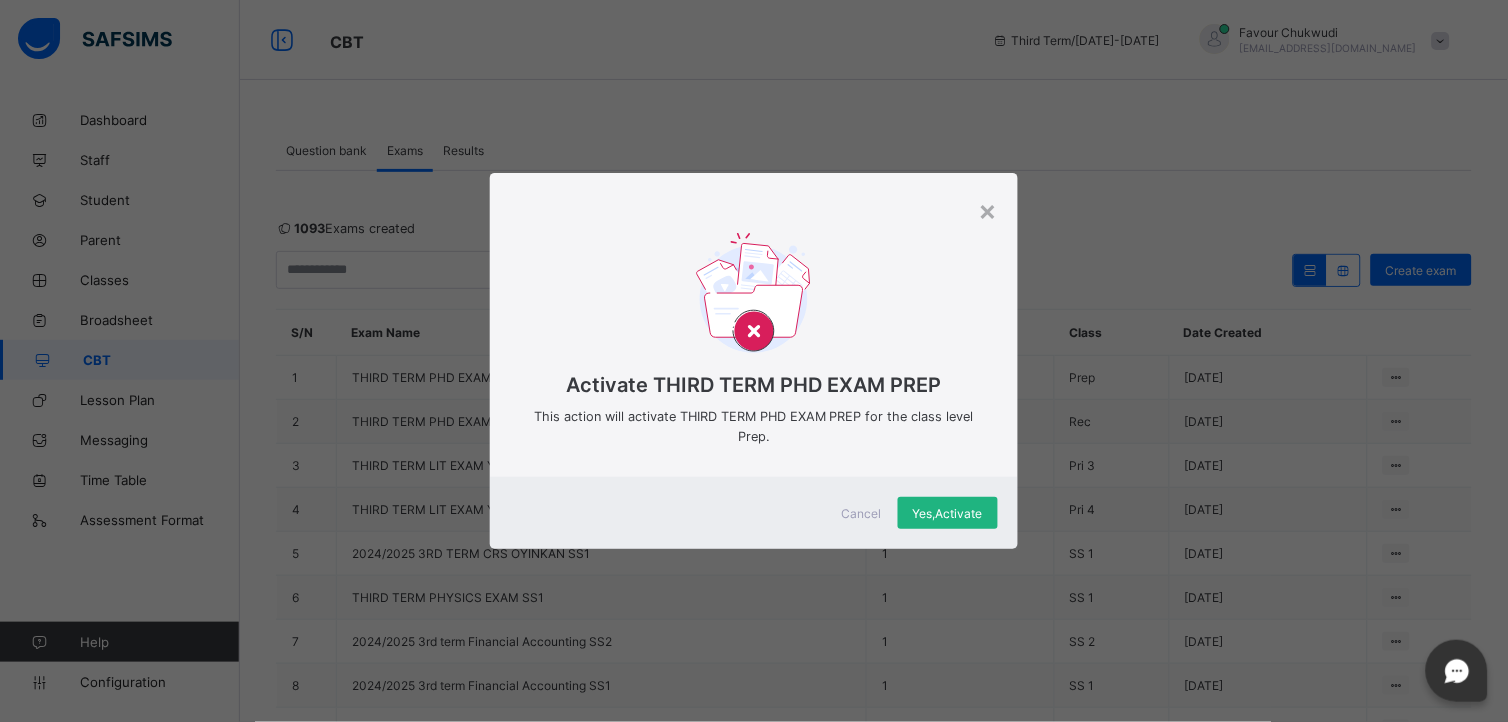 click on "Yes,  Activate" at bounding box center [948, 513] 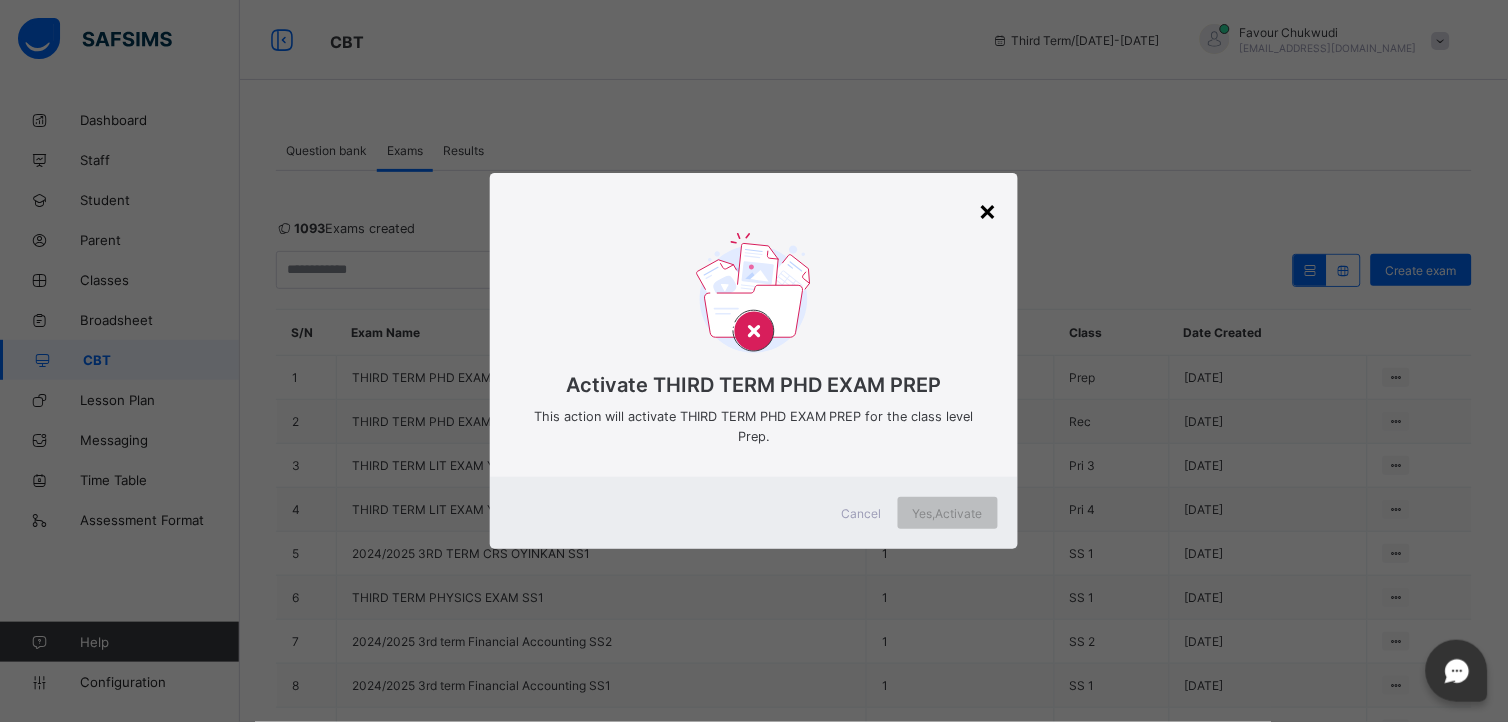 click on "×" at bounding box center (988, 210) 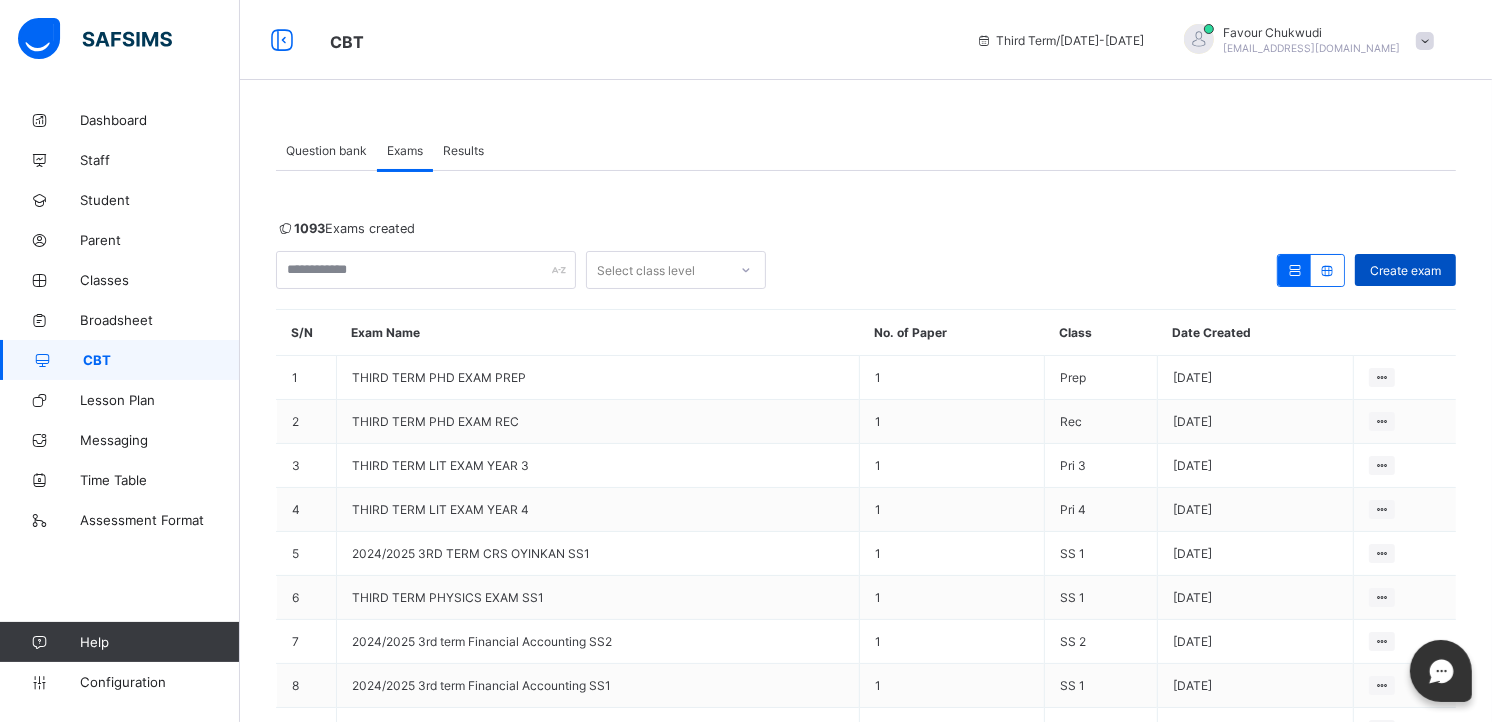 click on "Create exam" at bounding box center [1405, 270] 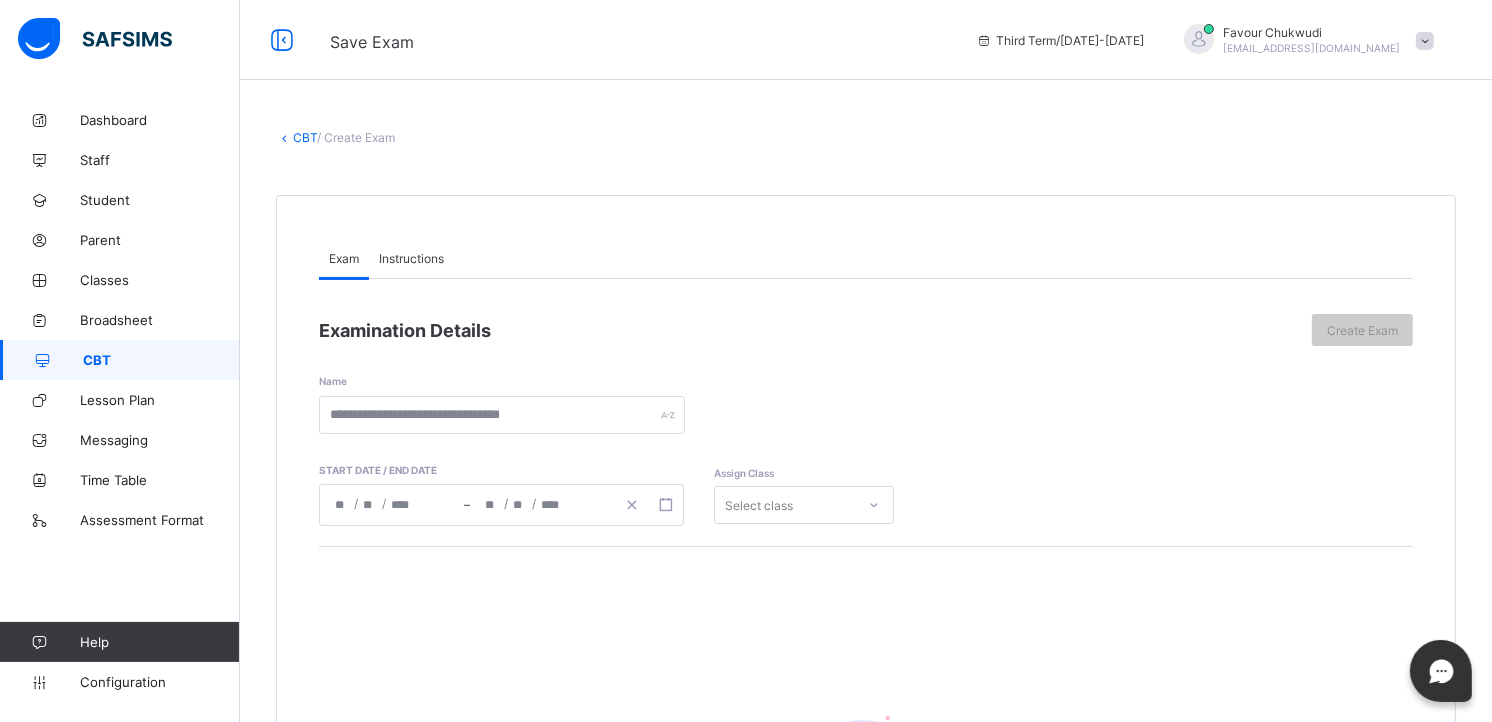 click on "Instructions" at bounding box center (411, 258) 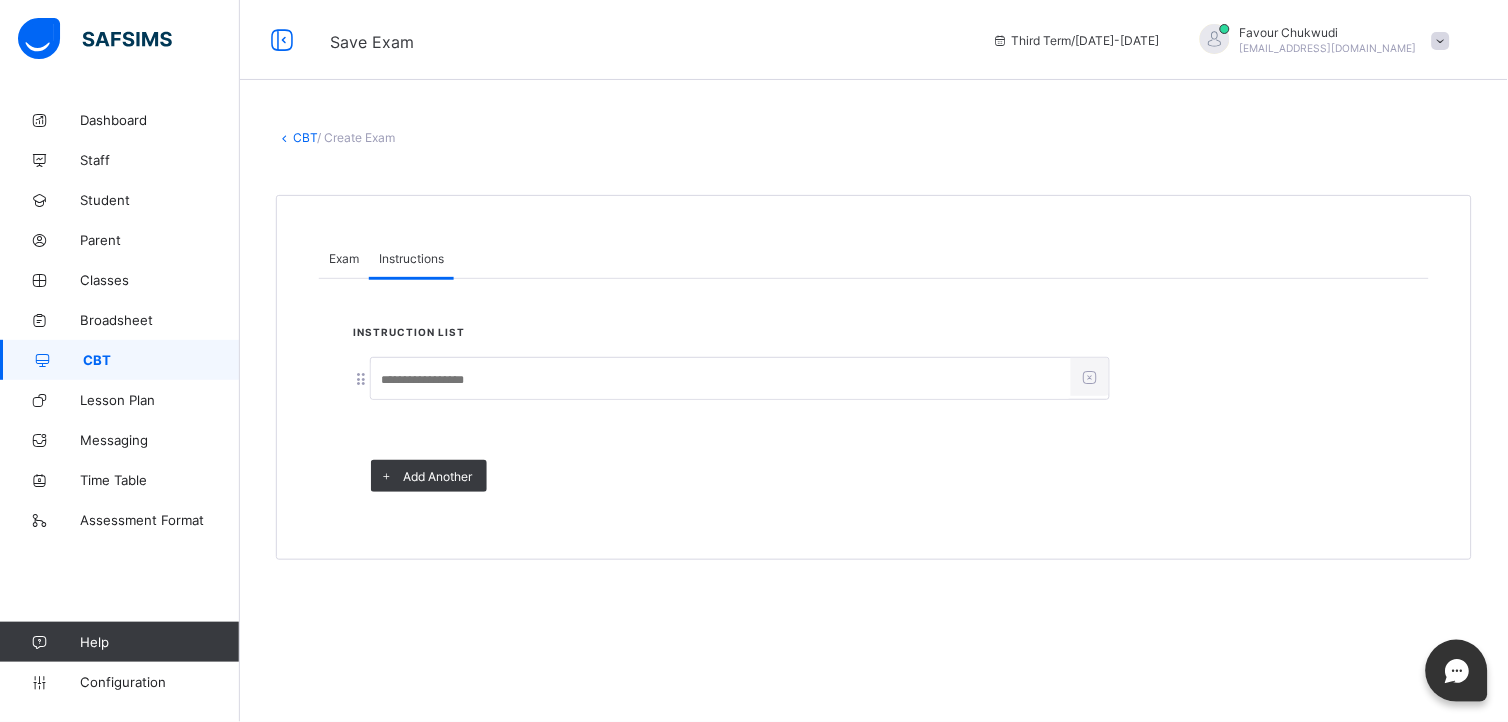 click at bounding box center (721, 380) 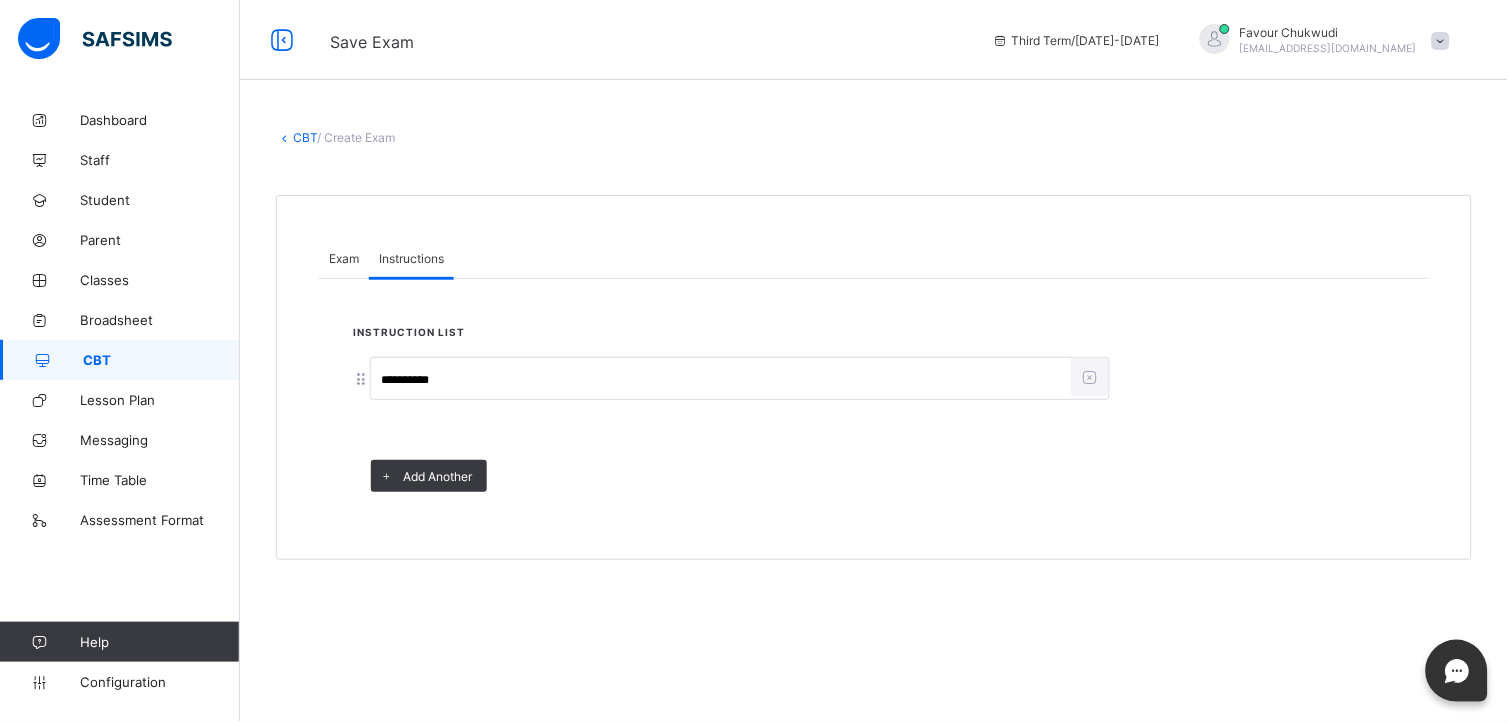 type on "**********" 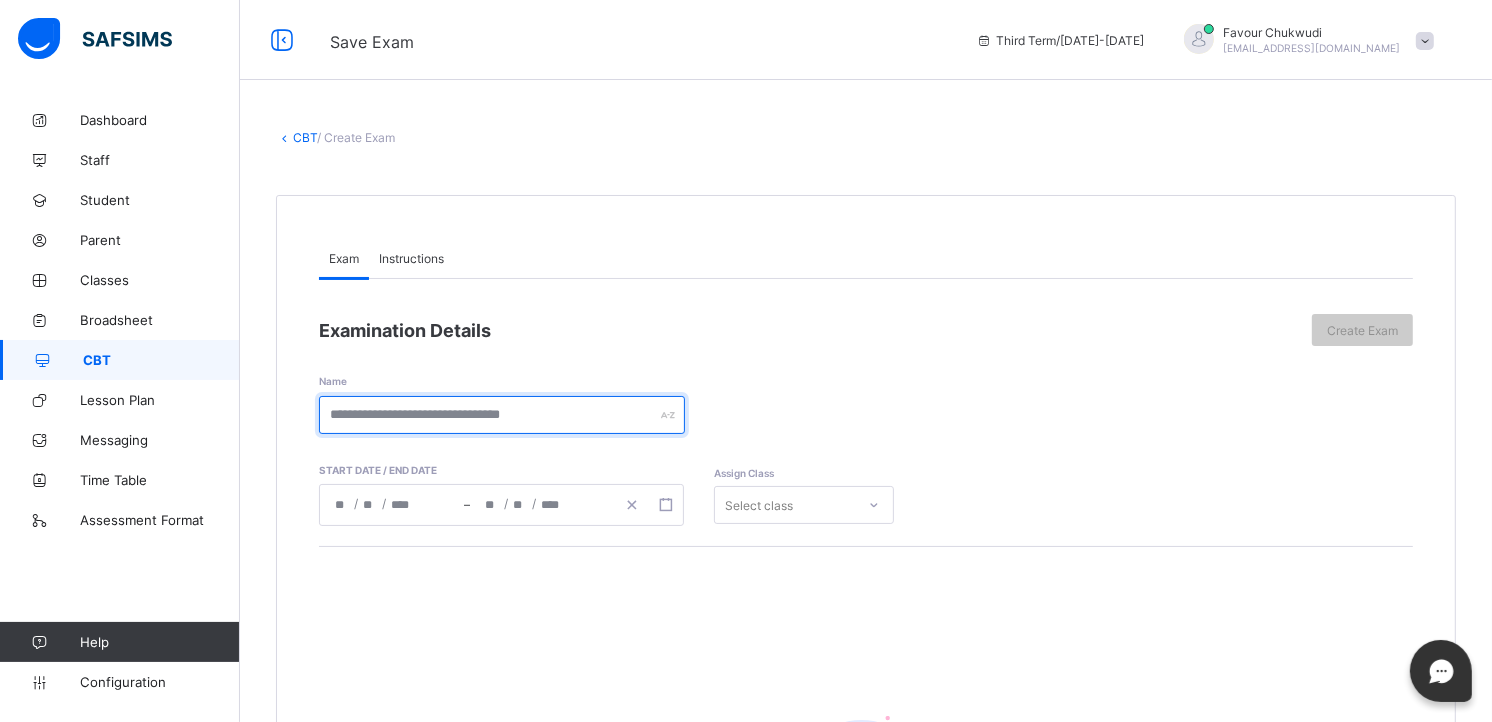 click at bounding box center (502, 415) 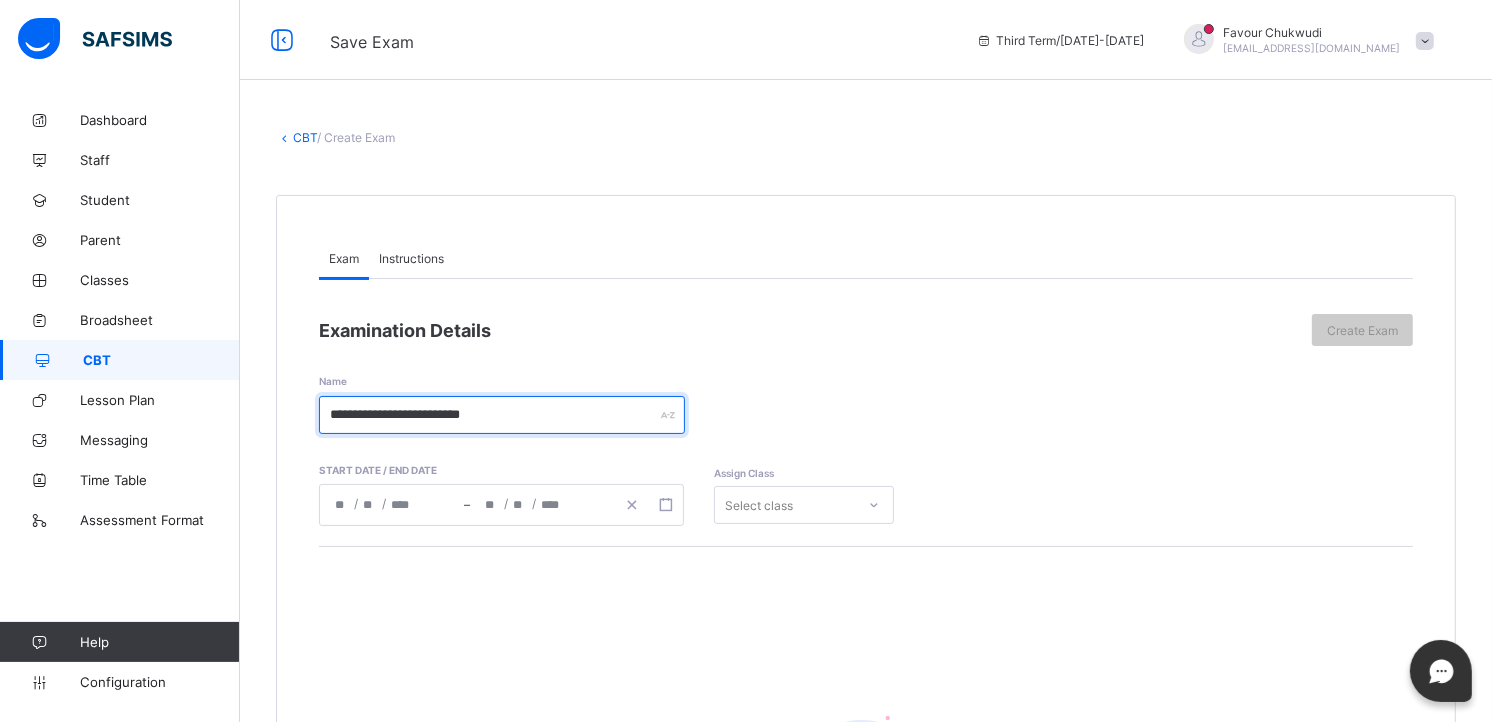 type on "**********" 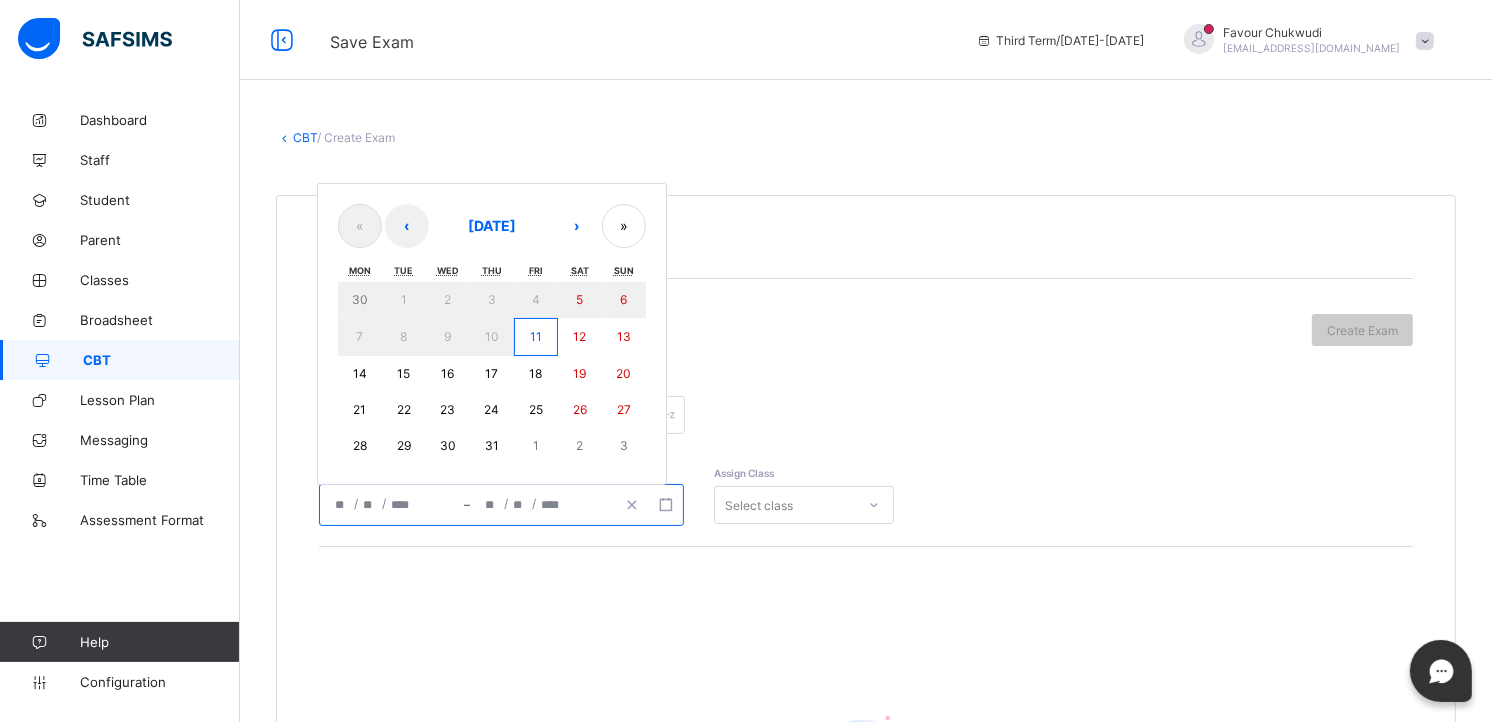 click 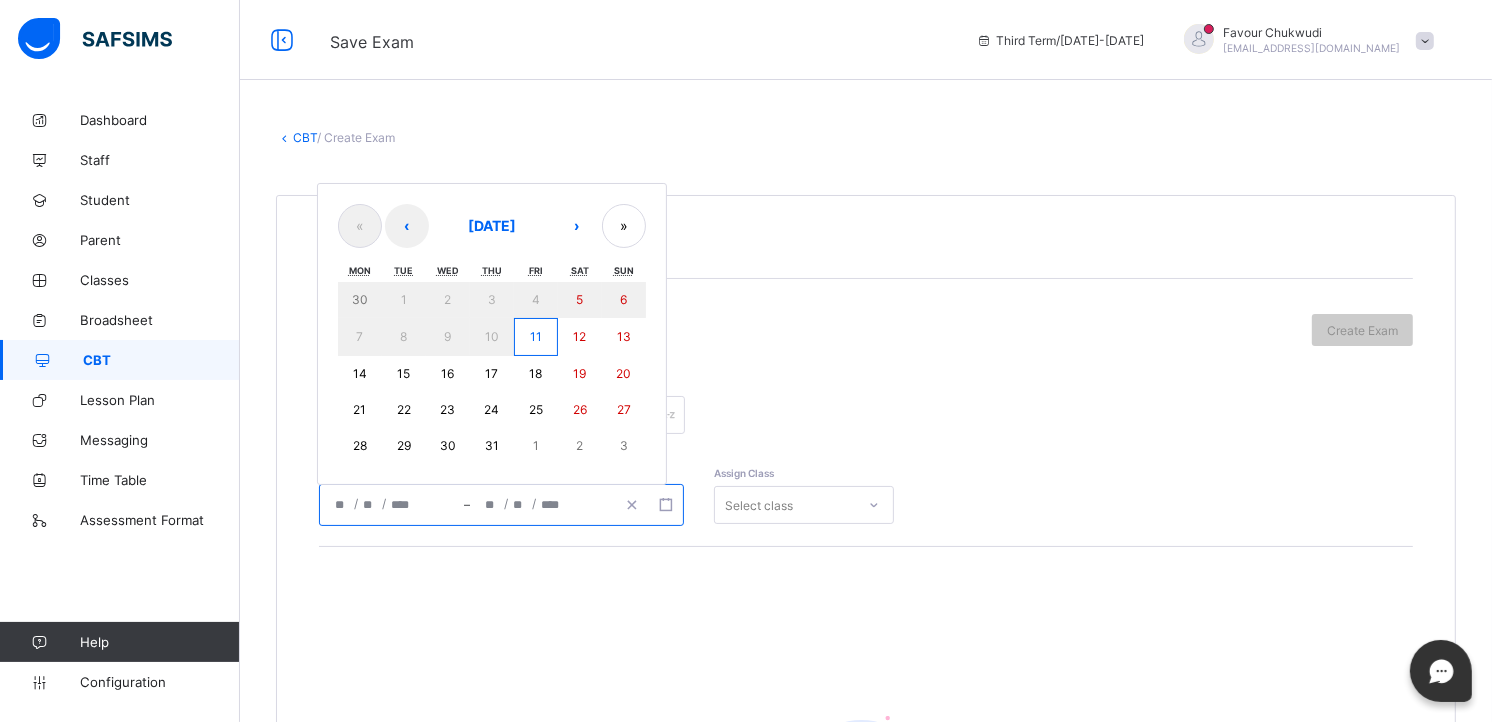 click on "11" at bounding box center [536, 337] 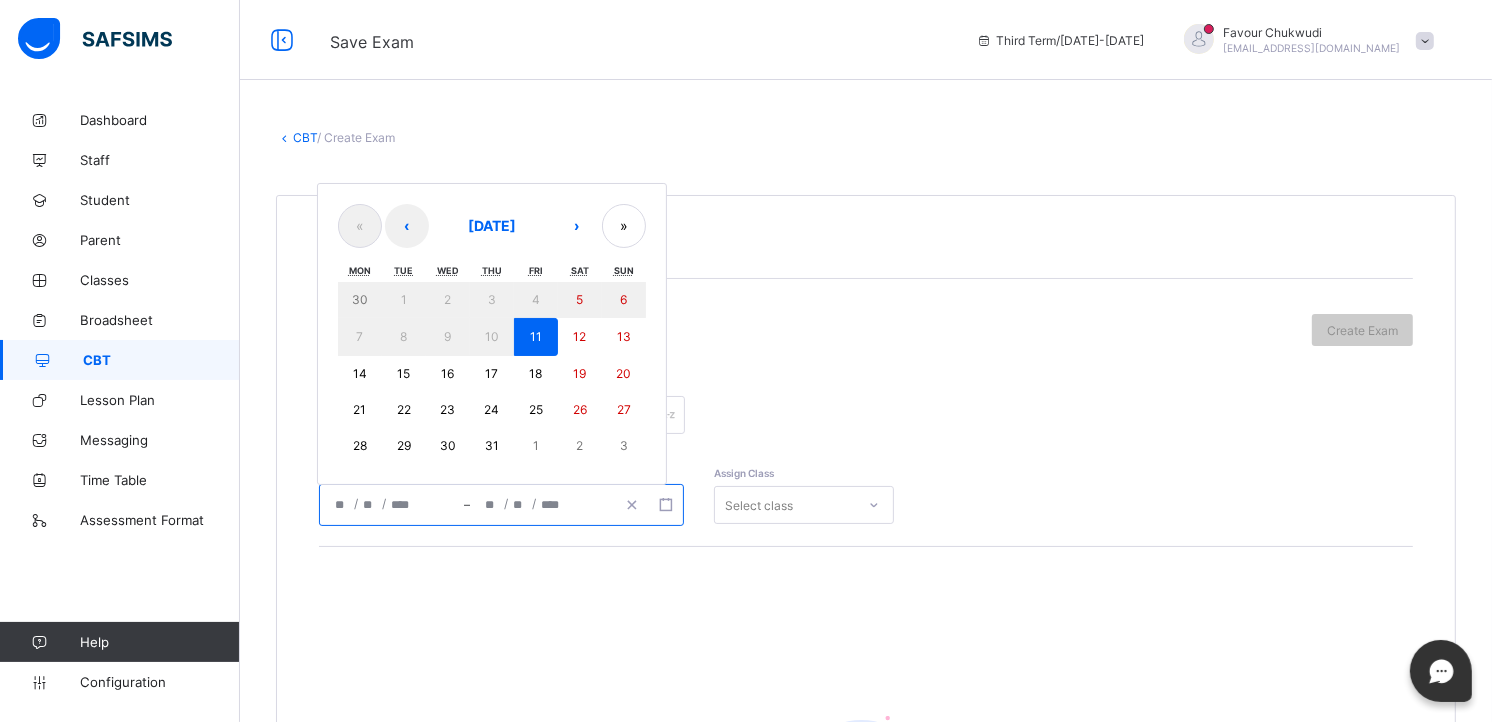 click on "11" at bounding box center (536, 337) 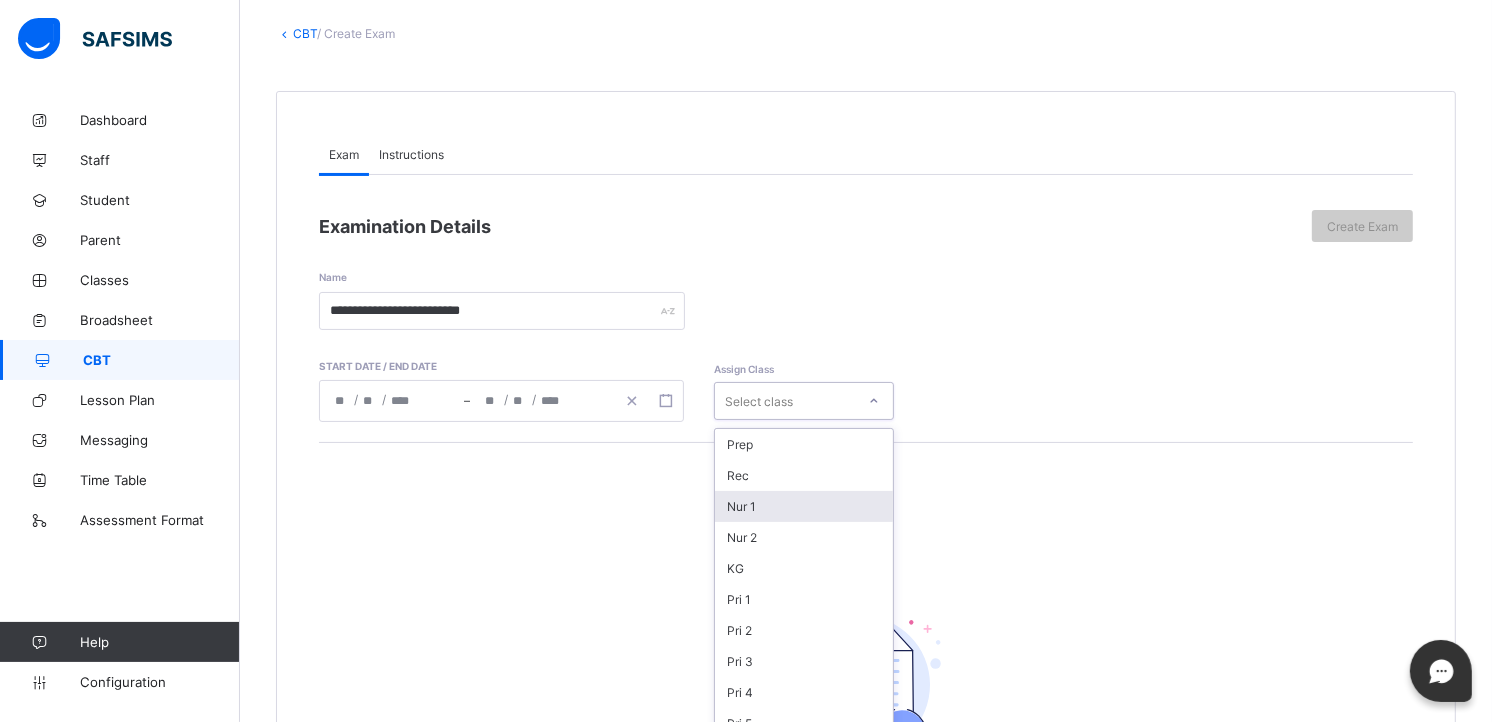 click on "option Nur 1 focused, 3 of 16. 16 results available. Use Up and Down to choose options, press Enter to select the currently focused option, press Escape to exit the menu, press Tab to select the option and exit the menu. Select class Prep Rec Nur 1 Nur 2 KG Pri 1 Pri 2 Pri 3 Pri 4 Pri 5 JS 1 JS 2 JS 3 SS 1 SS 2 SS 3" at bounding box center (804, 401) 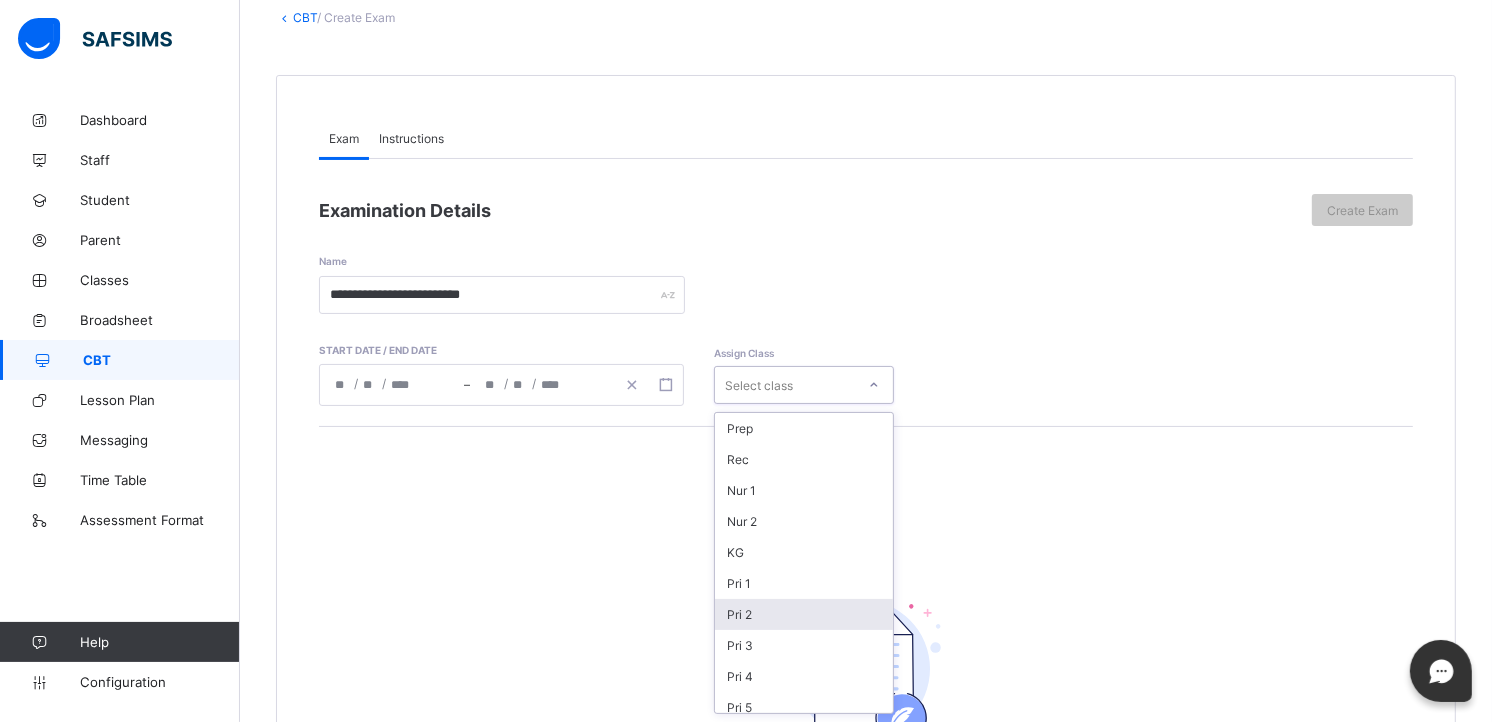 click on "Pri 2" at bounding box center (804, 614) 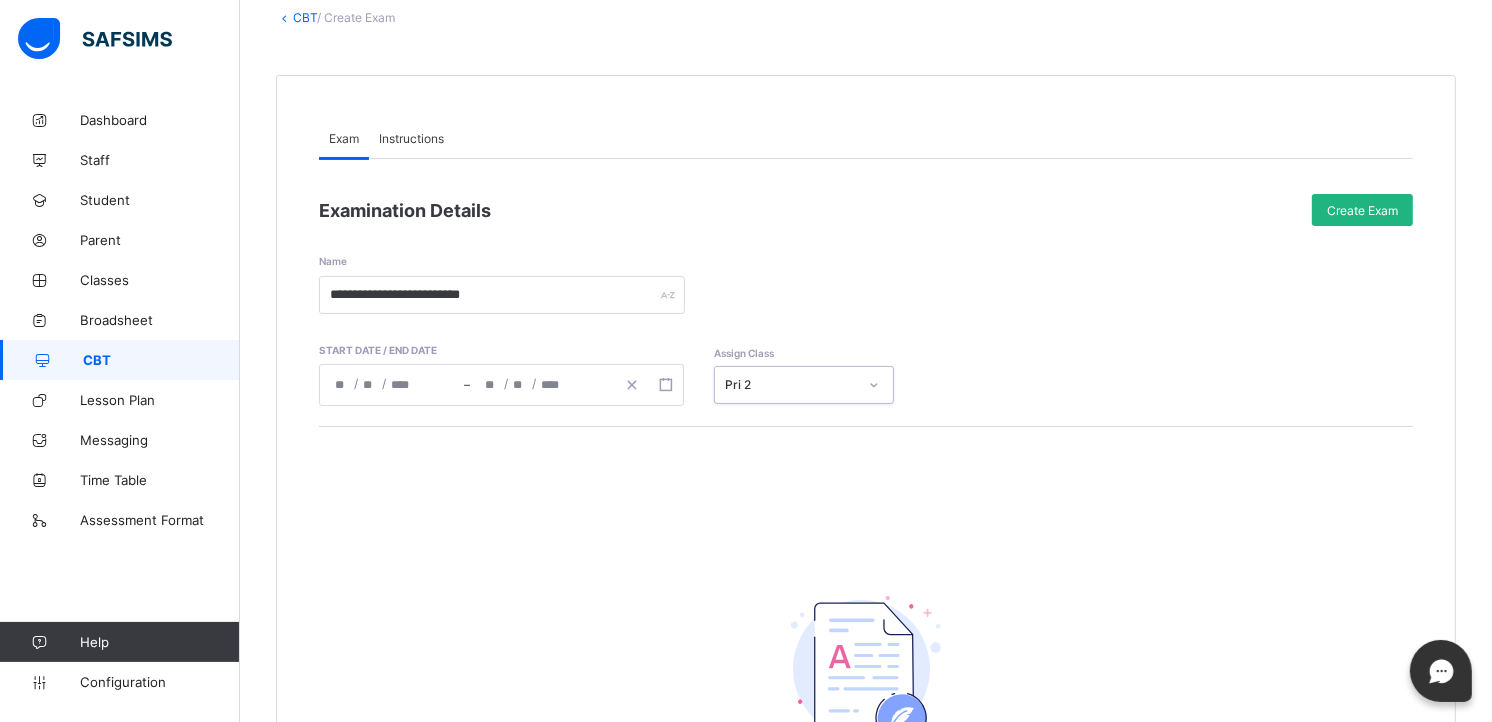 click on "Create Exam" at bounding box center [1362, 210] 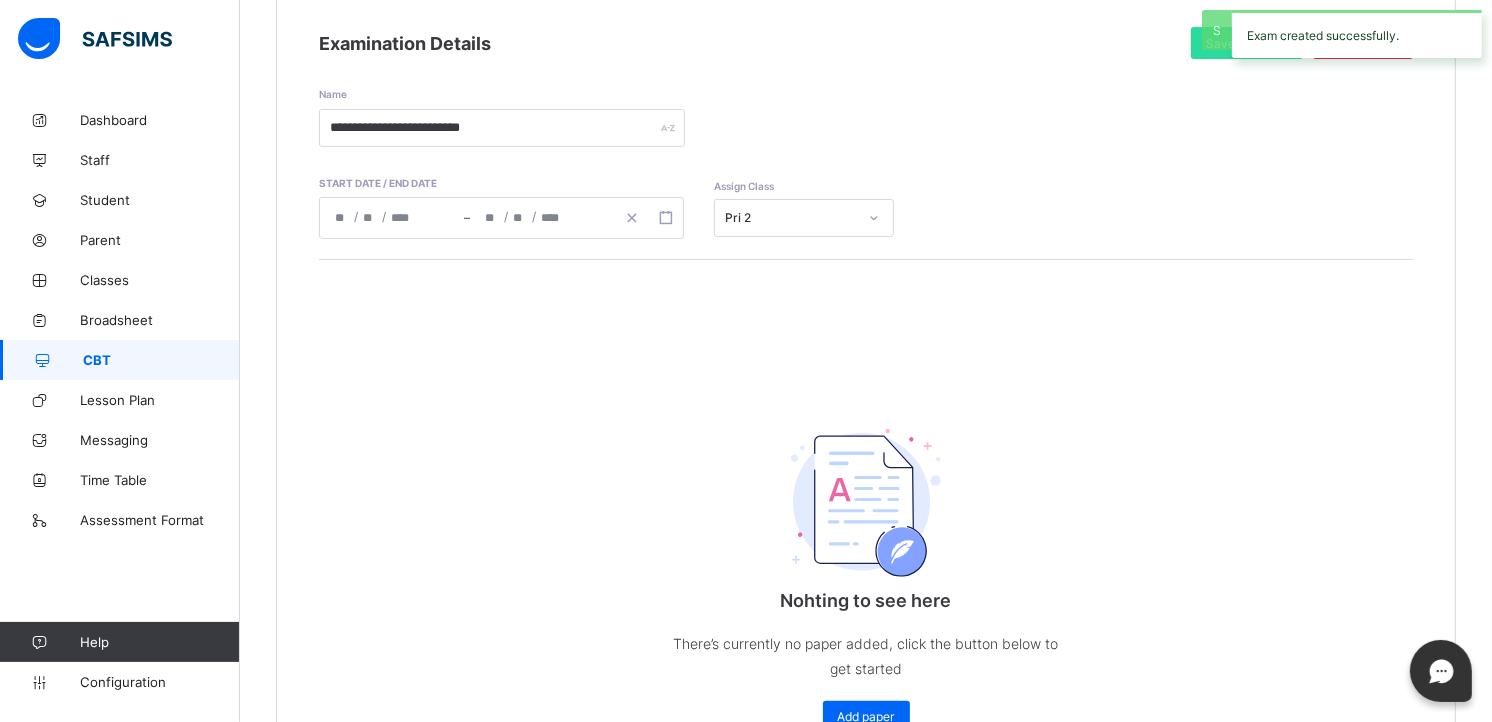 scroll, scrollTop: 297, scrollLeft: 0, axis: vertical 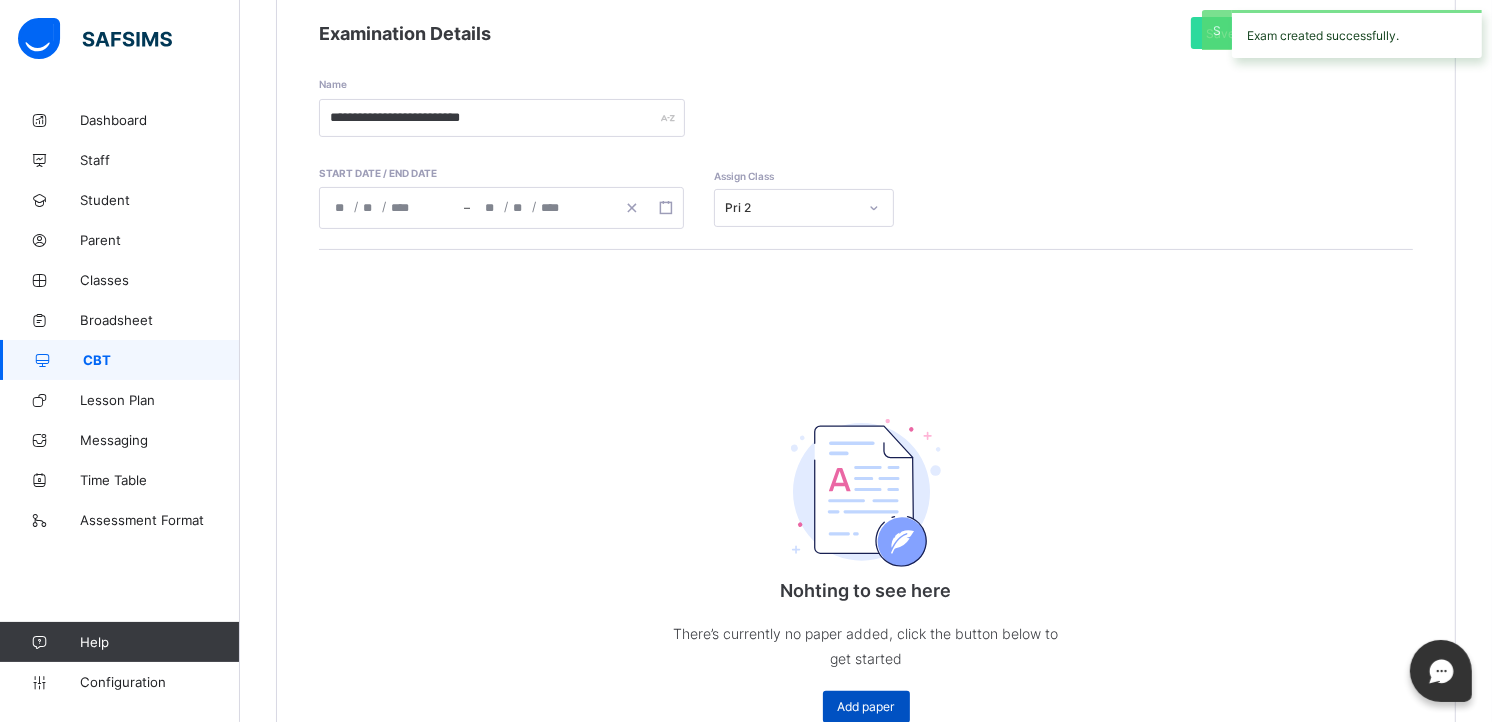 click on "Add paper" at bounding box center (866, 706) 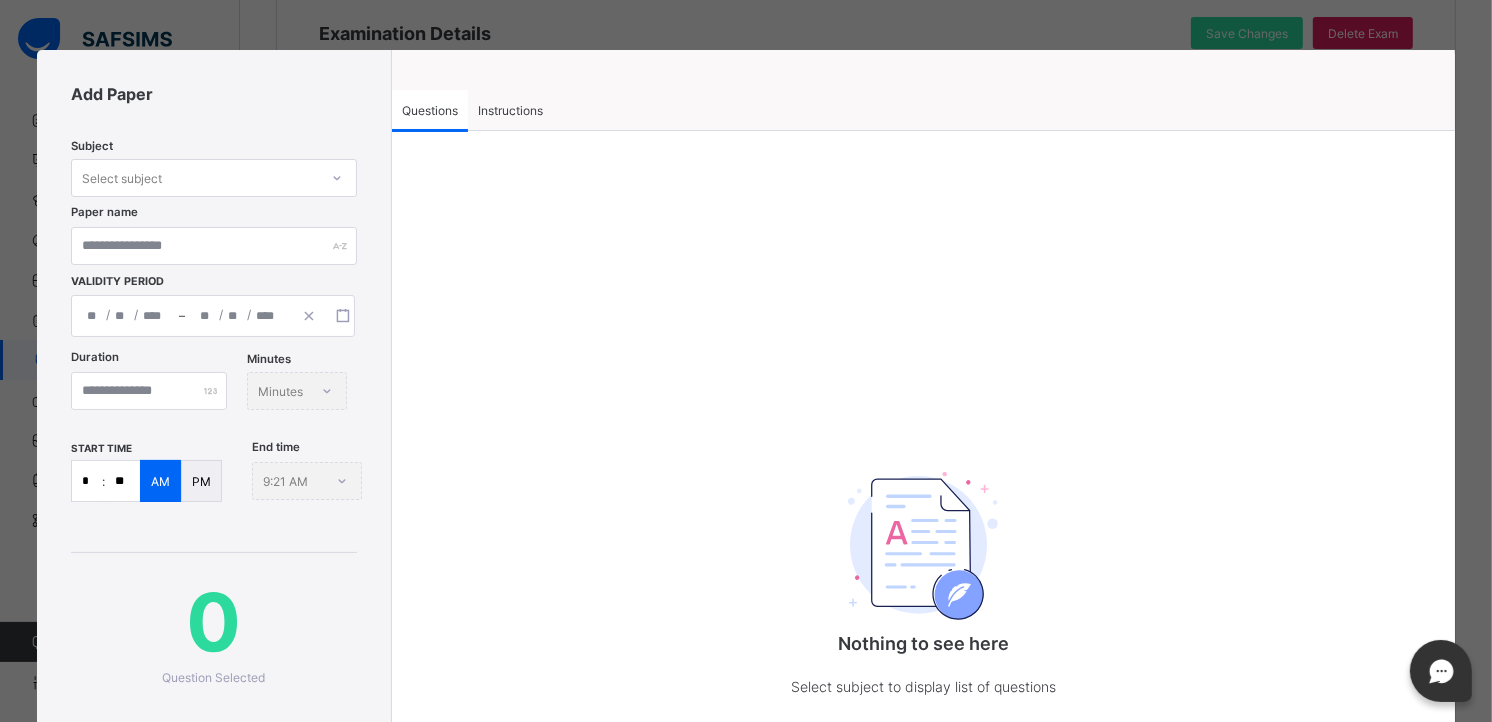 click on "Instructions" at bounding box center [510, 110] 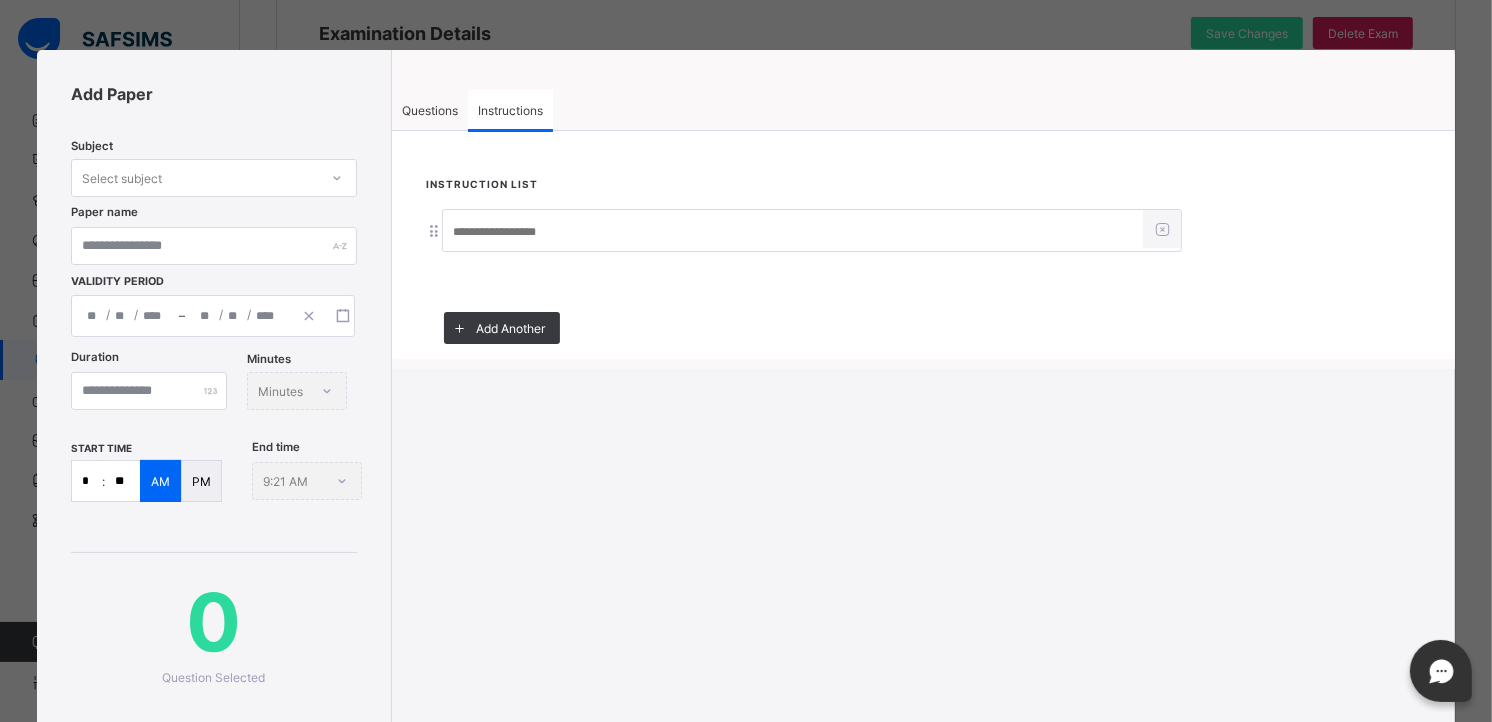 click at bounding box center (793, 232) 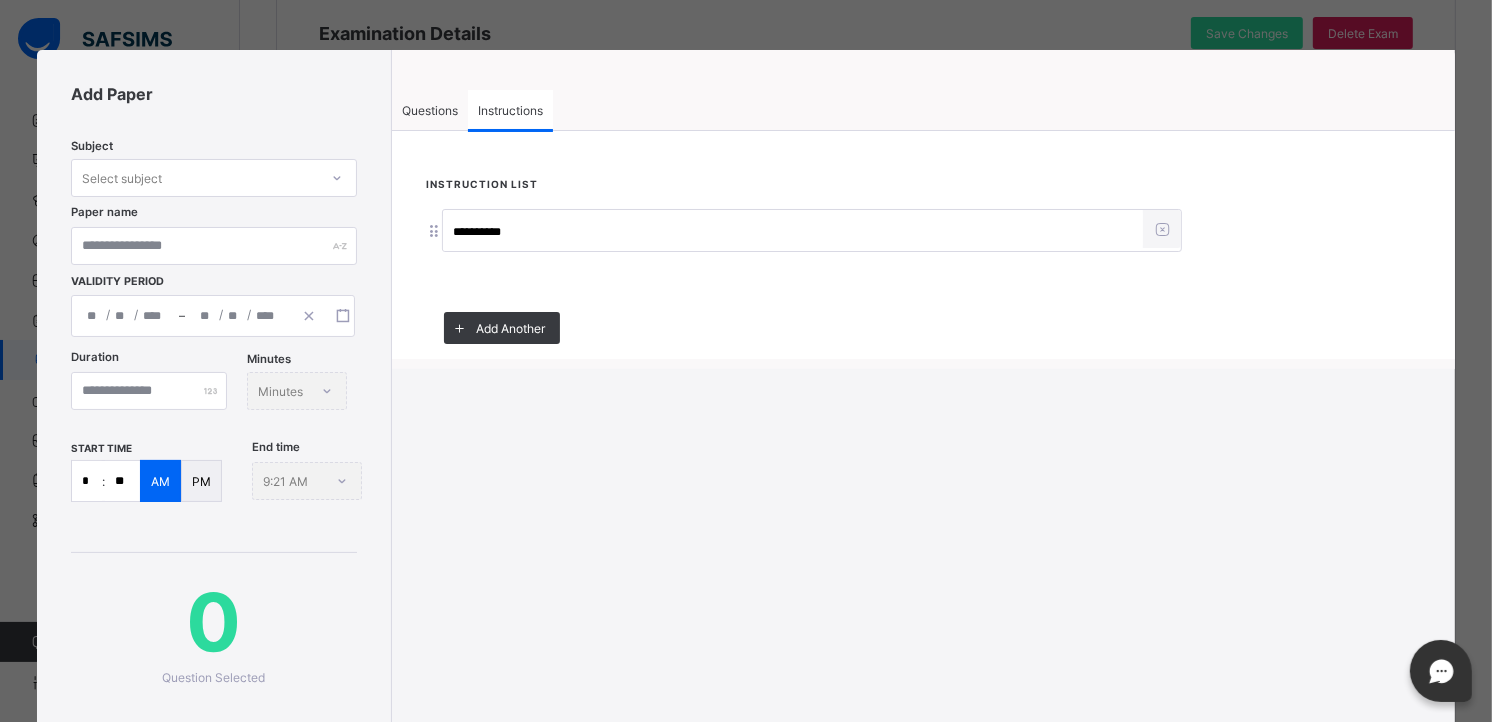 type on "**********" 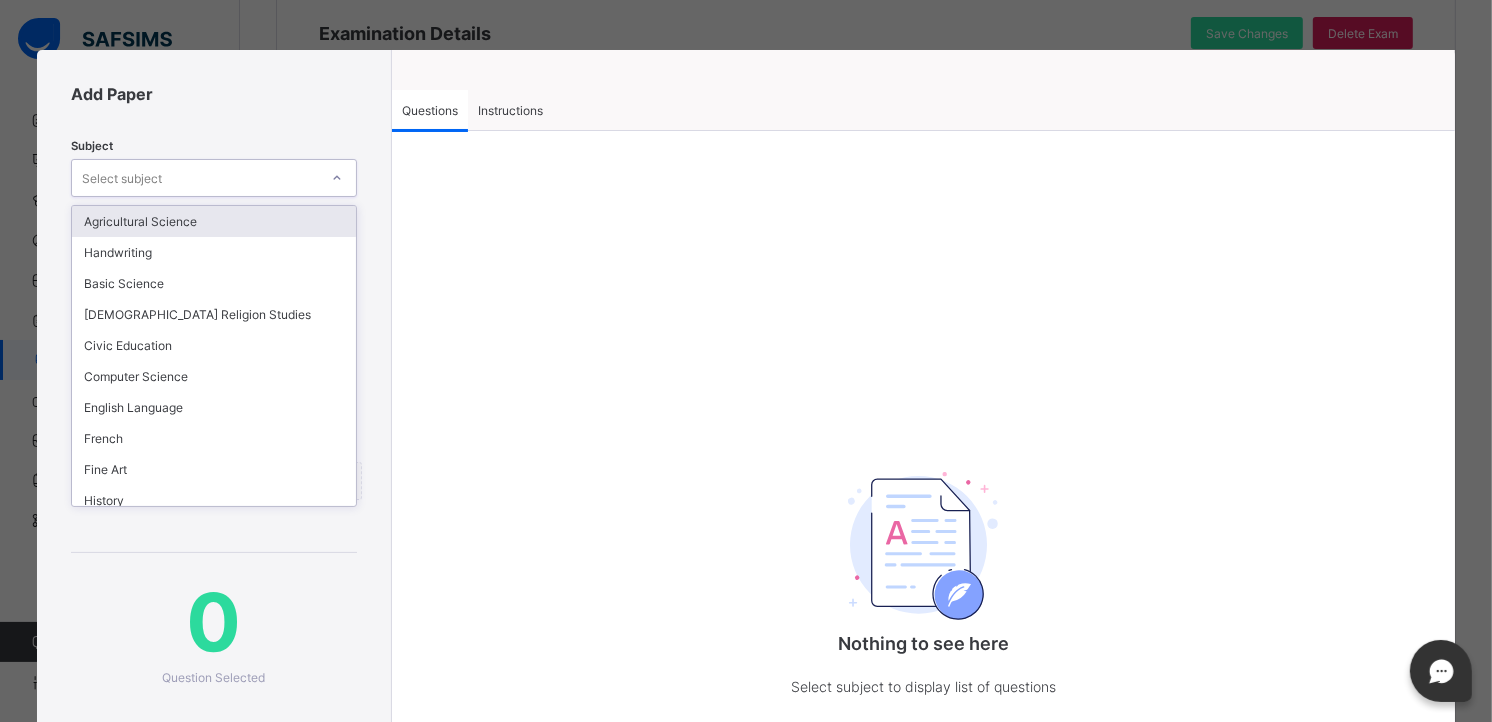 click on "Select subject" at bounding box center (194, 178) 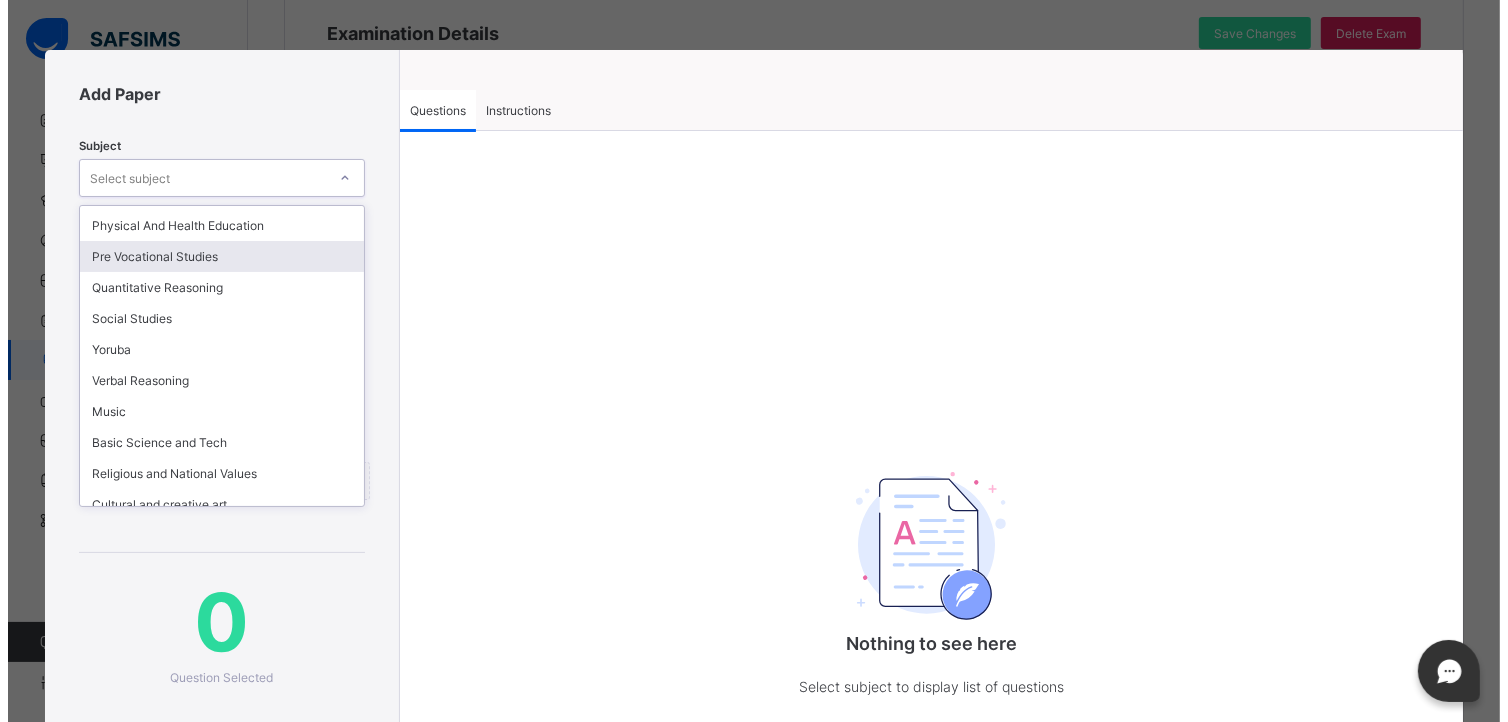 scroll, scrollTop: 325, scrollLeft: 0, axis: vertical 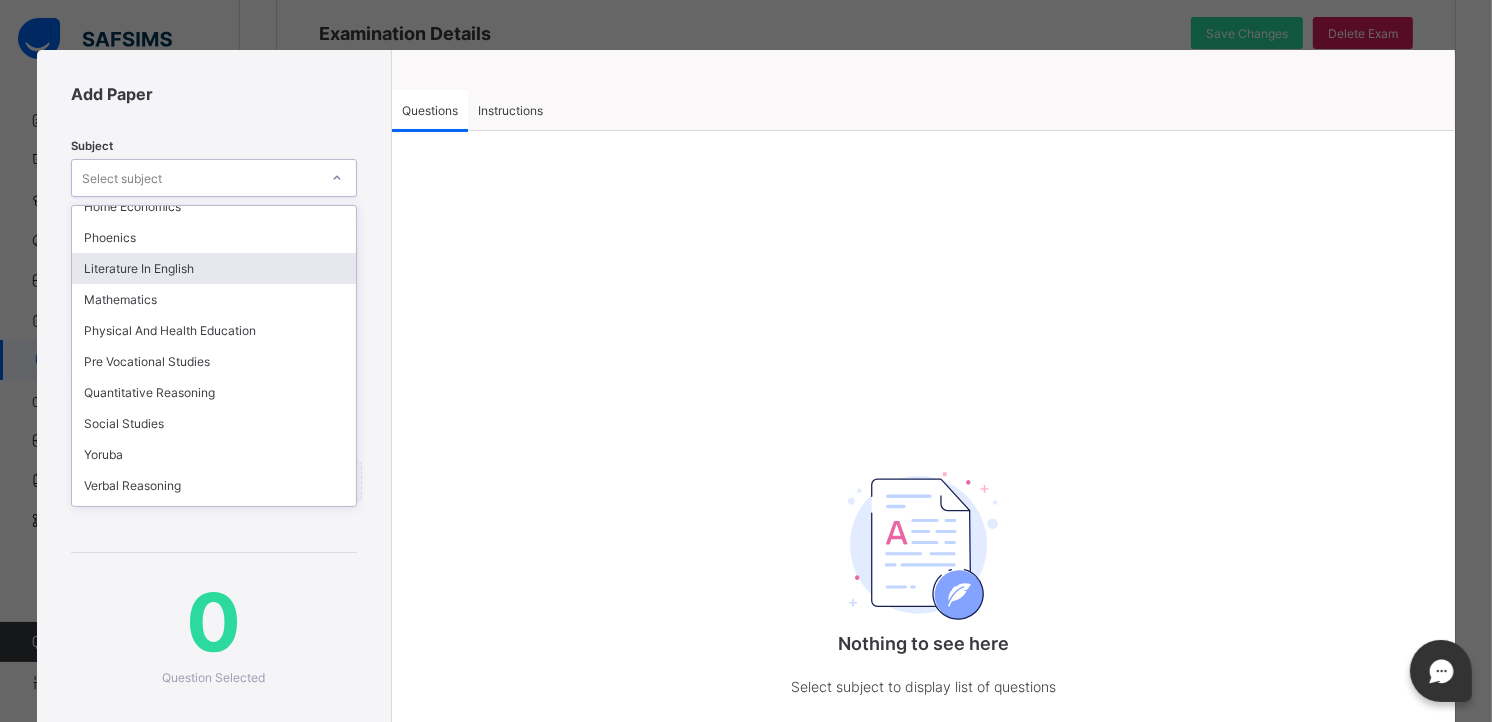 click on "Literature In English" at bounding box center (213, 268) 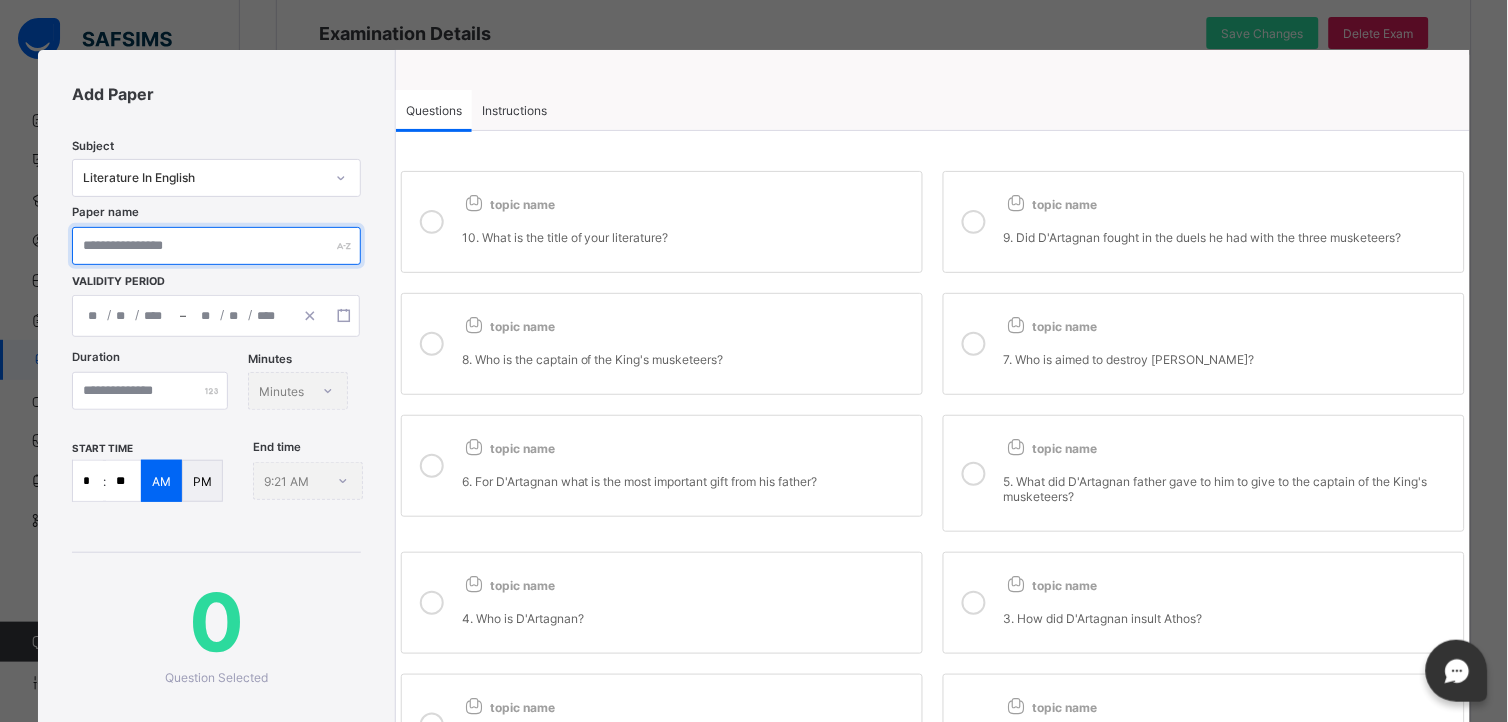 click at bounding box center (216, 246) 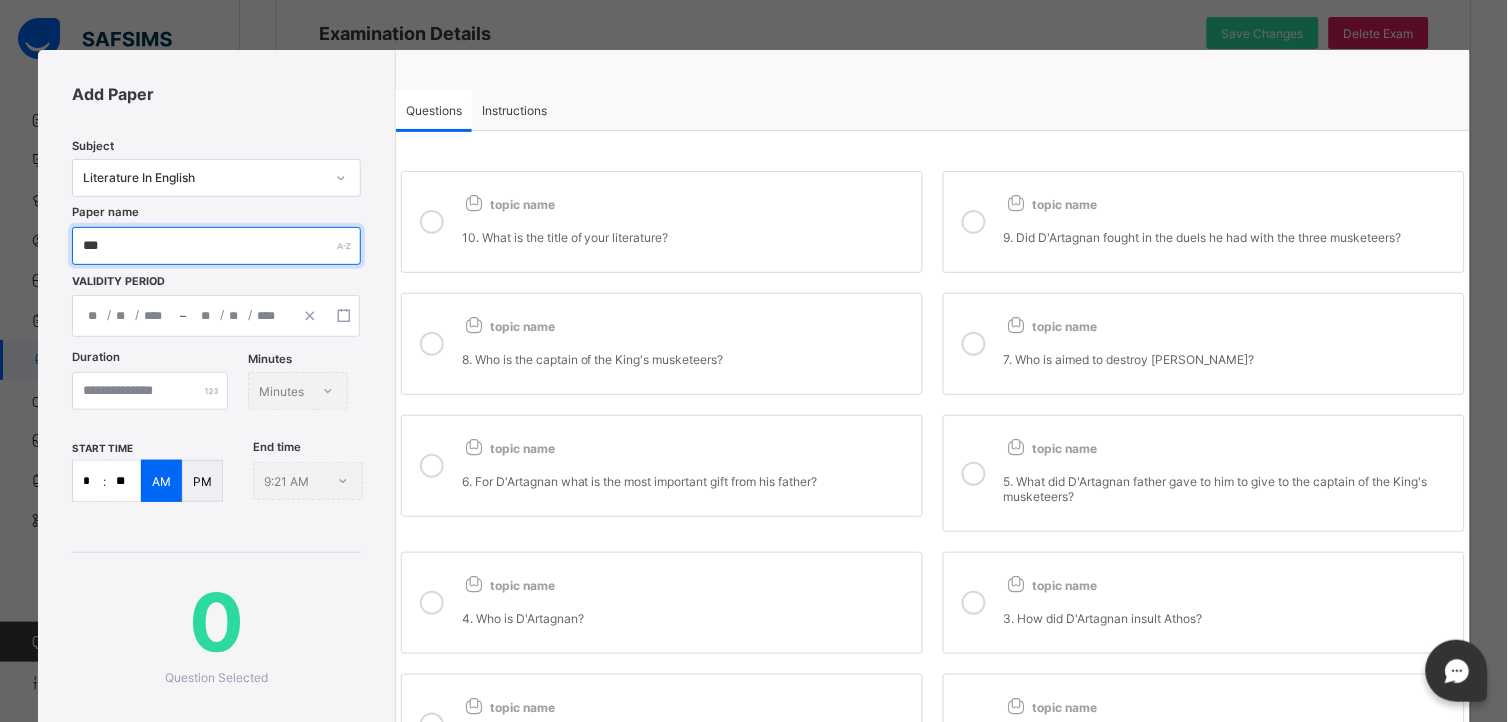 type on "***" 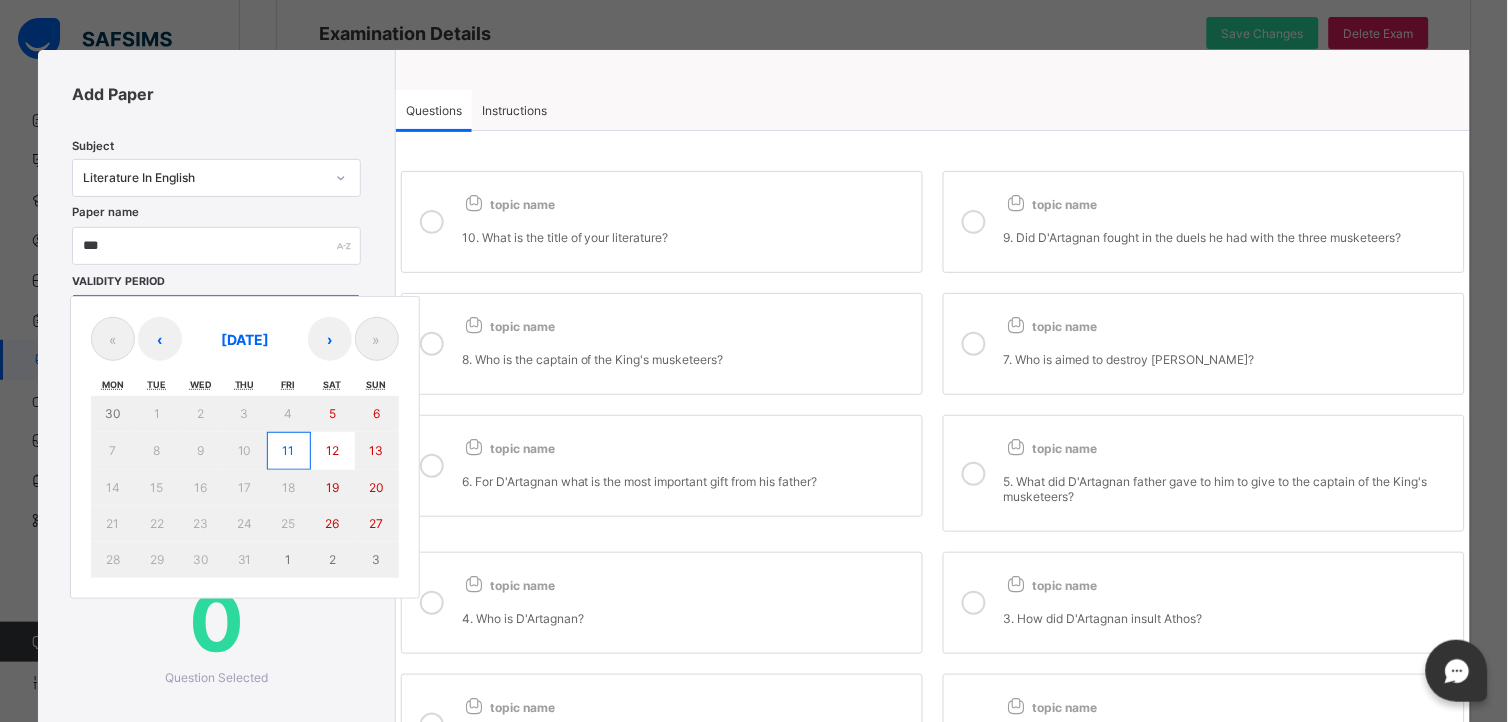 click on "/ / – / / « ‹ July 2025 › » Mon Tue Wed Thu Fri Sat Sun 30 1 2 3 4 5 6 7 8 9 10 11 12 13 14 15 16 17 18 19 20 21 22 23 24 25 26 27 28 29 30 31 1 2 3" at bounding box center (216, 316) 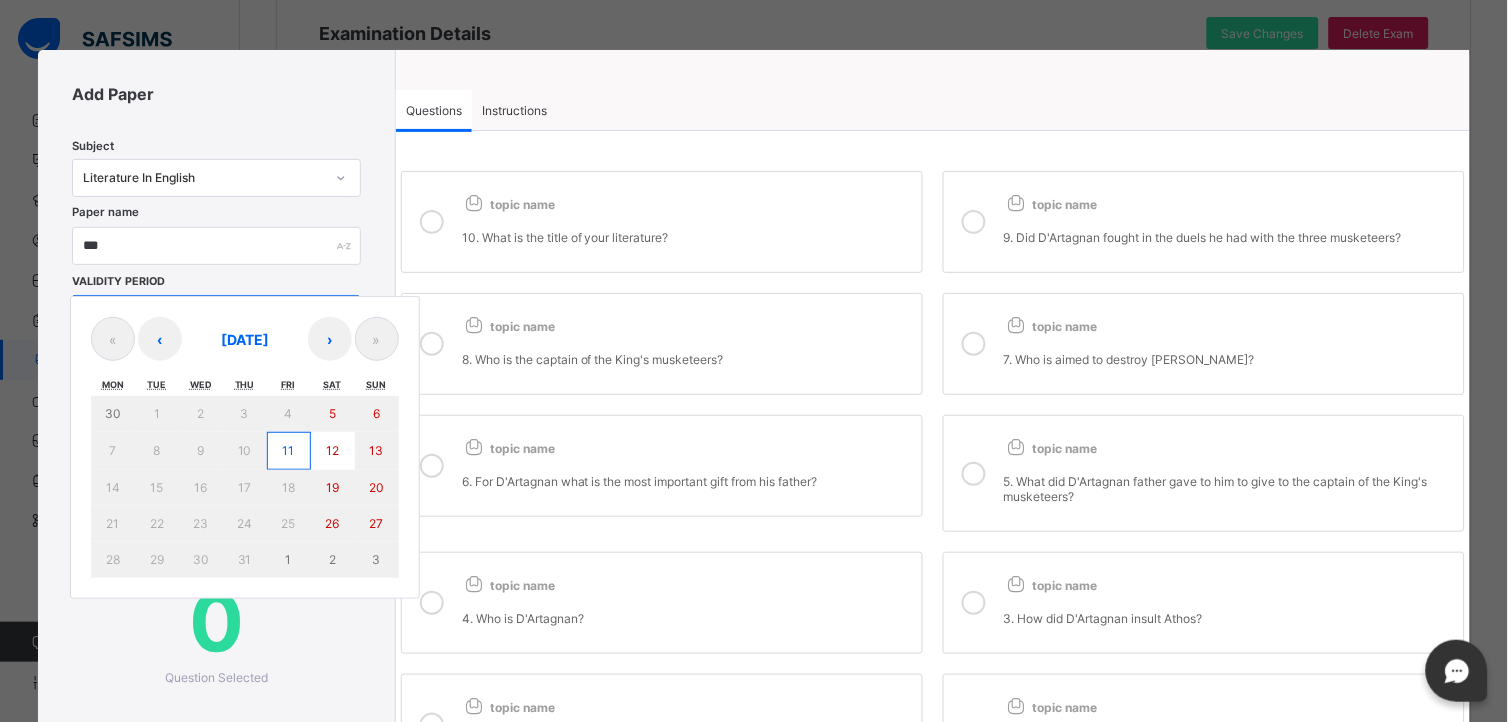 click on "11" at bounding box center [289, 450] 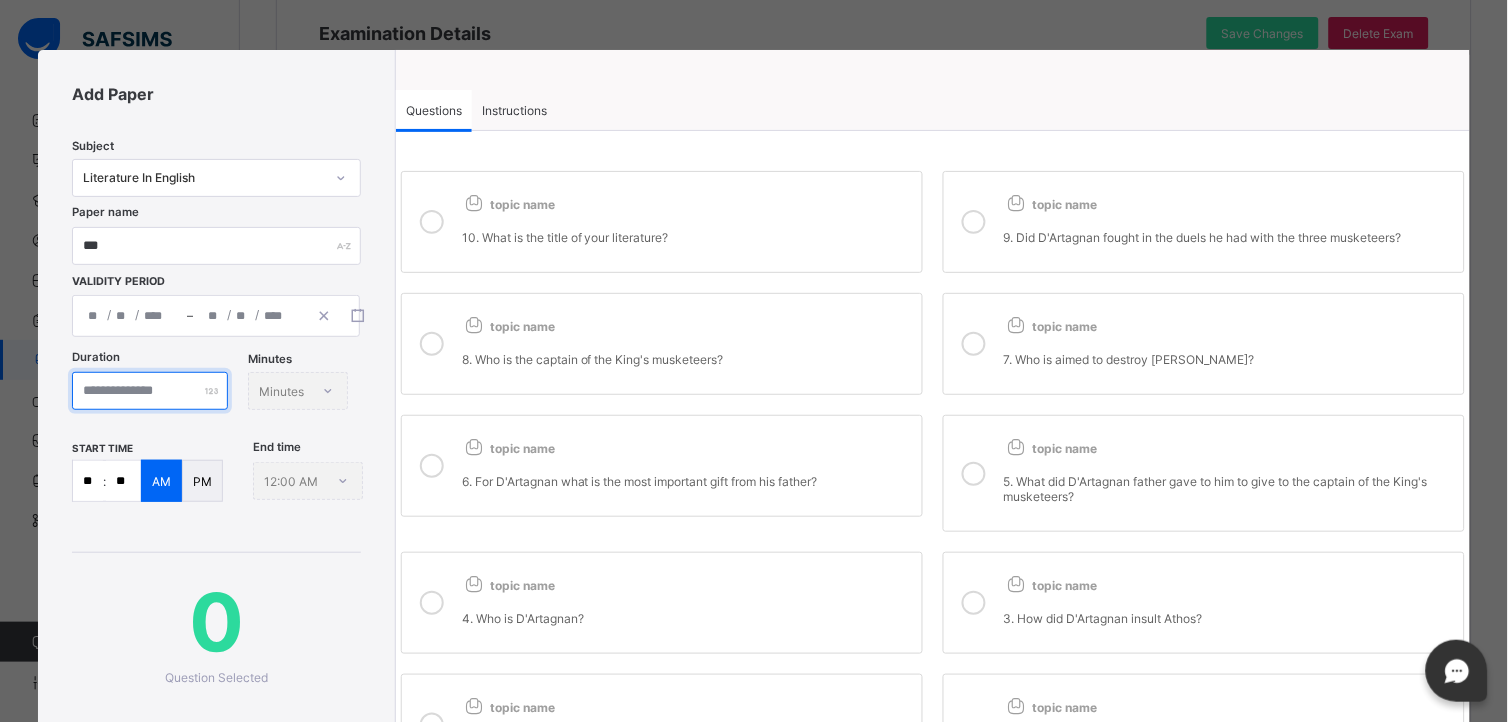 click at bounding box center (150, 391) 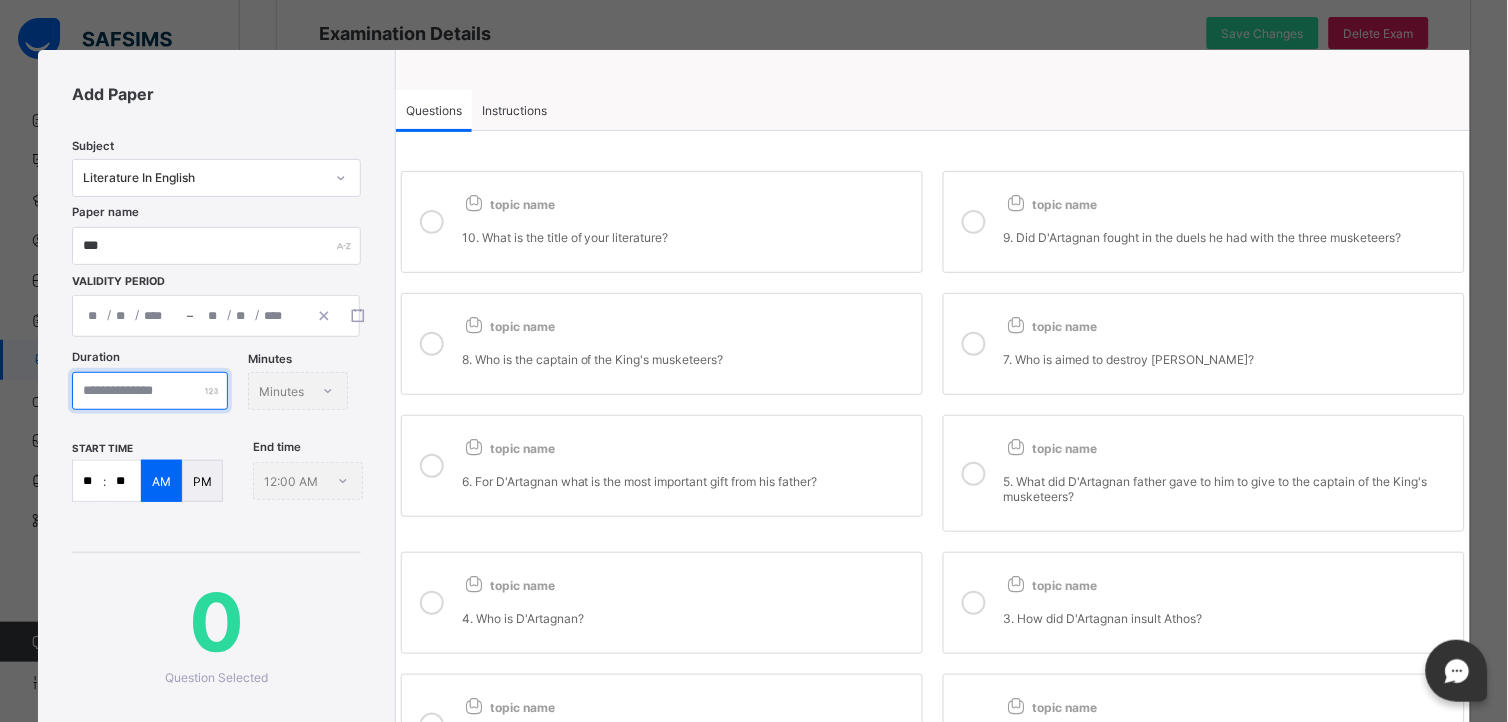 type on "***" 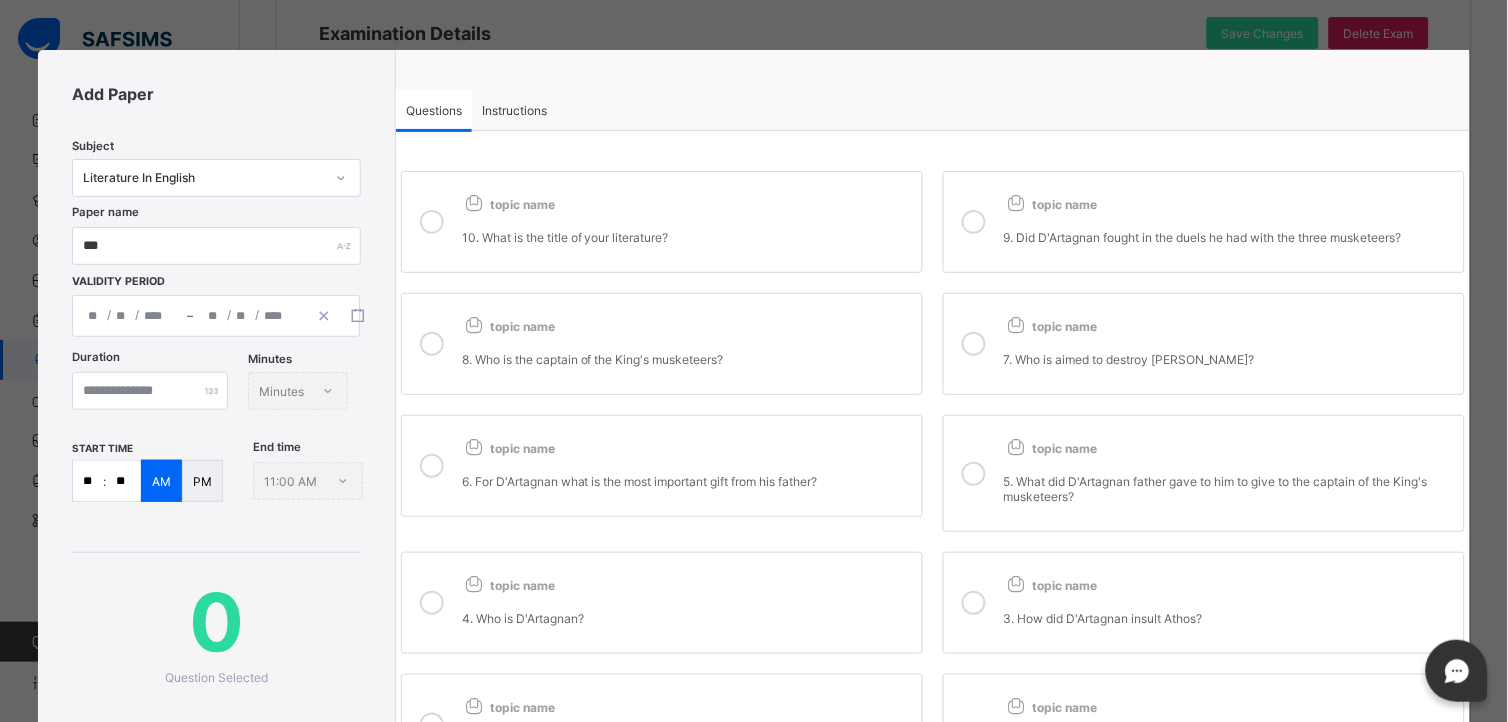 click on "topic name   10. What is the title of your literature?" at bounding box center (687, 222) 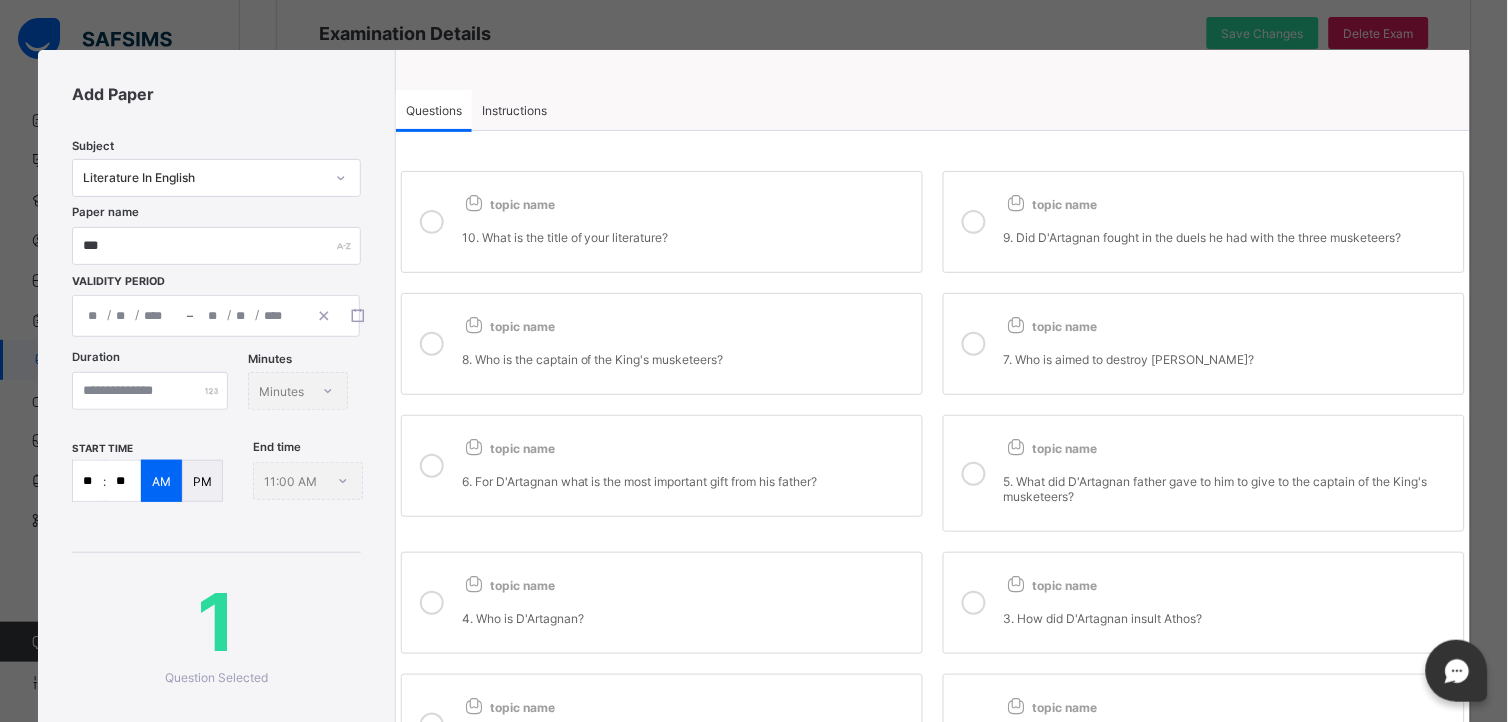 click on "topic name   9. Did D'Artagnan fought in the duels he had with the three musketeers?" at bounding box center (1229, 222) 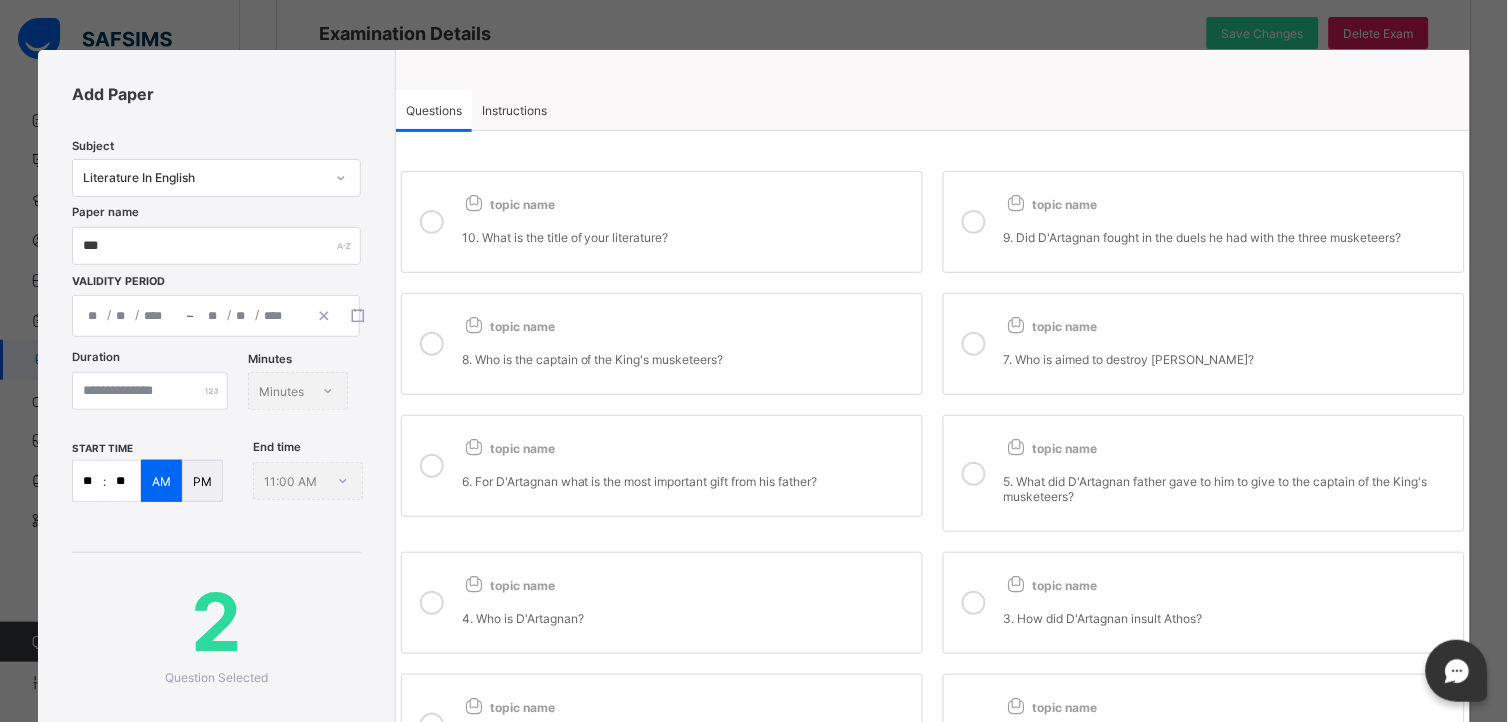 click on "7. Who is aimed to destroy Queen Anne?" at bounding box center [1229, 359] 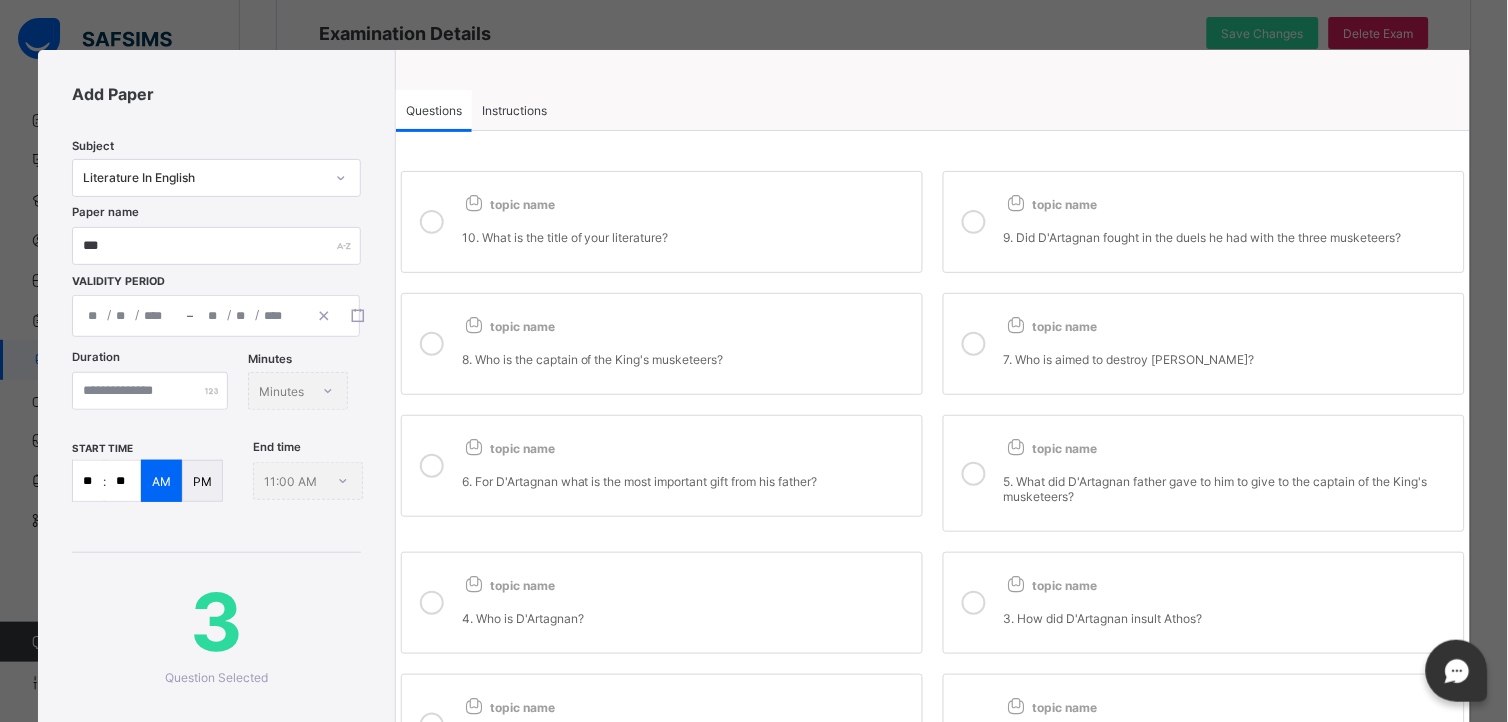 click on "8. Who is the captain of the King's musketeers?" at bounding box center (687, 359) 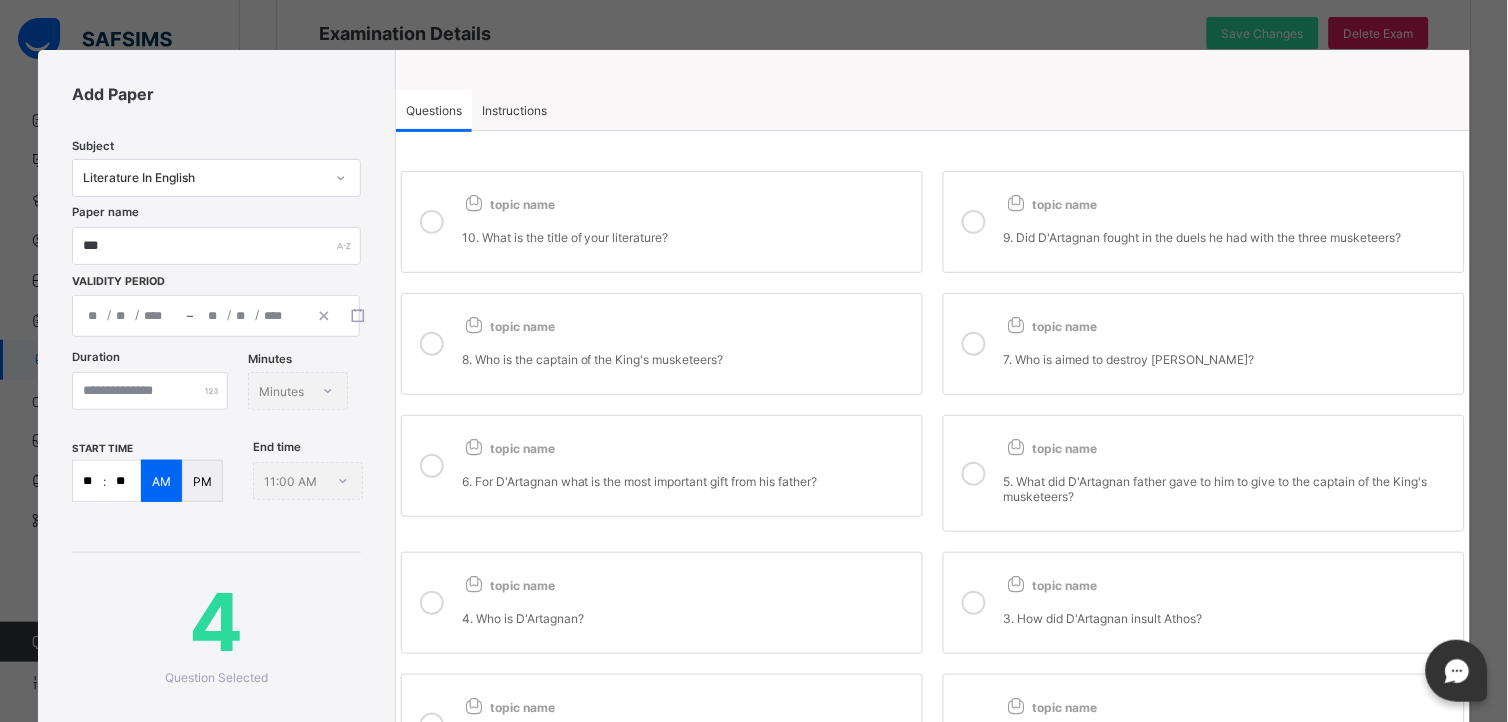 click on "6. For D'Artagnan what is the most important gift from his father?" at bounding box center (687, 481) 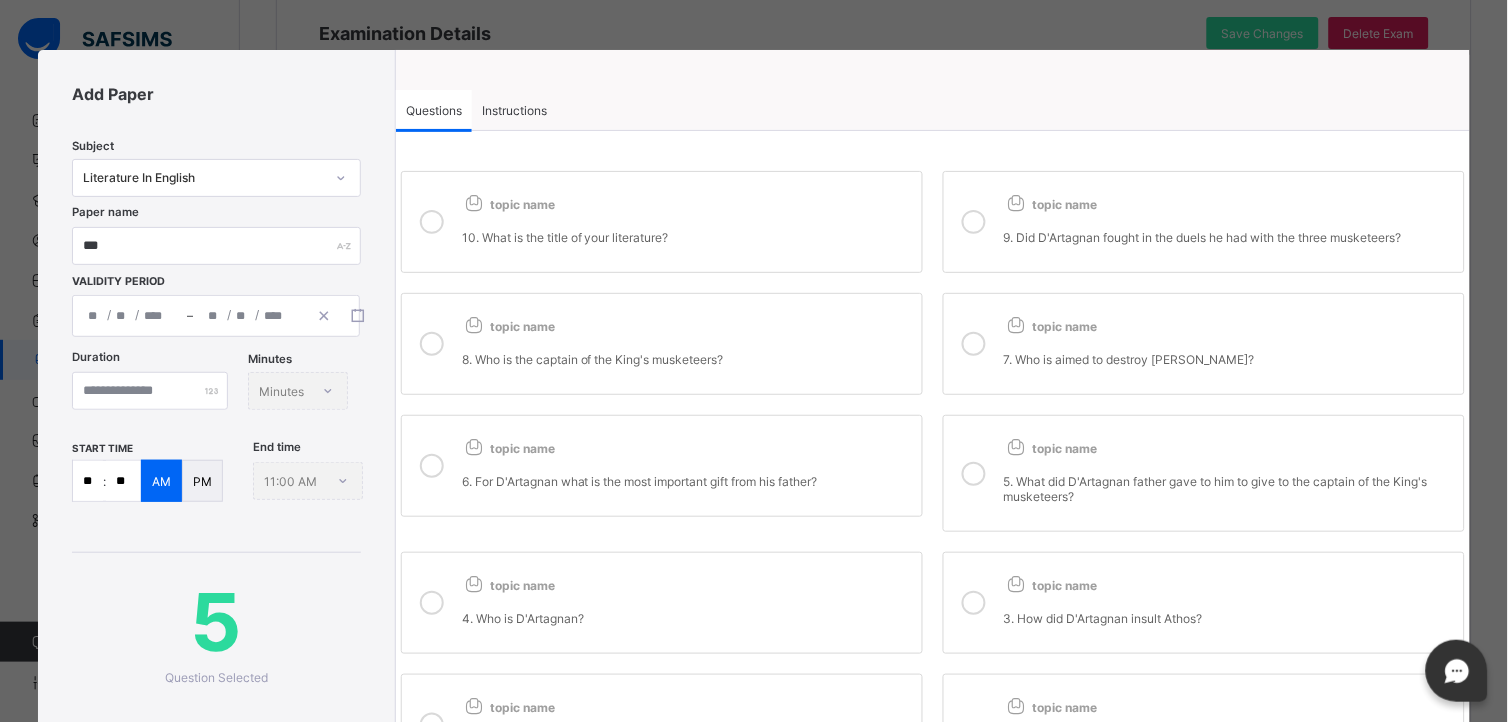 click on "5. What did D'Artagnan father gave to him to give to the captain of the King's musketeers?" at bounding box center [1229, 489] 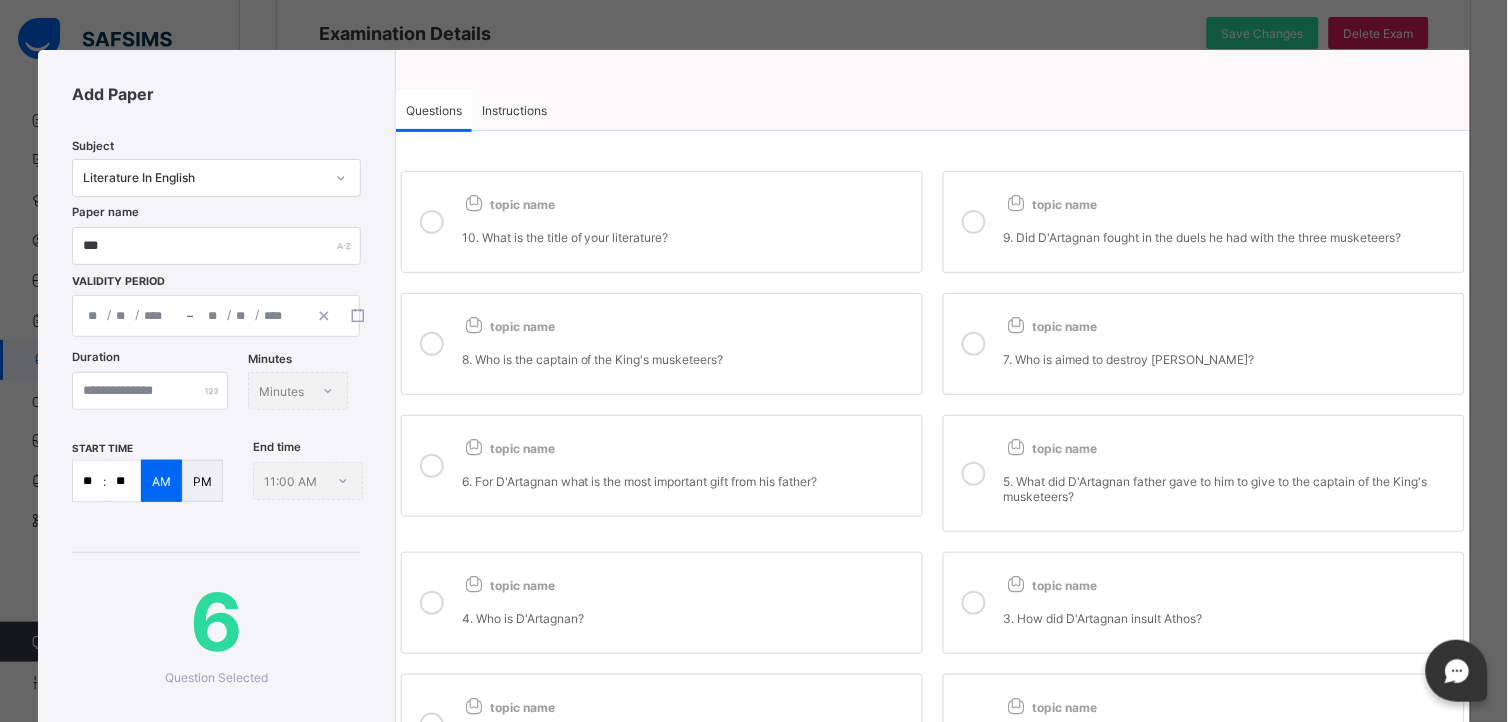 click on "3. How did D'Artagnan insult Athos?" at bounding box center (1229, 618) 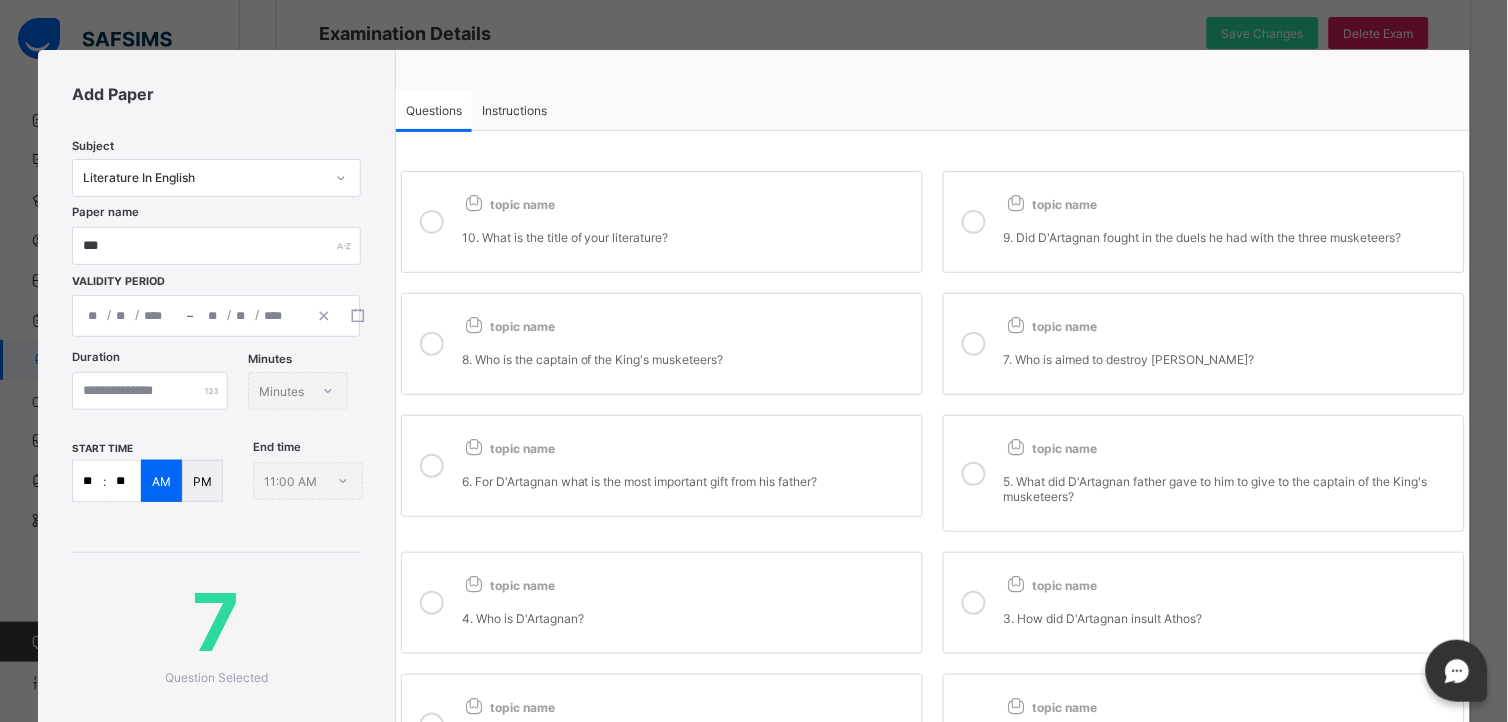 click on "4. Who is D'Artagnan?" at bounding box center (687, 610) 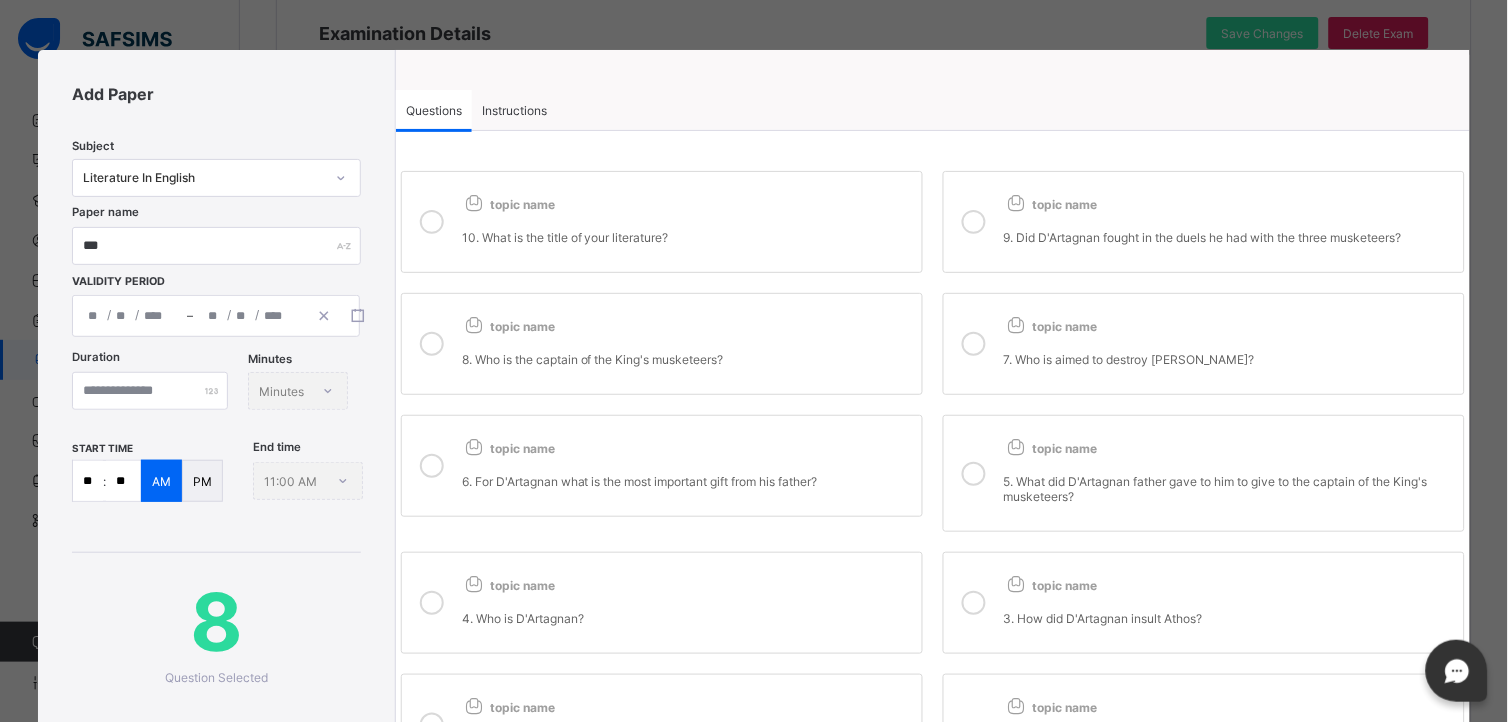 click on "topic name" at bounding box center (687, 703) 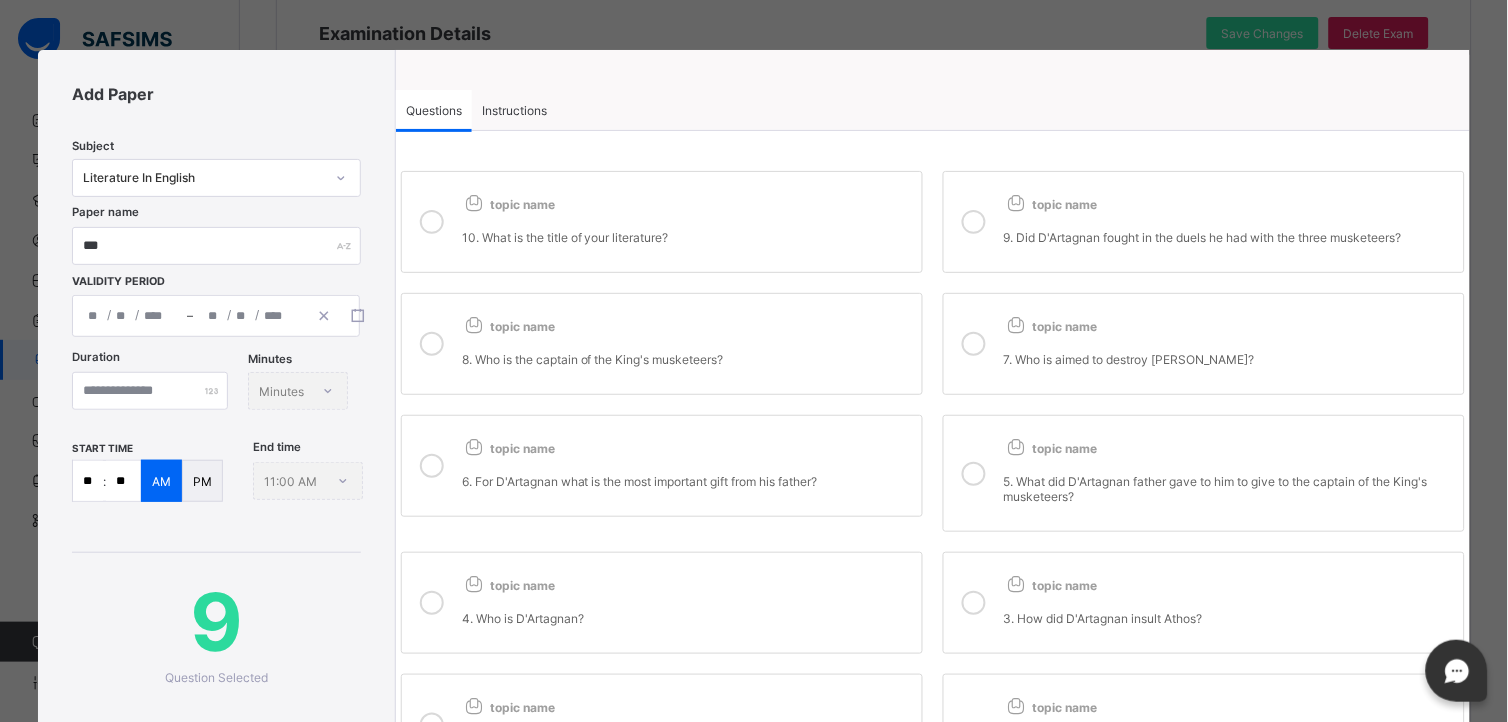 click on "topic name" at bounding box center (1229, 703) 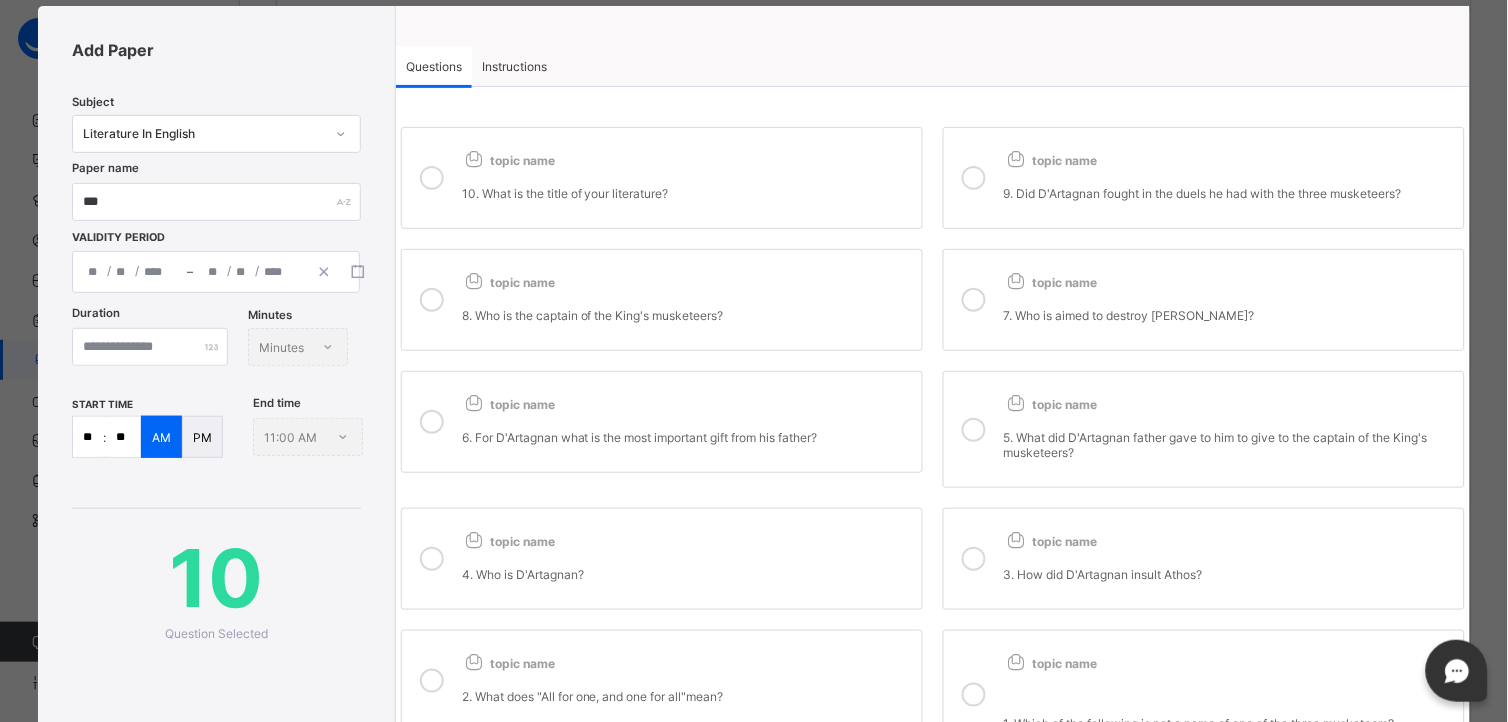 scroll, scrollTop: 314, scrollLeft: 0, axis: vertical 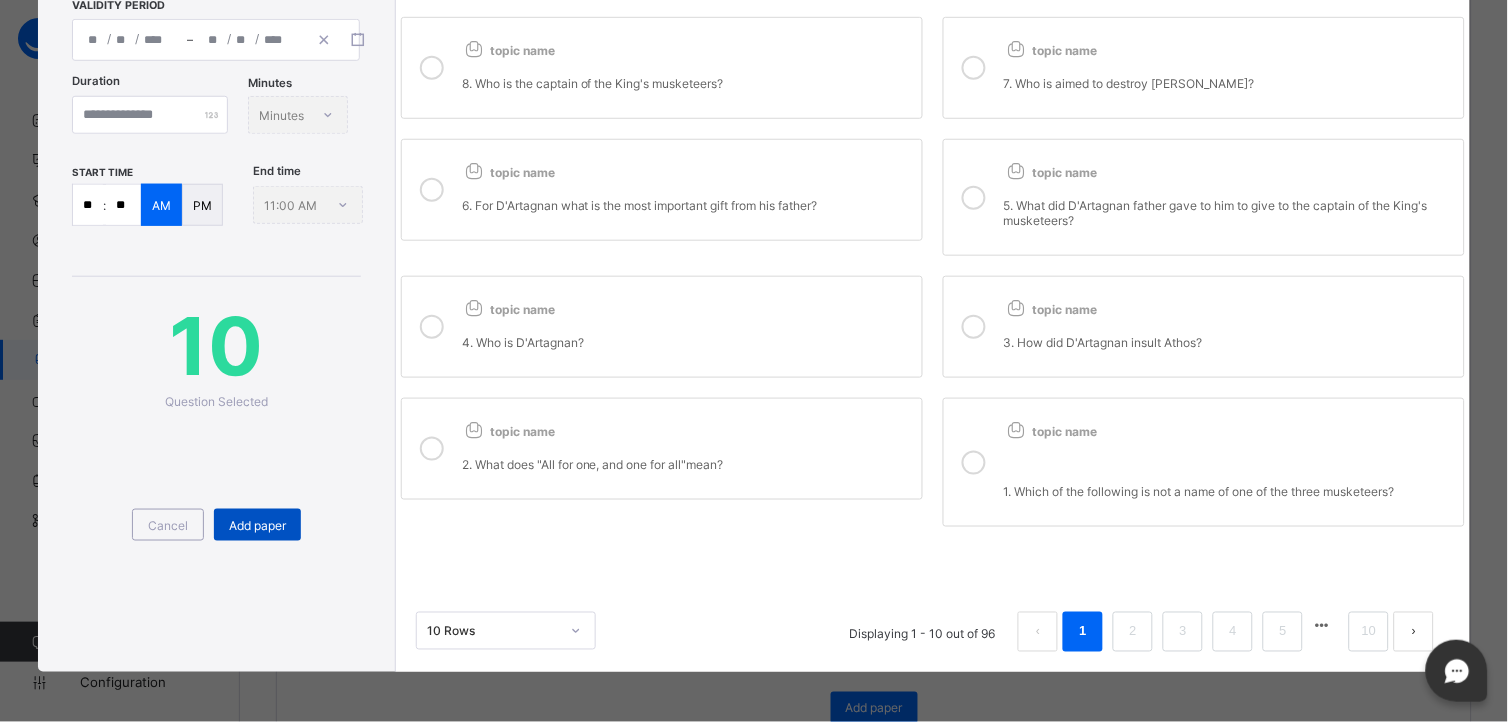 click on "Add paper" at bounding box center [257, 525] 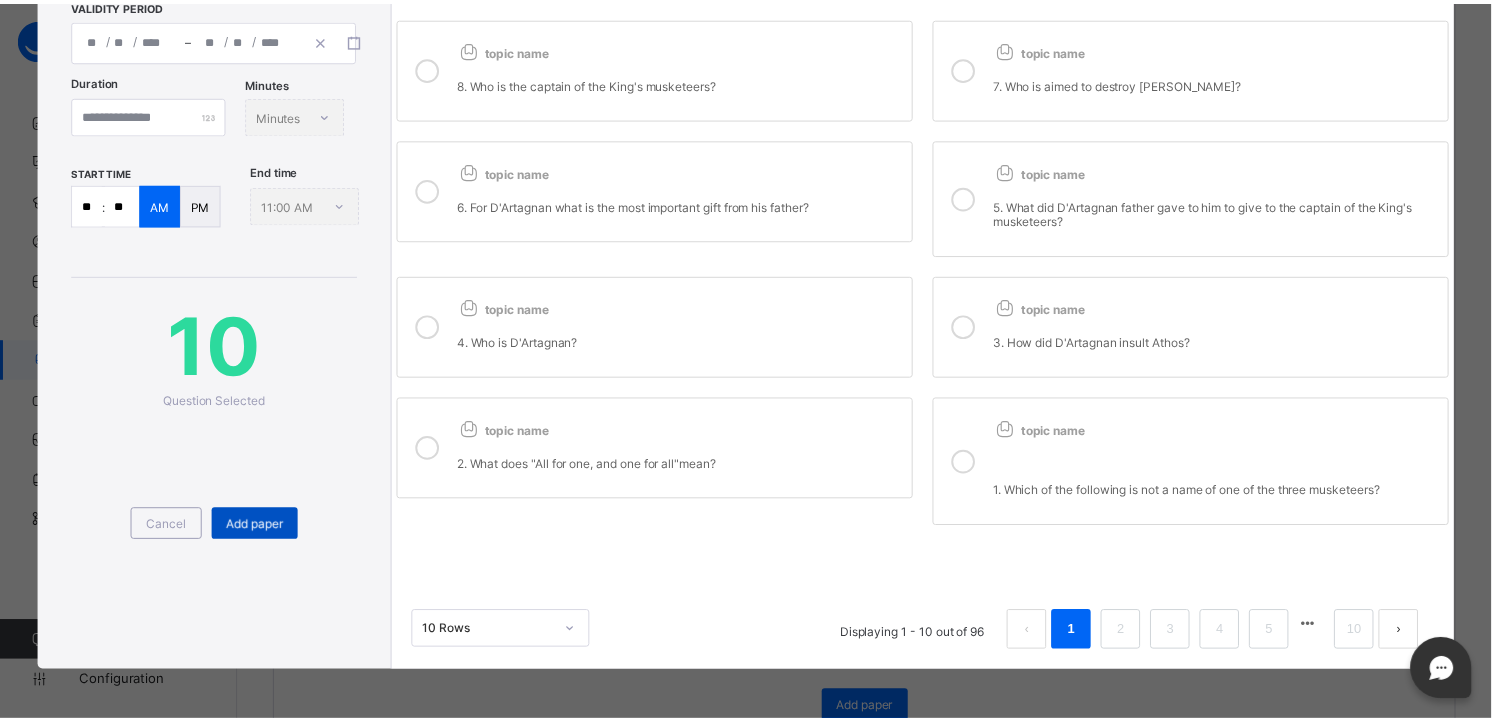 scroll, scrollTop: 170, scrollLeft: 0, axis: vertical 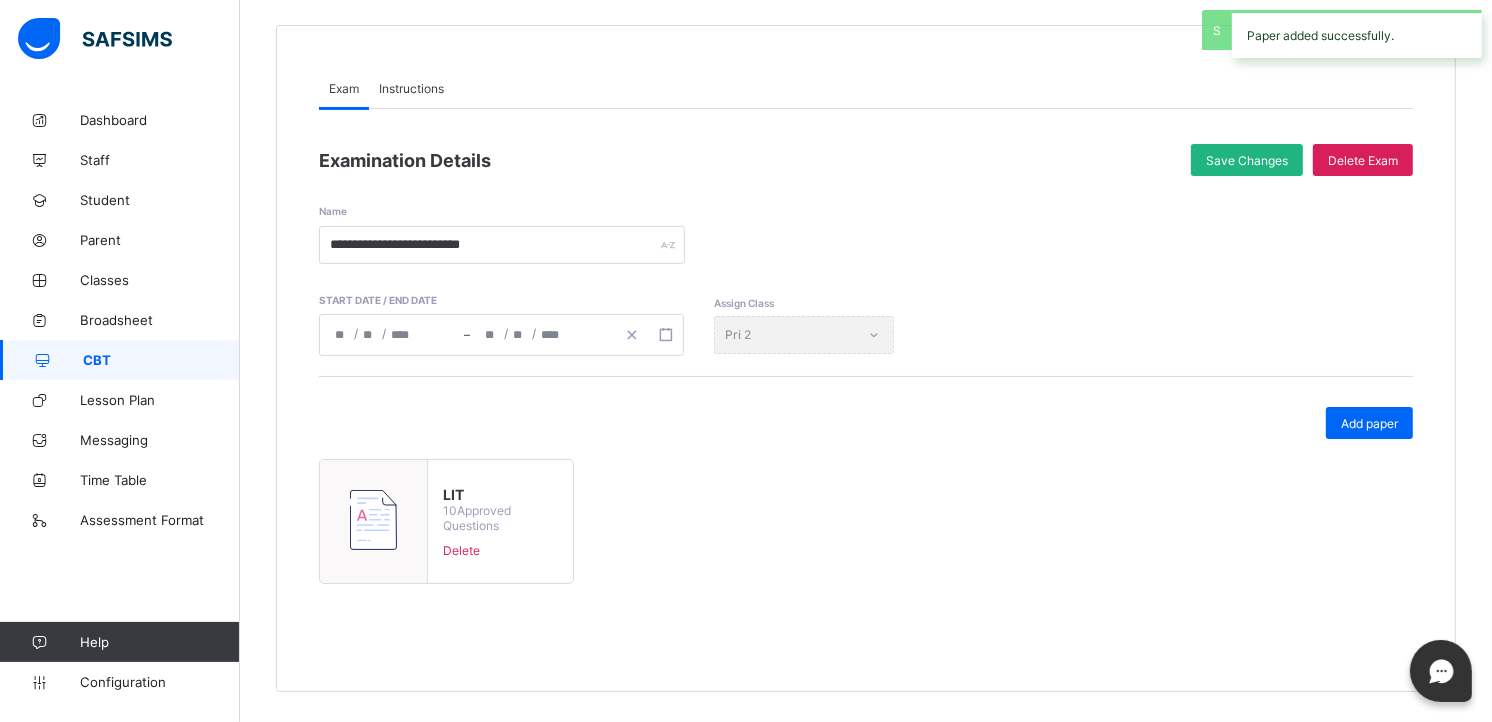 click on "Save Changes" at bounding box center [1247, 160] 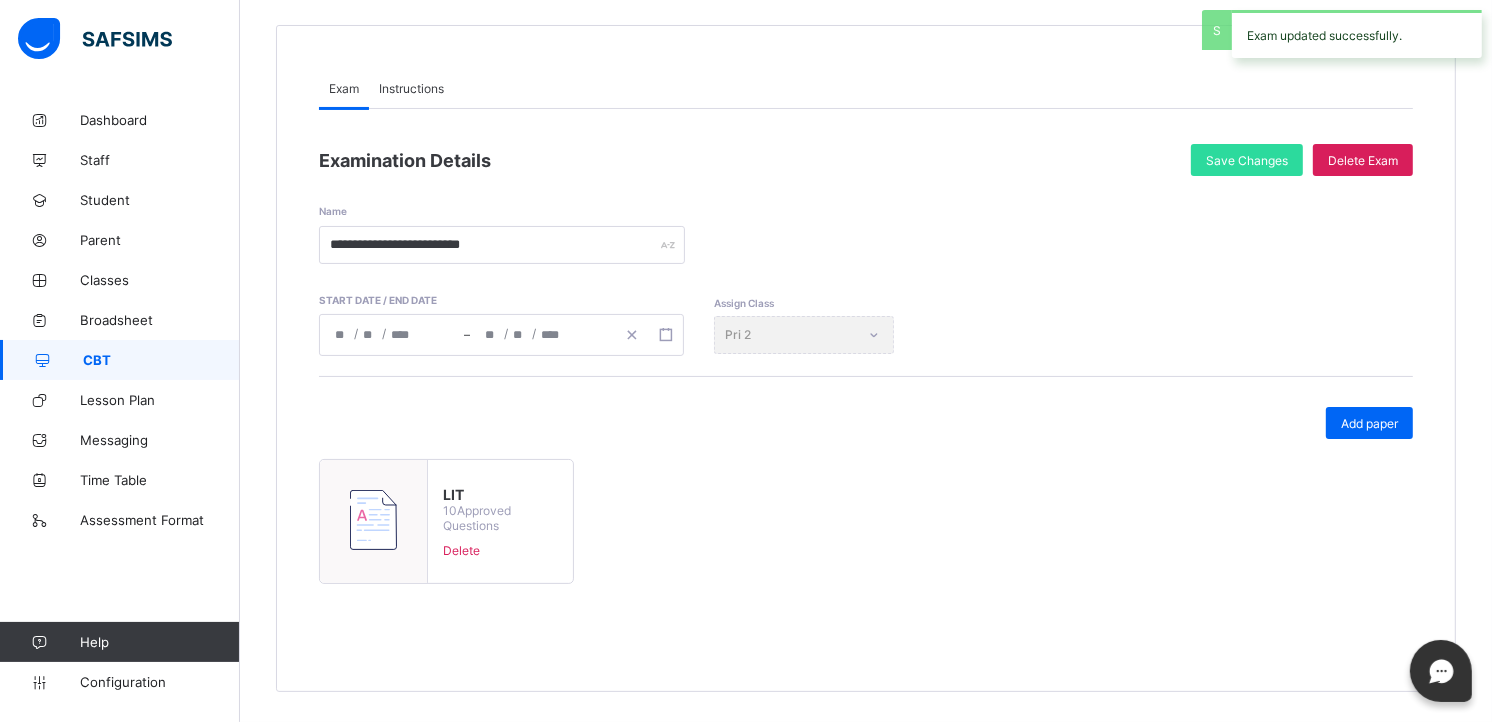 click on "CBT" at bounding box center [120, 360] 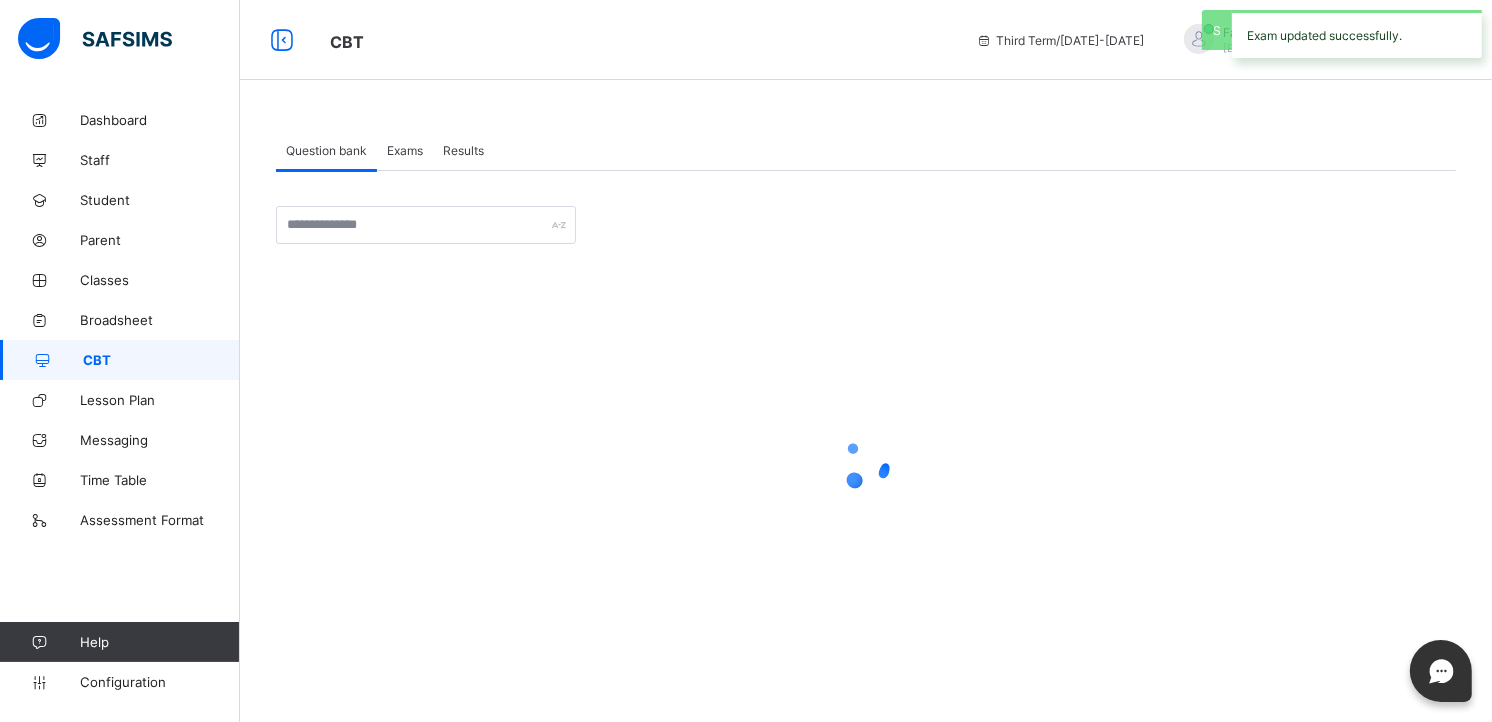 scroll, scrollTop: 0, scrollLeft: 0, axis: both 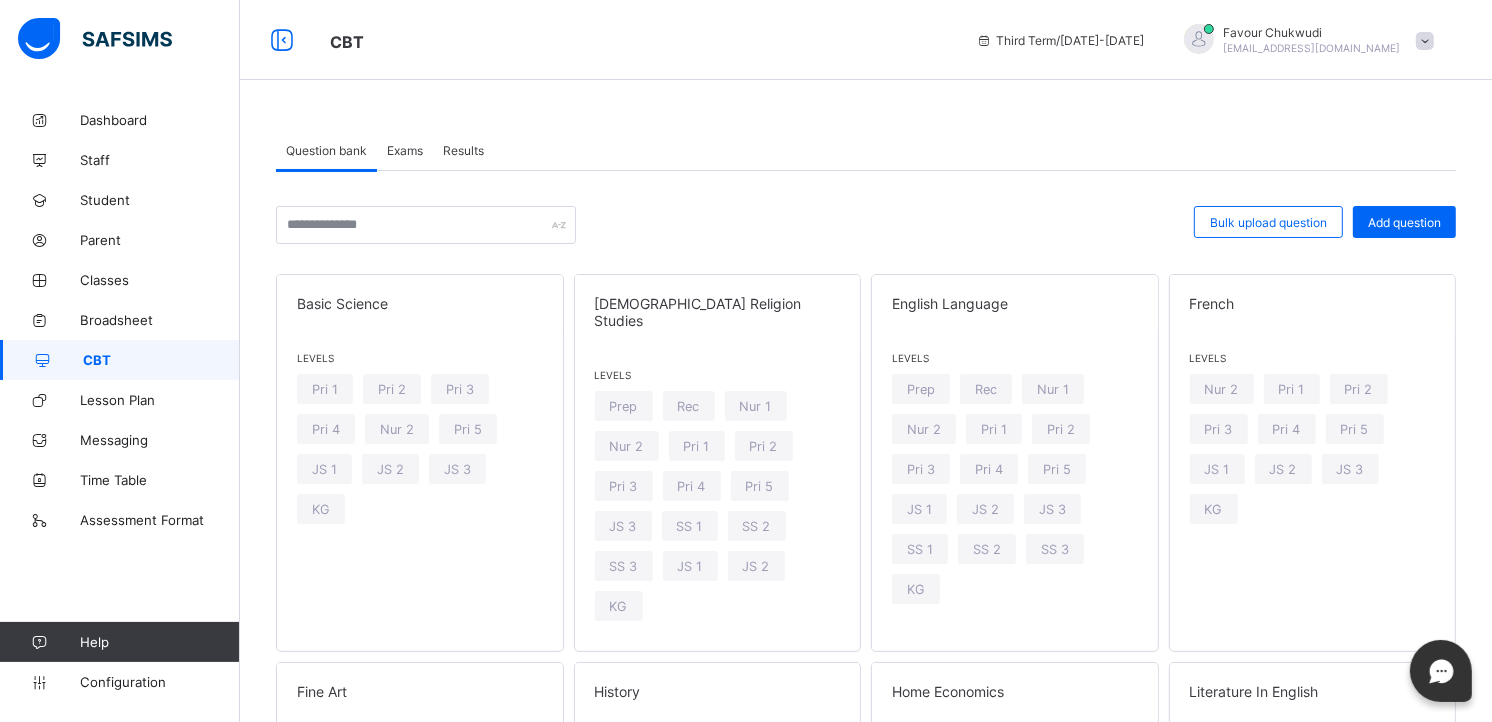 click on "Exams" at bounding box center [405, 150] 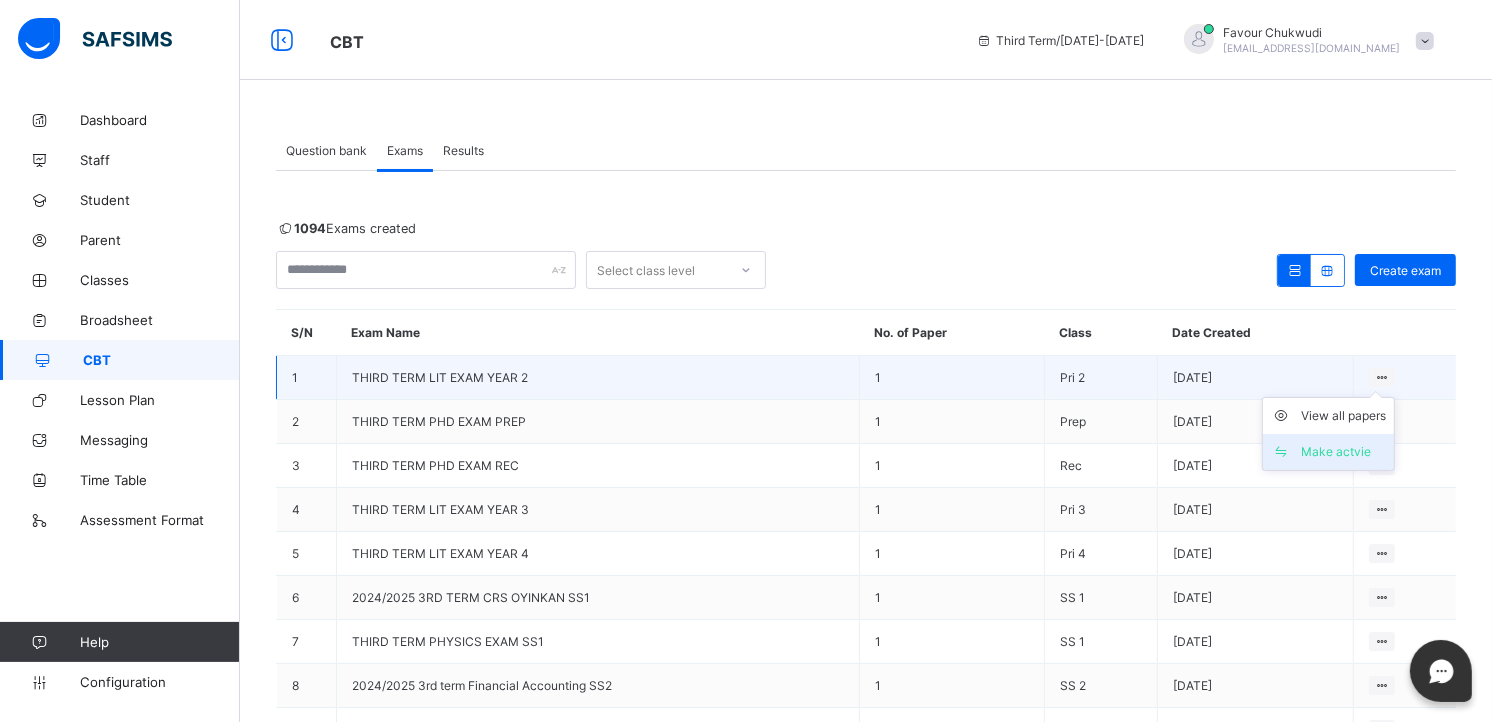 click on "Make actvie" at bounding box center [1343, 452] 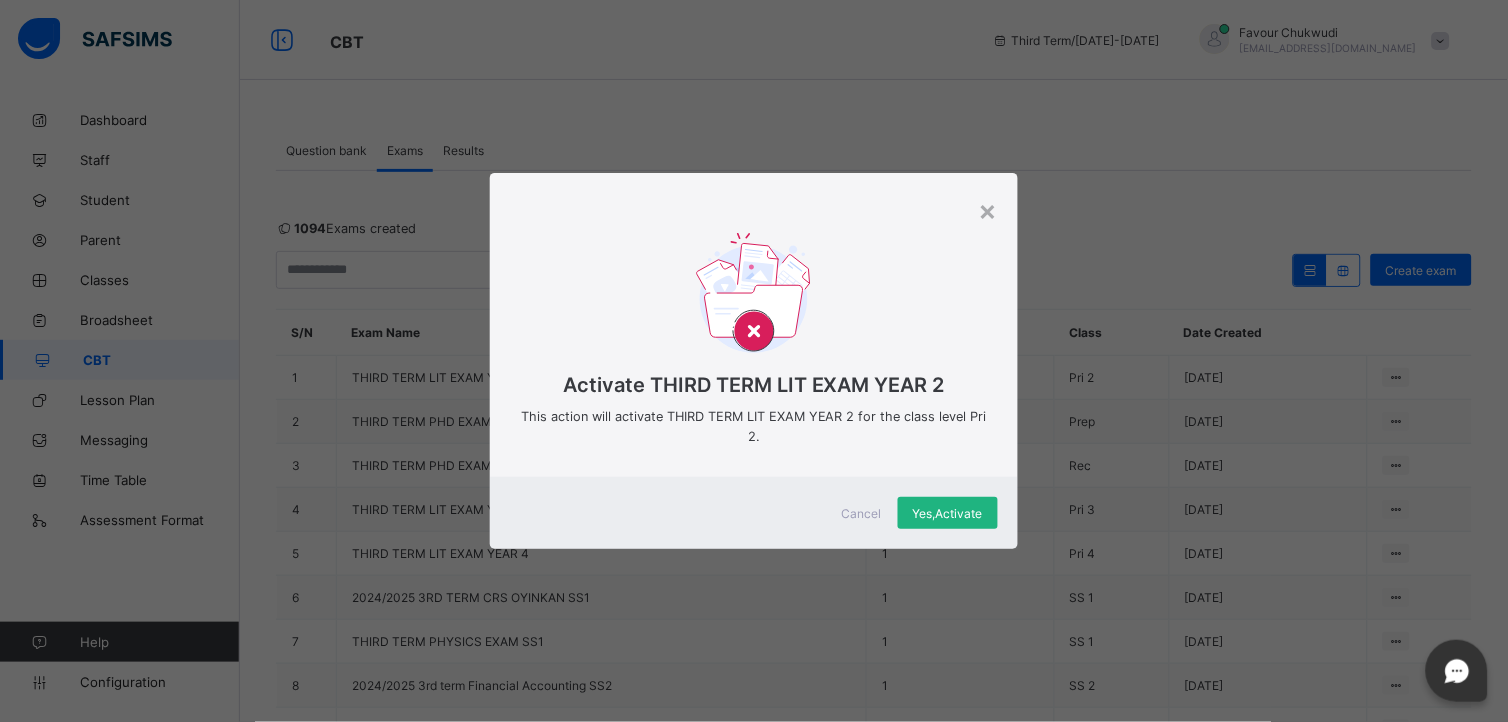 click on "Yes,  Activate" at bounding box center [948, 513] 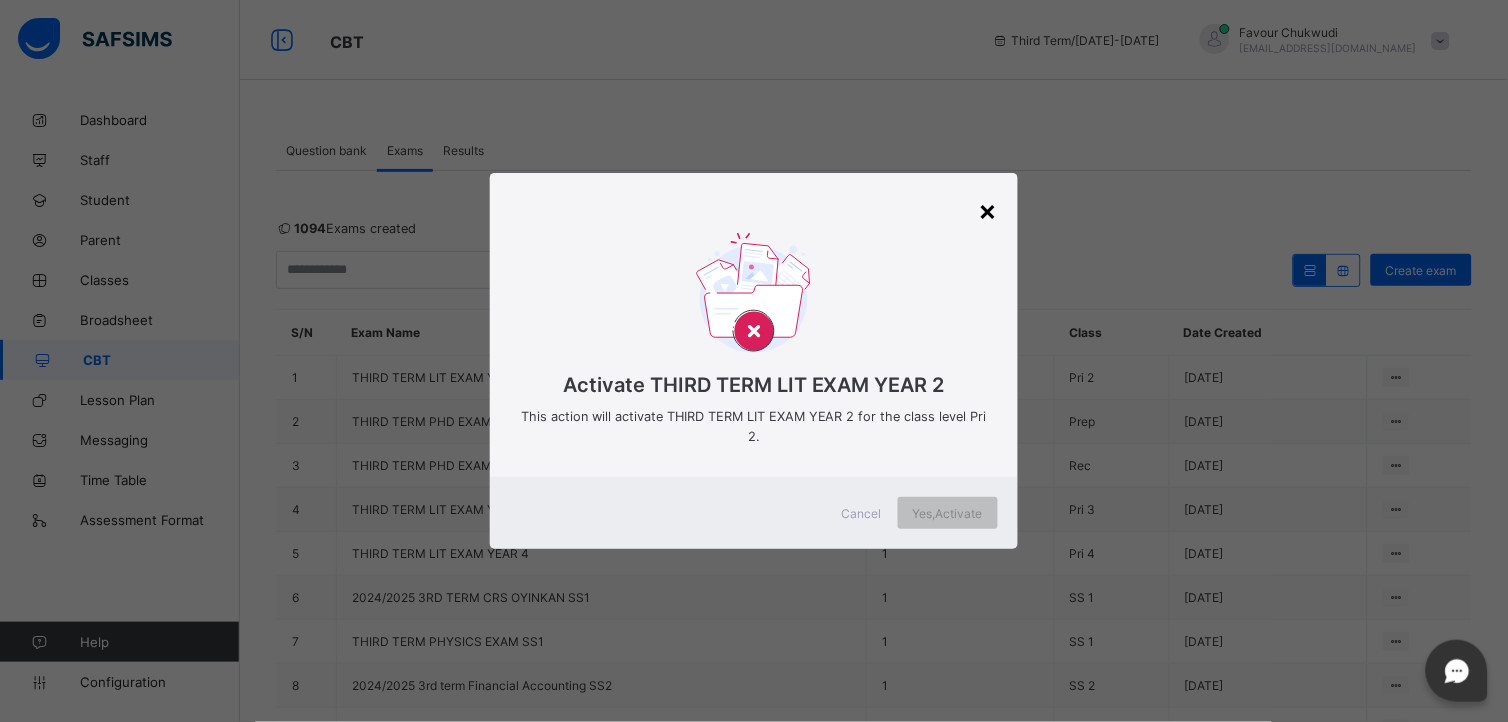 click on "×" at bounding box center [988, 210] 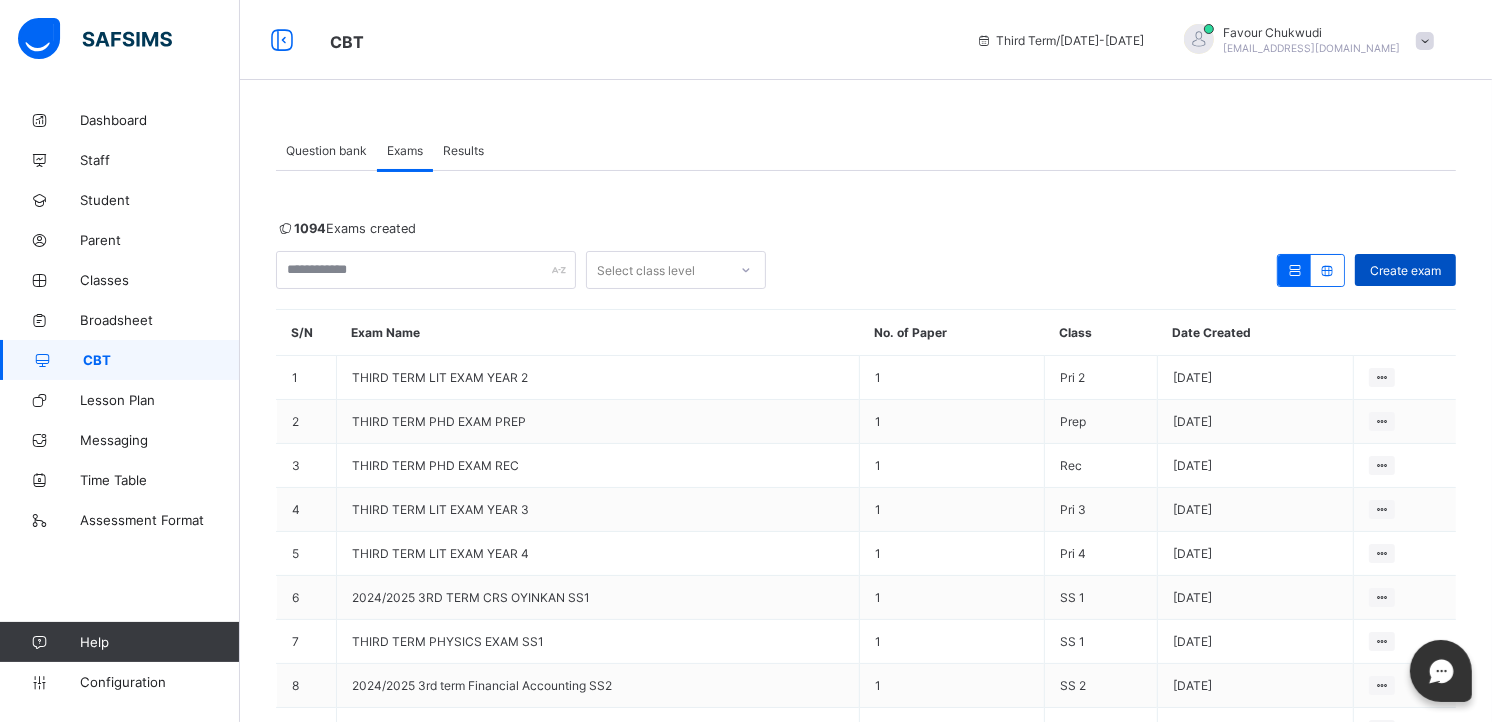 click on "Create exam" at bounding box center [1405, 270] 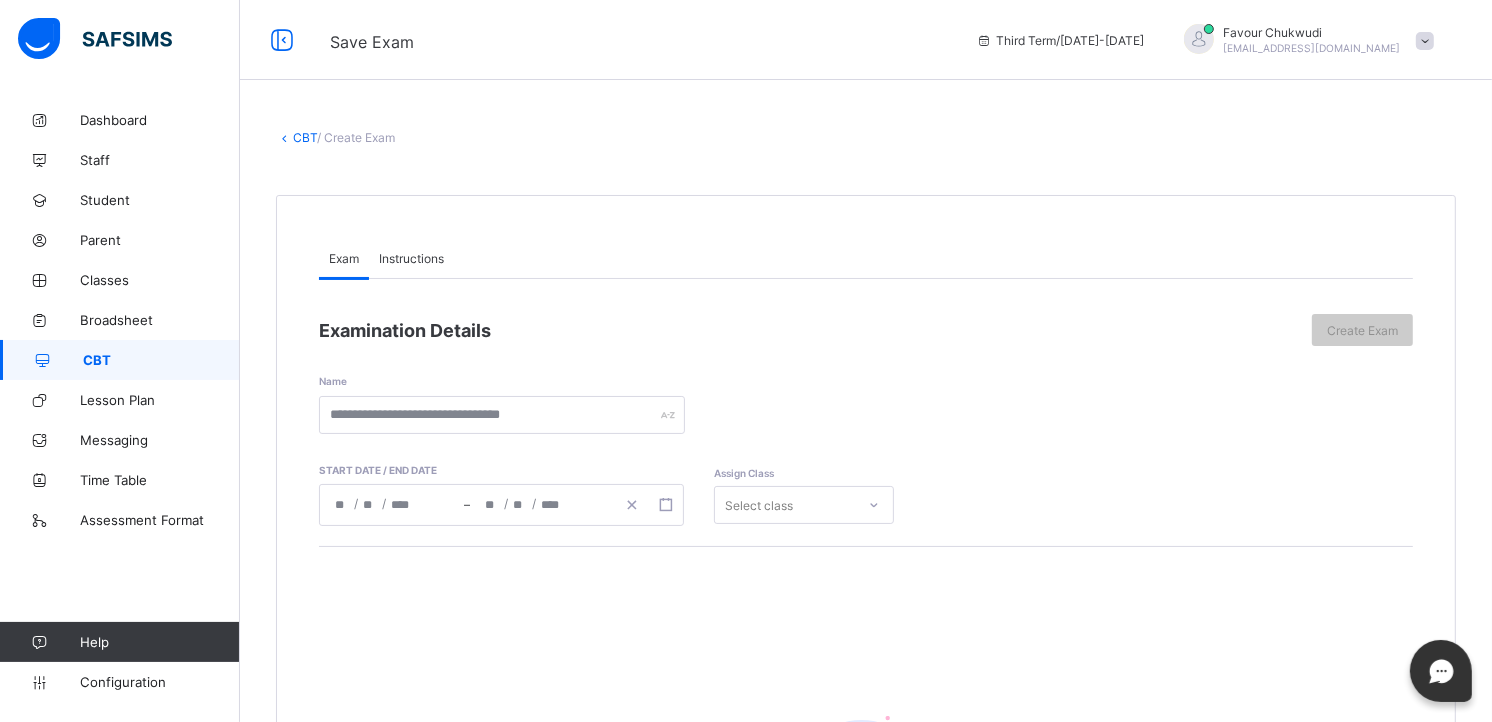 click on "Instructions" at bounding box center [411, 258] 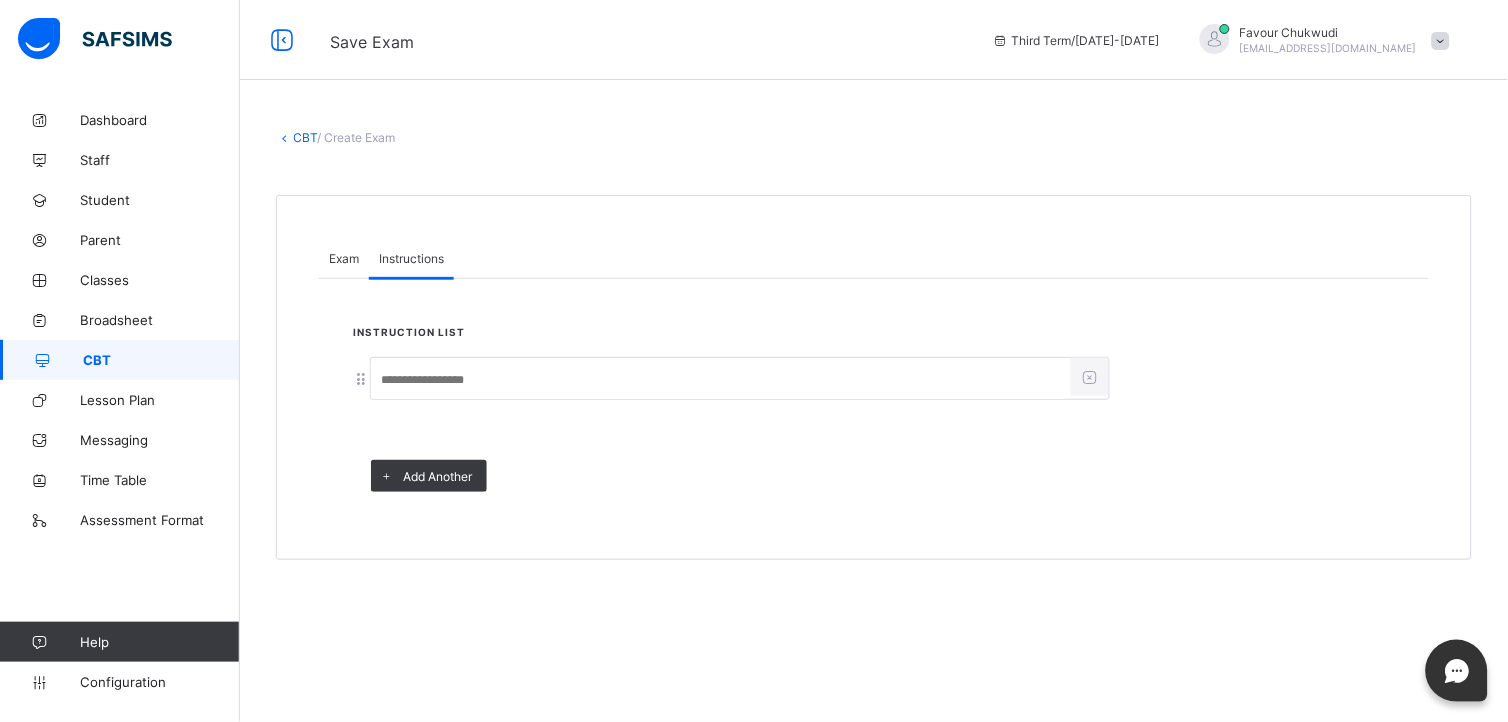 click at bounding box center (721, 380) 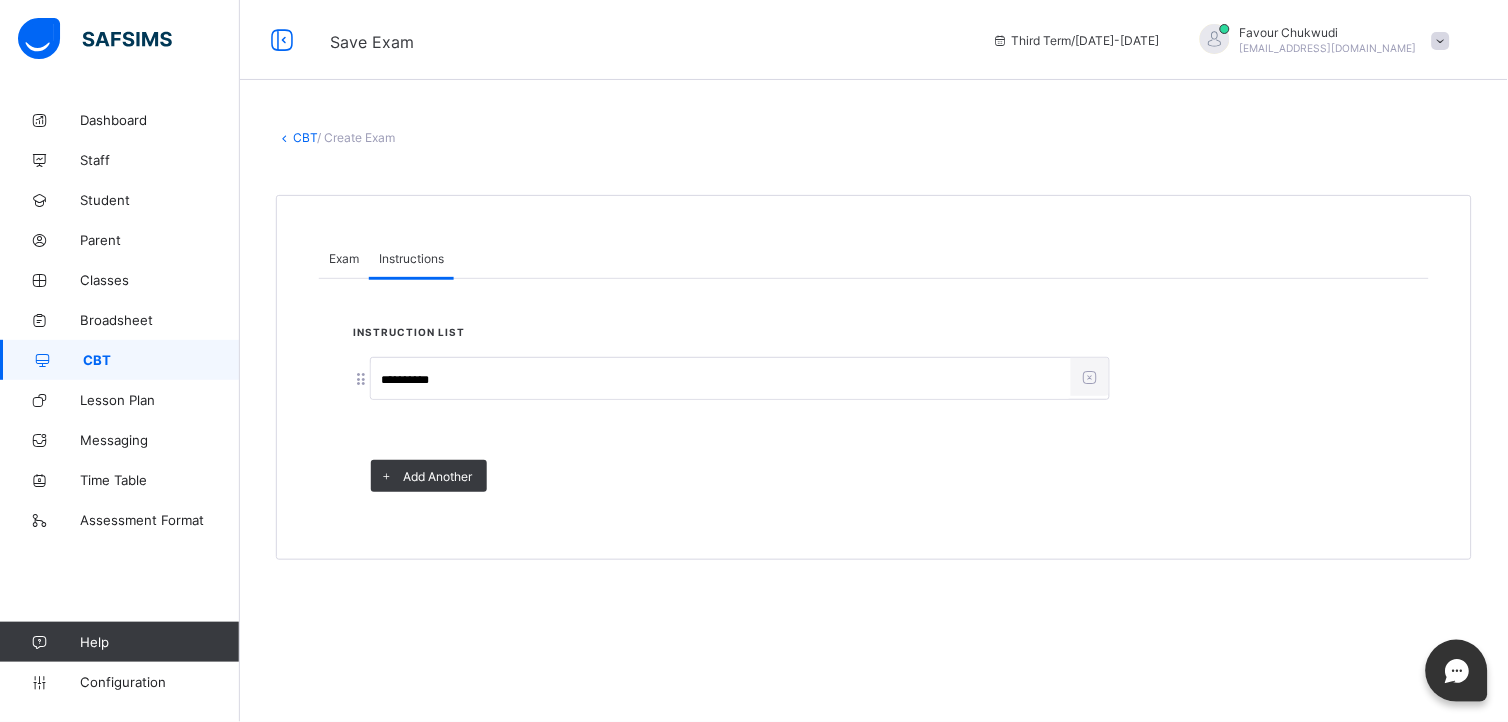type on "**********" 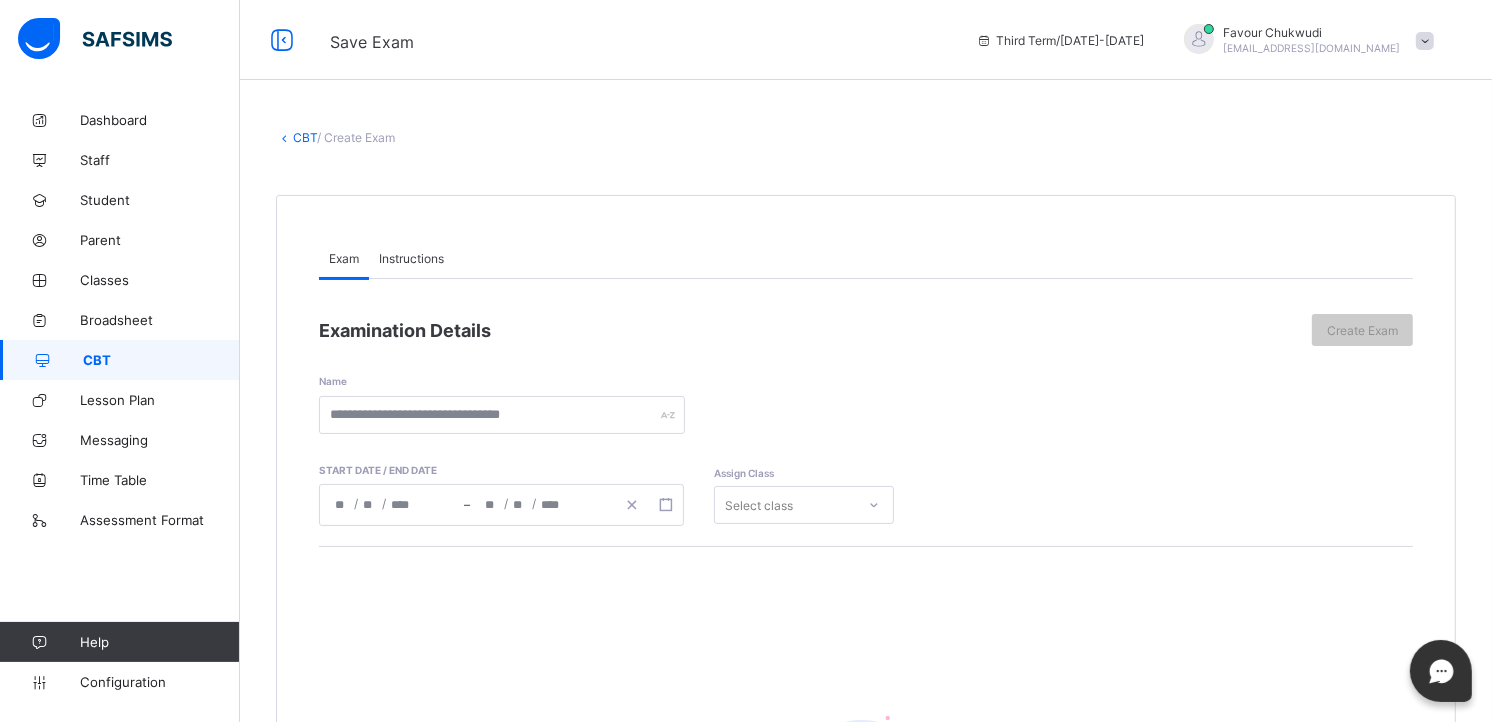 click on "Exam" at bounding box center [344, 258] 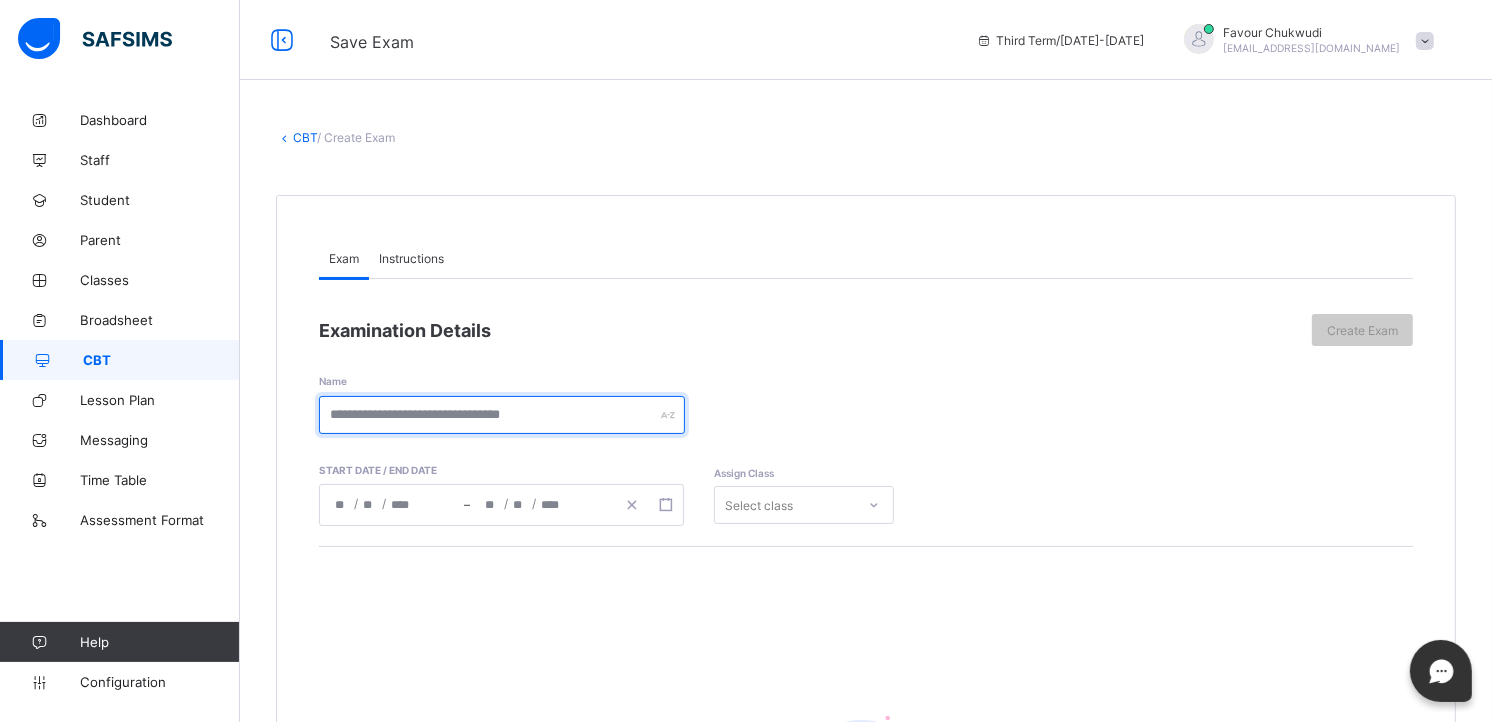 click at bounding box center (502, 415) 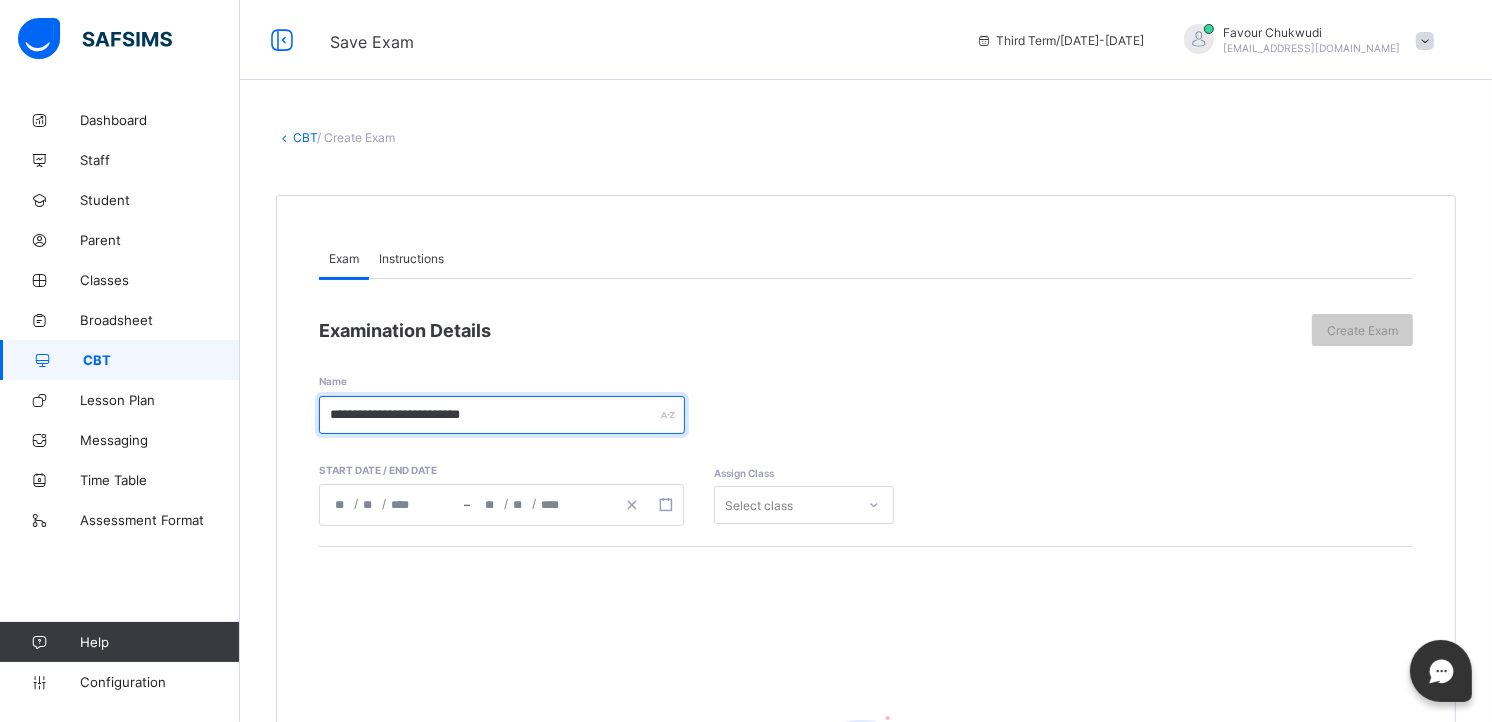 type on "**********" 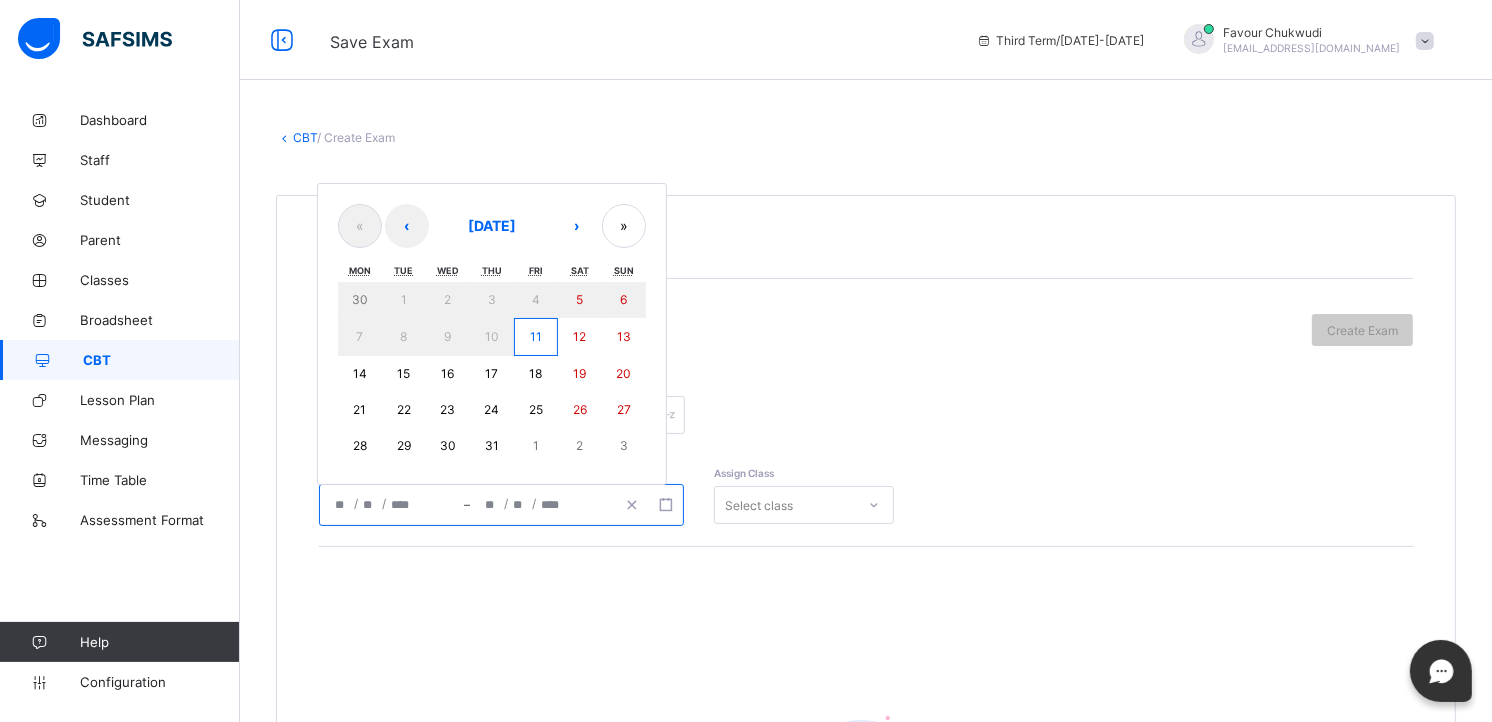 click 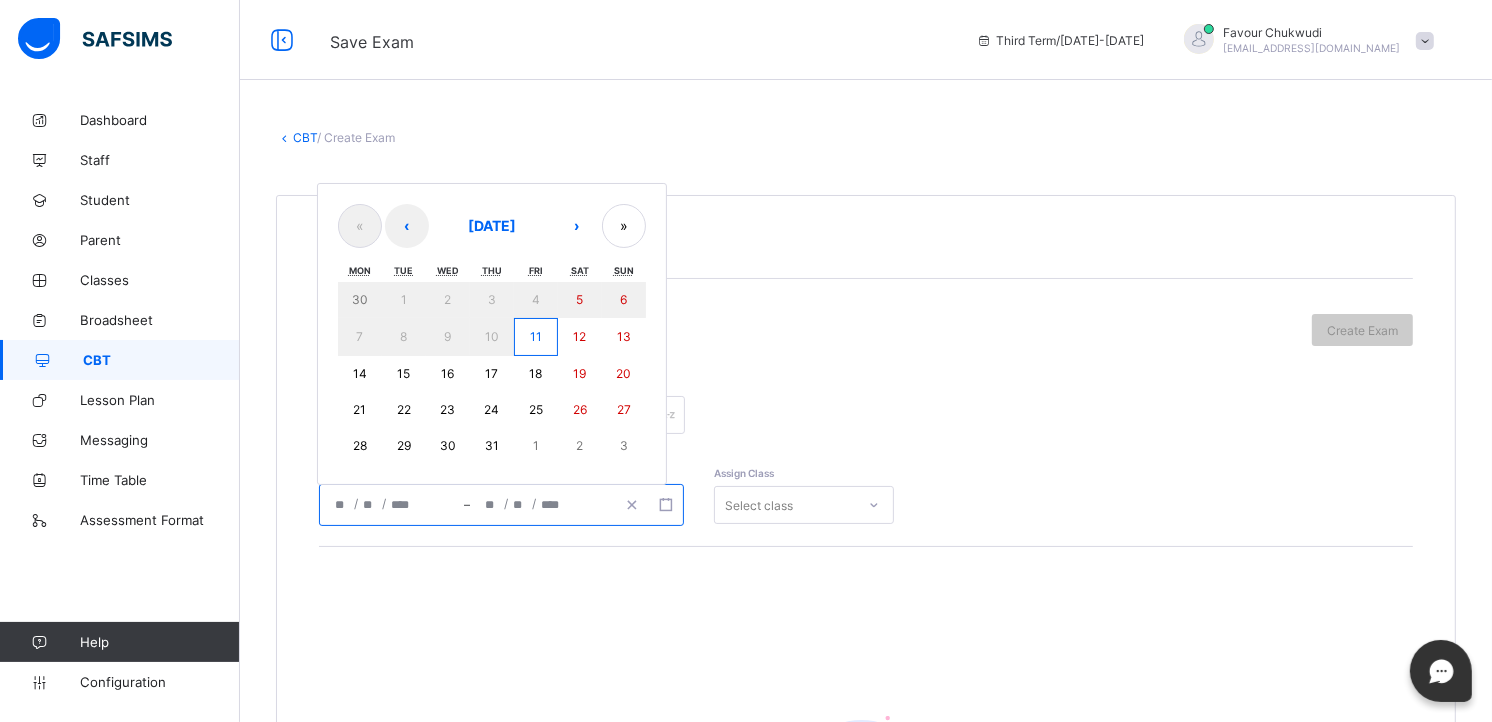 click on "11" at bounding box center (536, 336) 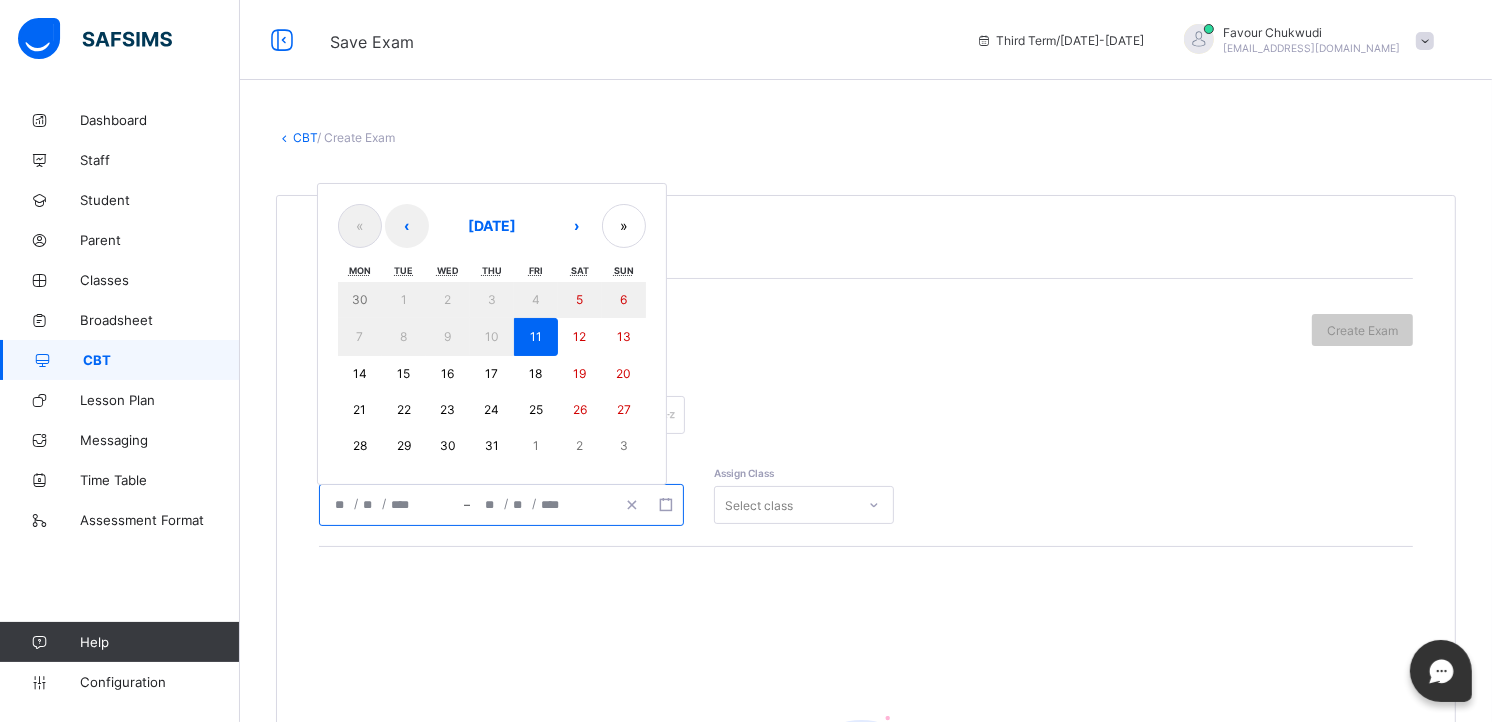 click on "11" at bounding box center (536, 336) 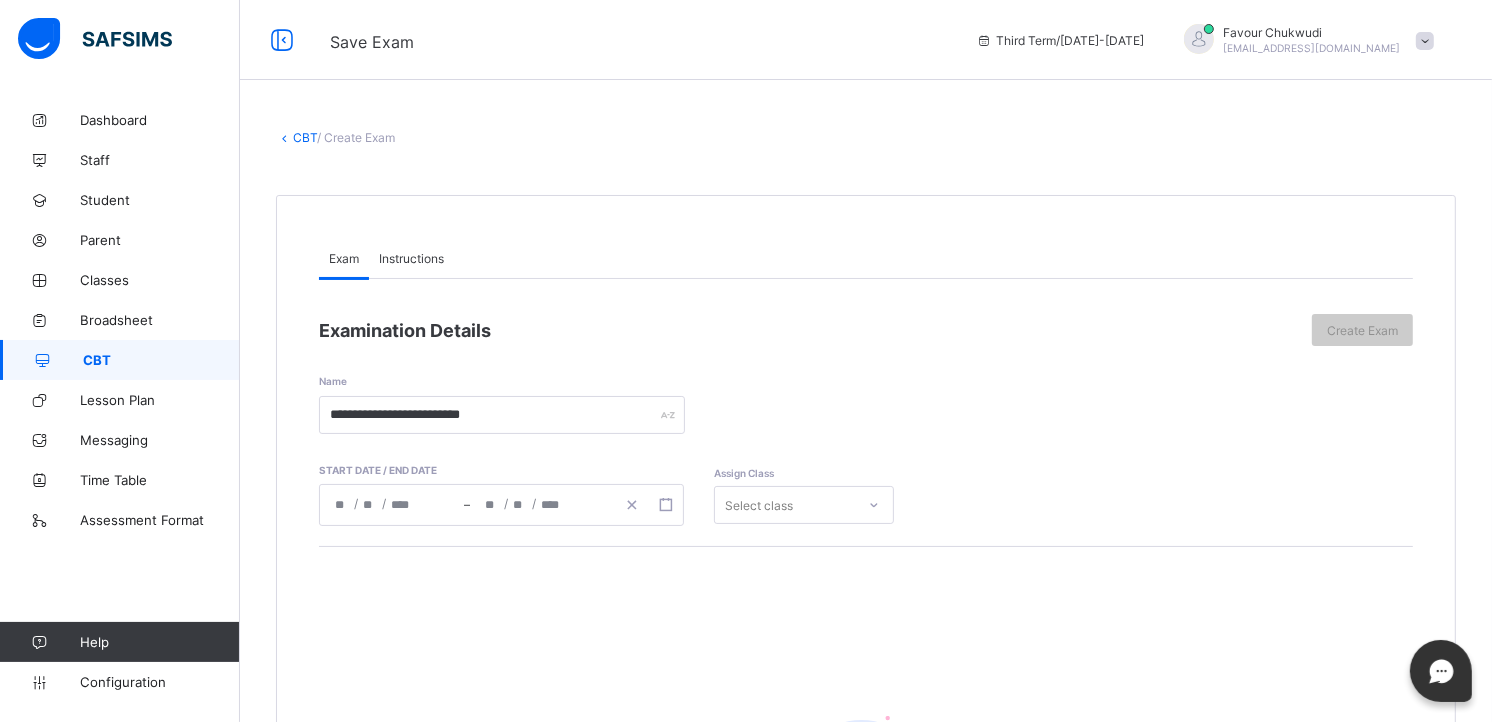 click on "Select class" at bounding box center [804, 505] 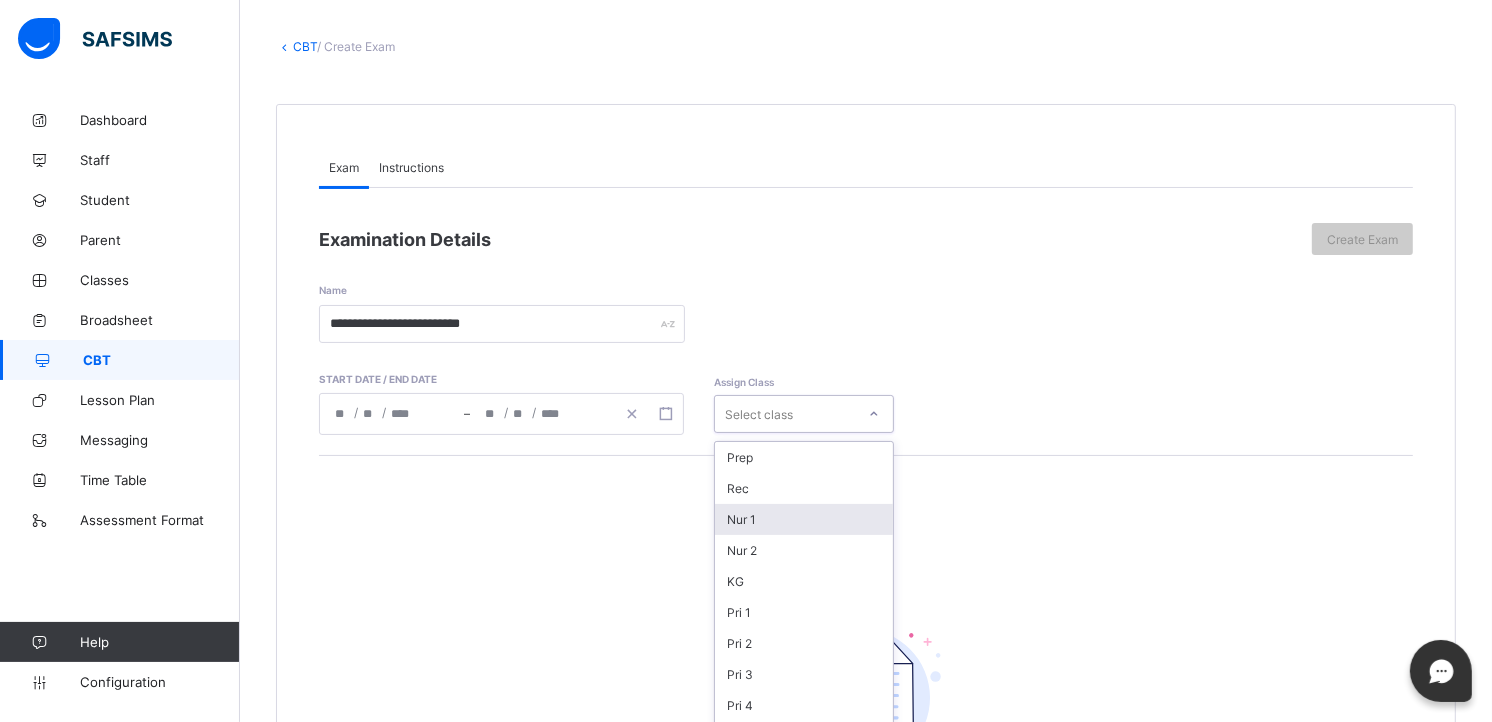 scroll, scrollTop: 120, scrollLeft: 0, axis: vertical 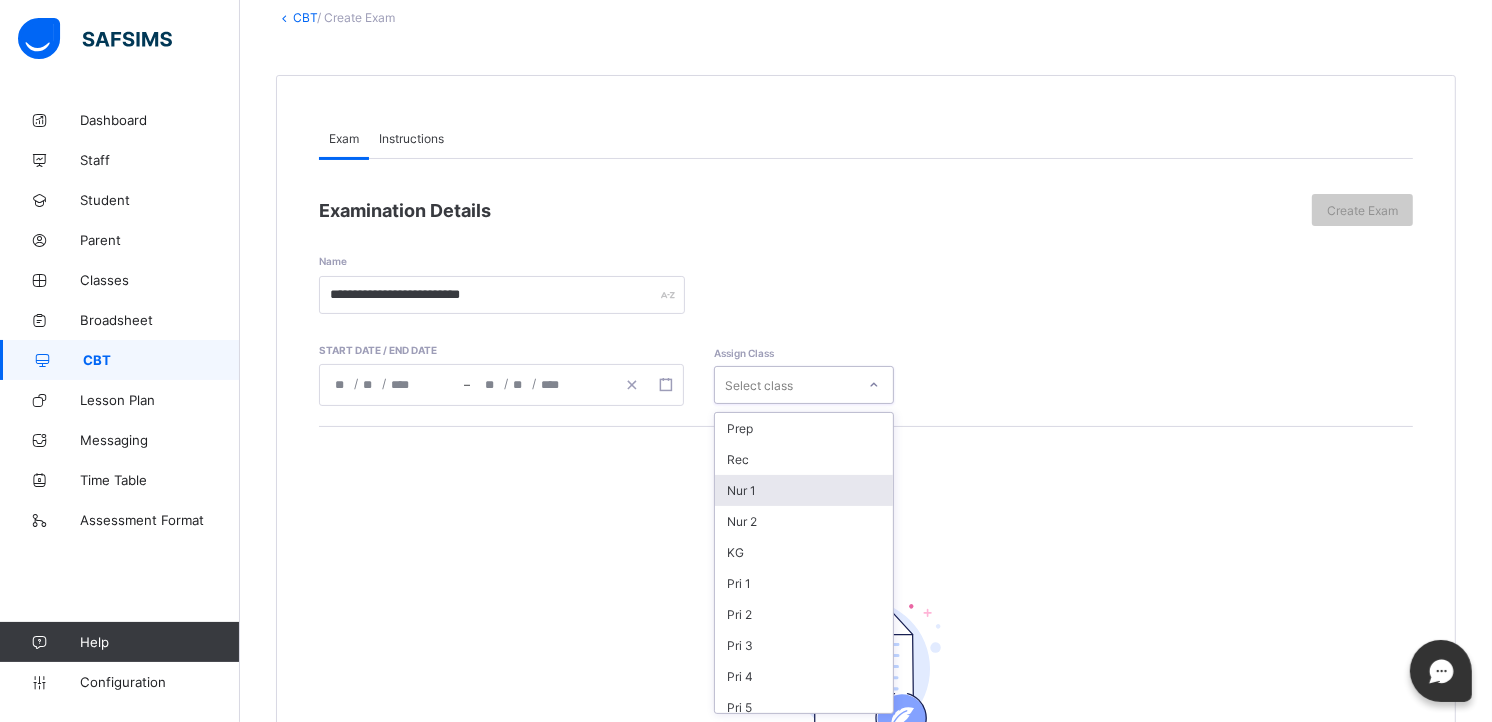 click on "Nur 1" at bounding box center [804, 490] 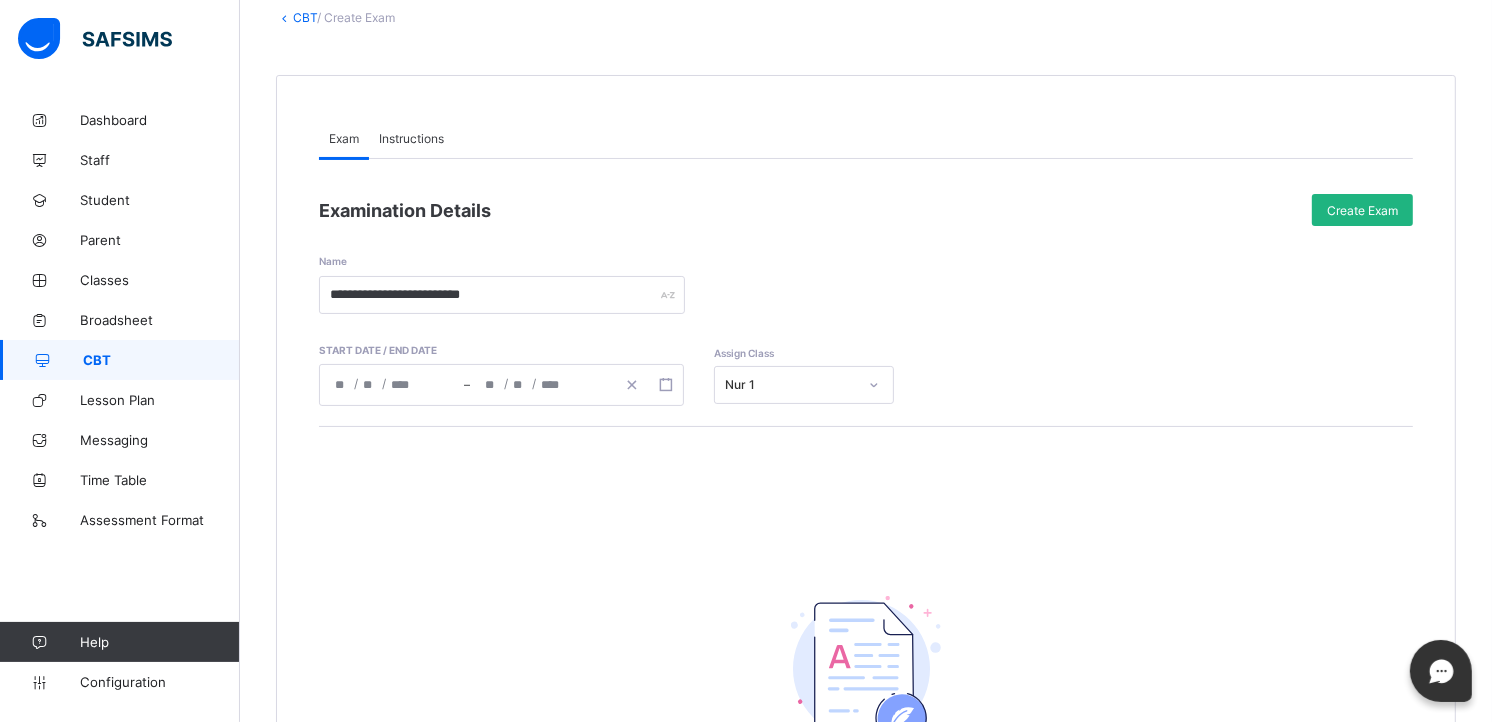 click on "Create Exam" at bounding box center [1362, 210] 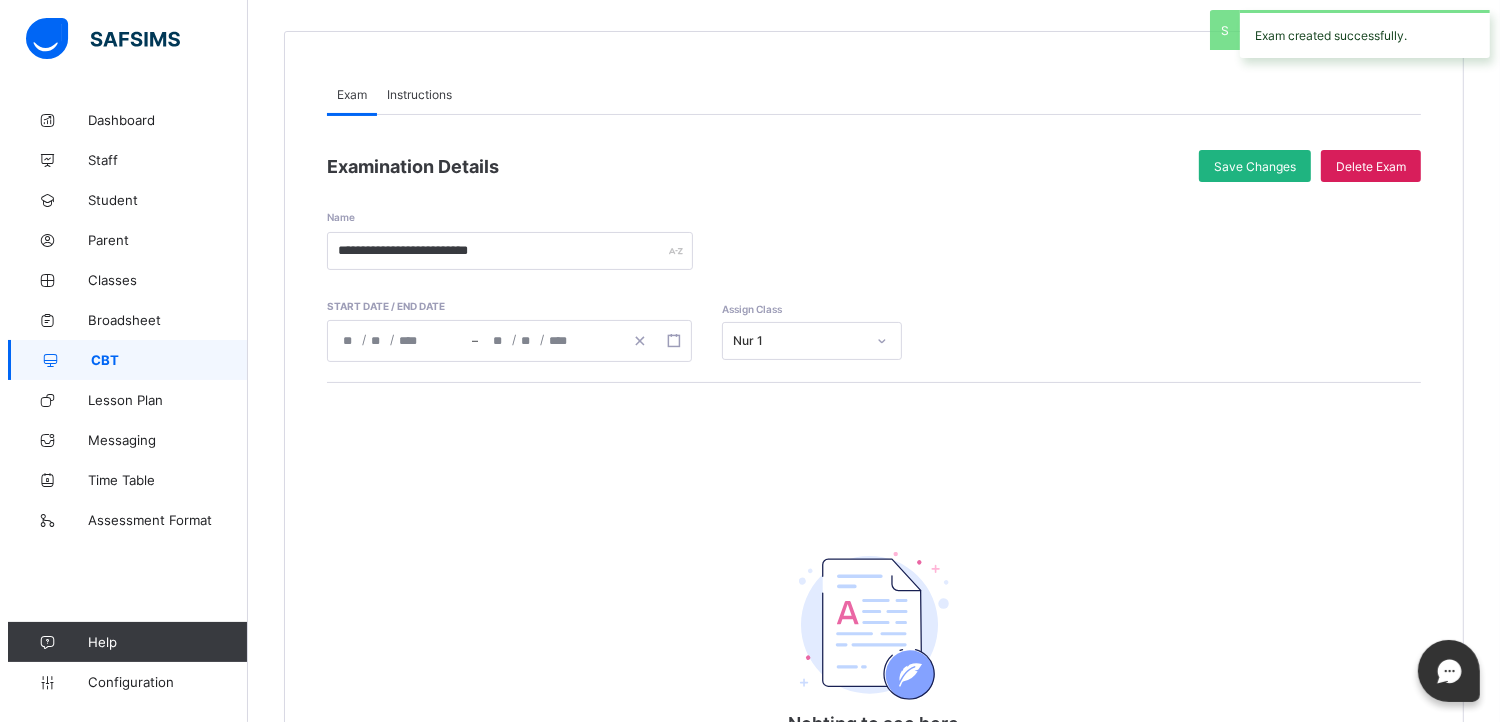 scroll, scrollTop: 423, scrollLeft: 0, axis: vertical 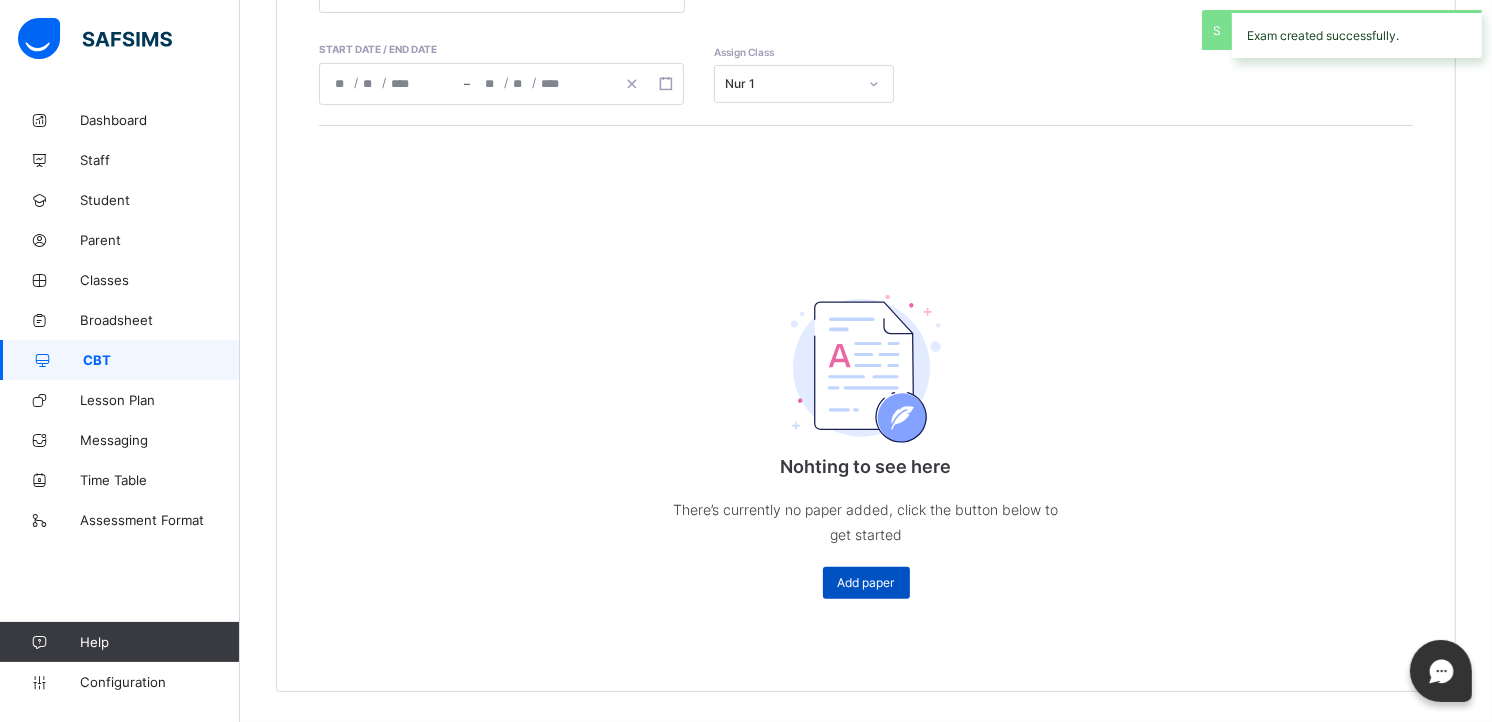 click on "Add paper" at bounding box center (866, 582) 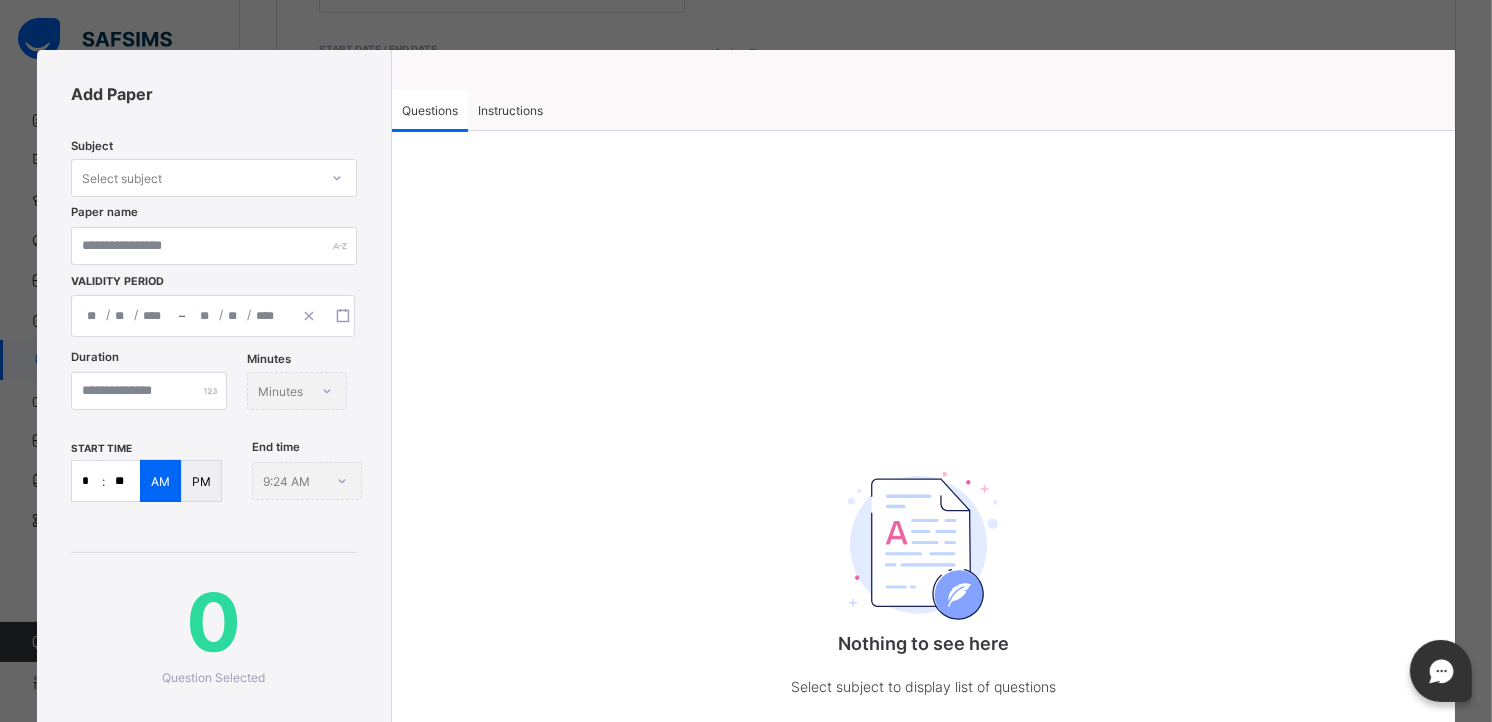 click on "Instructions" at bounding box center [510, 110] 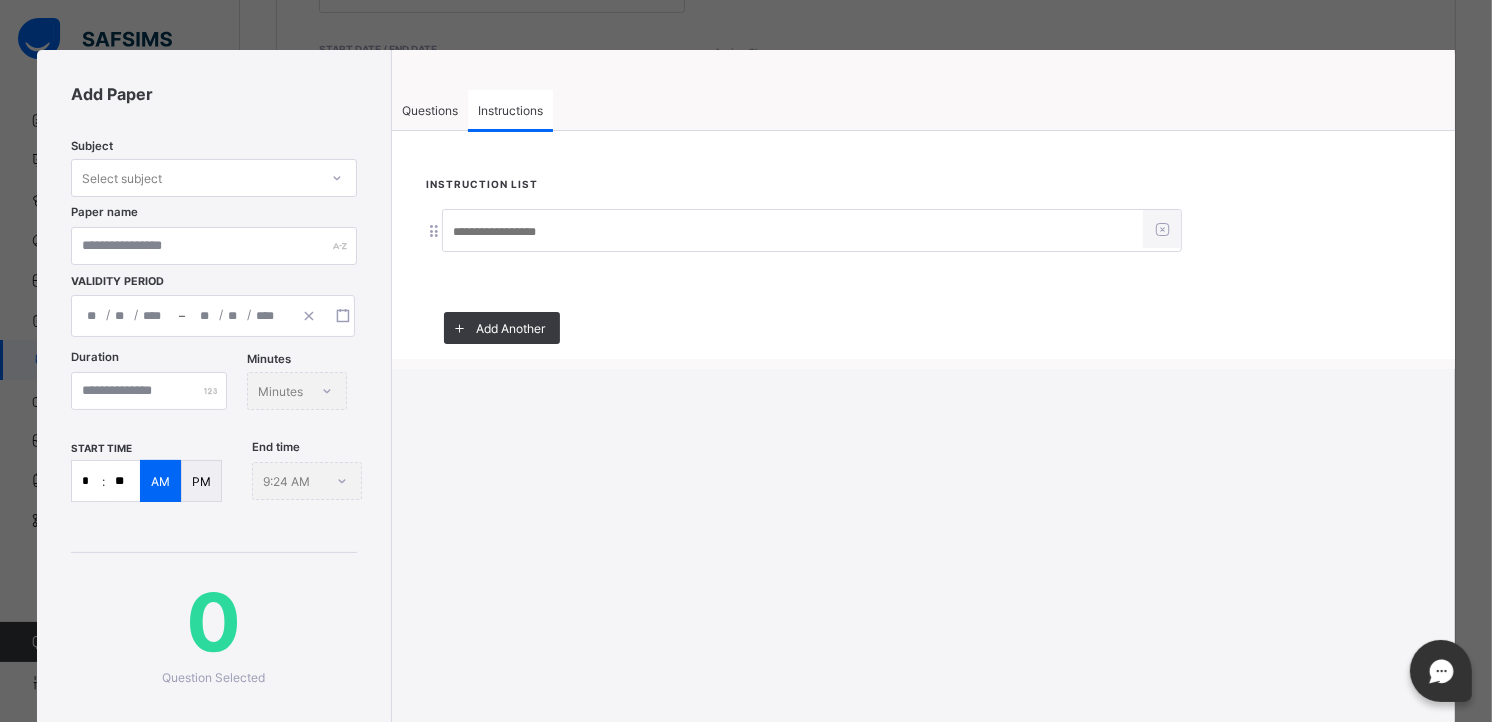 click at bounding box center [793, 232] 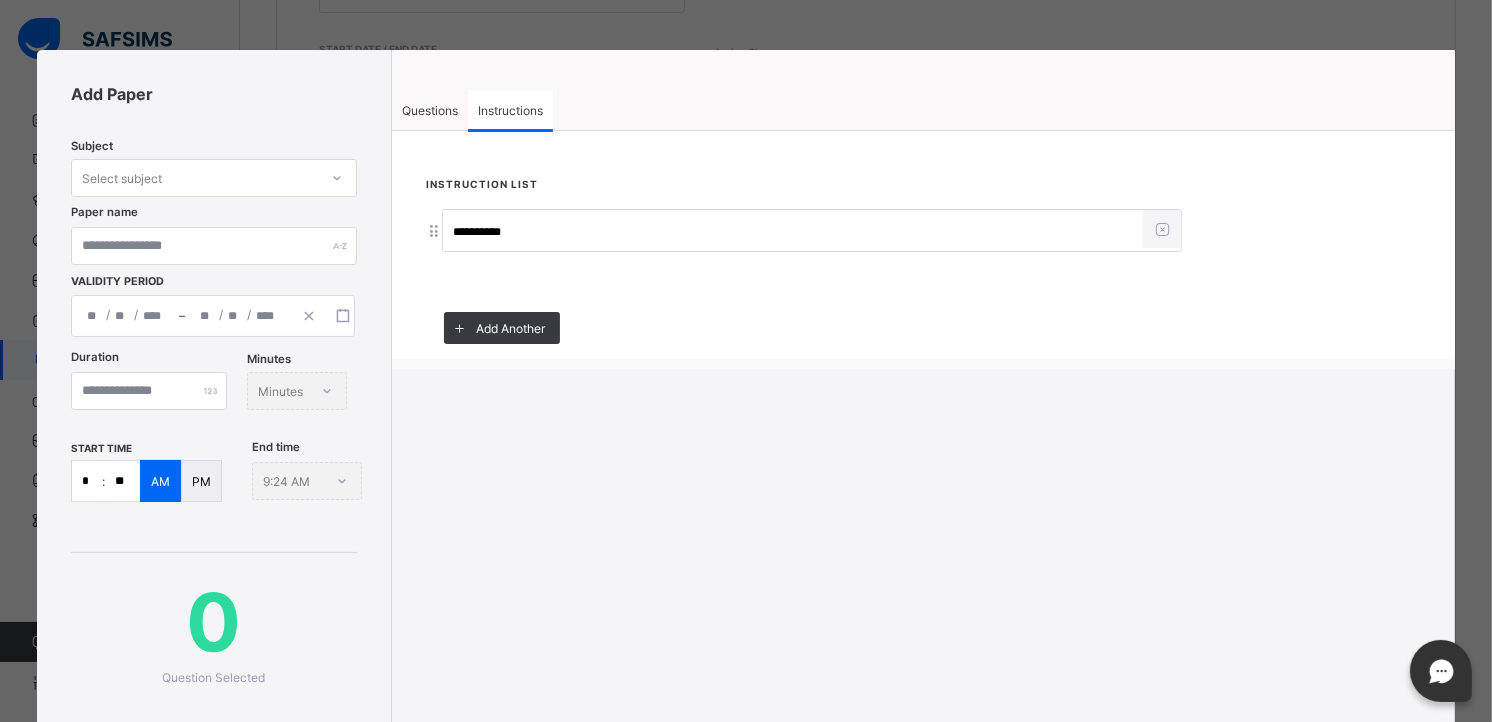 type on "**********" 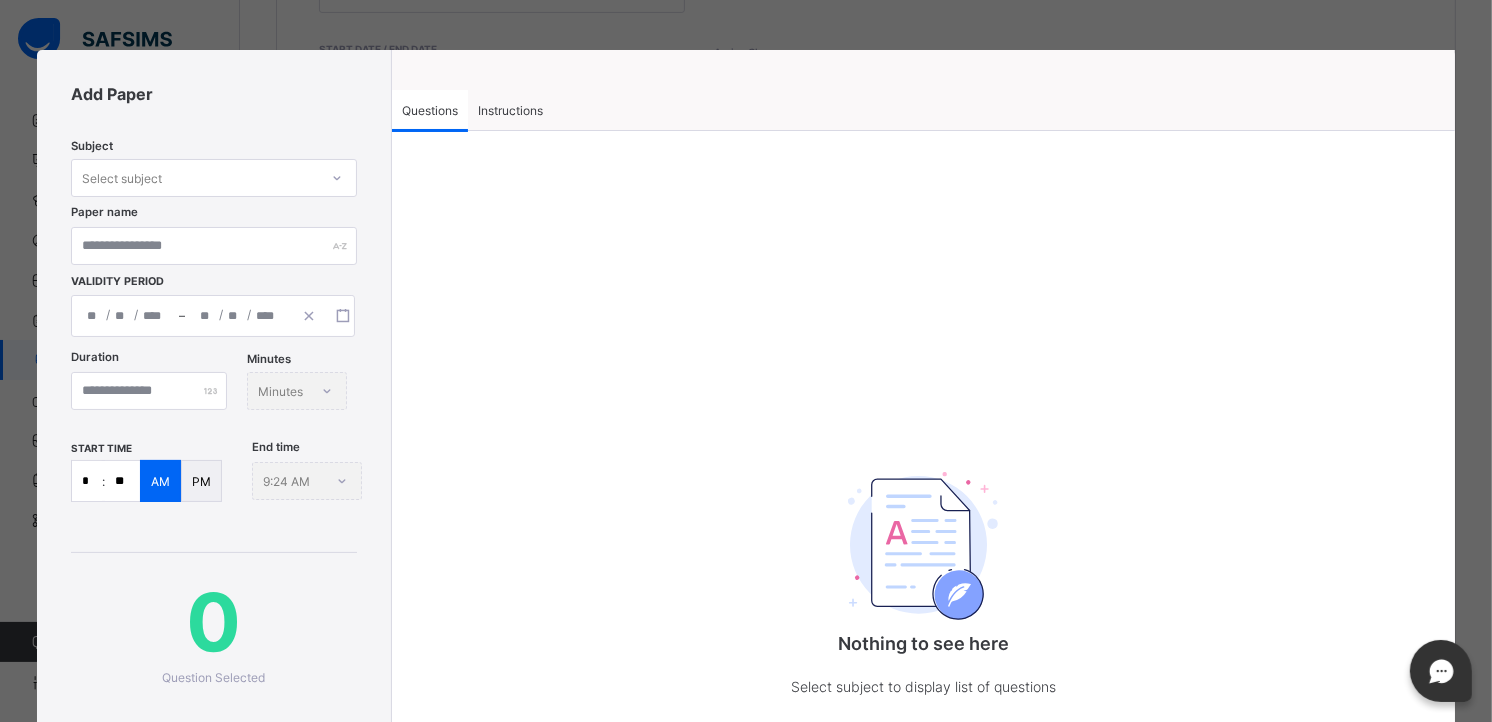 click on "Subject Select subject Paper name Validity Period / / – / /" at bounding box center [213, 228] 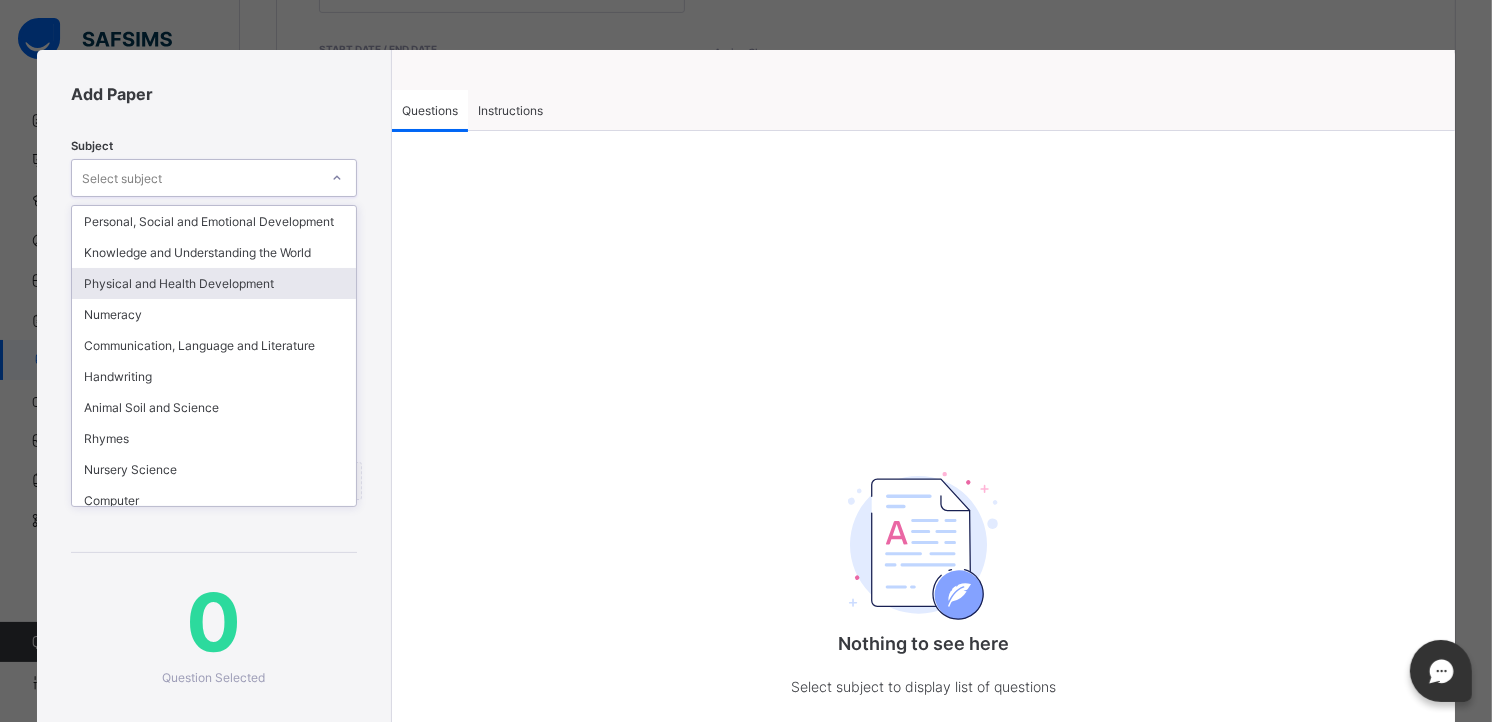 click on "Physical and Health Development" at bounding box center [213, 283] 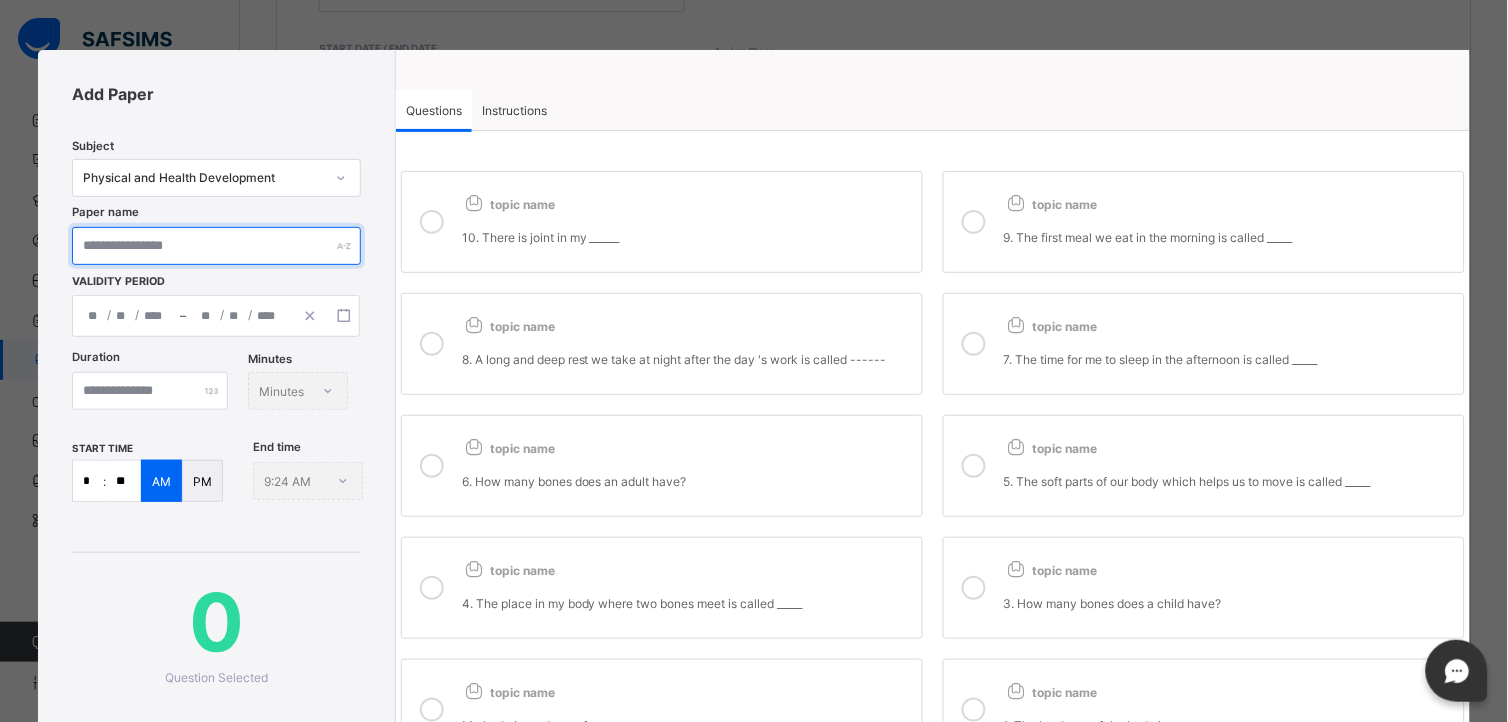 click at bounding box center [216, 246] 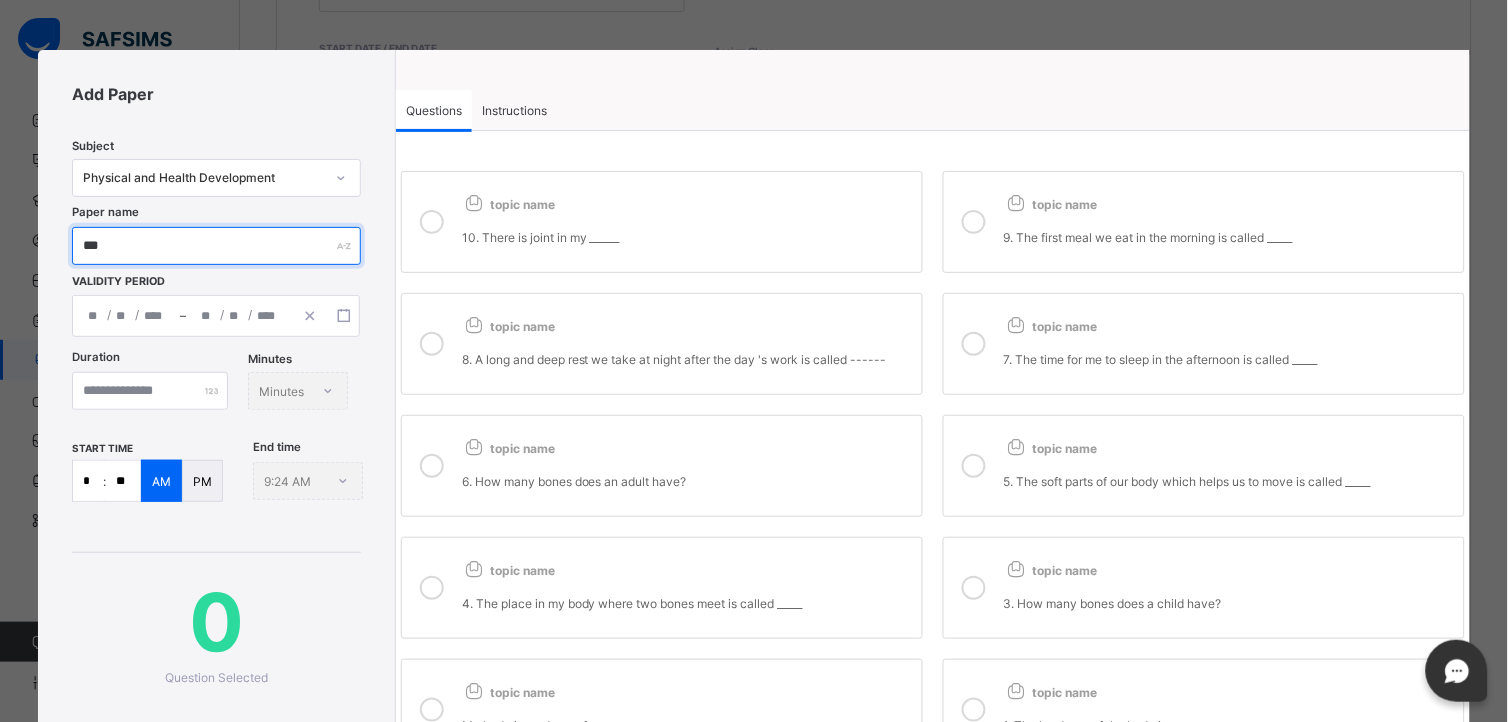 type on "***" 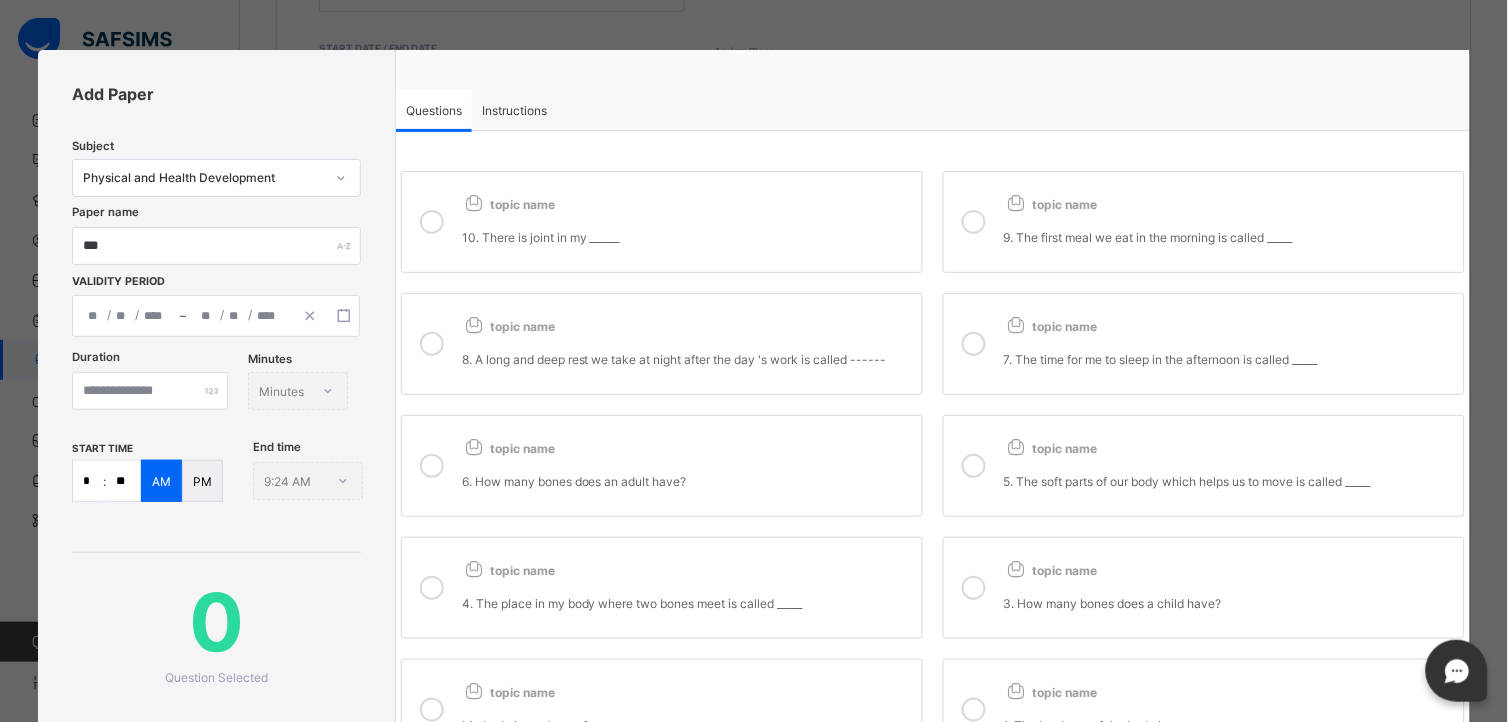 click on "topic name" at bounding box center (687, 200) 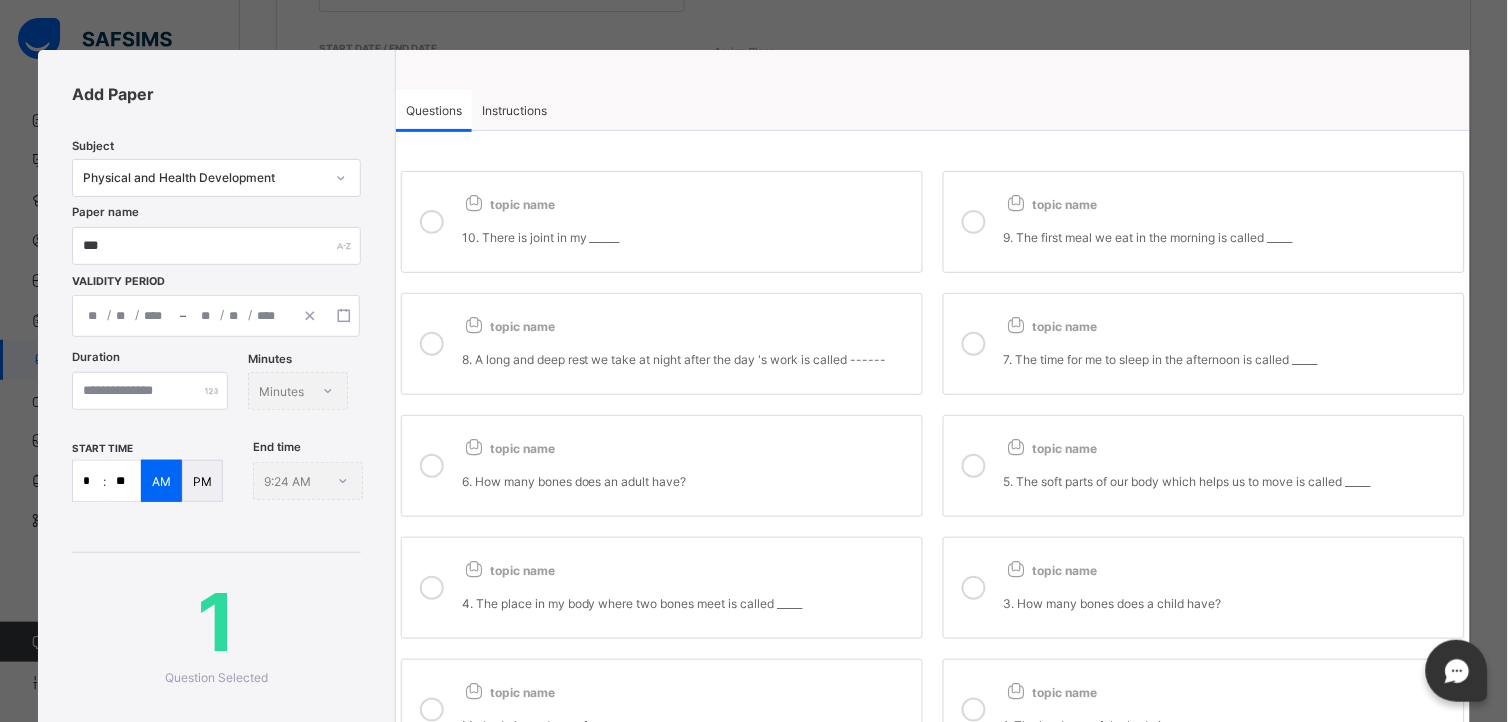 click on "topic name   9. The first meal we eat in the morning is called _____" at bounding box center (1204, 222) 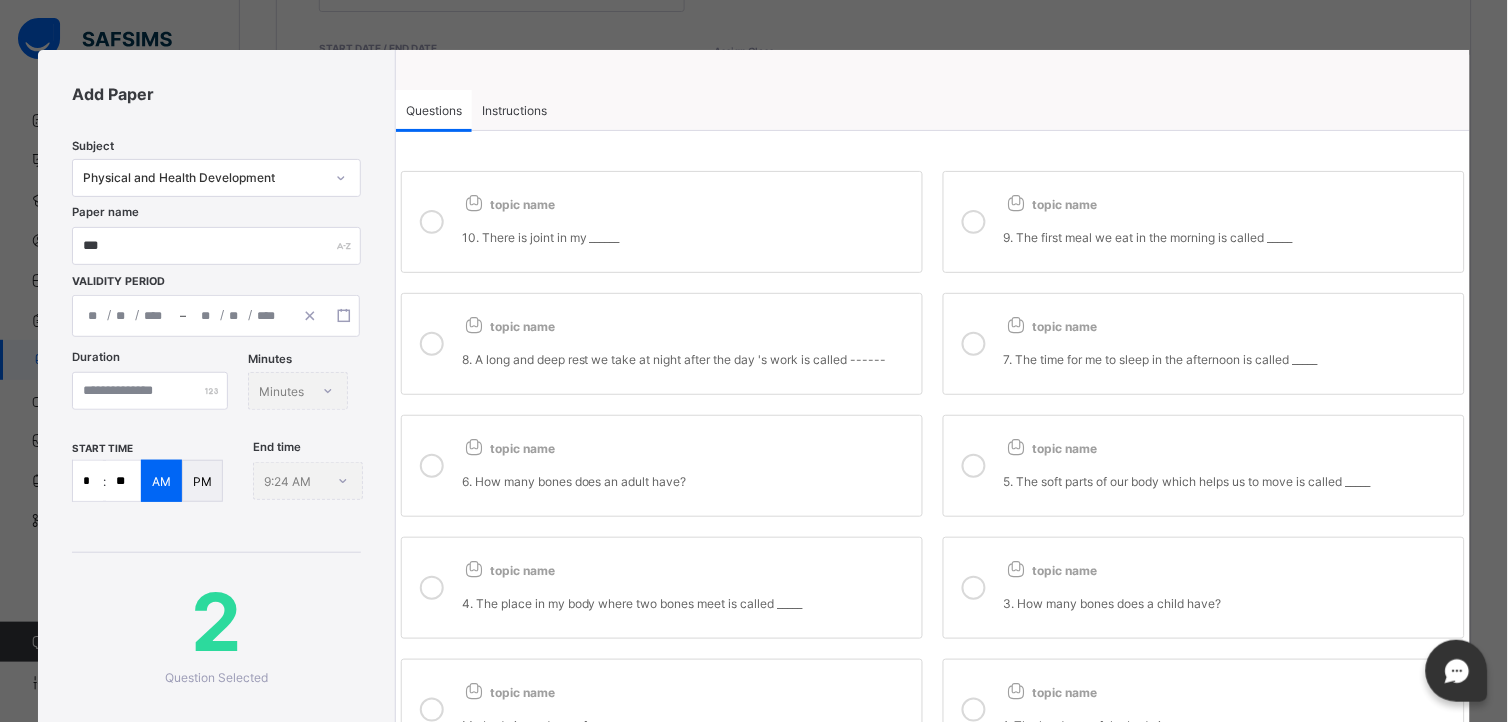 click at bounding box center [1016, 324] 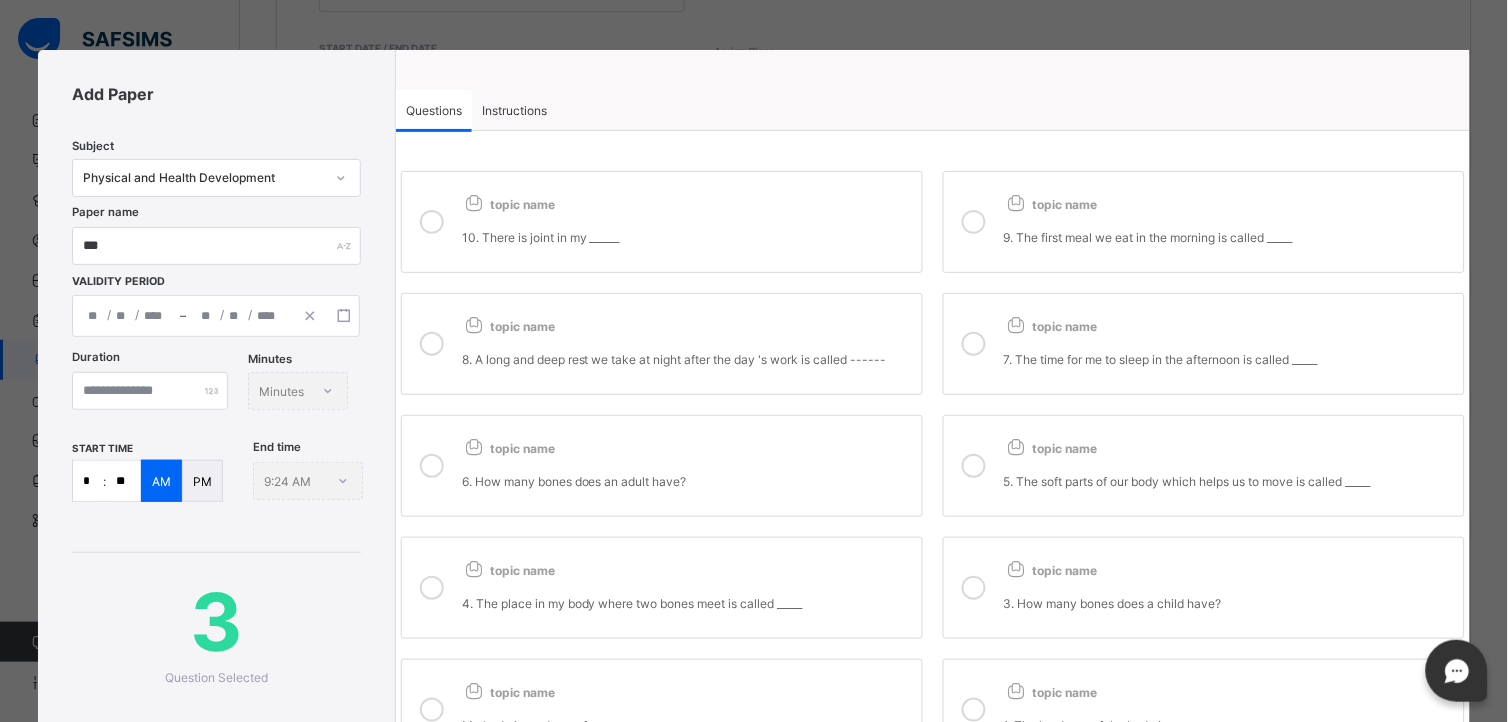 click on "8. A long and deep rest we take at night after the day 's work is called ------" at bounding box center (687, 359) 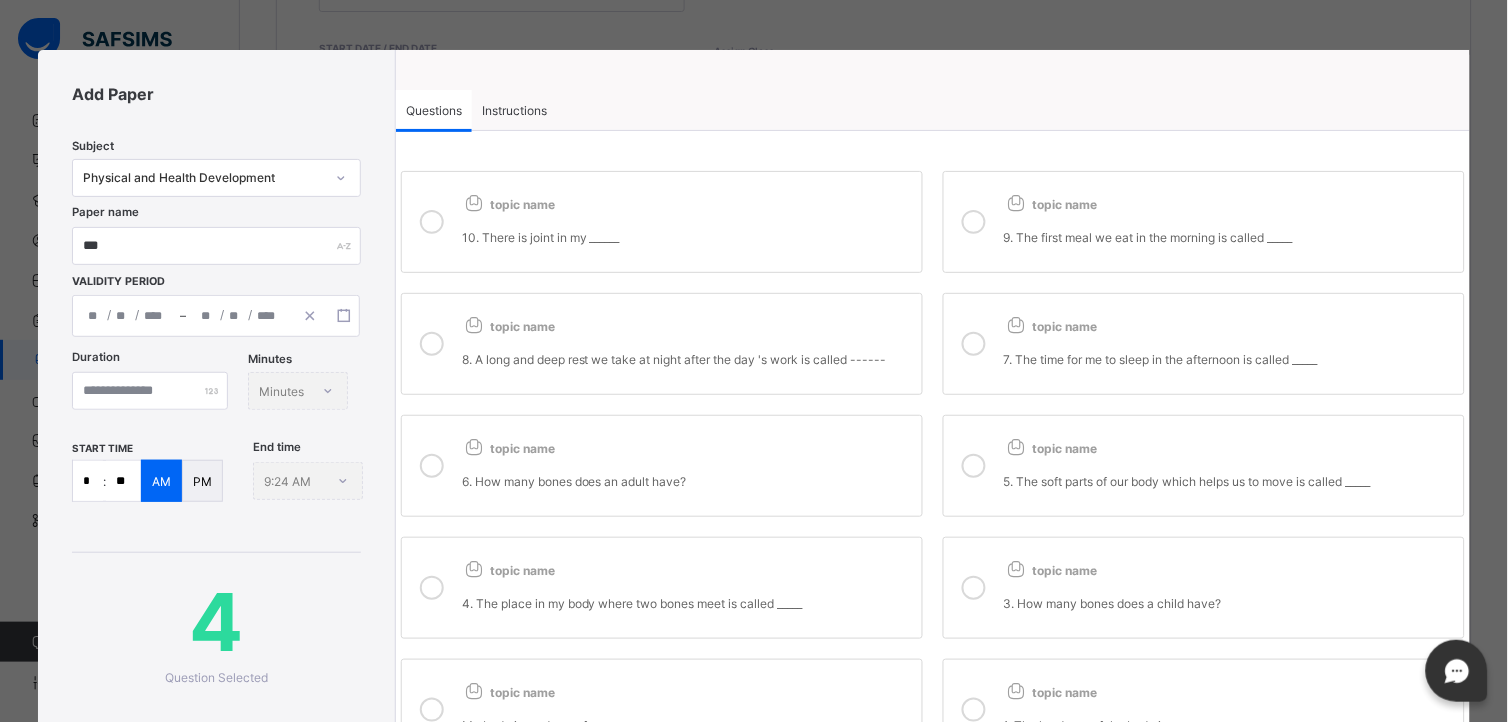 click on "topic name   6. How many bones does an adult have?" at bounding box center [662, 466] 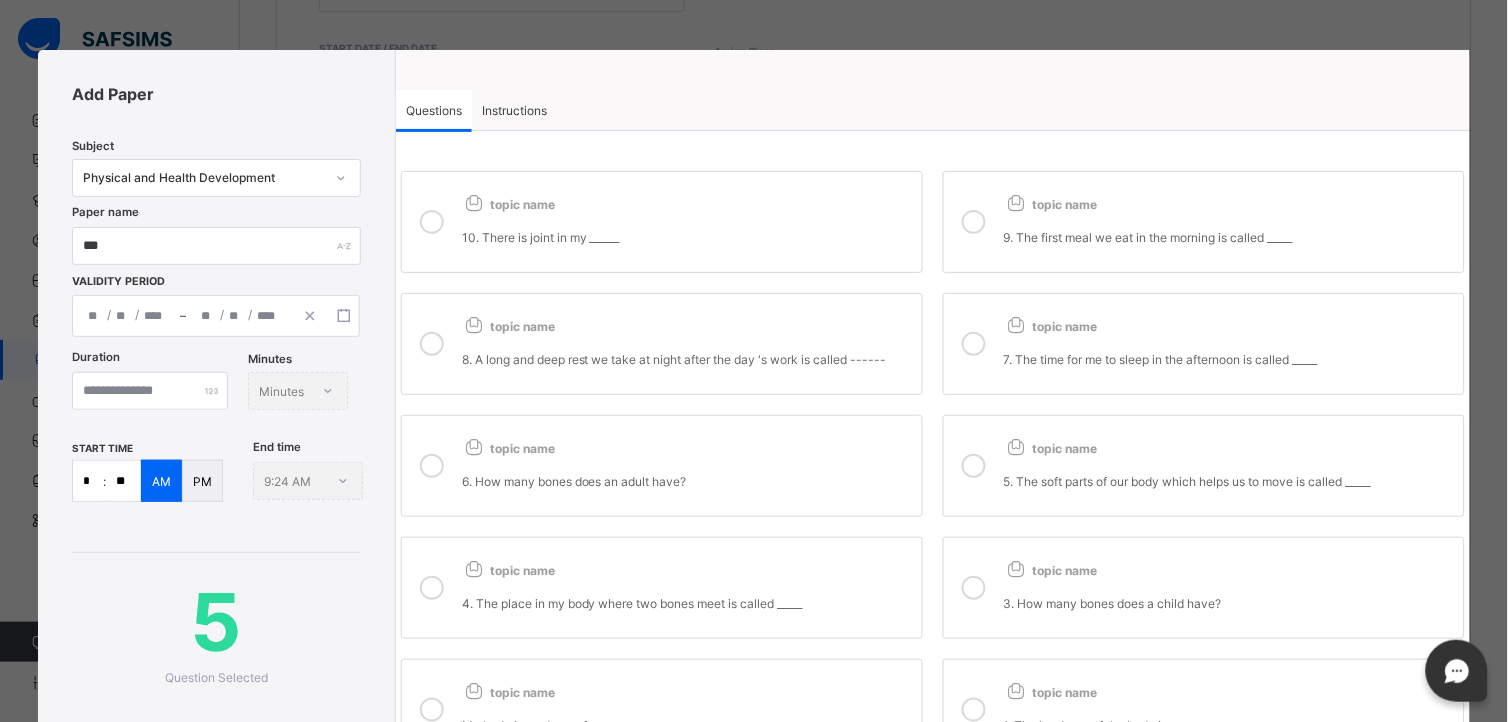 click at bounding box center [974, 466] 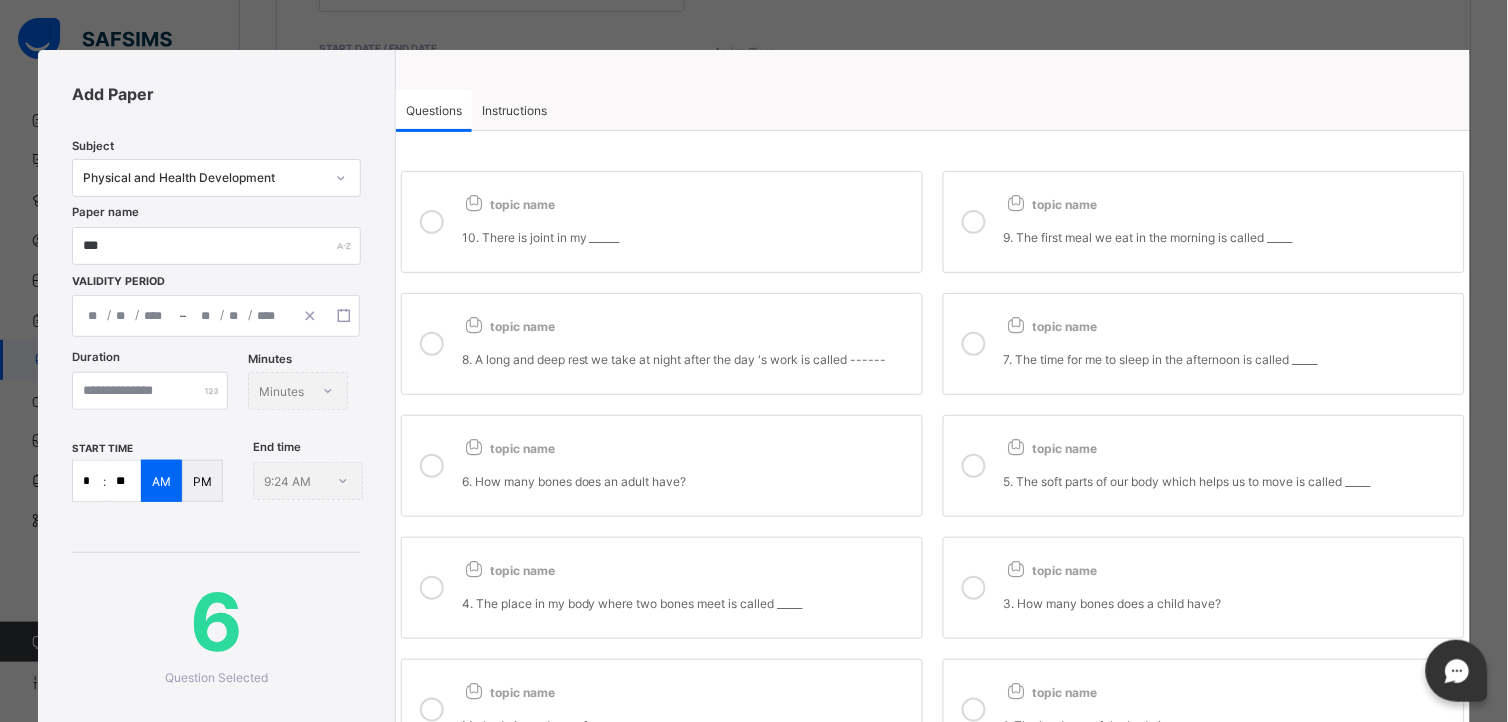 click on "topic name" at bounding box center [1229, 566] 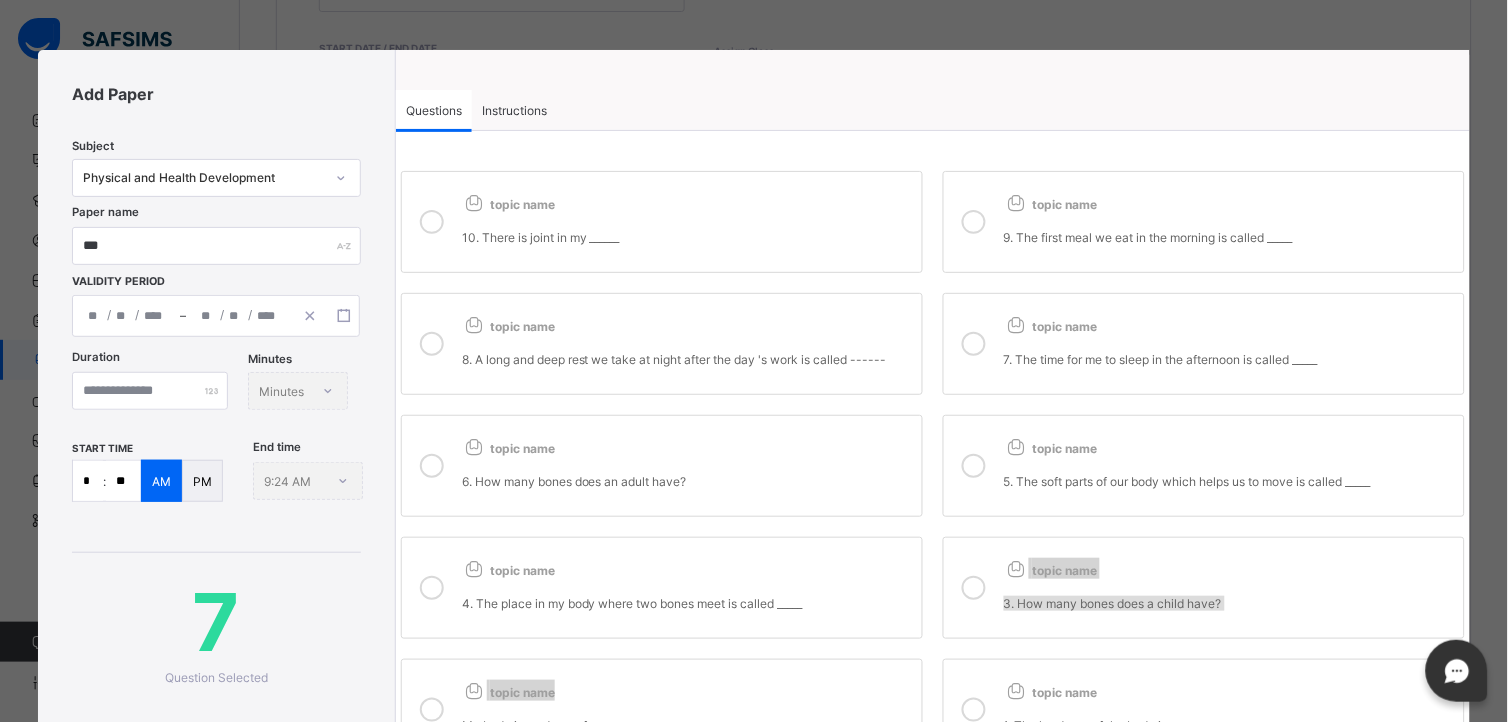 drag, startPoint x: 872, startPoint y: 588, endPoint x: 854, endPoint y: 682, distance: 95.707886 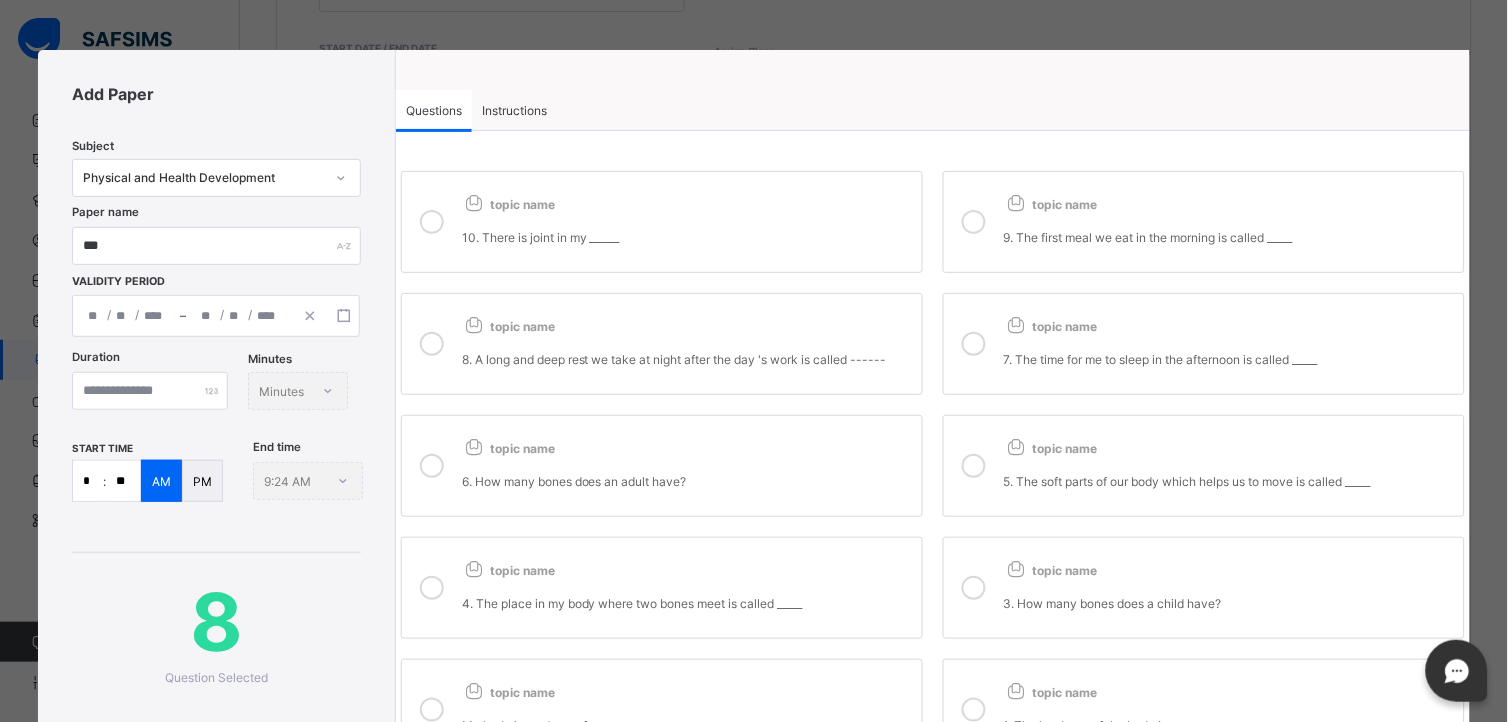 click on "4. The place in my body where two bones meet is called _____" at bounding box center (687, 603) 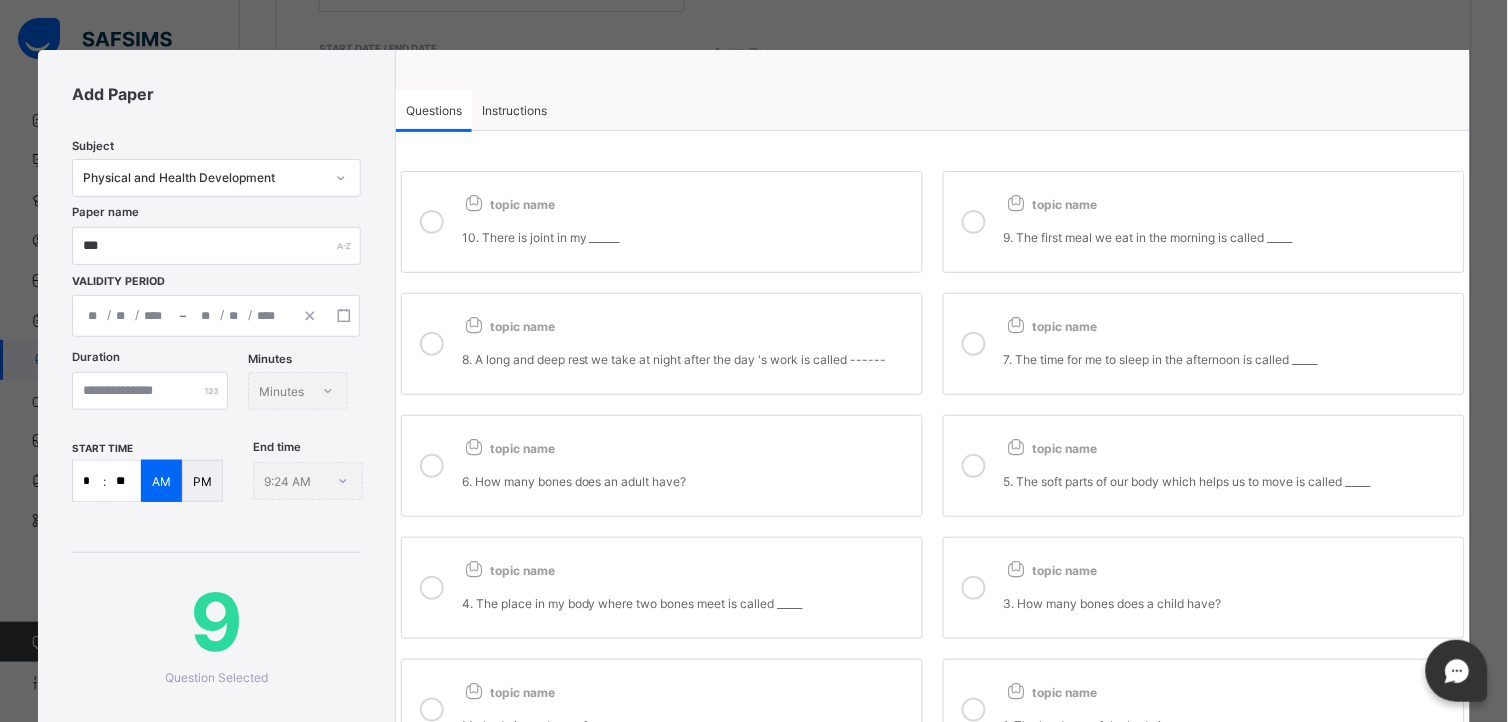 click on "topic name" at bounding box center (1050, 692) 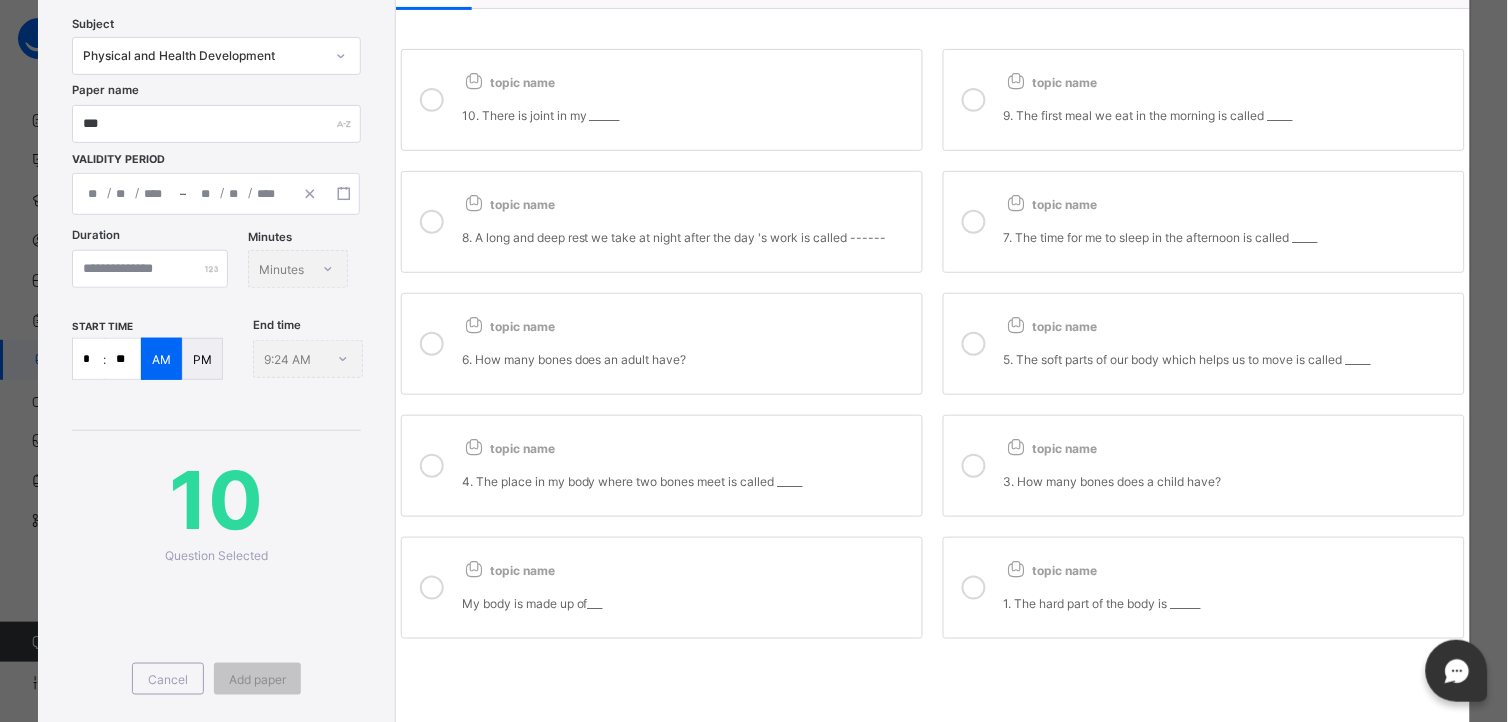 scroll, scrollTop: 0, scrollLeft: 0, axis: both 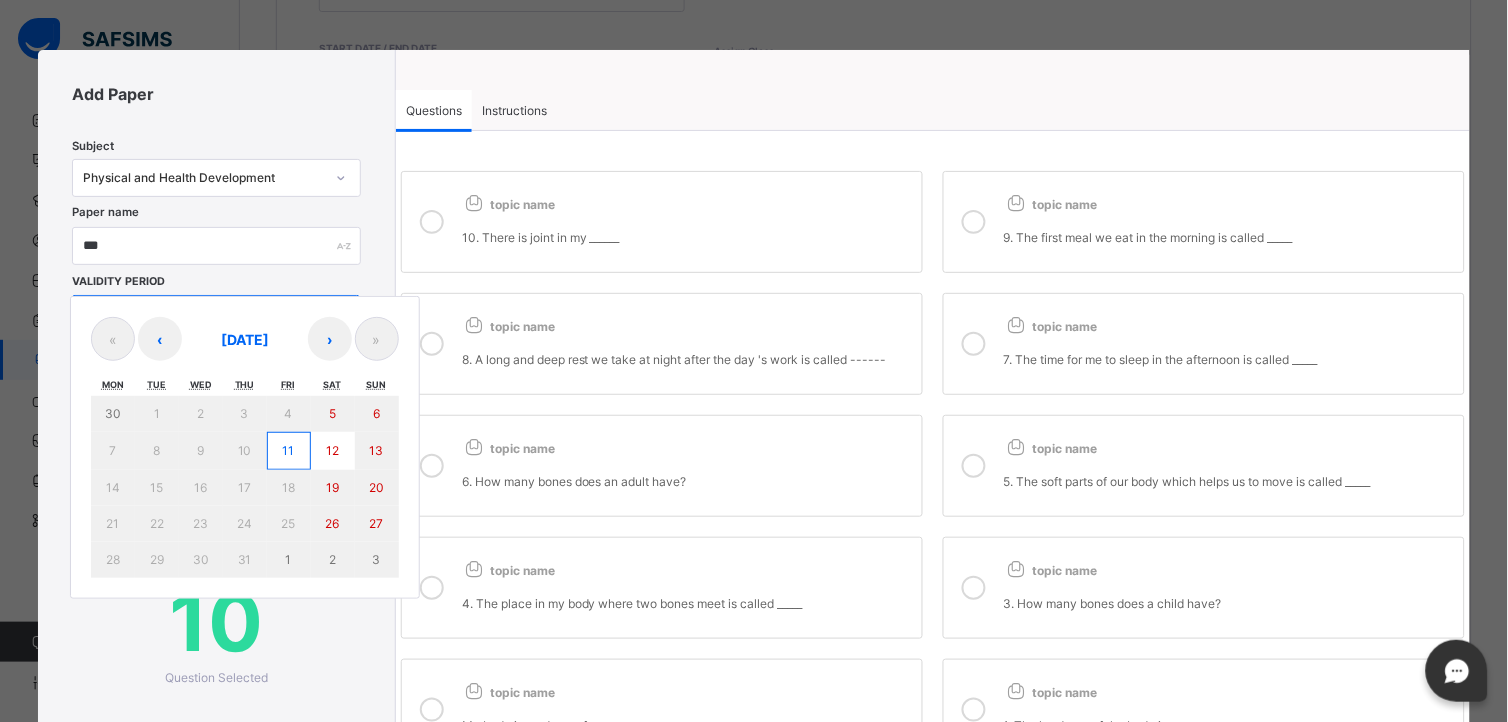 click on "/ / – / / « ‹ July 2025 › » Mon Tue Wed Thu Fri Sat Sun 30 1 2 3 4 5 6 7 8 9 10 11 12 13 14 15 16 17 18 19 20 21 22 23 24 25 26 27 28 29 30 31 1 2 3" at bounding box center [216, 316] 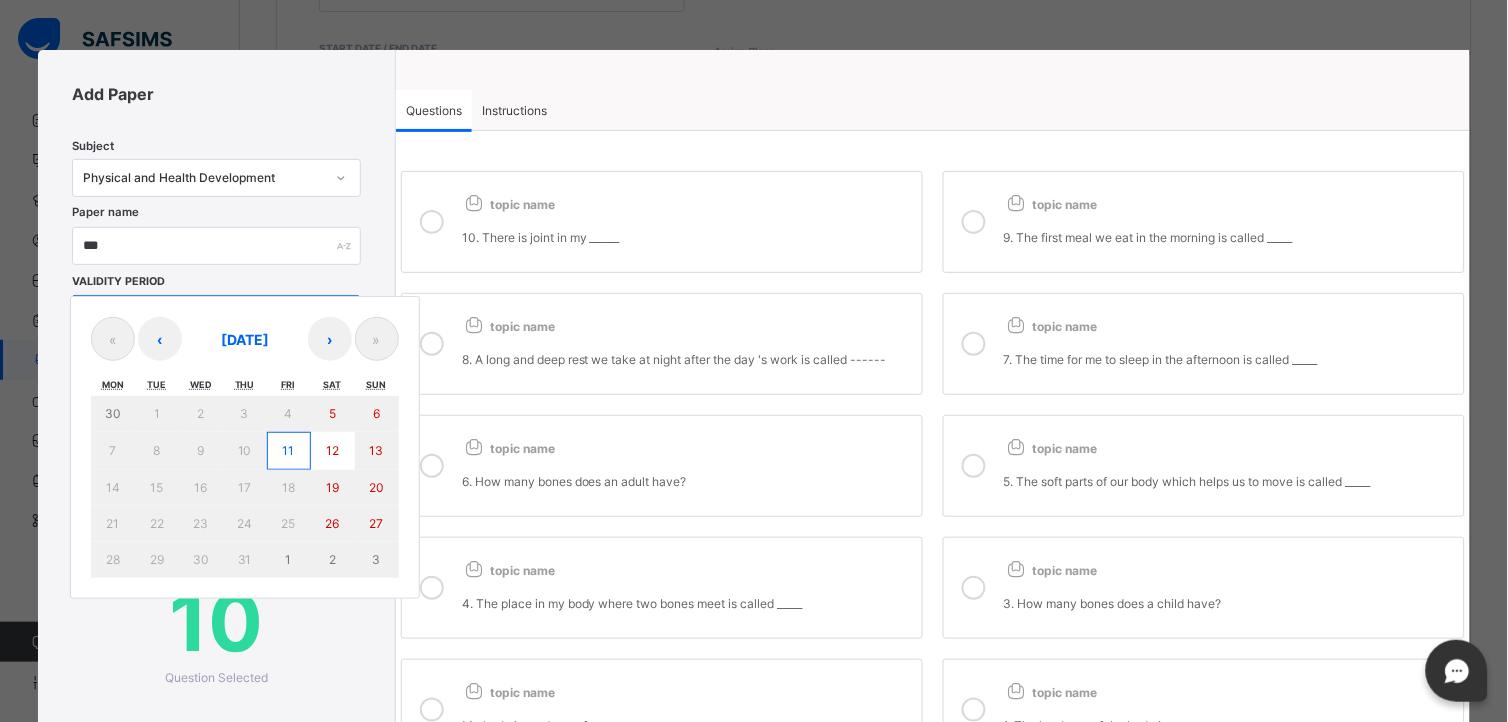 click on "11" at bounding box center [289, 451] 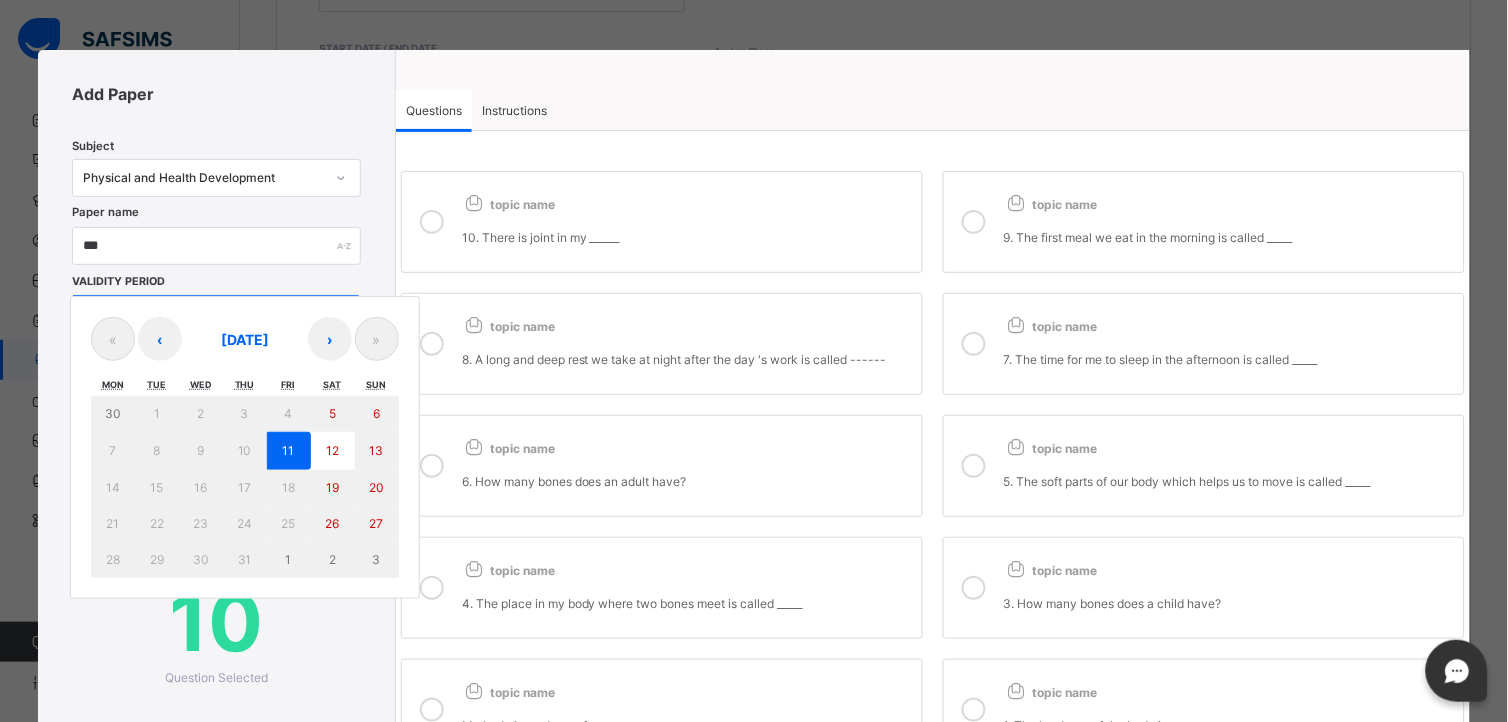 click on "11" at bounding box center (289, 451) 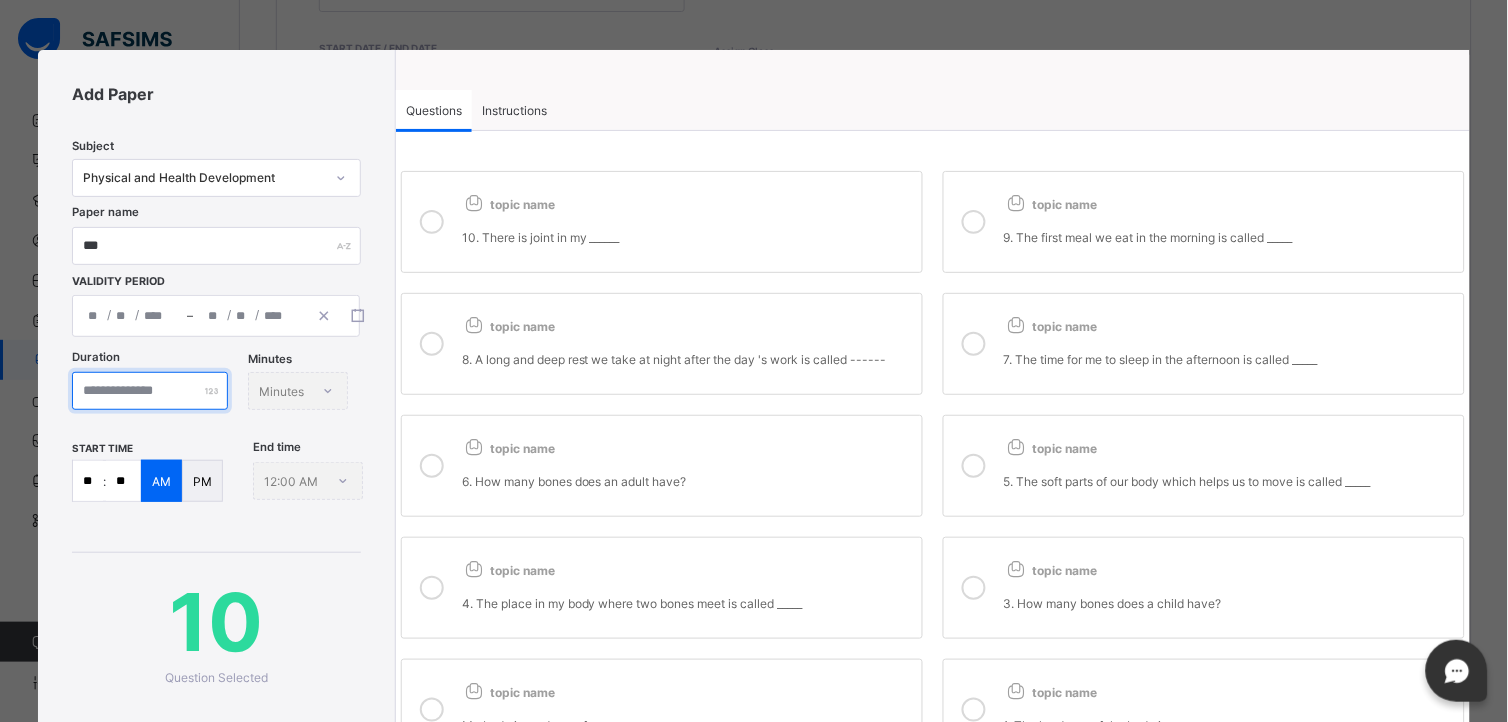 click at bounding box center [150, 391] 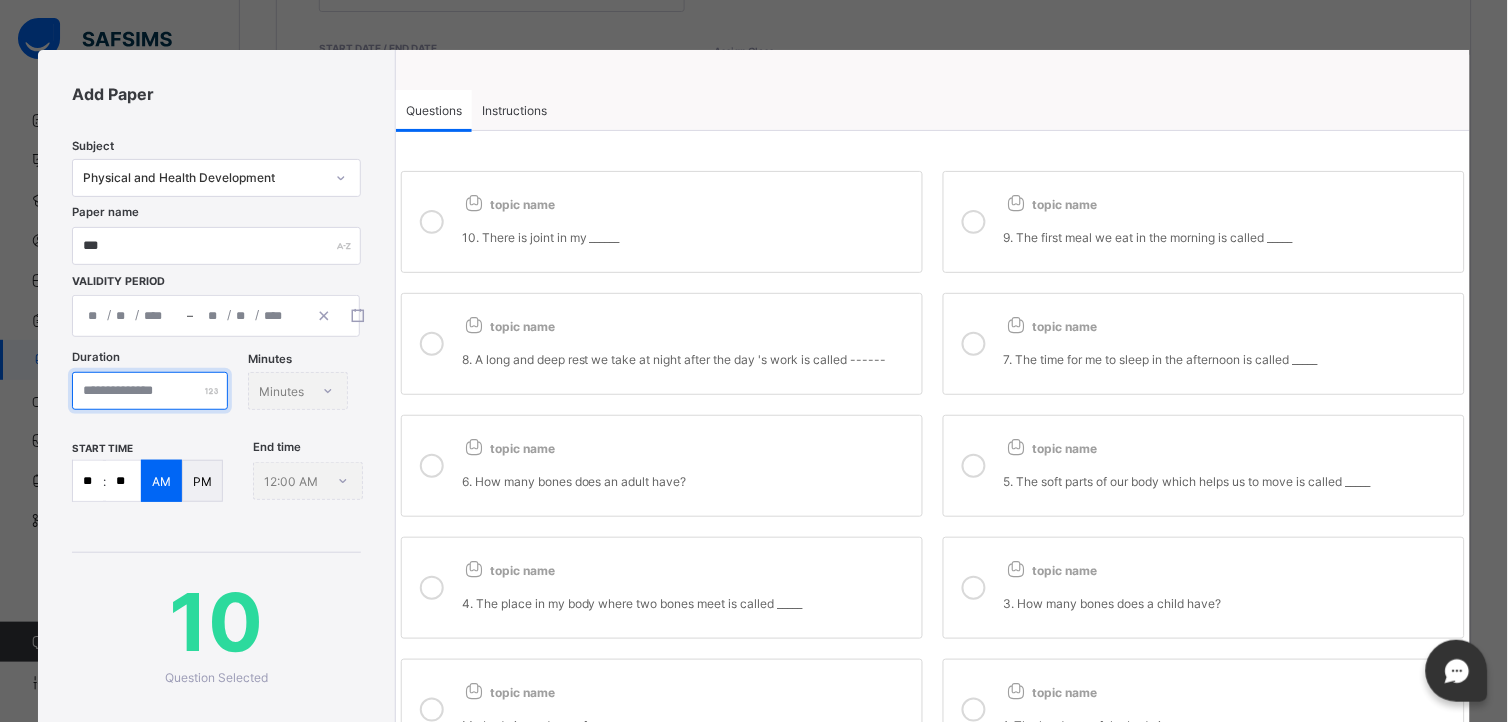 type on "***" 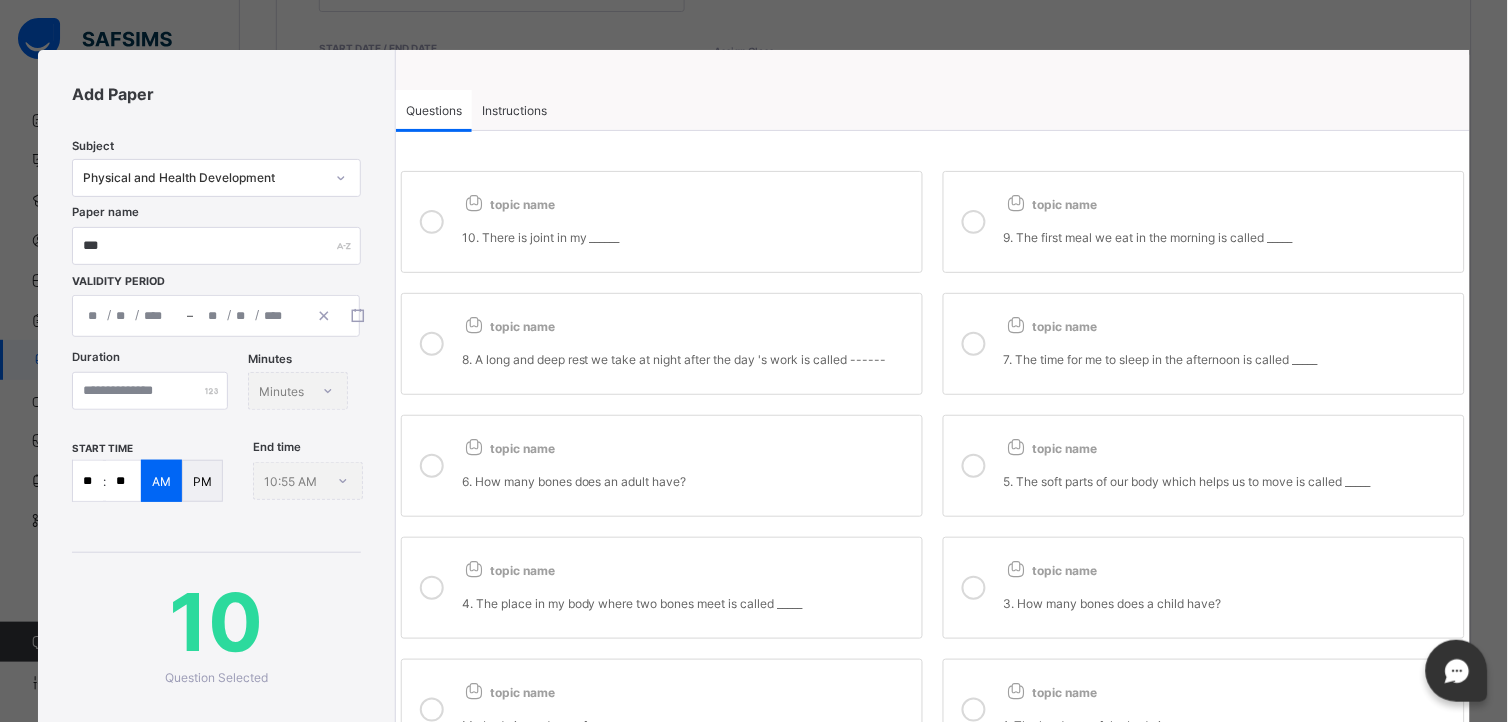 click on "Duration *** Minutes Minutes" at bounding box center [216, 396] 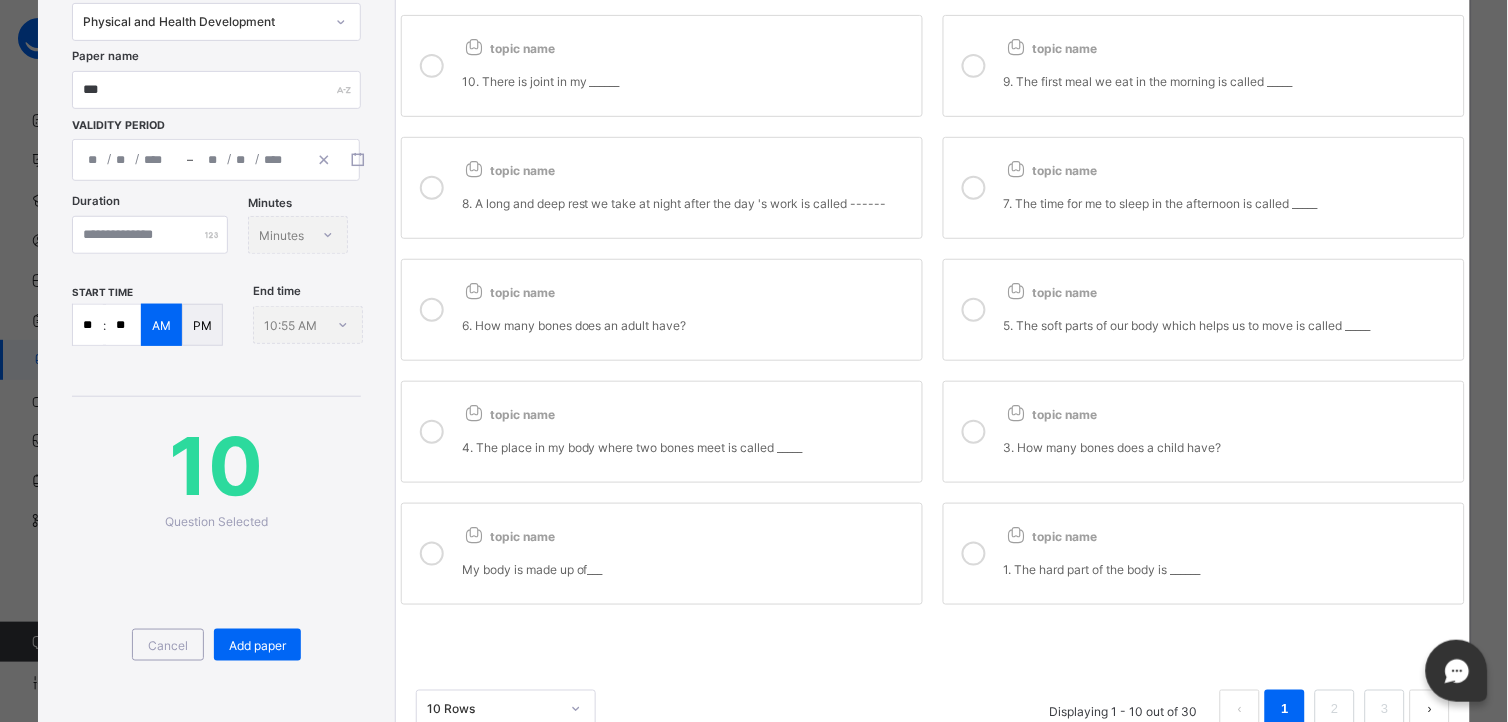 scroll, scrollTop: 266, scrollLeft: 0, axis: vertical 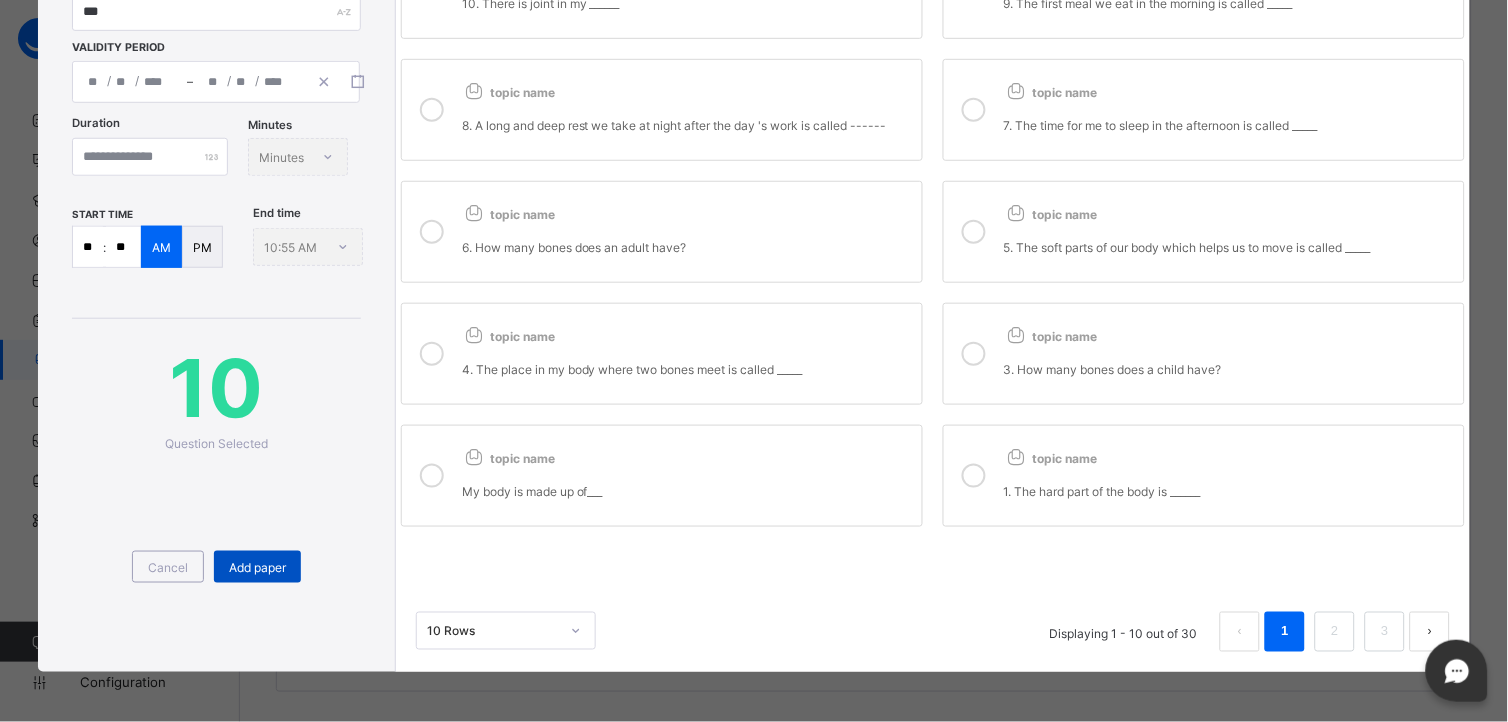 click on "Add paper" at bounding box center (257, 567) 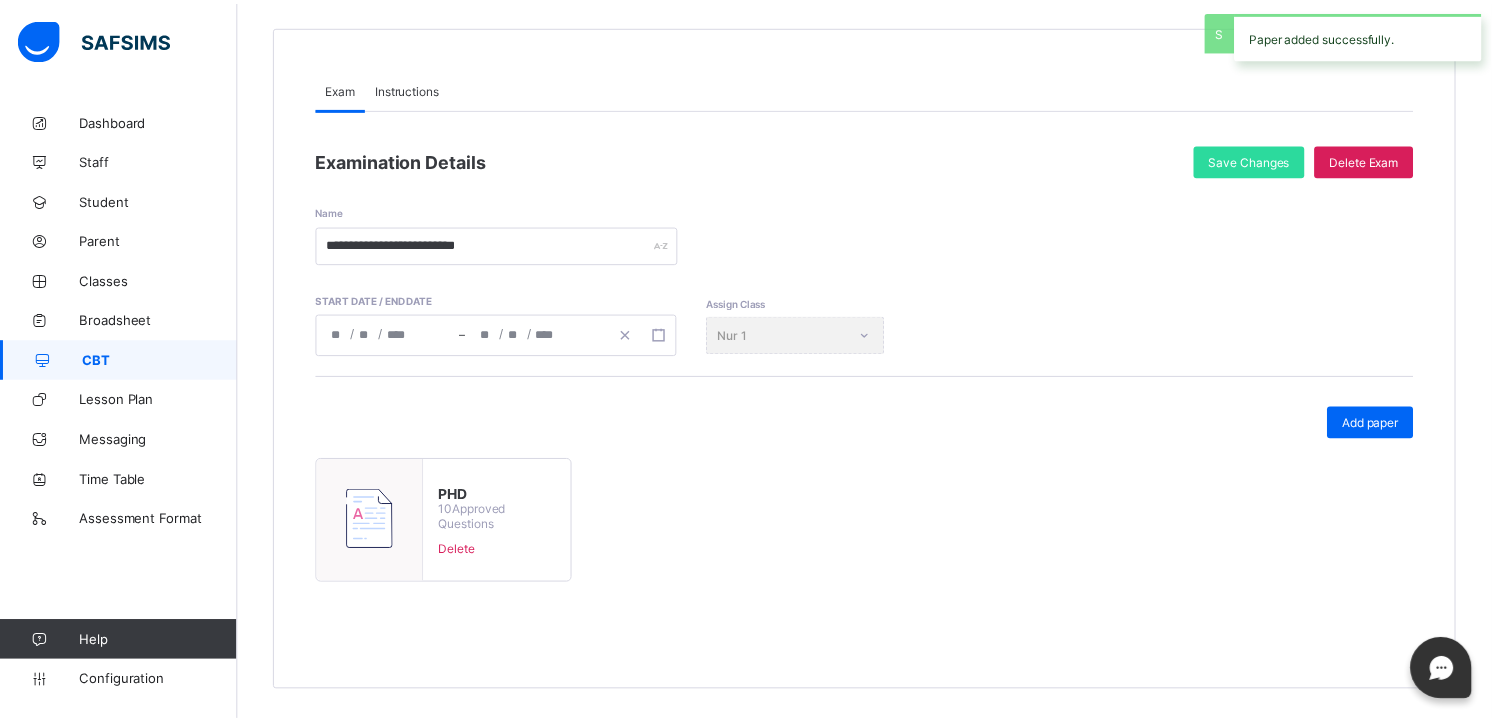 scroll, scrollTop: 170, scrollLeft: 0, axis: vertical 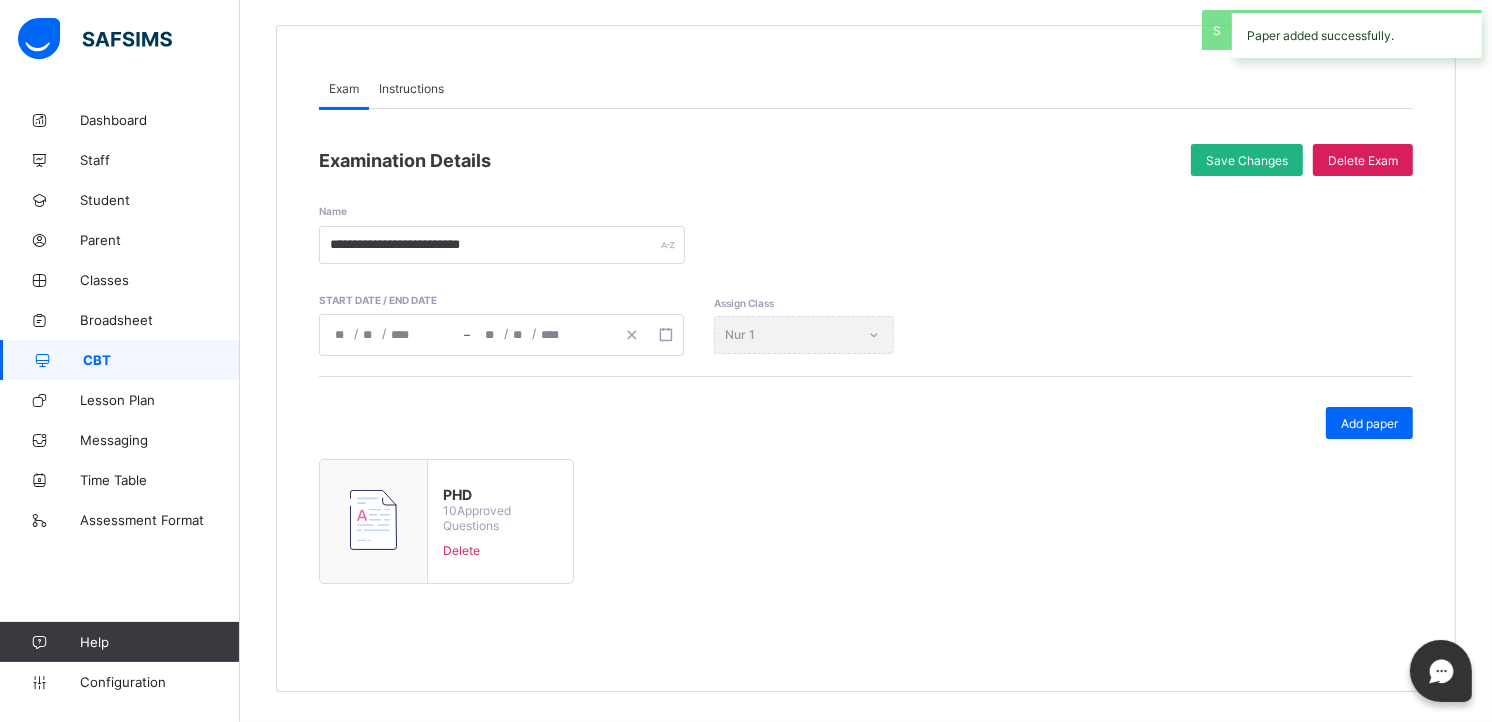 click on "Save Changes" at bounding box center (1247, 160) 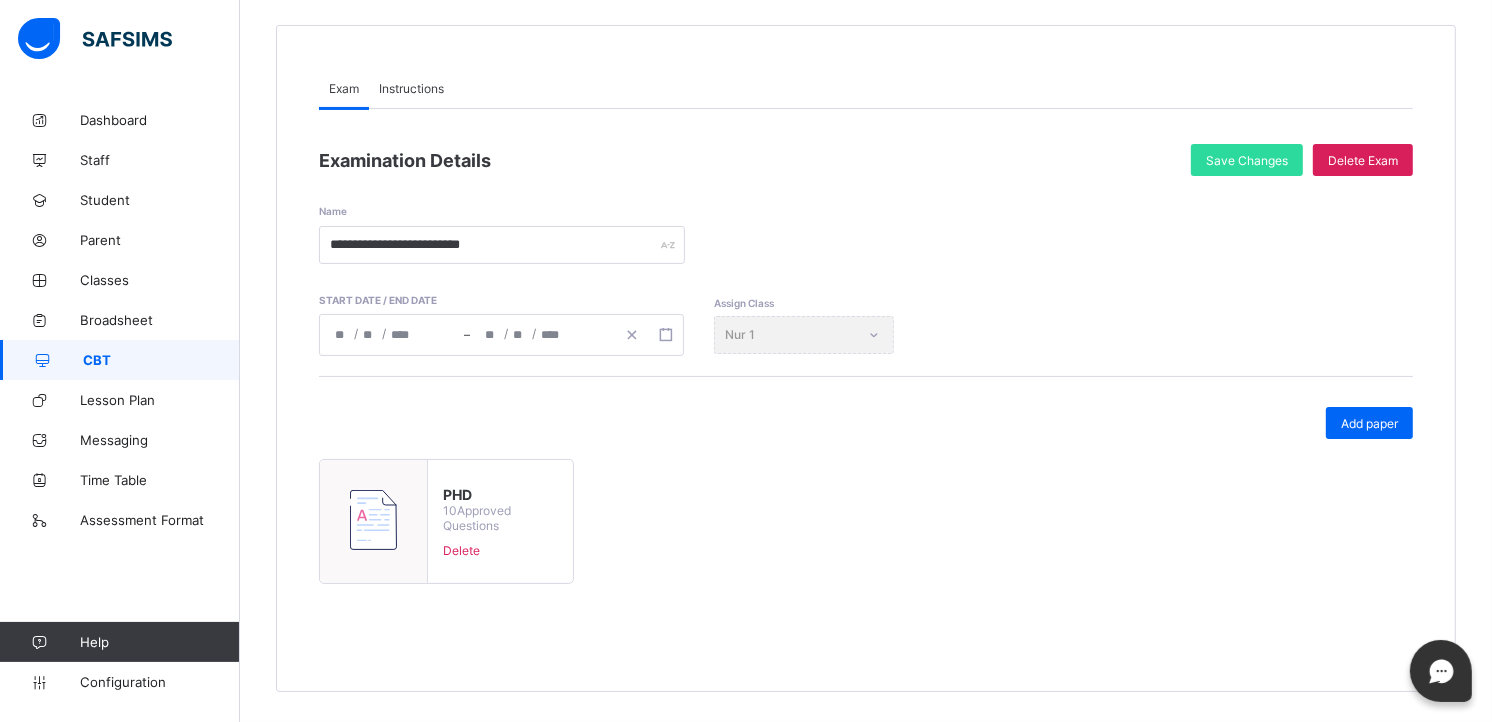 click on "CBT" at bounding box center (161, 360) 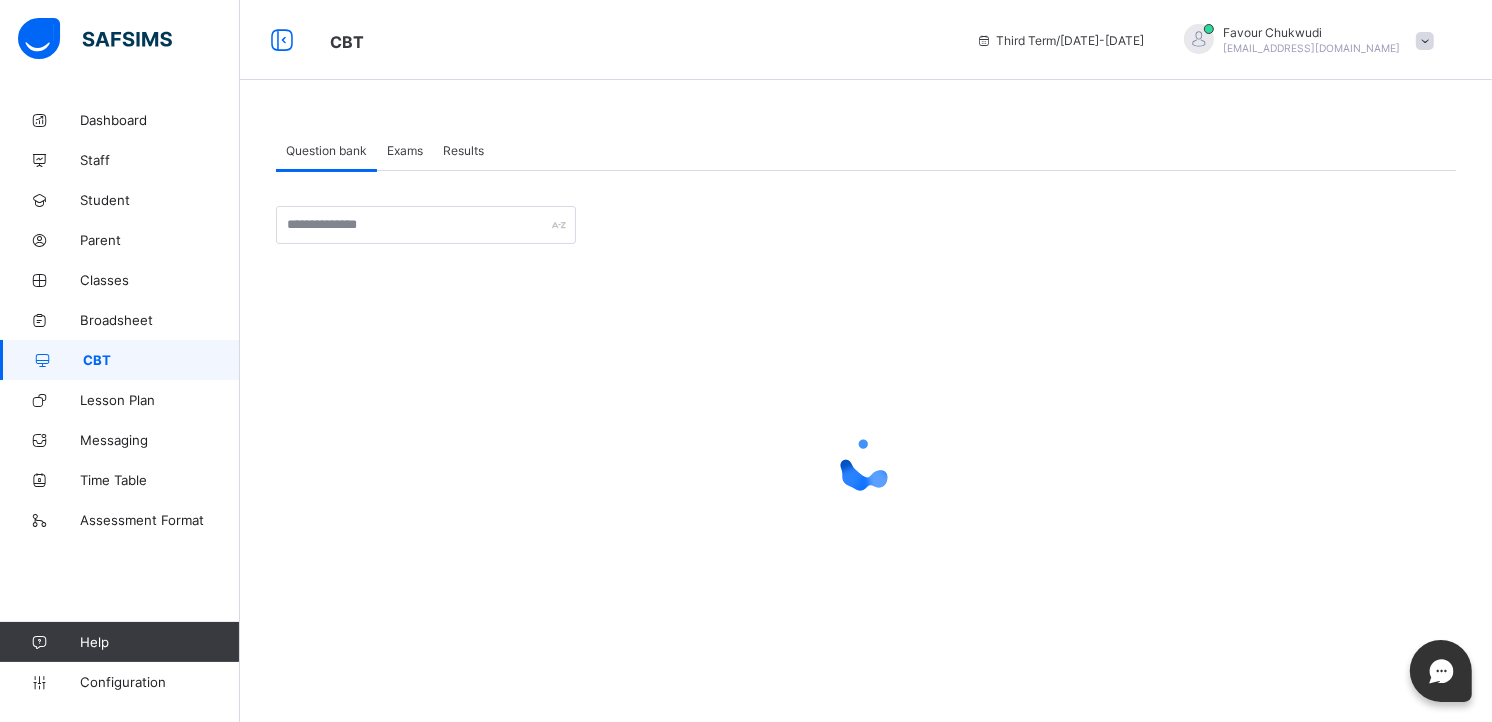 scroll, scrollTop: 0, scrollLeft: 0, axis: both 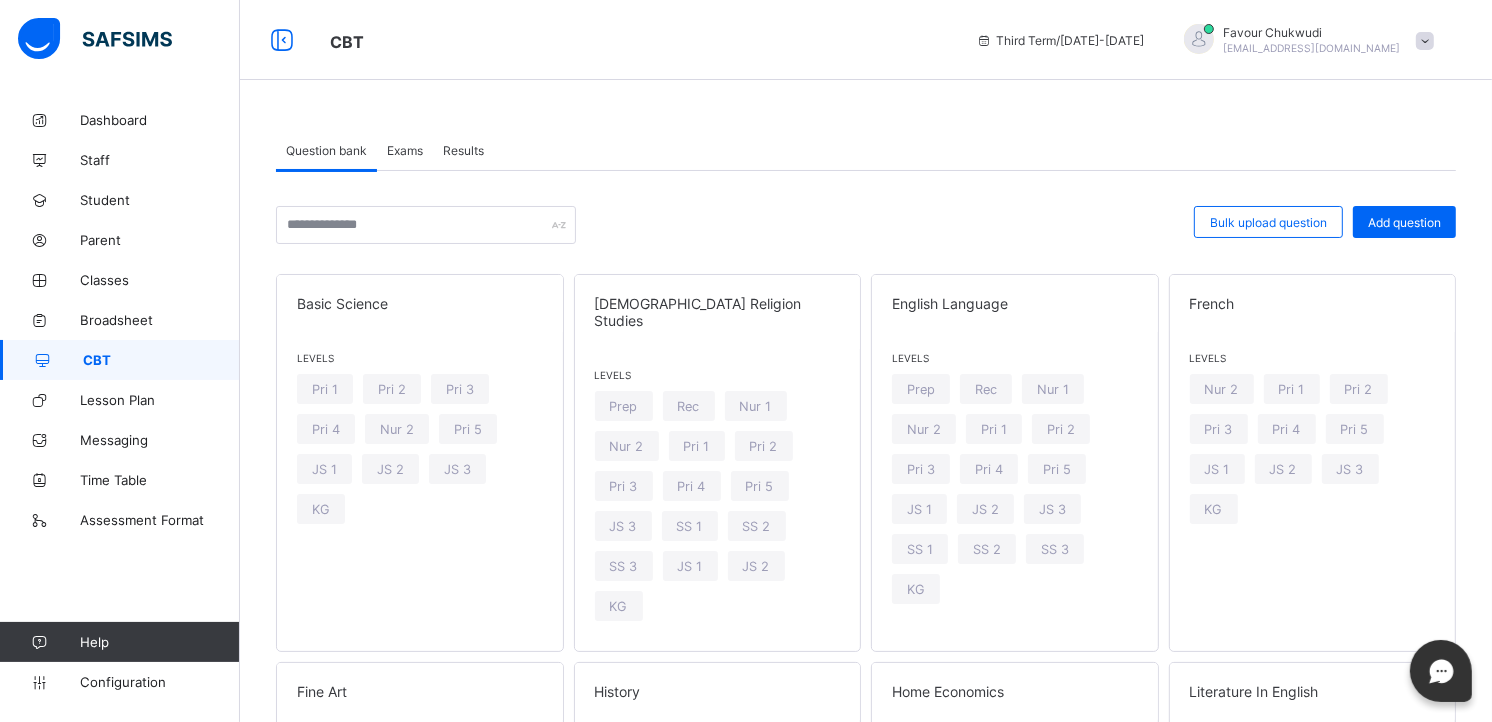 click on "Exams" at bounding box center [405, 150] 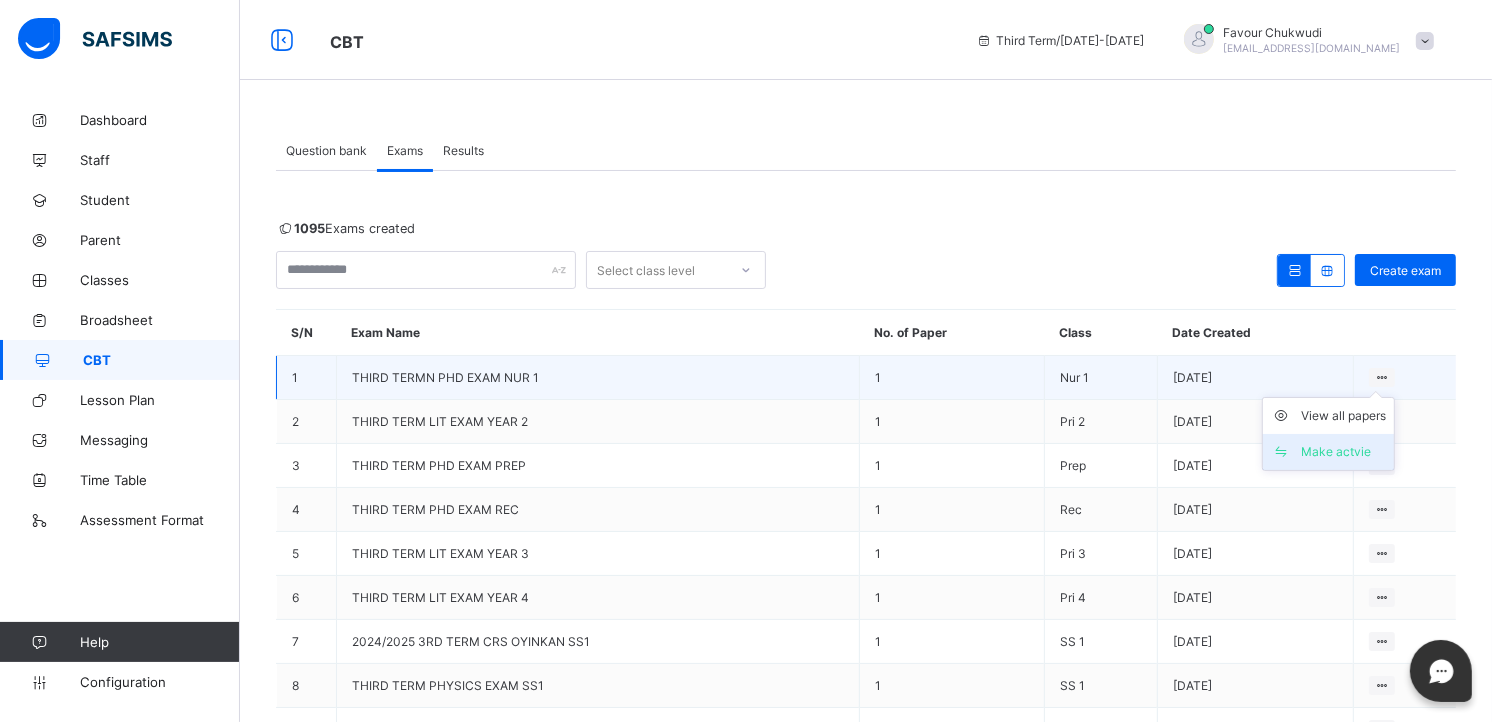 click on "Make actvie" at bounding box center [1343, 452] 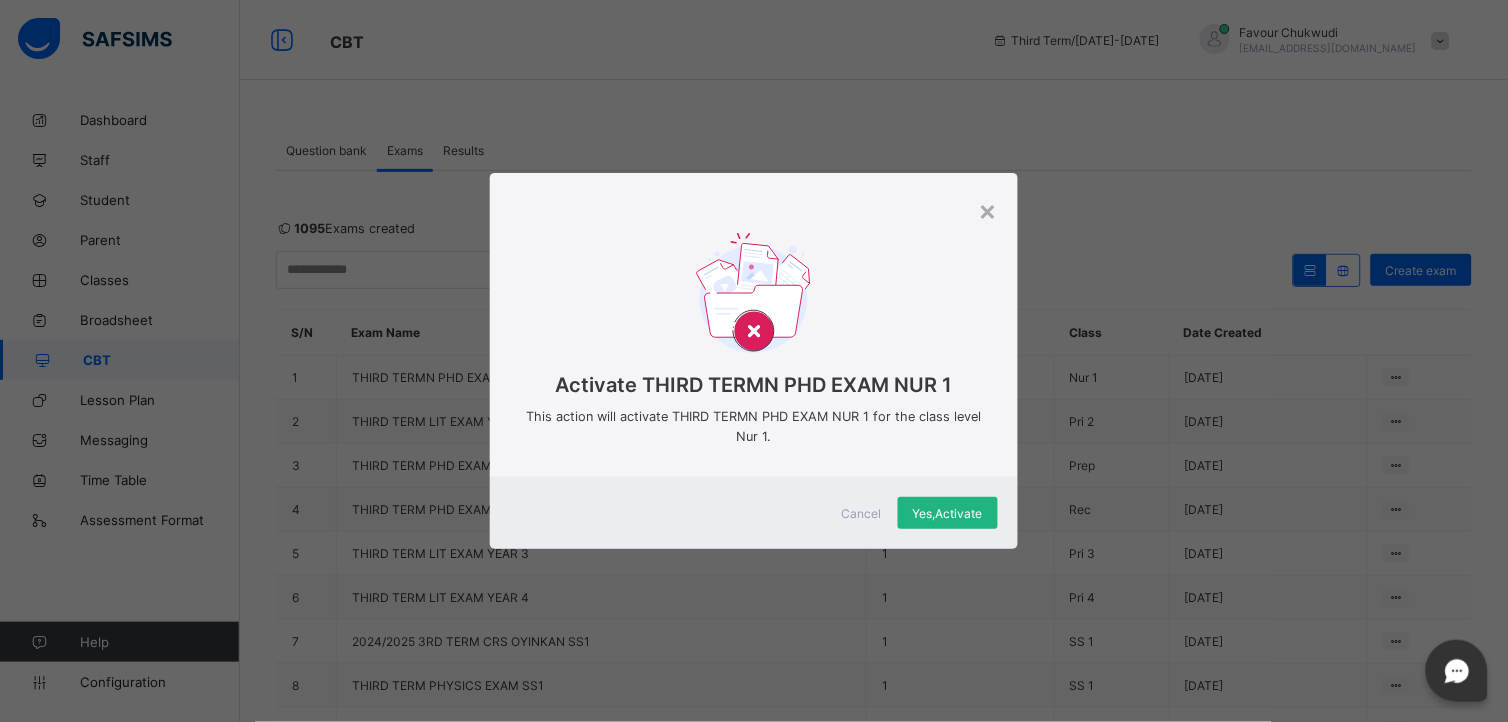 click on "Yes,  Activate" at bounding box center (948, 513) 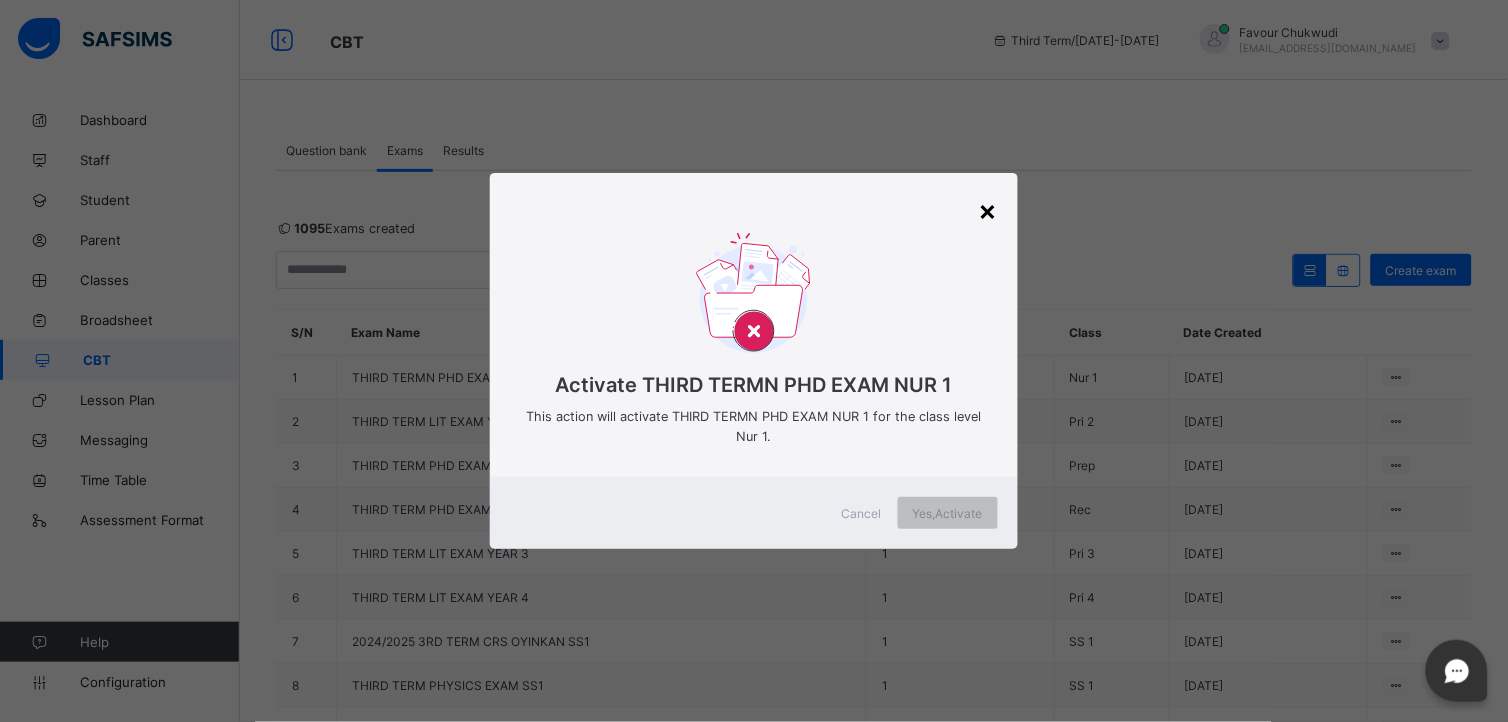 click on "×" at bounding box center [988, 210] 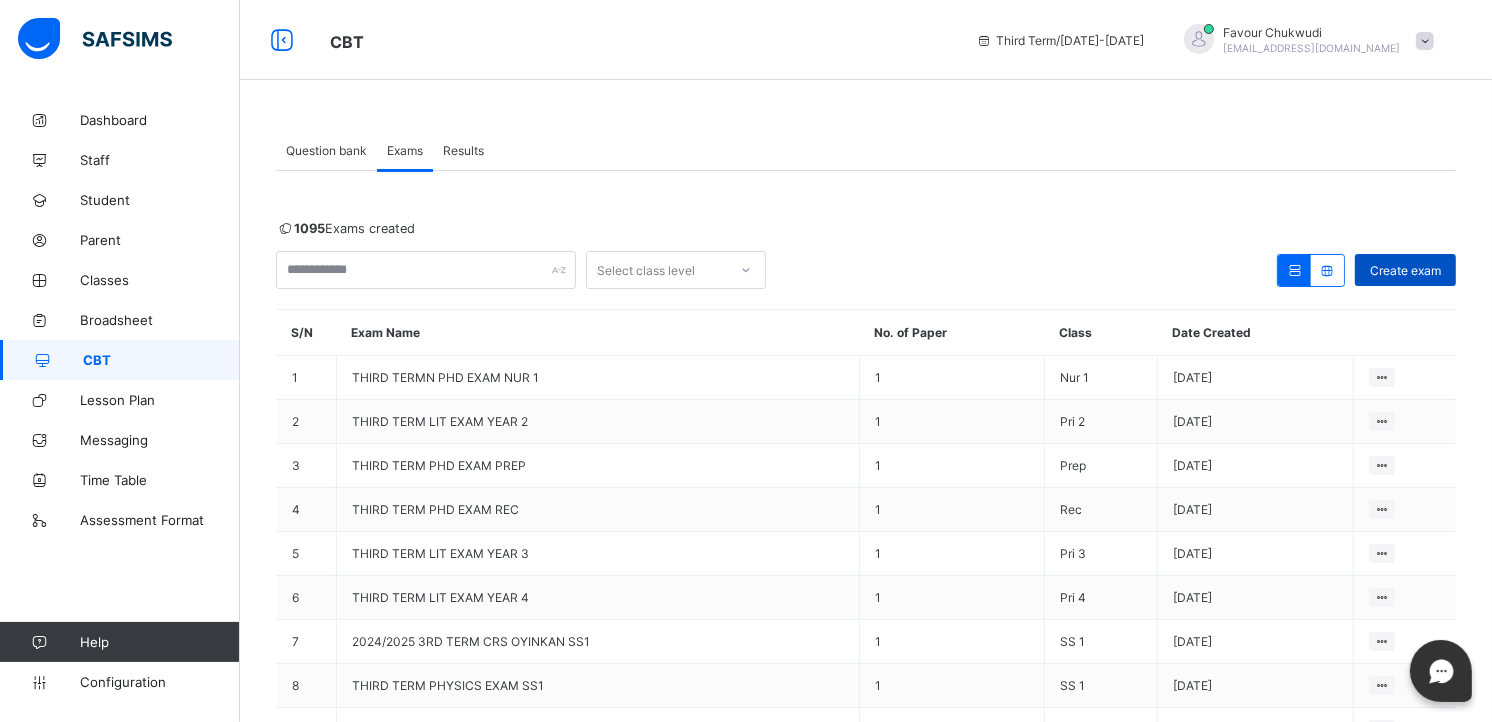 click on "Create exam" at bounding box center [1405, 270] 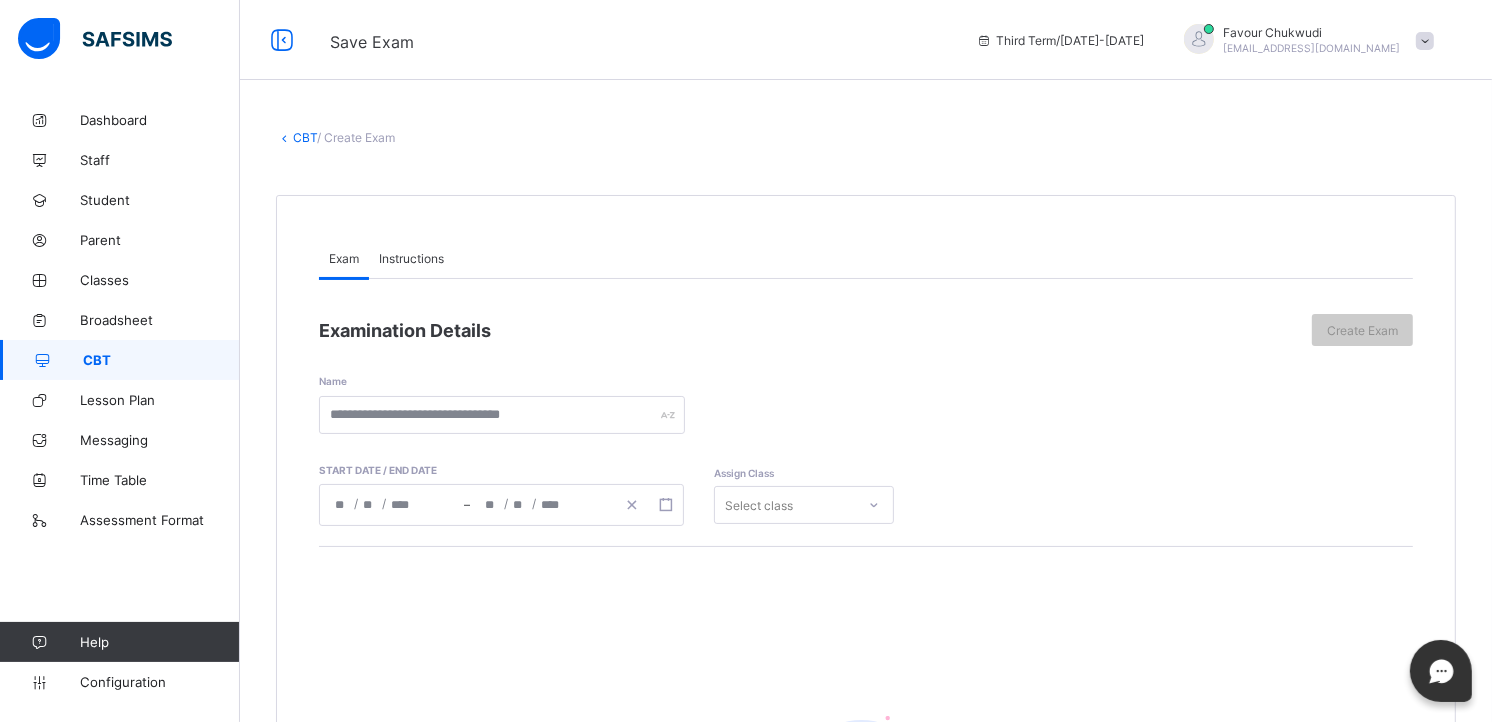 click on "Instructions" at bounding box center [411, 258] 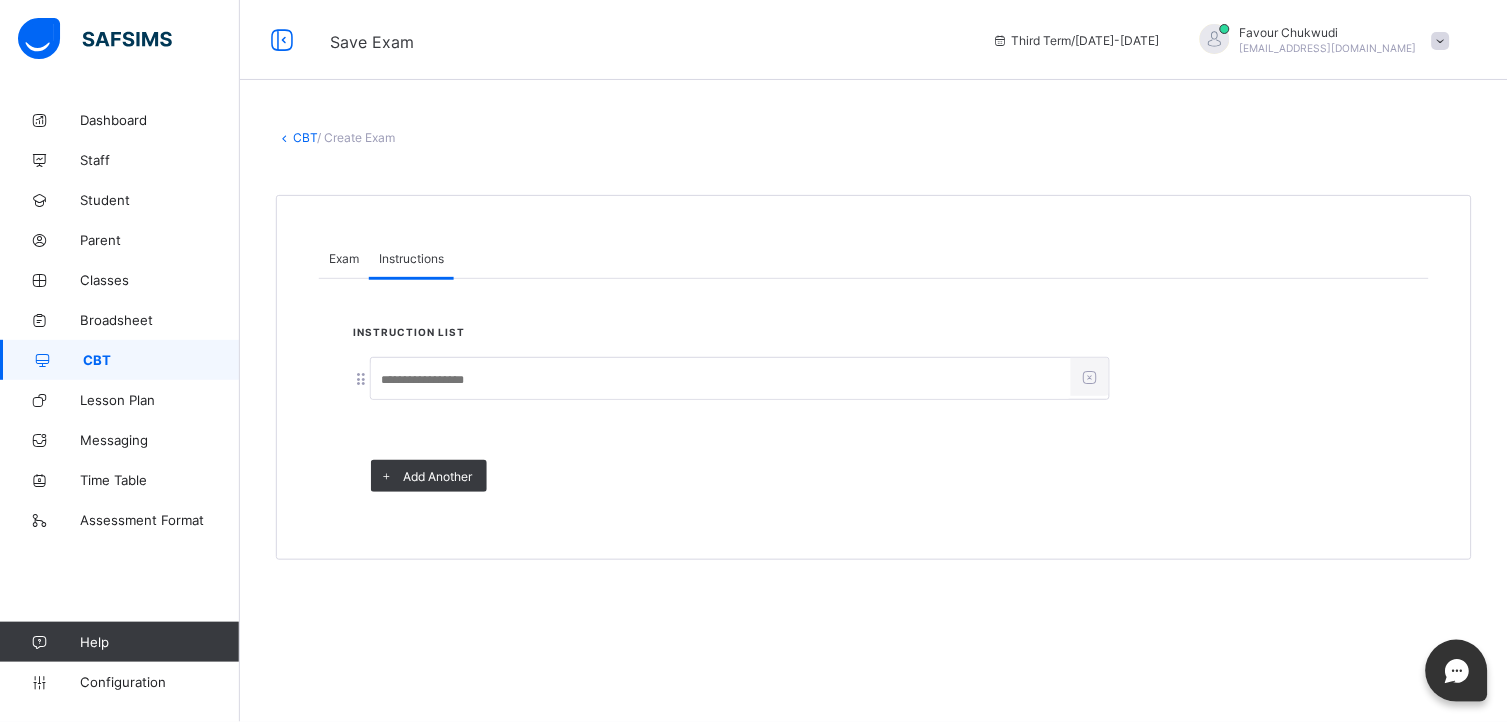 click at bounding box center (721, 380) 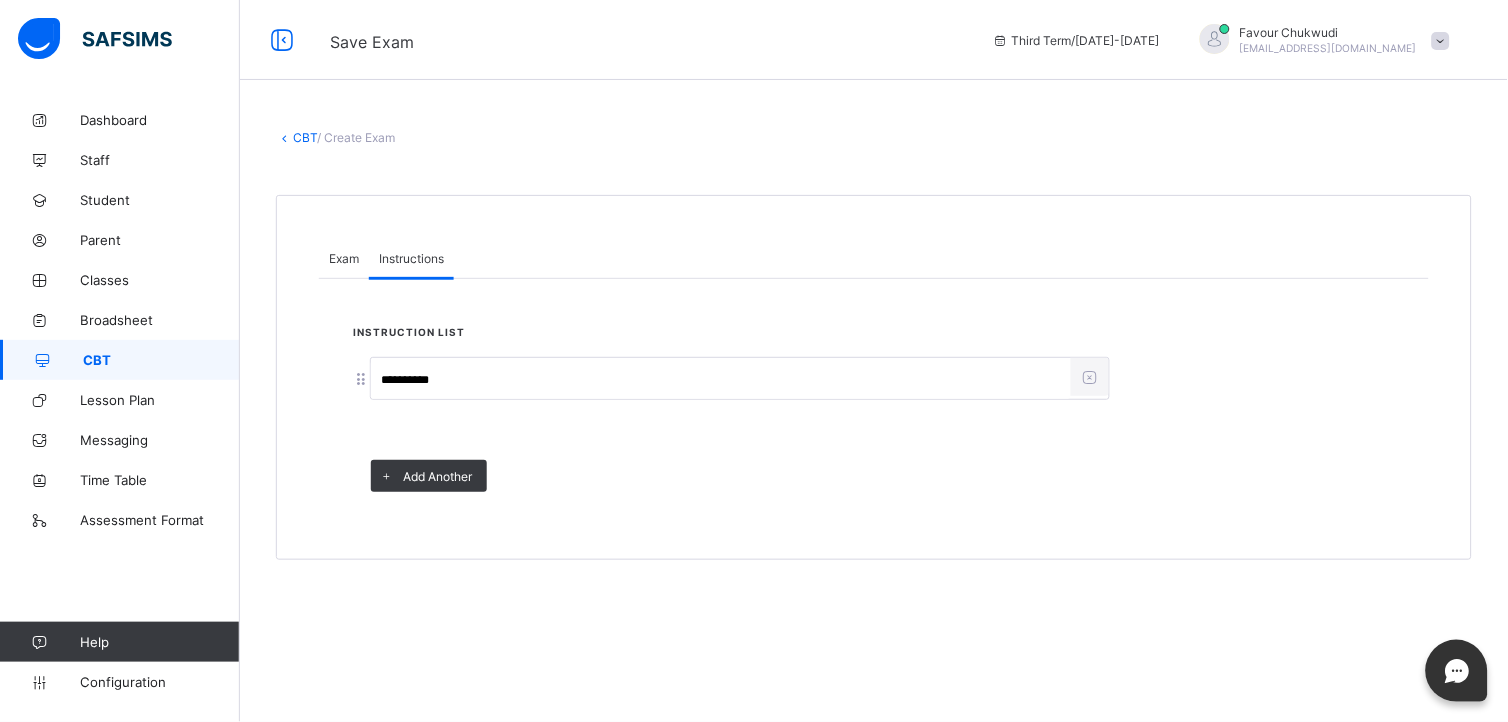 type on "**********" 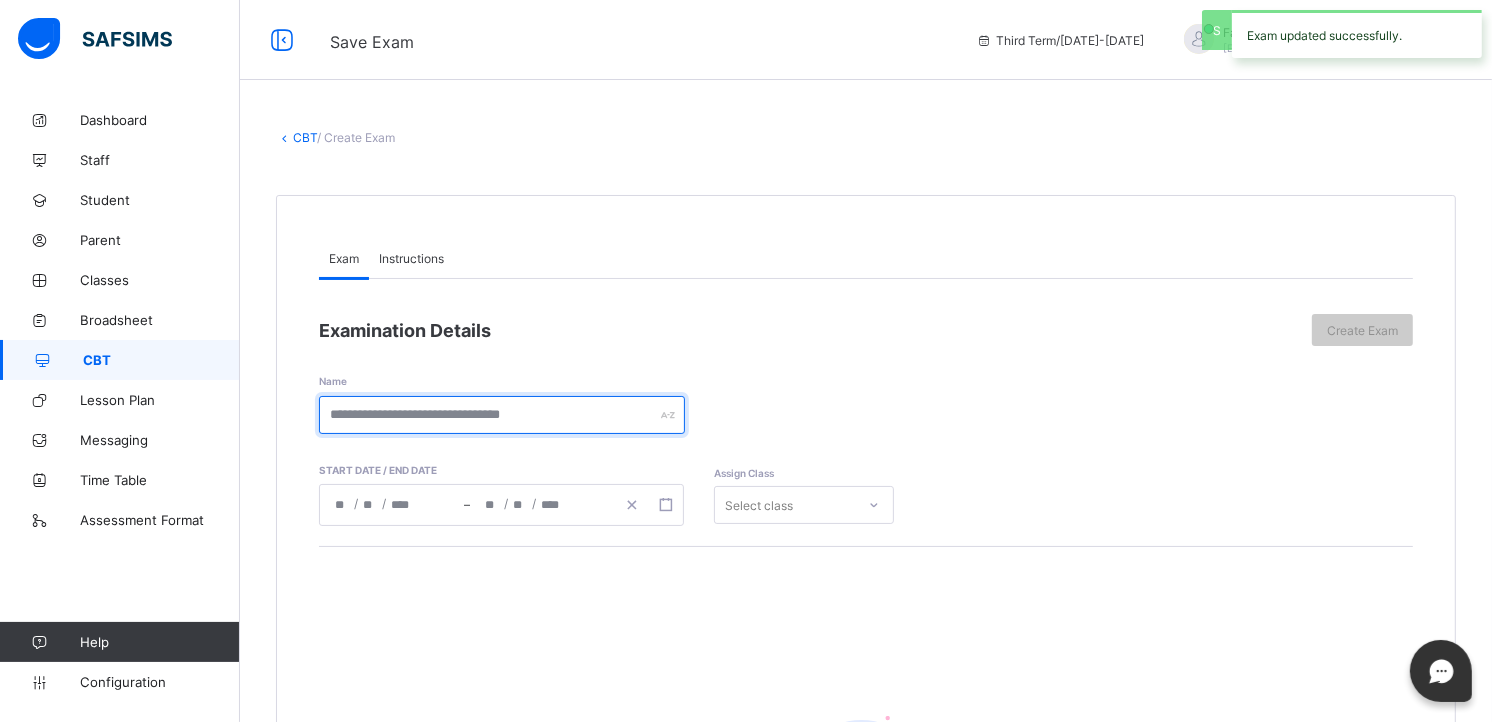 click at bounding box center (502, 415) 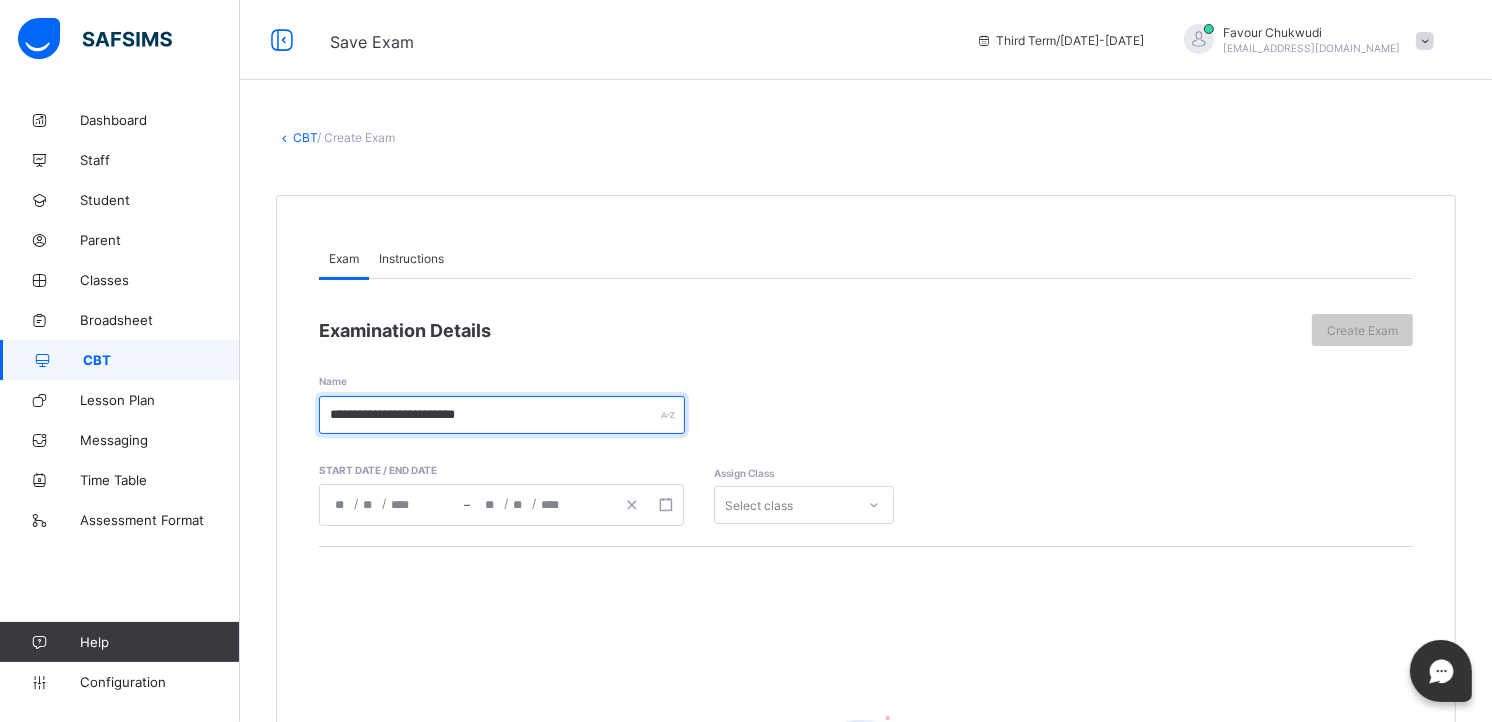 type on "**********" 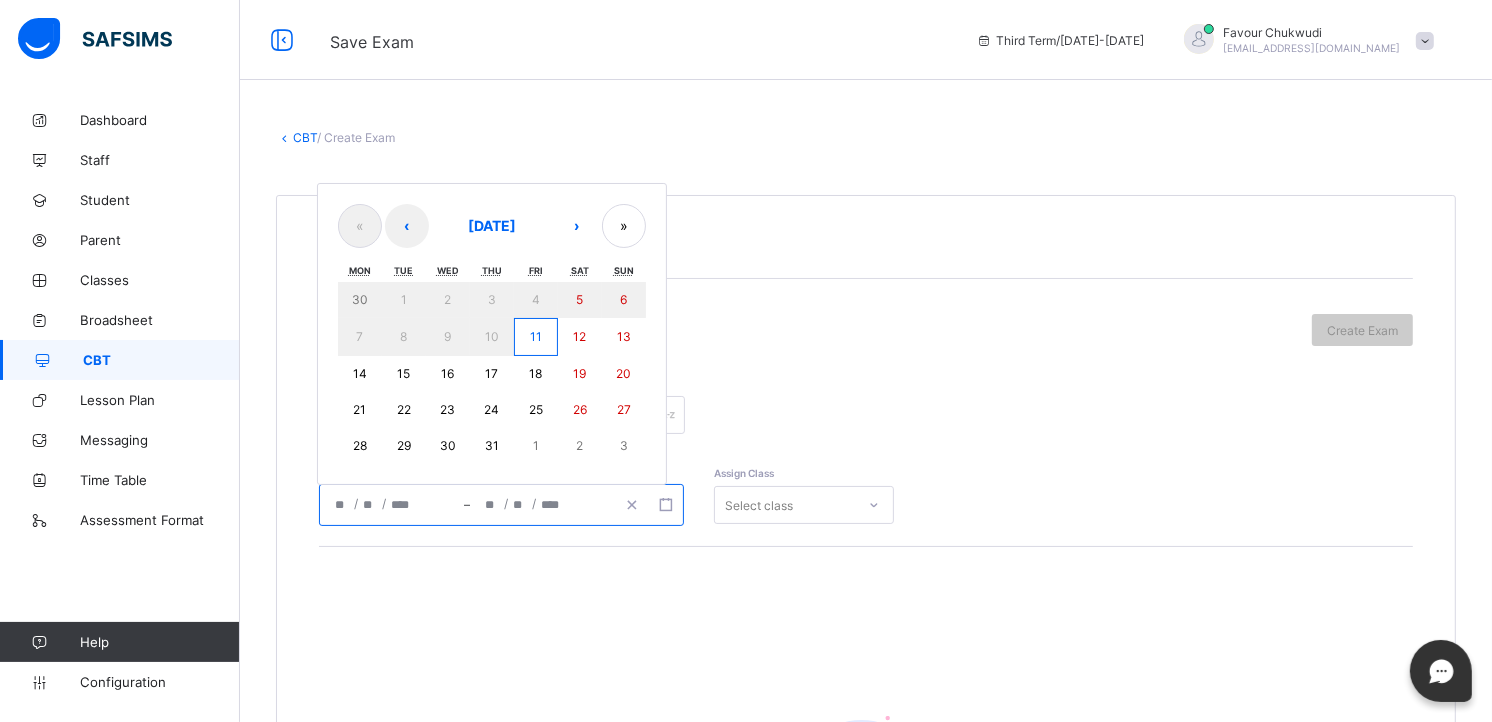 click 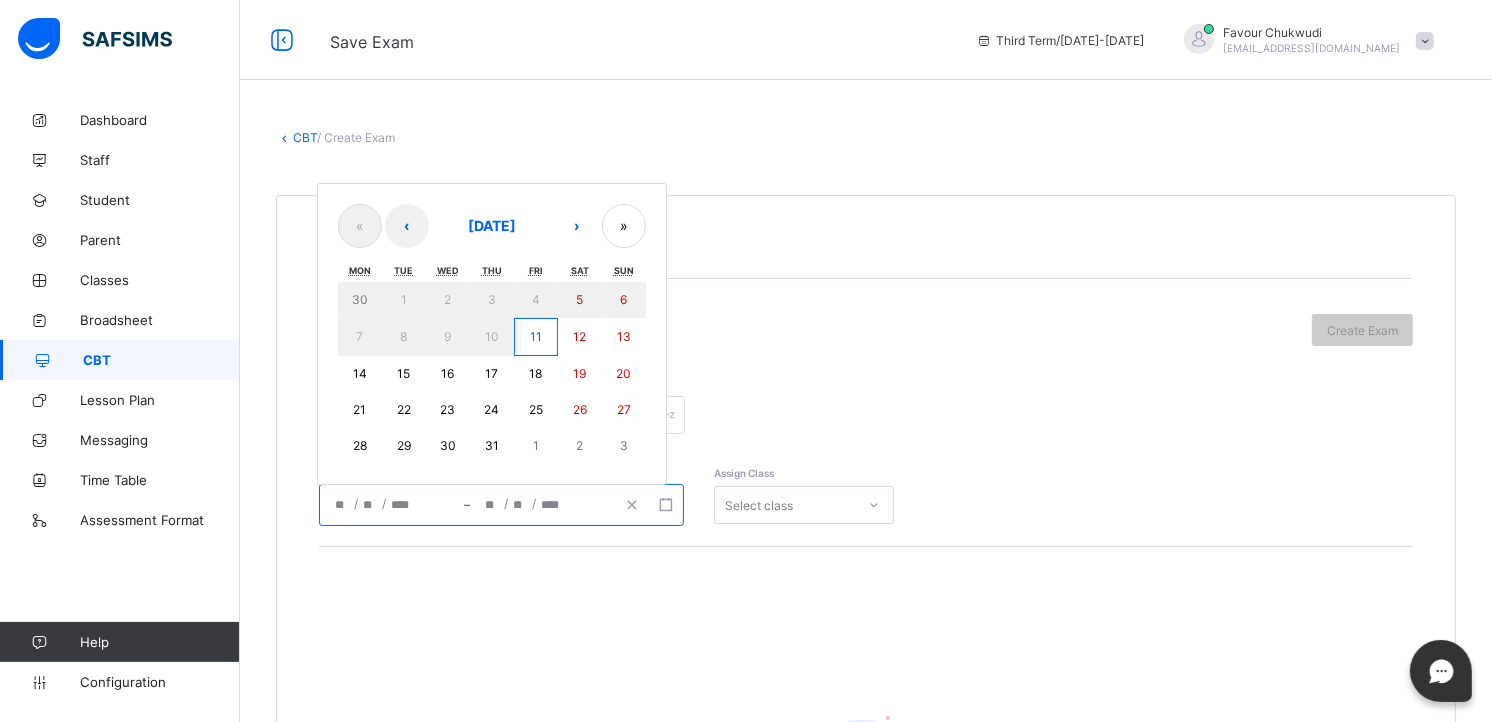 click on "11" at bounding box center [536, 337] 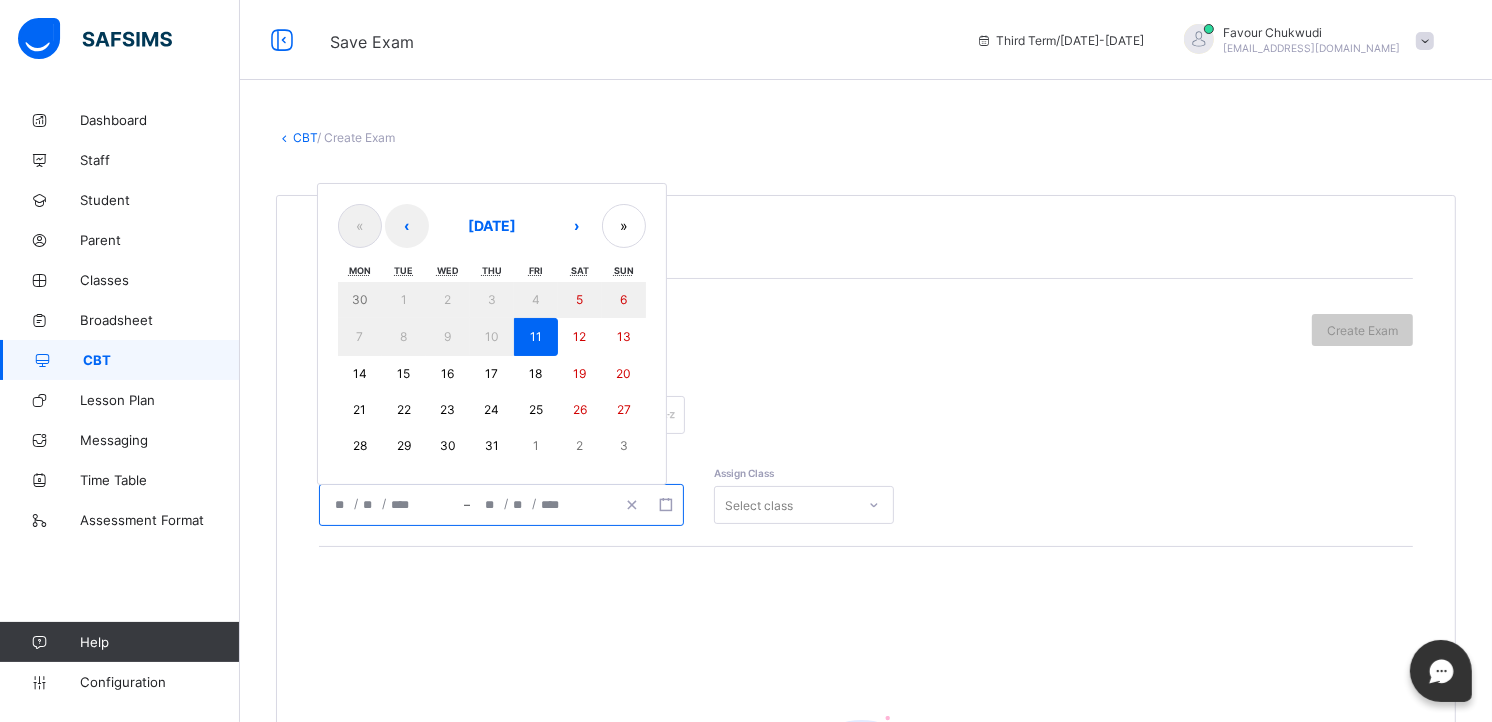 click on "11" at bounding box center (536, 337) 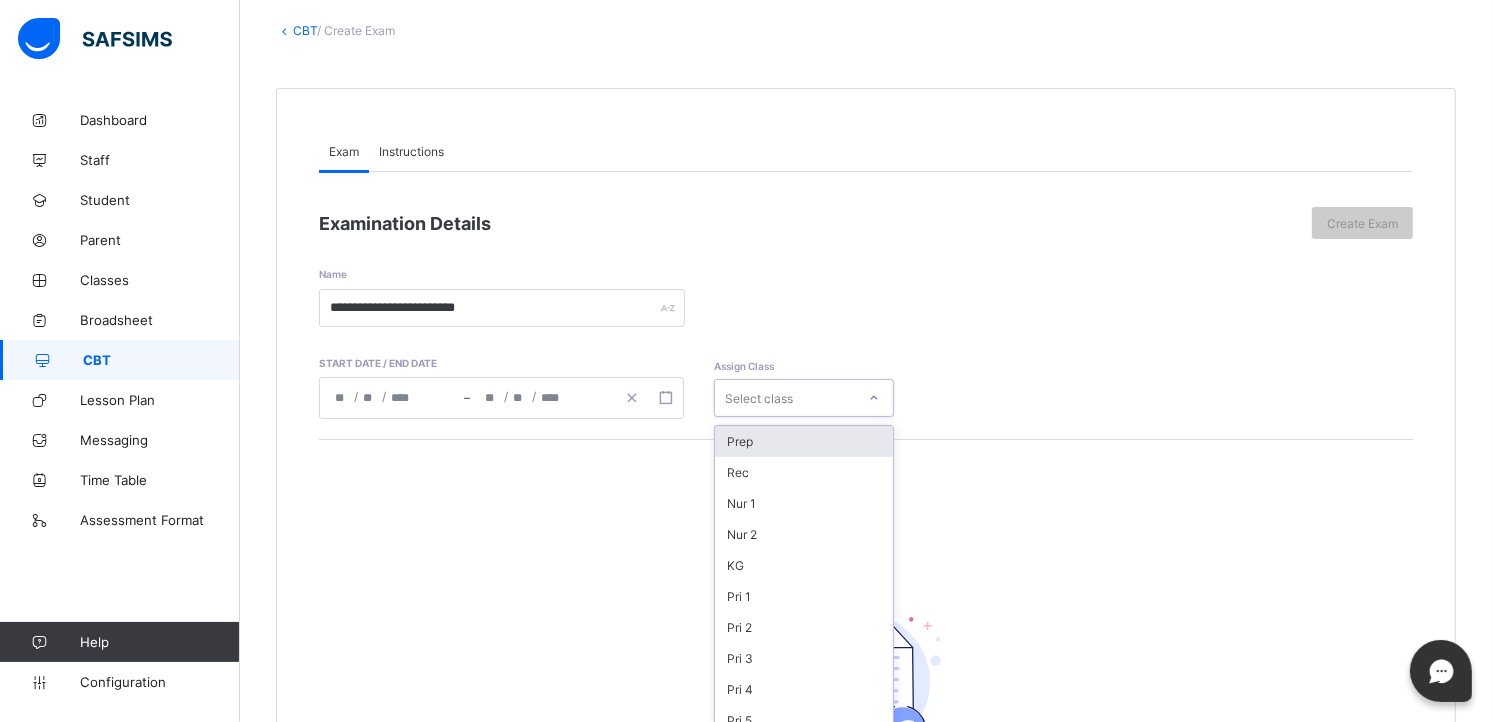click on "option Prep focused, 1 of 16. 16 results available. Use Up and Down to choose options, press Enter to select the currently focused option, press Escape to exit the menu, press Tab to select the option and exit the menu. Select class Prep Rec Nur 1 Nur 2 KG Pri 1 Pri 2 Pri 3 Pri 4 Pri 5 JS 1 JS 2 JS 3 SS 1 SS 2 SS 3" at bounding box center [804, 398] 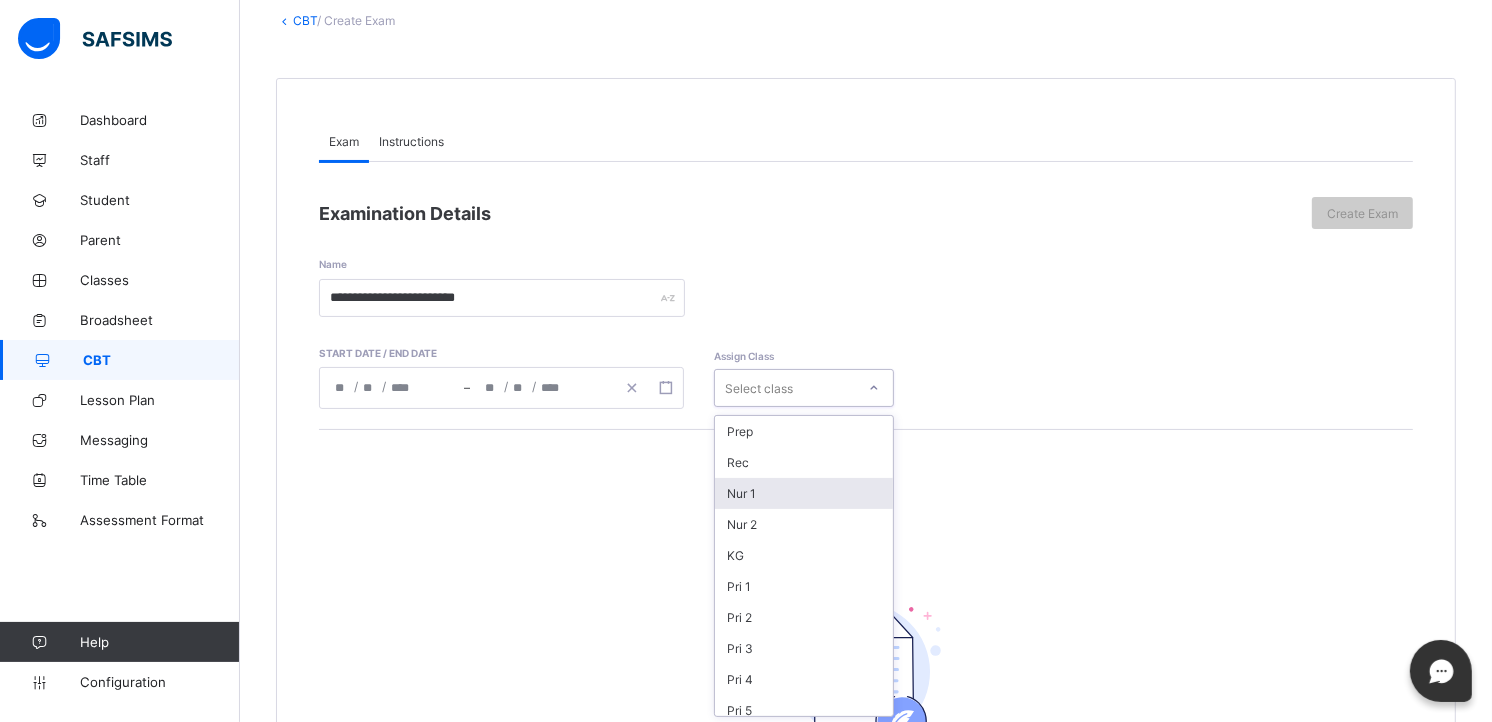 scroll, scrollTop: 120, scrollLeft: 0, axis: vertical 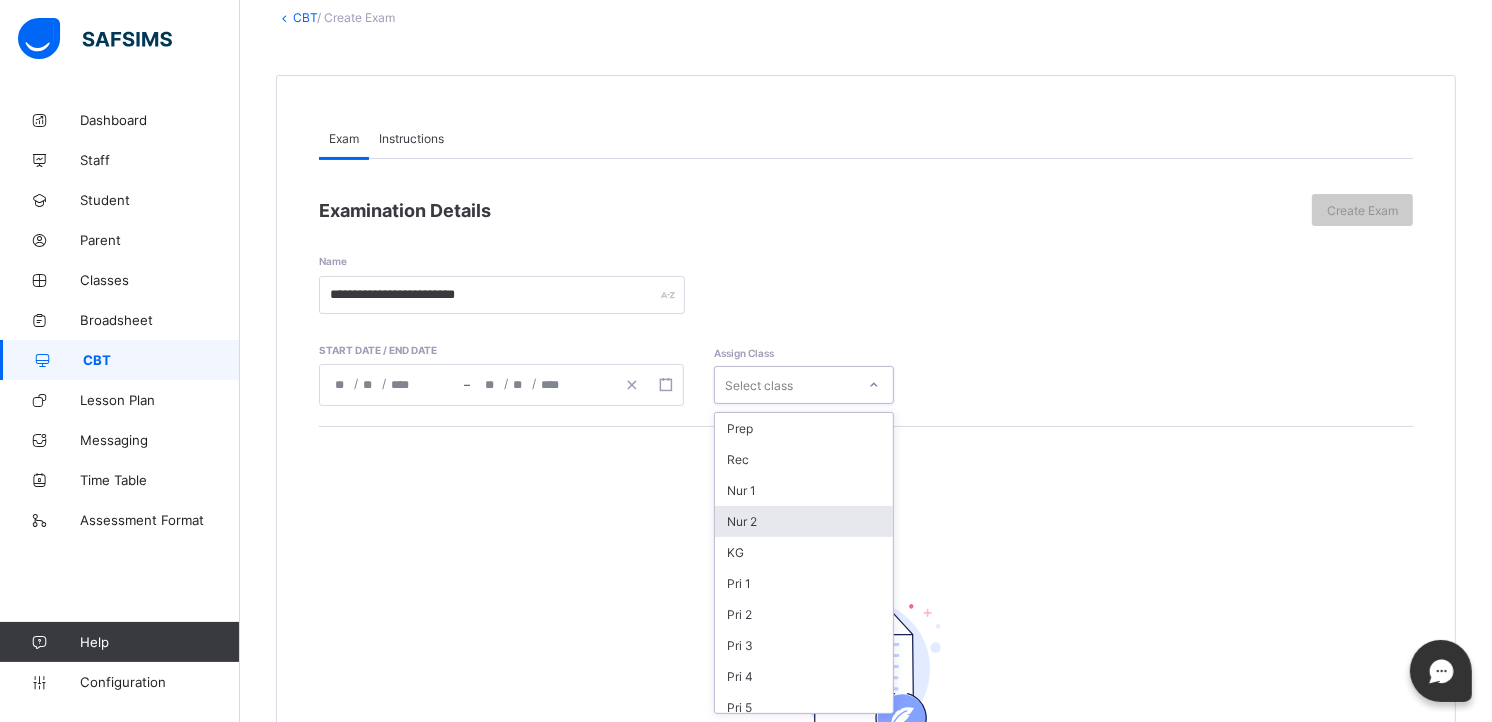 click on "Nur 2" at bounding box center [804, 521] 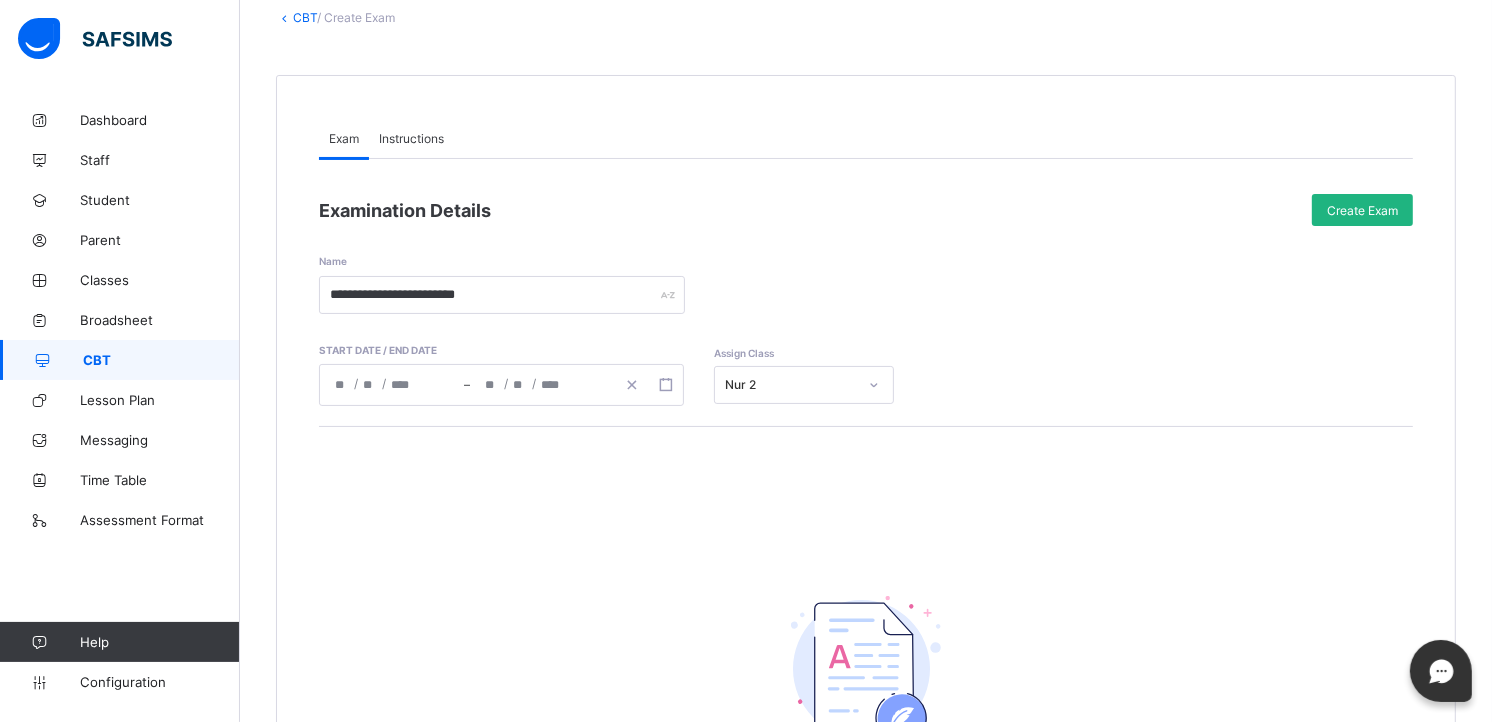 click on "Create Exam" at bounding box center [1362, 210] 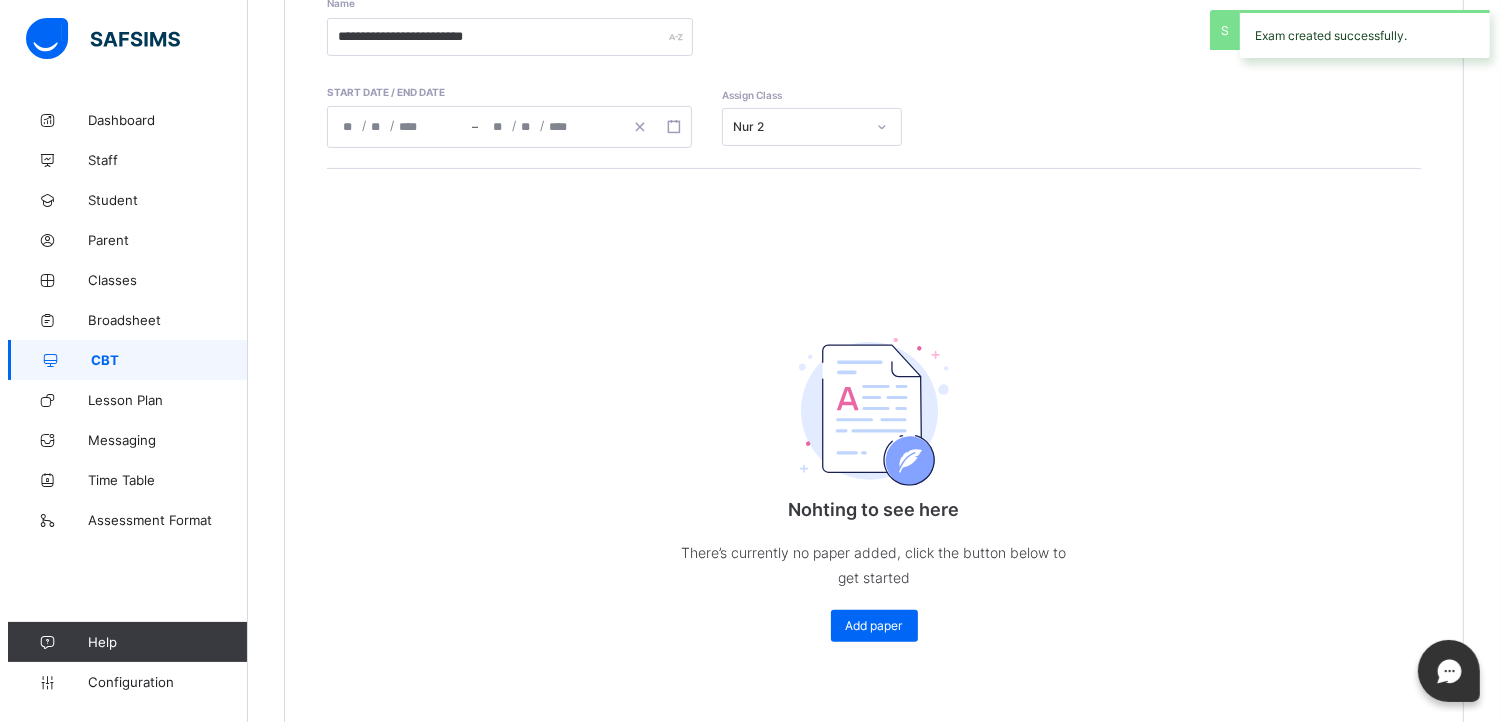 scroll, scrollTop: 423, scrollLeft: 0, axis: vertical 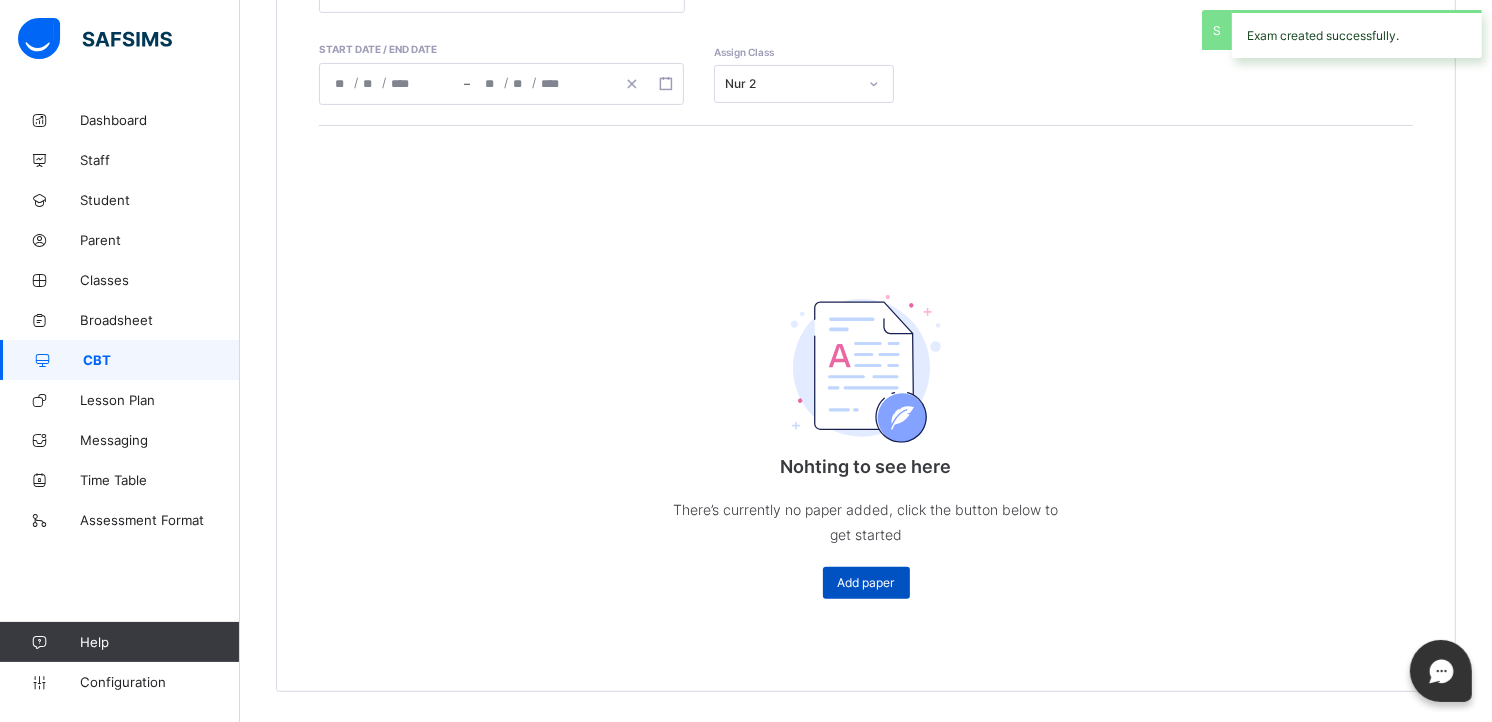 click on "Add paper" at bounding box center [866, 582] 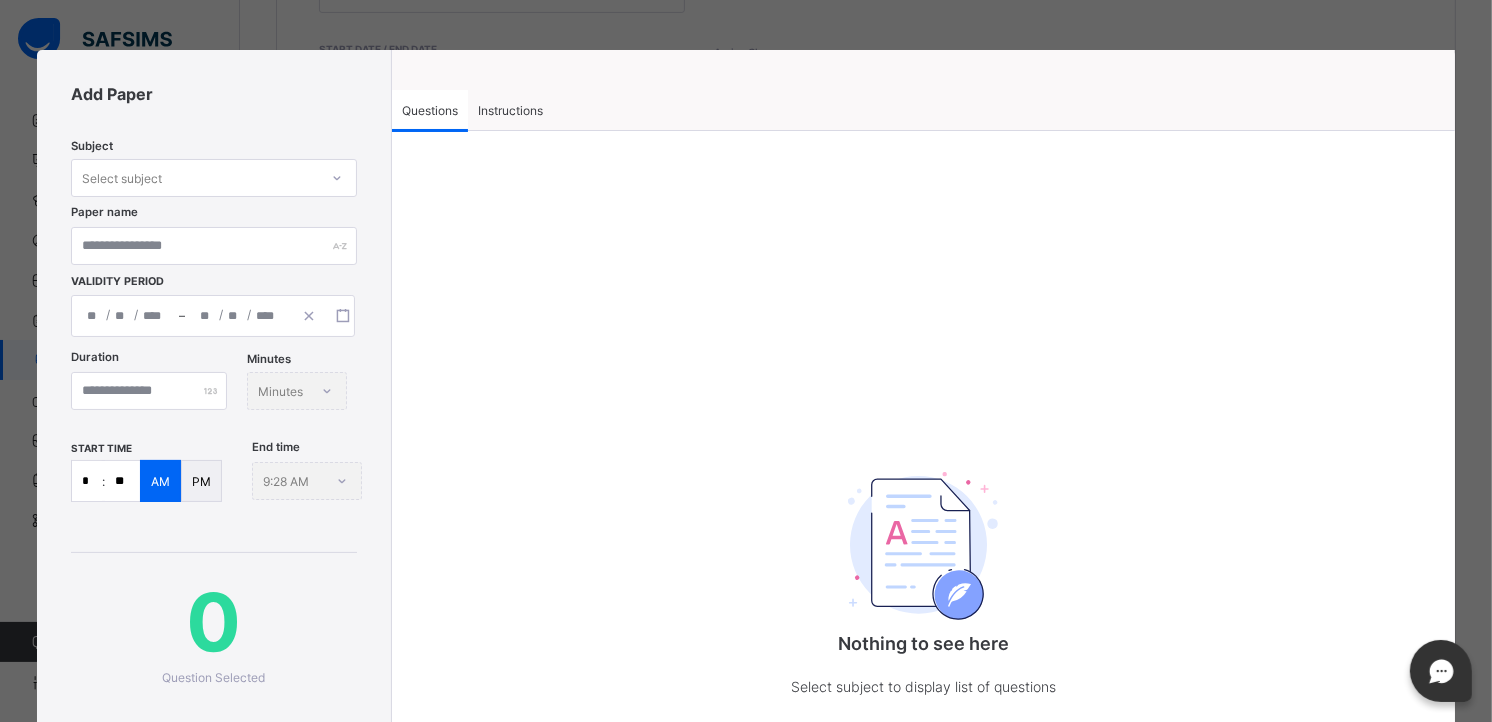 click on "Instructions" at bounding box center (510, 110) 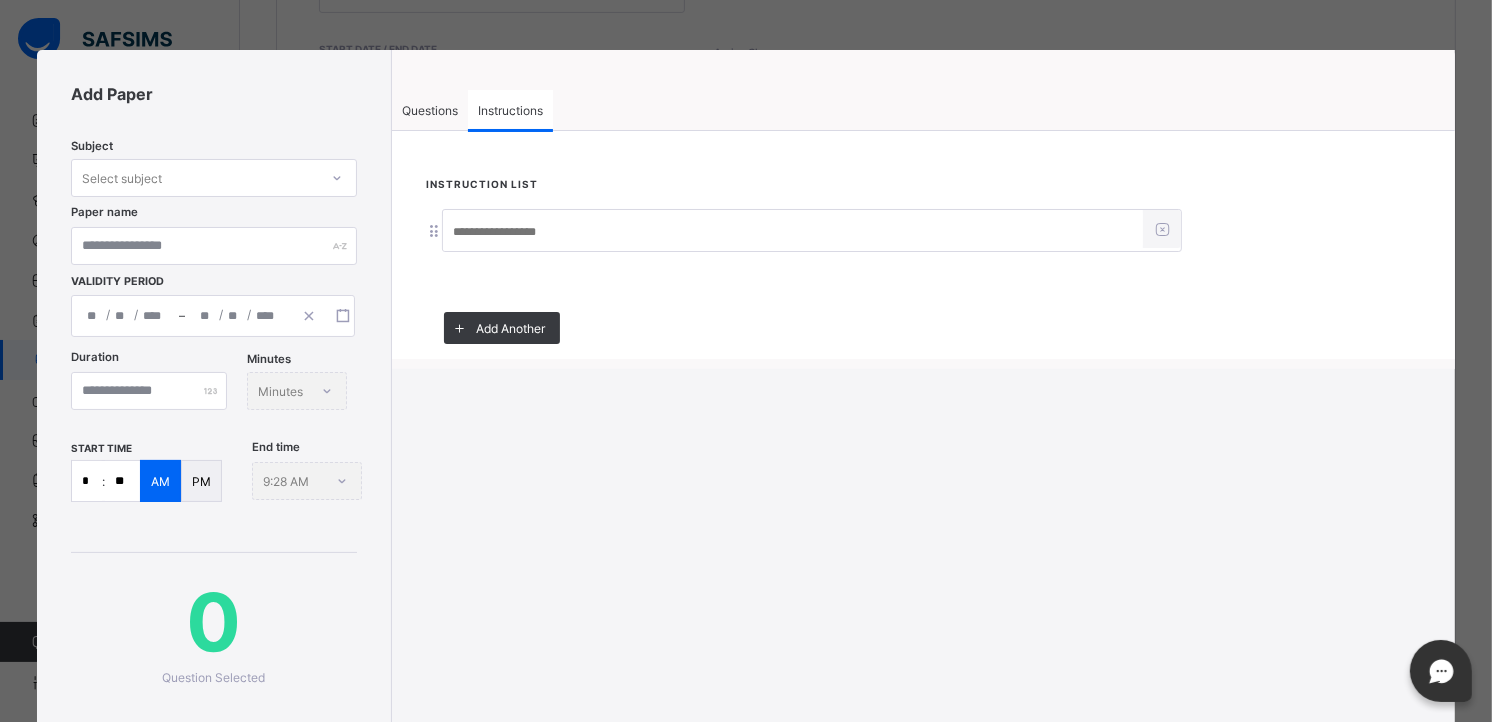 click at bounding box center (793, 232) 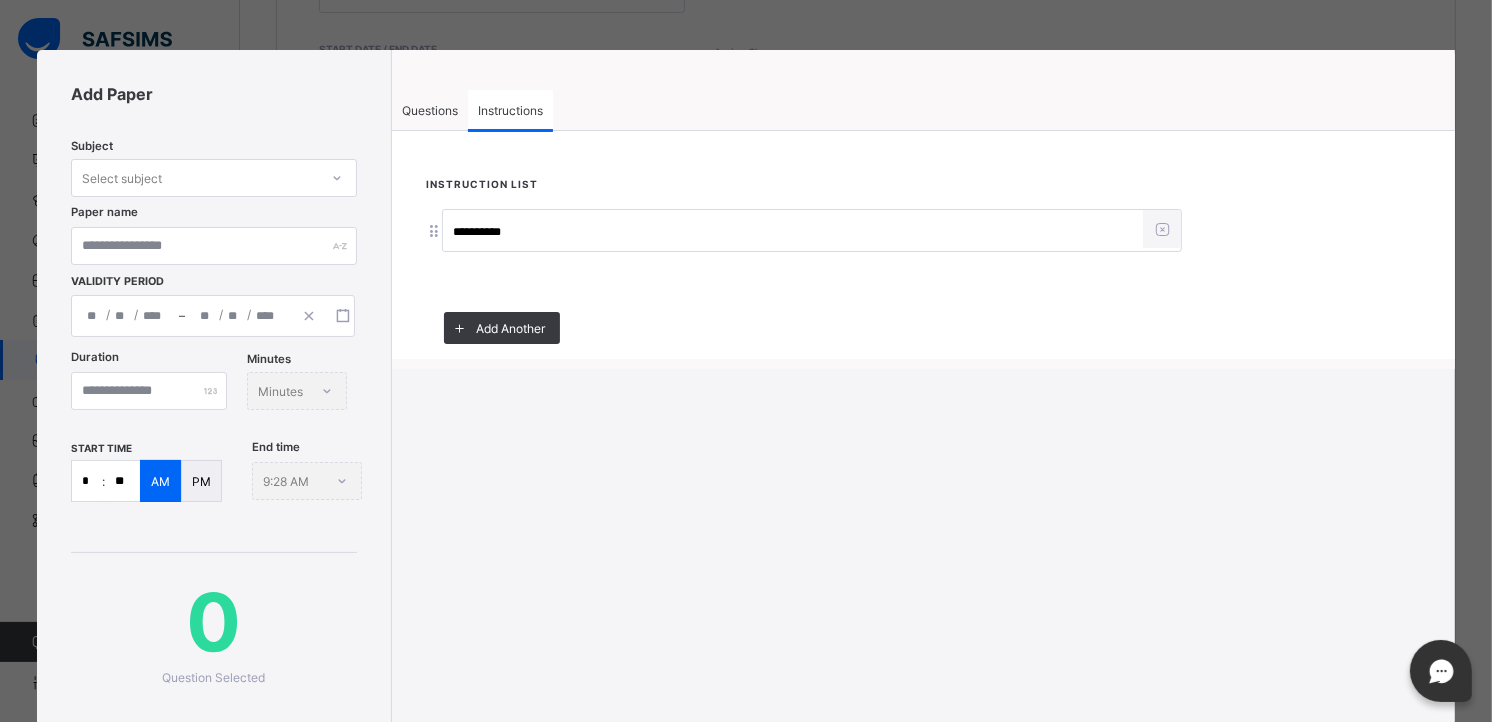 type on "**********" 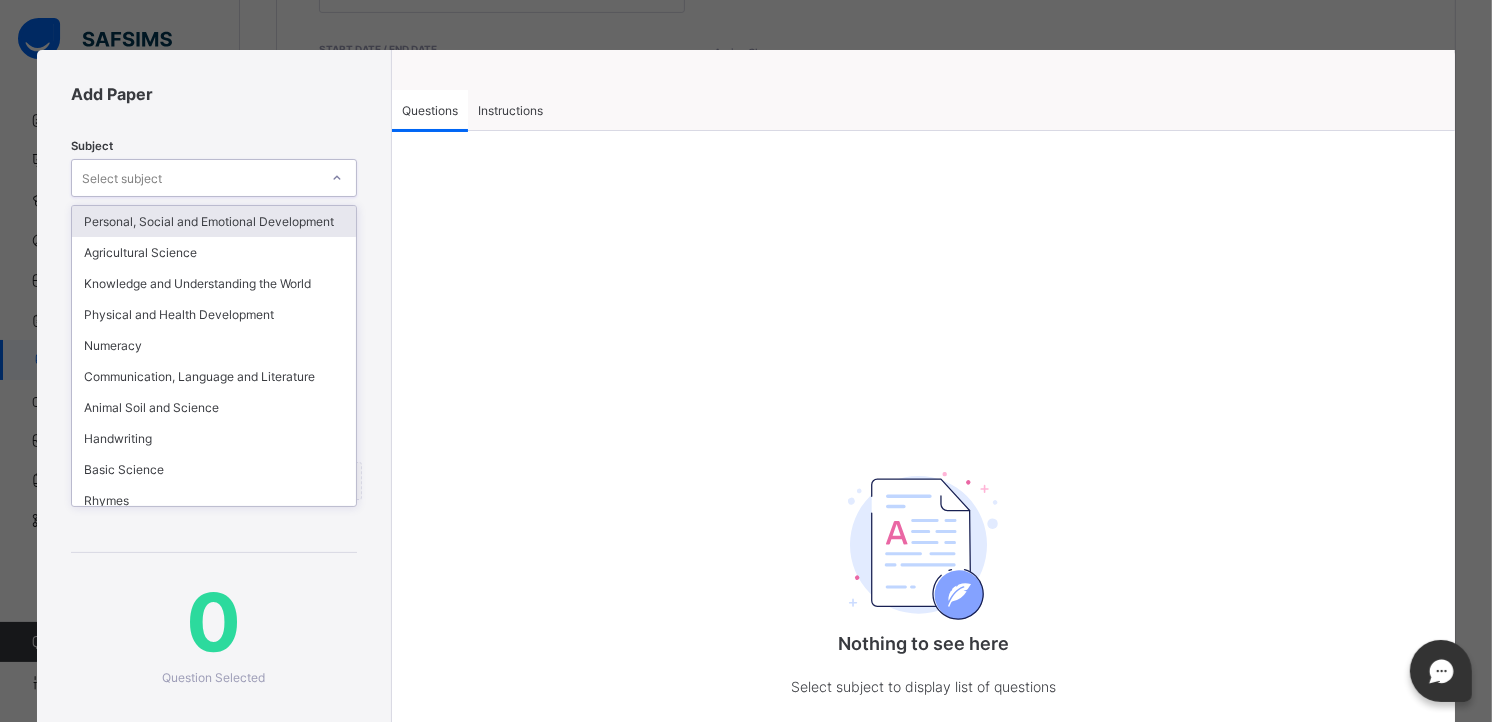 click on "Select subject" at bounding box center (194, 178) 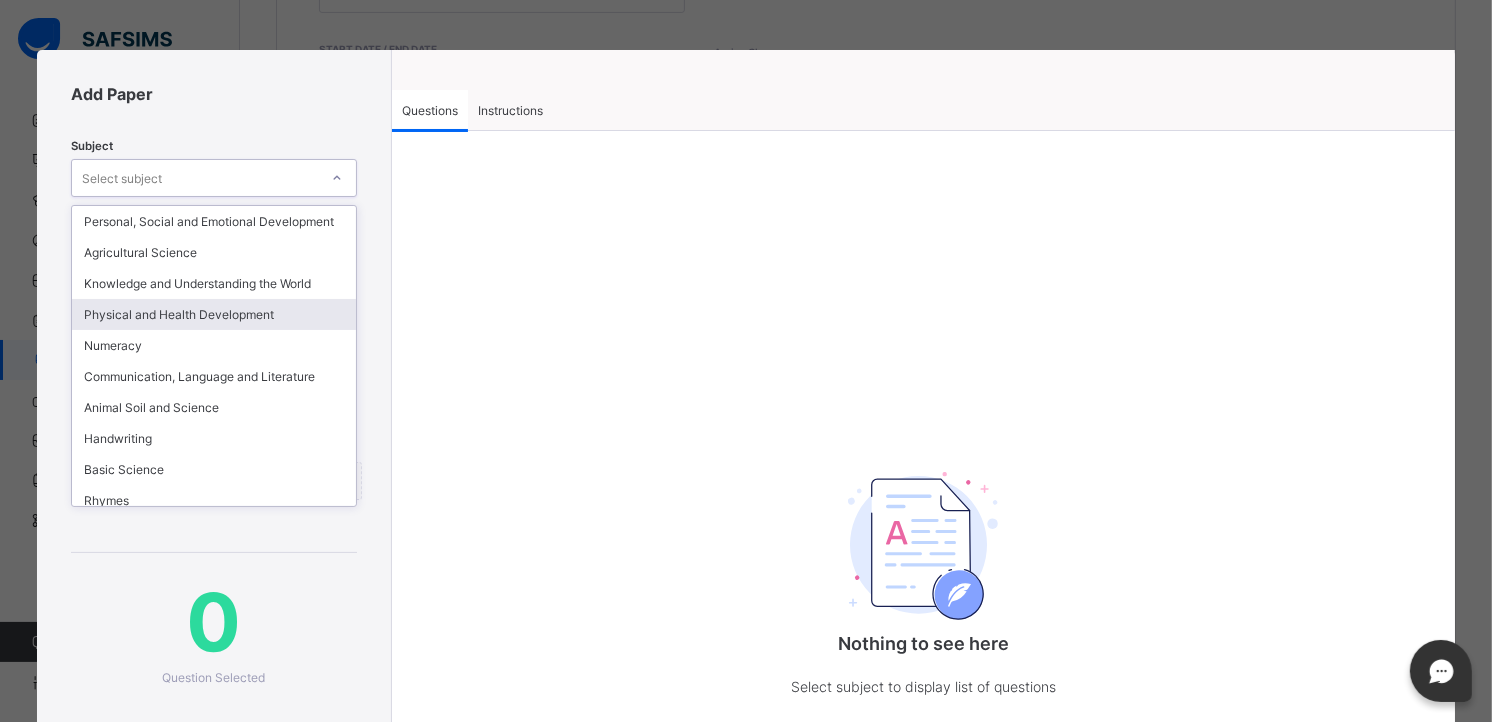 click on "Physical and Health Development" at bounding box center [213, 314] 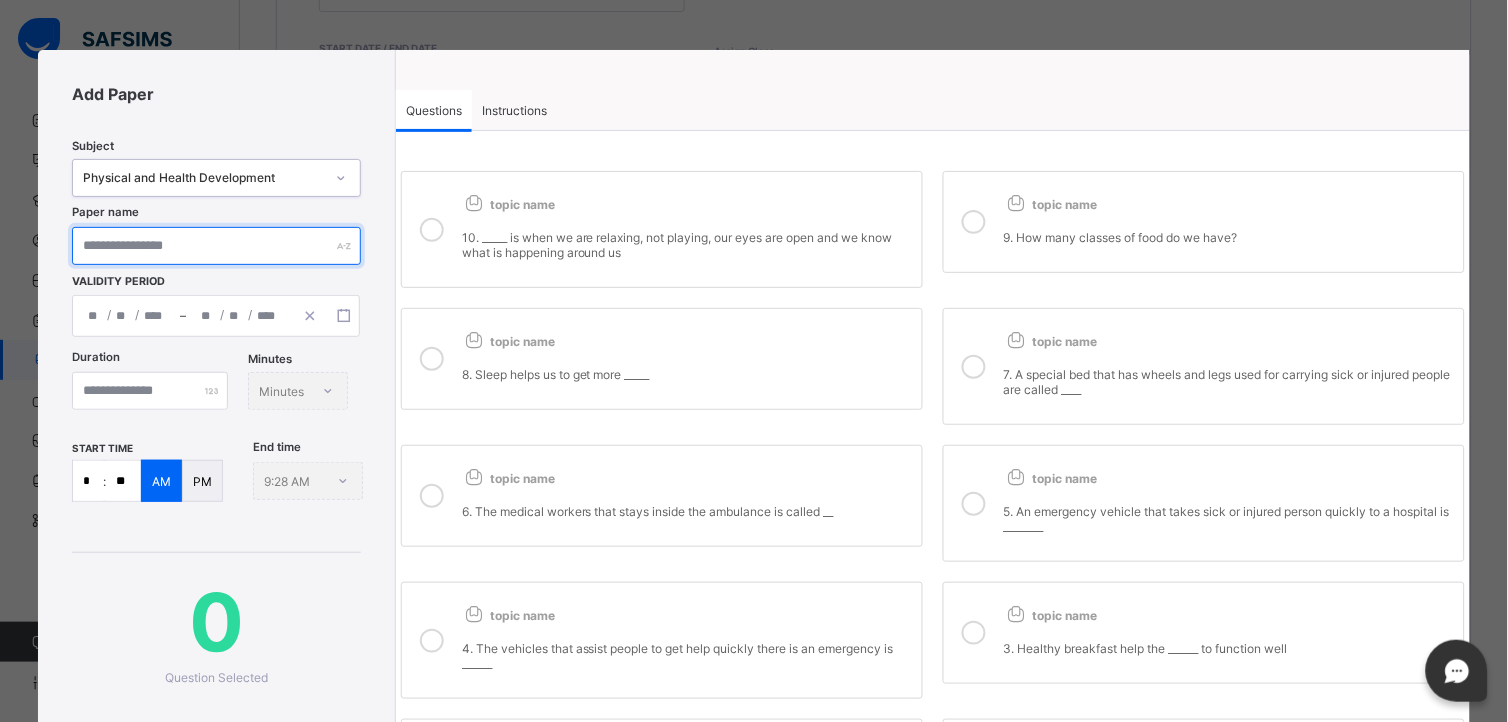 click at bounding box center (216, 246) 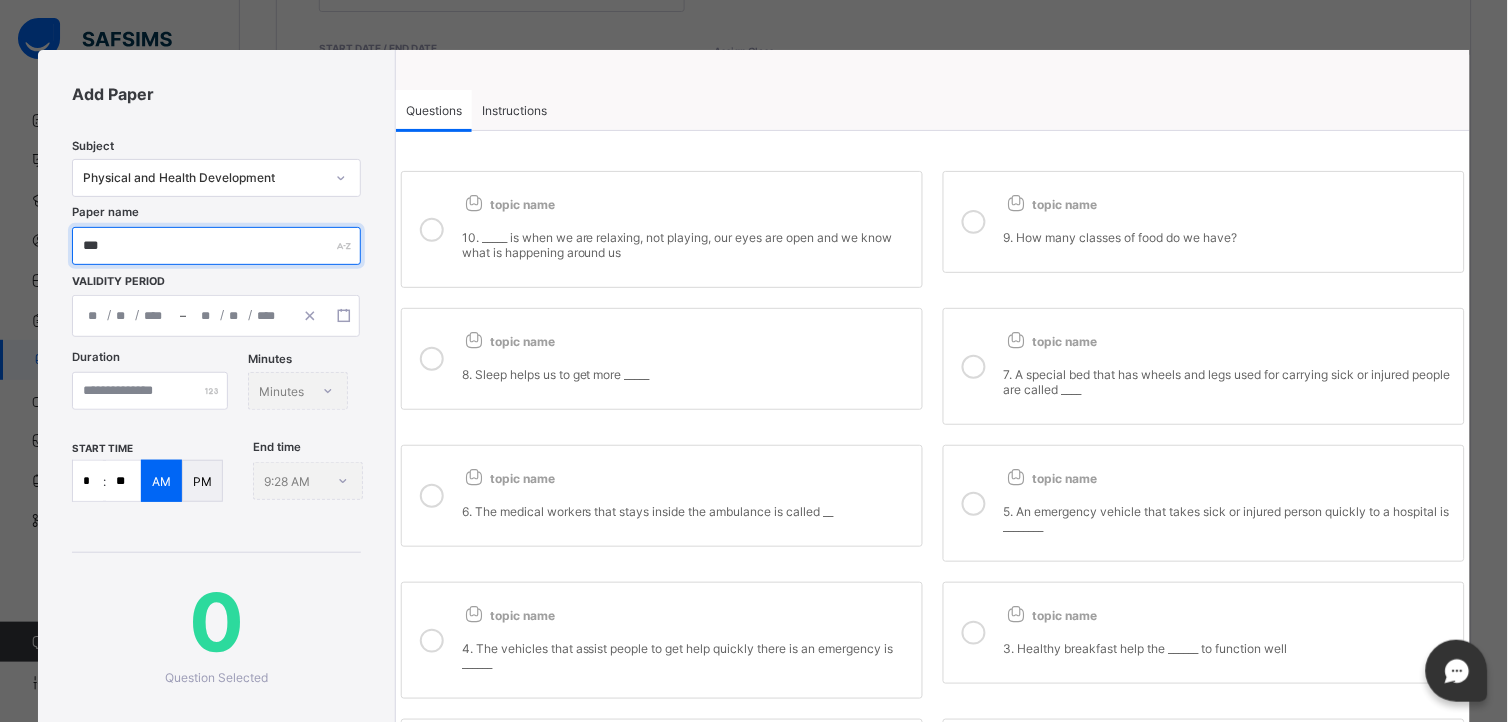 type on "***" 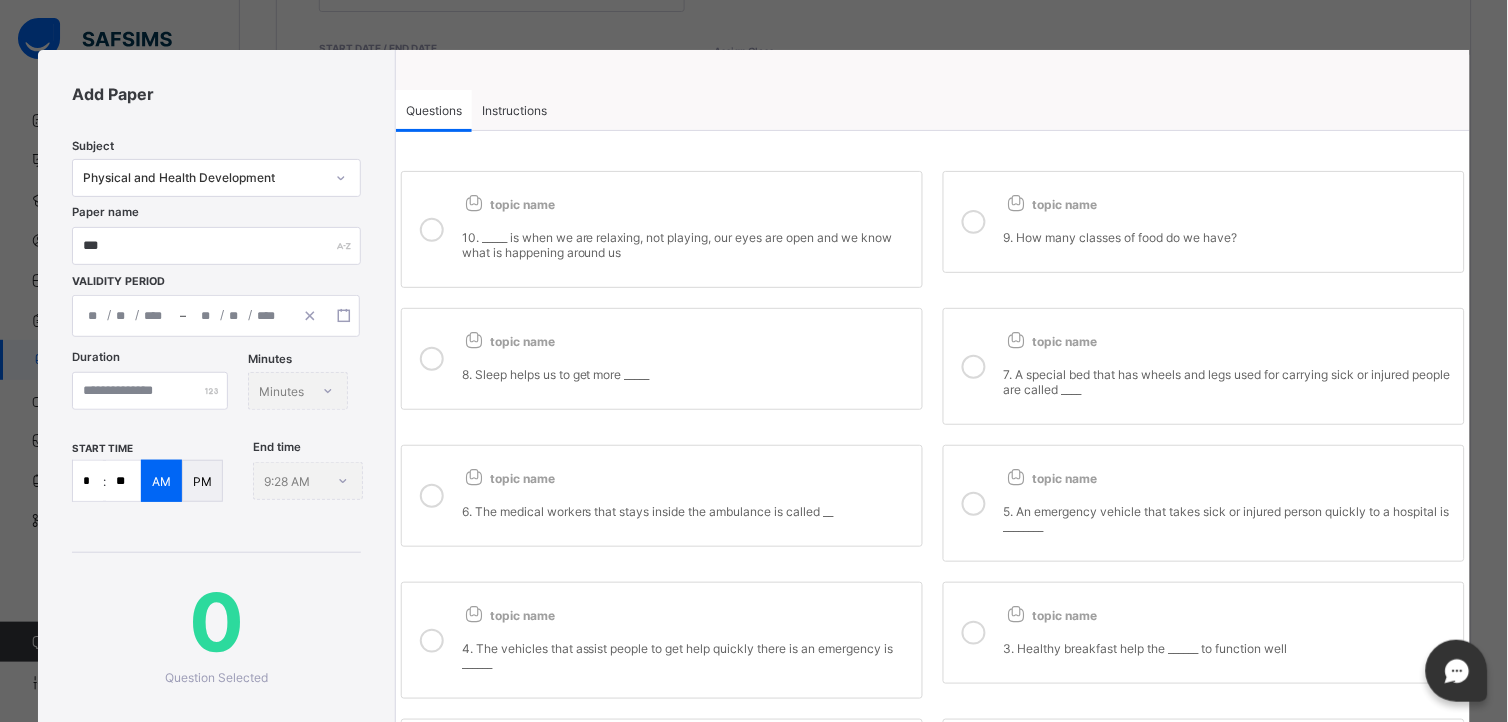 click on "/ / – / /" at bounding box center (216, 316) 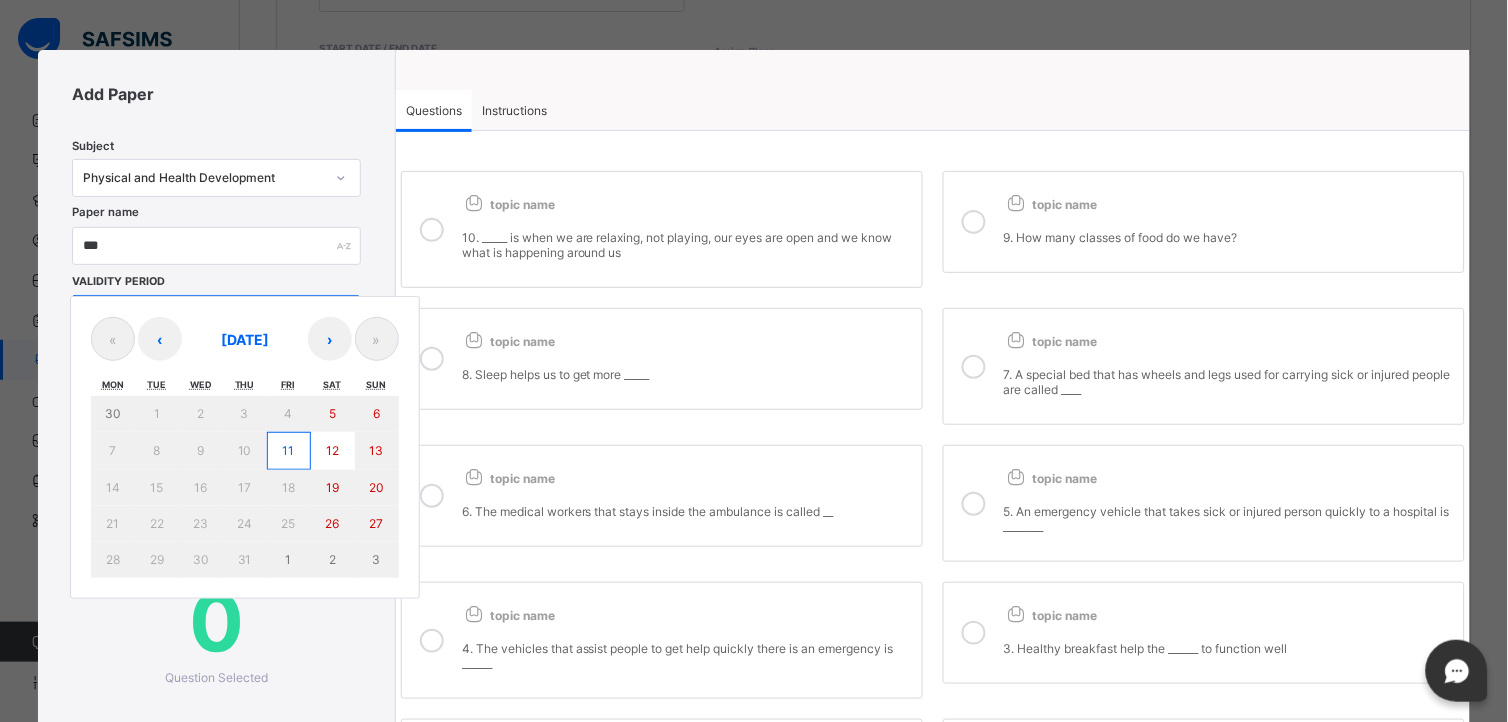 click on "11" at bounding box center [289, 451] 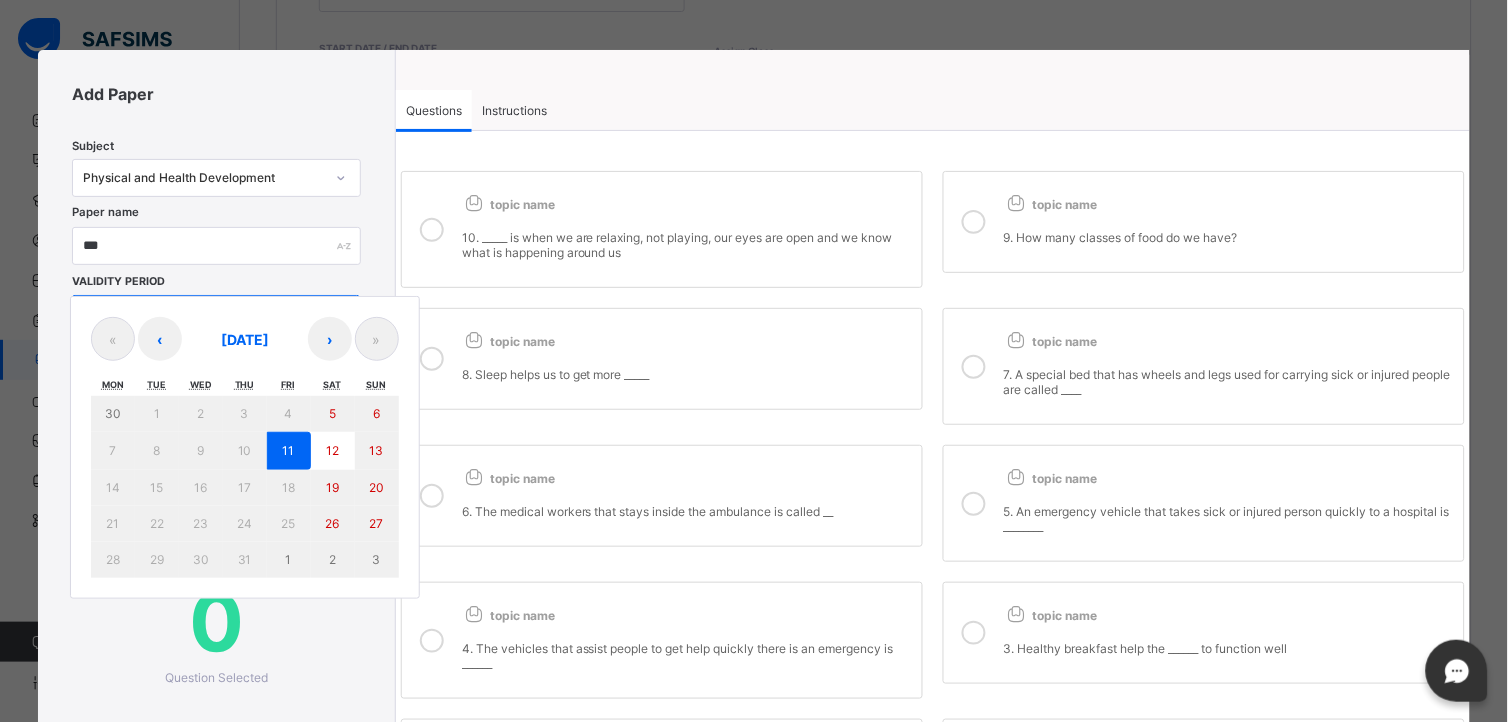 click on "11" at bounding box center (289, 451) 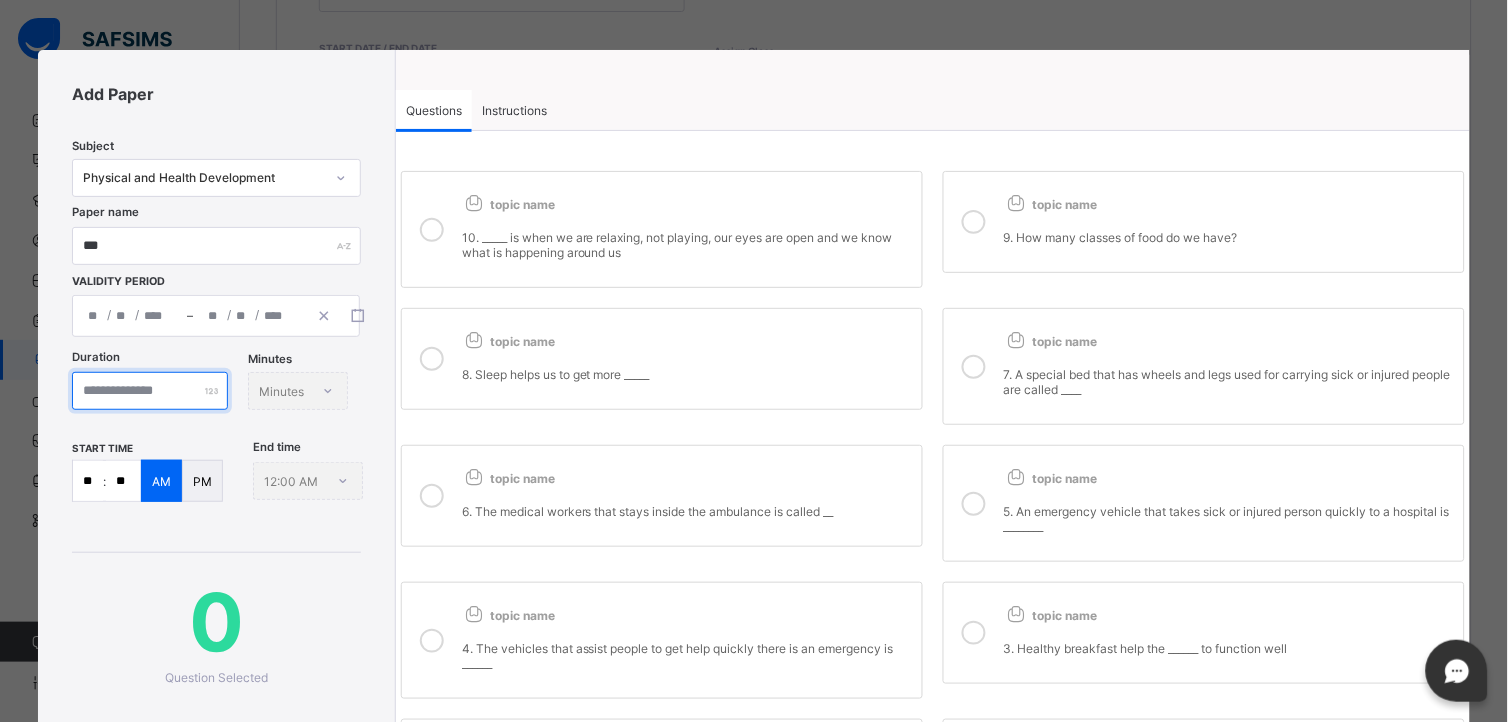 click at bounding box center (150, 391) 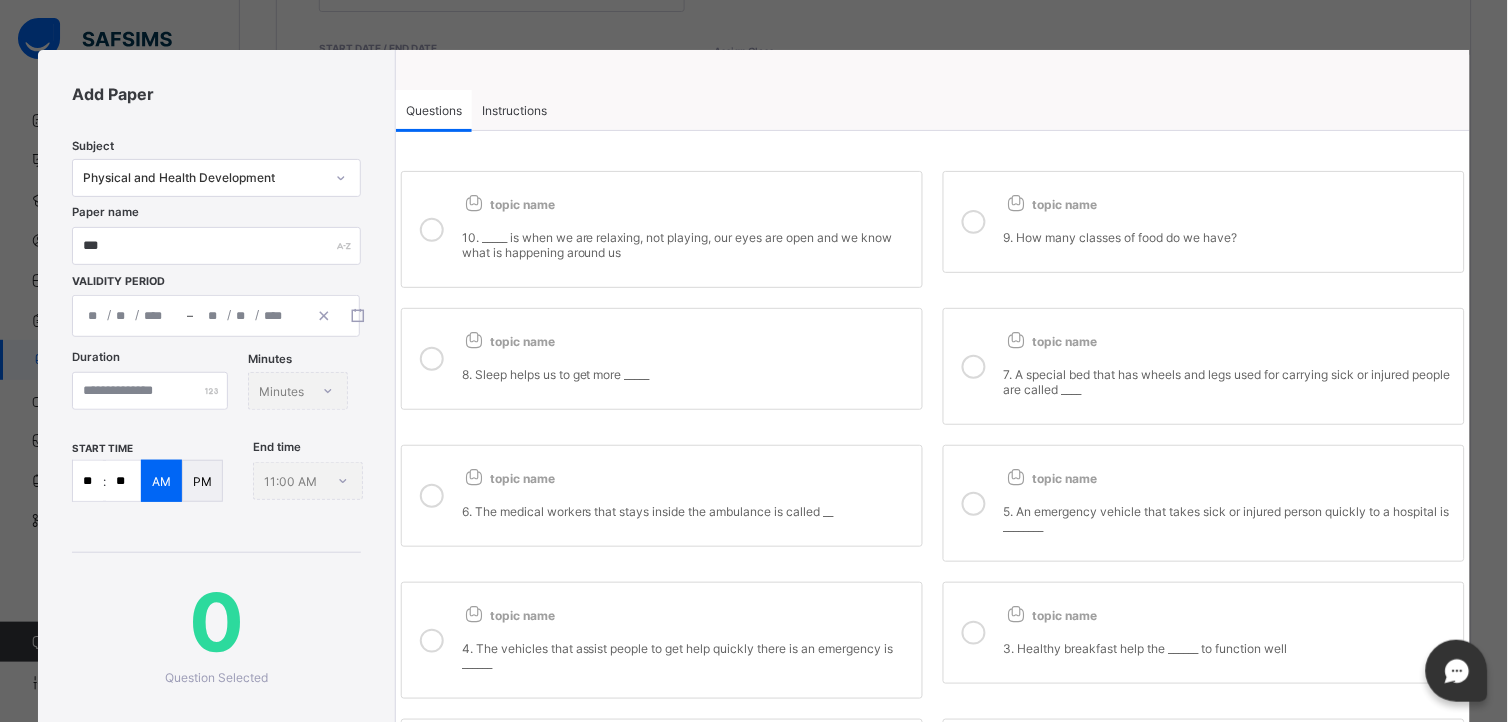 click at bounding box center [432, 229] 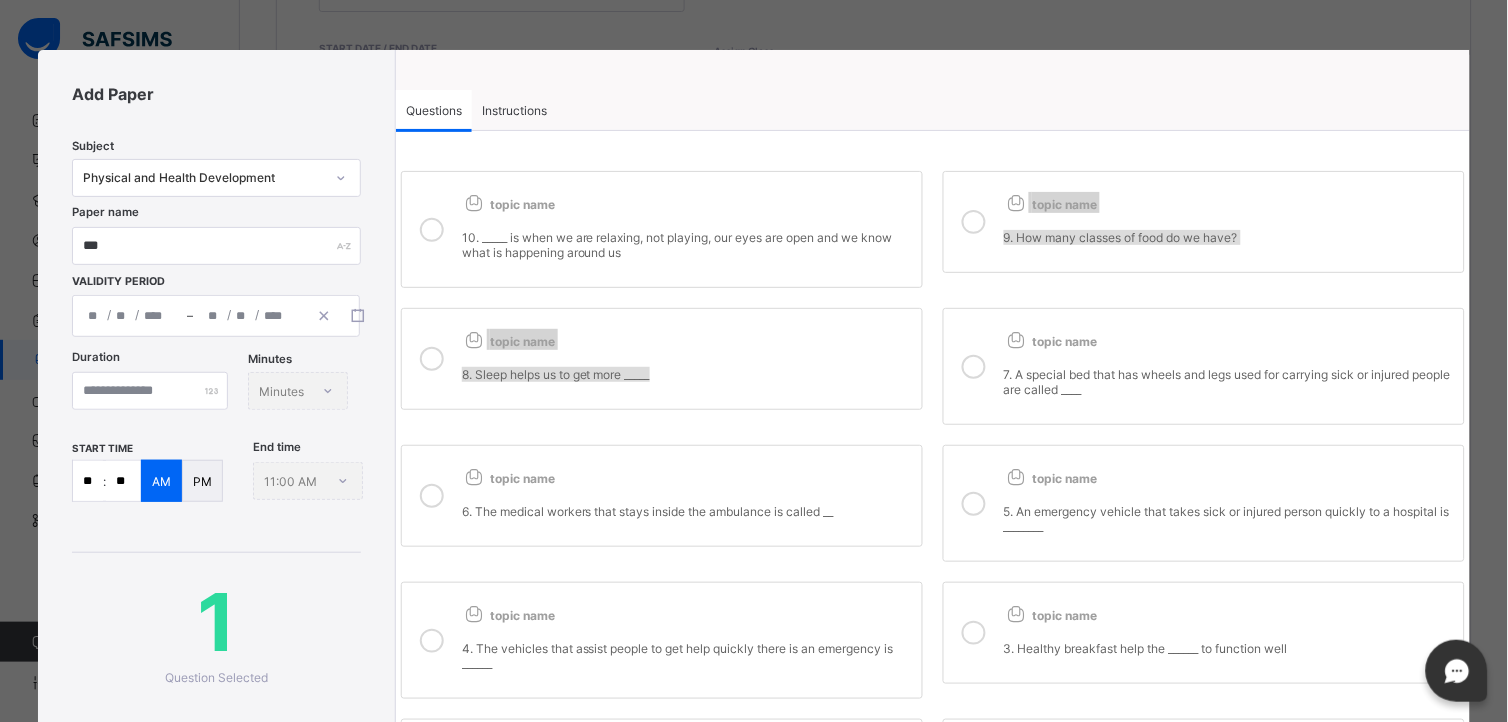 drag, startPoint x: 990, startPoint y: 245, endPoint x: 974, endPoint y: 390, distance: 145.88008 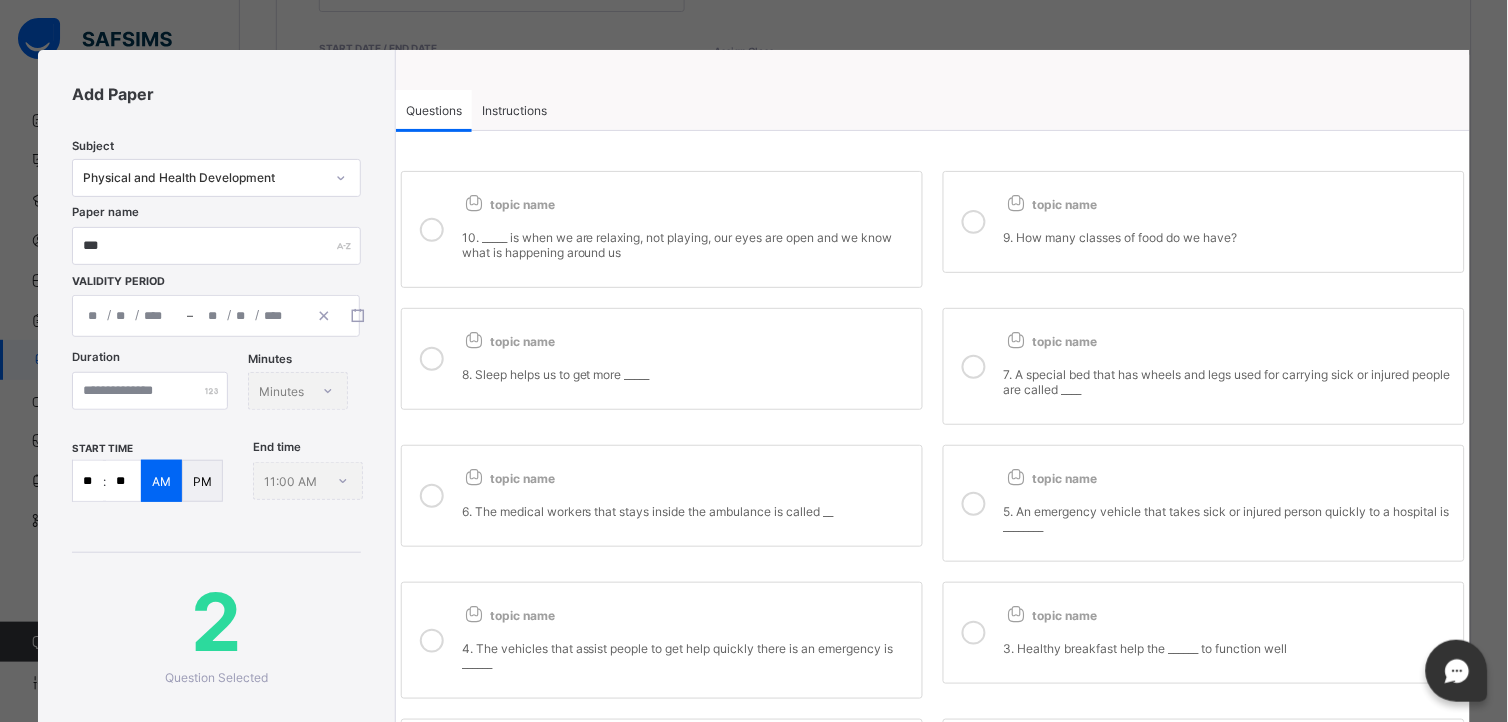 click at bounding box center (974, 222) 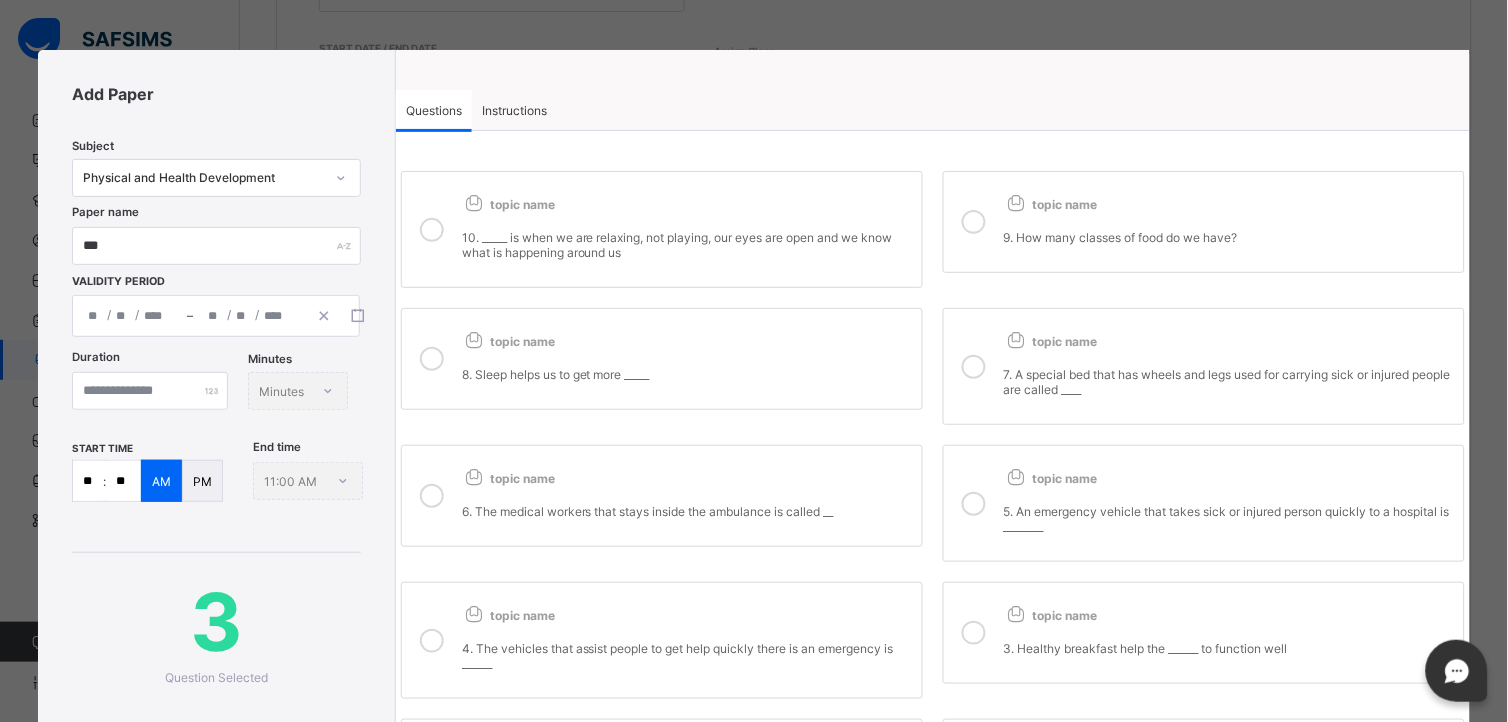 click on "topic name" at bounding box center [687, 337] 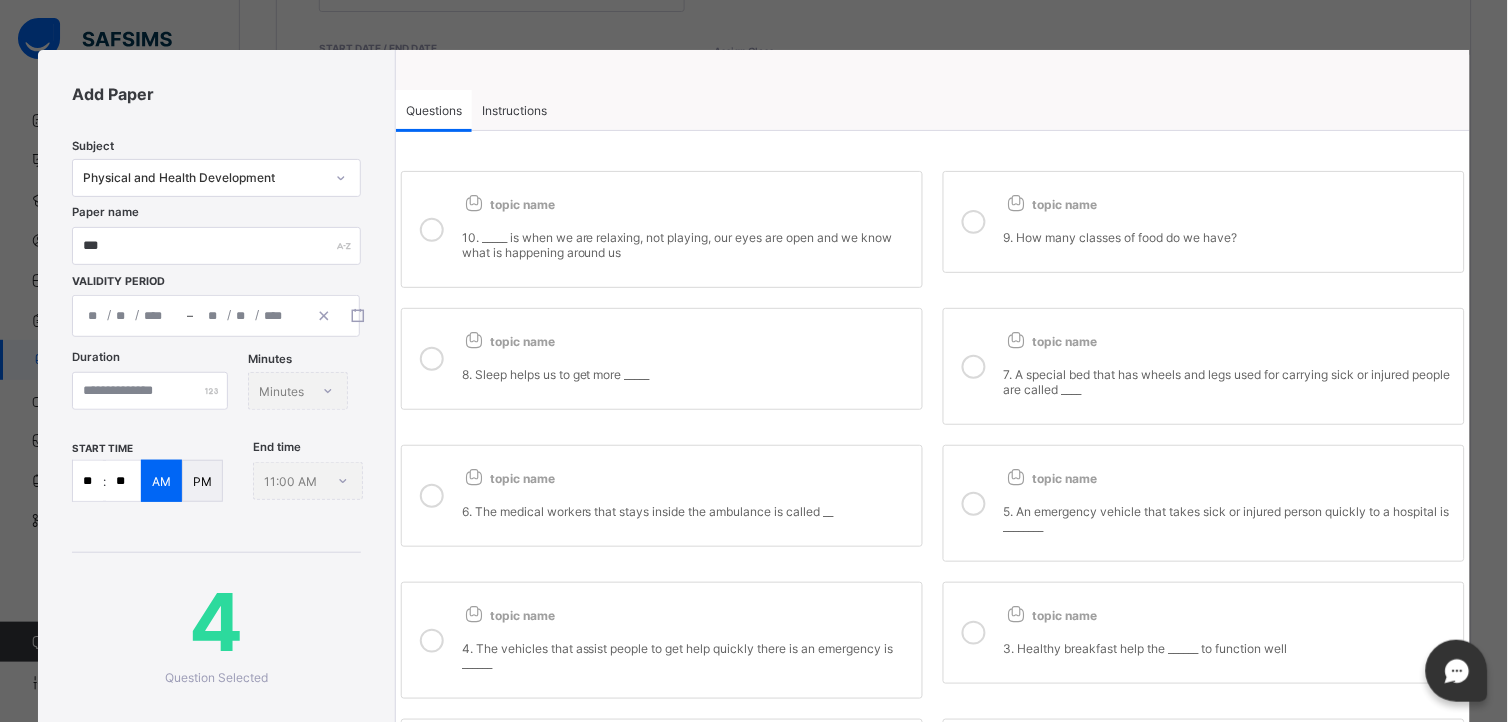 click on "topic name" at bounding box center [687, 474] 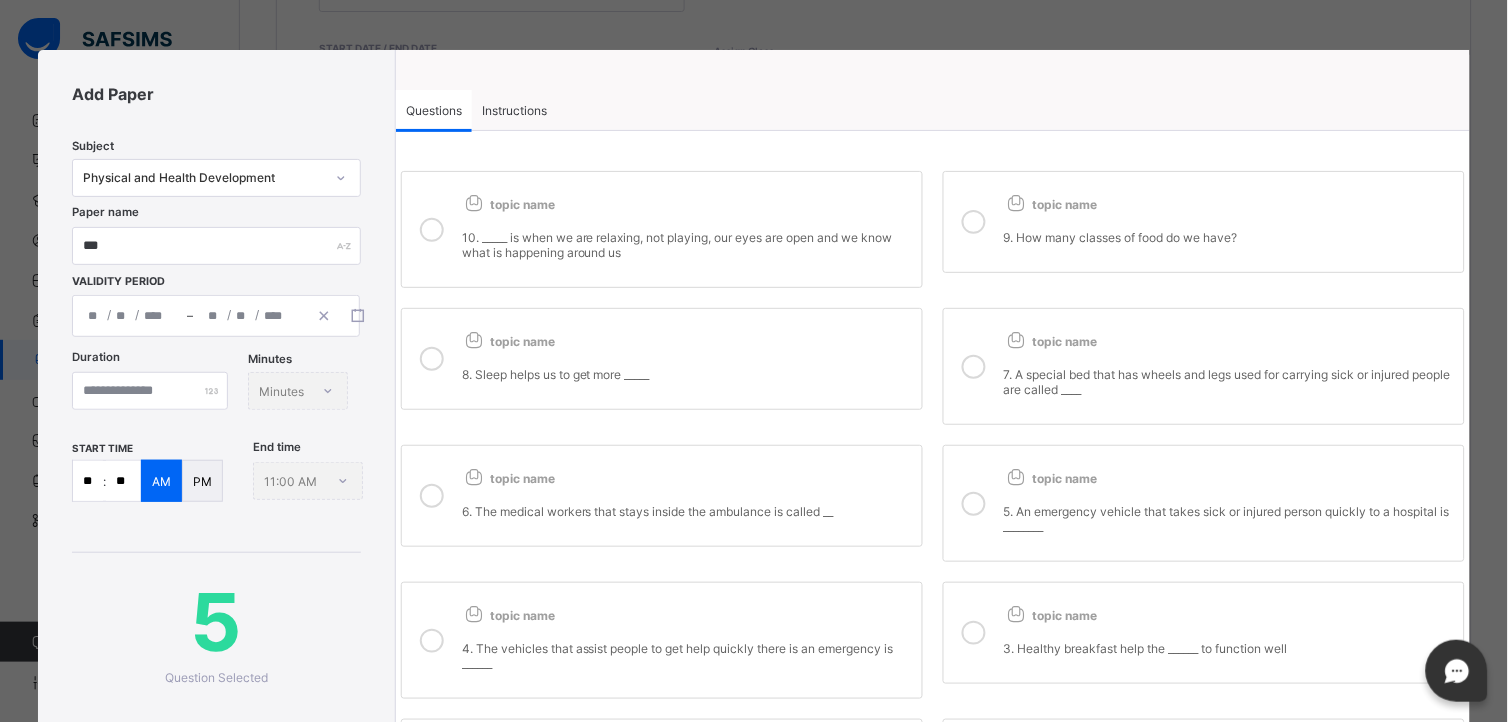 click at bounding box center [974, 503] 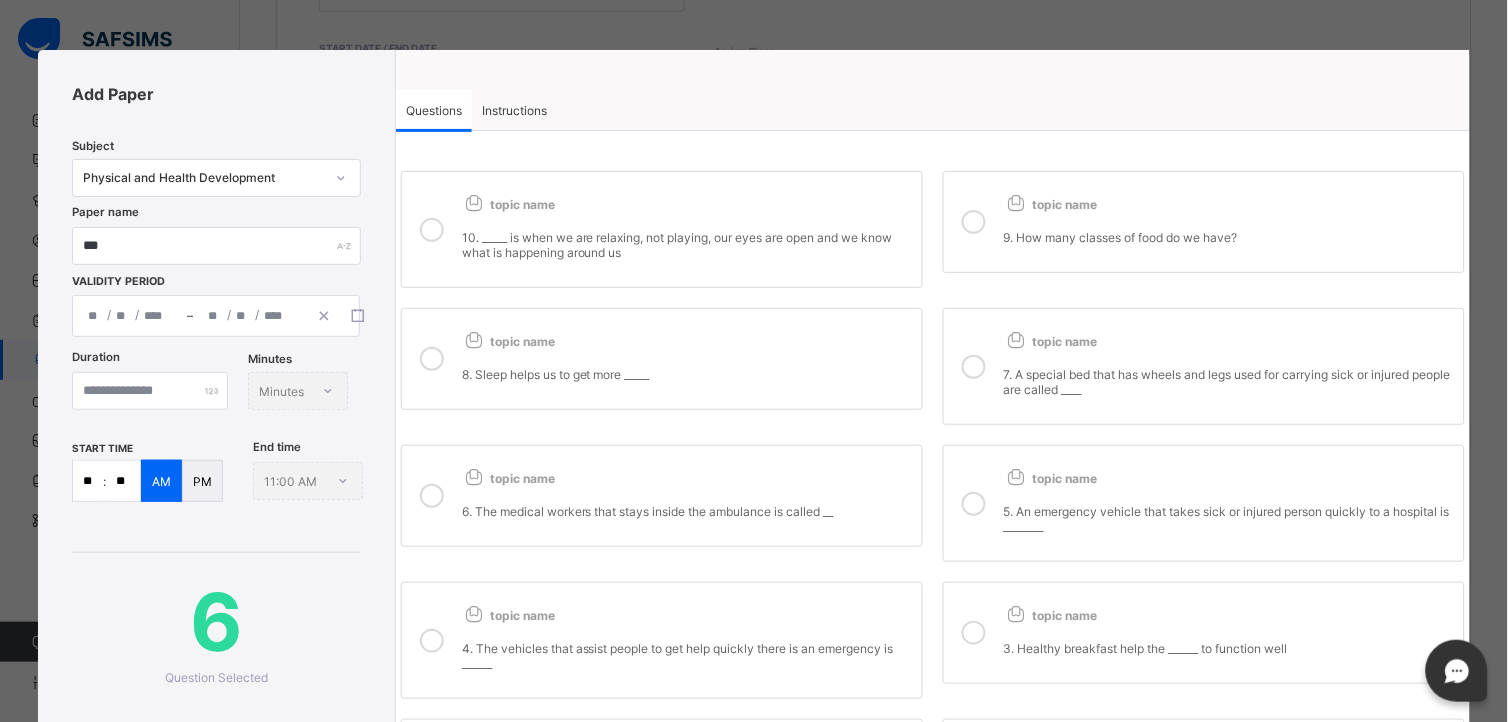 click at bounding box center [974, 503] 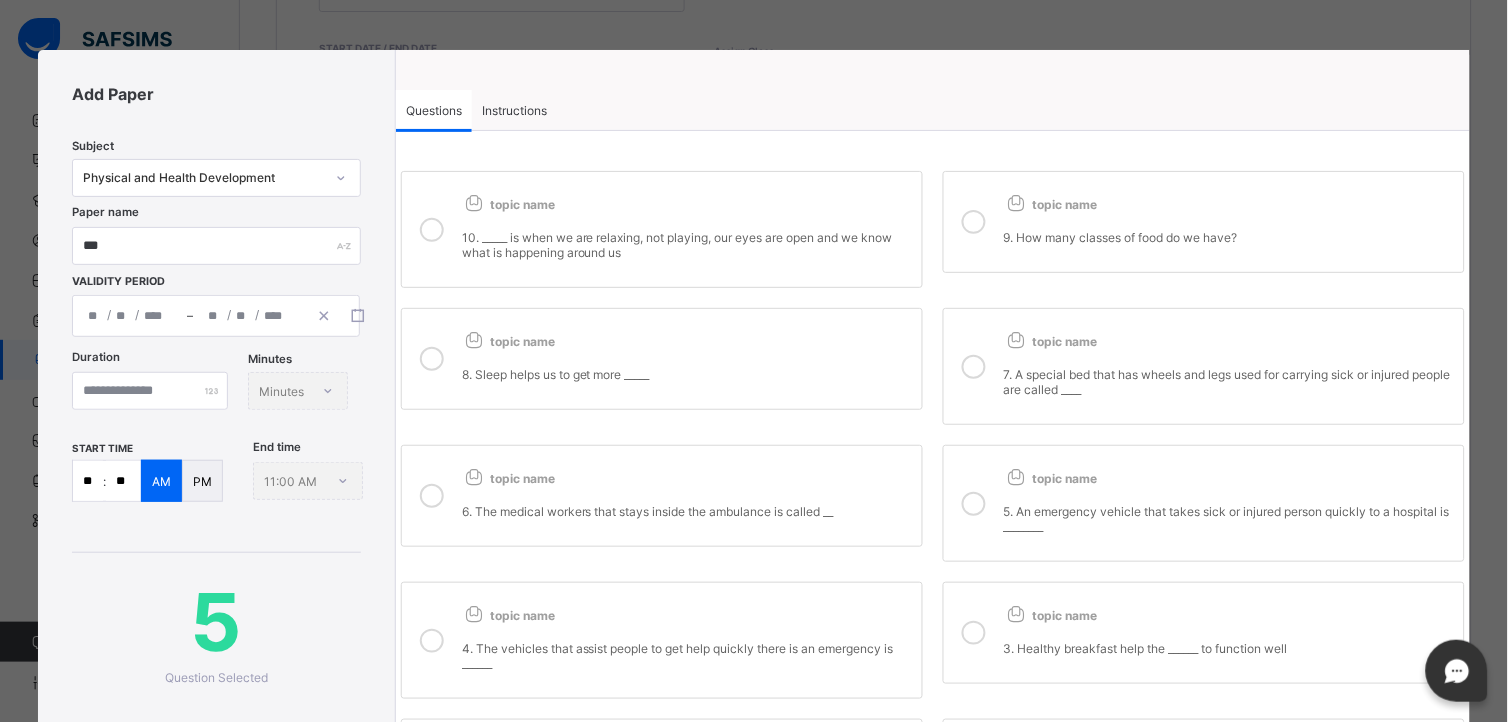click at bounding box center (974, 503) 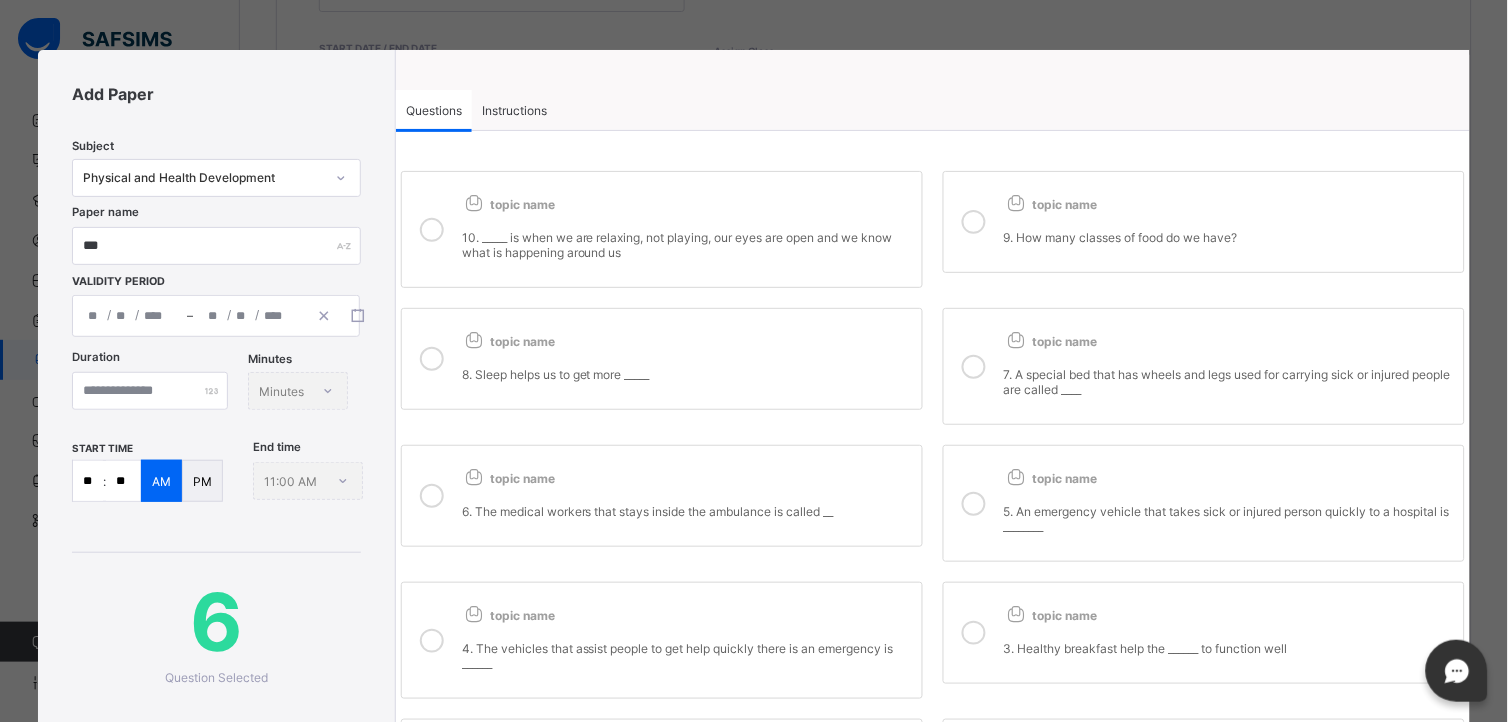 click at bounding box center (974, 633) 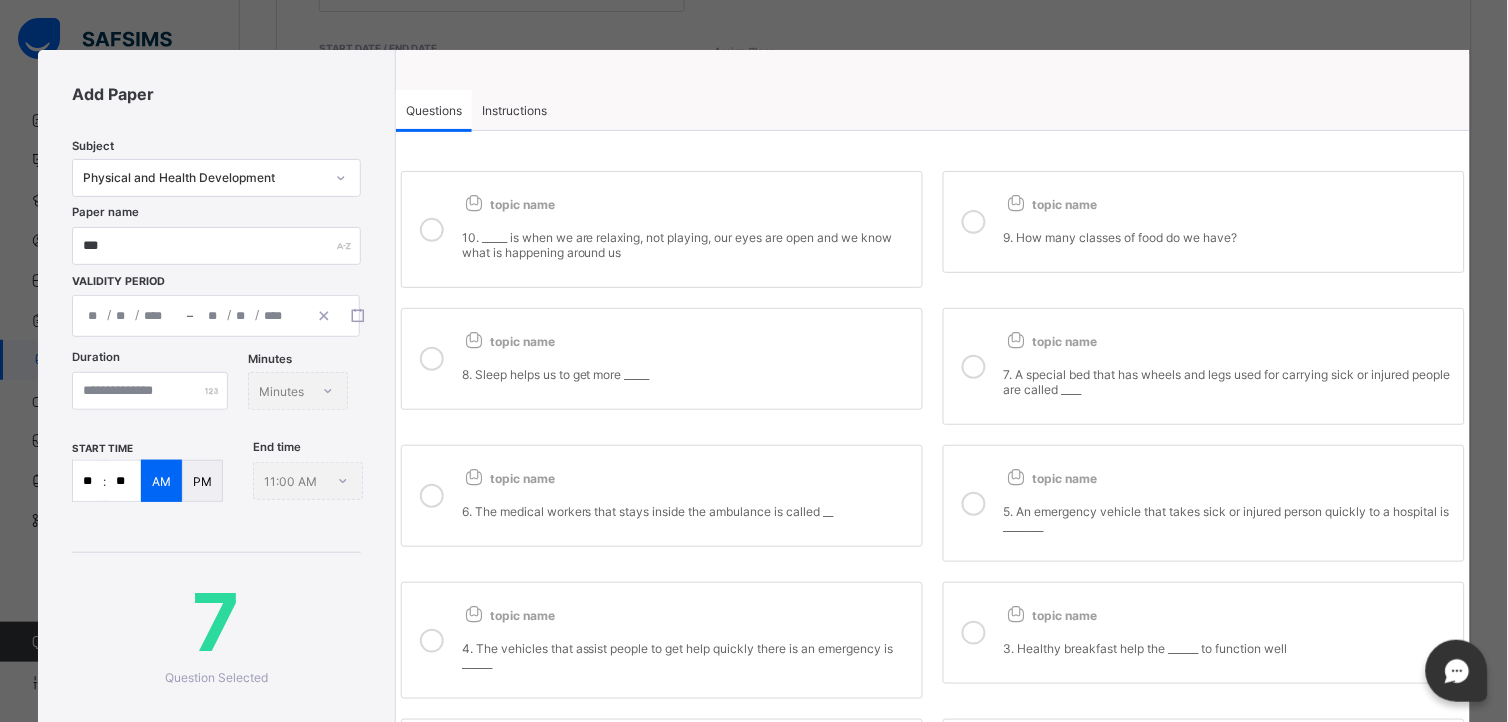 click on "4. The vehicles that assist people to get help quickly there is an emergency is ______" at bounding box center (687, 647) 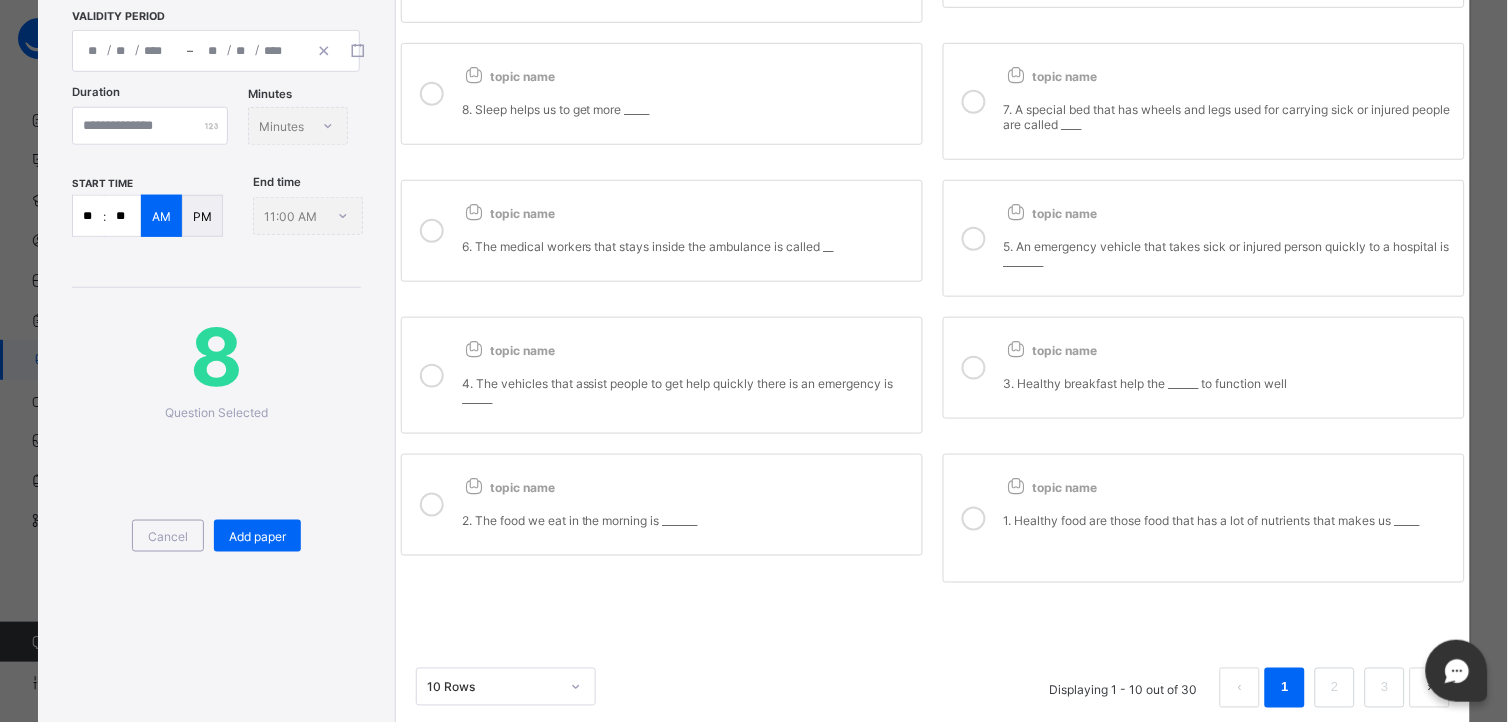 scroll, scrollTop: 311, scrollLeft: 0, axis: vertical 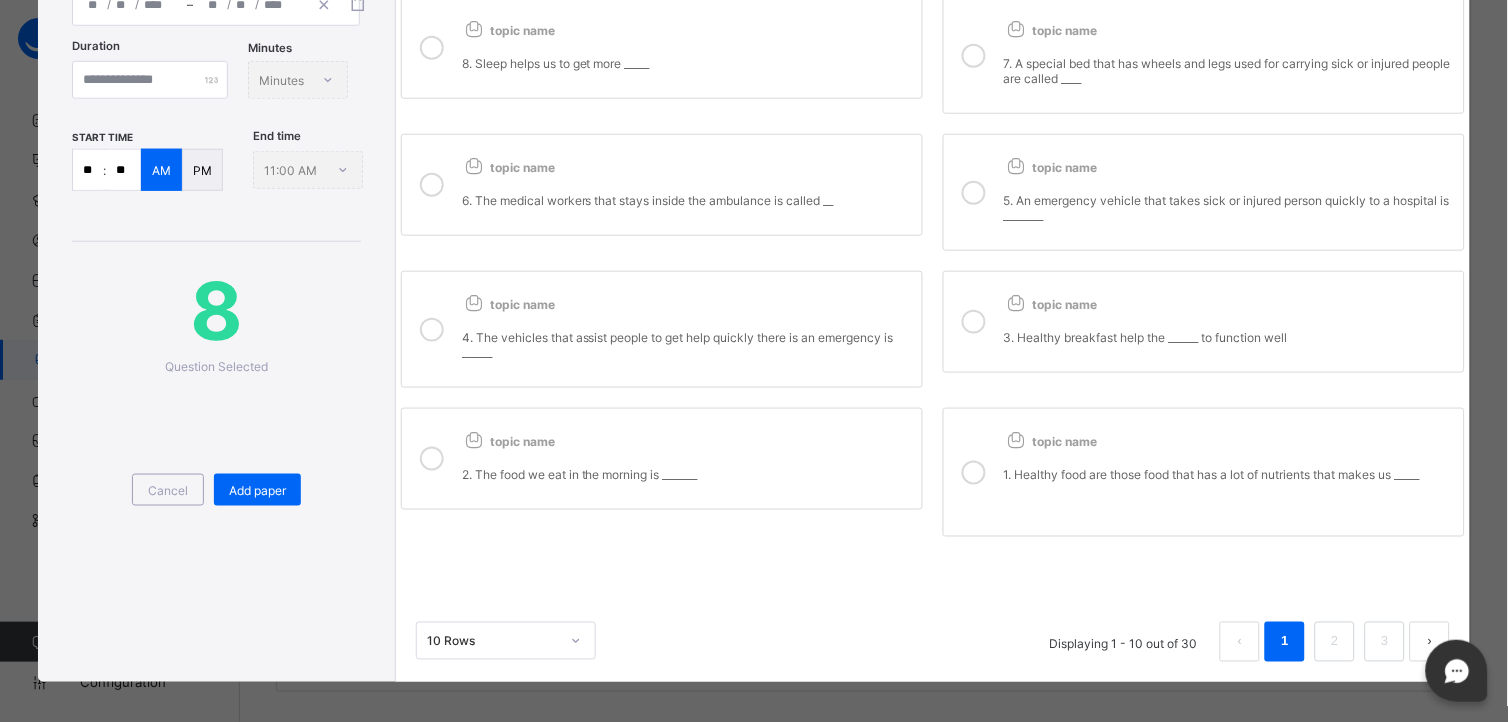 click on "topic name   2. The food we eat in the morning is _______" at bounding box center (687, 459) 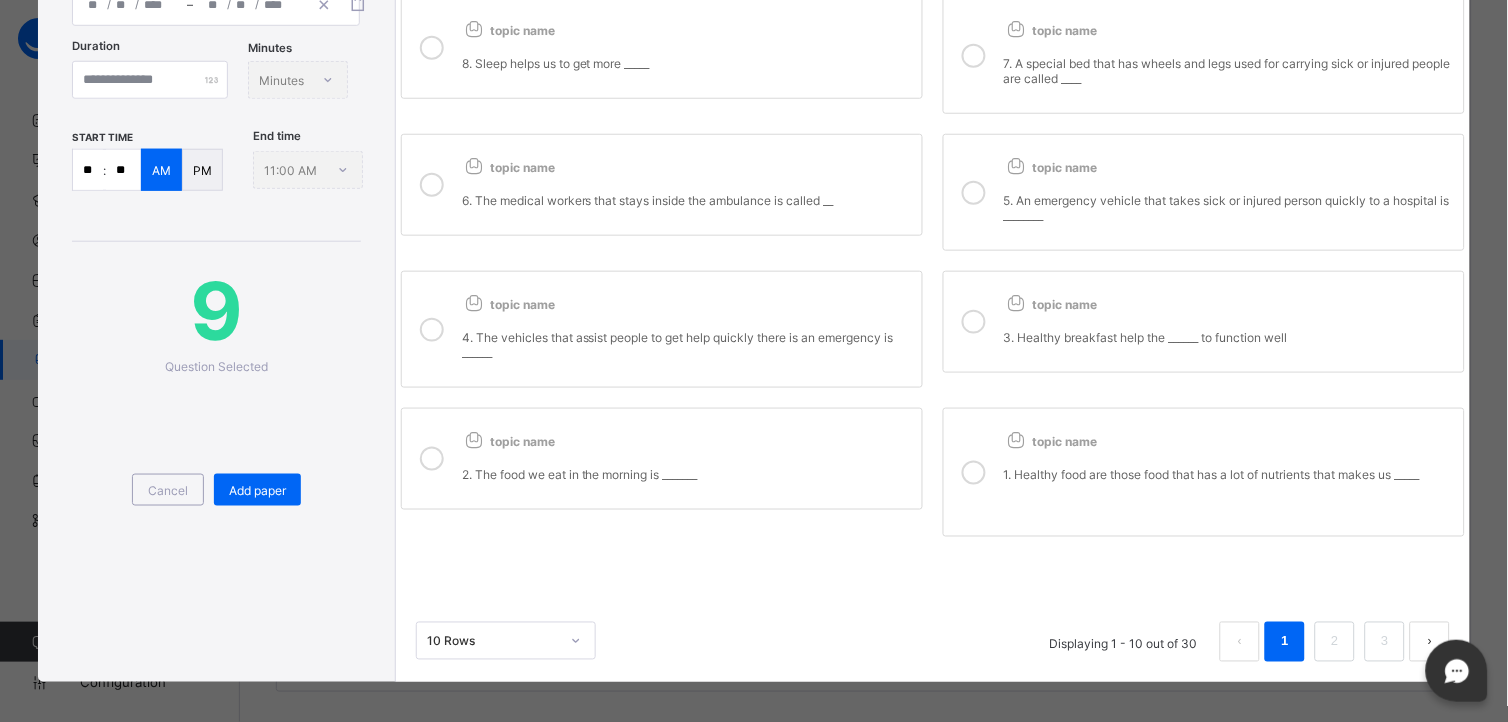 click on "1. Healthy food are those food that has a lot of nutrients that makes us _____" at bounding box center [1229, 479] 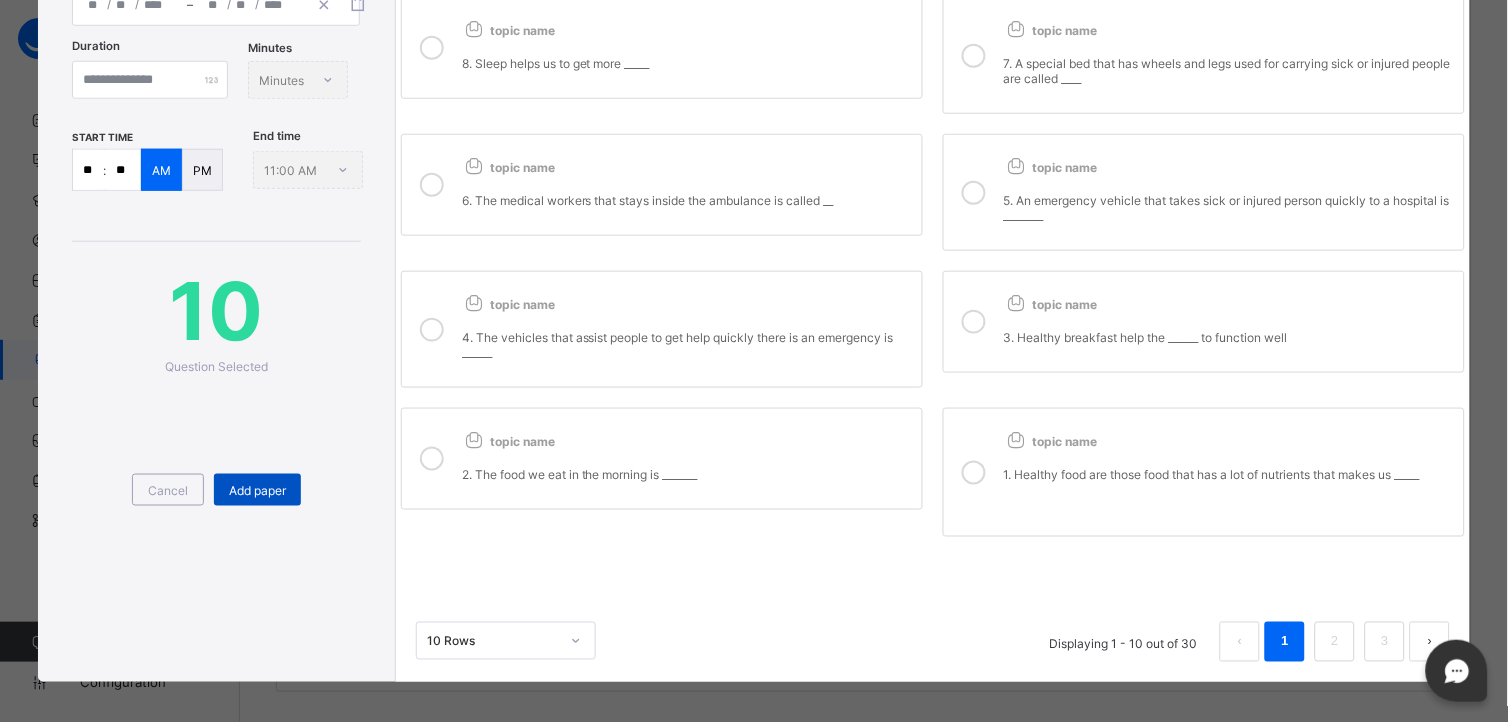 click on "Add paper" at bounding box center [257, 490] 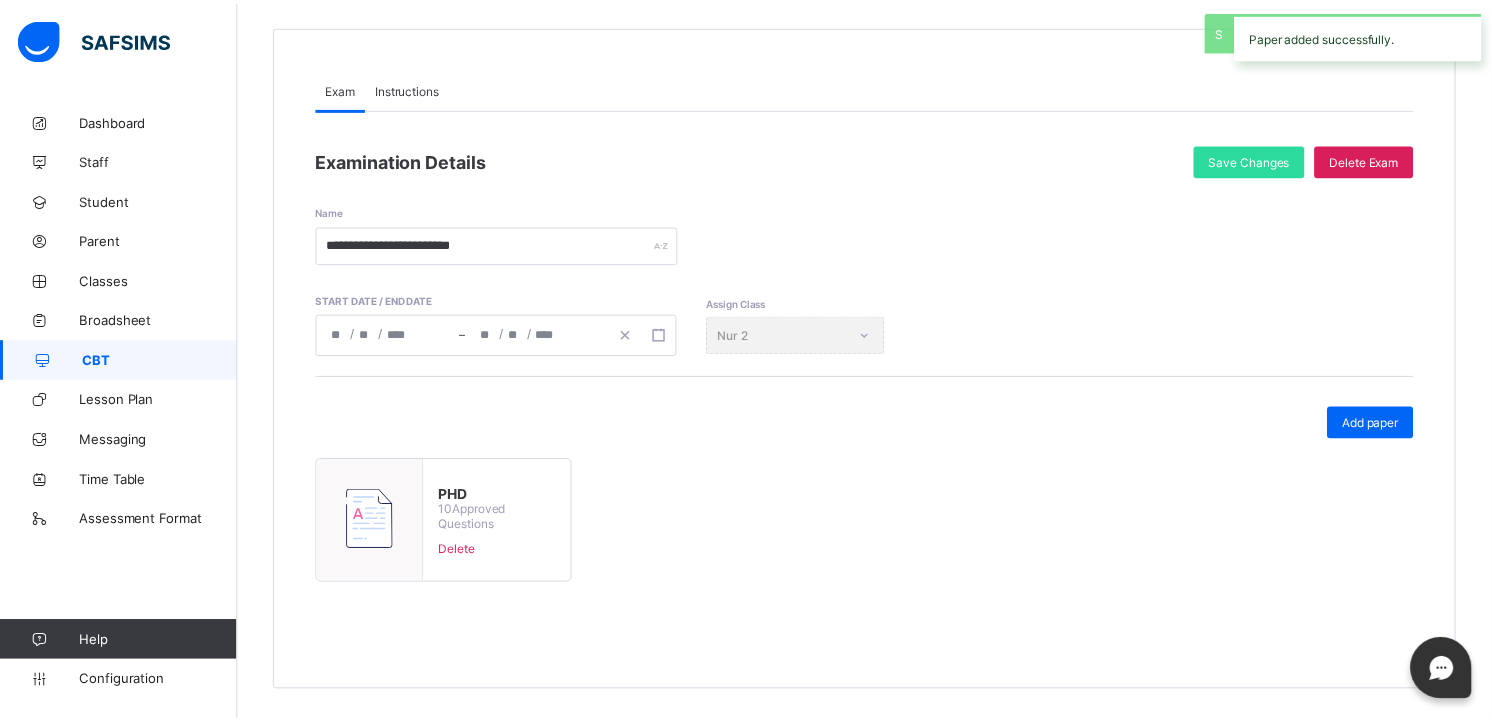 scroll, scrollTop: 170, scrollLeft: 0, axis: vertical 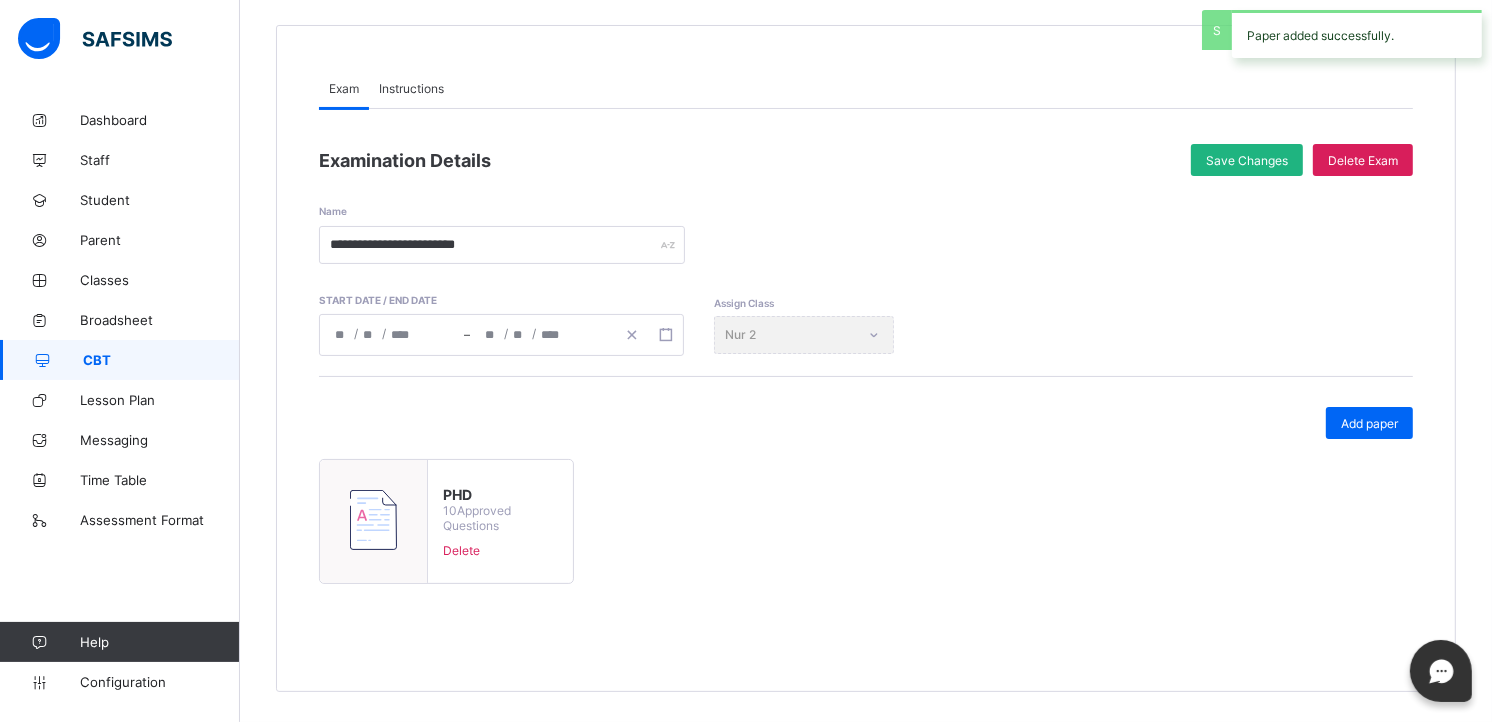 click on "Save Changes" at bounding box center [1247, 160] 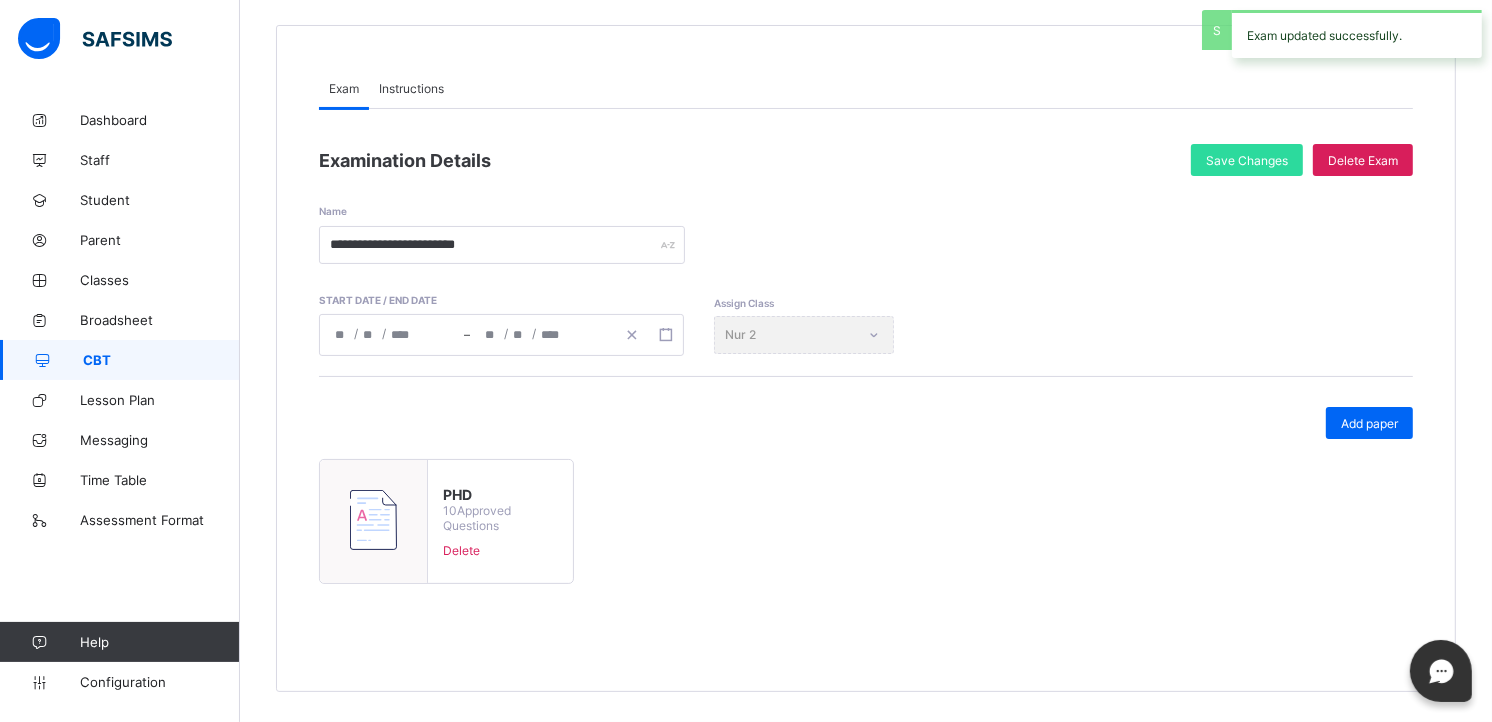 click on "CBT" at bounding box center (161, 360) 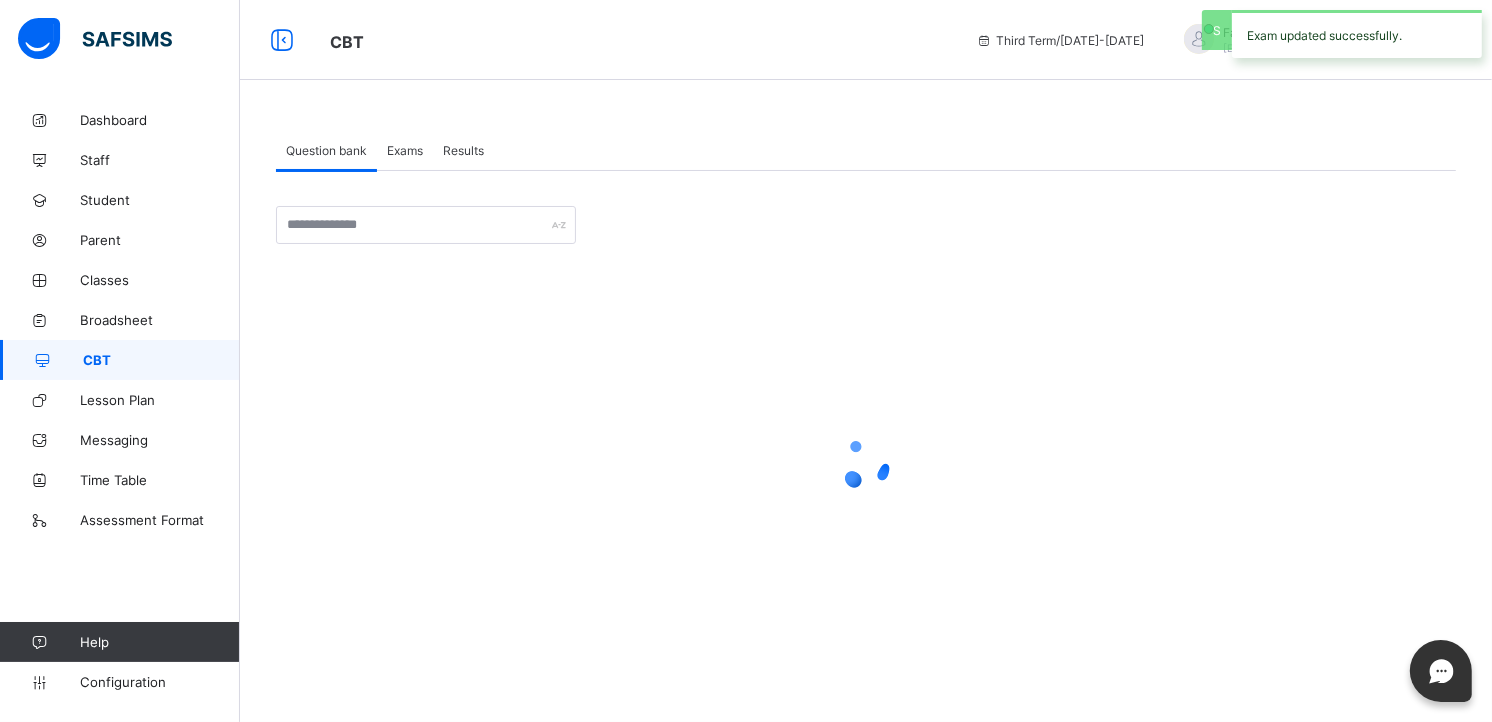 scroll, scrollTop: 0, scrollLeft: 0, axis: both 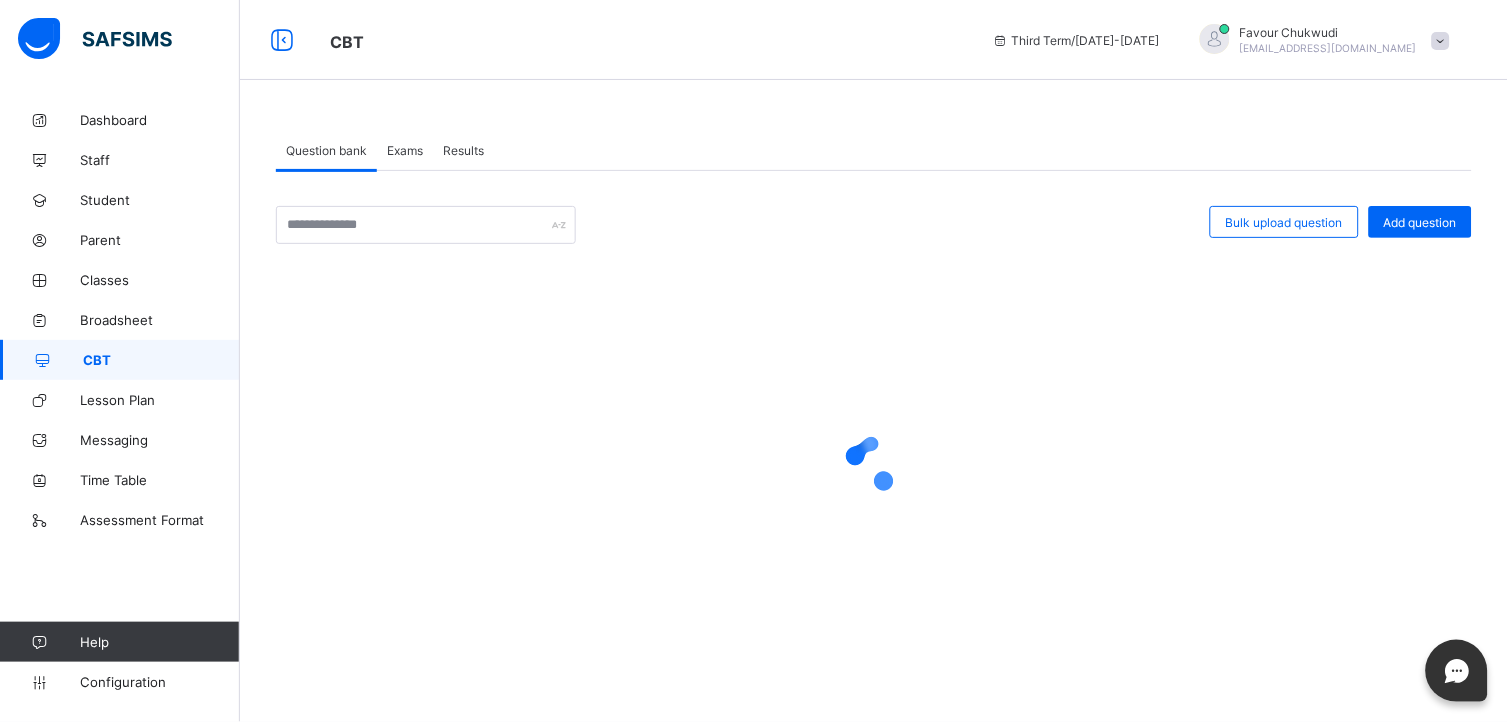 click on "Exams" at bounding box center [405, 150] 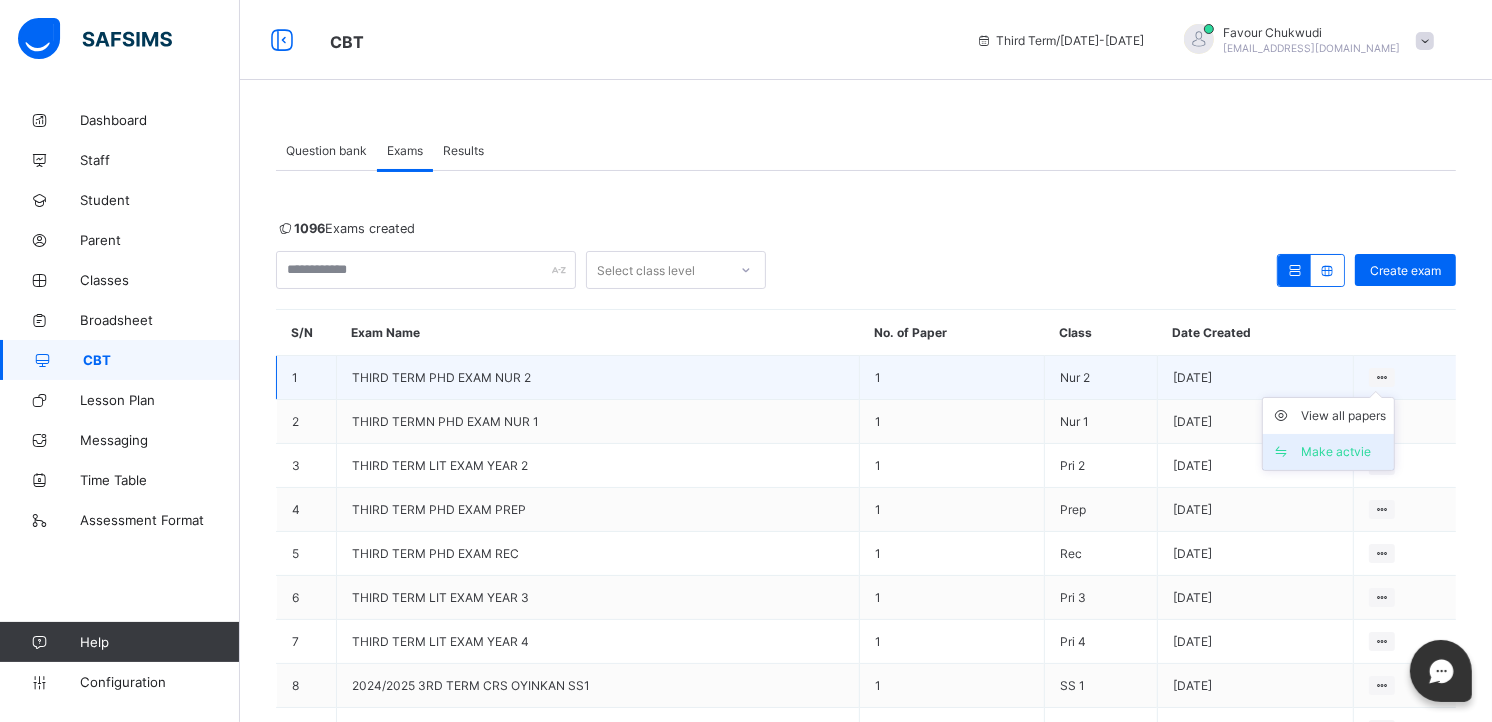 click on "Make actvie" at bounding box center (1343, 452) 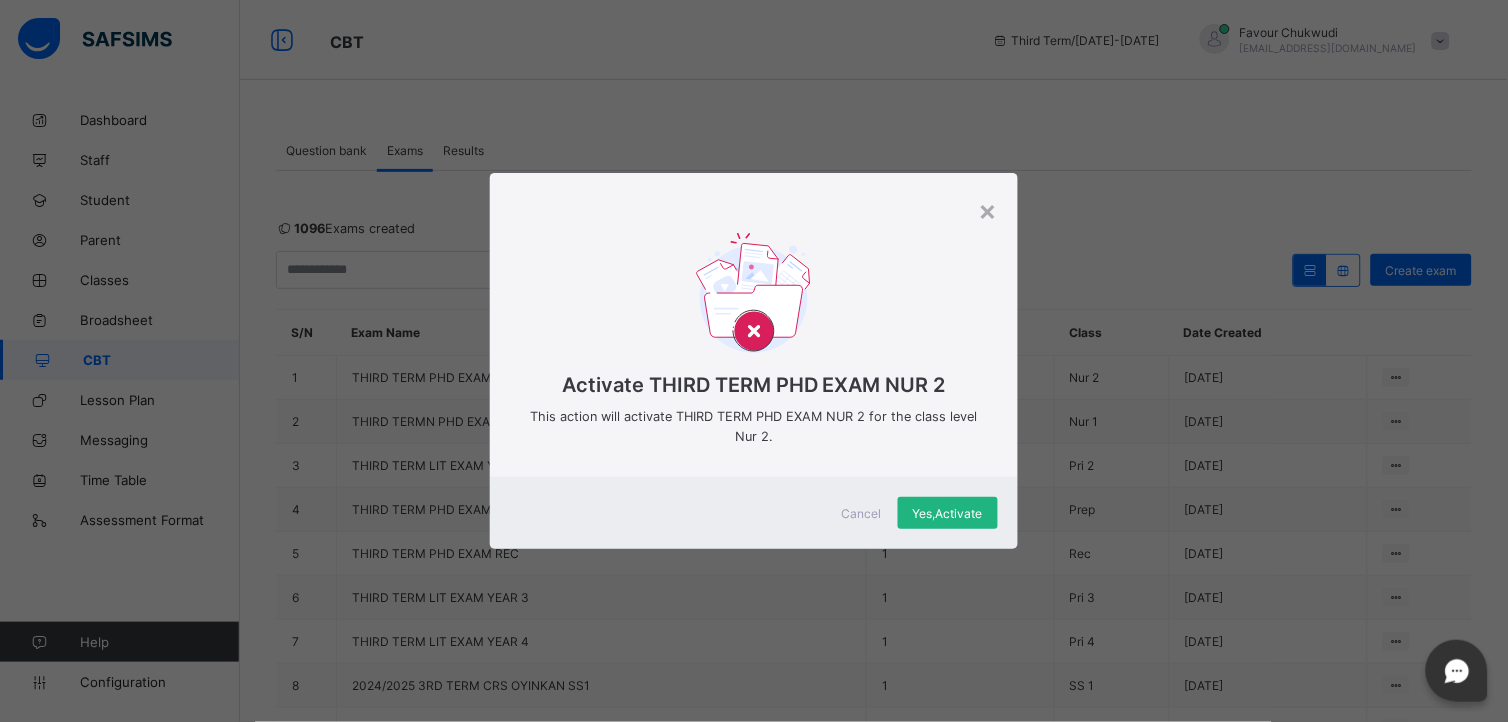 click on "Yes,  Activate" at bounding box center (948, 513) 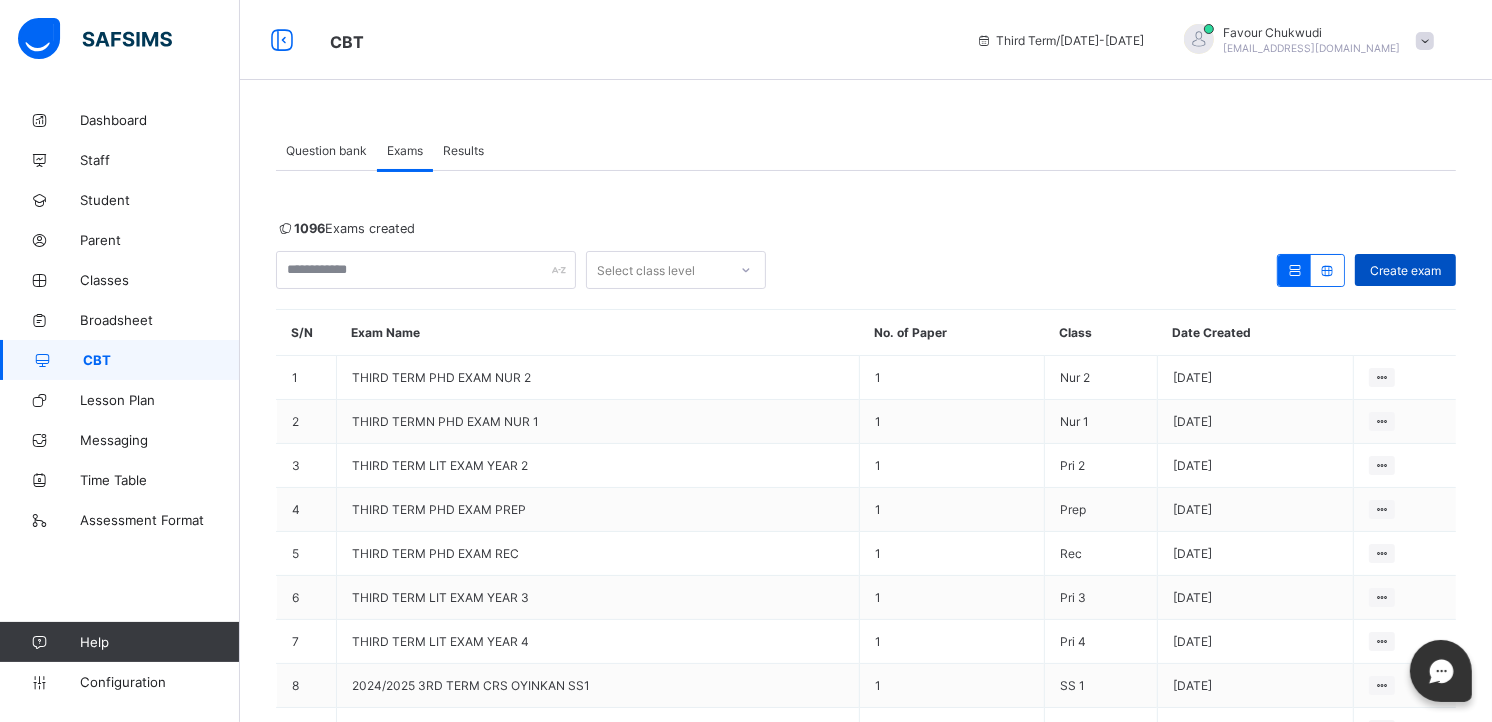 click on "Create exam" at bounding box center [1405, 270] 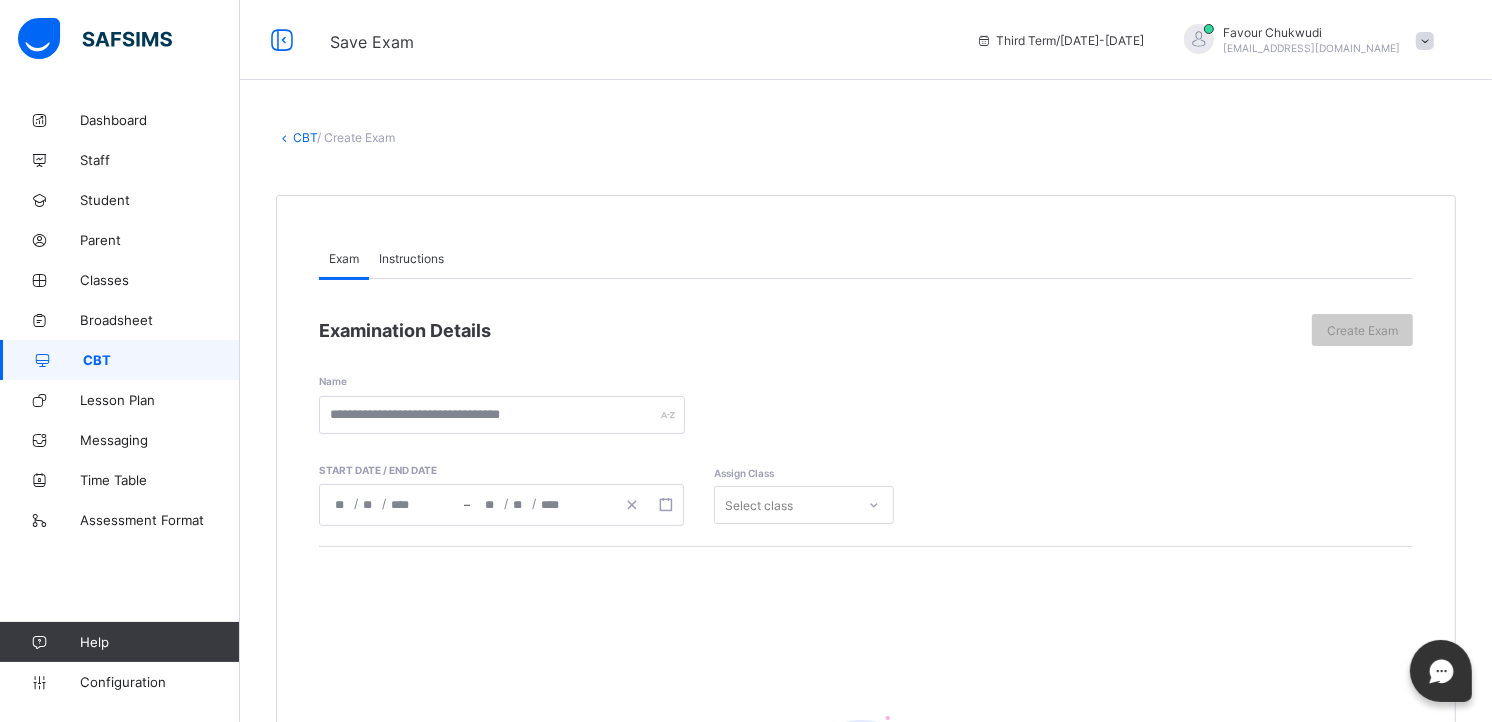 click on "Instructions" at bounding box center (411, 258) 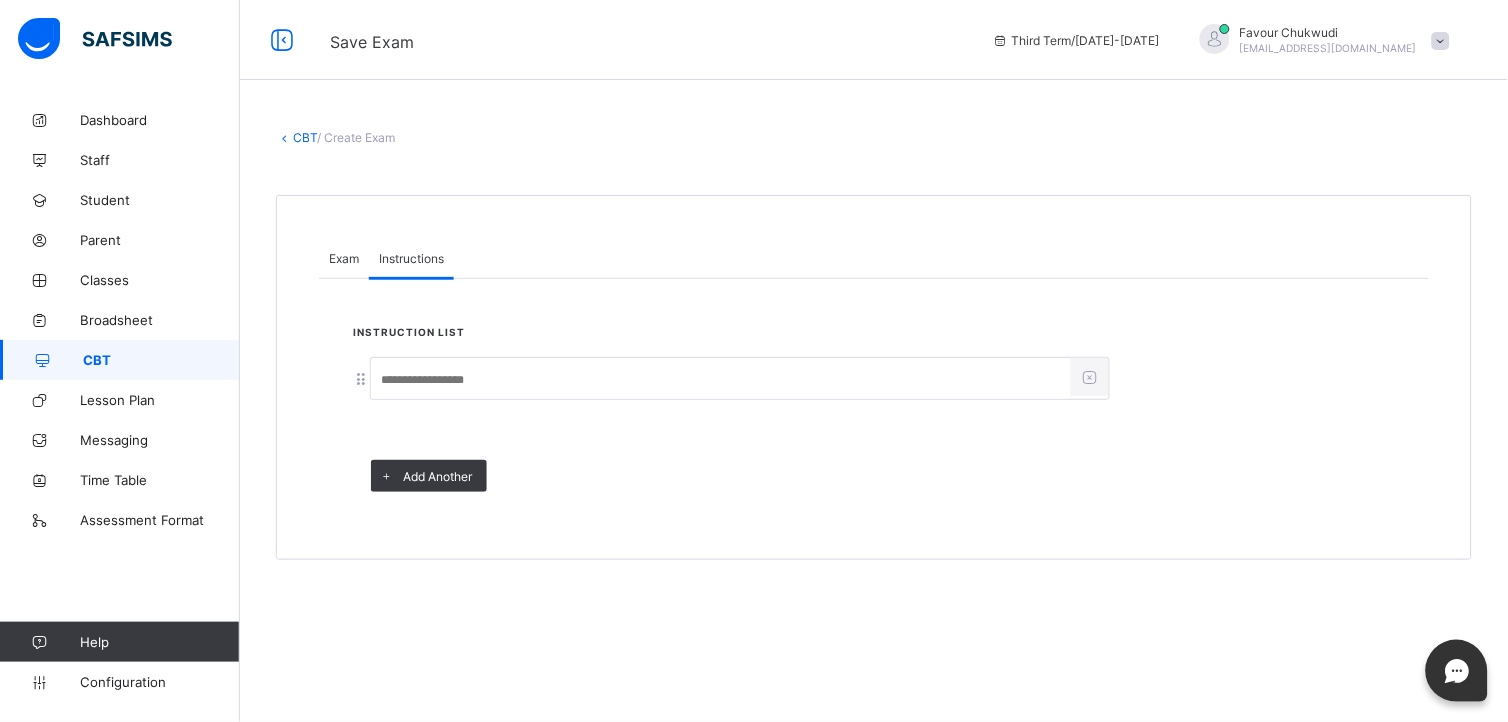 click at bounding box center (721, 380) 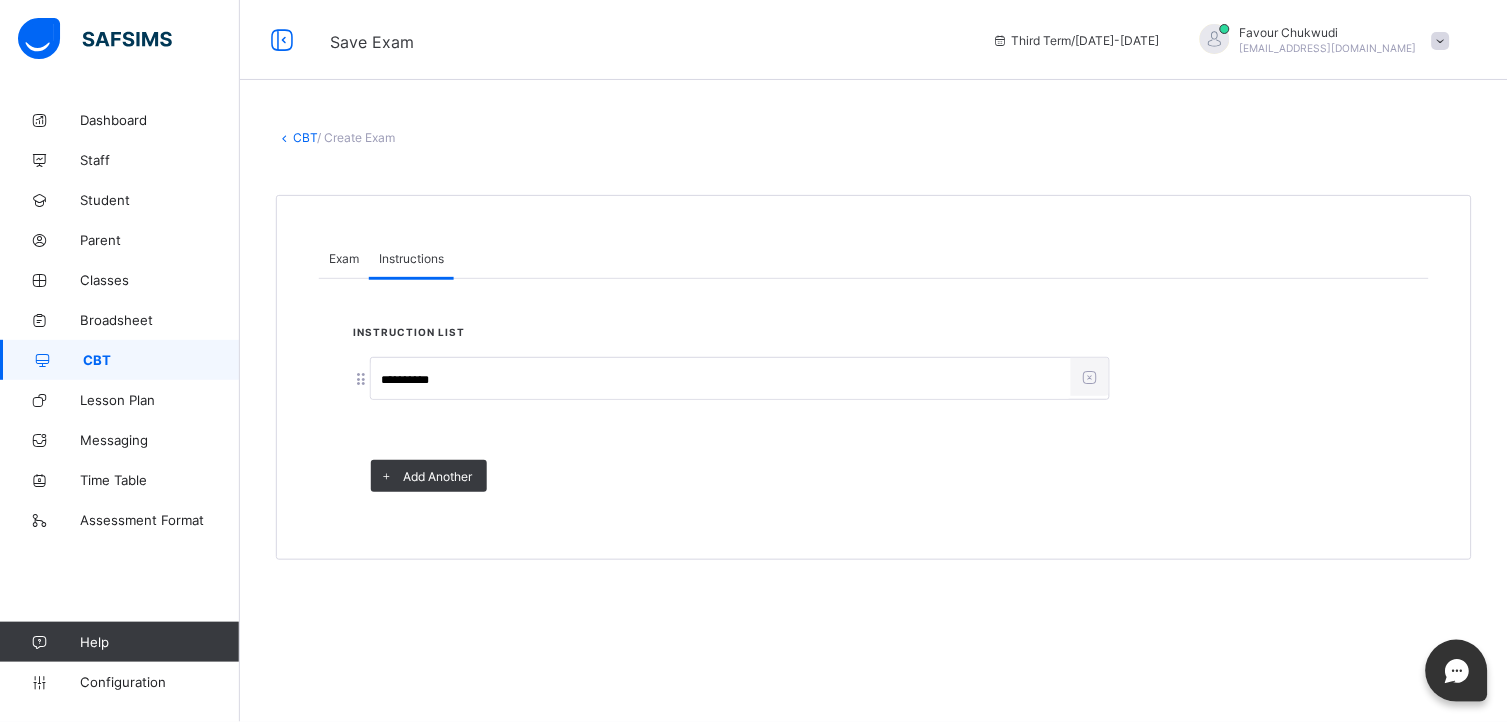 type on "**********" 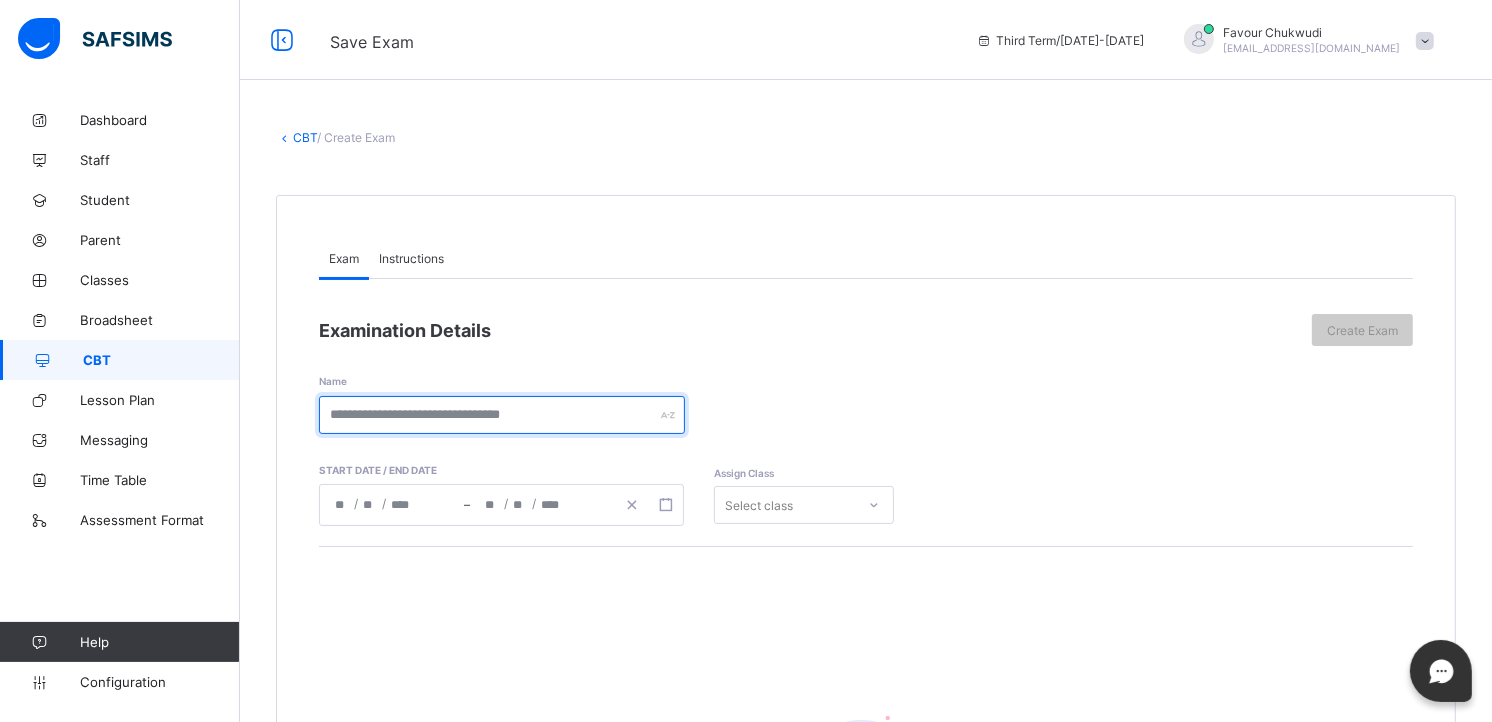 click at bounding box center [502, 415] 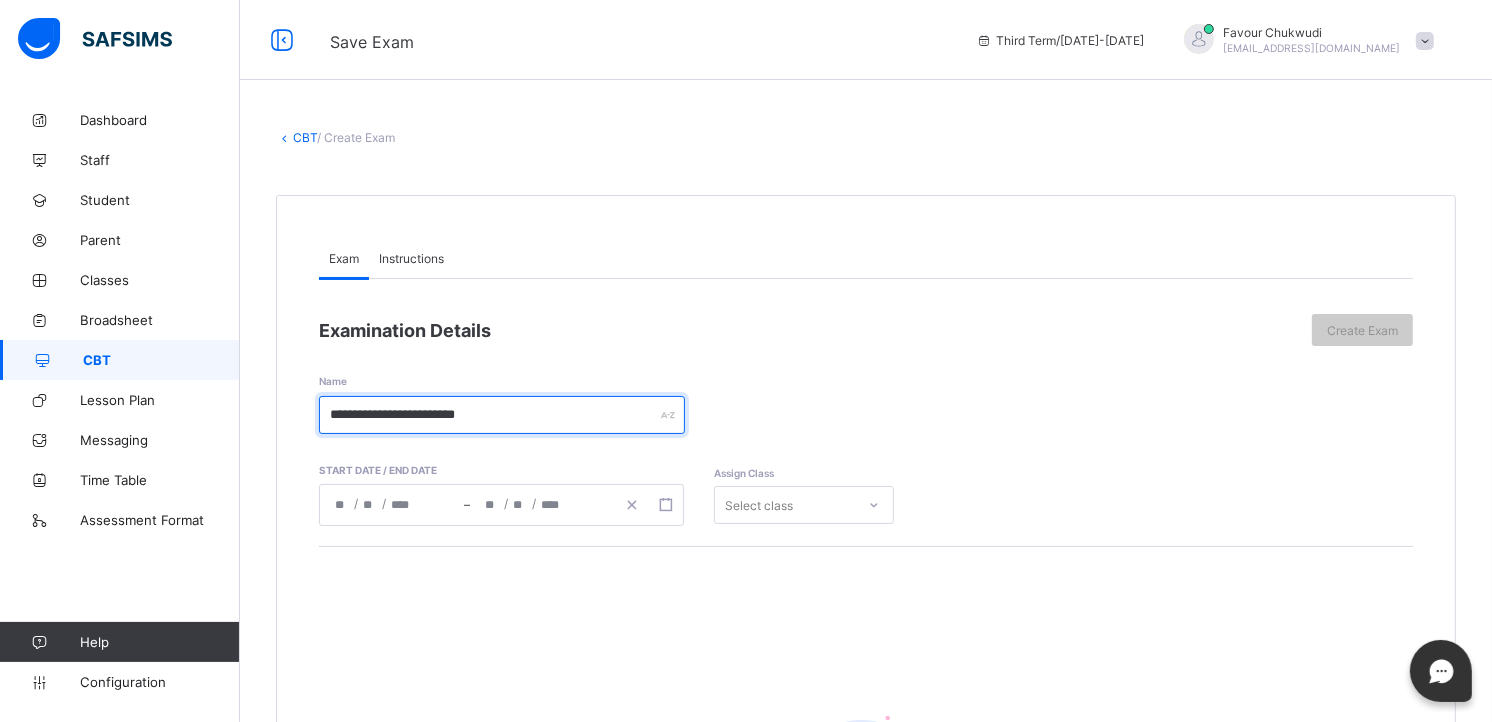 type on "**********" 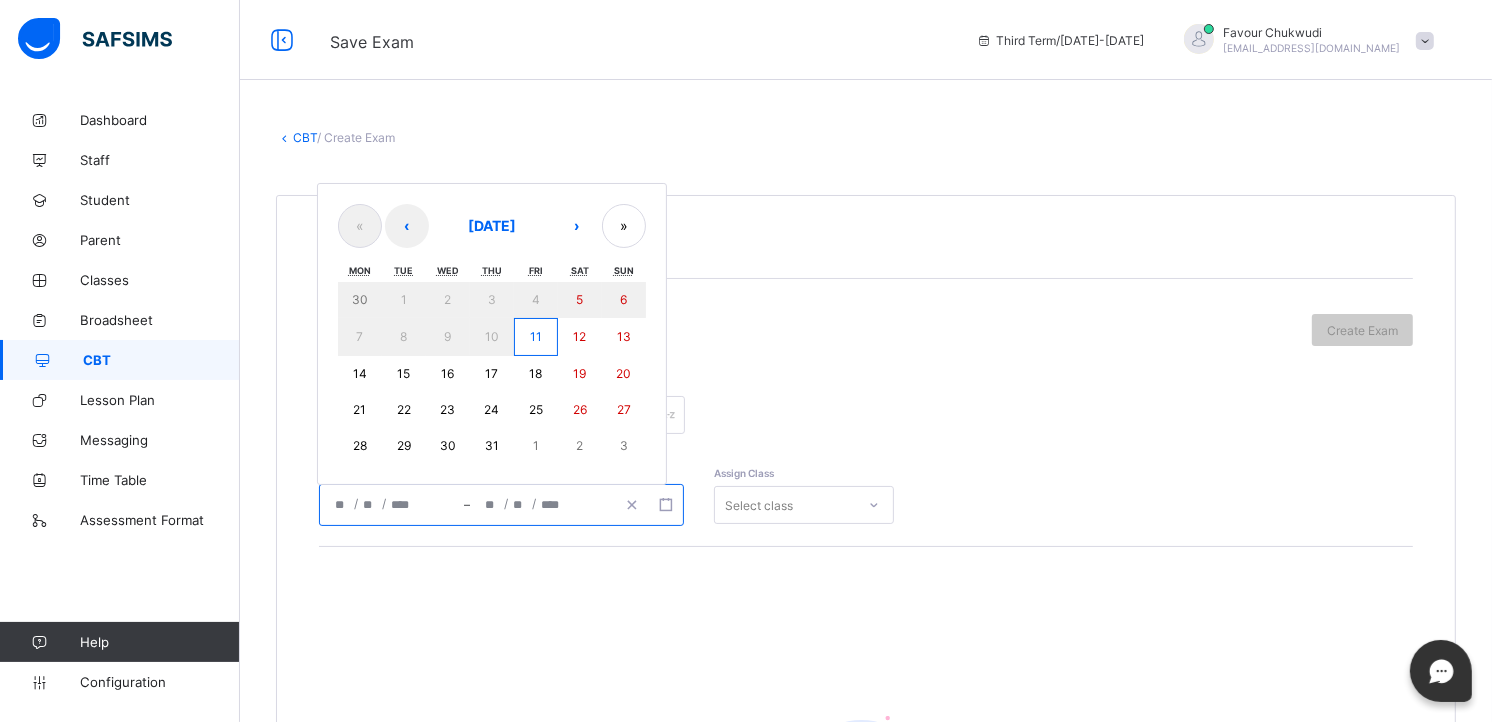 click 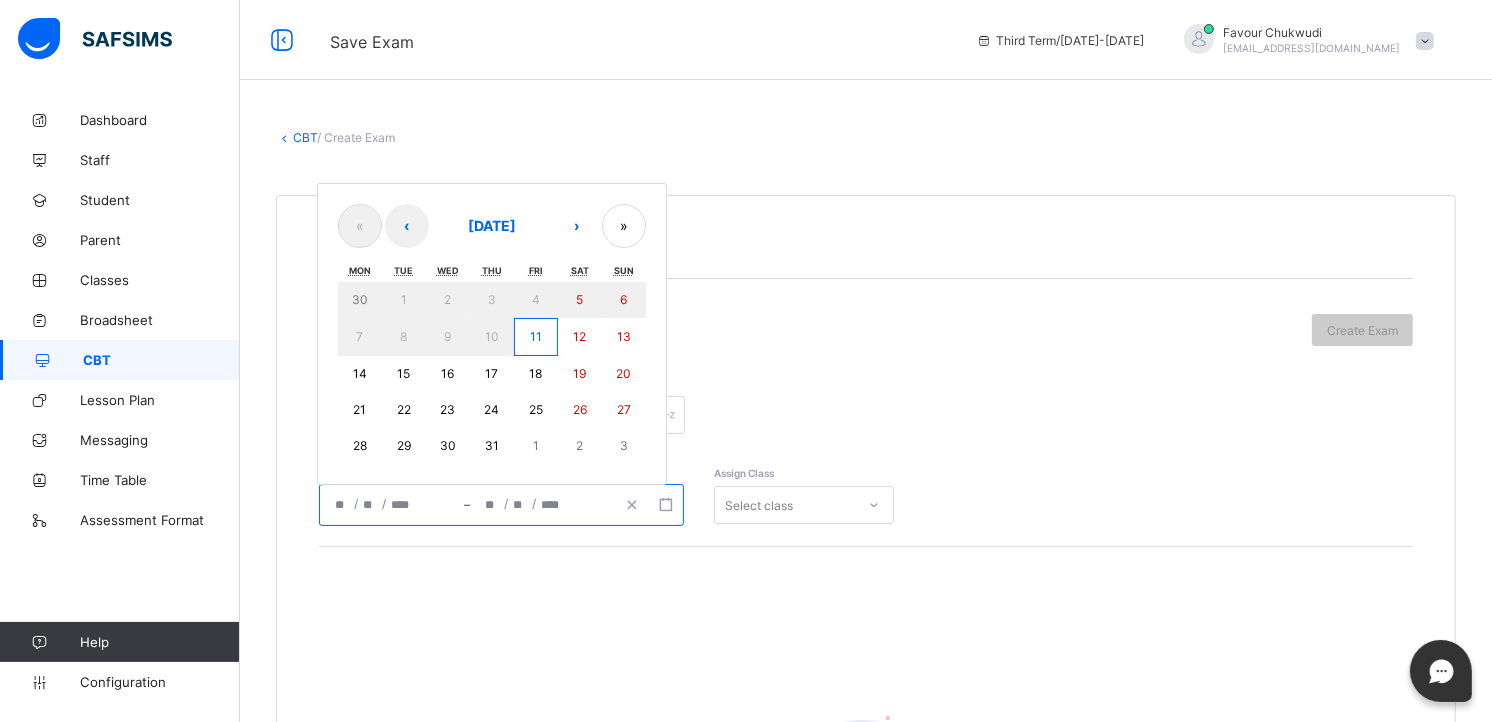 click on "11" at bounding box center [536, 337] 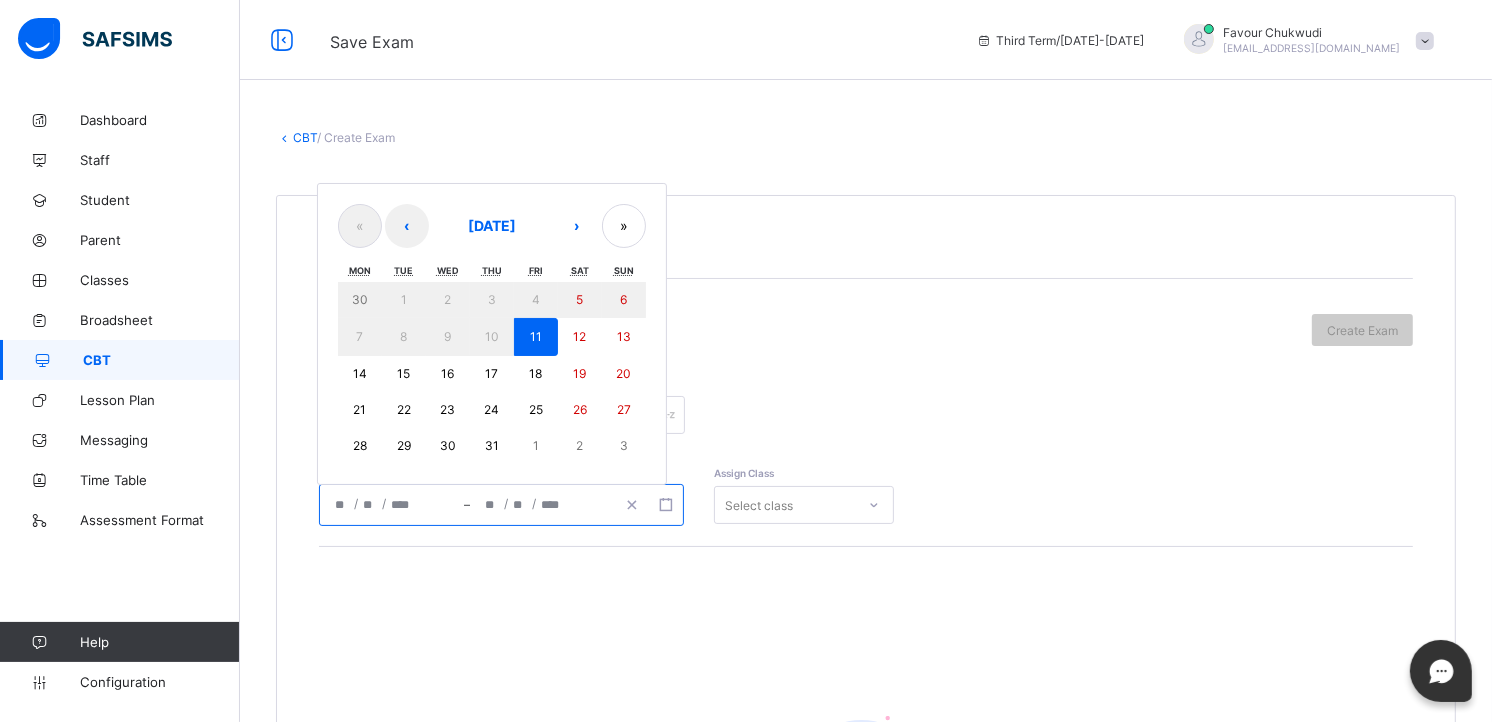 click on "11" at bounding box center (536, 337) 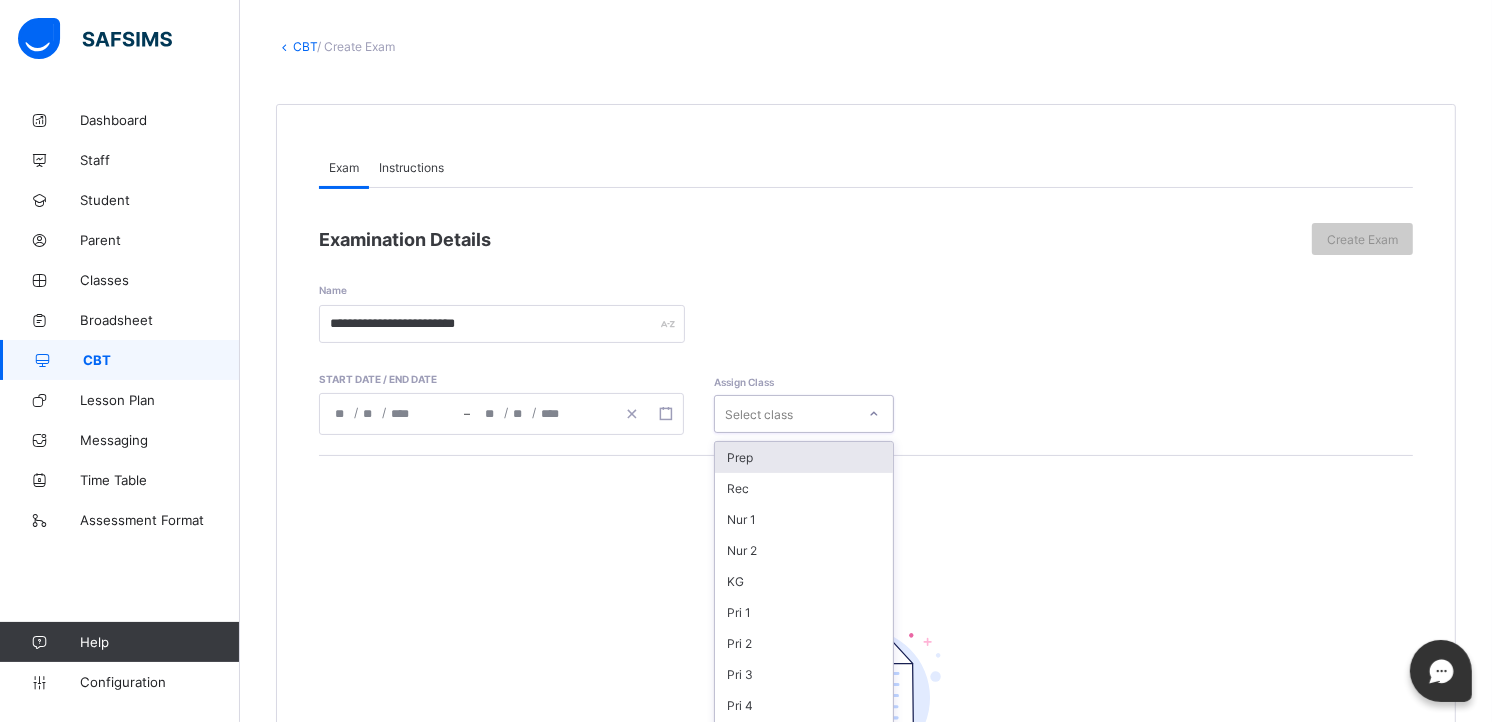 click on "option Prep focused, 1 of 16. 16 results available. Use Up and Down to choose options, press Enter to select the currently focused option, press Escape to exit the menu, press Tab to select the option and exit the menu. Select class Prep Rec Nur 1 Nur 2 KG Pri 1 Pri 2 Pri 3 Pri 4 Pri 5 JS 1 JS 2 JS 3 SS 1 SS 2 SS 3" at bounding box center [804, 414] 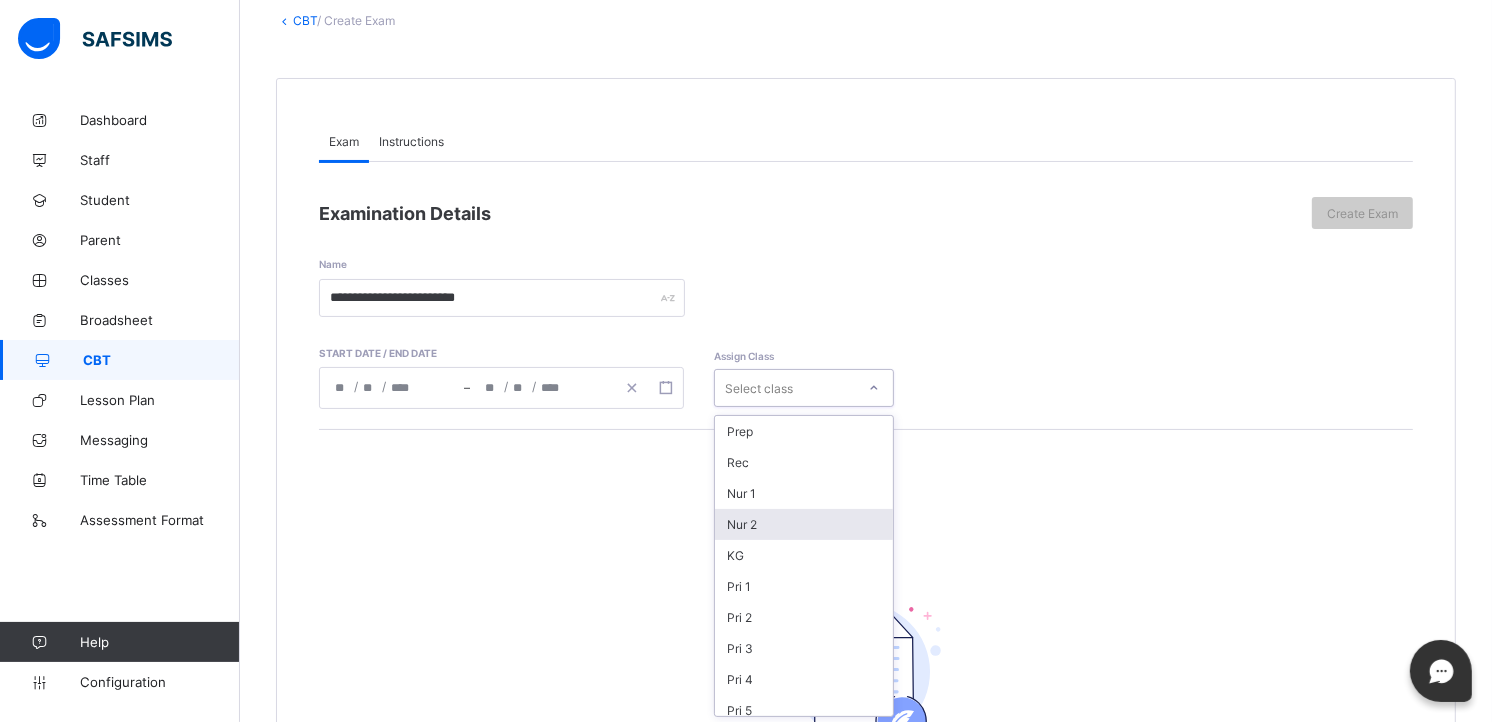 scroll, scrollTop: 120, scrollLeft: 0, axis: vertical 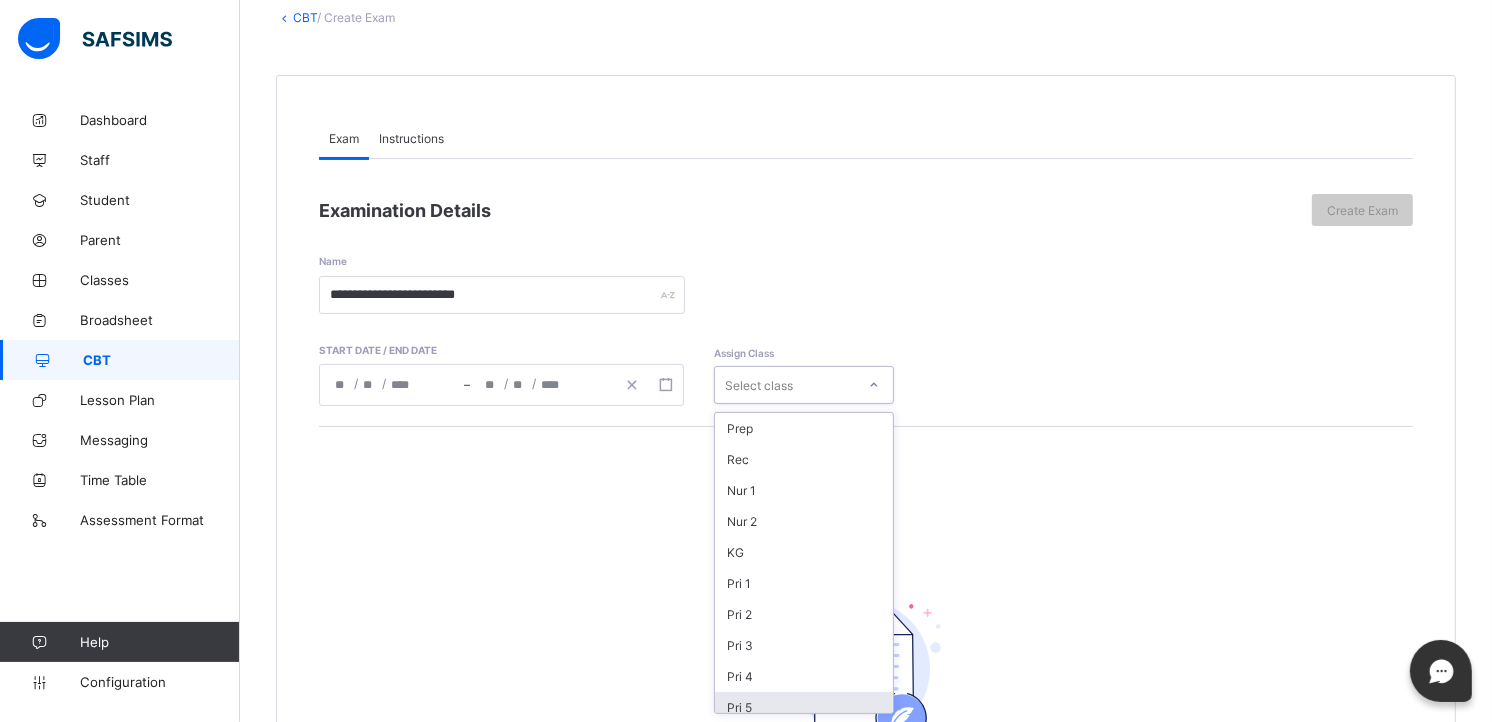 click on "Pri 5" at bounding box center [804, 707] 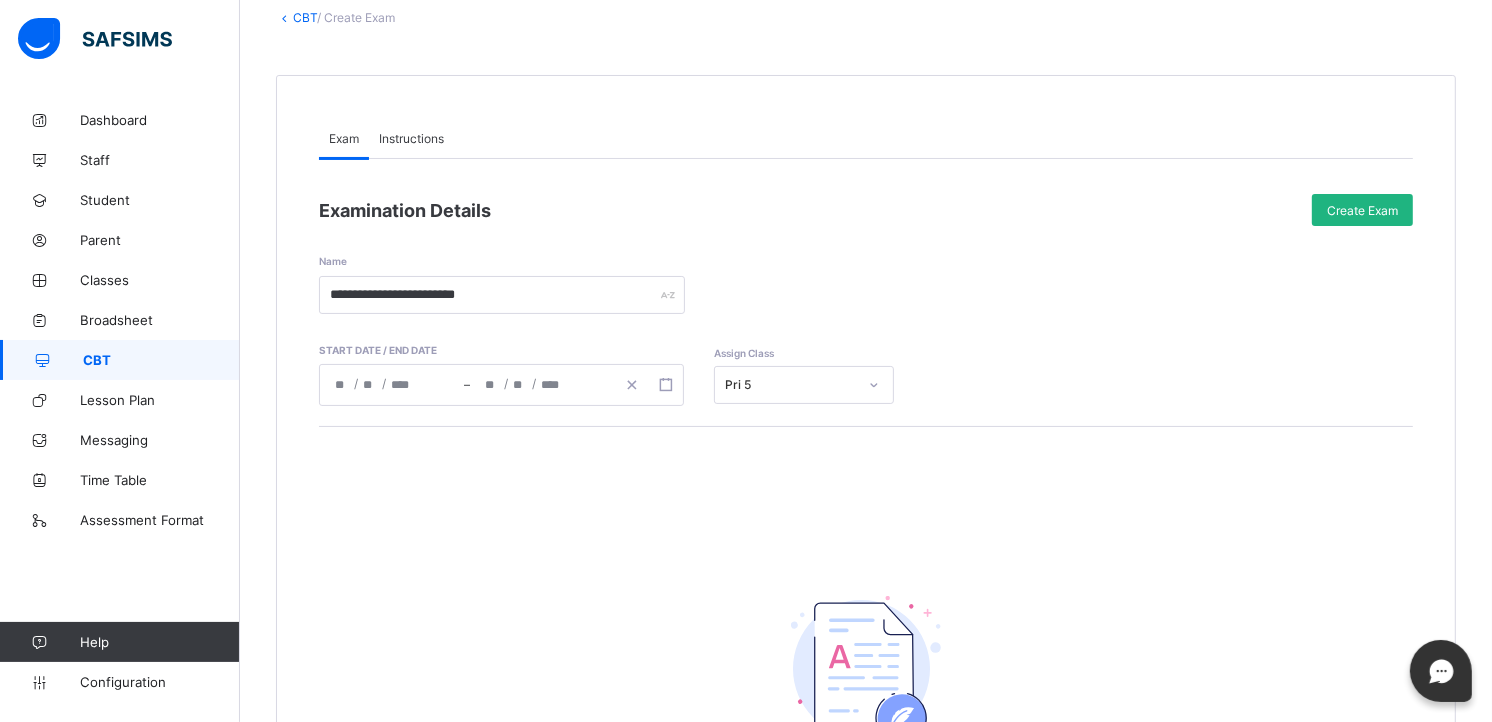 click on "Create Exam" at bounding box center (1362, 210) 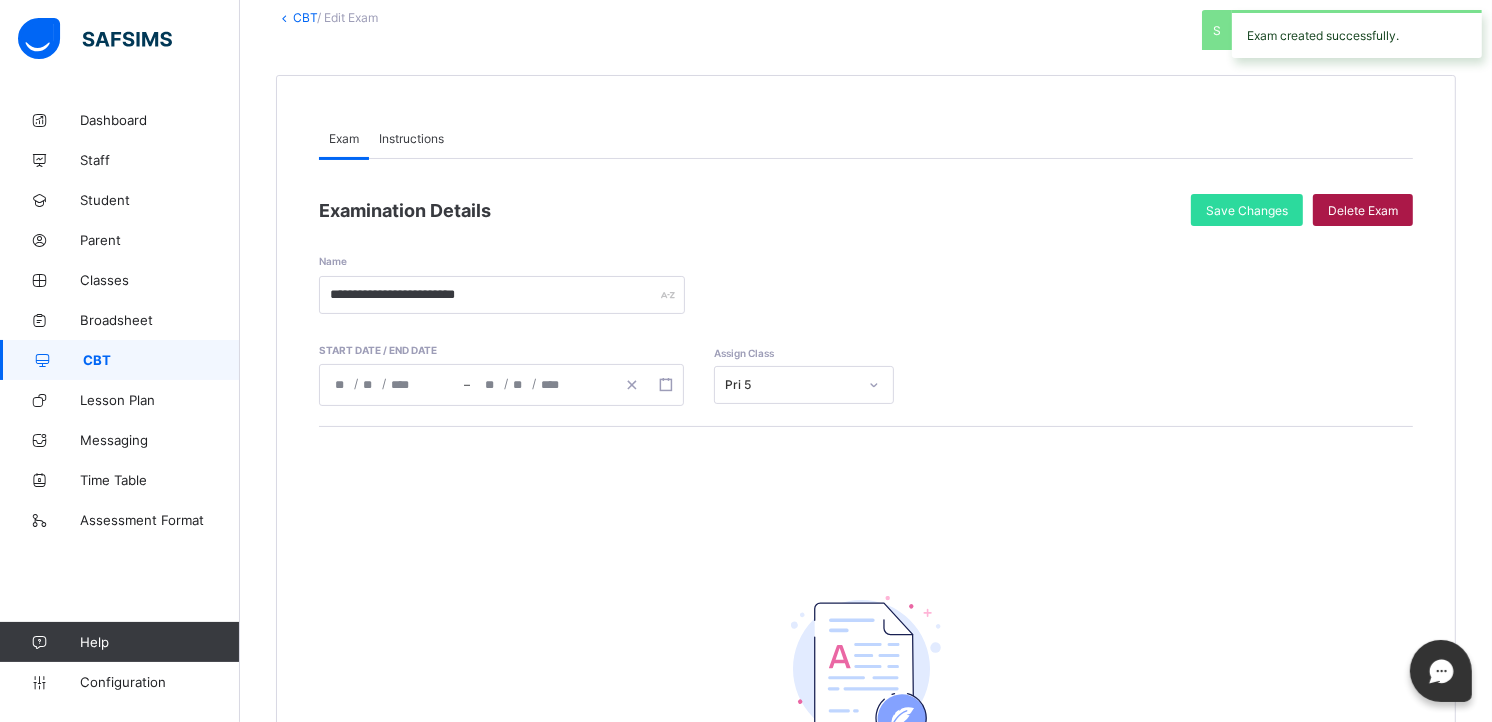 click on "Delete Exam" at bounding box center [1363, 210] 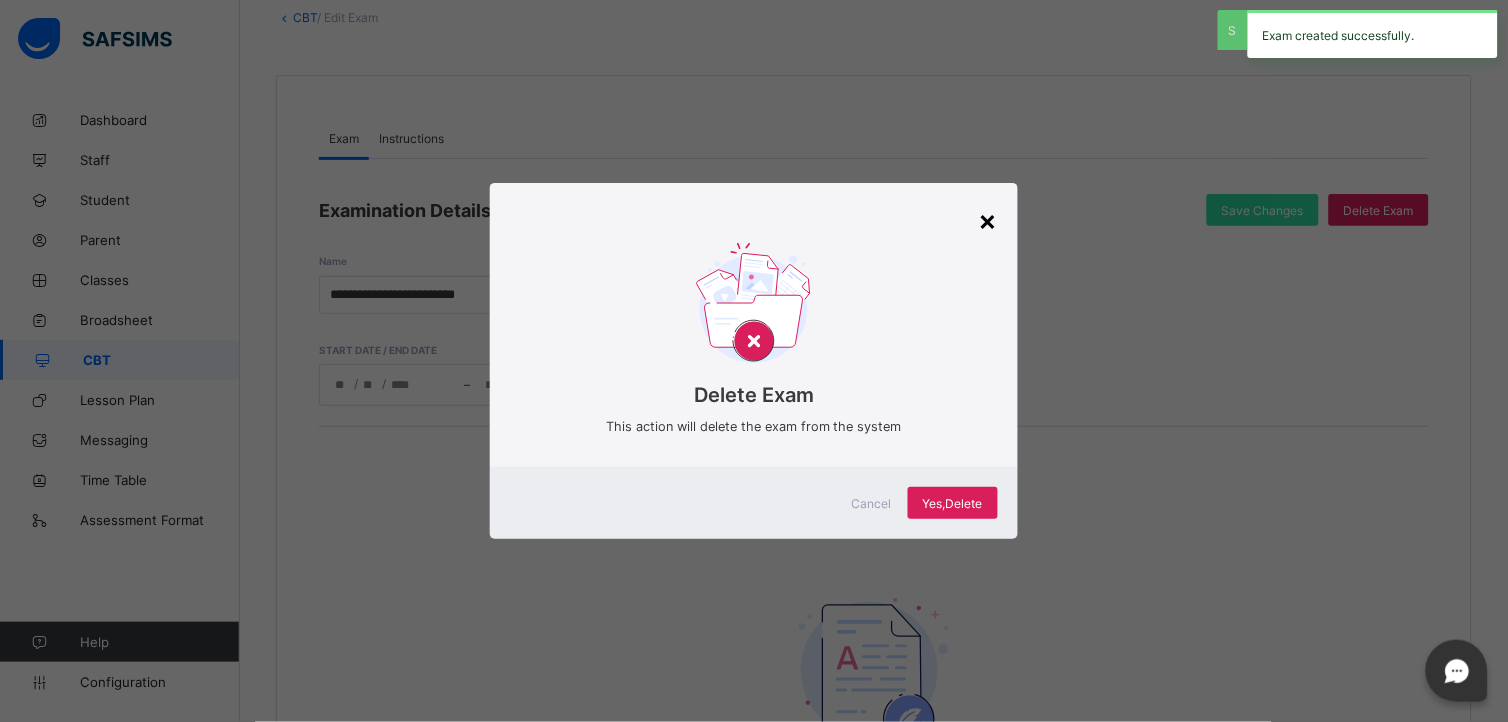 click on "×" at bounding box center (988, 220) 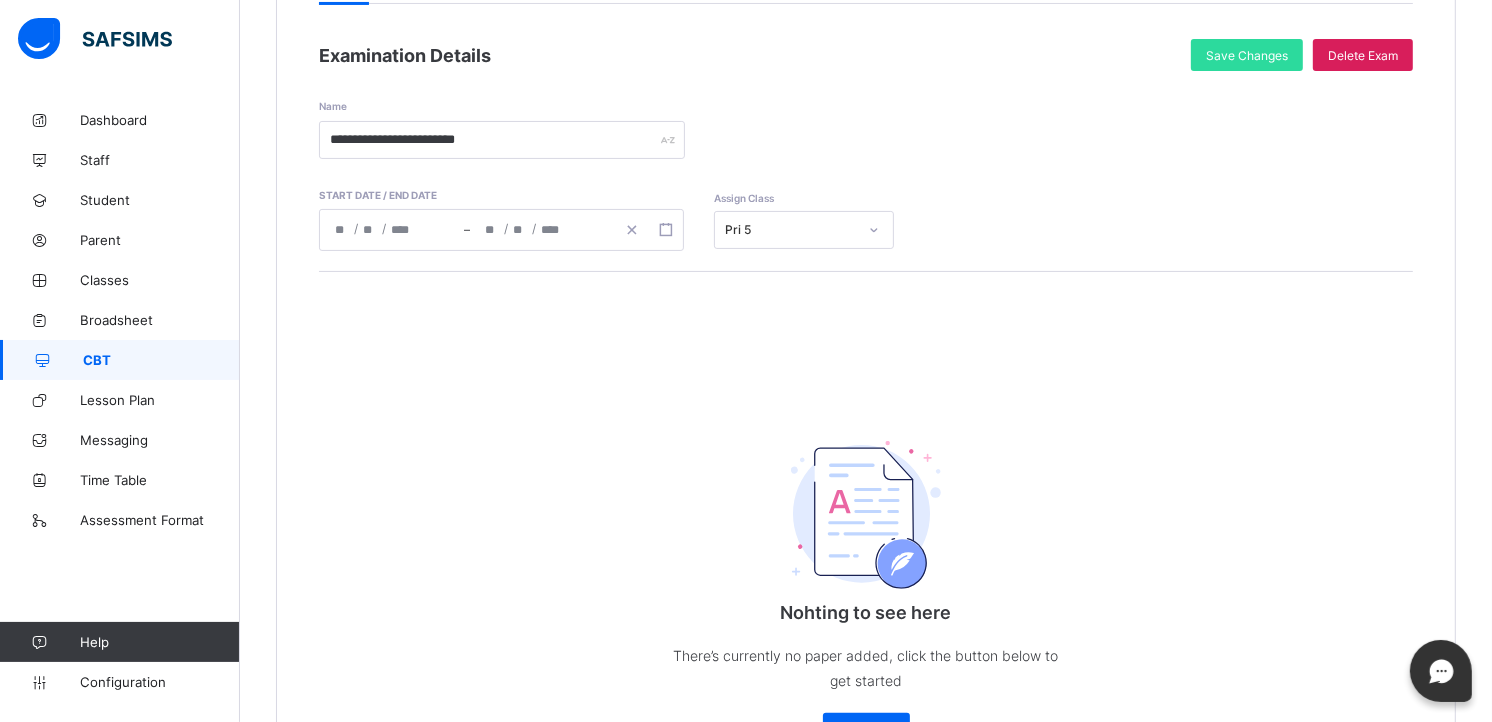 scroll, scrollTop: 423, scrollLeft: 0, axis: vertical 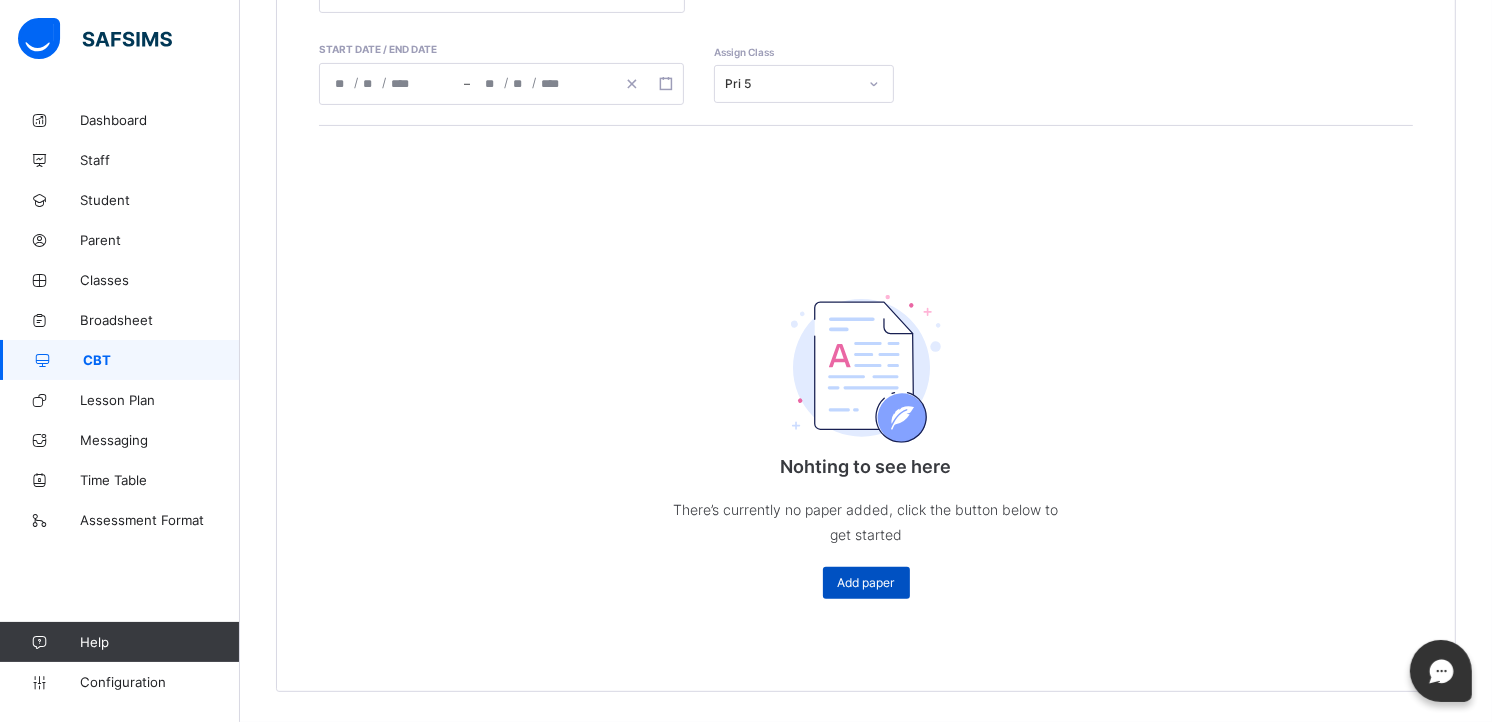 click on "Add paper" at bounding box center (866, 582) 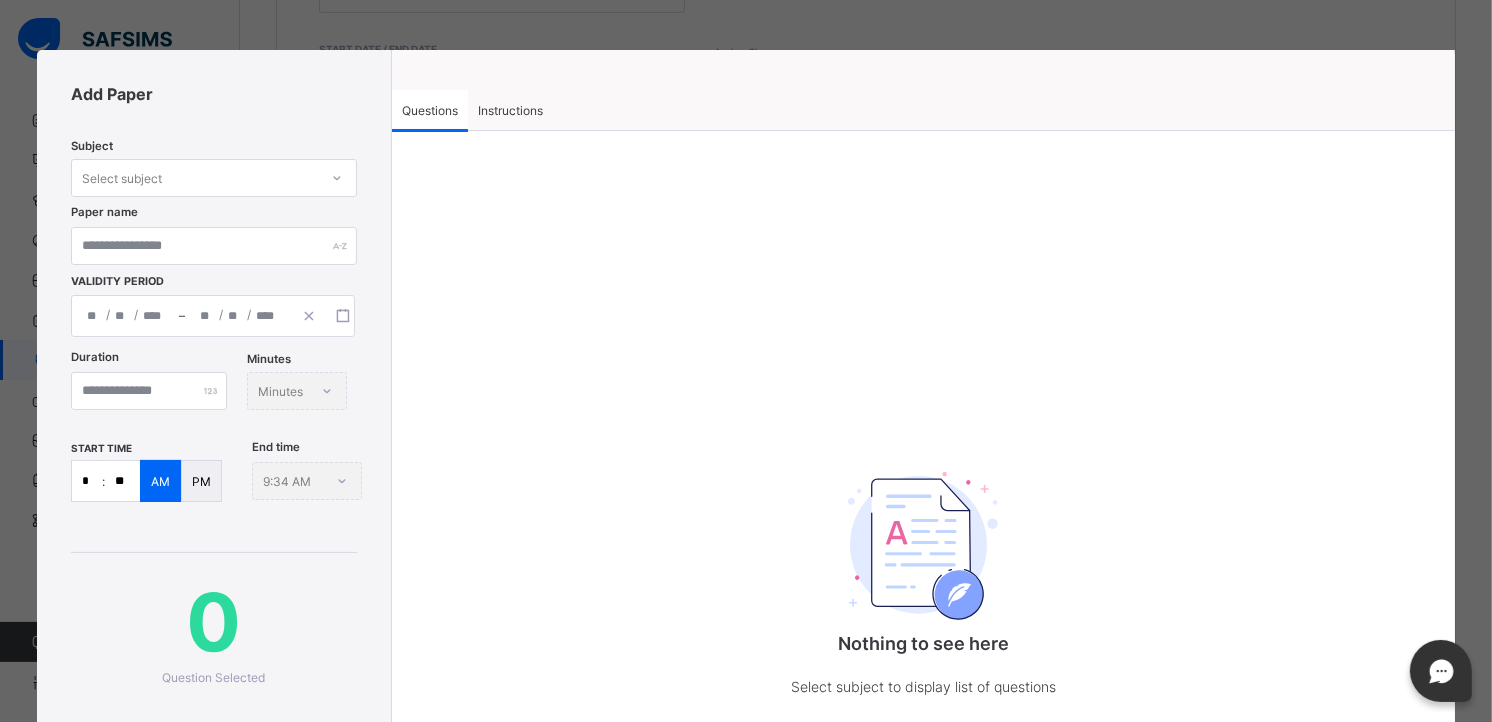 click on "Instructions" at bounding box center [510, 110] 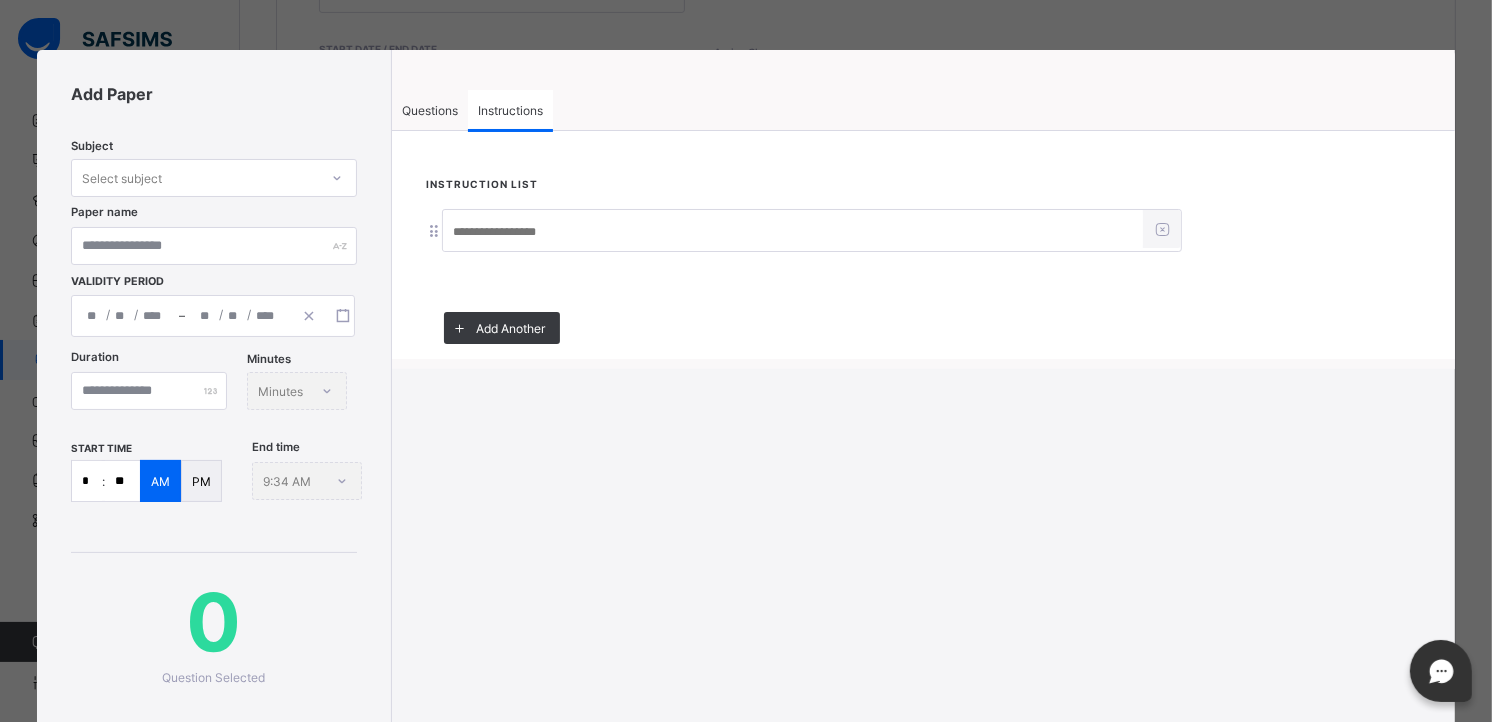 click at bounding box center [793, 232] 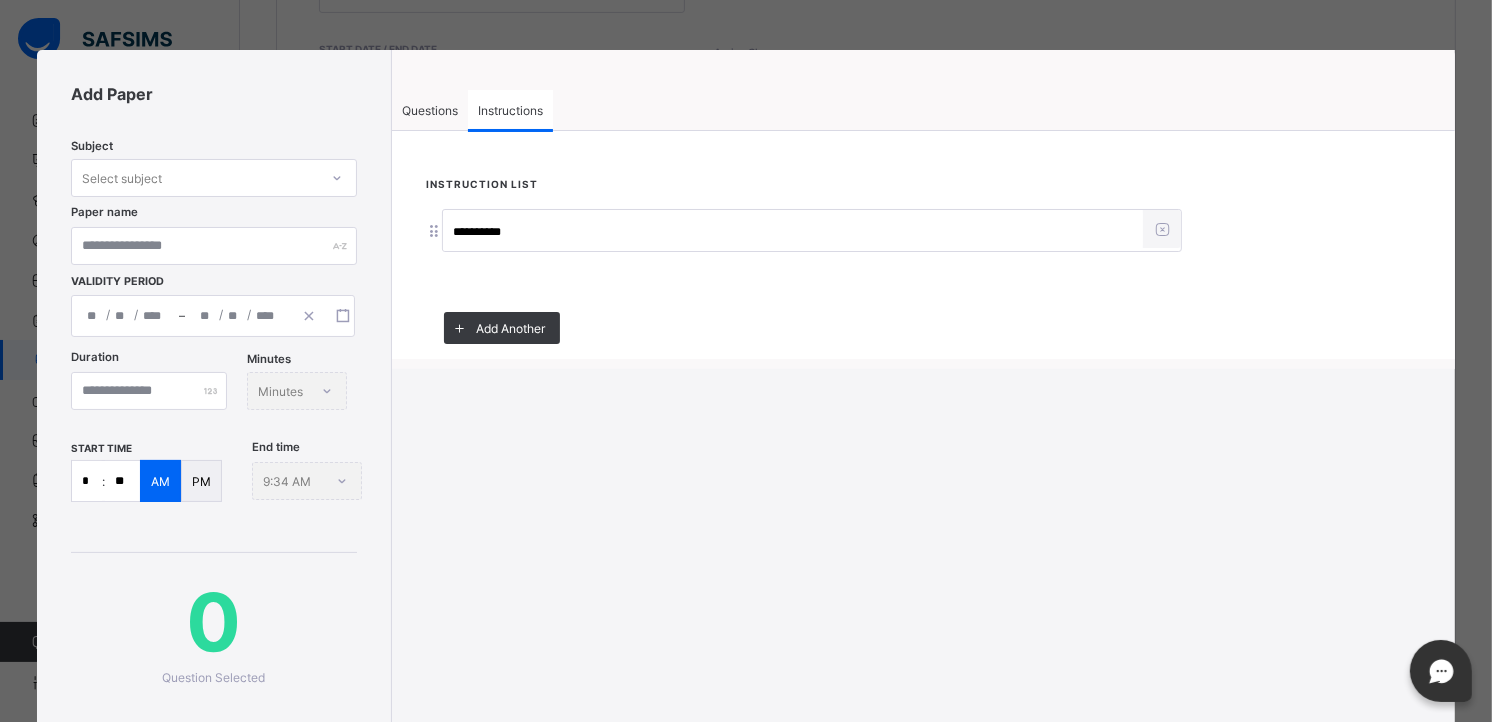 type on "**********" 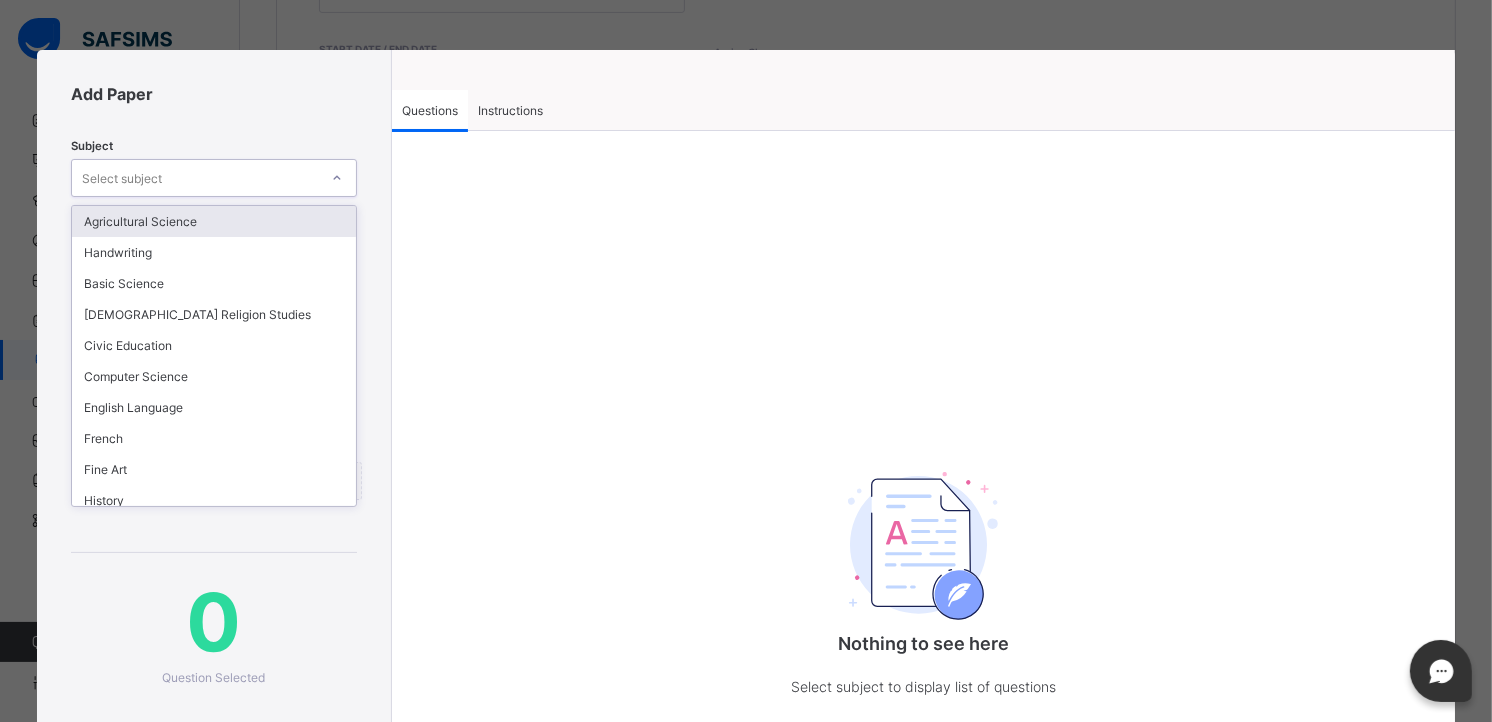 click on "Select subject" at bounding box center [213, 178] 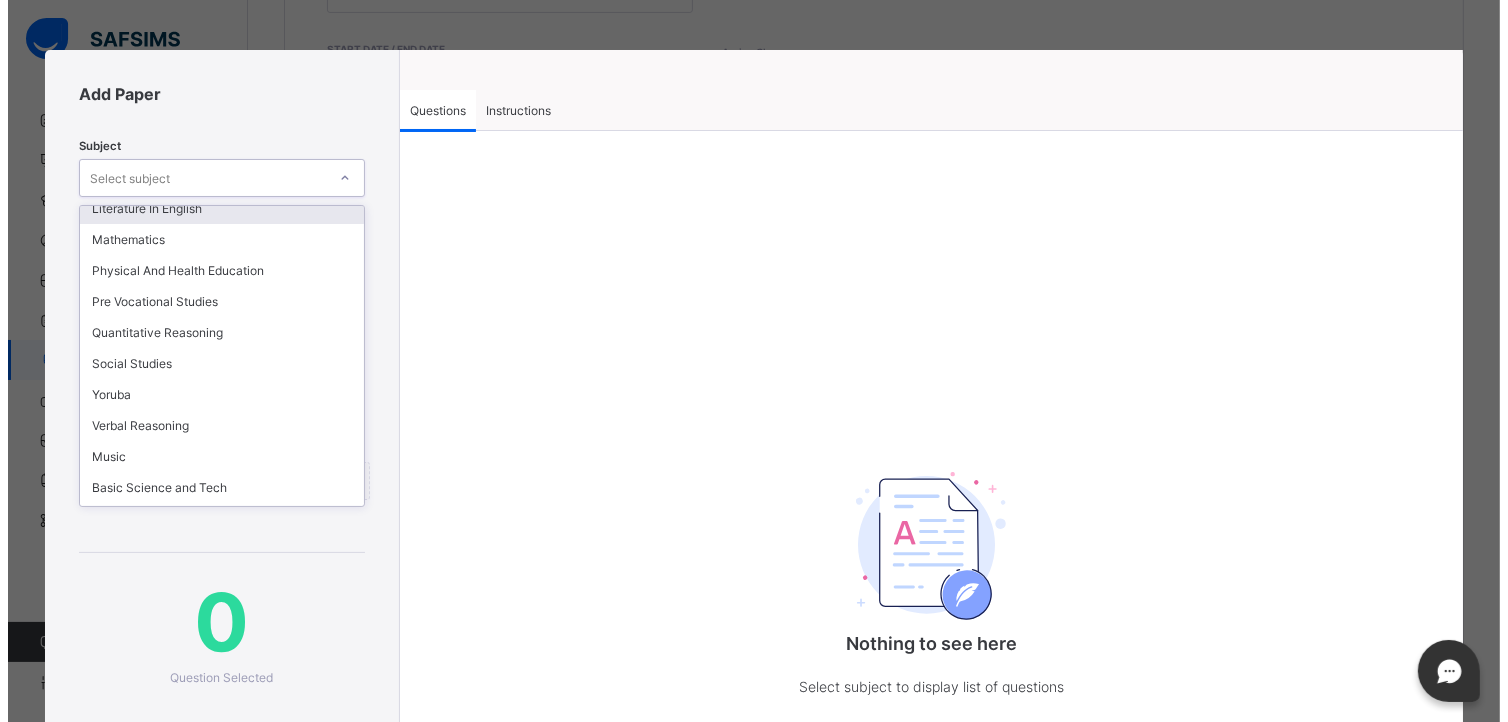 scroll, scrollTop: 355, scrollLeft: 0, axis: vertical 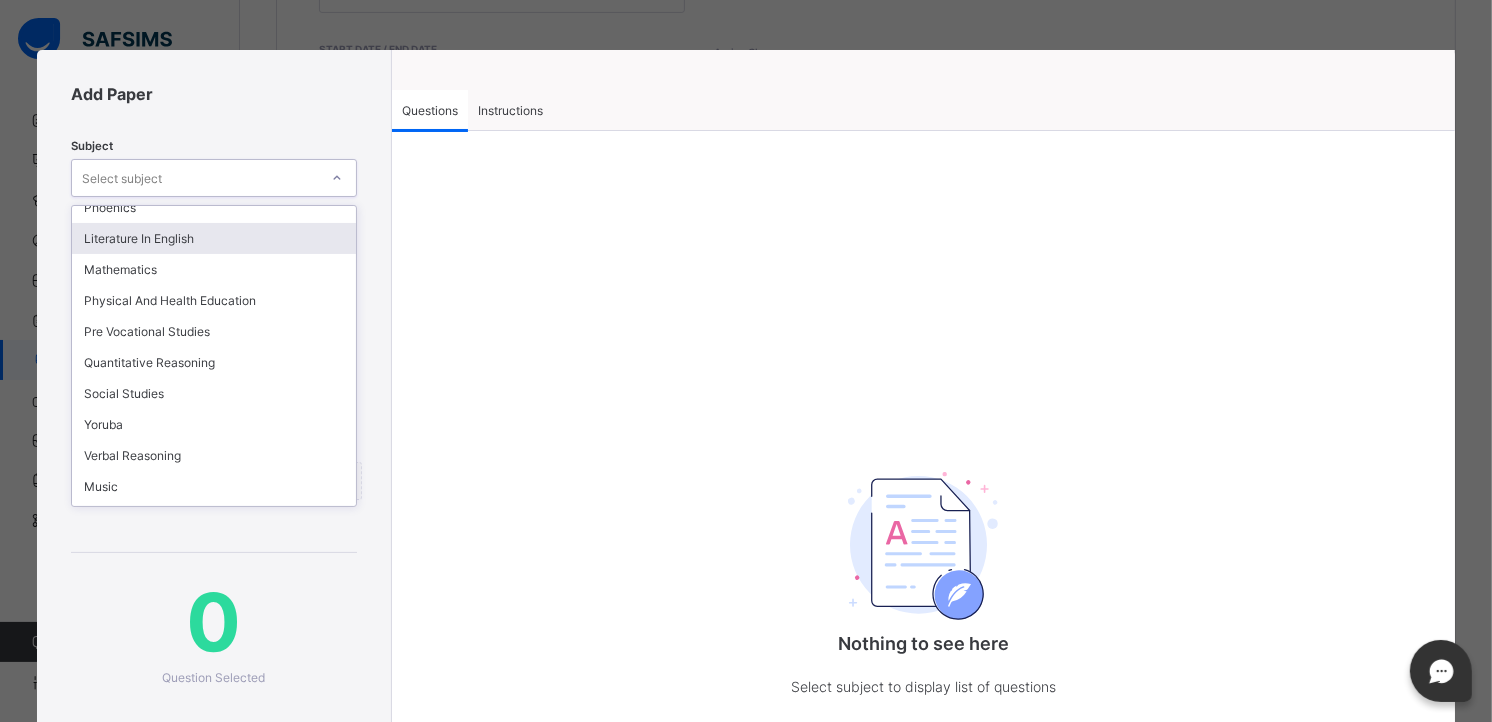 click on "Literature In English" at bounding box center (213, 238) 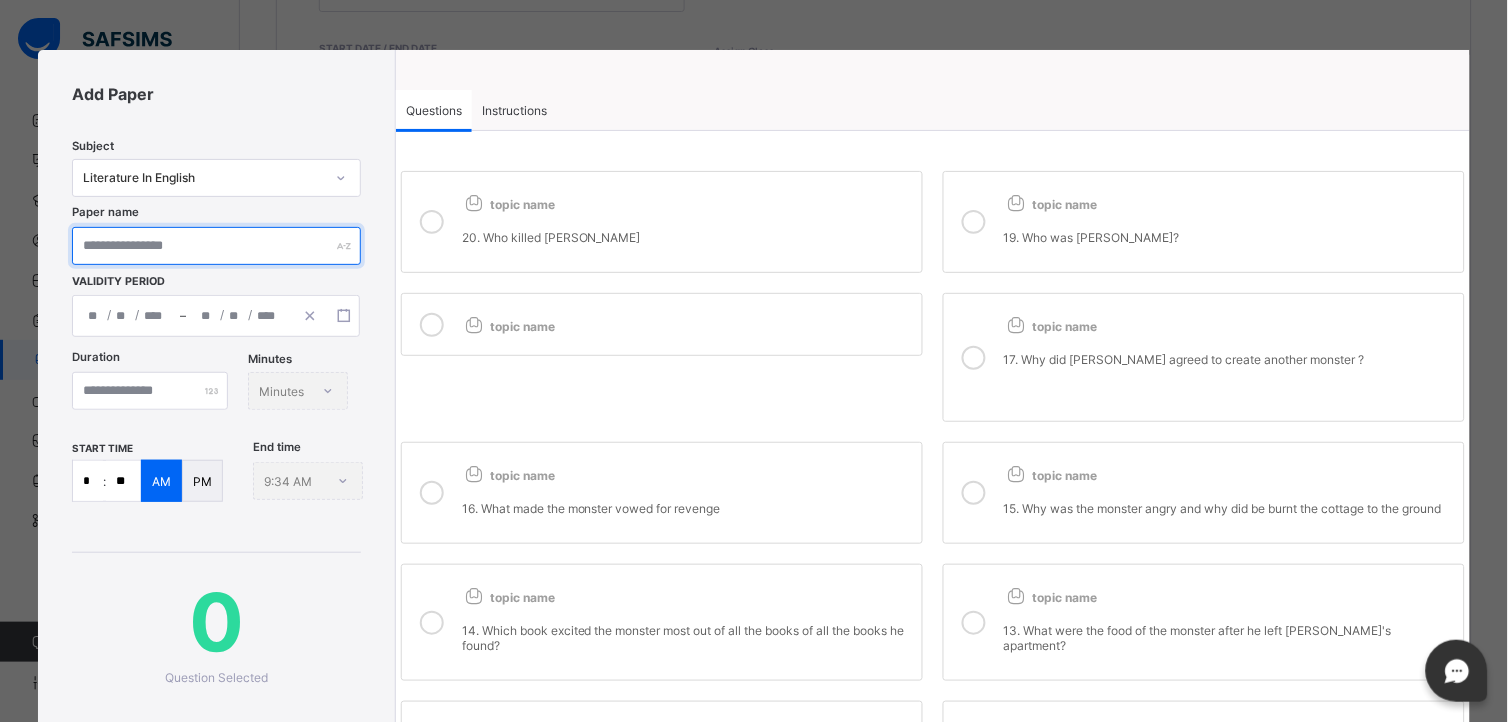click at bounding box center (216, 246) 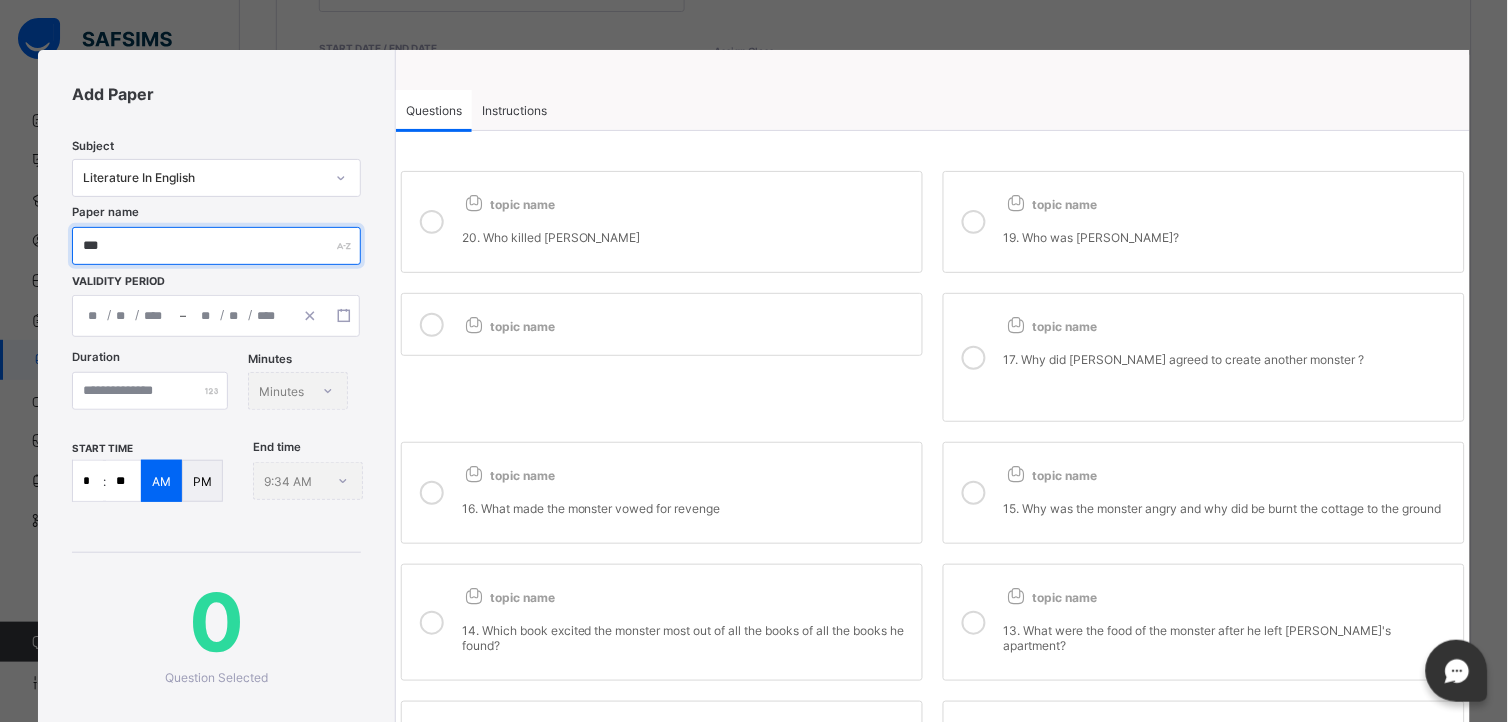 type on "***" 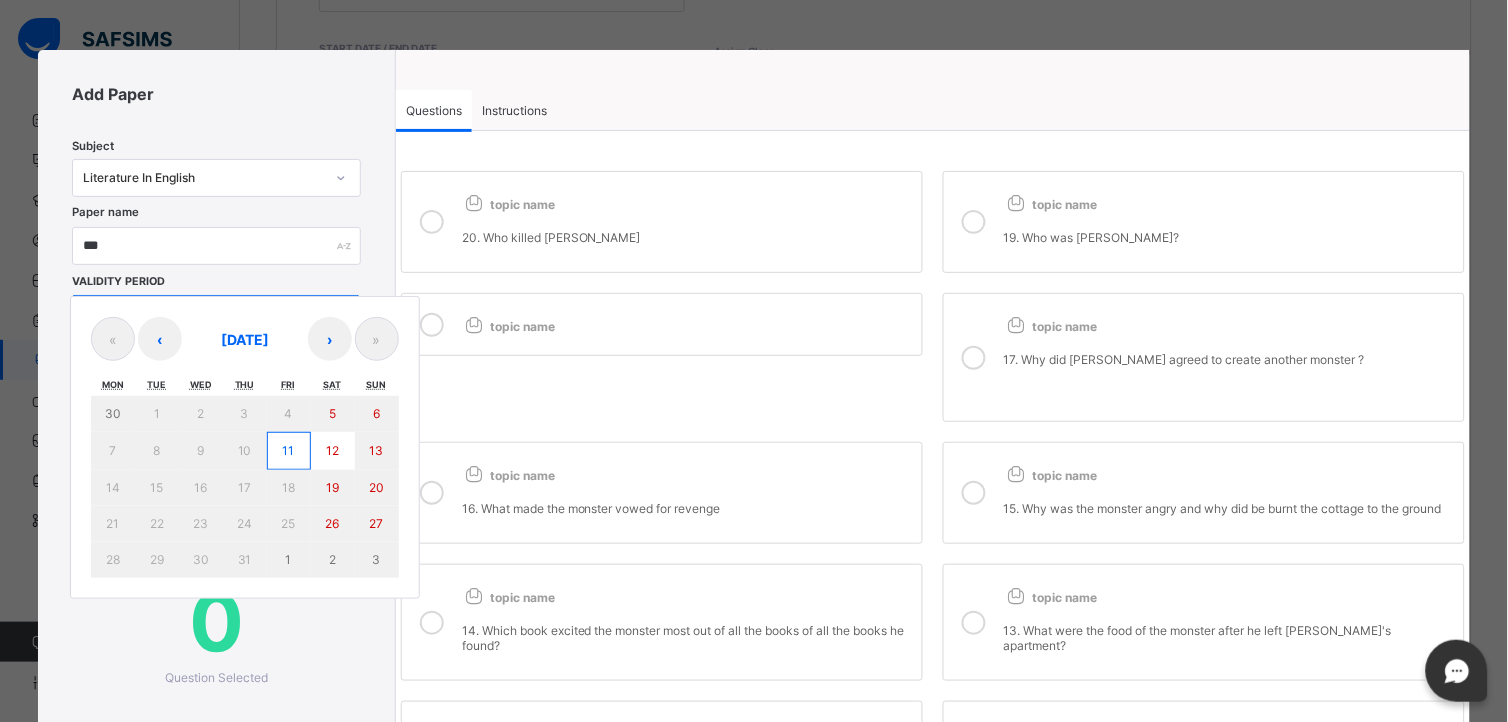 click on "/ / – / / « ‹ July 2025 › » Mon Tue Wed Thu Fri Sat Sun 30 1 2 3 4 5 6 7 8 9 10 11 12 13 14 15 16 17 18 19 20 21 22 23 24 25 26 27 28 29 30 31 1 2 3" at bounding box center [216, 316] 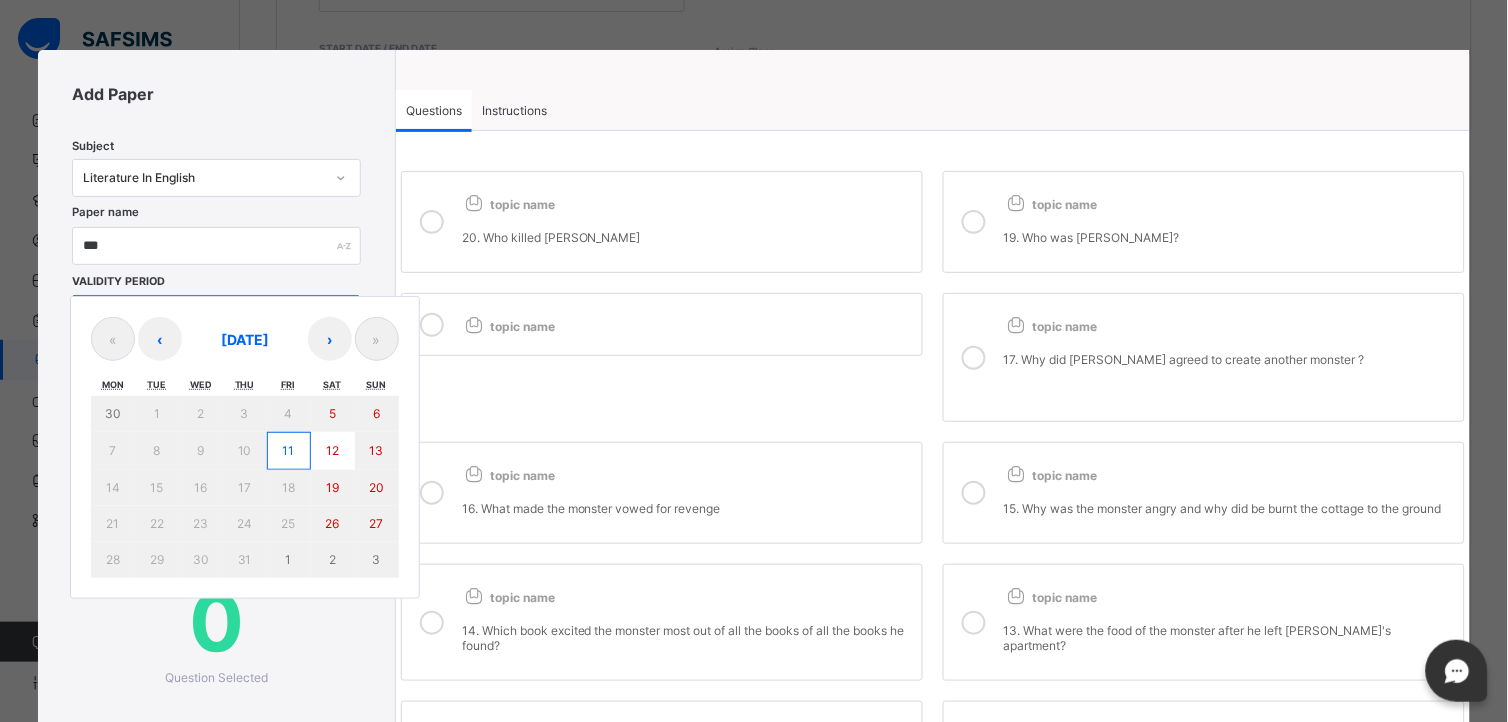 click on "11" at bounding box center (289, 450) 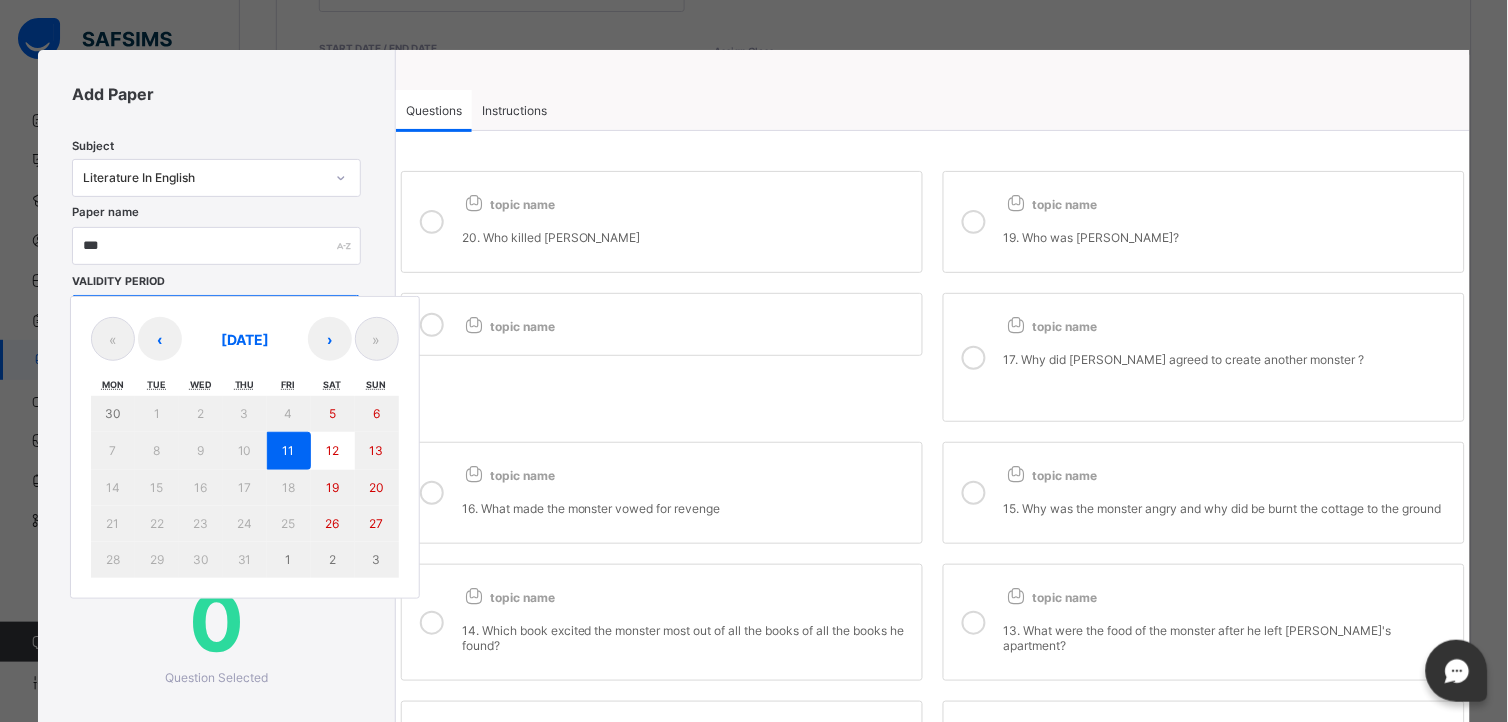 click on "11" at bounding box center [289, 450] 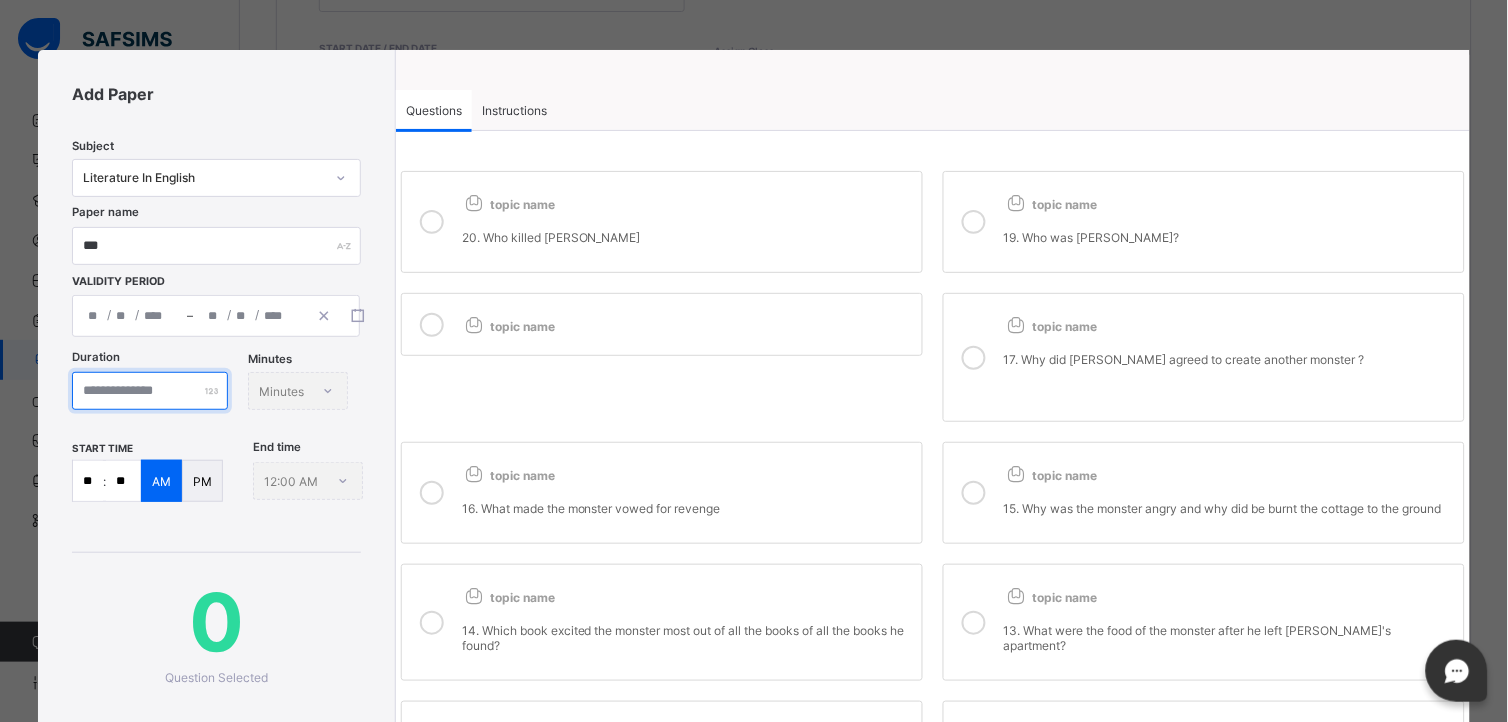 click at bounding box center [150, 391] 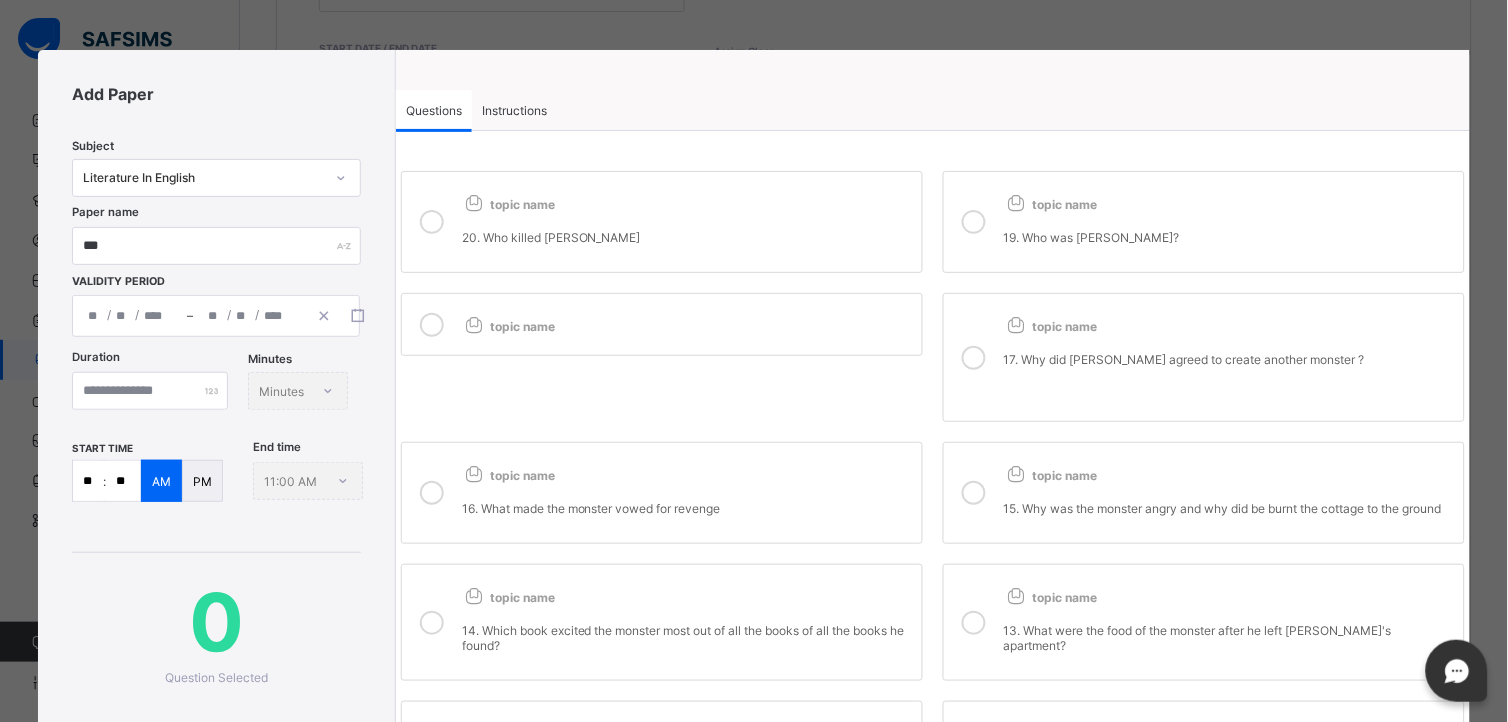 click on "20. Who killed Elizabeth" at bounding box center [687, 229] 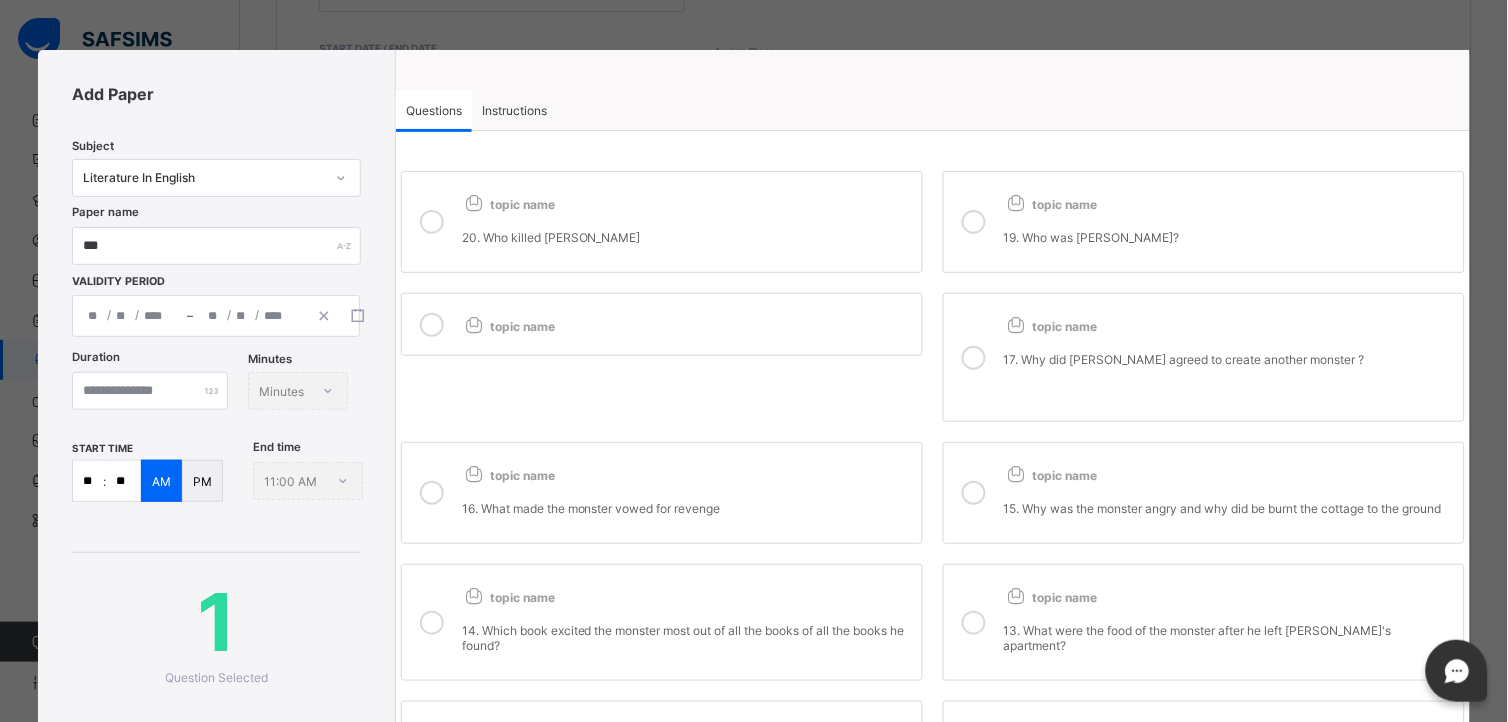 click on "topic name   19. Who was Mr Kirwin?" at bounding box center [1229, 222] 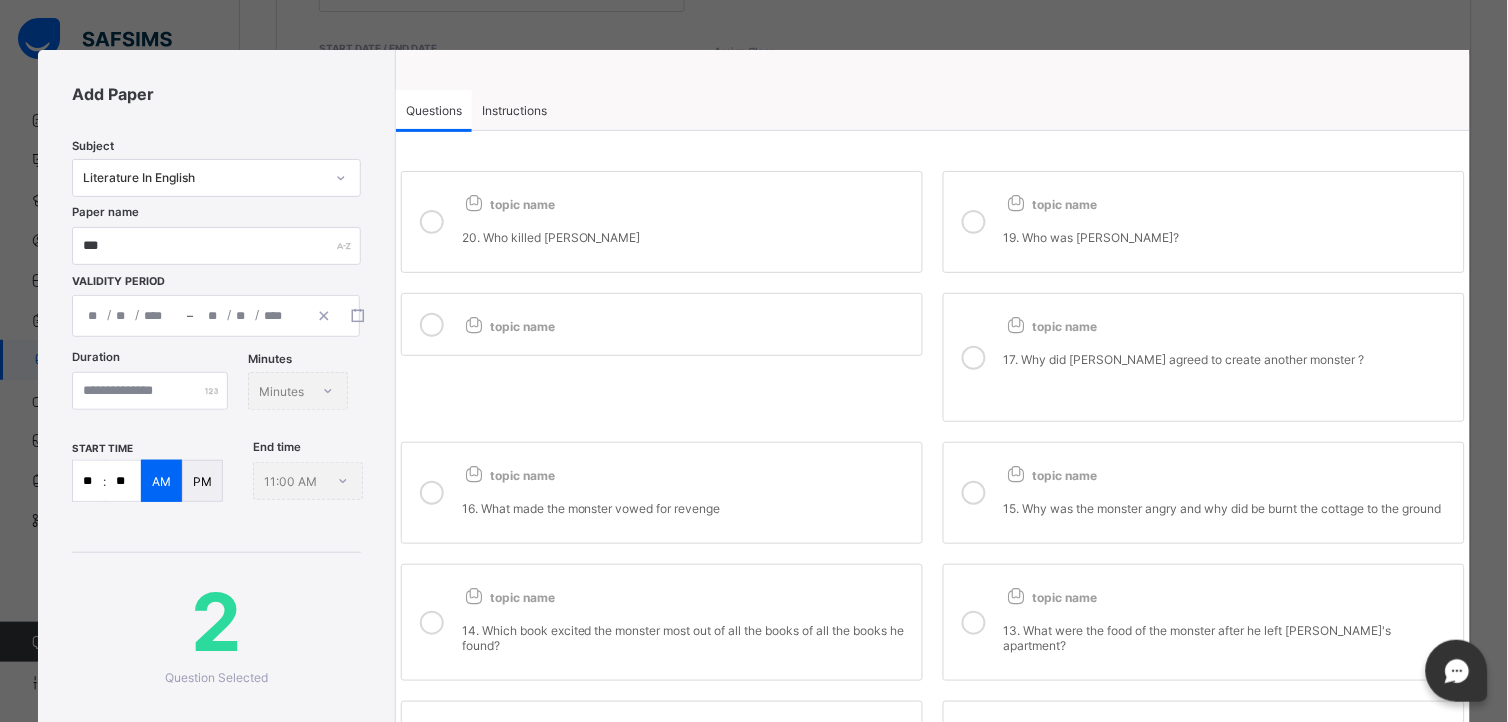 click at bounding box center [974, 357] 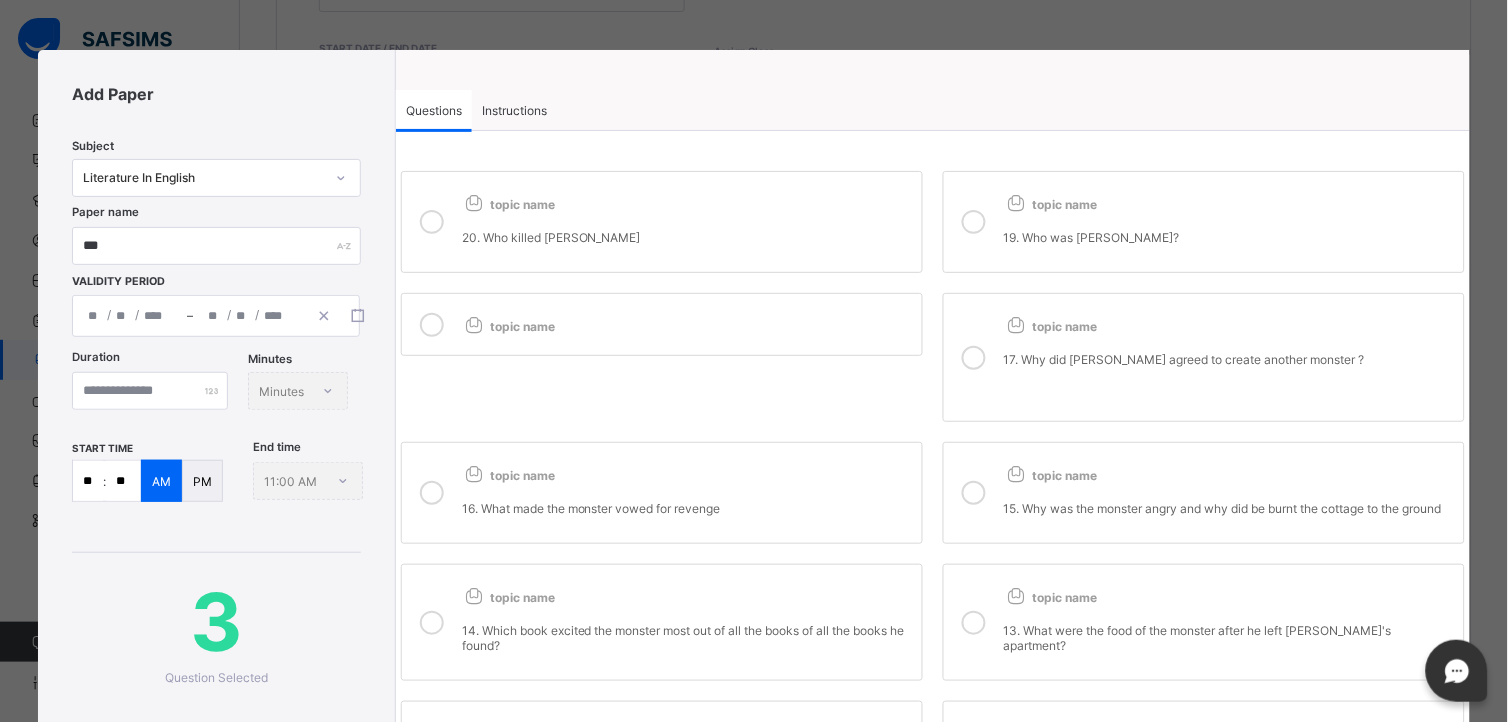 click on "16. What made the monster vowed for revenge" at bounding box center (687, 500) 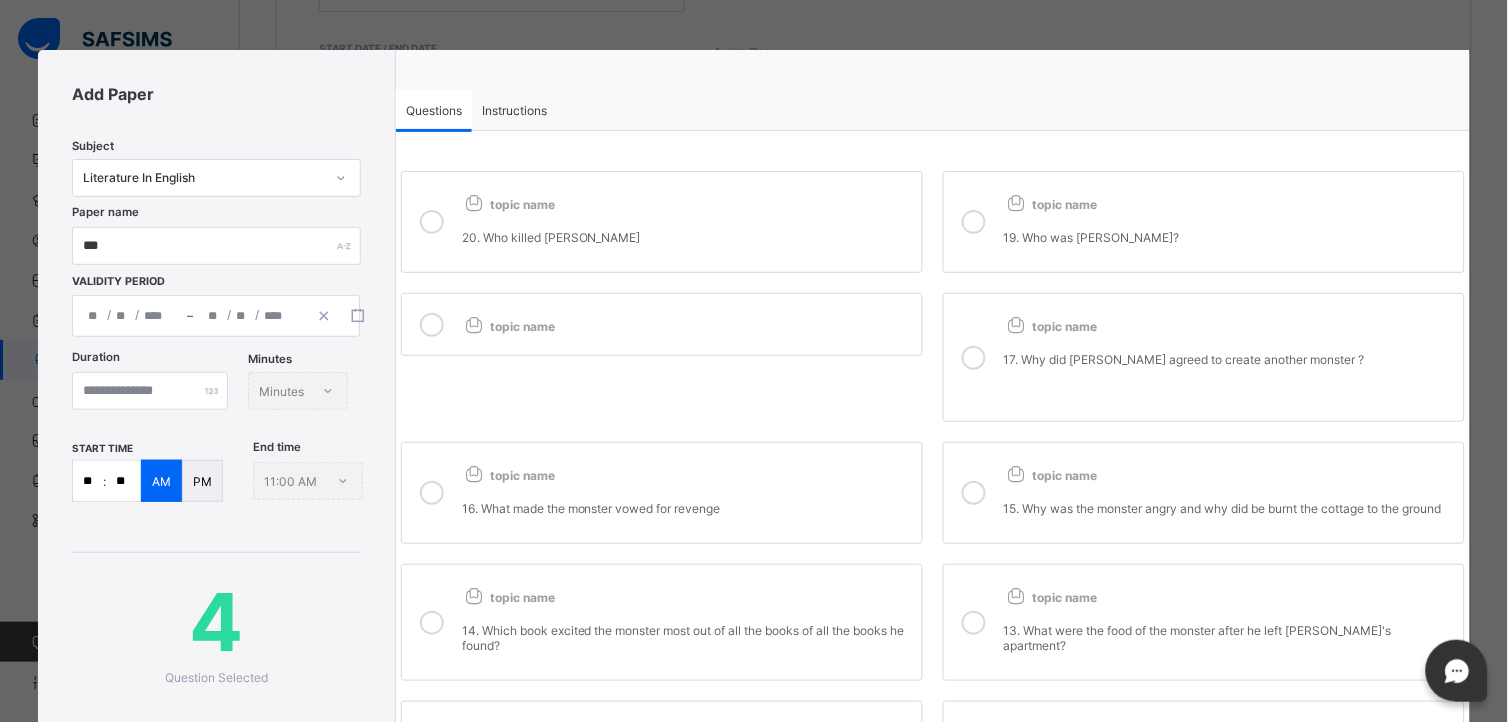 click on "15. Why was the monster angry and why did be burnt the cottage to the ground" at bounding box center [1229, 500] 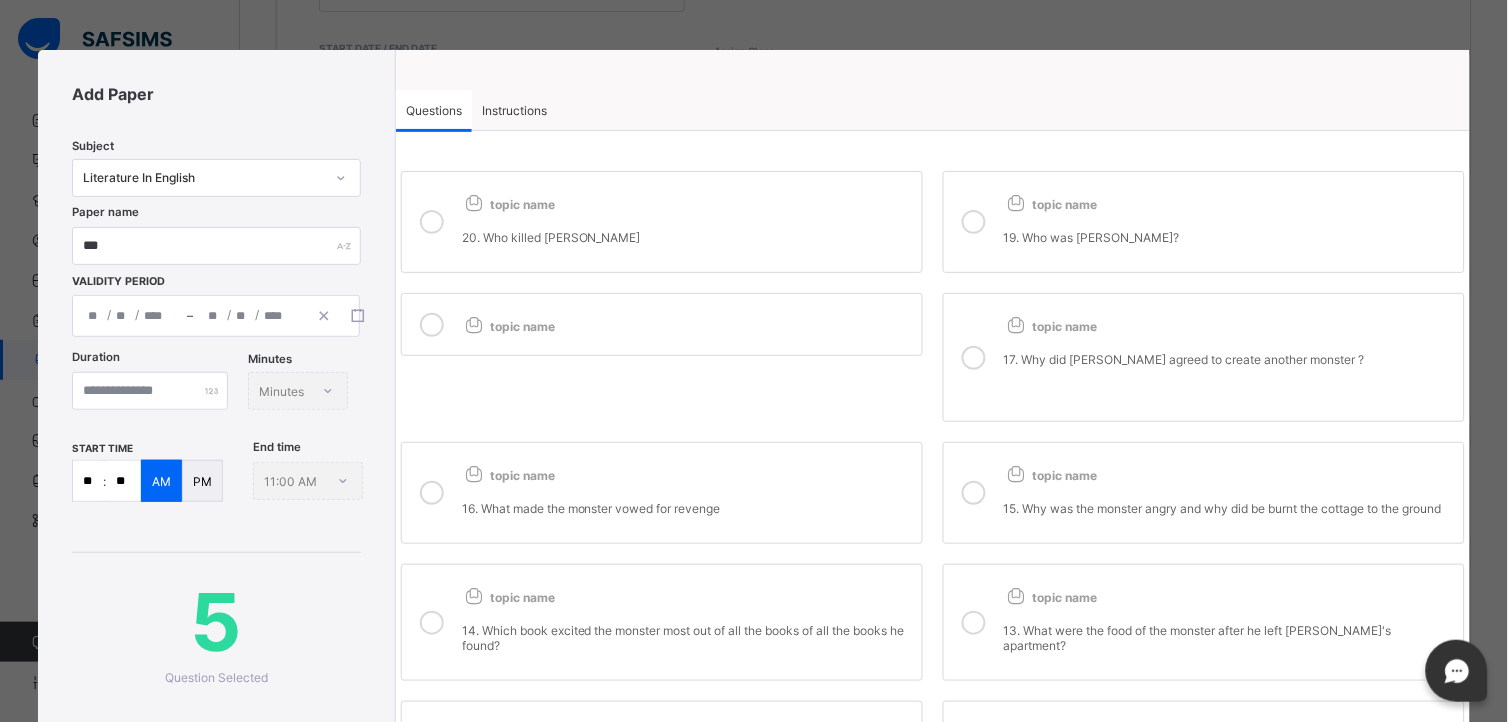 click on "13. What were the food of the monster after he left Victor's apartment?" at bounding box center [1229, 629] 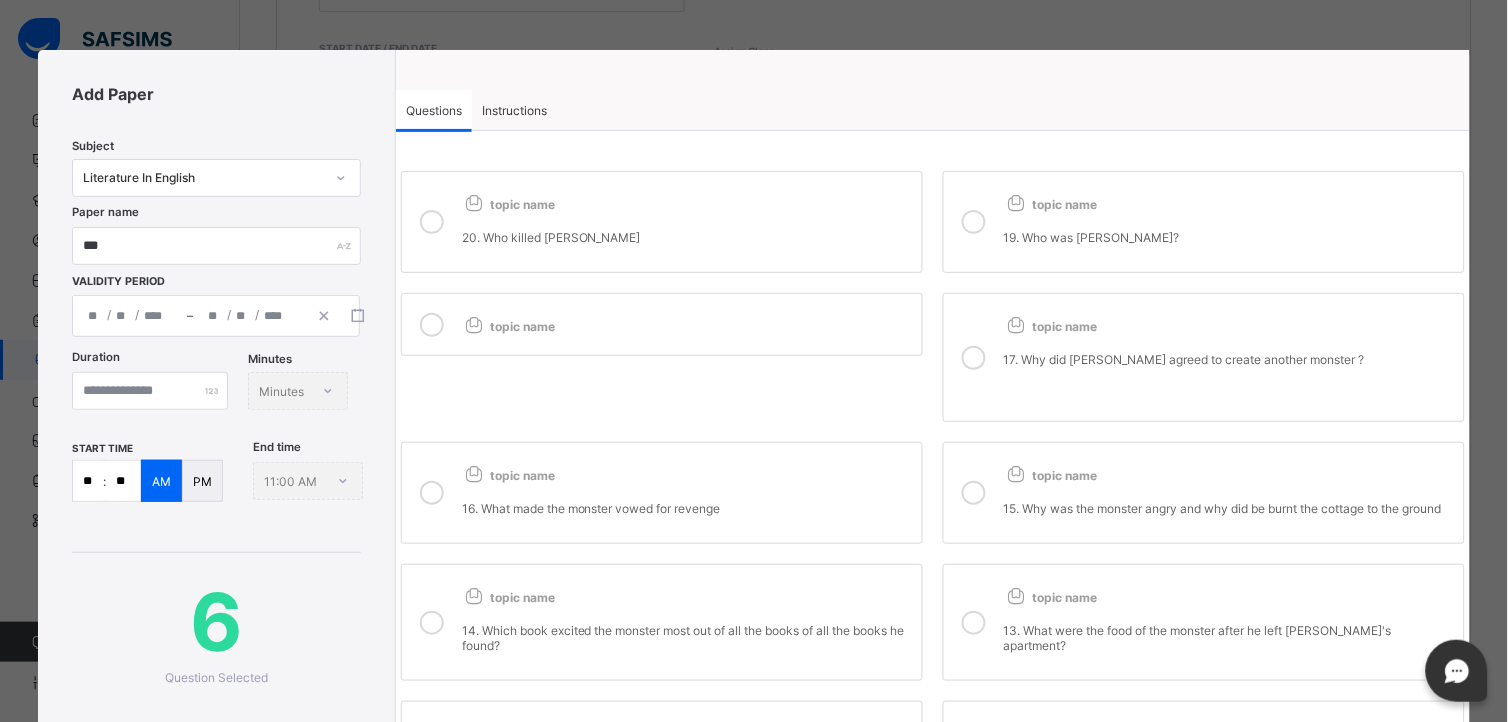 click on "14. Which book excited the monster most out of all the books of all the books he found?" at bounding box center [687, 638] 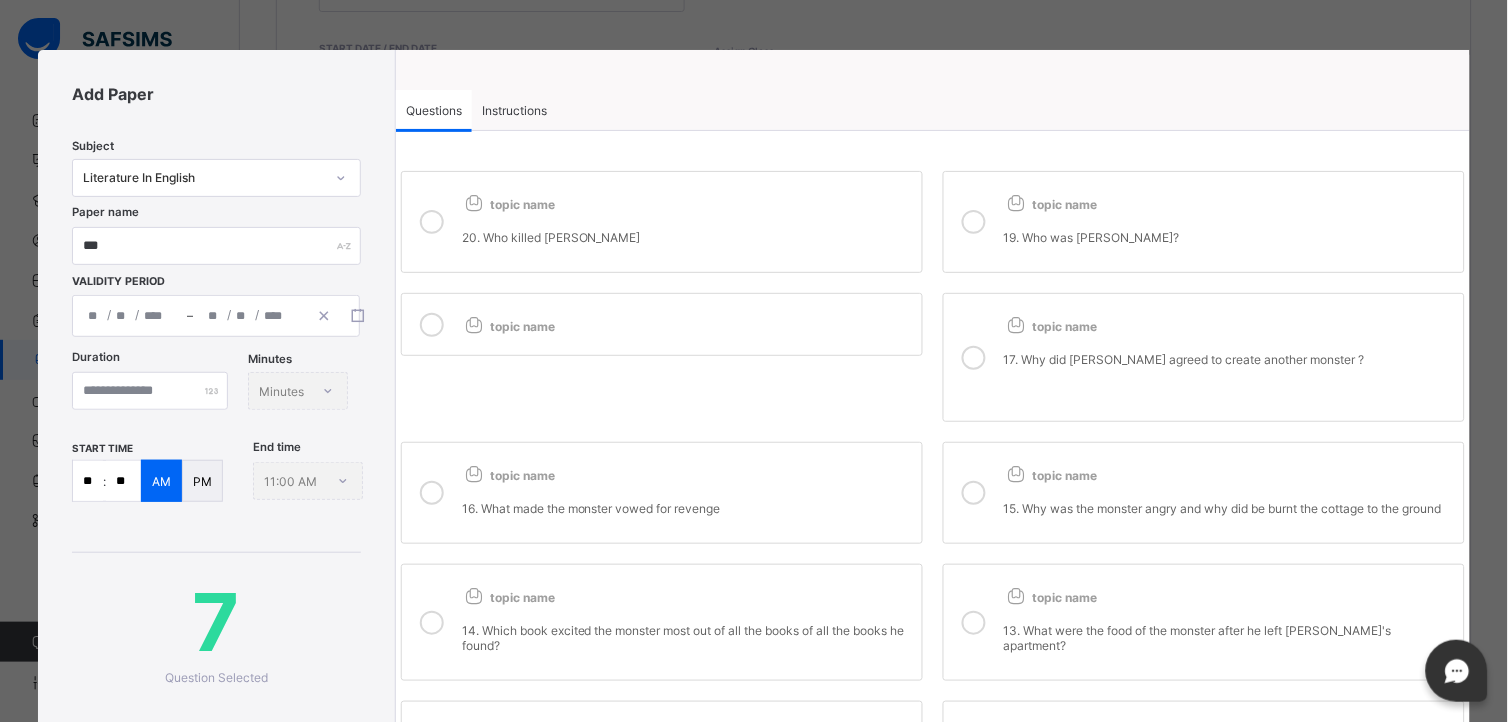 click on "topic name" at bounding box center (687, 322) 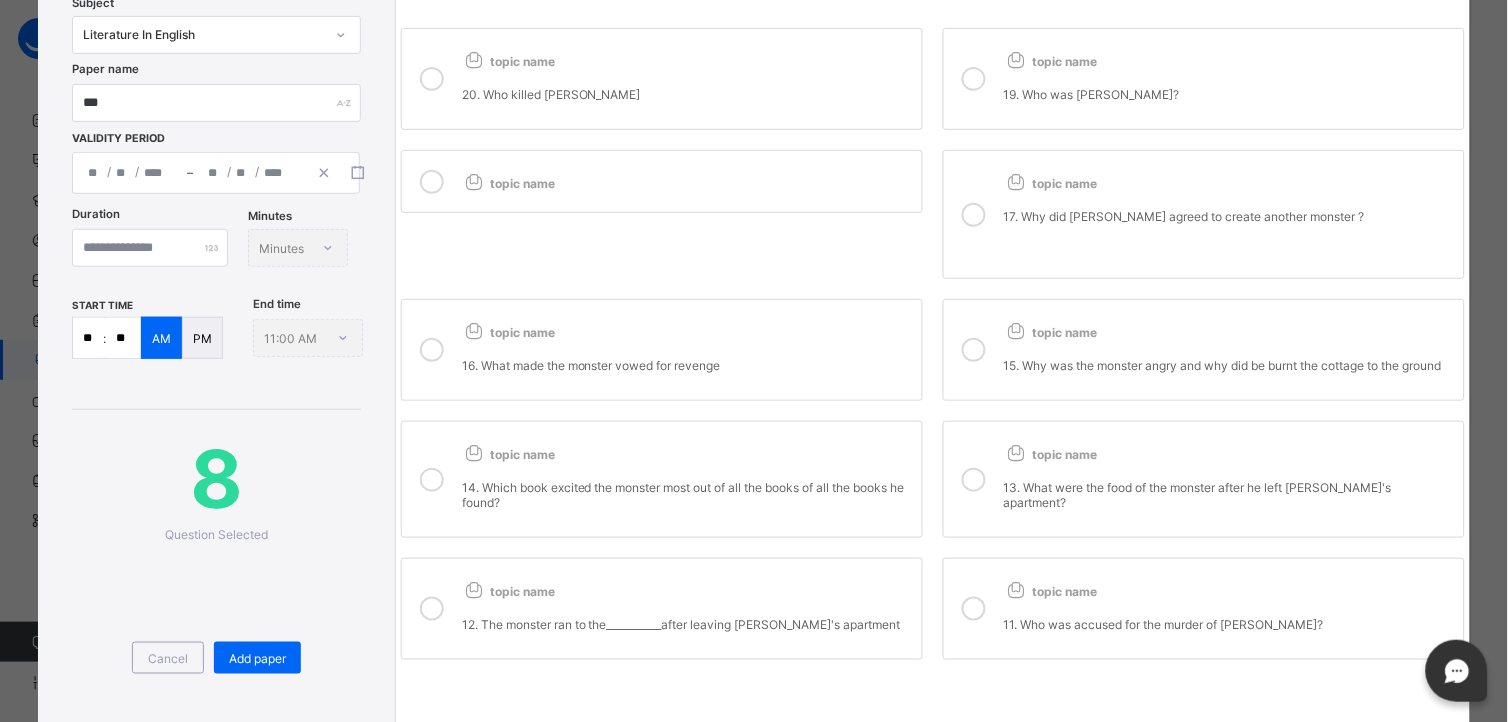 scroll, scrollTop: 314, scrollLeft: 0, axis: vertical 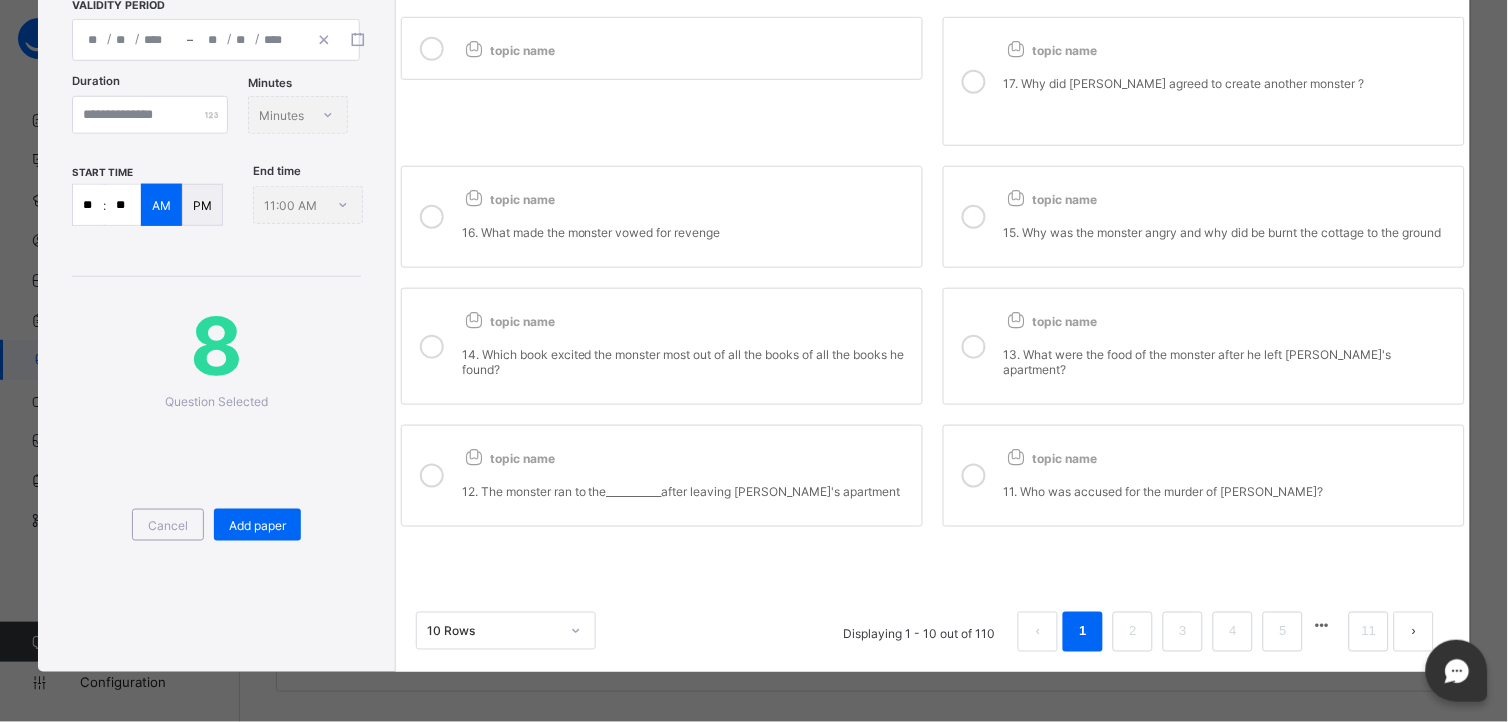 click on "topic name" at bounding box center (687, 454) 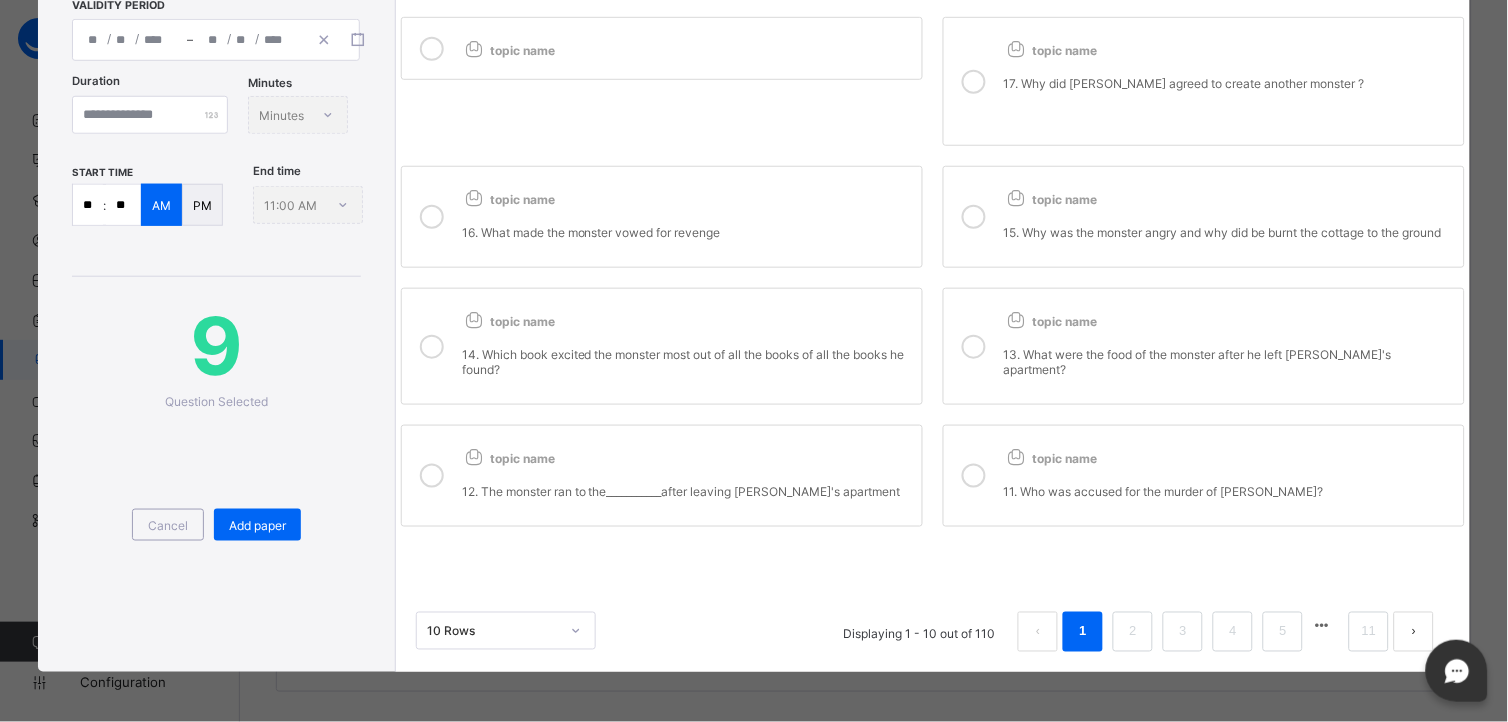 click on "11. Who was accused for the murder of Williams?" at bounding box center [1229, 491] 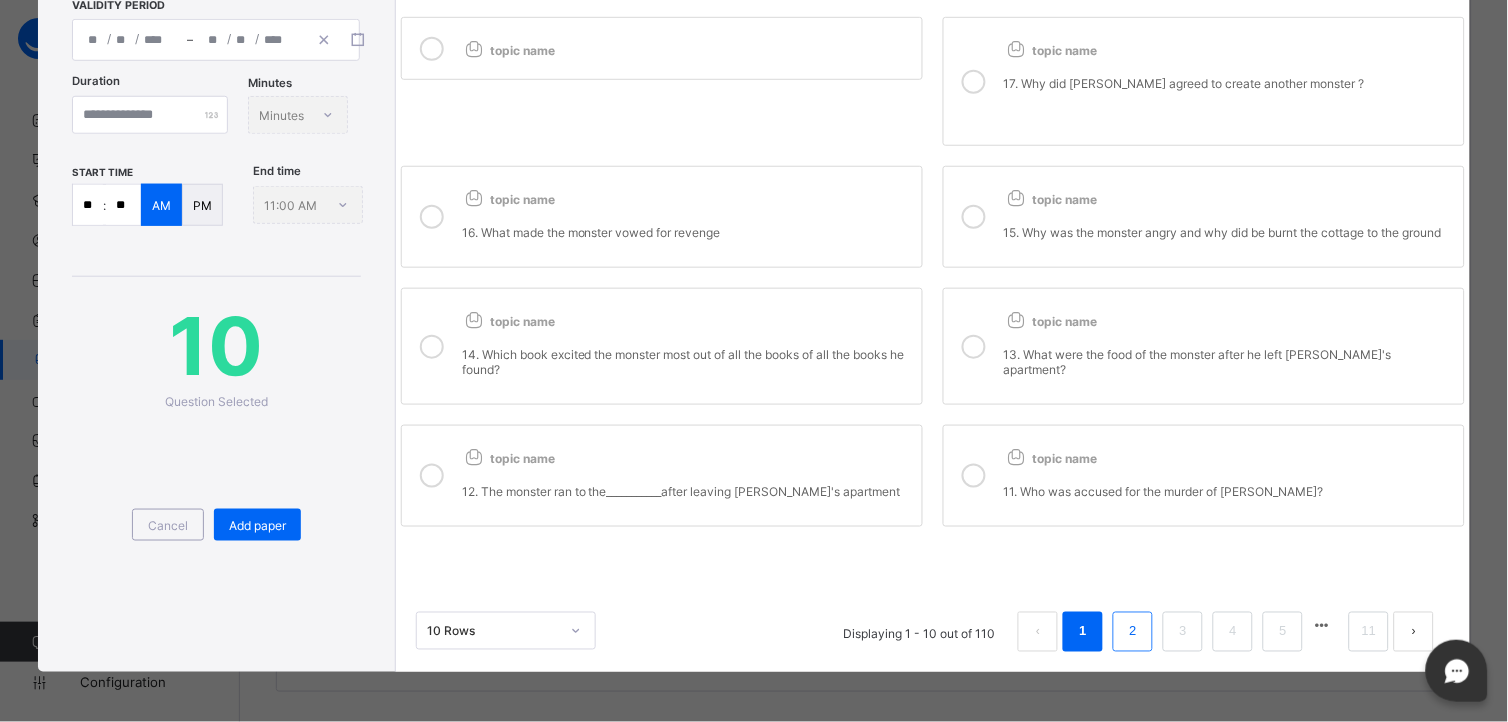click on "2" at bounding box center (1133, 632) 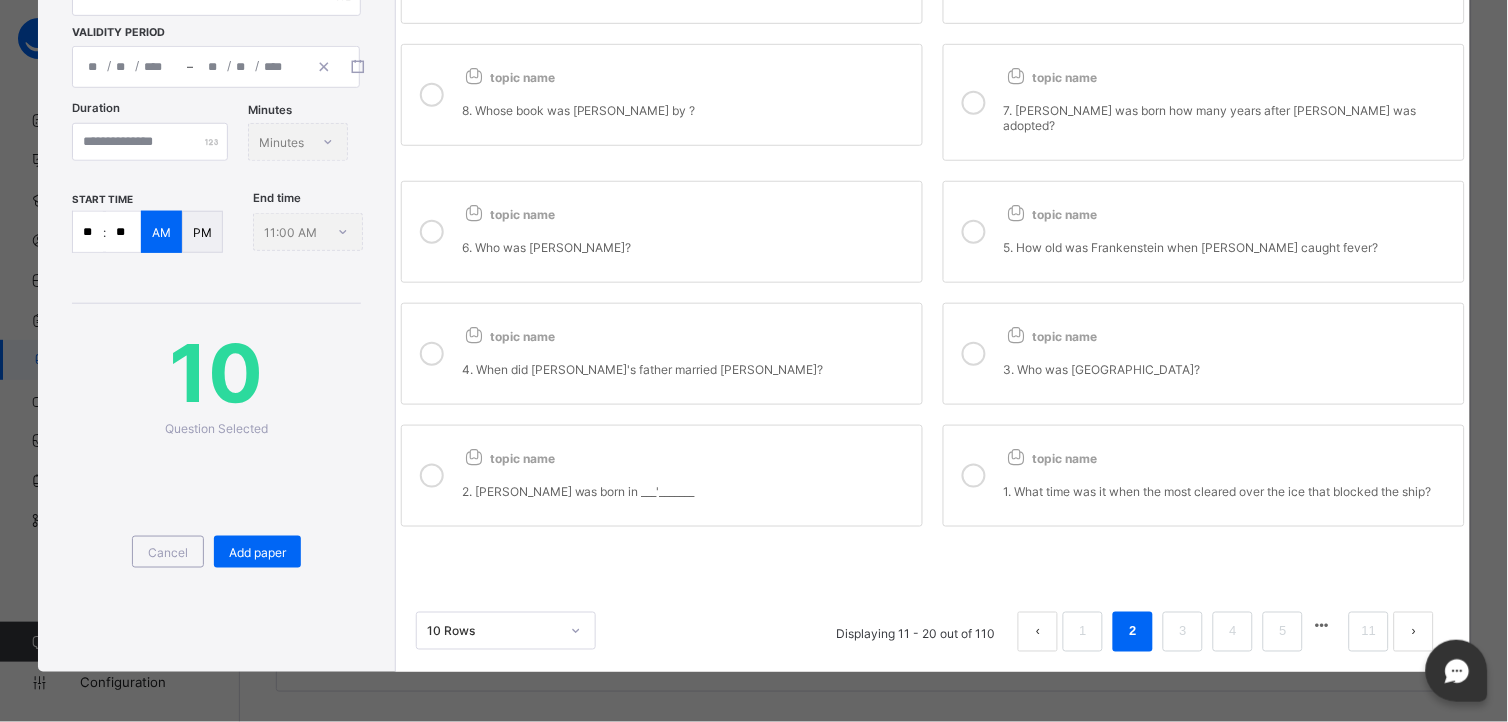 click on "1. What time was it when the most cleared over the ice that blocked the ship?" at bounding box center (1229, 491) 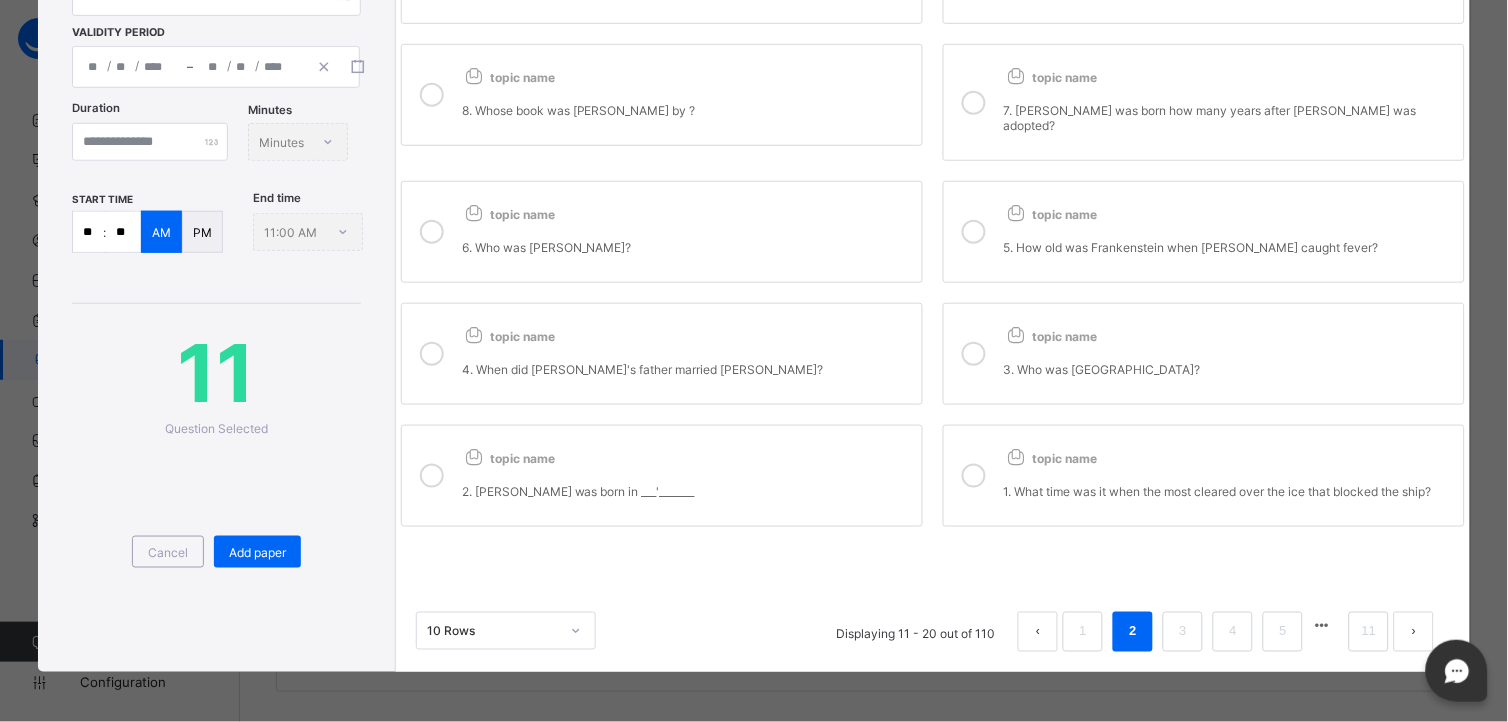 click on "2. Frankenstein was born in ___'_______" at bounding box center [687, 483] 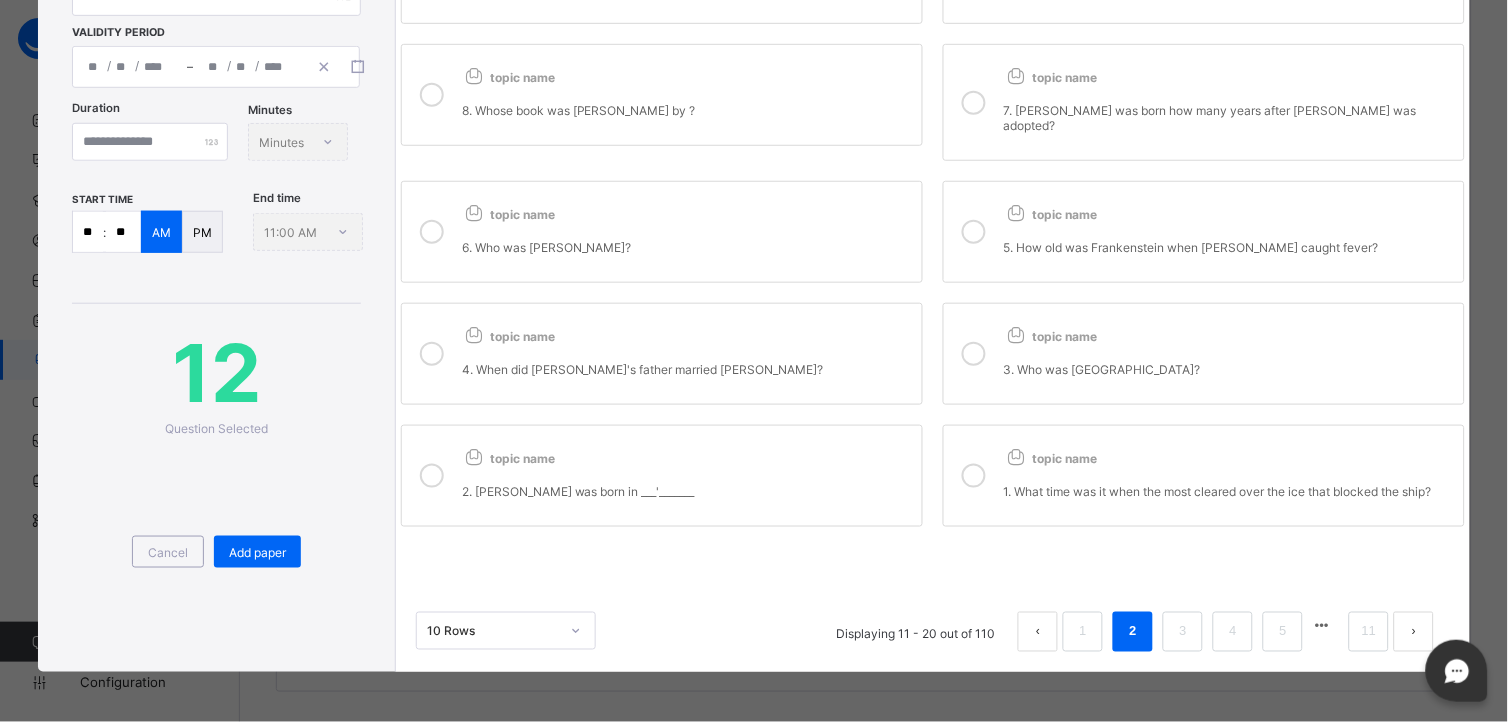 click on "4. When did victor's father married caroline?" at bounding box center (687, 369) 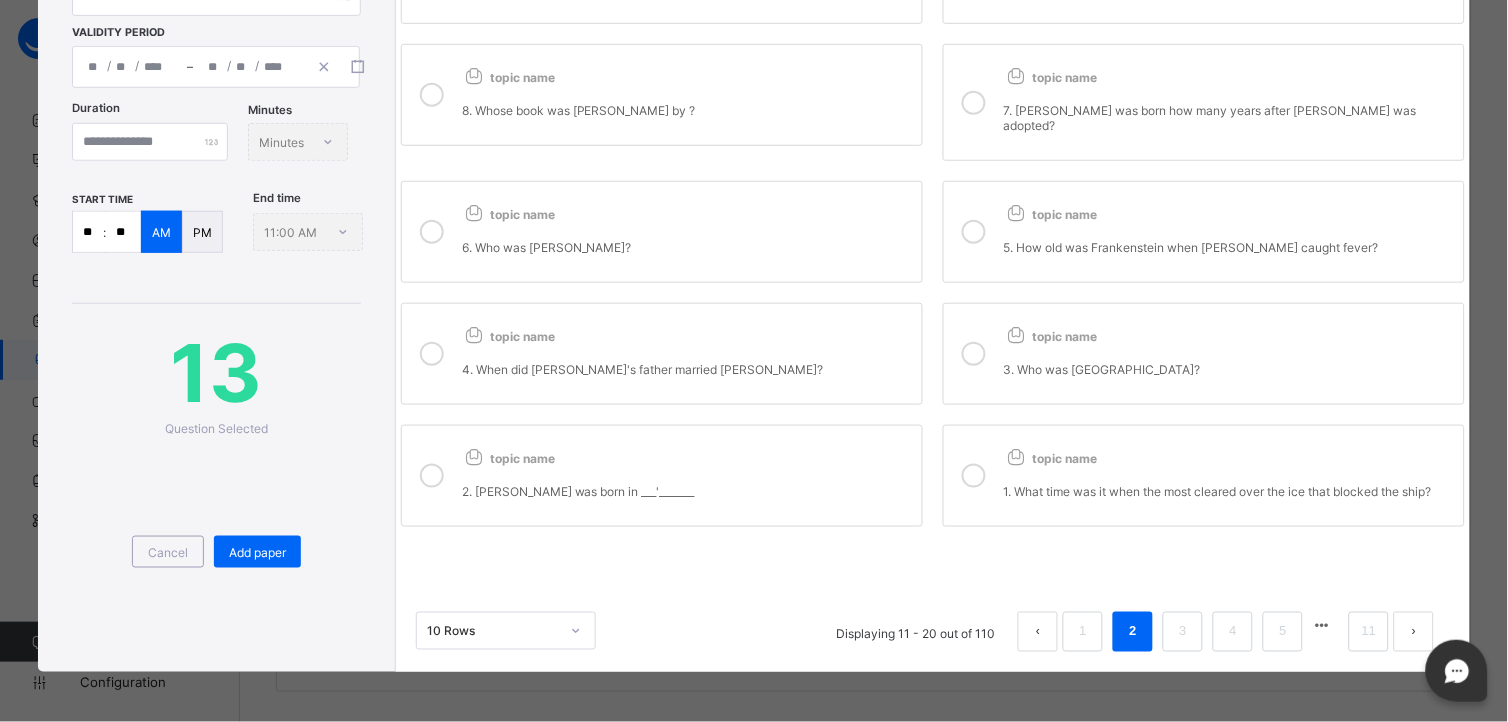 drag, startPoint x: 747, startPoint y: 148, endPoint x: 835, endPoint y: 155, distance: 88.27797 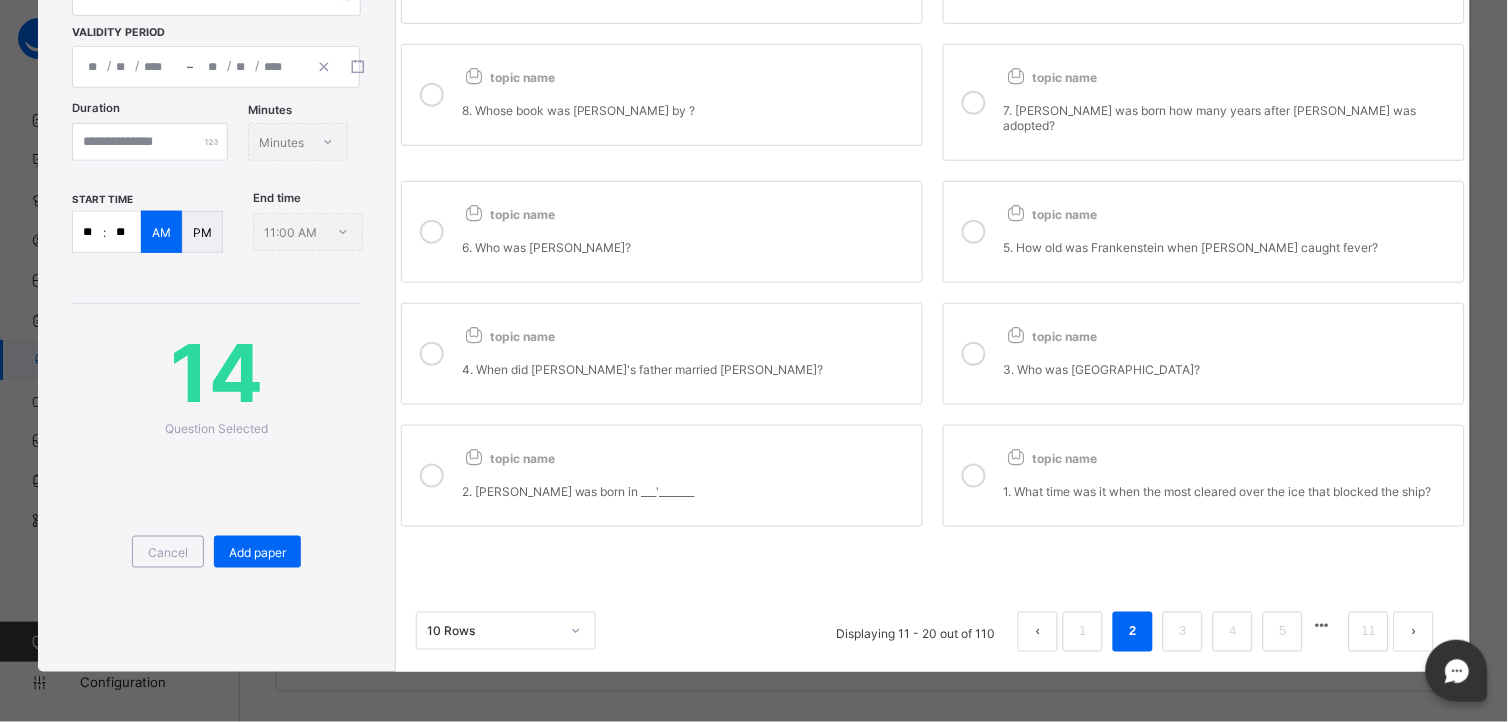 click on "6. Who was Elizabeth?" at bounding box center [687, 239] 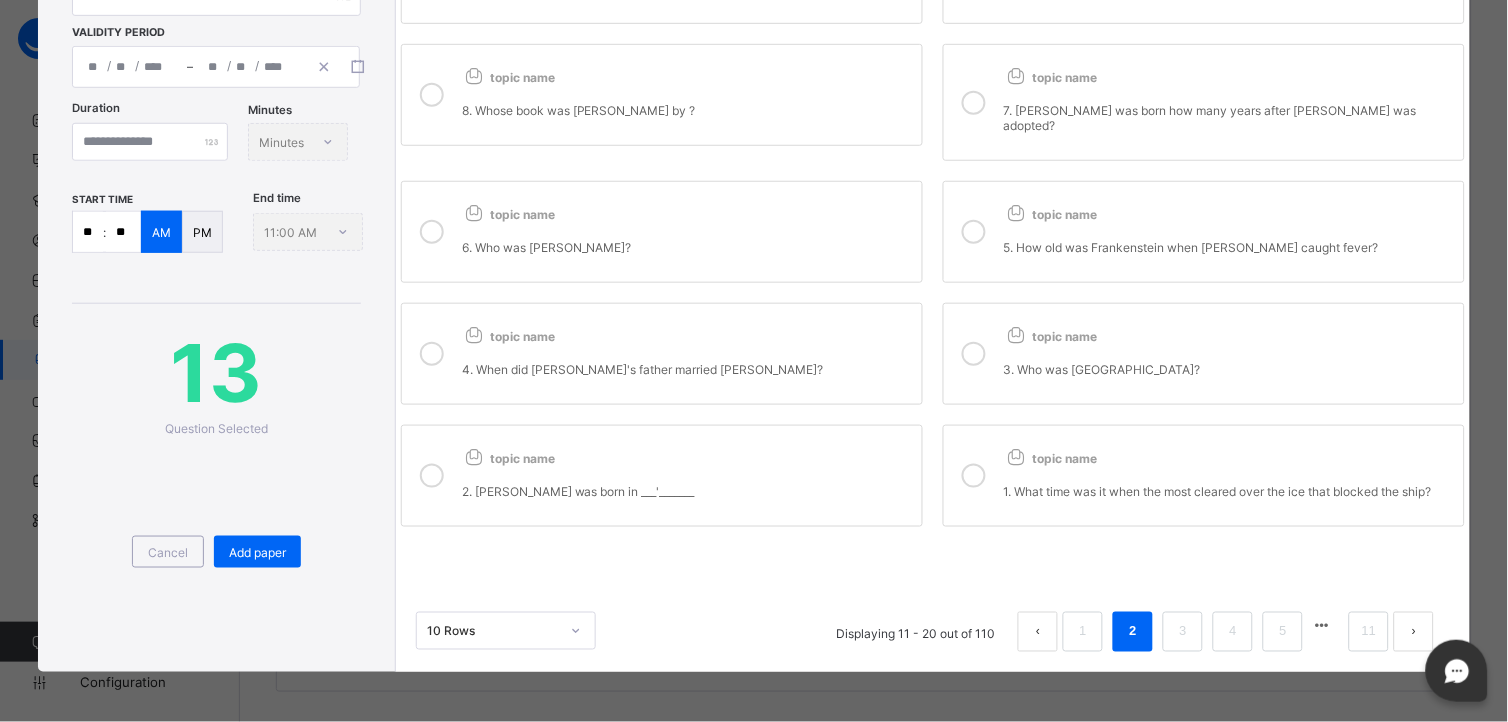 click at bounding box center (974, 232) 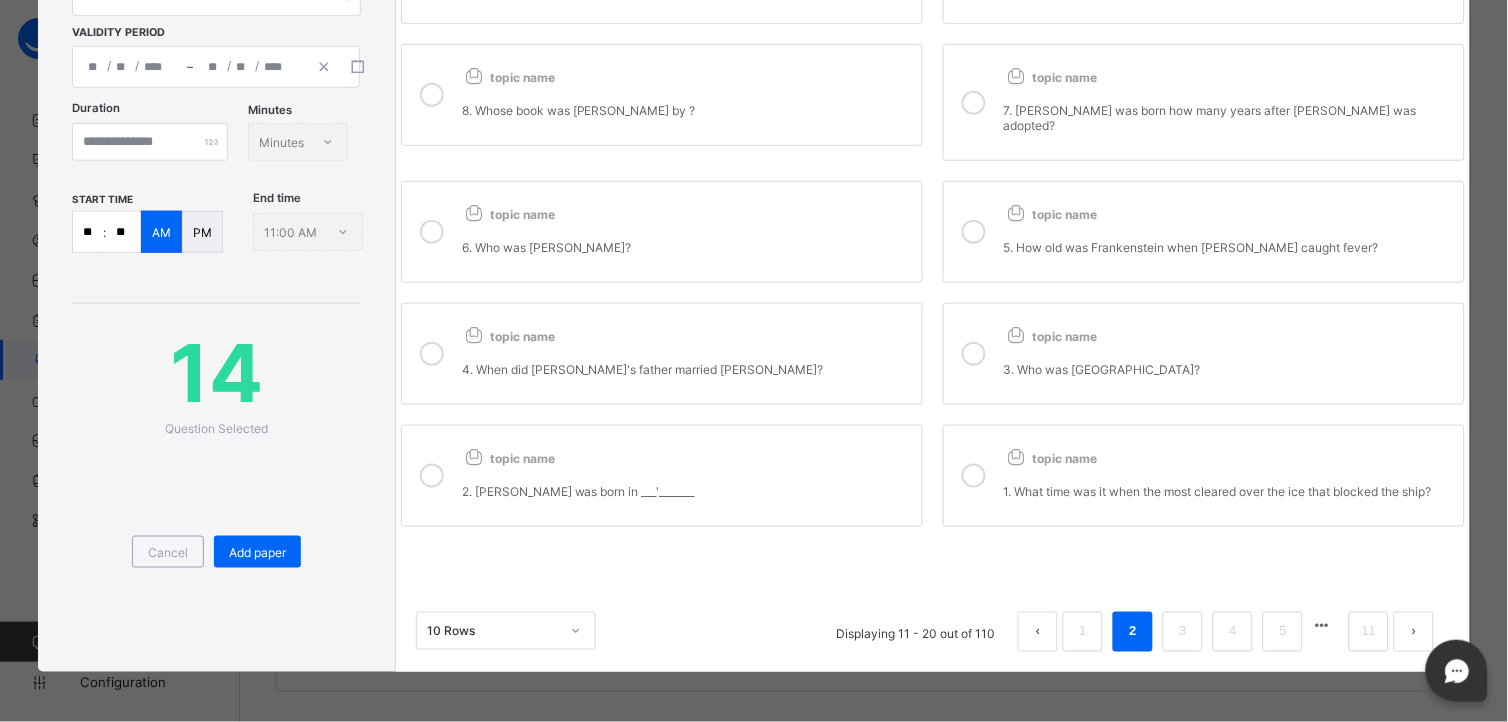 click on "topic name   3. Who was Beaufort?" at bounding box center [1204, 354] 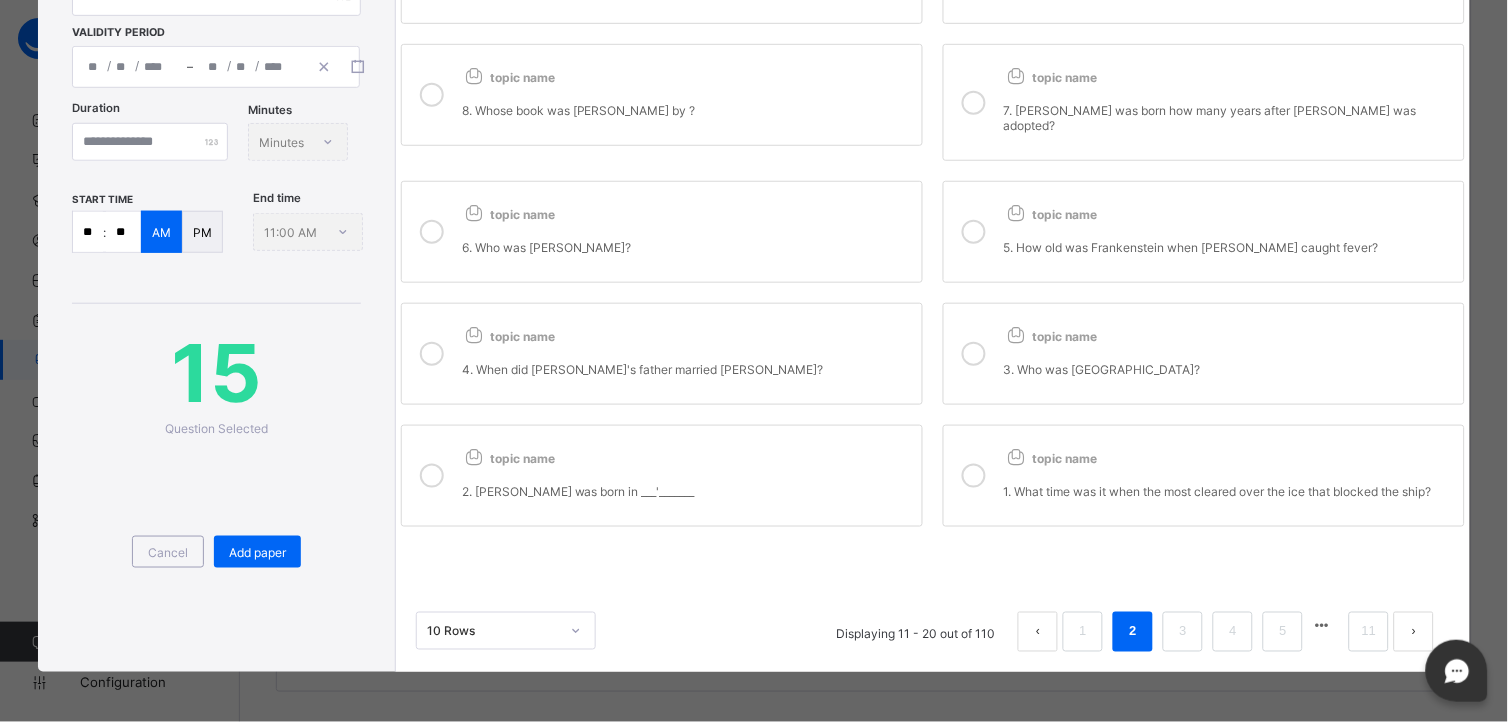 click on "6. Who was Elizabeth?" at bounding box center (687, 247) 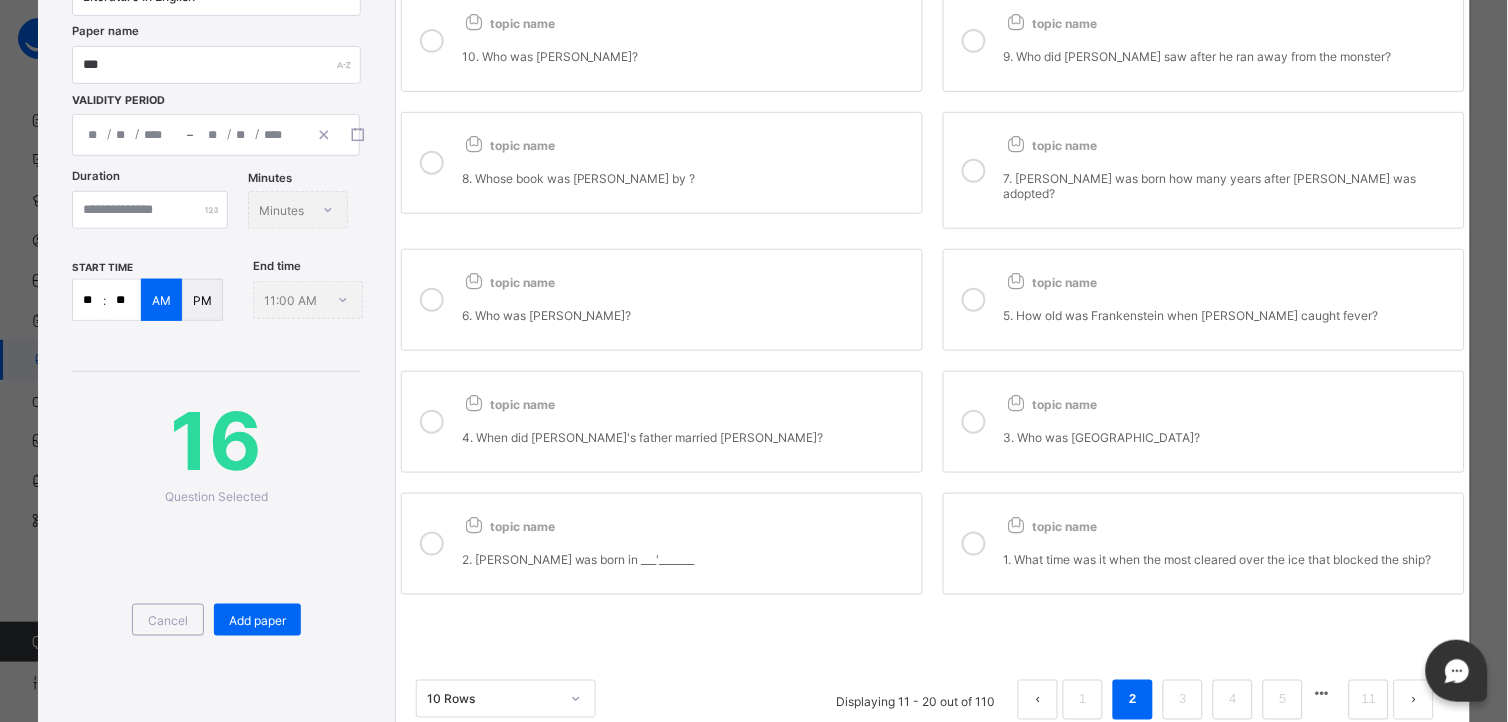 scroll, scrollTop: 136, scrollLeft: 0, axis: vertical 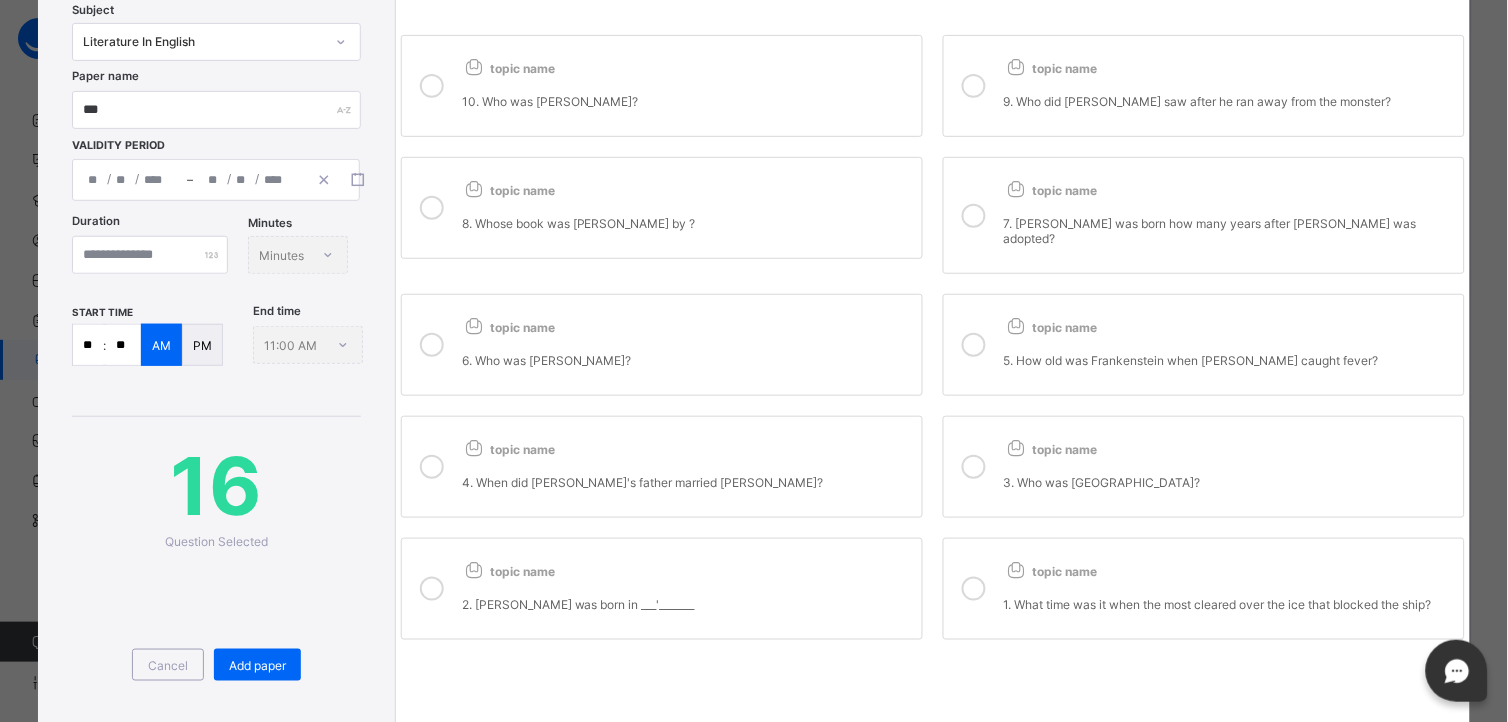 click on "topic name   8. Whose book was Victor Fascinated by ?" at bounding box center (662, 208) 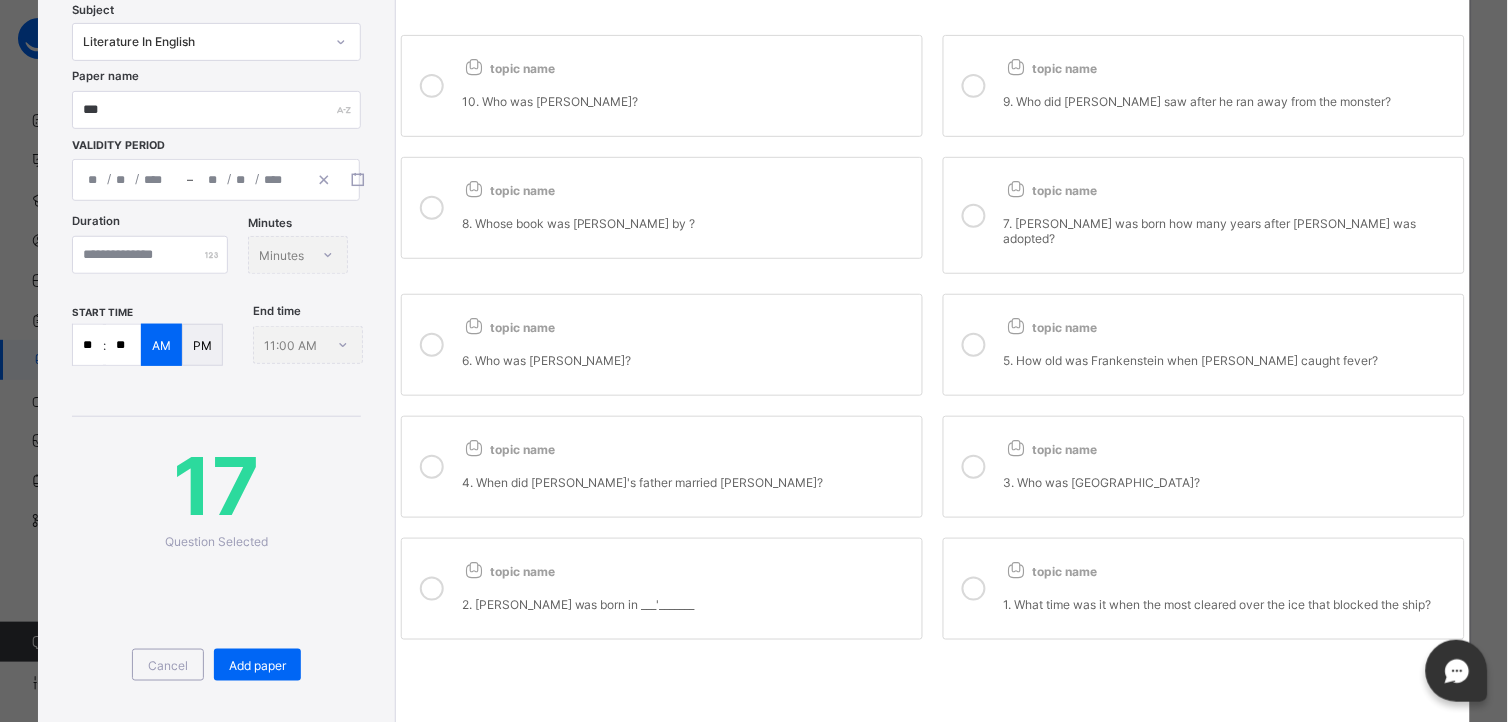 click on "10. Who was Justine Moritz?" at bounding box center (687, 101) 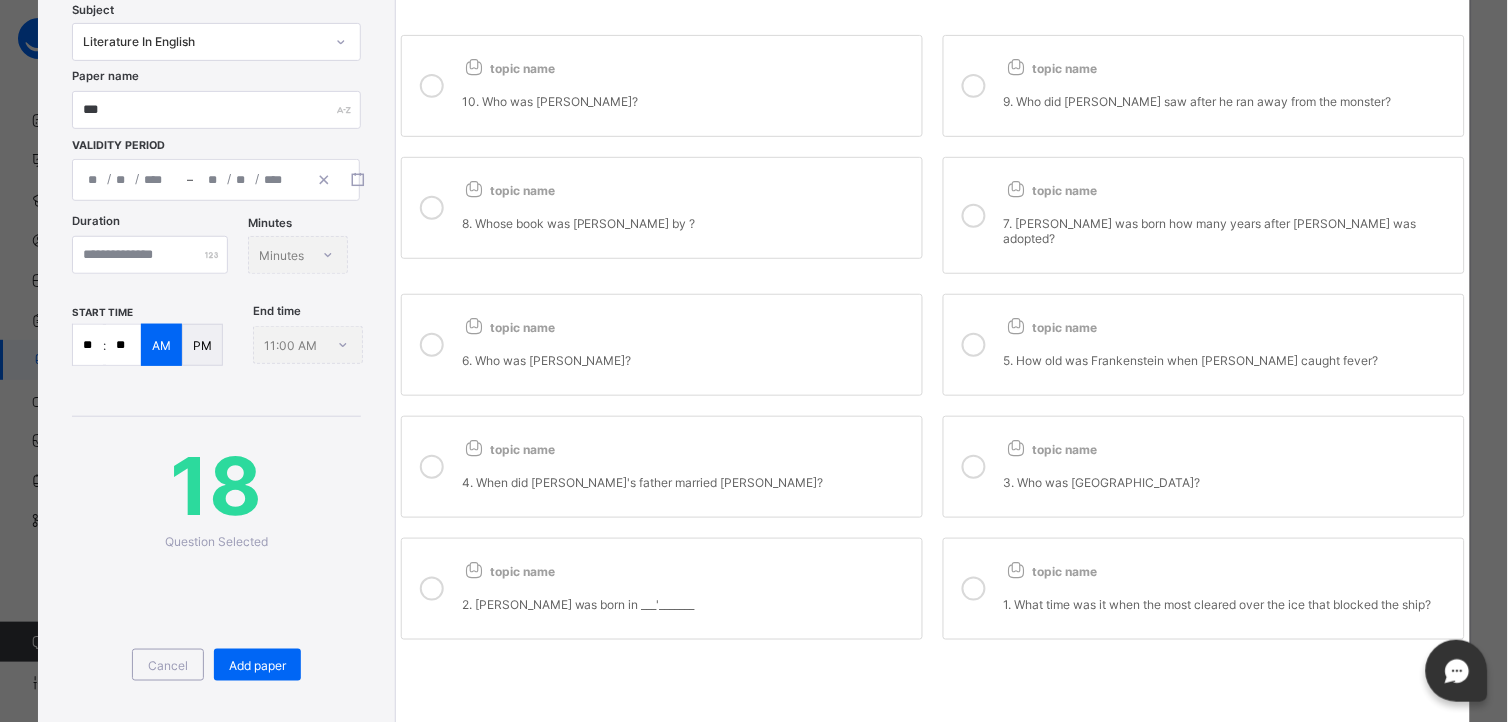 click on "topic name   9. Who did Victor saw after he ran away from the monster?" at bounding box center [1229, 86] 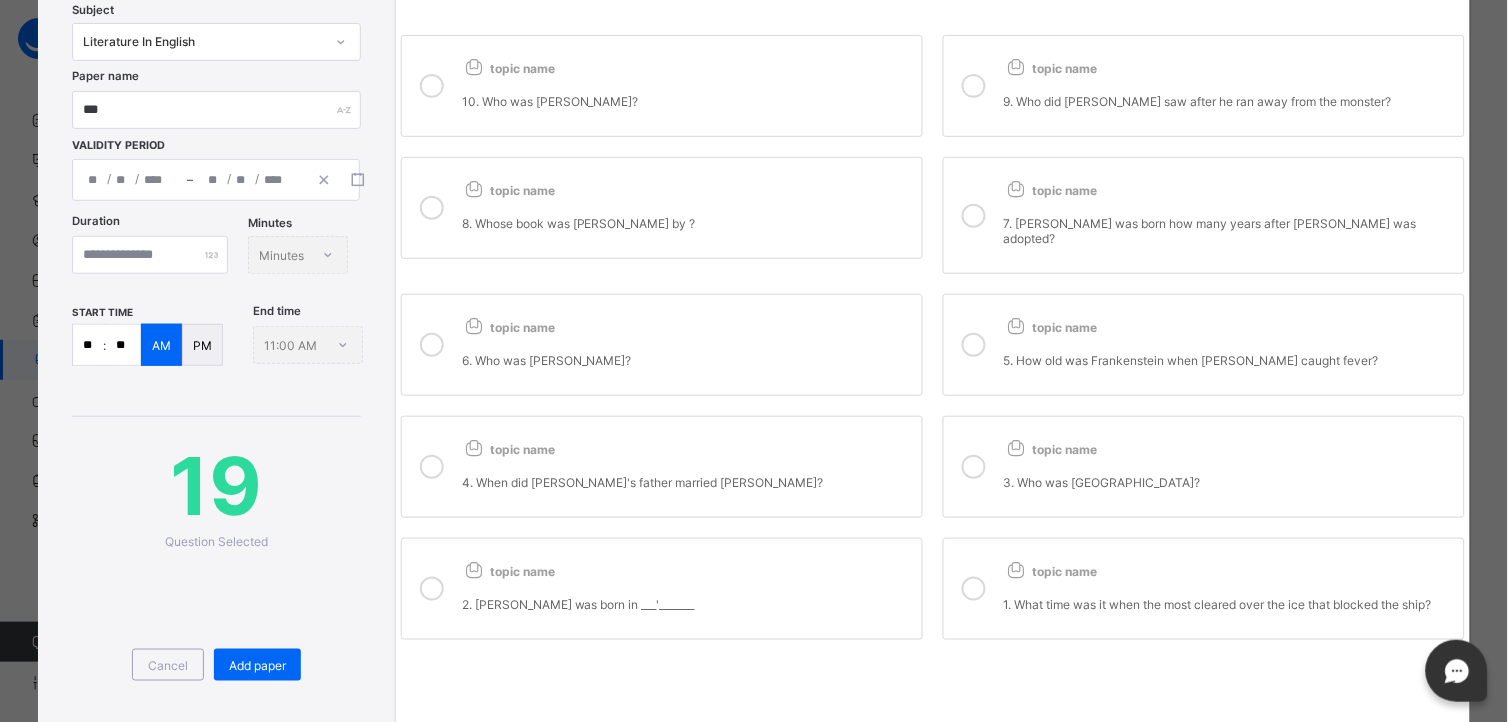 click on "7. Williams was born how many years after Elizabeth was adopted?" at bounding box center (1229, 222) 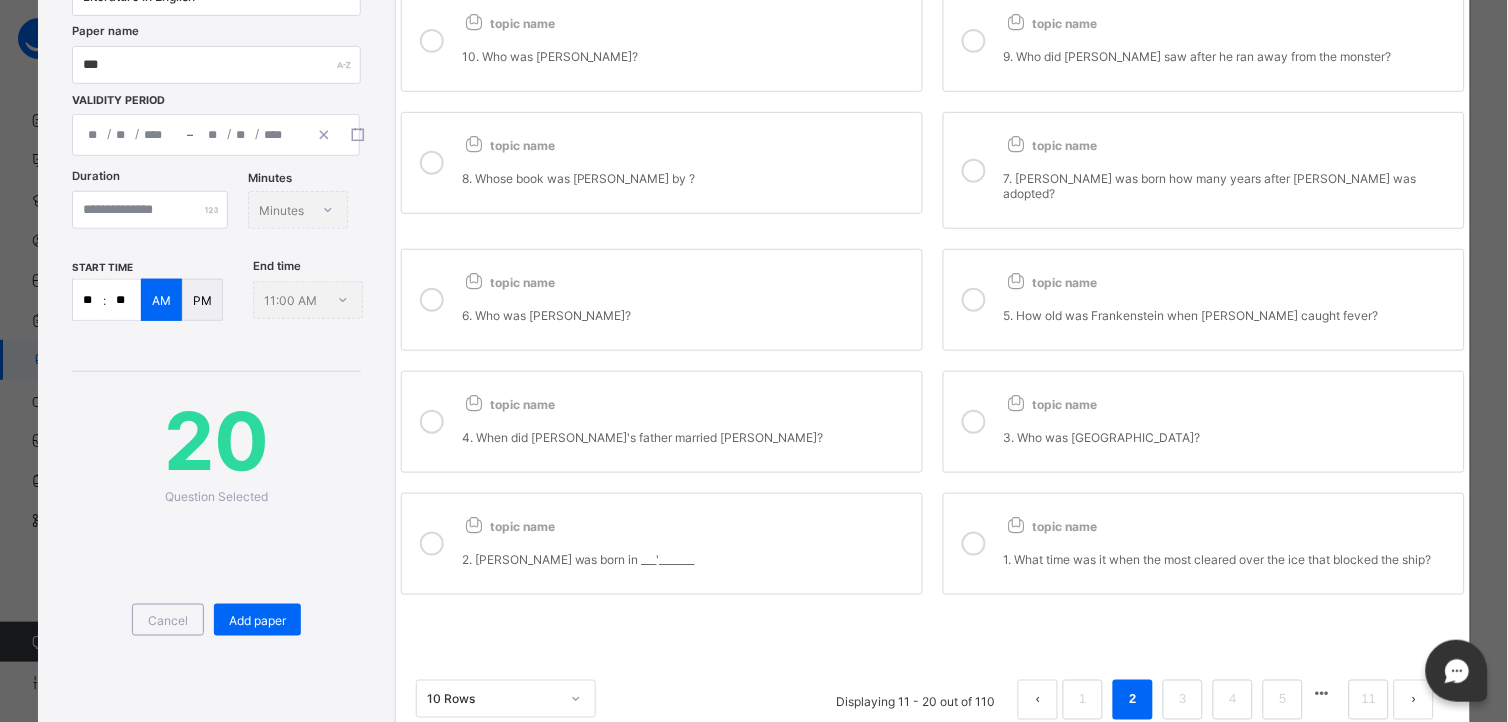 scroll, scrollTop: 225, scrollLeft: 0, axis: vertical 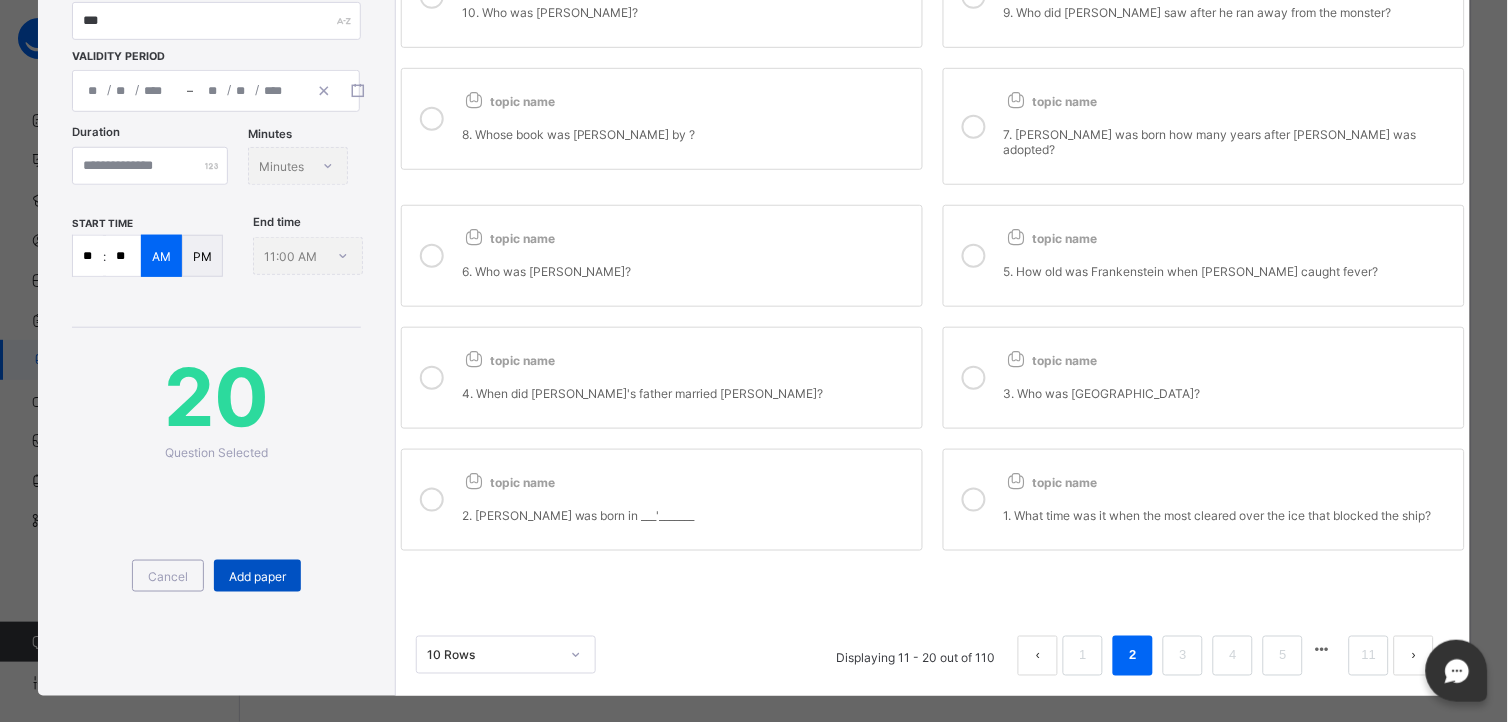 click on "Add paper" at bounding box center (257, 576) 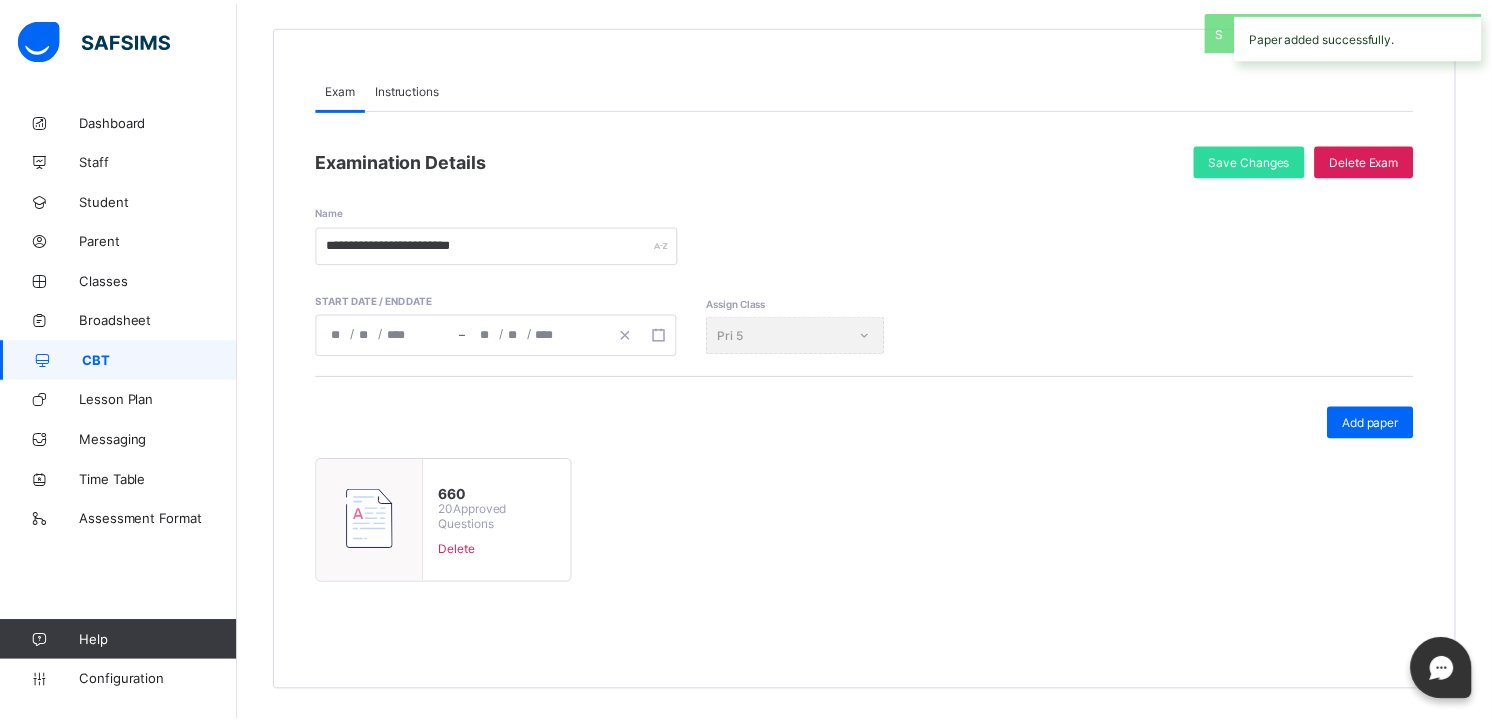 scroll, scrollTop: 170, scrollLeft: 0, axis: vertical 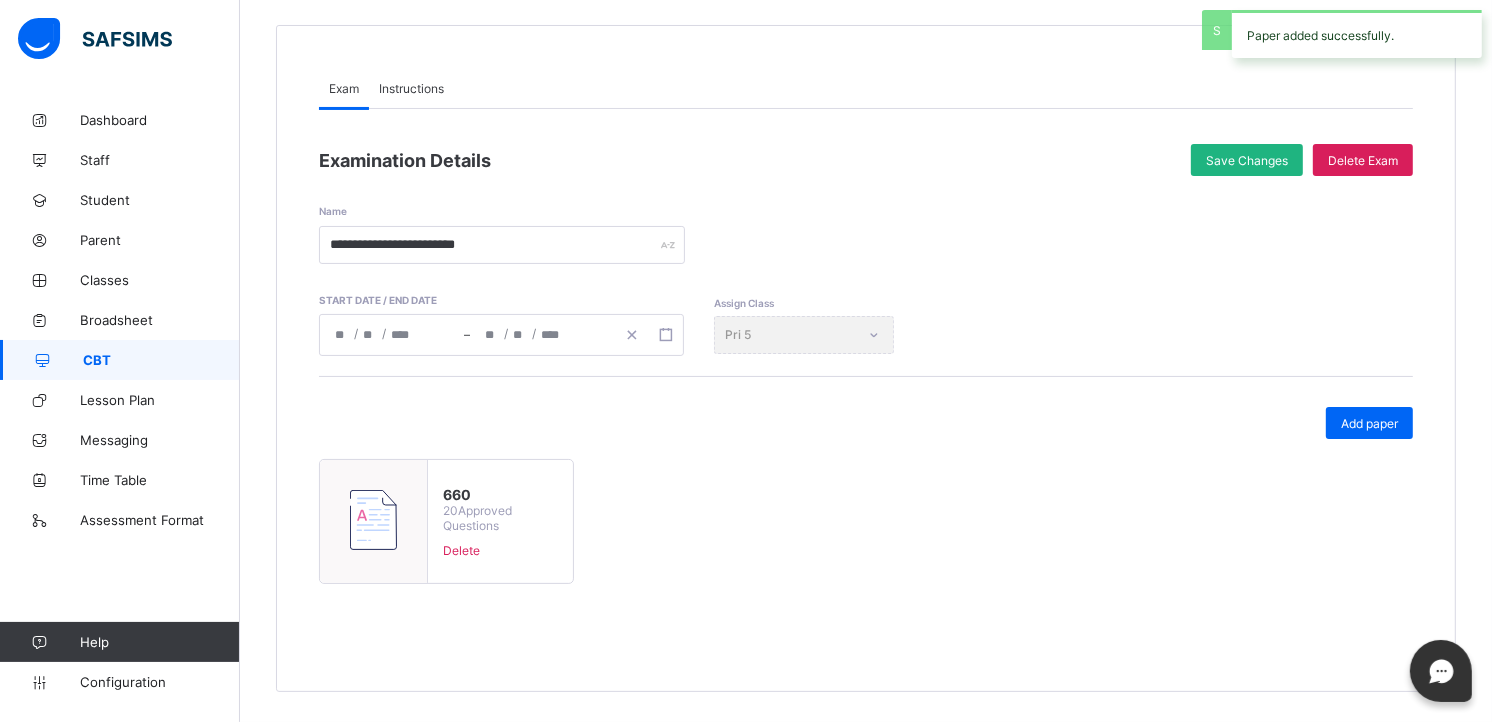 click on "Save Changes" at bounding box center [1247, 160] 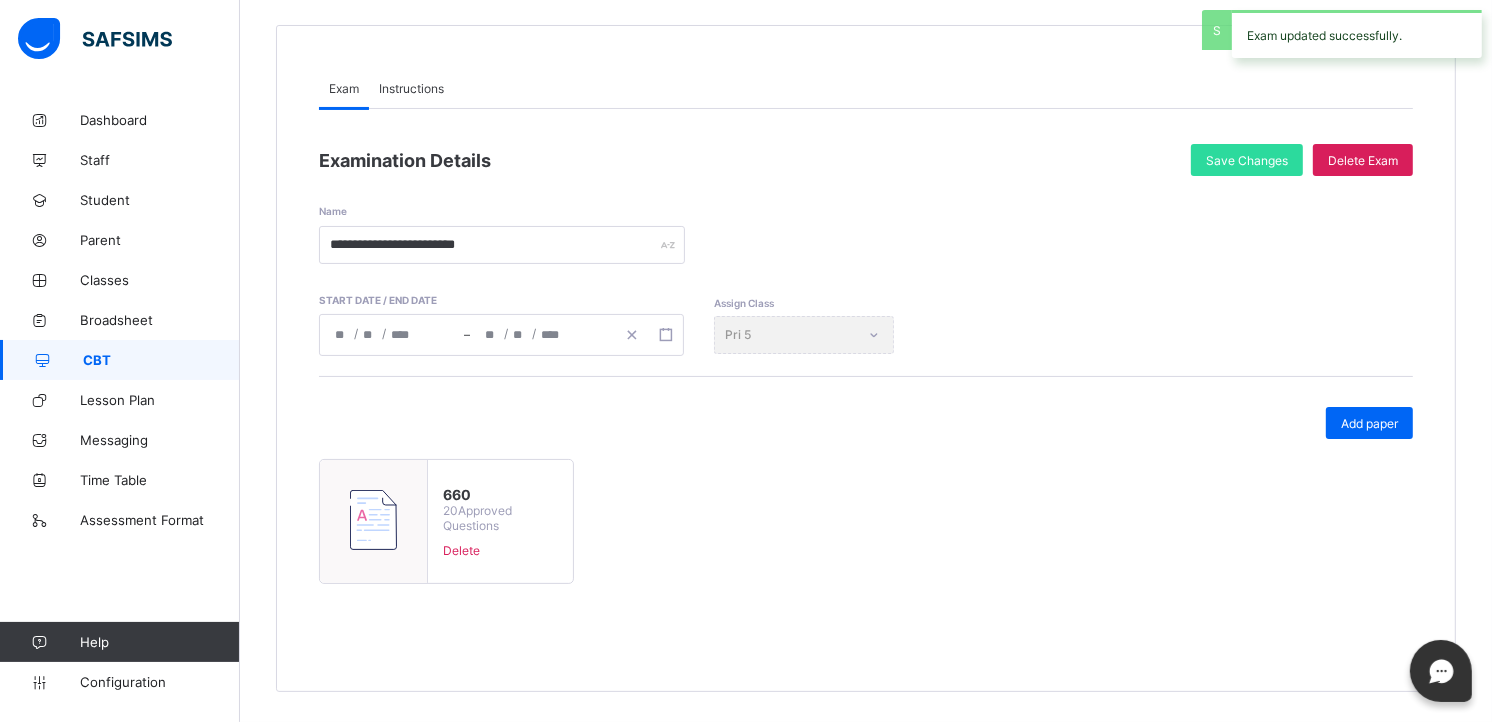 click on "CBT" at bounding box center (161, 360) 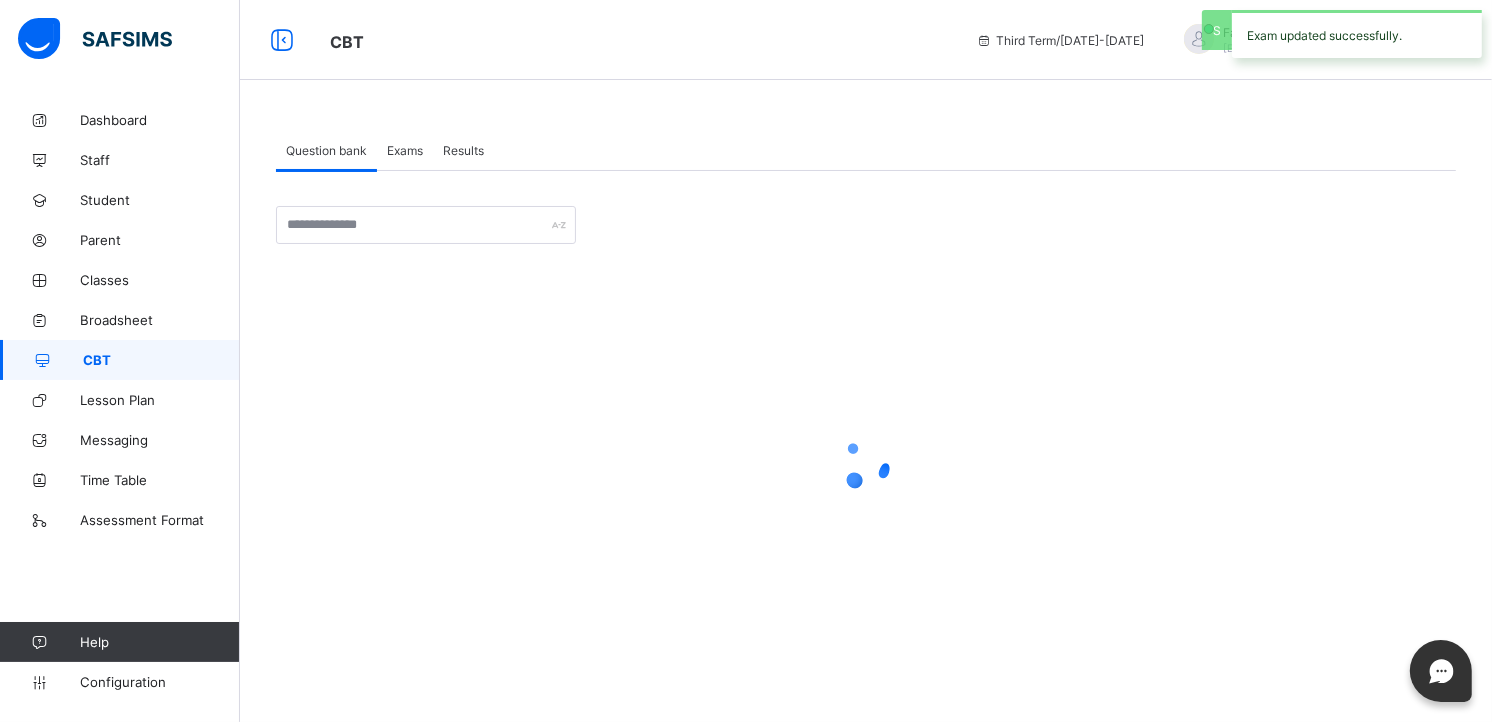 scroll, scrollTop: 0, scrollLeft: 0, axis: both 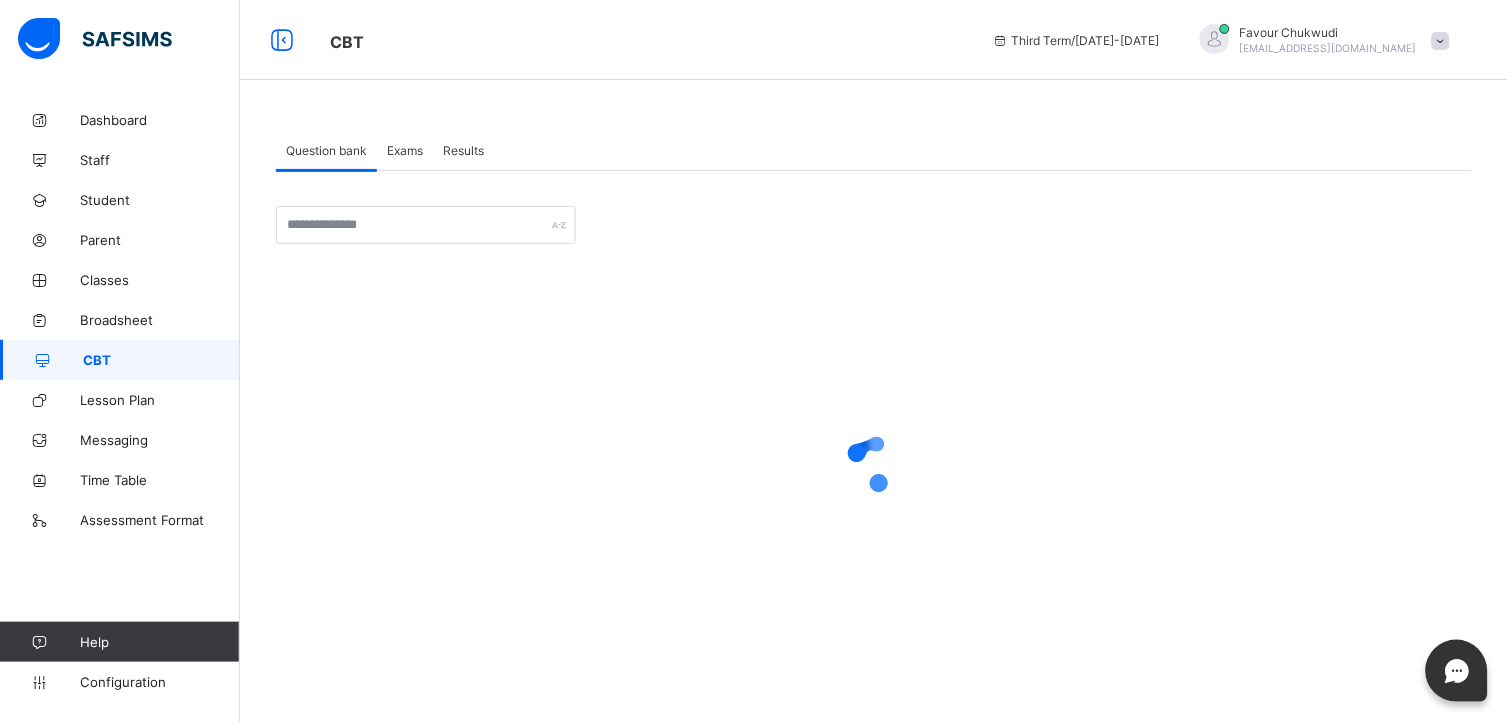 click on "Exams" at bounding box center [405, 150] 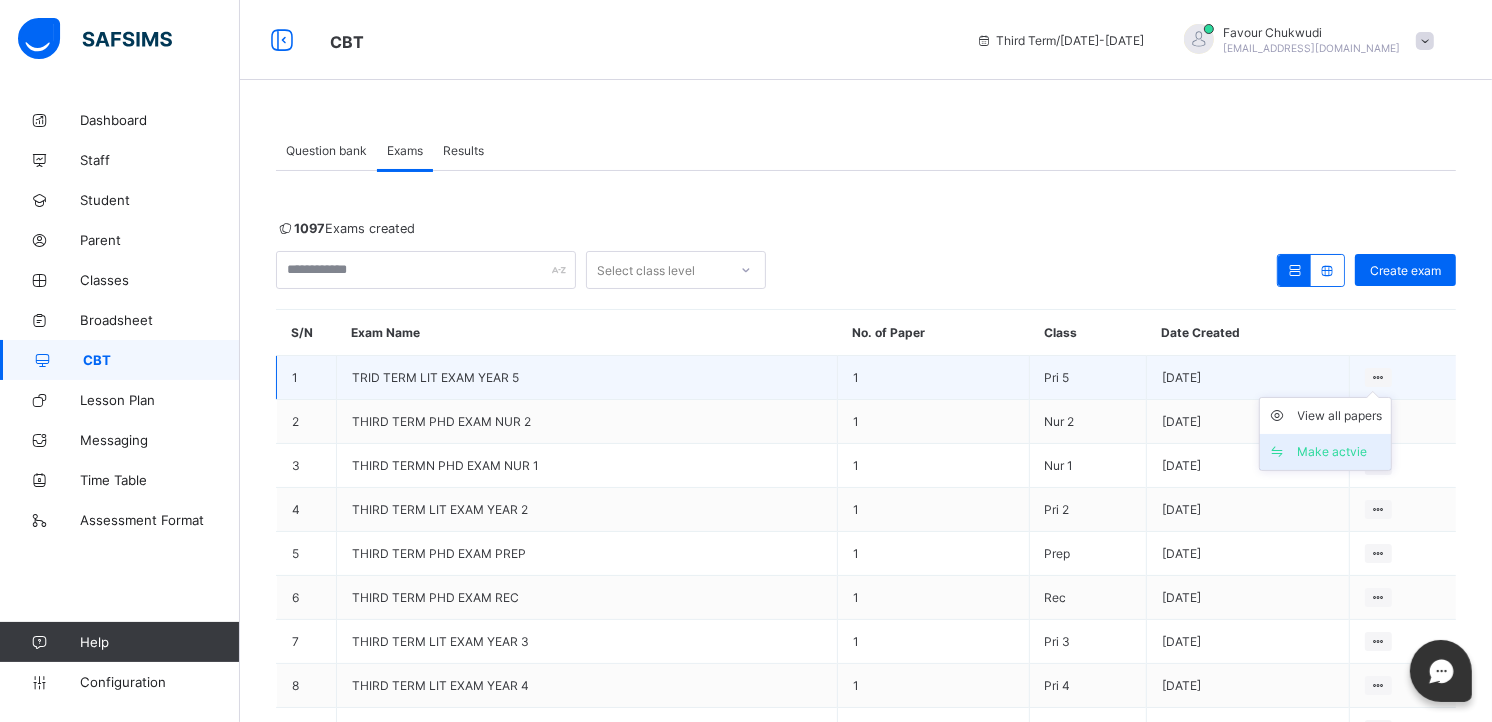 click on "Make actvie" at bounding box center [1340, 452] 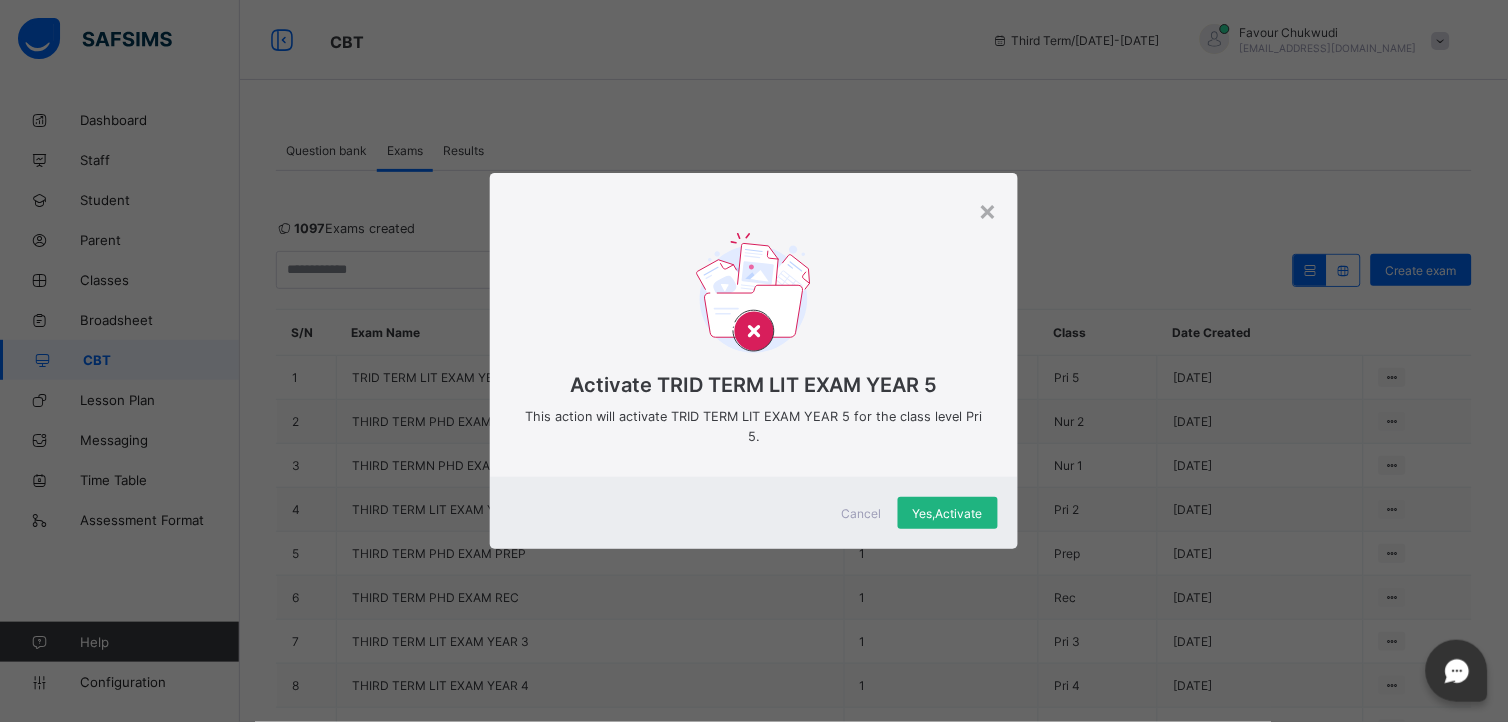 click on "Yes,  Activate" at bounding box center [948, 513] 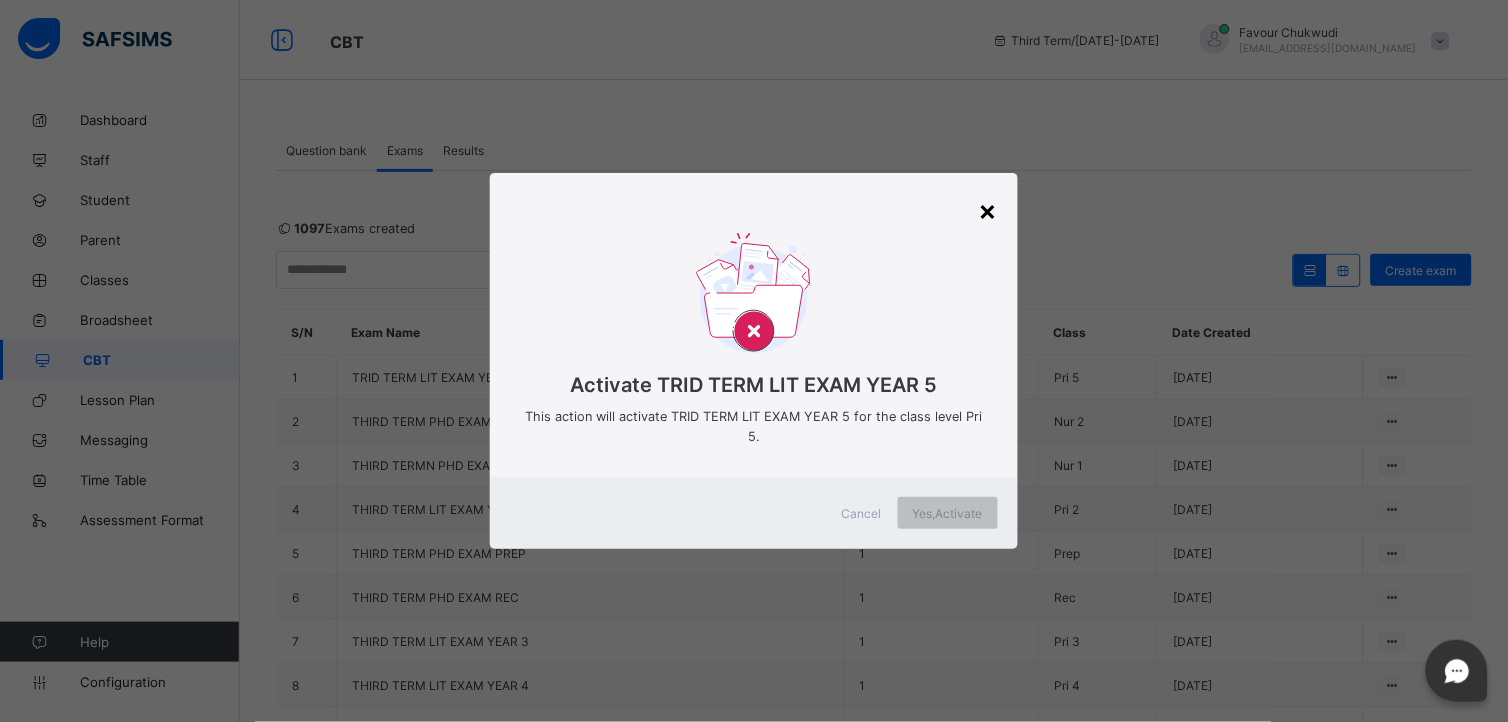 click on "×" at bounding box center (988, 210) 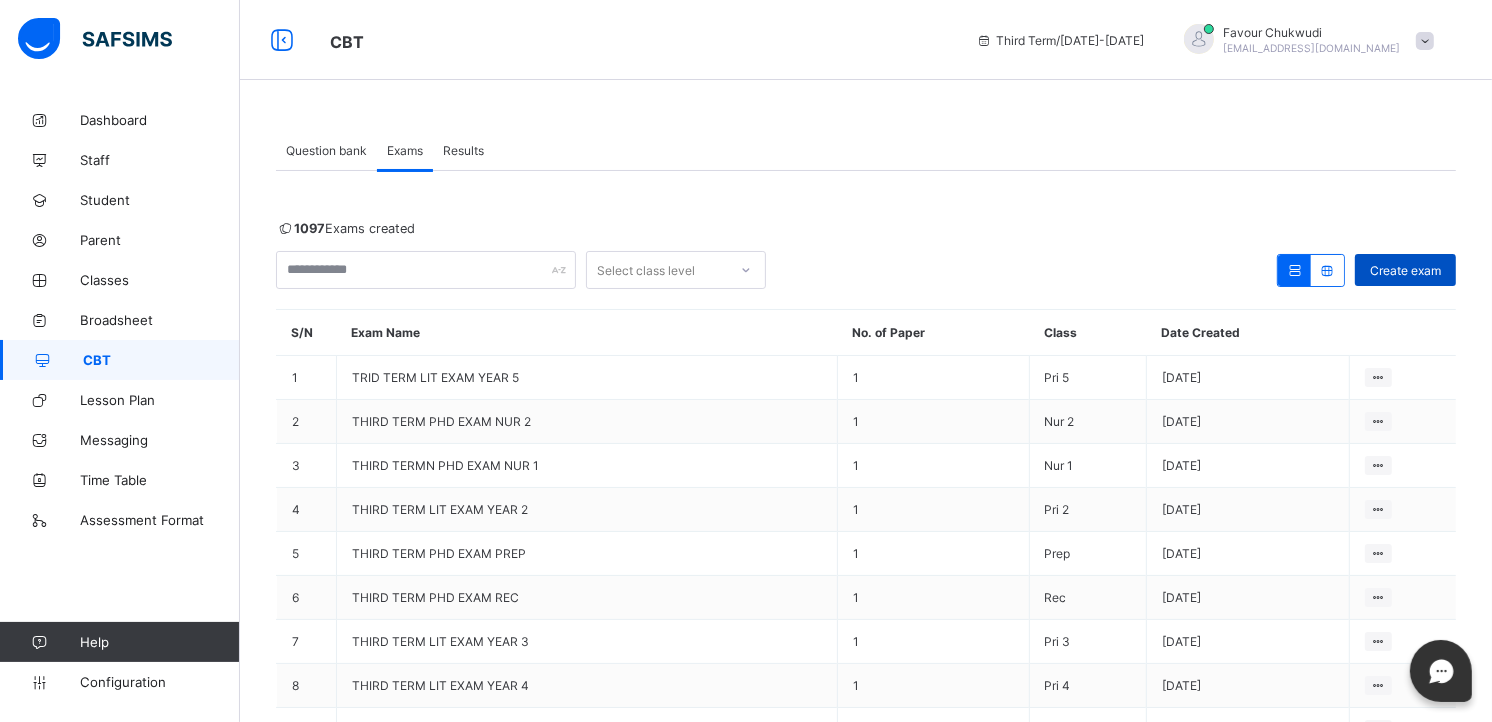 click on "Create exam" at bounding box center (1405, 270) 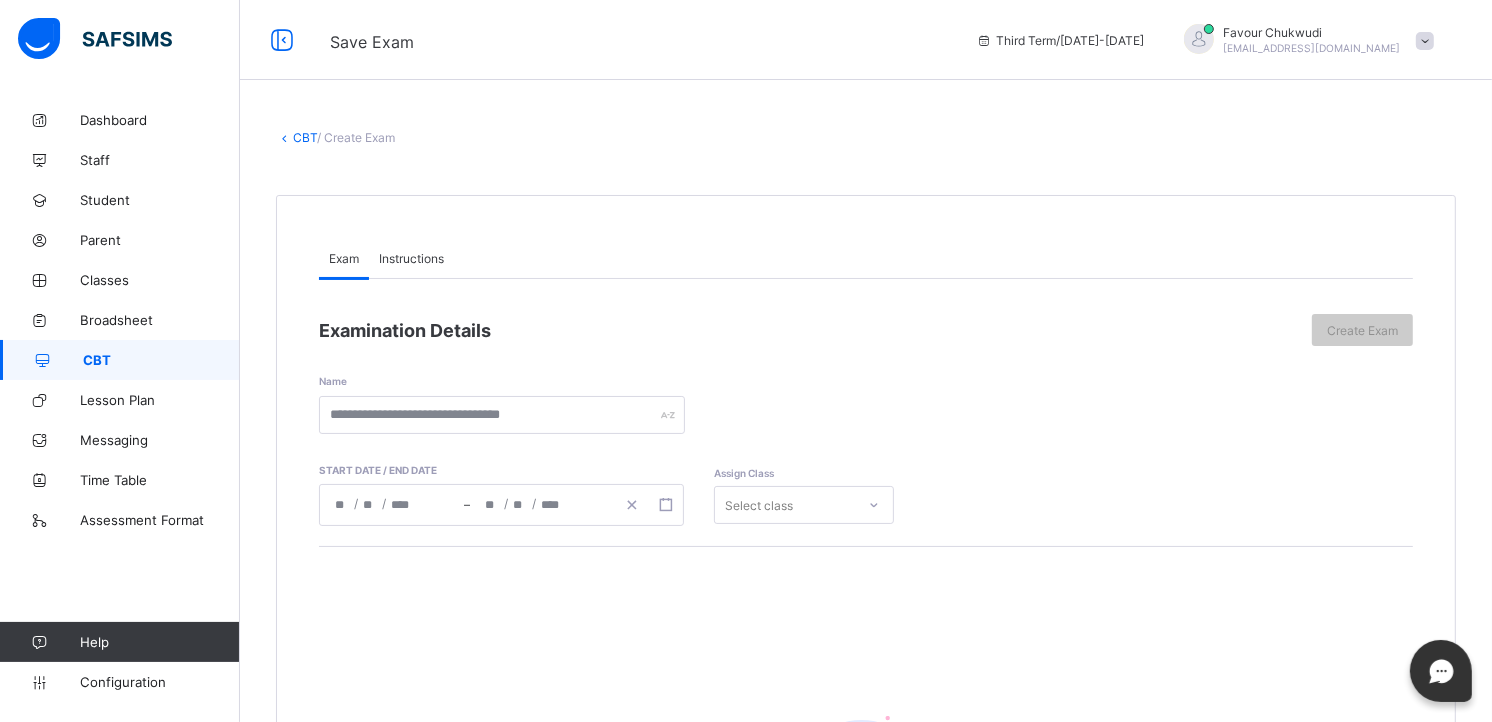click on "Instructions" at bounding box center (411, 258) 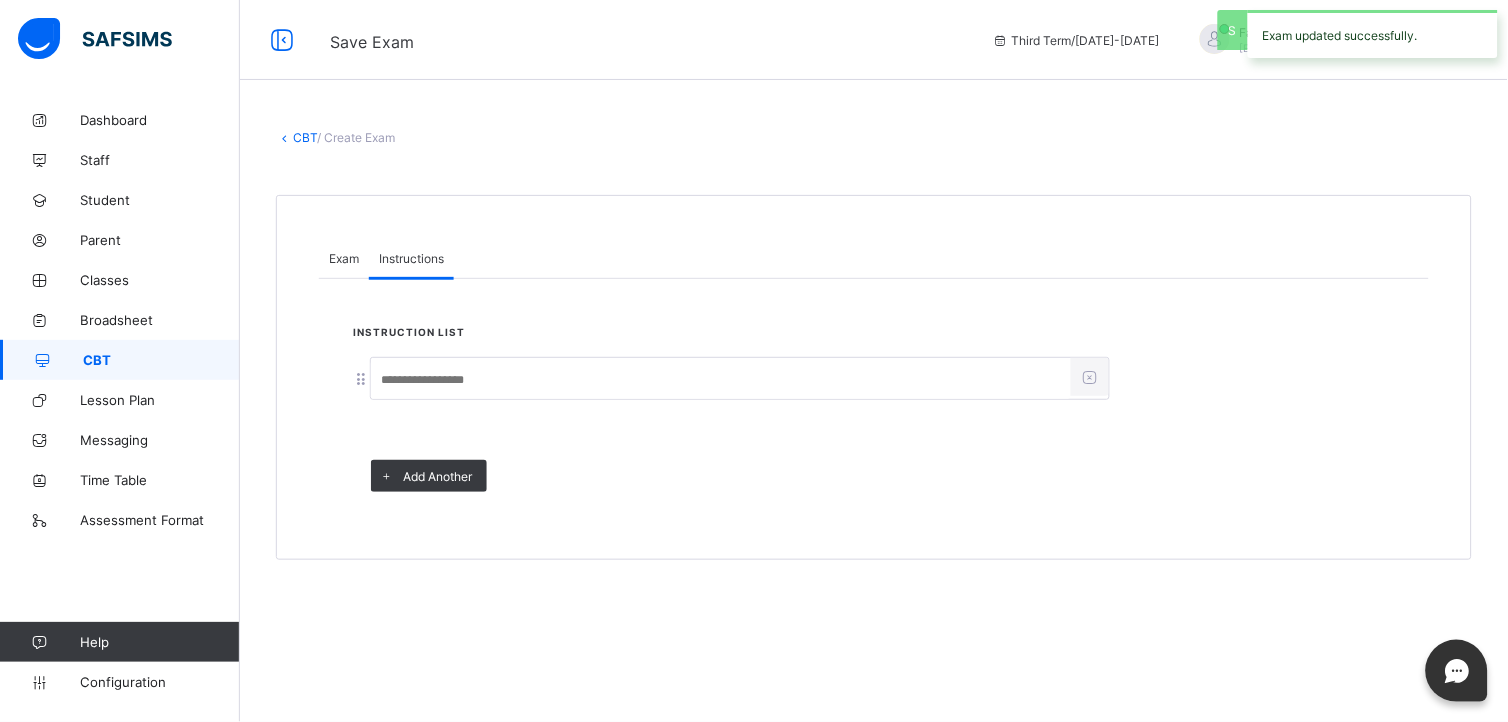 click at bounding box center [721, 380] 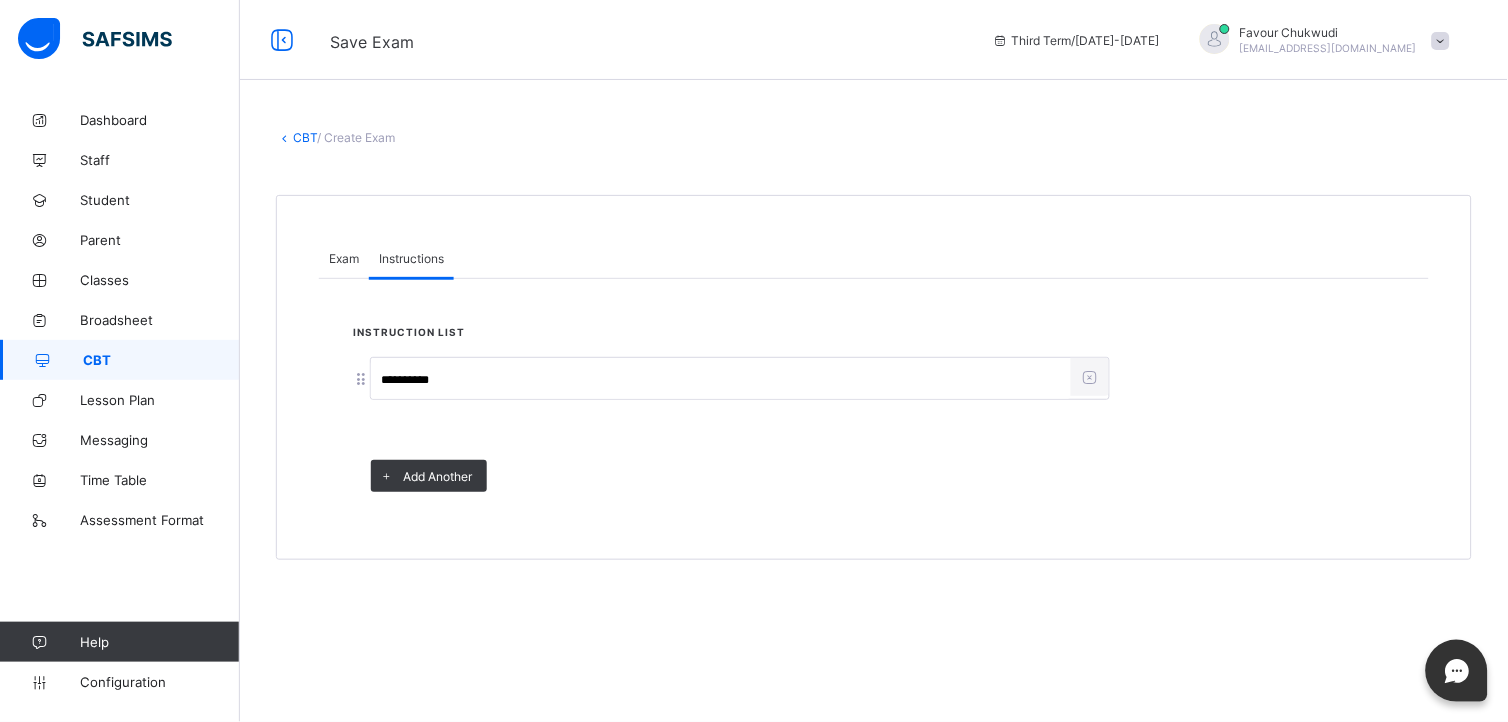 type on "**********" 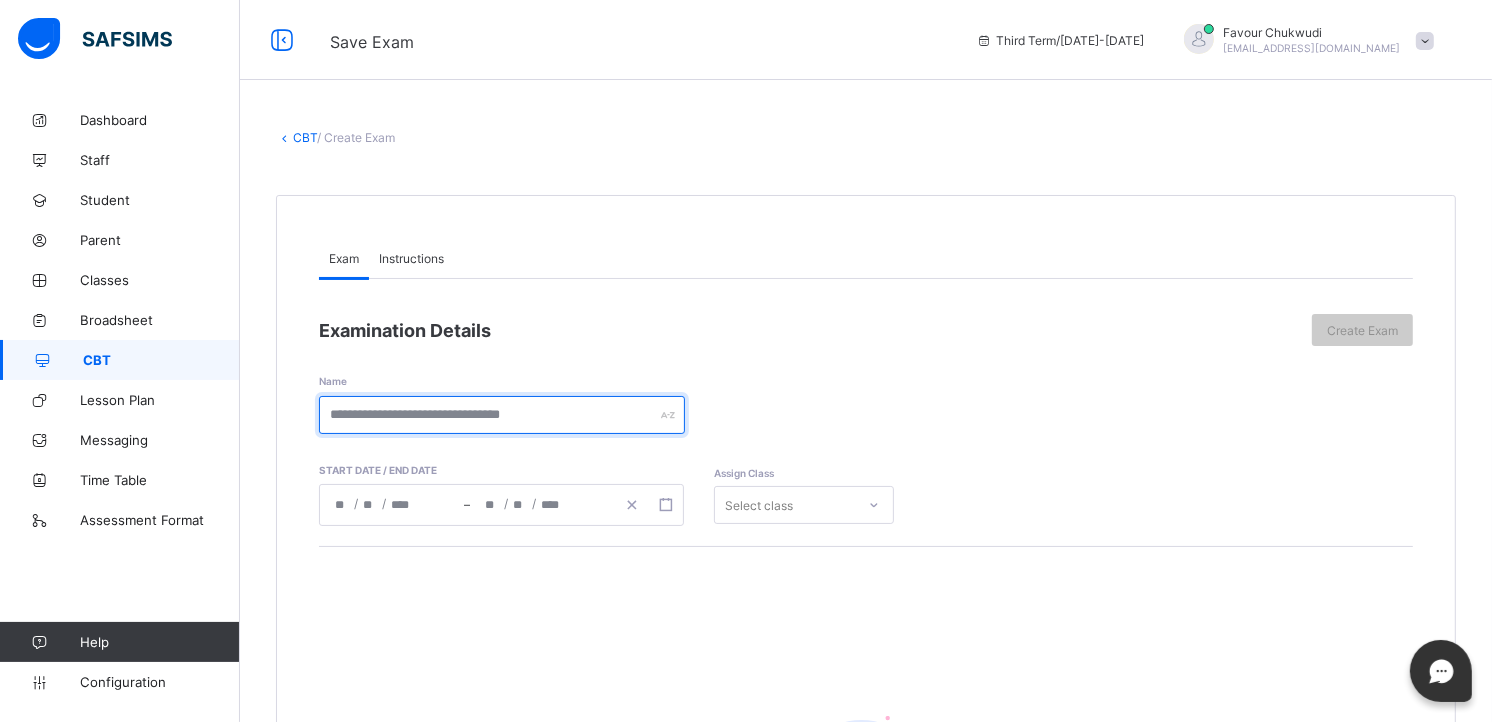 click at bounding box center [502, 415] 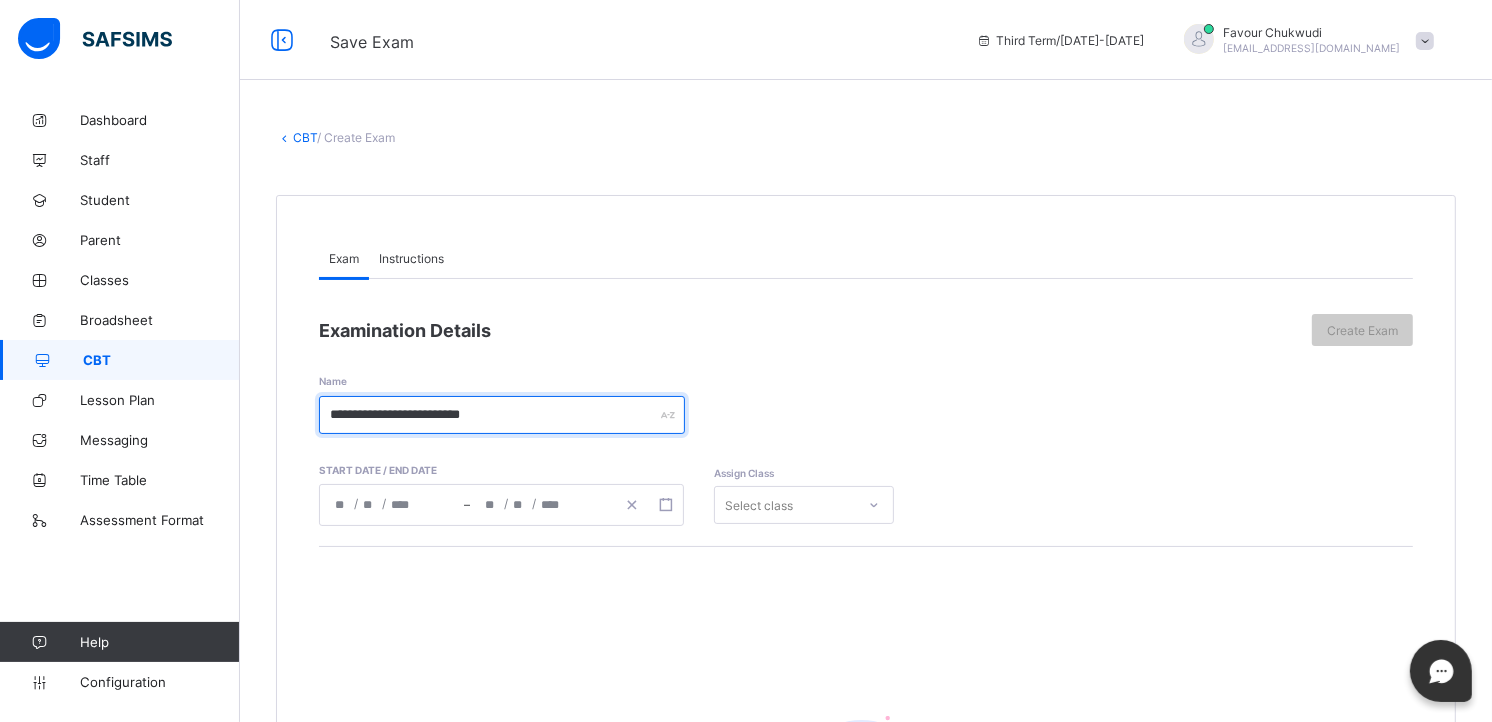 type on "**********" 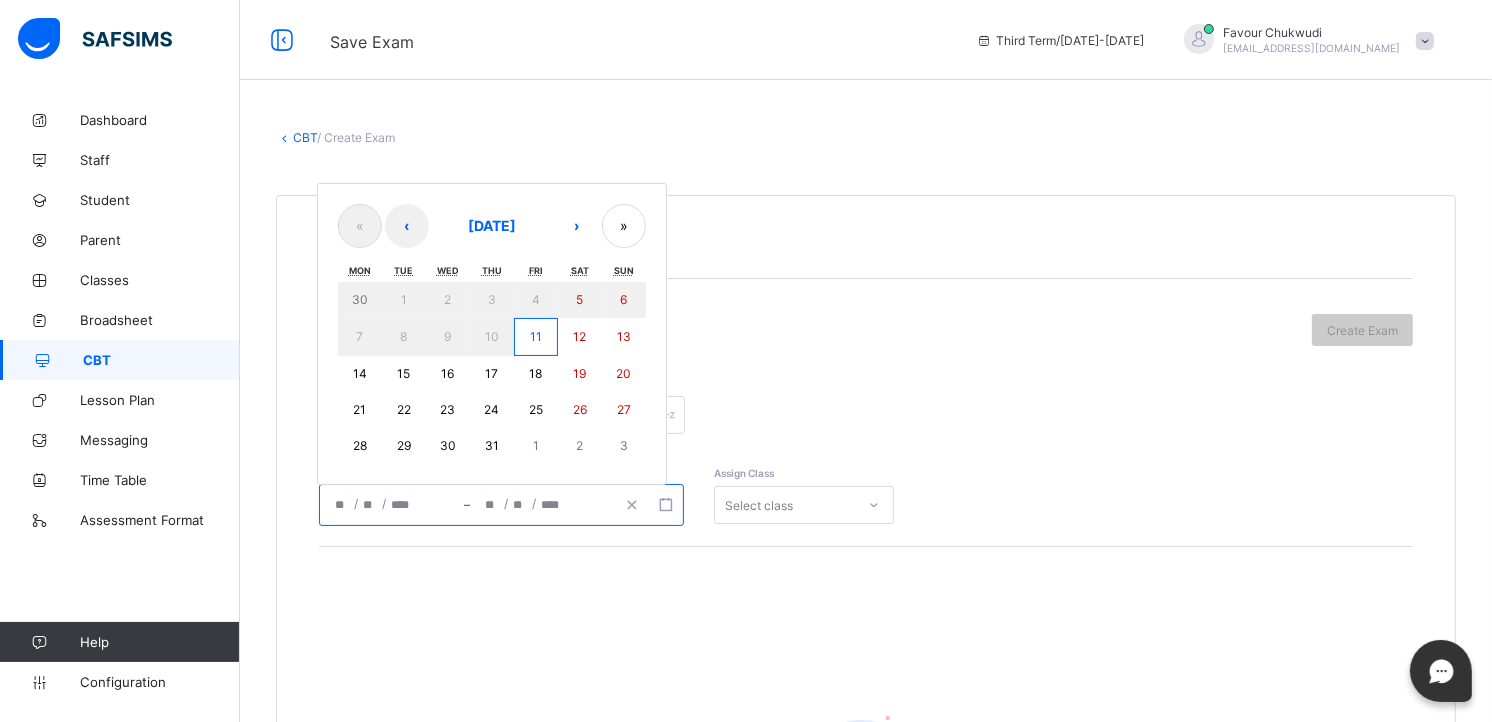 click 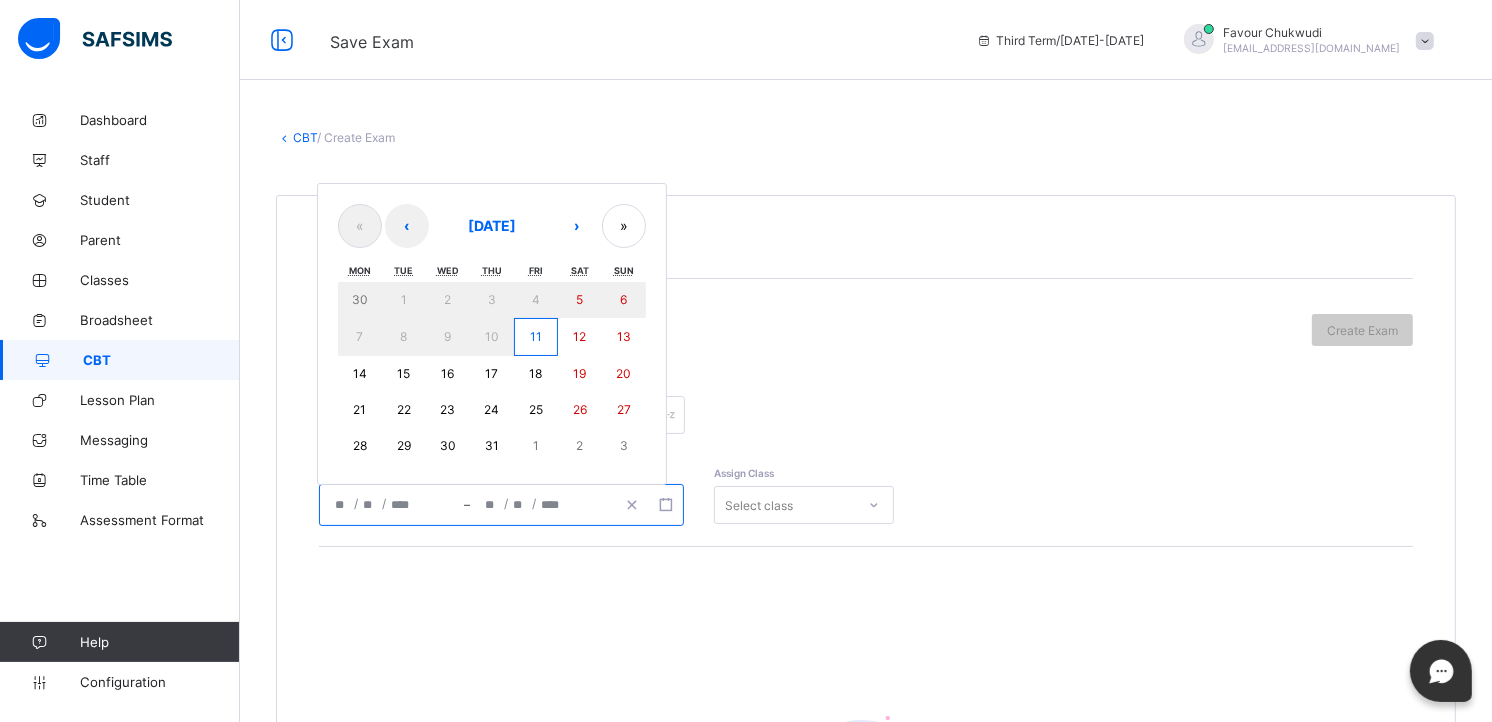 click on "11" at bounding box center (536, 337) 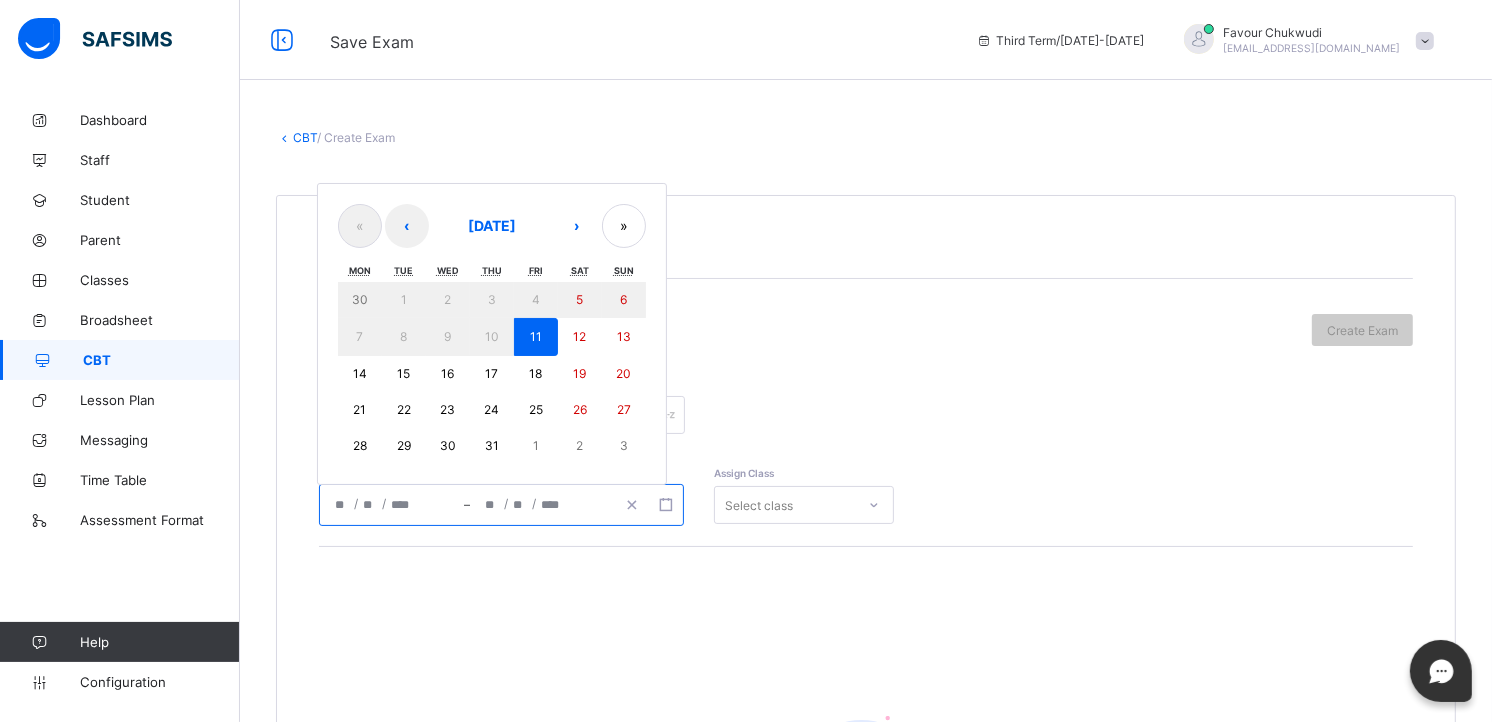 click on "11" at bounding box center (536, 337) 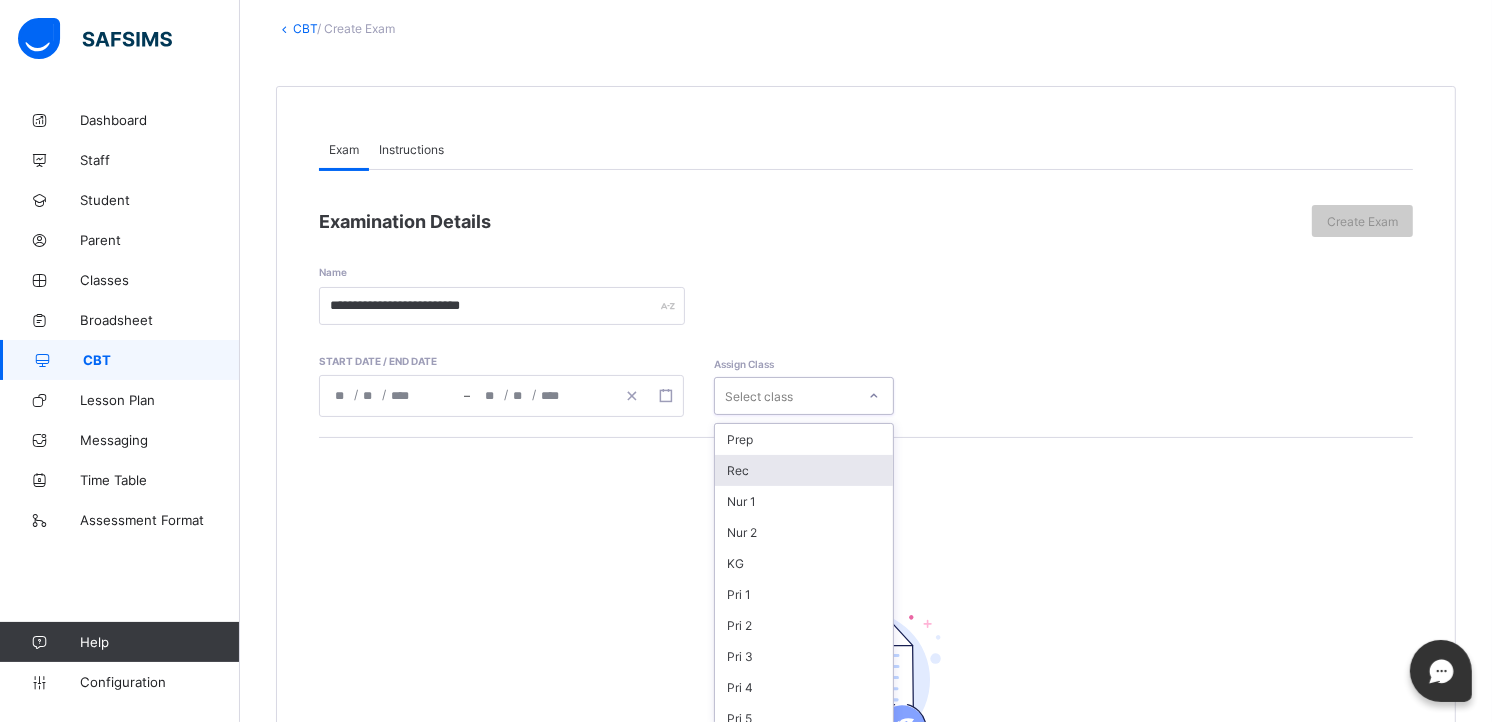click on "option Rec focused, 2 of 16. 16 results available. Use Up and Down to choose options, press Enter to select the currently focused option, press Escape to exit the menu, press Tab to select the option and exit the menu. Select class Prep Rec Nur 1 Nur 2 KG Pri 1 Pri 2 Pri 3 Pri 4 Pri 5 JS 1 JS 2 JS 3 SS 1 SS 2 SS 3" at bounding box center [804, 396] 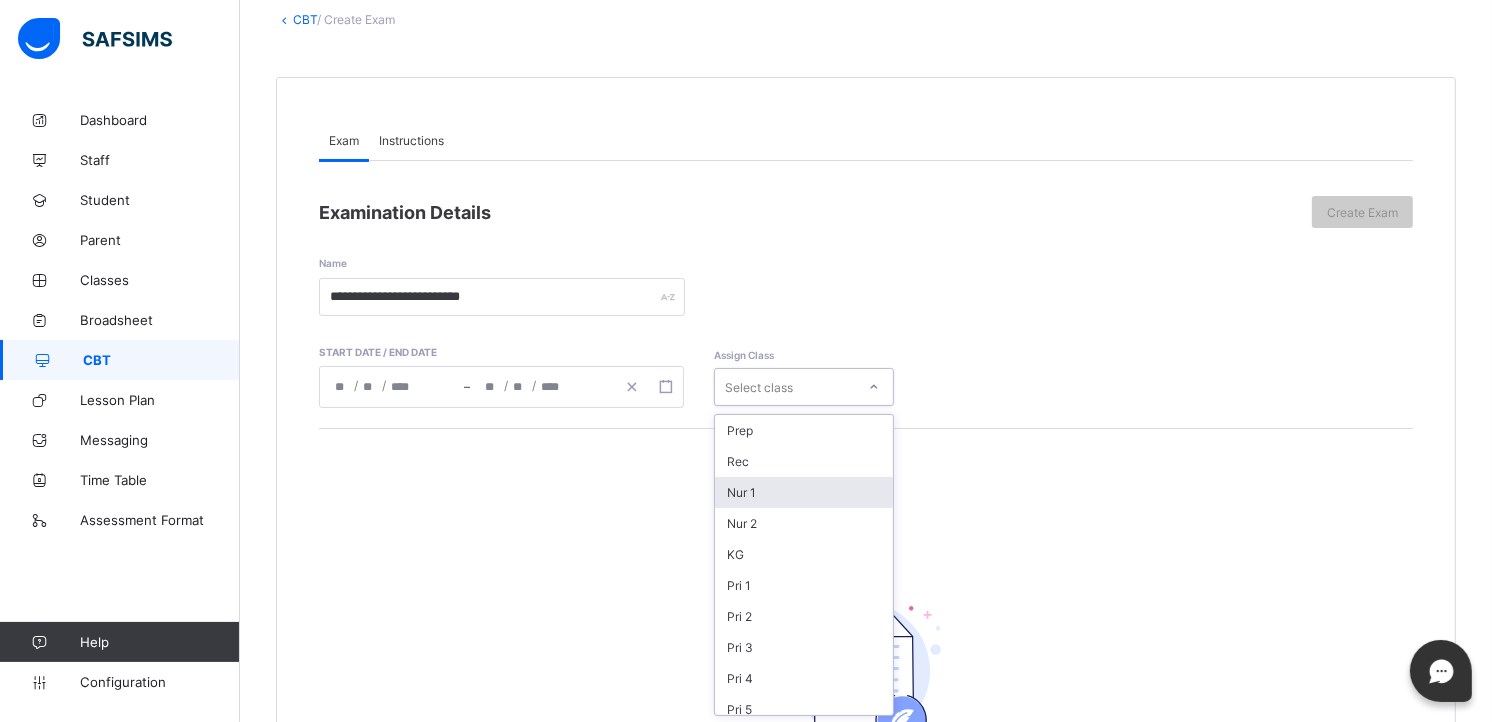 scroll, scrollTop: 120, scrollLeft: 0, axis: vertical 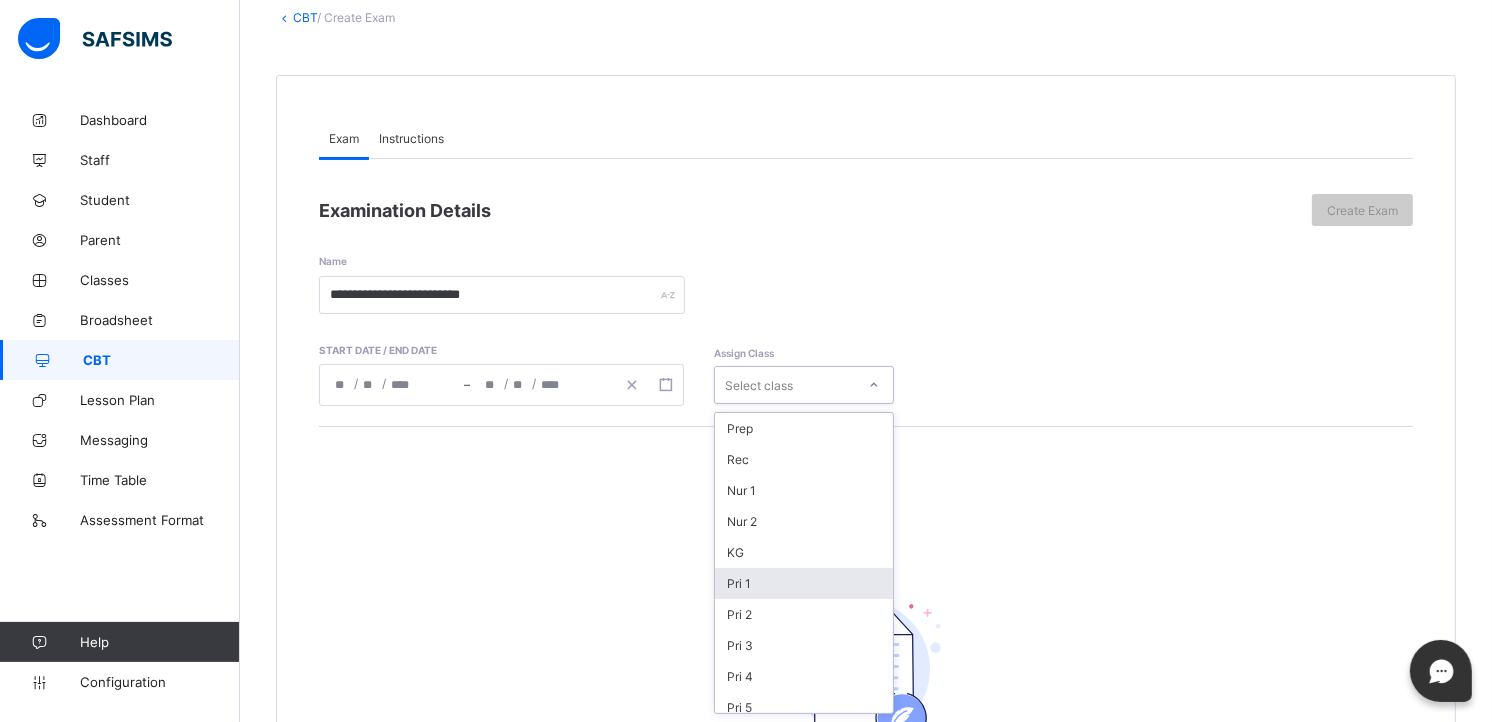 click on "Pri 1" at bounding box center (804, 583) 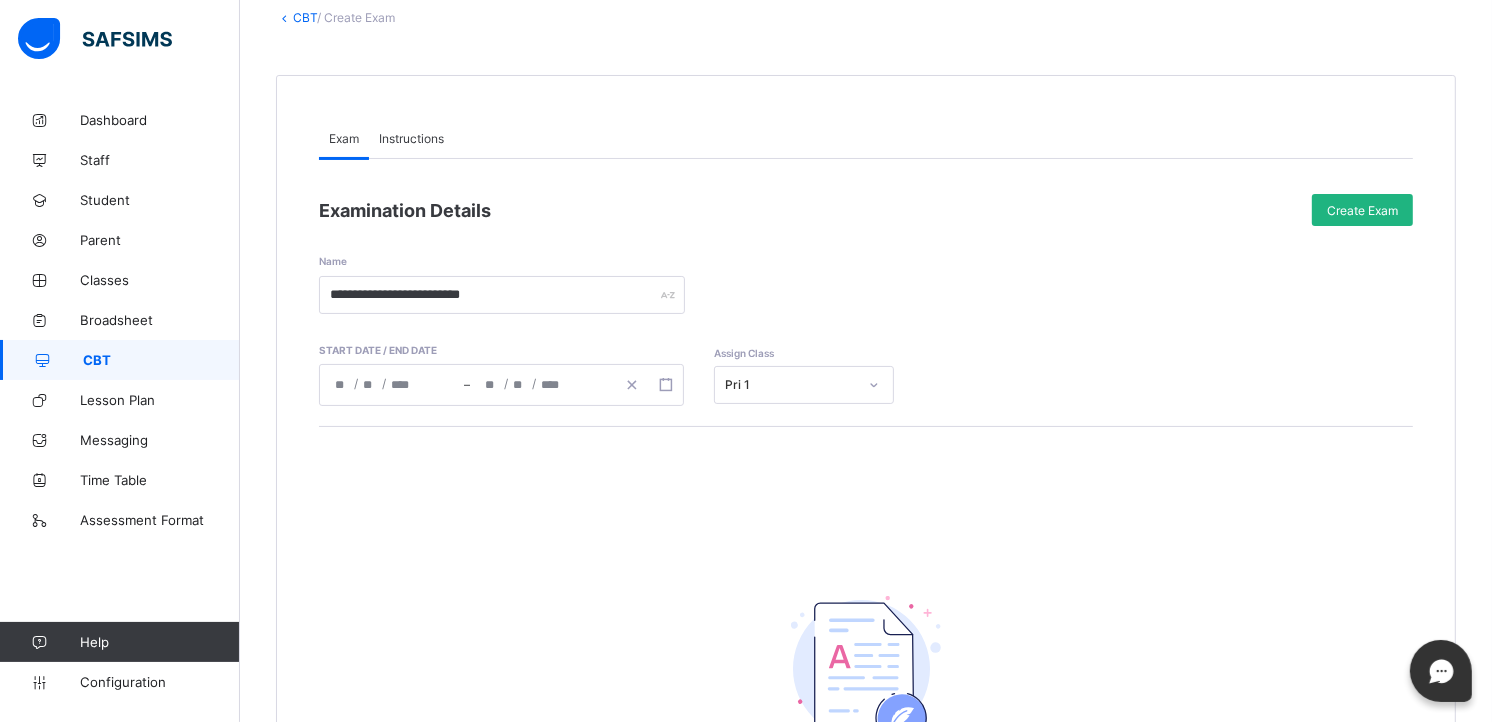click on "Create Exam" at bounding box center (1362, 210) 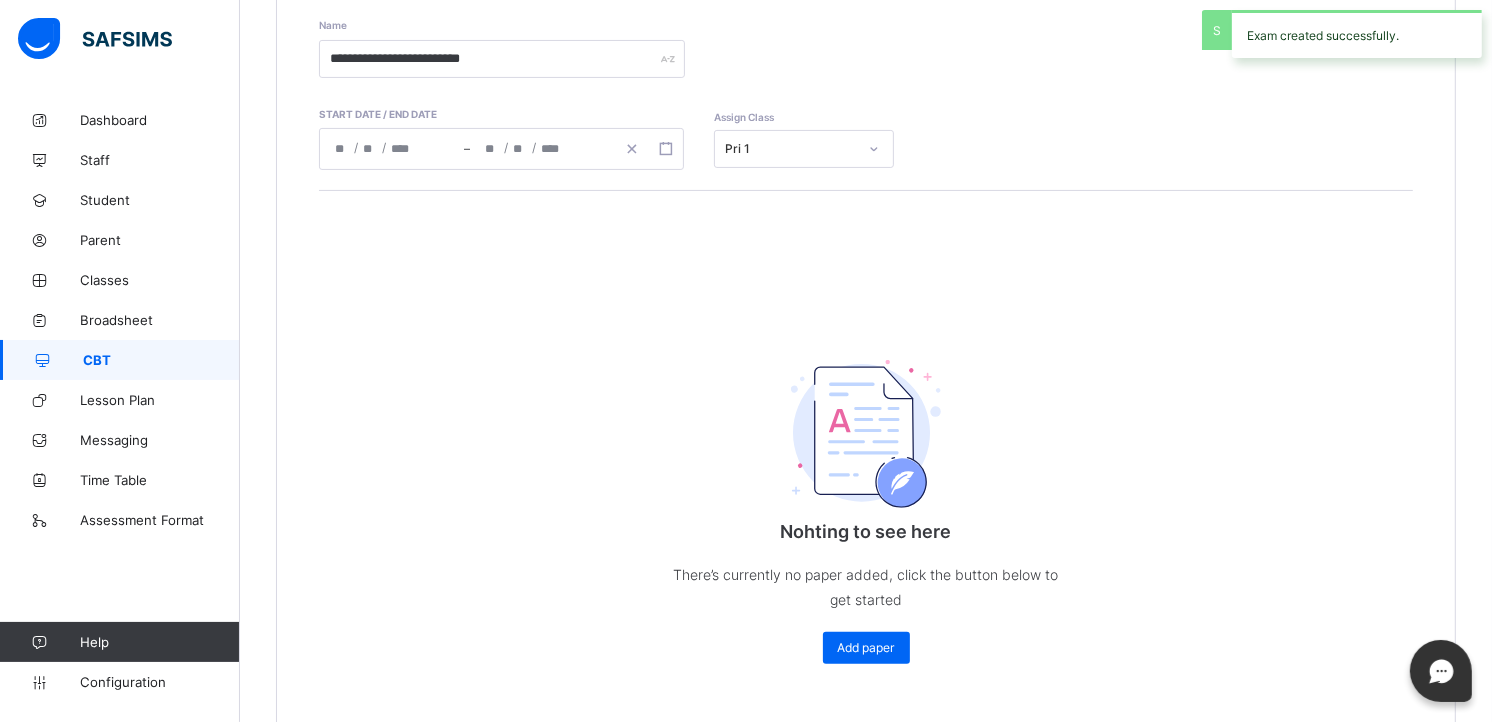 scroll, scrollTop: 423, scrollLeft: 0, axis: vertical 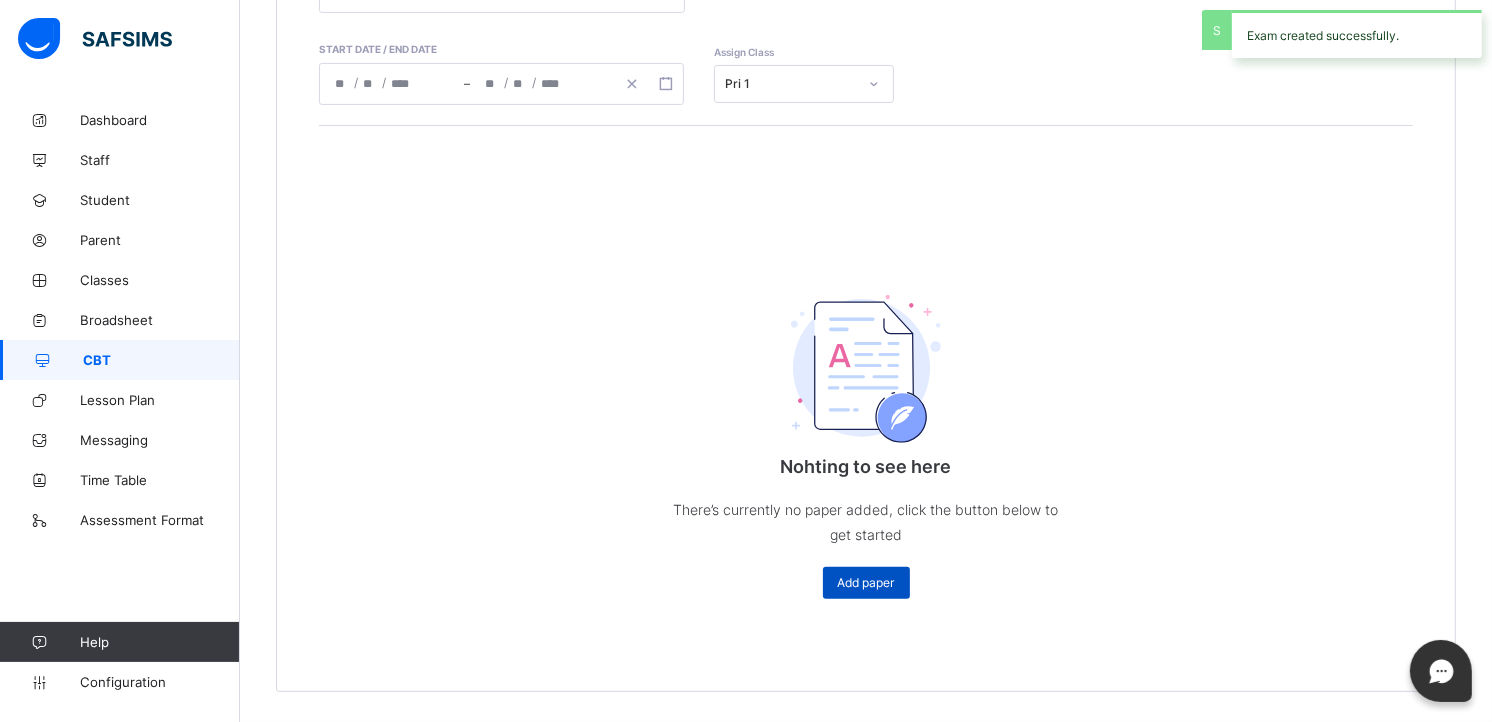 click on "Add paper" at bounding box center [866, 583] 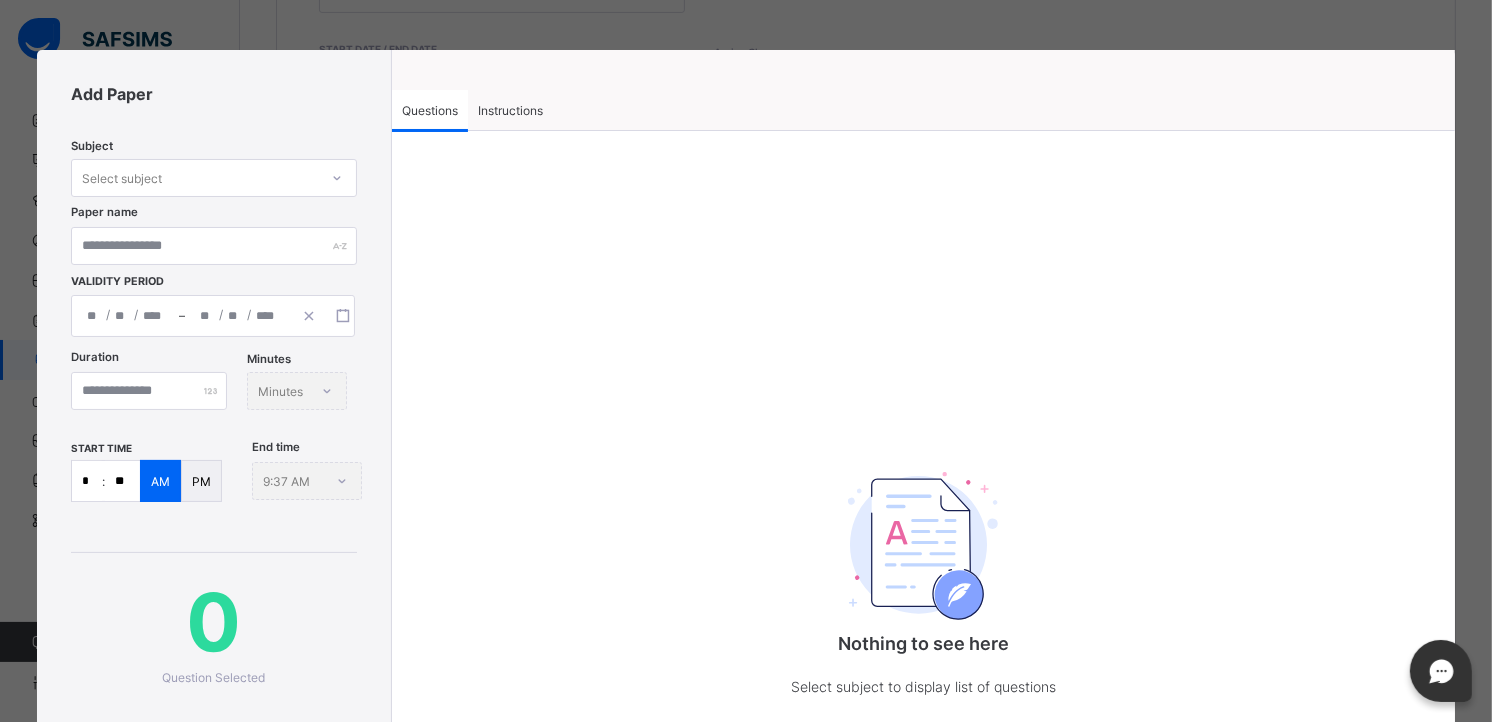 click on "Instructions" at bounding box center (510, 110) 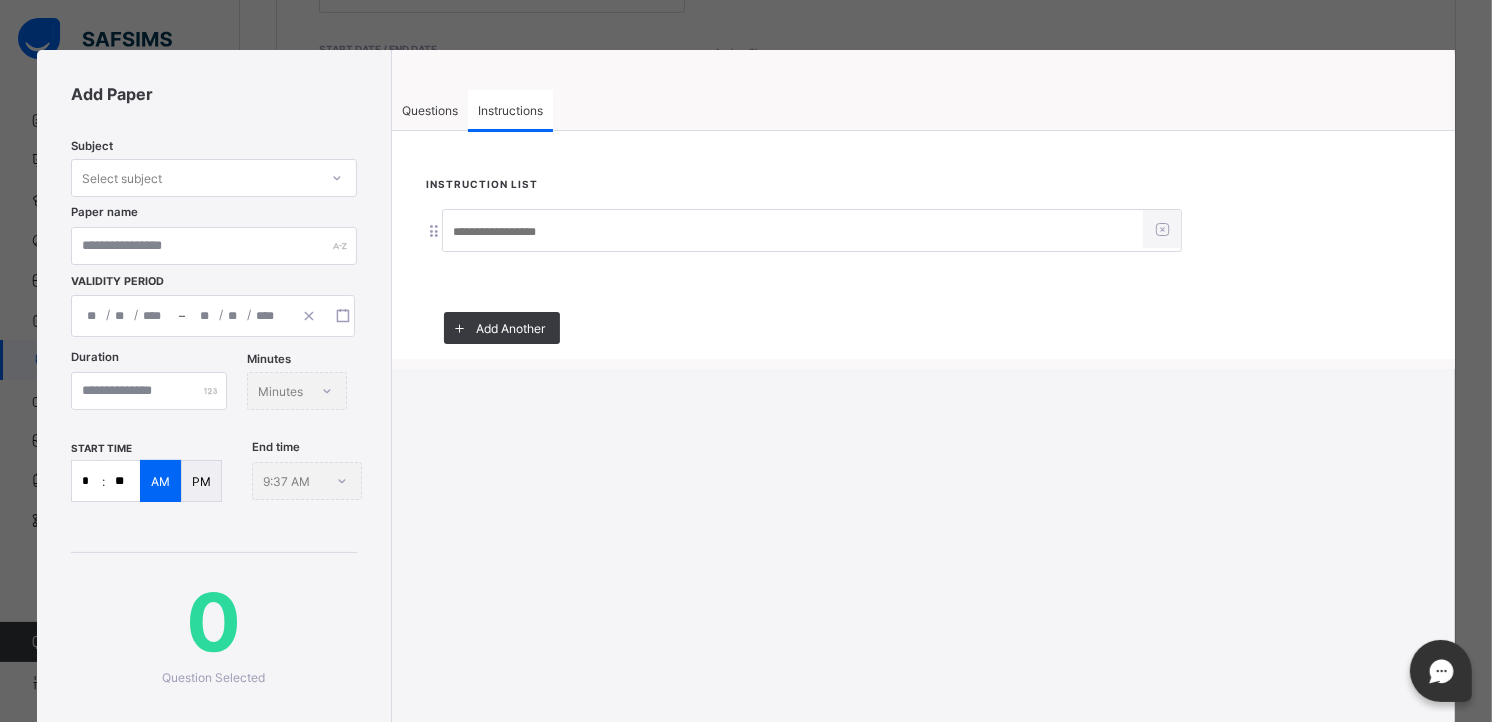 click at bounding box center (793, 232) 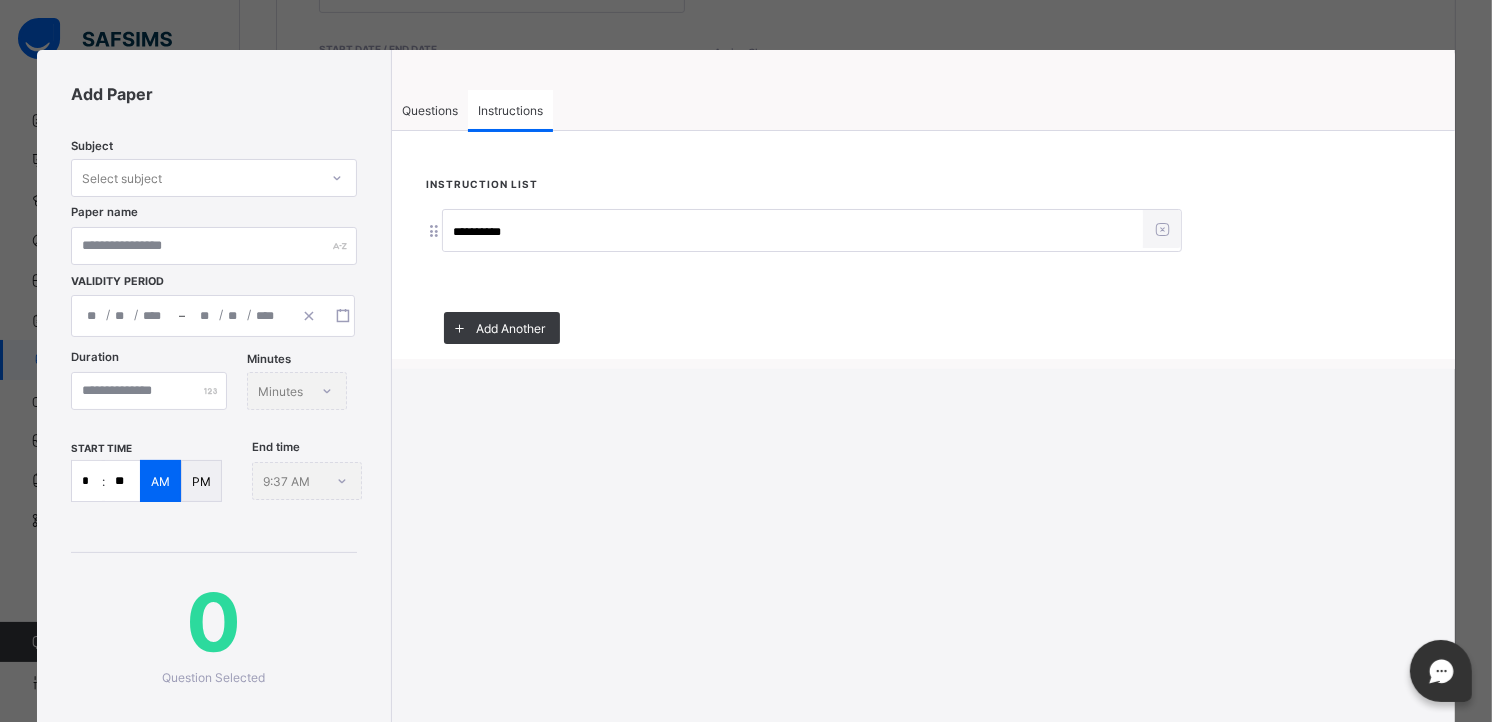 type on "**********" 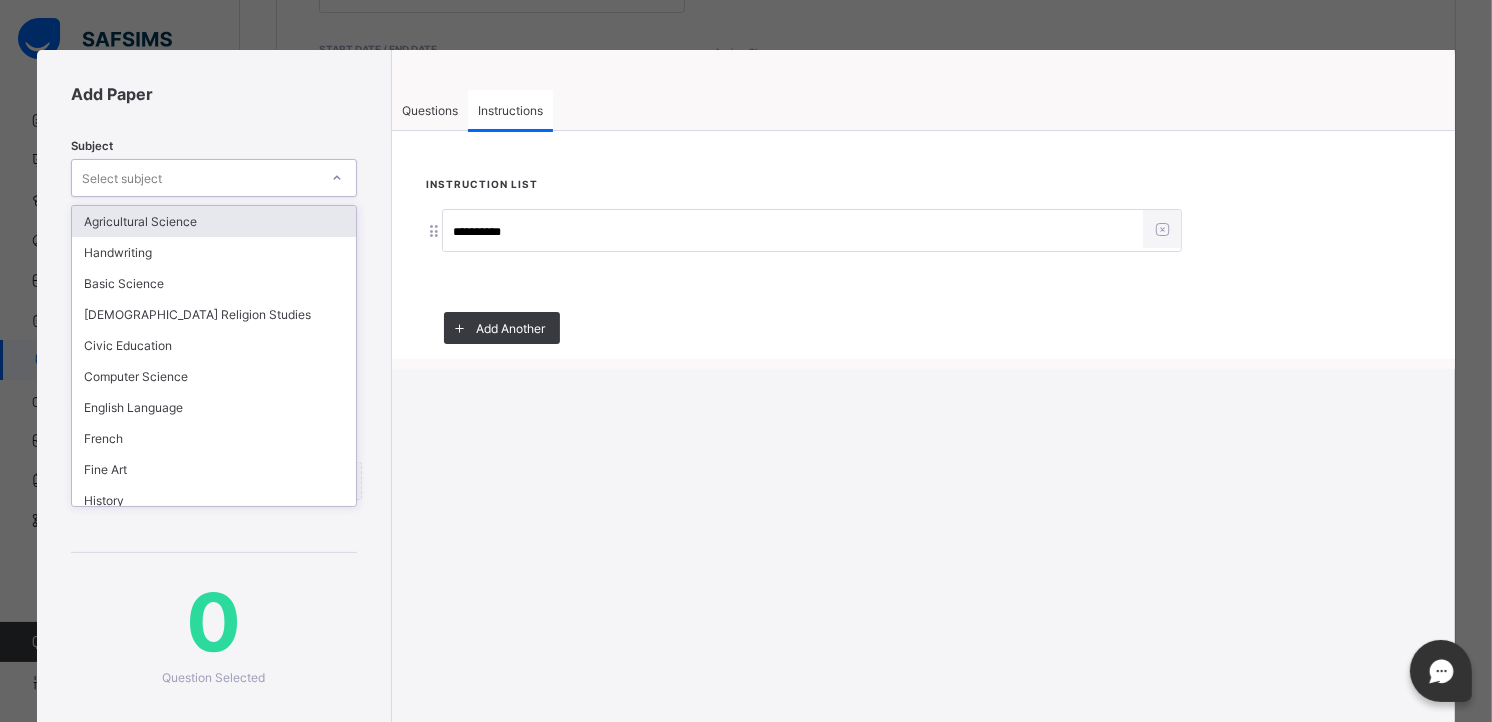 click on "Select subject" at bounding box center (194, 178) 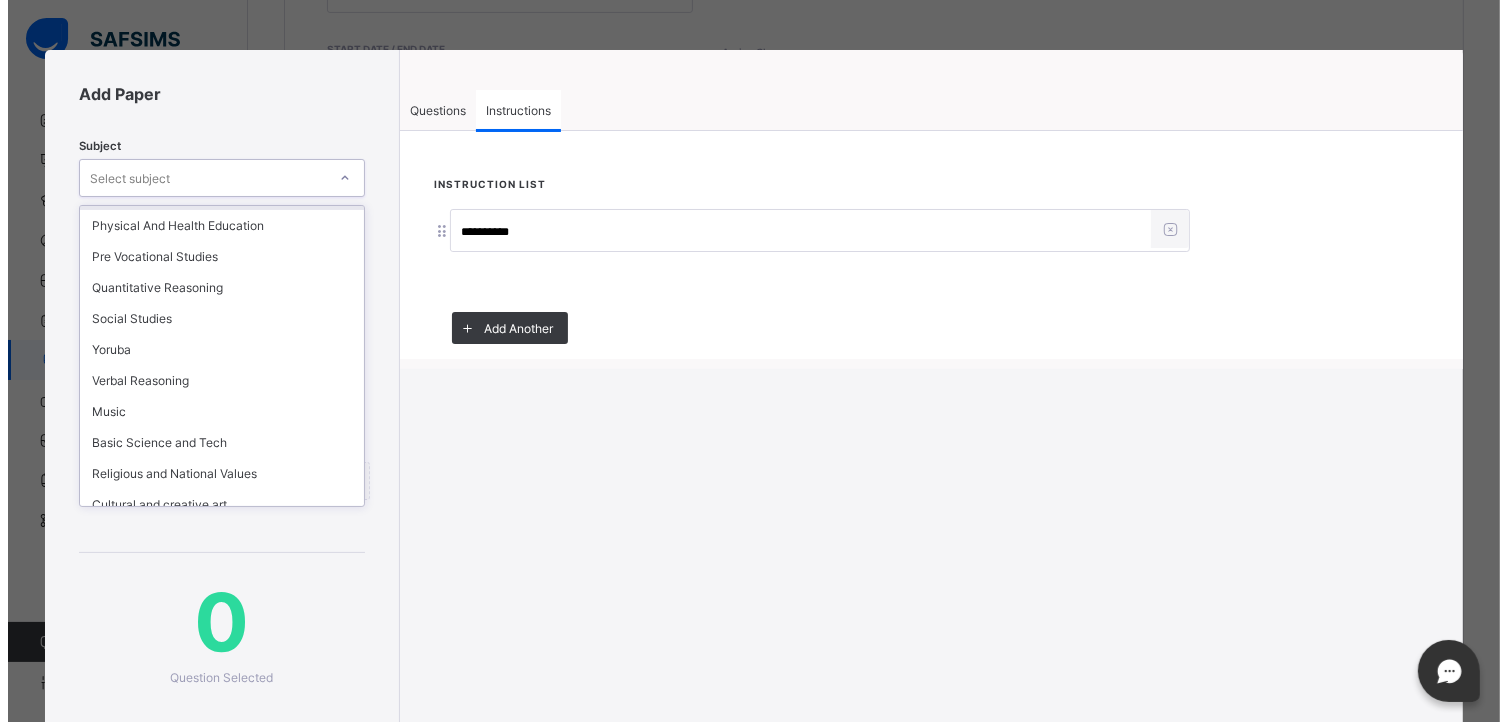 scroll, scrollTop: 294, scrollLeft: 0, axis: vertical 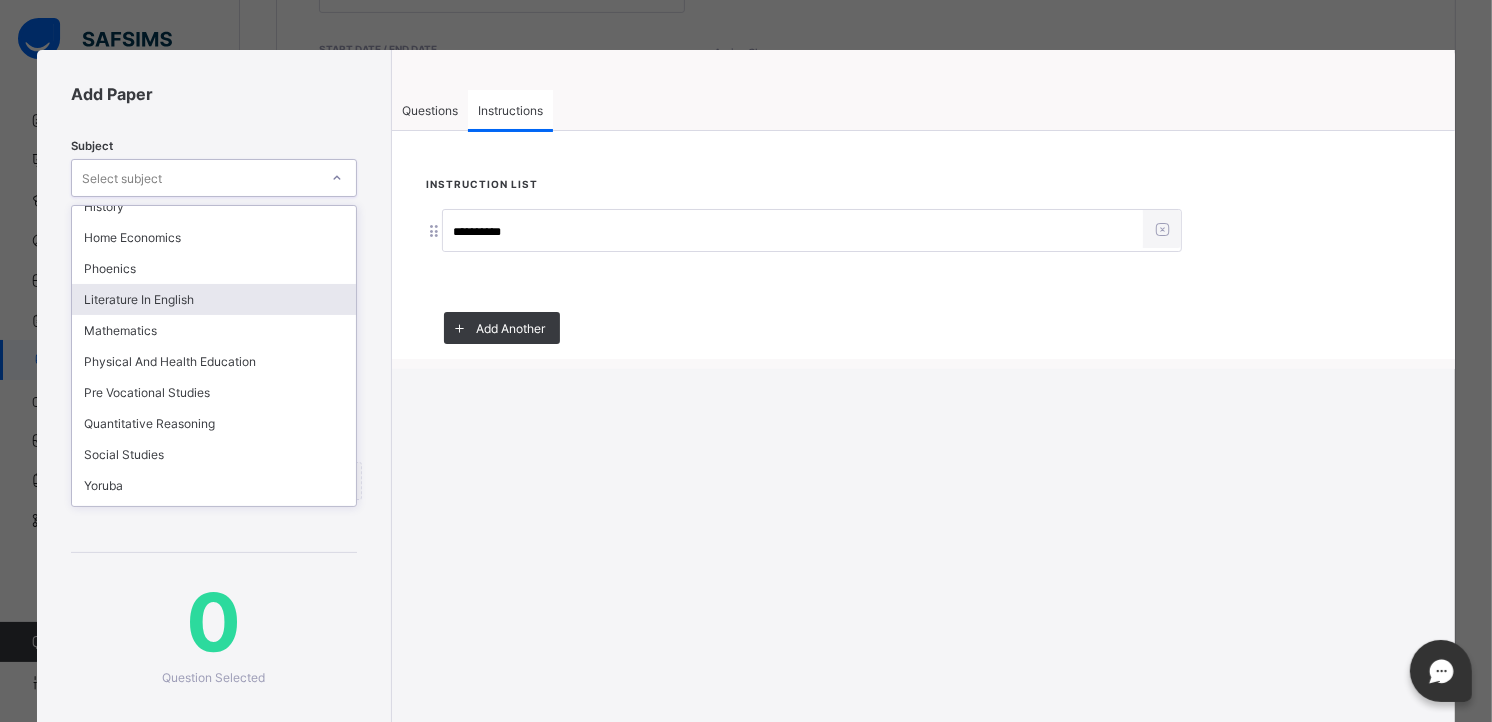 click on "Literature In English" at bounding box center (213, 299) 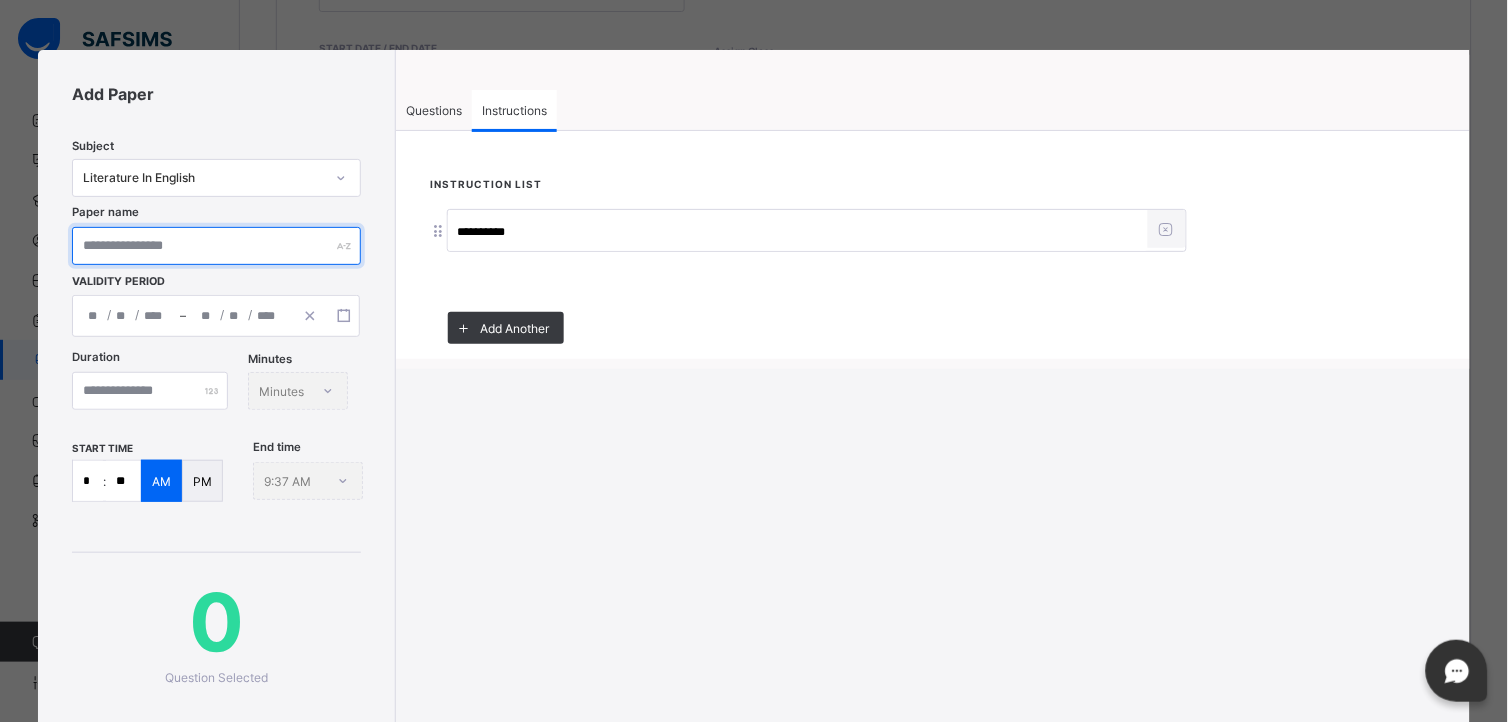 click at bounding box center (216, 246) 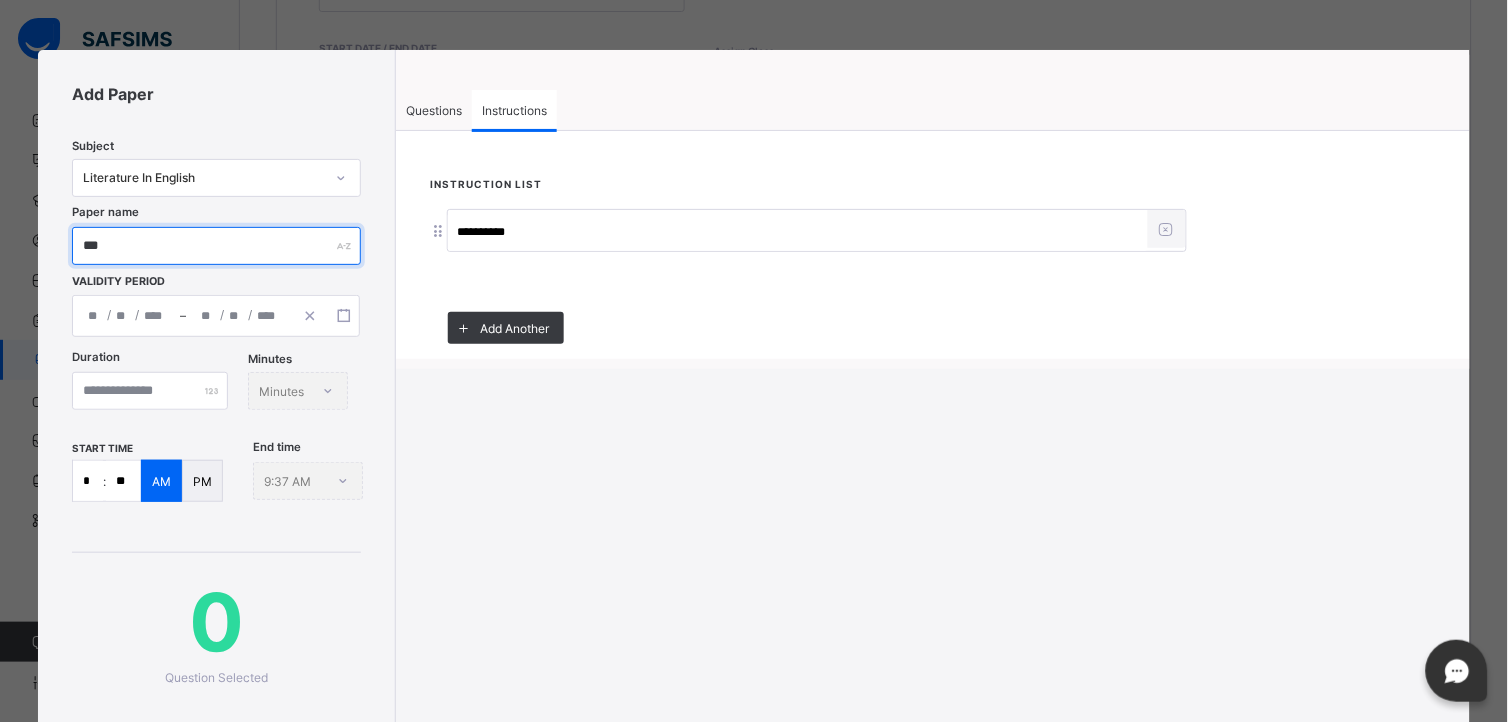 type on "***" 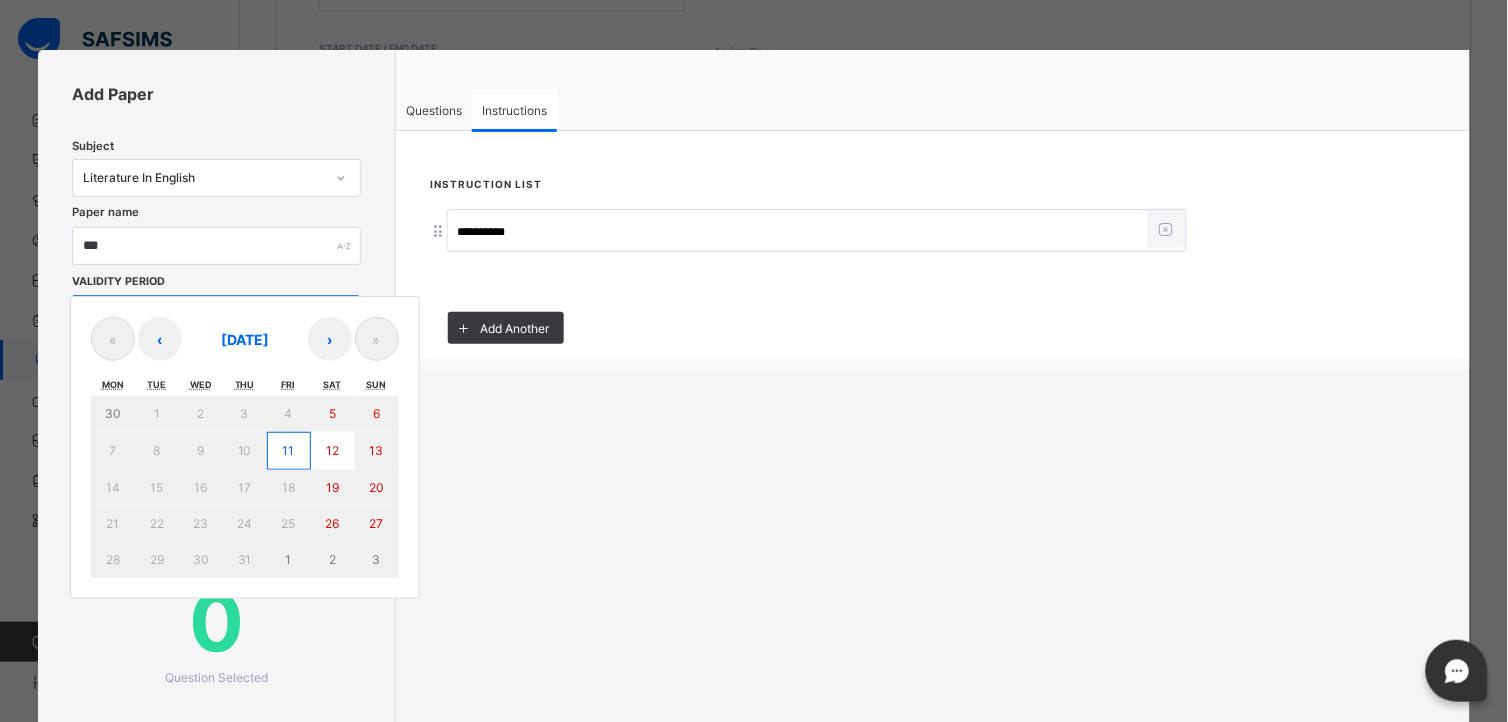 click on "/ / – / / « ‹ July 2025 › » Mon Tue Wed Thu Fri Sat Sun 30 1 2 3 4 5 6 7 8 9 10 11 12 13 14 15 16 17 18 19 20 21 22 23 24 25 26 27 28 29 30 31 1 2 3" at bounding box center (216, 316) 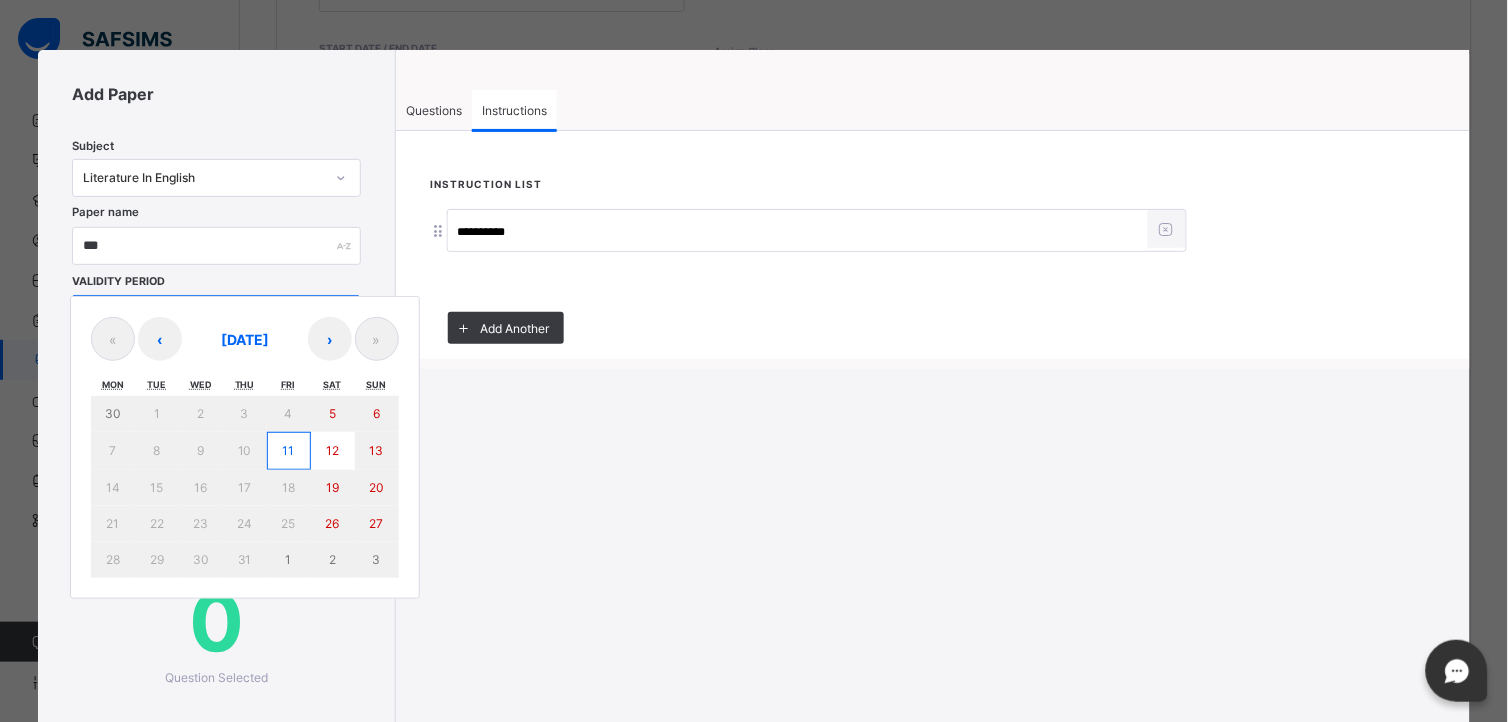 click on "11" at bounding box center [289, 450] 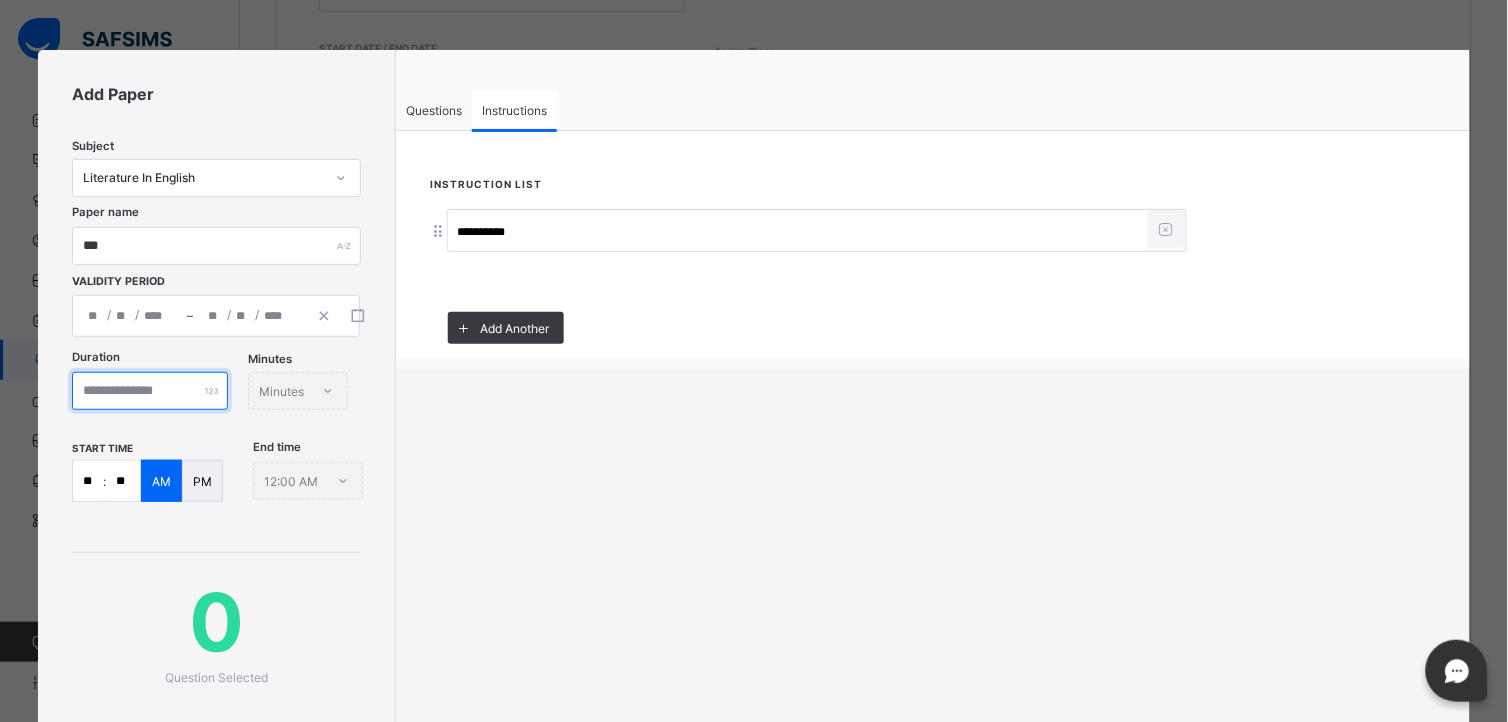 click at bounding box center [150, 391] 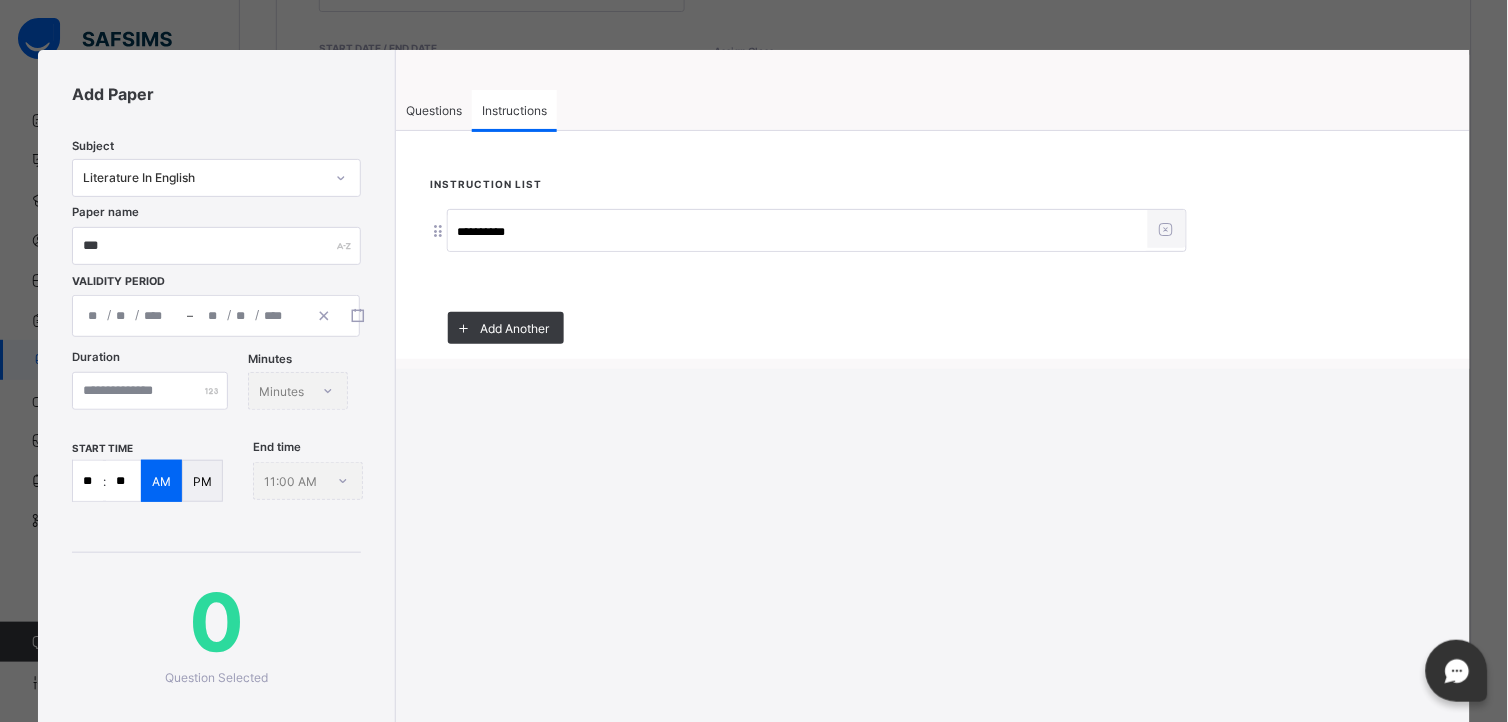 click on "Questions" at bounding box center [434, 110] 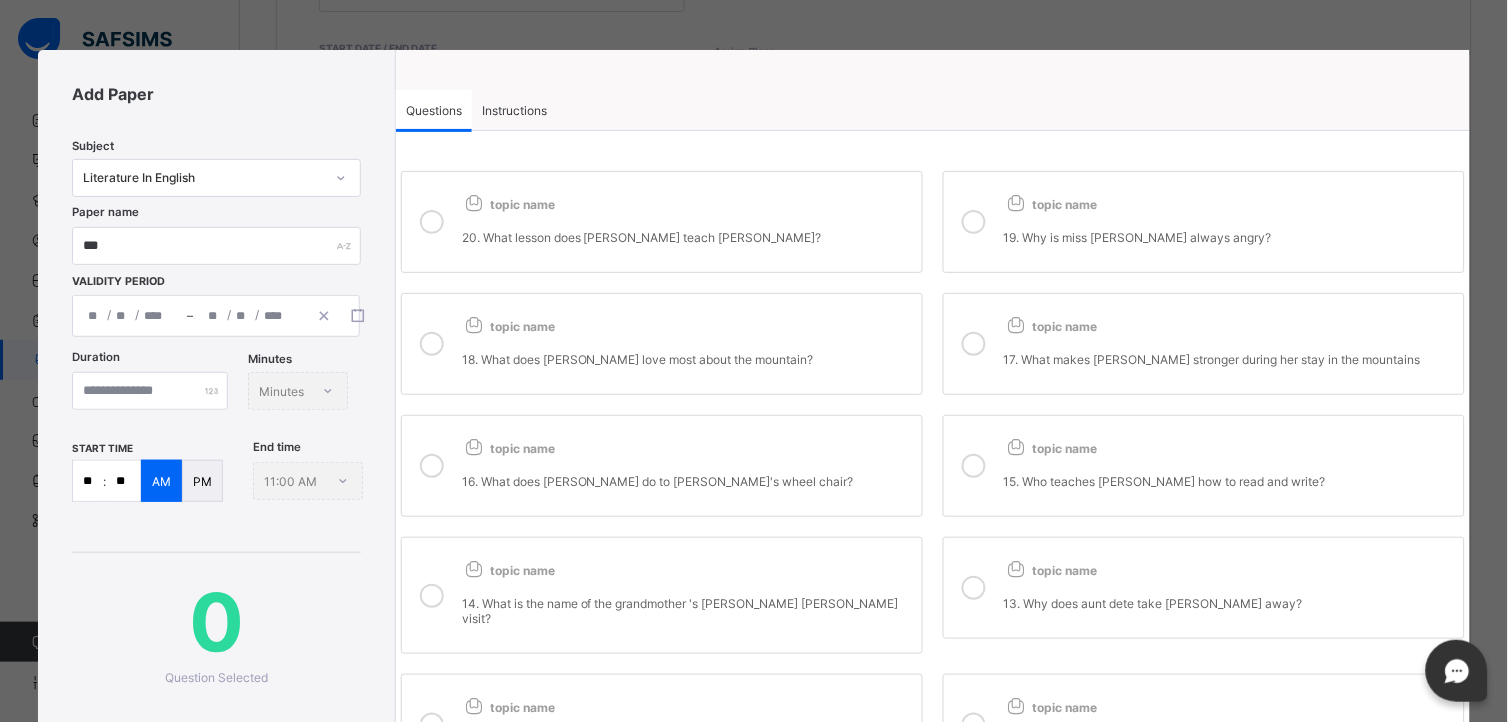click at bounding box center (474, 202) 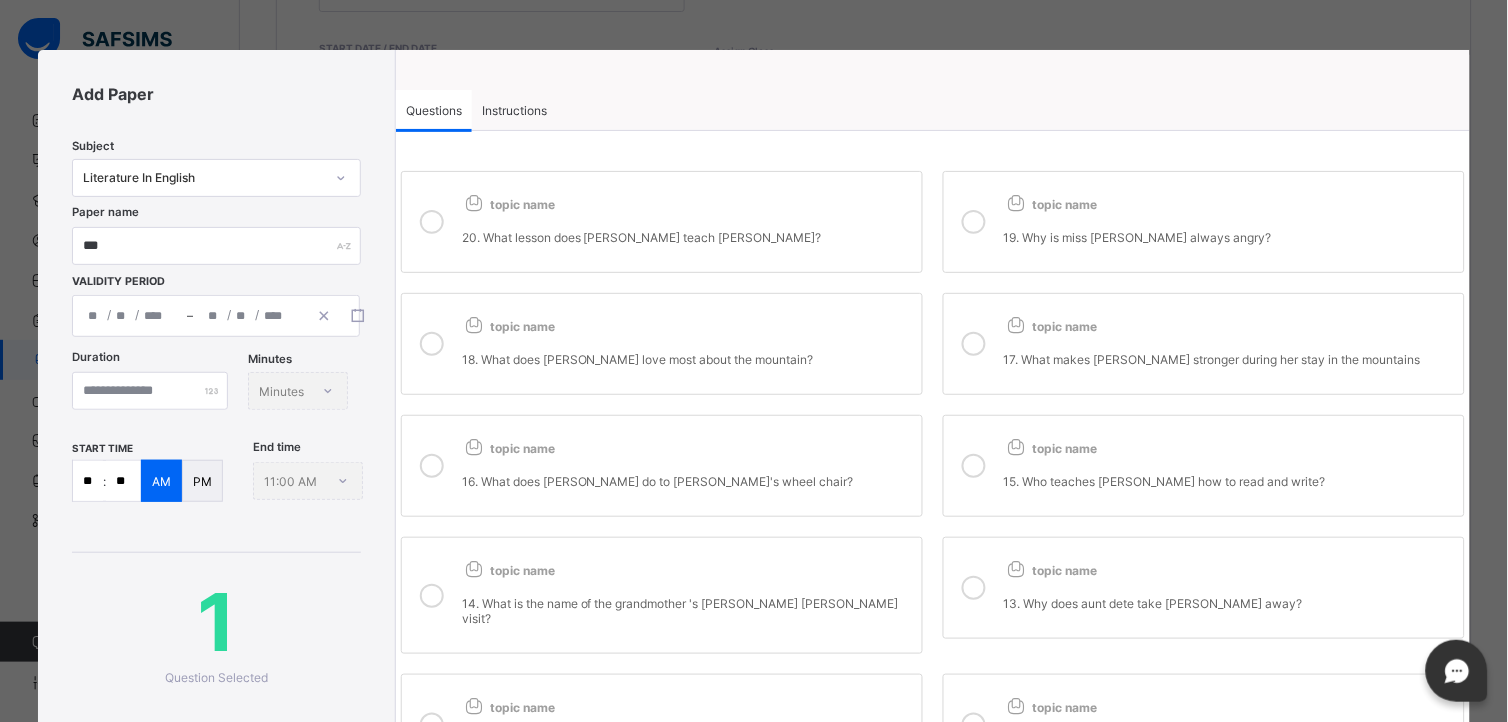 click on "topic name" at bounding box center (1050, 204) 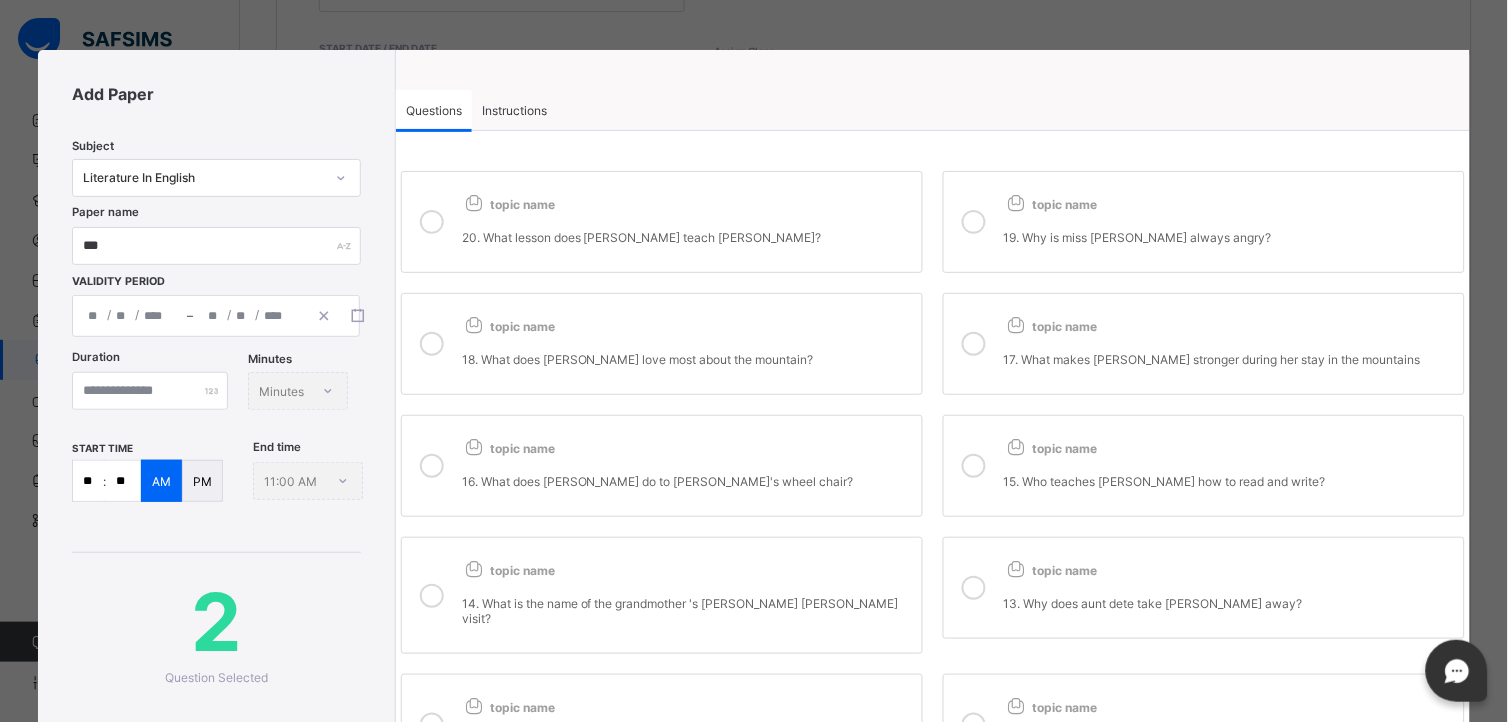 click on "topic name" at bounding box center [1050, 326] 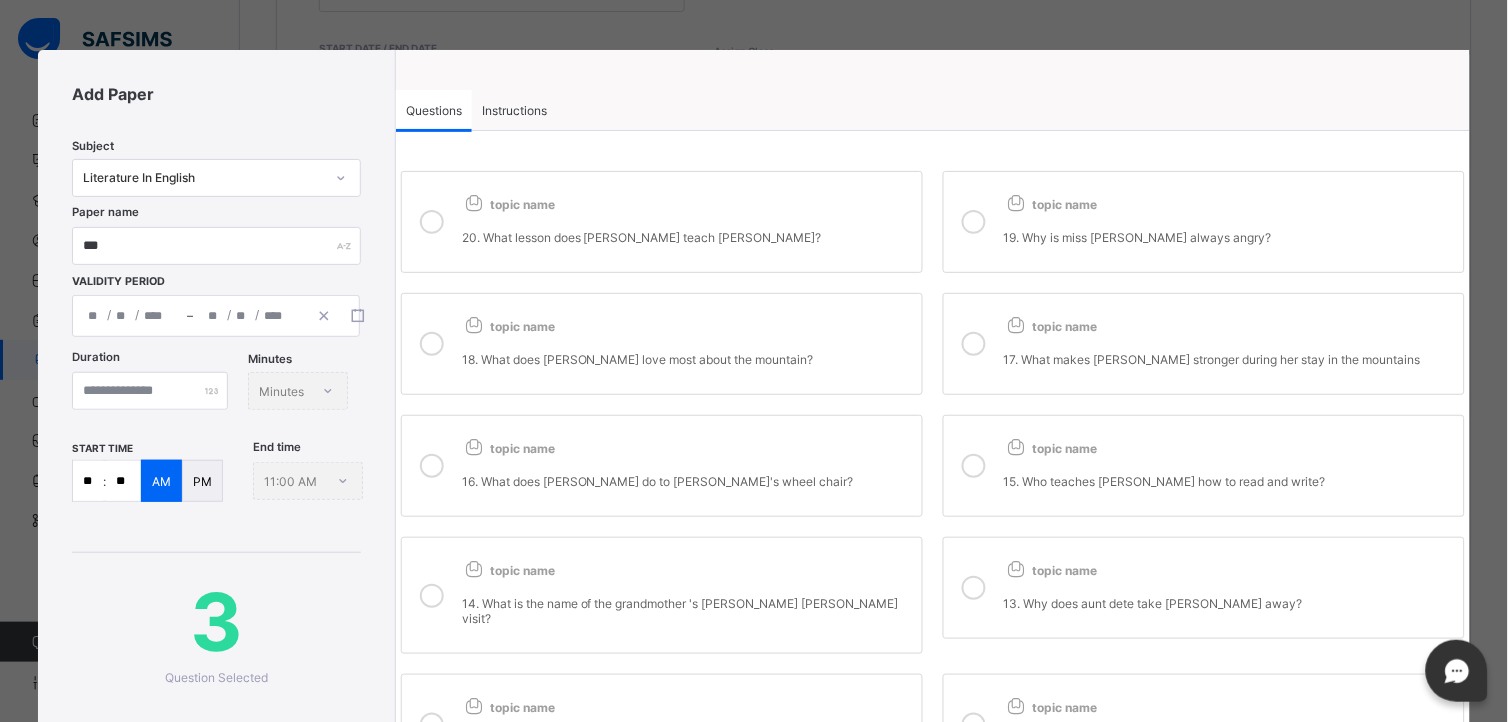 click on "topic name   18. What does Heidi love most about the mountain?" at bounding box center (662, 344) 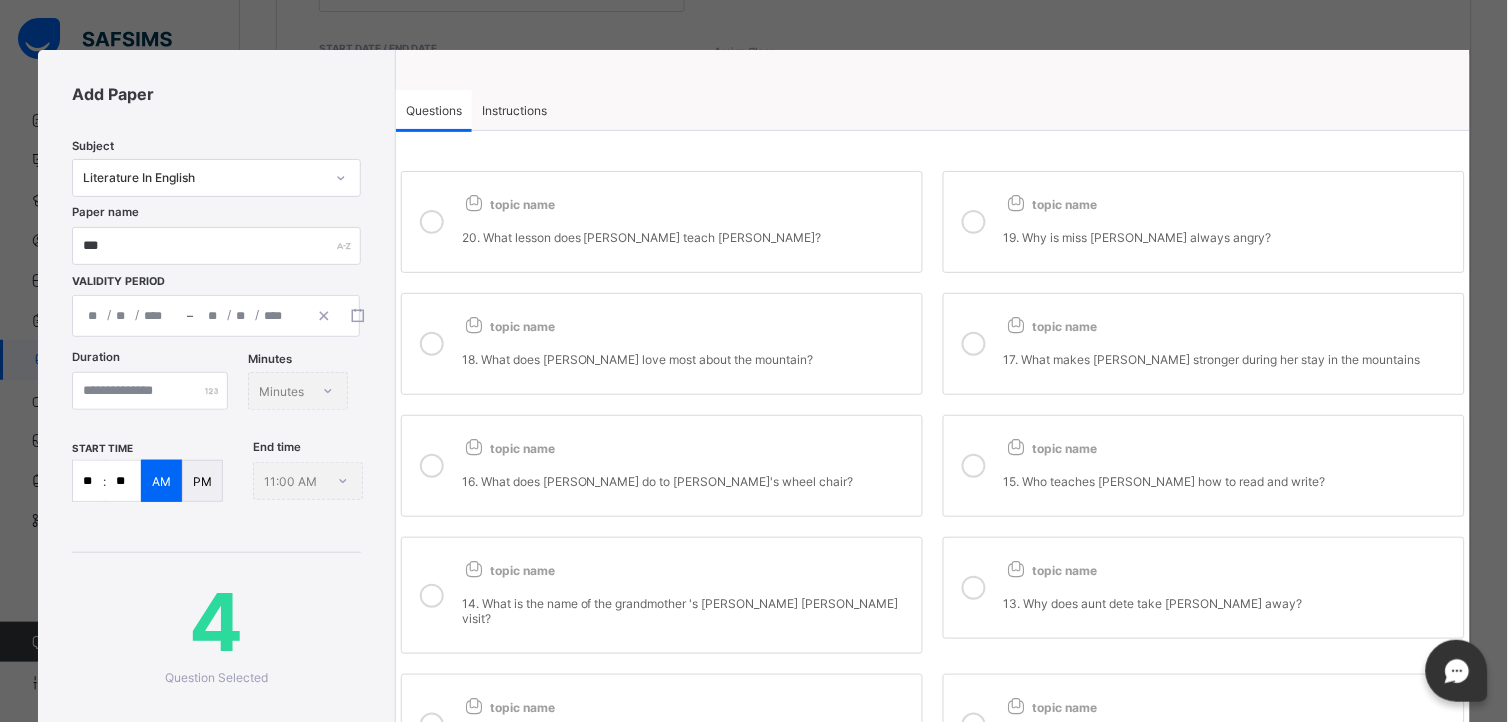 click on "16. What does [PERSON_NAME] do to [PERSON_NAME]'s wheel chair?" at bounding box center (687, 473) 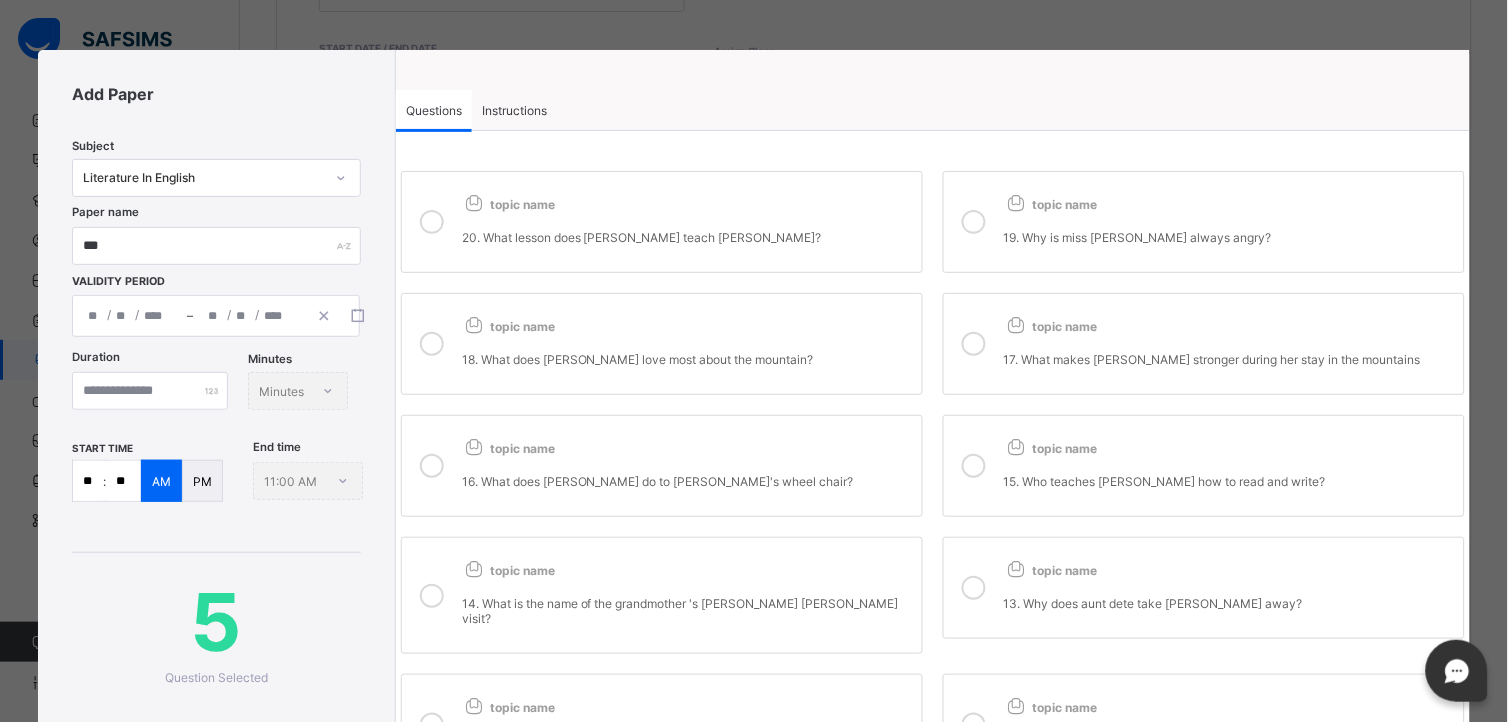 click on "15. Who teaches [PERSON_NAME] how to read and write?" at bounding box center (1229, 481) 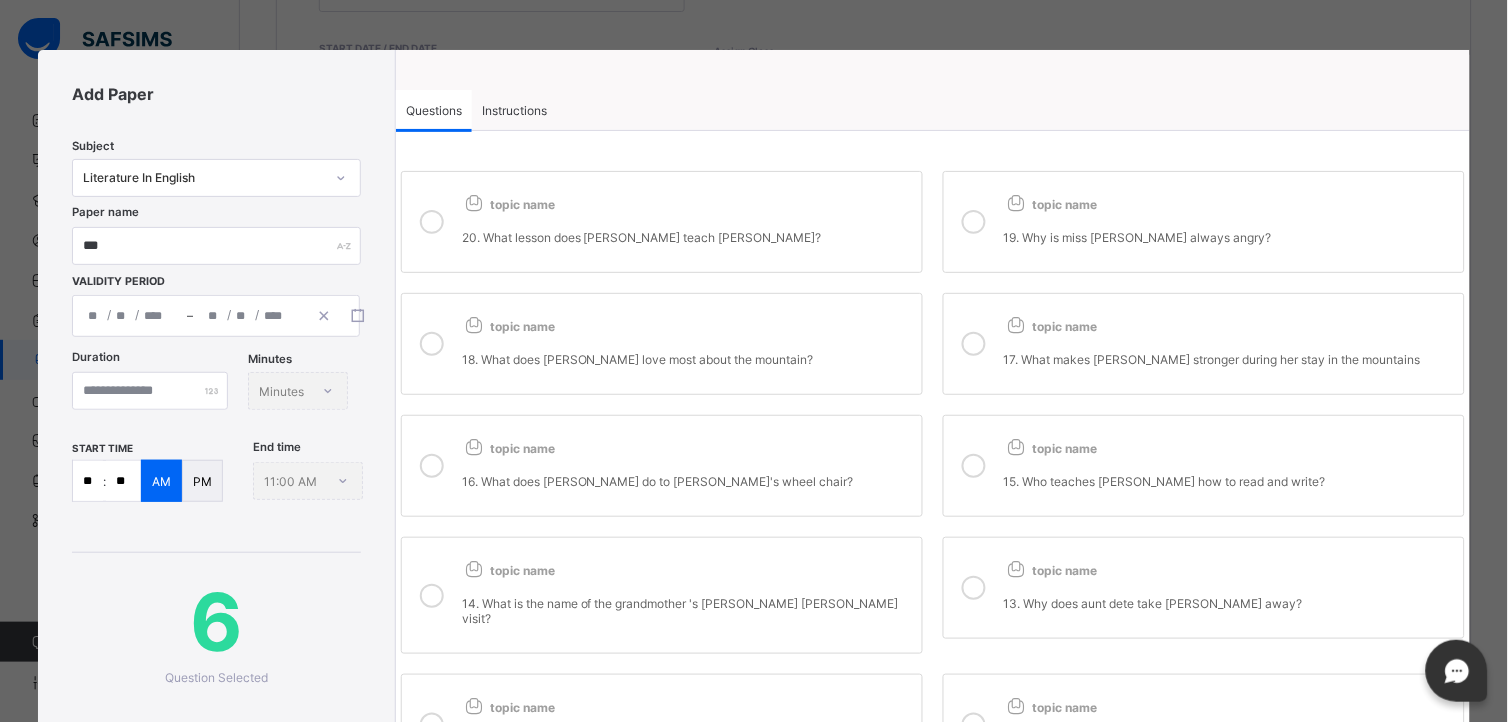 click on "13. Why does aunt dete take [PERSON_NAME] away?" at bounding box center (1229, 595) 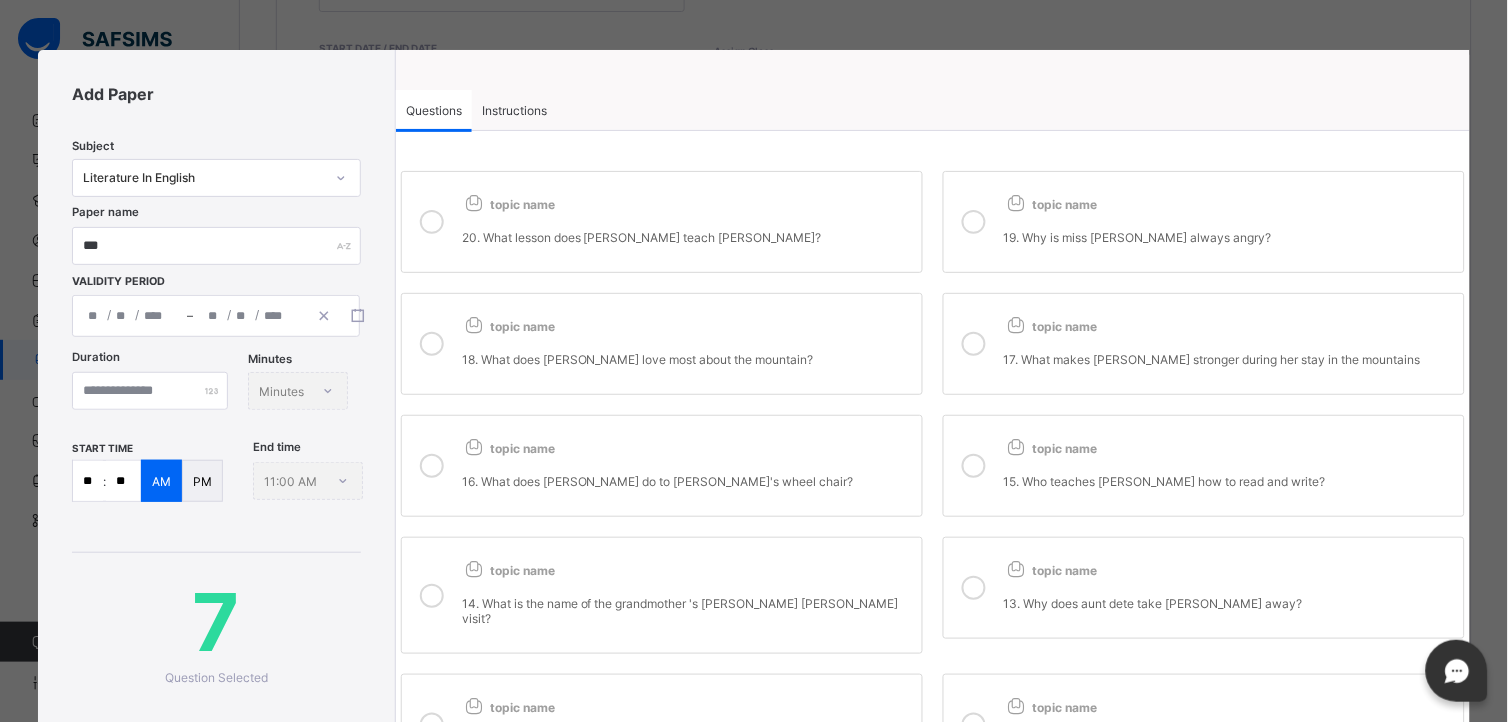 click on "14. What is the name of the grandmother 's [PERSON_NAME] [PERSON_NAME] visit?" at bounding box center (687, 602) 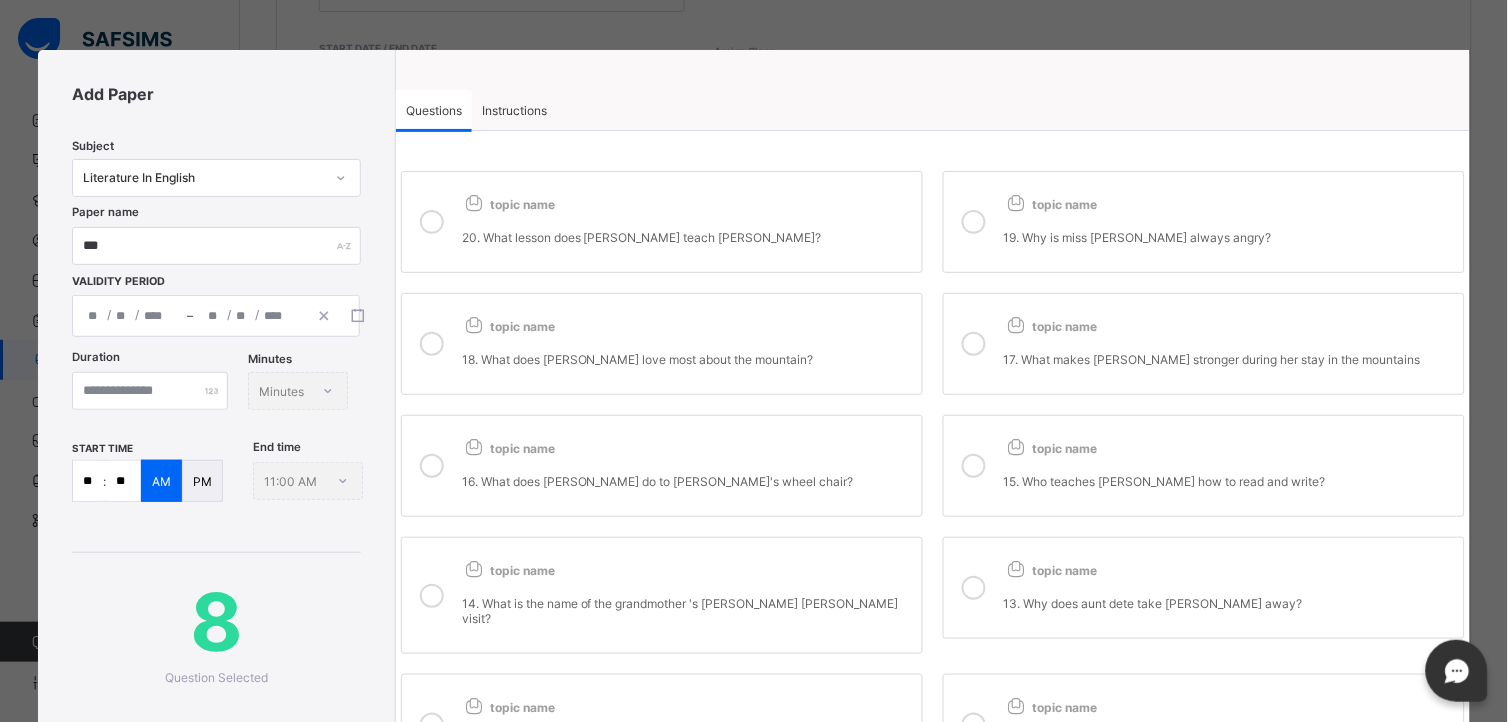 click on "12.  What kind of home does the grandfather live in?" at bounding box center [687, 732] 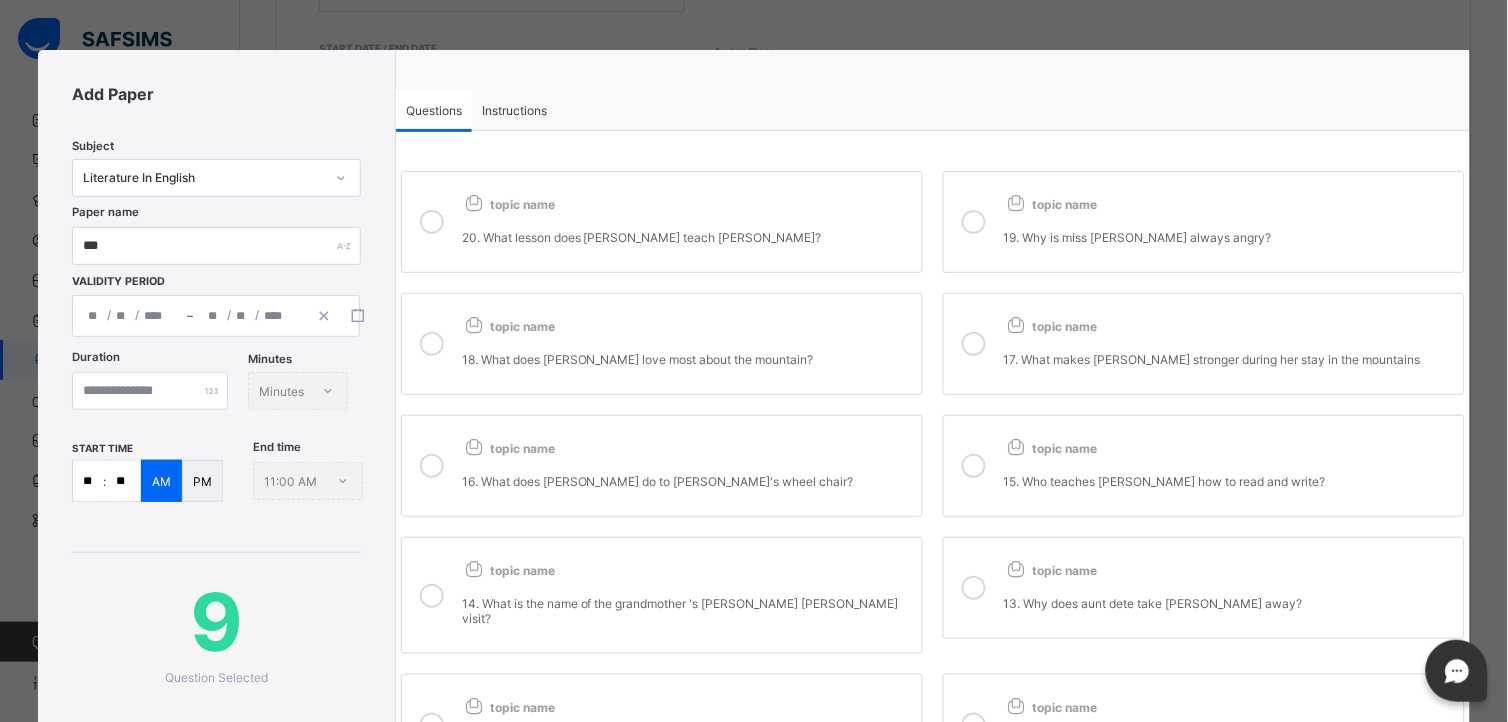 click on "topic name" at bounding box center [1229, 703] 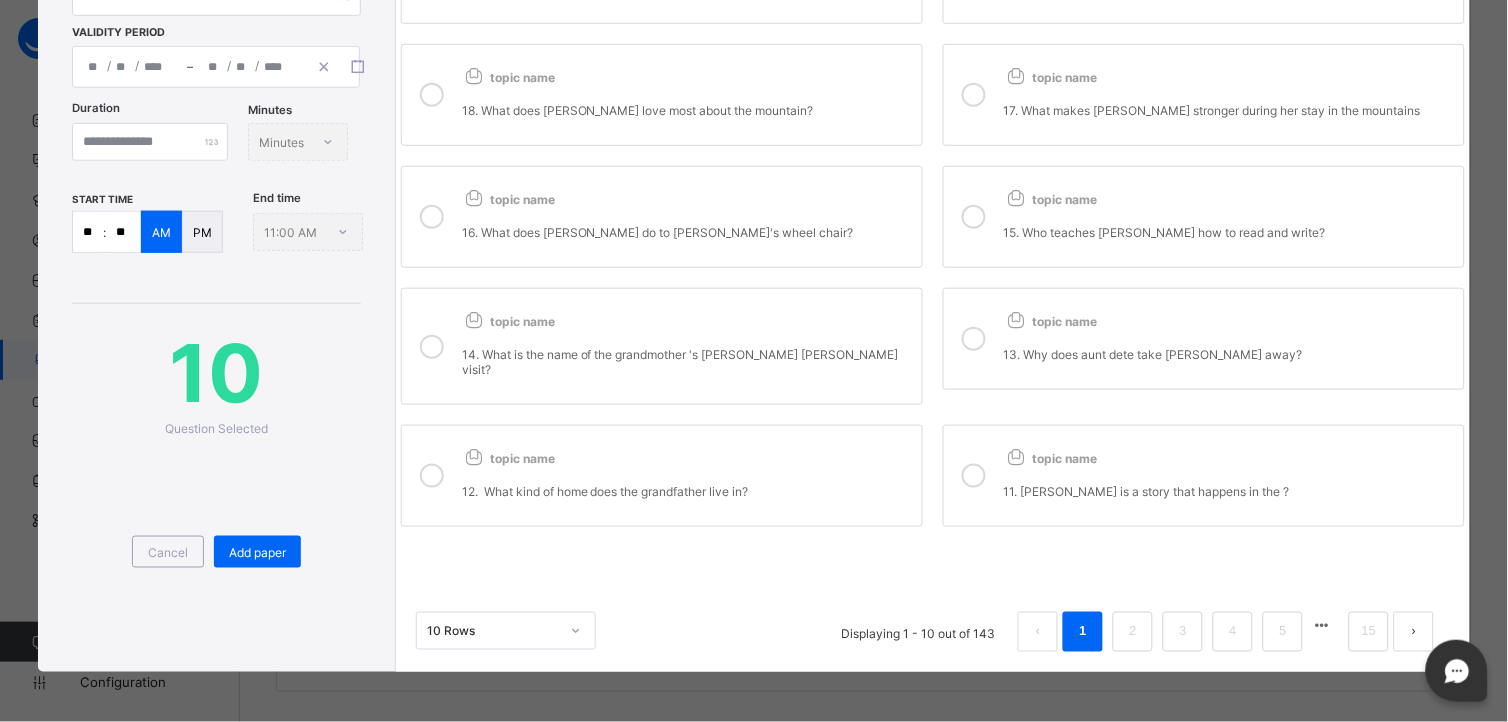 scroll, scrollTop: 314, scrollLeft: 0, axis: vertical 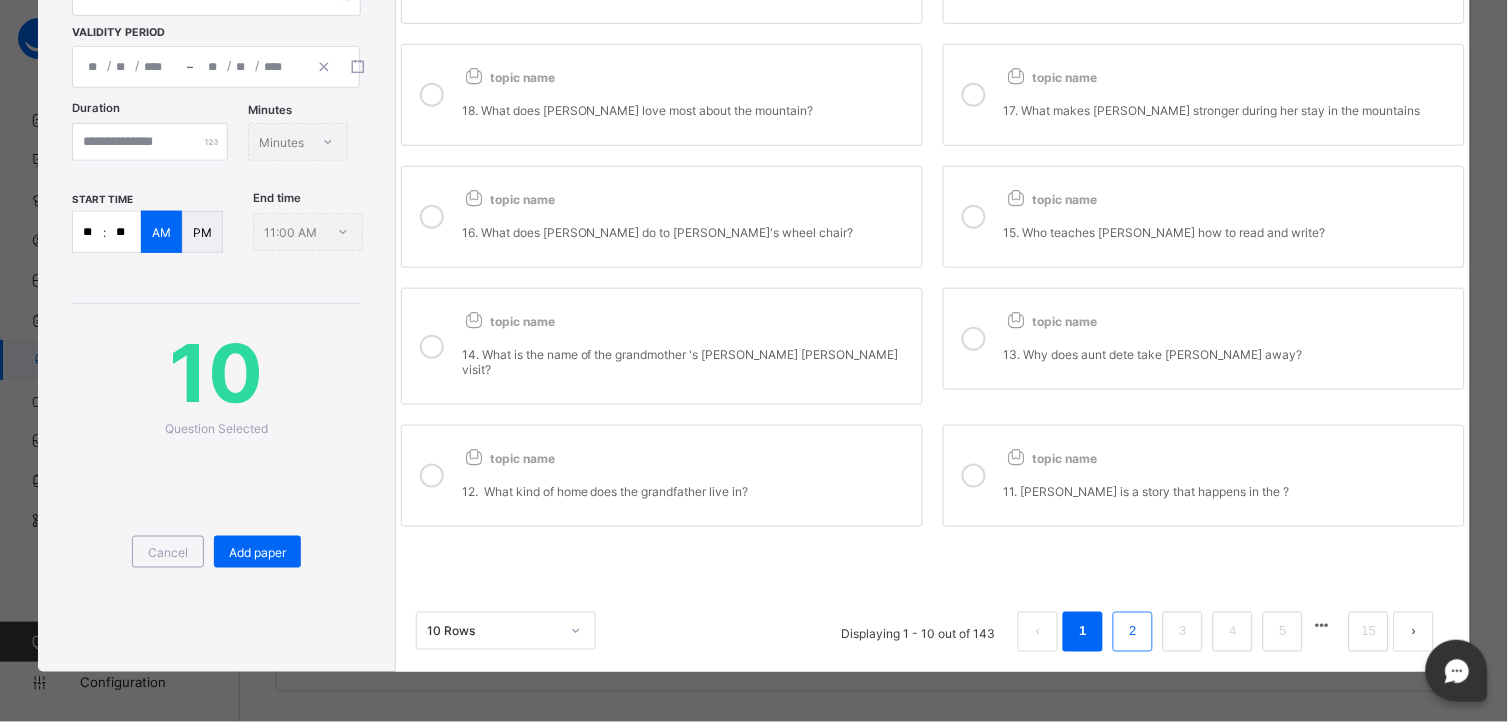 click on "2" at bounding box center (1133, 632) 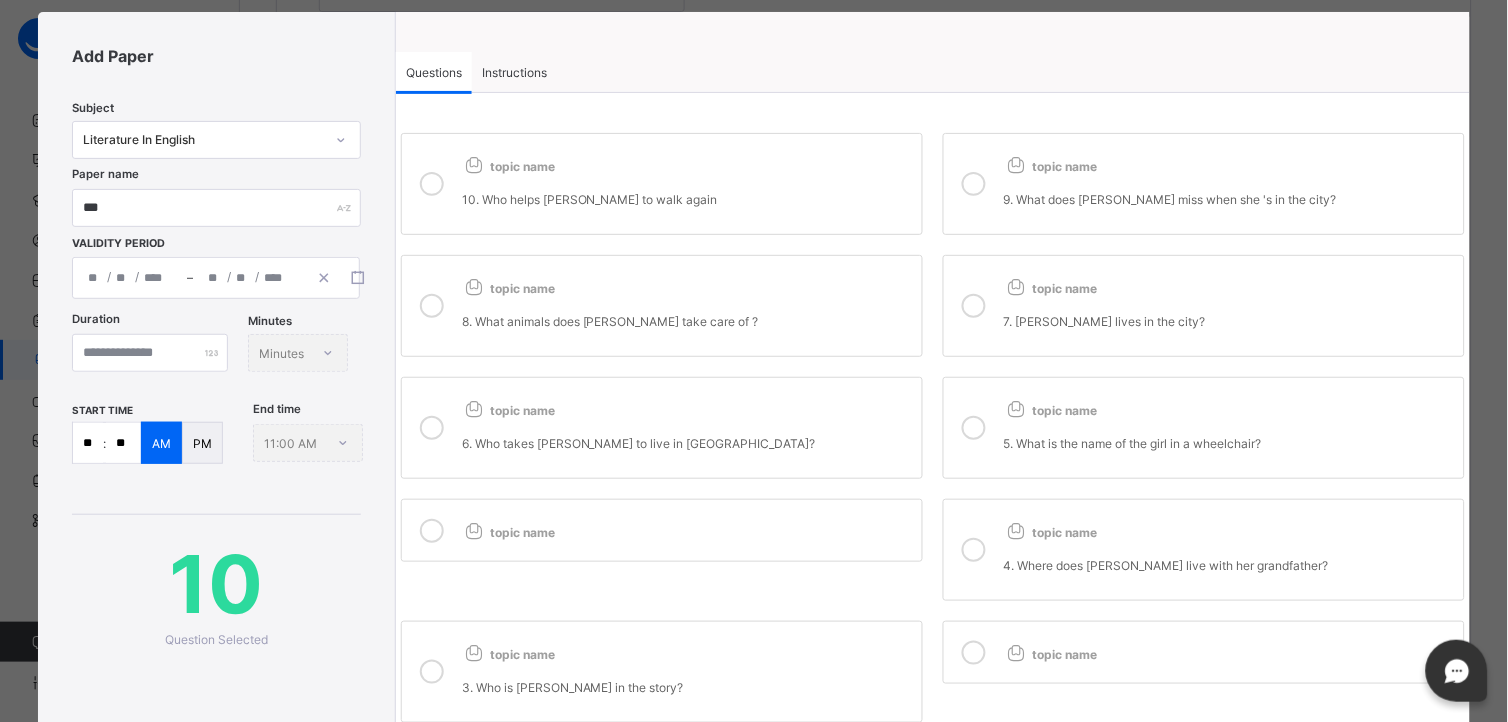 scroll, scrollTop: 0, scrollLeft: 0, axis: both 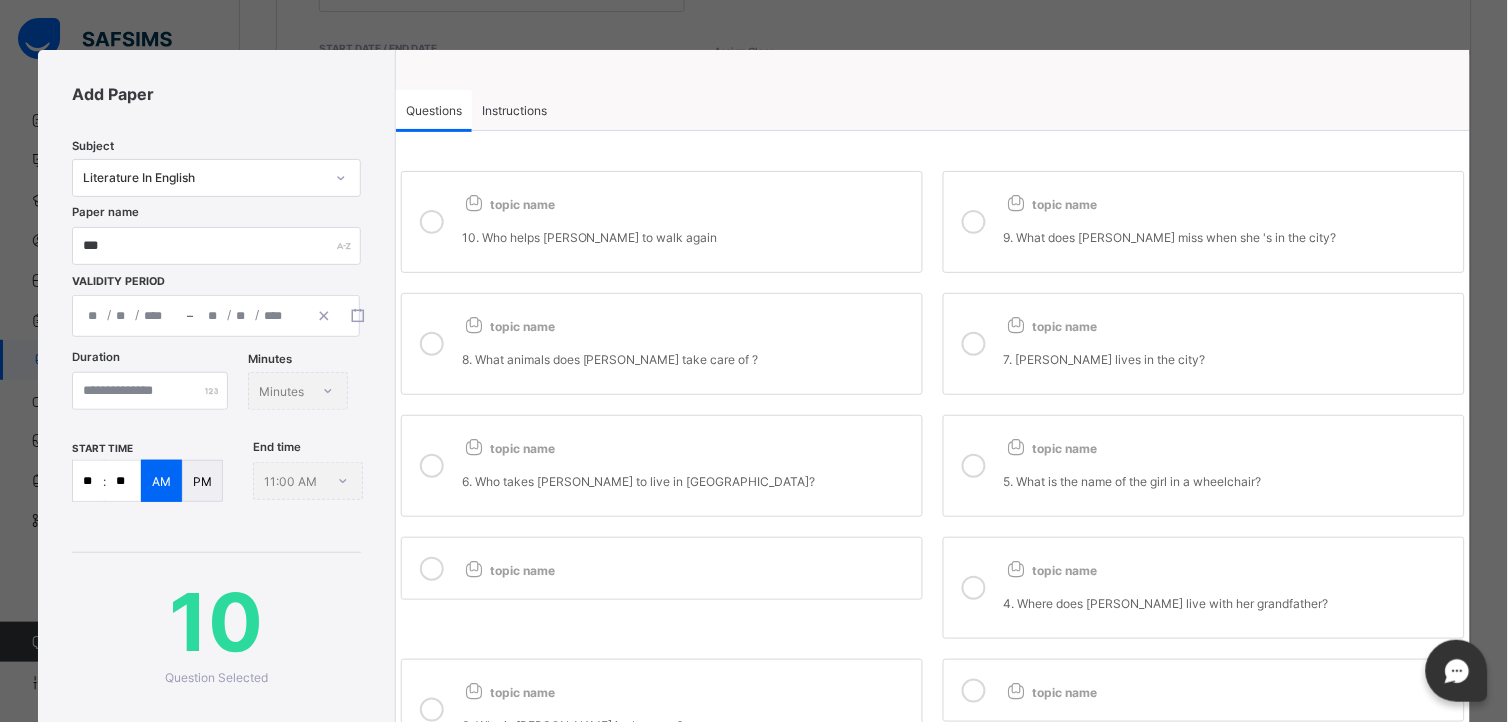 click on "10. Who helps [PERSON_NAME] to walk again" at bounding box center (687, 237) 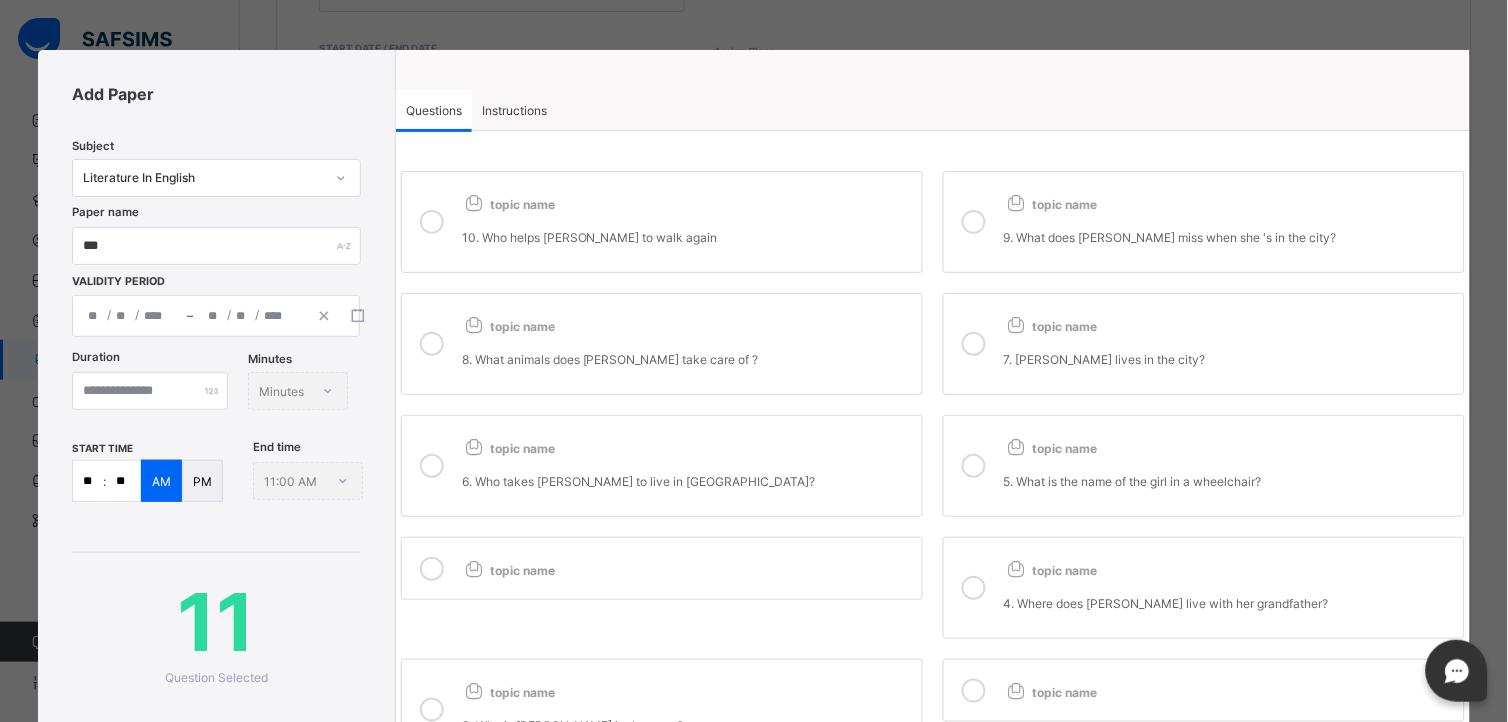 click at bounding box center (974, 222) 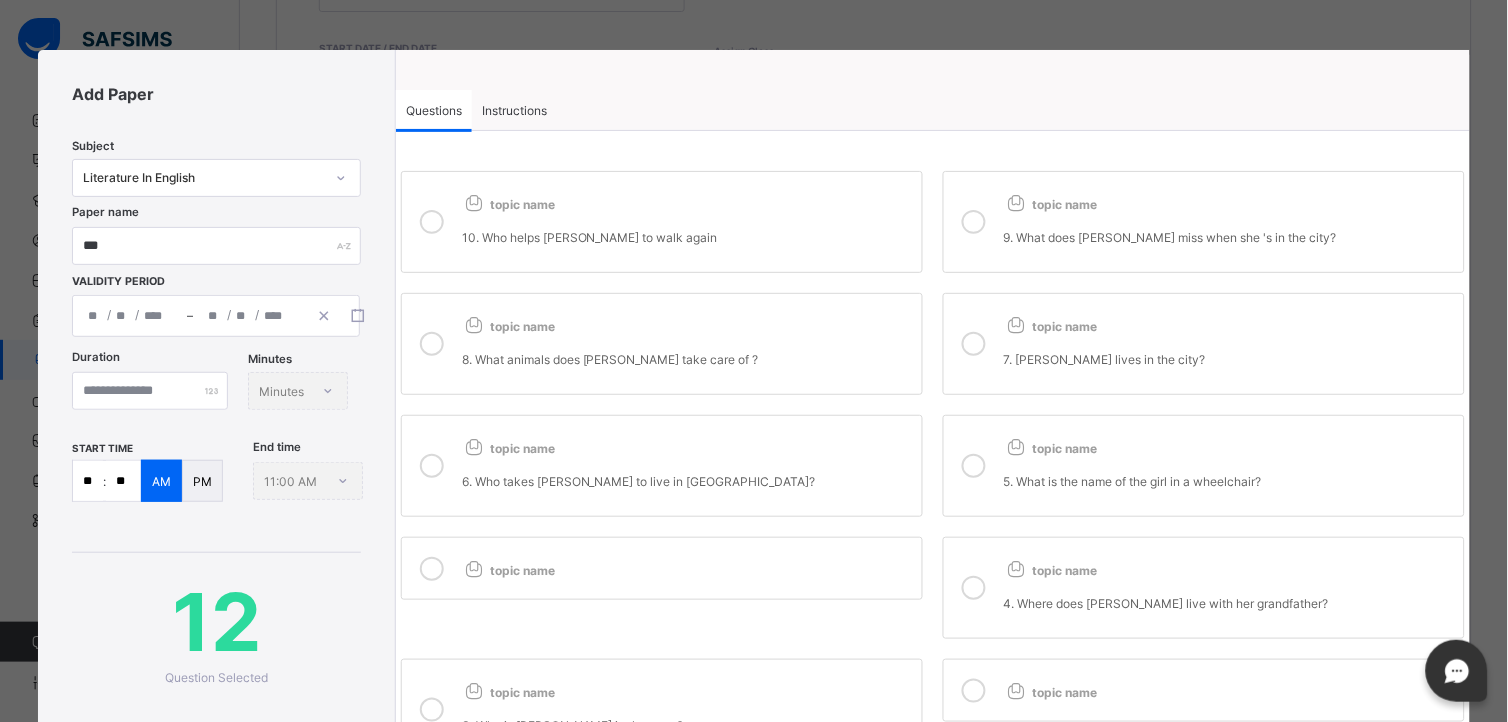 click at bounding box center (1016, 324) 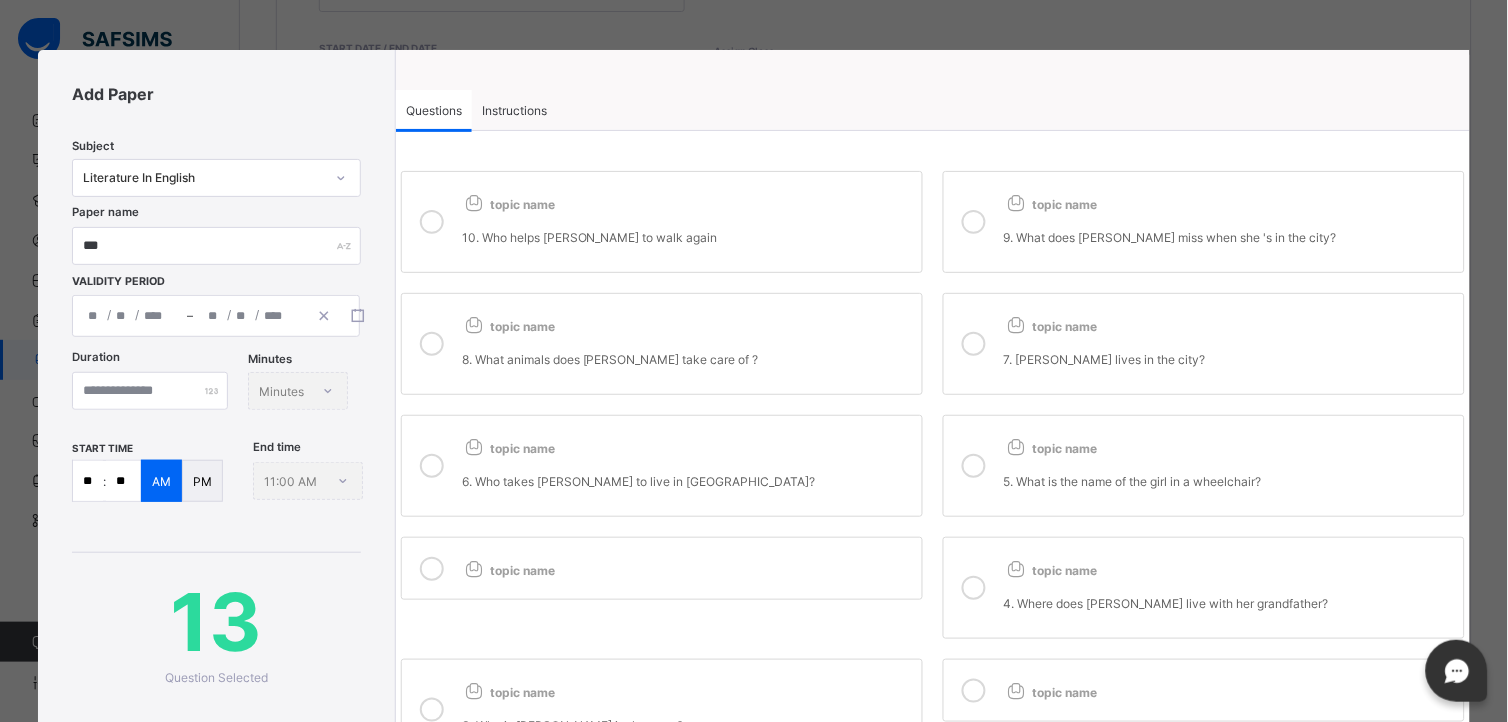 click on "8. What animals does [PERSON_NAME] take care of ?" at bounding box center (687, 351) 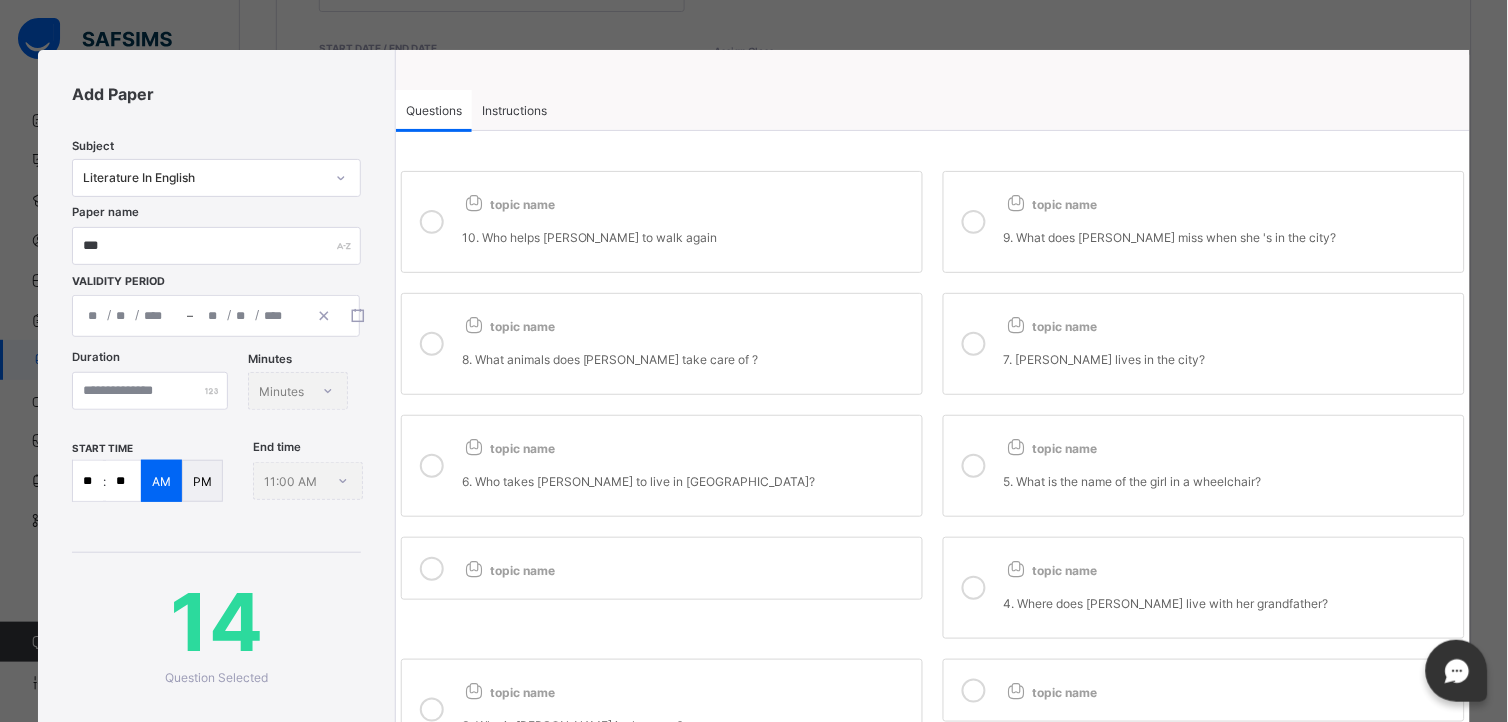 click on "6. Who takes [PERSON_NAME] to live in [GEOGRAPHIC_DATA]?" at bounding box center (687, 473) 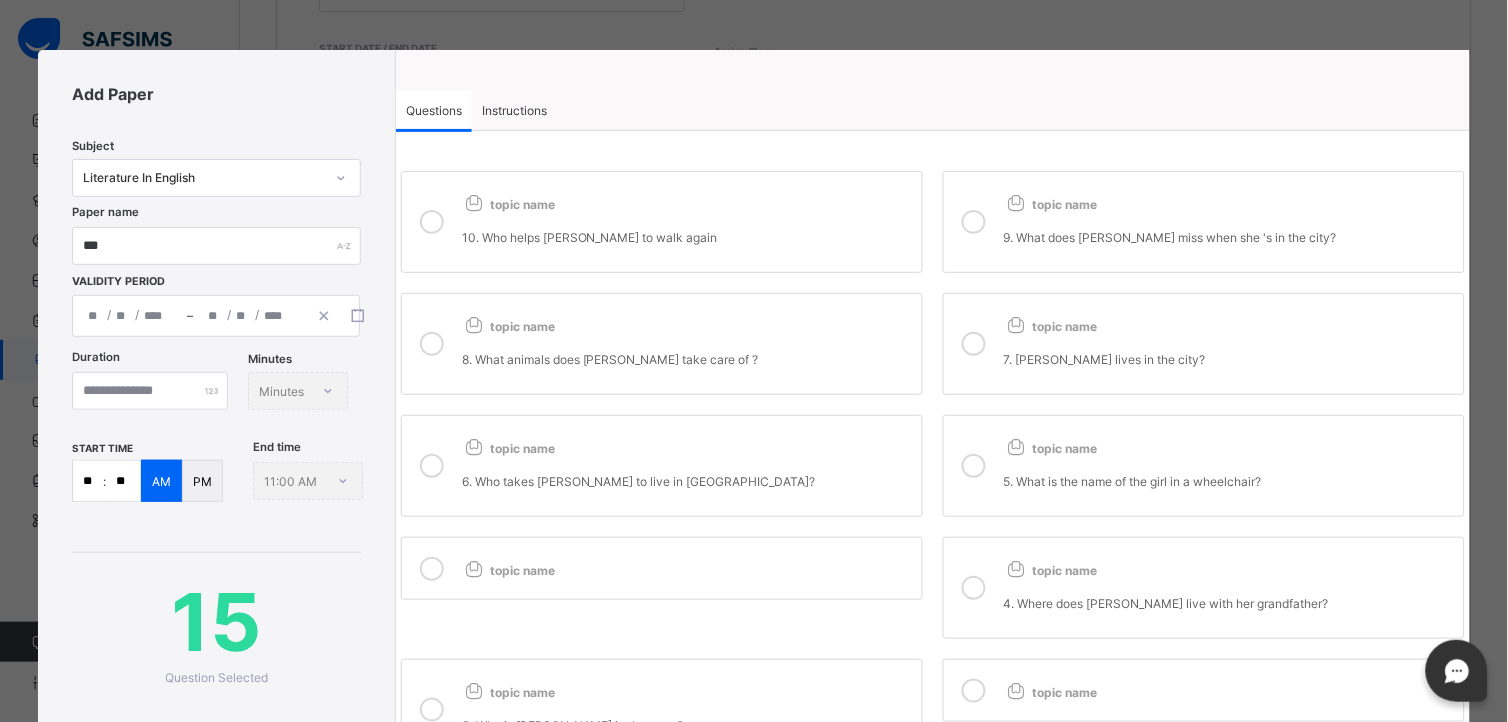 click on "topic name" at bounding box center [1050, 448] 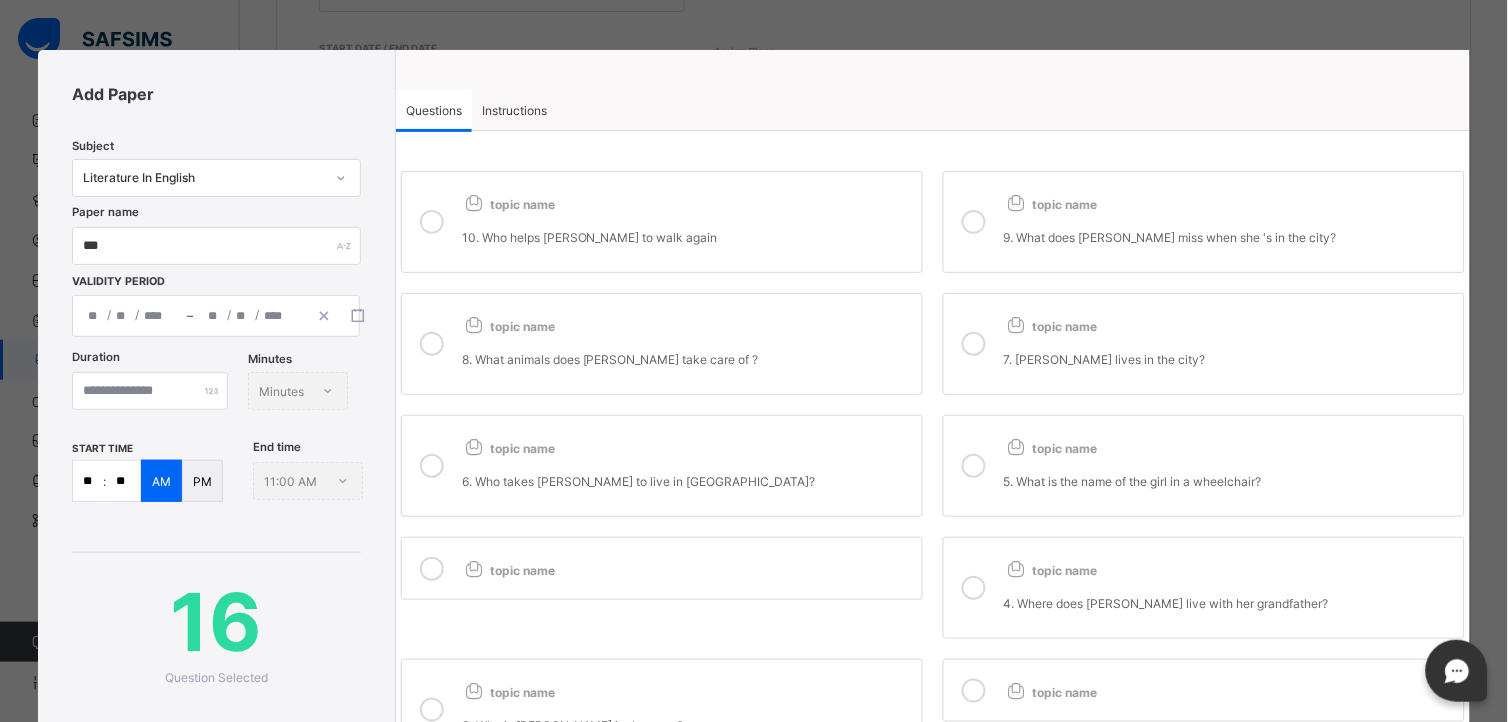 click on "4. Where does [PERSON_NAME] live with her grandfather?" at bounding box center (1229, 595) 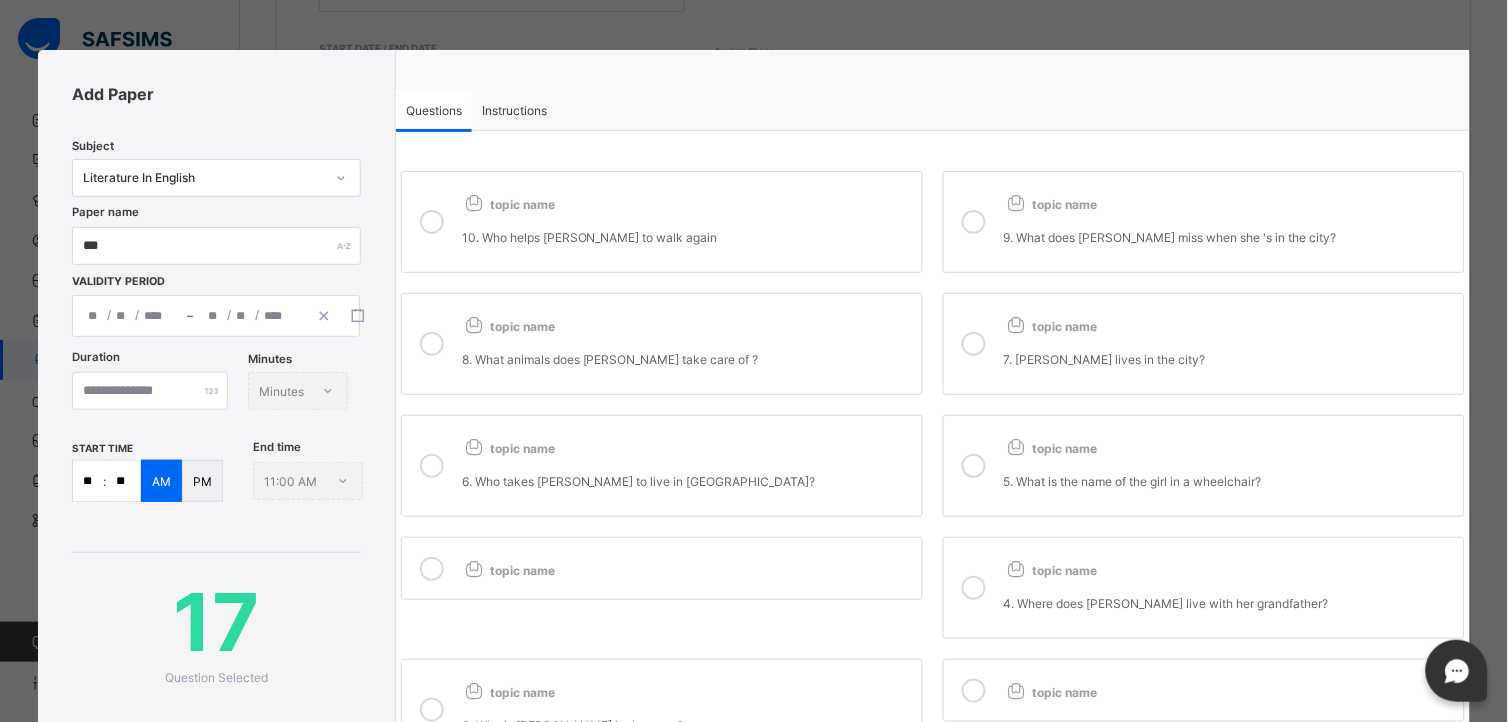 click on "topic name" at bounding box center (662, 588) 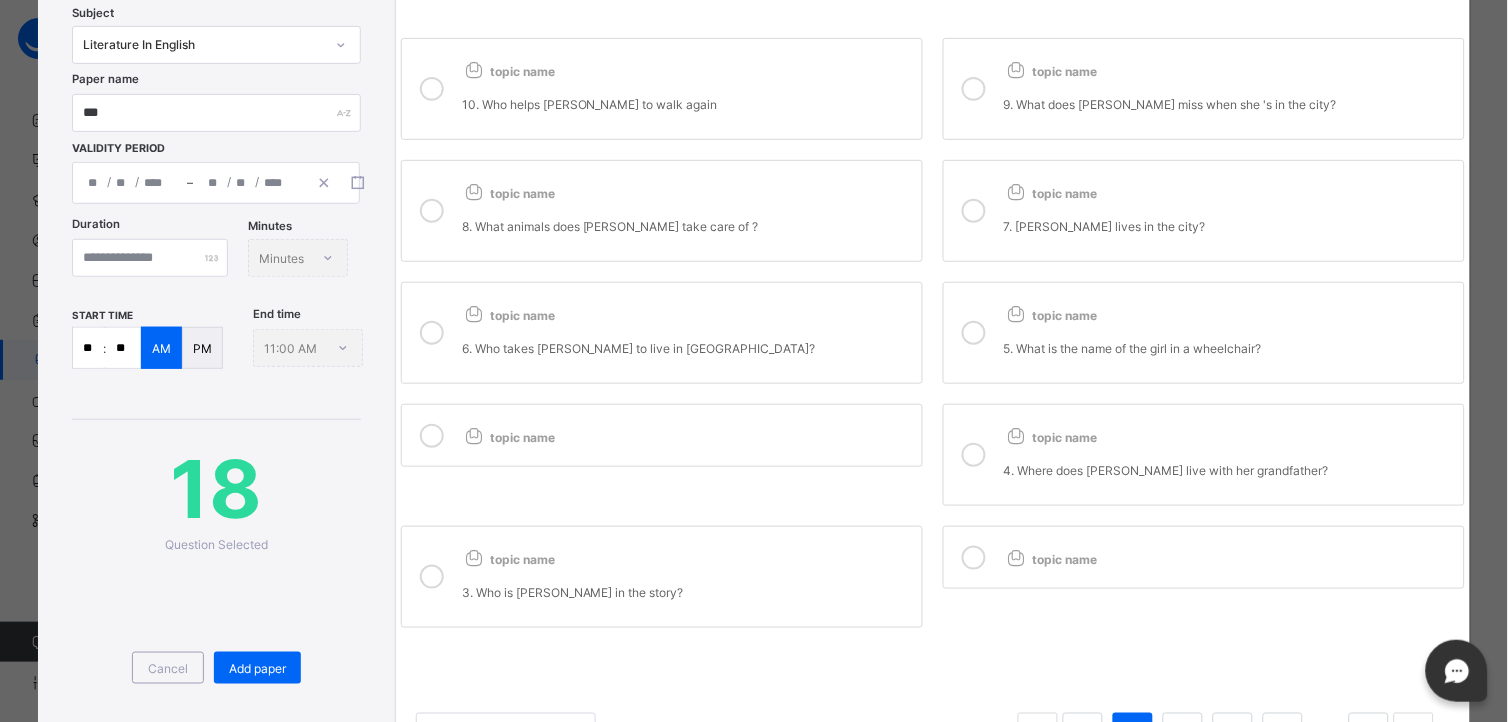 scroll, scrollTop: 177, scrollLeft: 0, axis: vertical 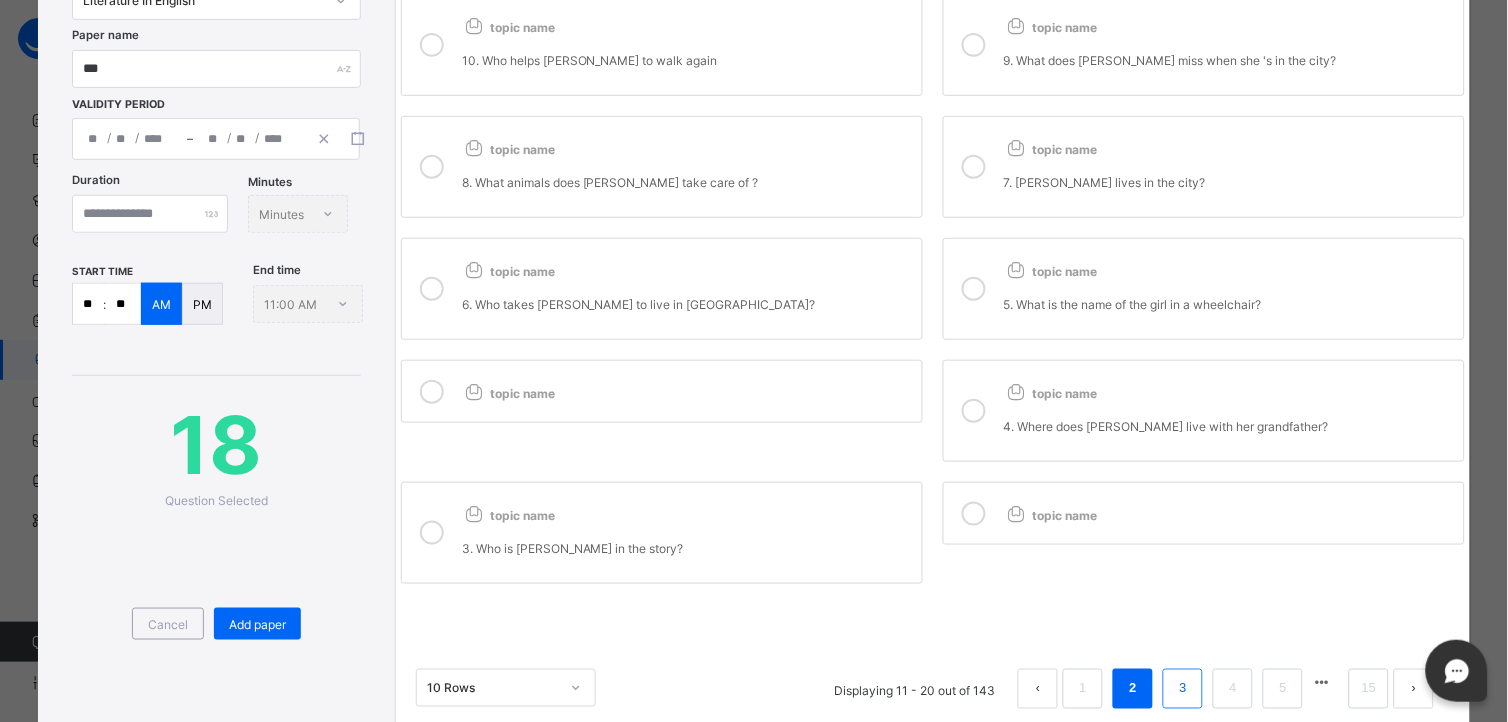 click on "3" at bounding box center (1183, 689) 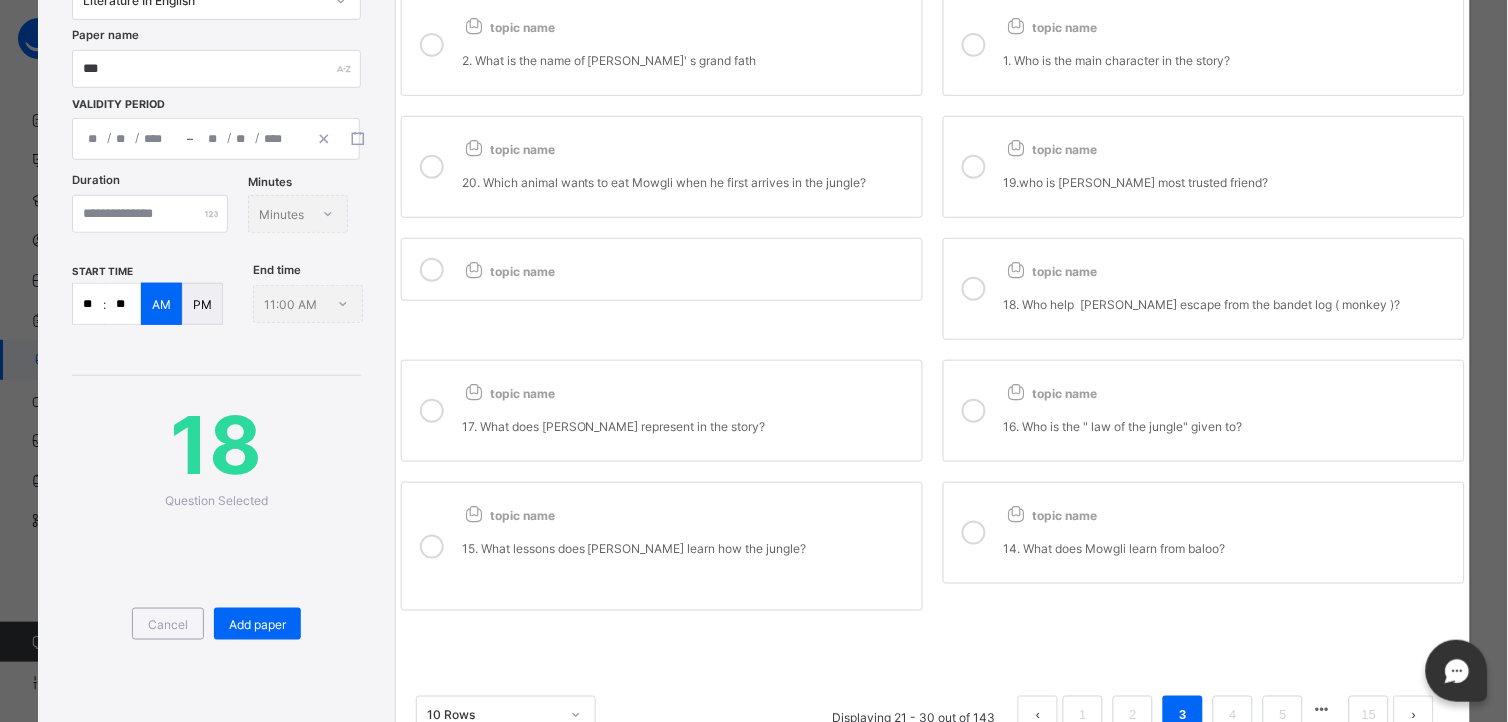 click on "1. Who is the main character in the story?" at bounding box center (1229, 52) 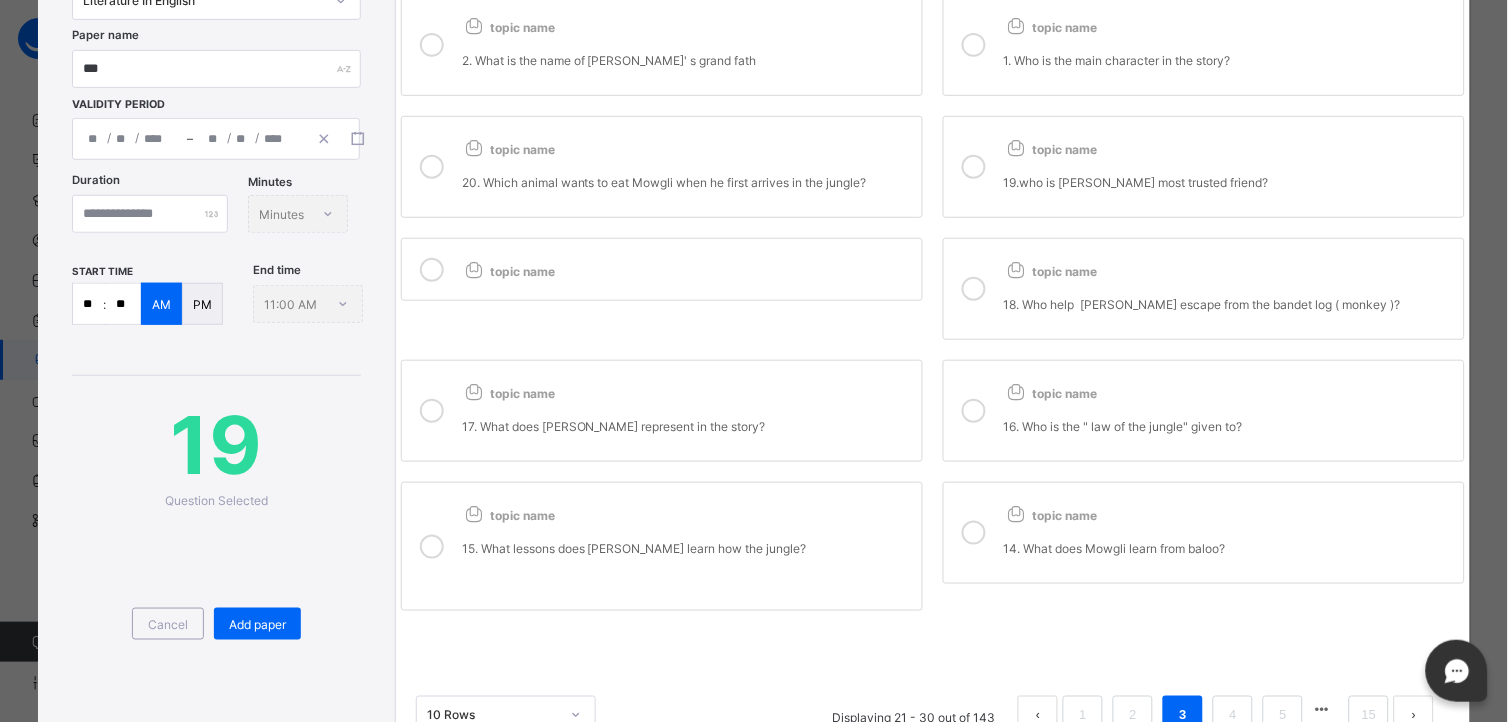 click on "2. What is the name of [PERSON_NAME]' s grand fath" at bounding box center [687, 60] 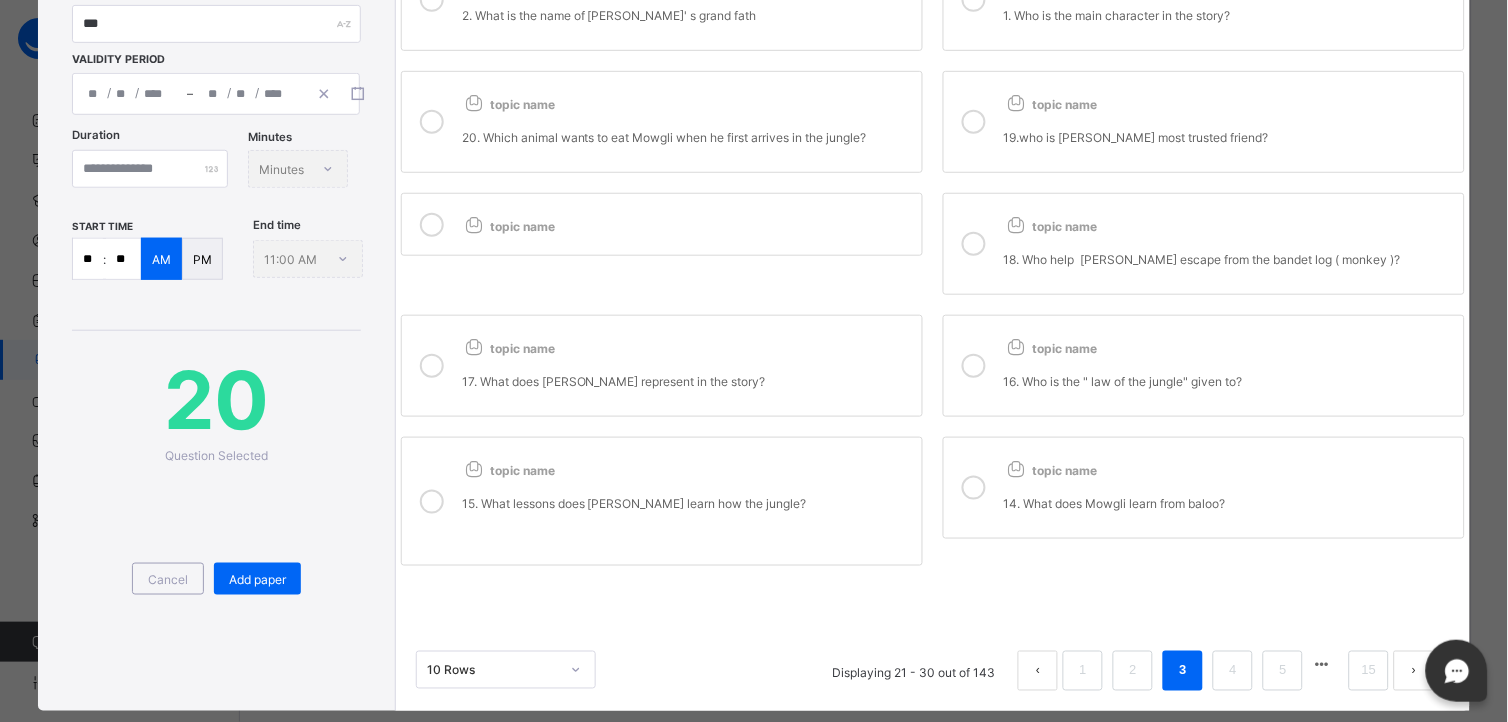 scroll, scrollTop: 266, scrollLeft: 0, axis: vertical 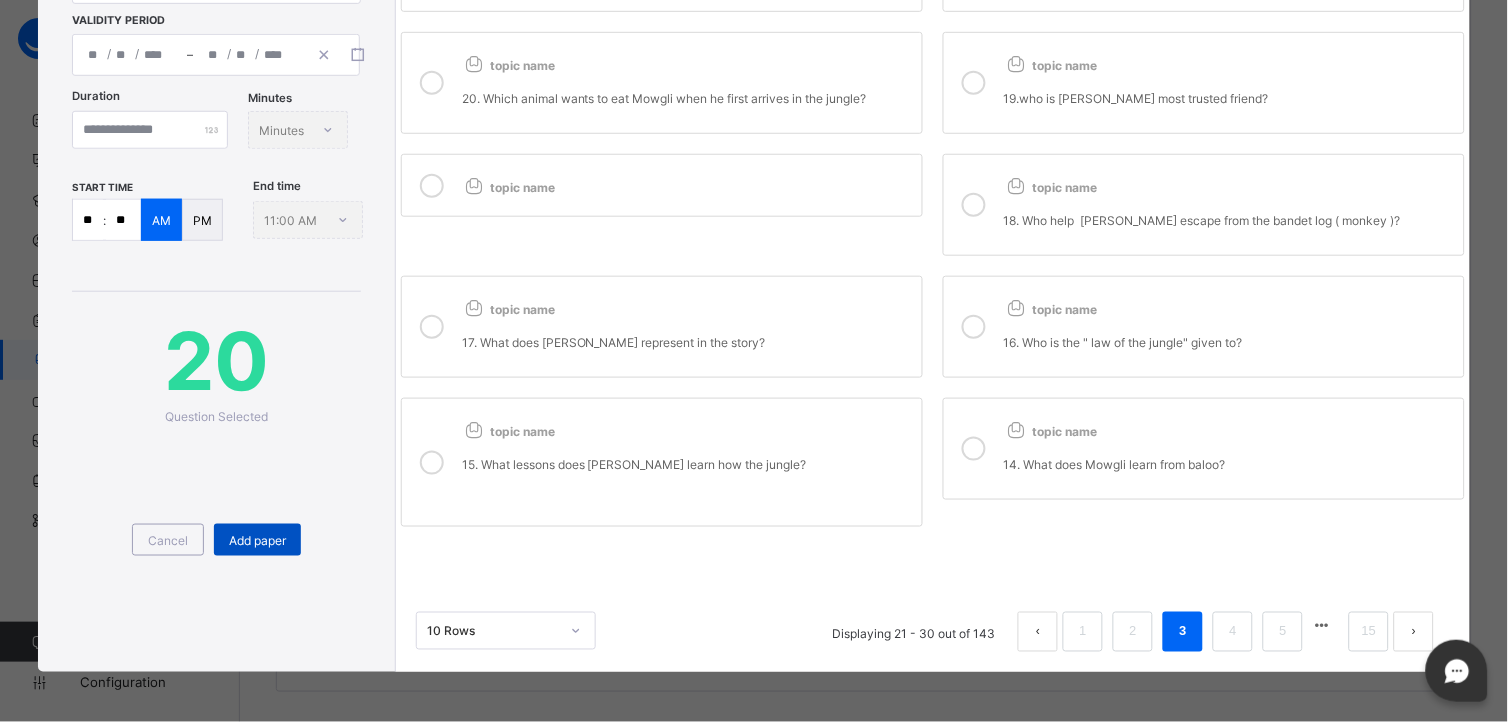 click on "Add paper" at bounding box center (257, 540) 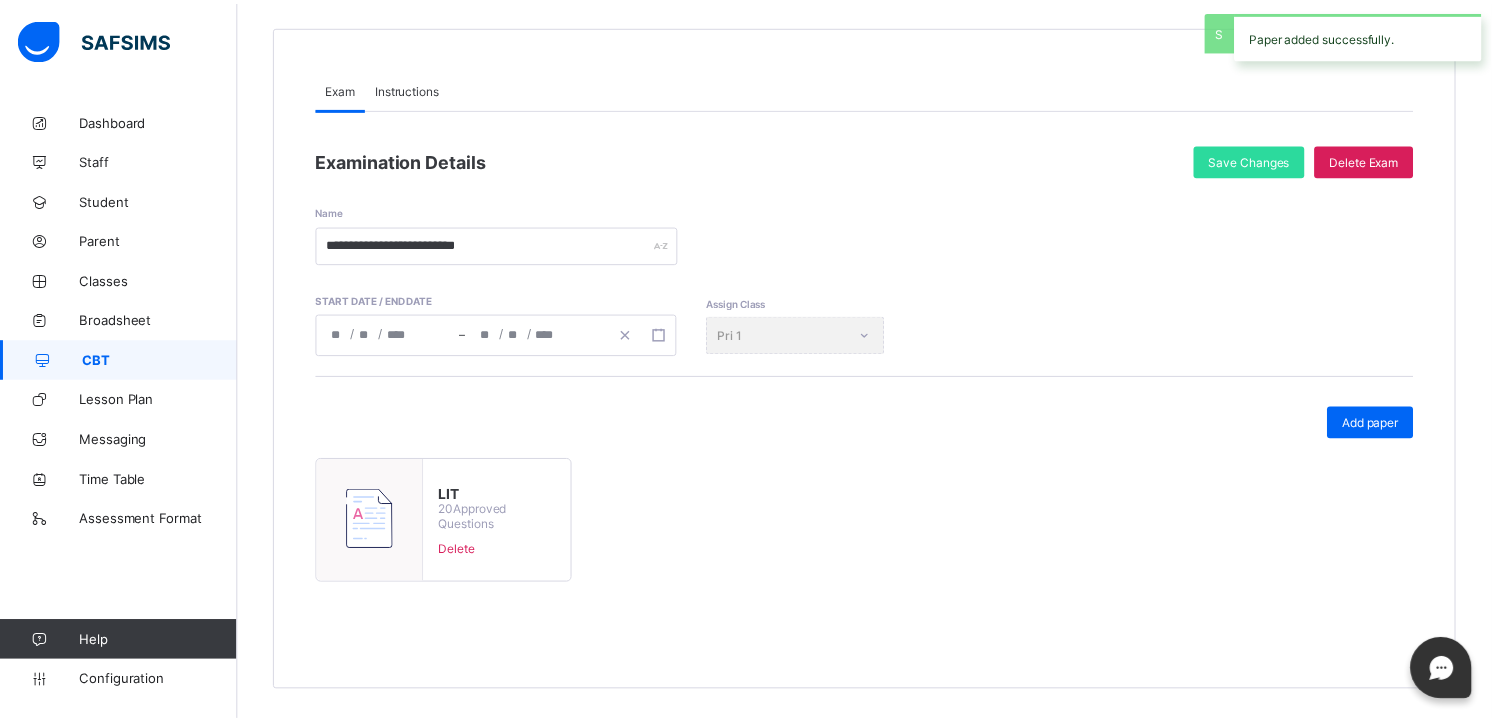 scroll, scrollTop: 170, scrollLeft: 0, axis: vertical 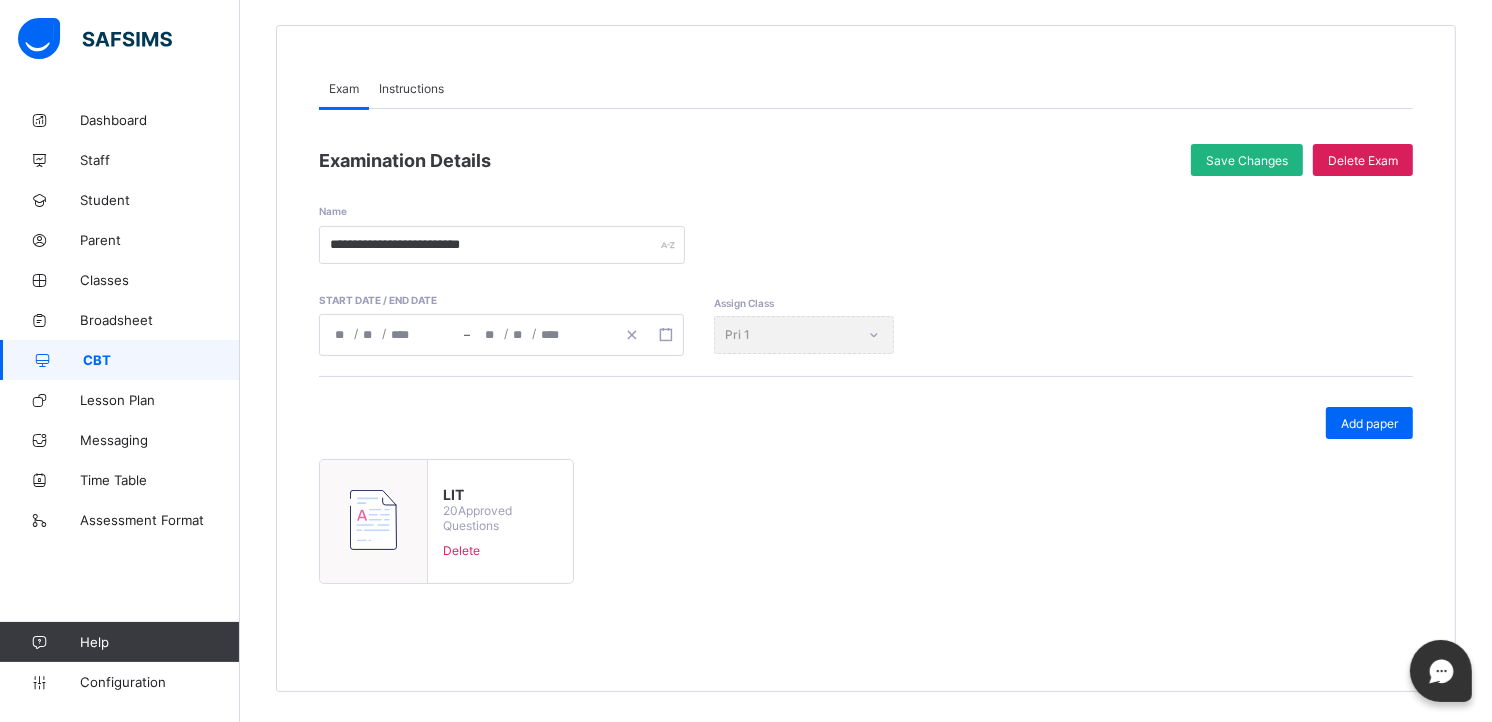 click on "Save Changes" at bounding box center (1247, 160) 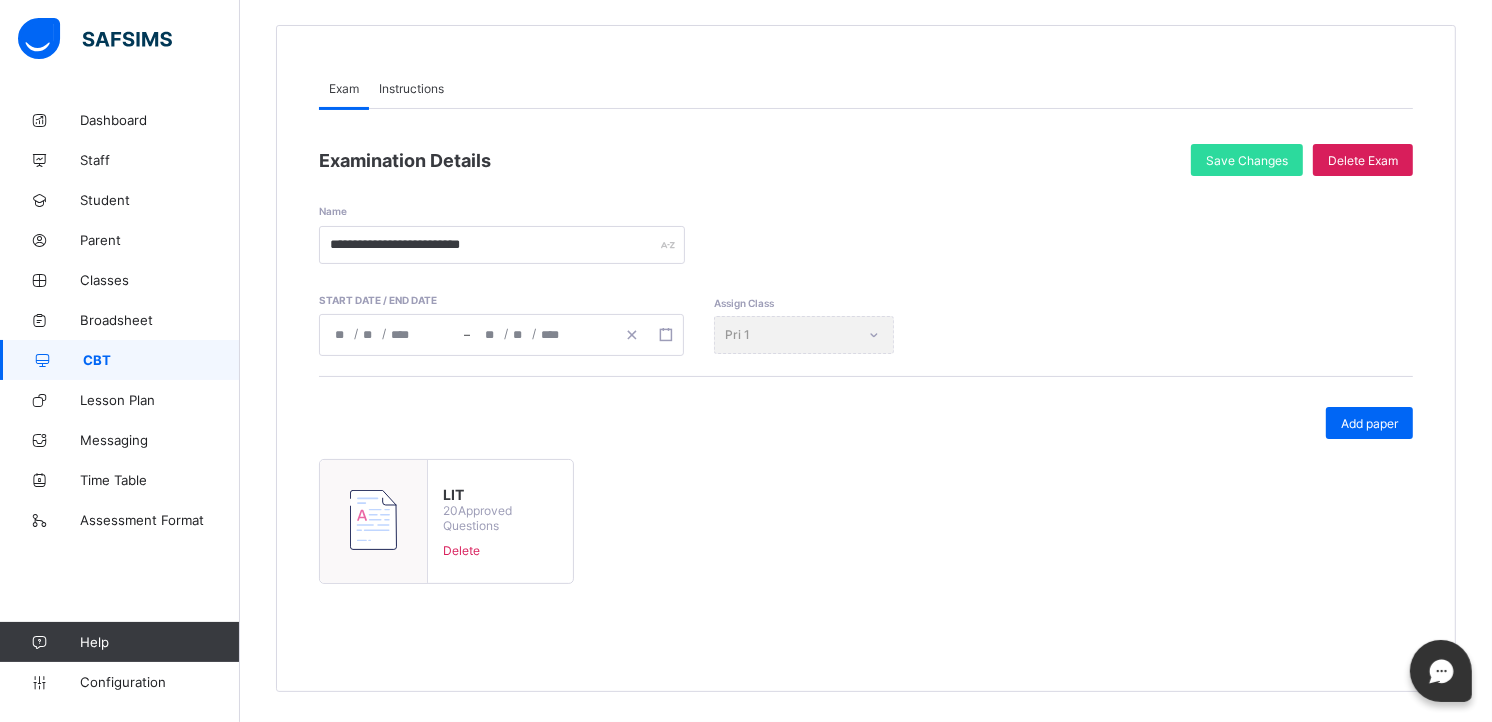 click on "CBT" at bounding box center [161, 360] 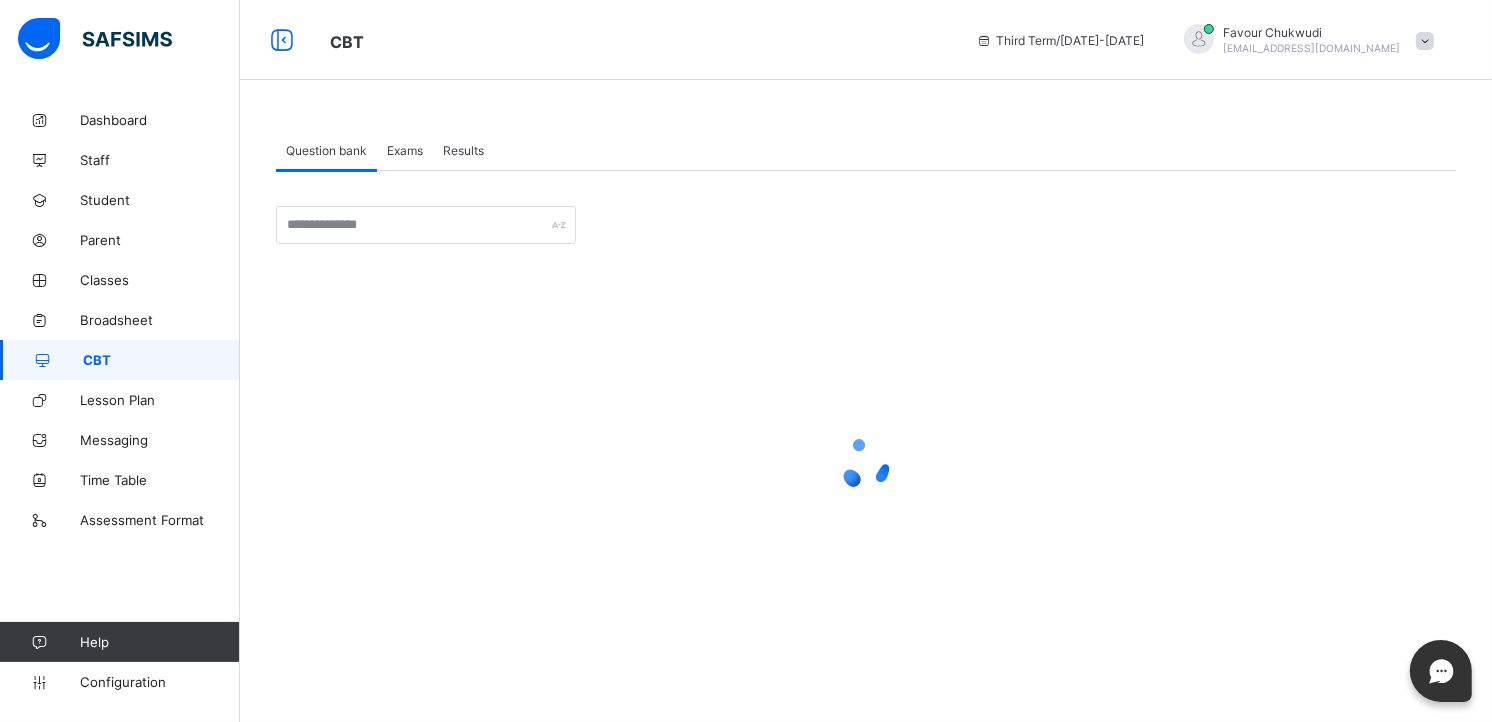 scroll, scrollTop: 0, scrollLeft: 0, axis: both 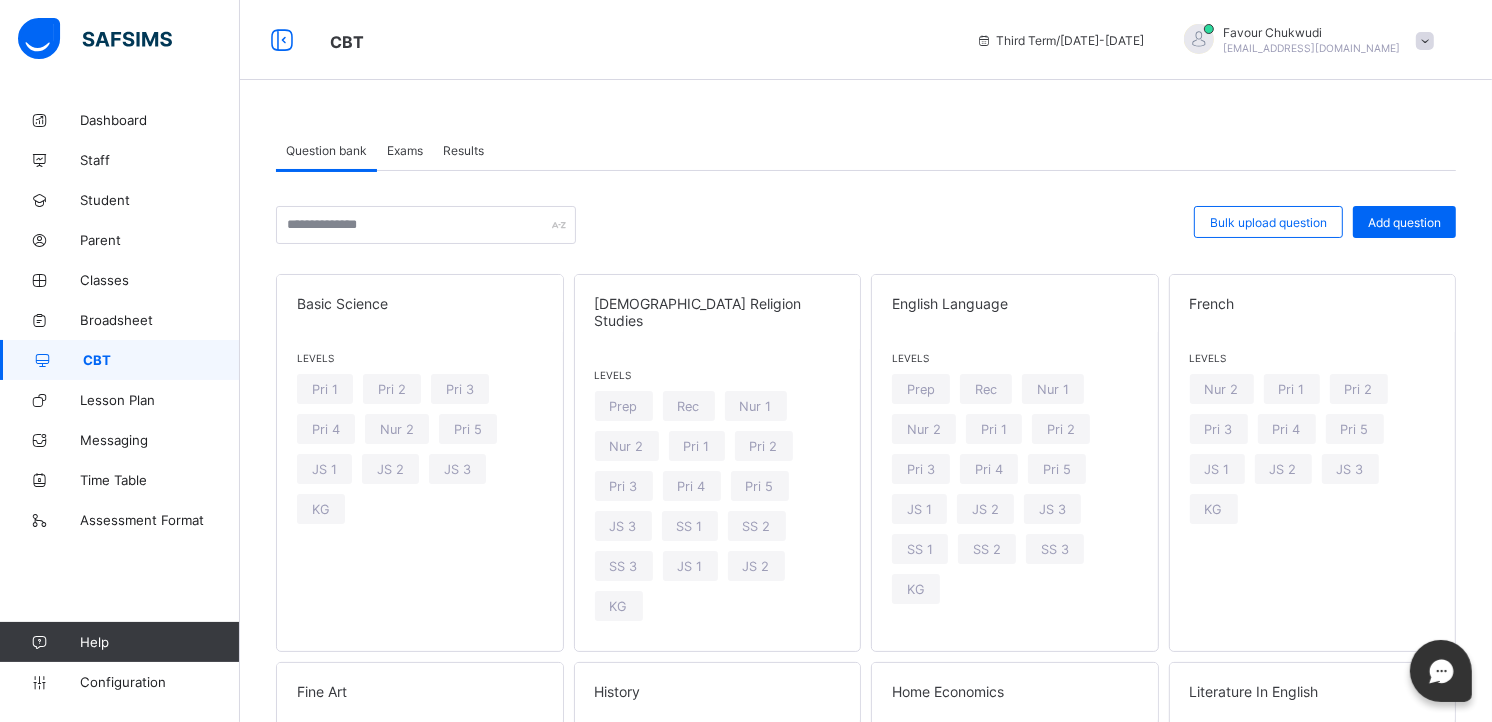 click on "Exams" at bounding box center (405, 150) 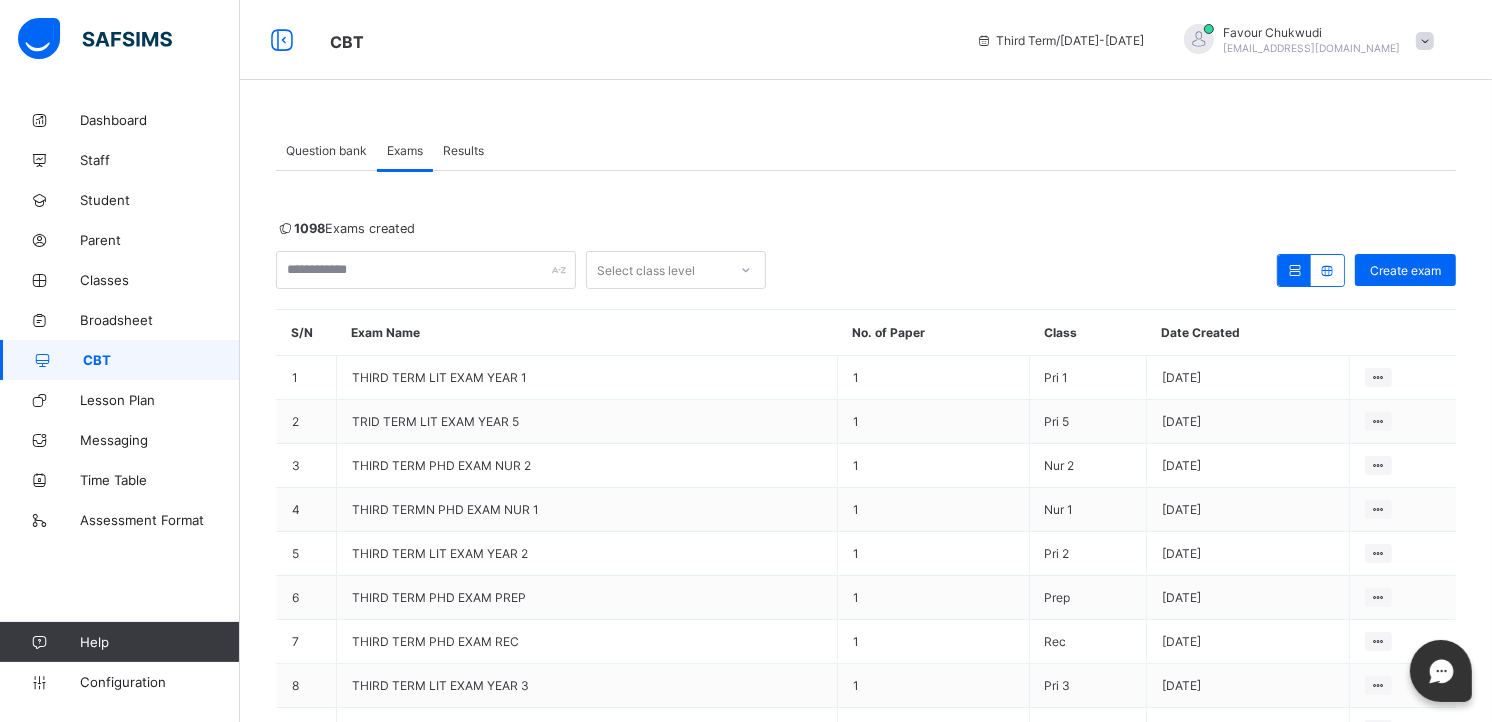 click on "Exams" at bounding box center [405, 150] 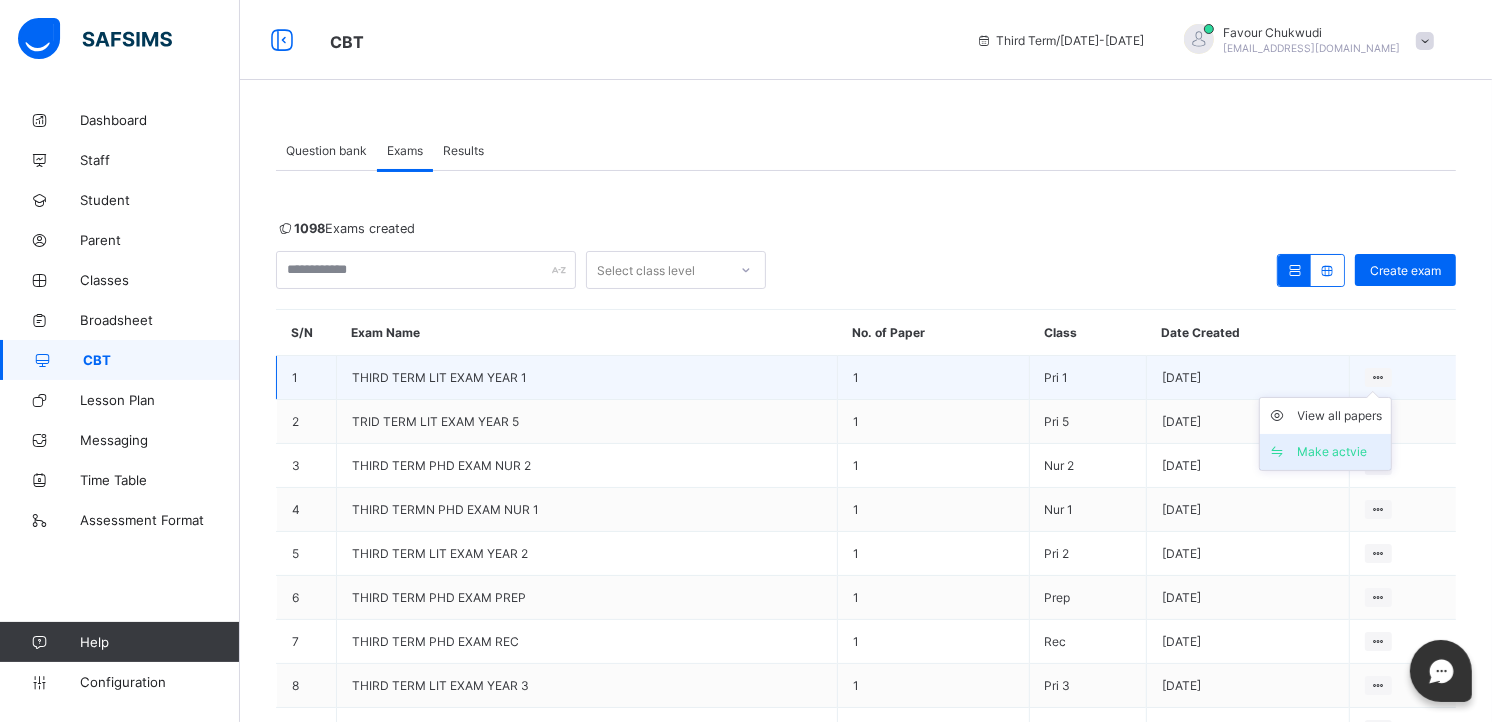 click on "Make actvie" at bounding box center [1340, 452] 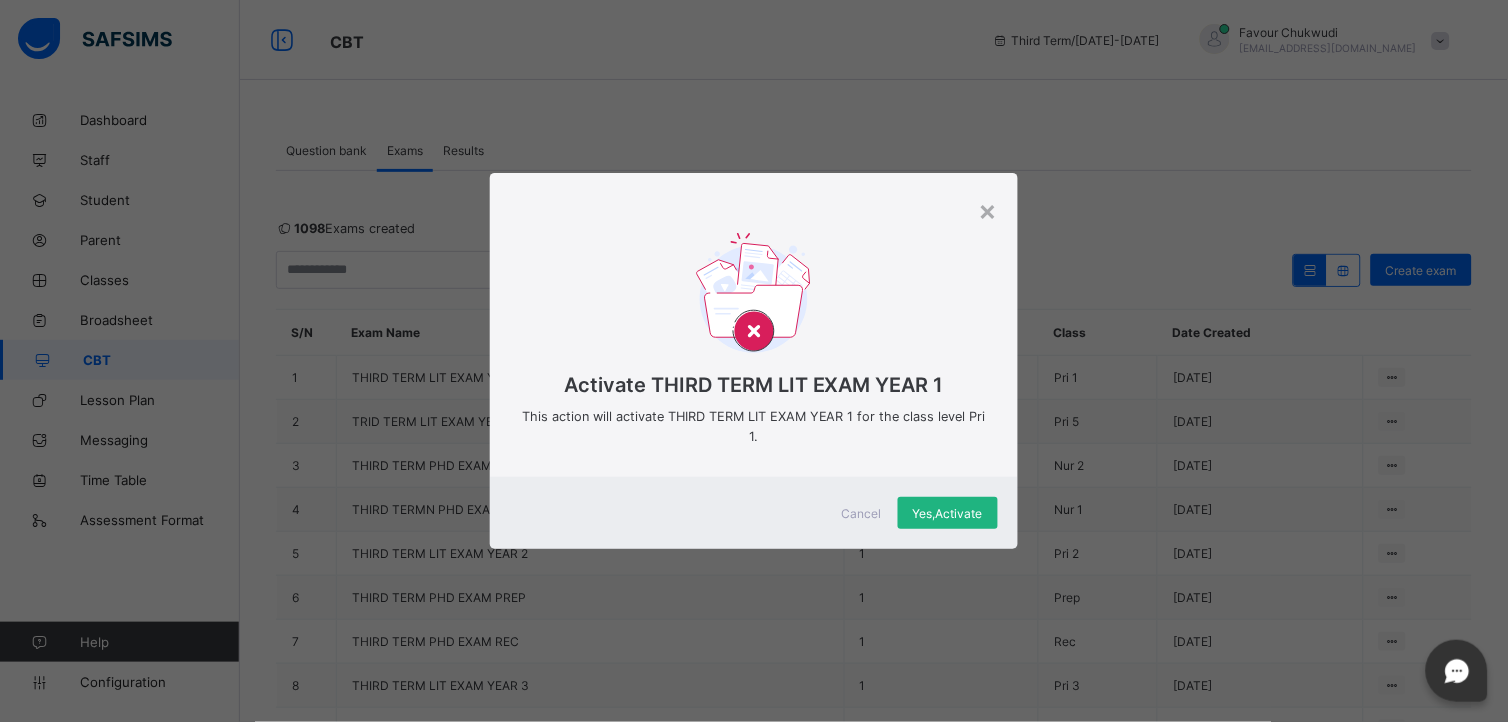 click on "Yes,  Activate" at bounding box center [948, 513] 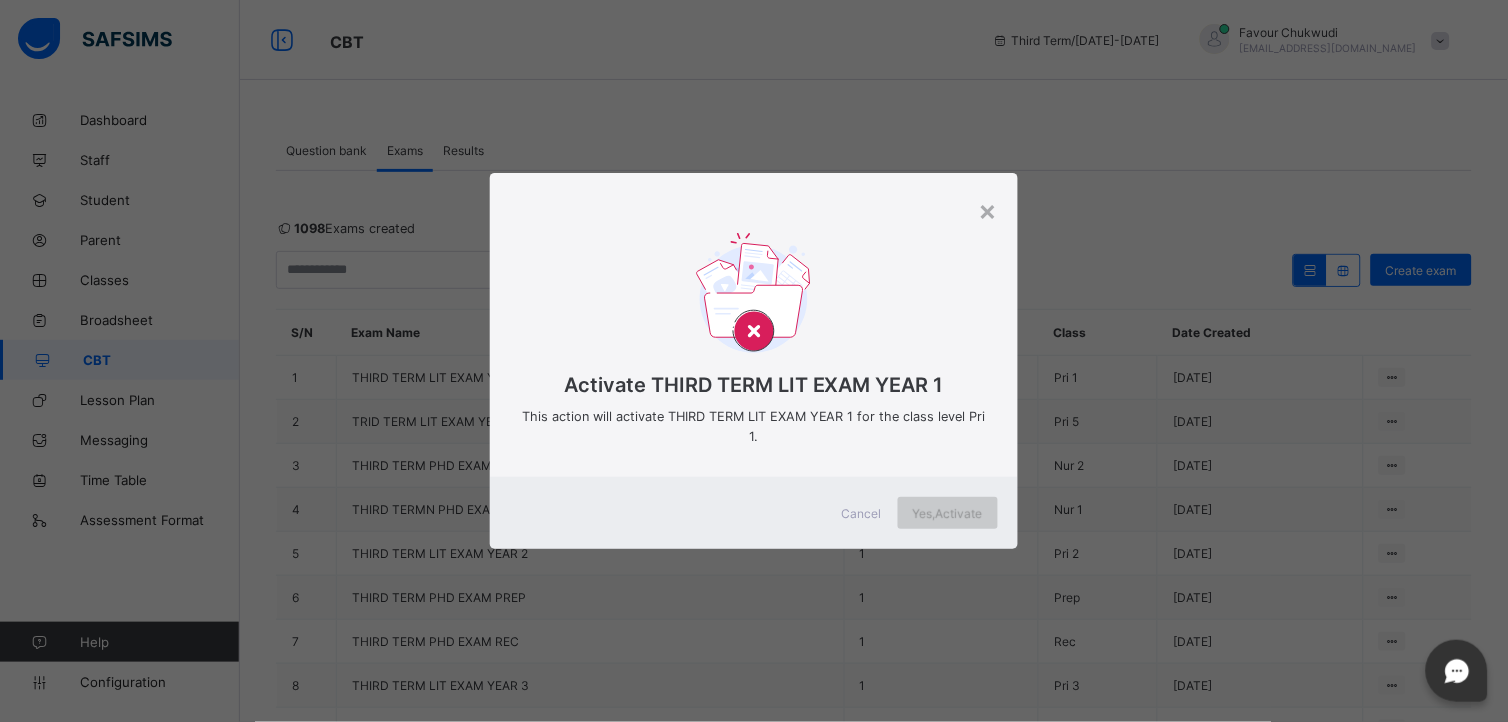 click on "Yes,  Activate" at bounding box center (948, 513) 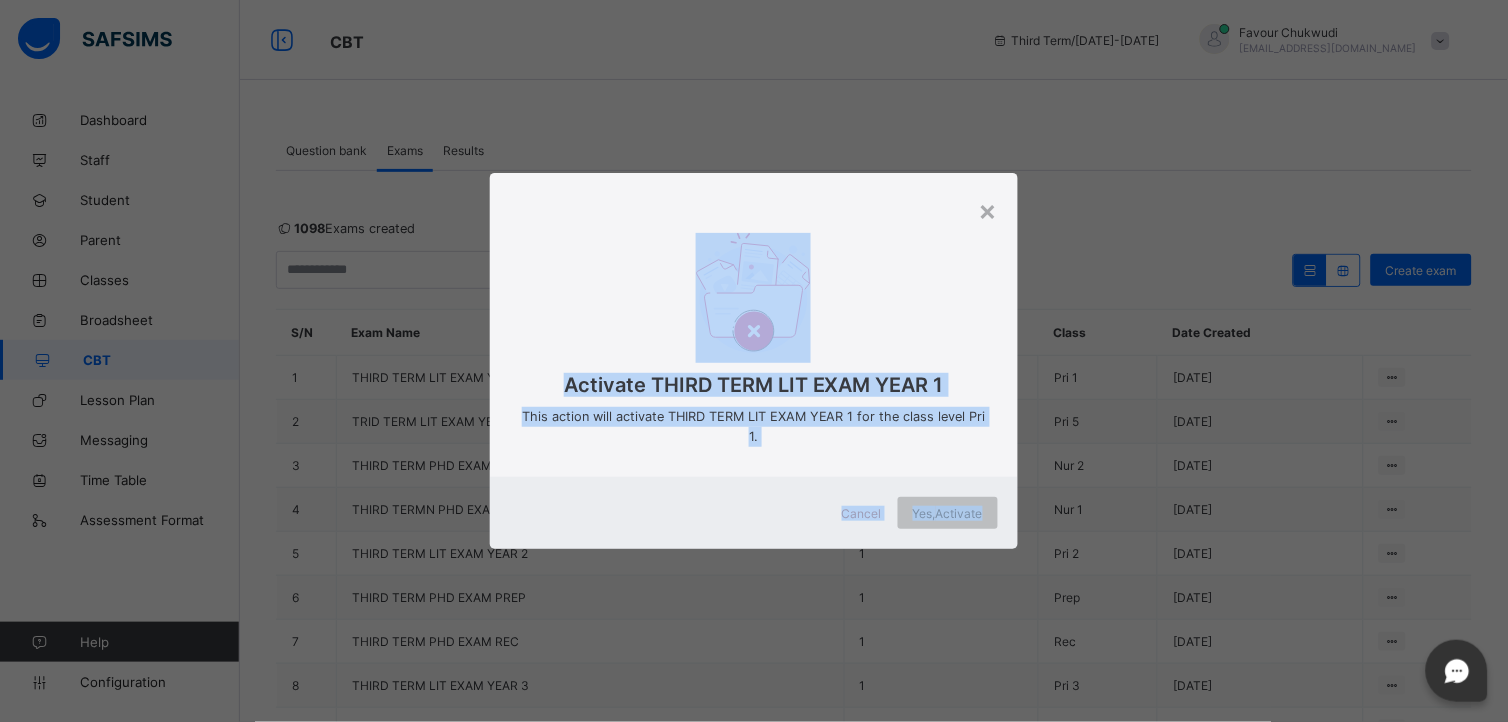 drag, startPoint x: 938, startPoint y: 516, endPoint x: 977, endPoint y: 208, distance: 310.45935 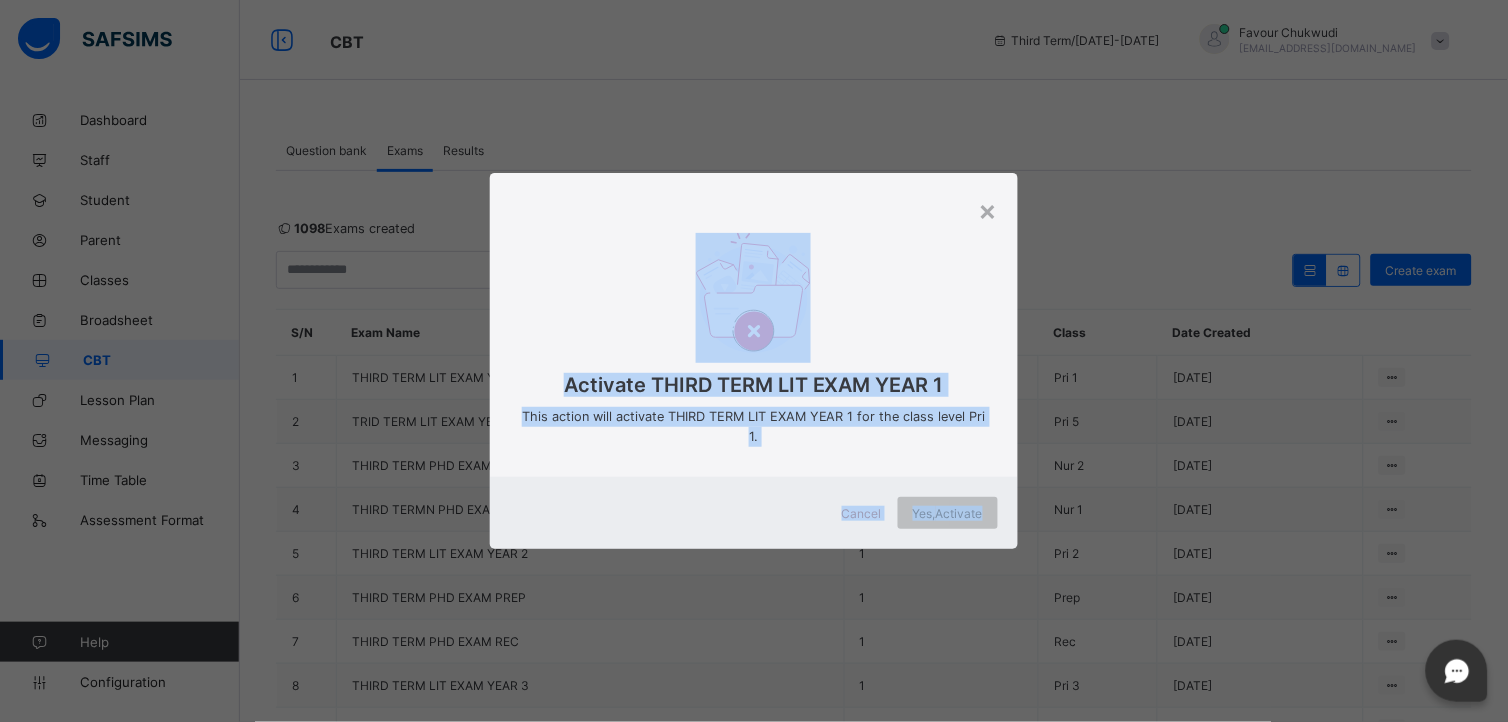 click on "× Activate THIRD TERM LIT EXAM YEAR 1 This action will activate THIRD TERM LIT EXAM YEAR 1 for the class level Pri 1. Cancel Yes,  Activate" at bounding box center [754, 361] 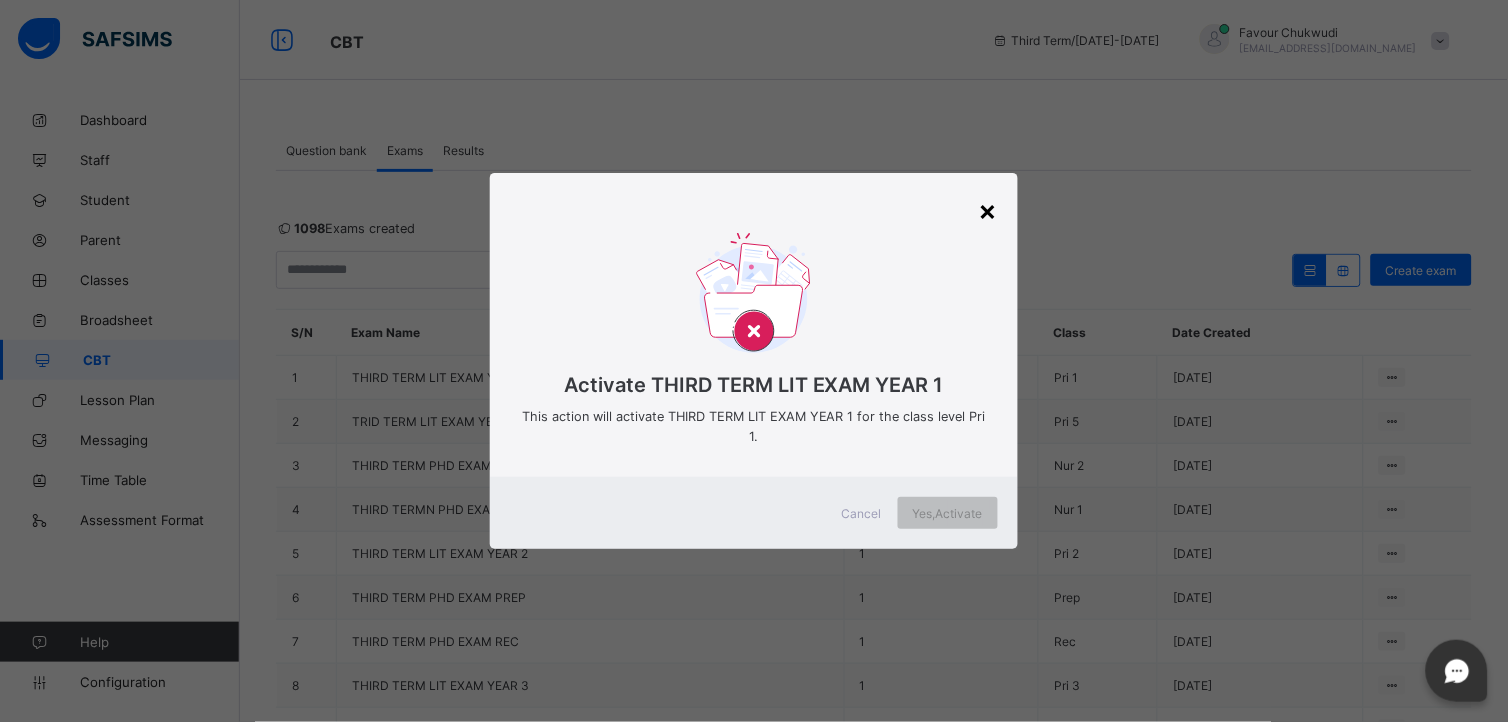 drag, startPoint x: 977, startPoint y: 208, endPoint x: 992, endPoint y: 208, distance: 15 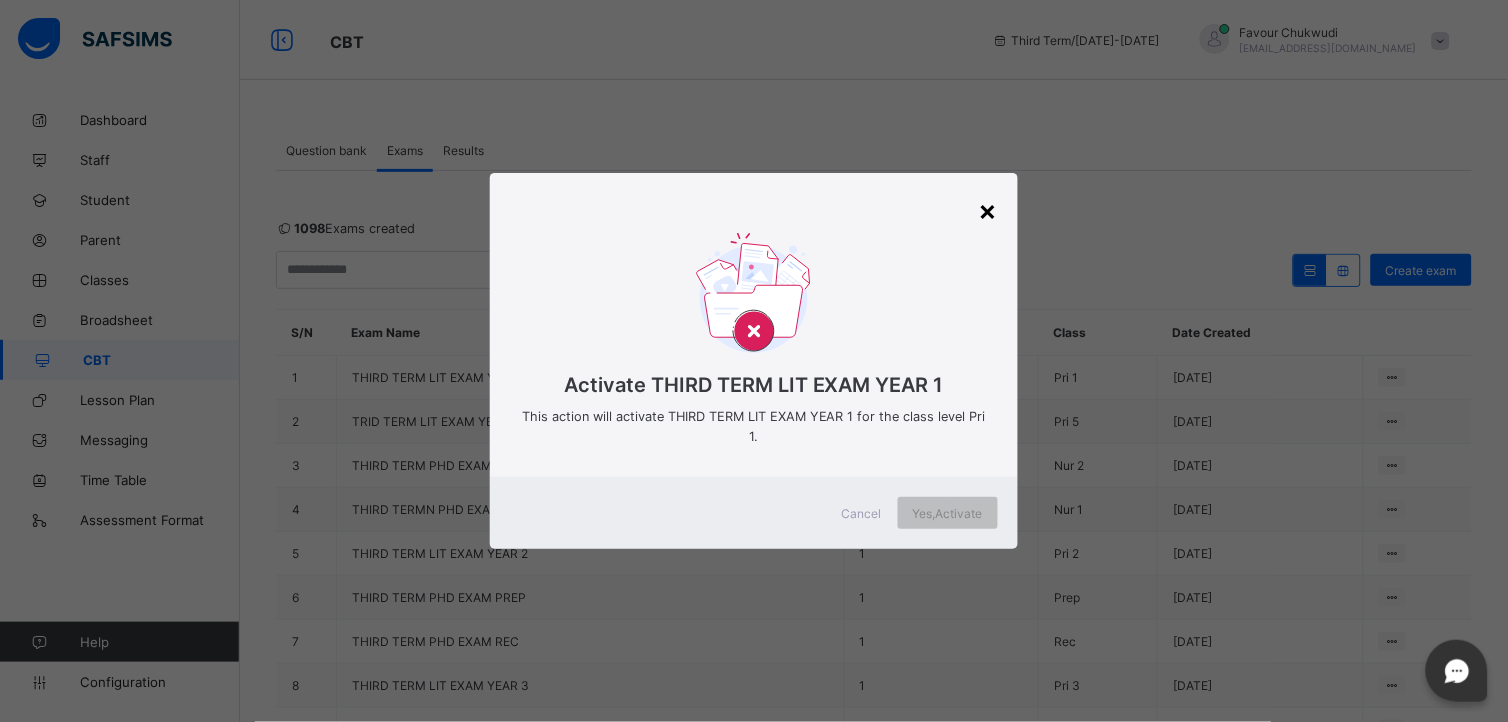 click on "×" at bounding box center (988, 210) 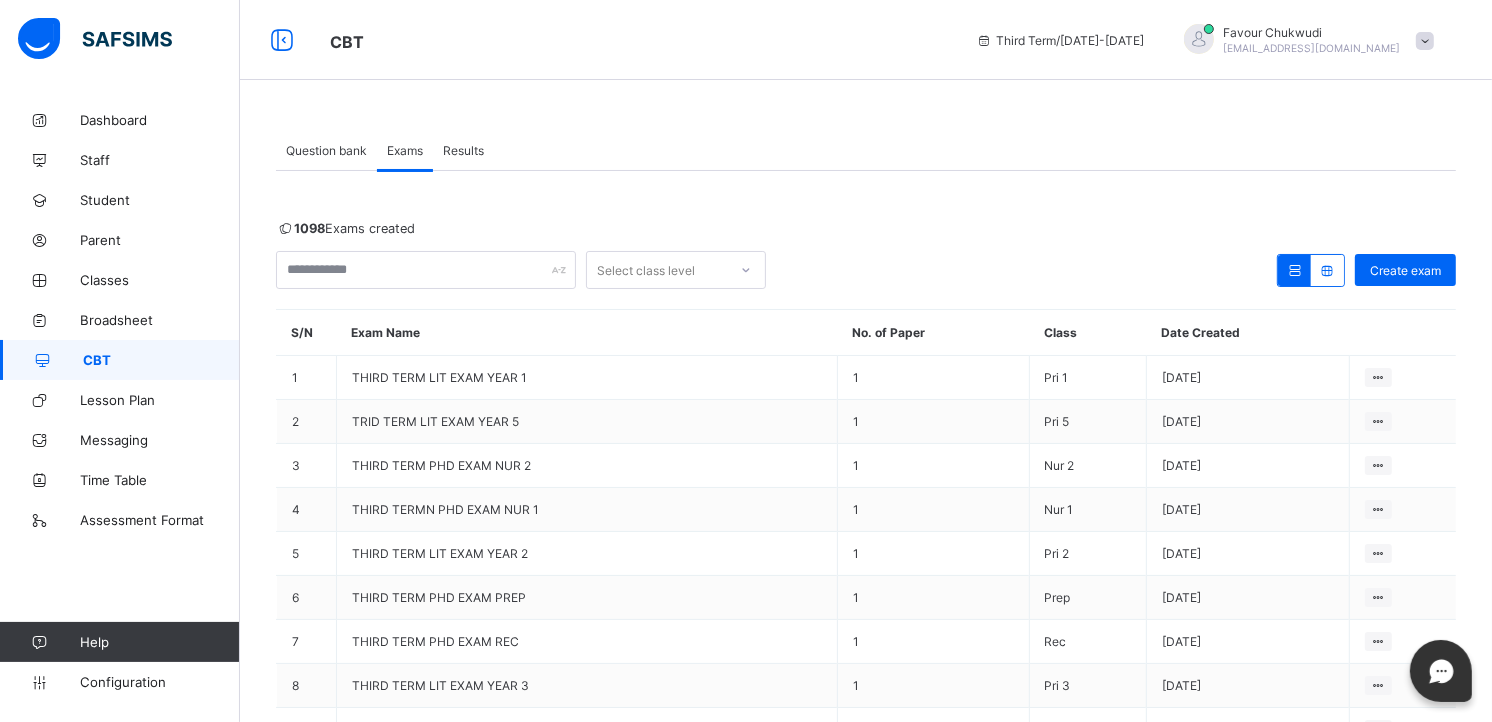 click on "Results" at bounding box center (463, 150) 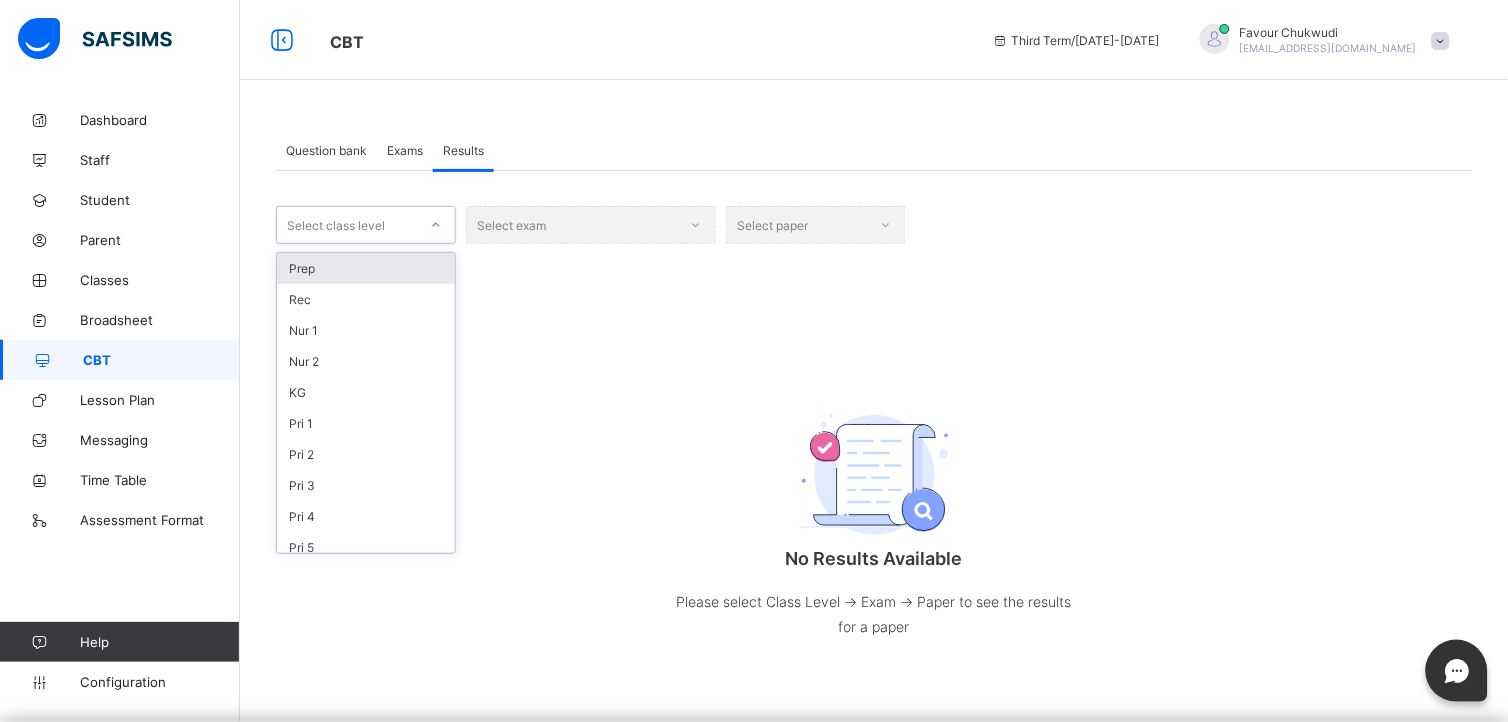 click on "Select class level" at bounding box center [347, 225] 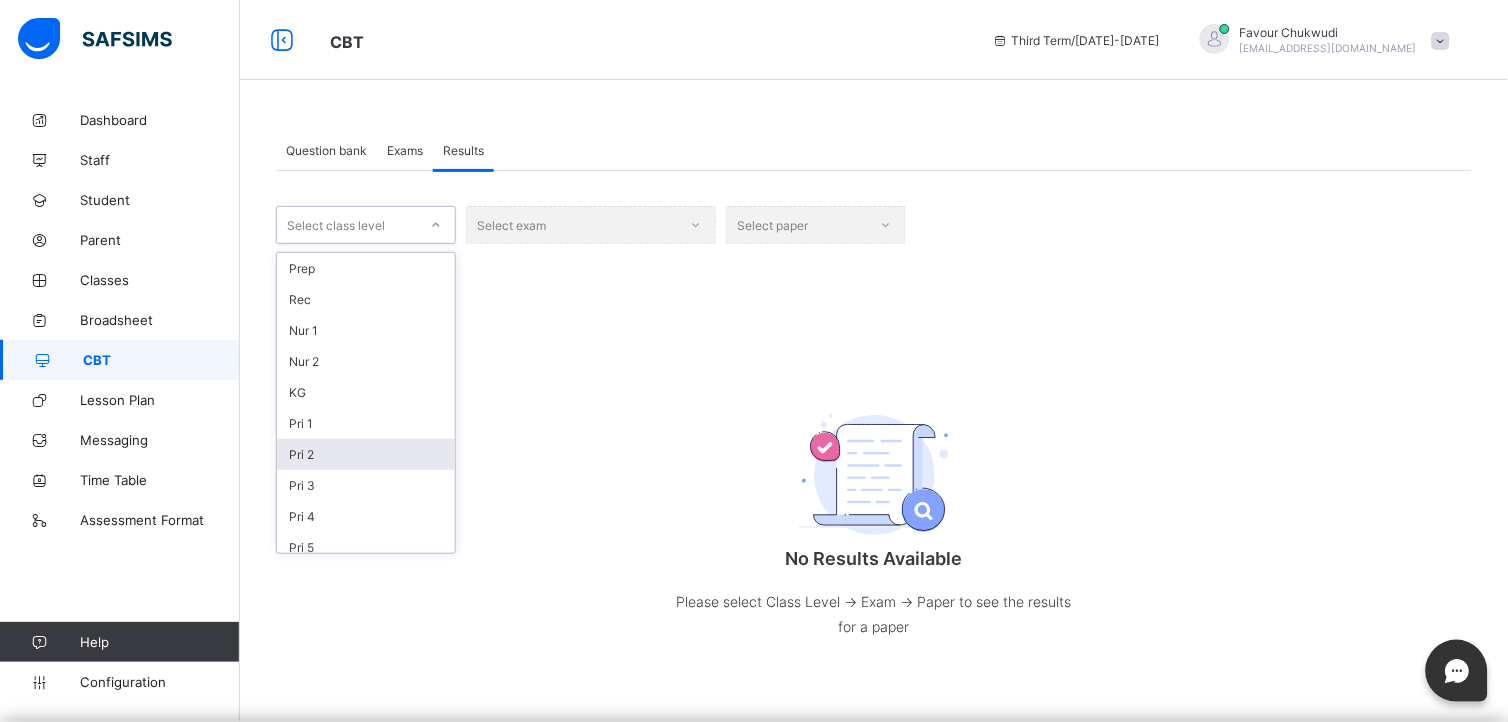 click on "Pri 2" at bounding box center [366, 454] 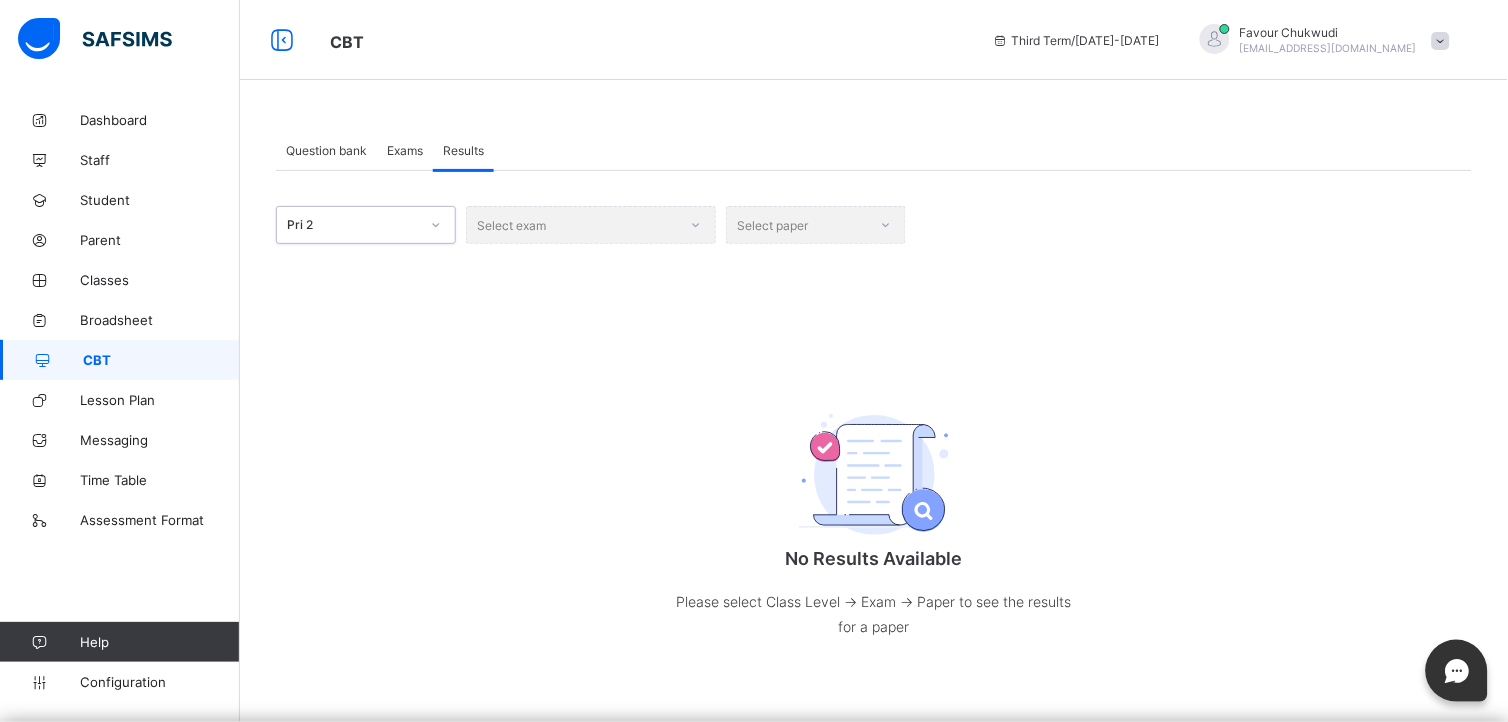 click on "Select exam" at bounding box center (591, 225) 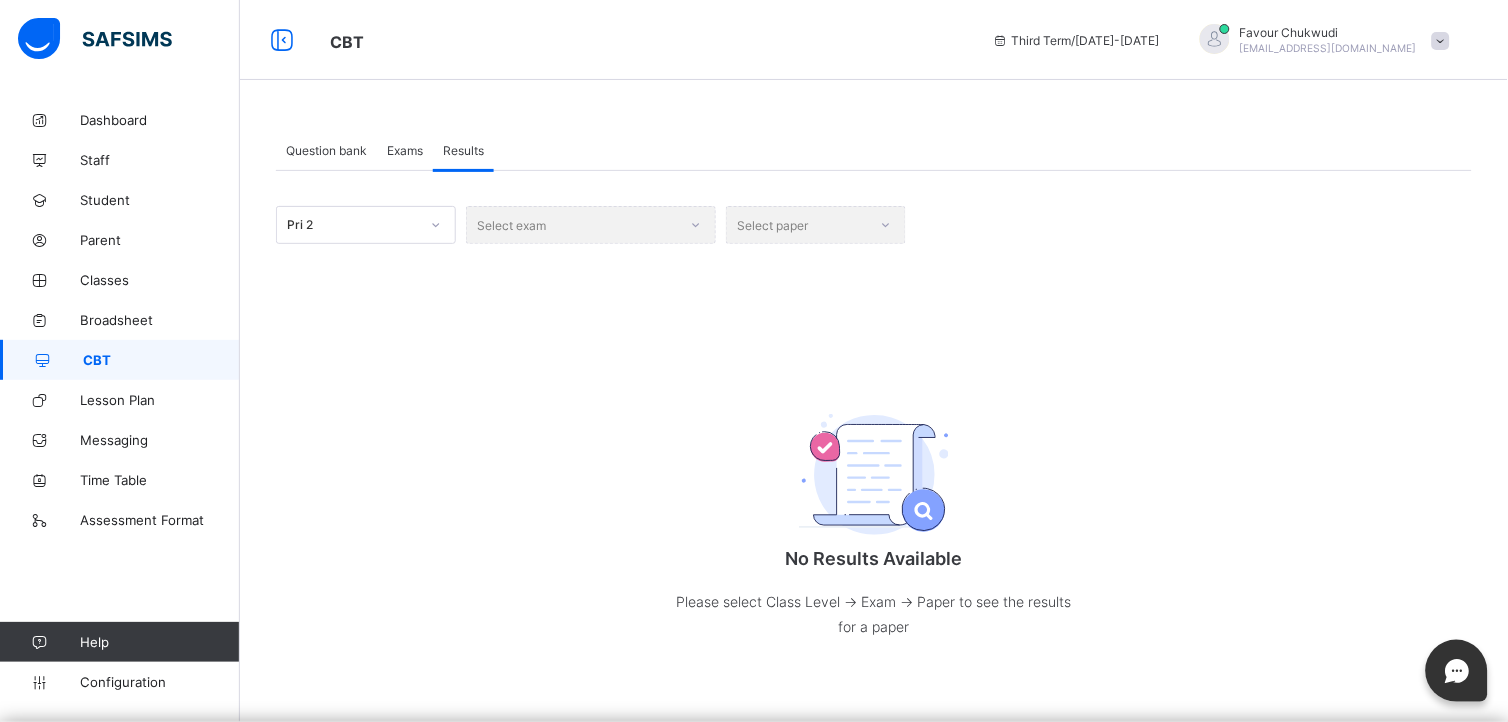 click on "Select exam" at bounding box center (591, 225) 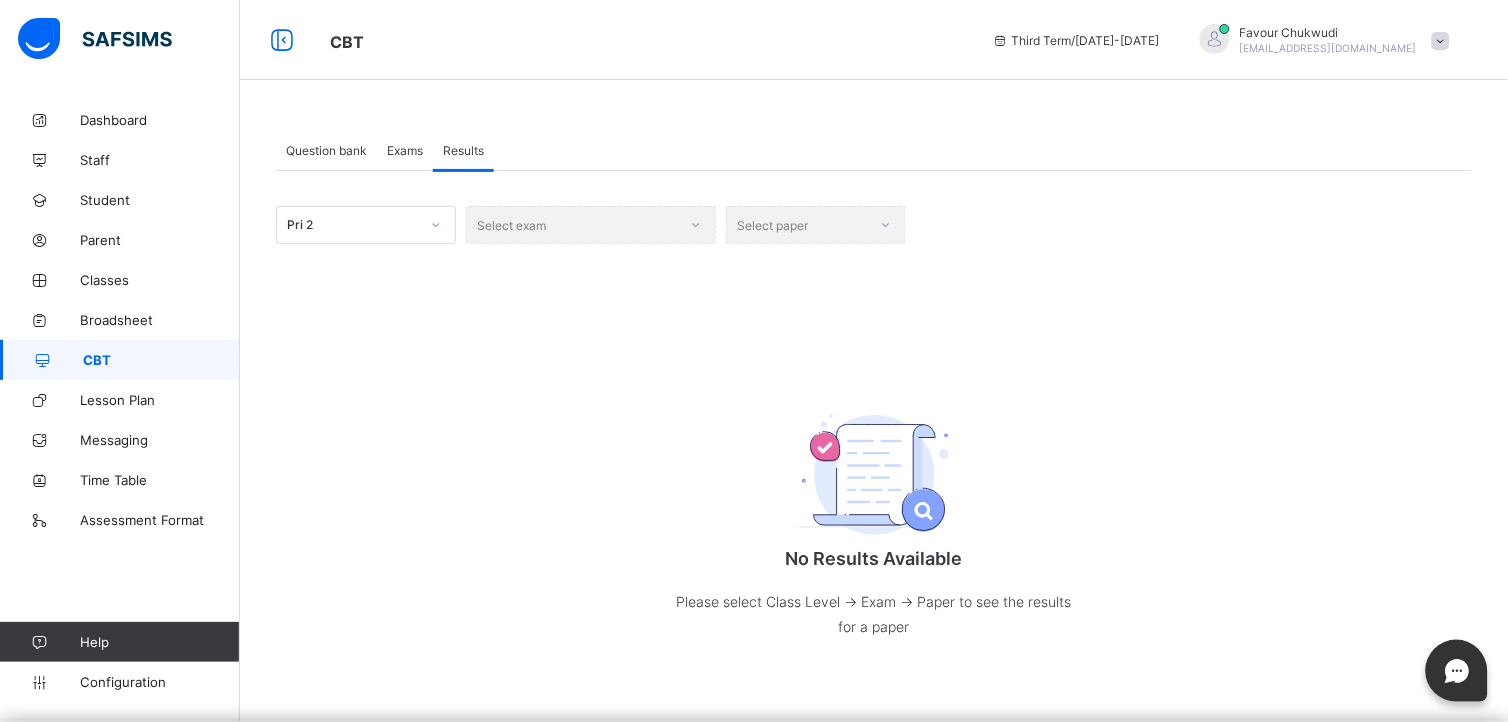 click on "Select exam" at bounding box center [591, 225] 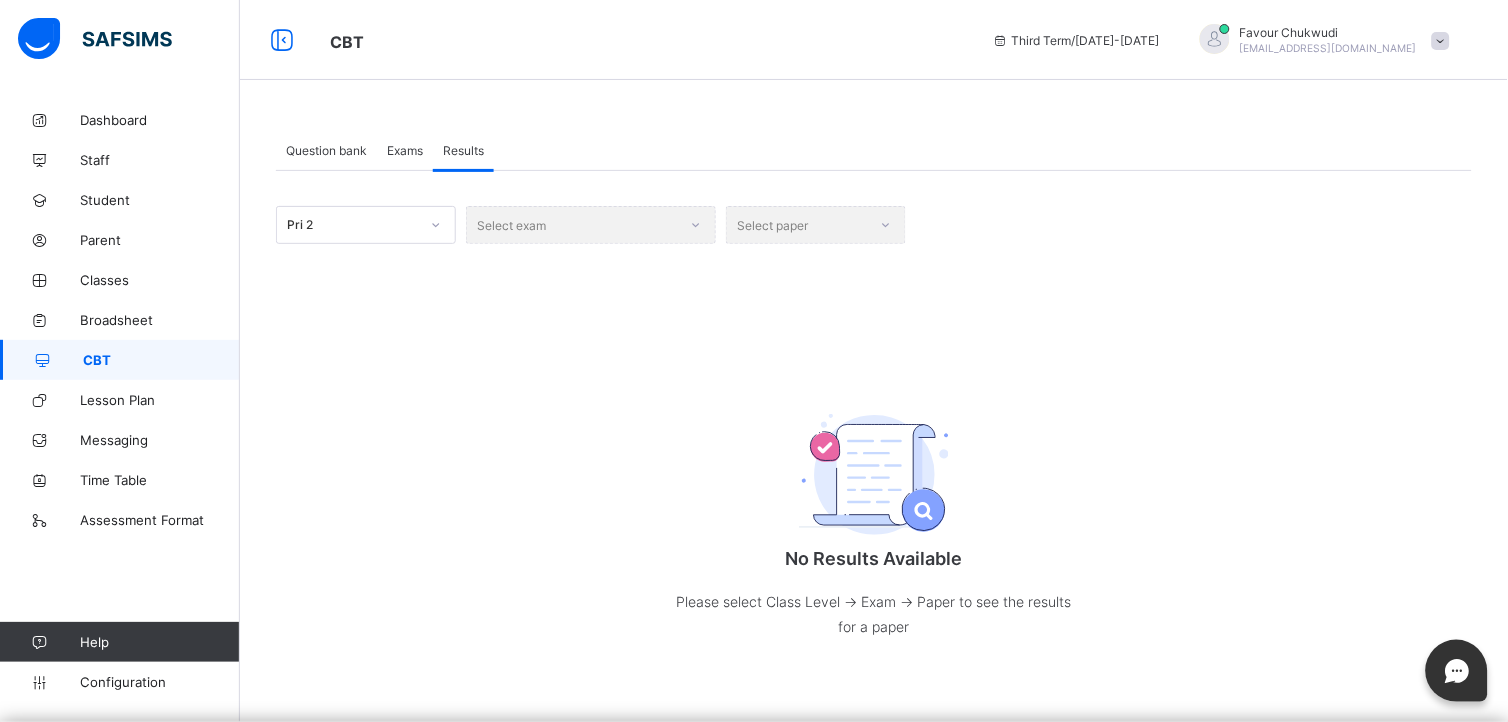 click on "Select exam" at bounding box center [591, 225] 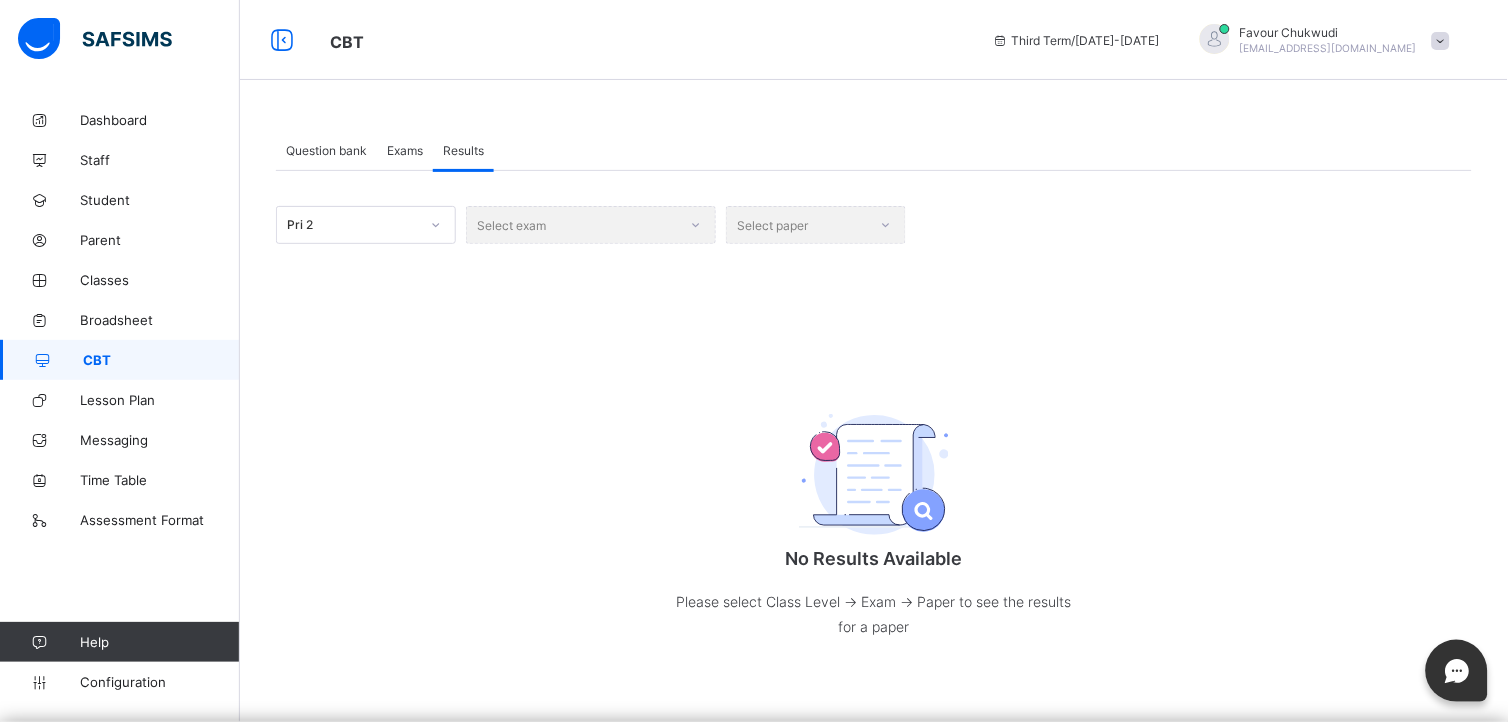 click on "Select exam" at bounding box center [591, 225] 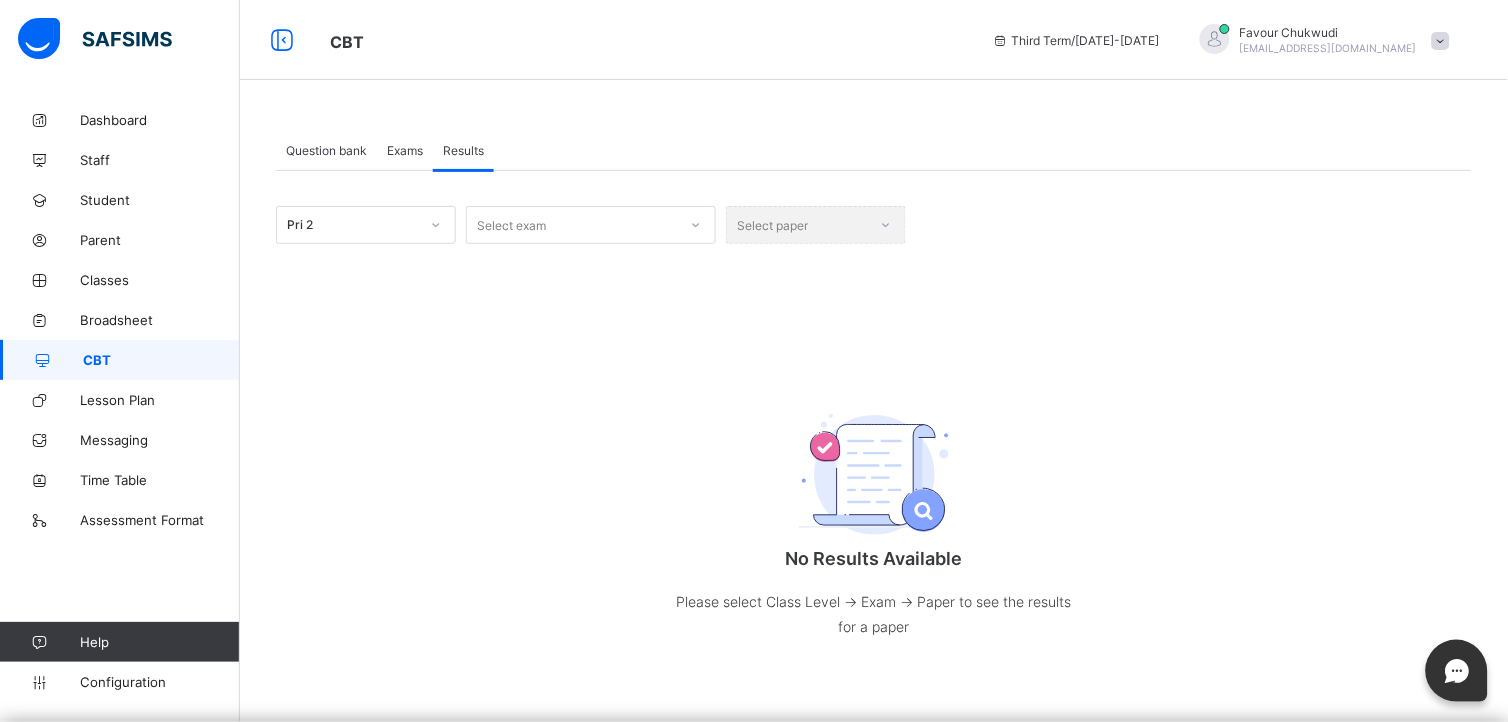 click on "Select exam" at bounding box center [591, 225] 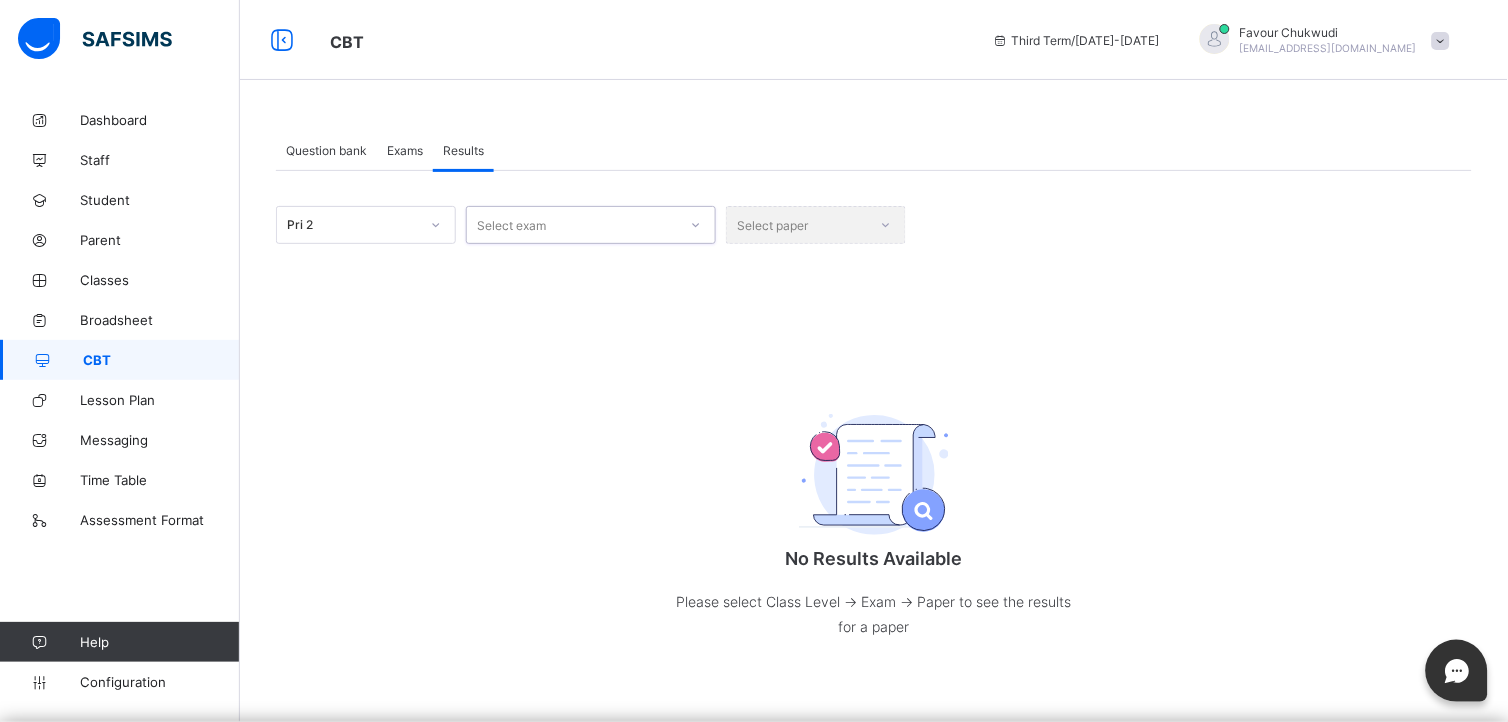 click on "Select exam" at bounding box center (572, 225) 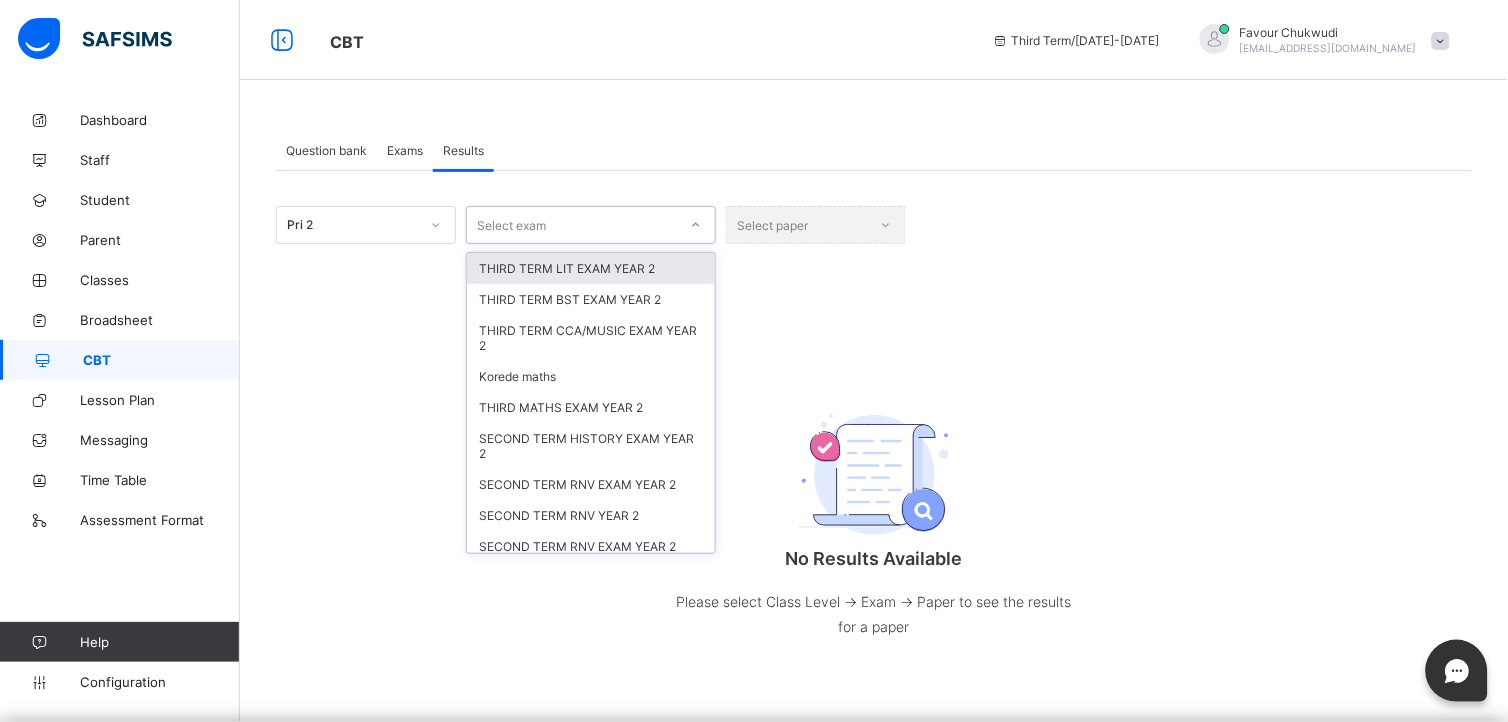 click on "THIRD TERM LIT EXAM YEAR 2" at bounding box center (591, 268) 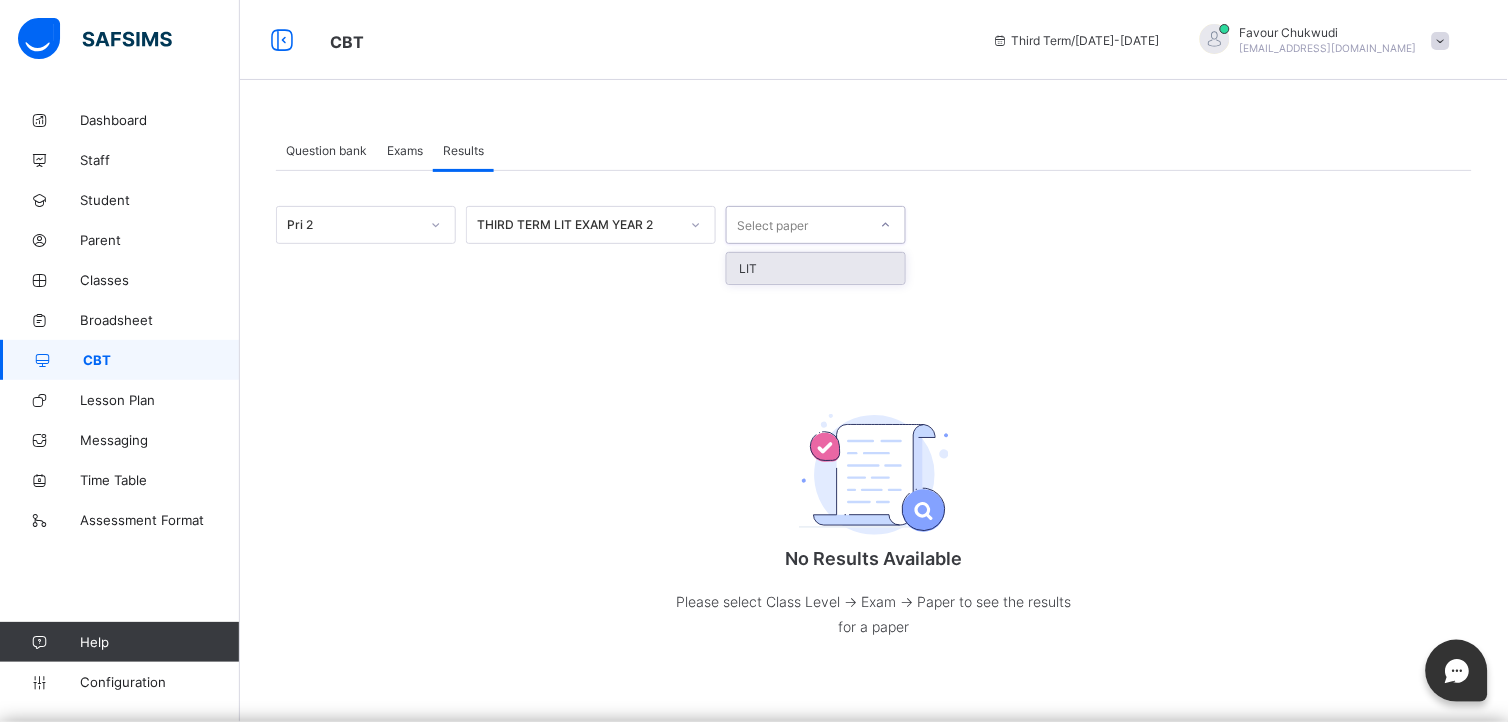 click on "Select paper" at bounding box center (772, 225) 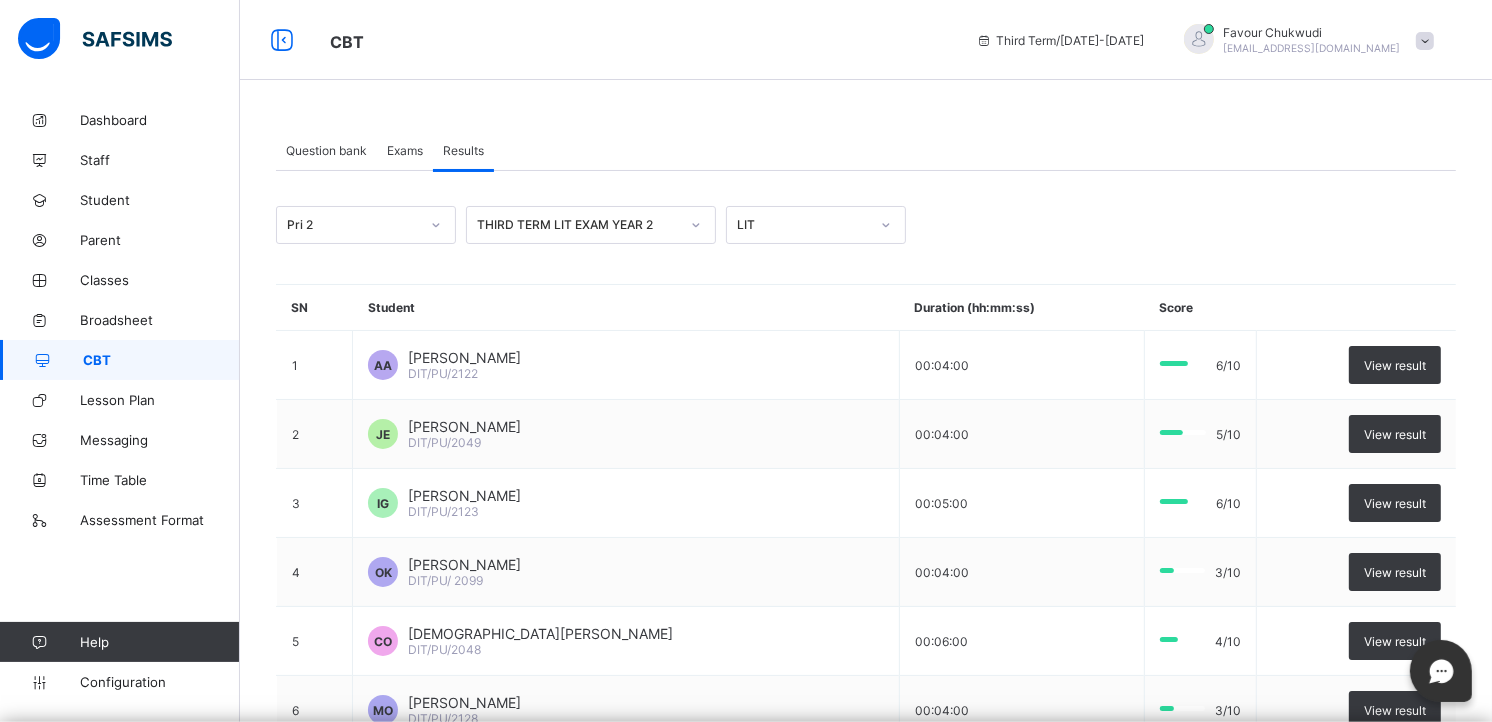 click on "Pri 2 THIRD TERM LIT EXAM YEAR 2 LIT SN Student Duration (hh:mm:ss) Score 1 AA ADEOYE  ADESOLA   DIT/PU/2122   00:04:00     6/10   View result 2 JE JEREMIAH  EHIMA   DIT/PU/2049   00:04:00     5/10   View result 3 IG ISABELLA  GBEDE   DIT/PU/2123   00:05:00     6/10   View result 4 OK ONIFADE   KOREDE   DIT/PU/ 2099   00:04:00     3/10   View result 5 CO CHRISTIANNA  OKUNADE   DIT/PU/2048   00:06:00     4/10   View result 6 MO MICHEAL  OSHINACHI   DIT/PU/2128   00:04:00     3/10   View result 7 AR ALIMA  RAHEEM   DIT/PU/2050   00:05:00     5/10   View result 10 Rows Displaying 1 - 7 out of 7 1   •    /" at bounding box center [866, 580] 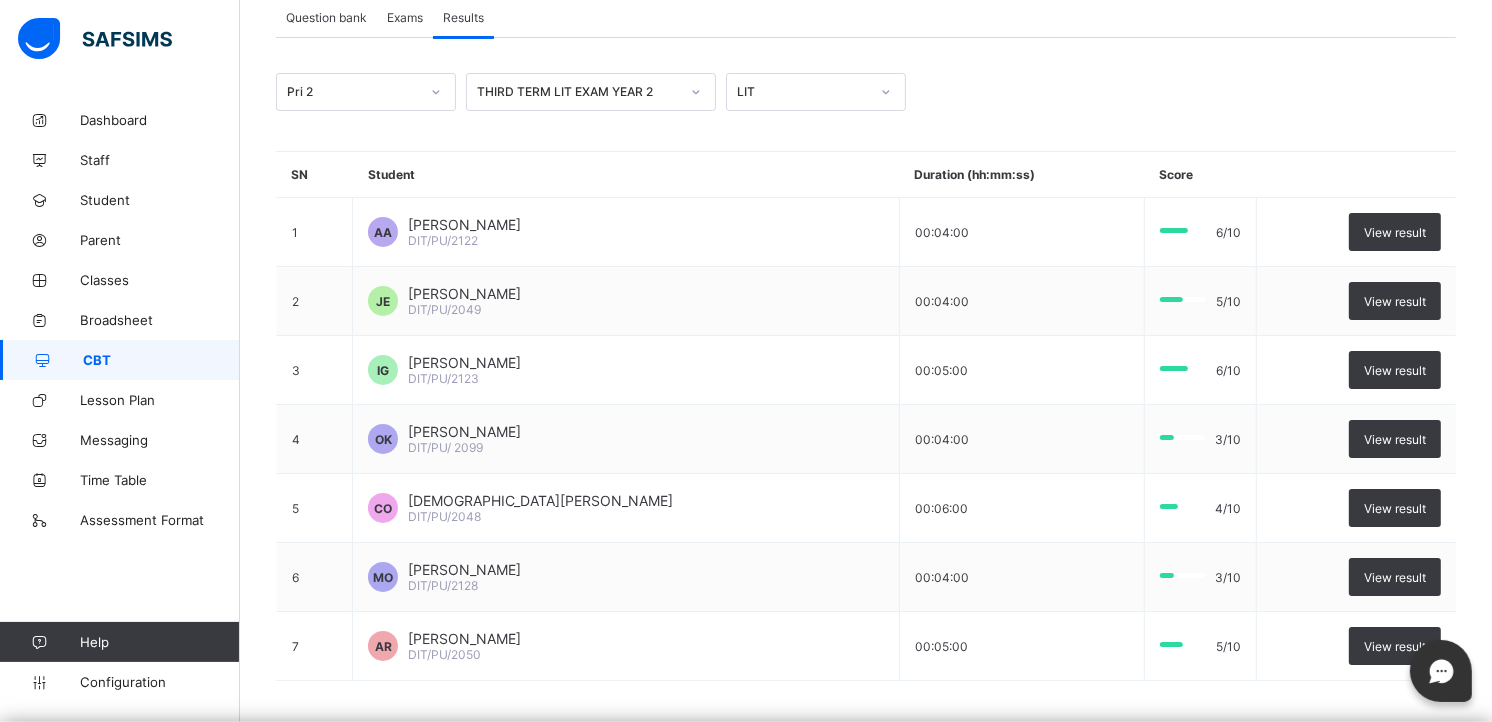 scroll, scrollTop: 88, scrollLeft: 0, axis: vertical 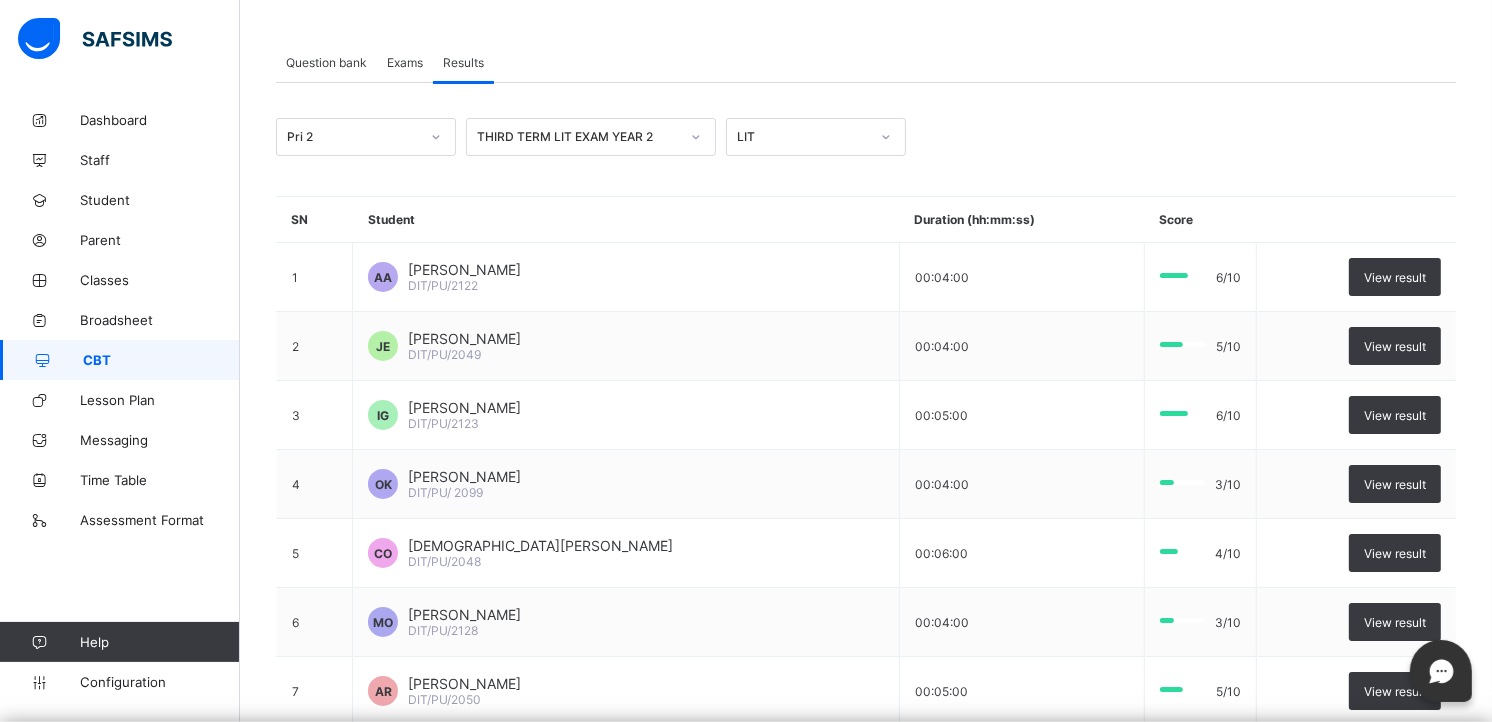 click 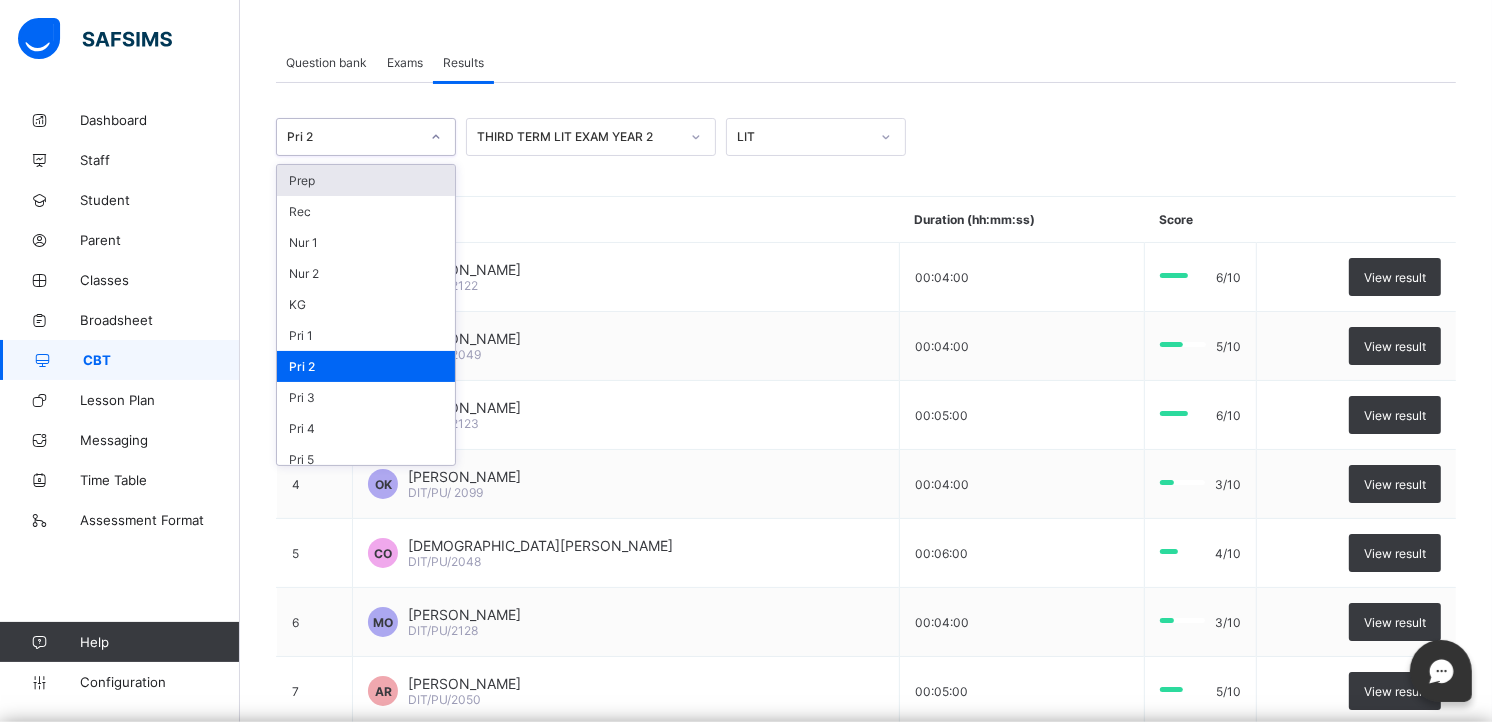 click 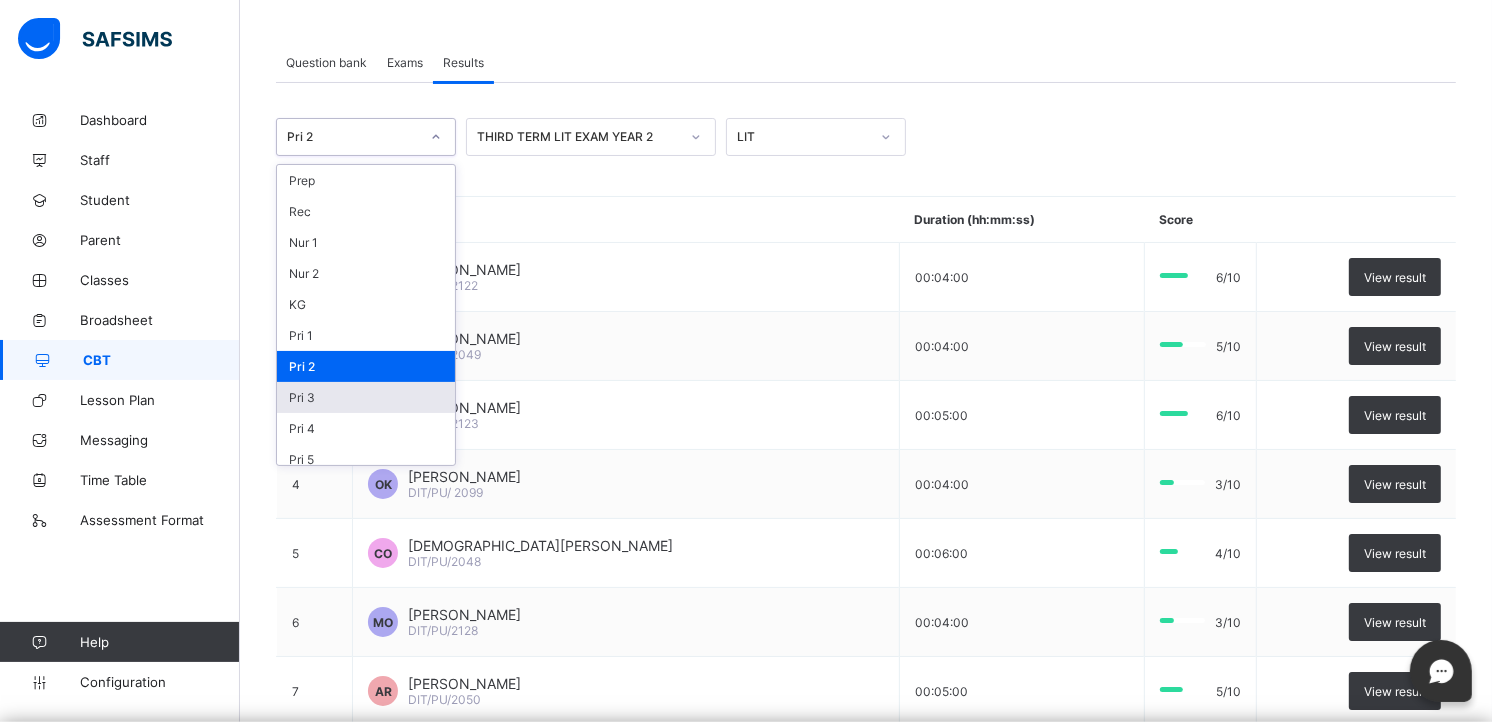 click on "Pri 3" at bounding box center [366, 397] 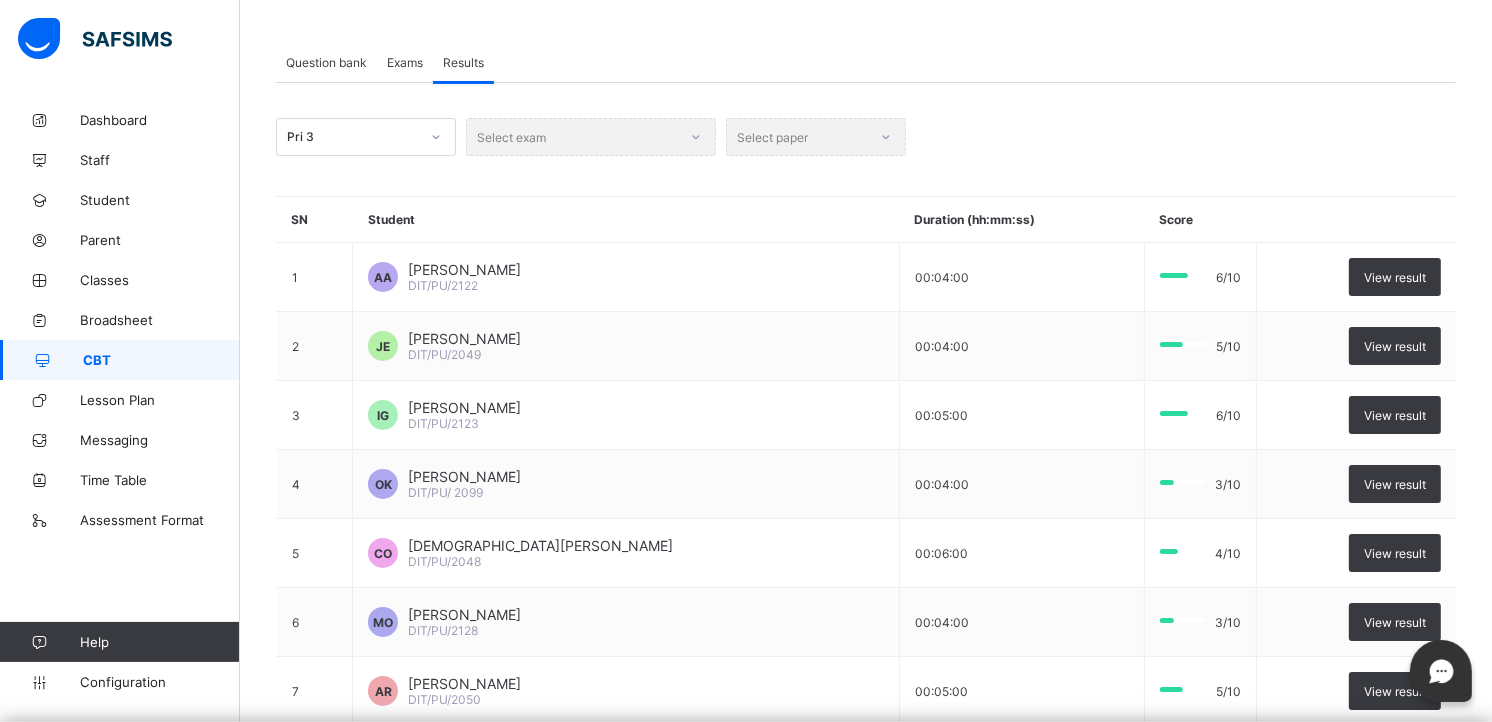 click on "Select exam" at bounding box center [591, 137] 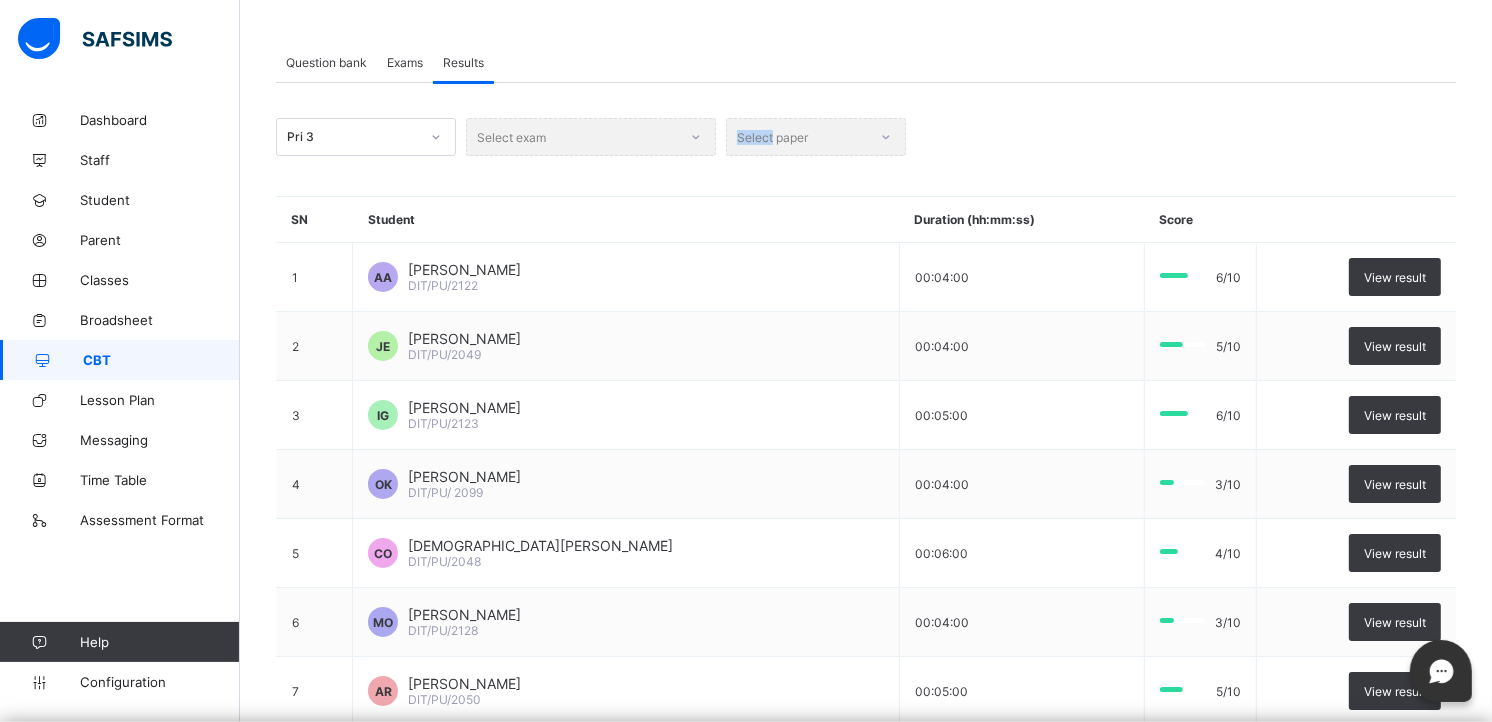 click on "Select exam" at bounding box center [591, 137] 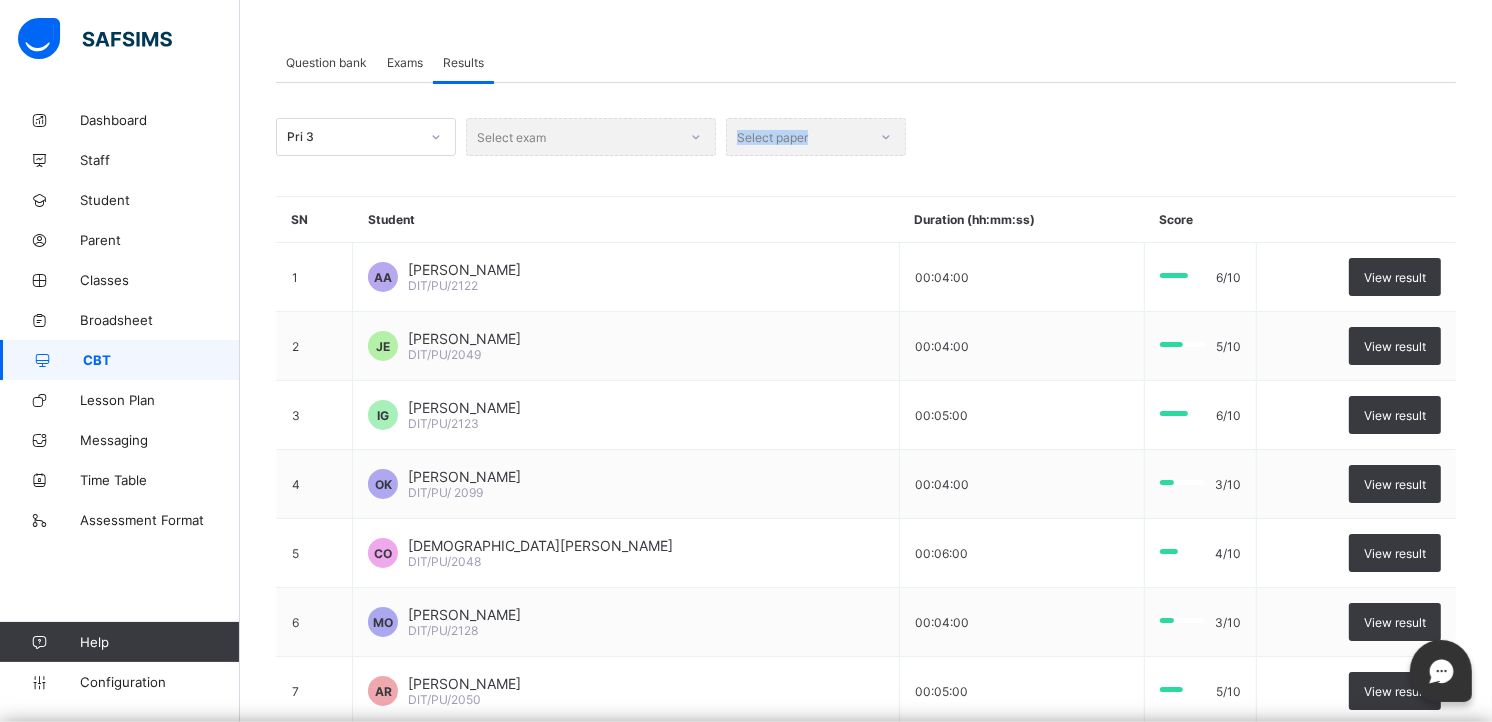 click on "Select exam" at bounding box center (591, 137) 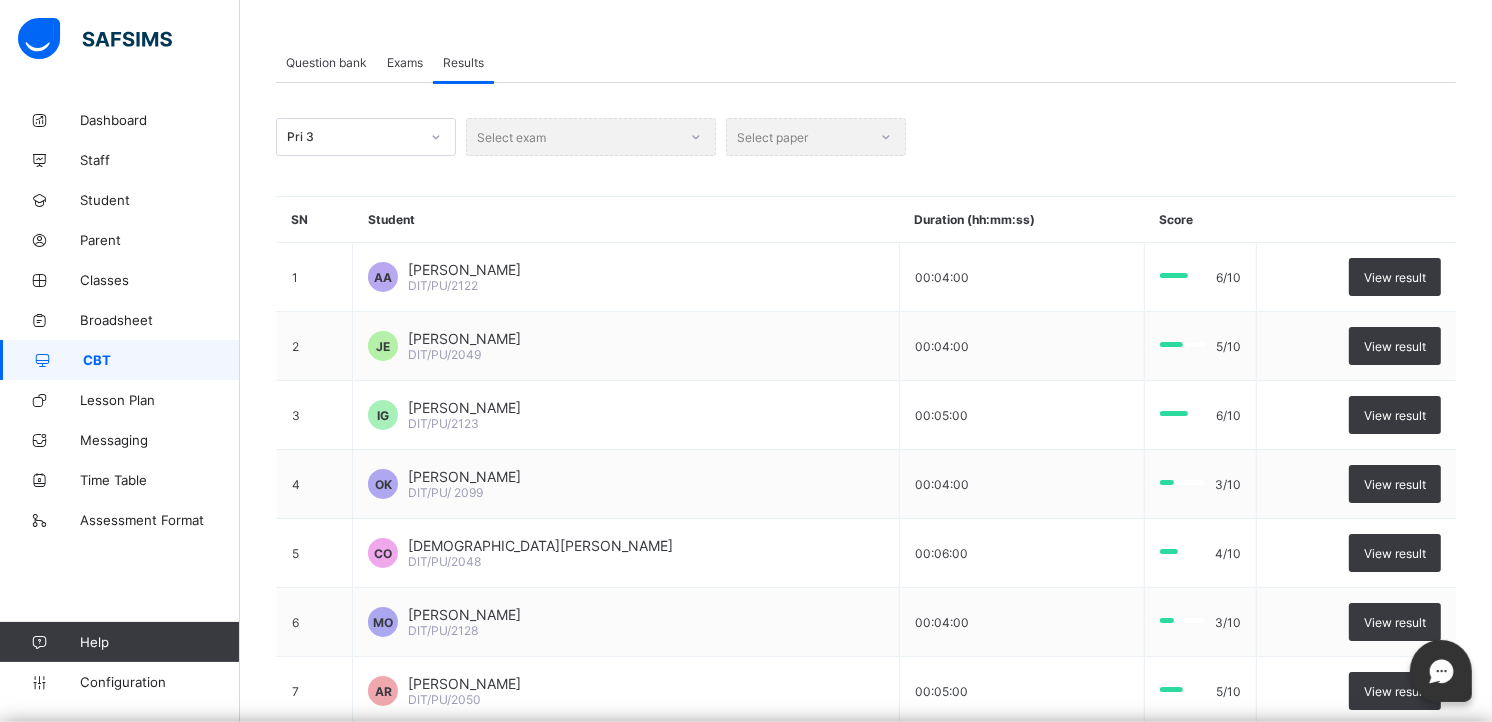 click on "Select exam" at bounding box center [591, 137] 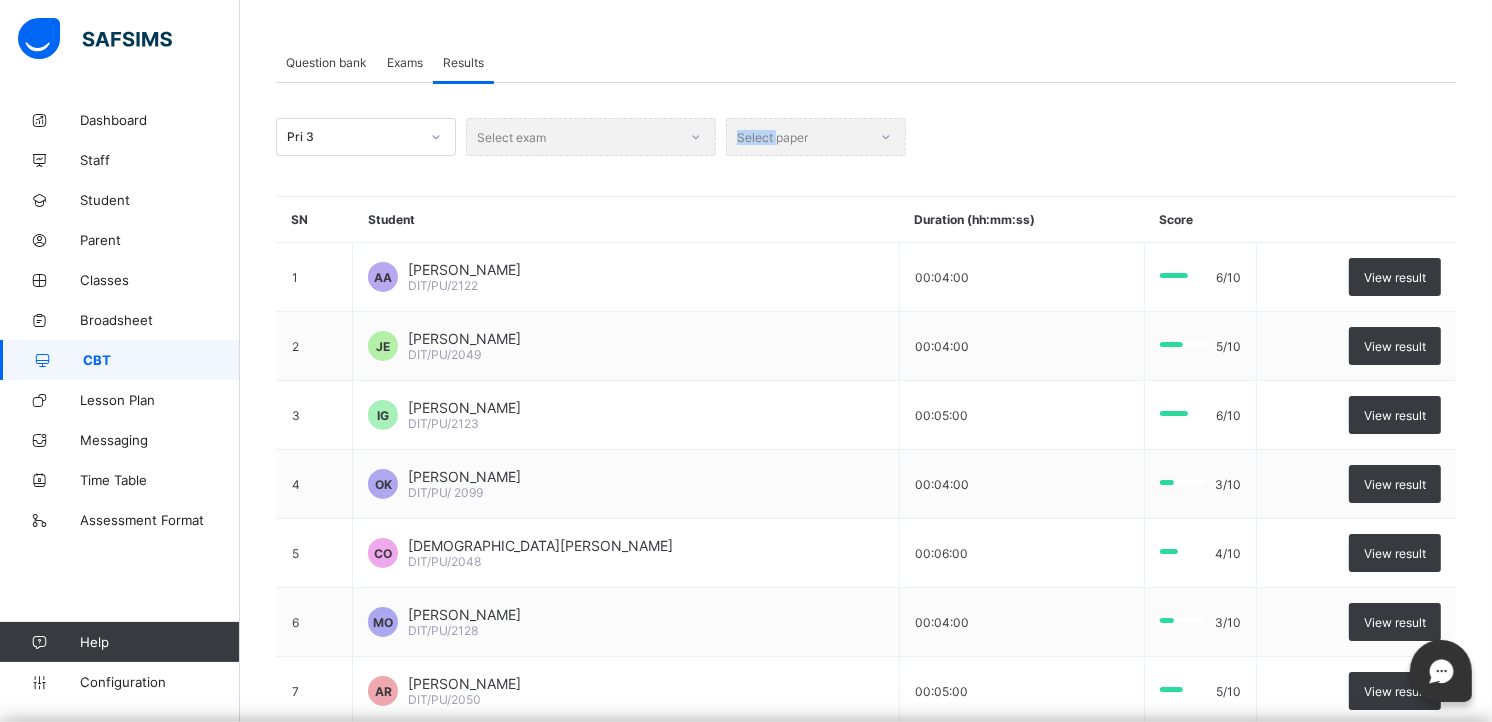 click on "Select exam" at bounding box center [591, 137] 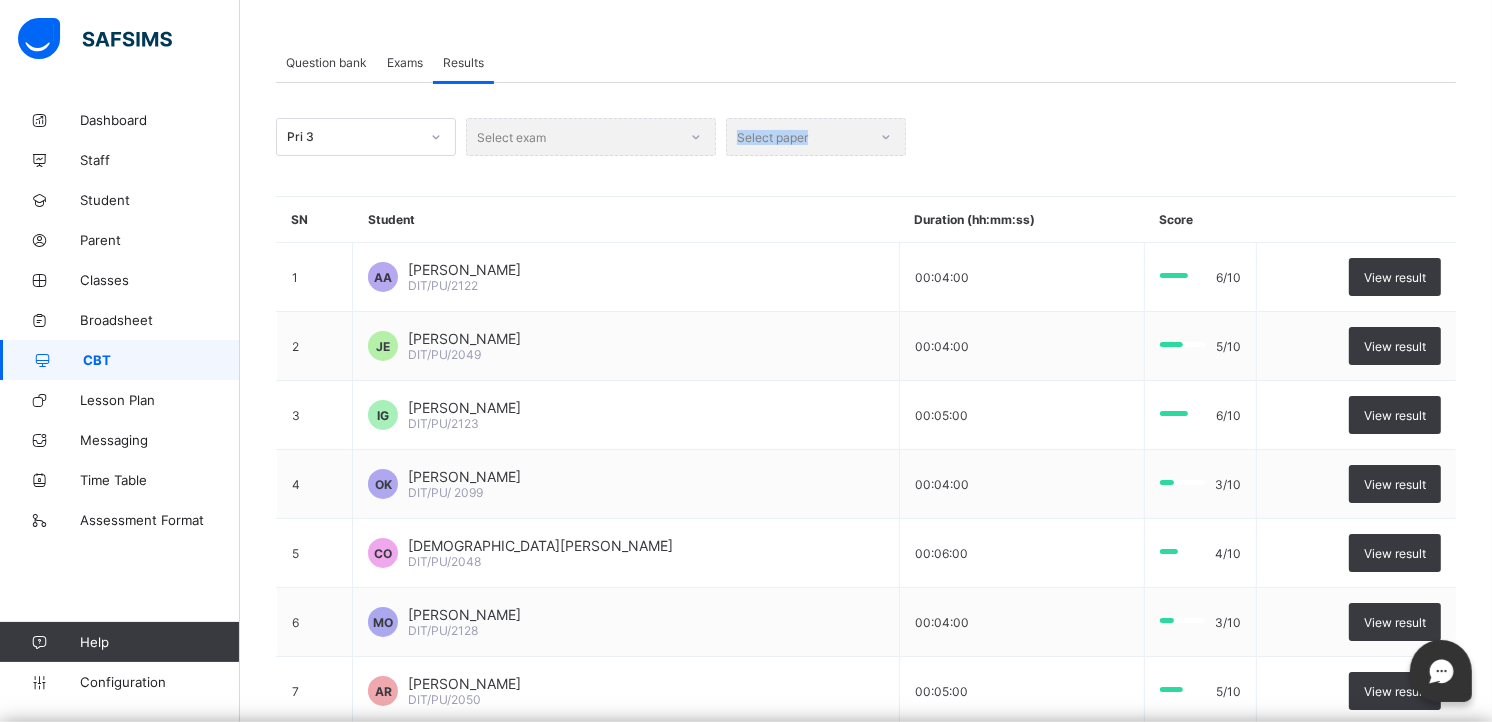 click on "Select exam" at bounding box center (591, 137) 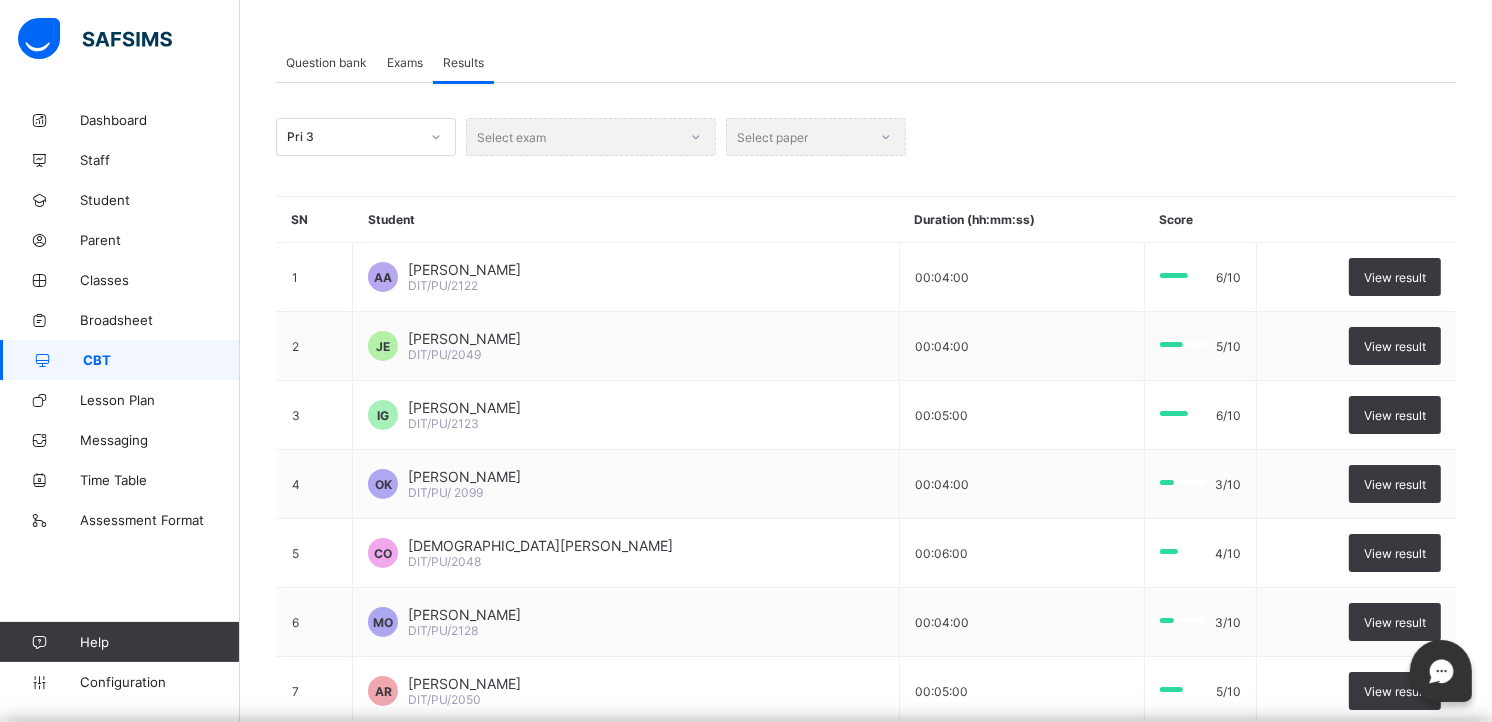 drag, startPoint x: 696, startPoint y: 136, endPoint x: 631, endPoint y: 157, distance: 68.30813 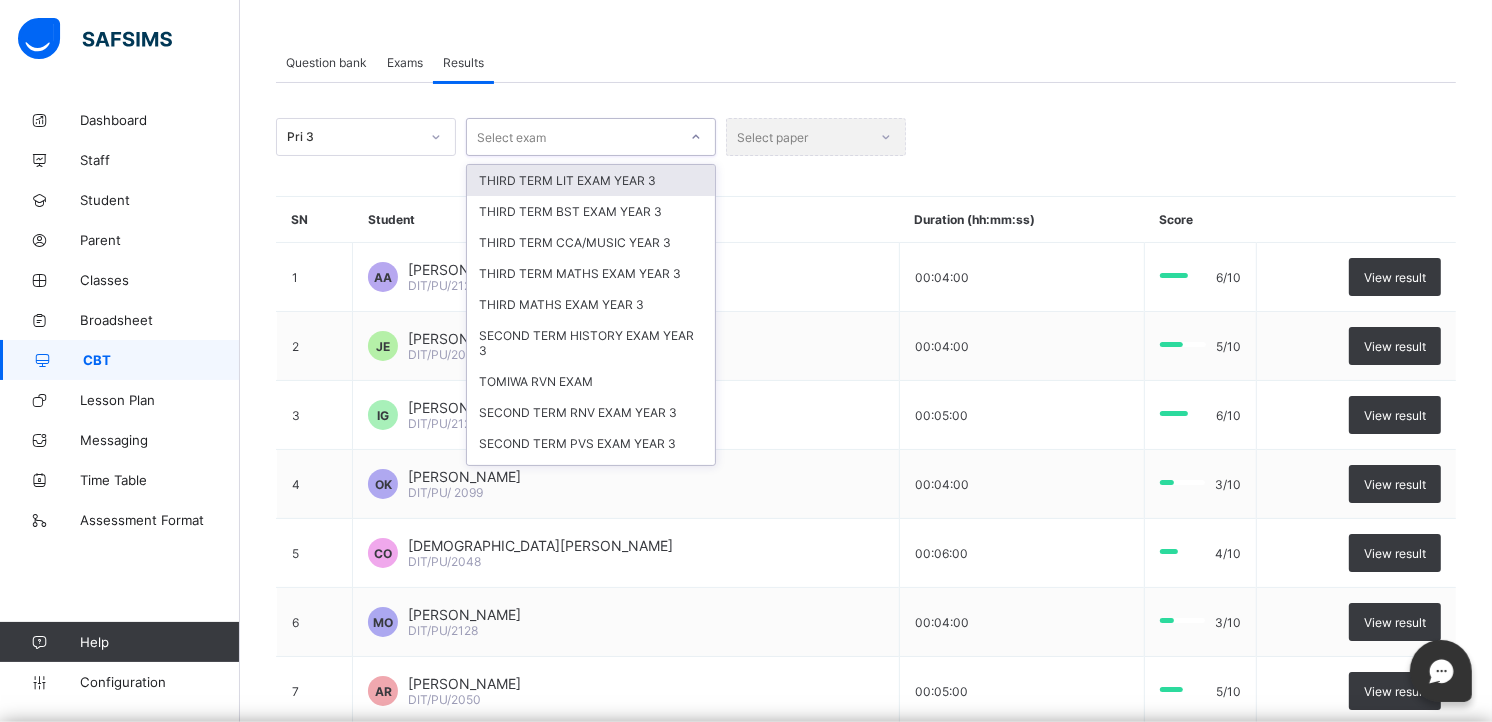 click on "Select exam" at bounding box center (572, 137) 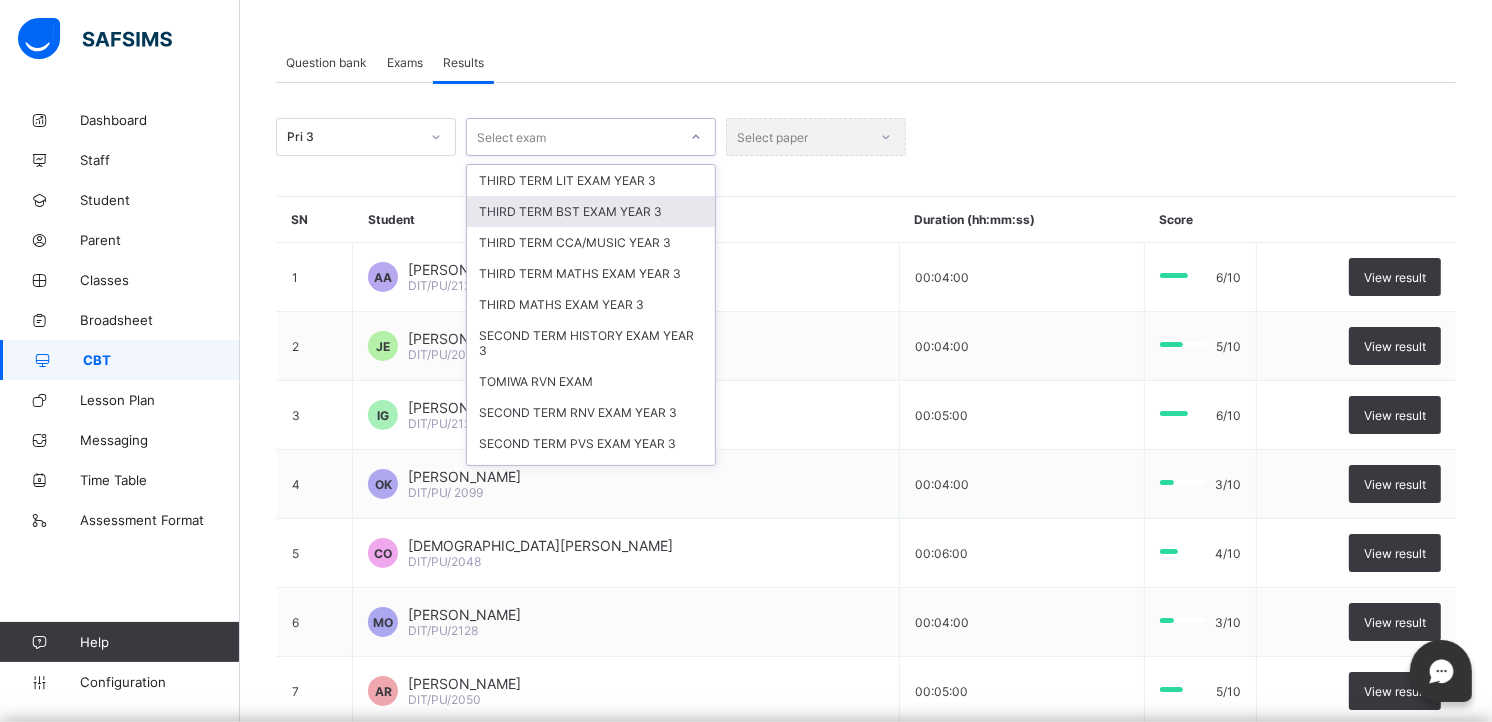 click on "THIRD TERM BST EXAM YEAR 3" at bounding box center [591, 211] 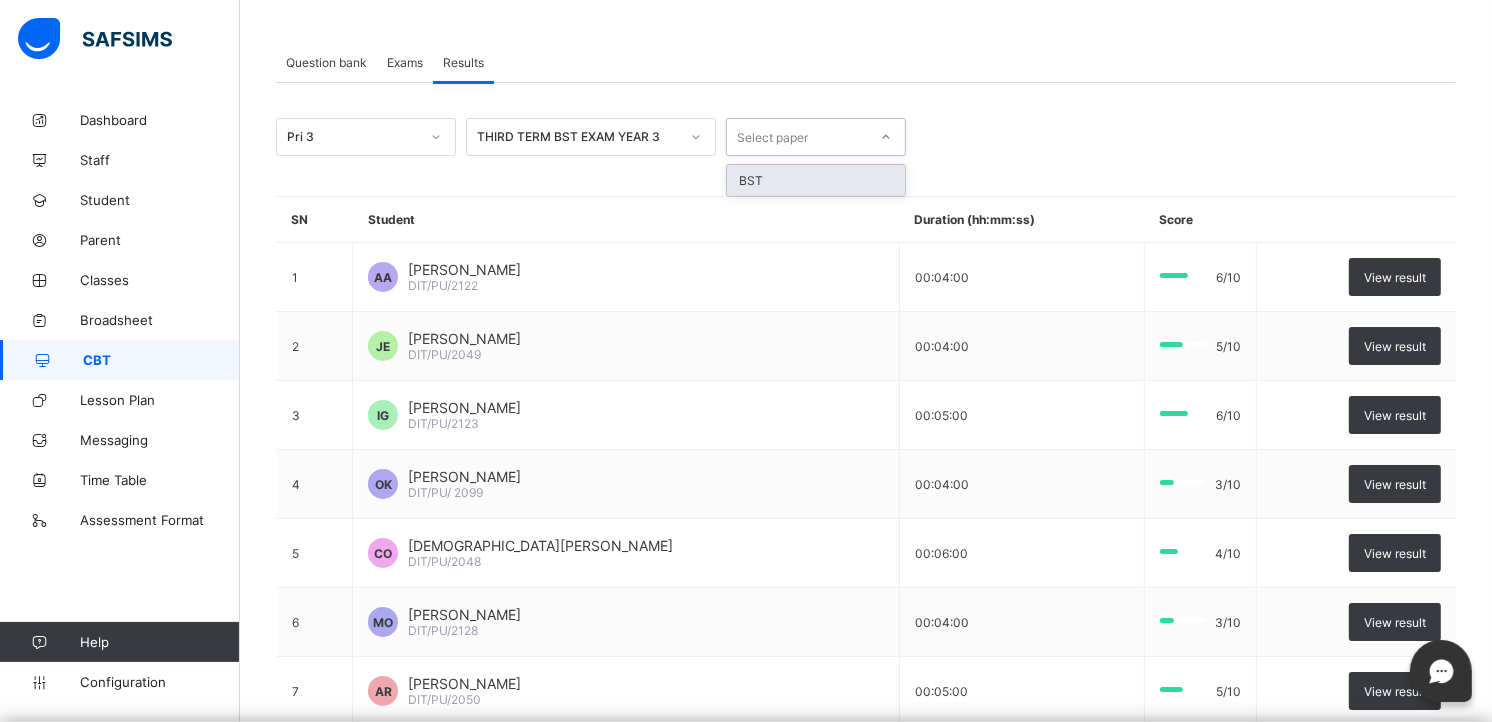 click on "Select paper" at bounding box center (797, 137) 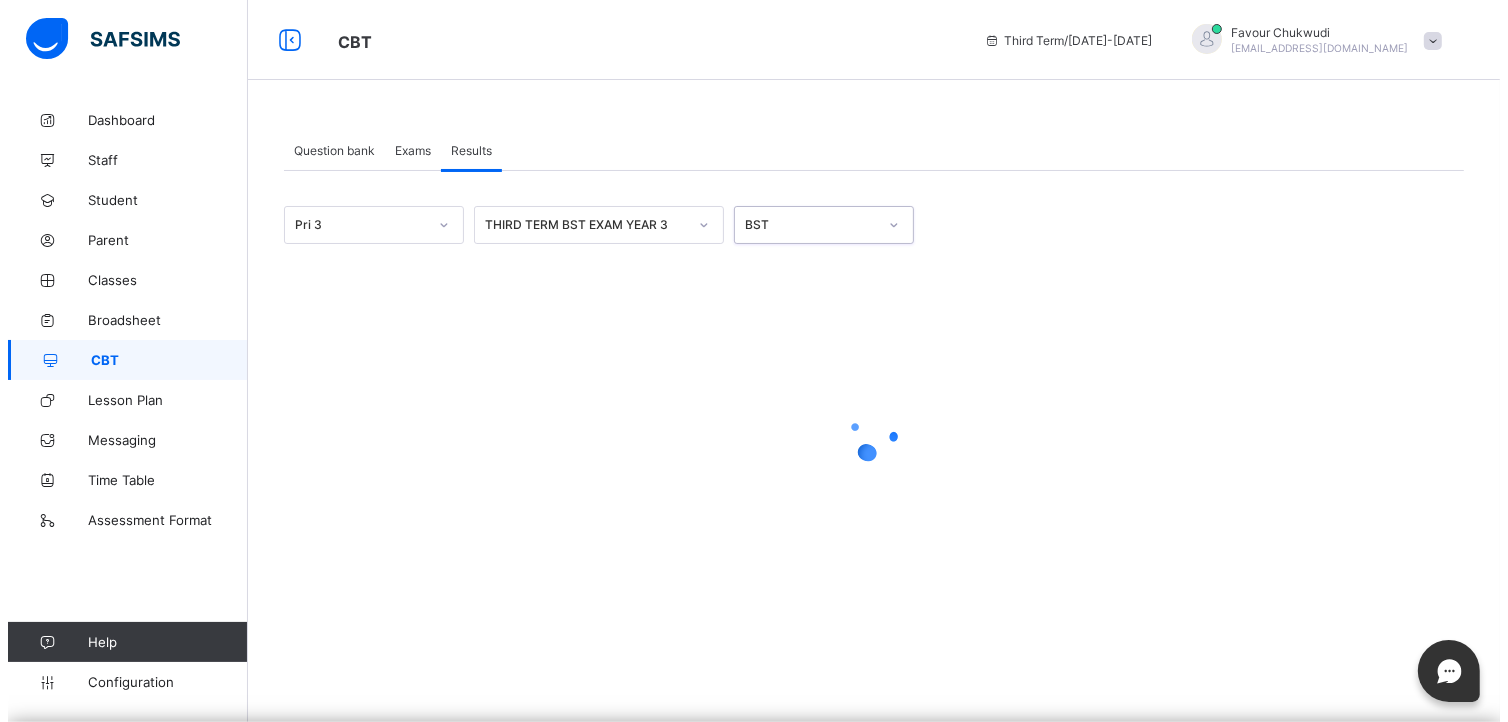 scroll, scrollTop: 0, scrollLeft: 0, axis: both 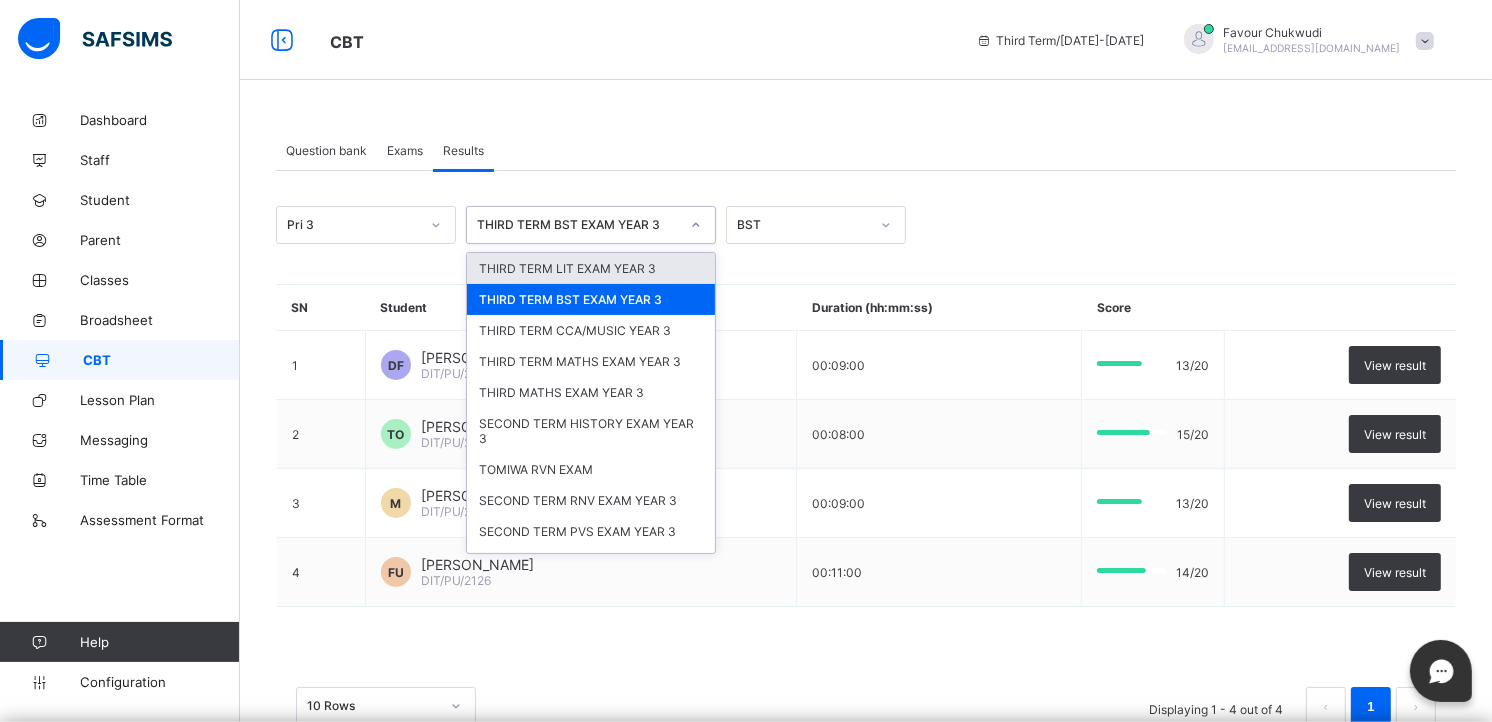 click on "THIRD TERM BST EXAM YEAR 3" at bounding box center [578, 225] 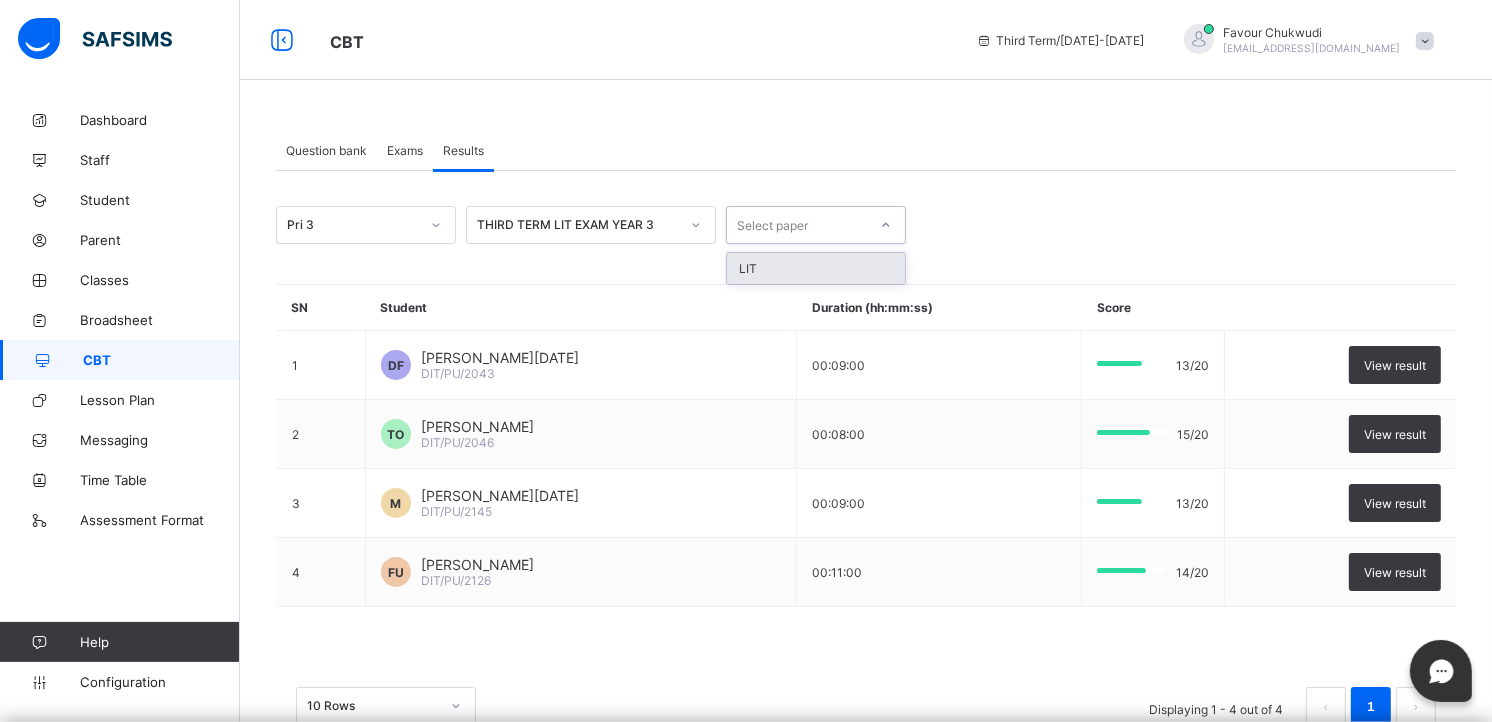 click on "Select paper" at bounding box center [797, 225] 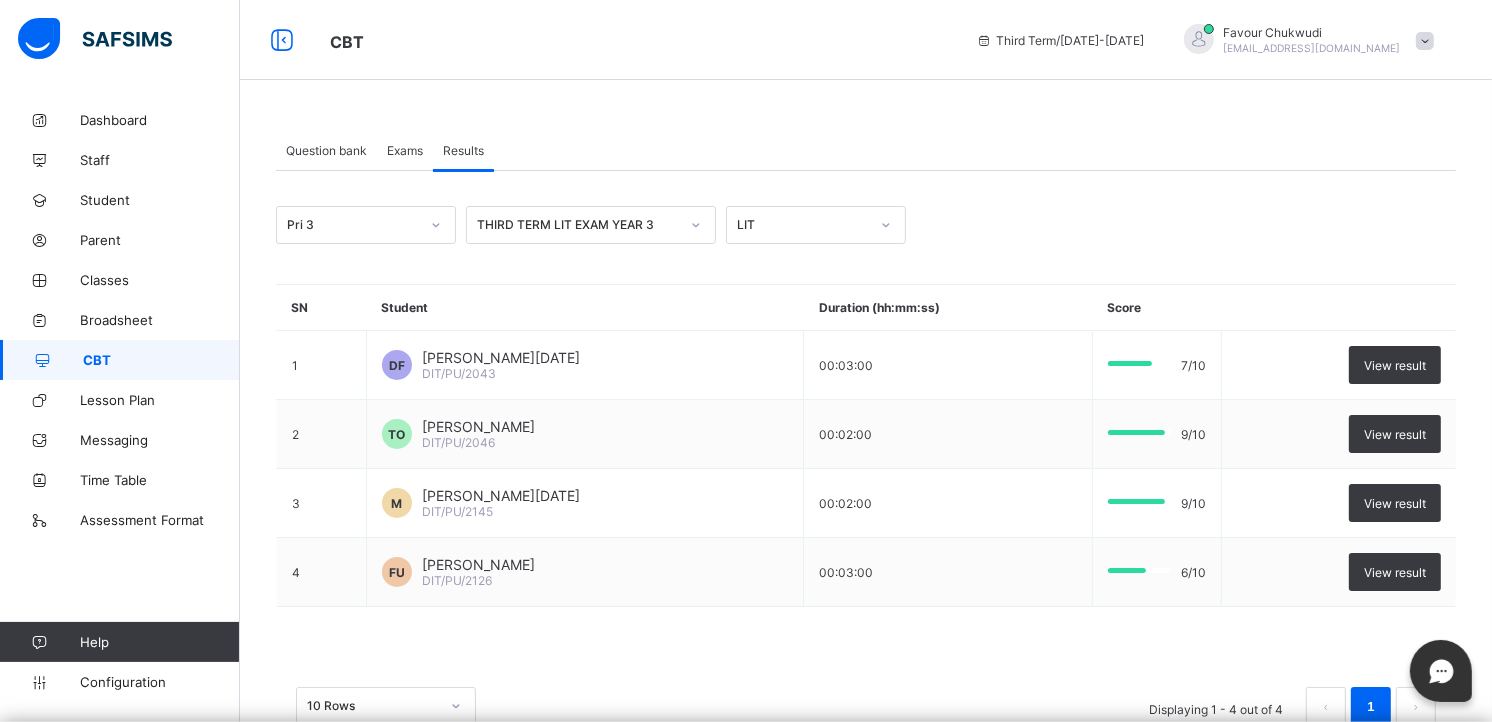 click on "Favour    Chukwudi giftchukwudi5@gmail.com" at bounding box center (1304, 40) 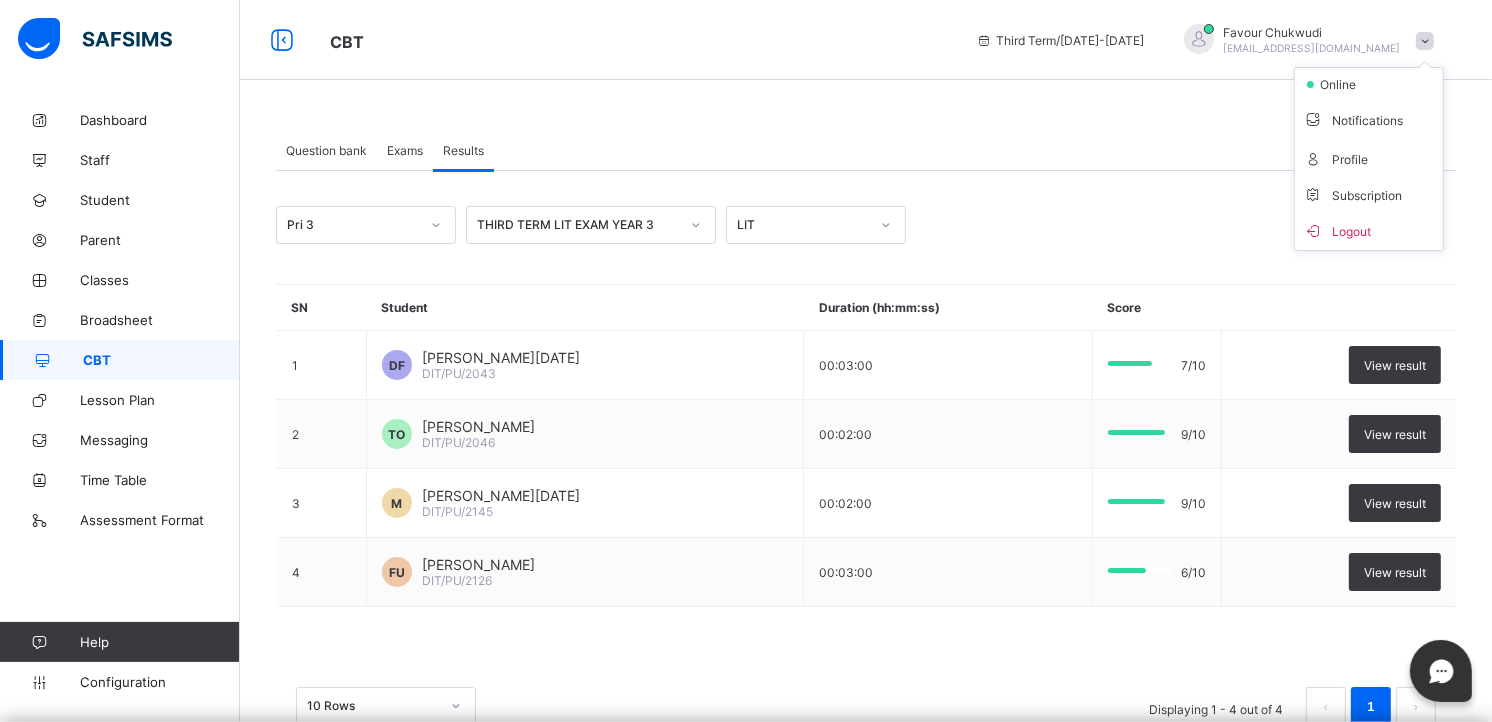 click on "Favour    Chukwudi giftchukwudi5@gmail.com" at bounding box center (1304, 40) 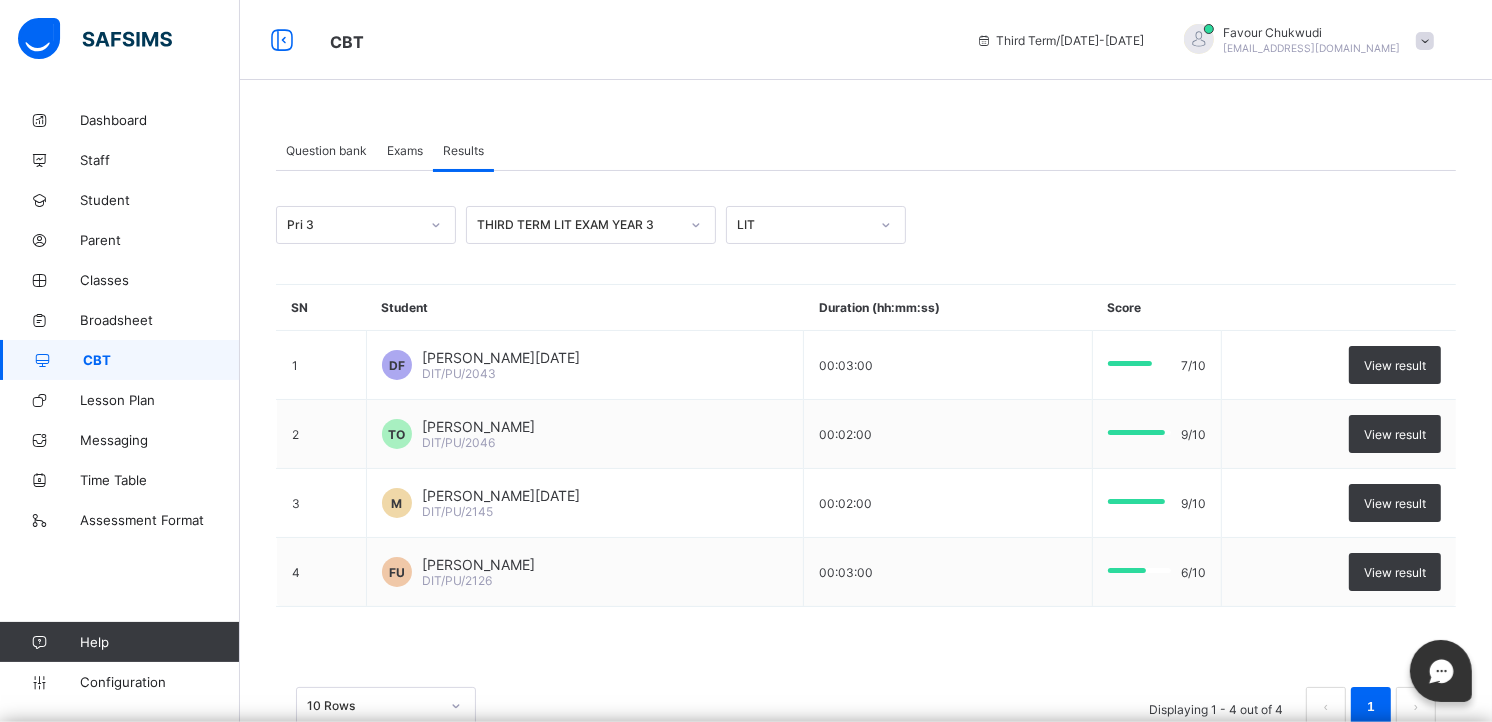 click on "giftchukwudi5@gmail.com" at bounding box center (1312, 48) 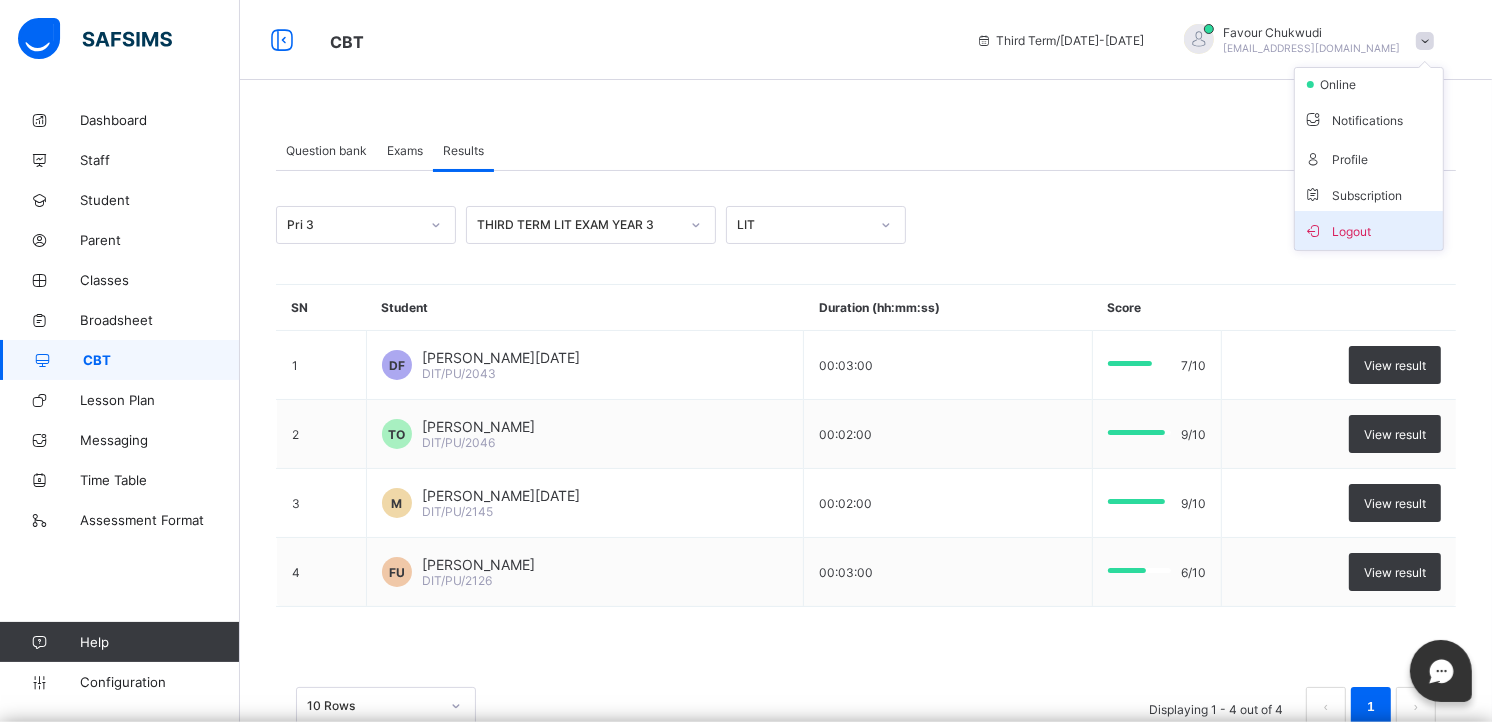 click on "Logout" at bounding box center (1369, 230) 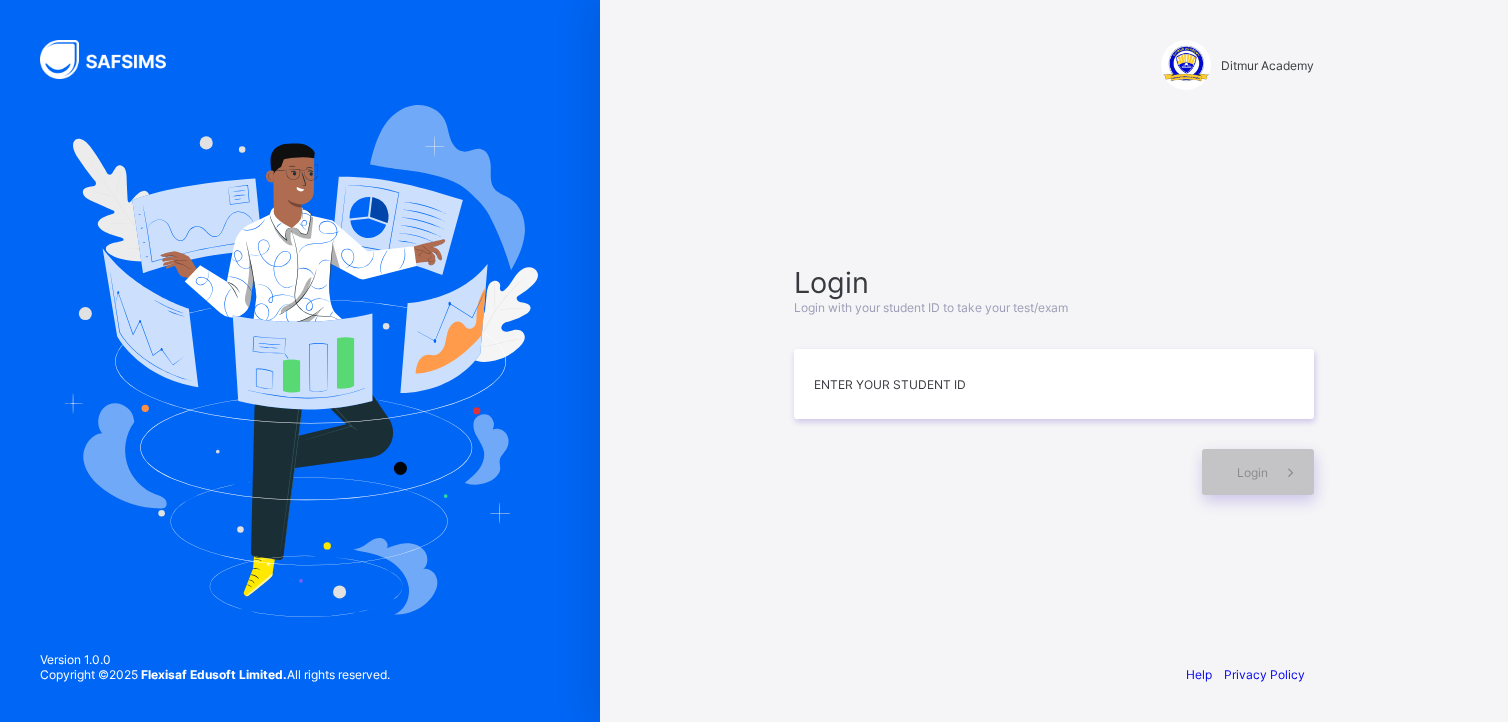 scroll, scrollTop: 0, scrollLeft: 0, axis: both 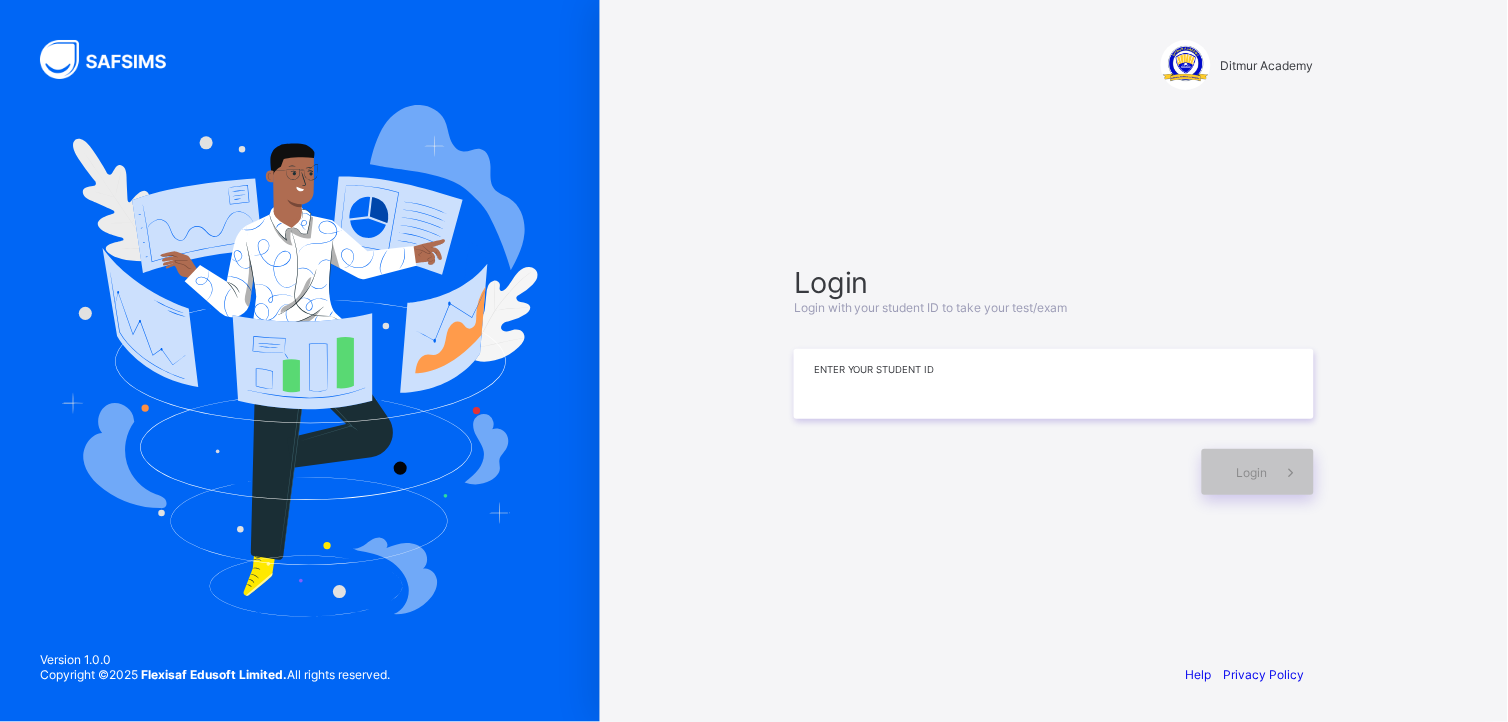 click at bounding box center (1054, 384) 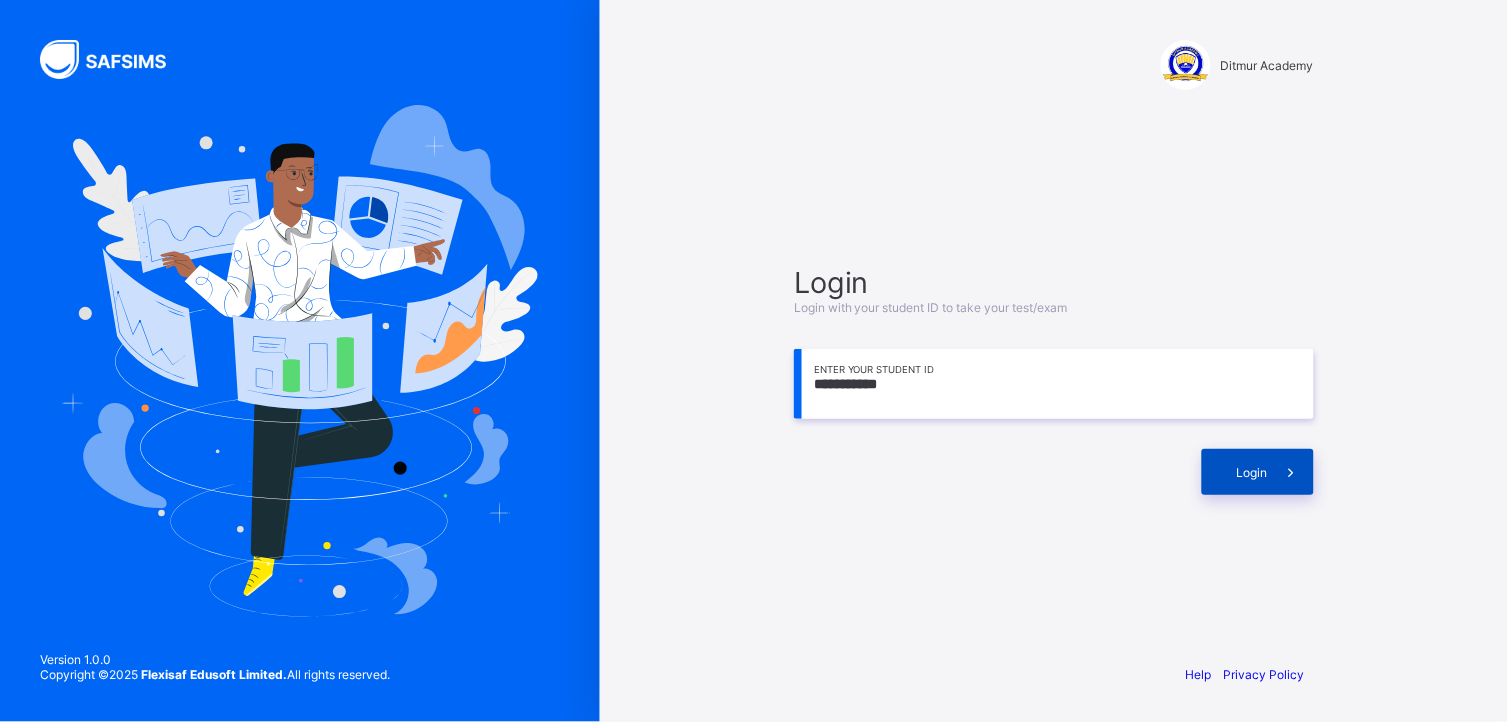 type on "**********" 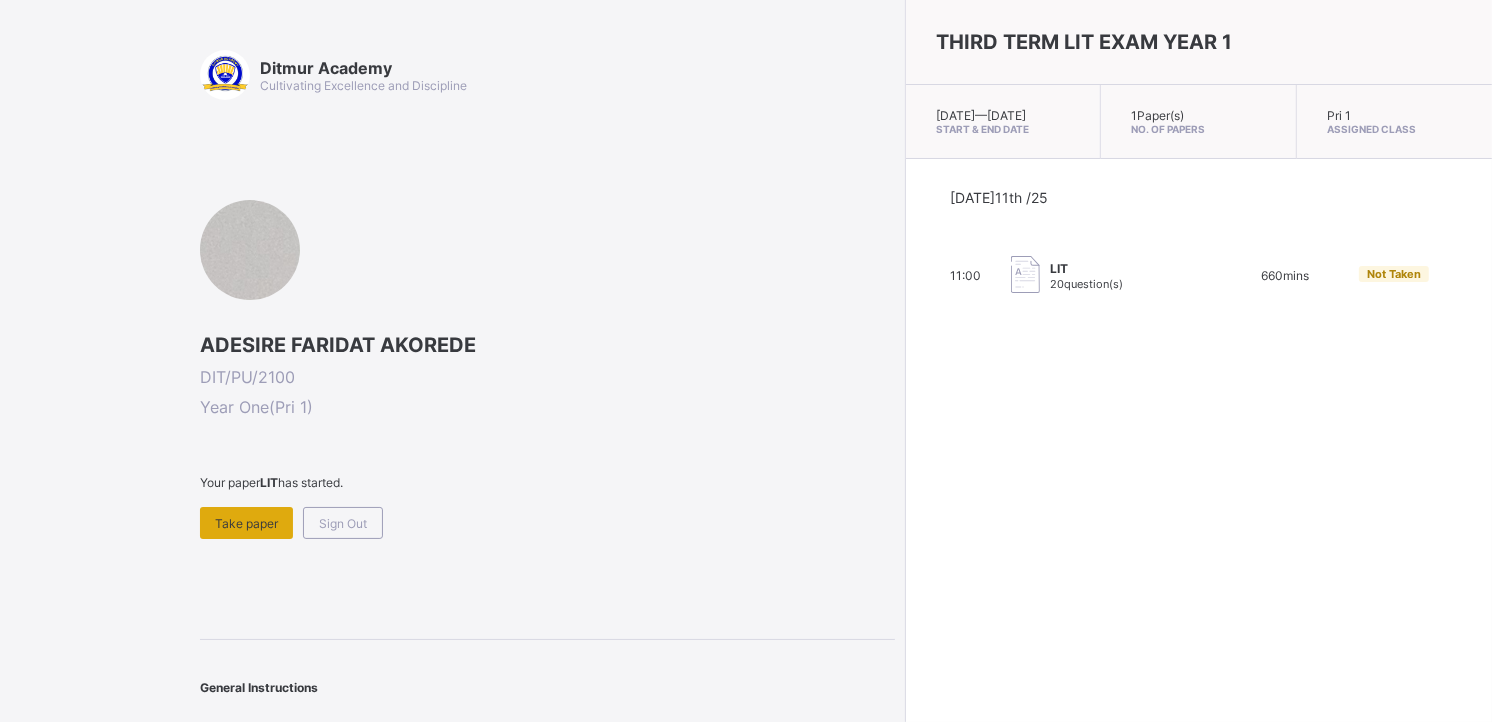 click on "Take paper" at bounding box center (246, 523) 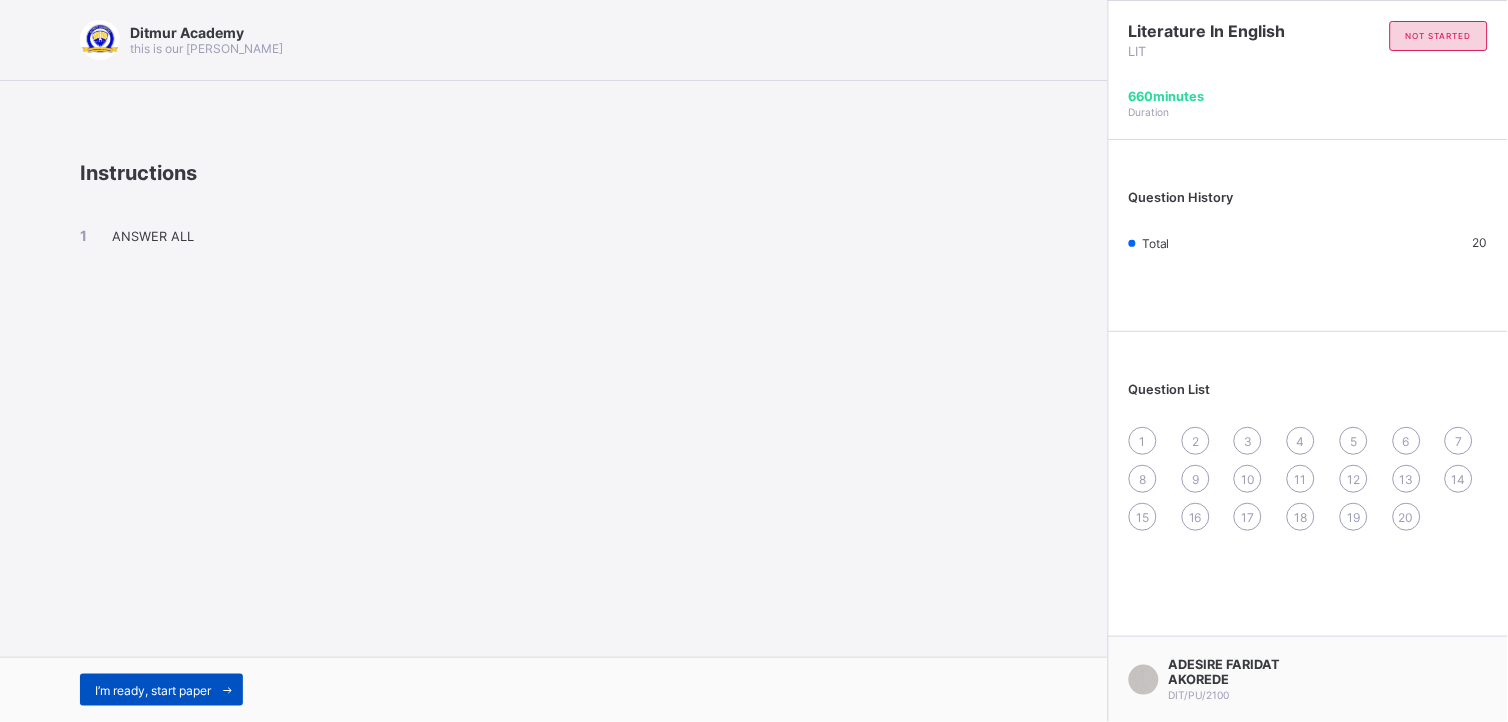 click on "I’m ready, start paper" at bounding box center [153, 690] 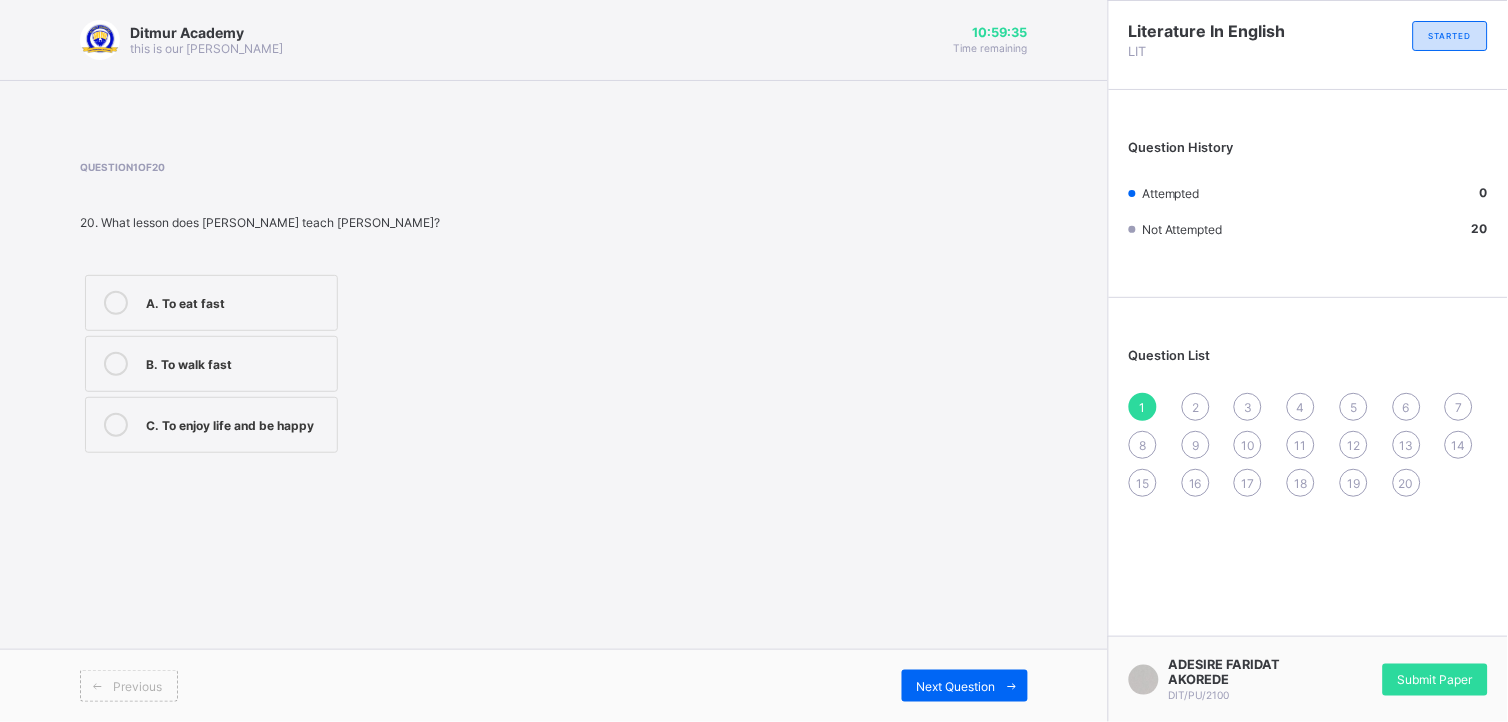 click at bounding box center (116, 425) 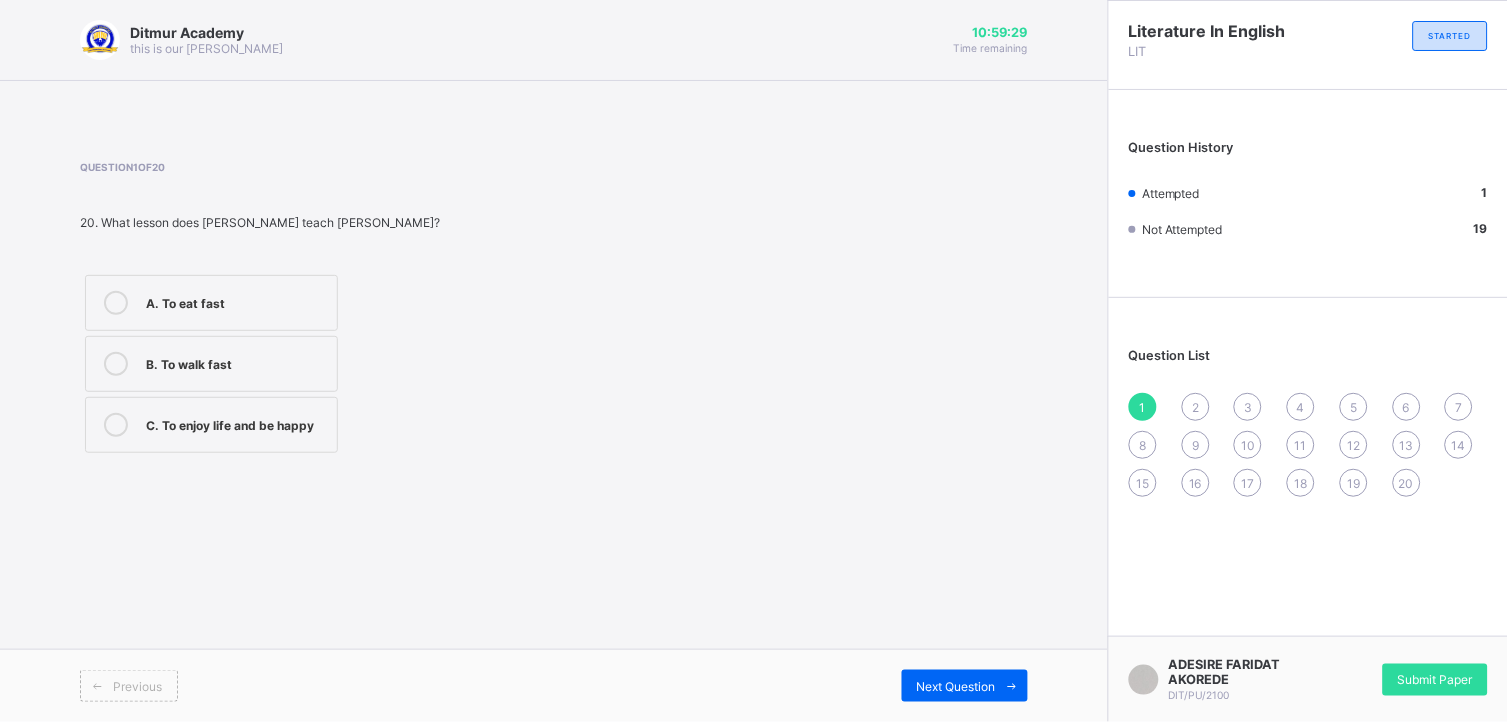 click on "2" at bounding box center [1195, 407] 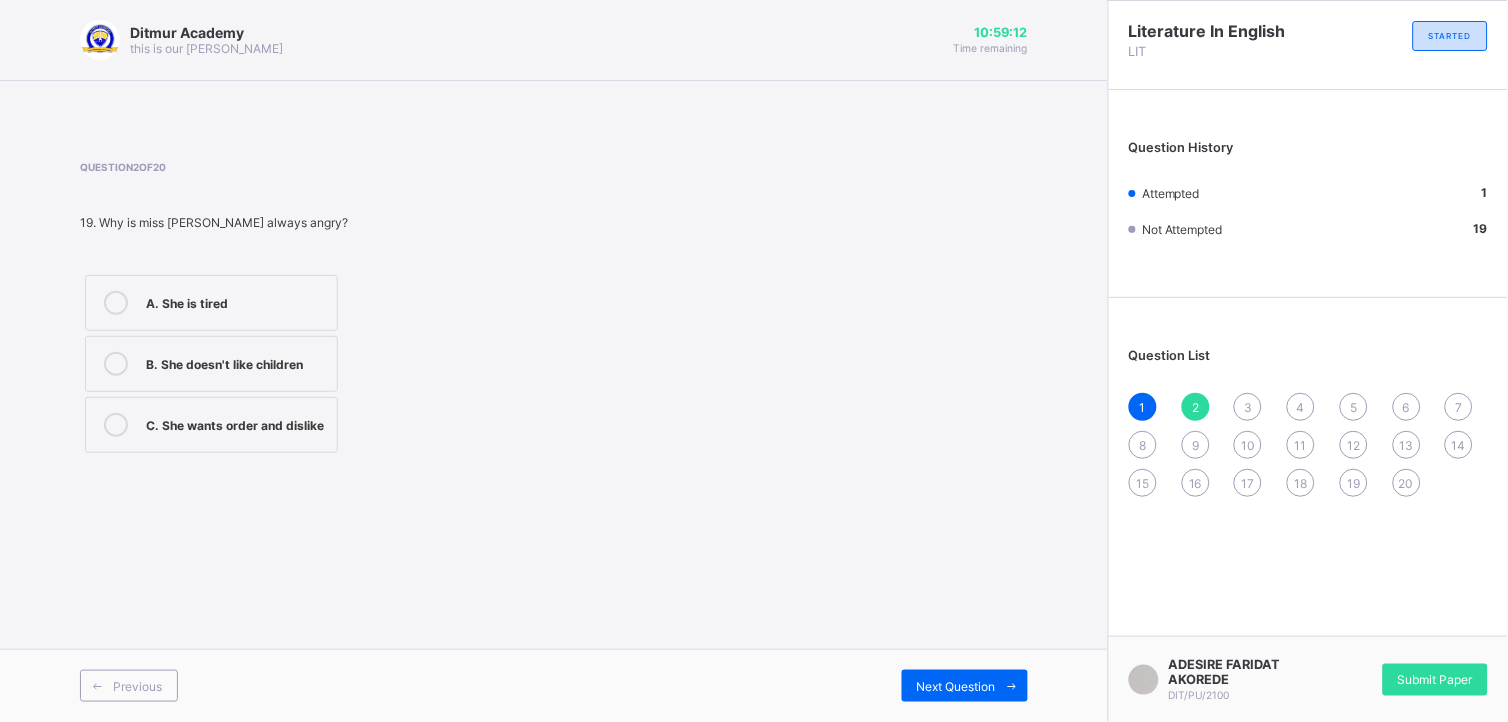 click at bounding box center [116, 425] 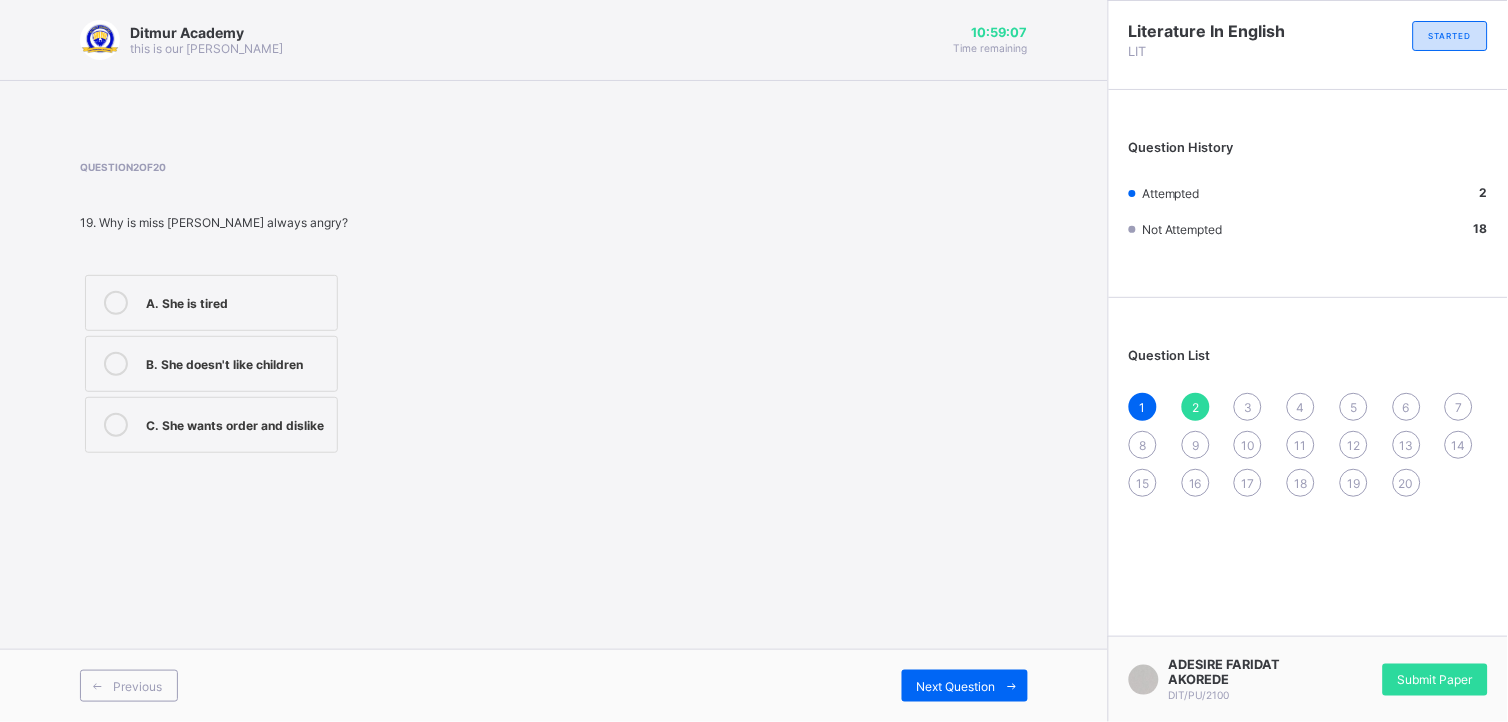 click on "3" at bounding box center (1248, 407) 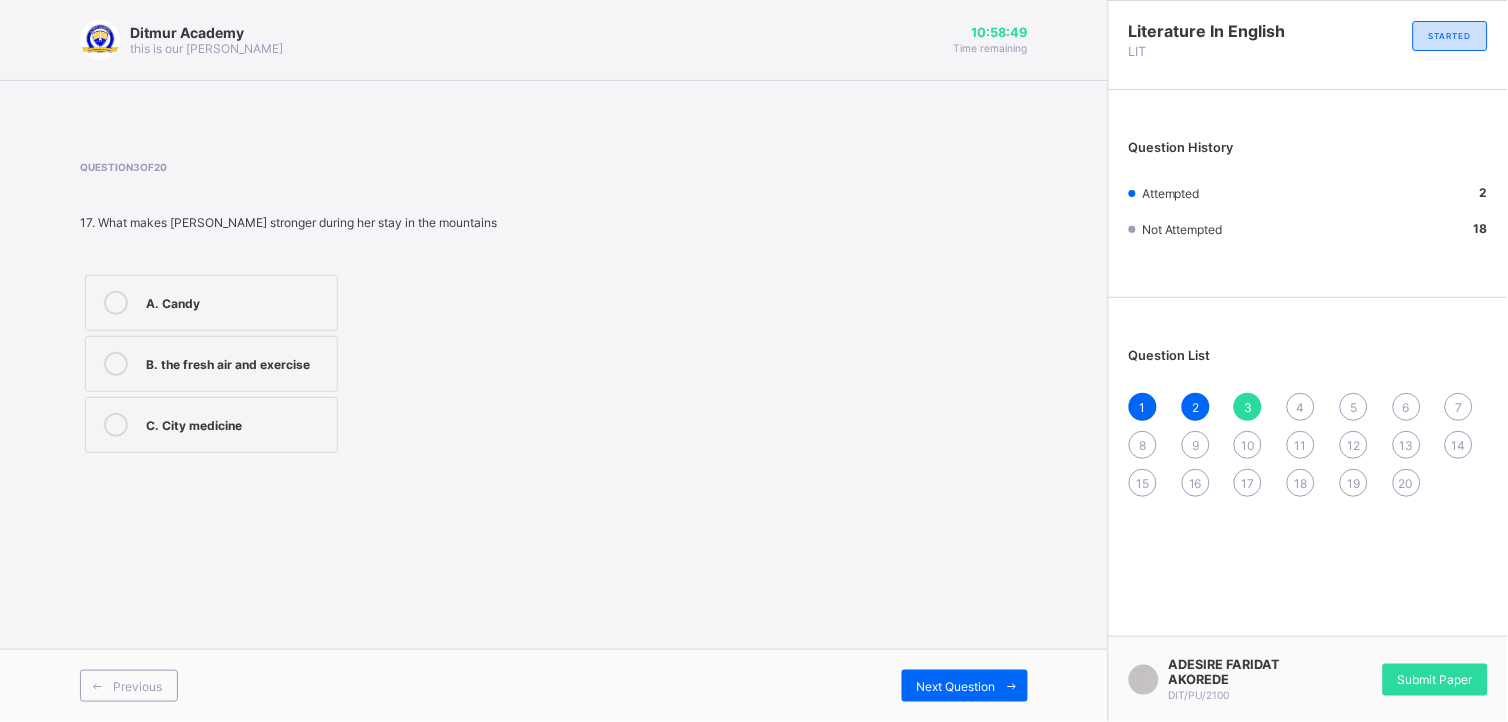 click at bounding box center (116, 425) 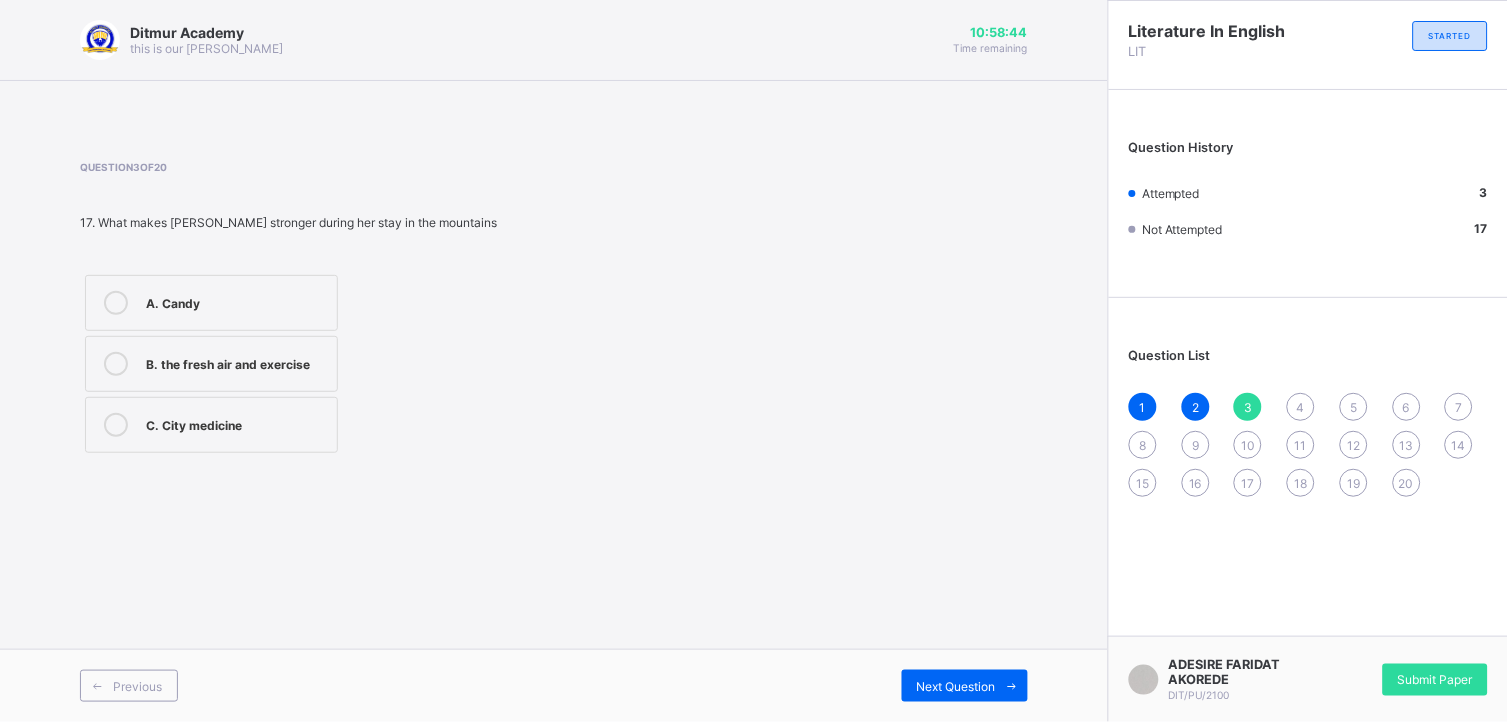 click on "4" at bounding box center (1301, 407) 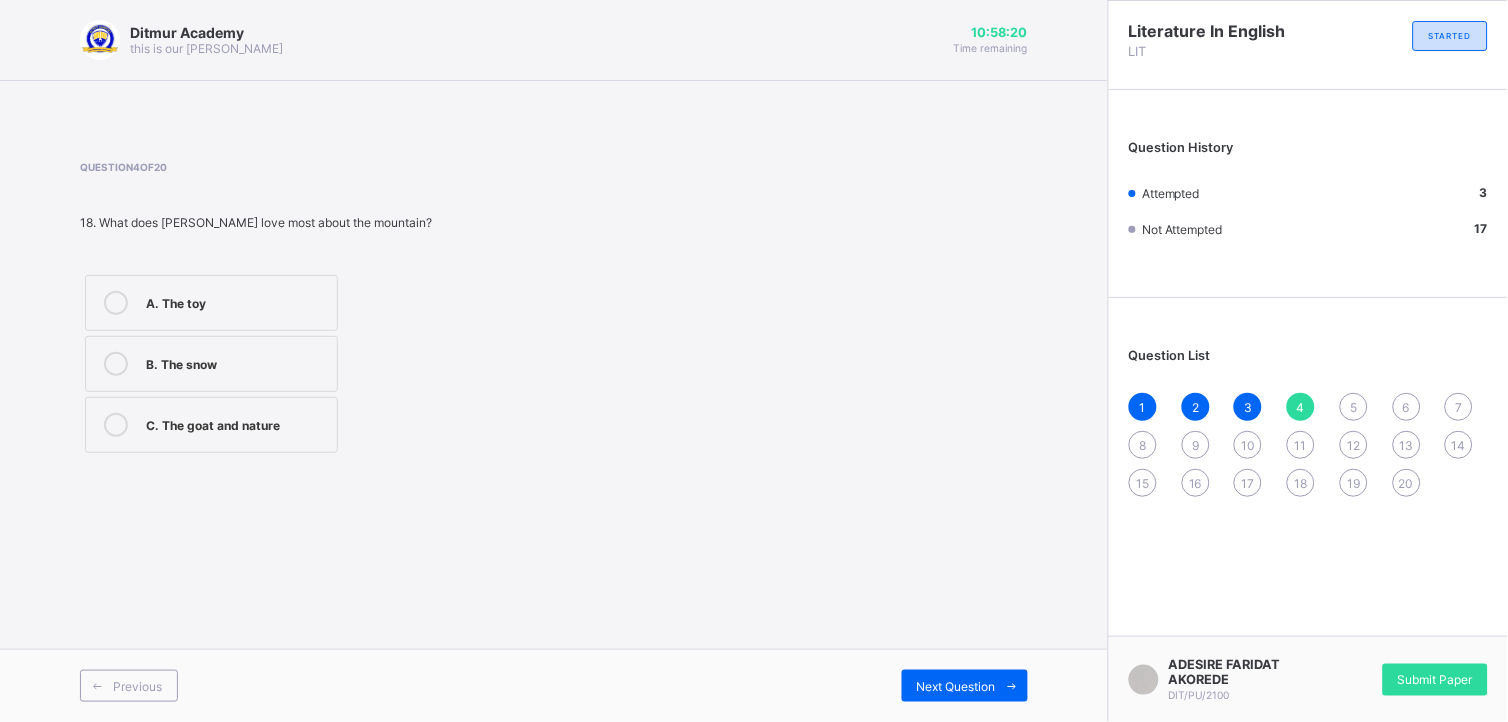 click at bounding box center (116, 425) 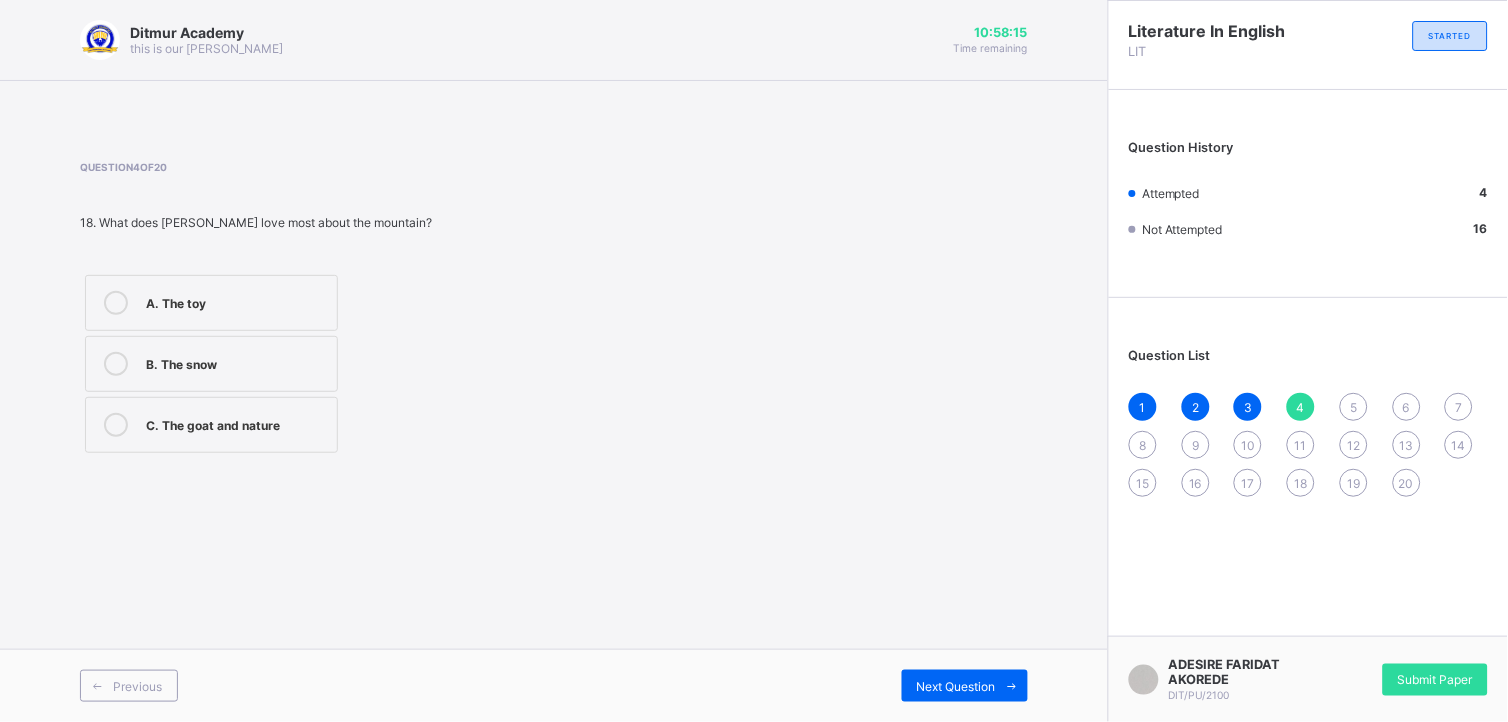 click on "5" at bounding box center [1354, 407] 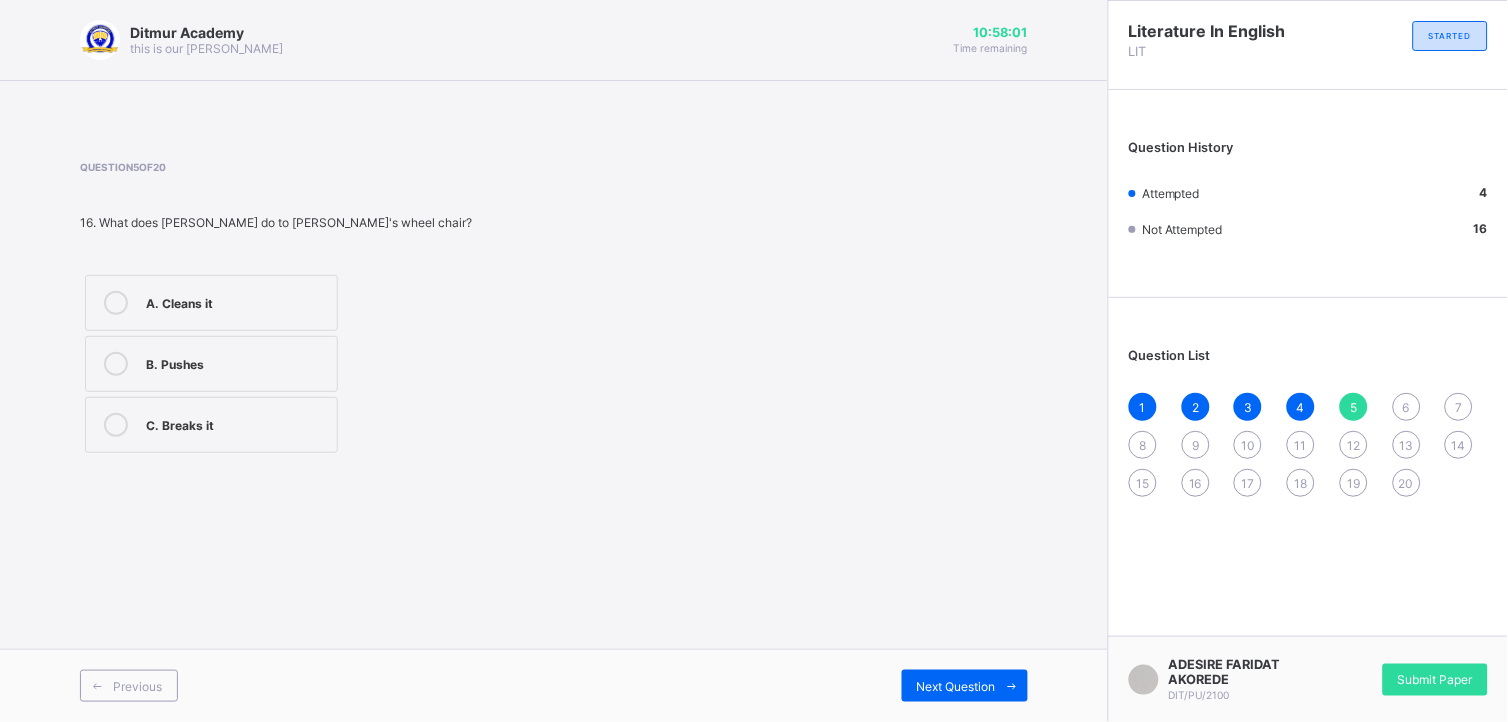 click at bounding box center [116, 364] 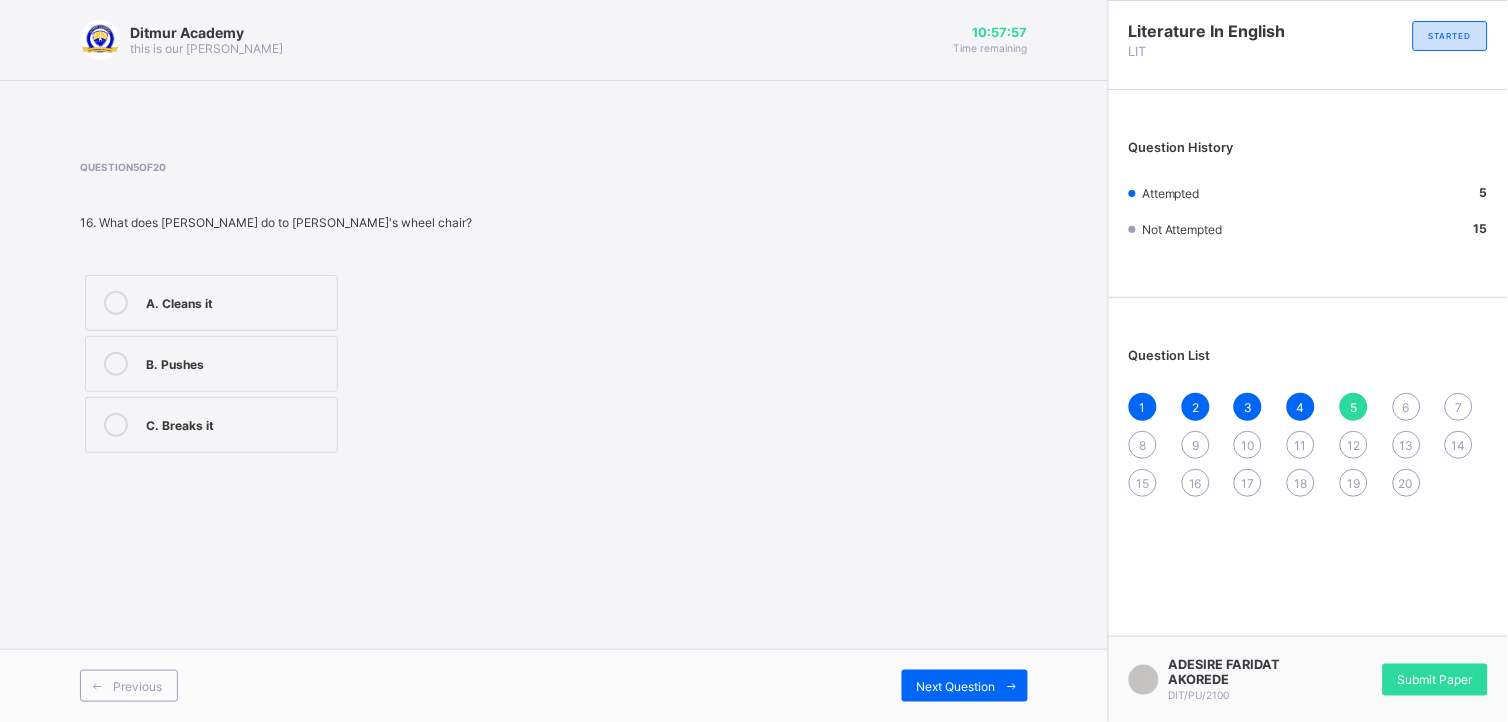 click on "6" at bounding box center (1407, 407) 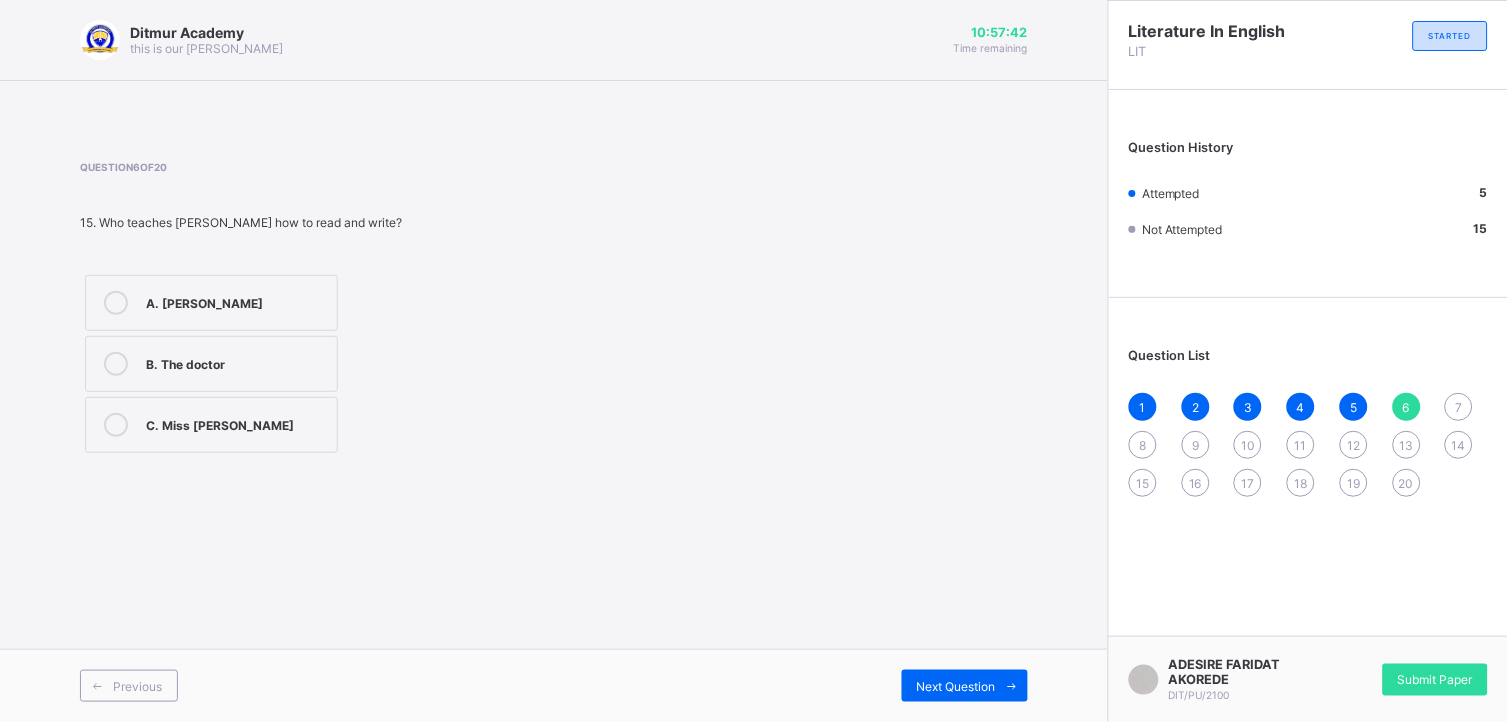 click at bounding box center (116, 425) 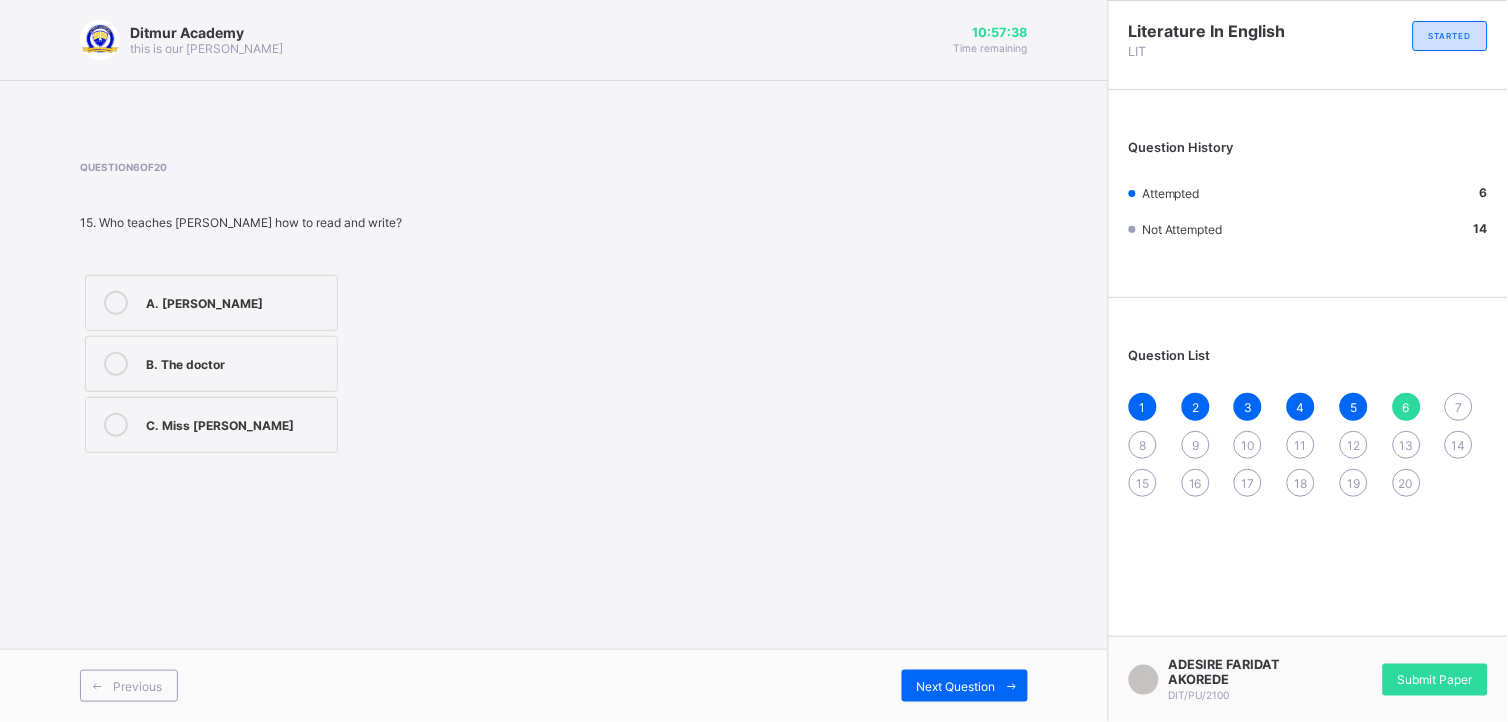 click on "7" at bounding box center [1459, 407] 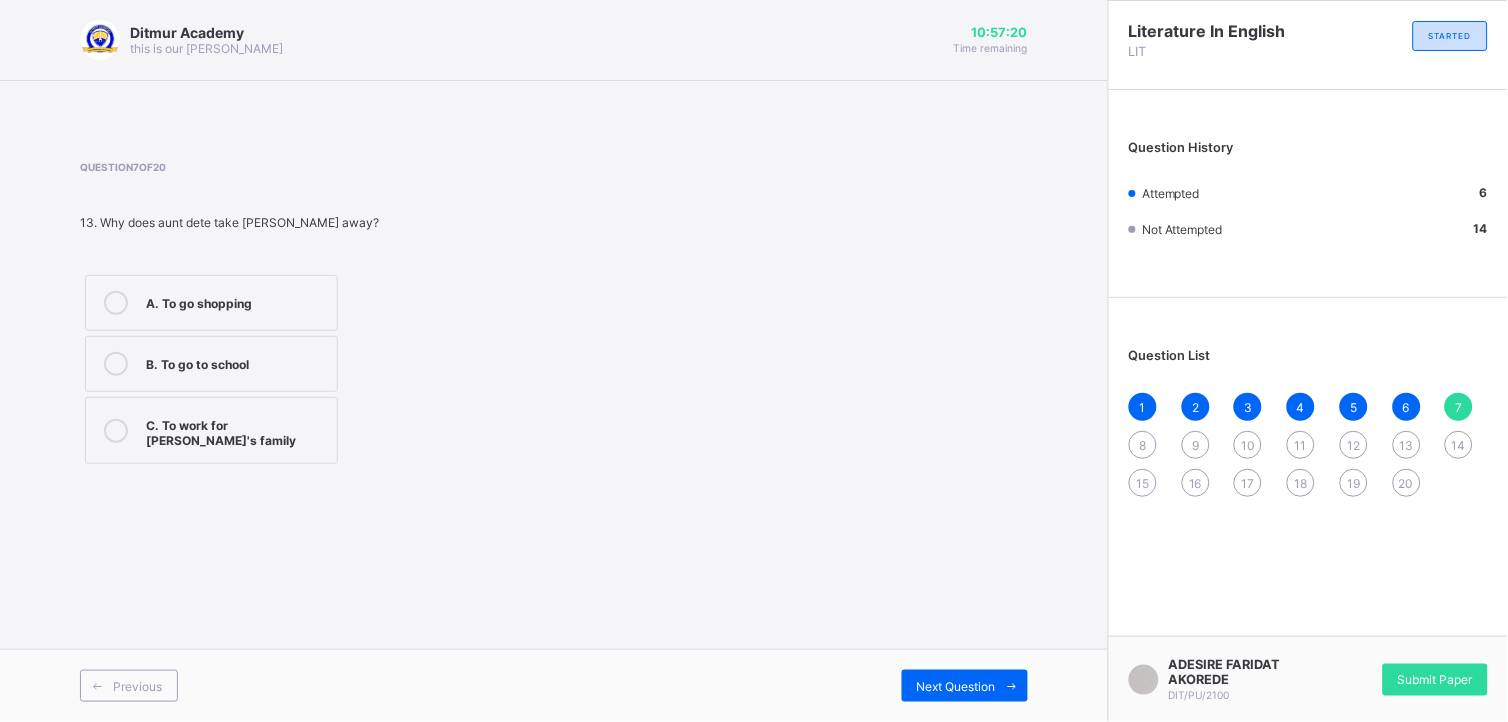 click at bounding box center (116, 431) 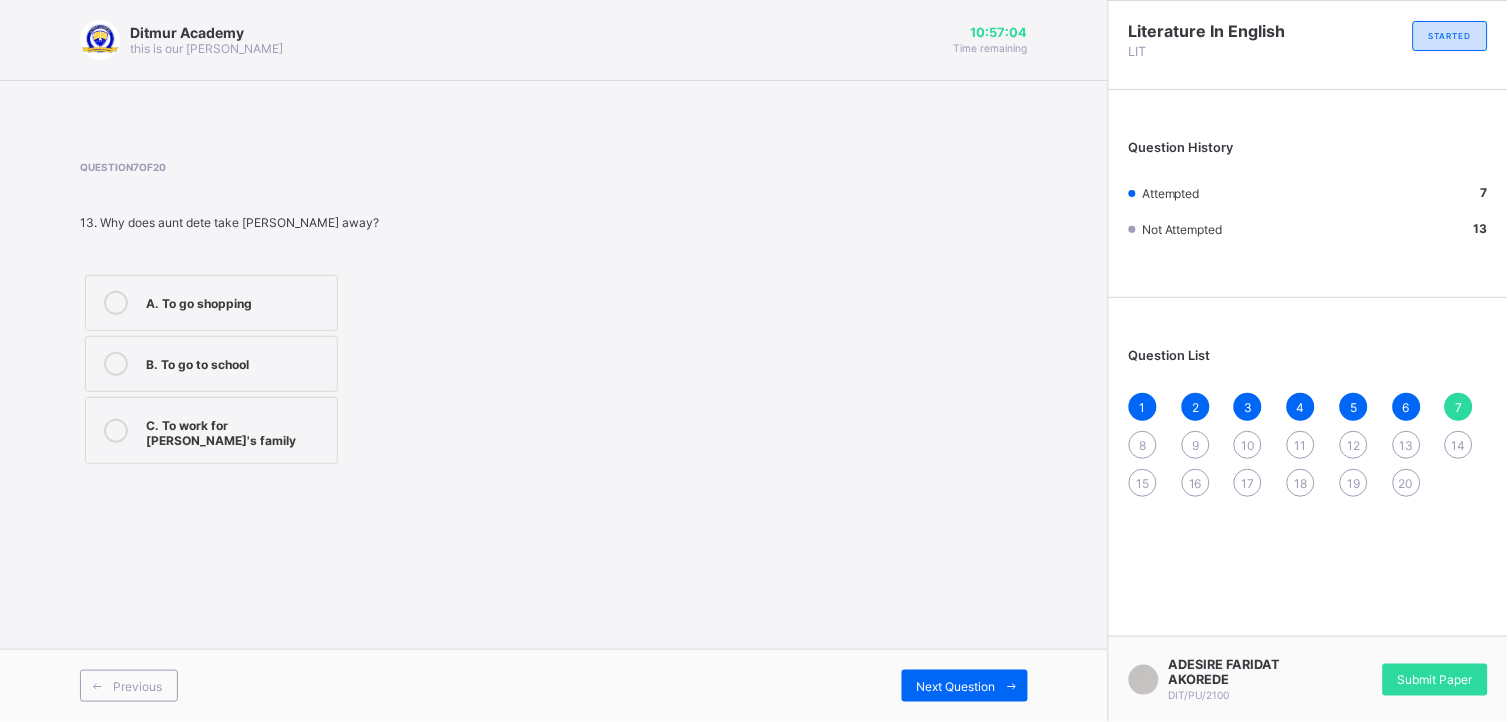 click on "7" at bounding box center [1459, 407] 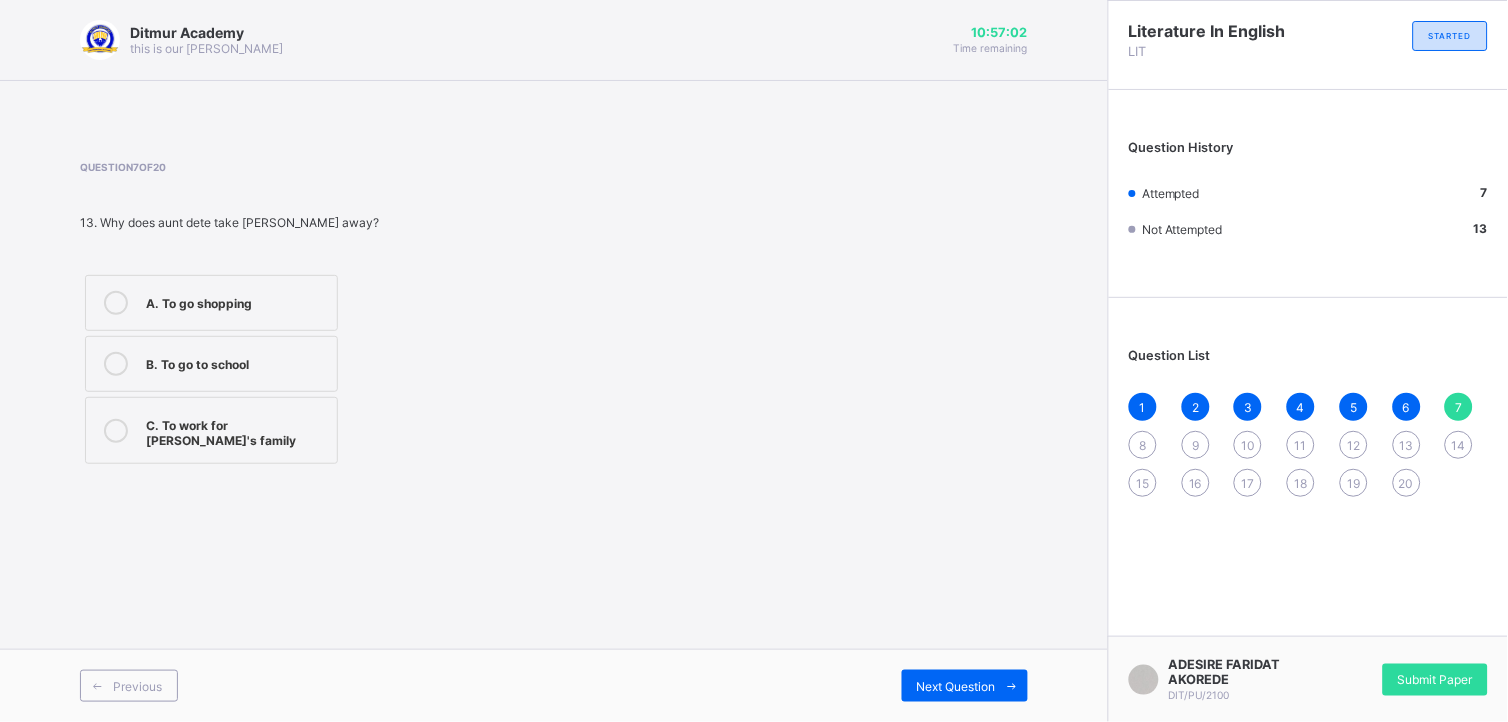 click on "8" at bounding box center (1143, 445) 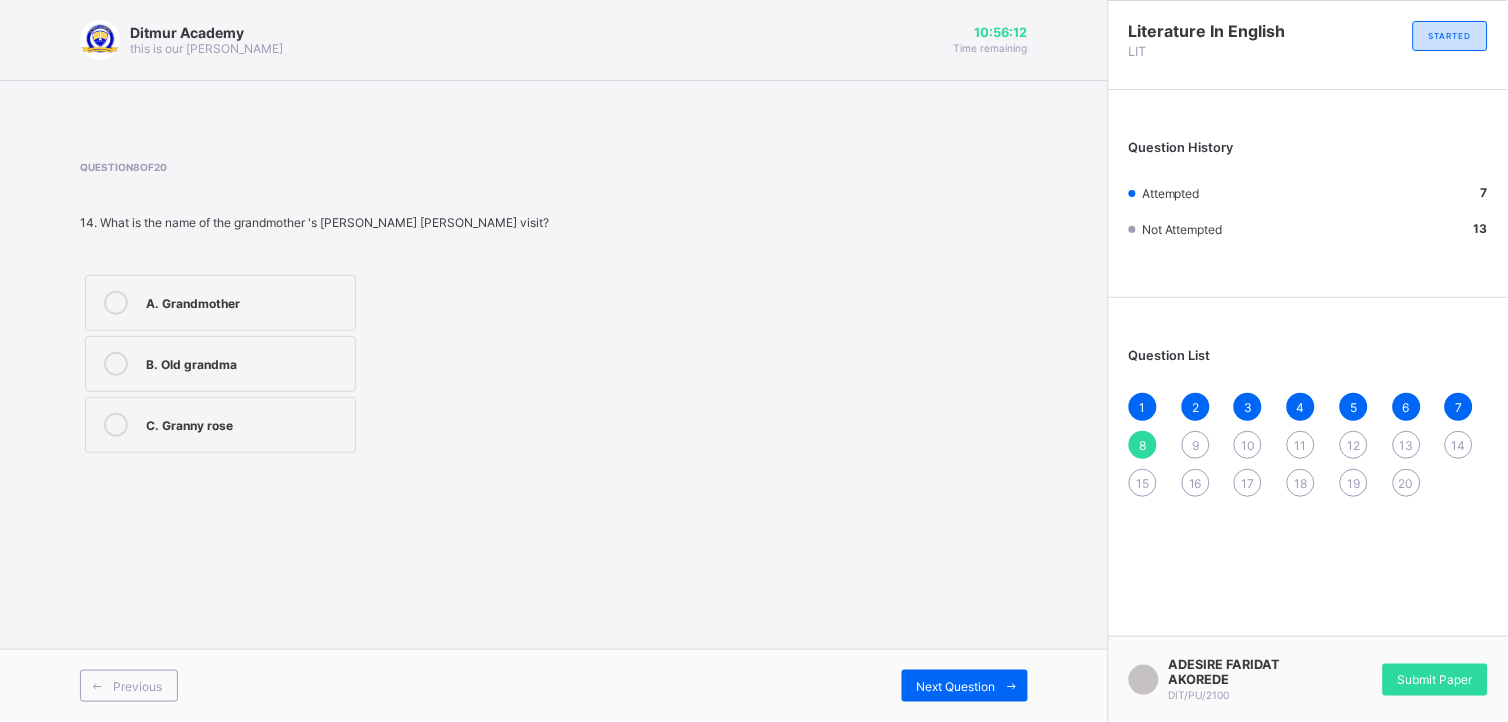 click at bounding box center (116, 425) 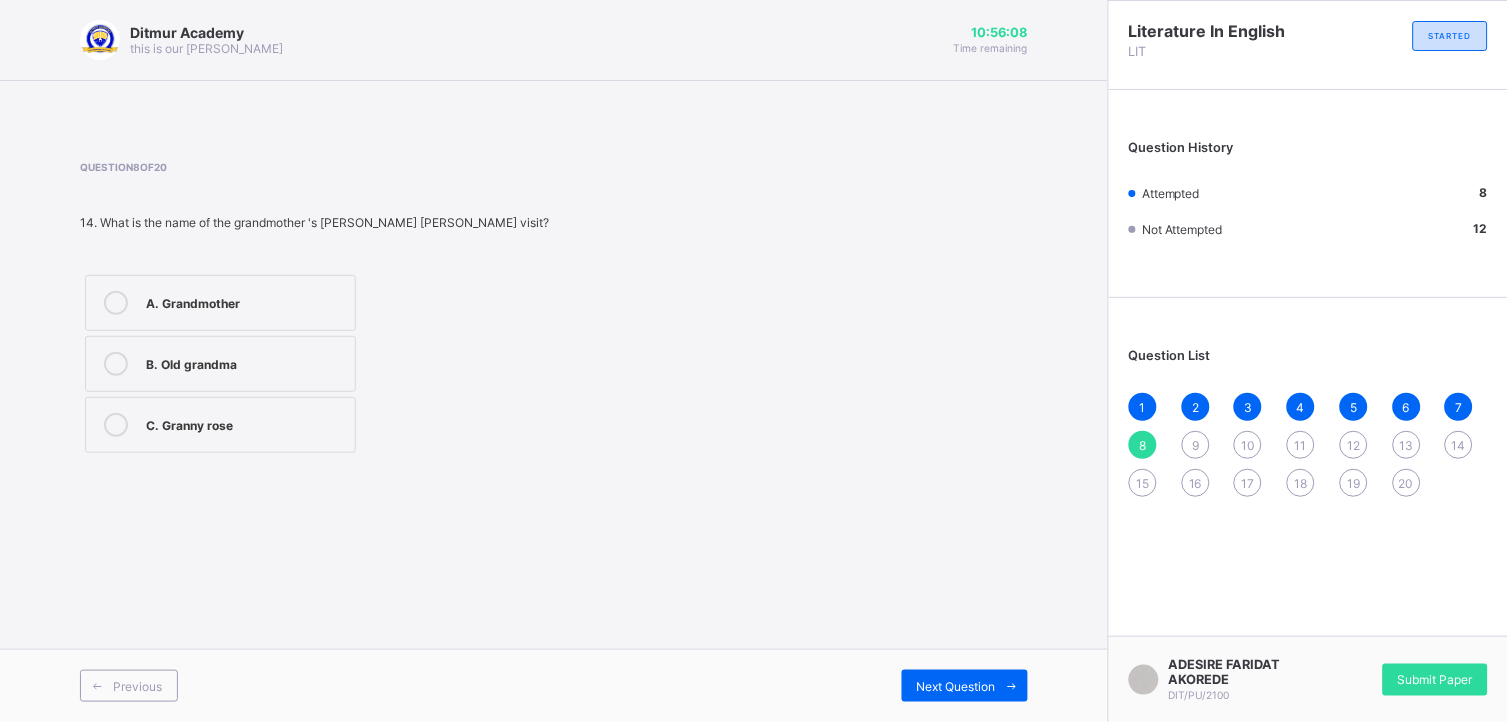 click on "9" at bounding box center [1196, 445] 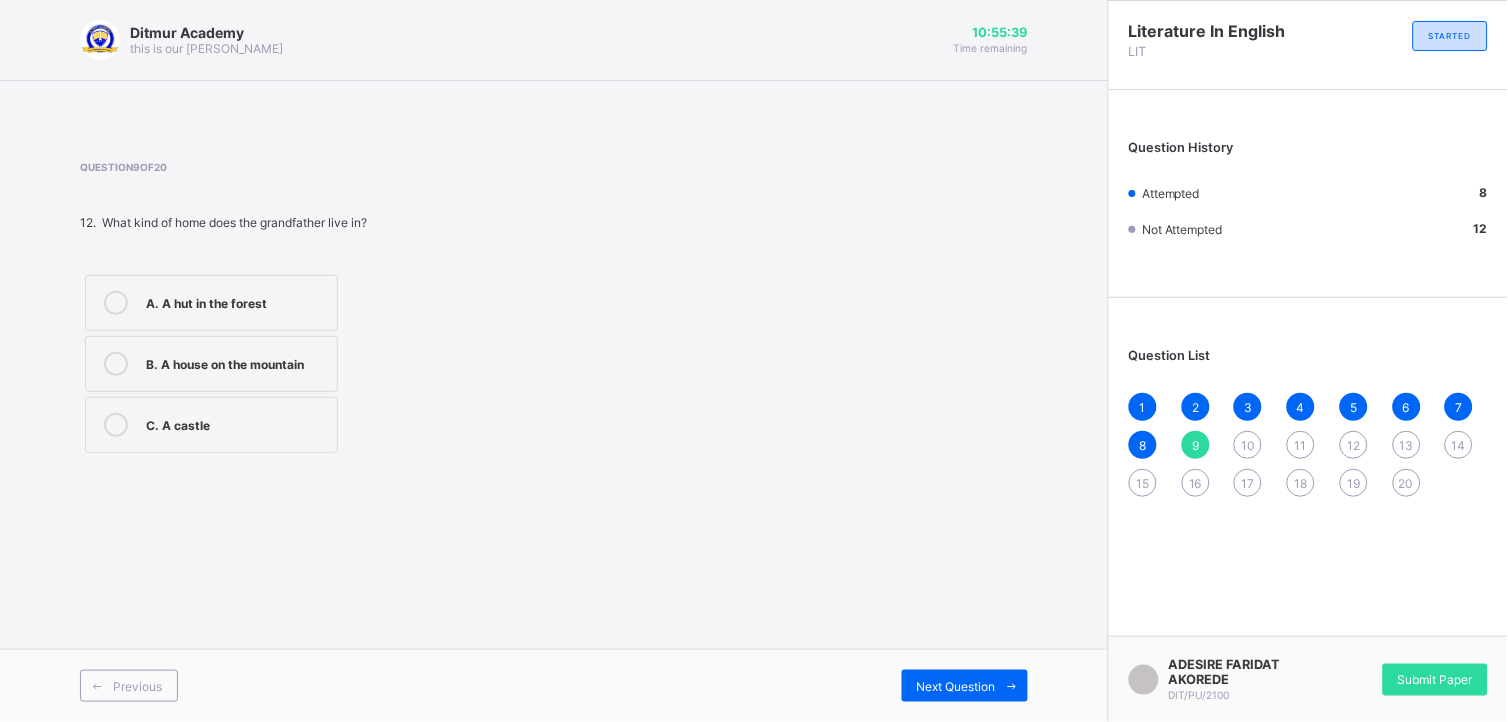 click at bounding box center (116, 364) 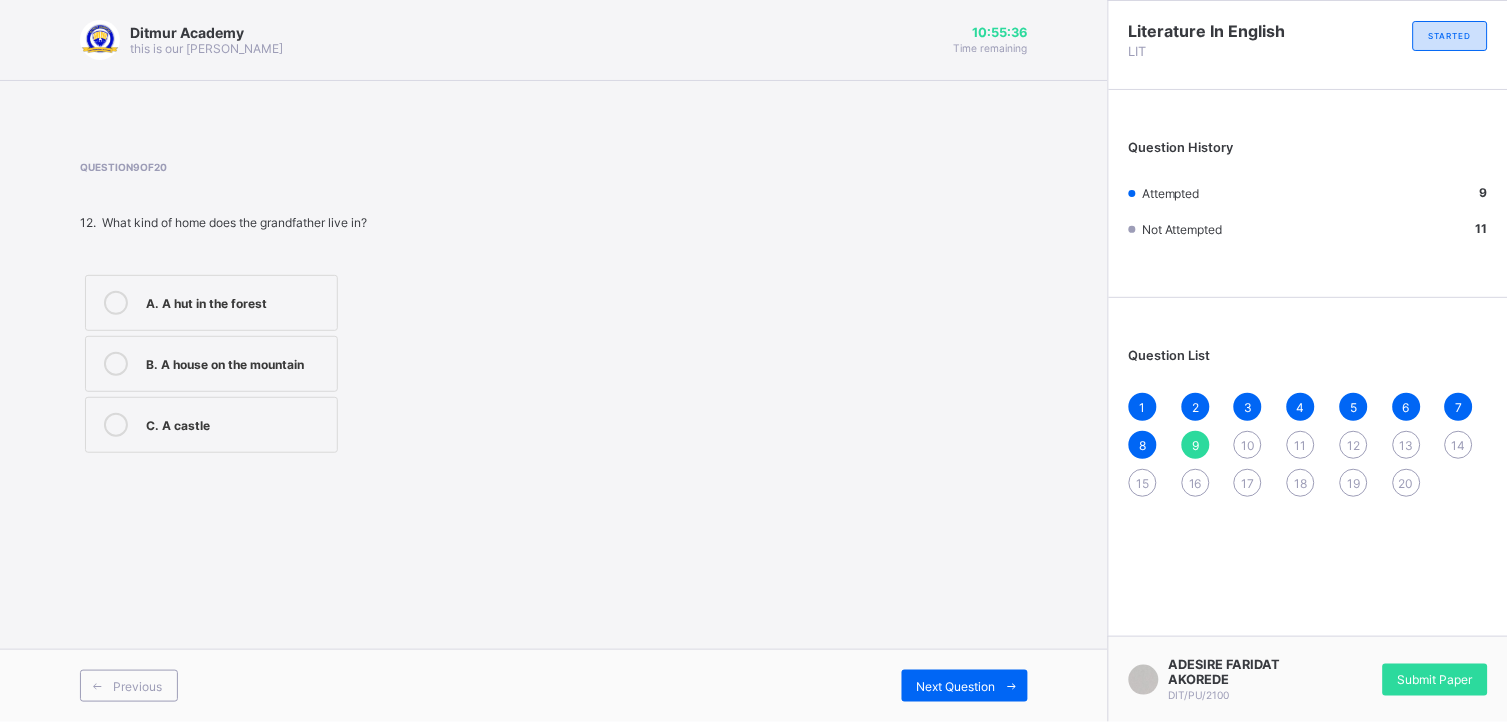 click on "10" at bounding box center (1248, 445) 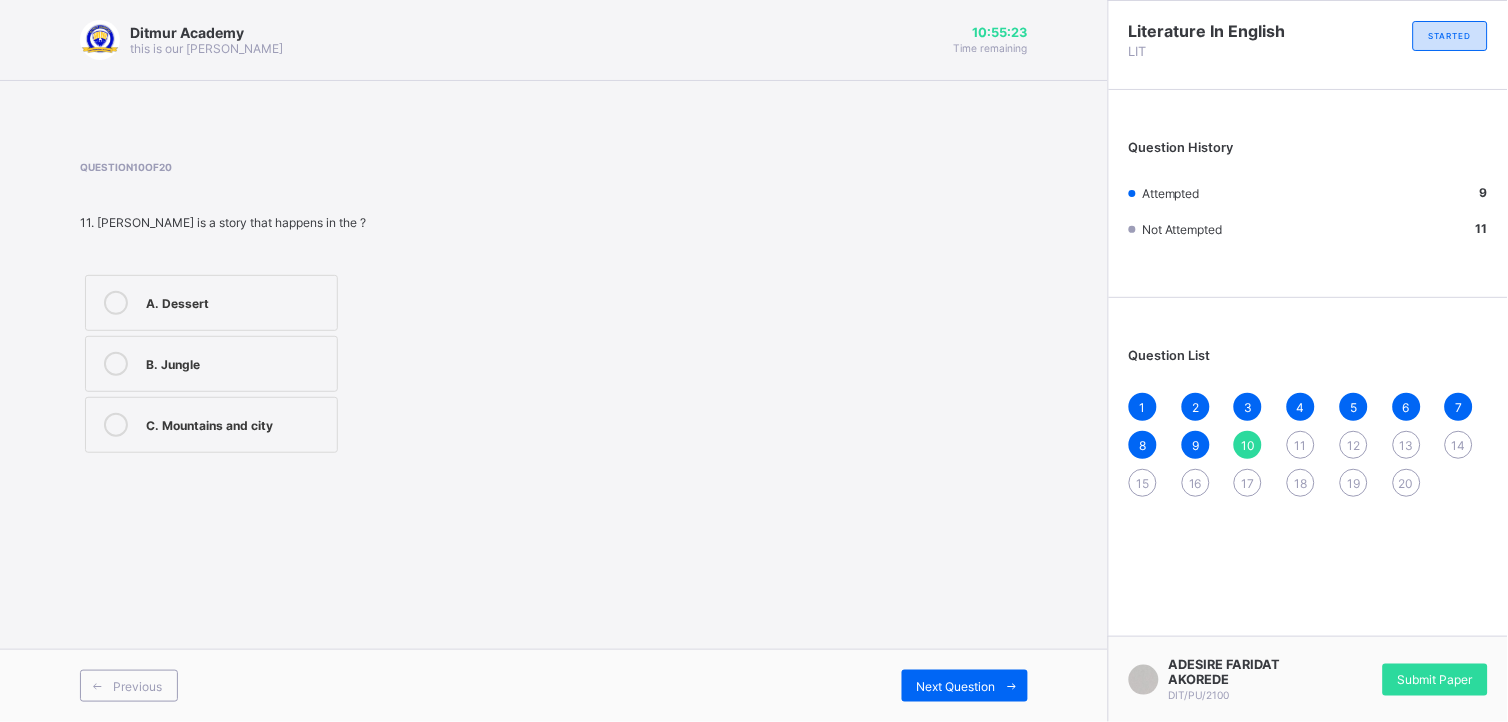 click at bounding box center [116, 425] 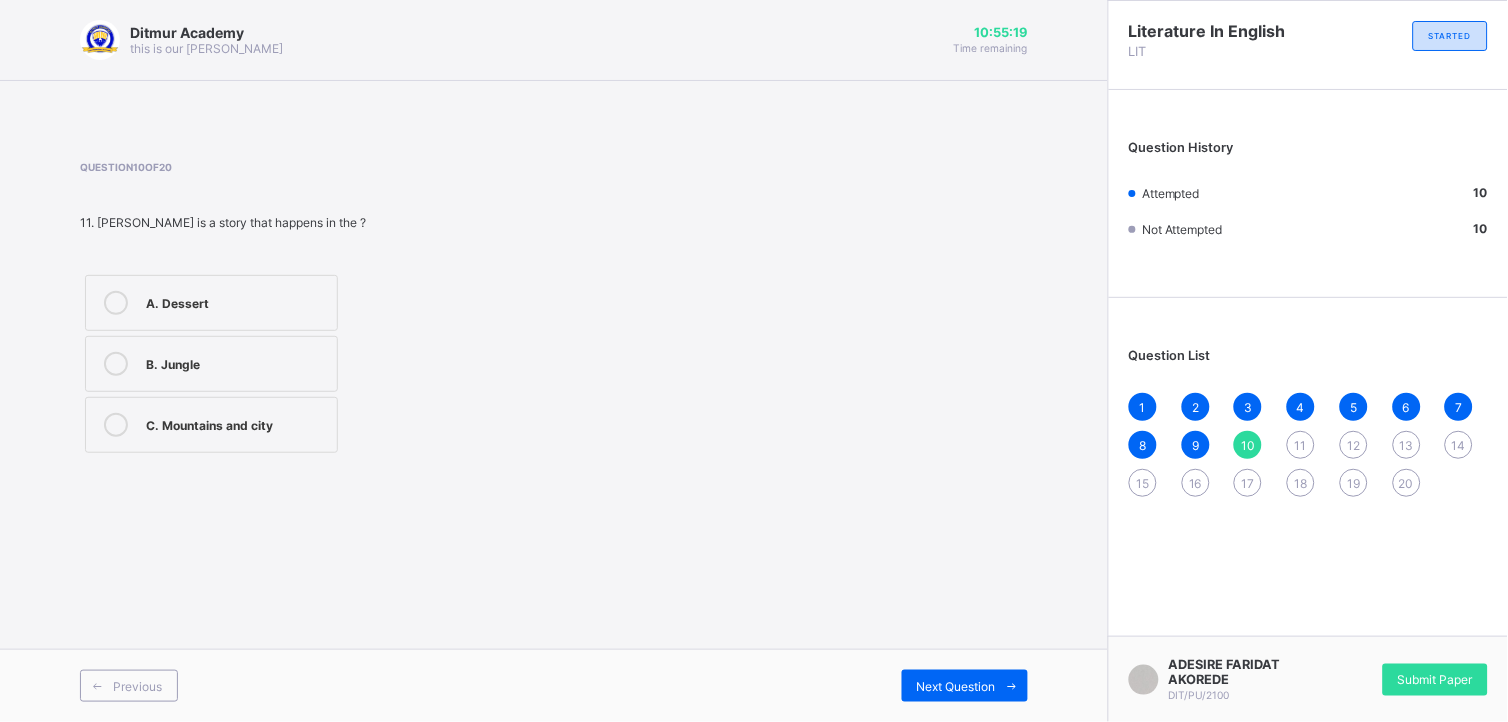 click on "11" at bounding box center [1301, 445] 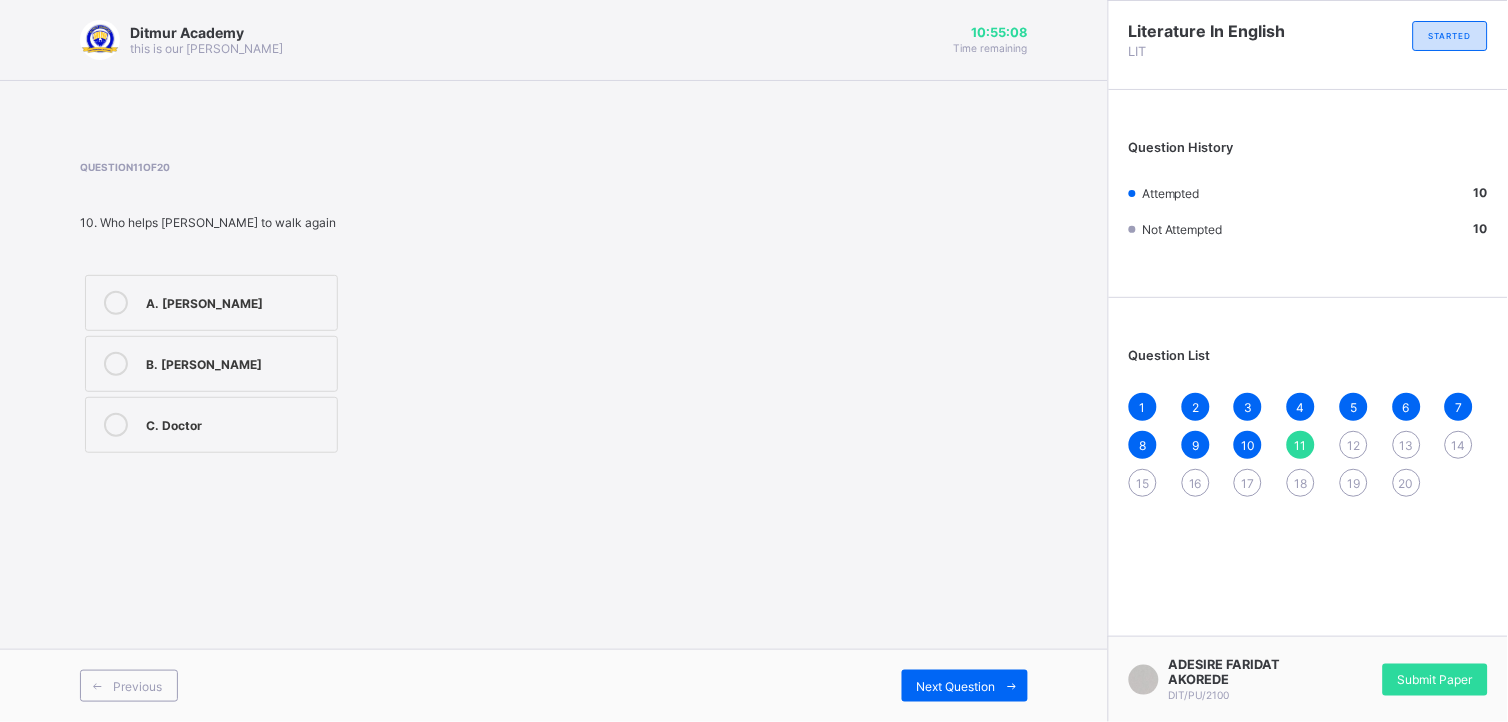 click at bounding box center [116, 425] 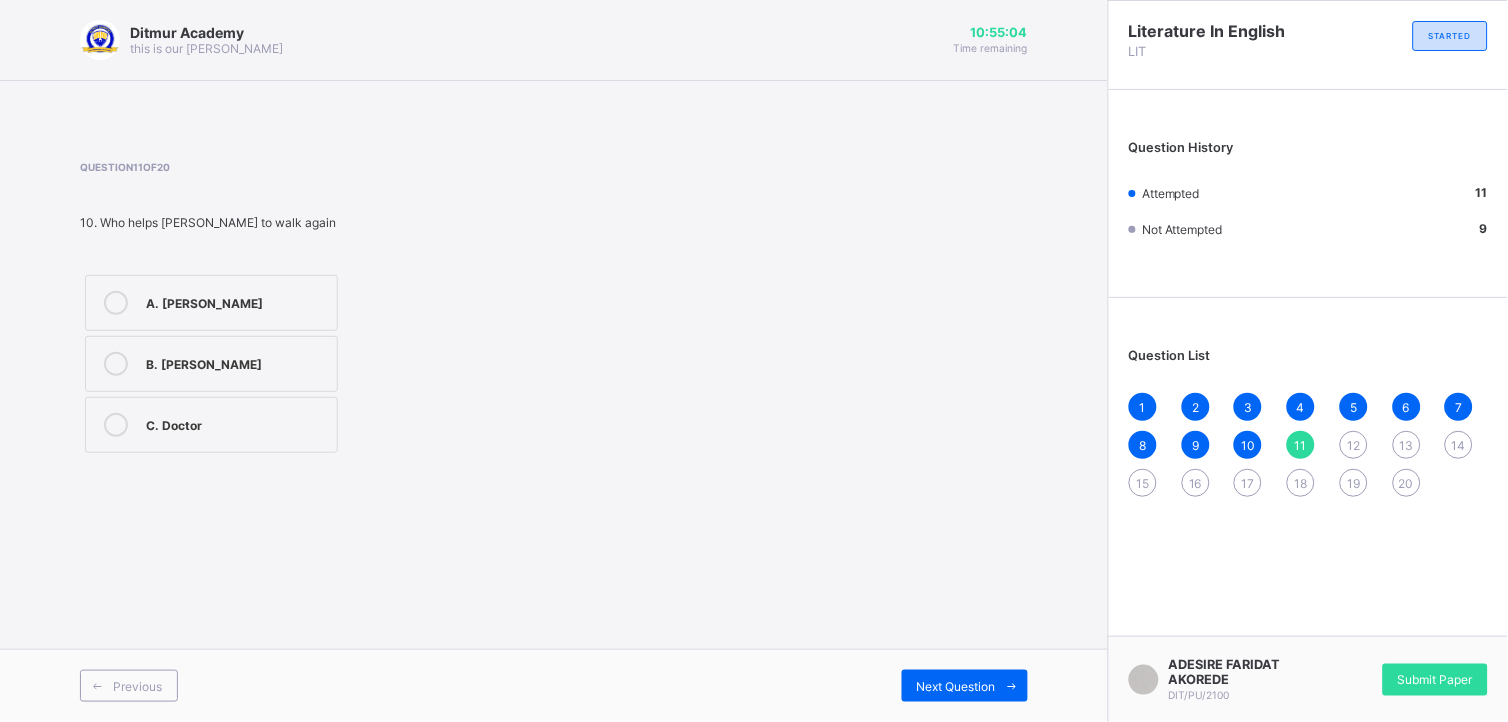 click on "12" at bounding box center (1354, 445) 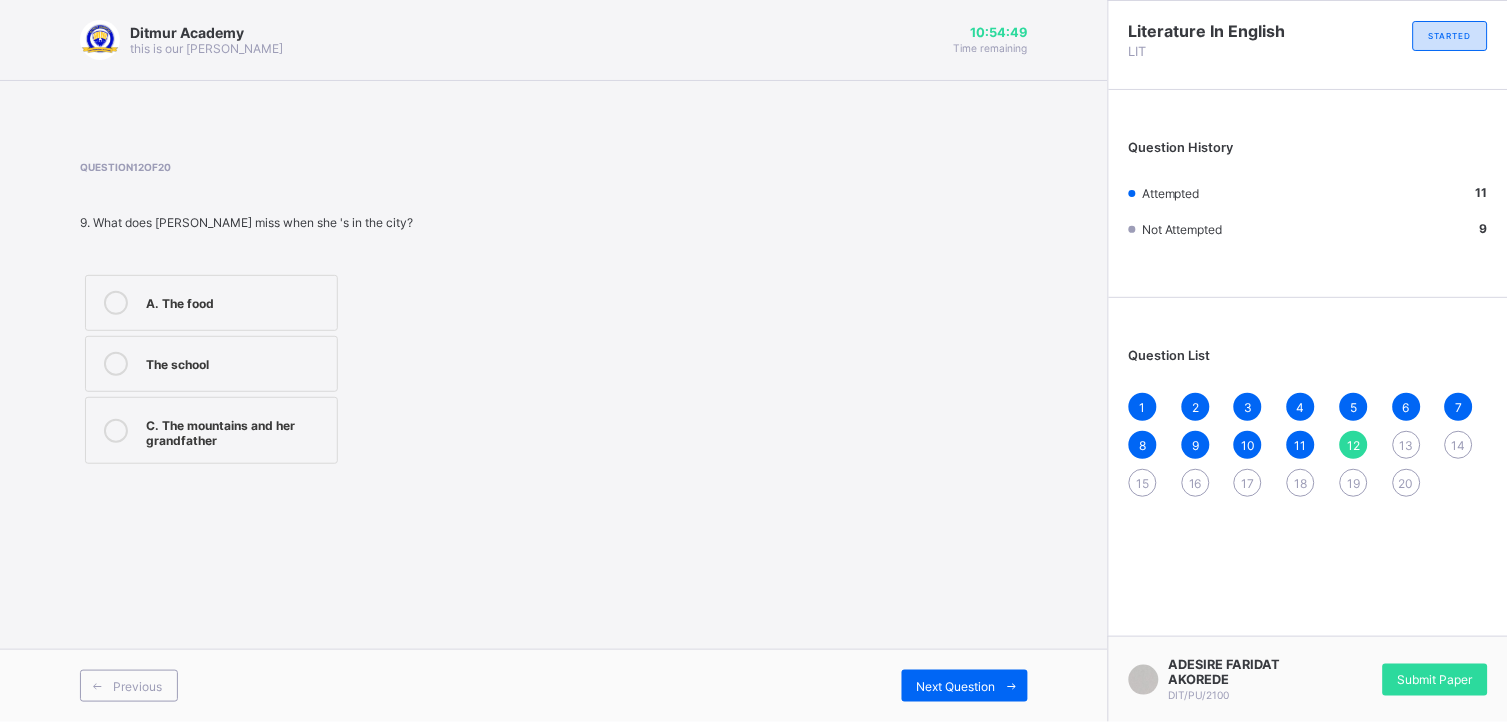 click at bounding box center [116, 431] 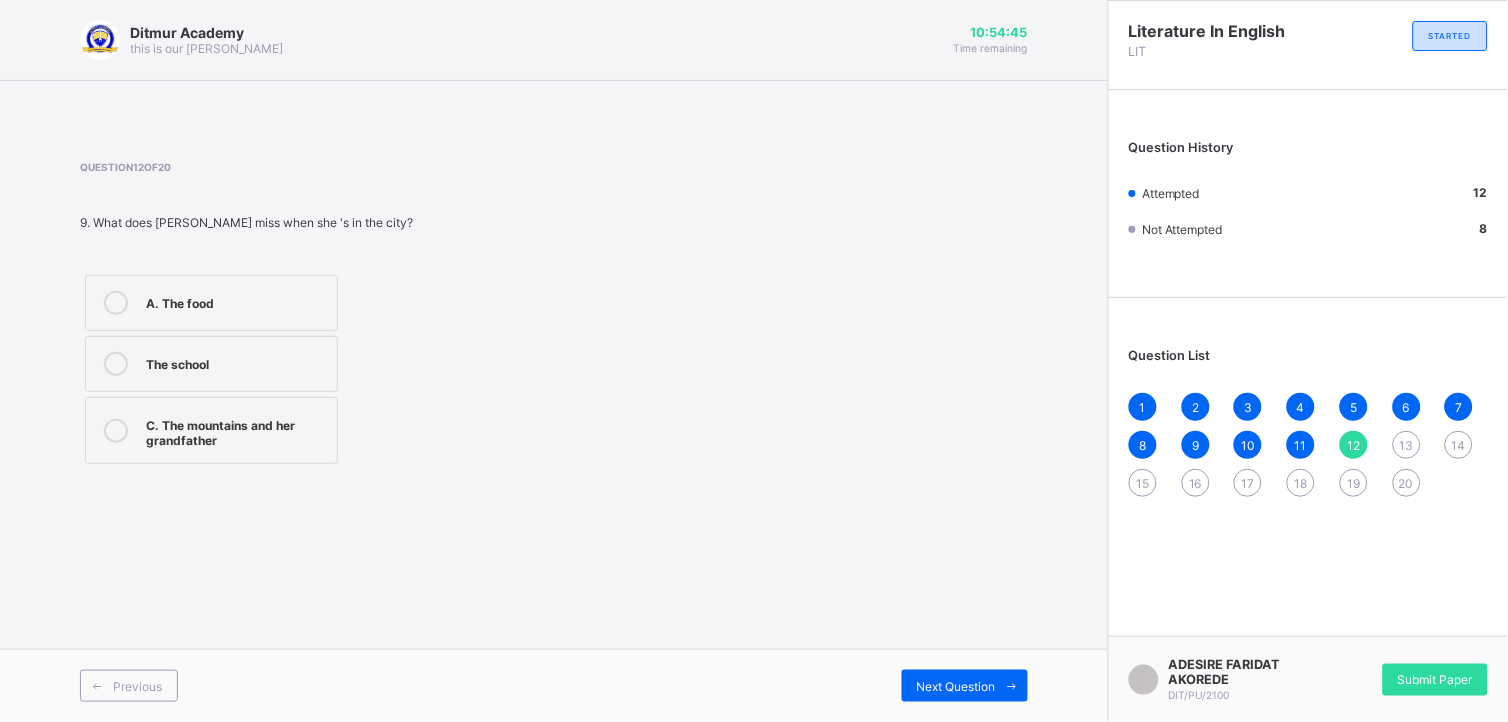 click on "13" at bounding box center [1407, 445] 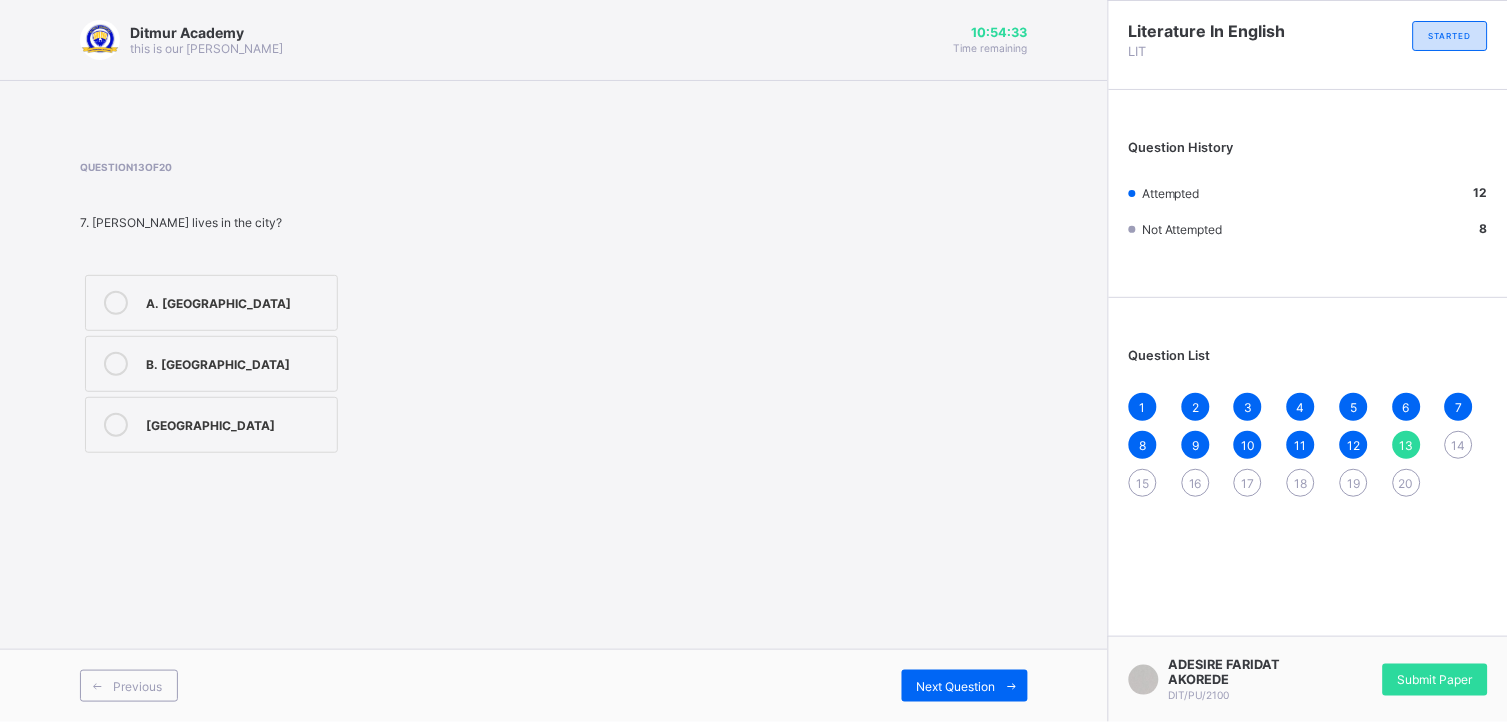 click at bounding box center [116, 425] 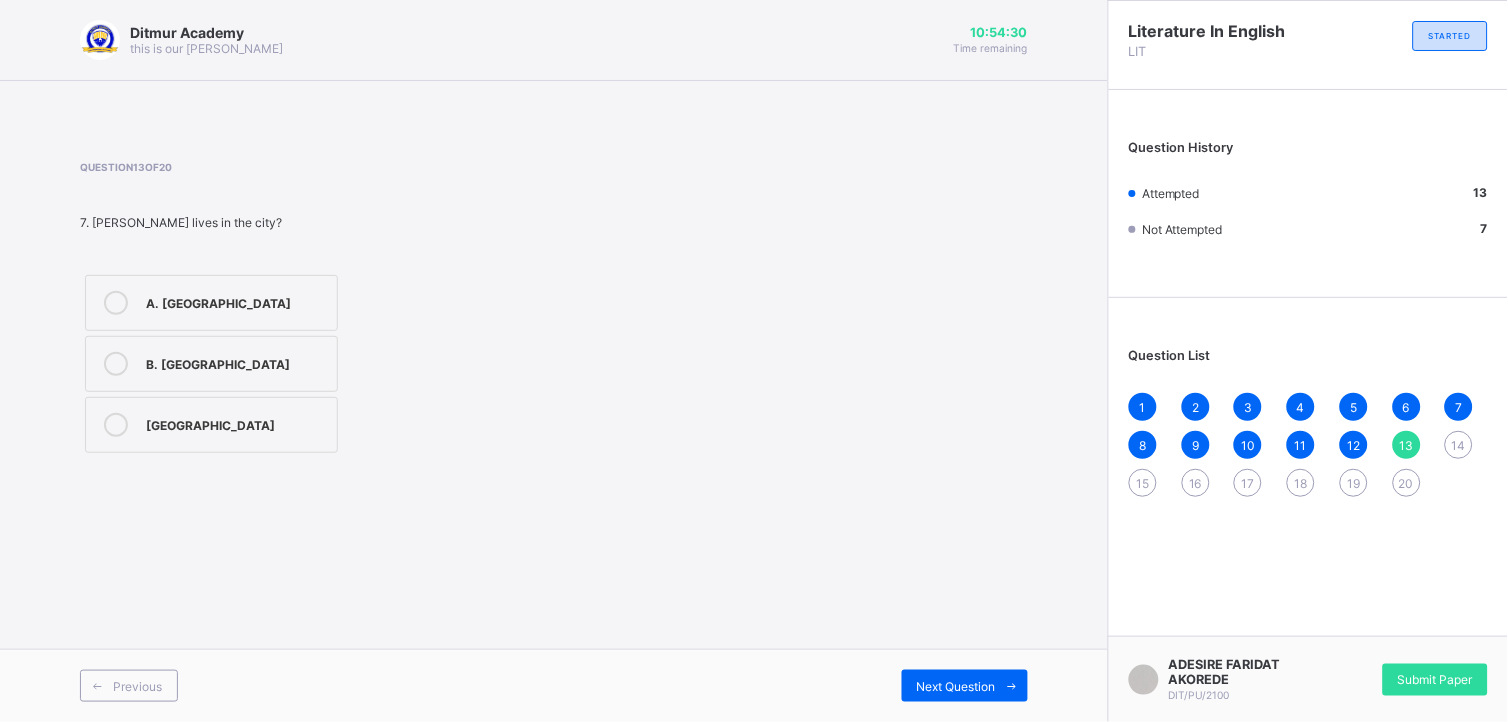 click on "14" at bounding box center [1459, 445] 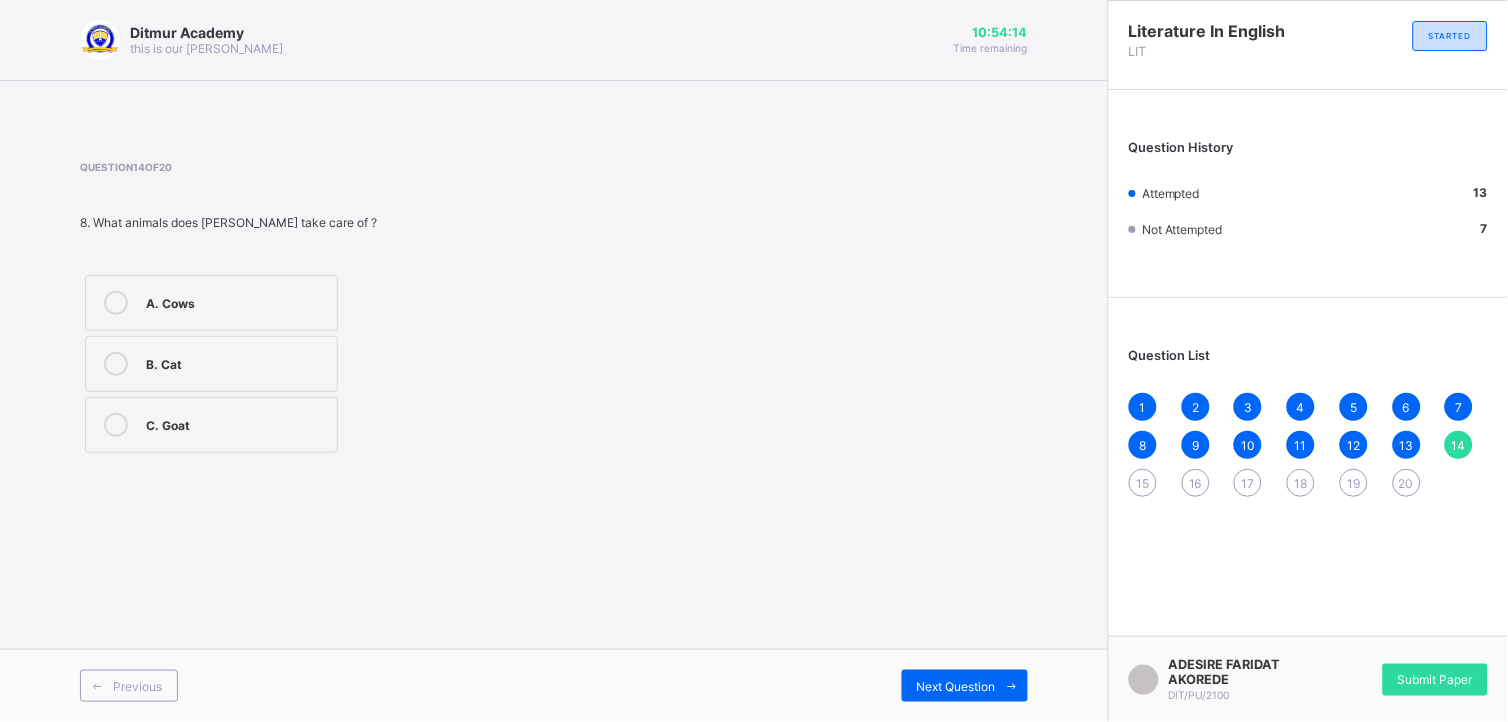 click at bounding box center (116, 425) 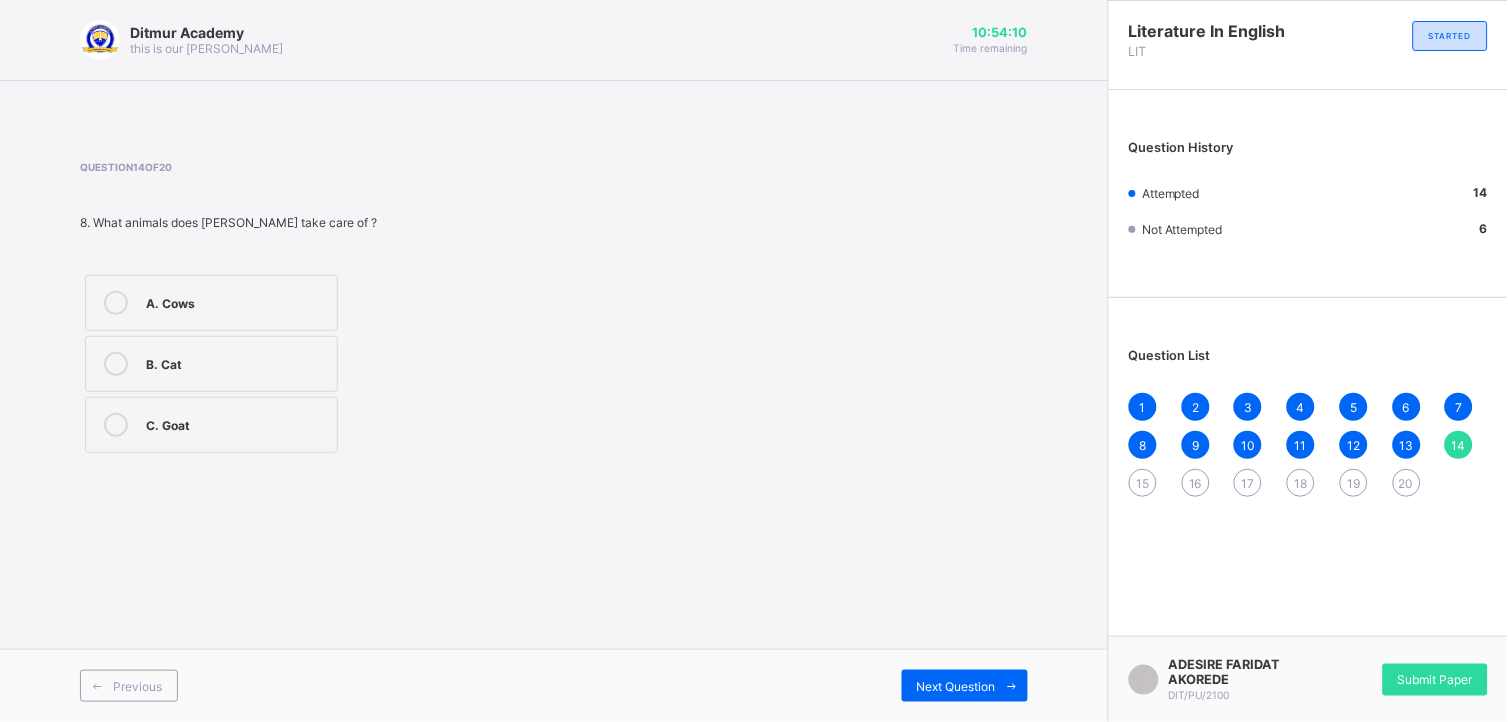 click on "15" at bounding box center (1143, 483) 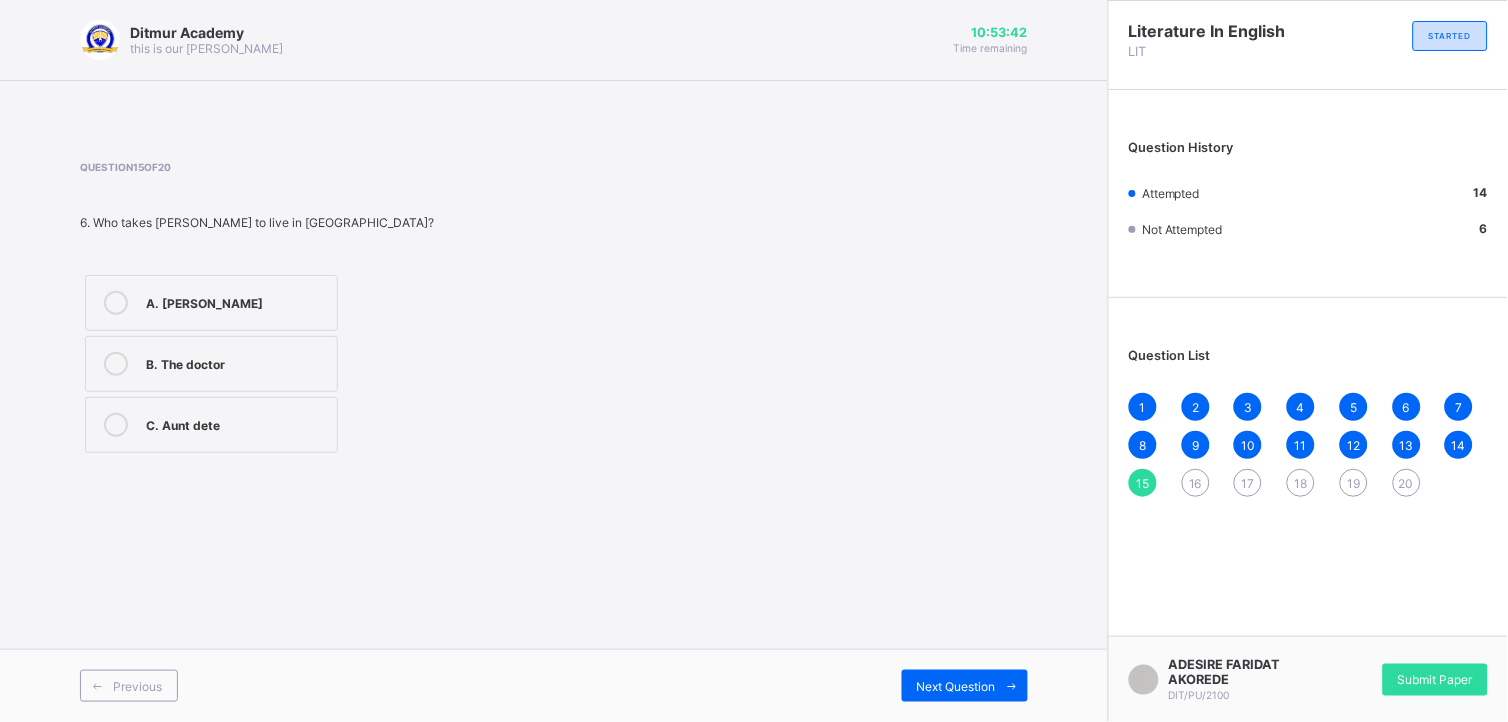 click at bounding box center (116, 303) 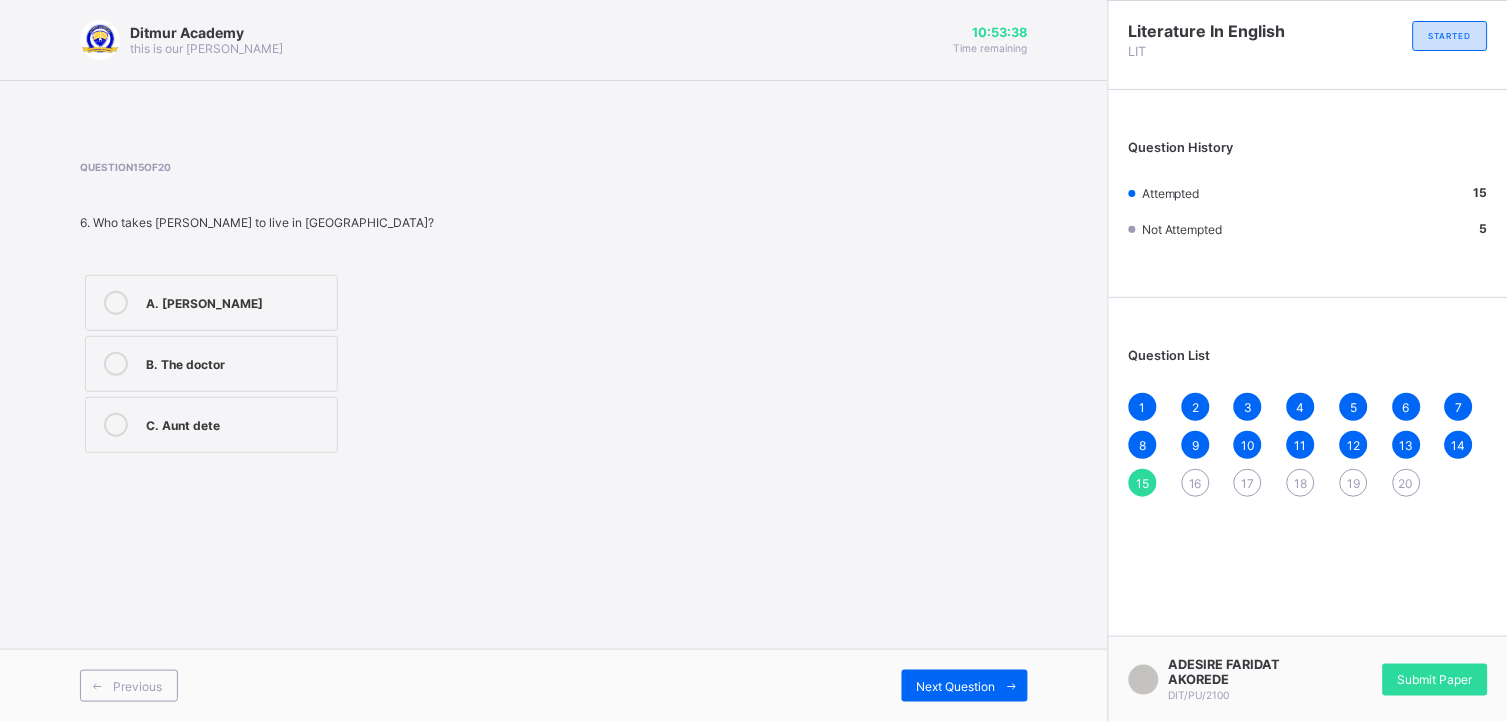 click on "16" at bounding box center (1195, 483) 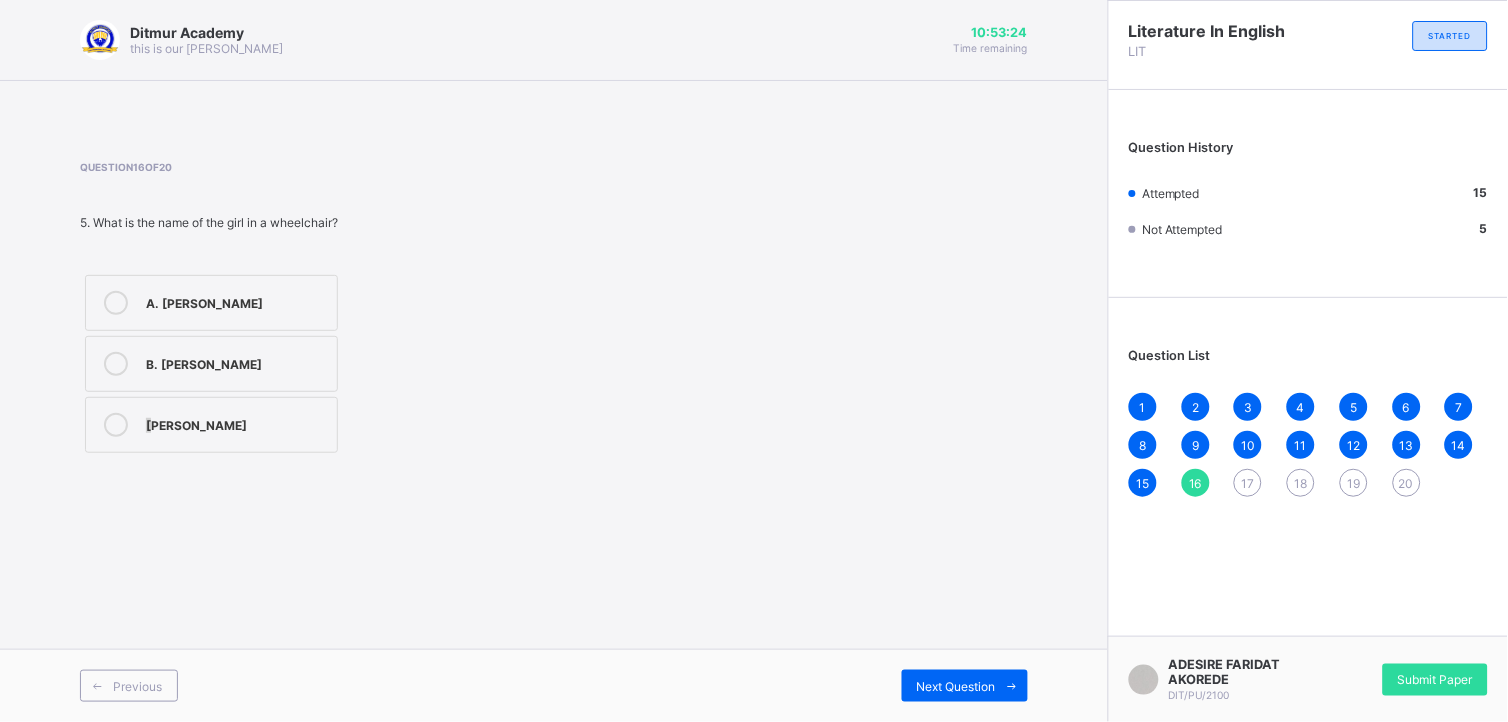 drag, startPoint x: 151, startPoint y: 424, endPoint x: 111, endPoint y: 427, distance: 40.112343 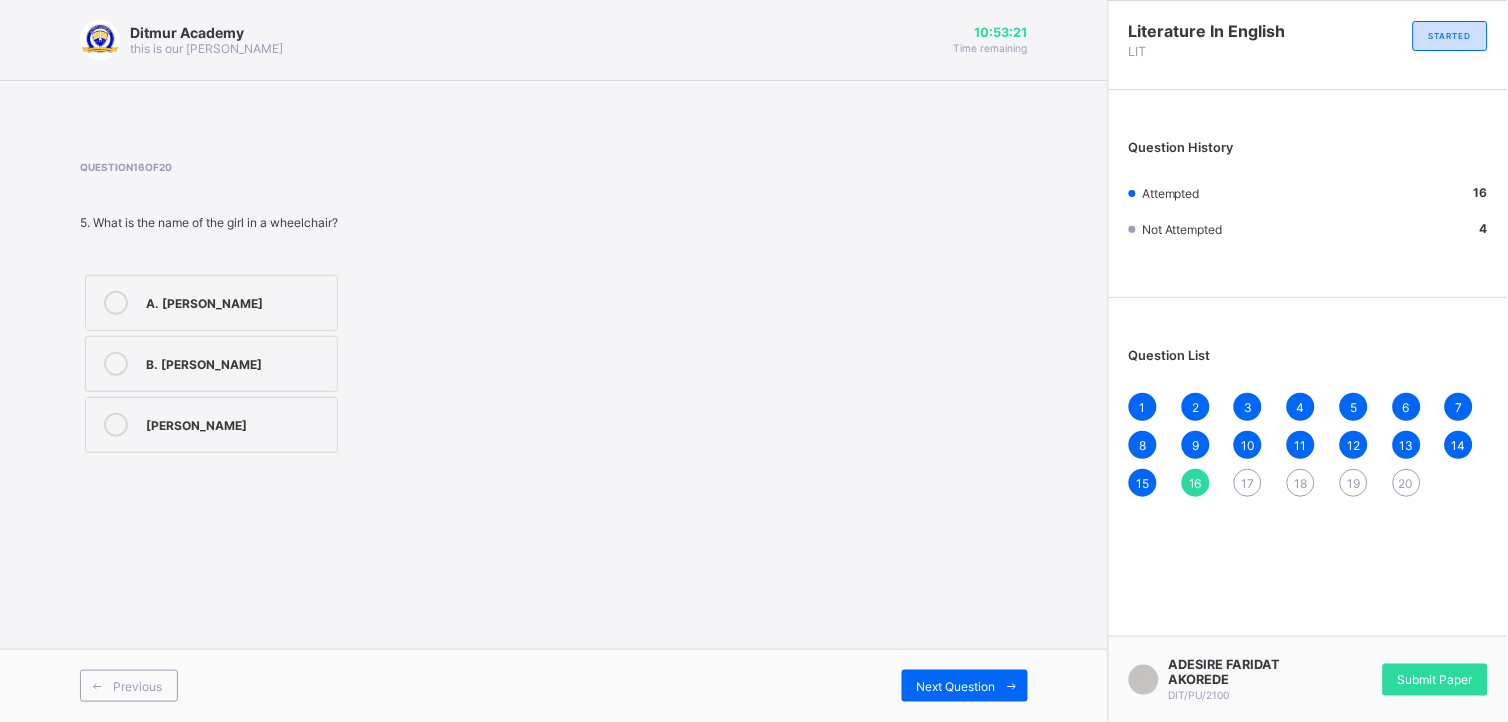 click on "17" at bounding box center [1248, 483] 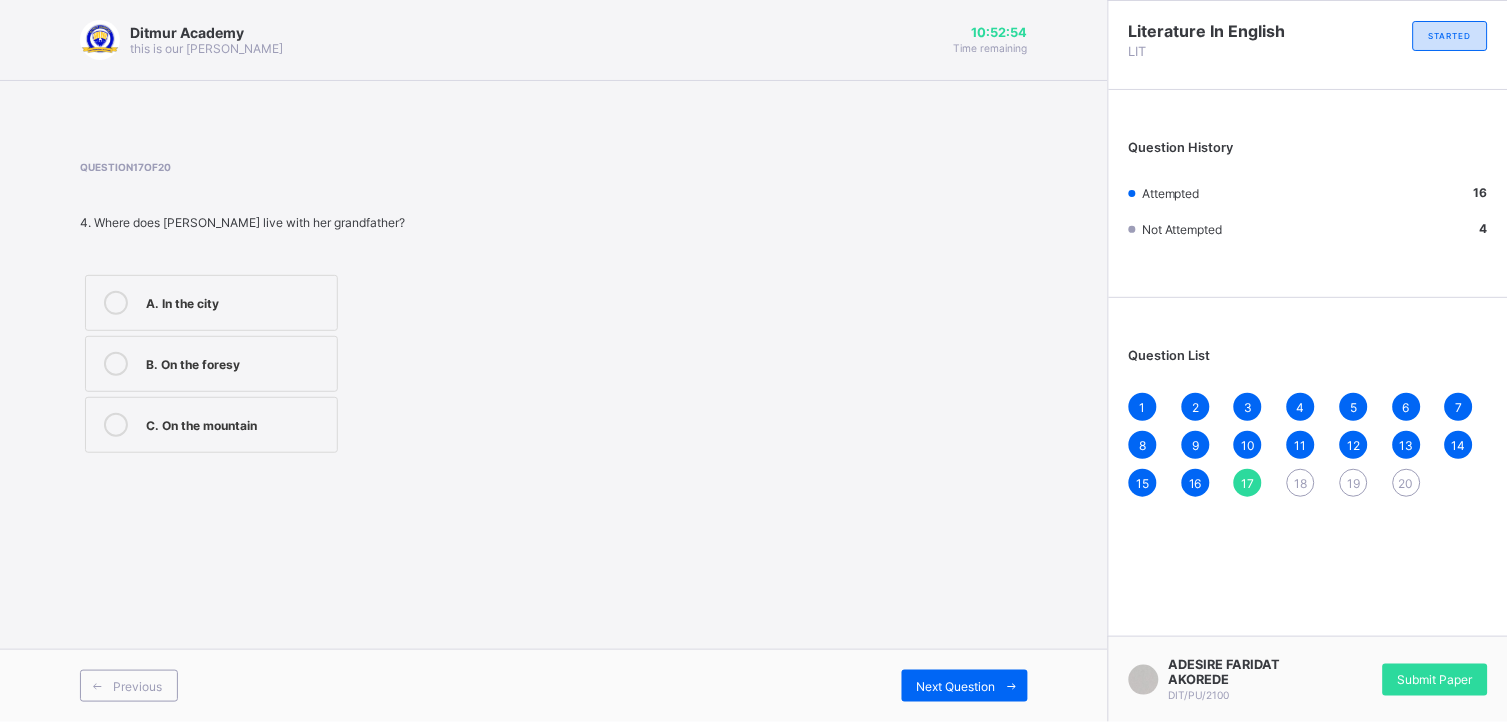 click at bounding box center [116, 303] 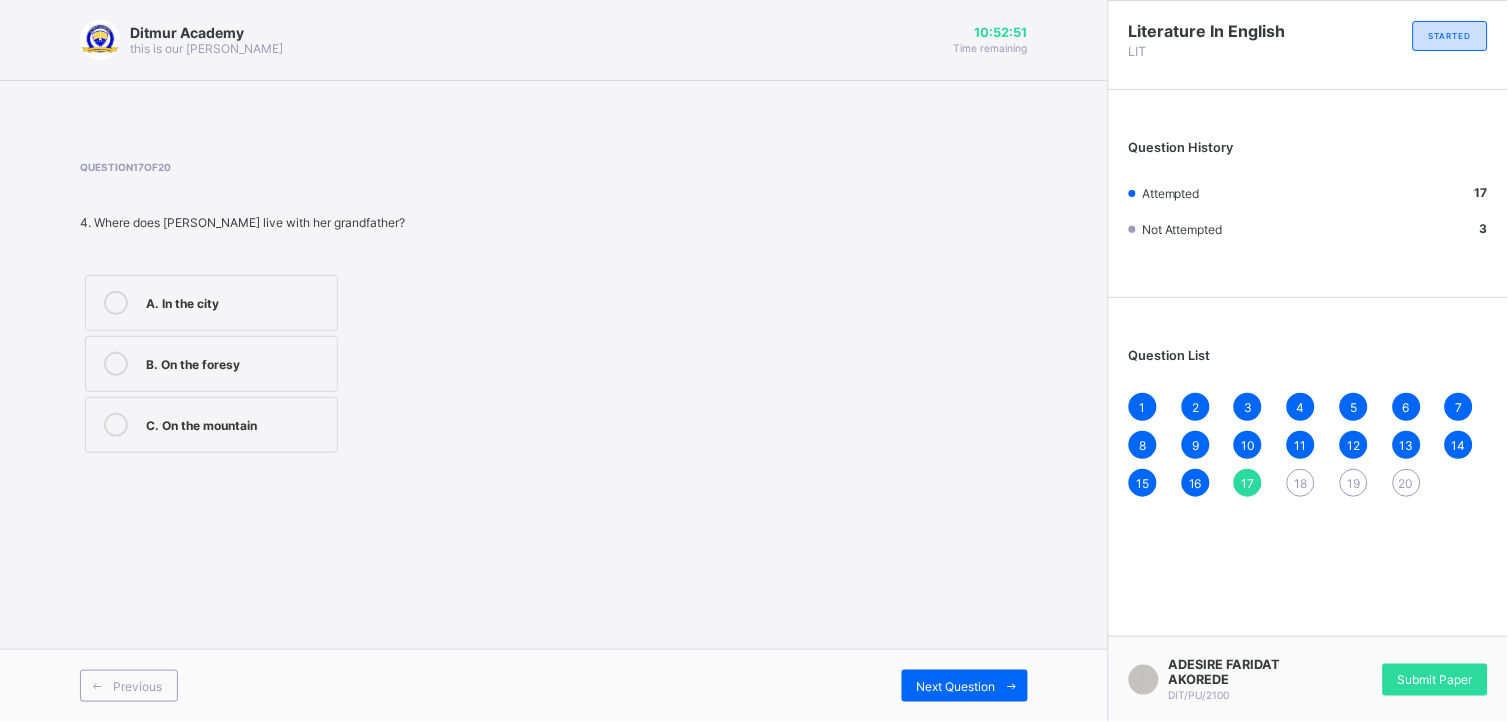 click on "18" at bounding box center (1301, 483) 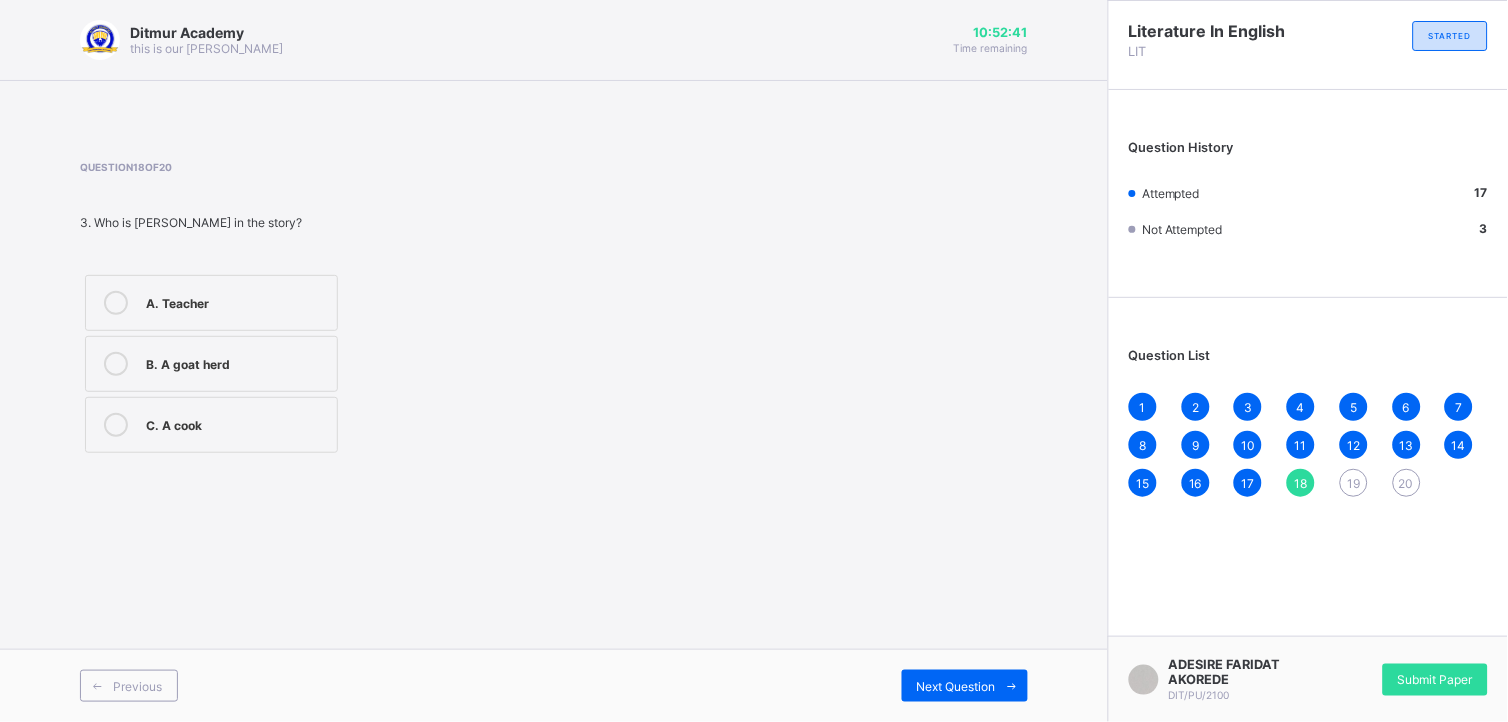 click at bounding box center [116, 364] 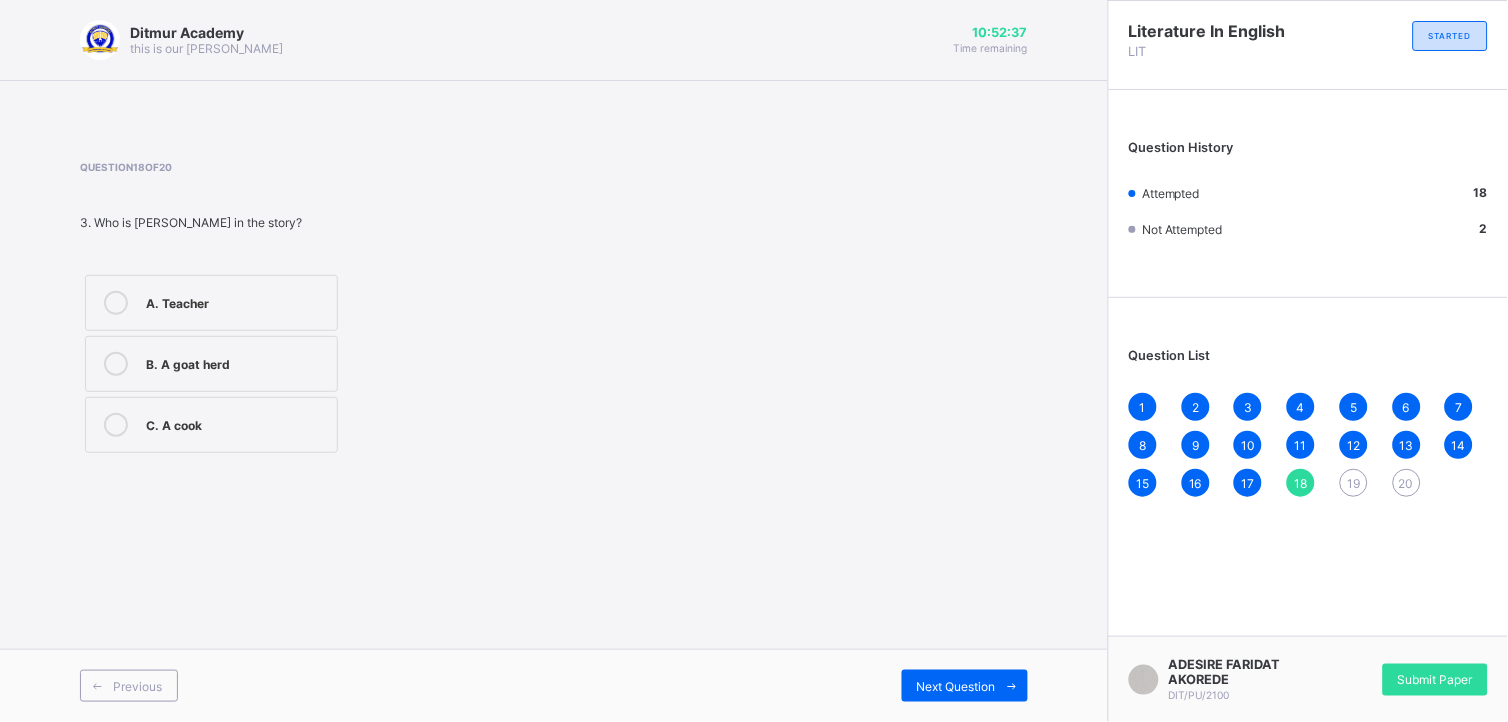 click on "19" at bounding box center (1353, 483) 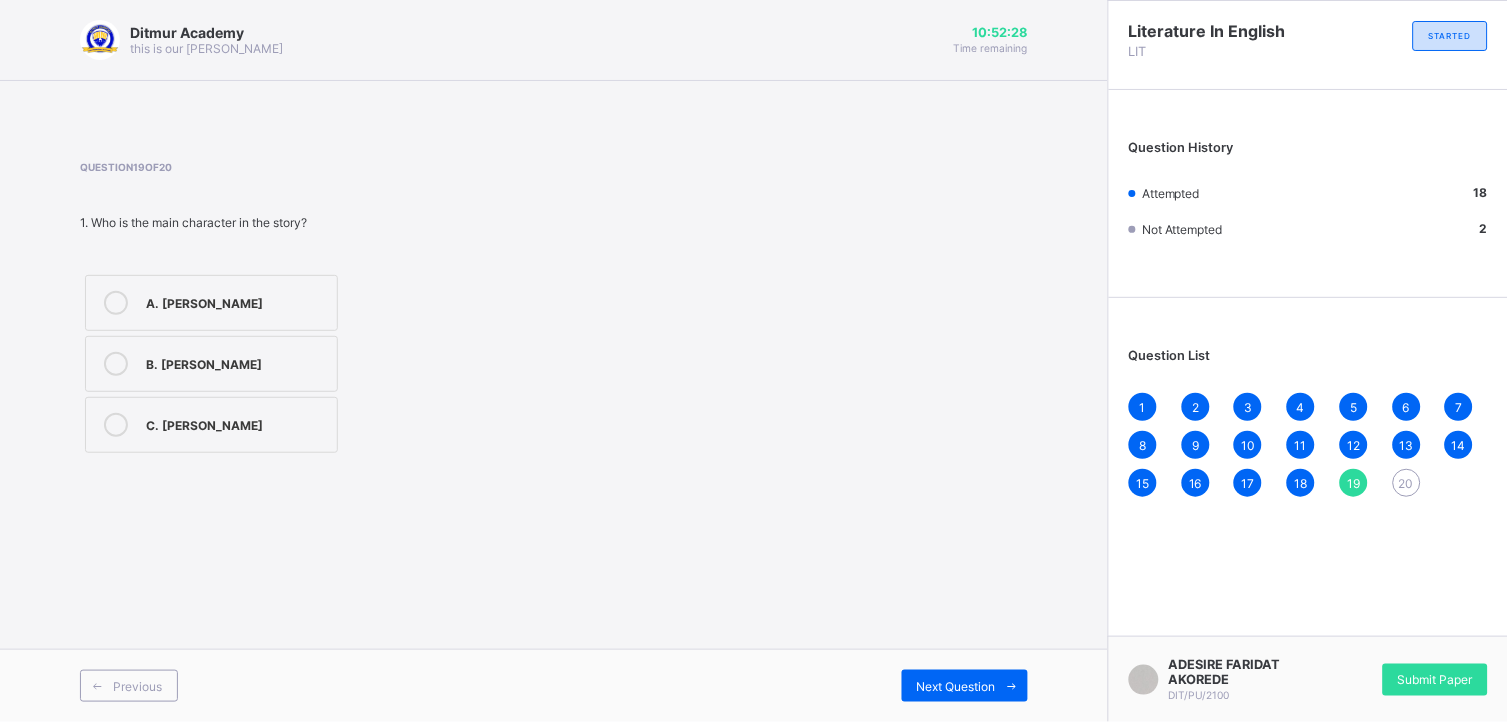 click at bounding box center (116, 303) 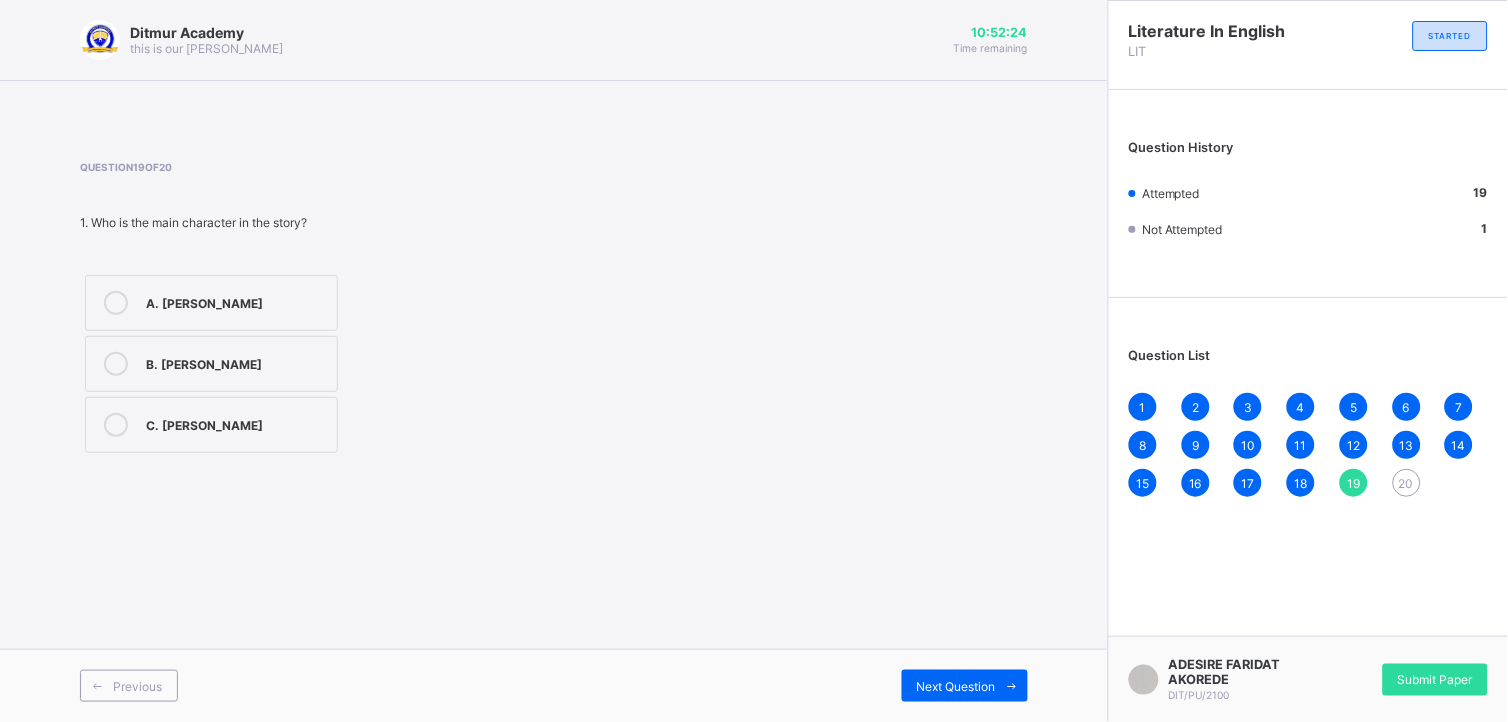 click on "20" at bounding box center (1407, 483) 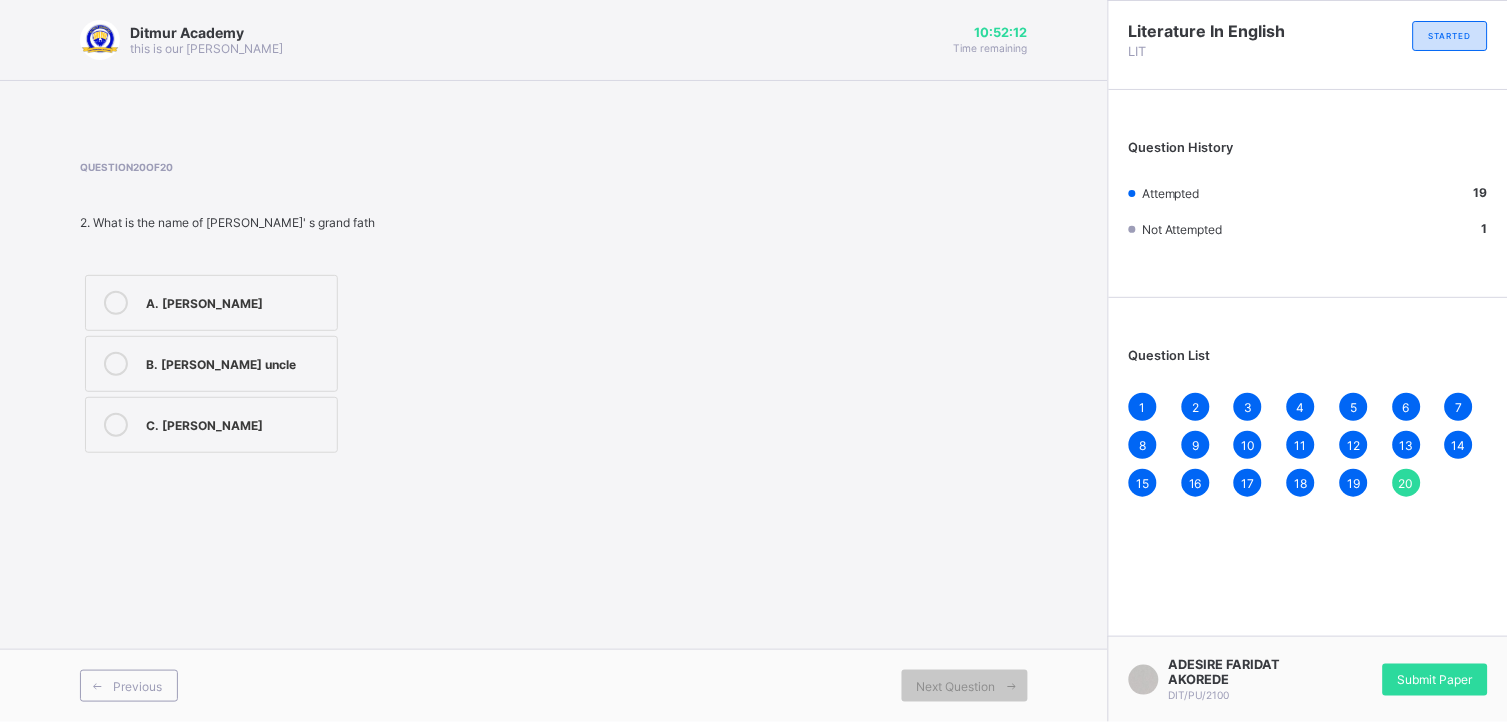 click at bounding box center (116, 364) 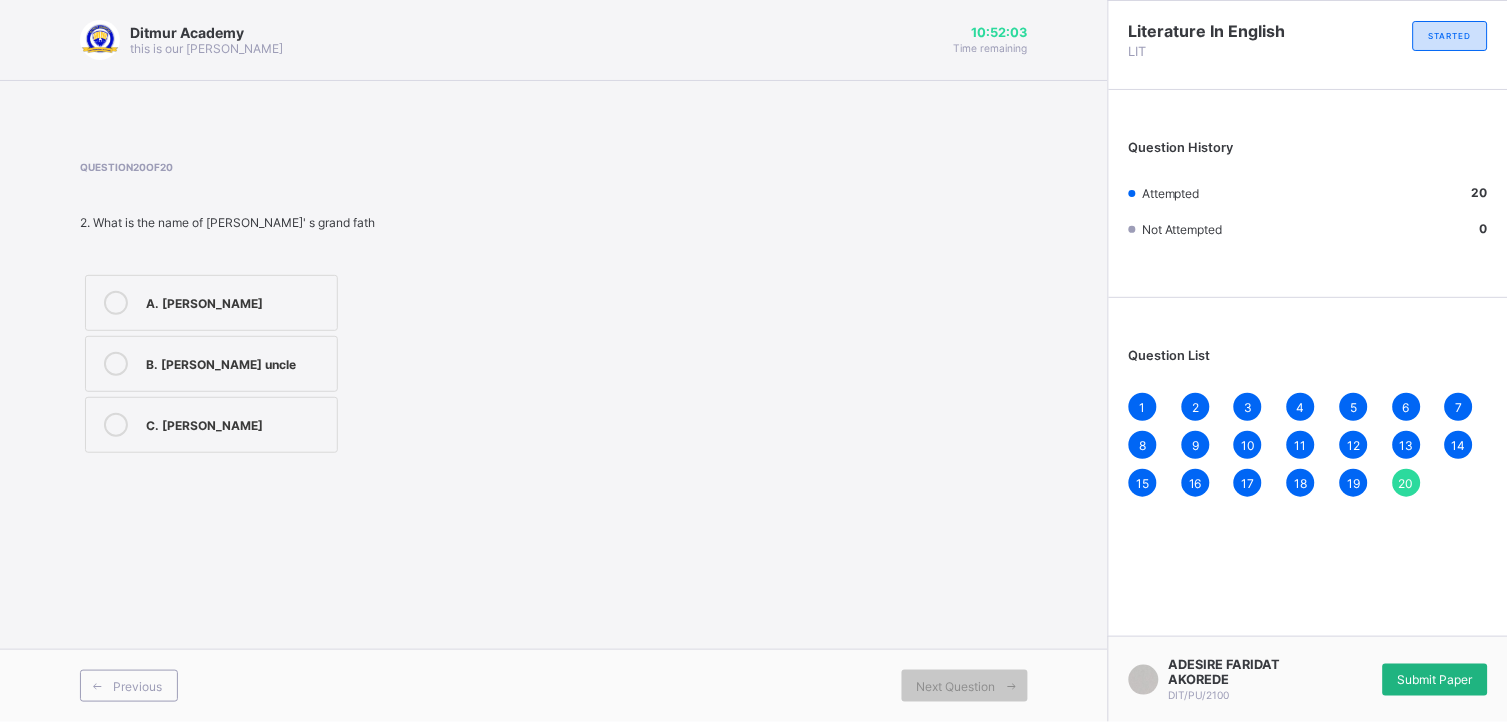 click on "Submit Paper" at bounding box center [1435, 680] 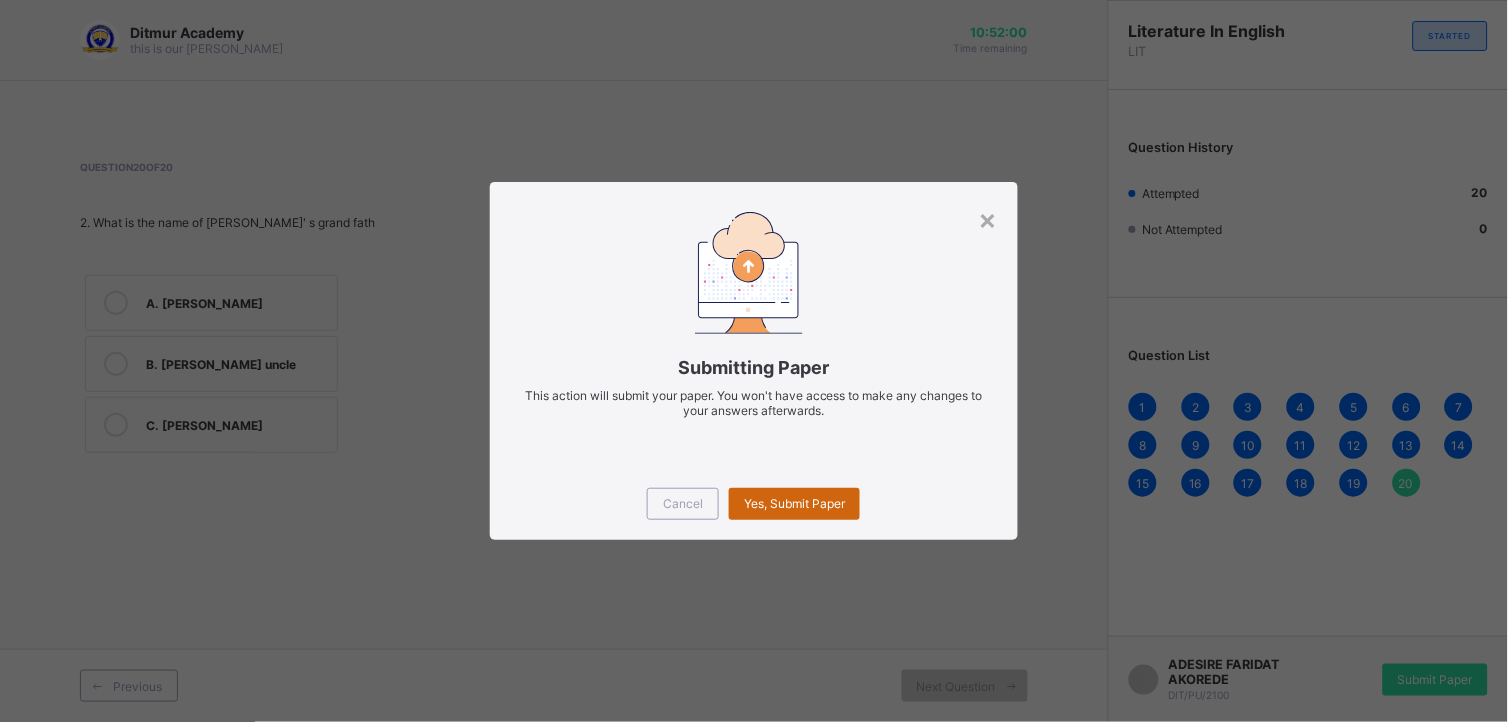 click on "Yes, Submit Paper" at bounding box center [794, 503] 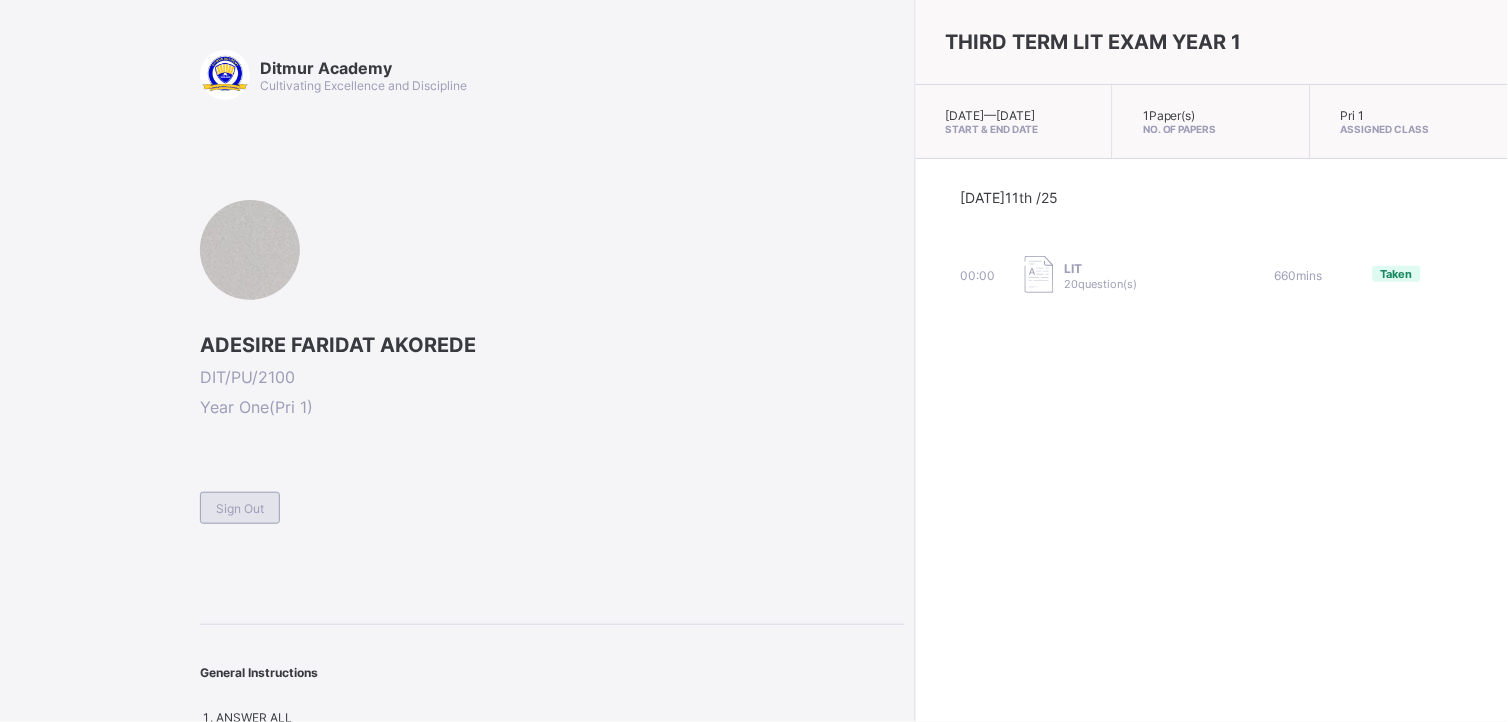 click on "Sign Out" at bounding box center [240, 508] 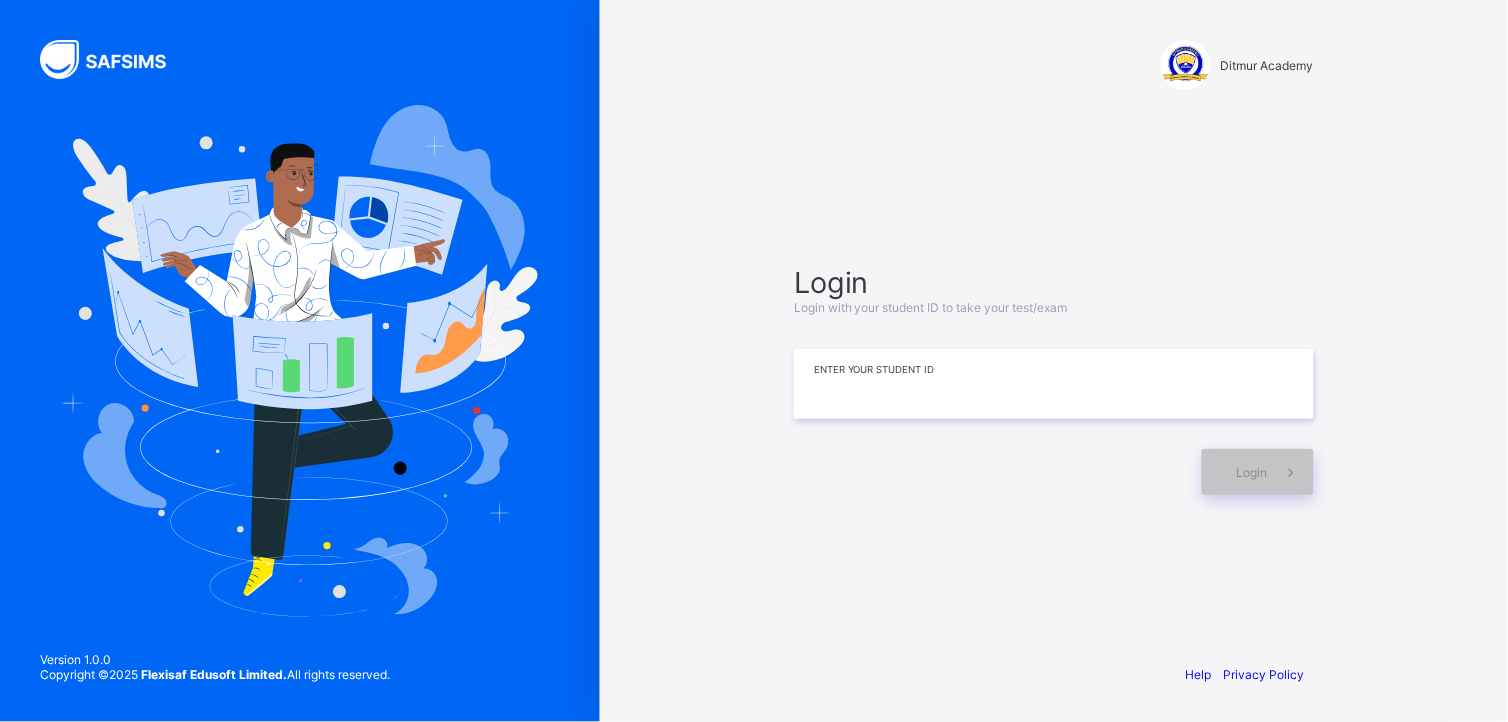 click at bounding box center (1054, 384) 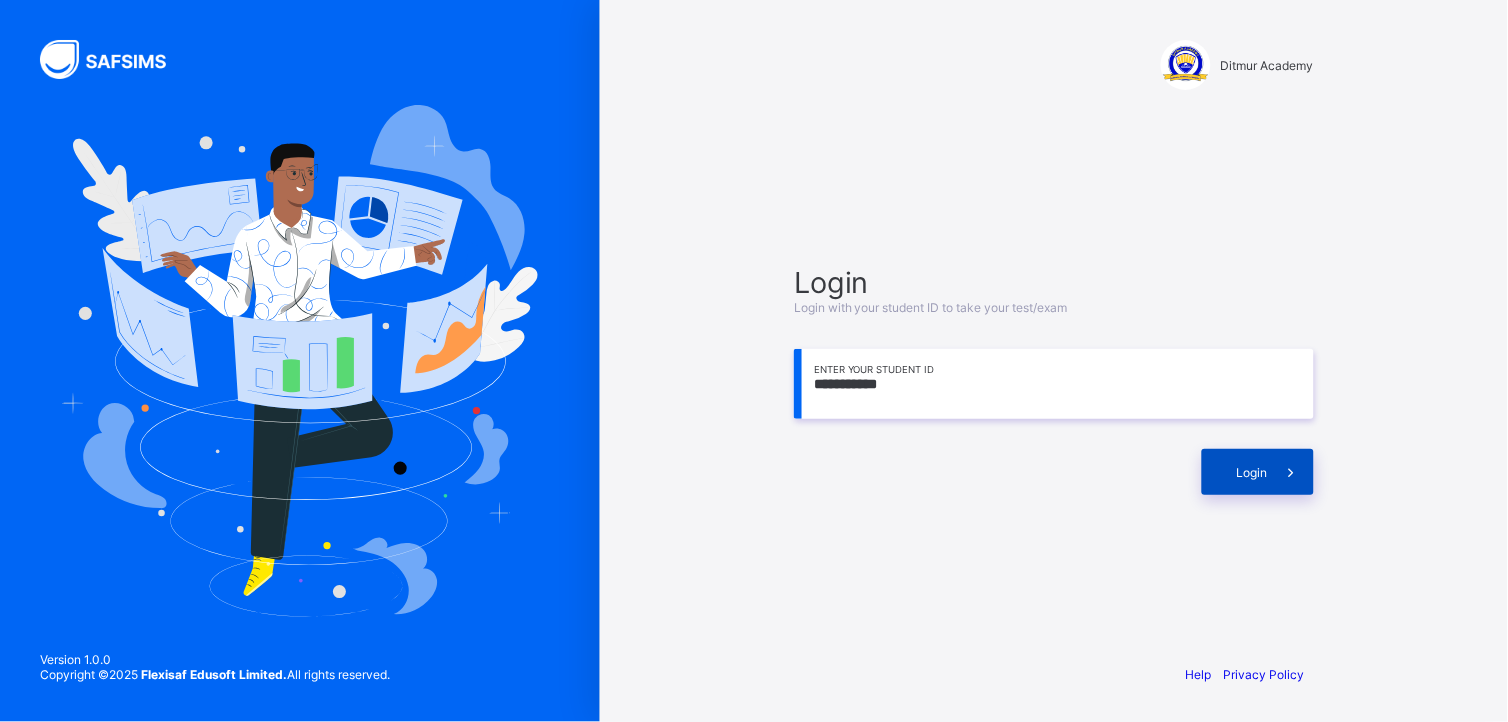 type on "**********" 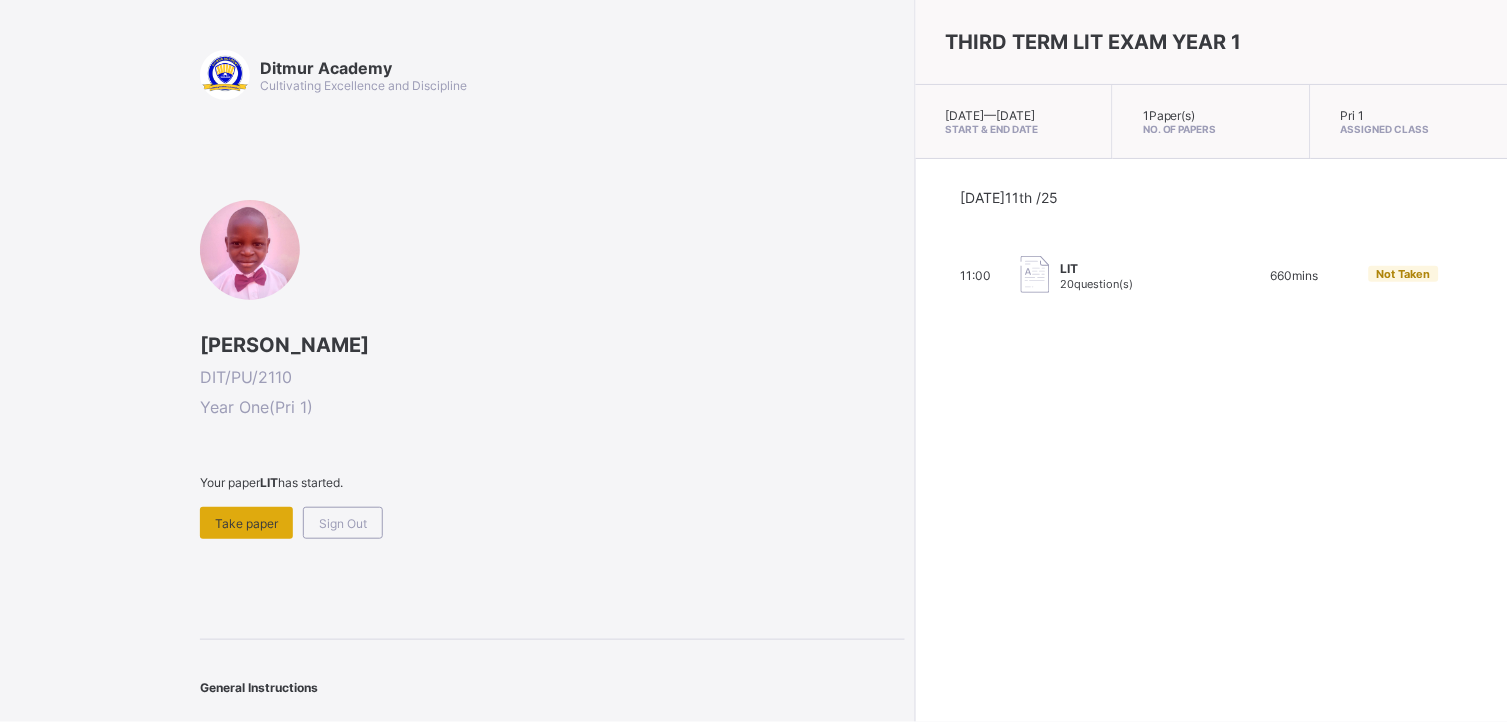click on "Take paper" at bounding box center [246, 523] 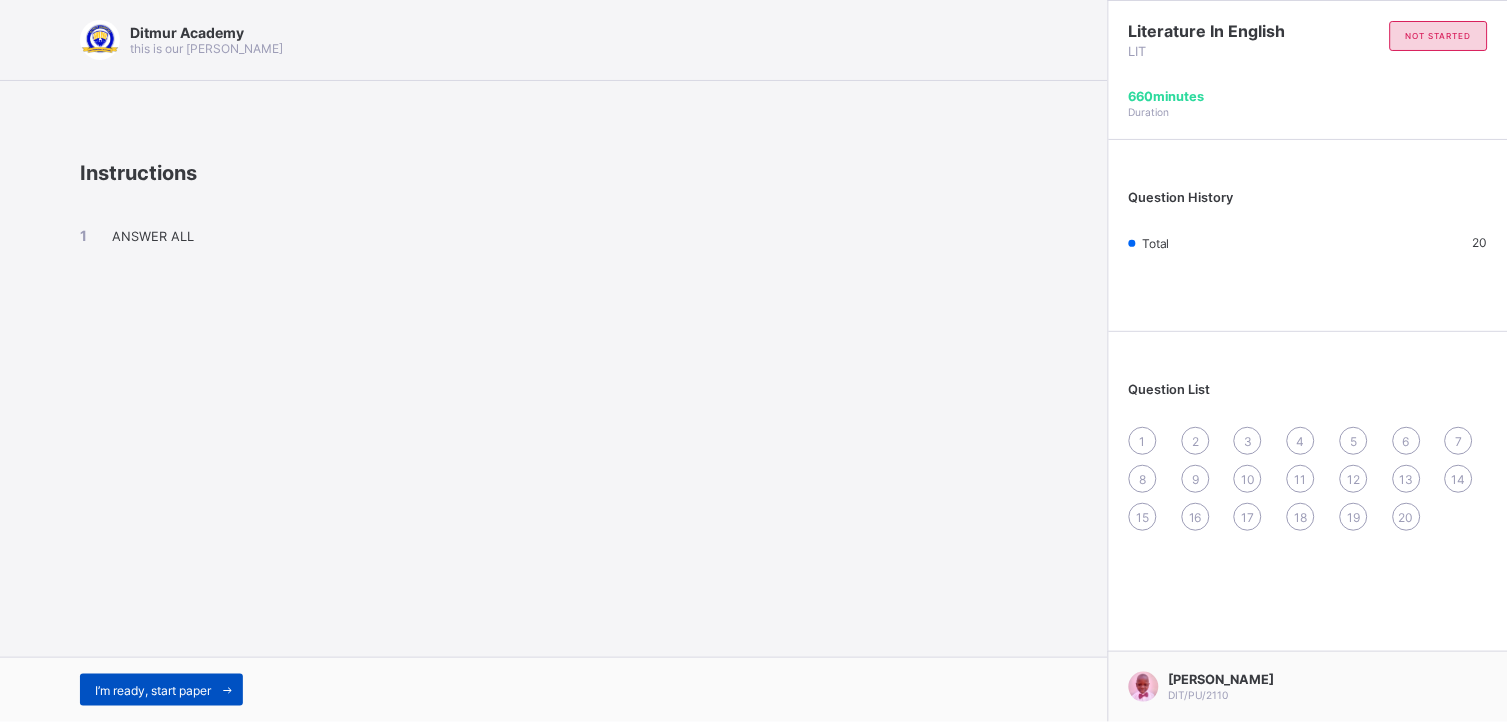 click on "I’m ready, start paper" at bounding box center [153, 690] 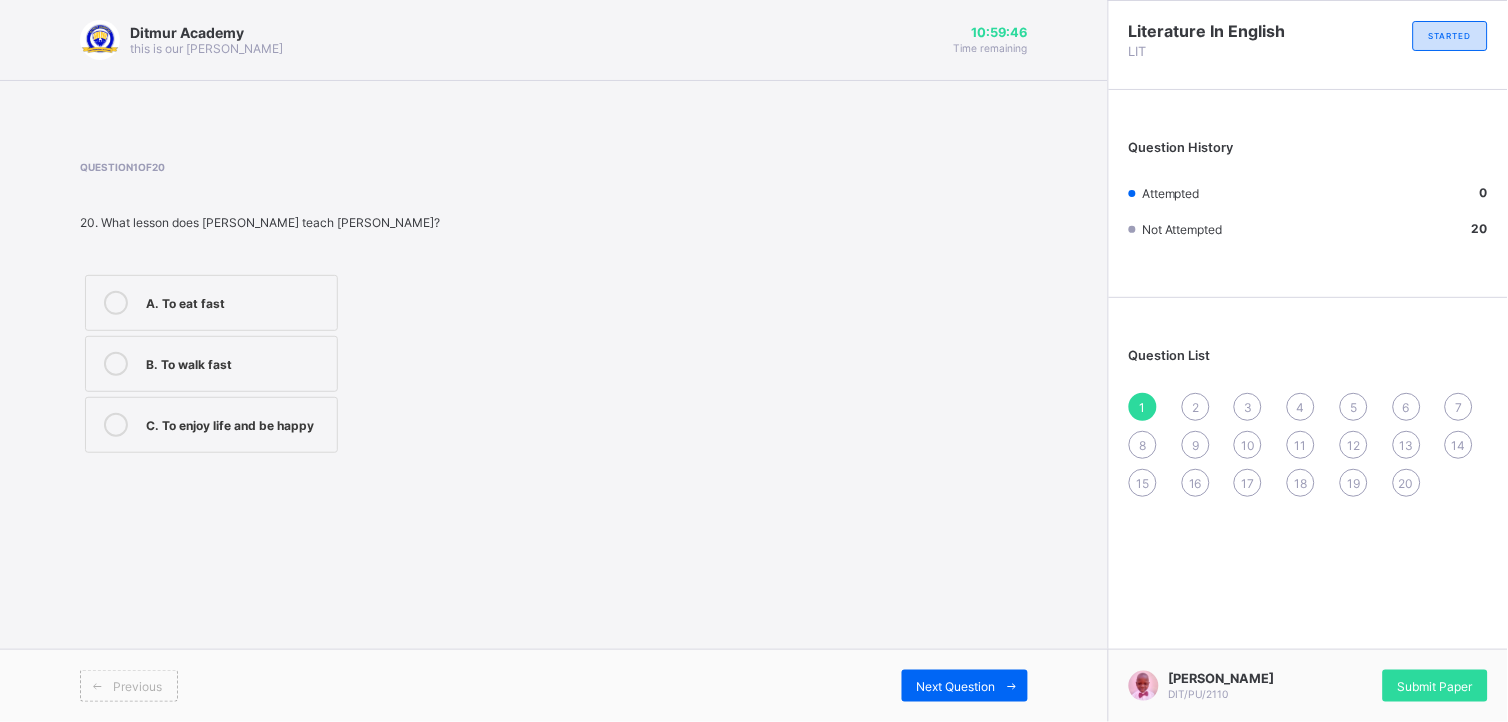 click at bounding box center [116, 425] 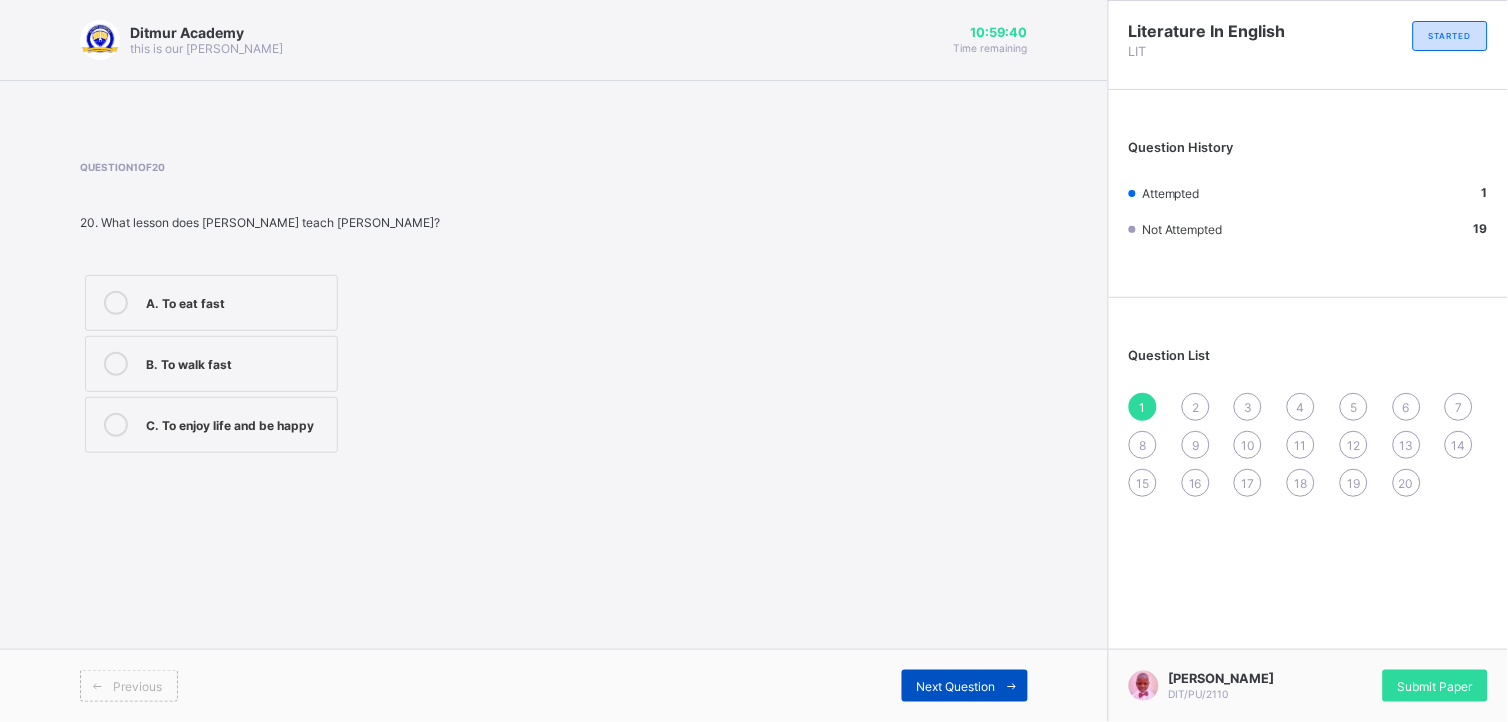 click on "Next Question" at bounding box center [965, 686] 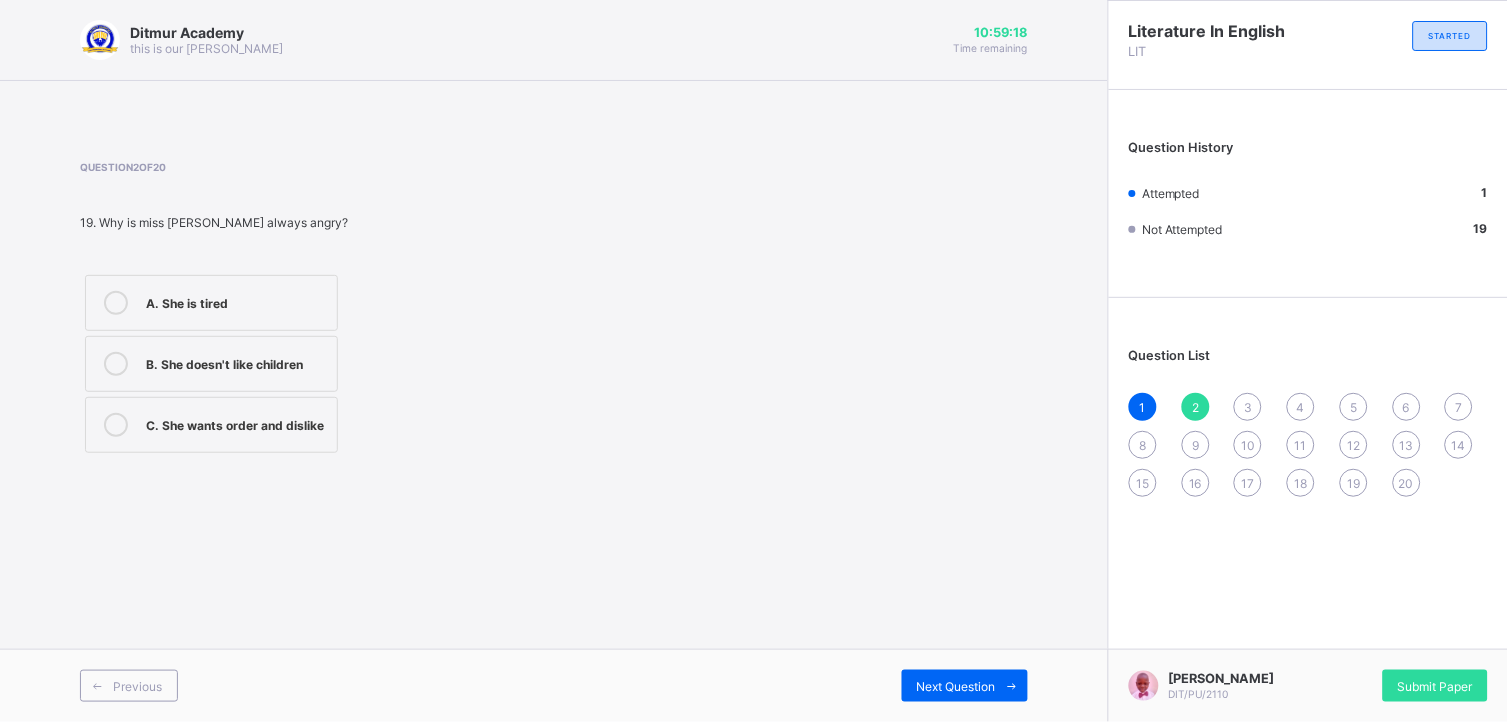 click at bounding box center (116, 425) 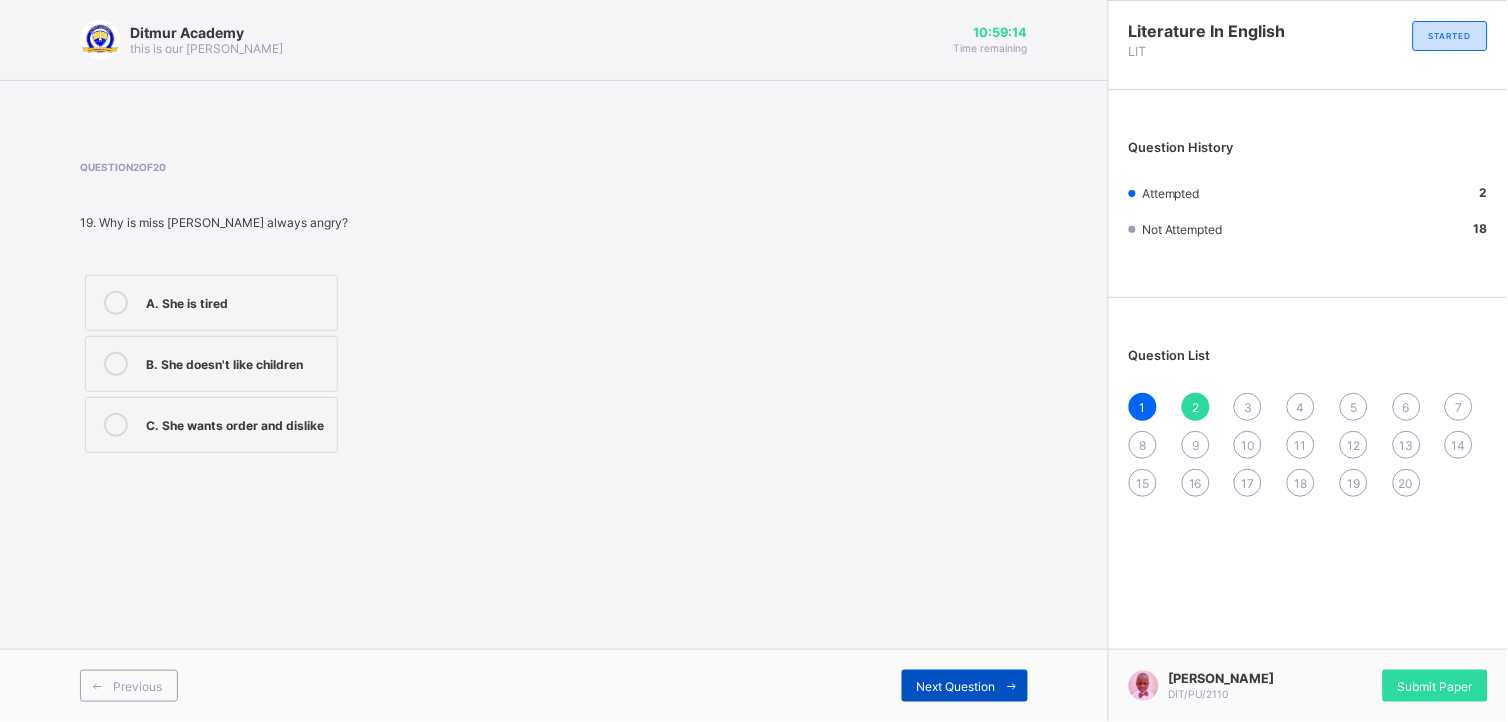 click on "Next Question" at bounding box center (956, 686) 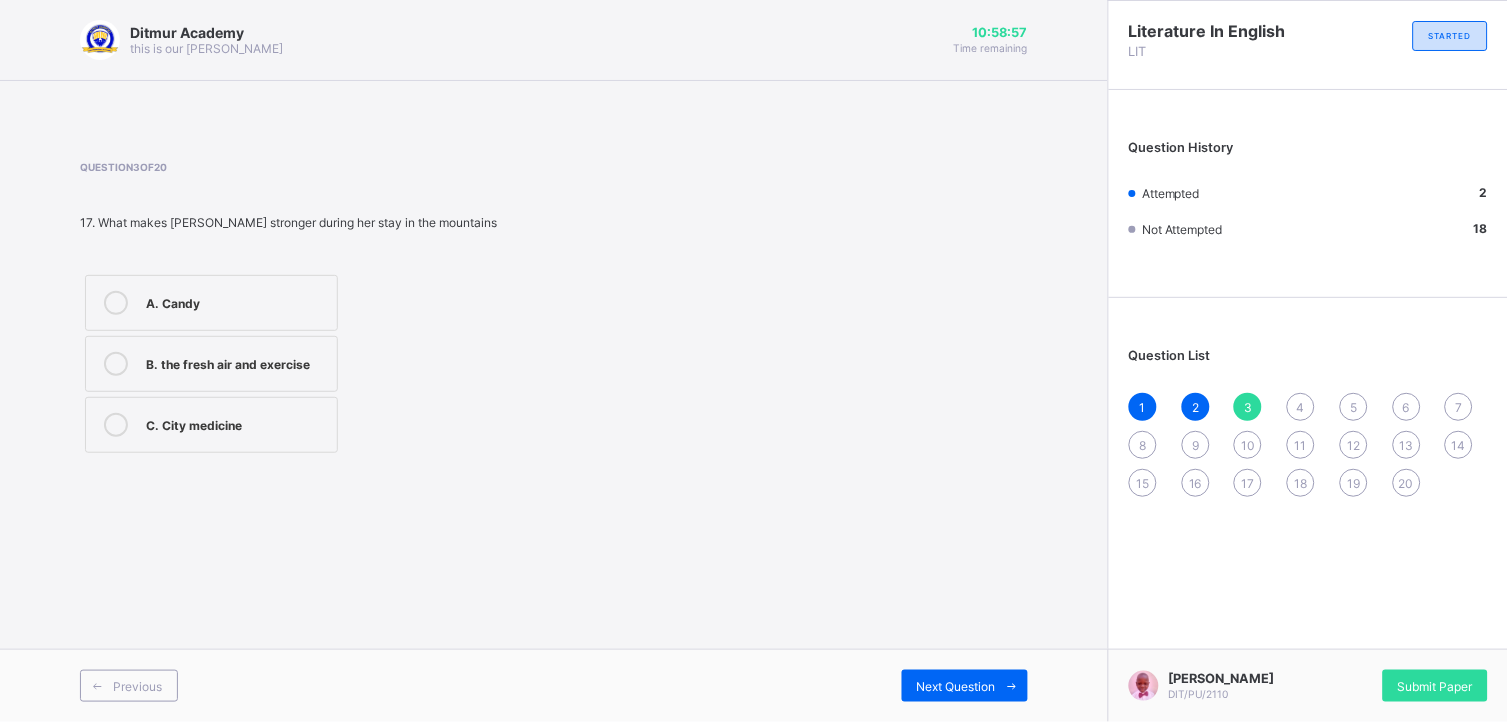 click on "B. the fresh air and exercise" at bounding box center [211, 364] 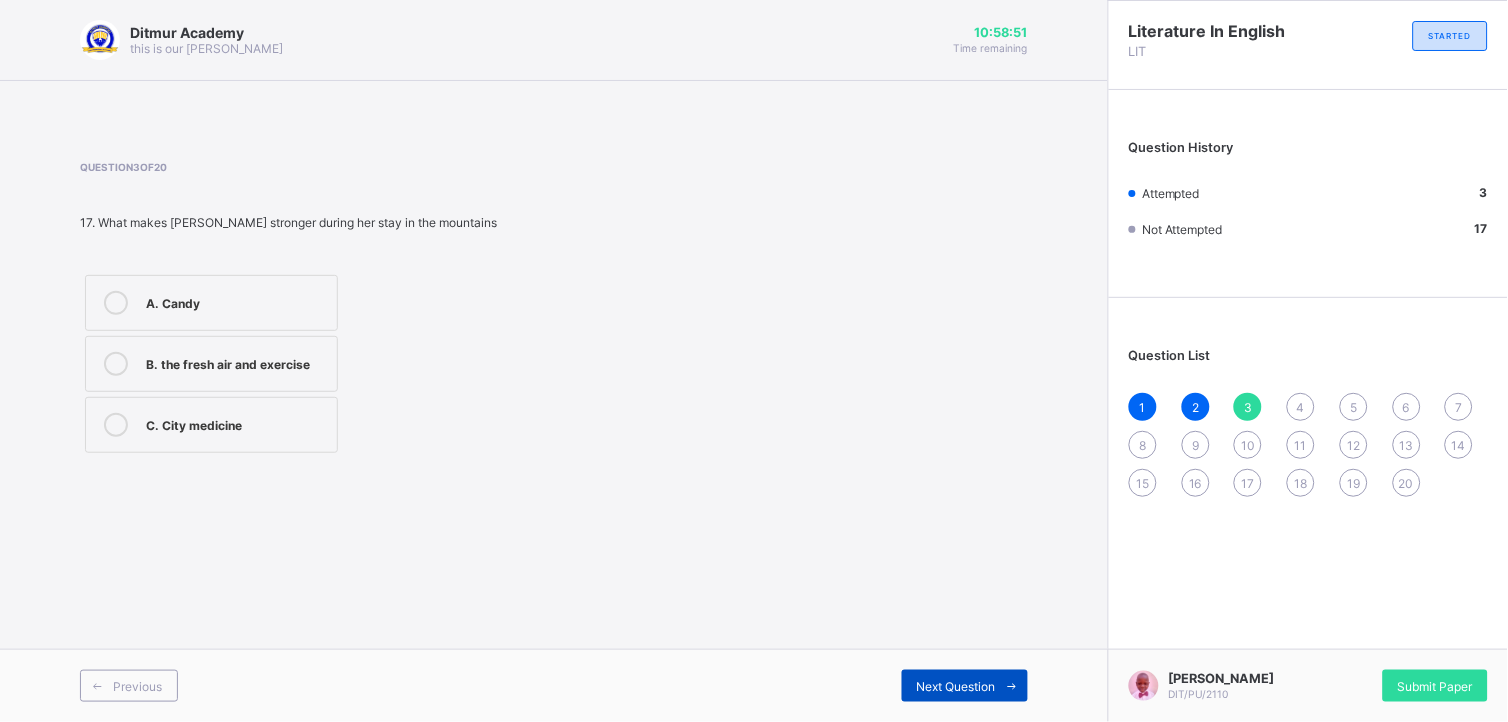 click on "Next Question" at bounding box center (956, 686) 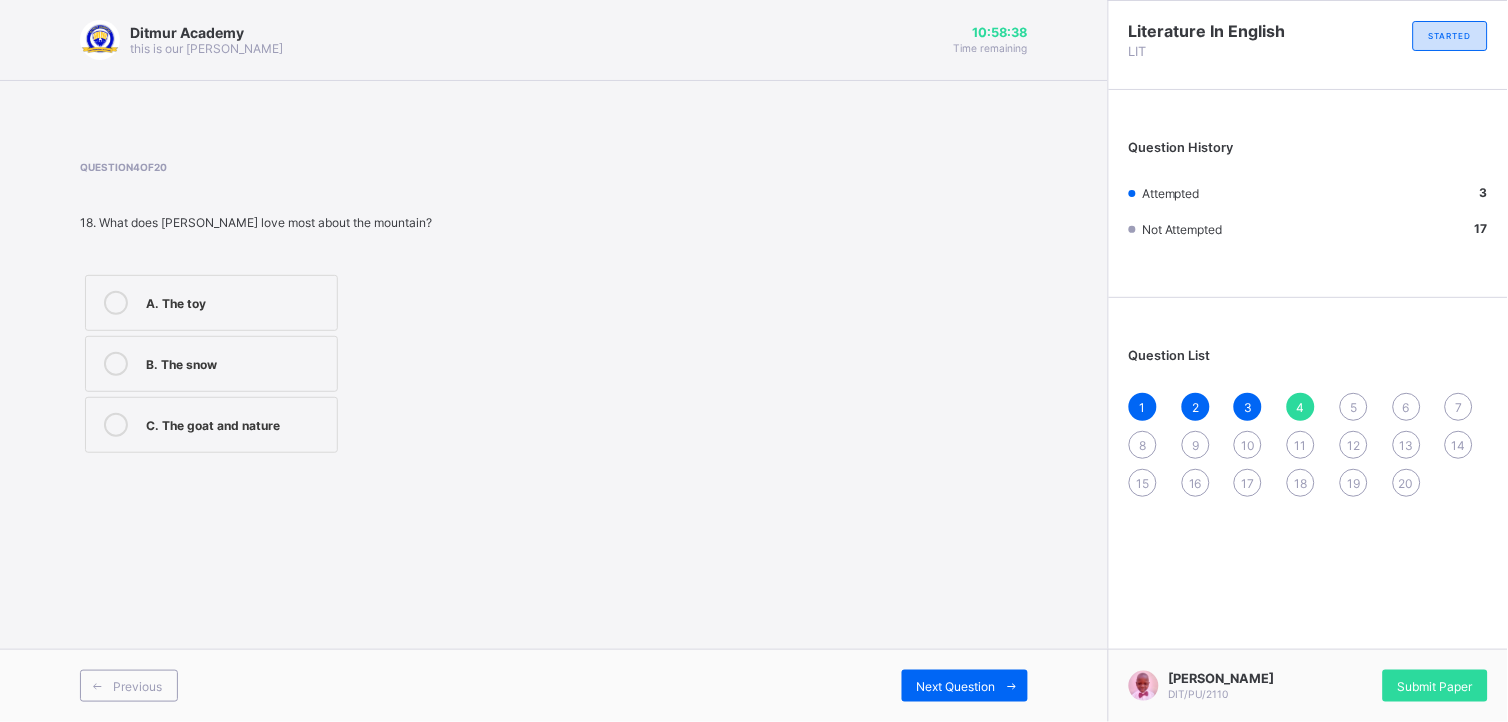 click on "C. The goat and nature" at bounding box center (211, 425) 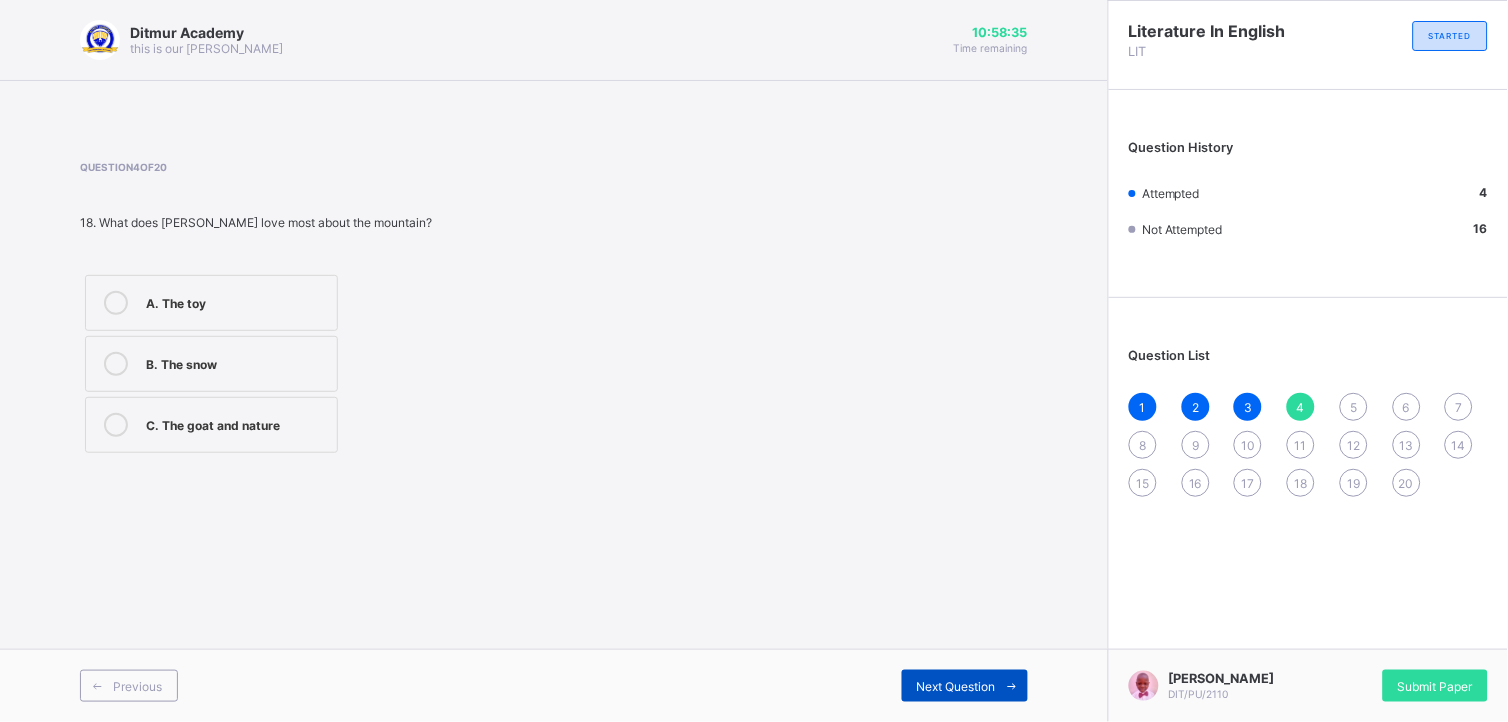 click on "Next Question" at bounding box center [956, 686] 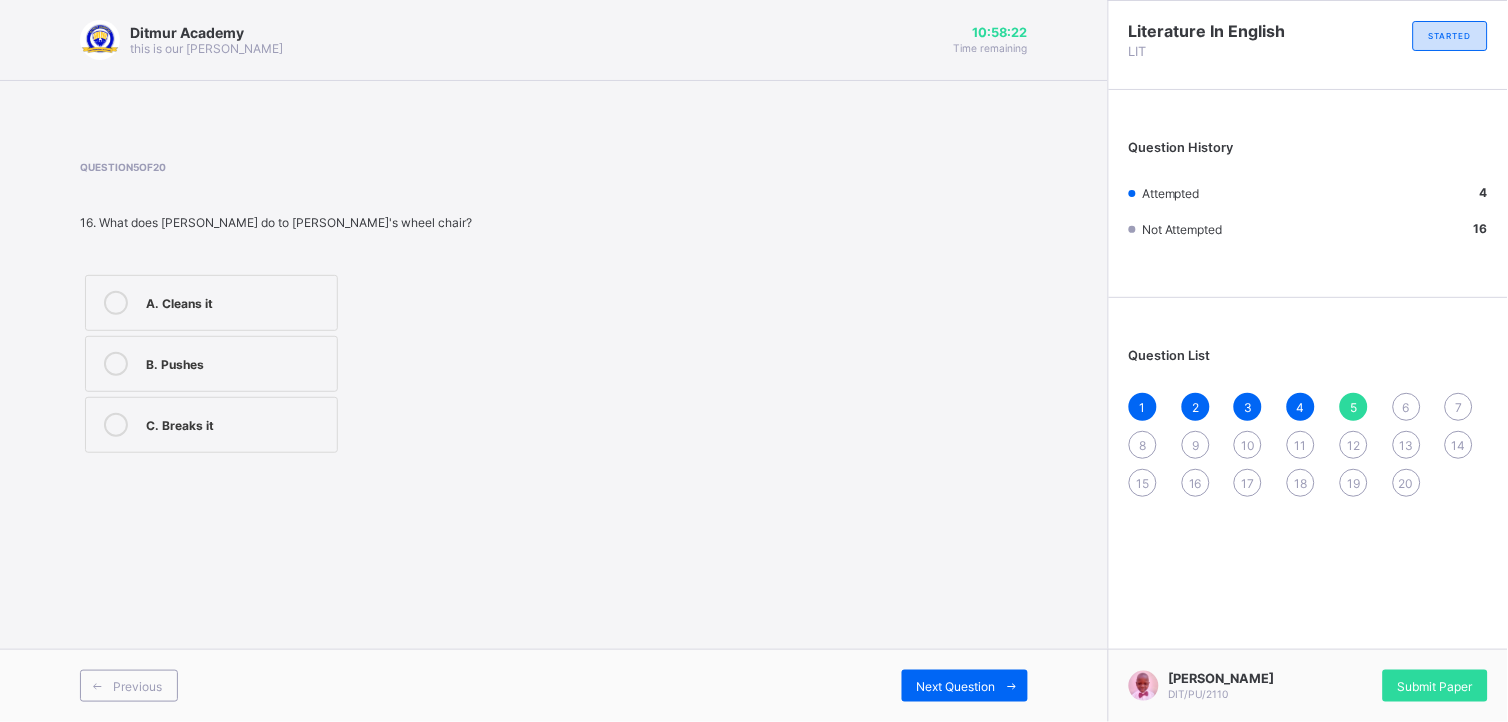 click on "C. Breaks it" at bounding box center [211, 425] 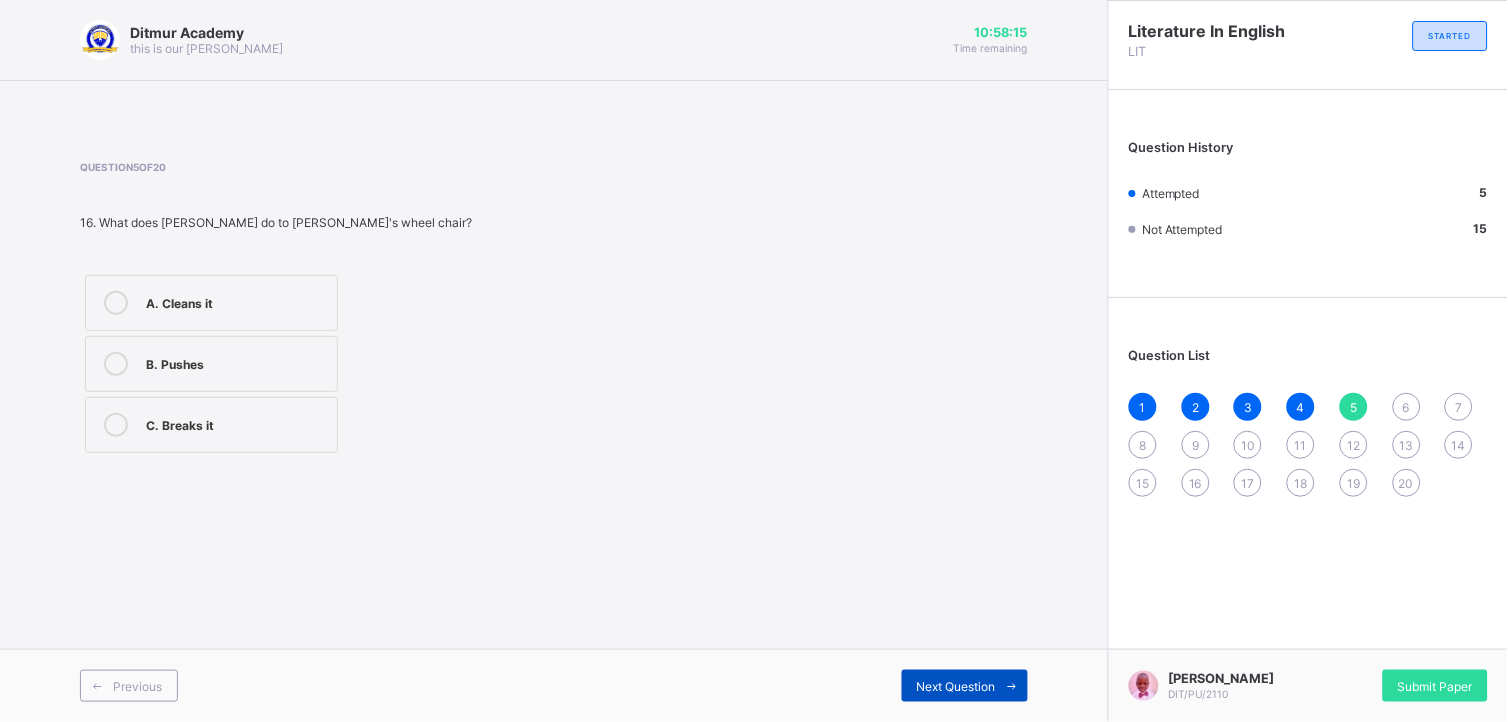 click on "Next Question" at bounding box center (965, 686) 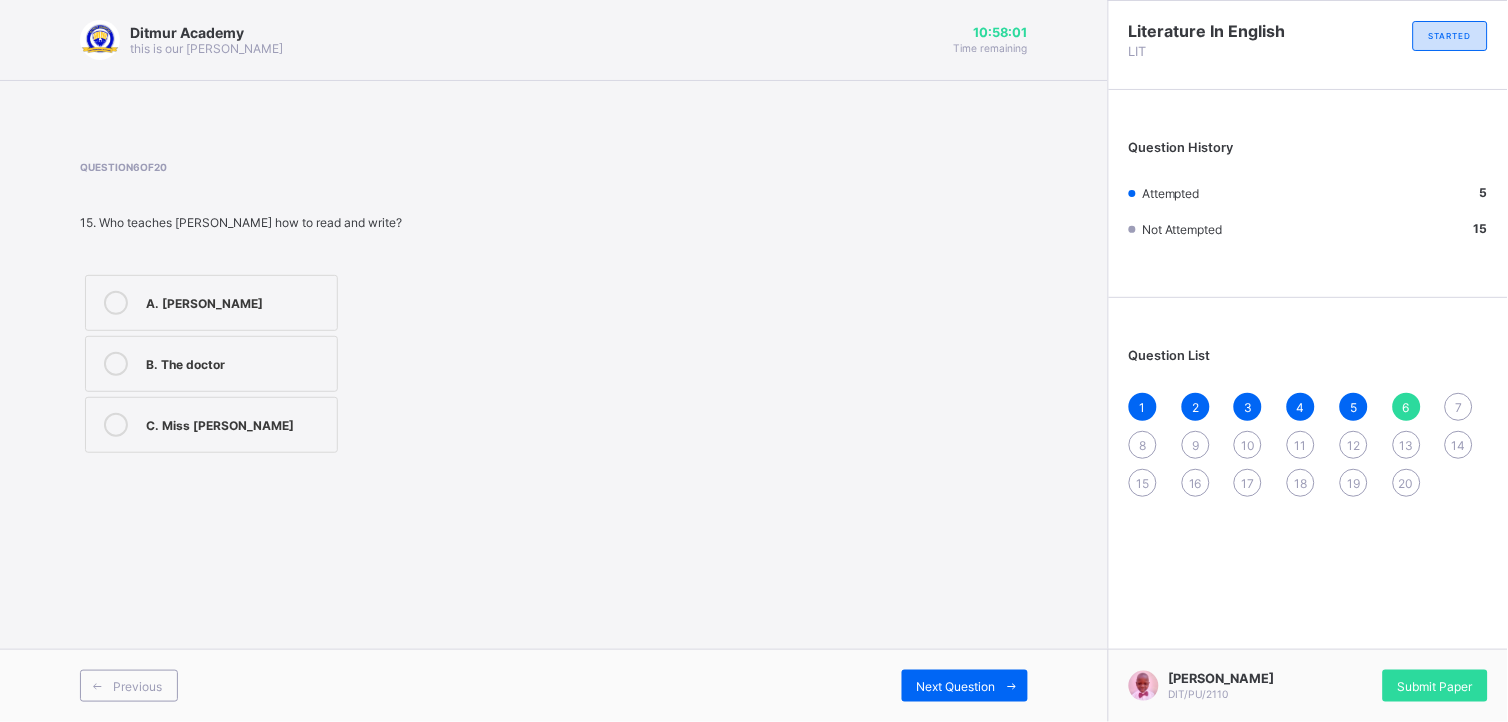 click on "C. Miss [PERSON_NAME]" at bounding box center (211, 425) 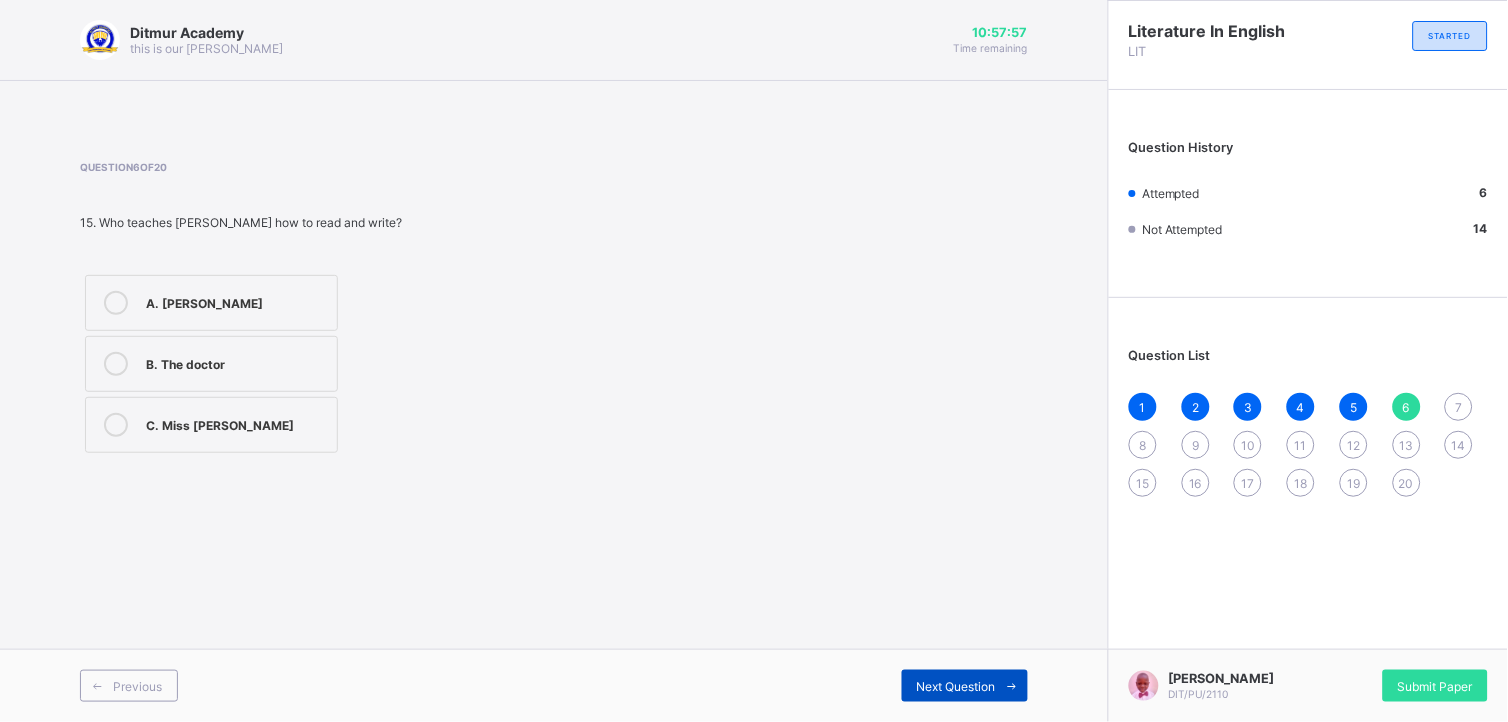 click on "Next Question" at bounding box center (956, 686) 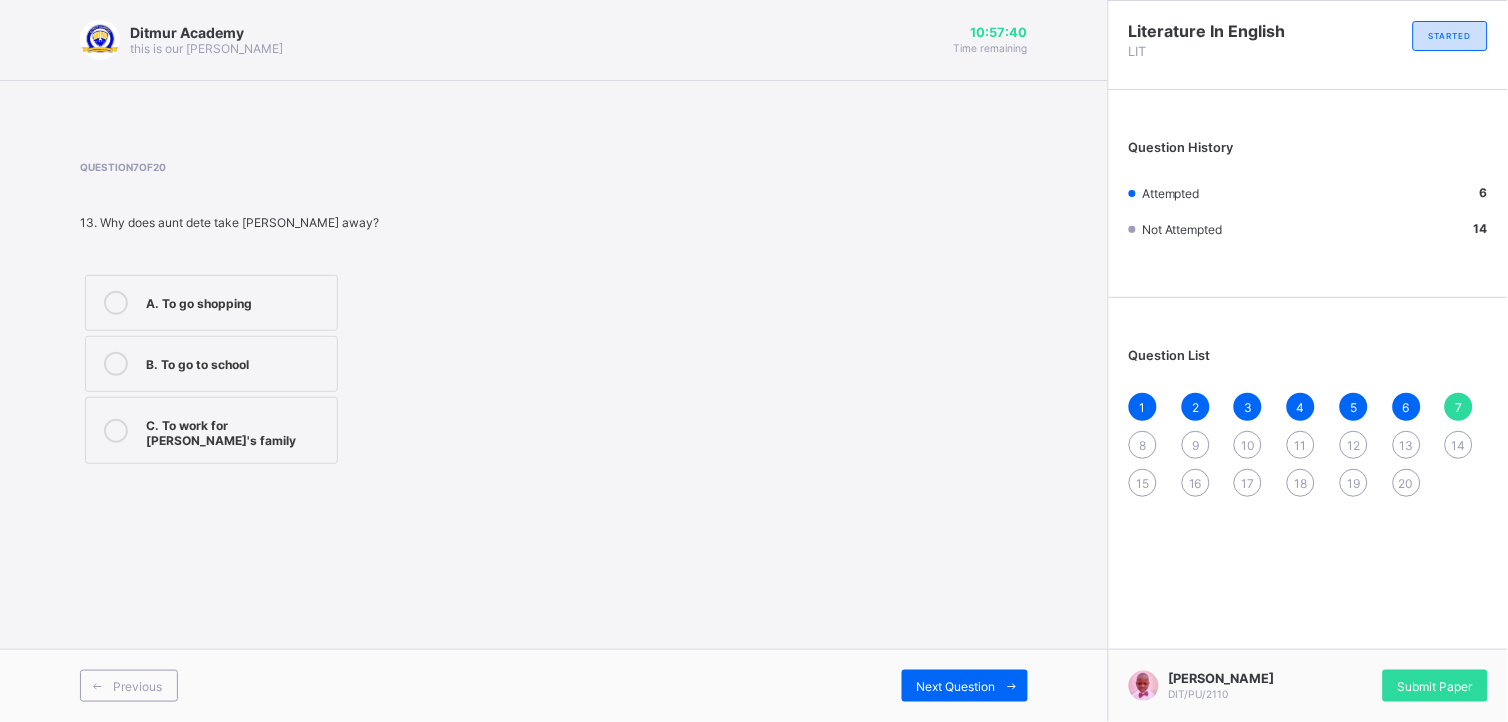 click at bounding box center (116, 430) 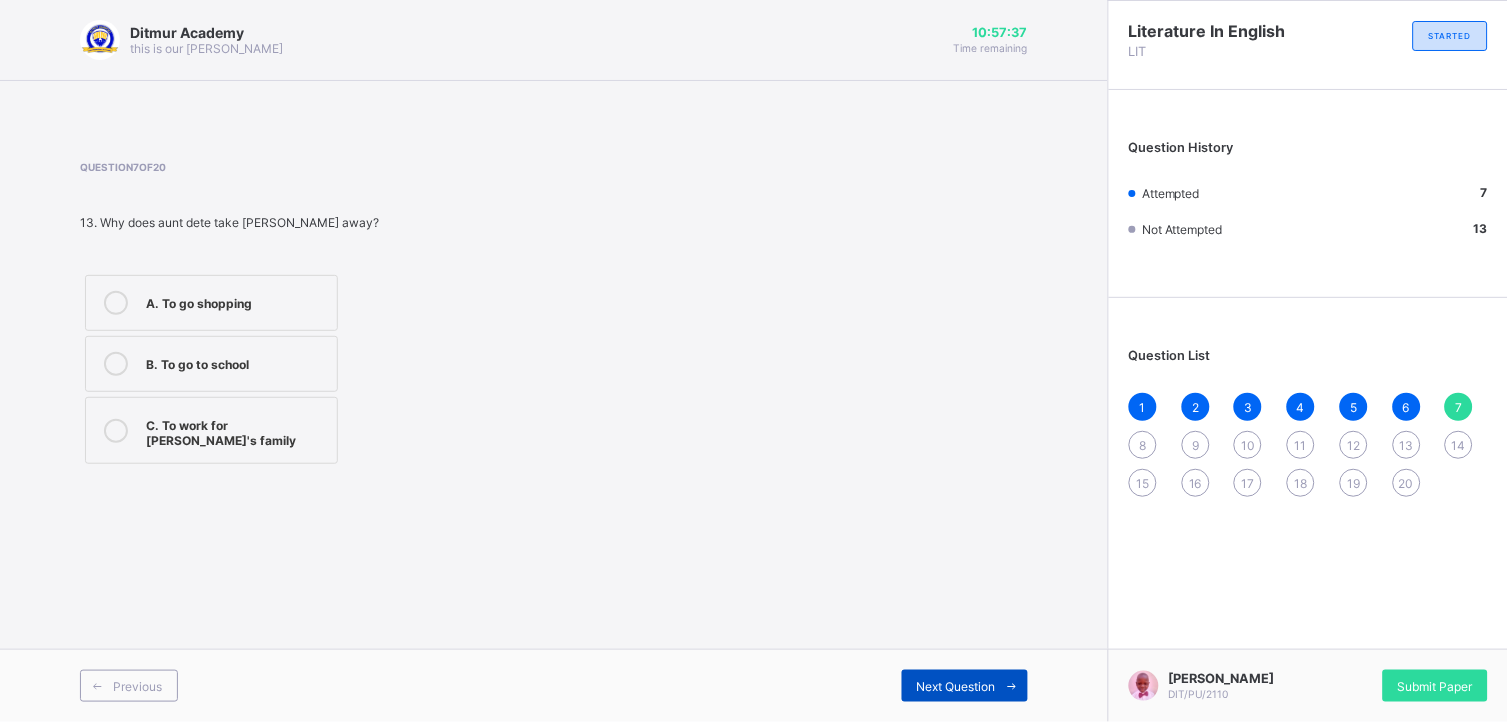 click on "Next Question" at bounding box center (965, 686) 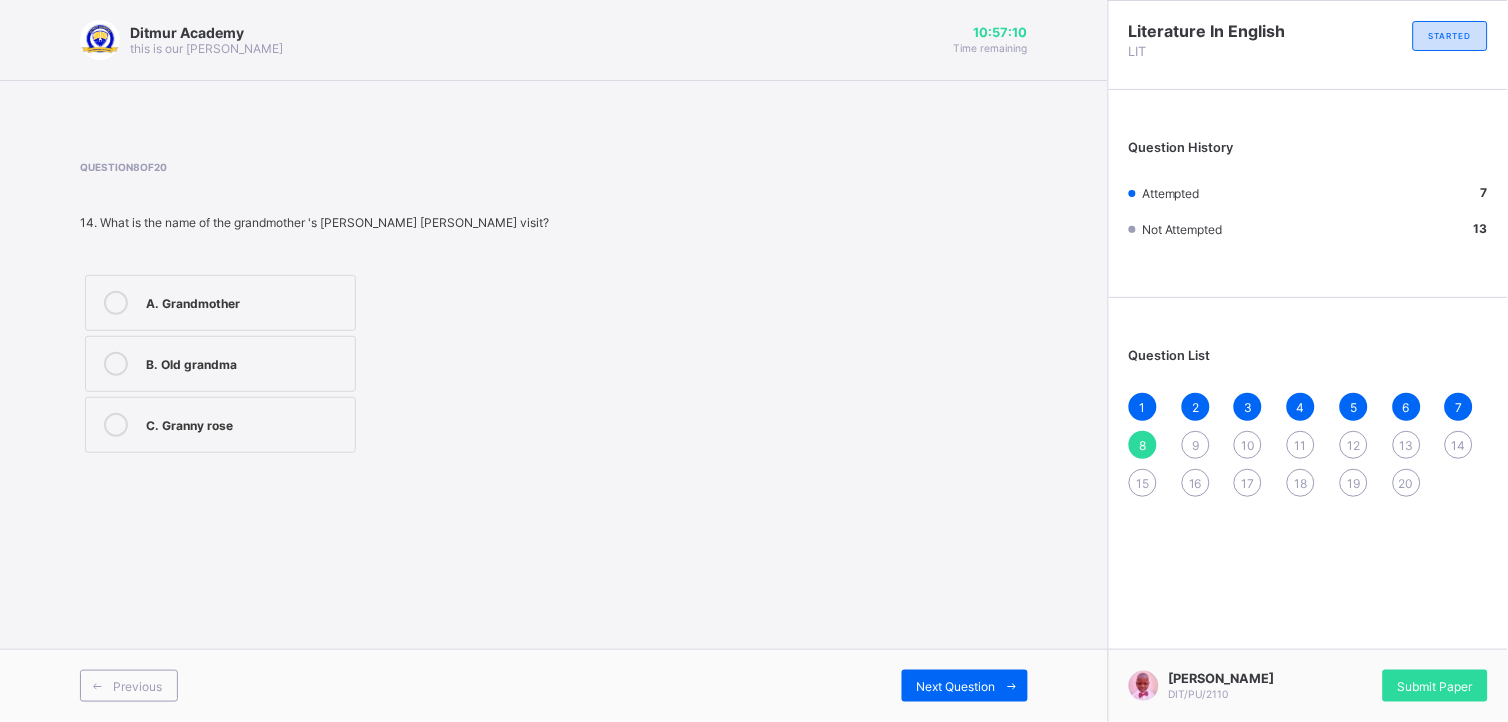 click on "B. Old grandma" at bounding box center (220, 364) 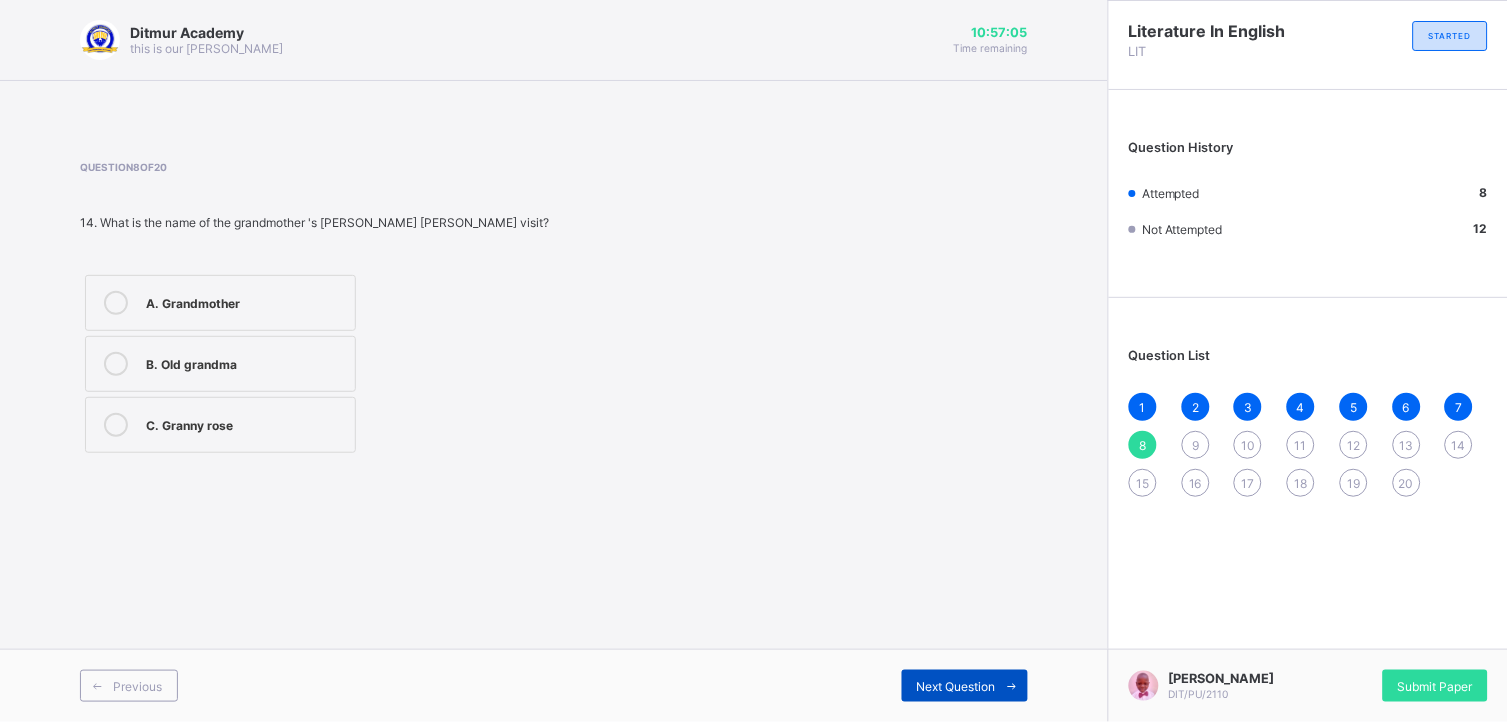 click on "Next Question" at bounding box center [965, 686] 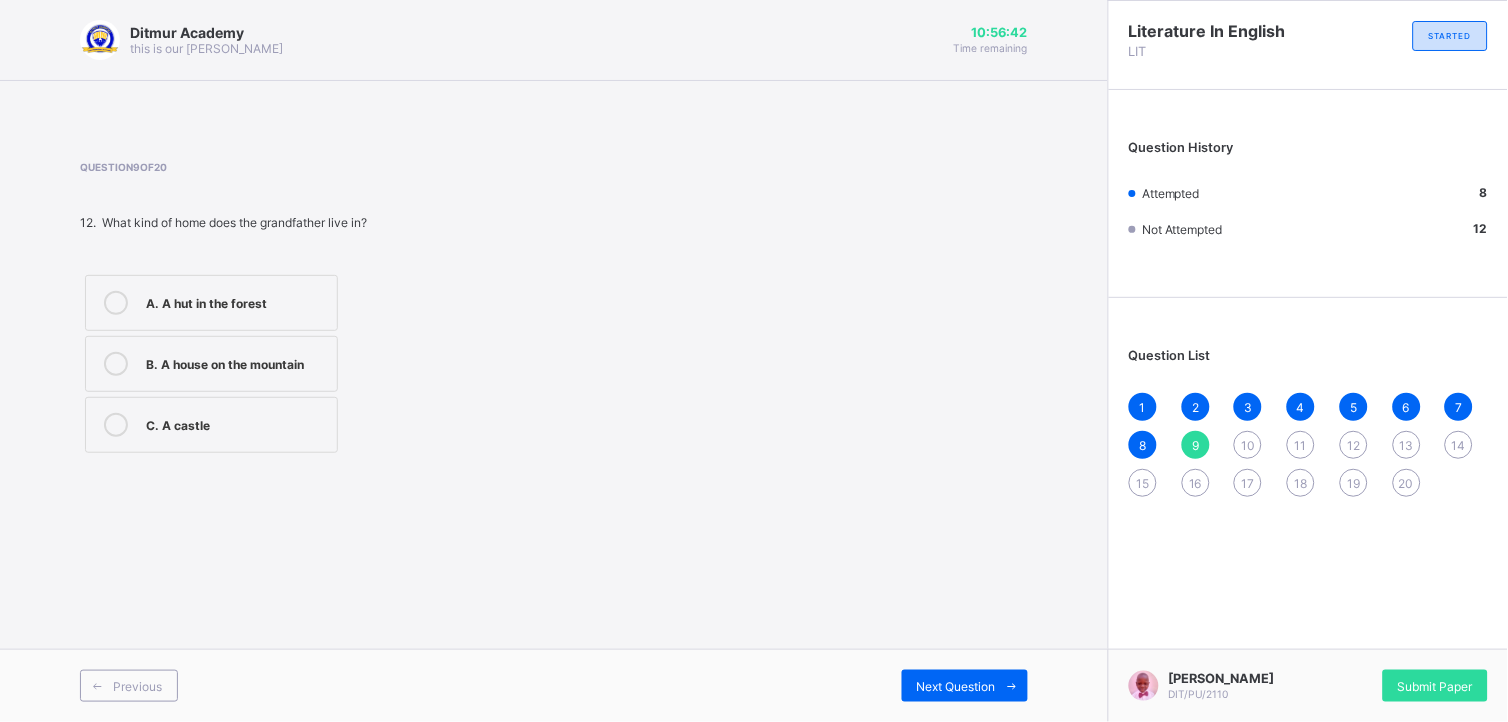 click on "B. A house on the mountain" at bounding box center [211, 364] 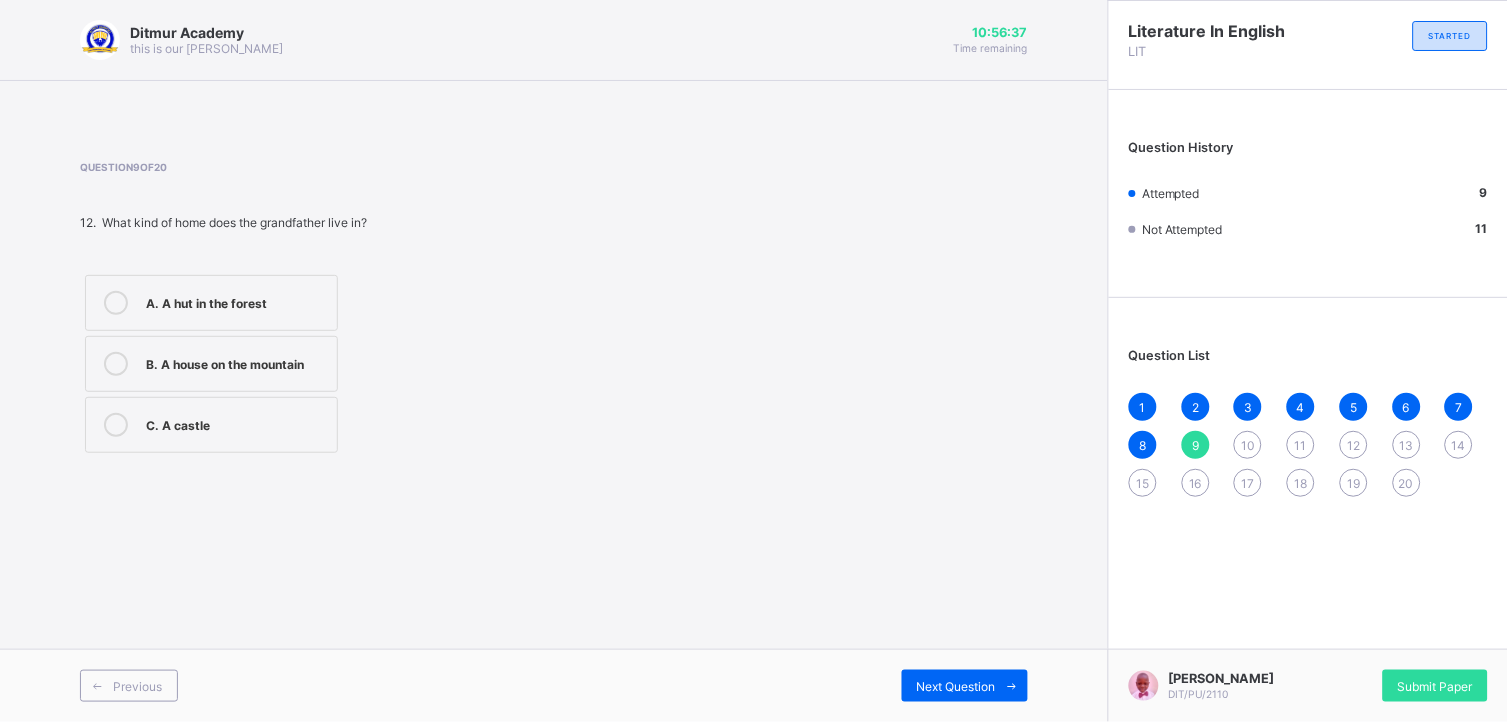 click on "Previous Next Question" at bounding box center [554, 685] 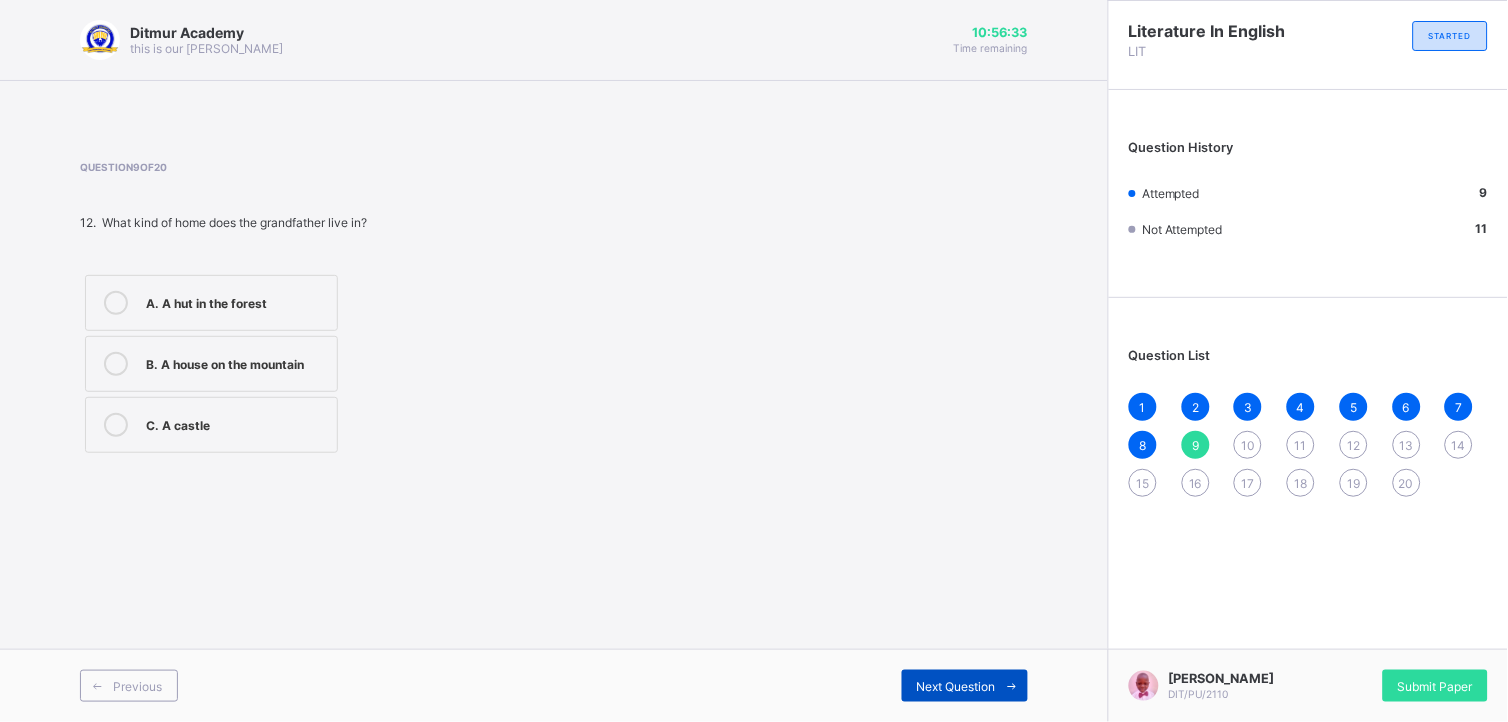 click on "Next Question" at bounding box center [956, 686] 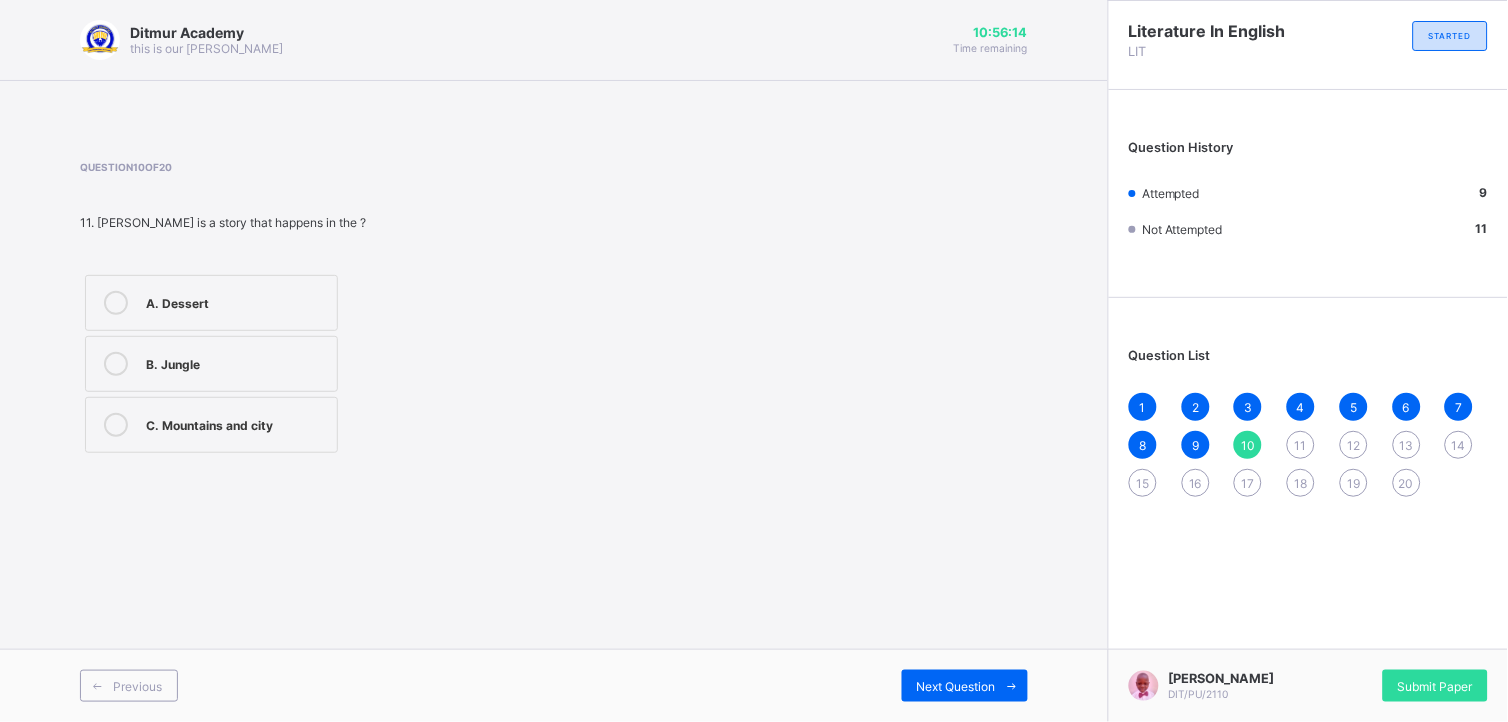 click on "C. Mountains and city" at bounding box center (211, 425) 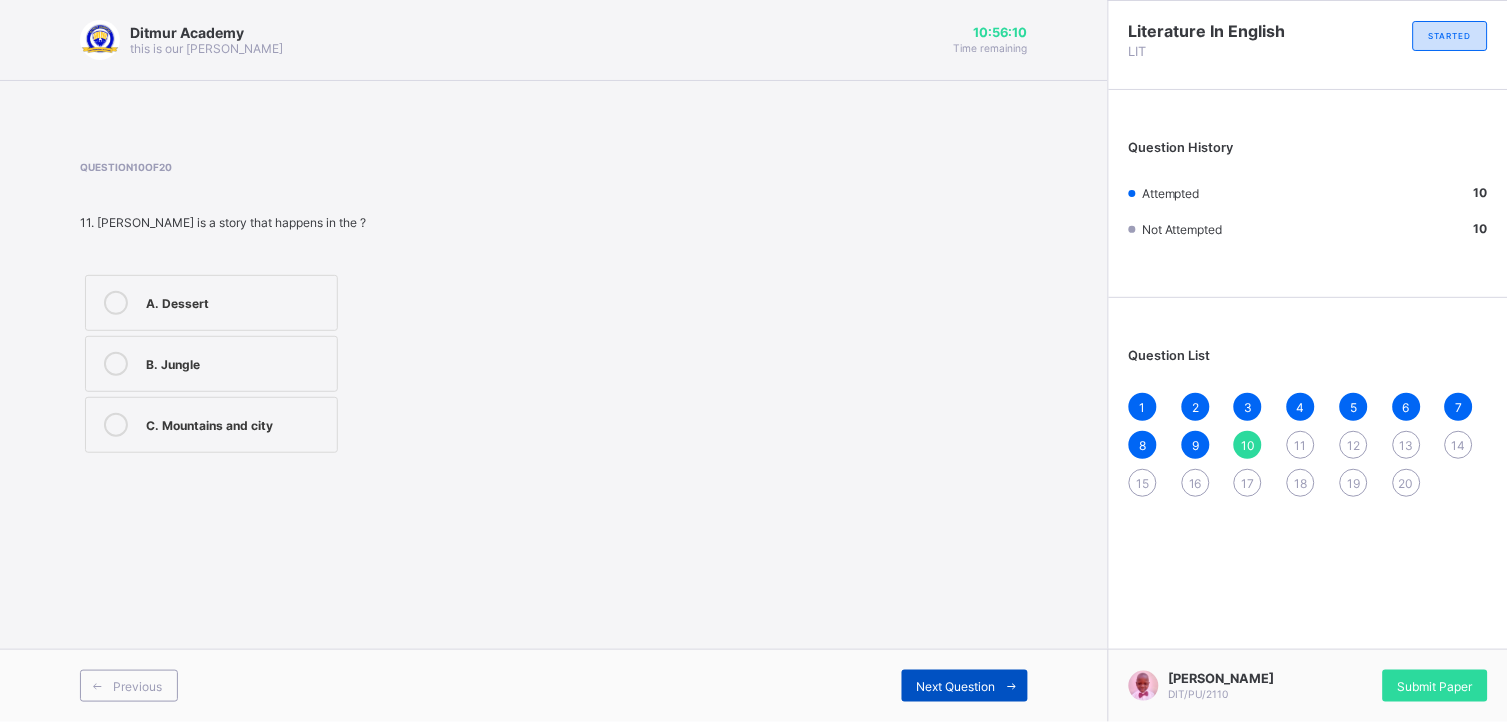 click on "Next Question" at bounding box center (965, 686) 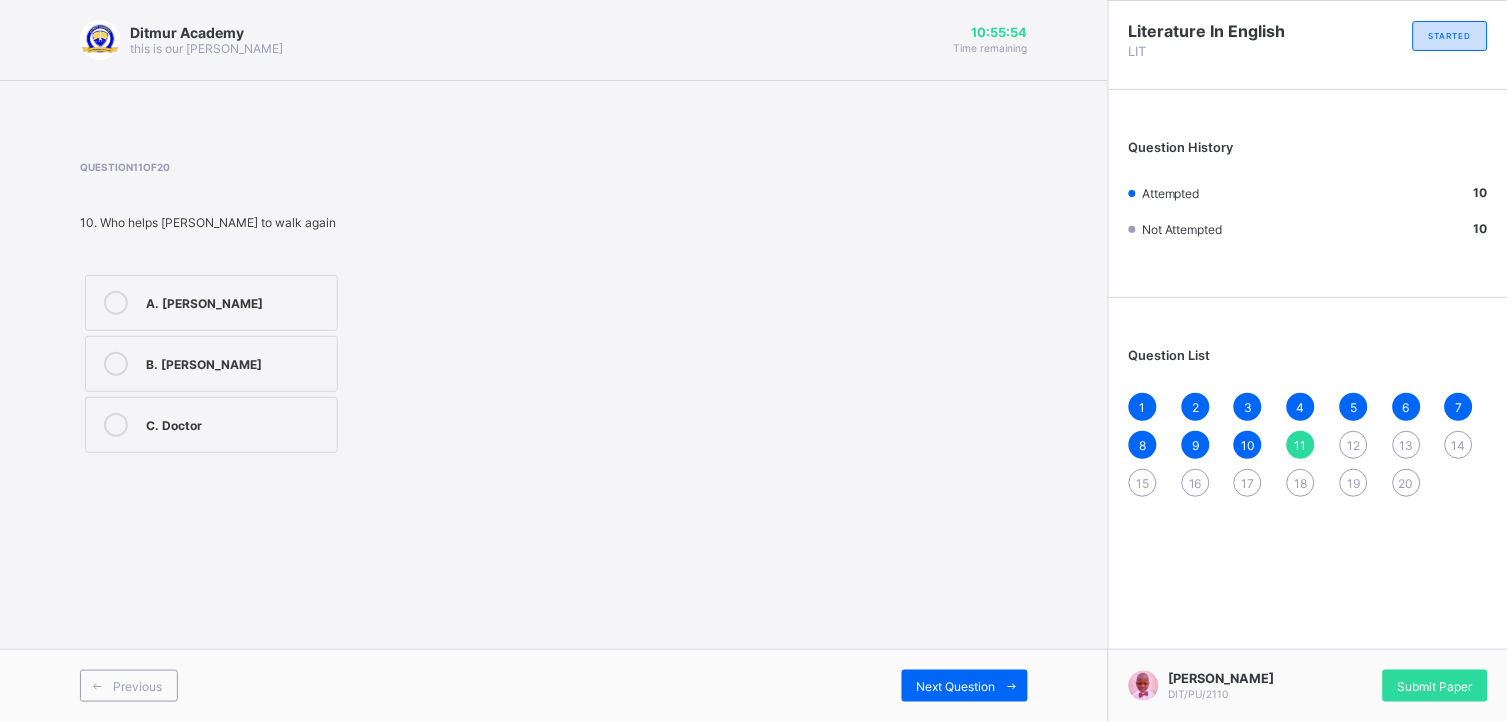click on "A. [PERSON_NAME]" at bounding box center [211, 303] 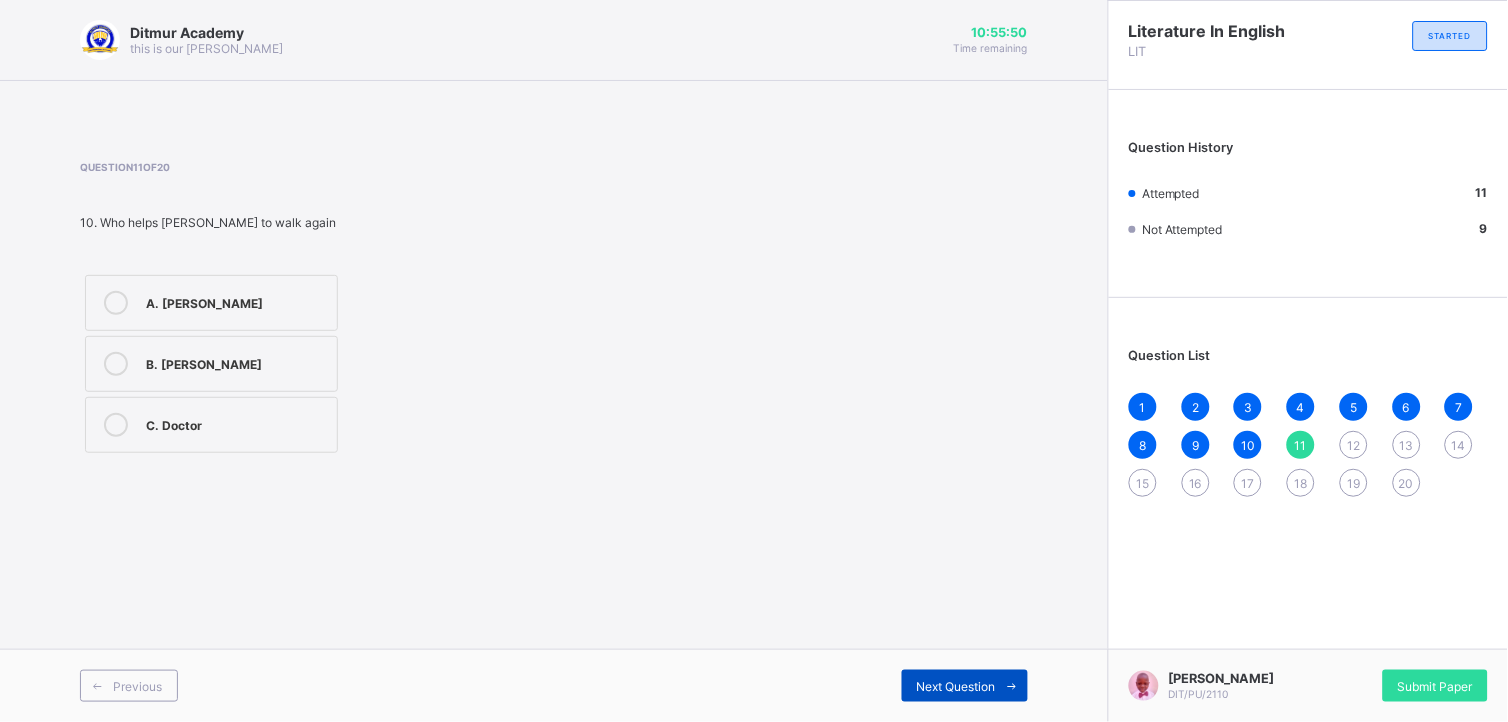 click on "Next Question" at bounding box center (965, 686) 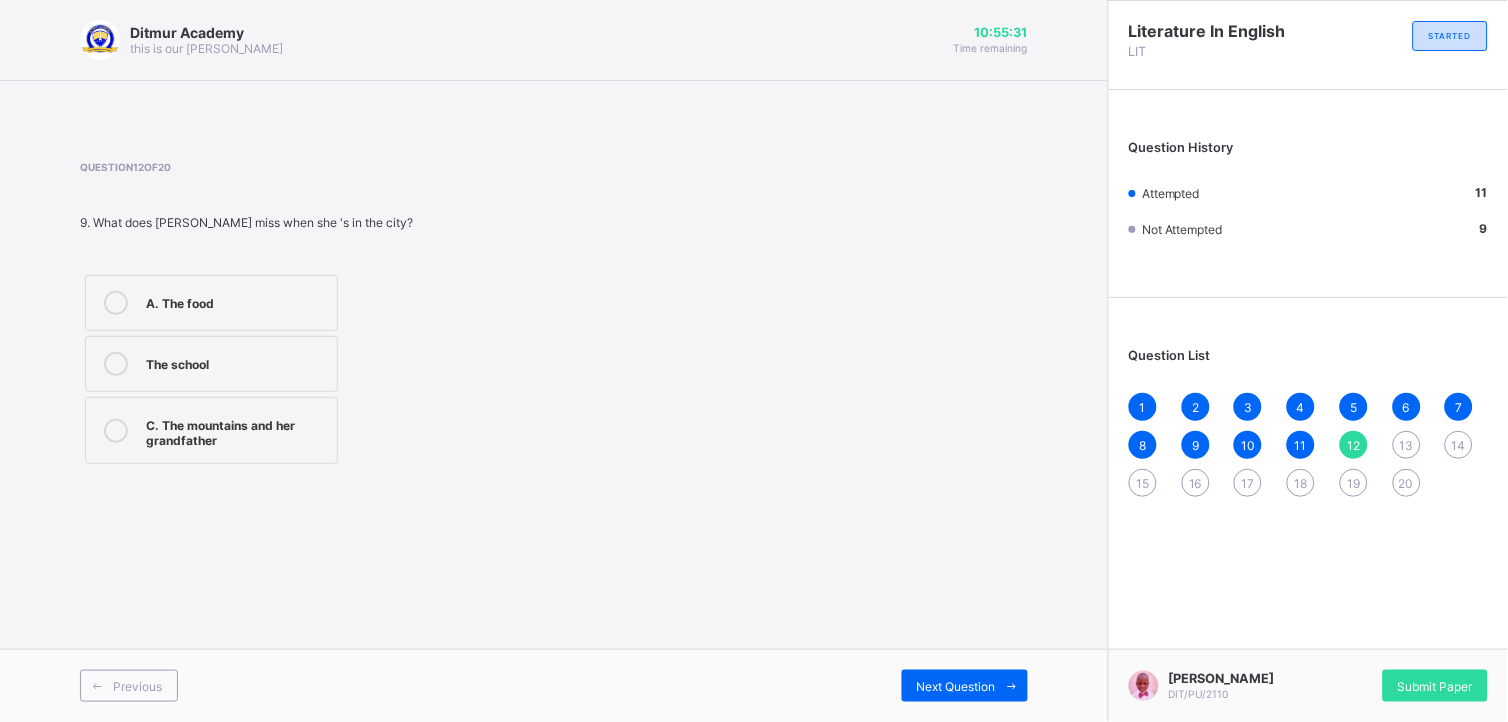 click on "C. The mountains and her grandfather" at bounding box center [211, 430] 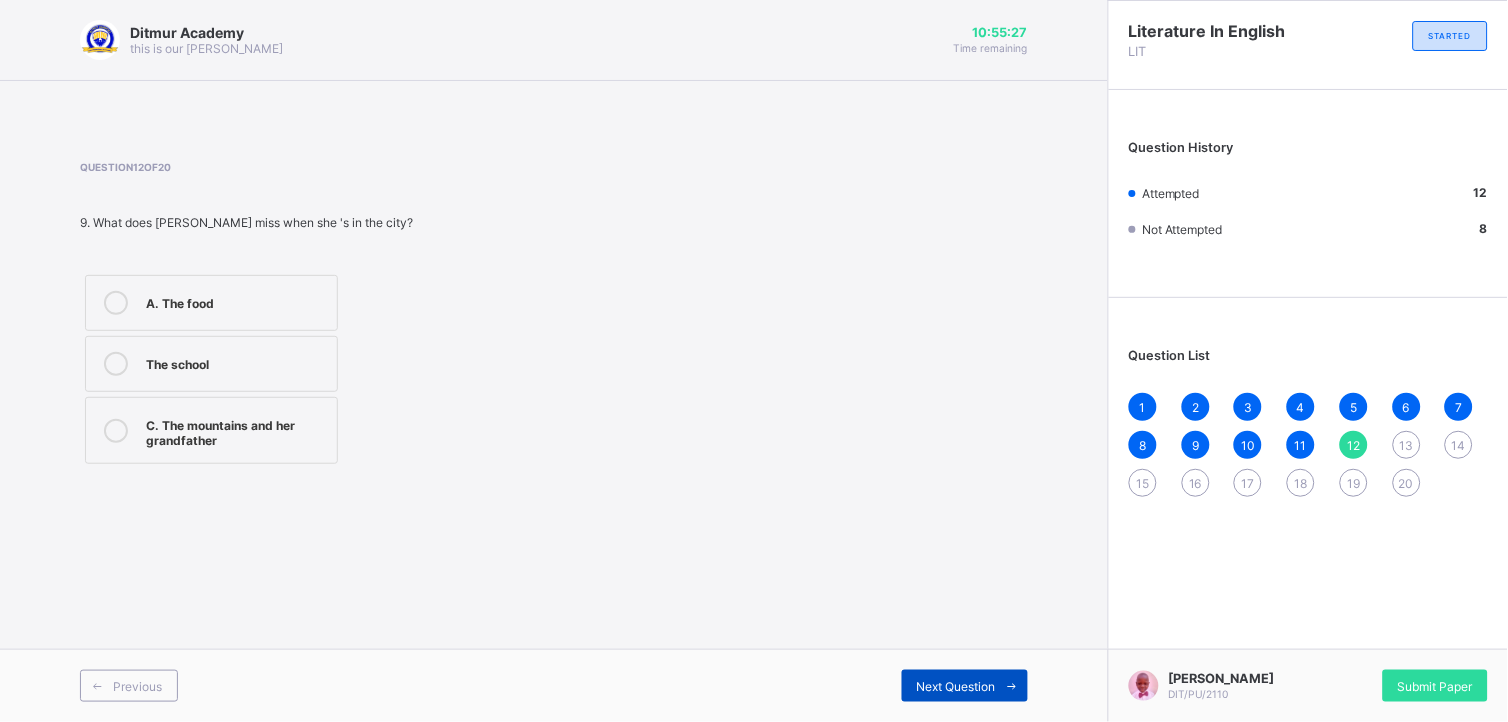 click on "Next Question" at bounding box center [956, 686] 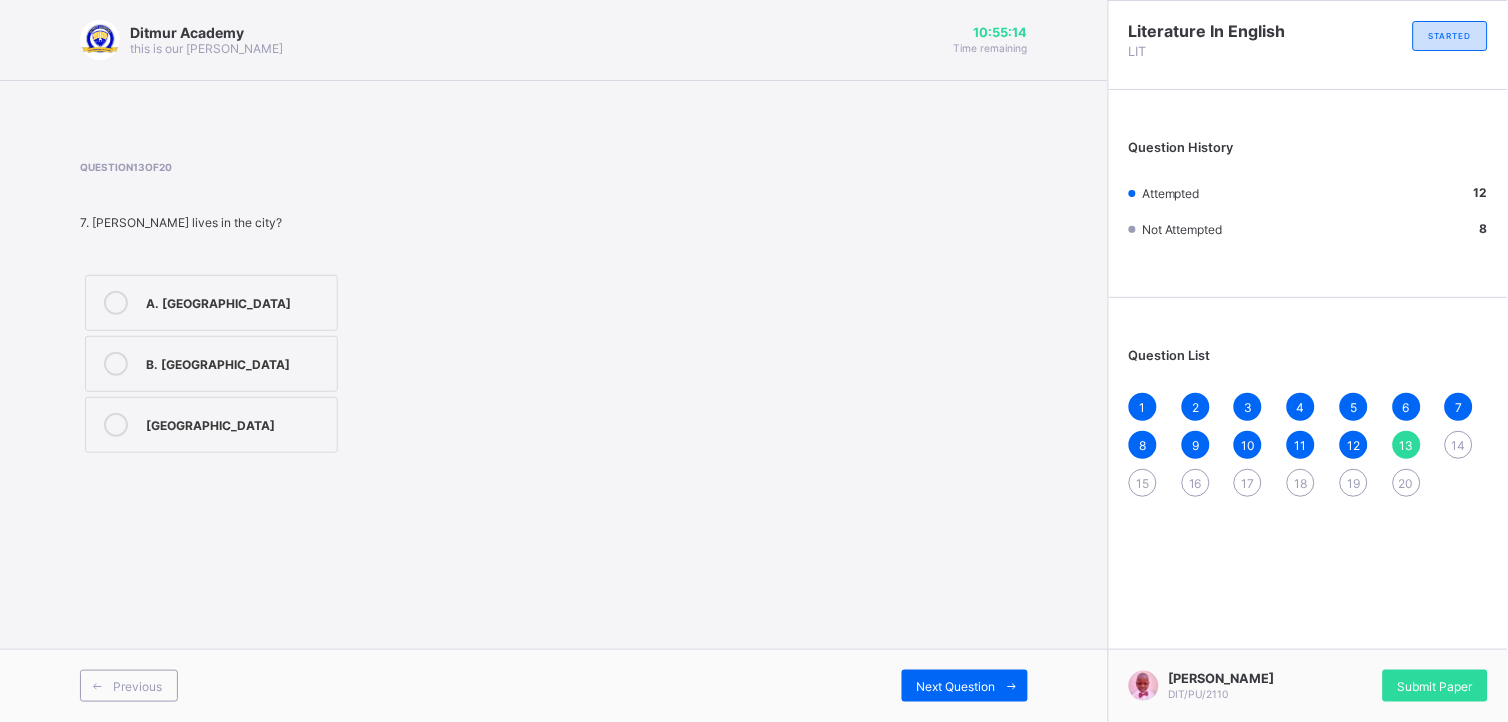 click on "[GEOGRAPHIC_DATA]" at bounding box center [211, 425] 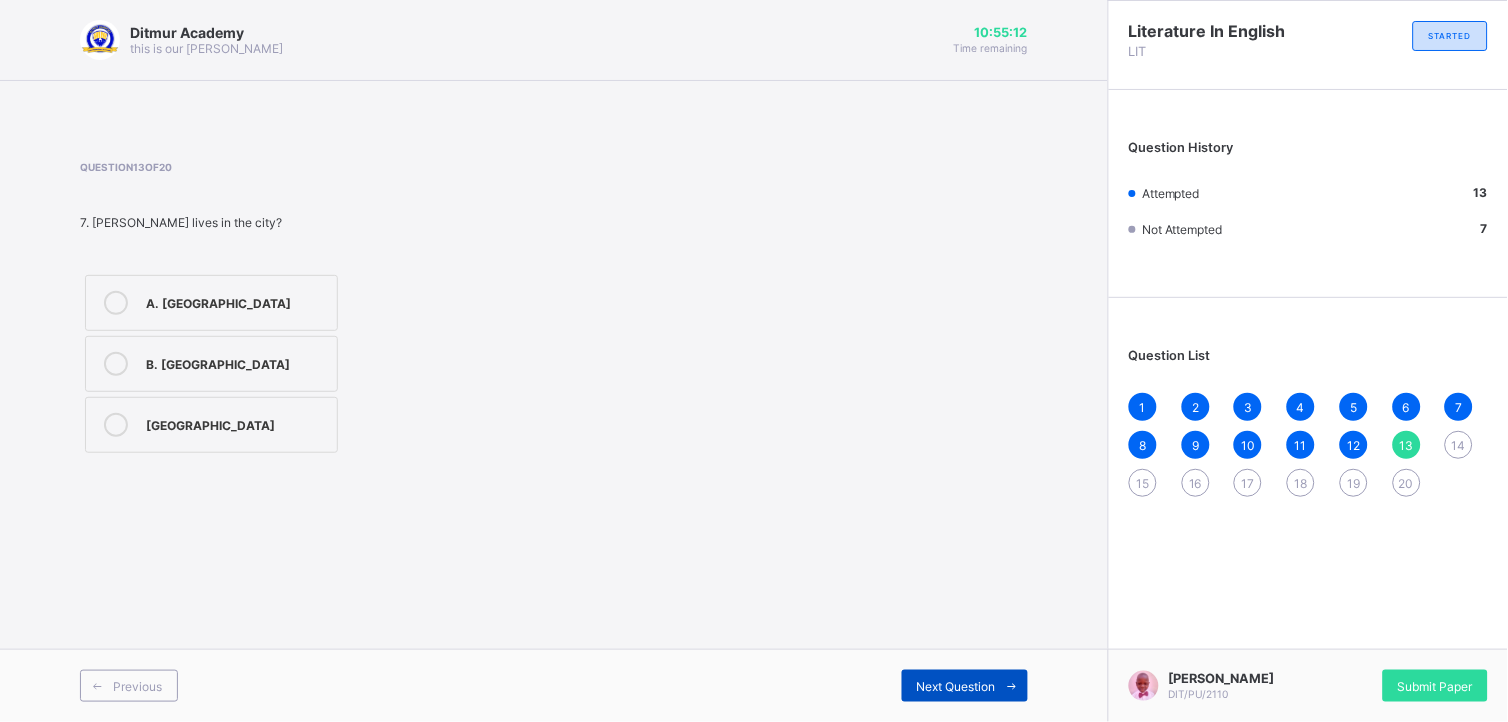 click on "Next Question" at bounding box center (956, 686) 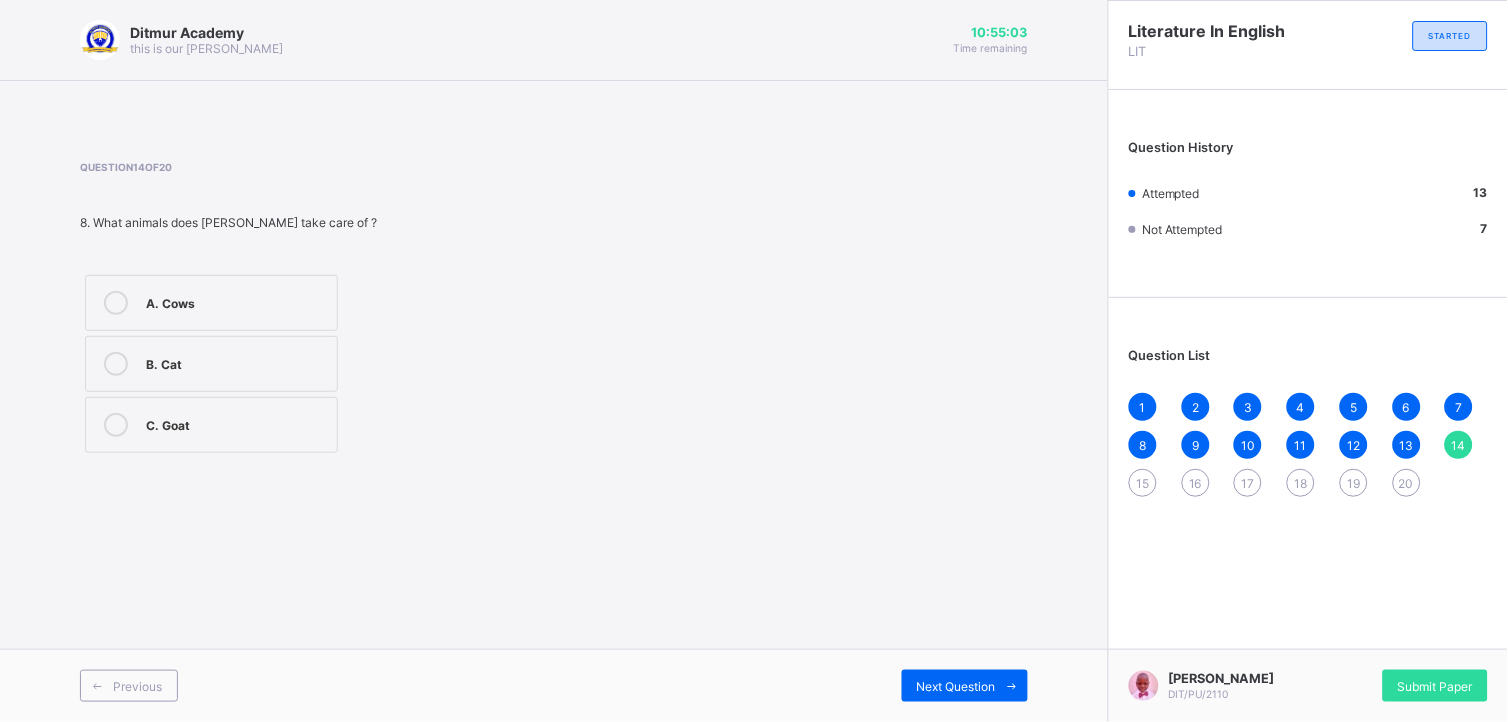 click on "C.  Goat" at bounding box center (211, 425) 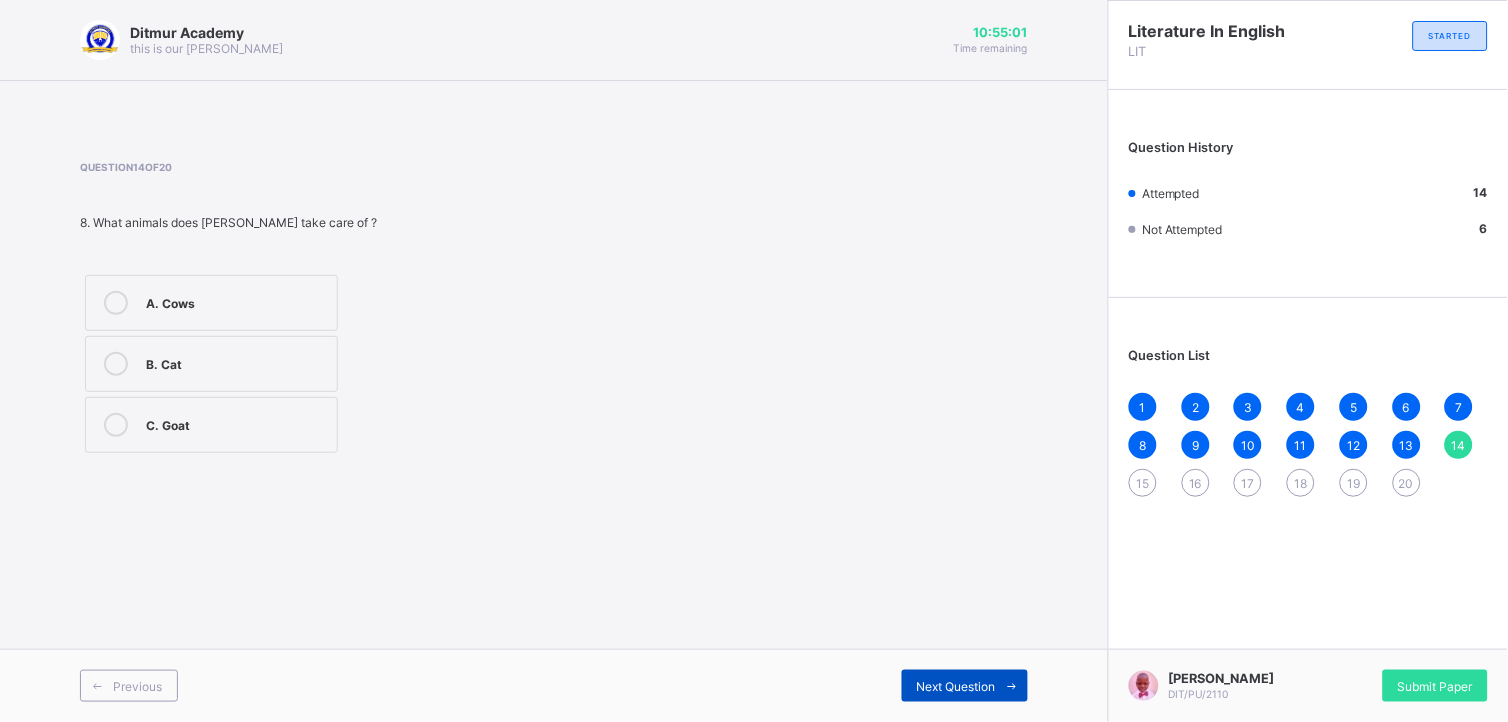 click on "Next Question" at bounding box center [956, 686] 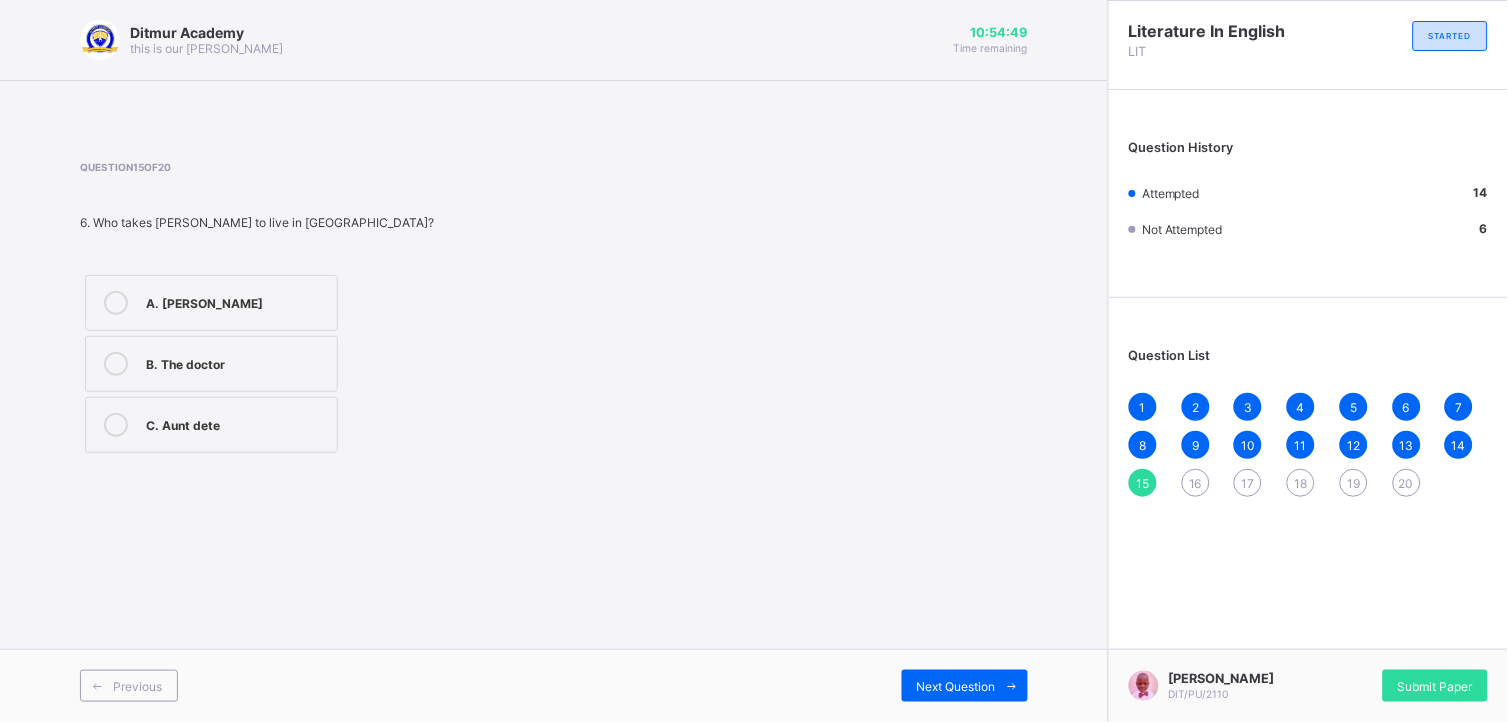click on "C. Aunt dete" at bounding box center [211, 425] 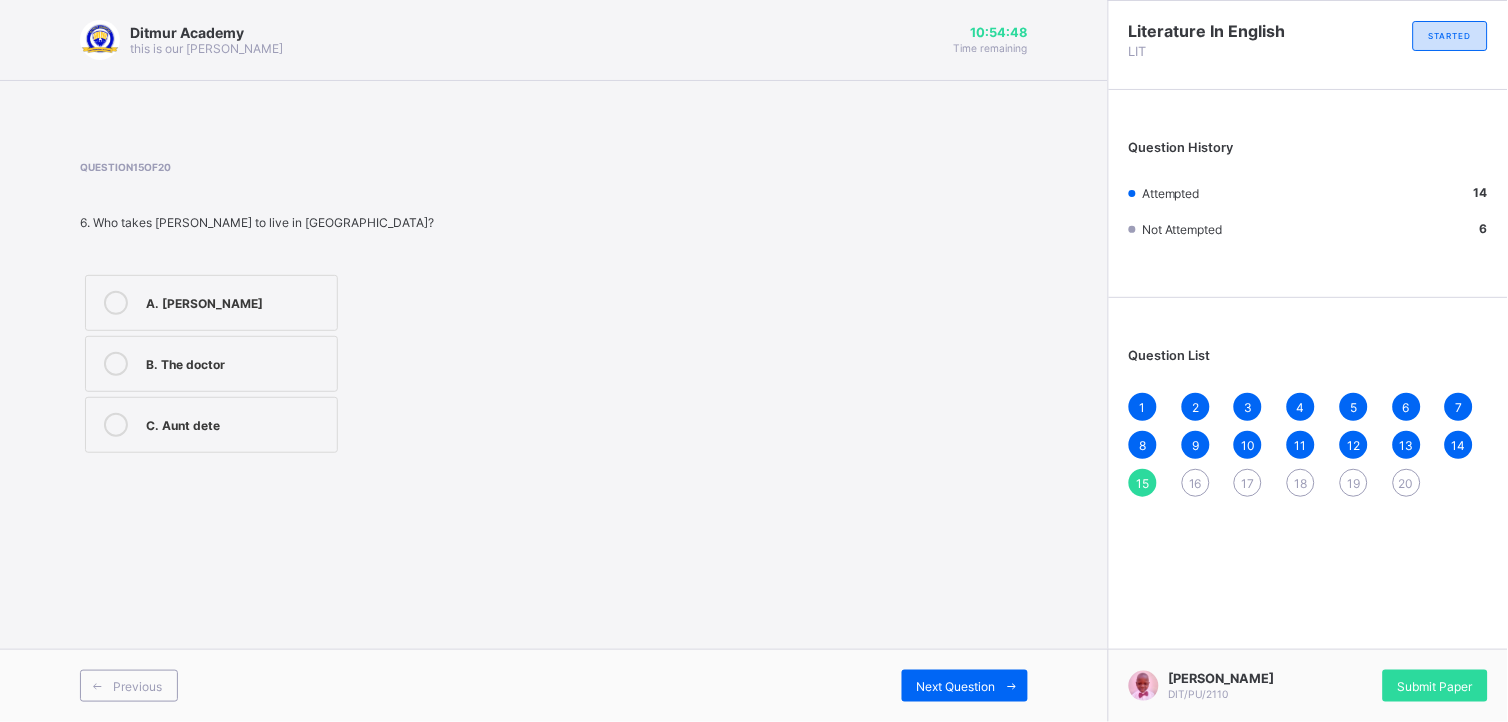 click on "C. Aunt dete" at bounding box center (211, 425) 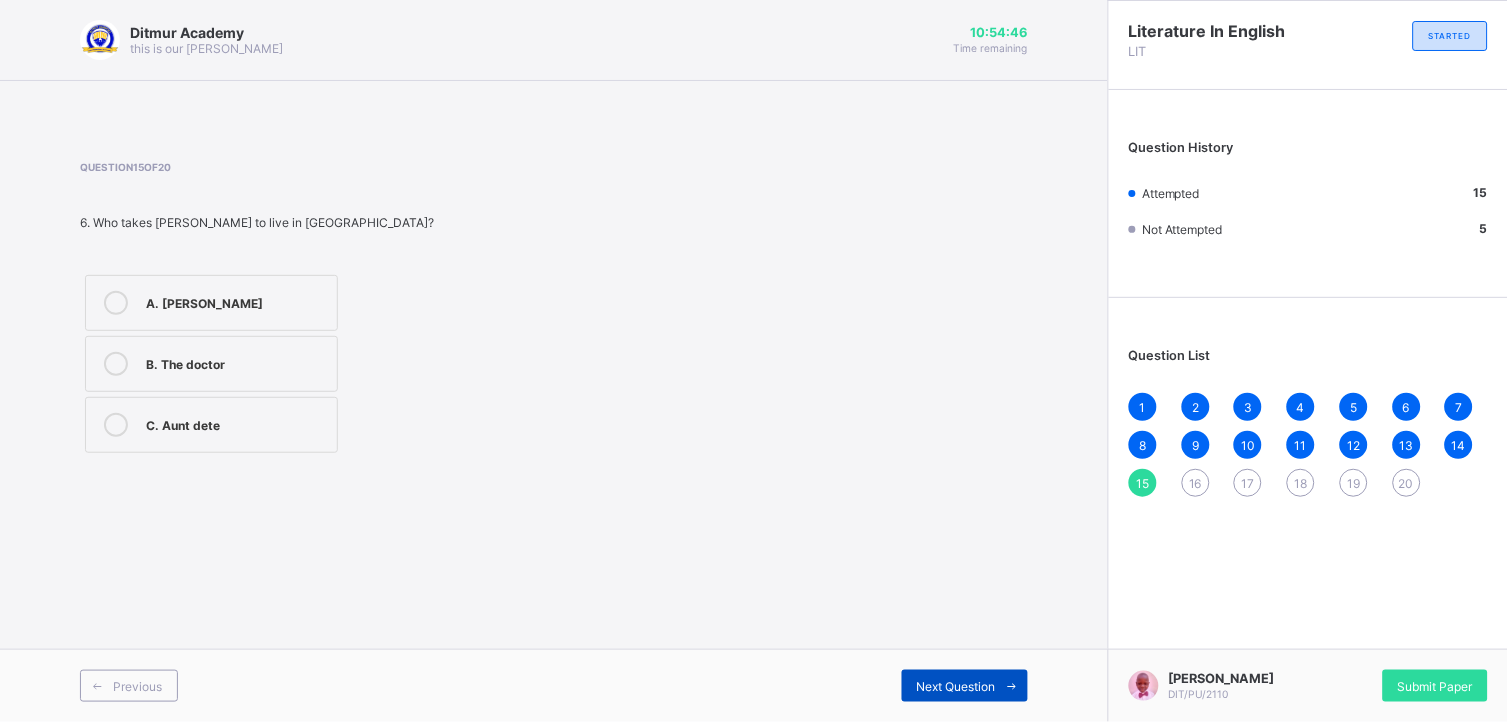 click on "Next Question" at bounding box center (956, 686) 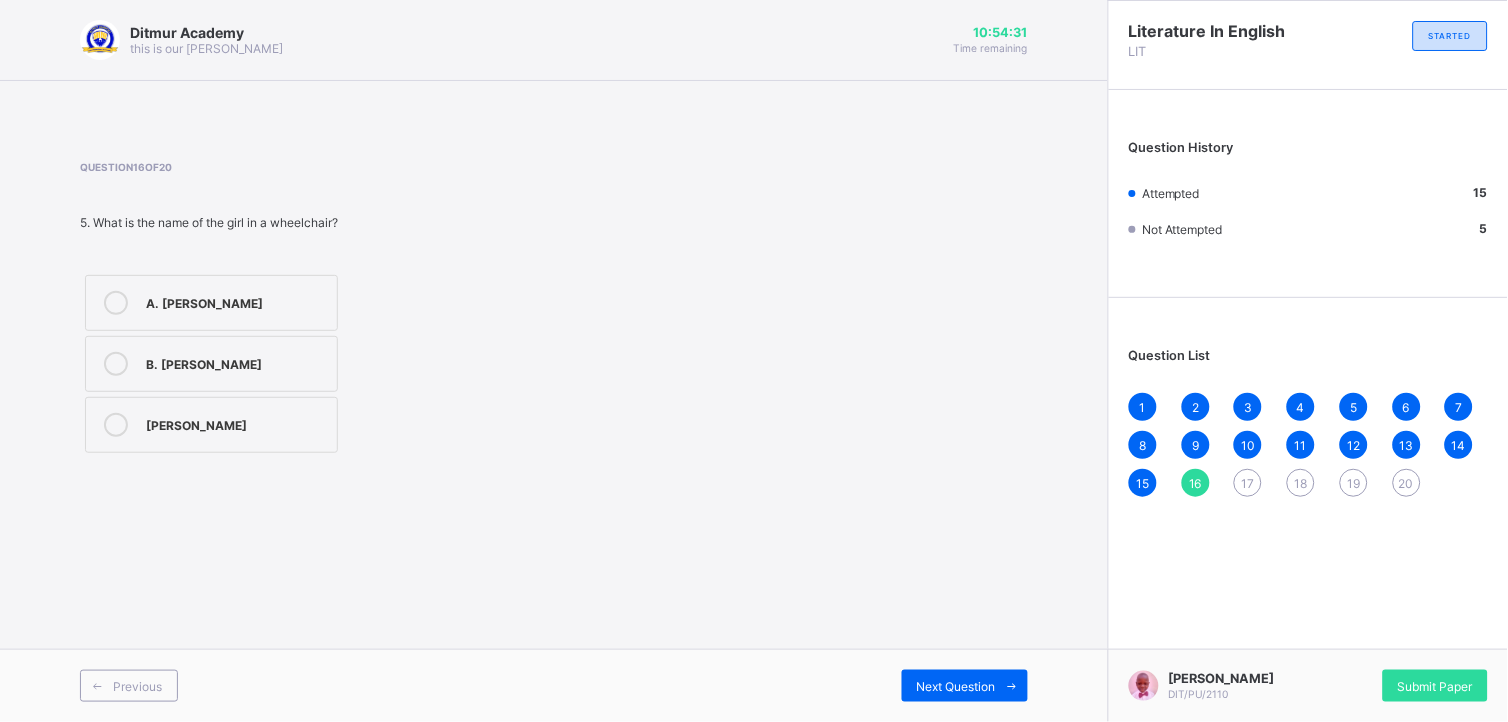 click at bounding box center [116, 303] 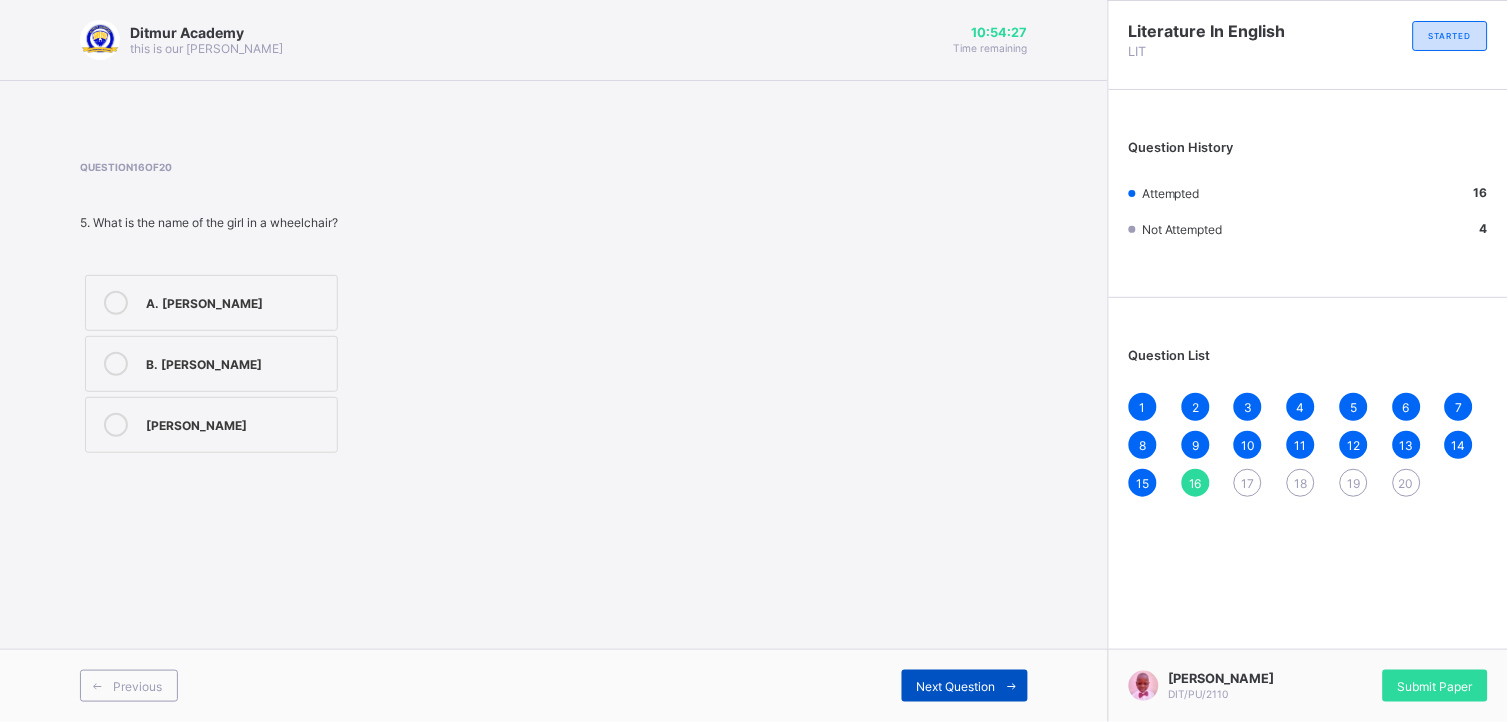 click on "Next Question" at bounding box center (956, 686) 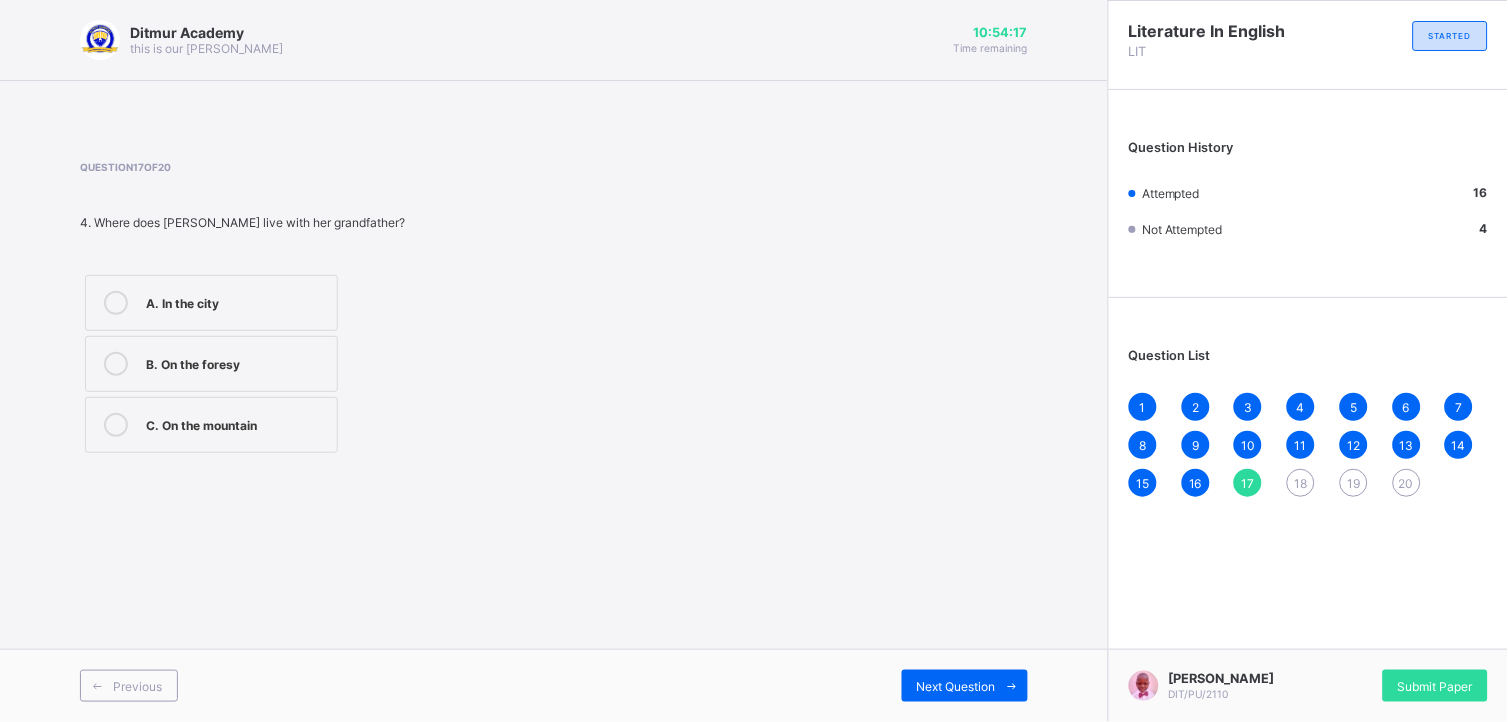 click at bounding box center [116, 425] 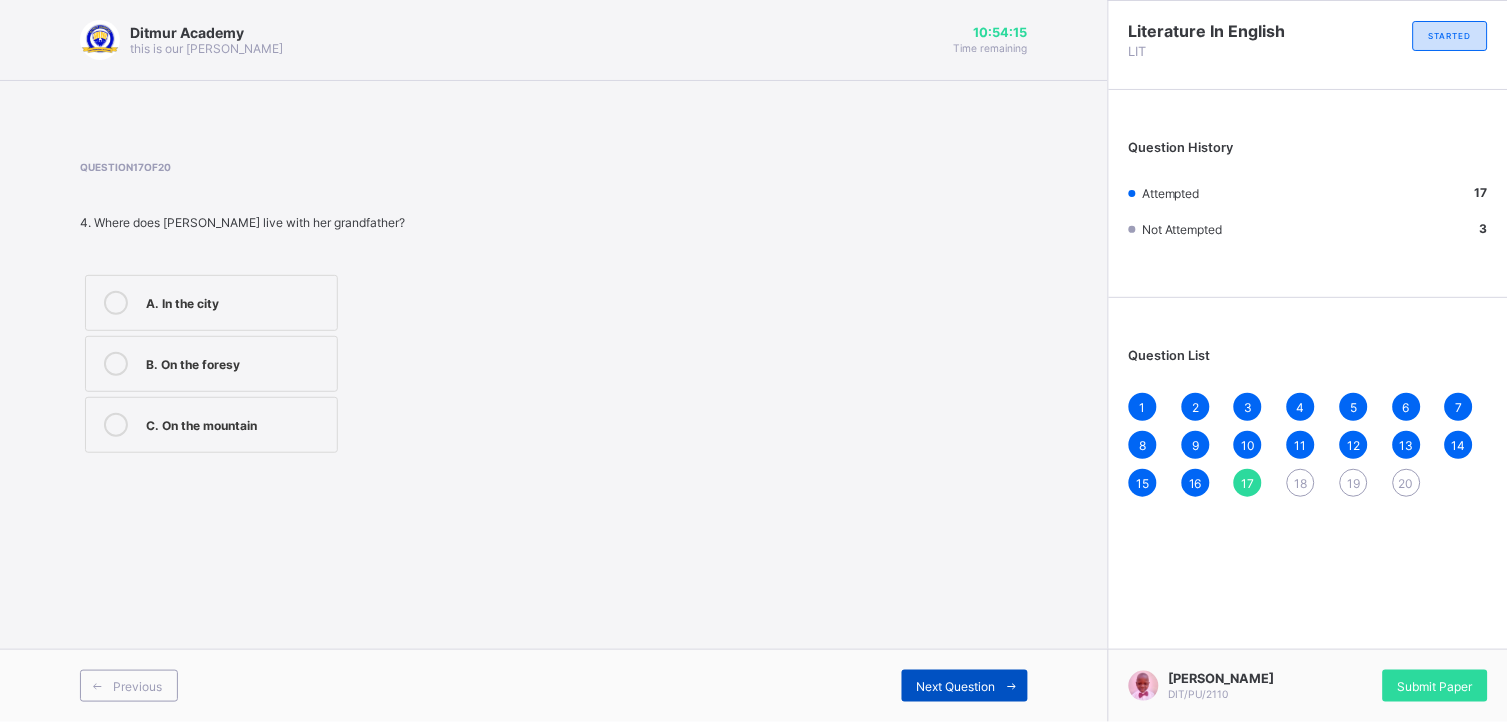 click on "Next Question" at bounding box center [965, 686] 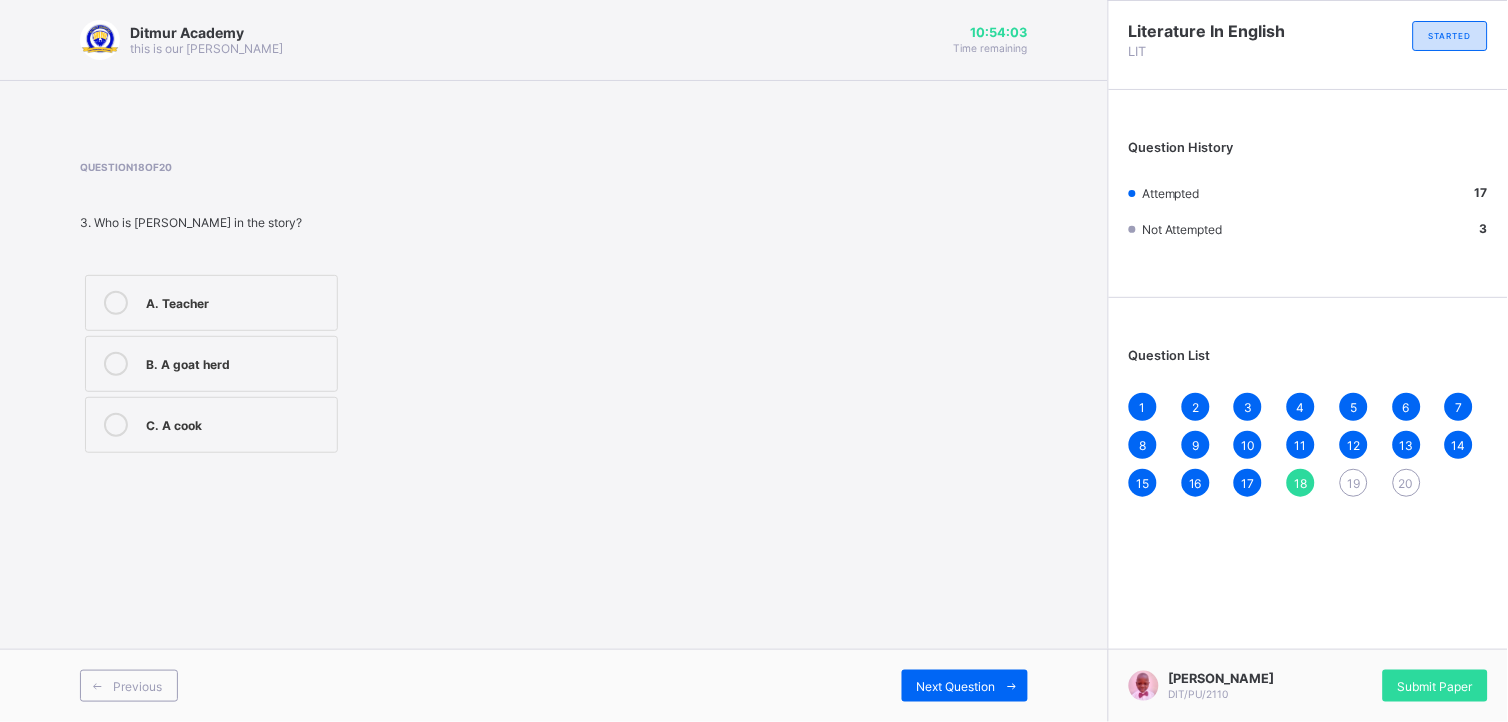 click at bounding box center [116, 364] 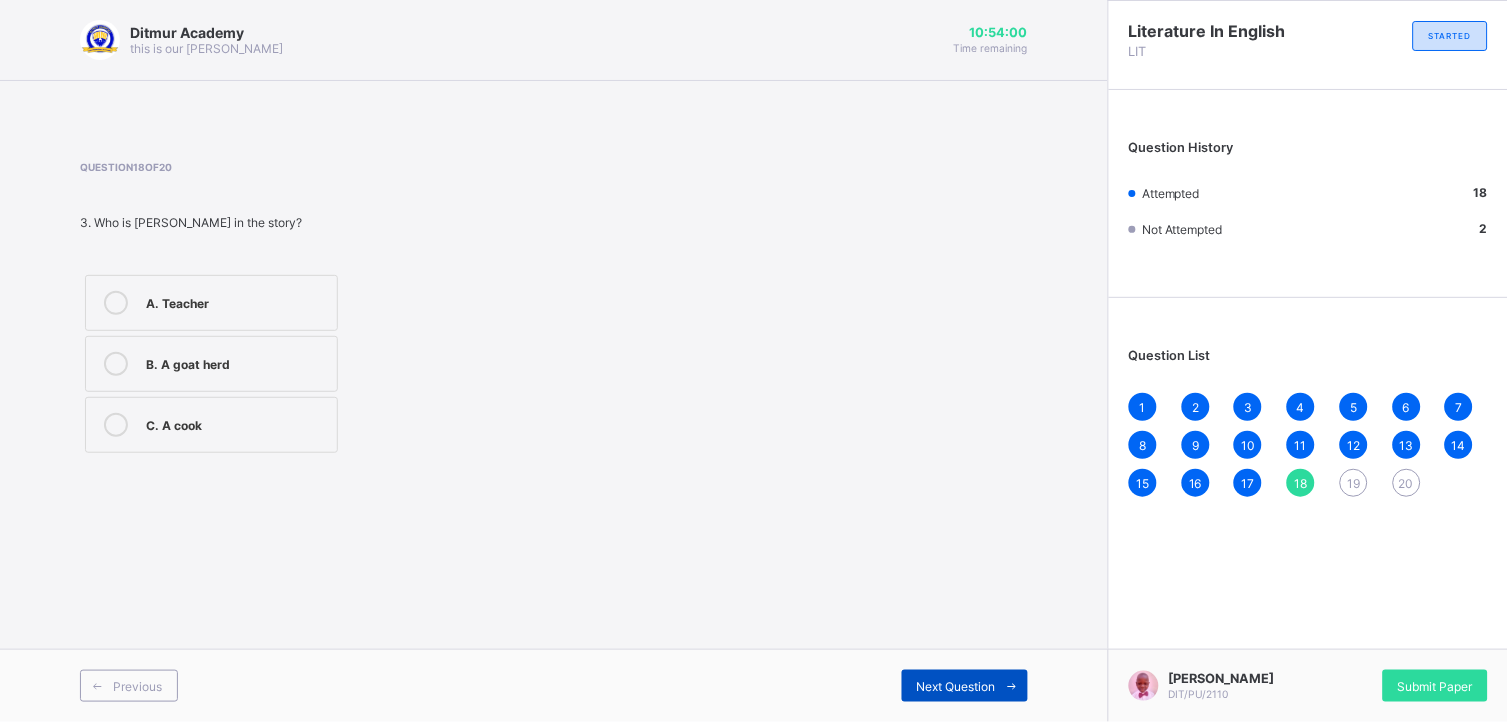 click on "Next Question" at bounding box center (965, 686) 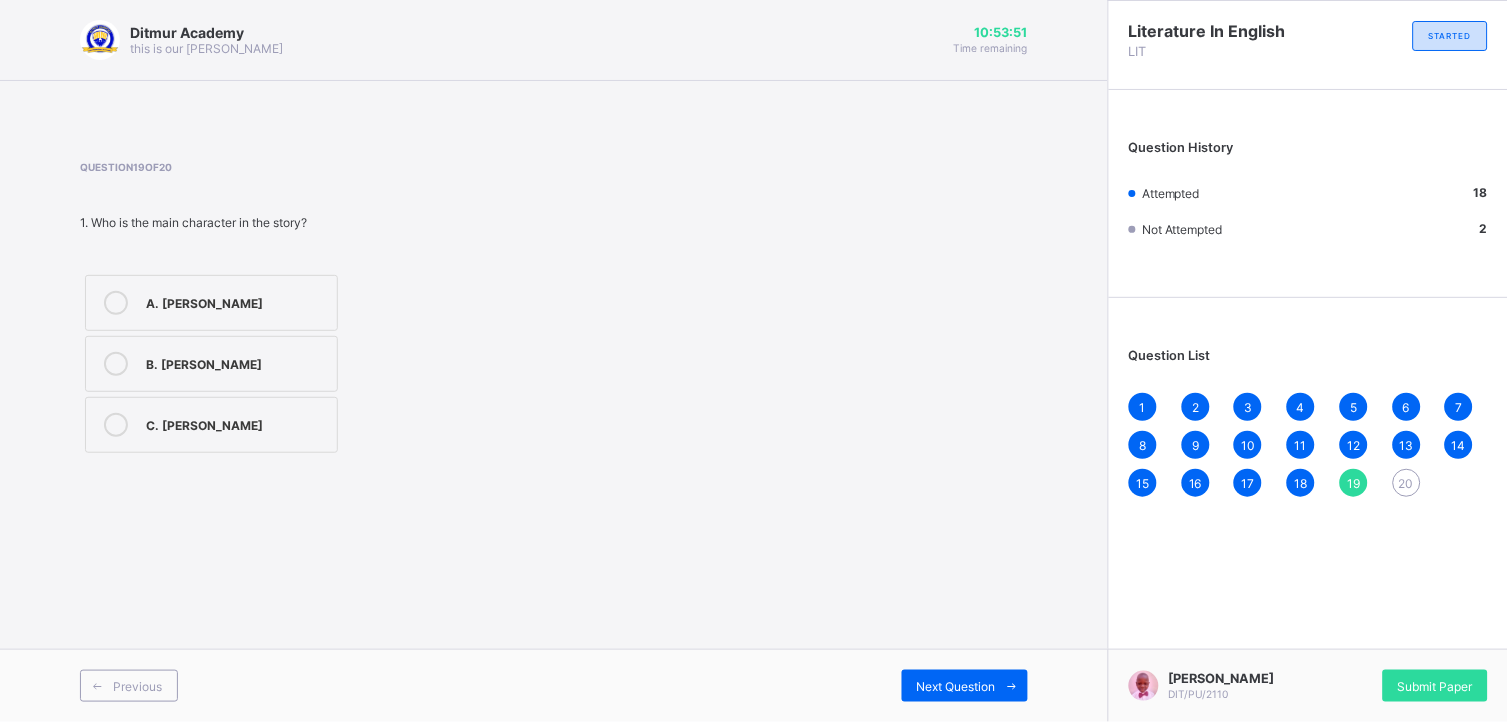 click at bounding box center (116, 303) 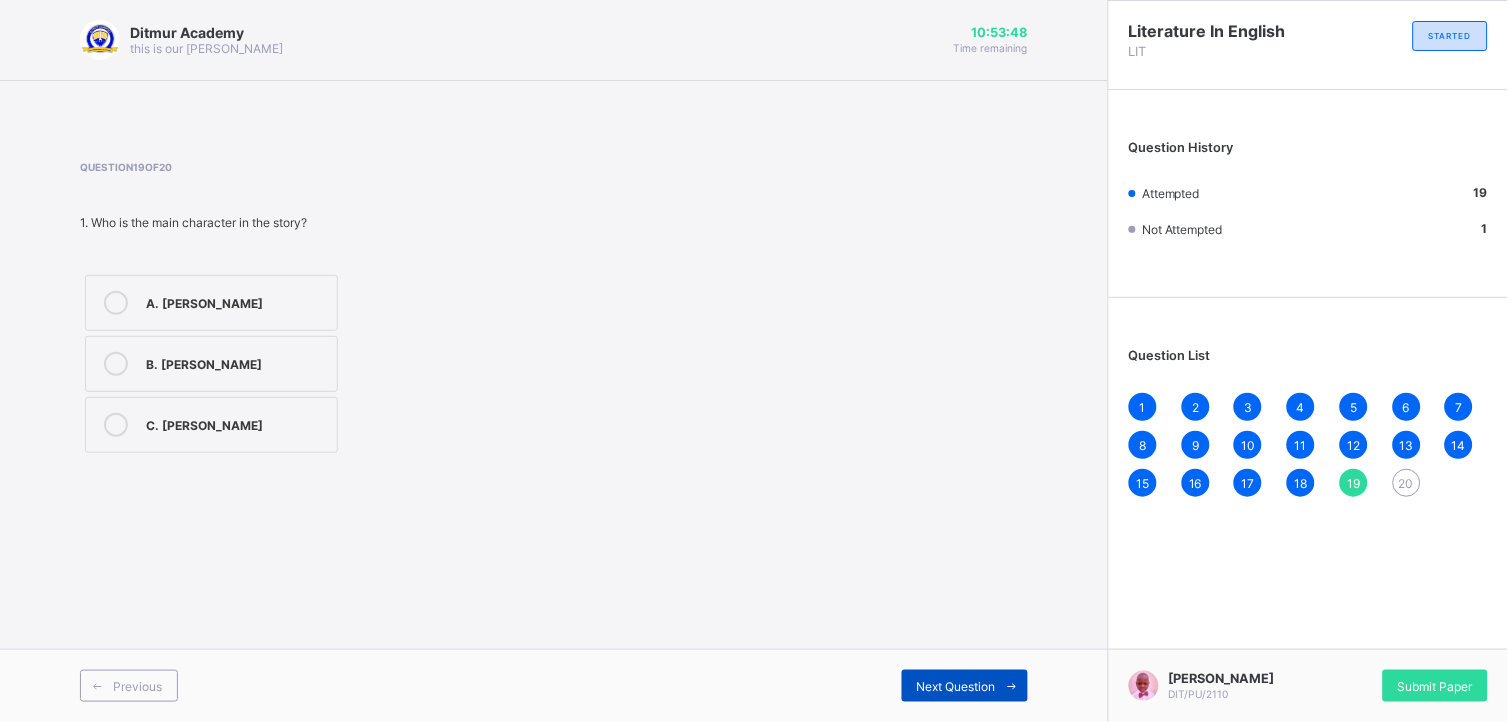 click on "Next Question" at bounding box center (956, 686) 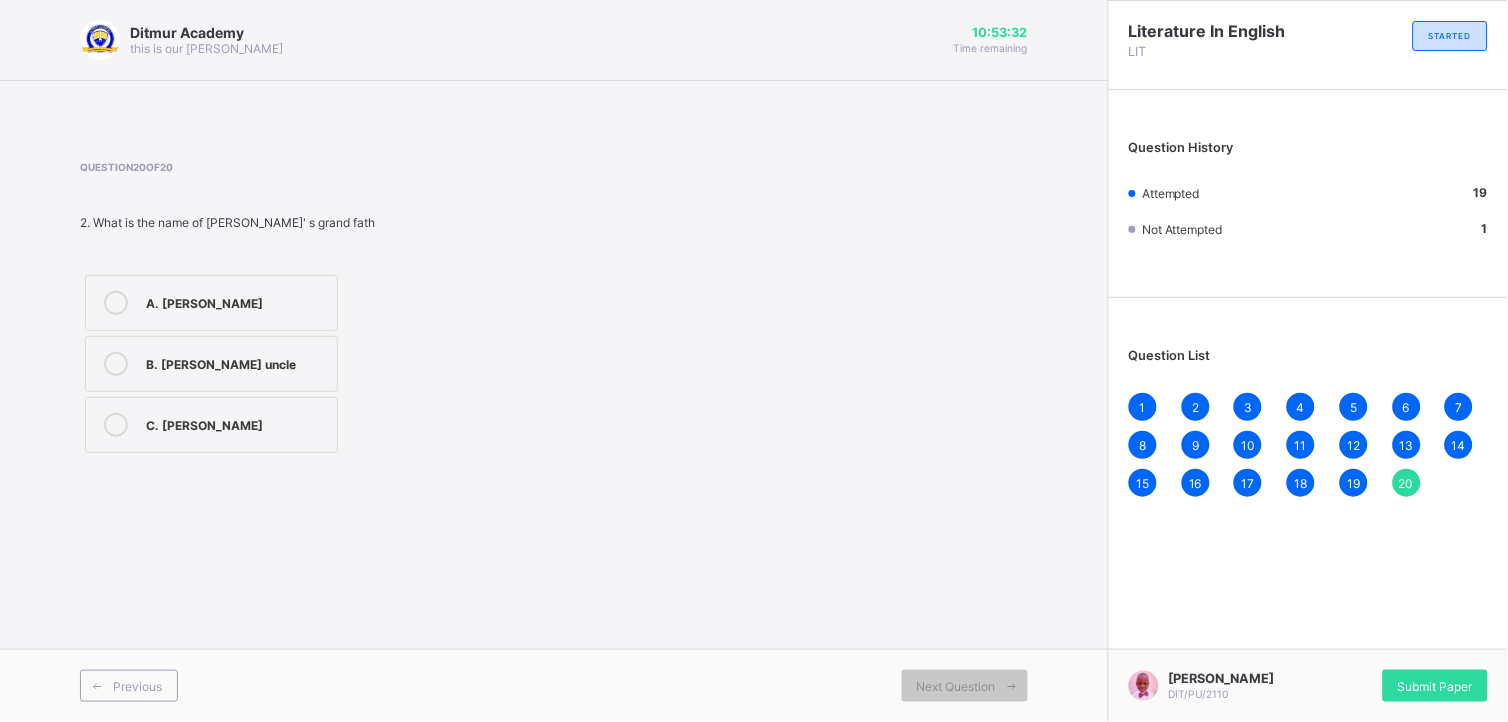 click at bounding box center (116, 364) 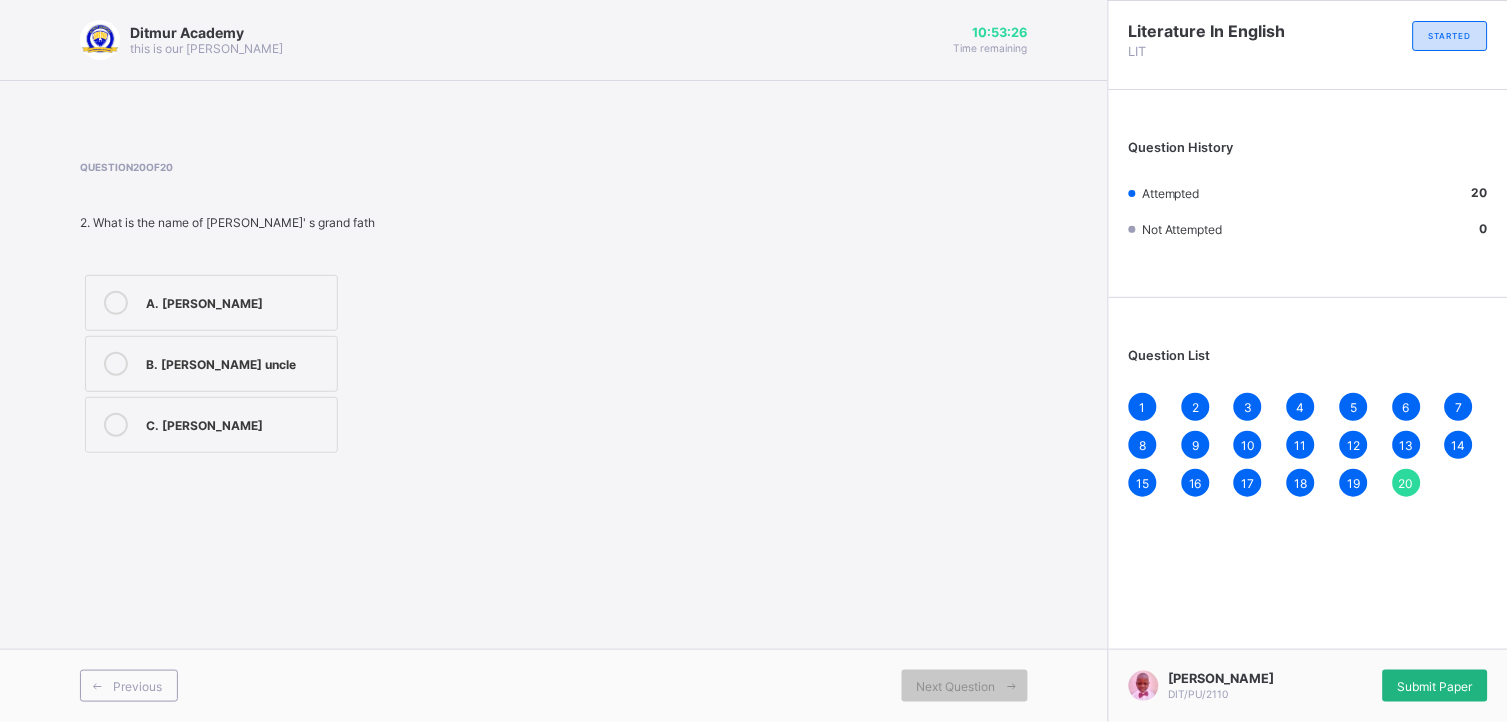 click on "Submit Paper" at bounding box center (1435, 686) 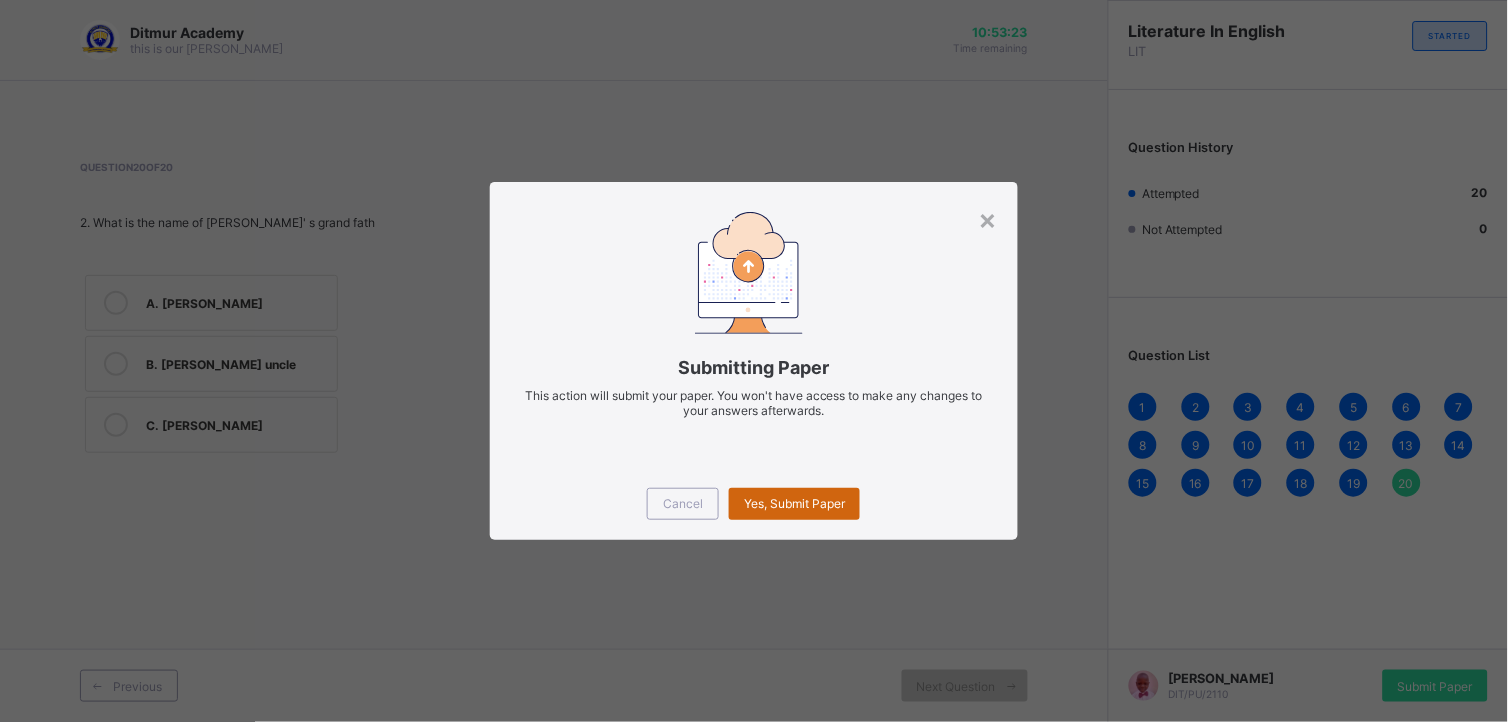 click on "Yes, Submit Paper" at bounding box center [794, 503] 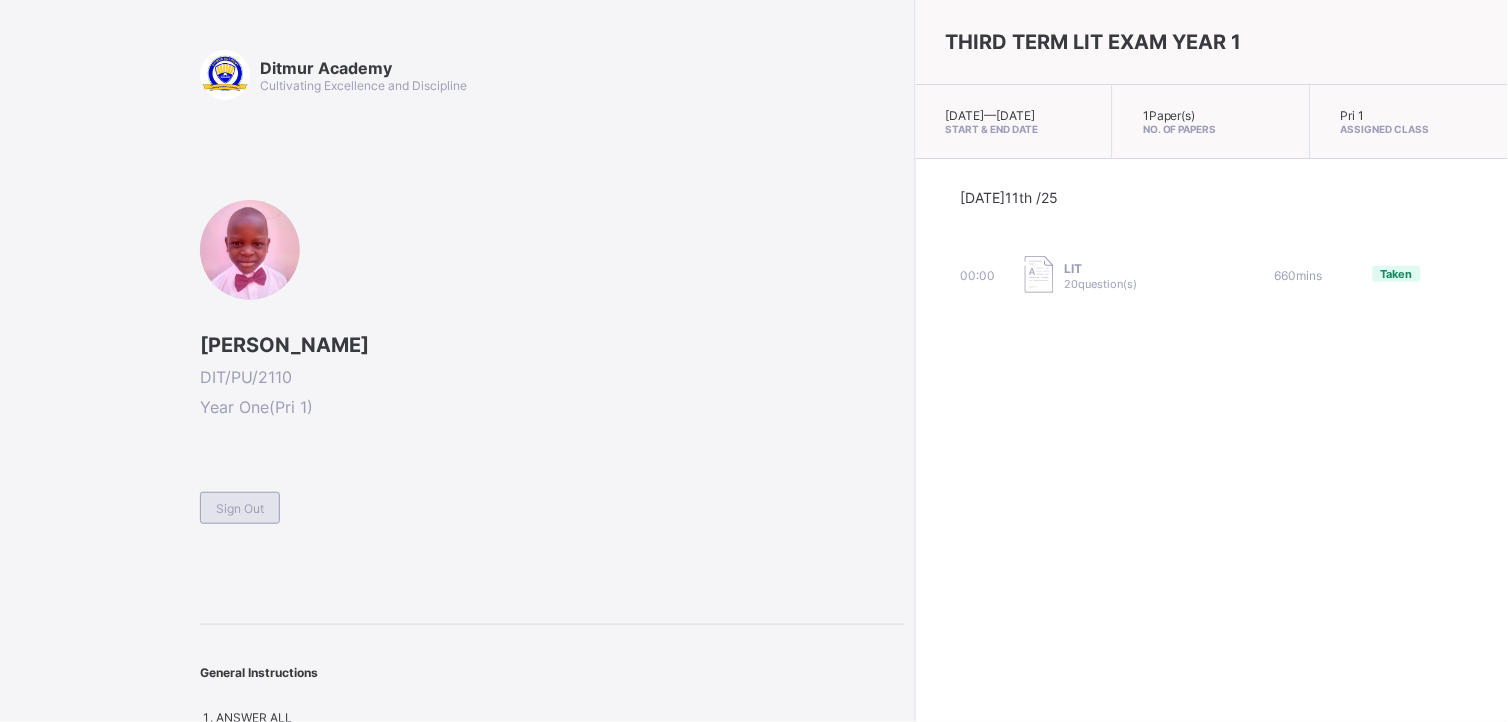 click on "Sign Out" at bounding box center [240, 508] 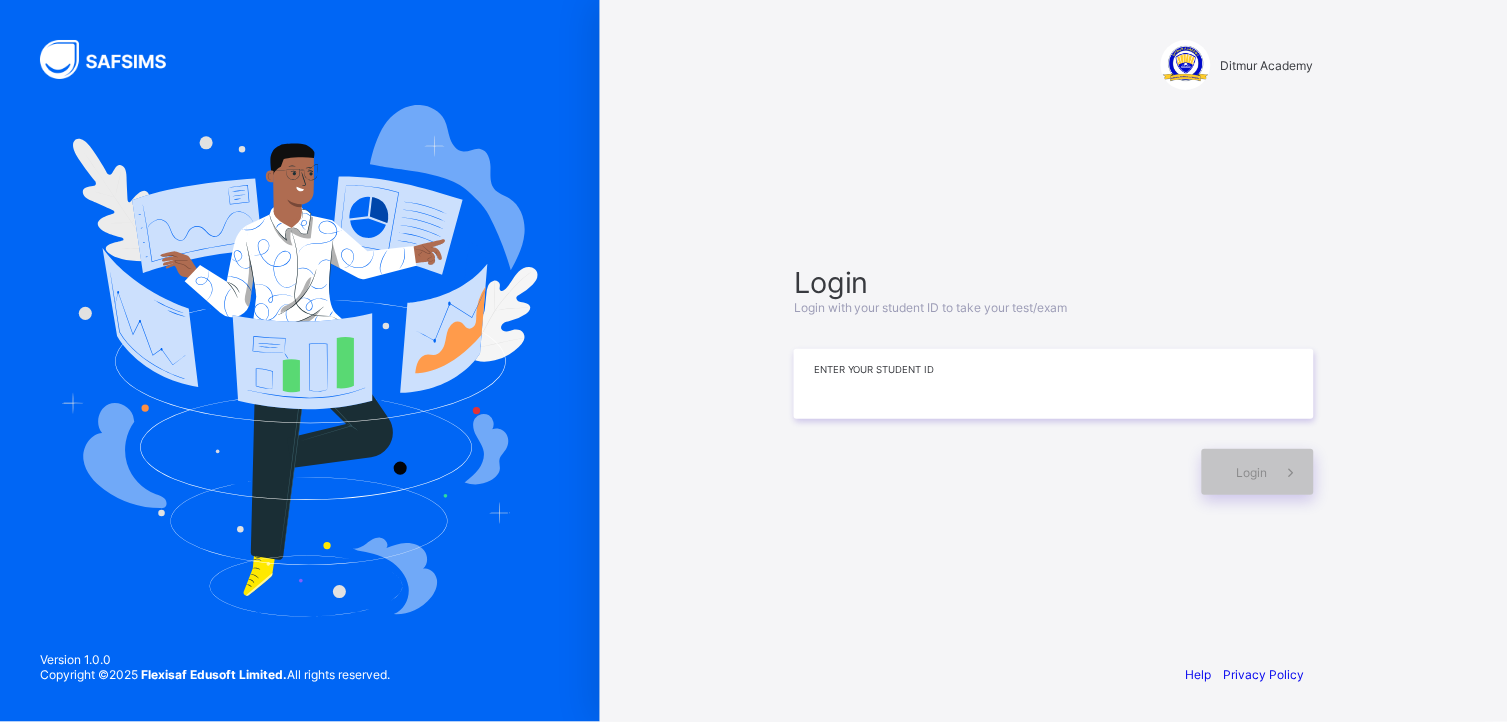 click at bounding box center [1054, 384] 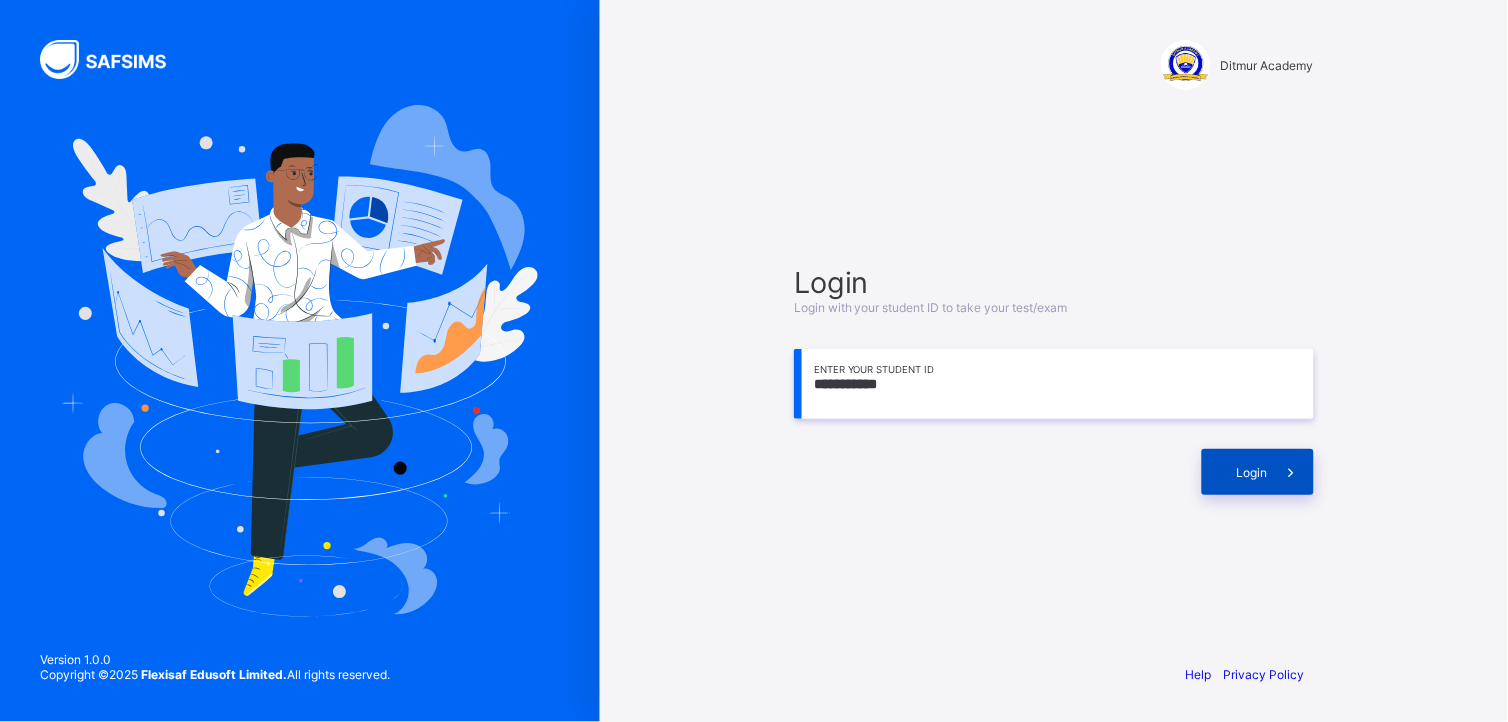 type on "**********" 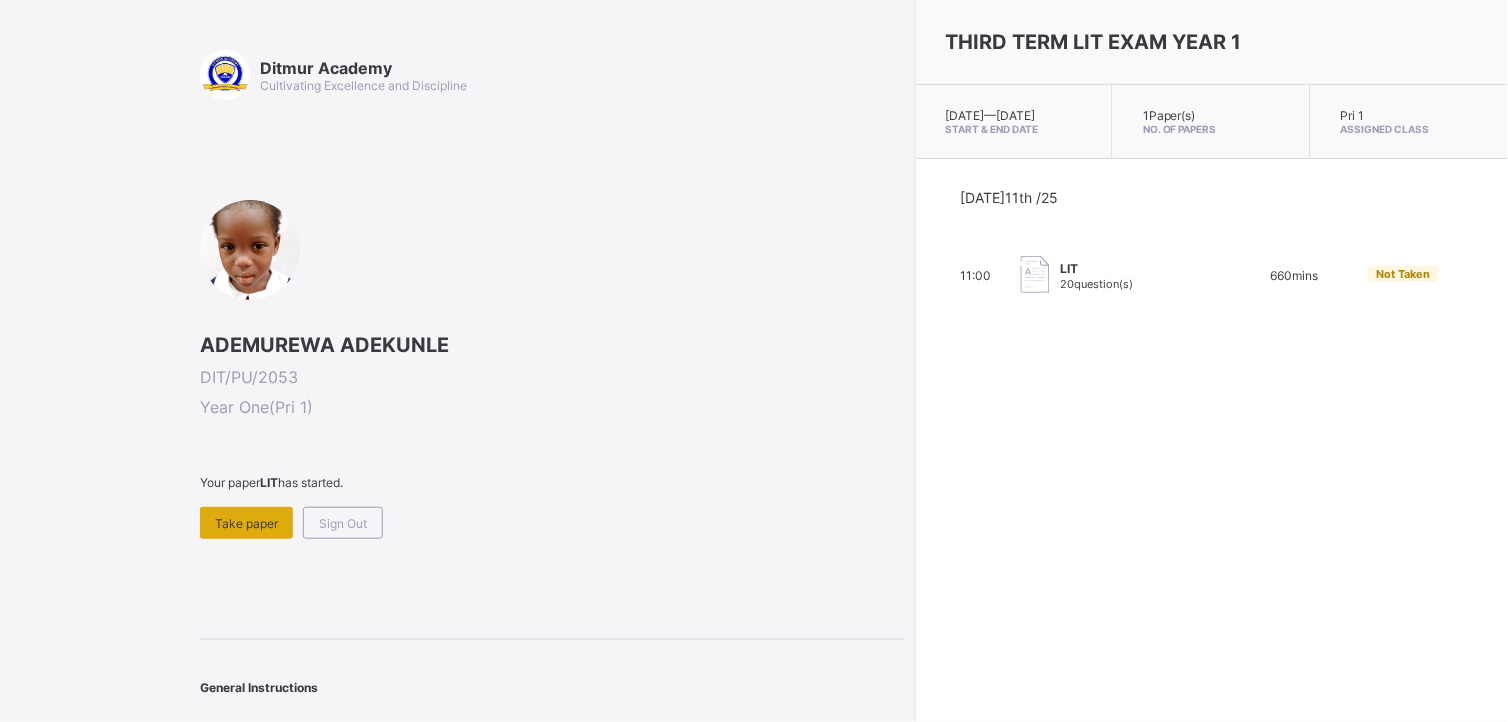 click on "Take paper" at bounding box center [246, 523] 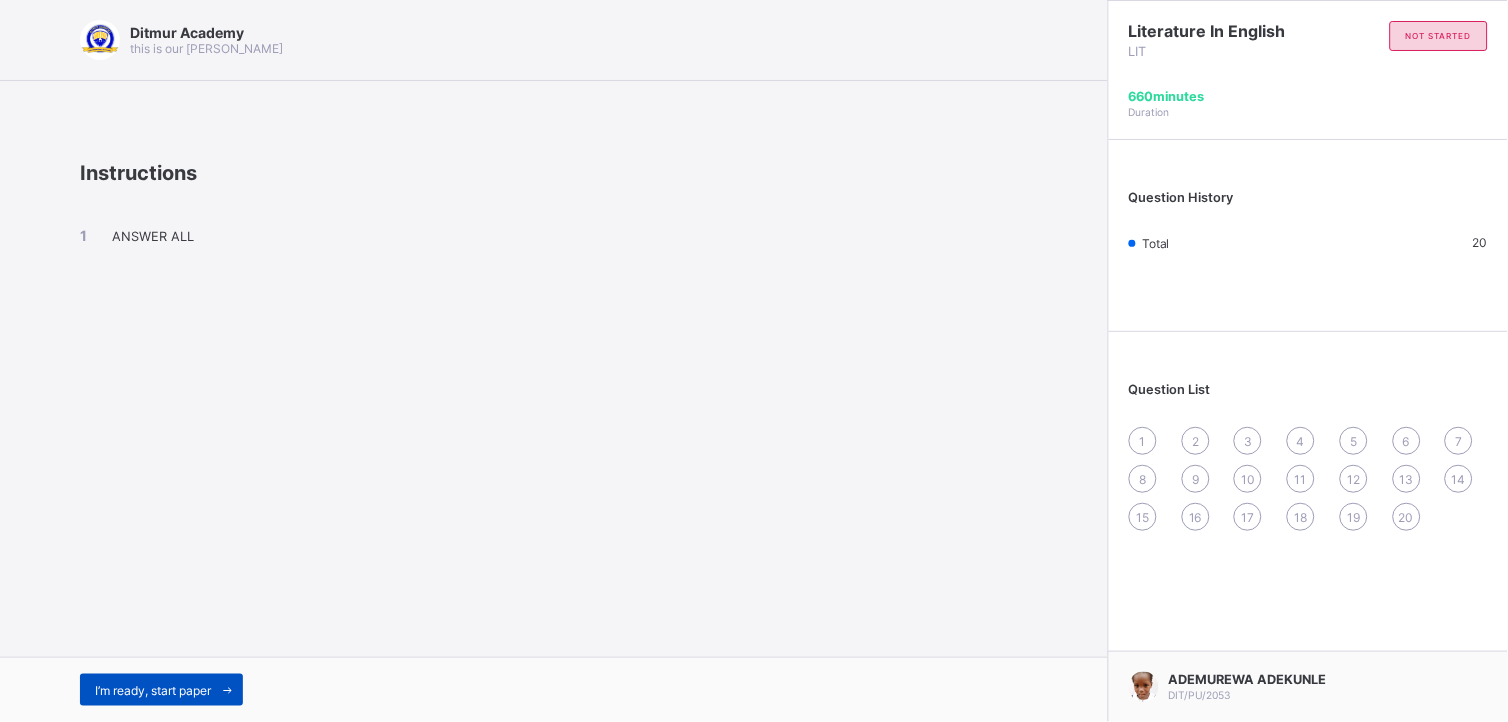 click on "I’m ready, start paper" at bounding box center (153, 690) 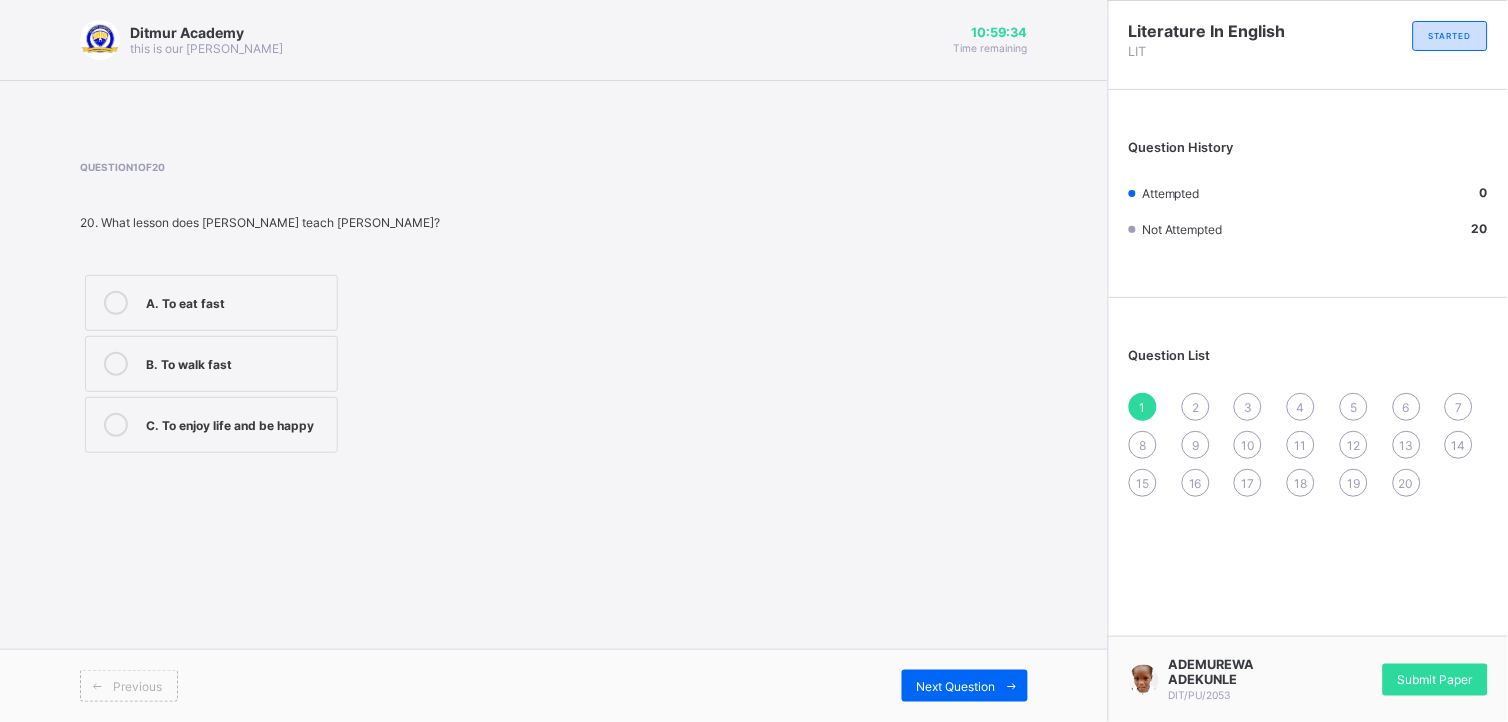 click at bounding box center [116, 425] 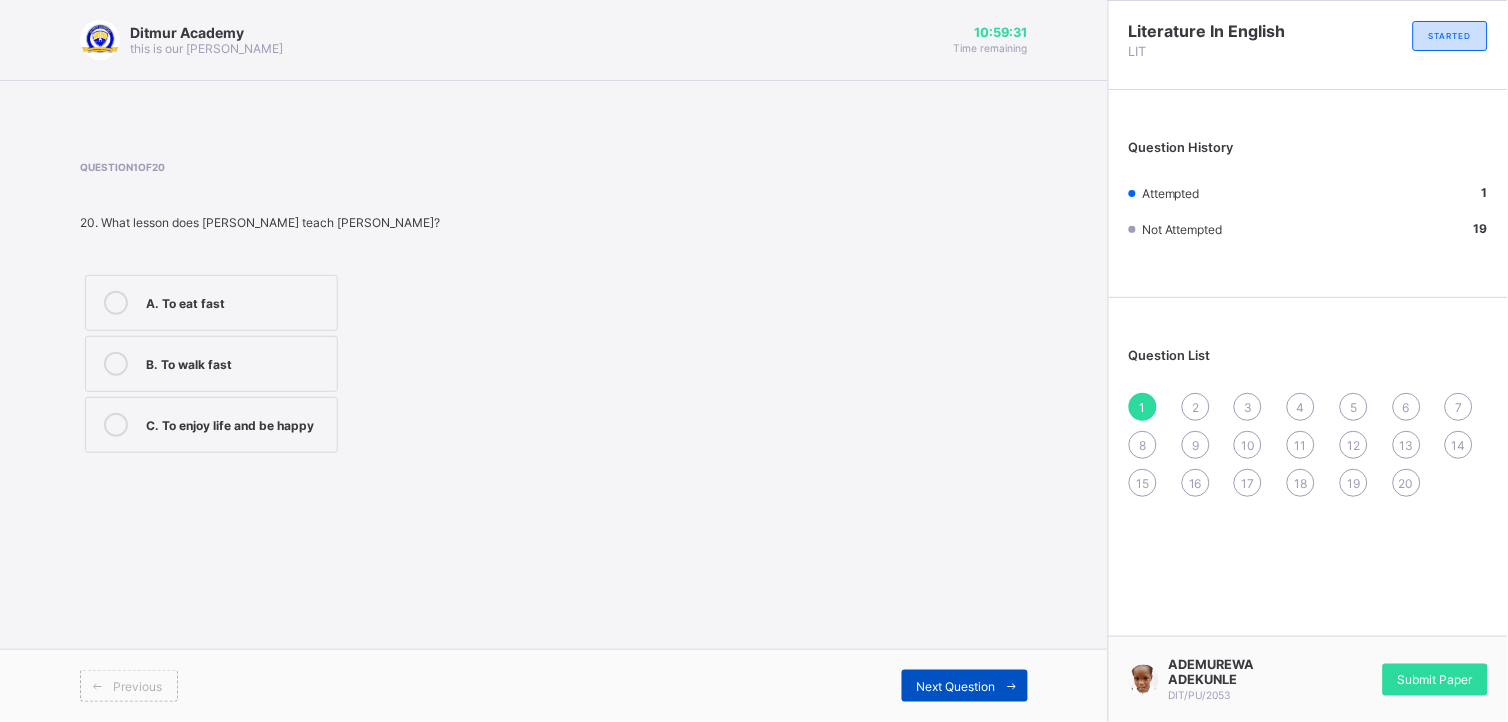 click on "Next Question" at bounding box center (956, 686) 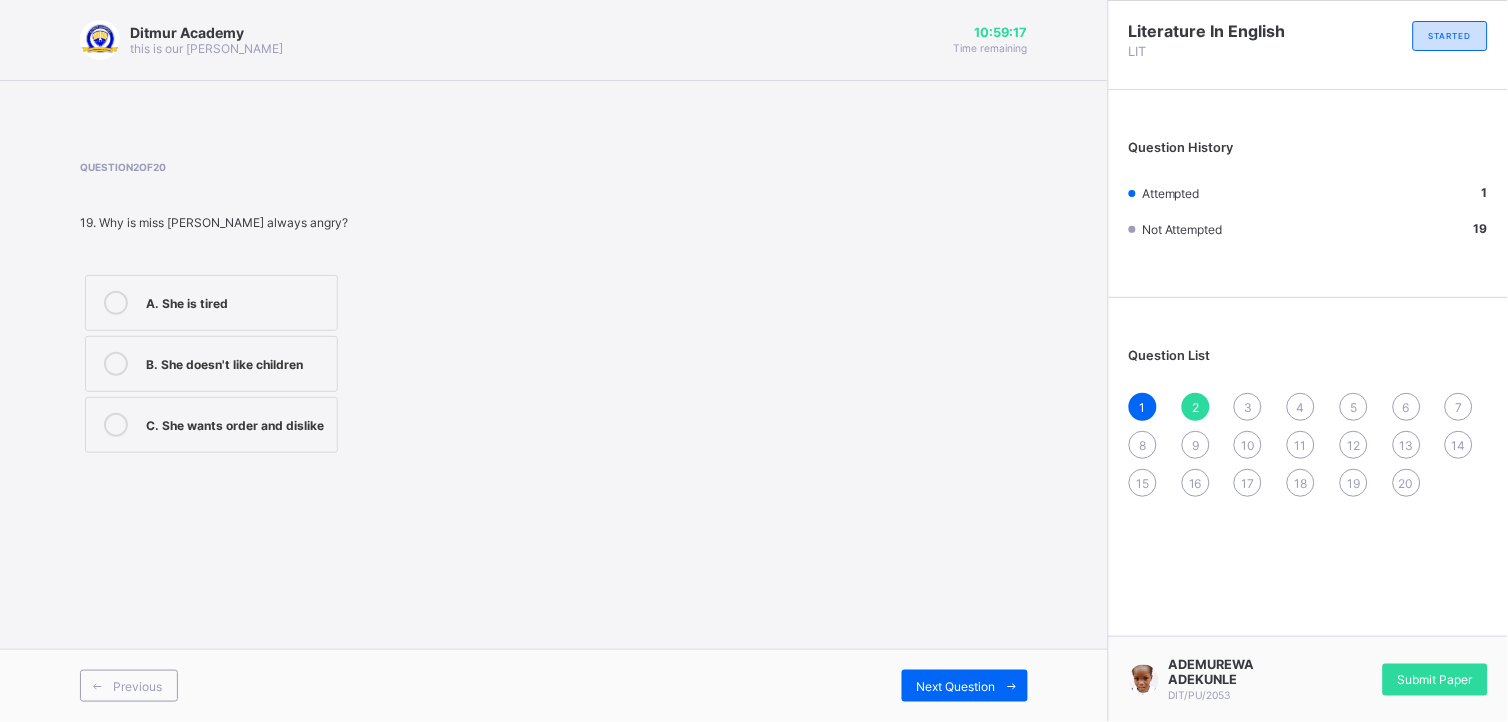 click at bounding box center (116, 425) 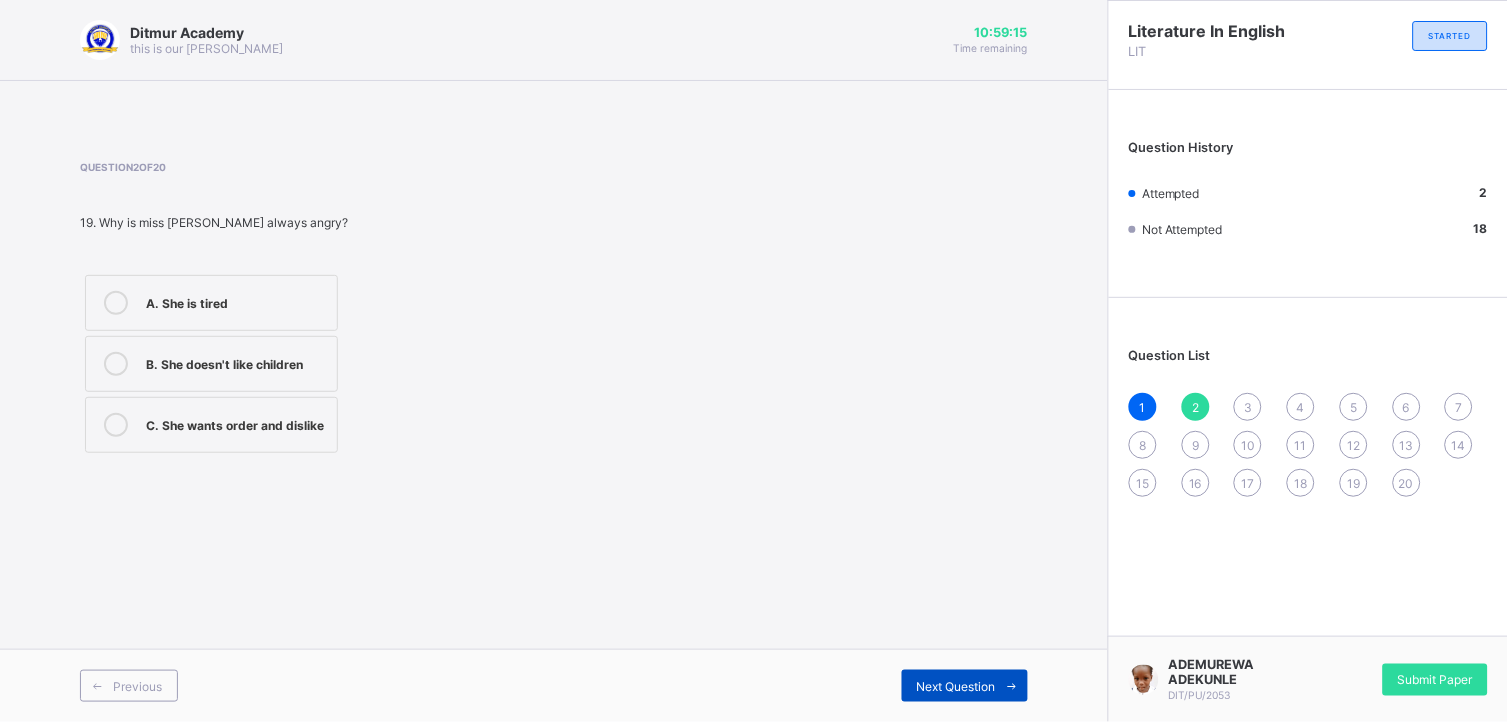 click on "Next Question" at bounding box center (956, 686) 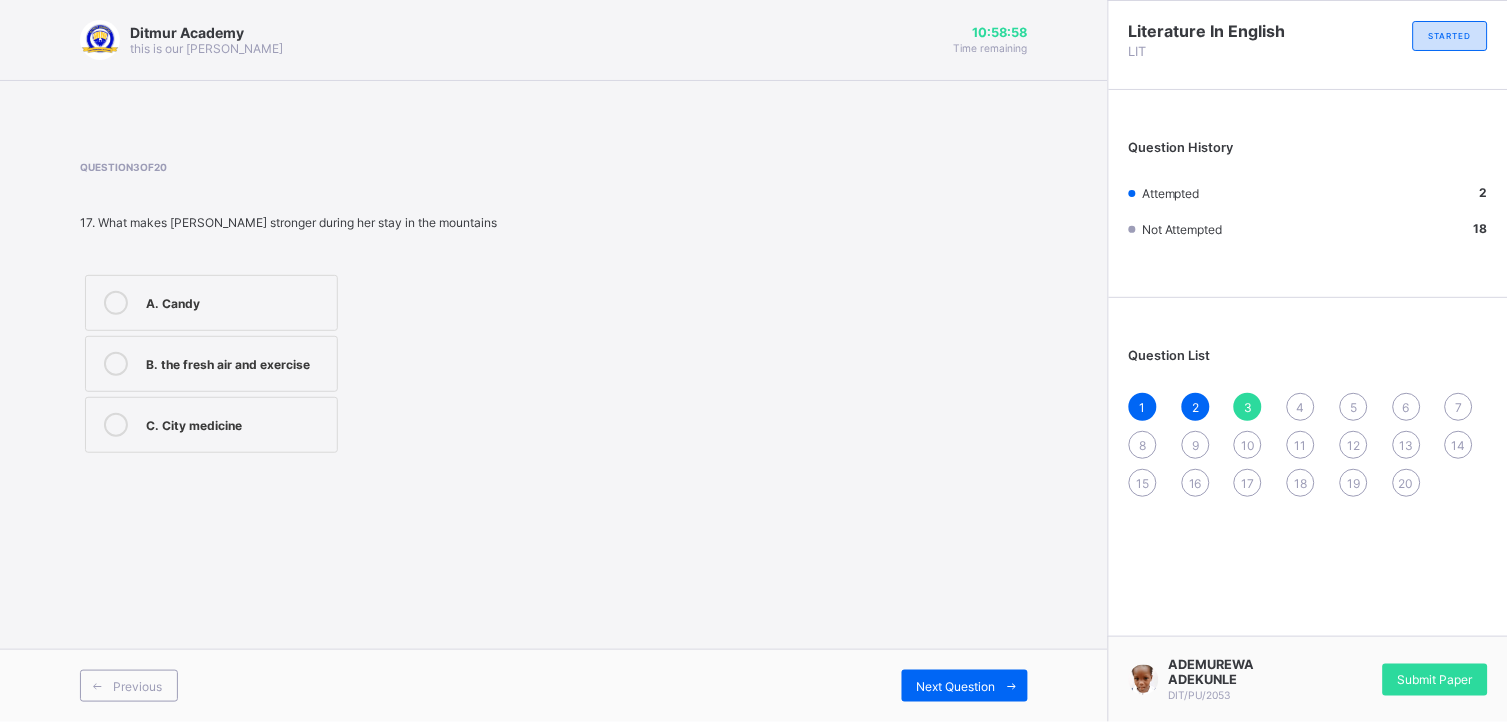 click at bounding box center (116, 364) 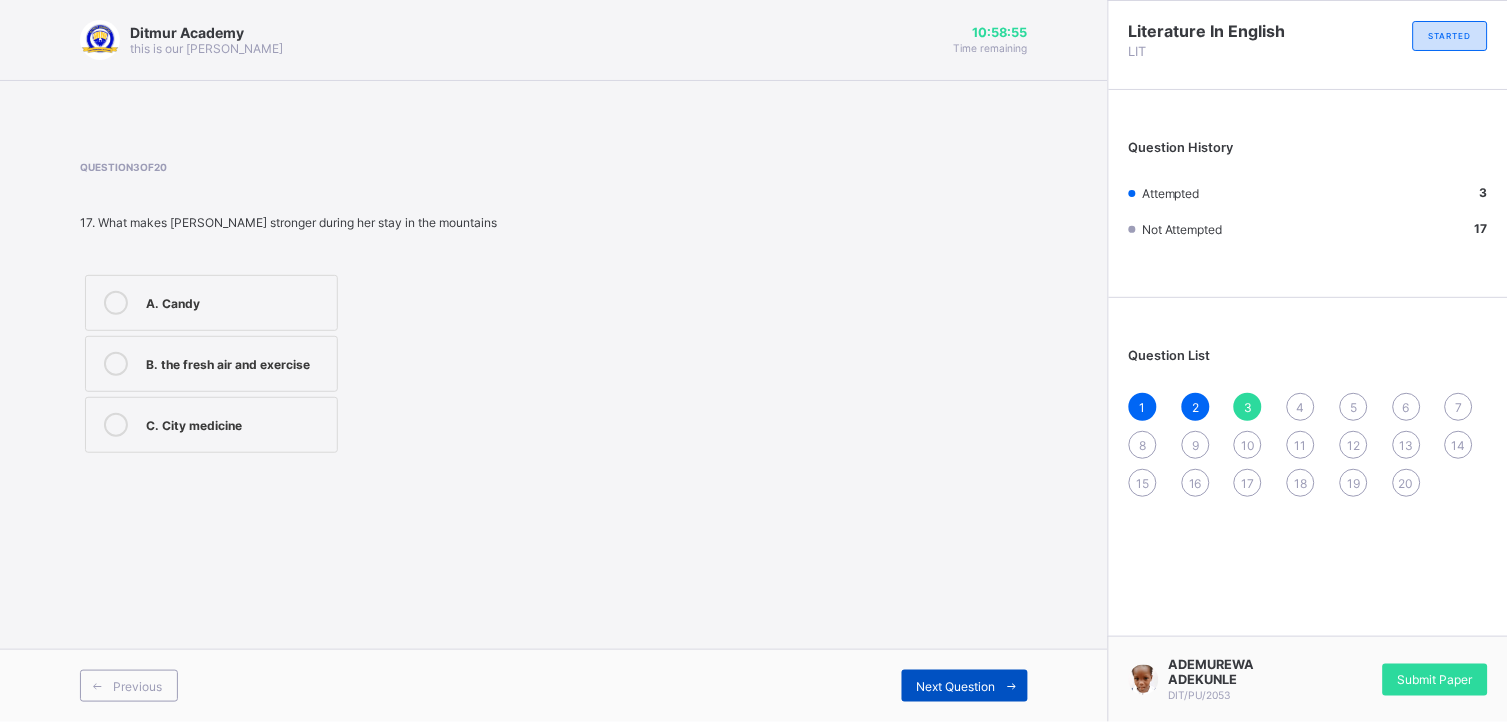 click on "Next Question" at bounding box center (956, 686) 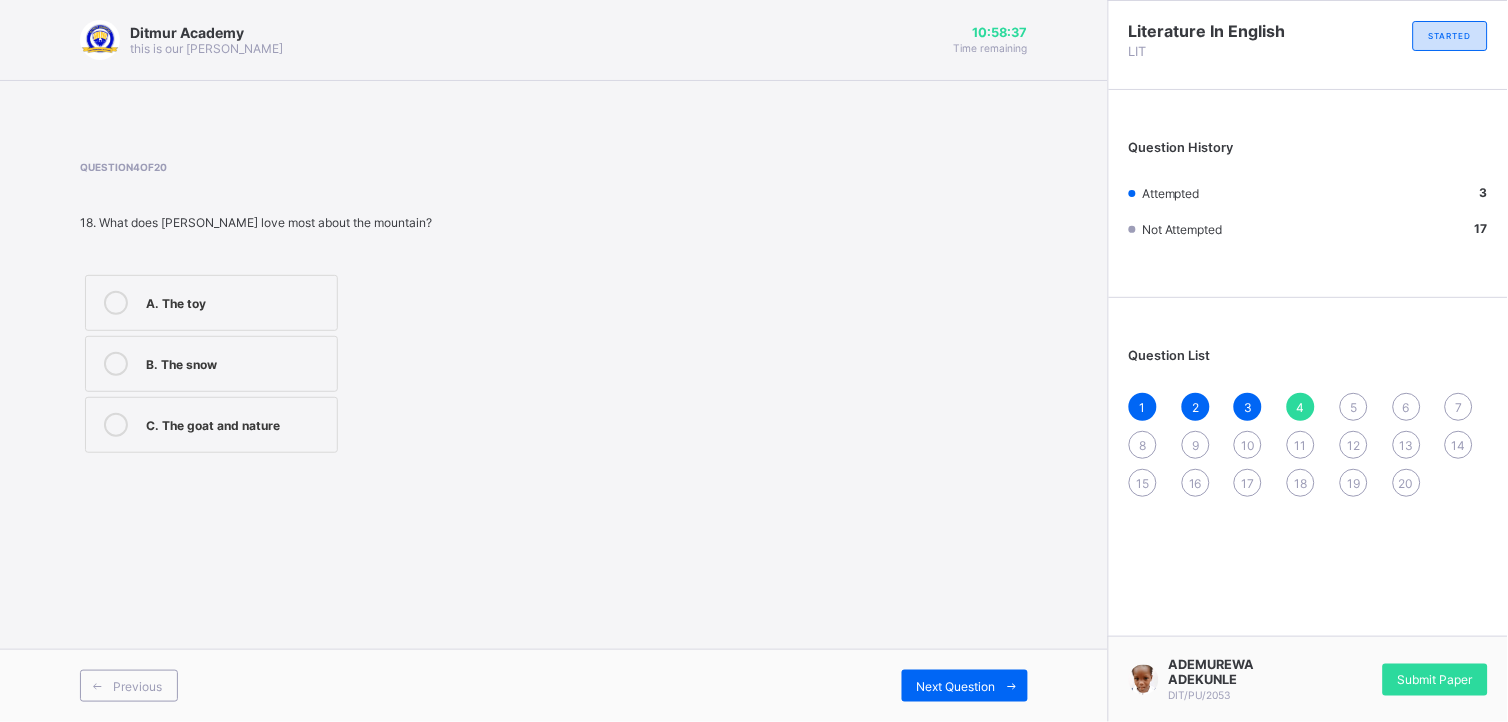 click at bounding box center [116, 425] 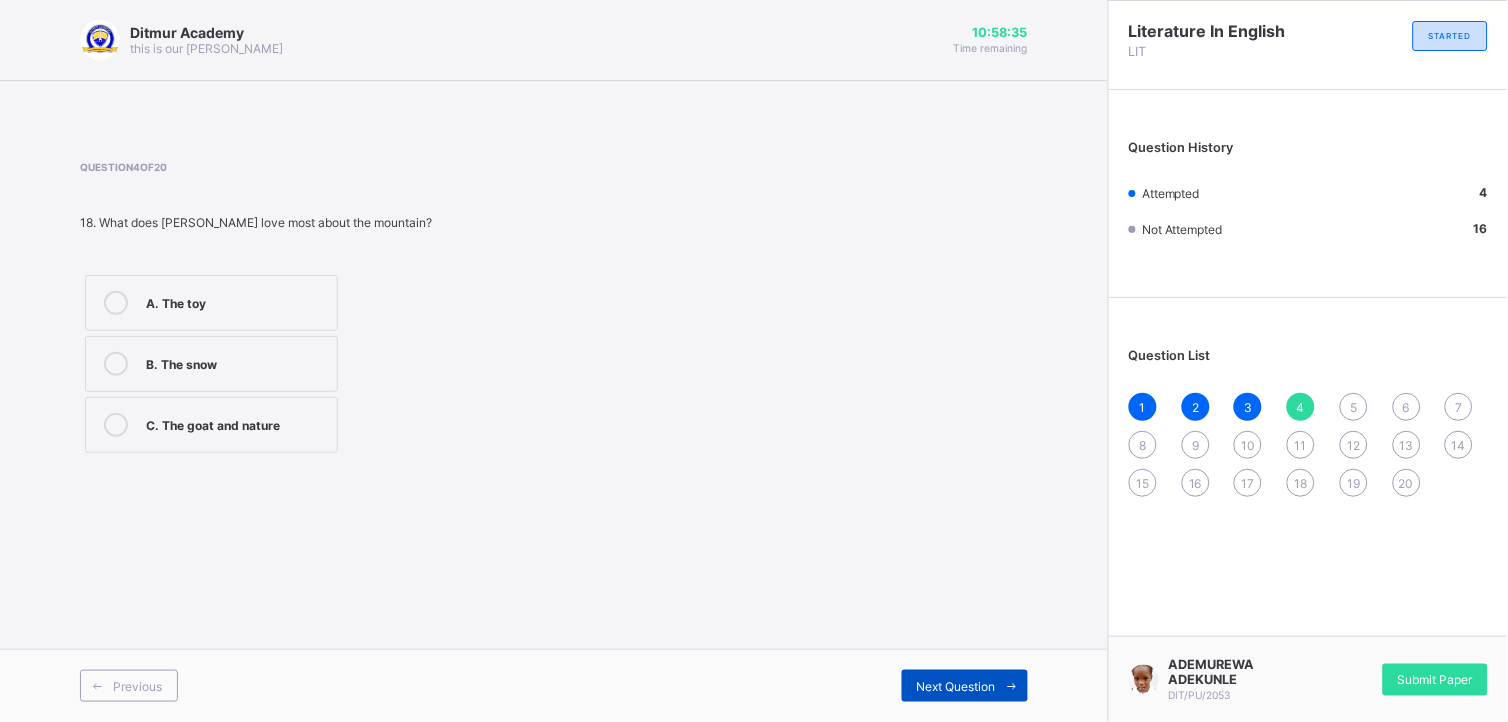 click on "Next Question" at bounding box center [965, 686] 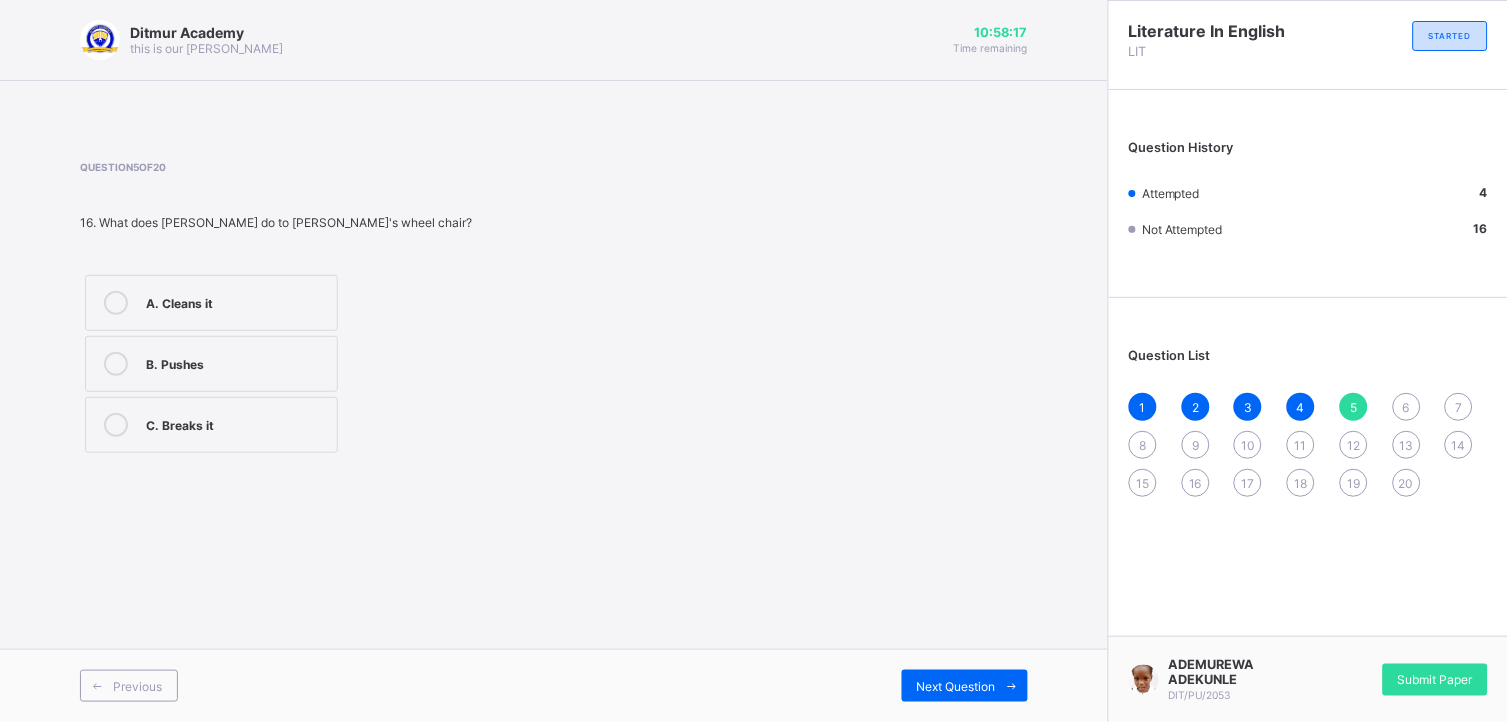 click at bounding box center (116, 425) 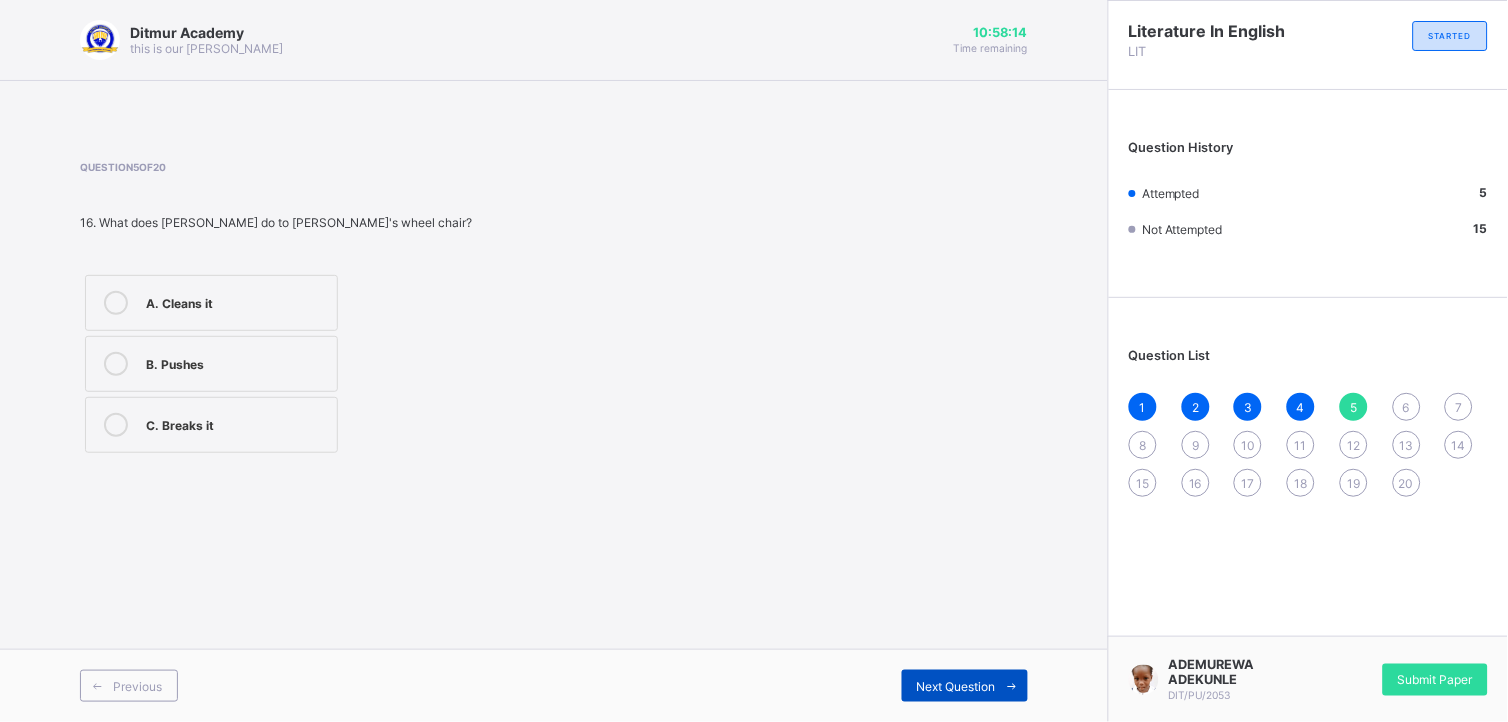 click on "Next Question" at bounding box center (956, 686) 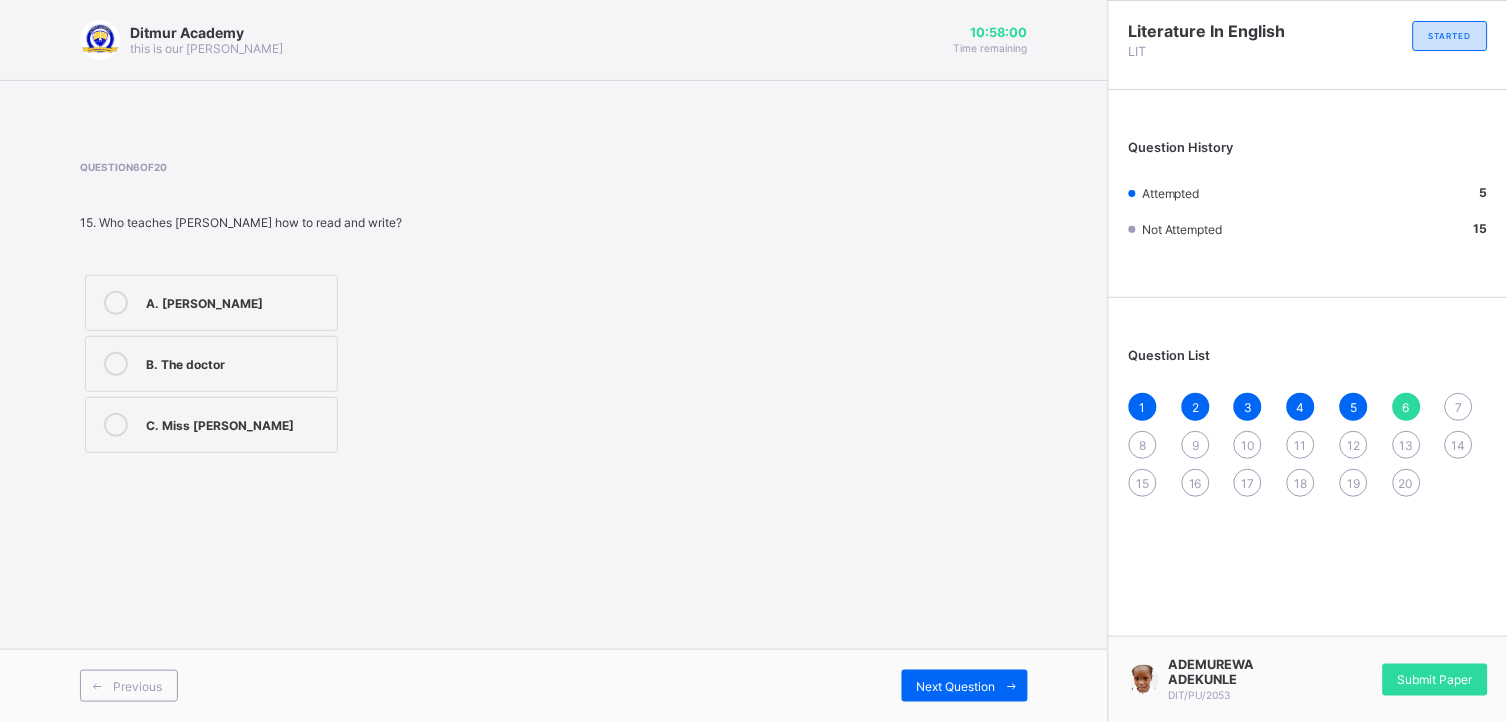 click at bounding box center (116, 425) 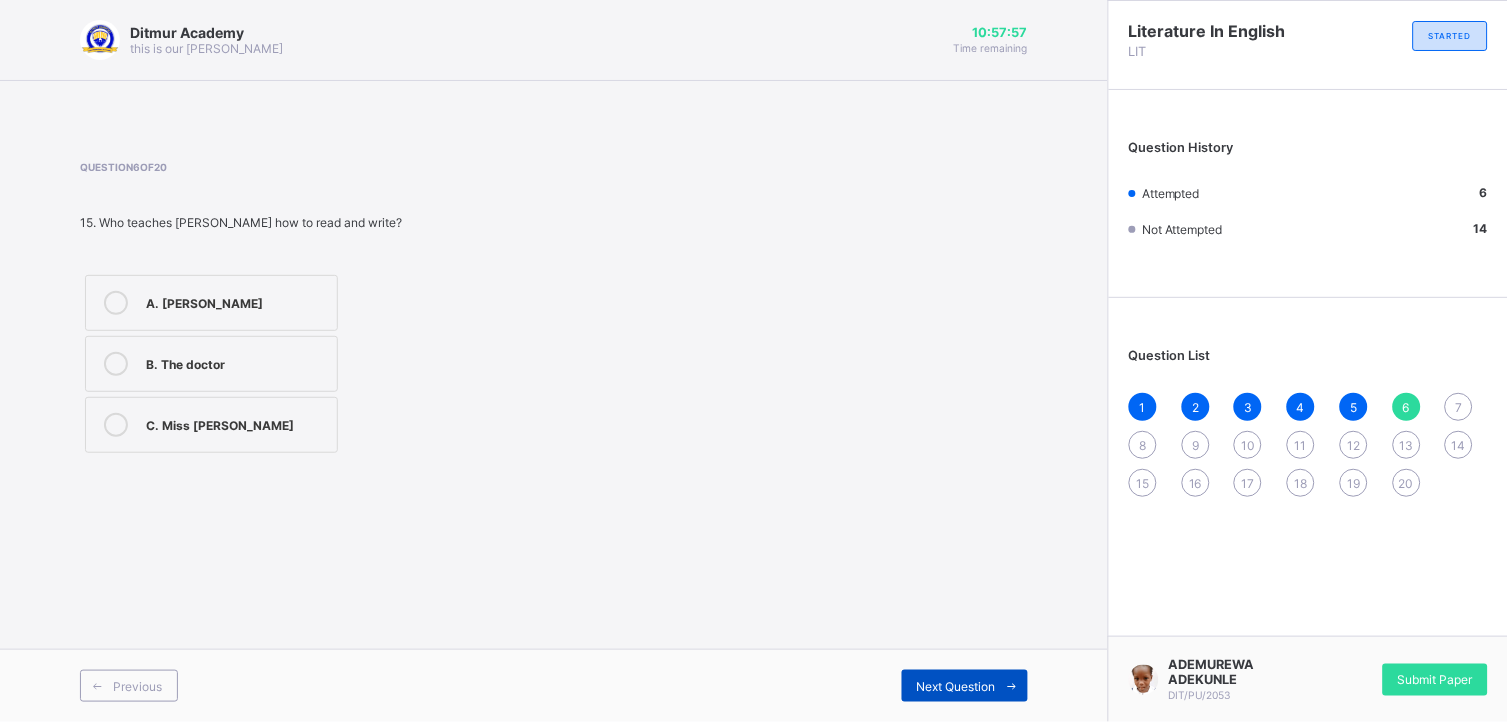 click on "Next Question" at bounding box center [956, 686] 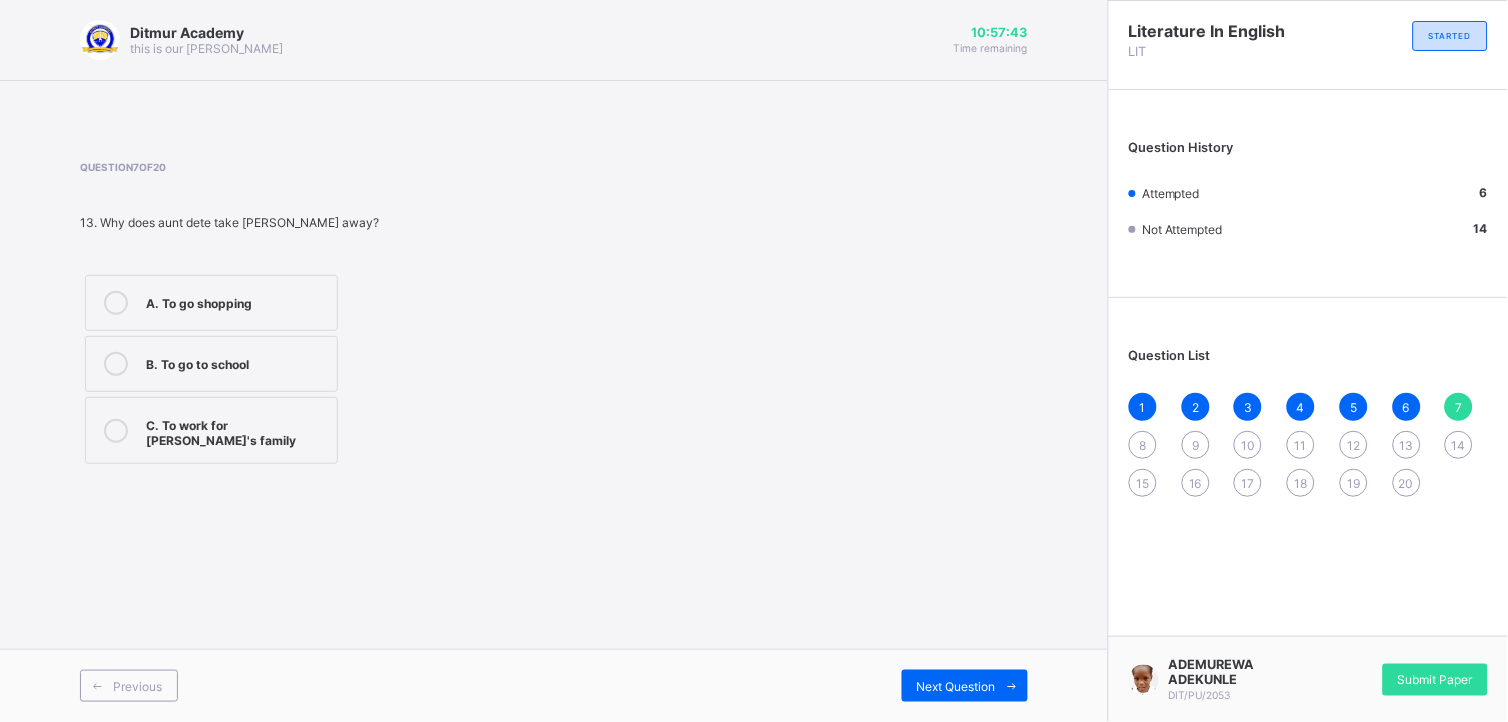 click at bounding box center [116, 431] 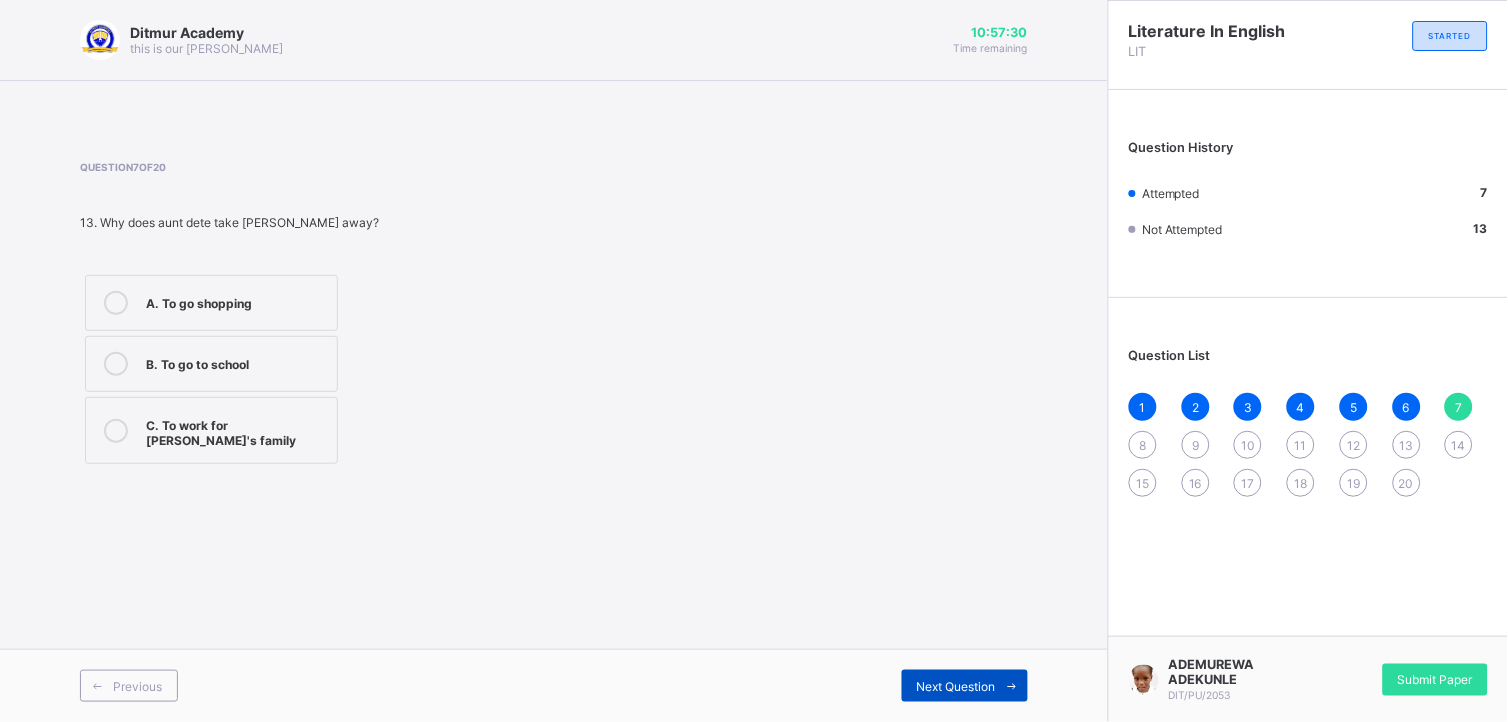 click on "Next Question" at bounding box center (956, 686) 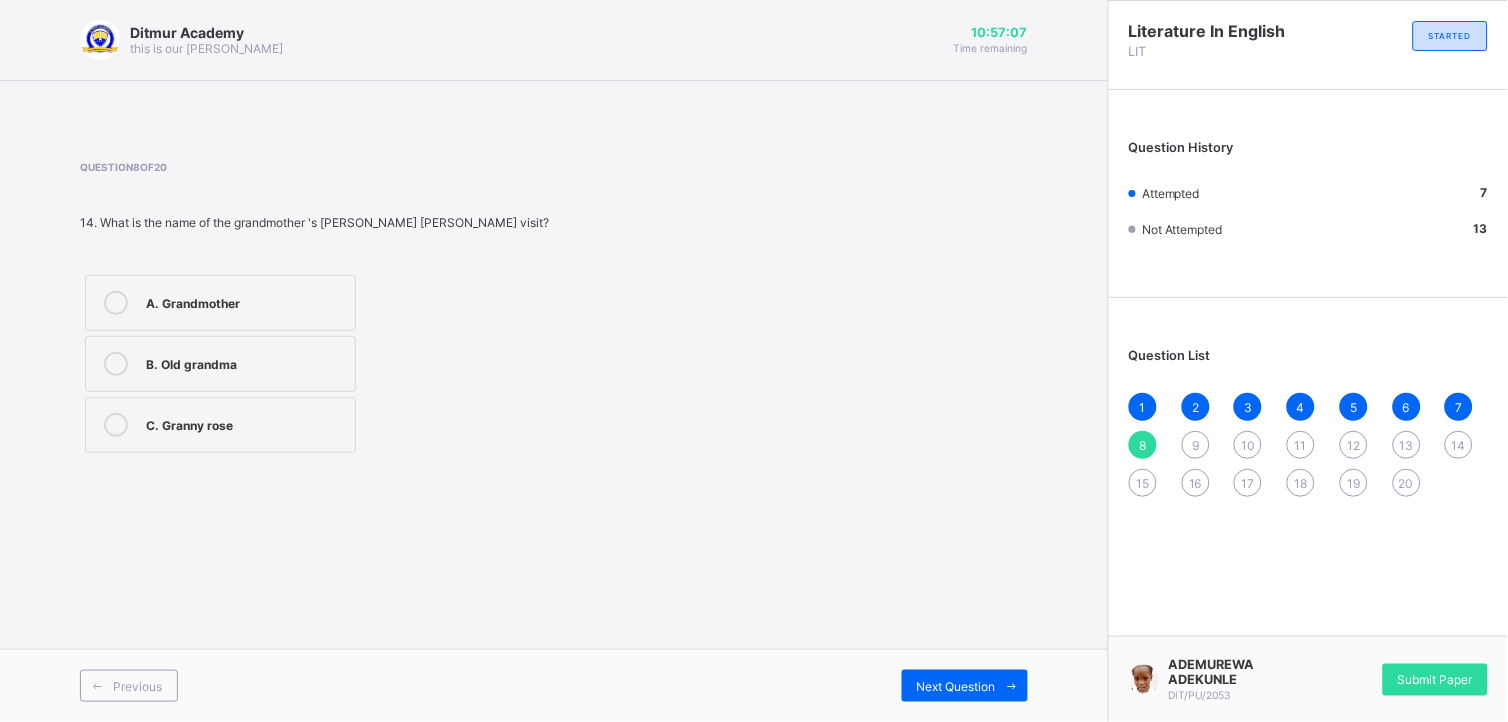 click at bounding box center [116, 364] 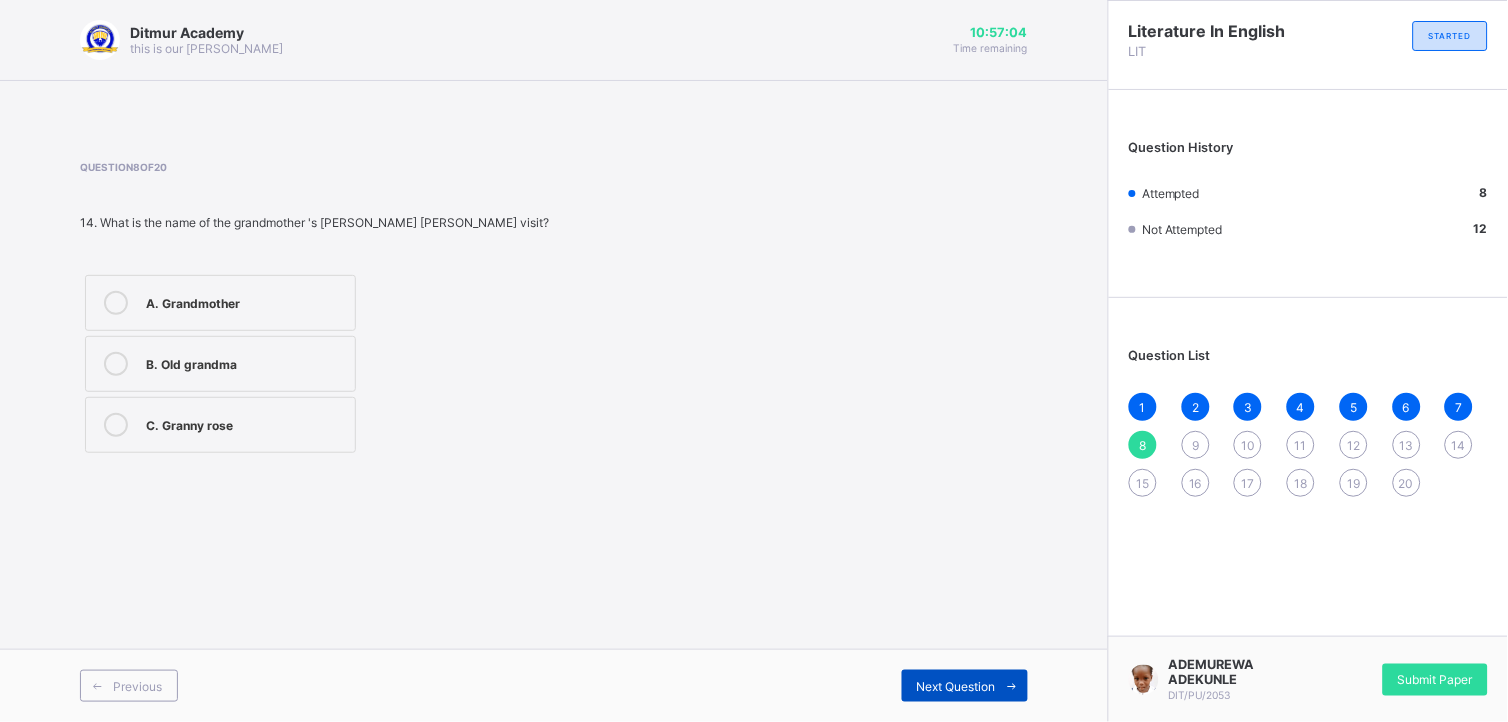 click on "Next Question" at bounding box center [956, 686] 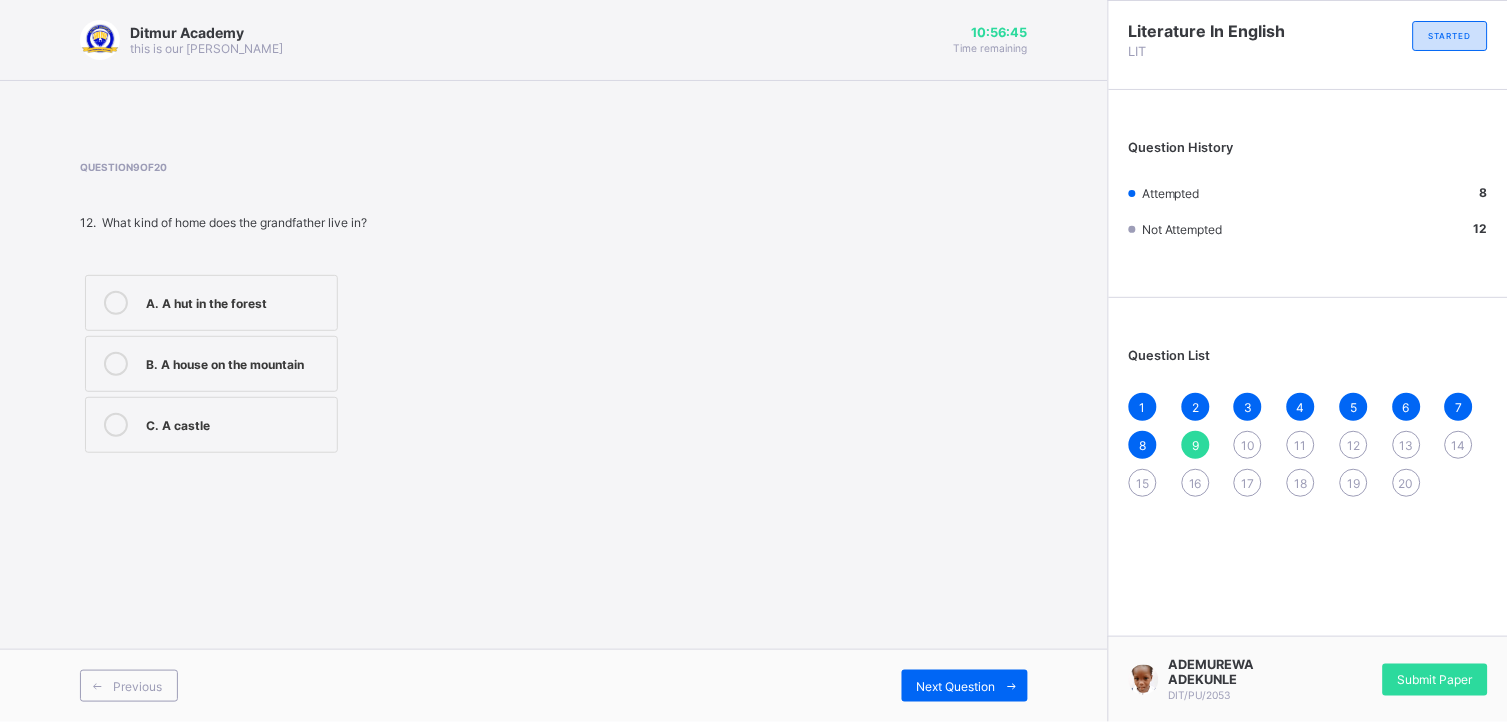 click at bounding box center [116, 364] 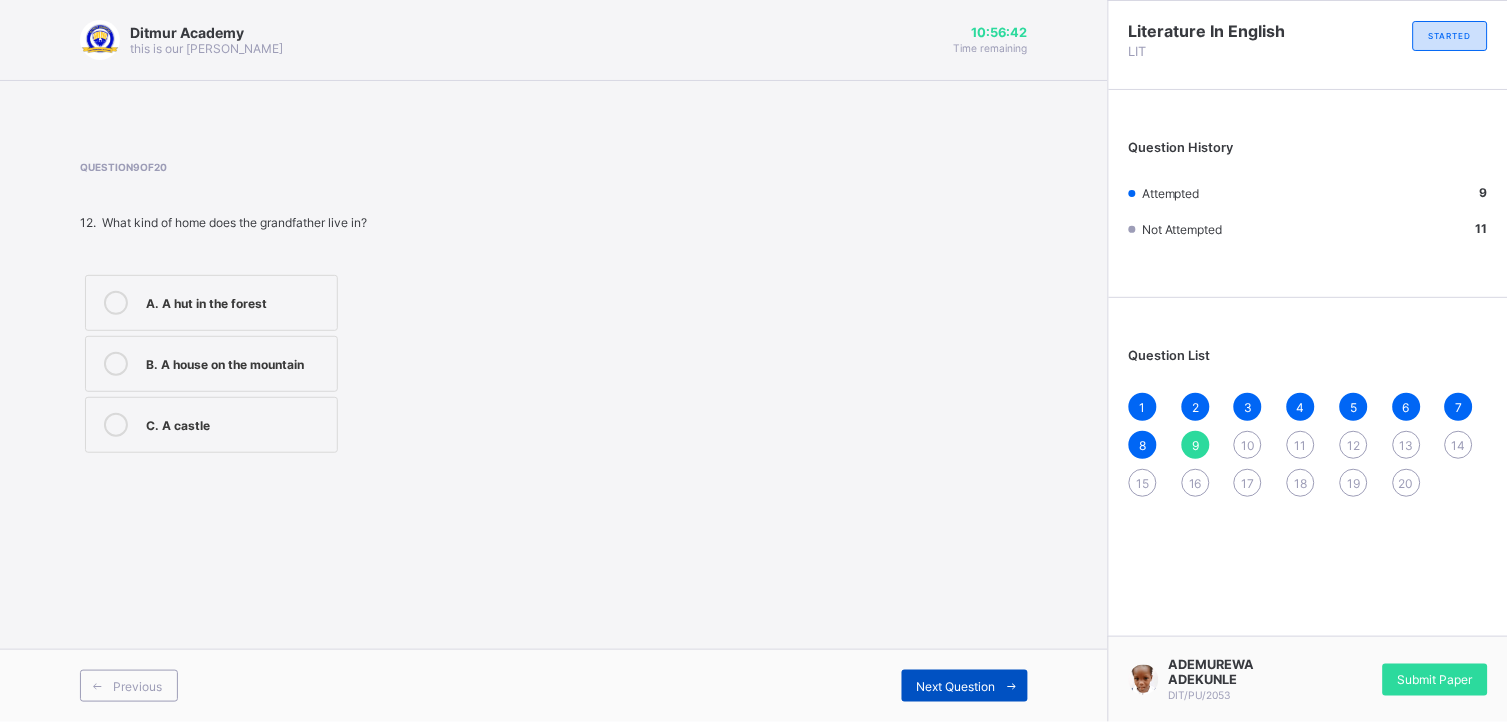 click on "Next Question" at bounding box center (956, 686) 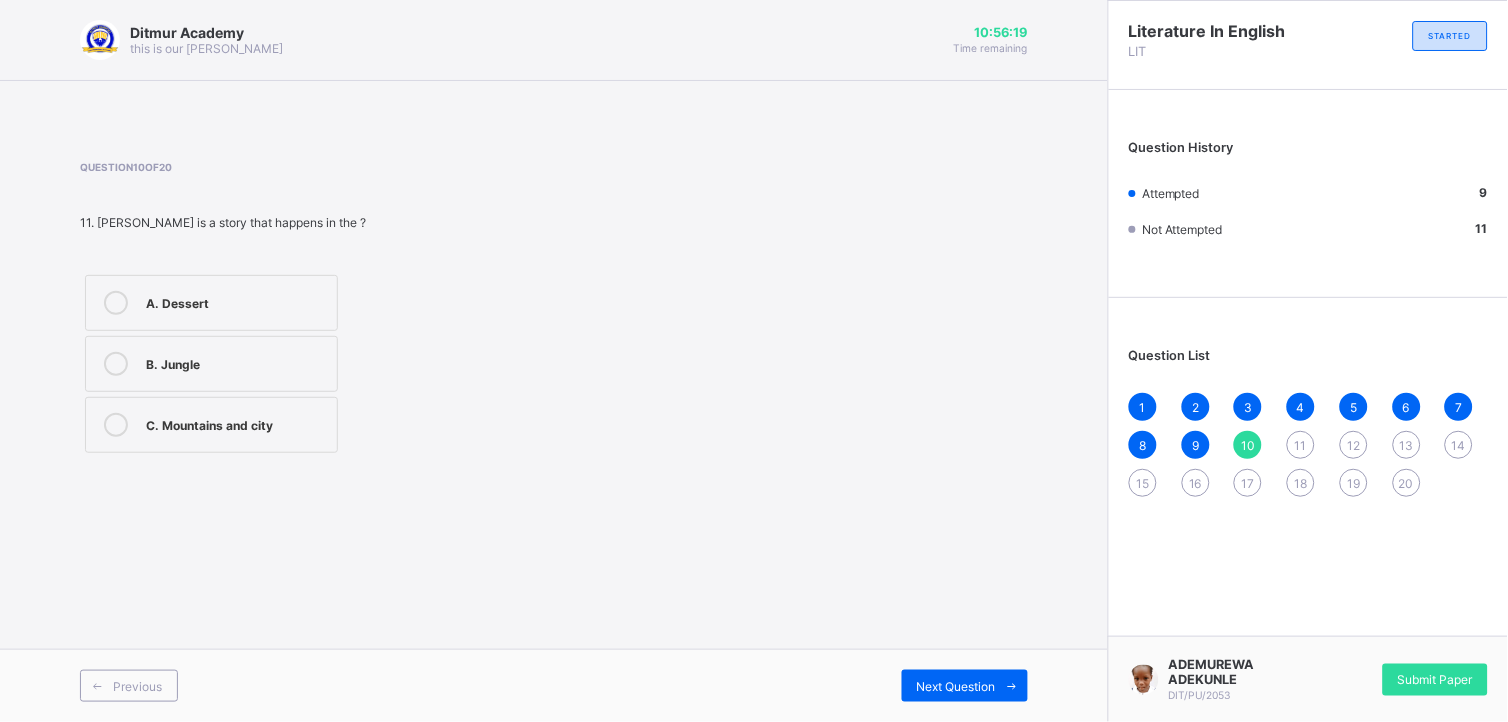 click at bounding box center (116, 425) 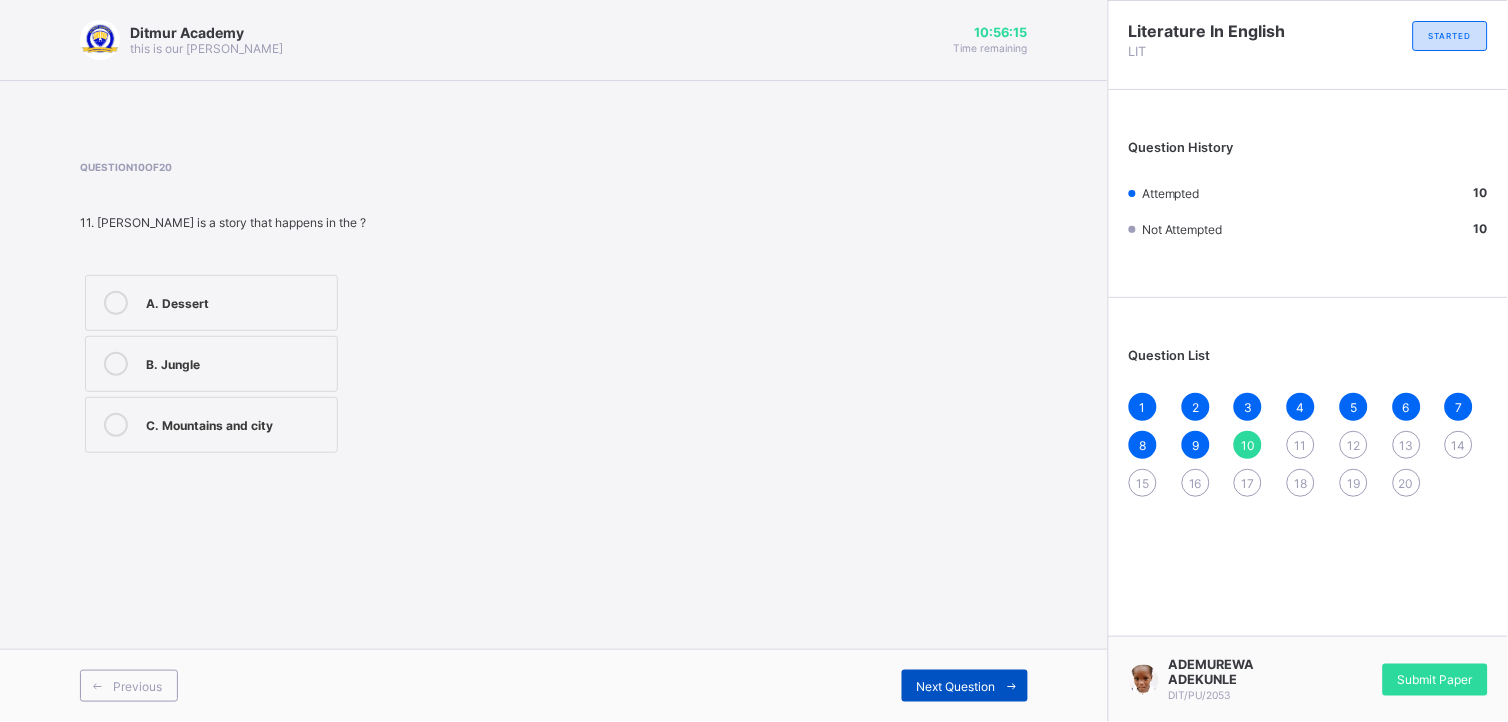 click on "Next Question" at bounding box center (956, 686) 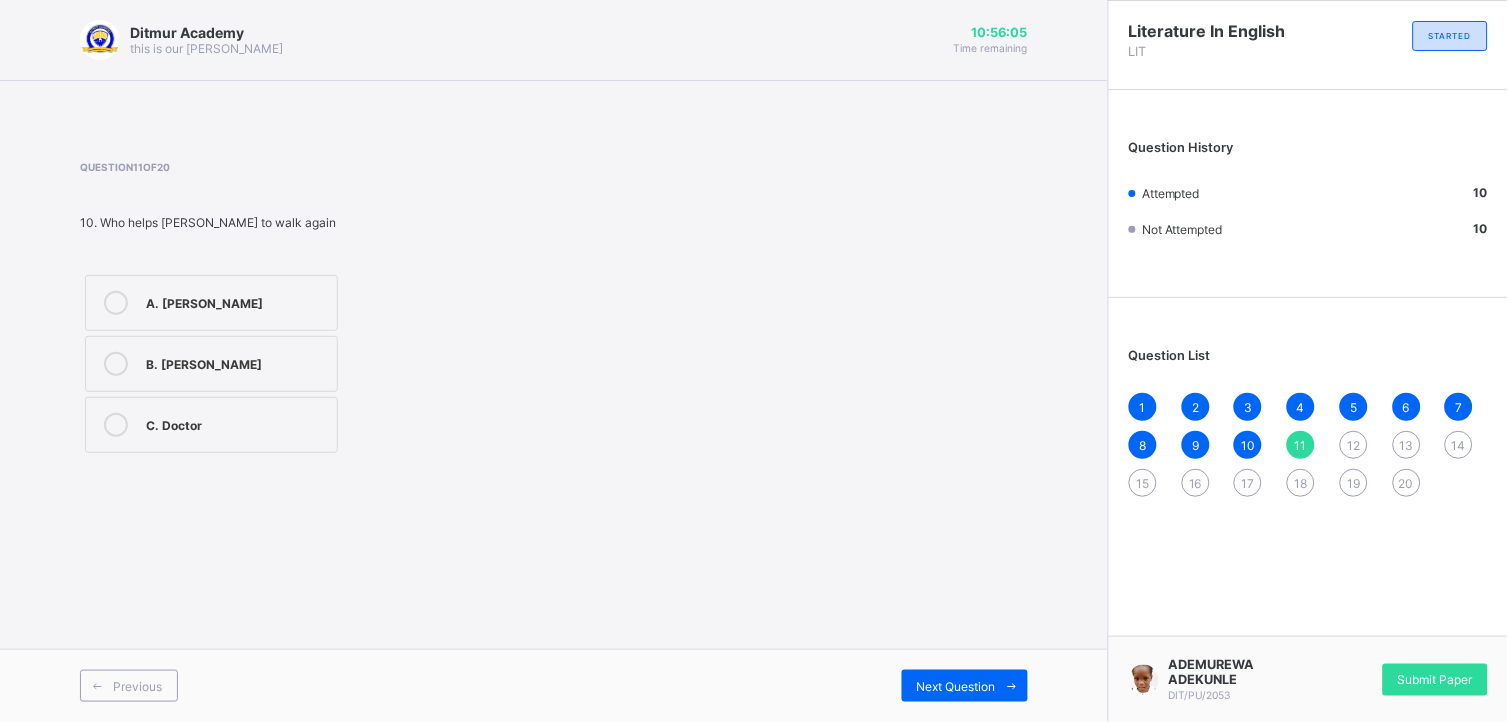 click at bounding box center [116, 303] 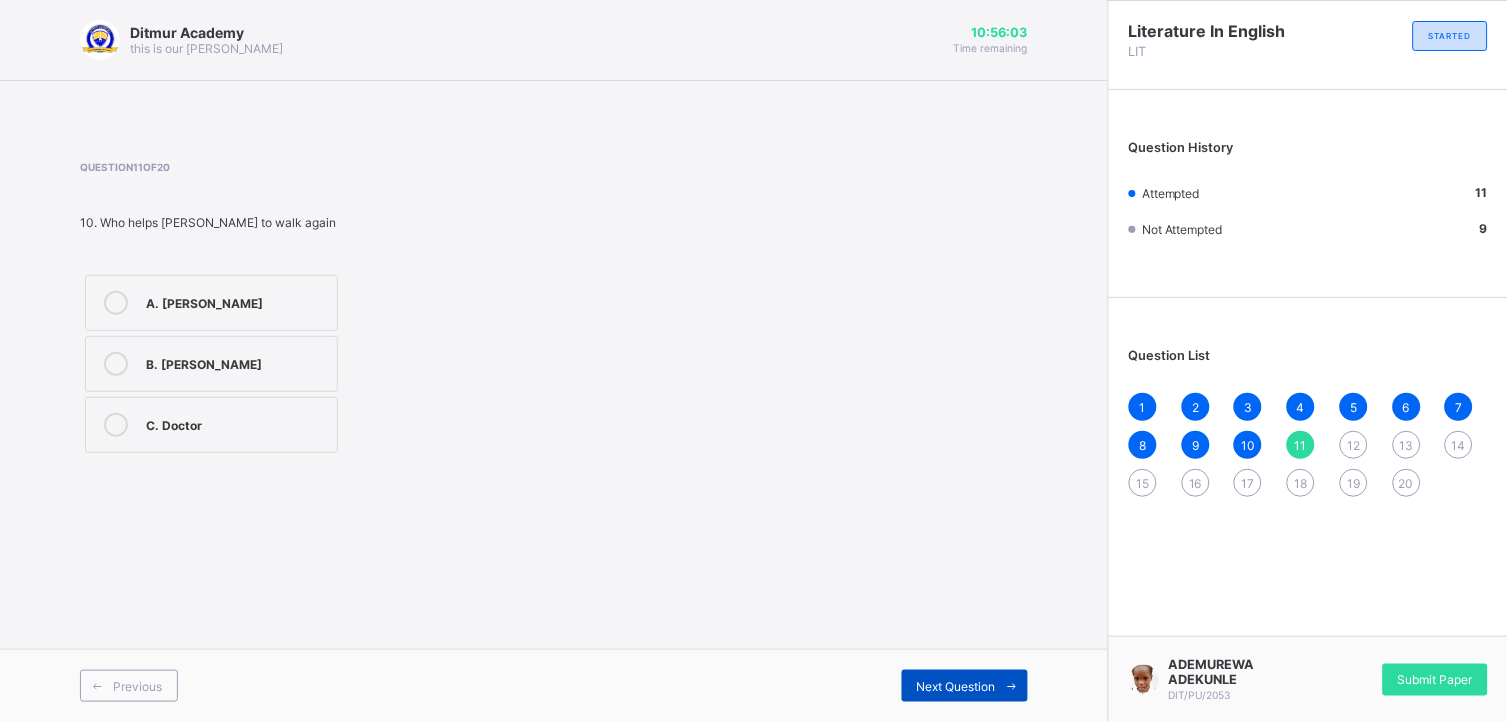 click on "Next Question" at bounding box center (965, 686) 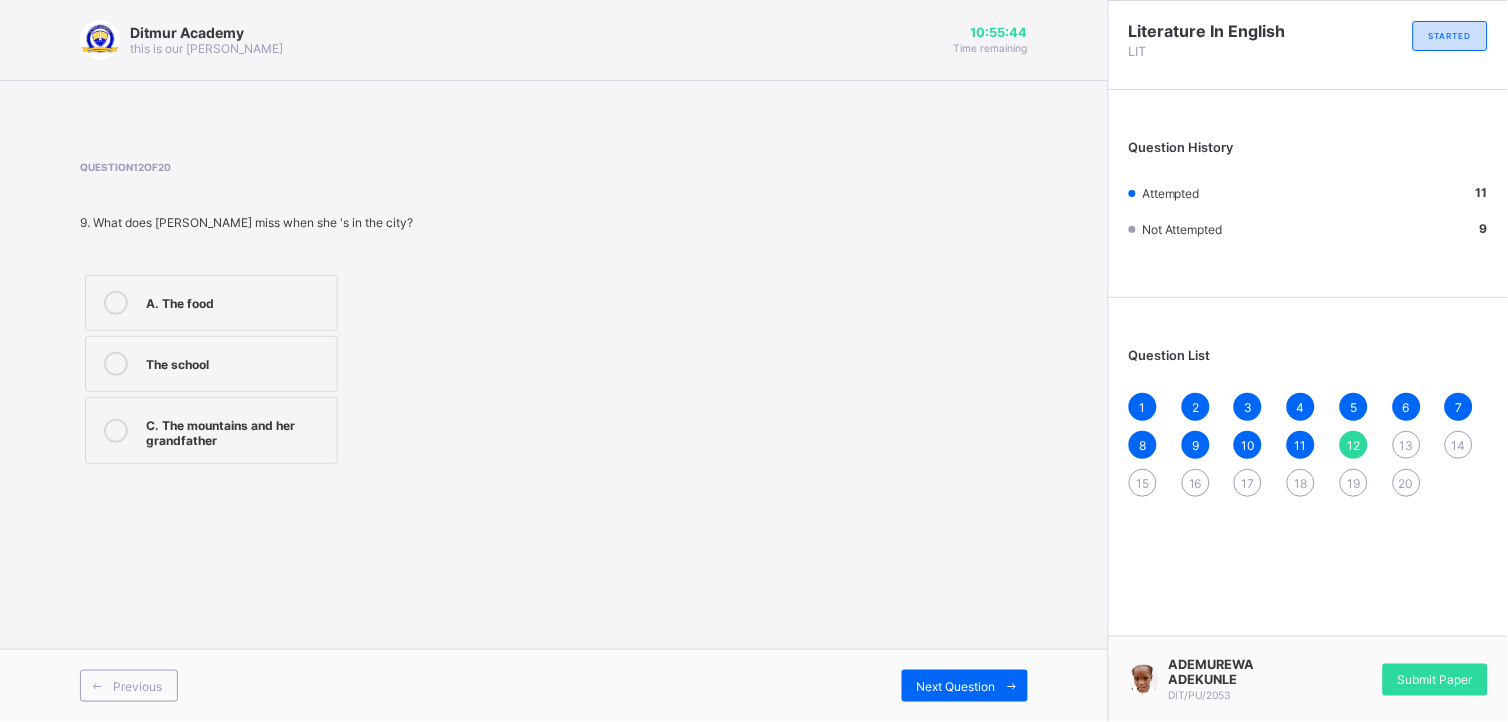 click at bounding box center (116, 431) 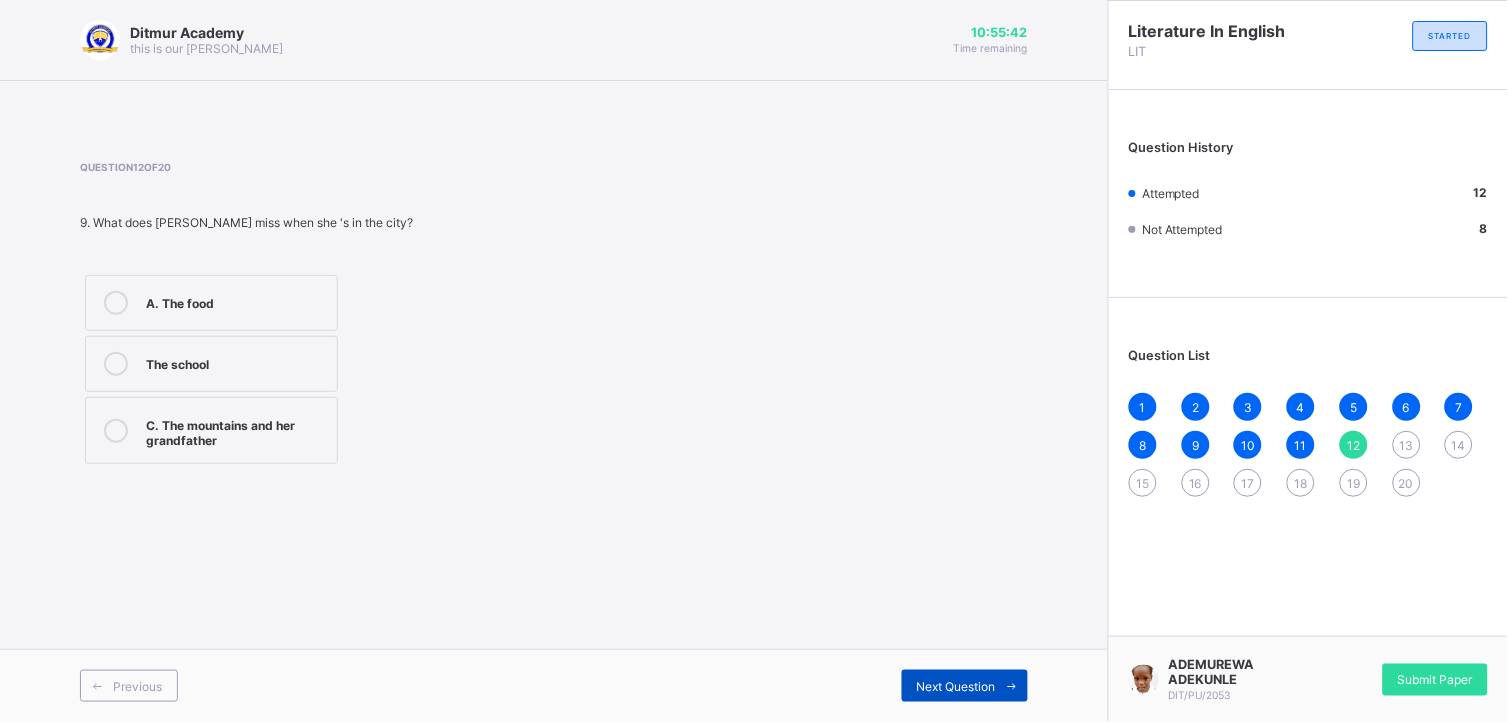 click on "Next Question" at bounding box center (956, 686) 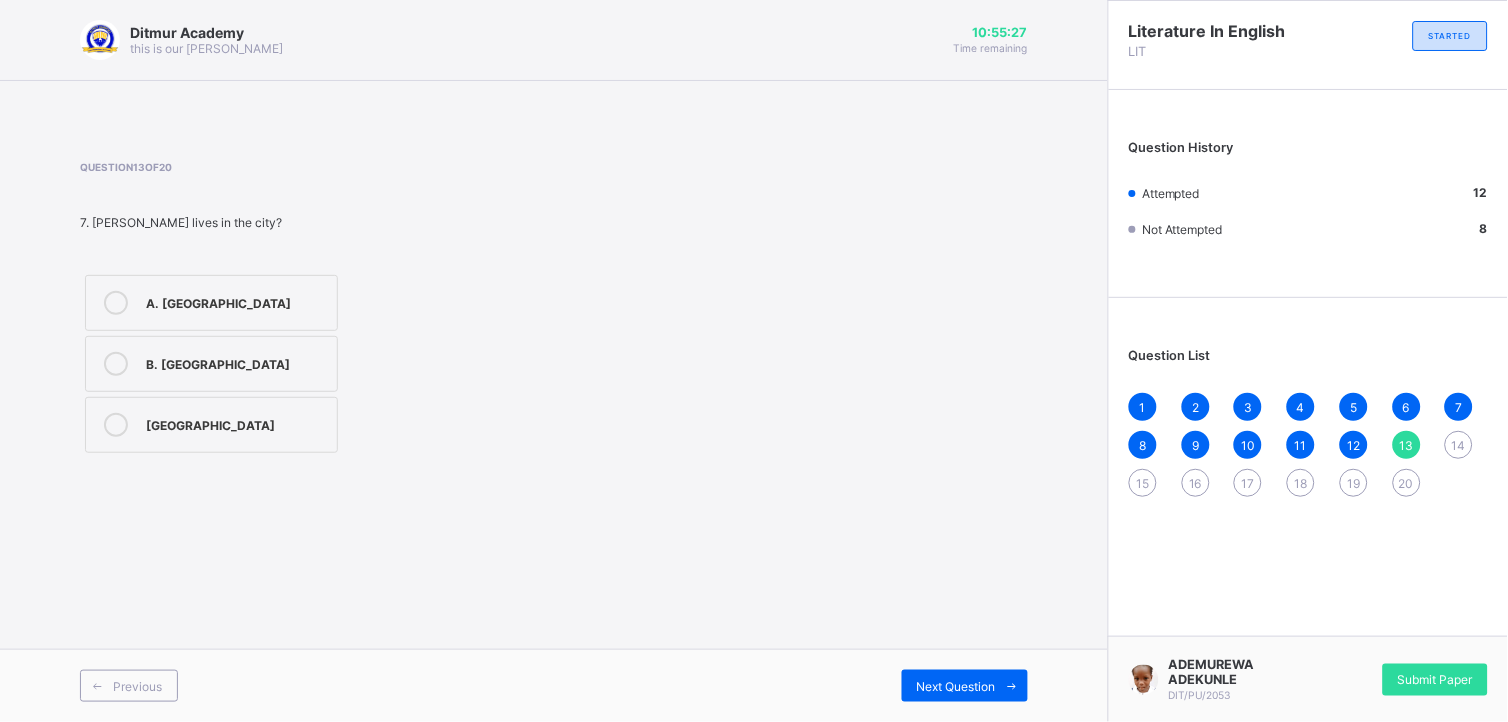 click at bounding box center [116, 425] 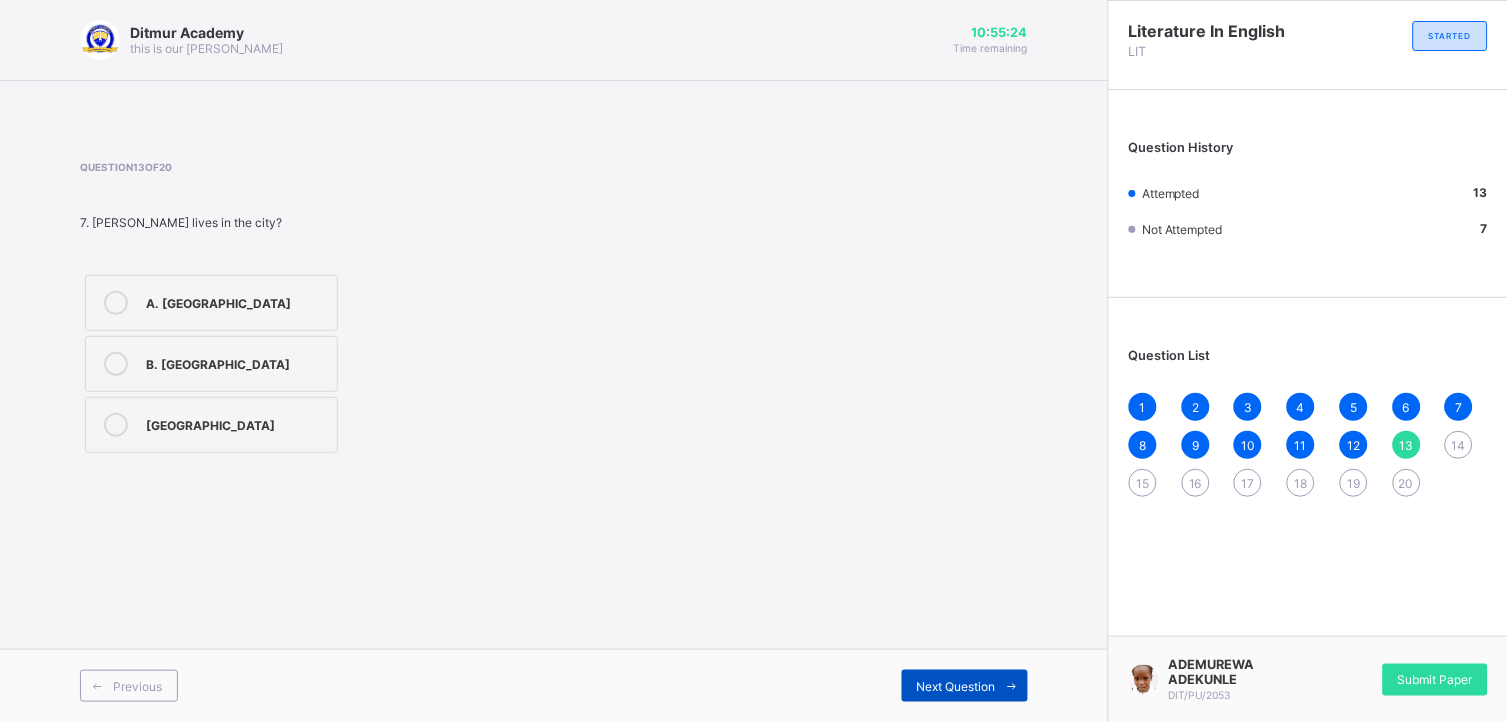 click on "Next Question" at bounding box center (965, 686) 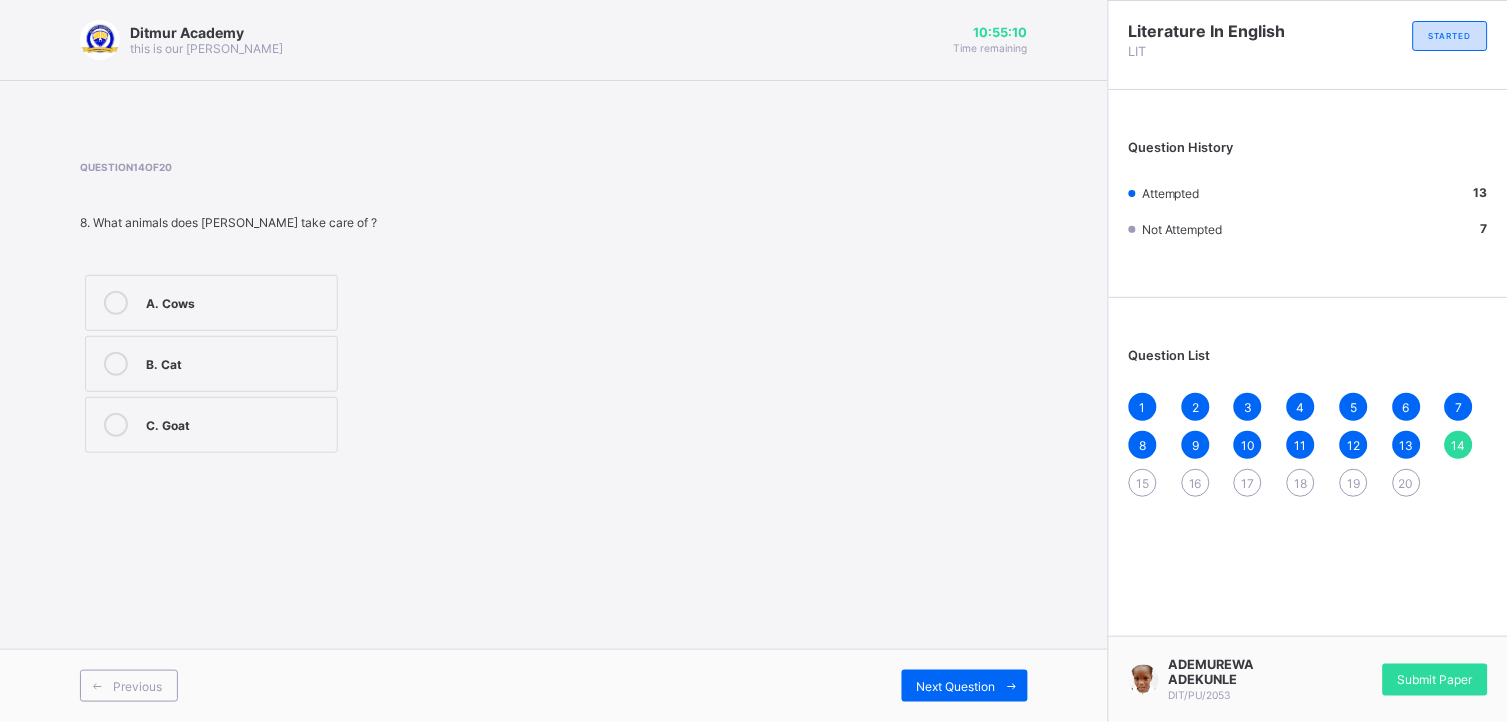click at bounding box center (116, 425) 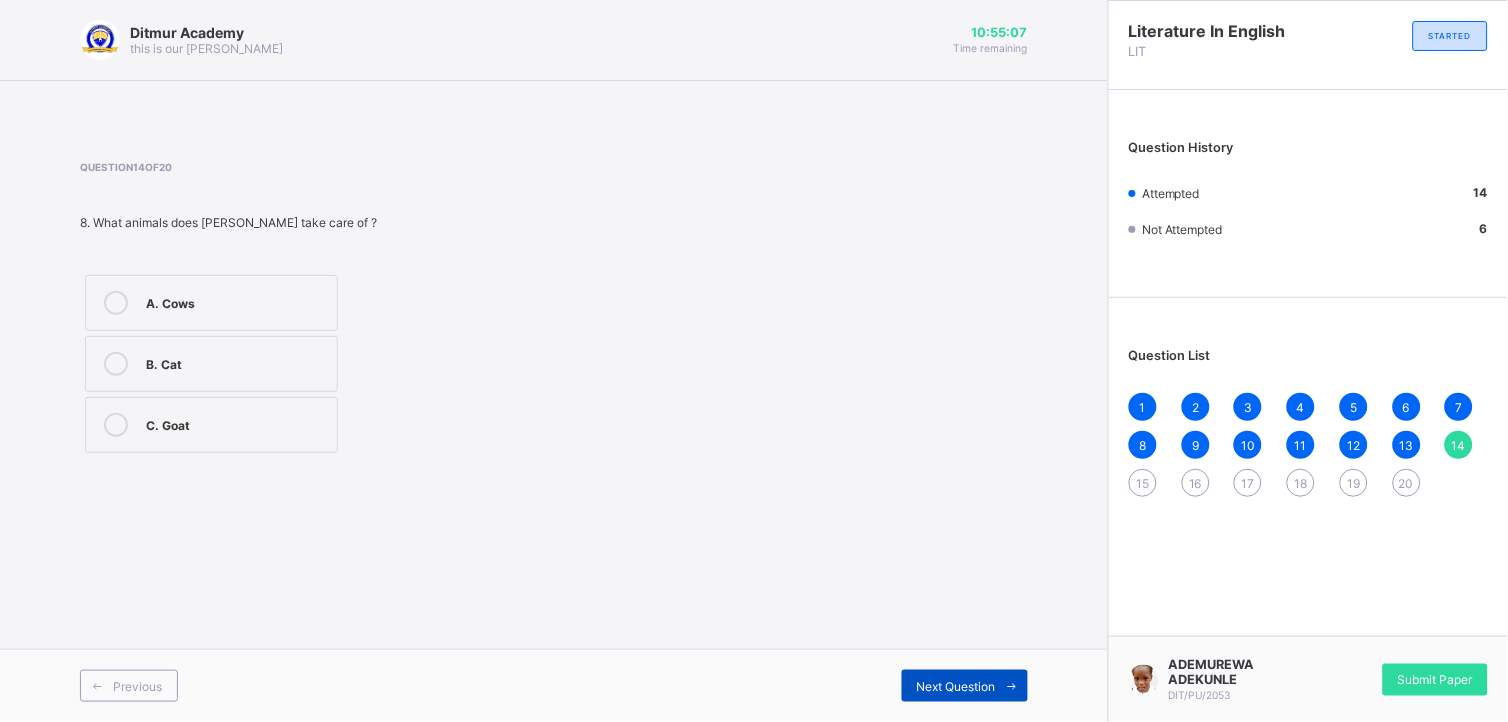 click on "Next Question" at bounding box center [956, 686] 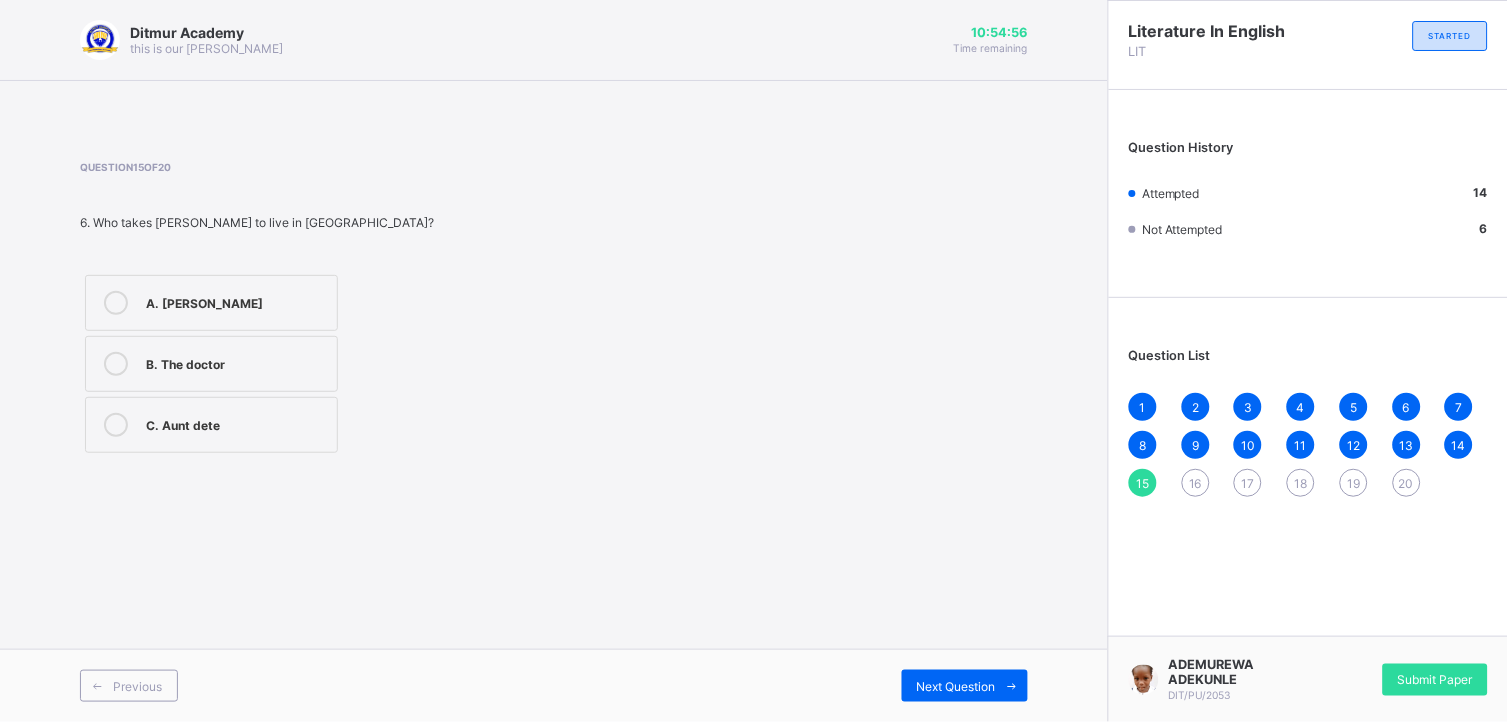 click at bounding box center [116, 425] 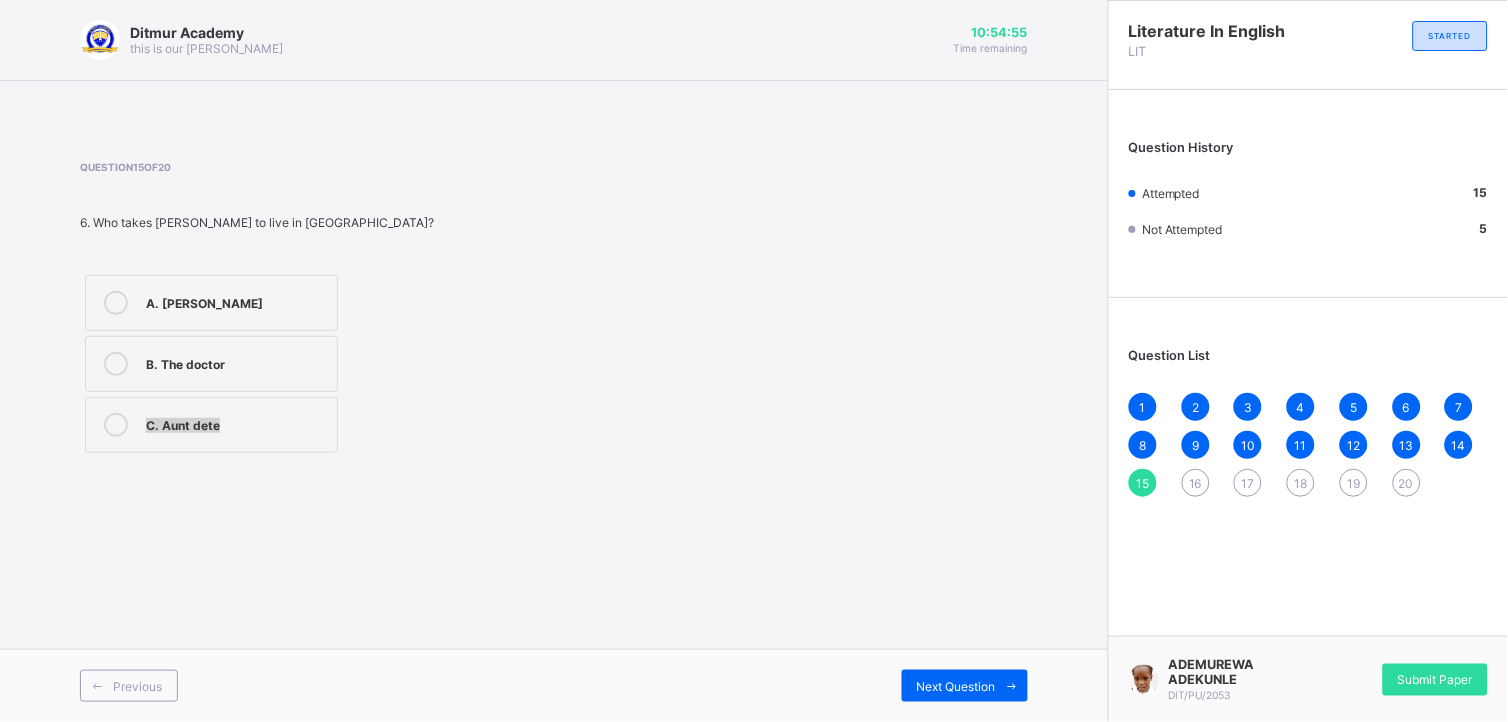 drag, startPoint x: 110, startPoint y: 430, endPoint x: 931, endPoint y: 655, distance: 851.2732 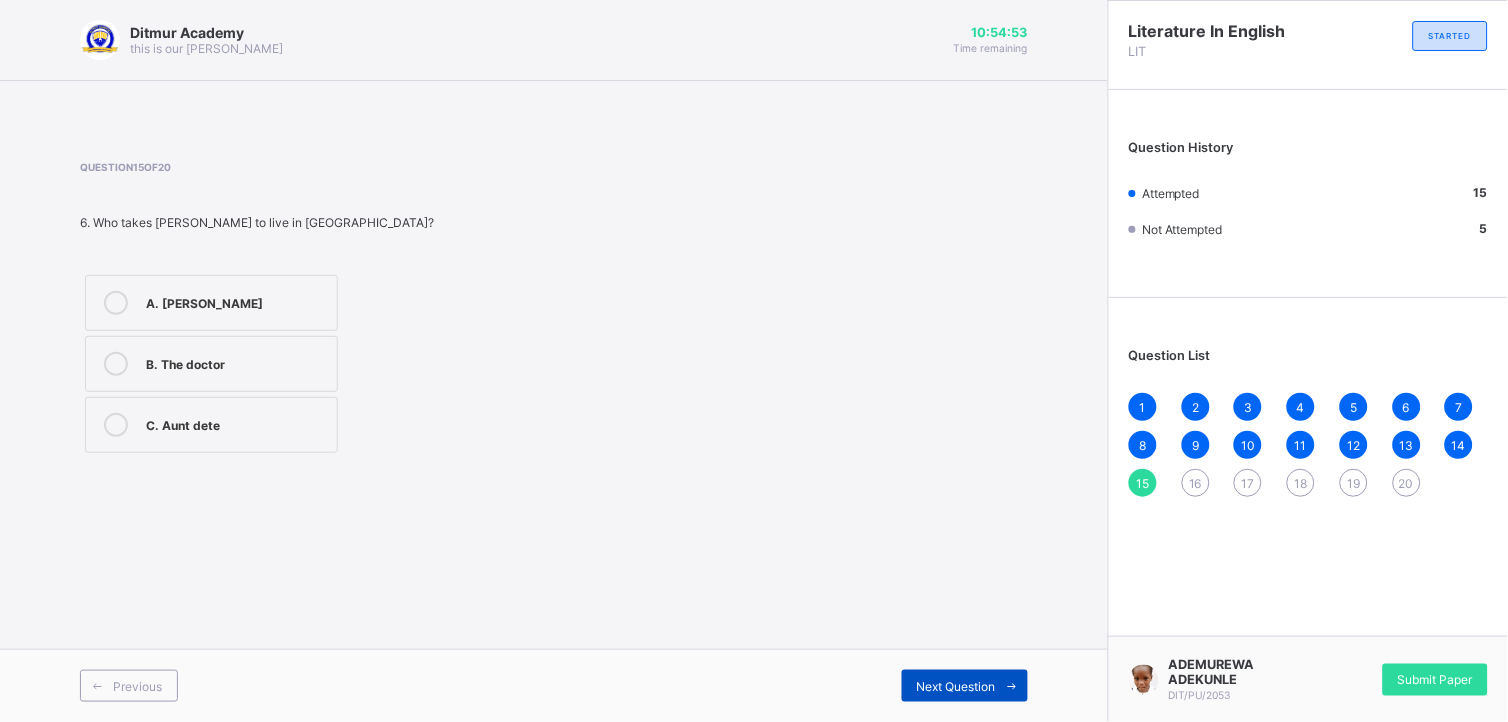 drag, startPoint x: 931, startPoint y: 655, endPoint x: 958, endPoint y: 696, distance: 49.09175 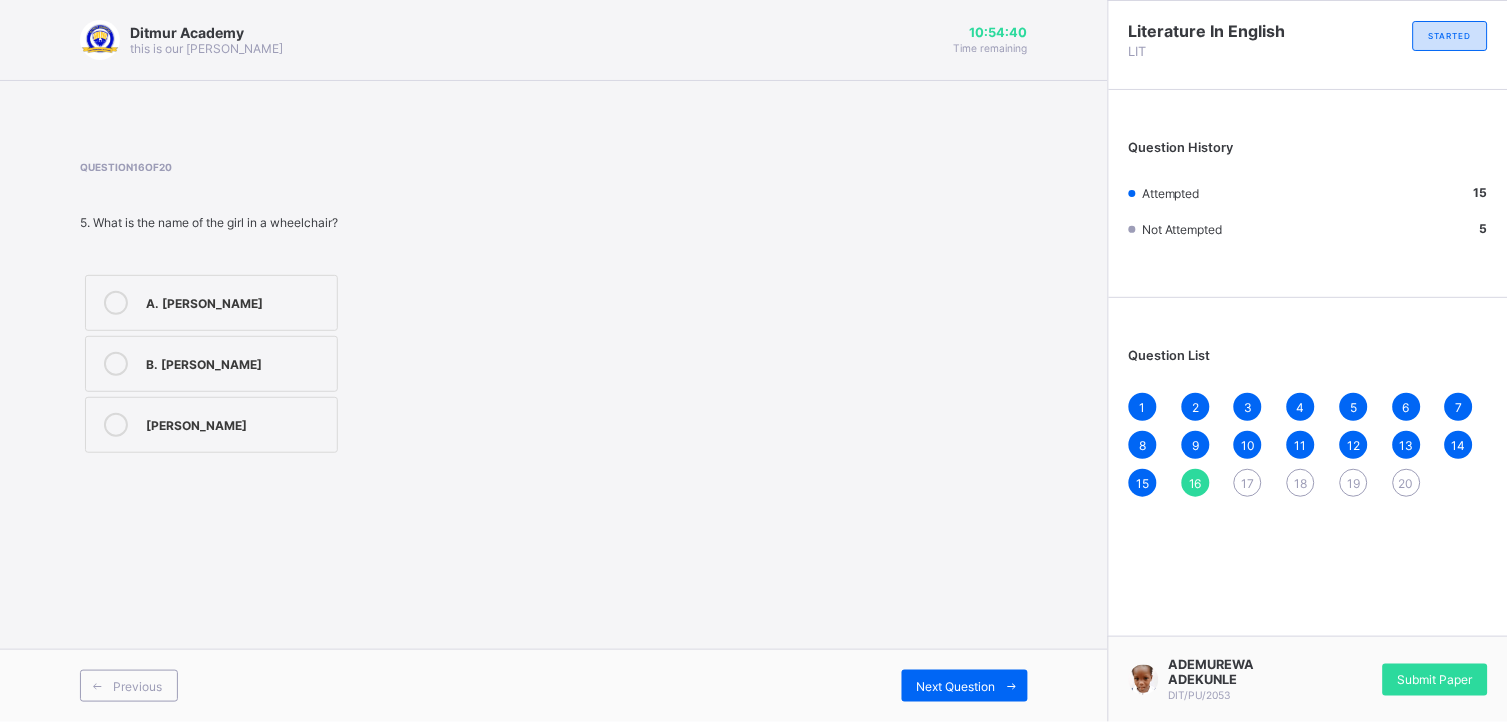 click at bounding box center [116, 303] 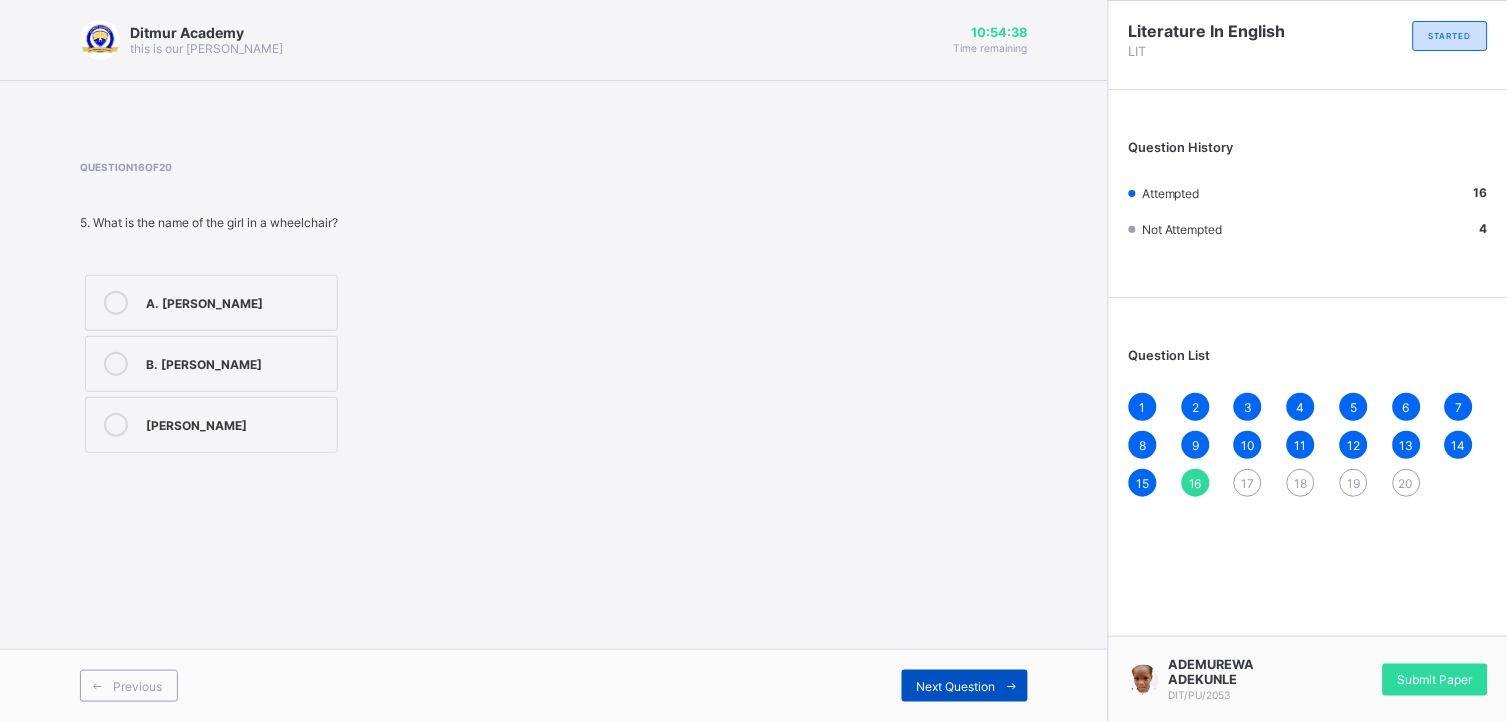 click on "Next Question" at bounding box center [956, 686] 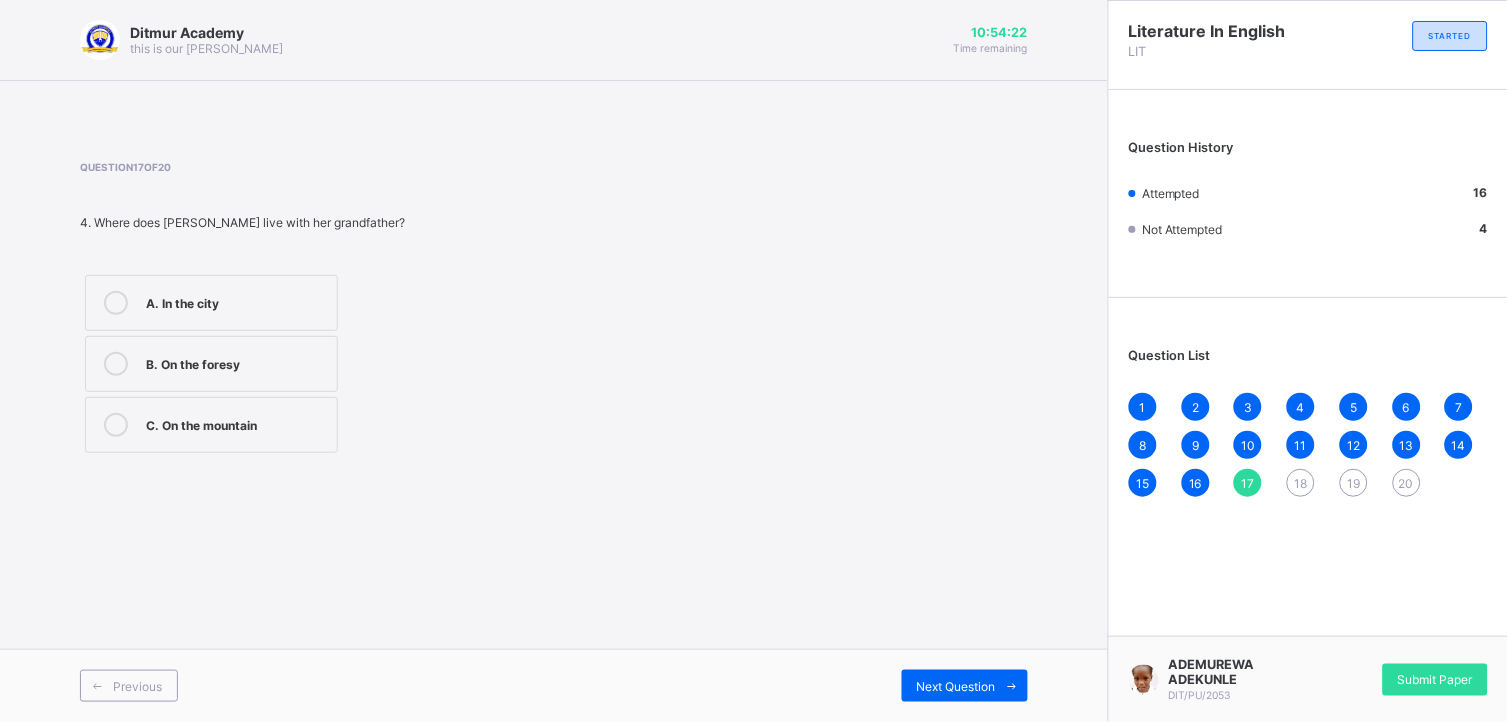 click at bounding box center [116, 425] 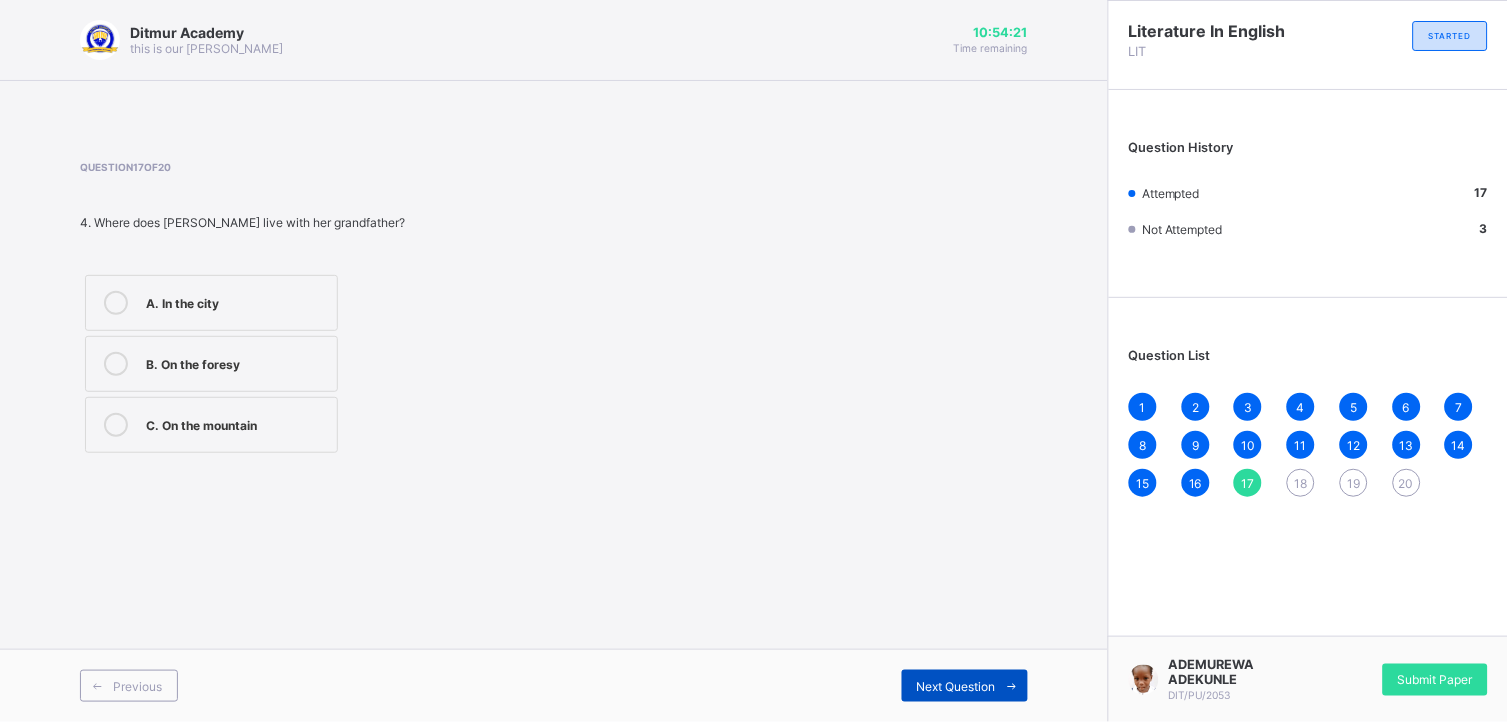 click on "Next Question" at bounding box center (956, 686) 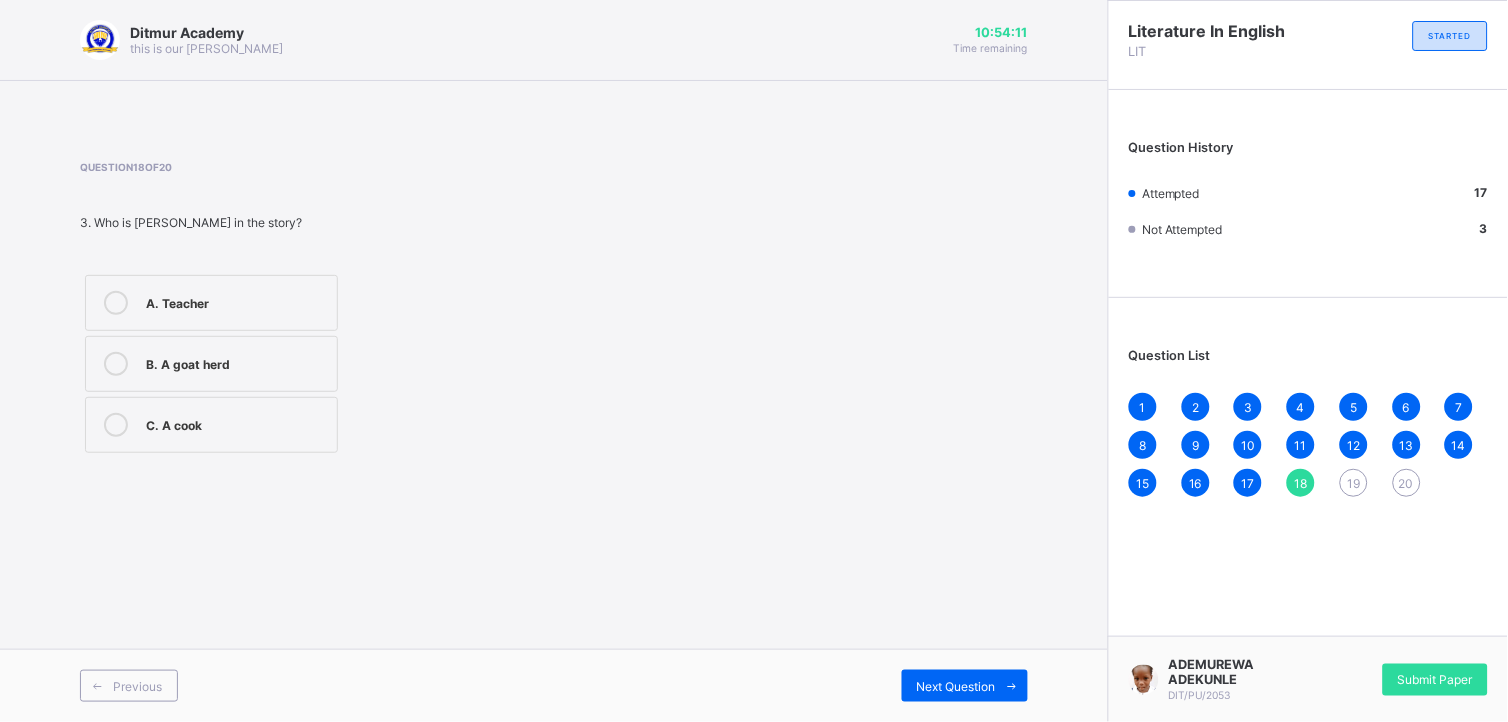 click at bounding box center (116, 364) 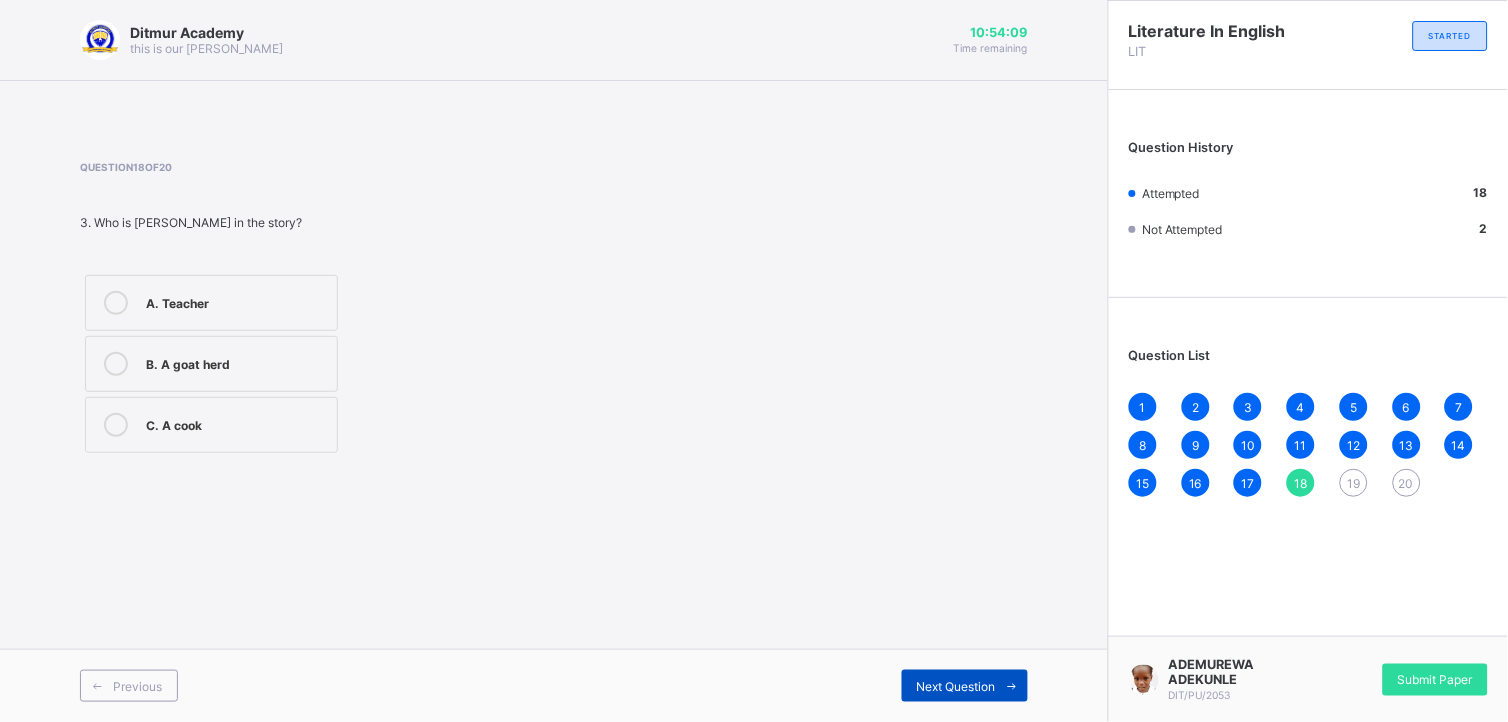 click on "Next Question" at bounding box center [965, 686] 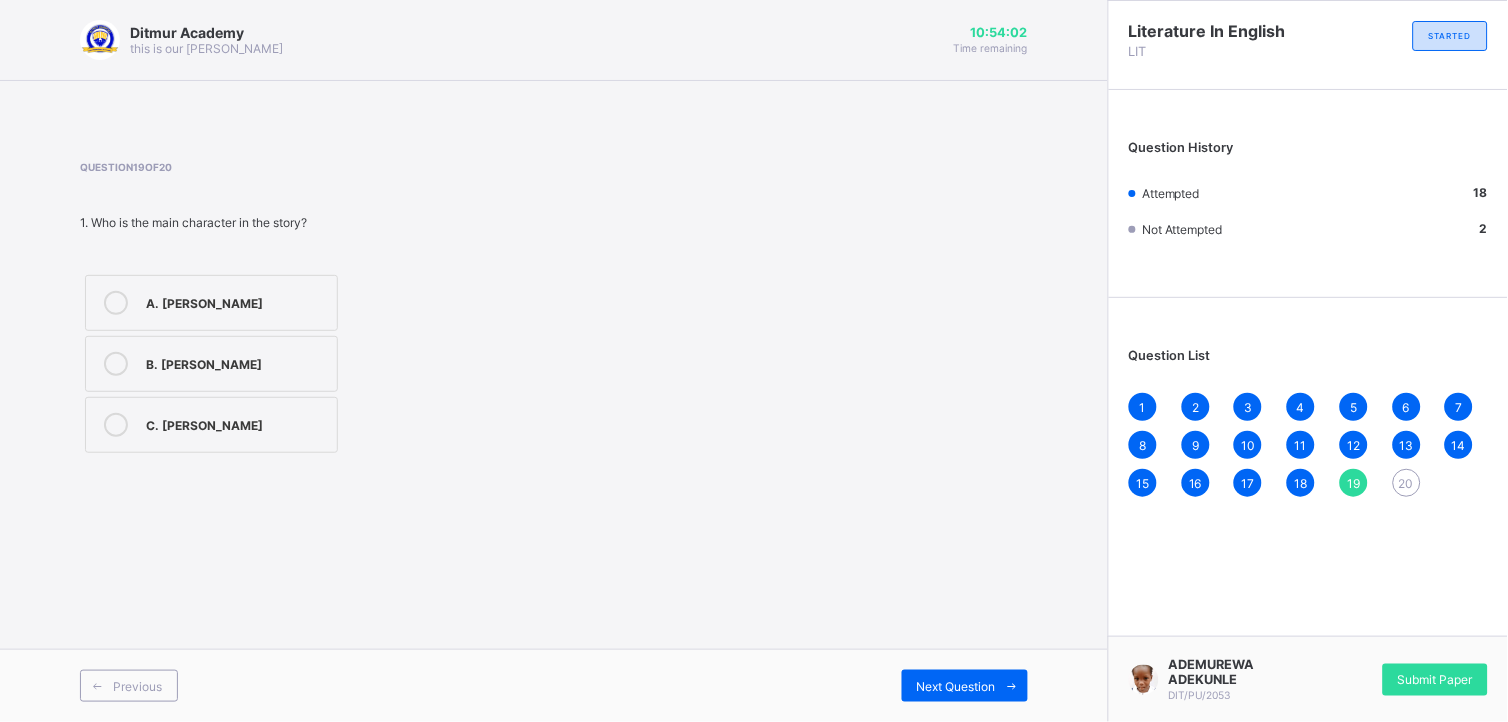 click at bounding box center [116, 303] 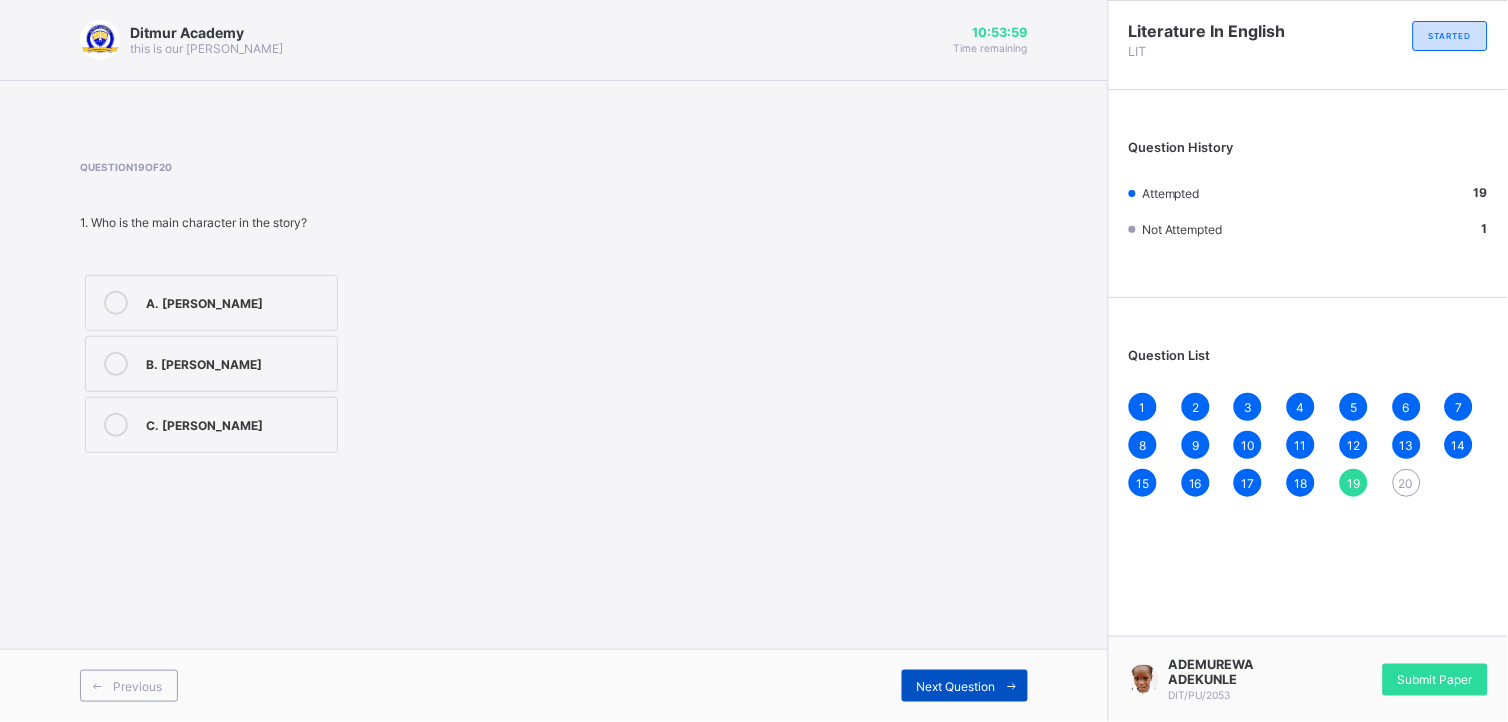 click on "Next Question" at bounding box center [956, 686] 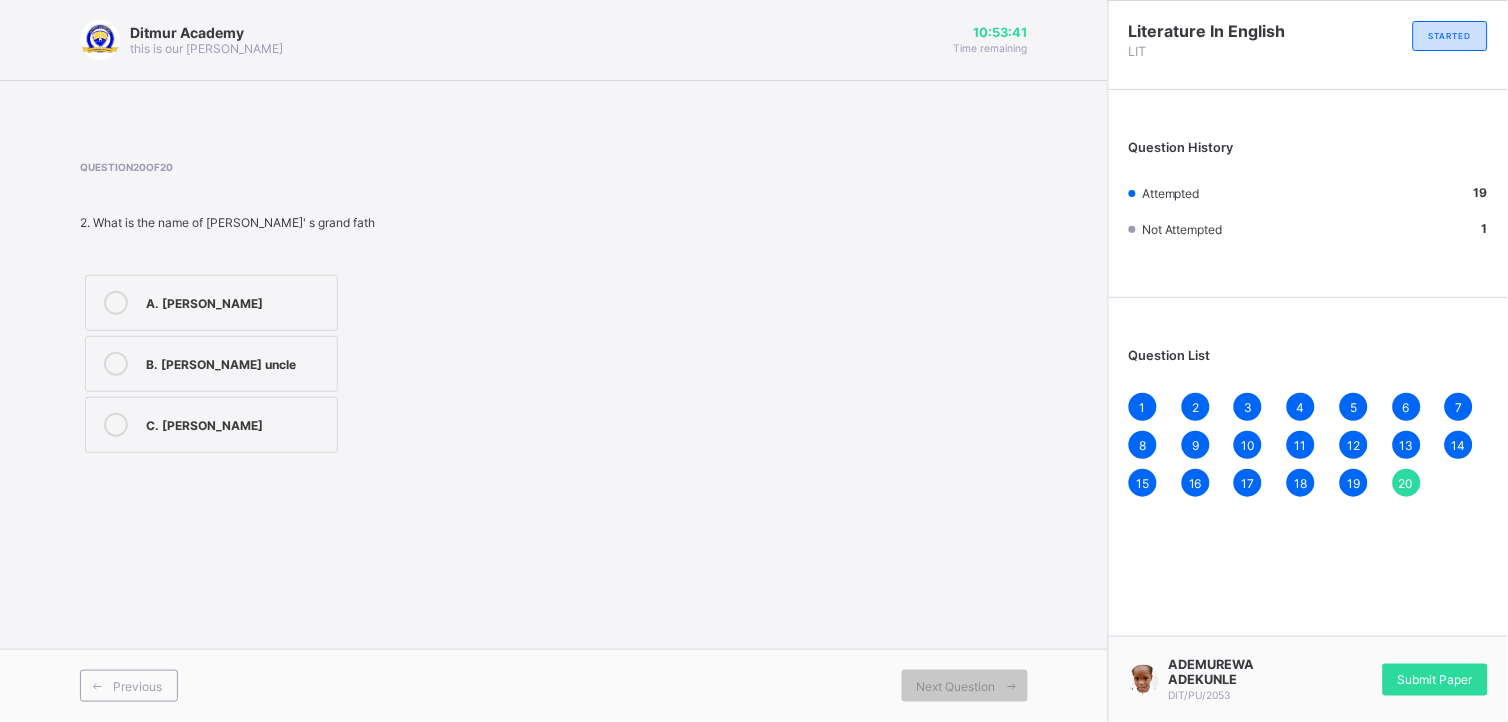 click at bounding box center [116, 364] 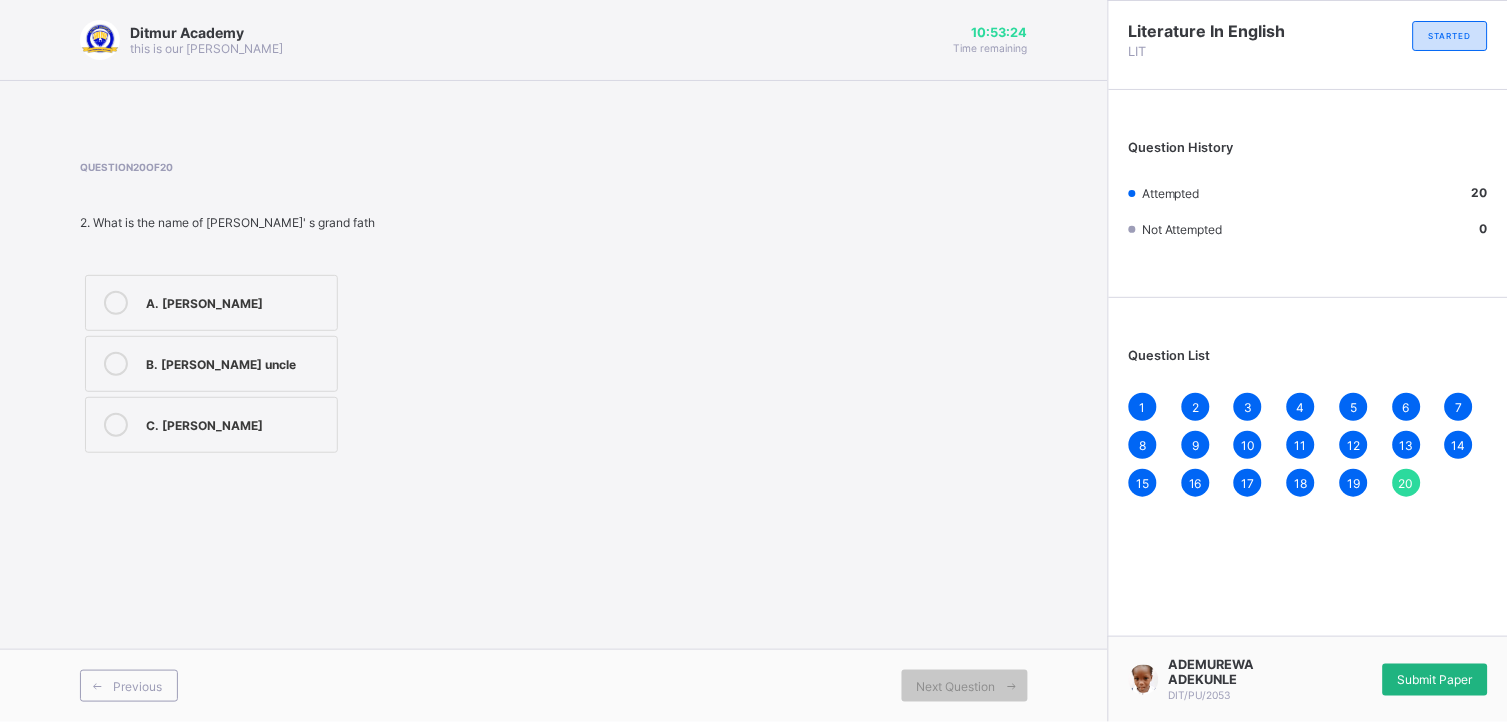 click on "Submit Paper" at bounding box center (1435, 679) 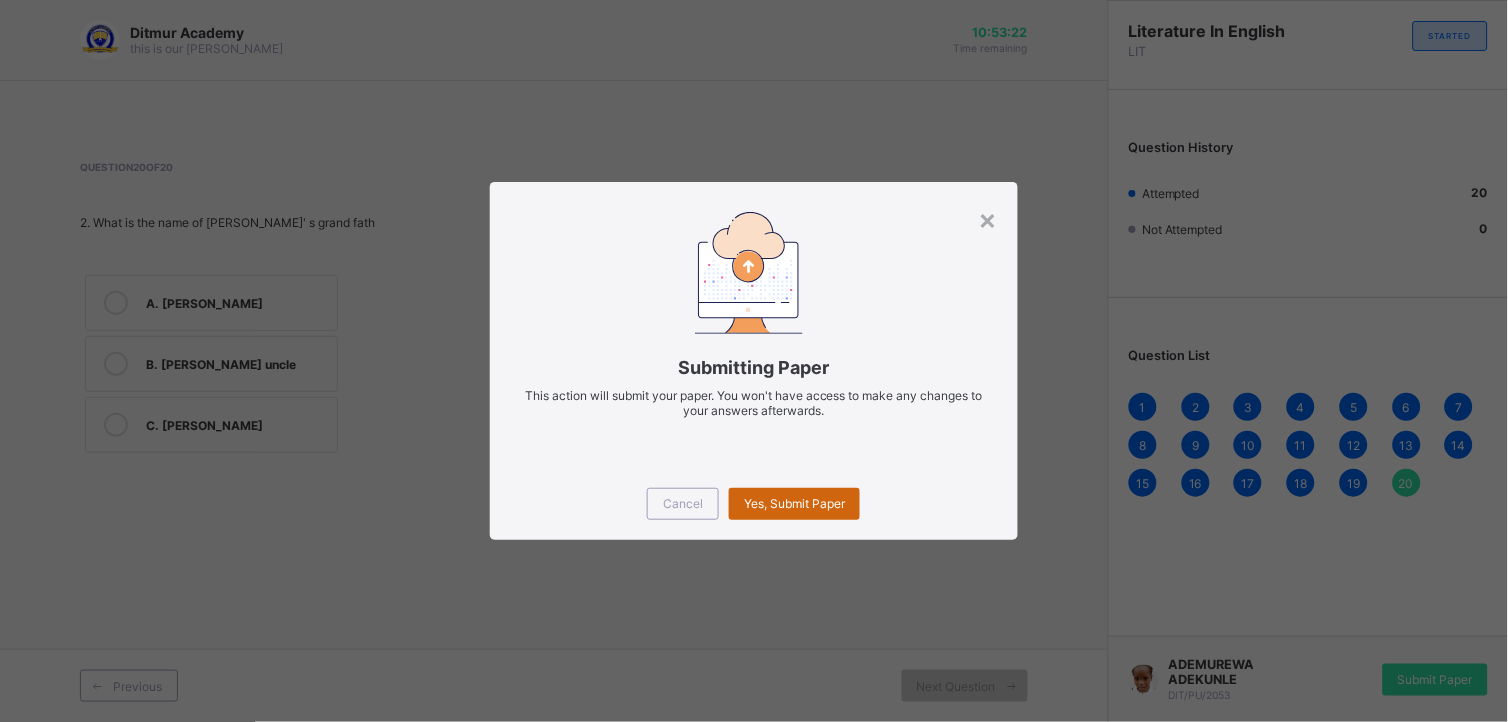 click on "Yes, Submit Paper" at bounding box center (794, 503) 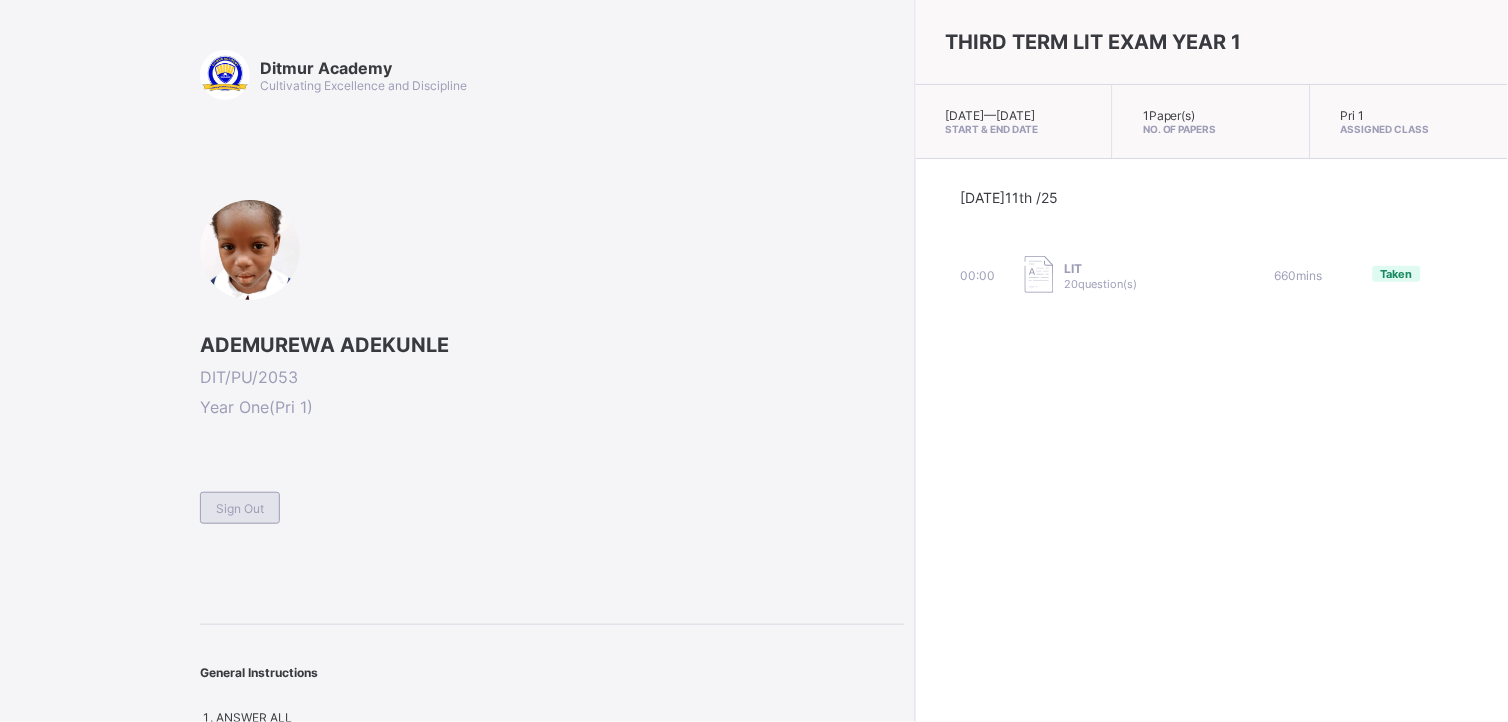 click on "Sign Out" at bounding box center [240, 508] 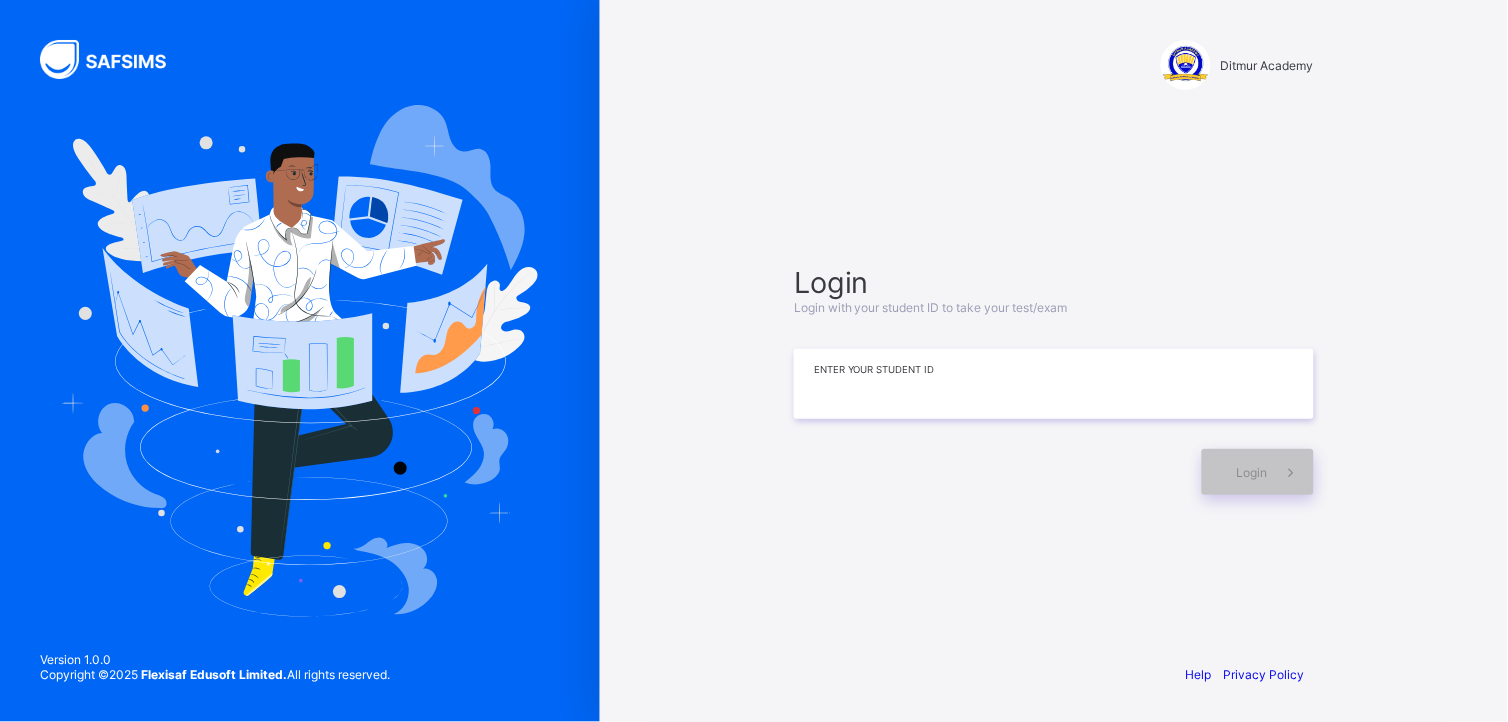 click at bounding box center (1054, 384) 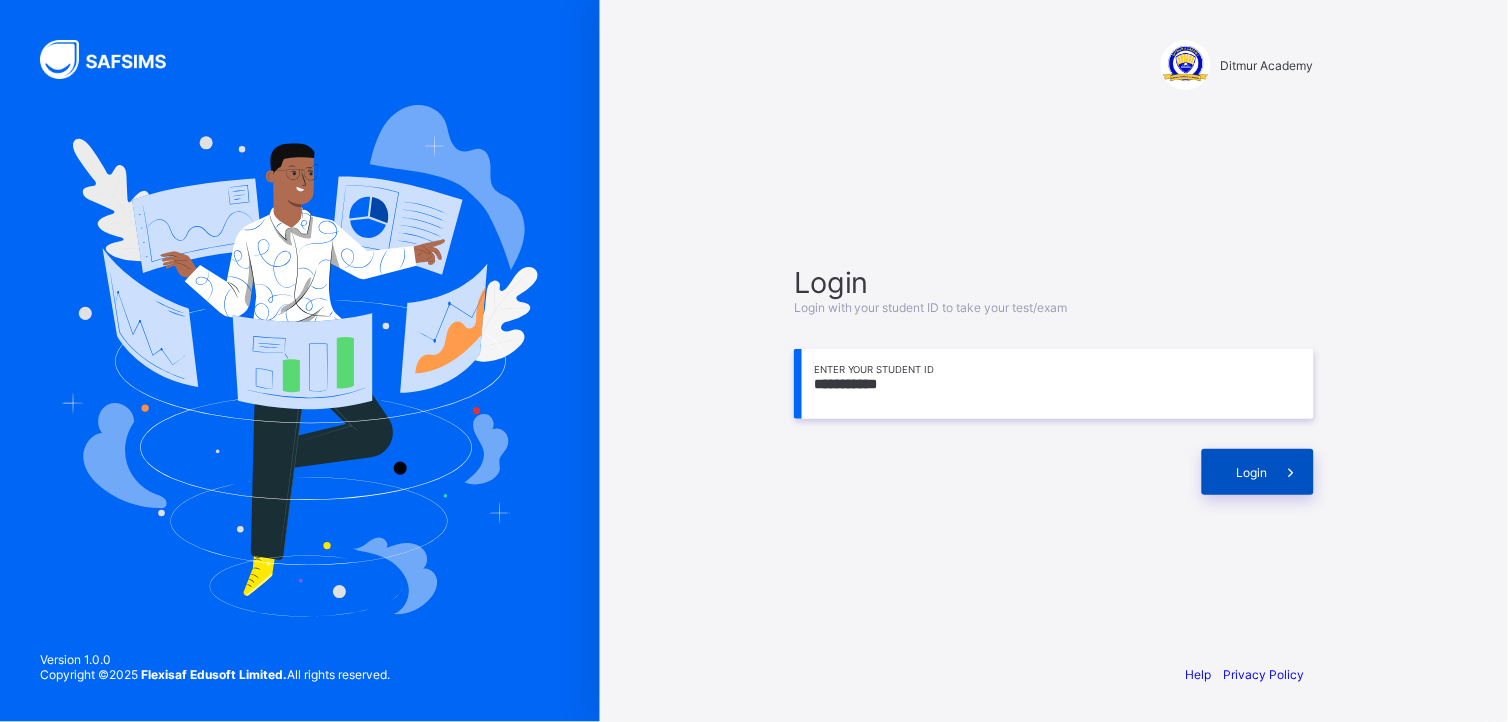type on "**********" 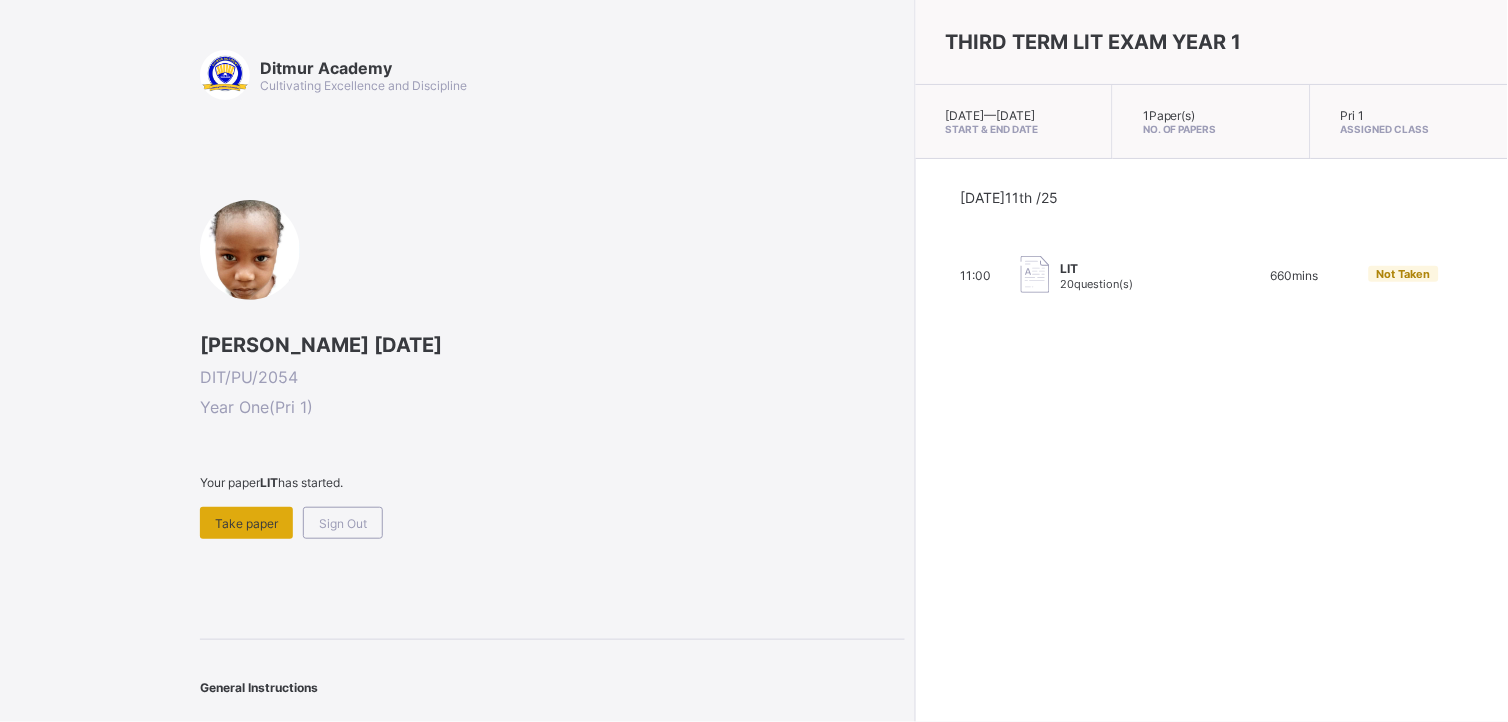 click on "Take paper" at bounding box center [246, 523] 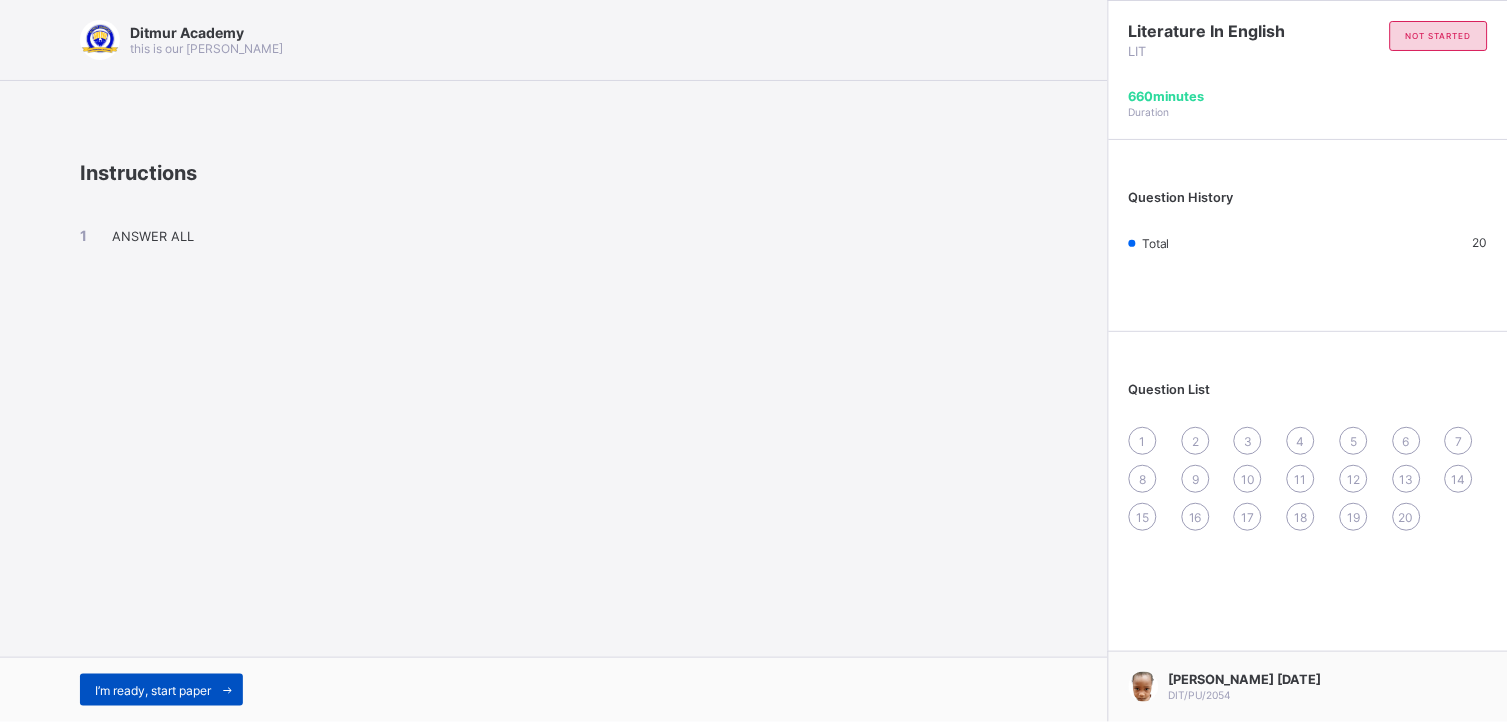 click on "I’m ready, start paper" at bounding box center (153, 690) 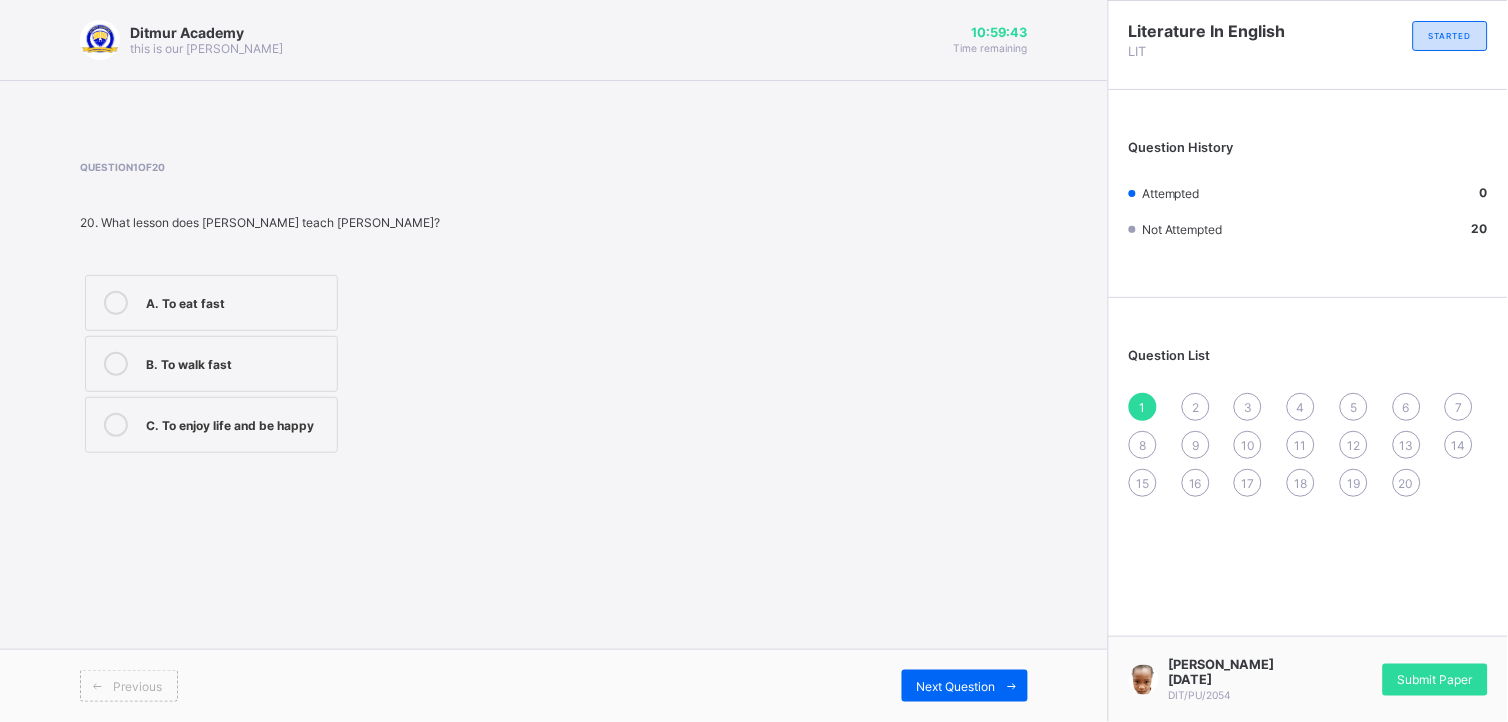 click at bounding box center (116, 425) 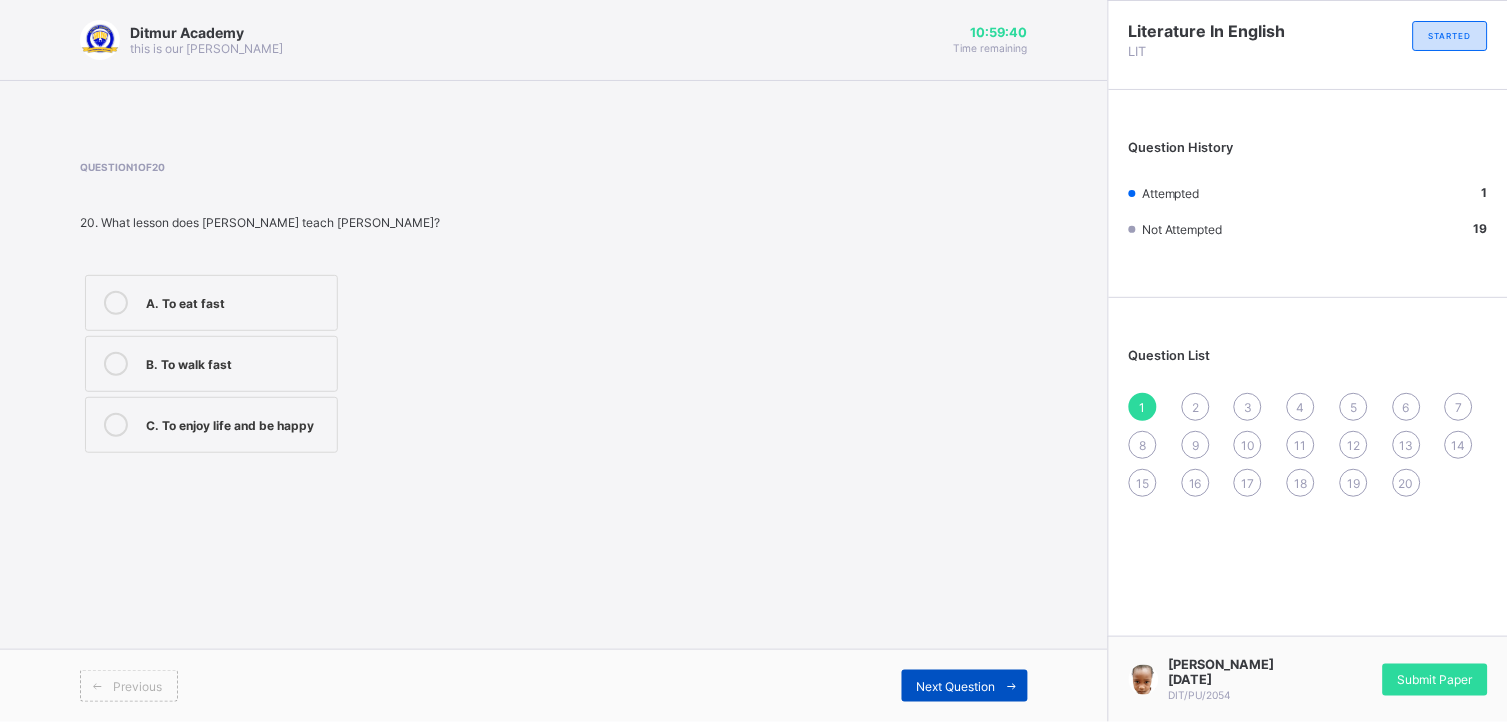 click on "Next Question" at bounding box center [956, 686] 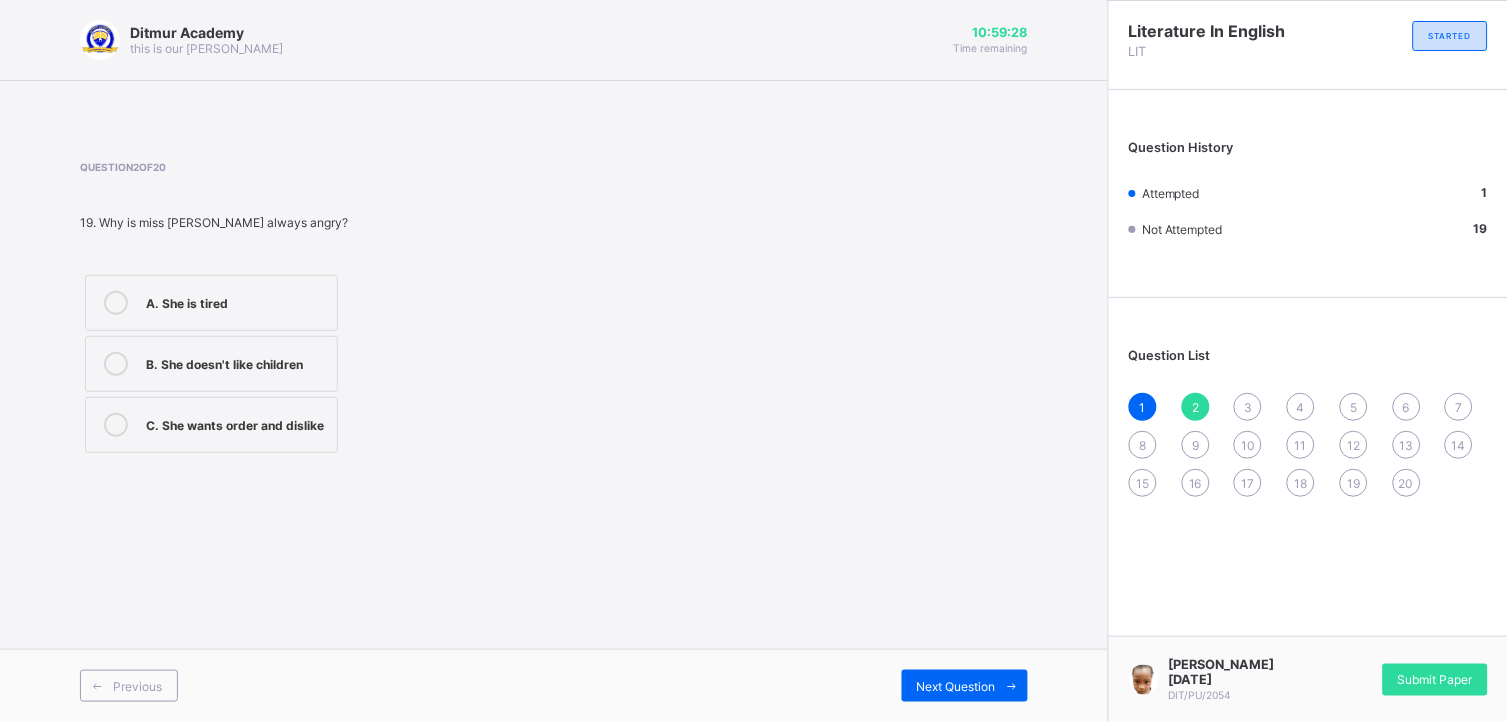 click at bounding box center [116, 425] 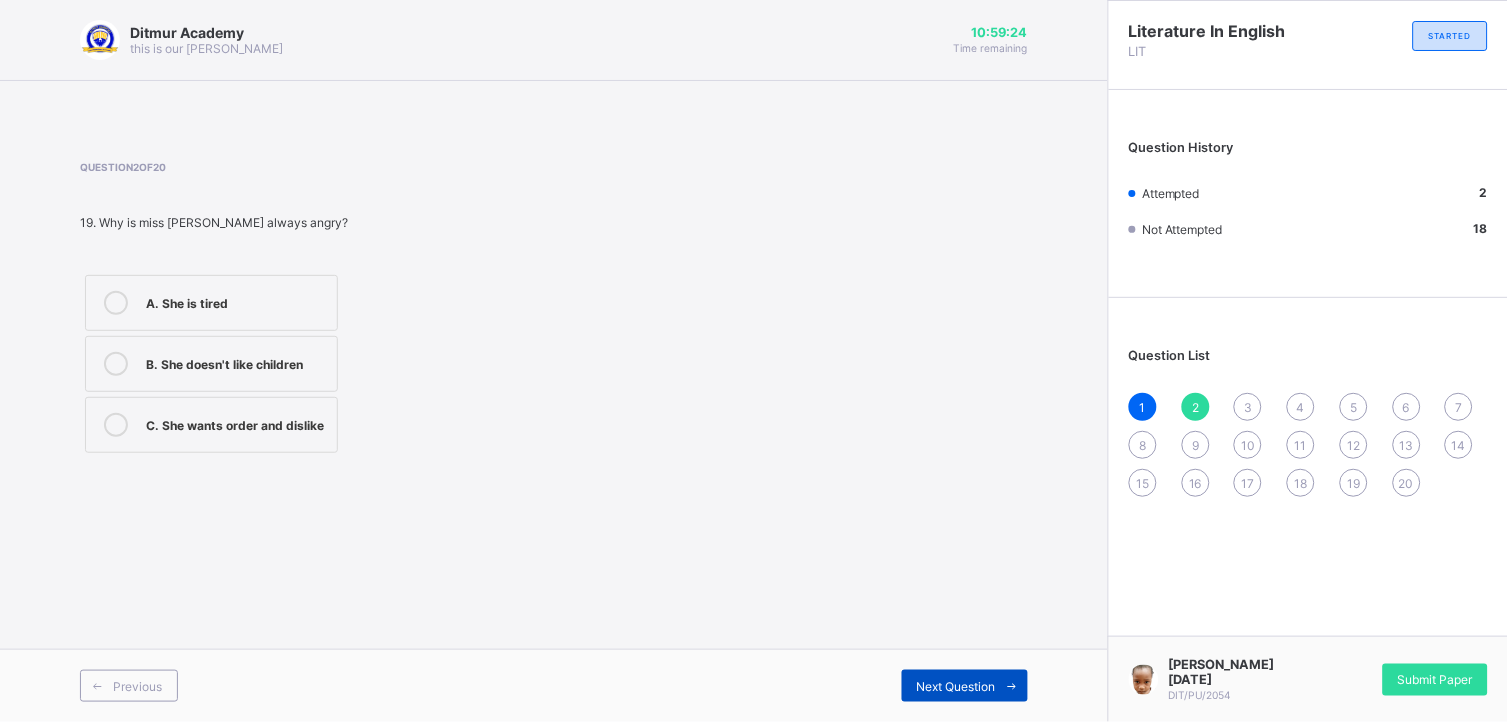 click on "Next Question" at bounding box center [956, 686] 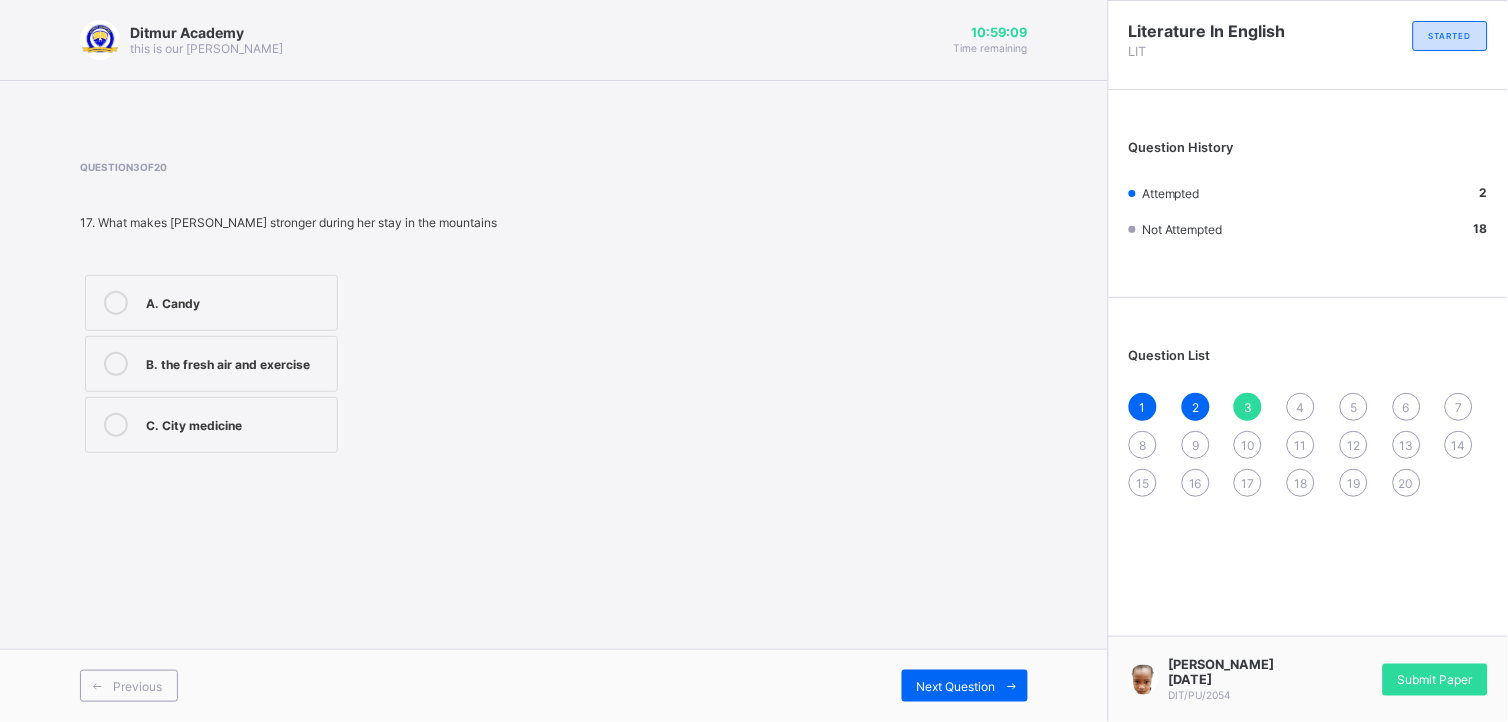 click at bounding box center (116, 364) 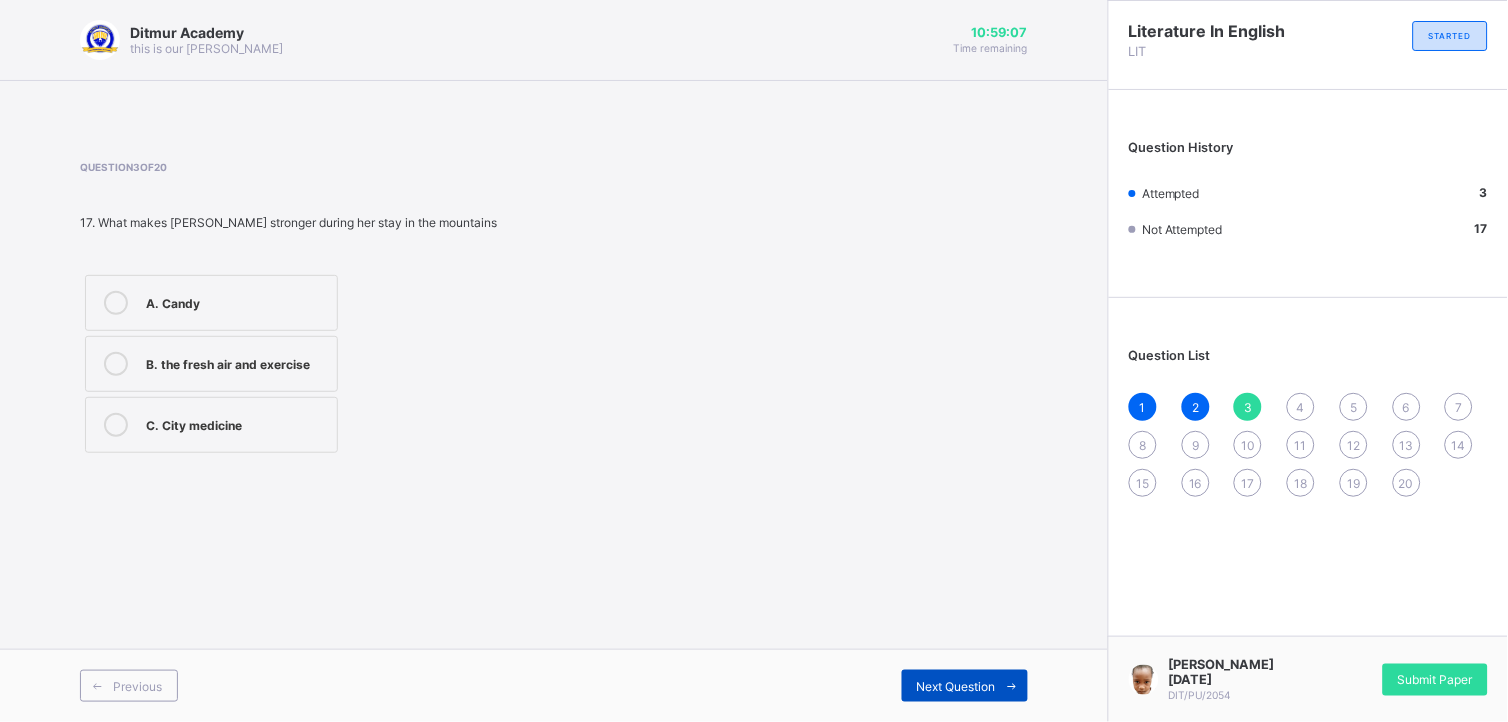 click on "Next Question" at bounding box center (956, 686) 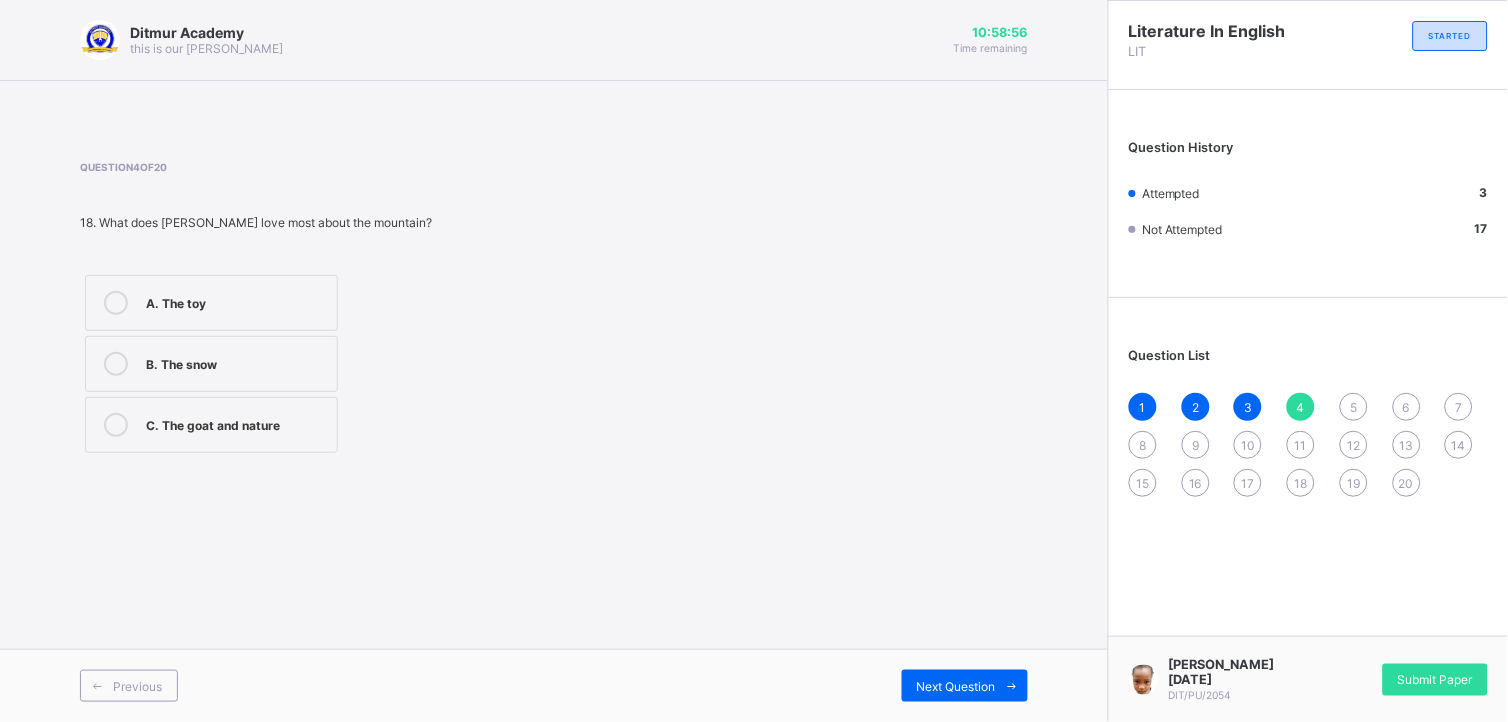 click at bounding box center (116, 425) 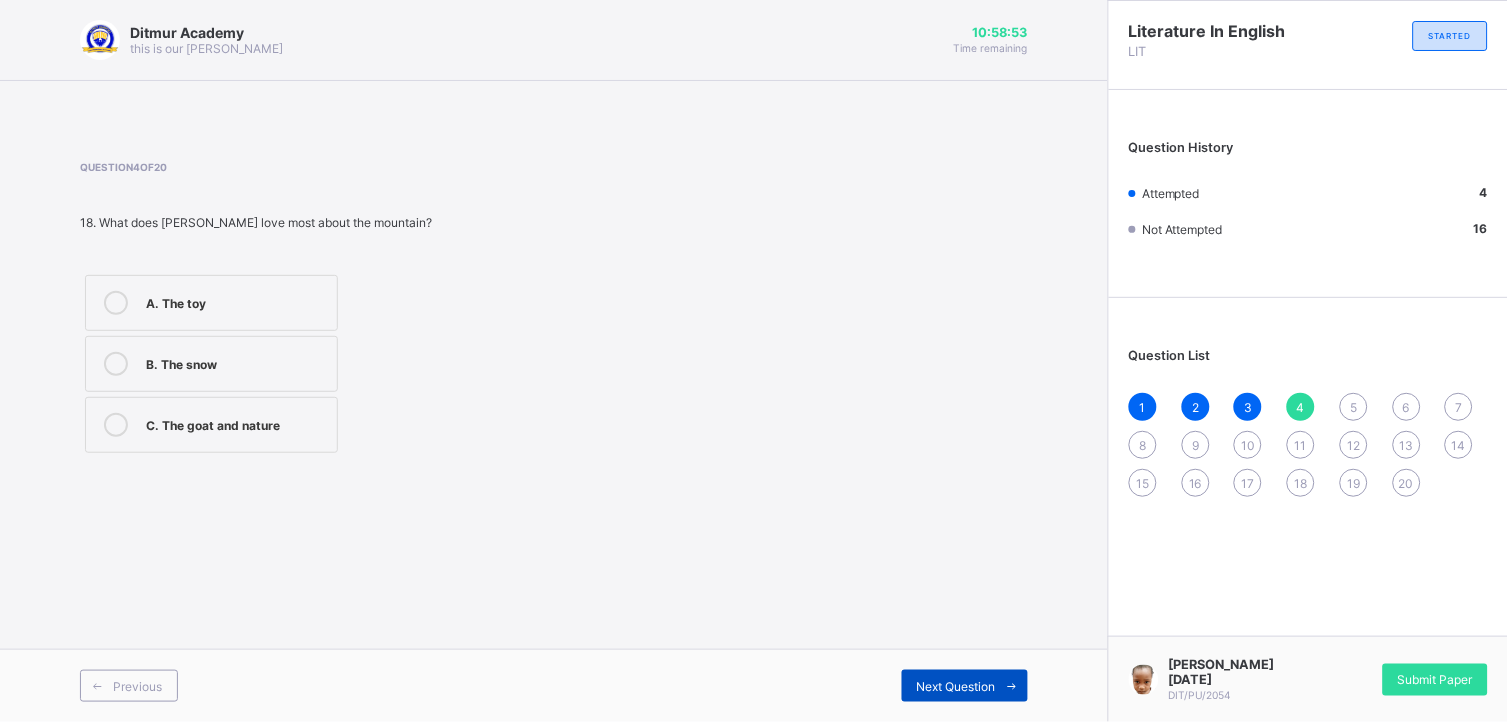 click on "Next Question" at bounding box center [965, 686] 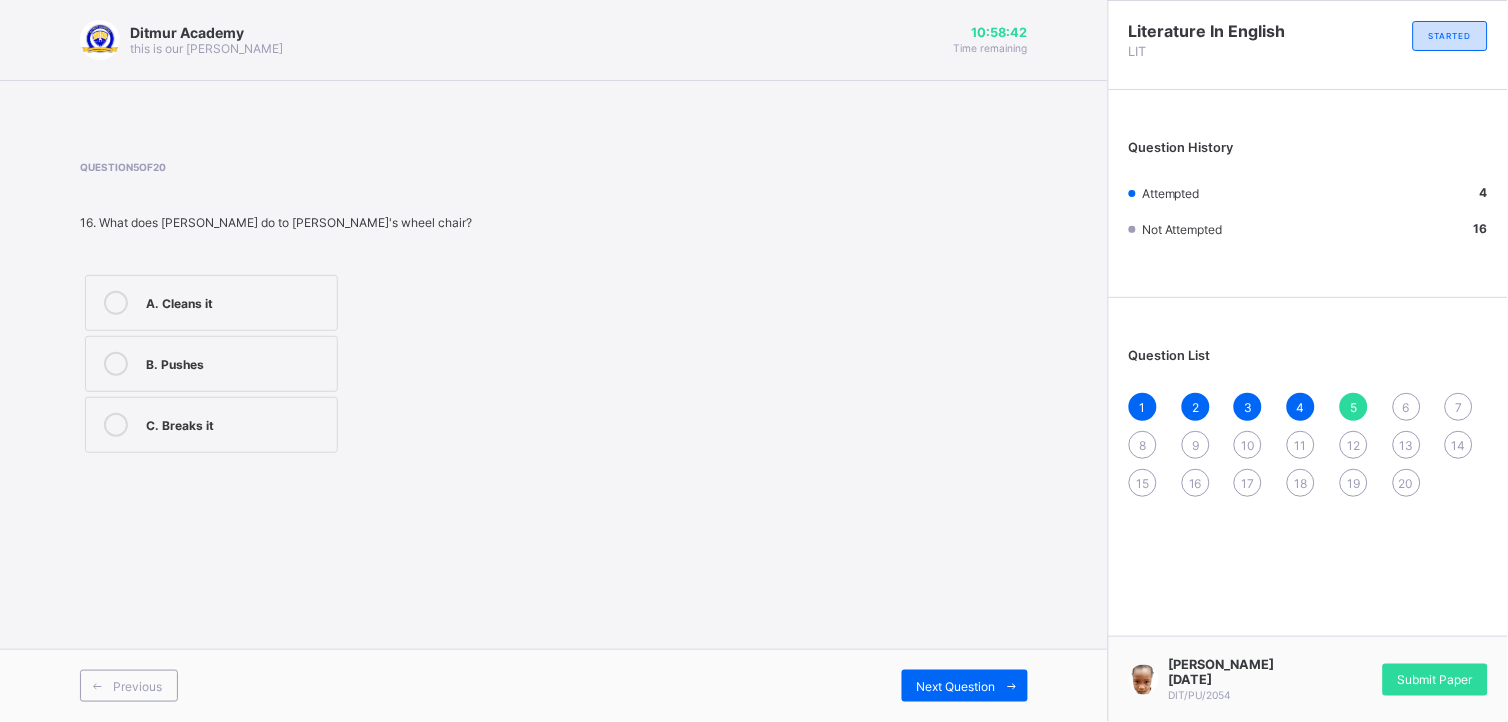 click at bounding box center (116, 425) 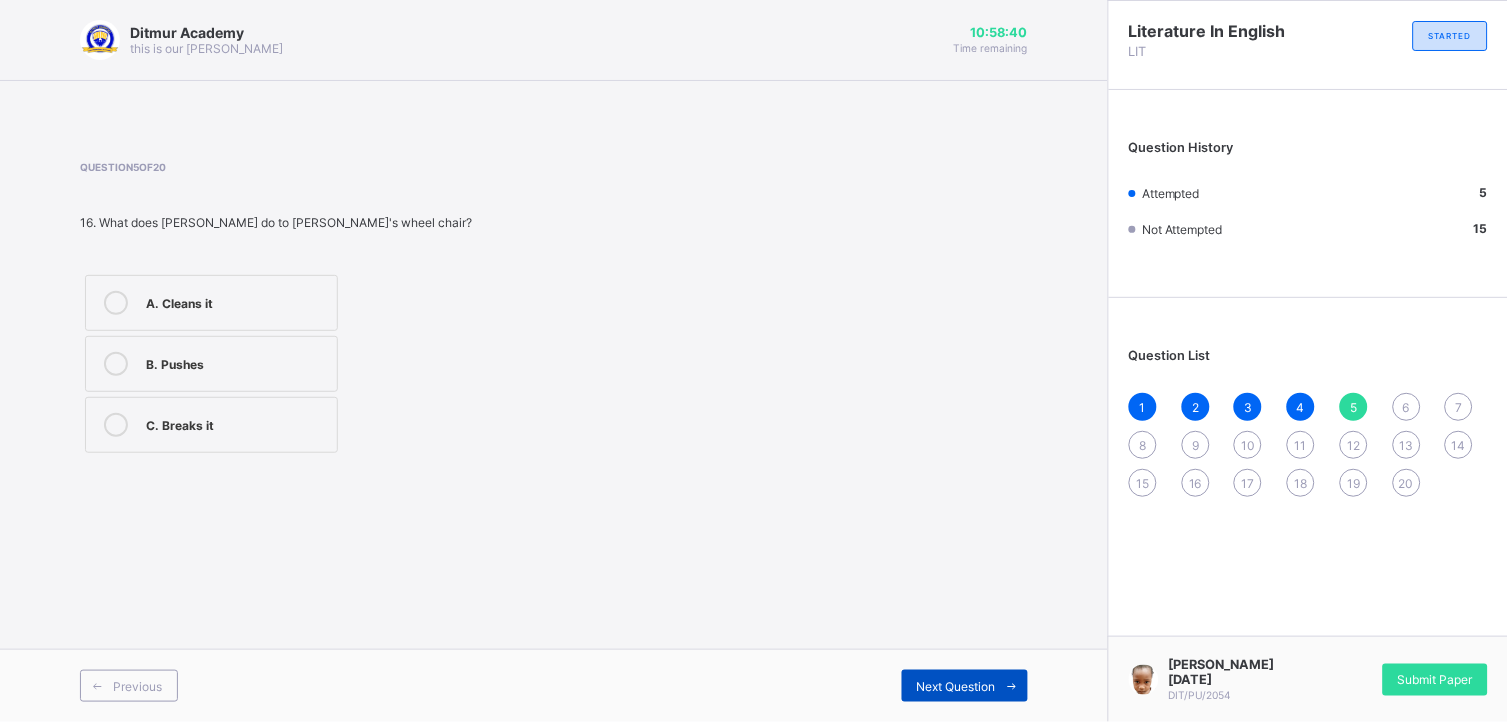 click on "Next Question" at bounding box center [956, 686] 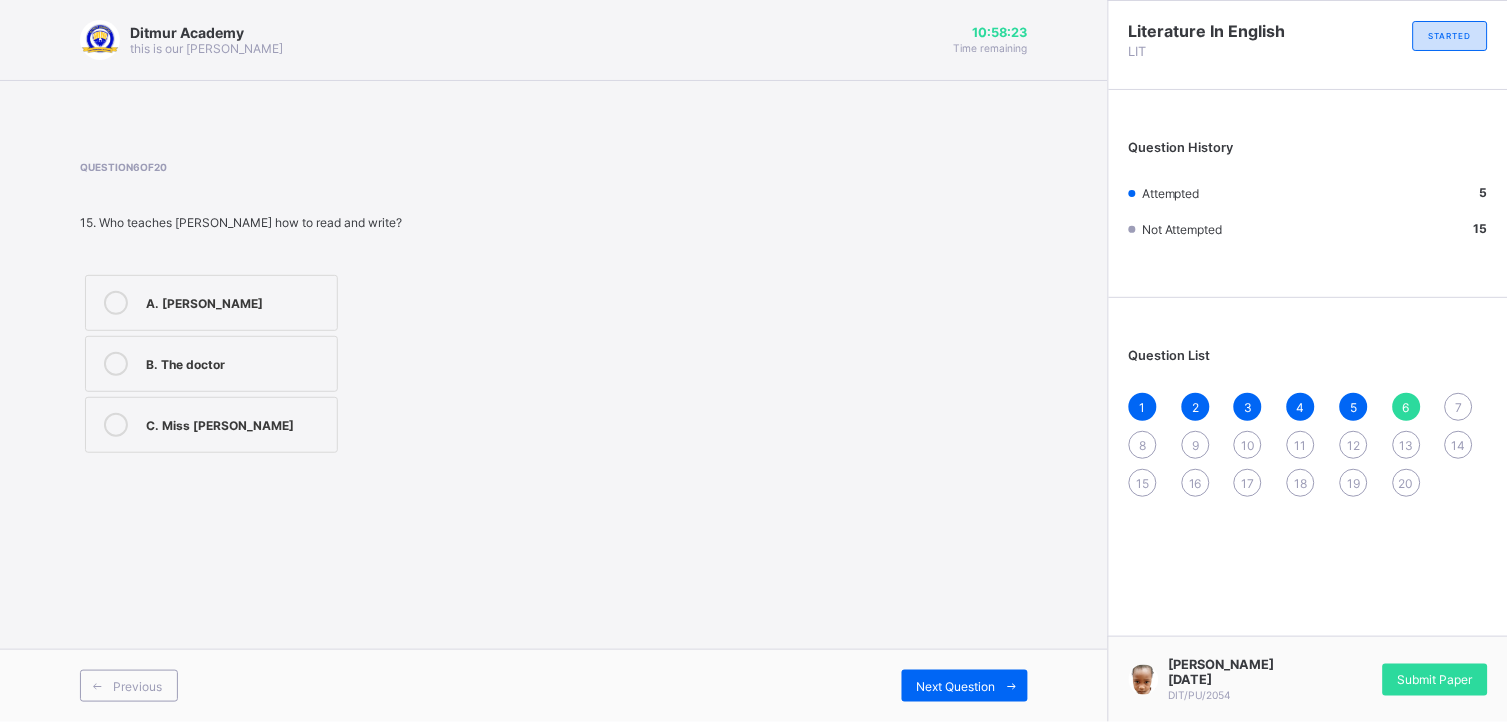 click at bounding box center [116, 425] 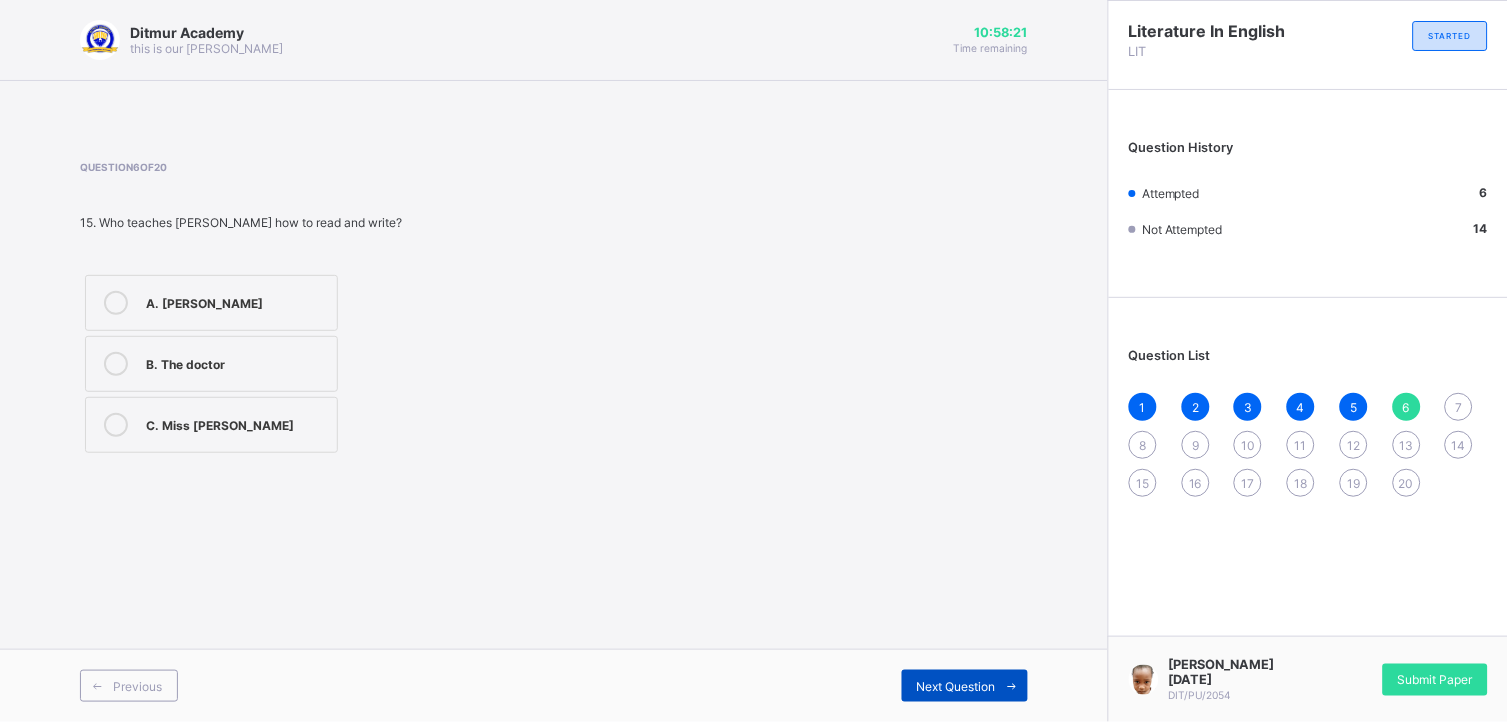 click on "Next Question" at bounding box center [956, 686] 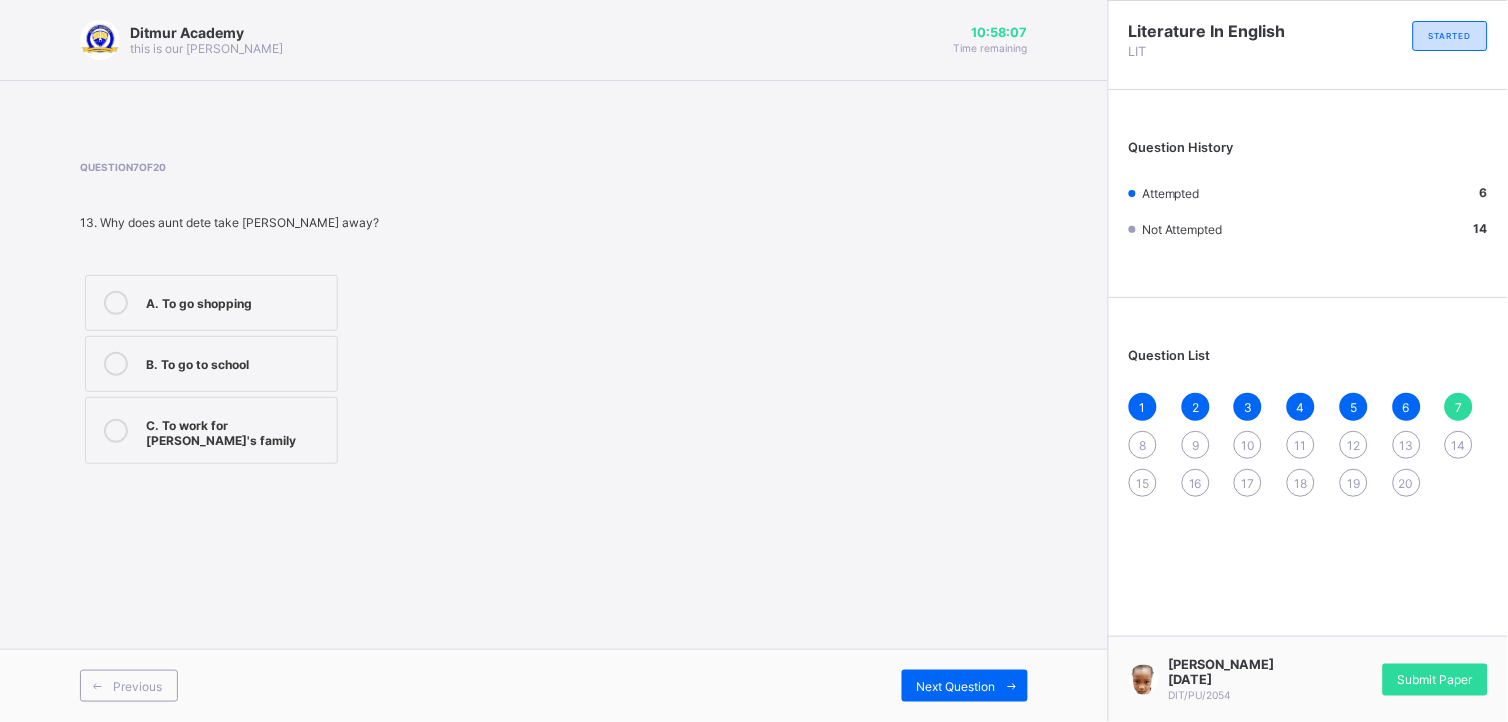 click at bounding box center [116, 364] 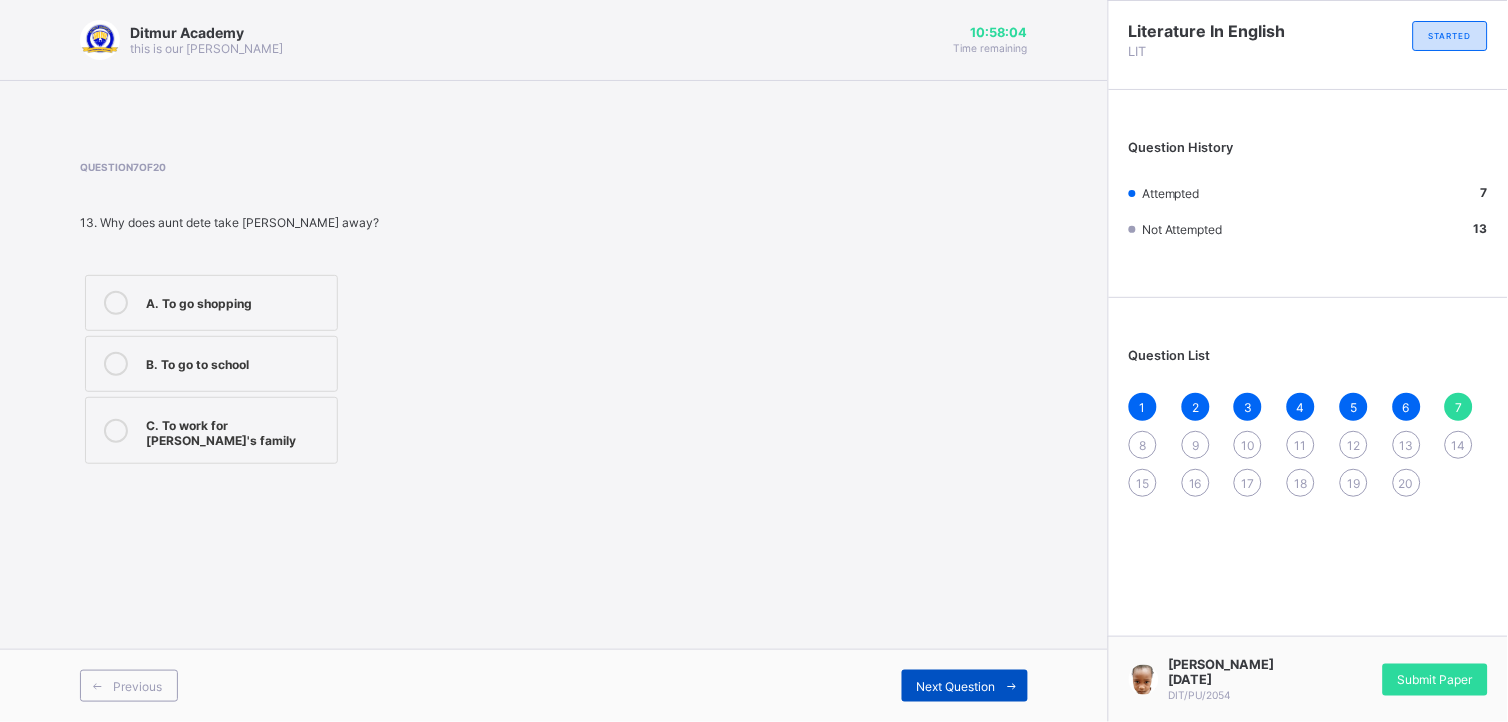 click on "Next Question" at bounding box center [956, 686] 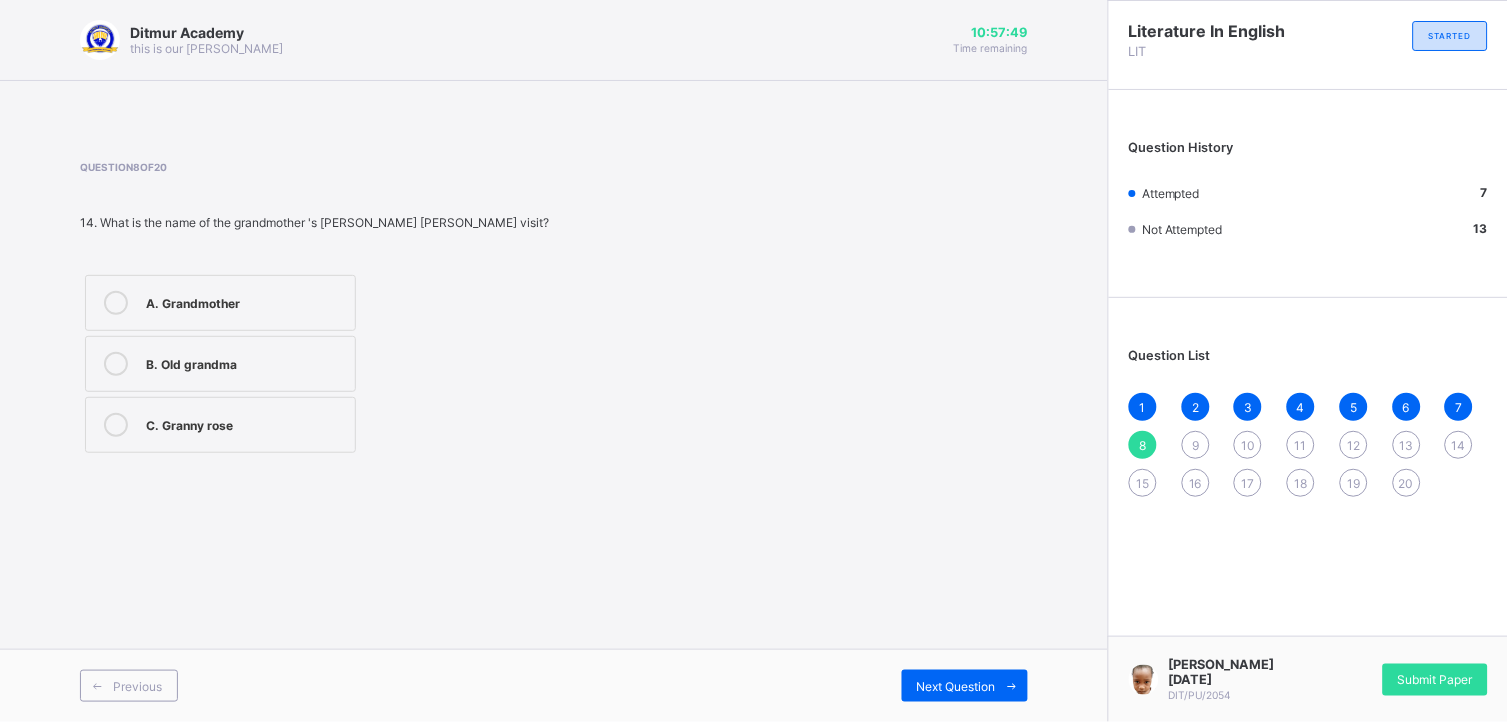 click at bounding box center [116, 364] 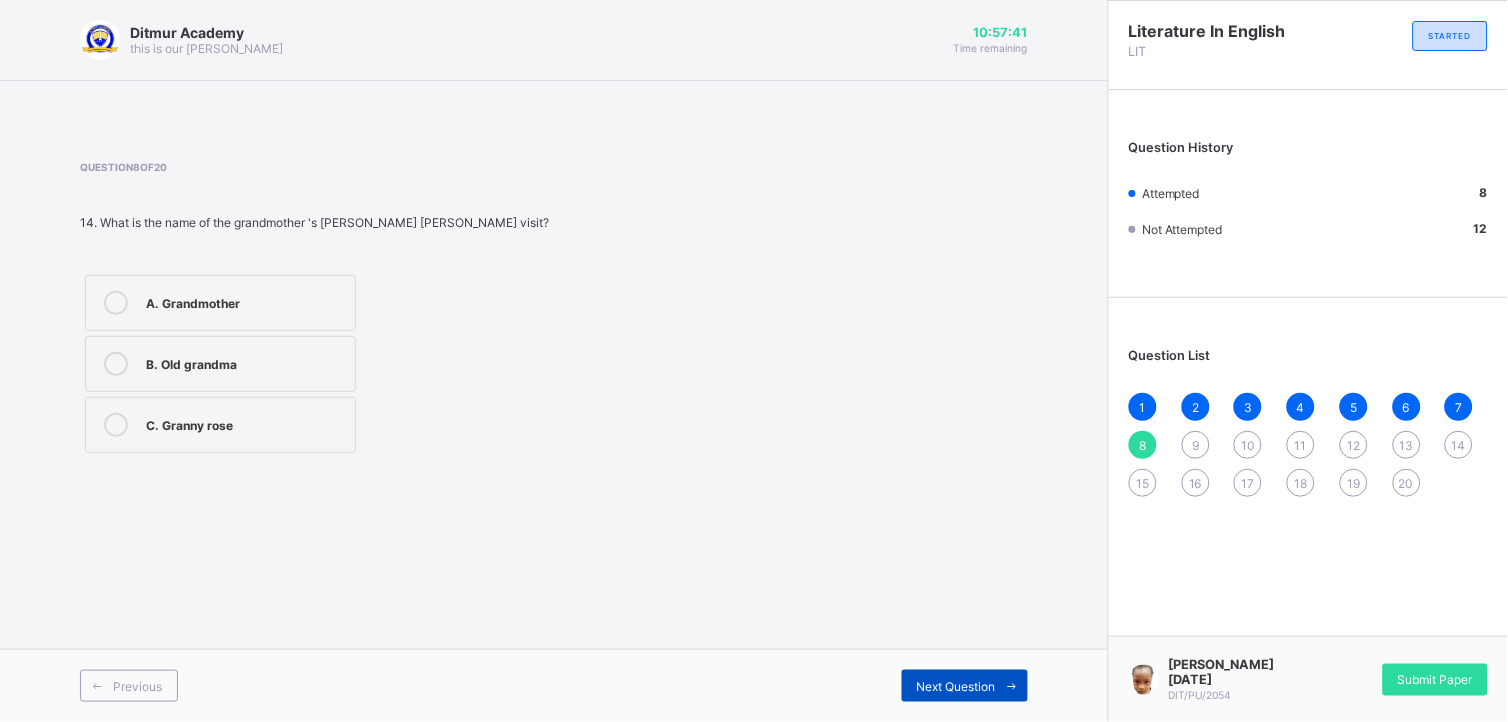 click on "Next Question" at bounding box center [956, 686] 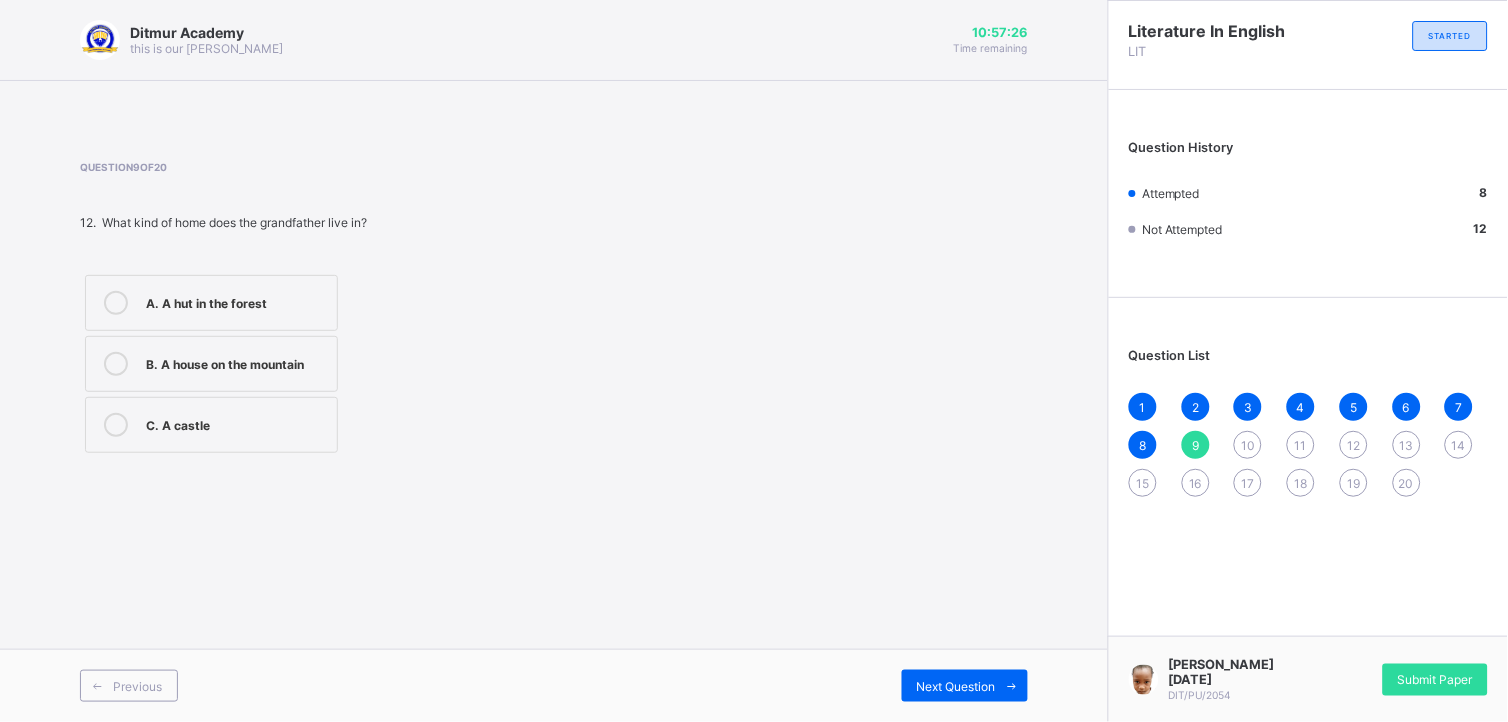 click at bounding box center [116, 364] 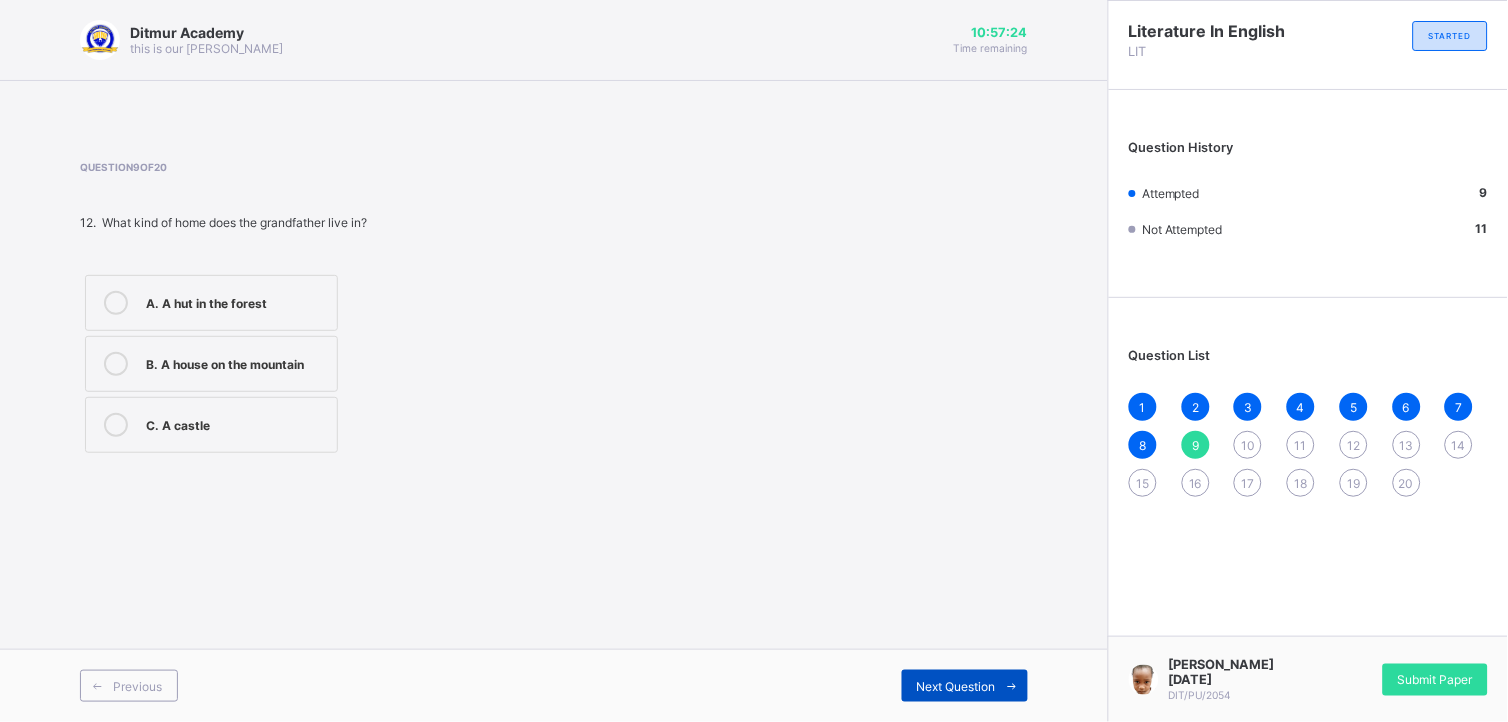 click on "Next Question" at bounding box center [956, 686] 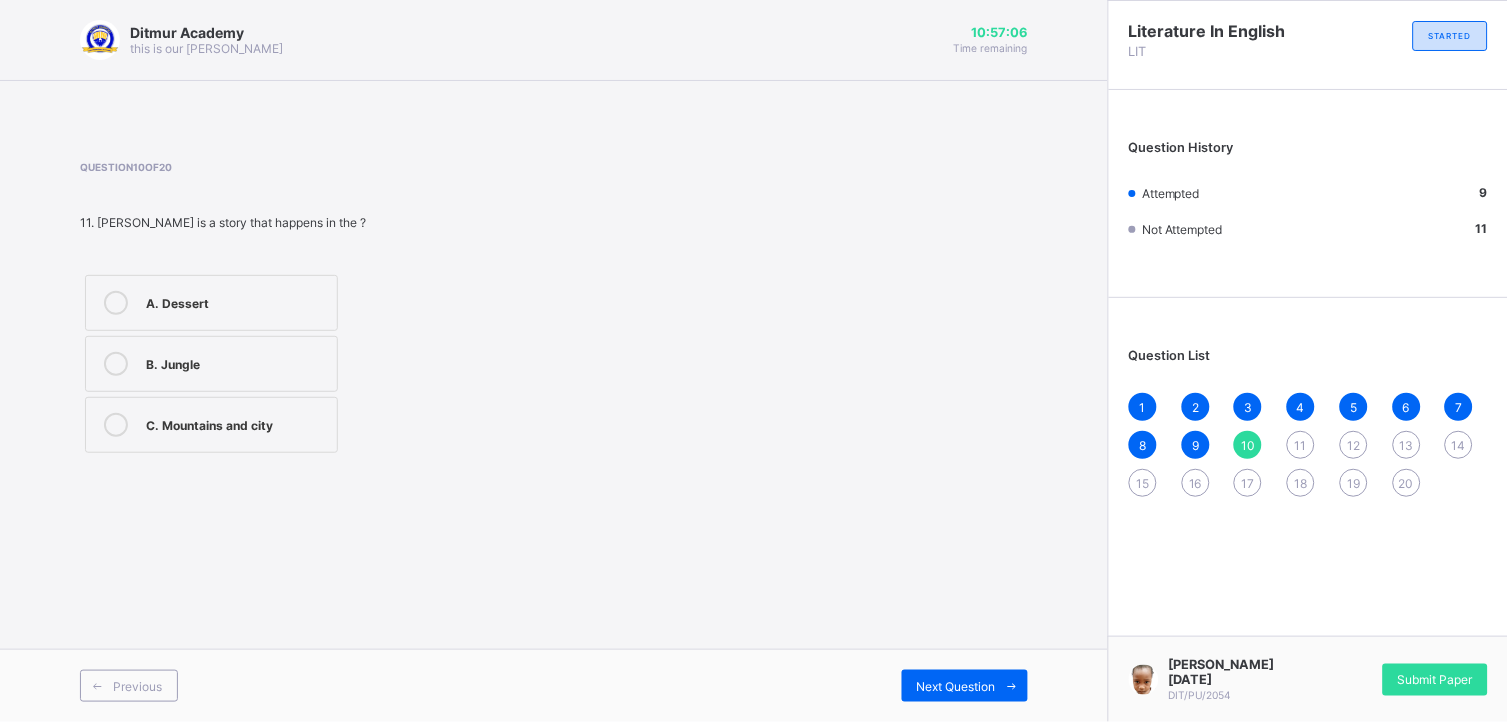 click at bounding box center [116, 425] 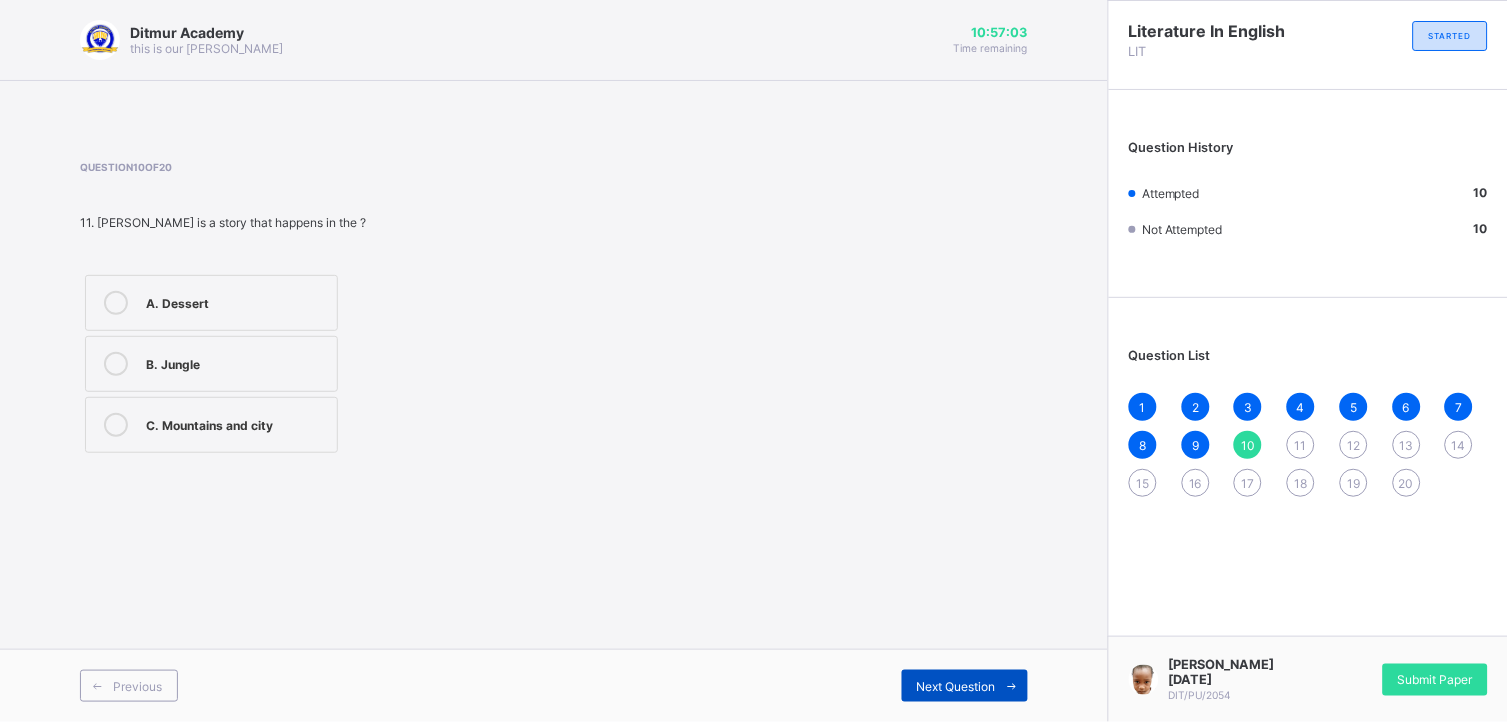 click on "Next Question" at bounding box center (956, 686) 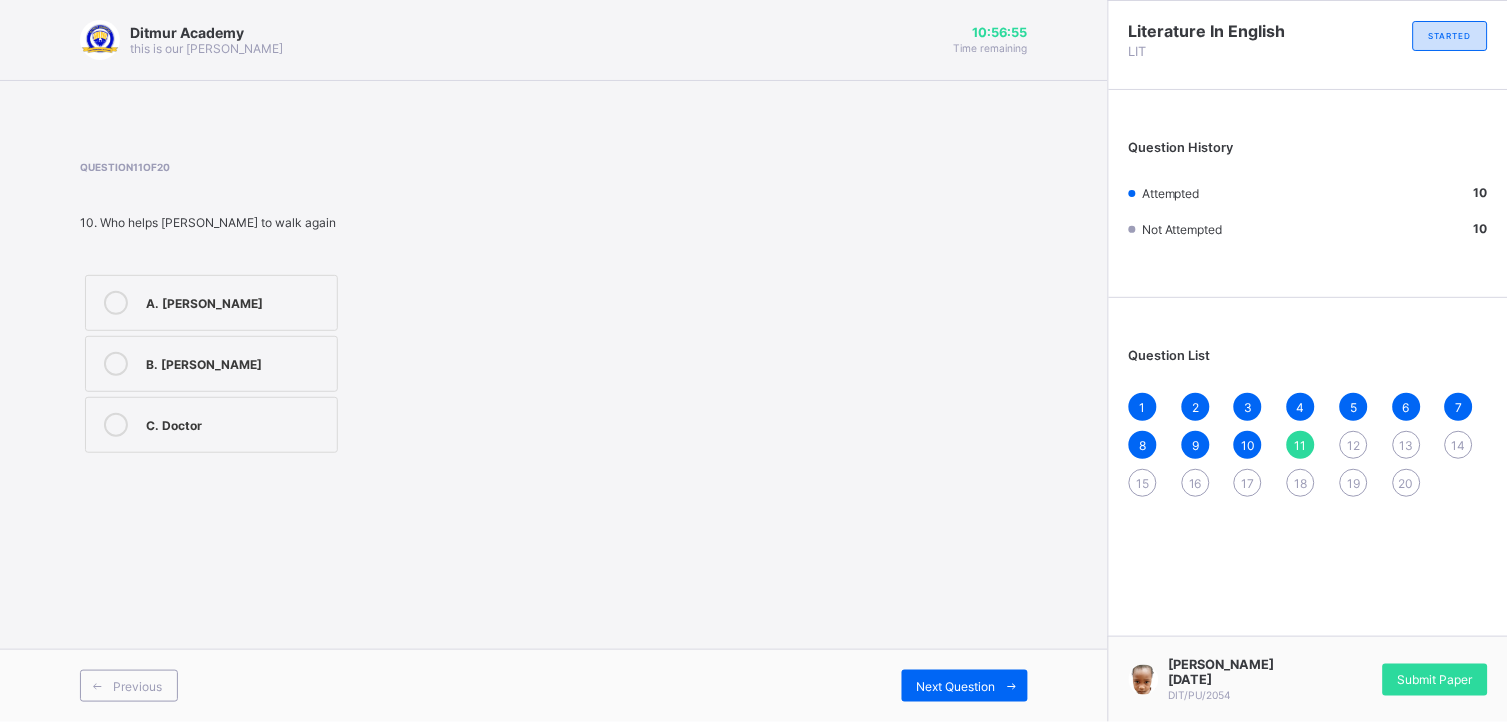 click at bounding box center (116, 303) 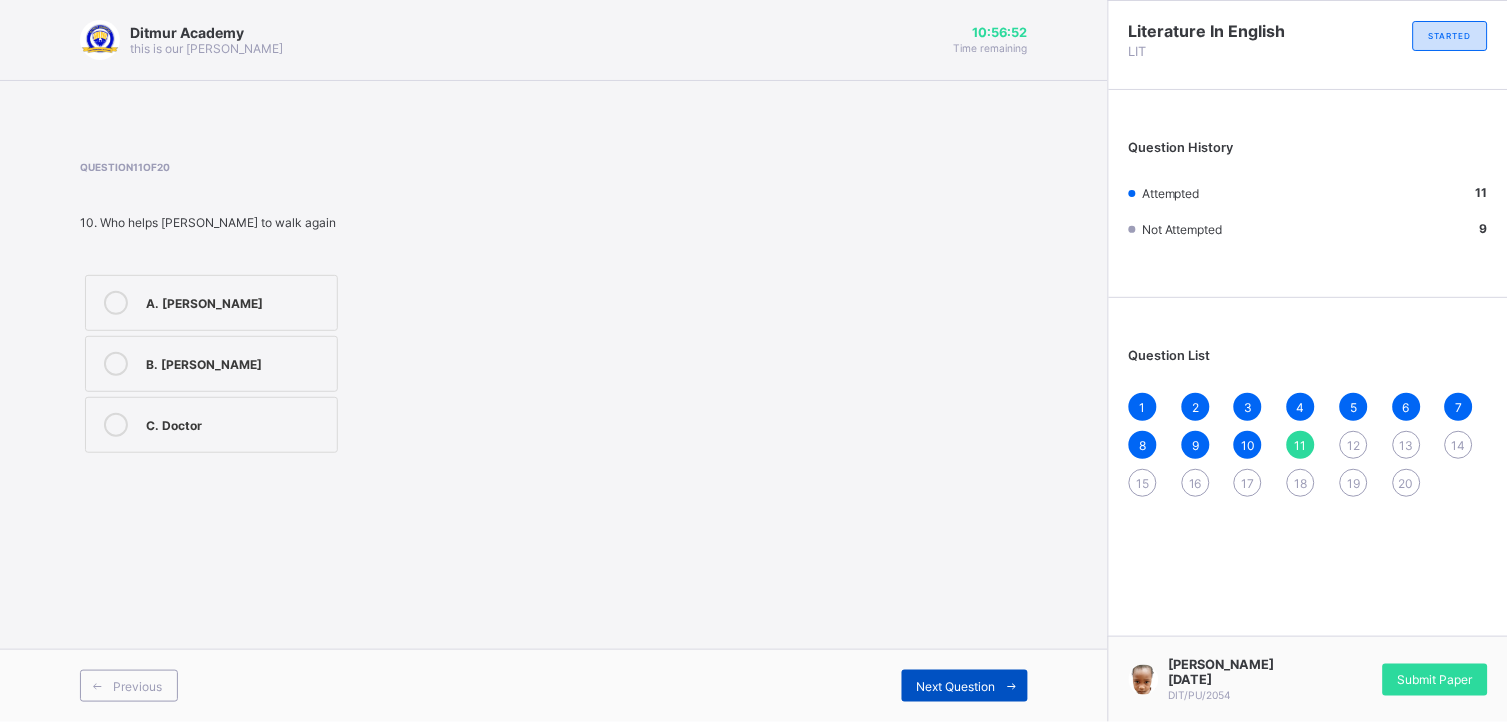 click on "Next Question" at bounding box center (956, 686) 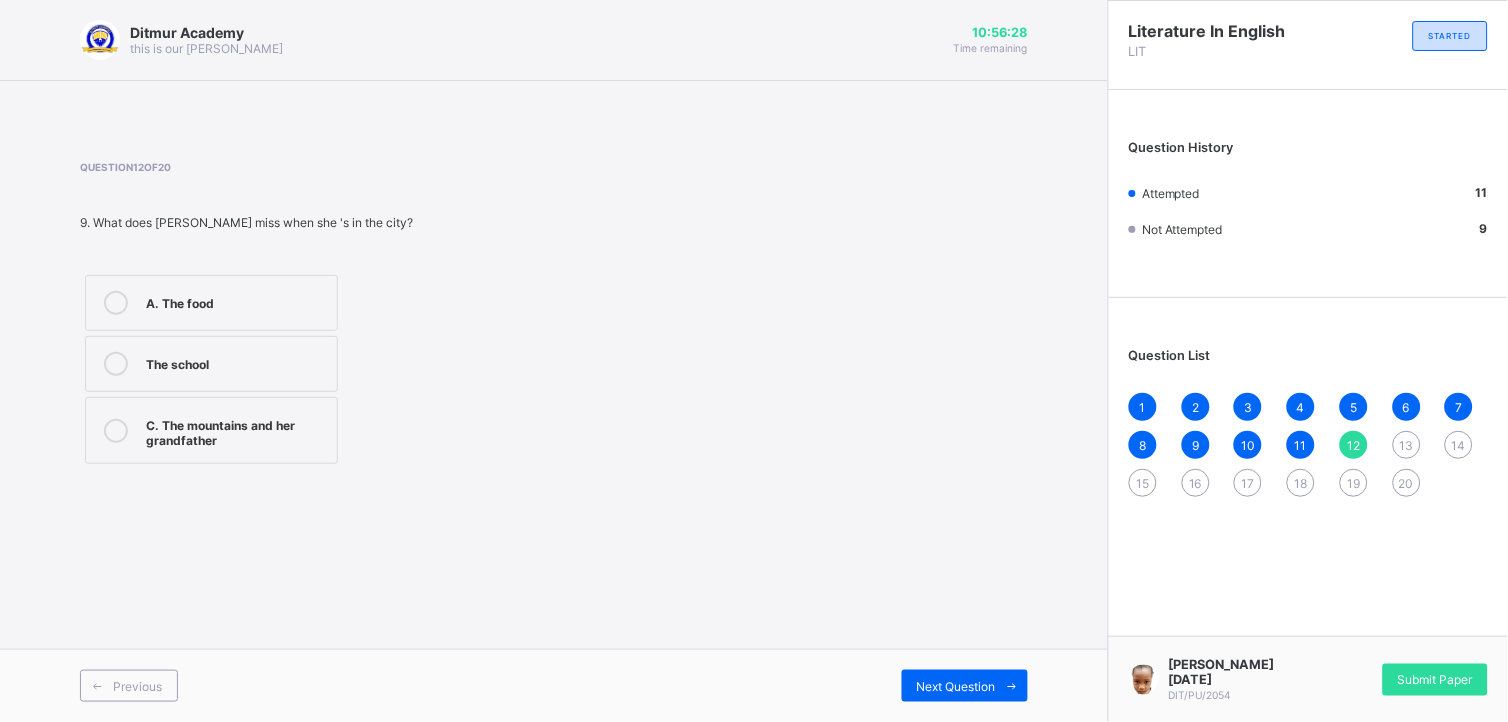 click at bounding box center (116, 431) 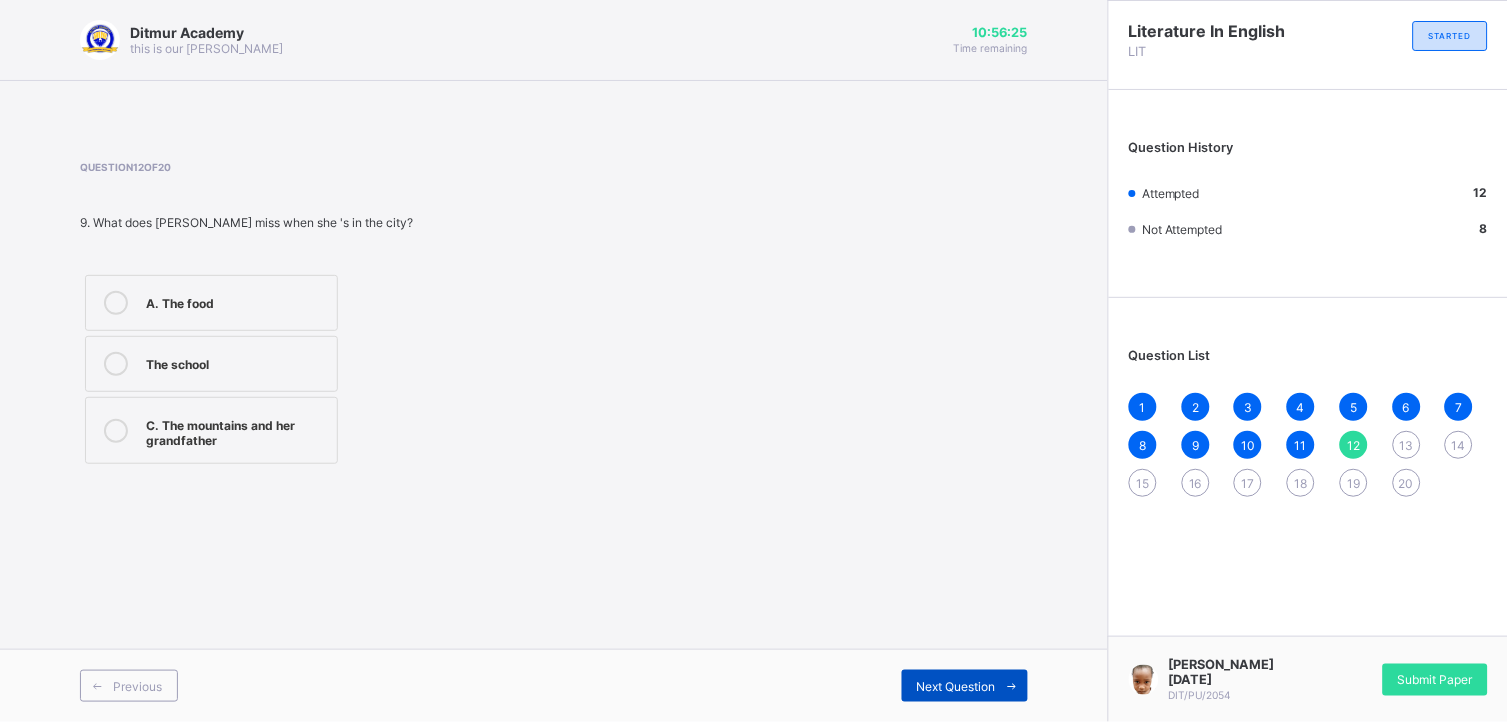 click on "Next Question" at bounding box center (965, 686) 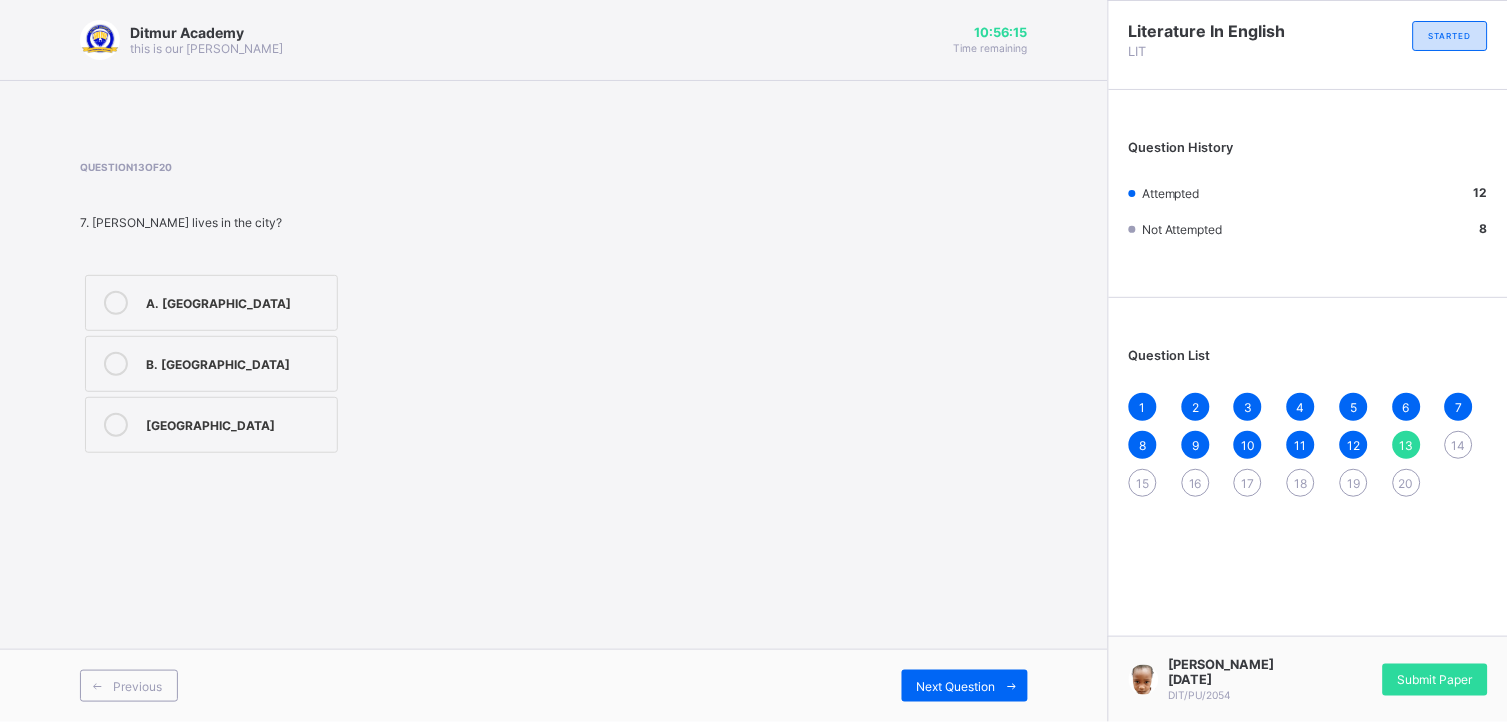 click on "[GEOGRAPHIC_DATA]" at bounding box center (211, 425) 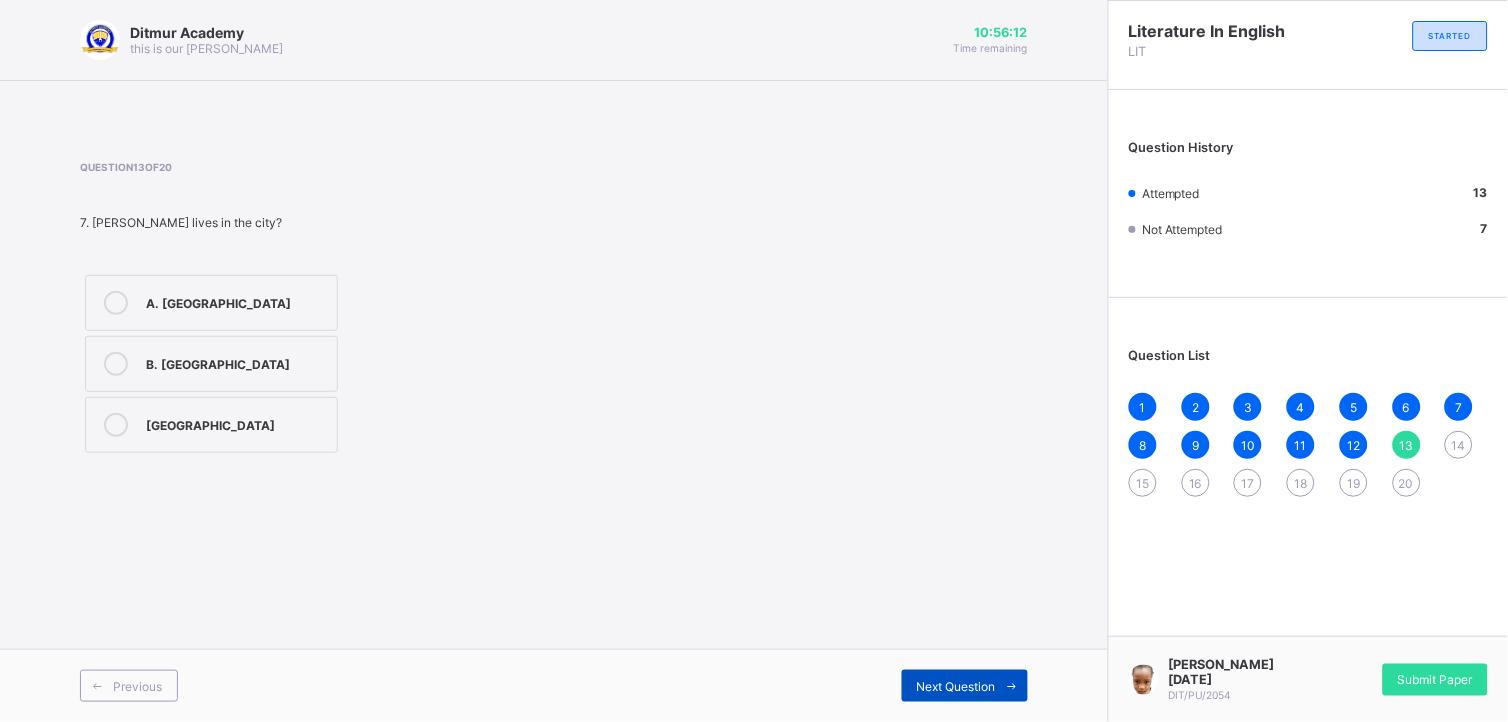 click on "Next Question" at bounding box center (956, 686) 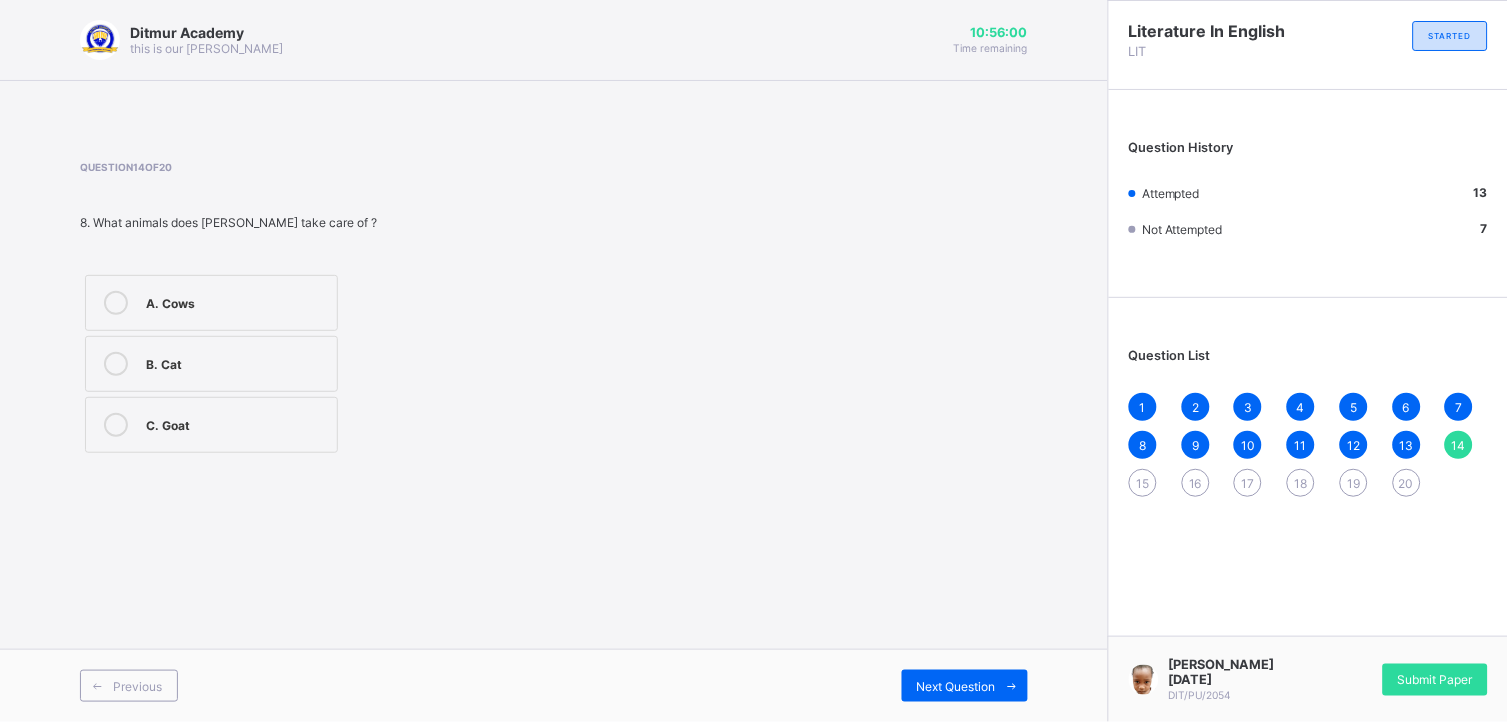 click at bounding box center [116, 425] 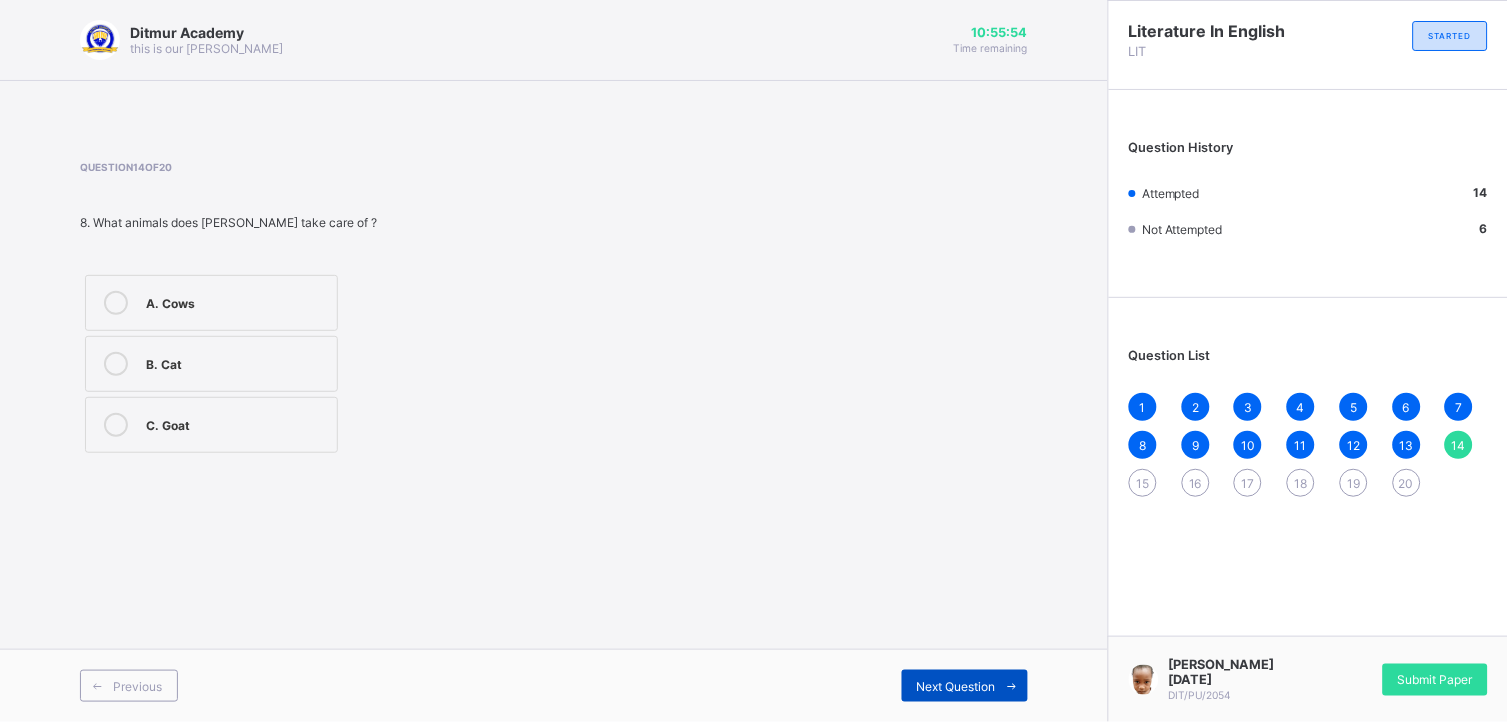 click on "Next Question" at bounding box center (956, 686) 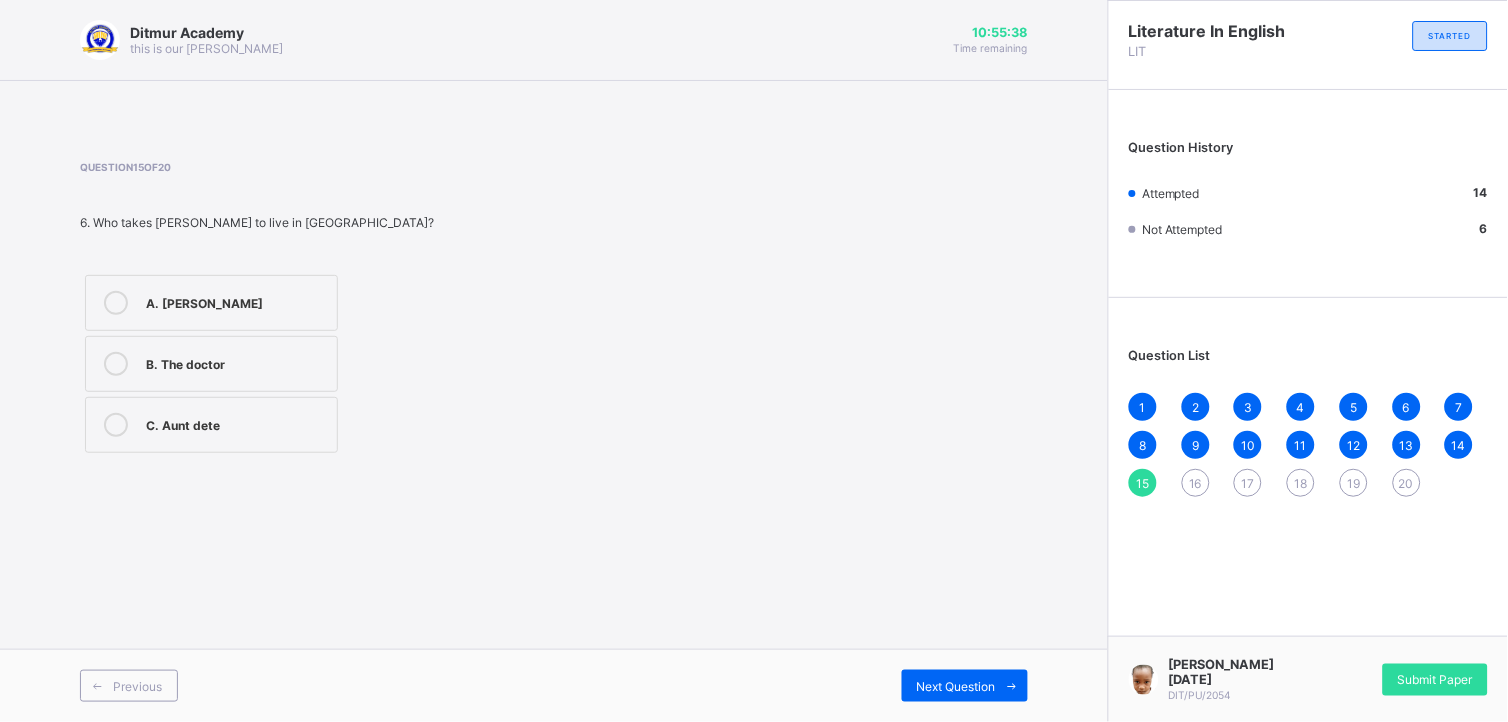 click on "C. Aunt dete" at bounding box center [211, 425] 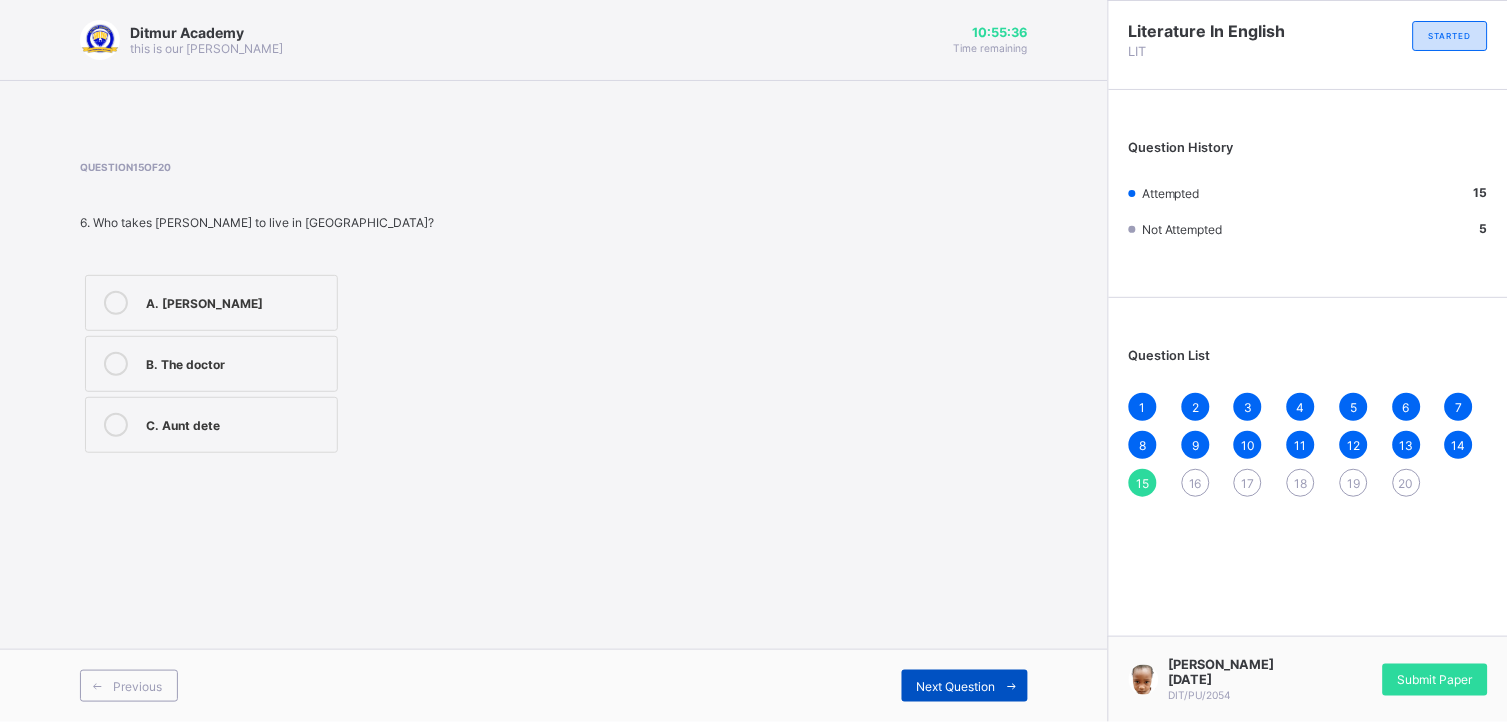 click on "Next Question" at bounding box center (956, 686) 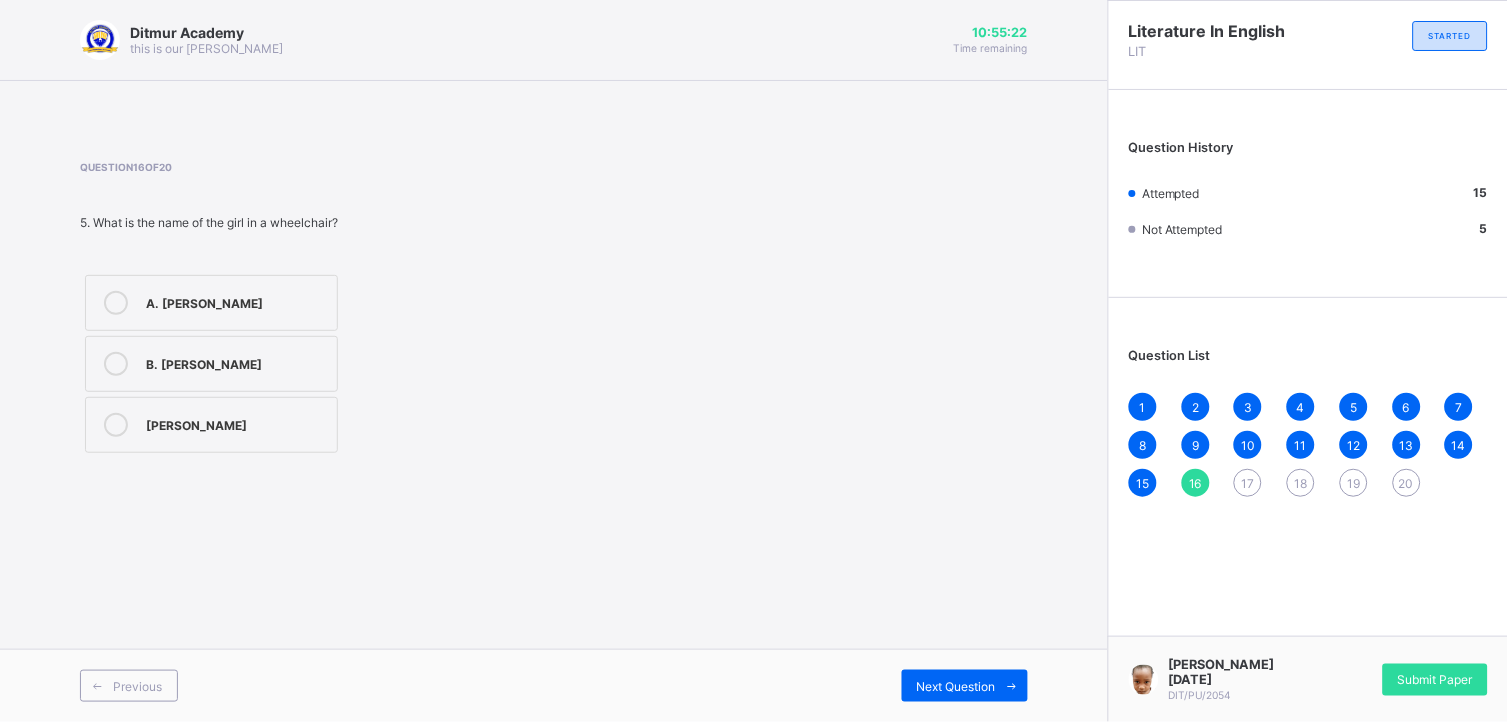 click at bounding box center [116, 303] 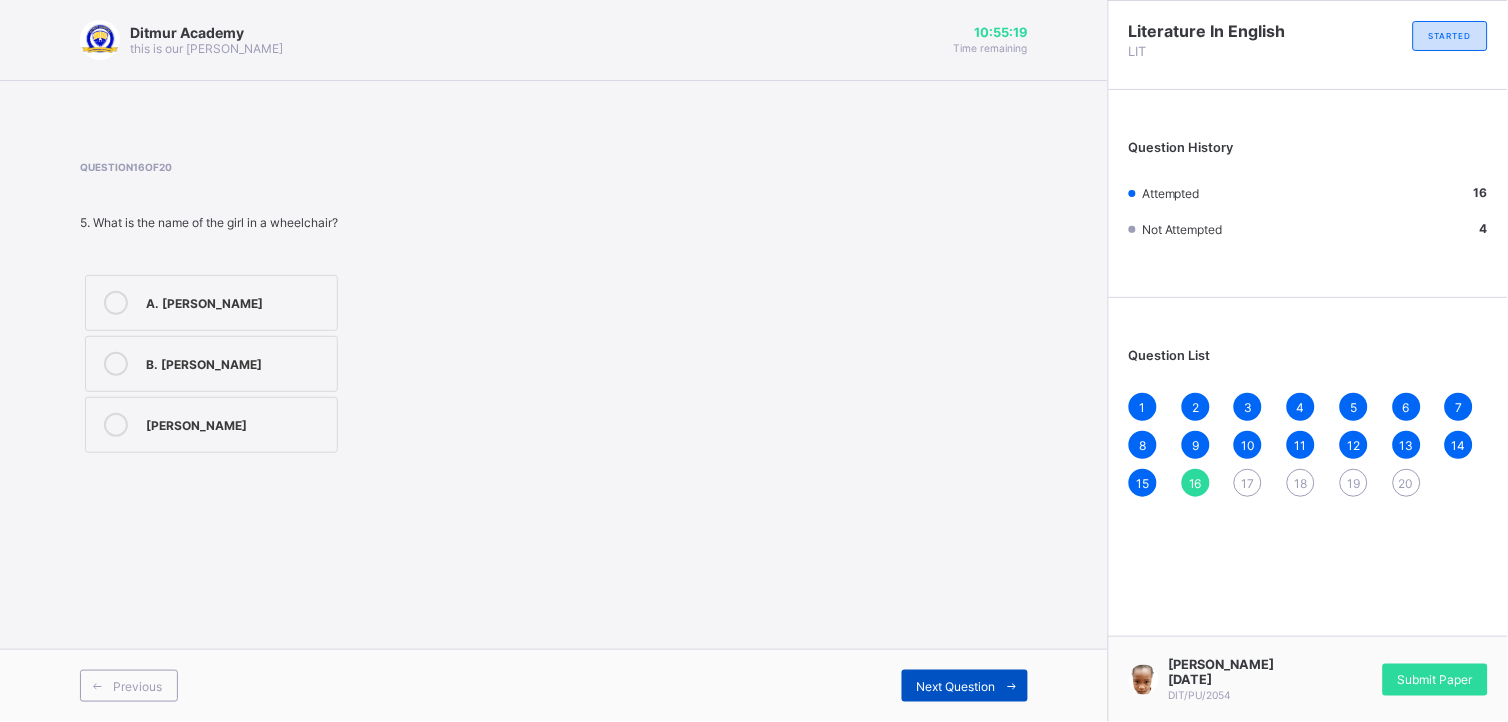 click on "Next Question" at bounding box center (956, 686) 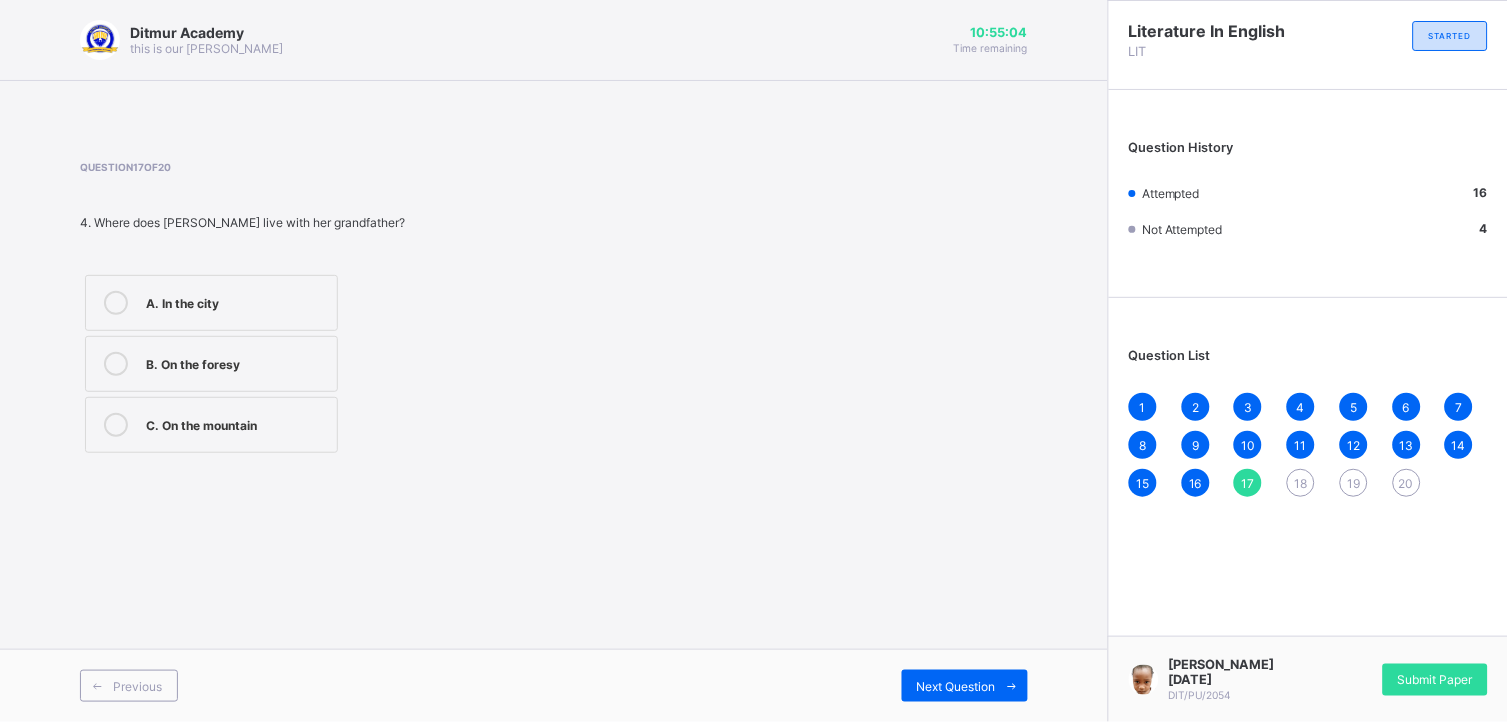 click at bounding box center (116, 425) 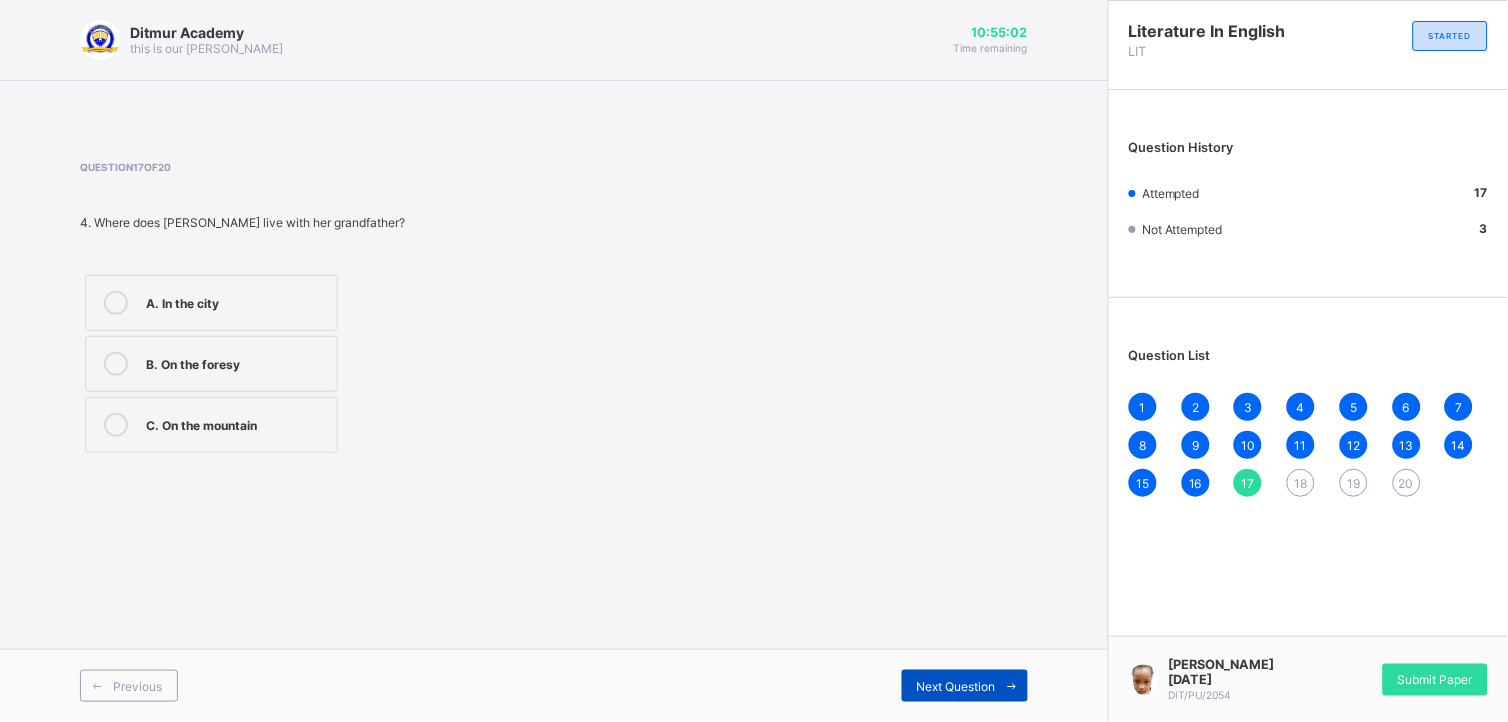click on "Next Question" at bounding box center [965, 686] 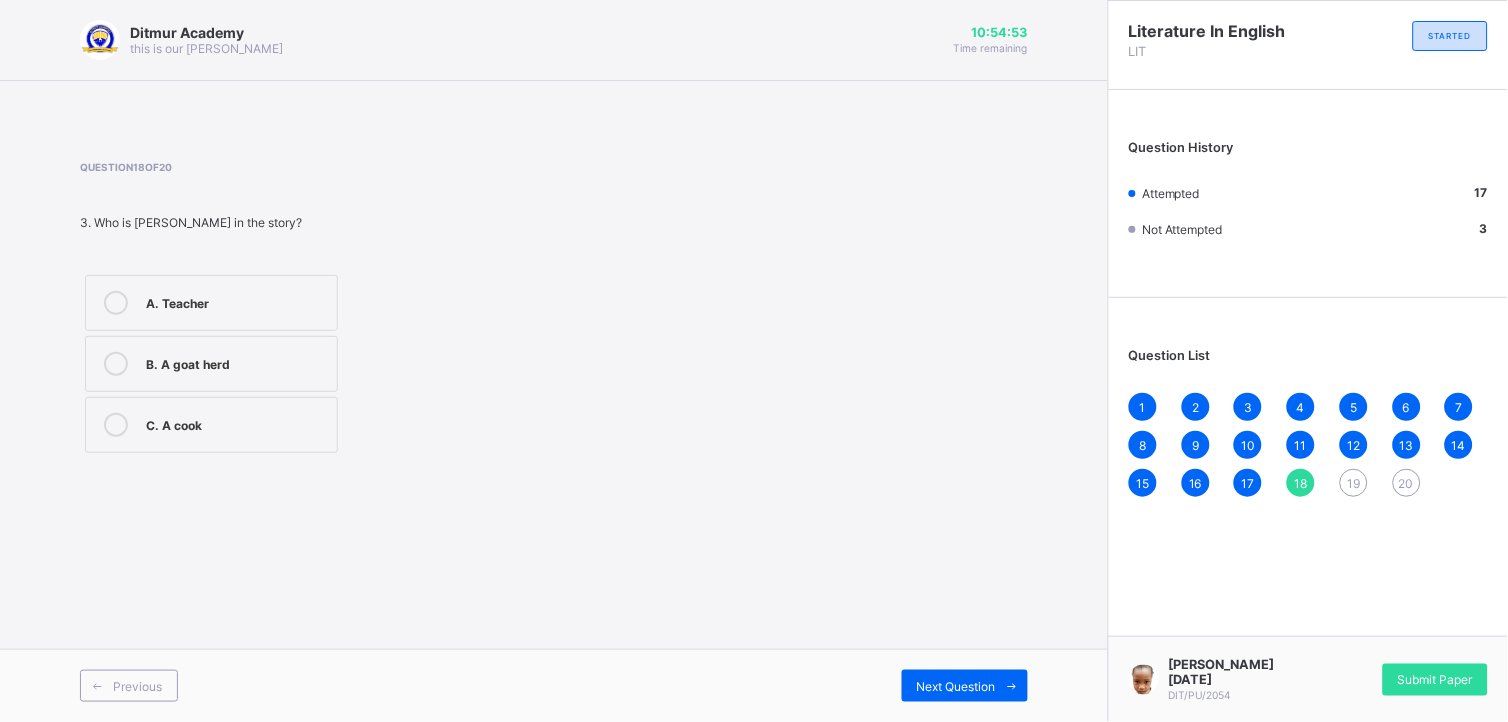 click at bounding box center (116, 364) 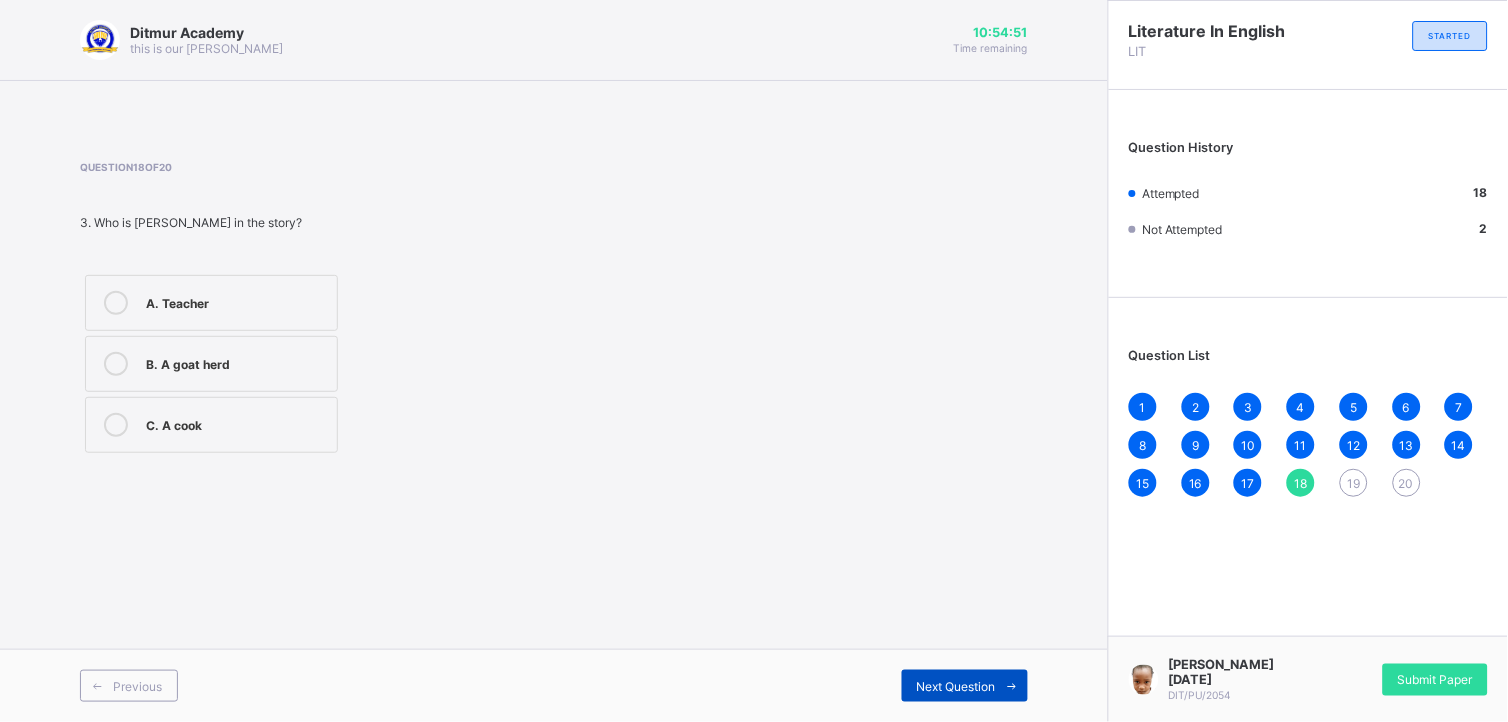 click on "Next Question" at bounding box center (956, 686) 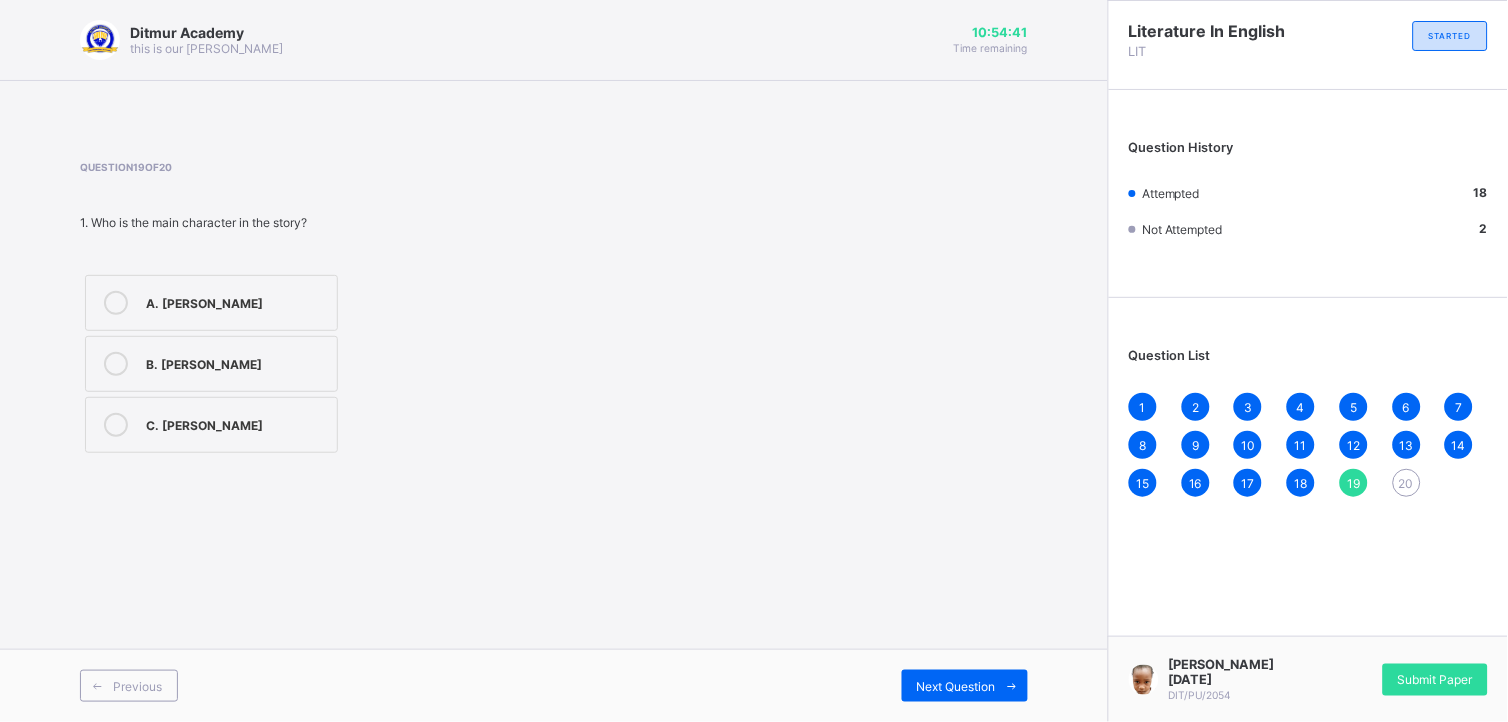 click at bounding box center (116, 303) 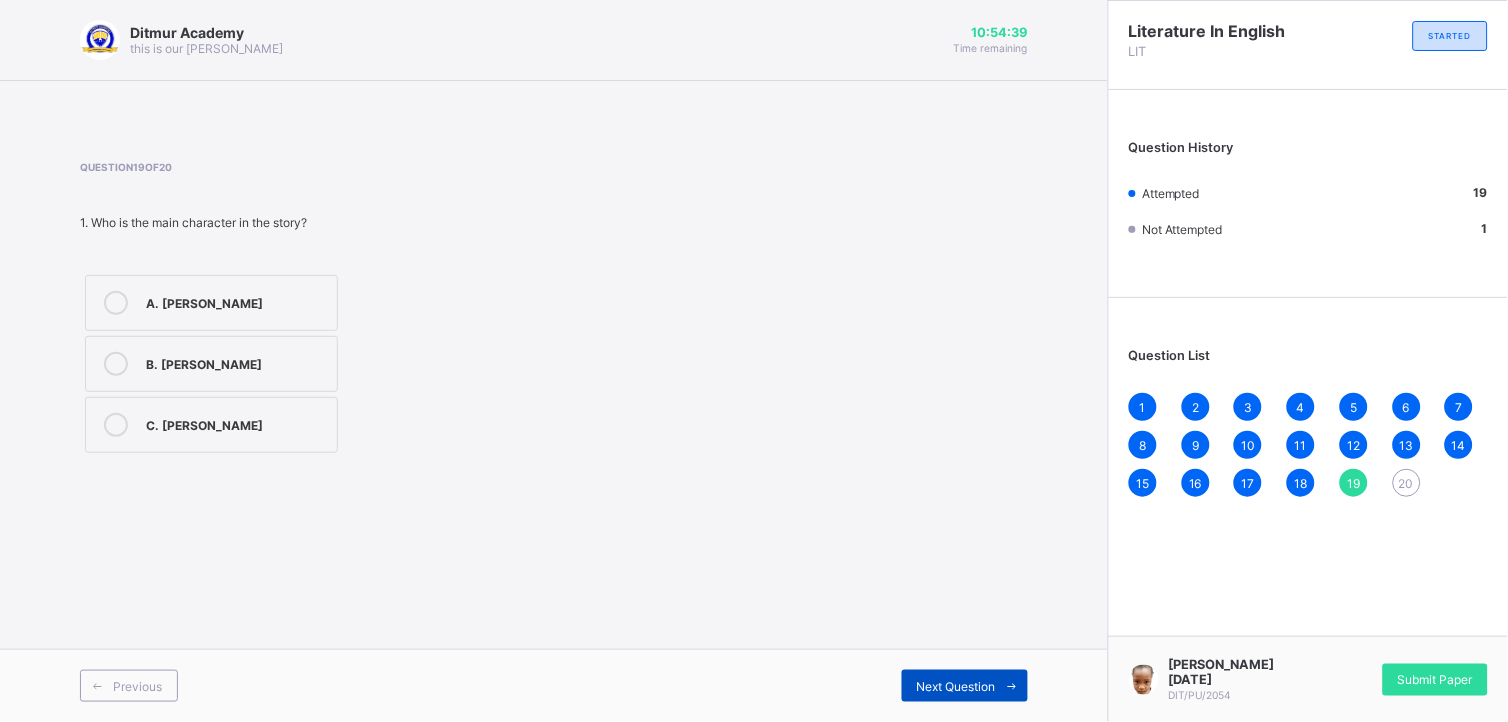 click on "Next Question" at bounding box center [965, 686] 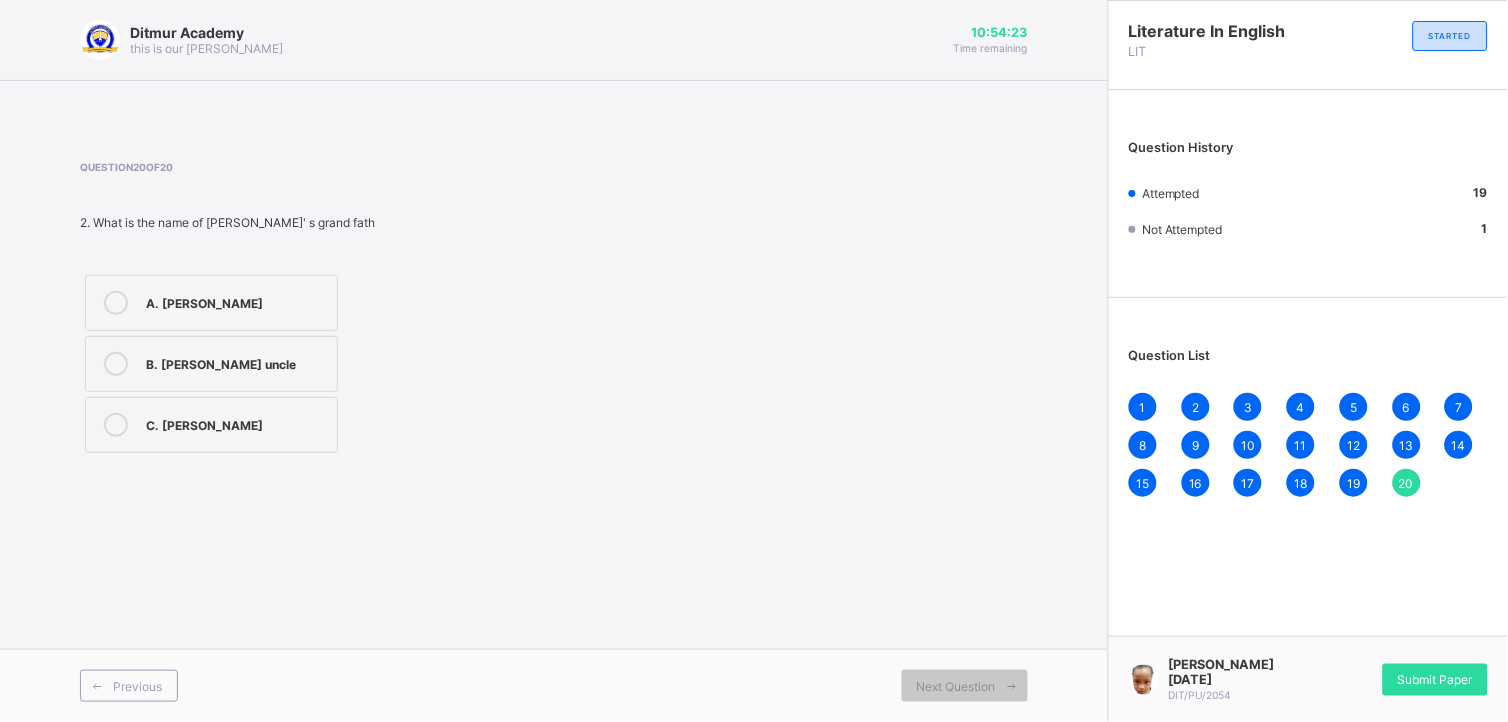 click at bounding box center [116, 425] 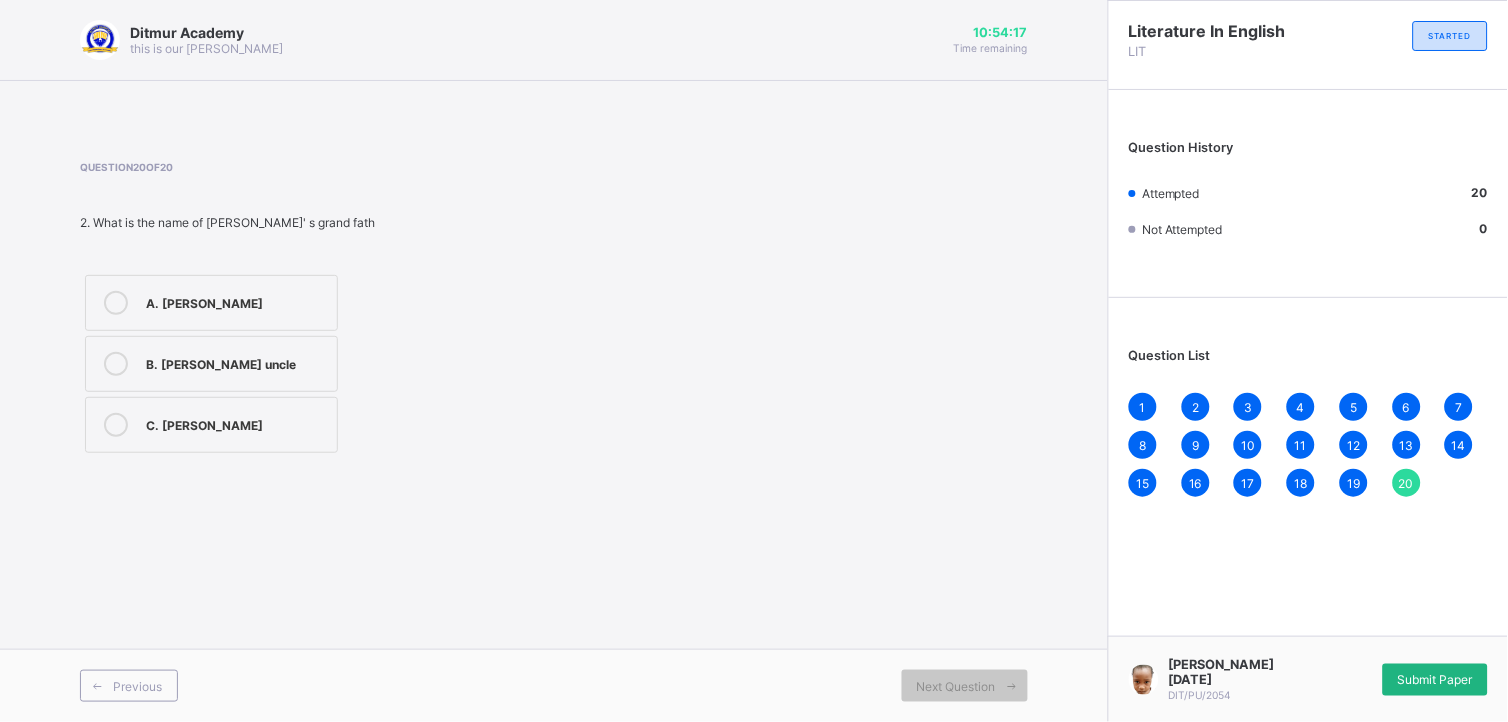 click on "Submit Paper" at bounding box center [1435, 680] 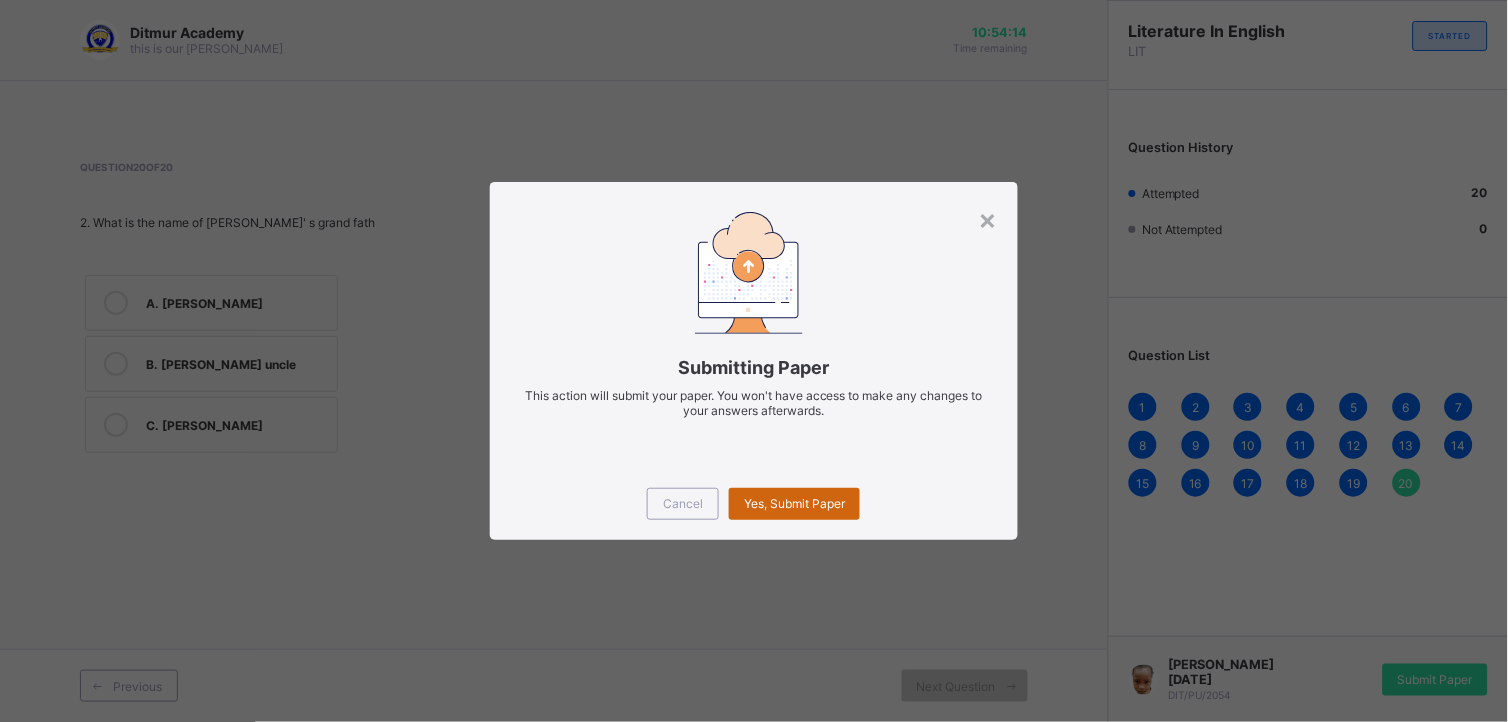 click on "Yes, Submit Paper" at bounding box center (794, 504) 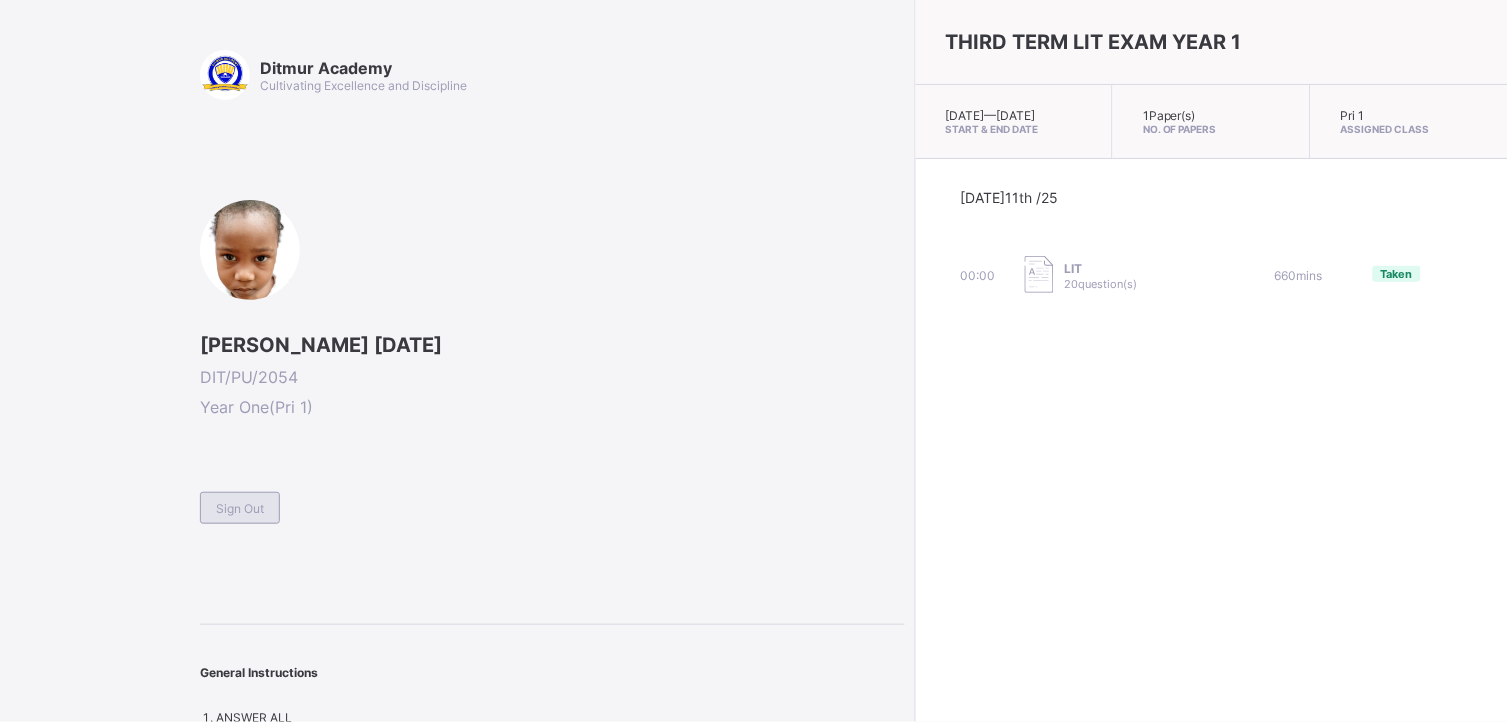 click on "Sign Out" at bounding box center [240, 508] 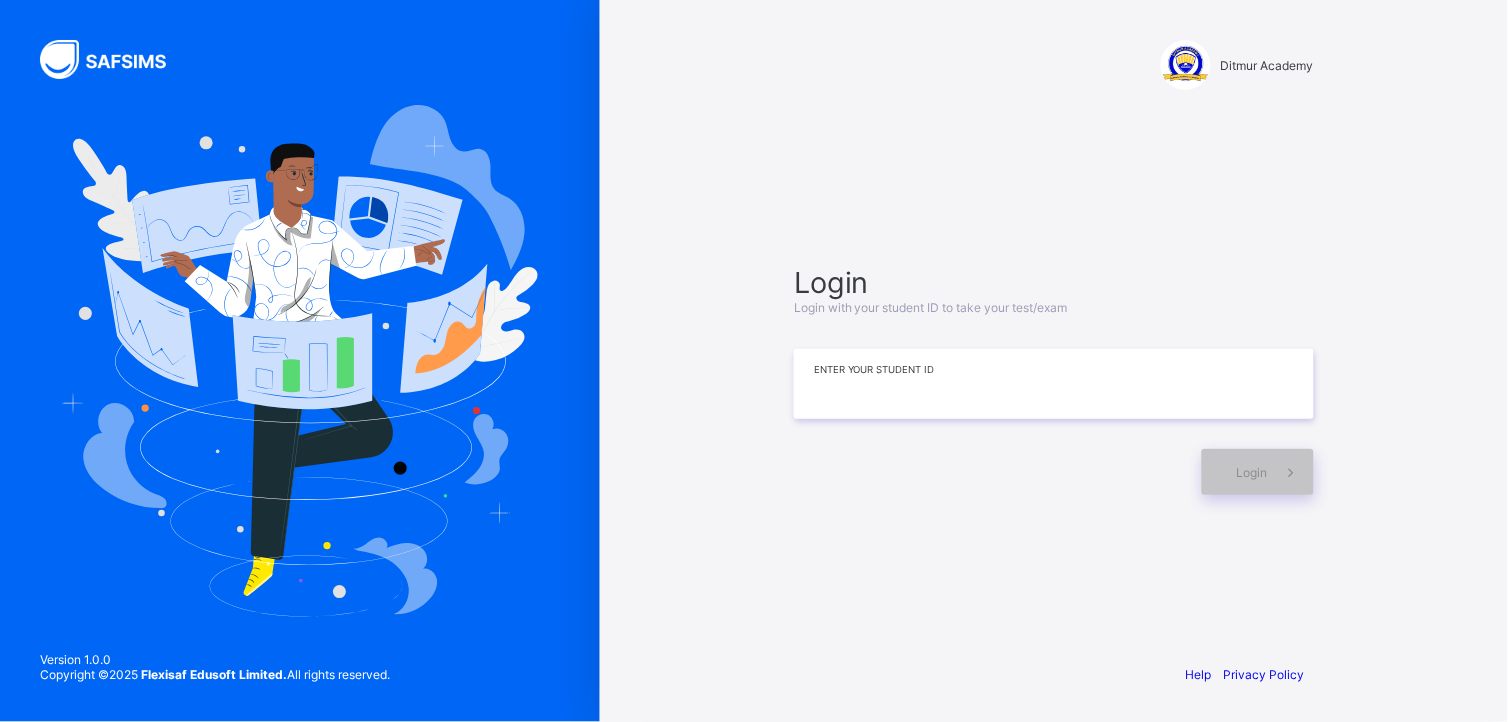 click at bounding box center (1054, 384) 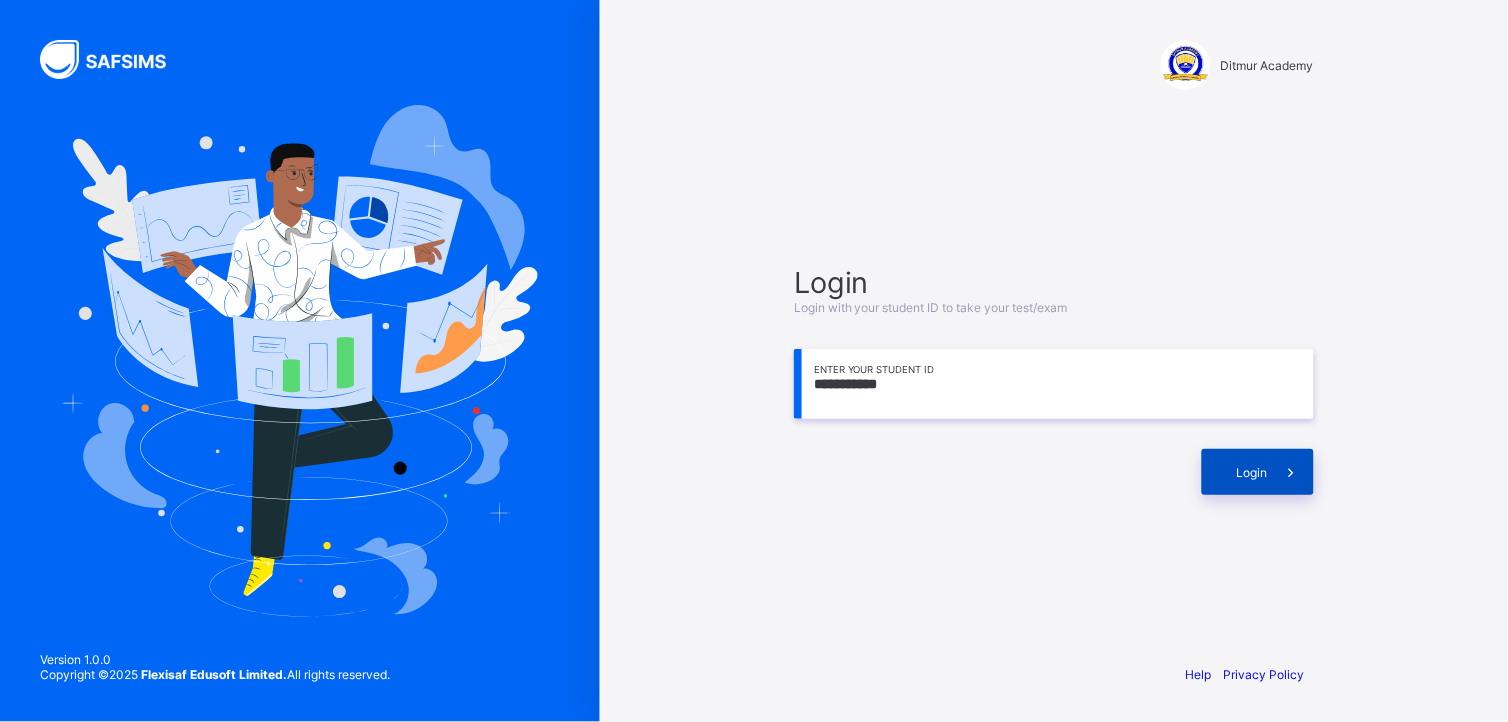 type on "**********" 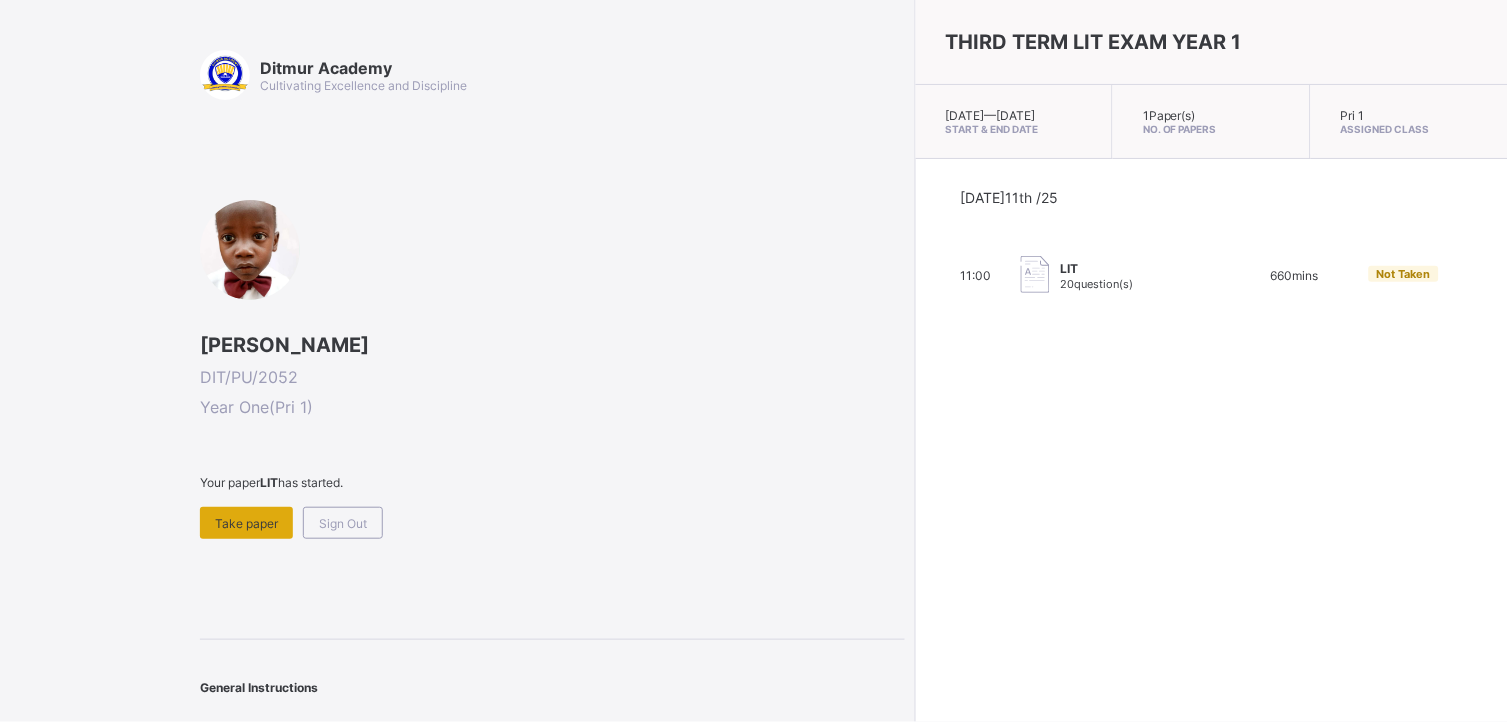 click on "Take paper" at bounding box center (246, 523) 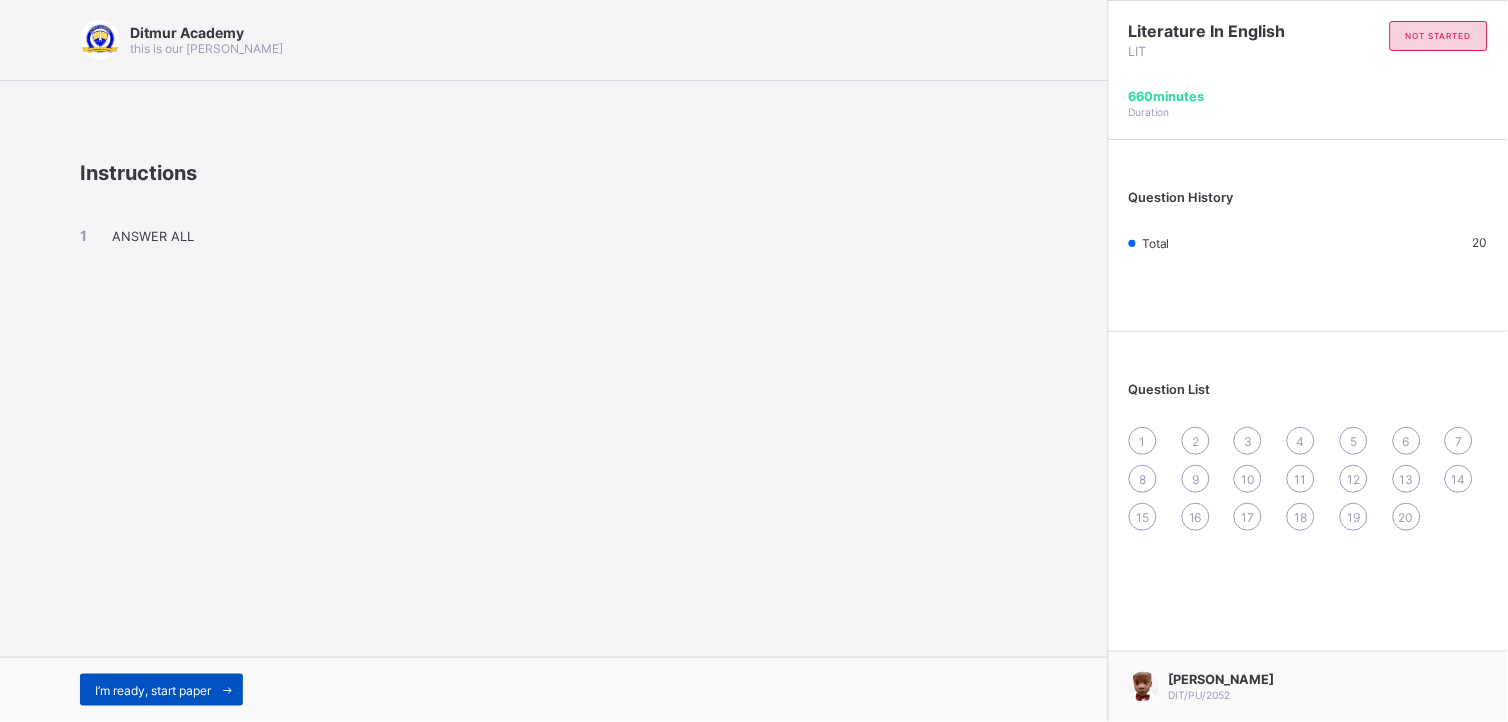 click on "I’m ready, start paper" at bounding box center (153, 690) 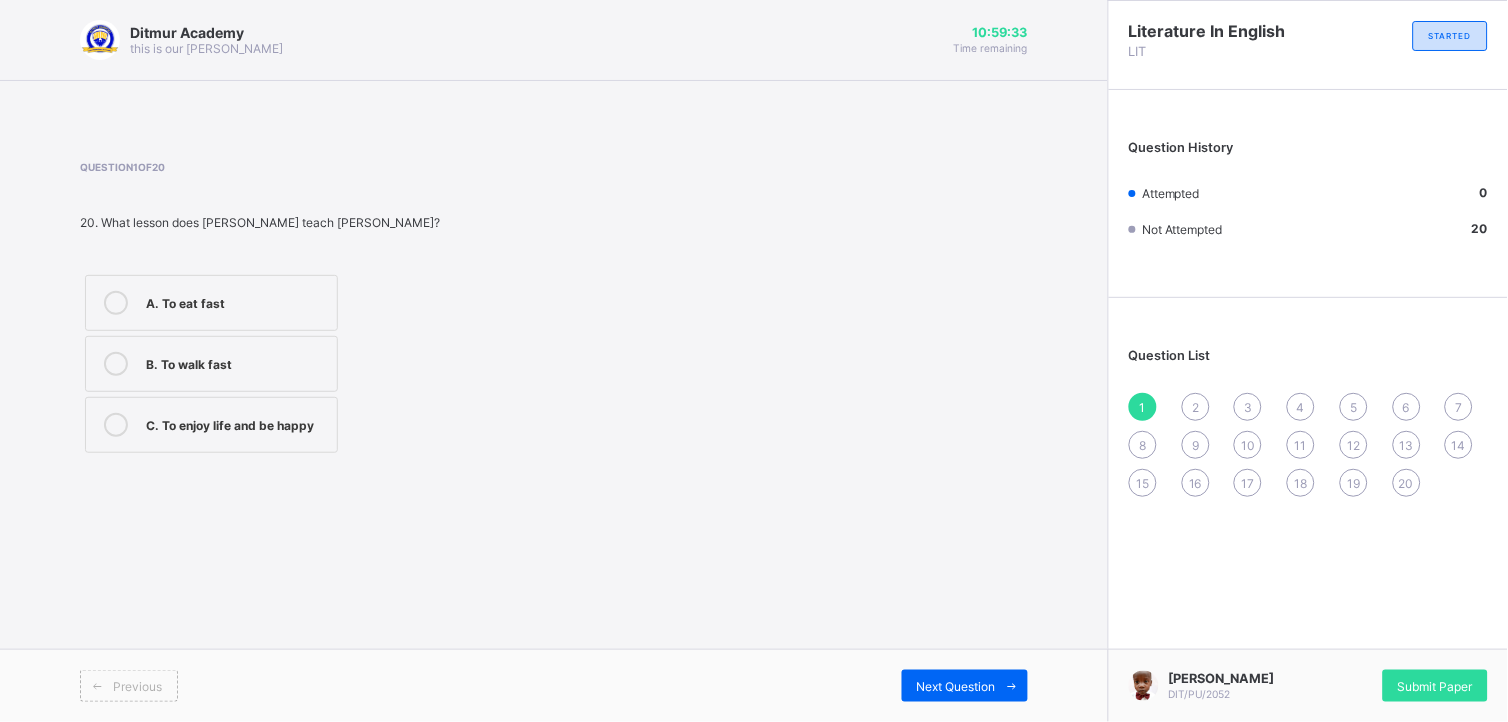 click at bounding box center [116, 425] 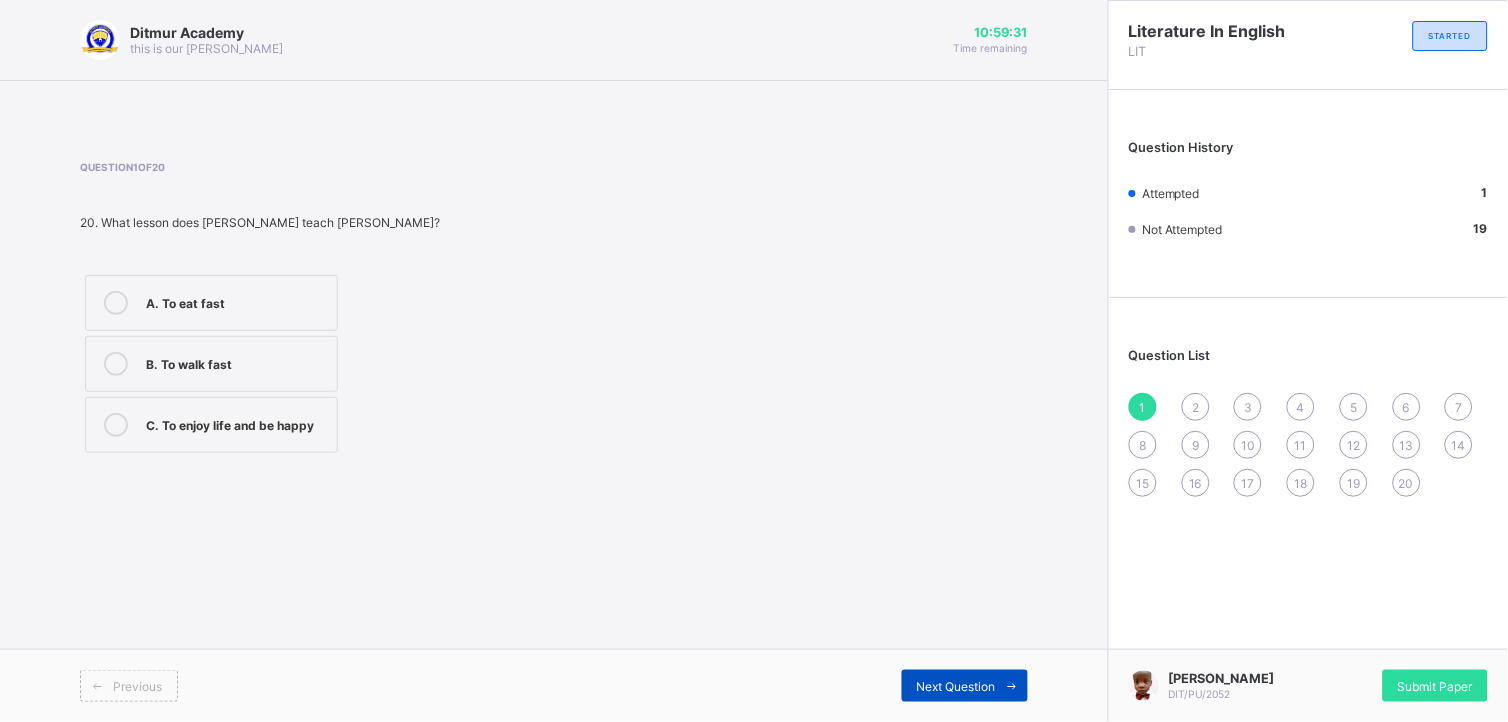 click on "Next Question" at bounding box center [965, 686] 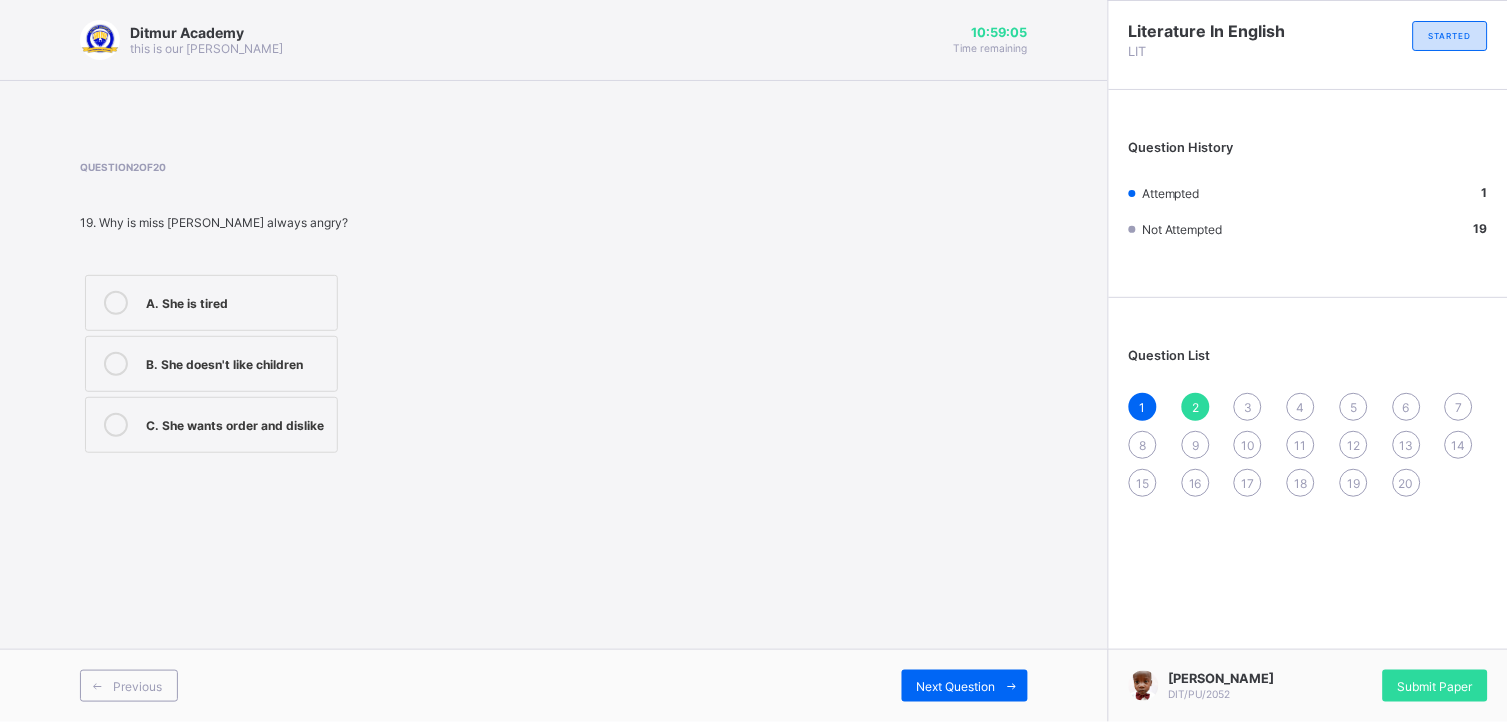 click at bounding box center (116, 425) 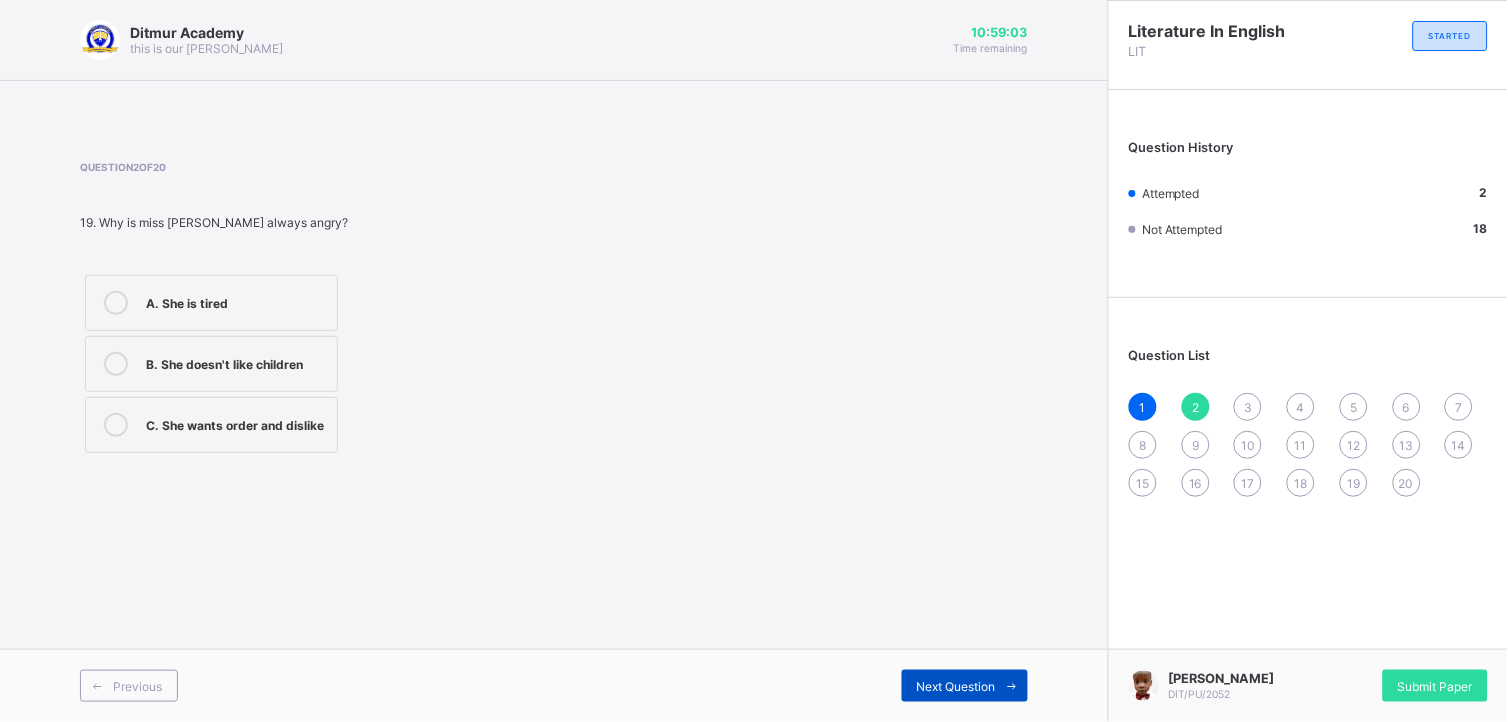 click on "Next Question" at bounding box center (965, 686) 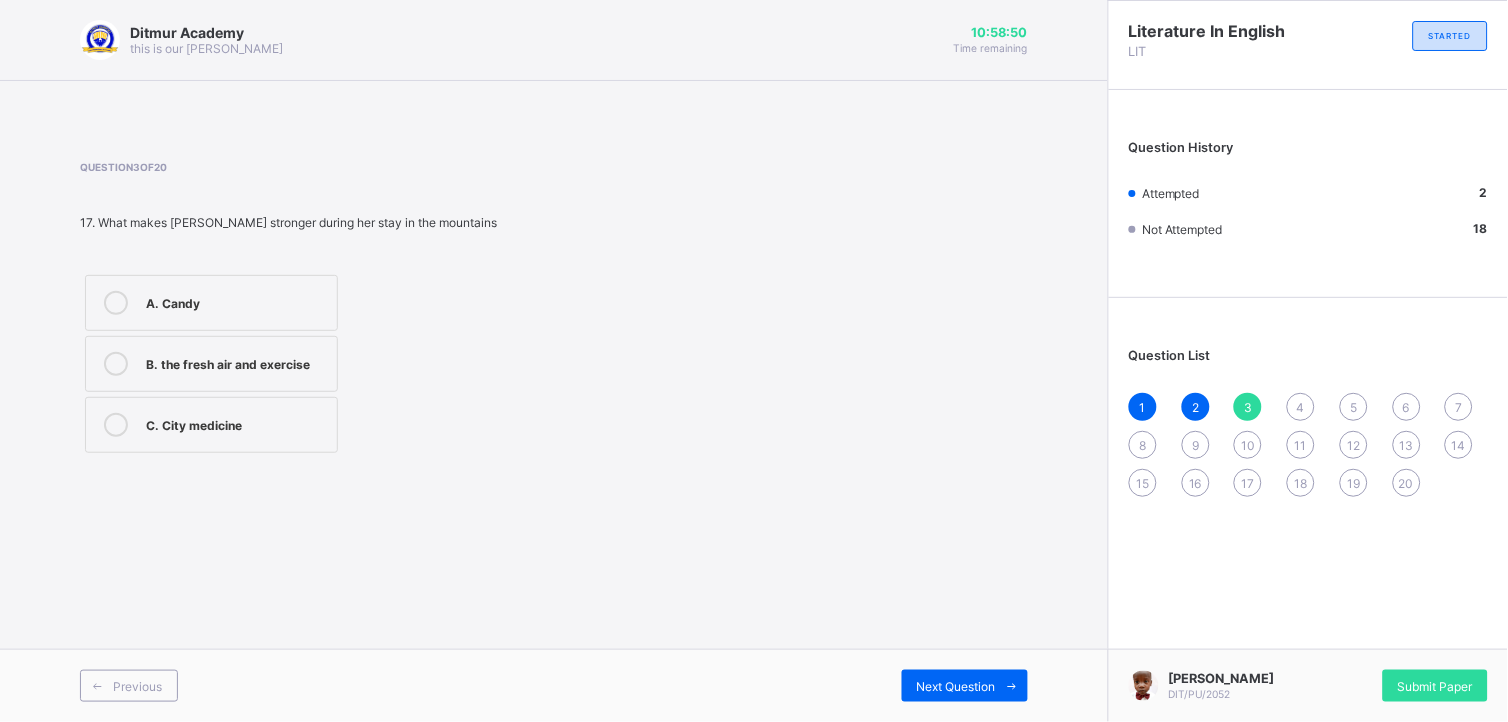 click at bounding box center [116, 364] 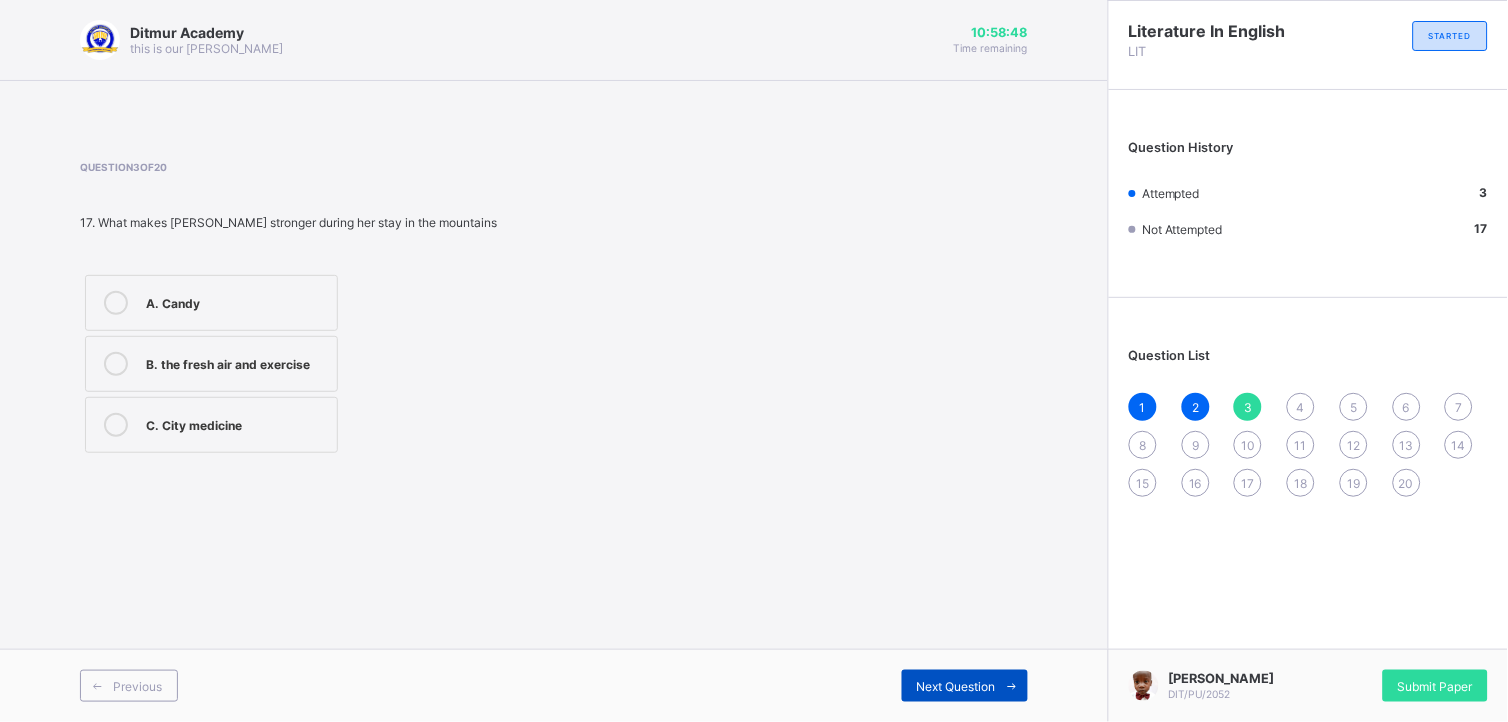 click on "Next Question" at bounding box center (965, 686) 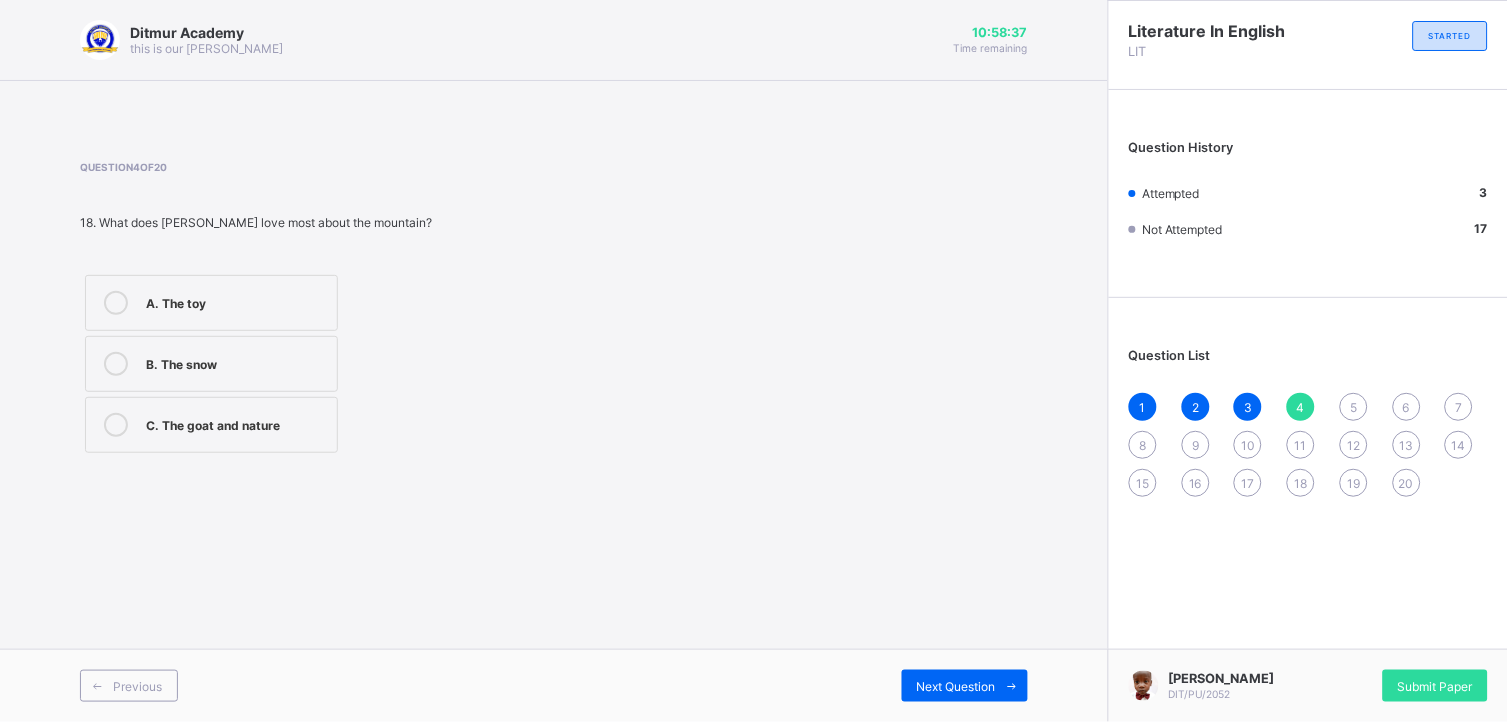 click on "C. The goat and nature" at bounding box center [211, 425] 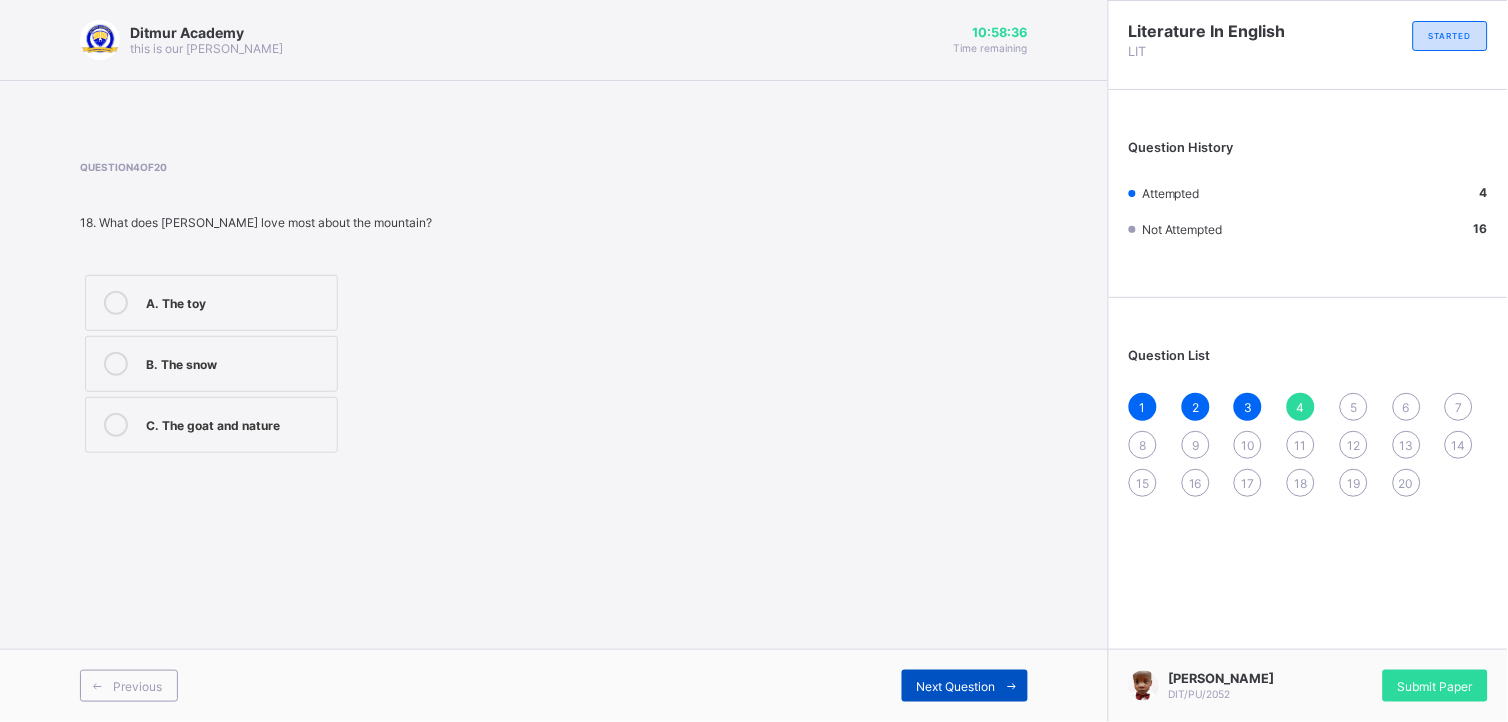 click on "Next Question" at bounding box center (956, 686) 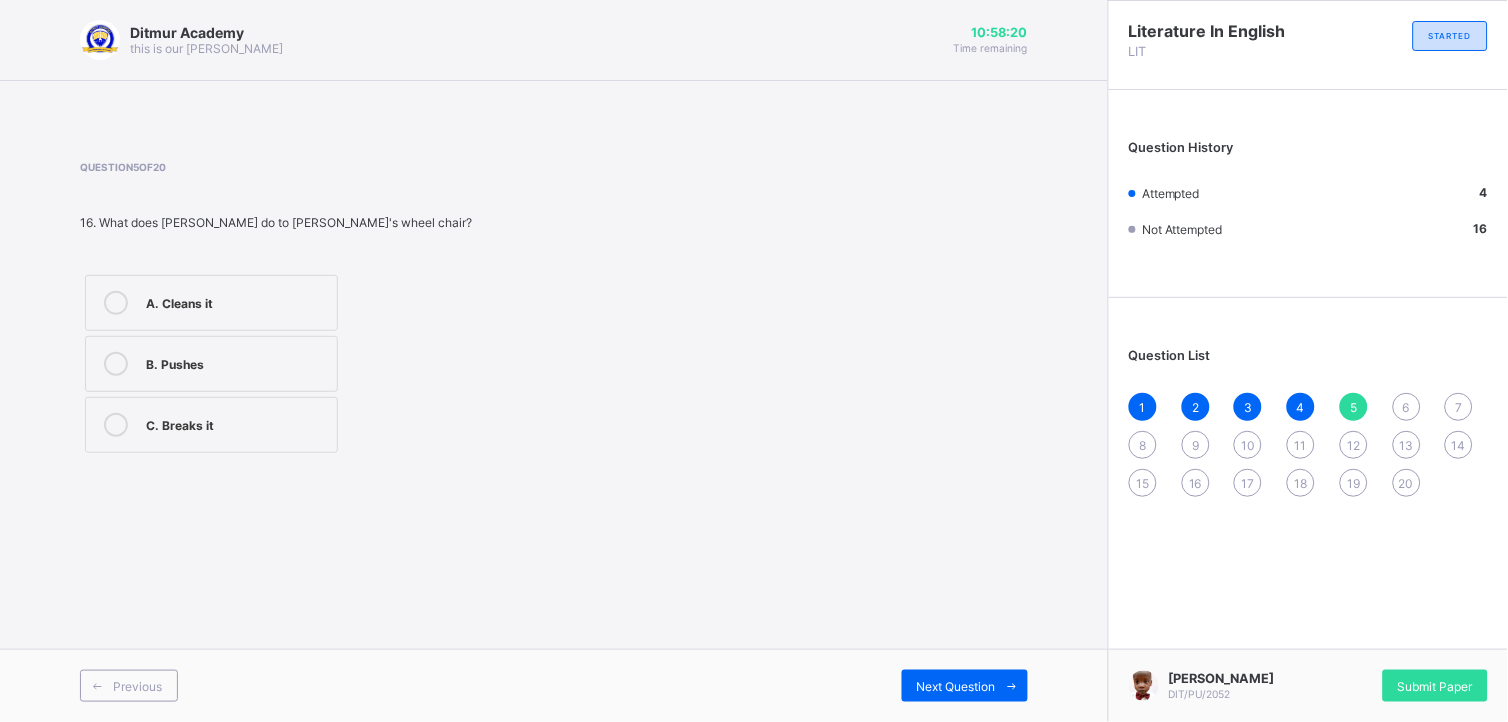 click at bounding box center (116, 425) 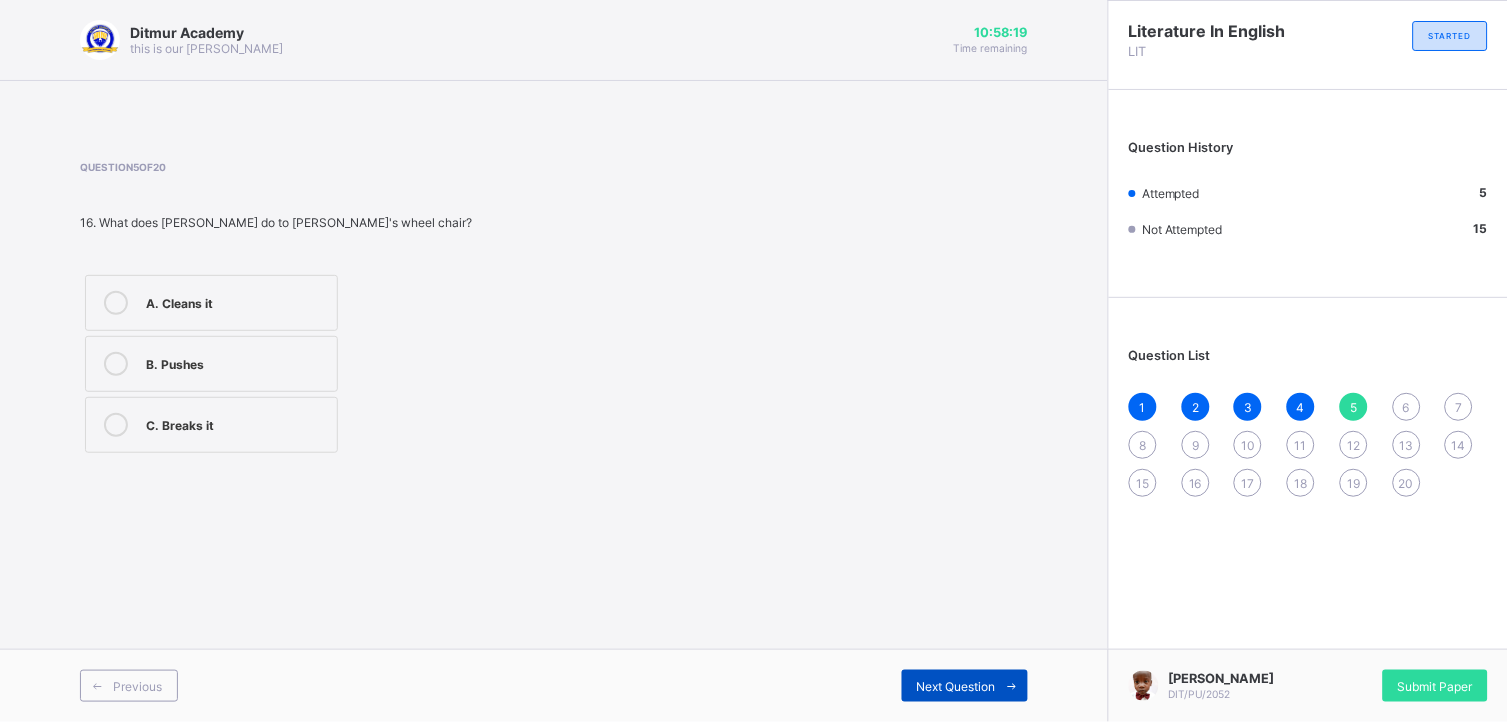 click on "Next Question" at bounding box center [956, 686] 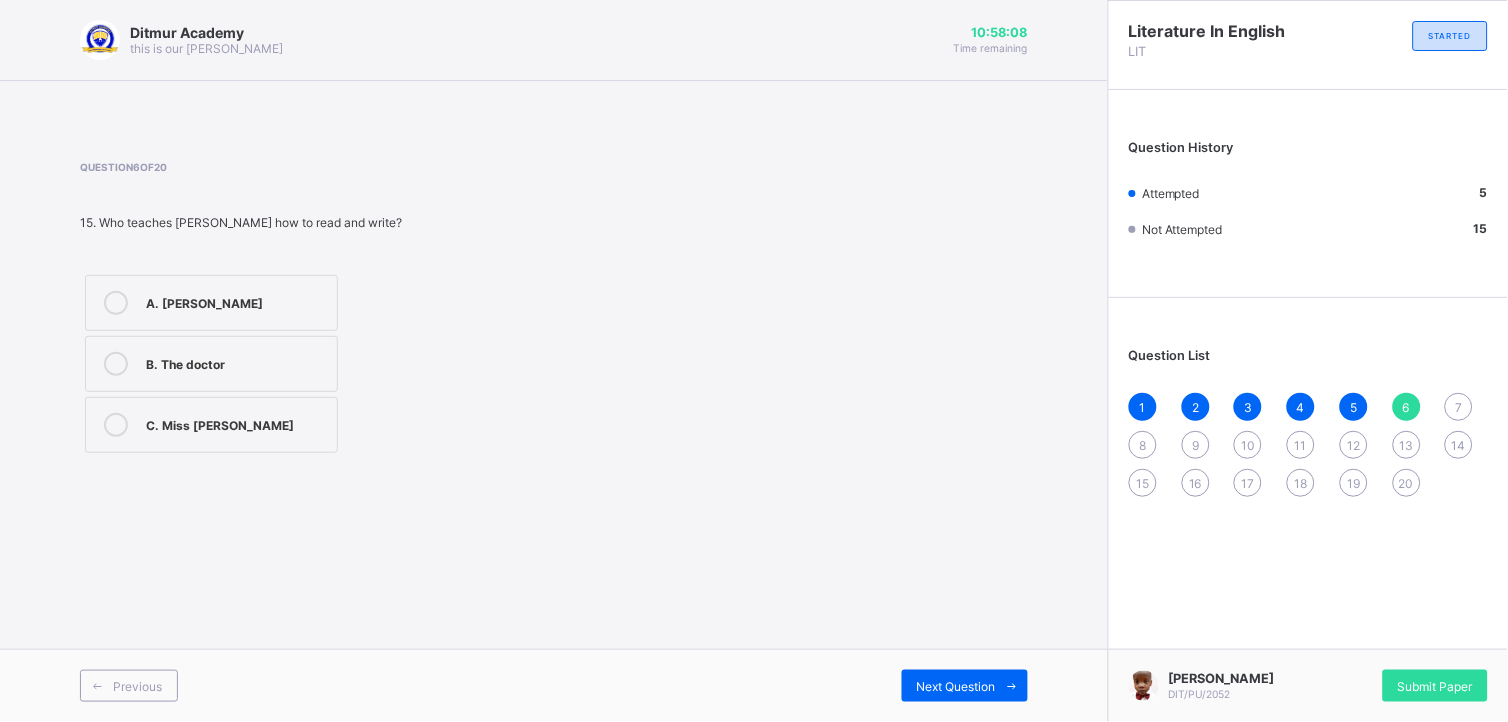 click at bounding box center (116, 425) 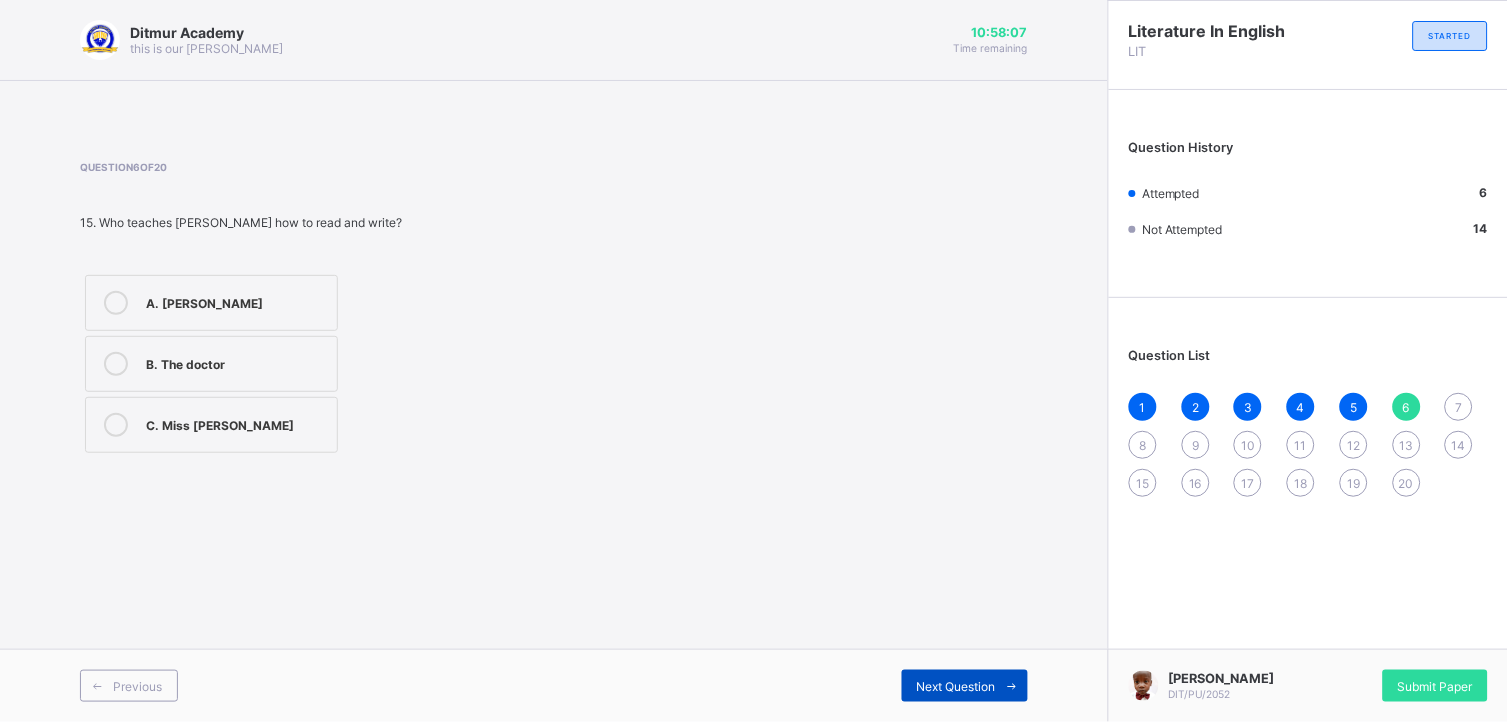 click on "Next Question" at bounding box center (965, 686) 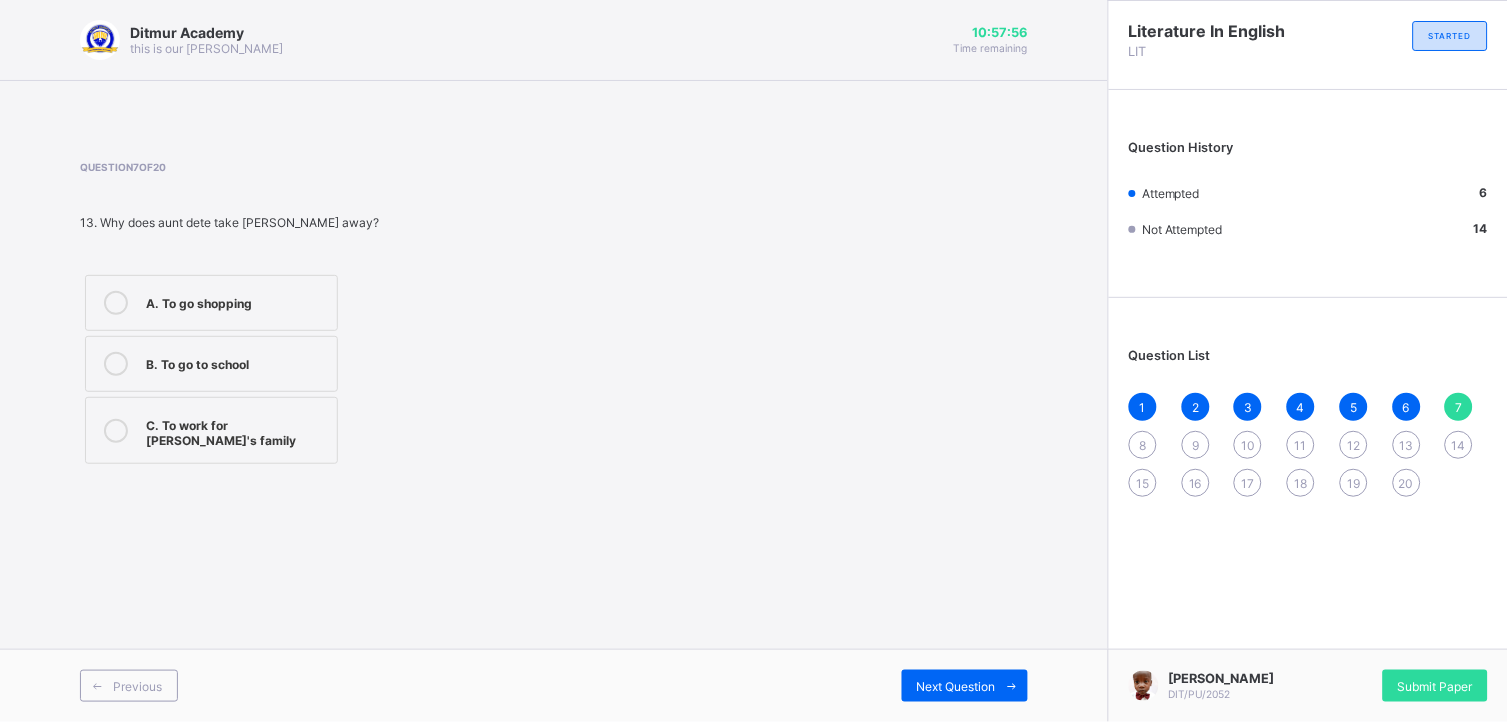 click at bounding box center [116, 364] 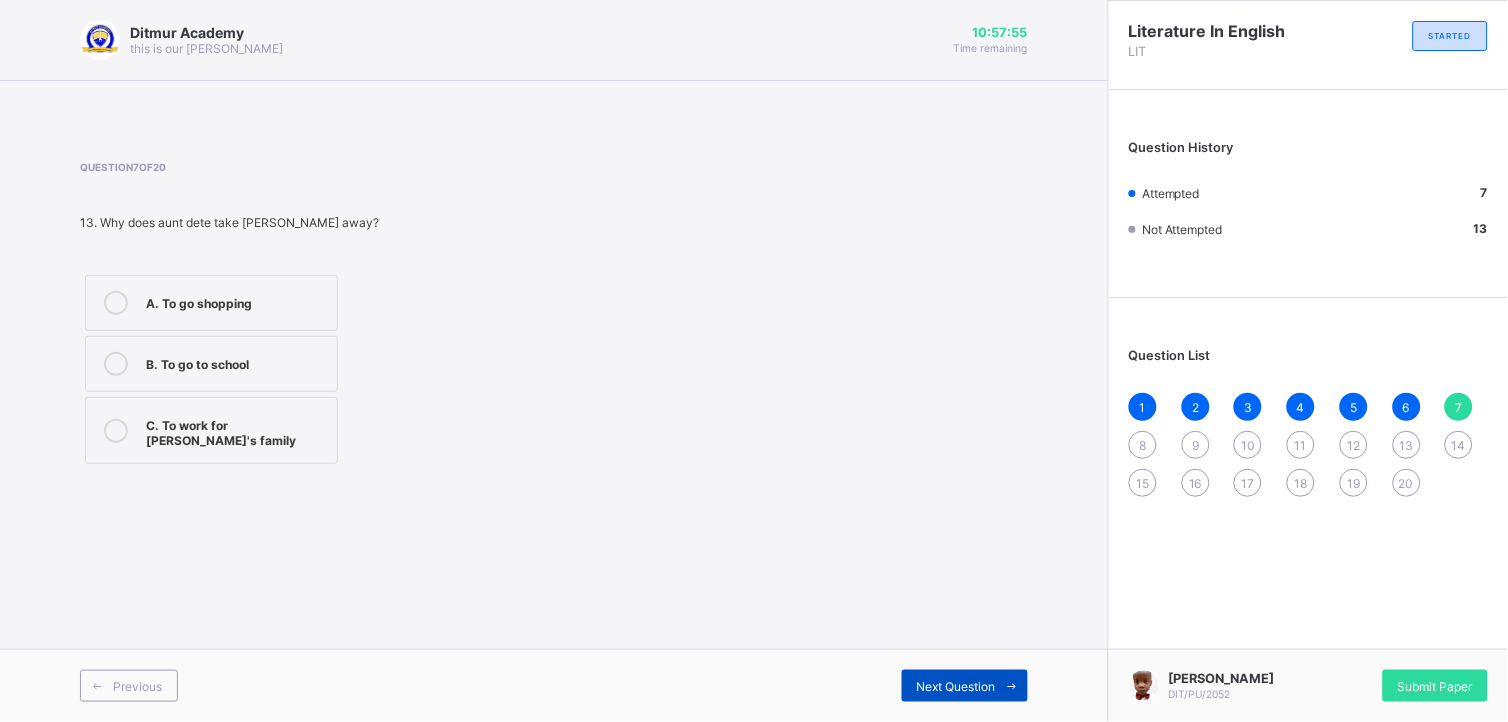 click on "Next Question" at bounding box center (965, 686) 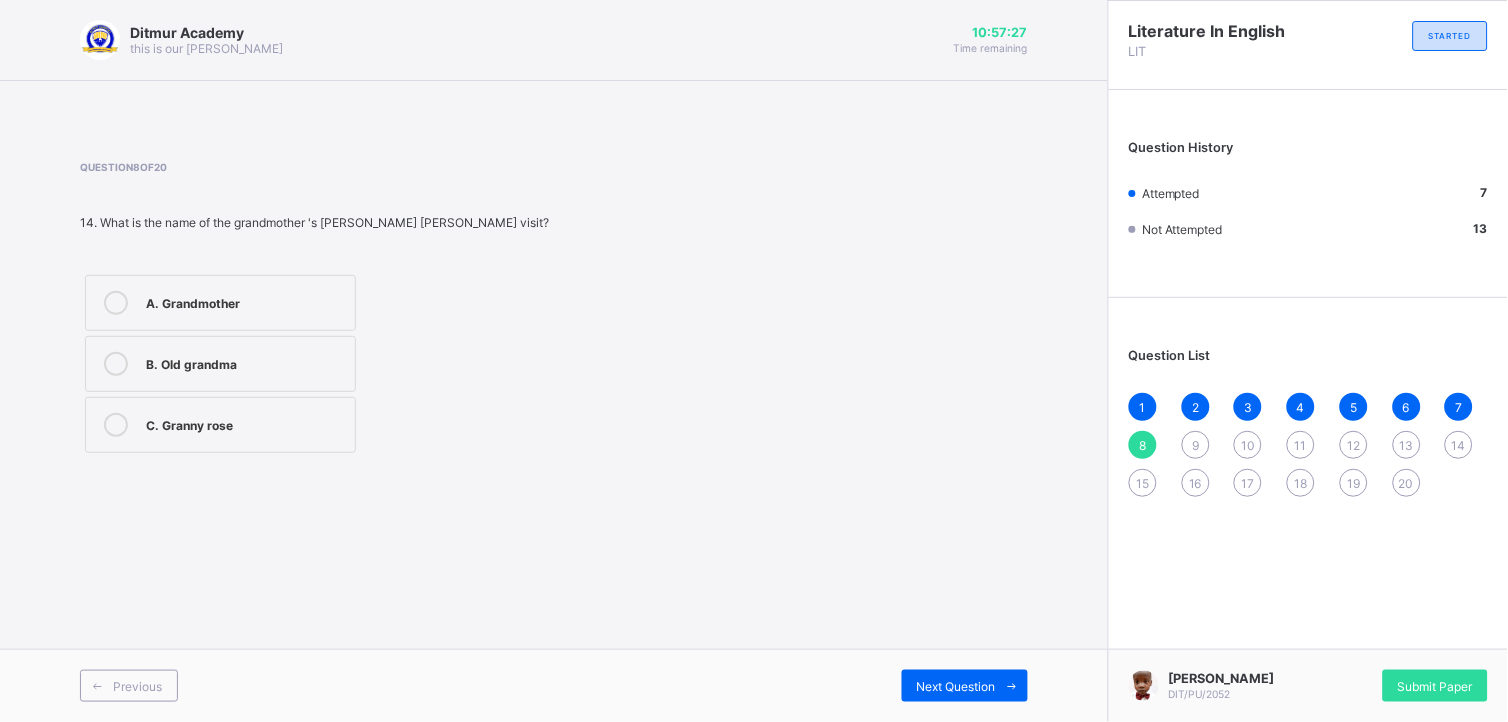 click at bounding box center (116, 364) 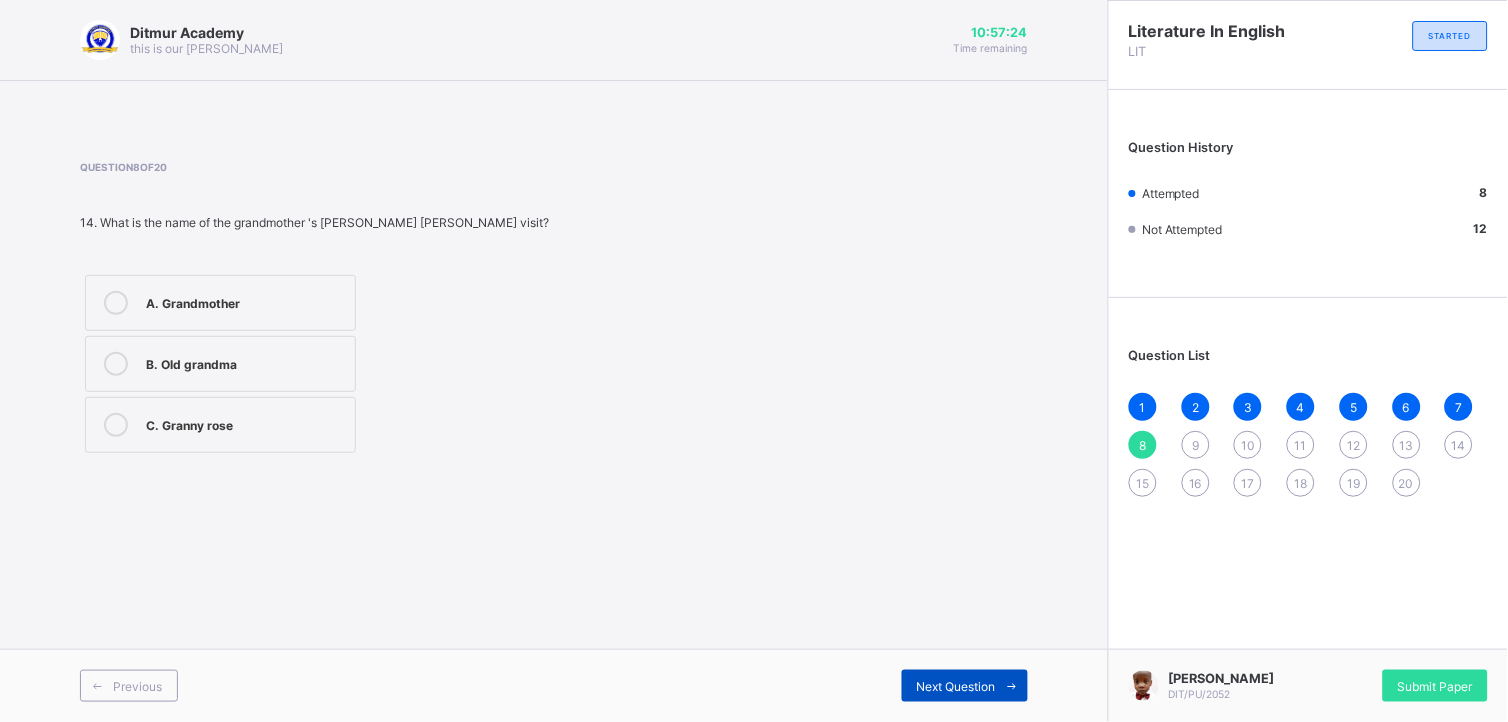 click on "Next Question" at bounding box center [956, 686] 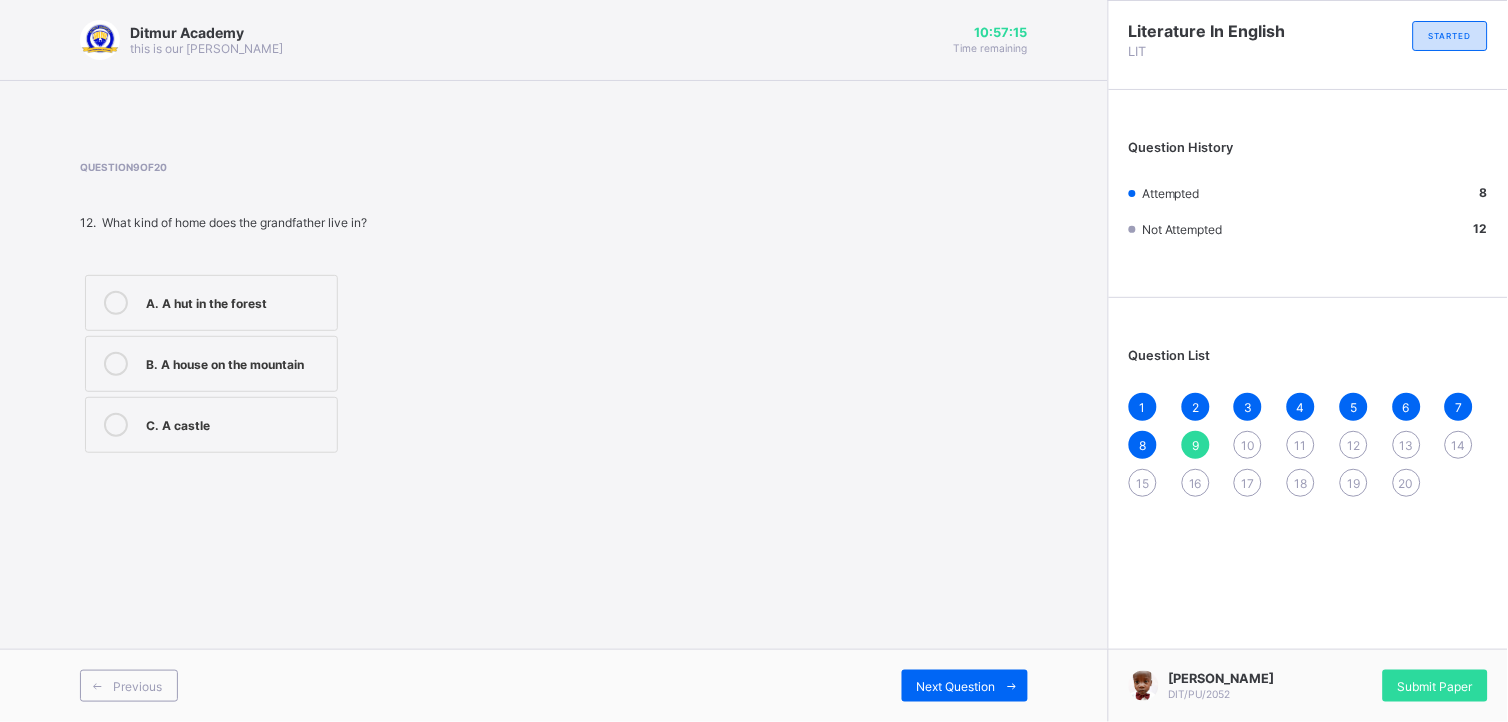 click at bounding box center [116, 364] 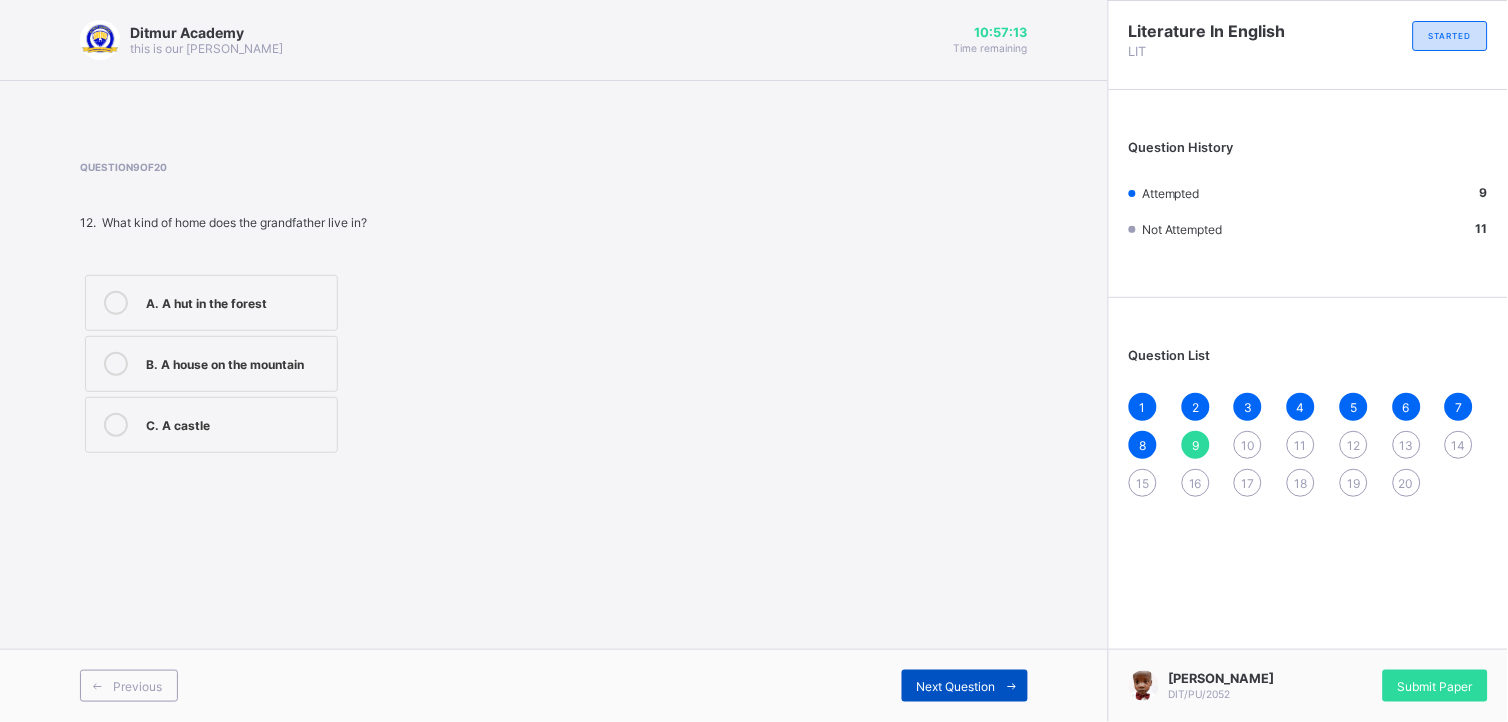 click on "Next Question" at bounding box center (956, 686) 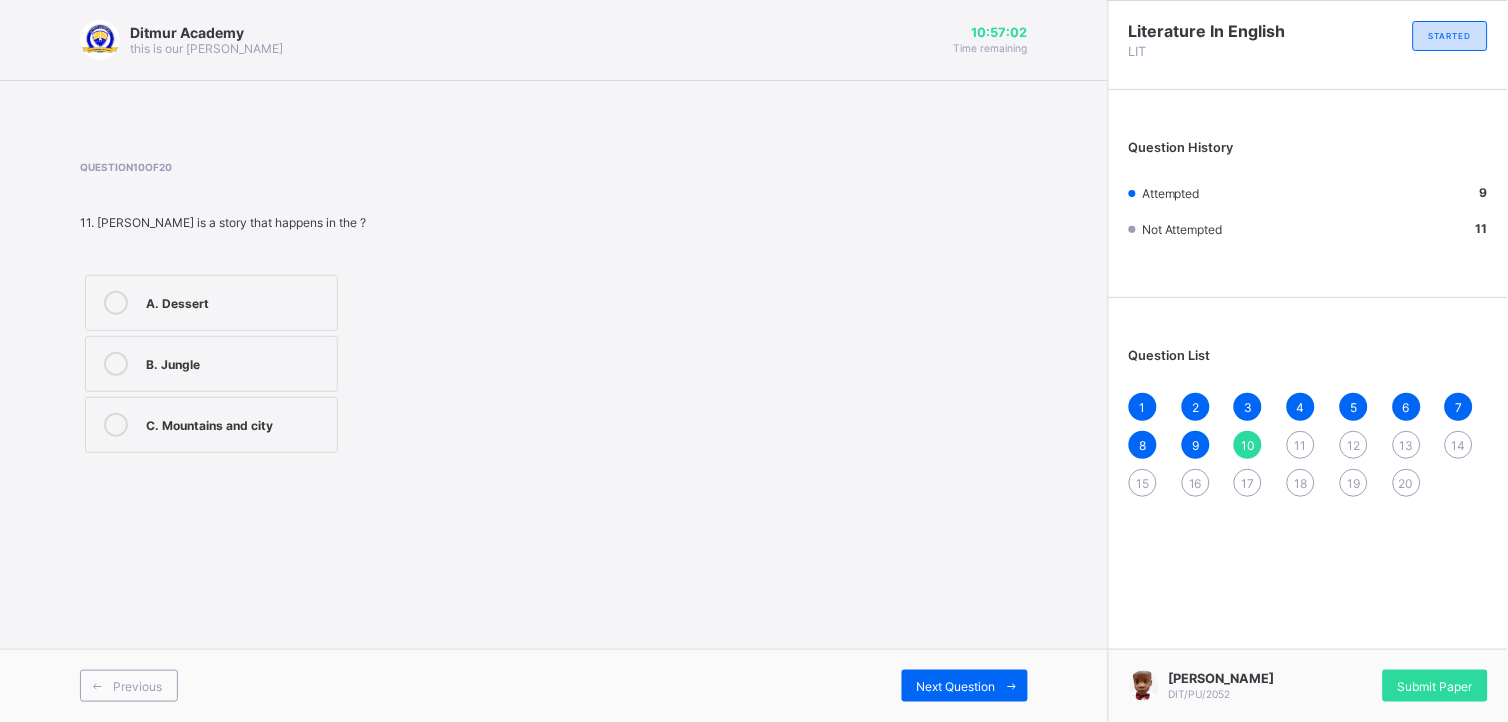 click at bounding box center (116, 425) 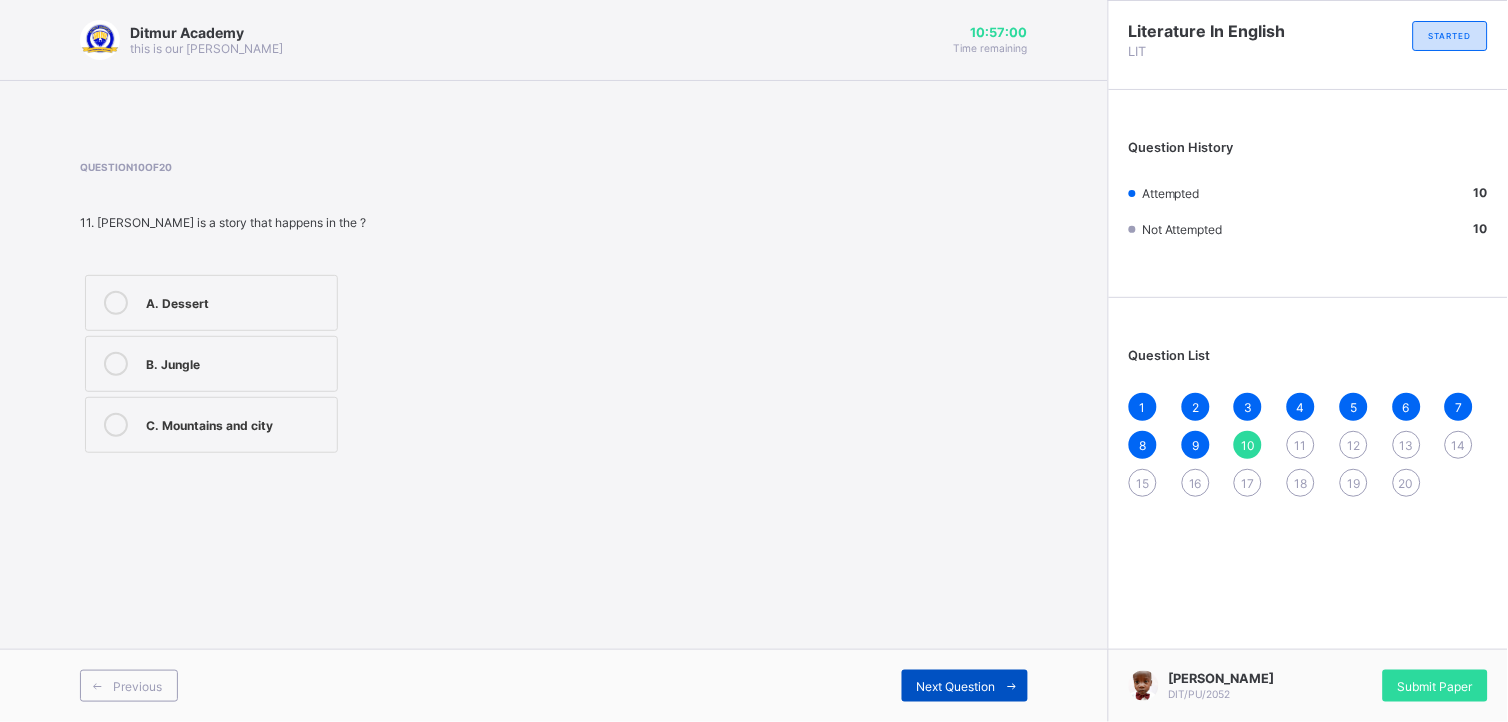 click on "Next Question" at bounding box center (965, 686) 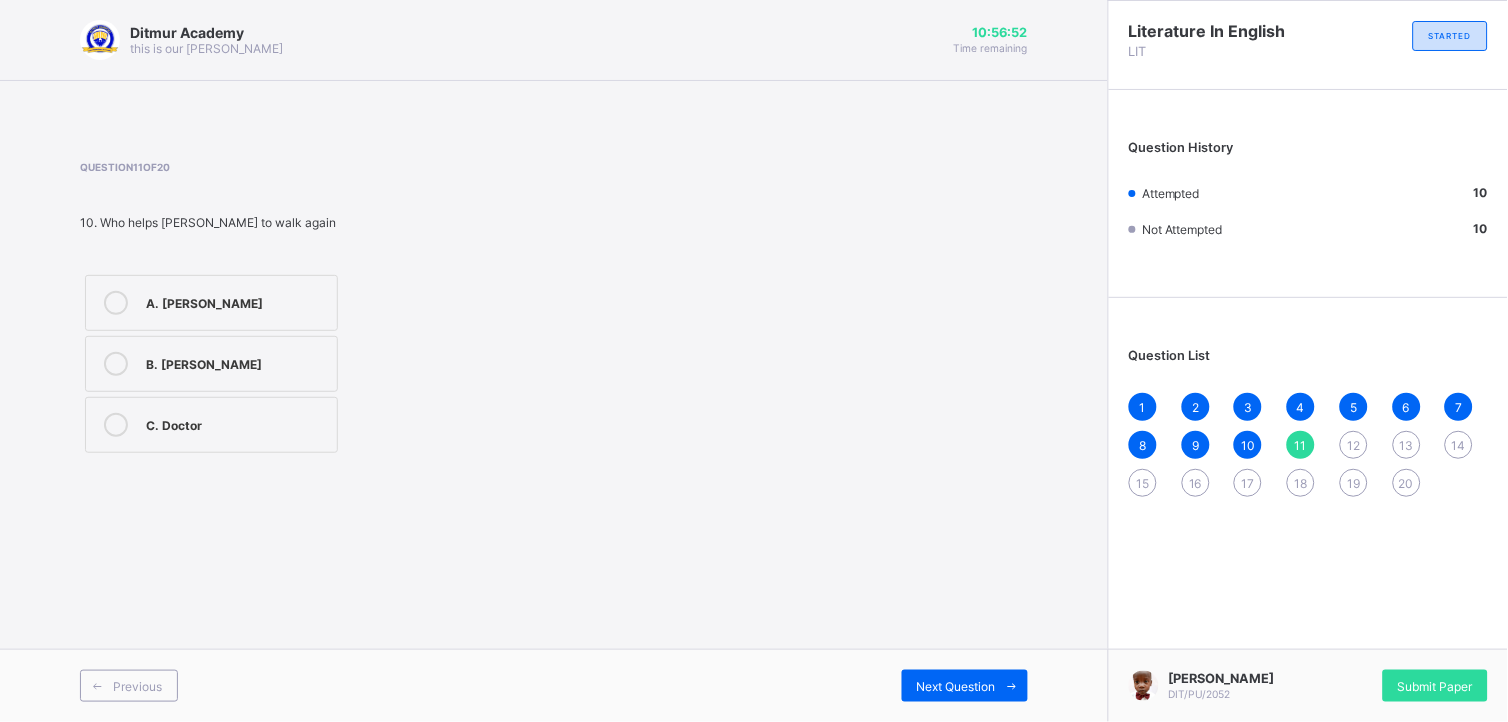 click at bounding box center [116, 303] 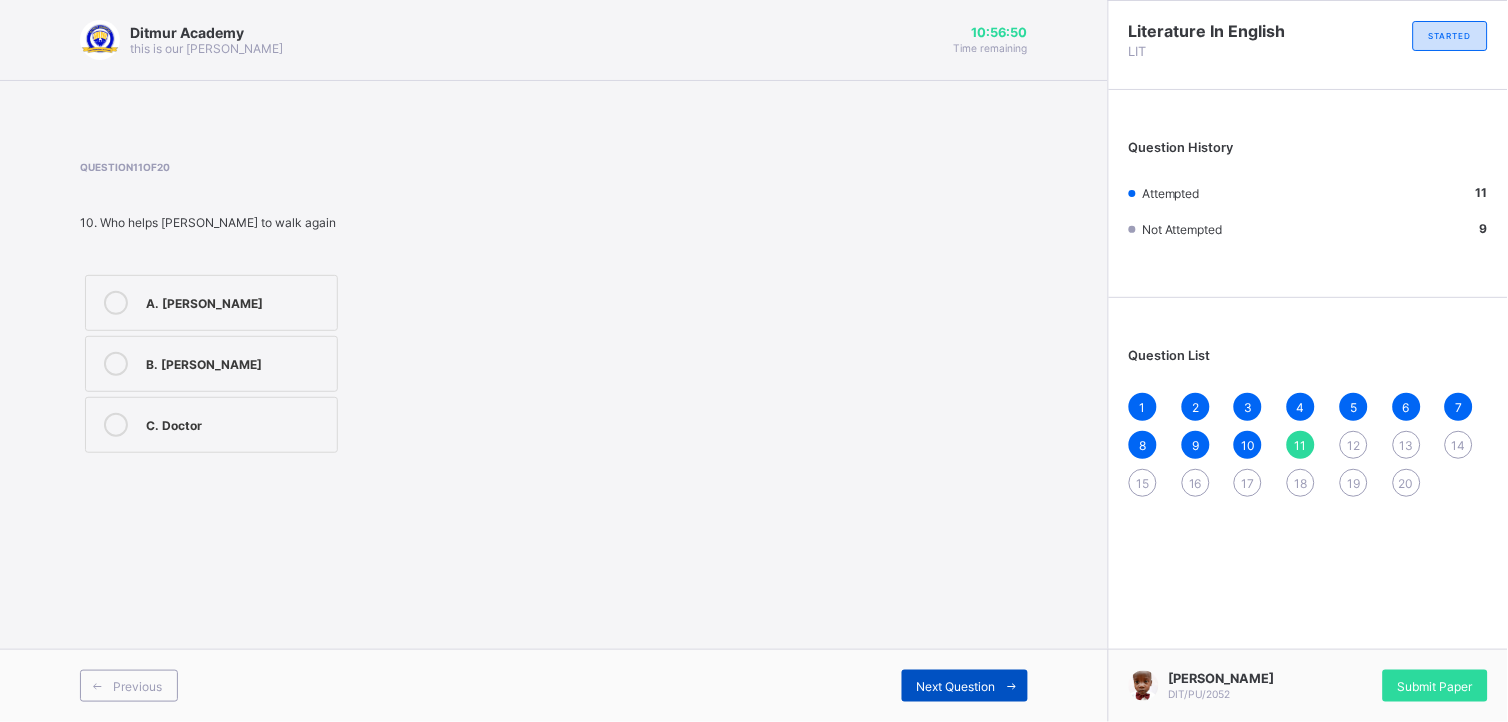 click on "Next Question" at bounding box center (956, 686) 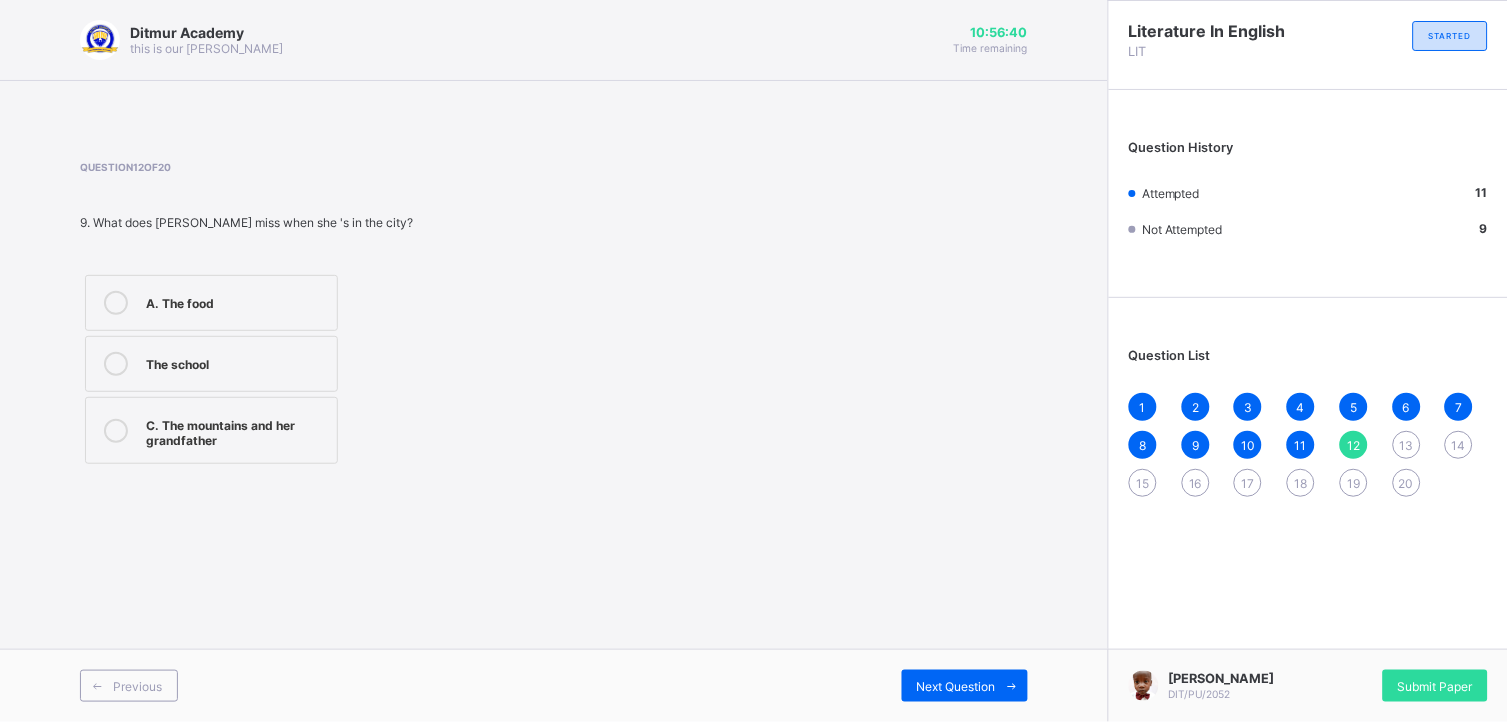 click at bounding box center [116, 431] 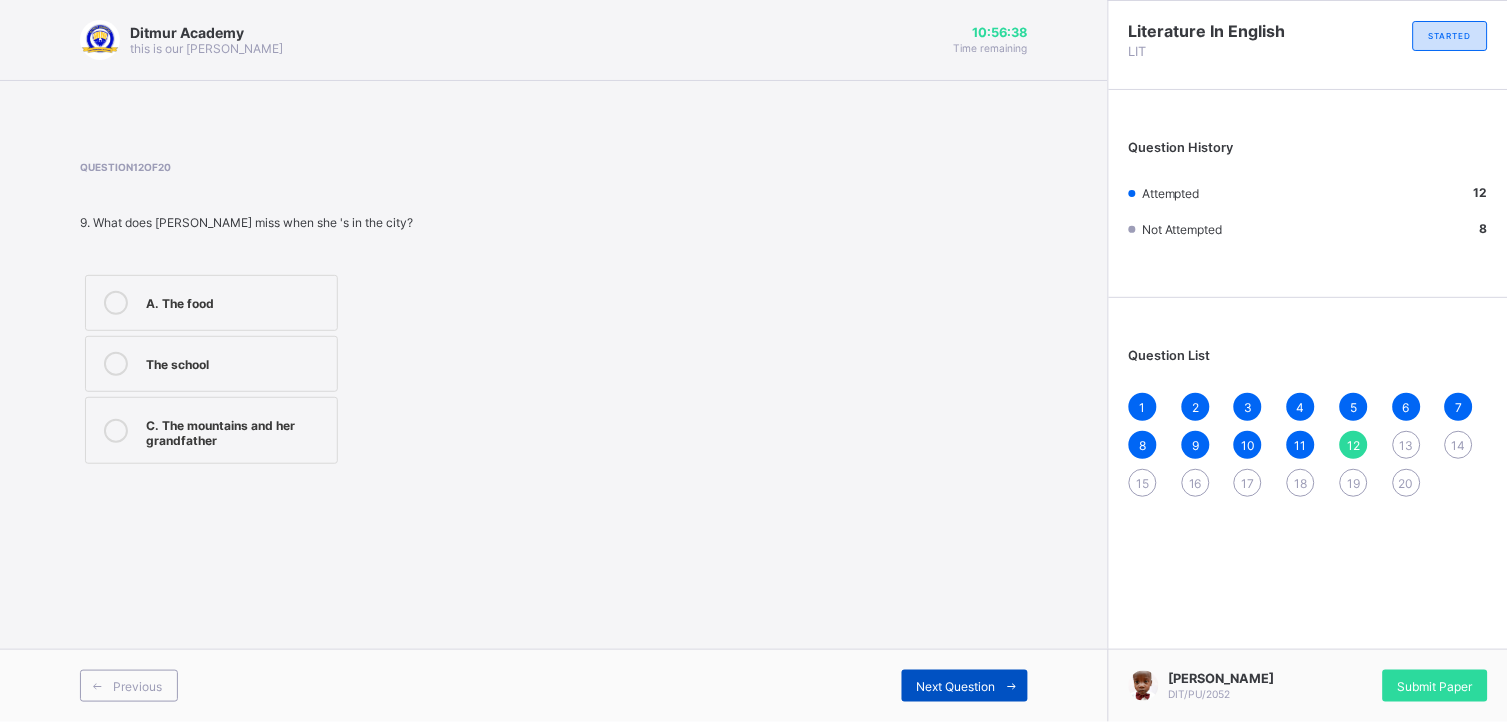 click on "Next Question" at bounding box center [956, 686] 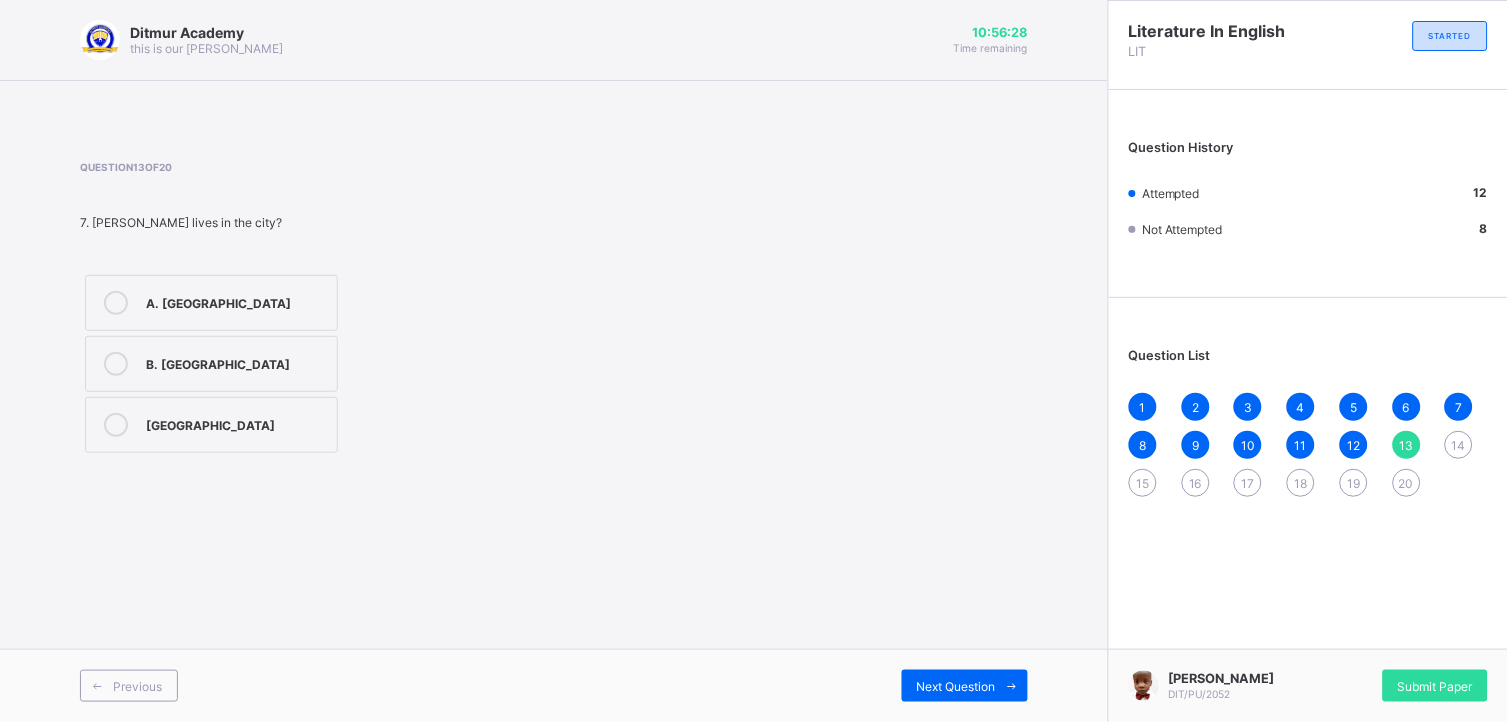 click at bounding box center [116, 425] 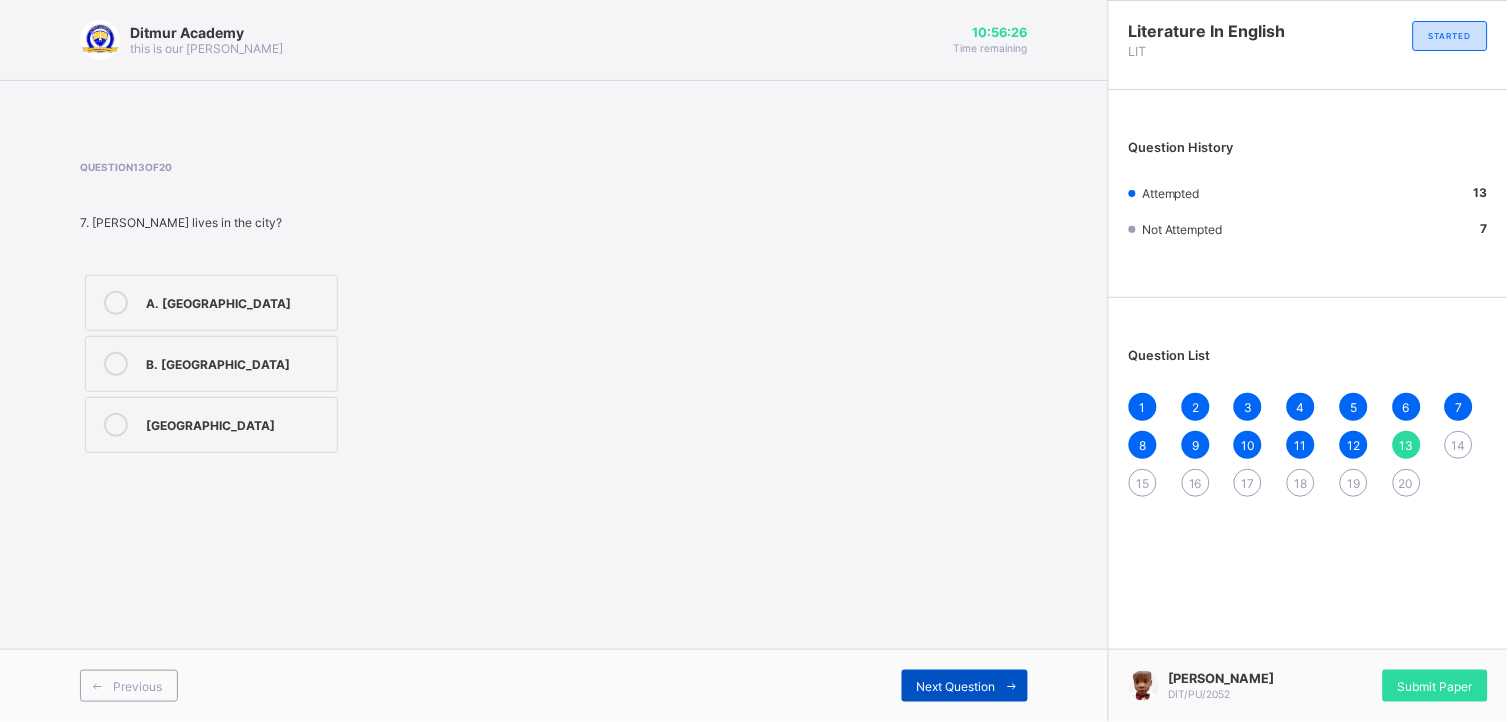 click on "Next Question" at bounding box center (956, 686) 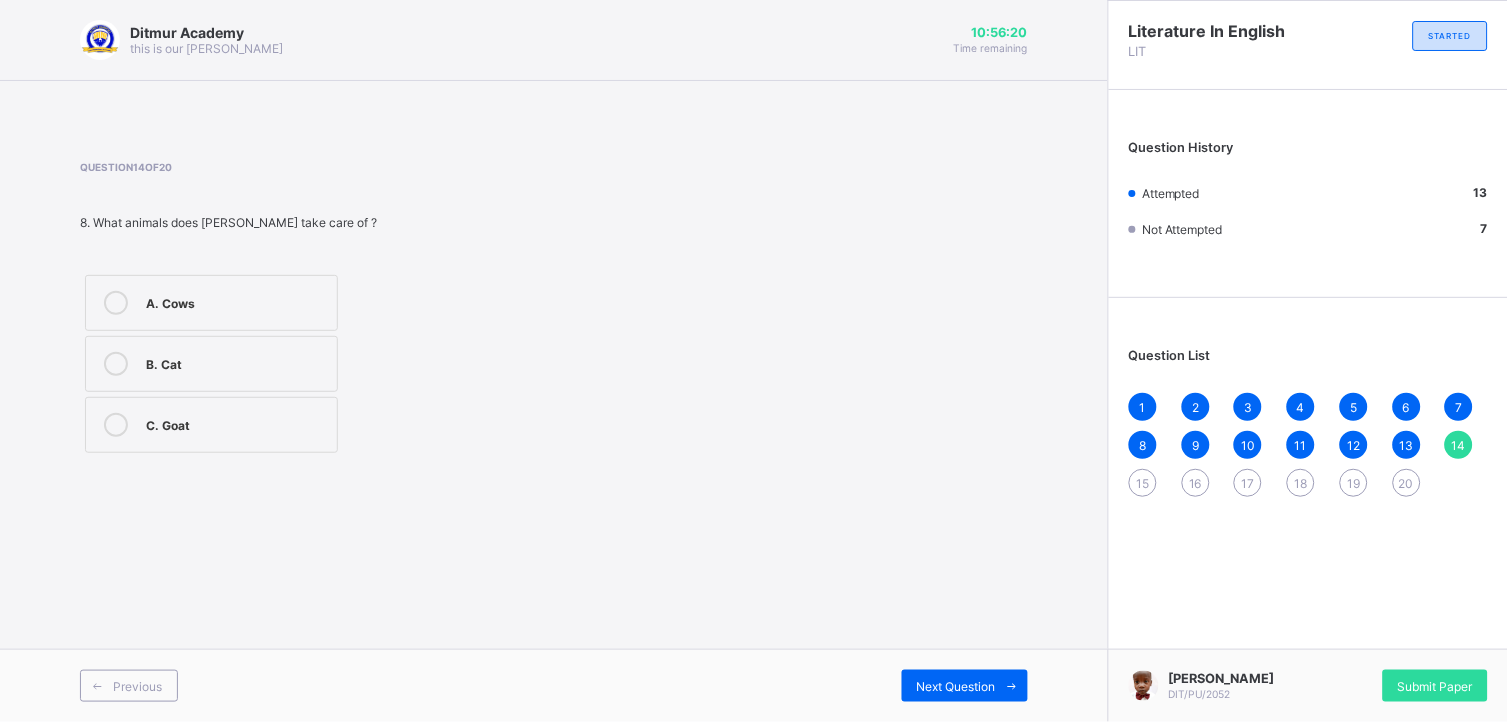 click at bounding box center (116, 425) 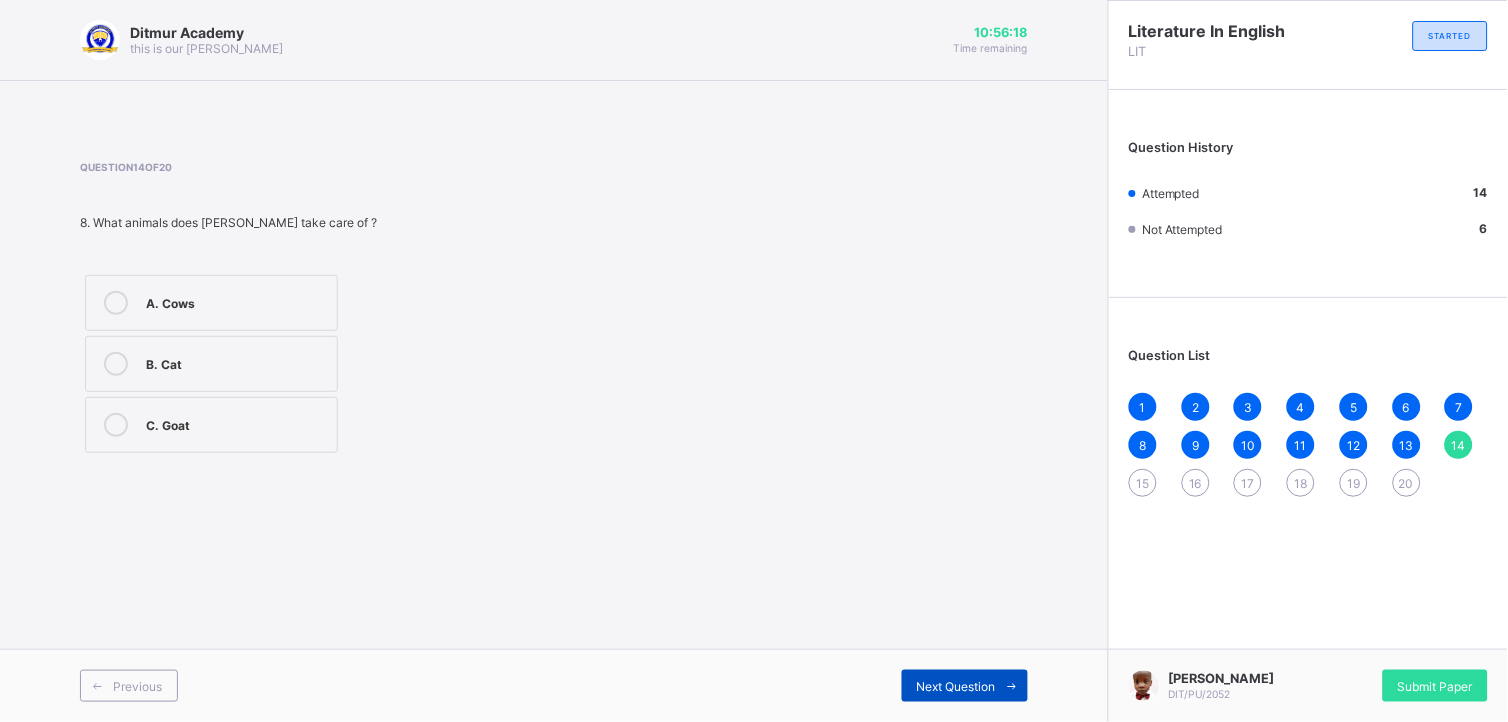 click on "Next Question" at bounding box center [965, 686] 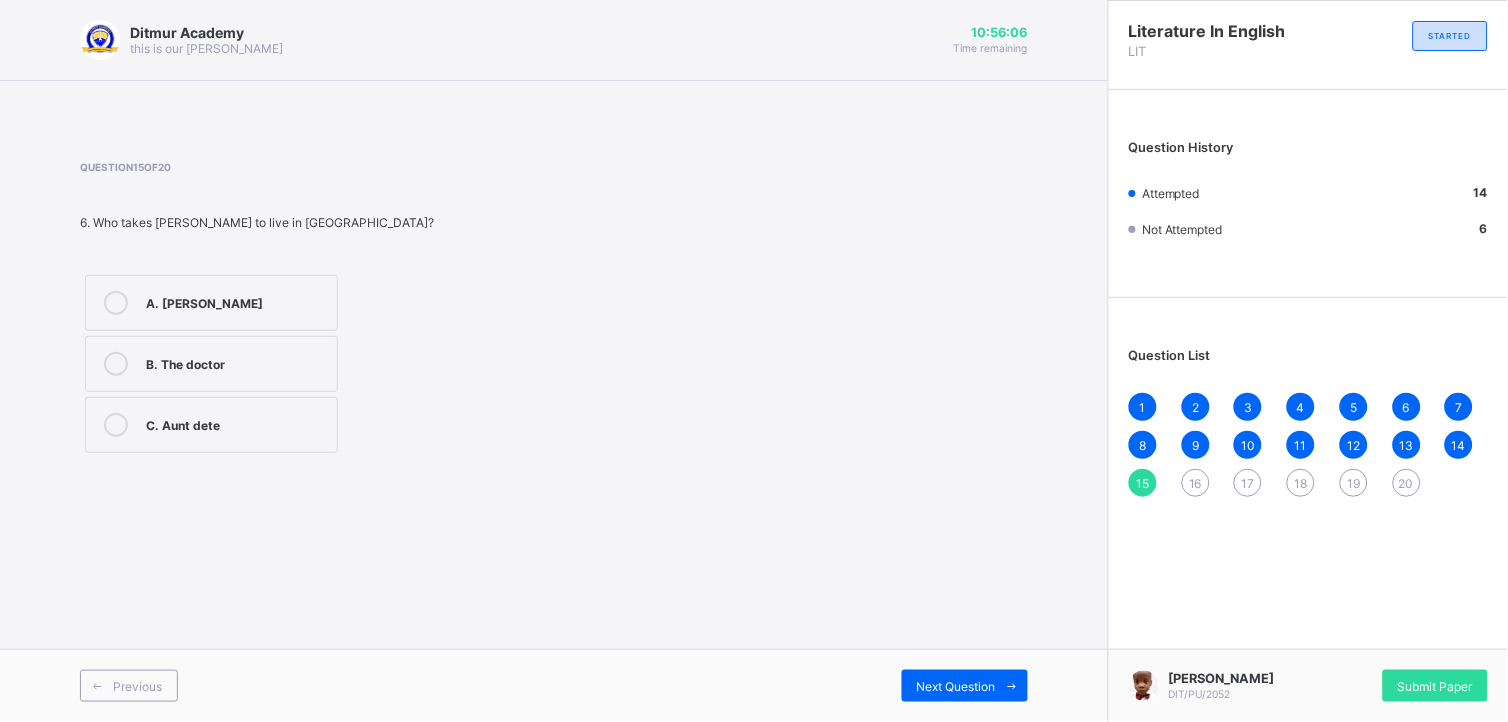 click at bounding box center (116, 425) 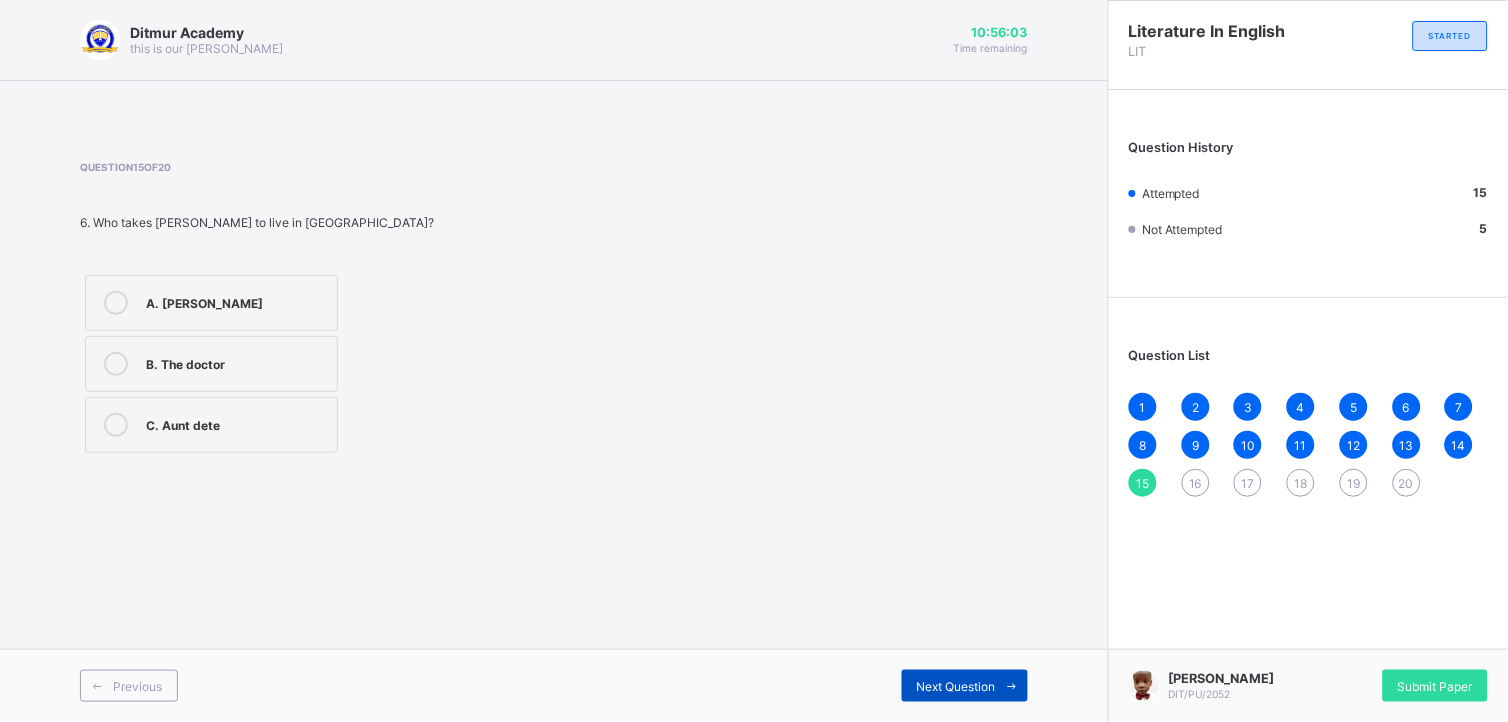 click on "Next Question" at bounding box center [956, 686] 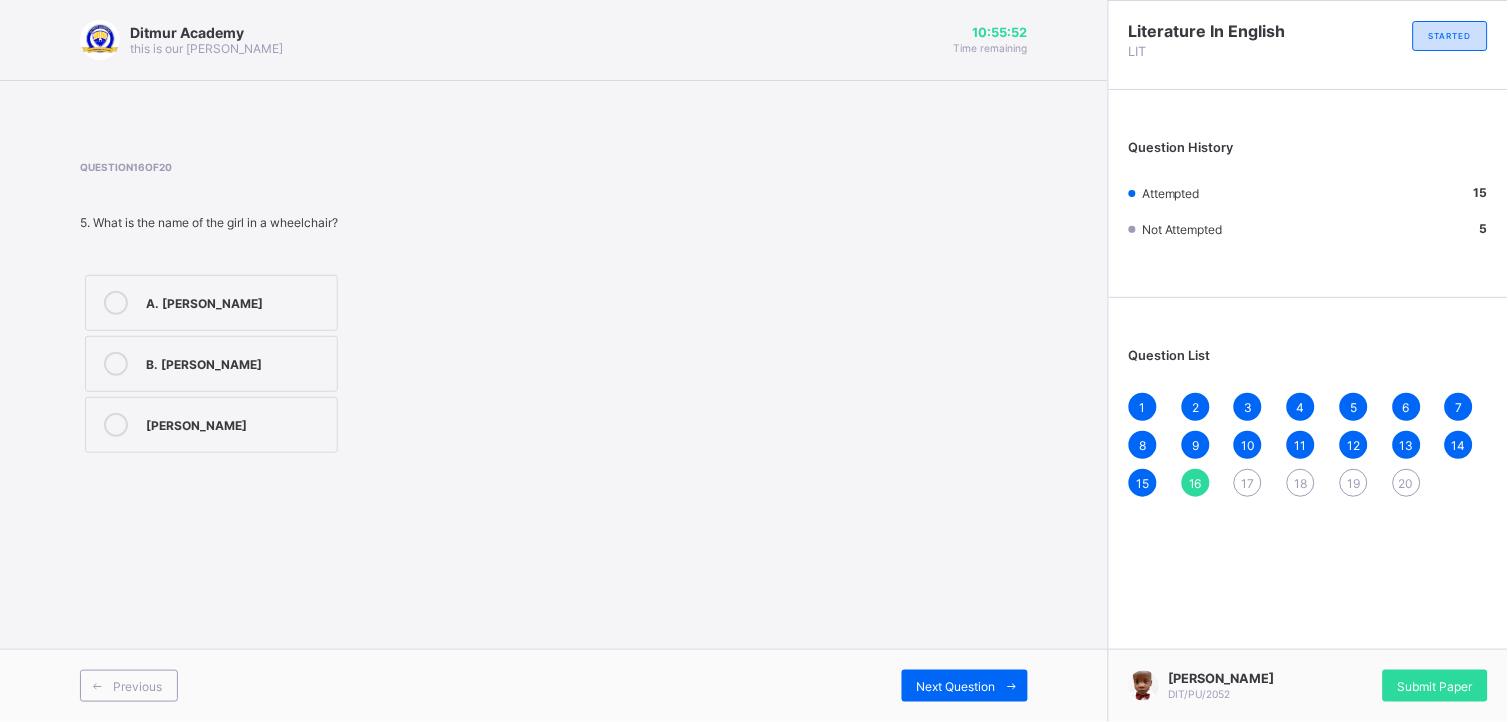 click at bounding box center (116, 303) 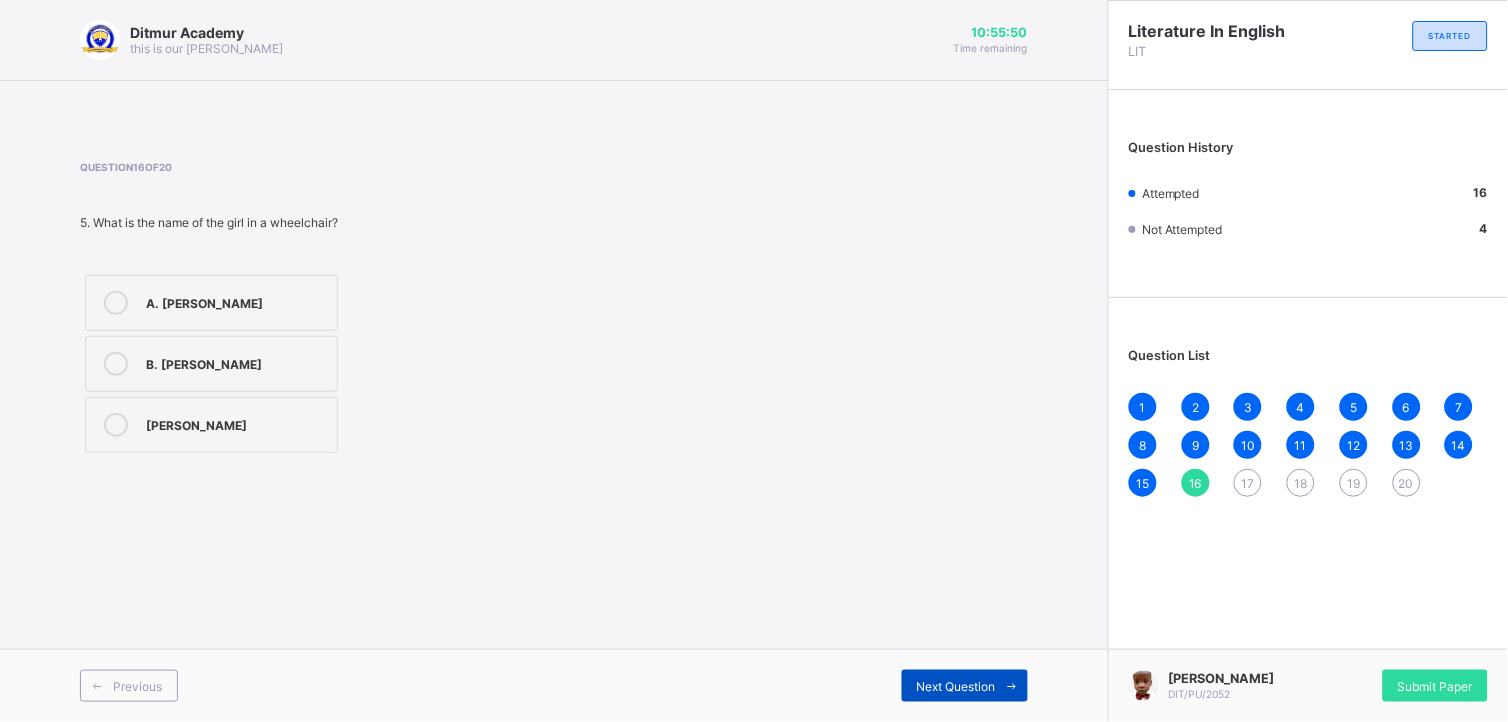 click on "Next Question" at bounding box center [965, 686] 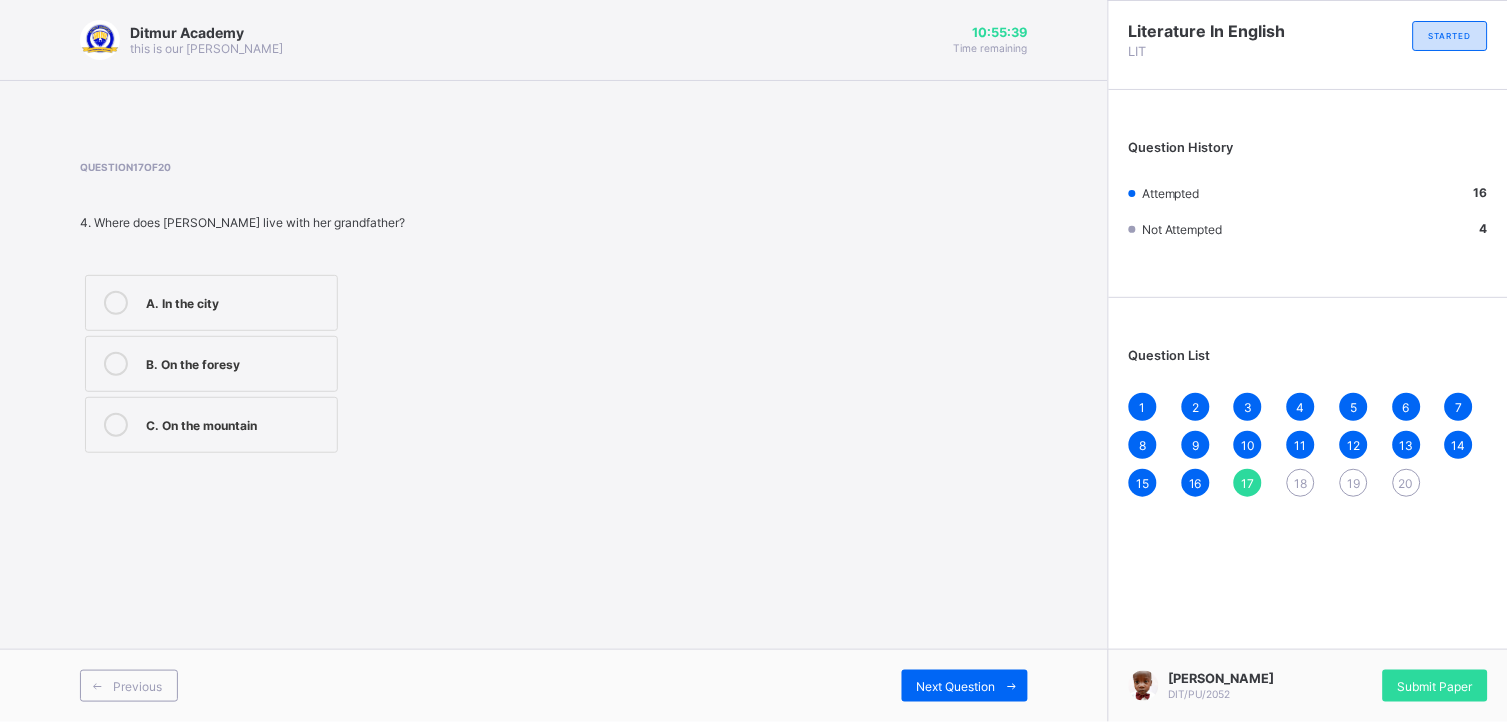 click on "C. On the mountain" at bounding box center (236, 423) 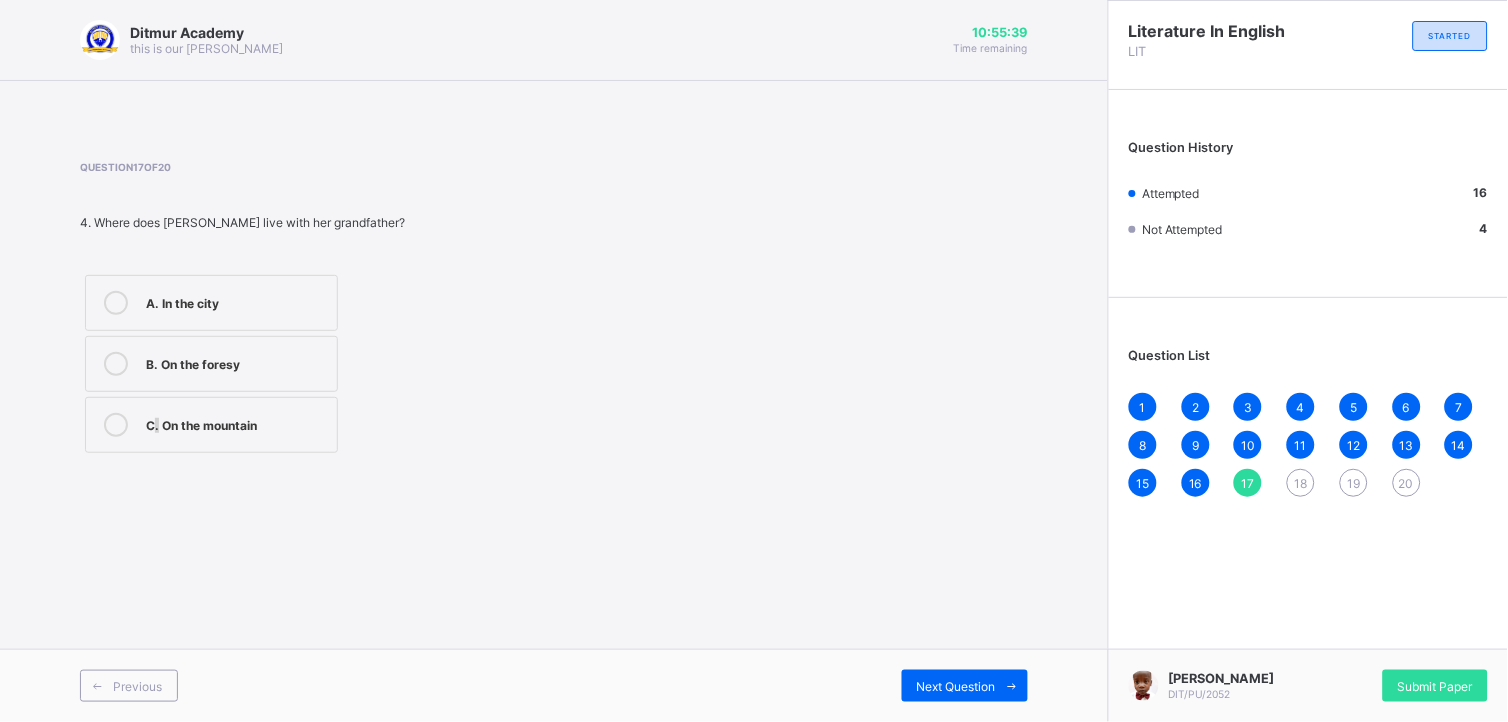 click on "C. On the mountain" at bounding box center [236, 423] 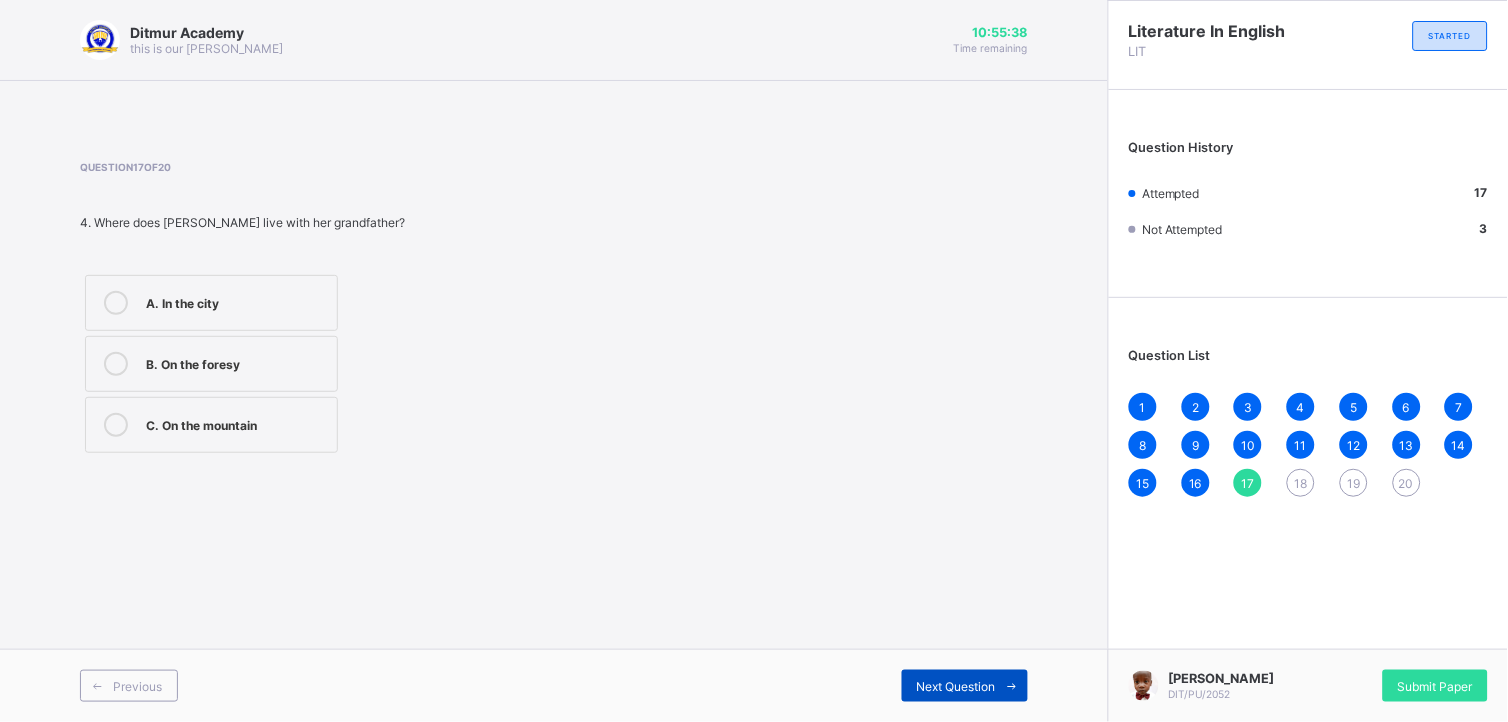 click on "Next Question" at bounding box center (956, 686) 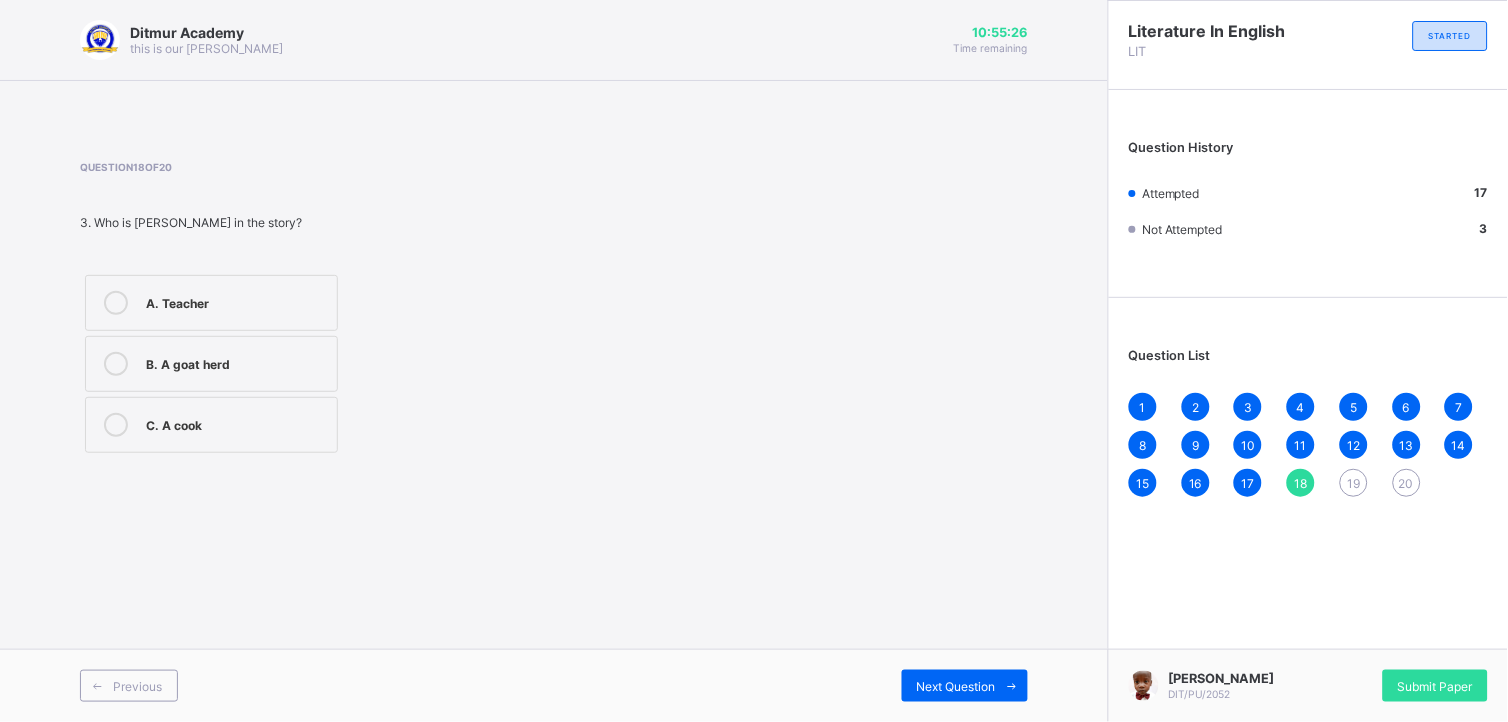 click at bounding box center [116, 364] 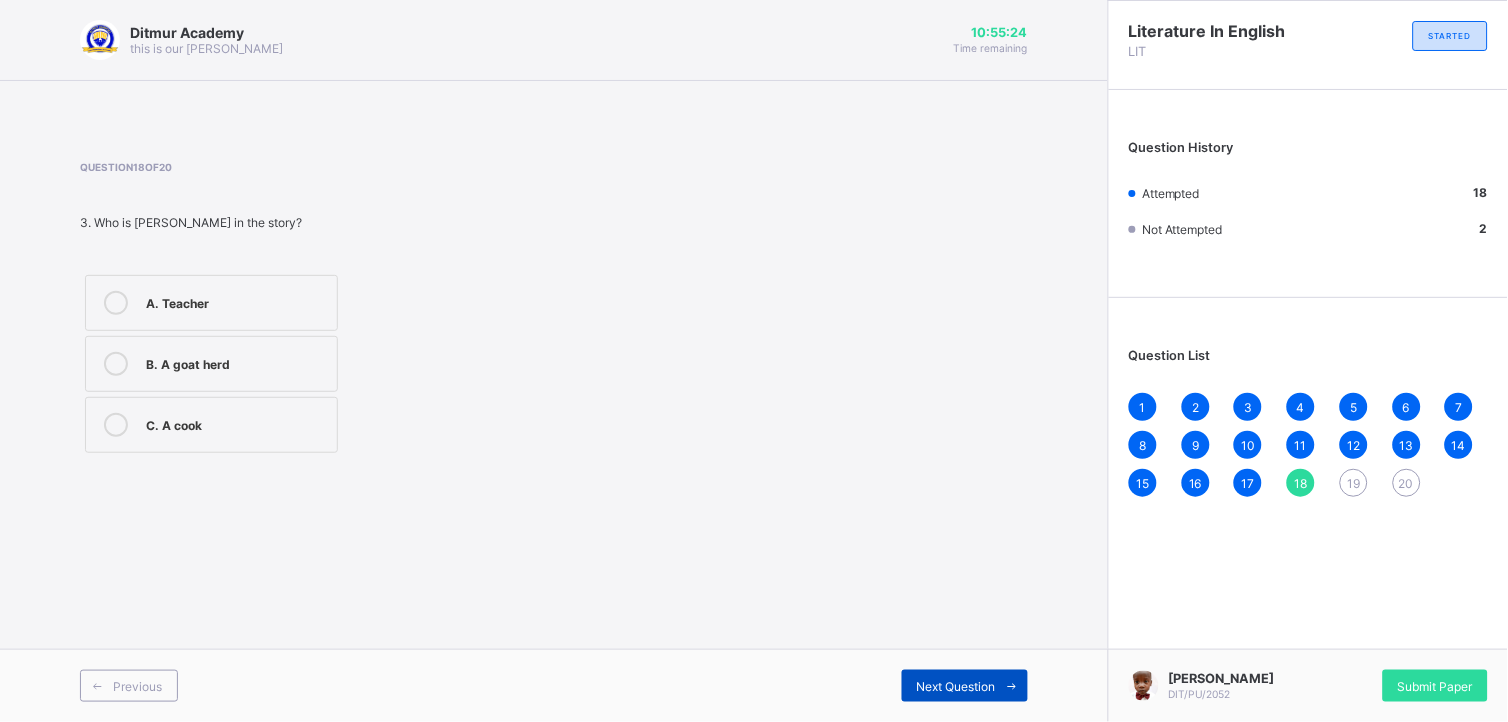 click on "Next Question" at bounding box center (956, 686) 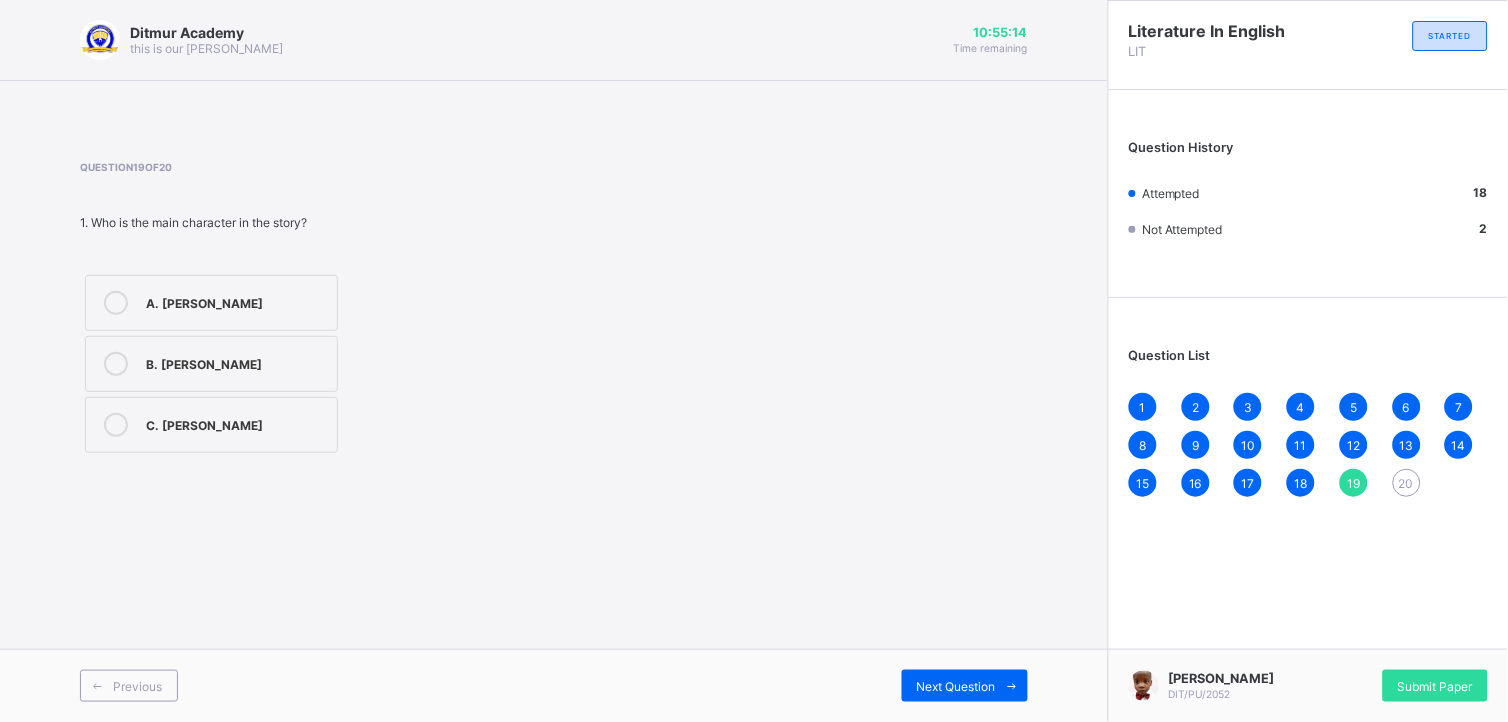 click at bounding box center (116, 303) 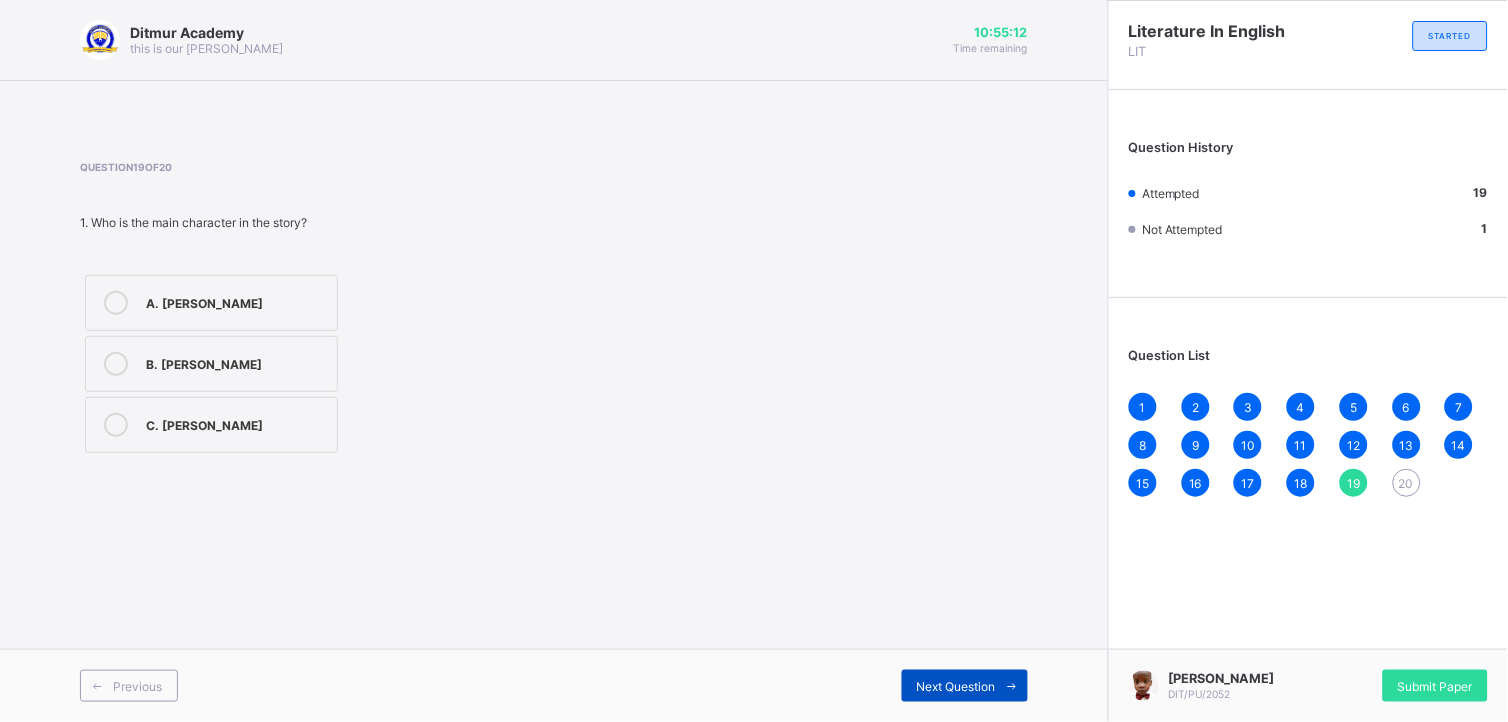 click on "Next Question" at bounding box center [956, 686] 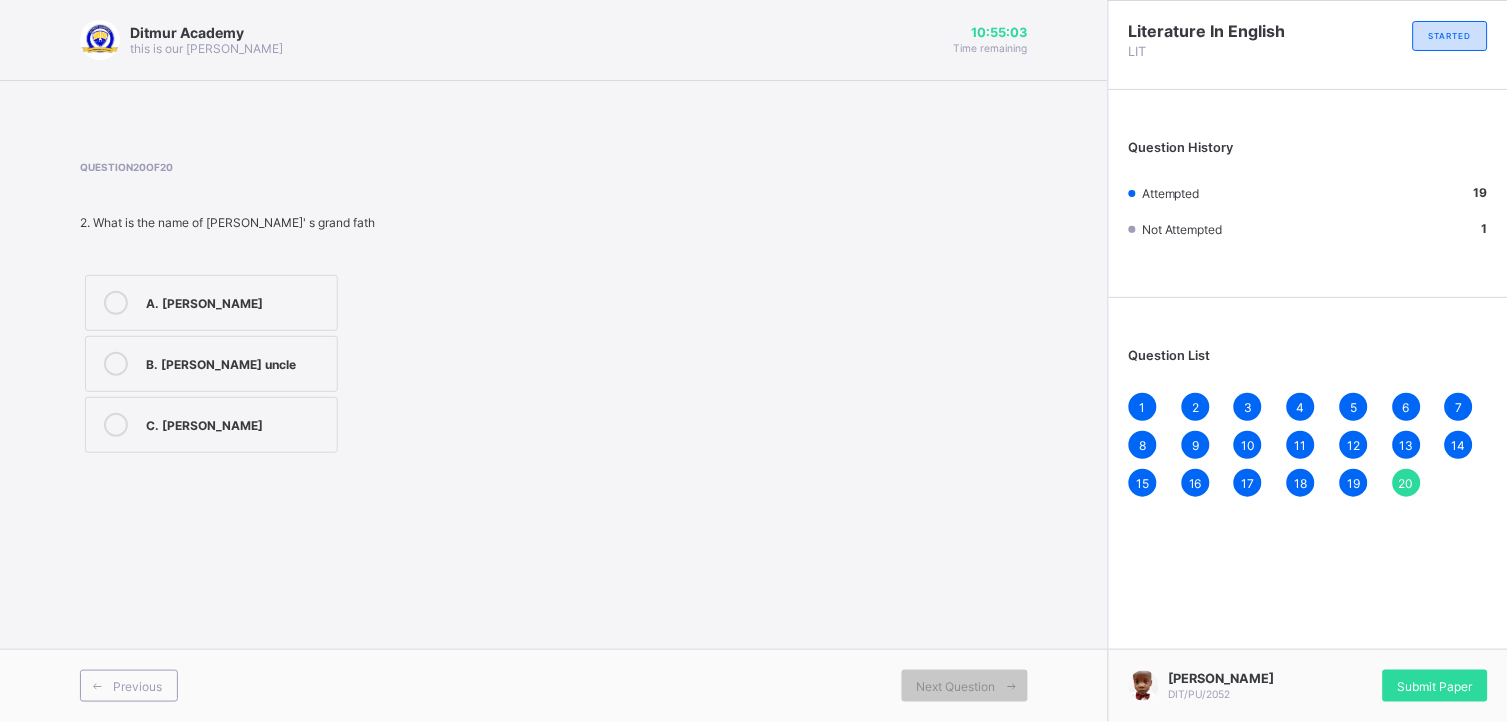 click at bounding box center [116, 364] 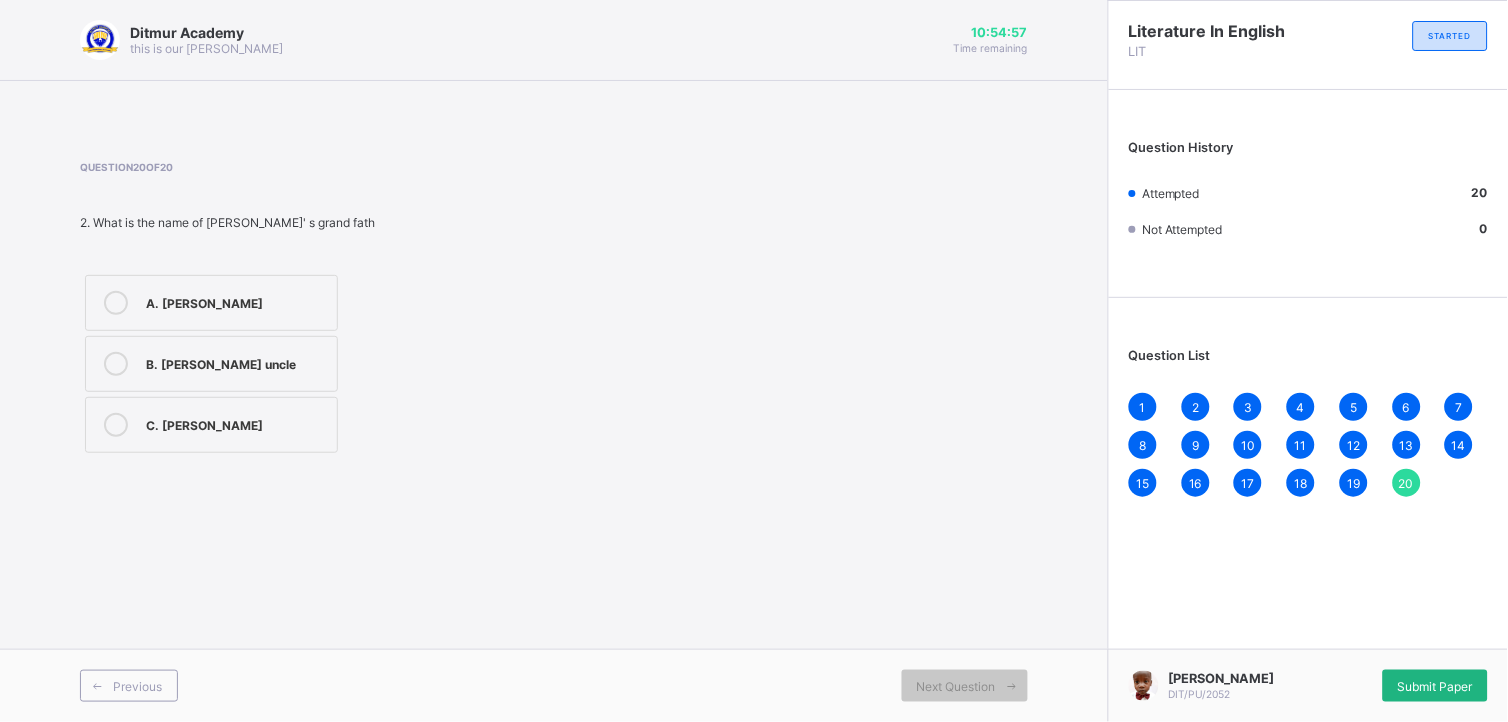 click on "Submit Paper" at bounding box center [1435, 686] 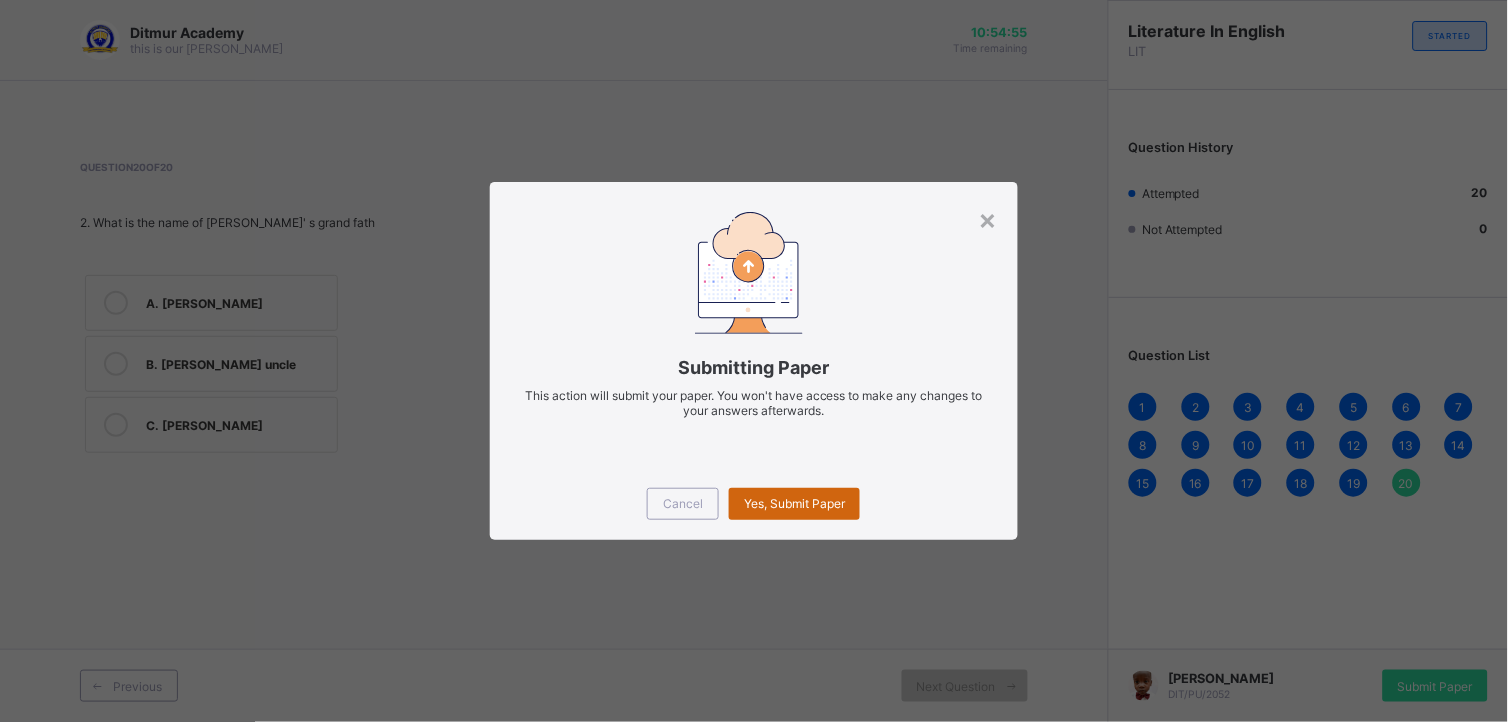click on "Yes, Submit Paper" at bounding box center [794, 503] 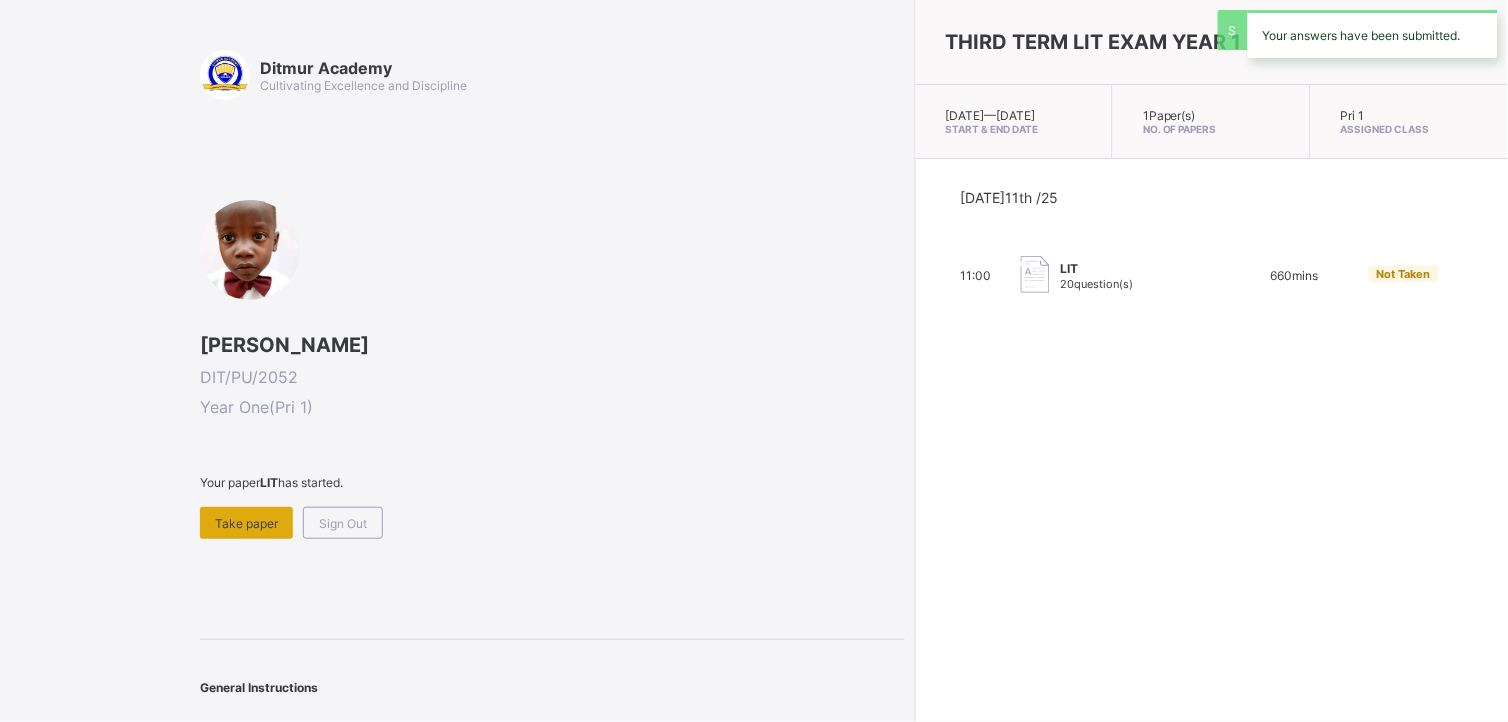 click on "Take paper" at bounding box center [246, 523] 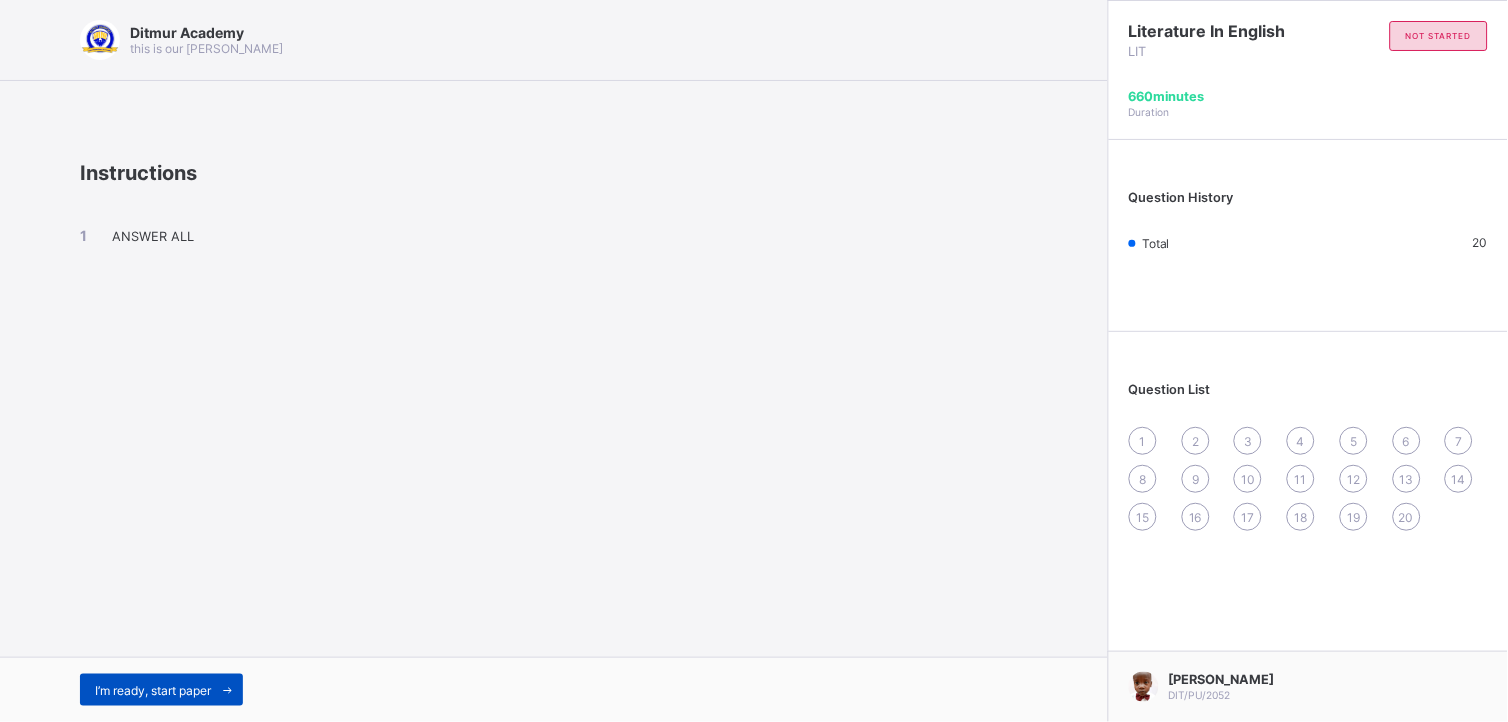click on "I’m ready, start paper" at bounding box center (153, 690) 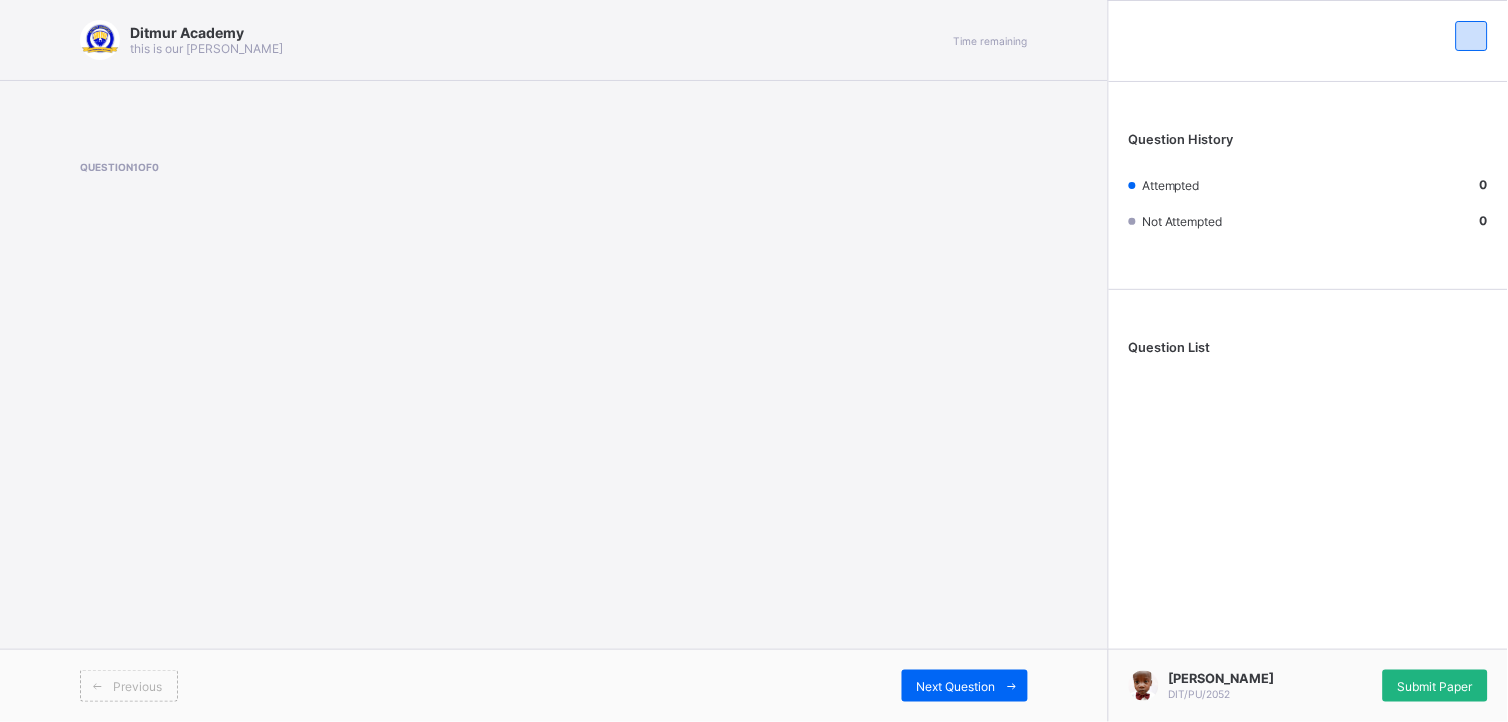 click on "Submit Paper" at bounding box center [1435, 686] 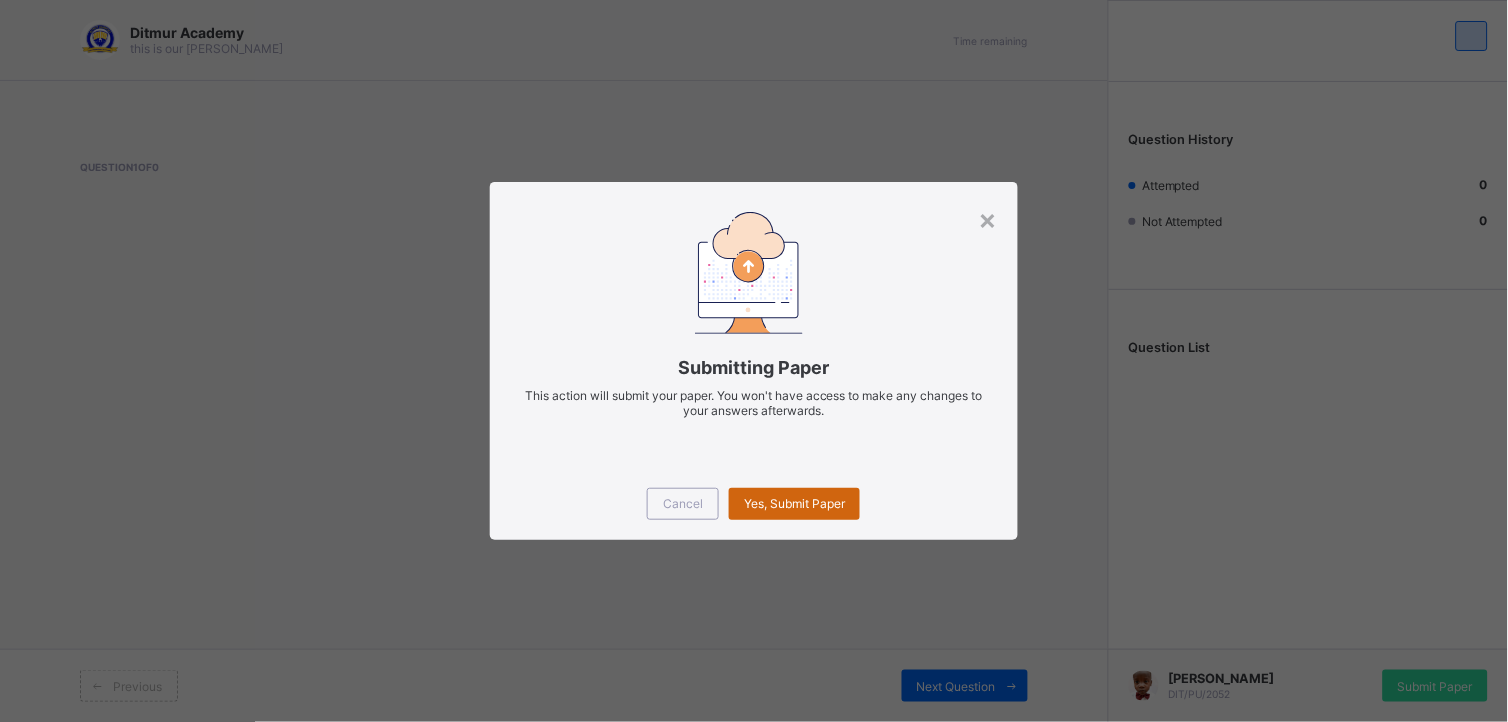 click on "Yes, Submit Paper" at bounding box center [794, 503] 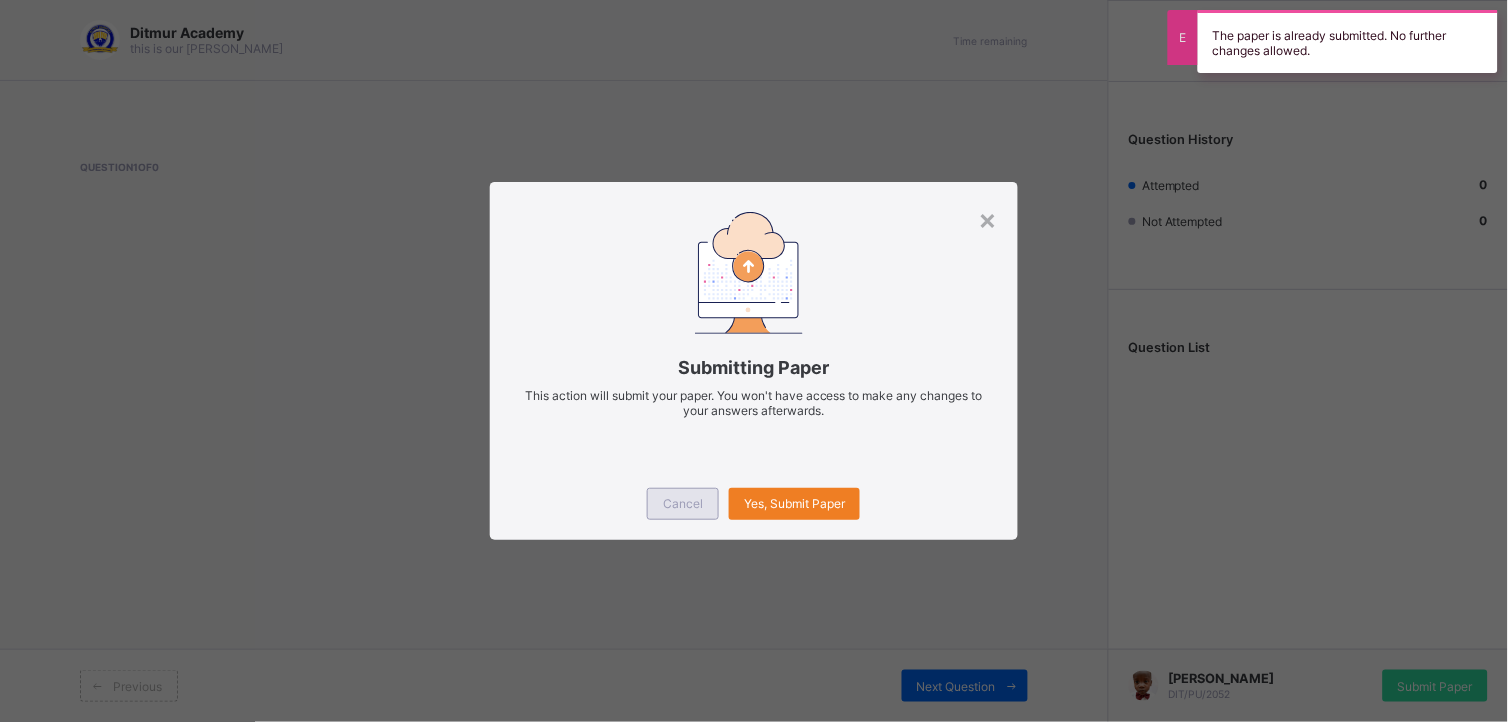 click on "Cancel" at bounding box center (683, 504) 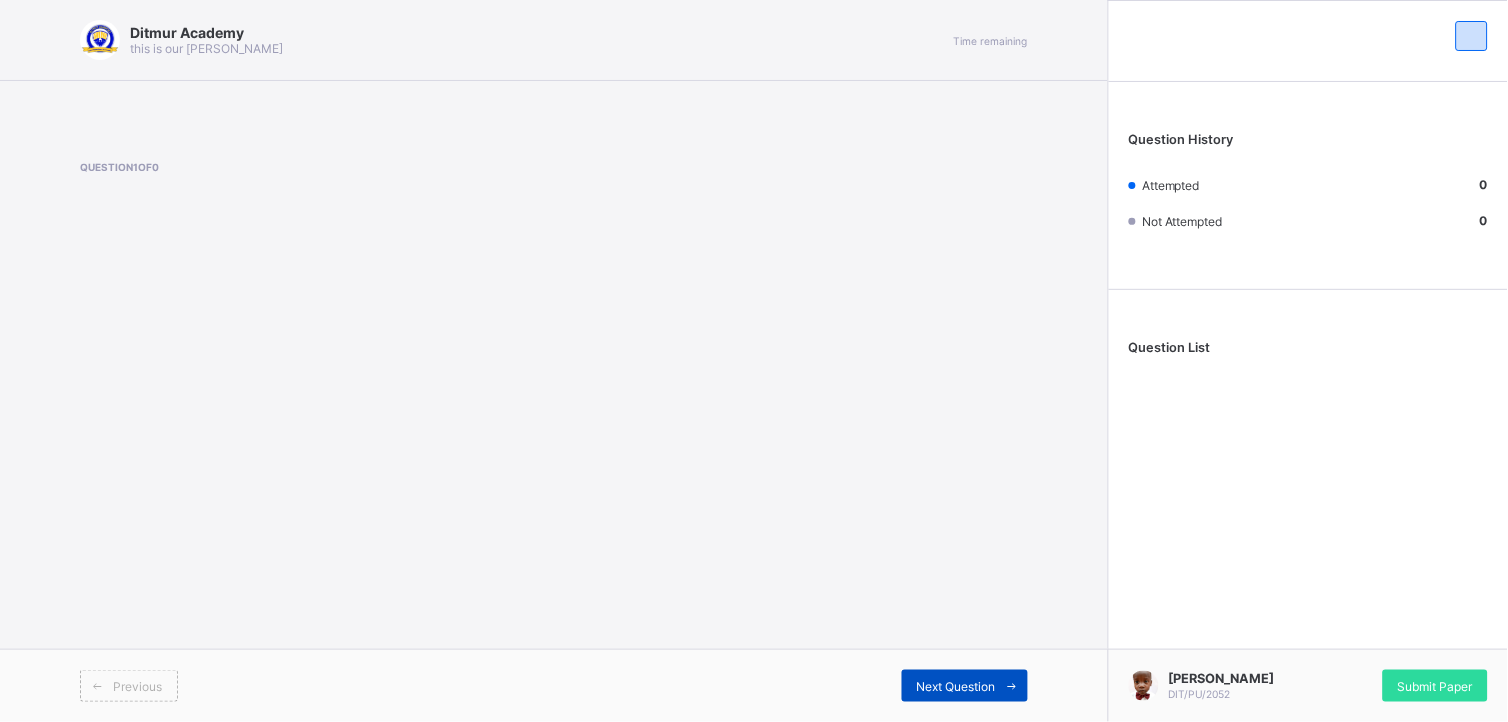 click on "Next Question" at bounding box center (965, 686) 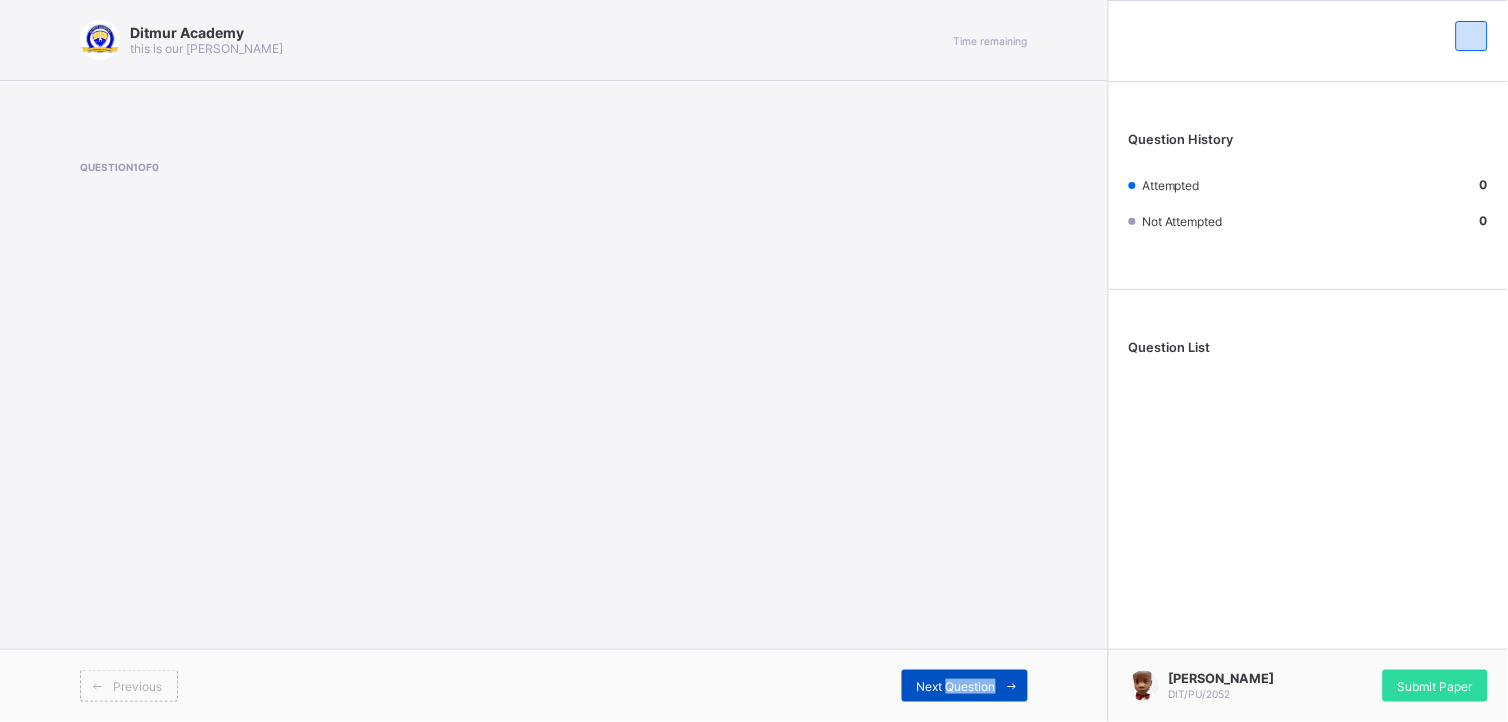 click on "Next Question" at bounding box center (956, 686) 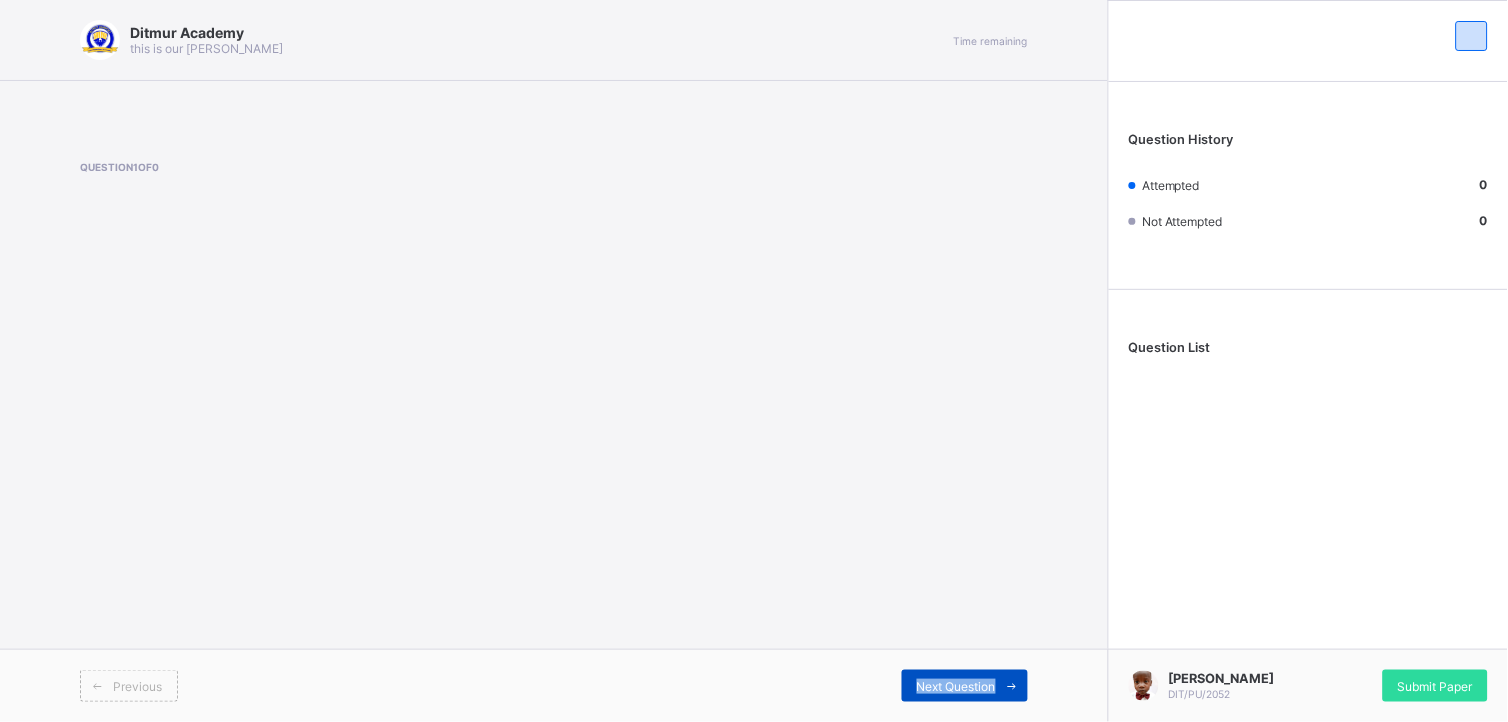 click on "Next Question" at bounding box center (956, 686) 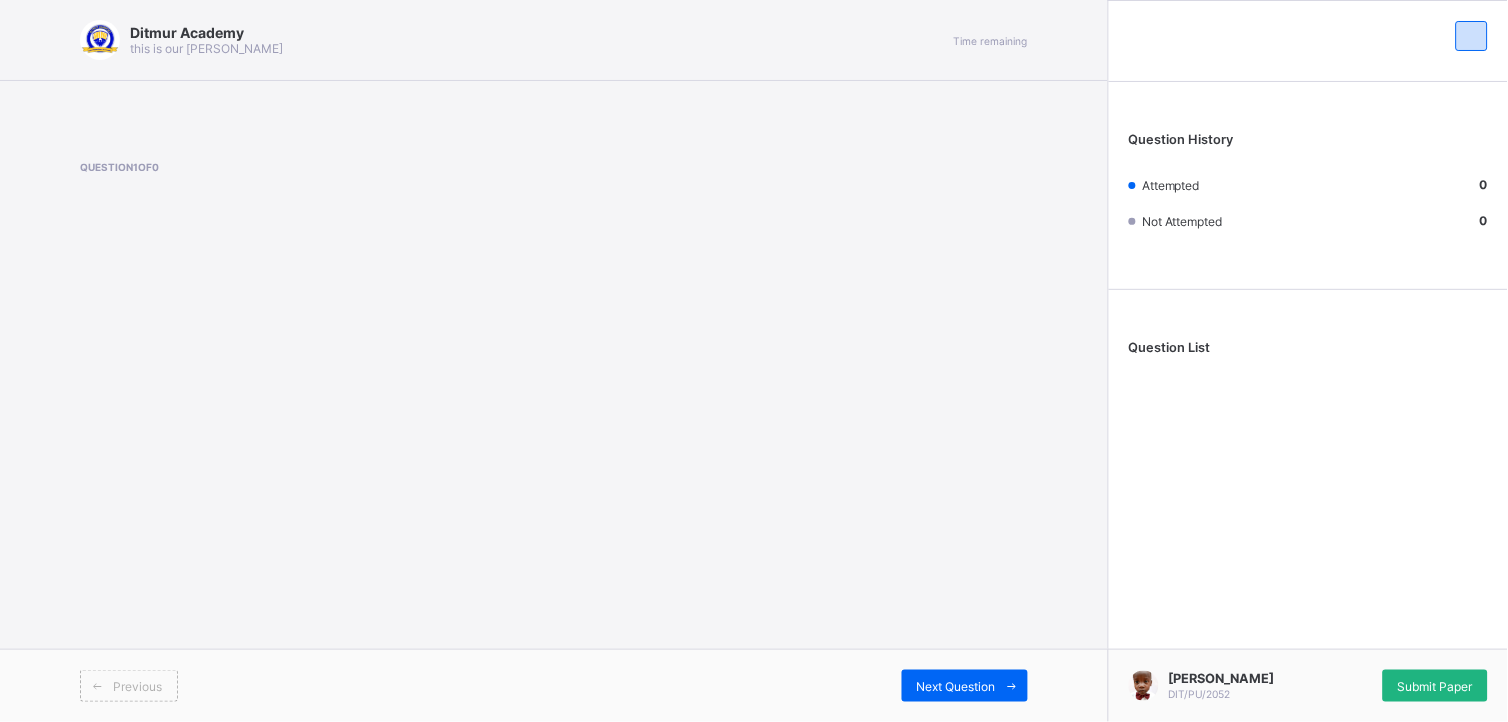 click on "Submit Paper" at bounding box center [1435, 686] 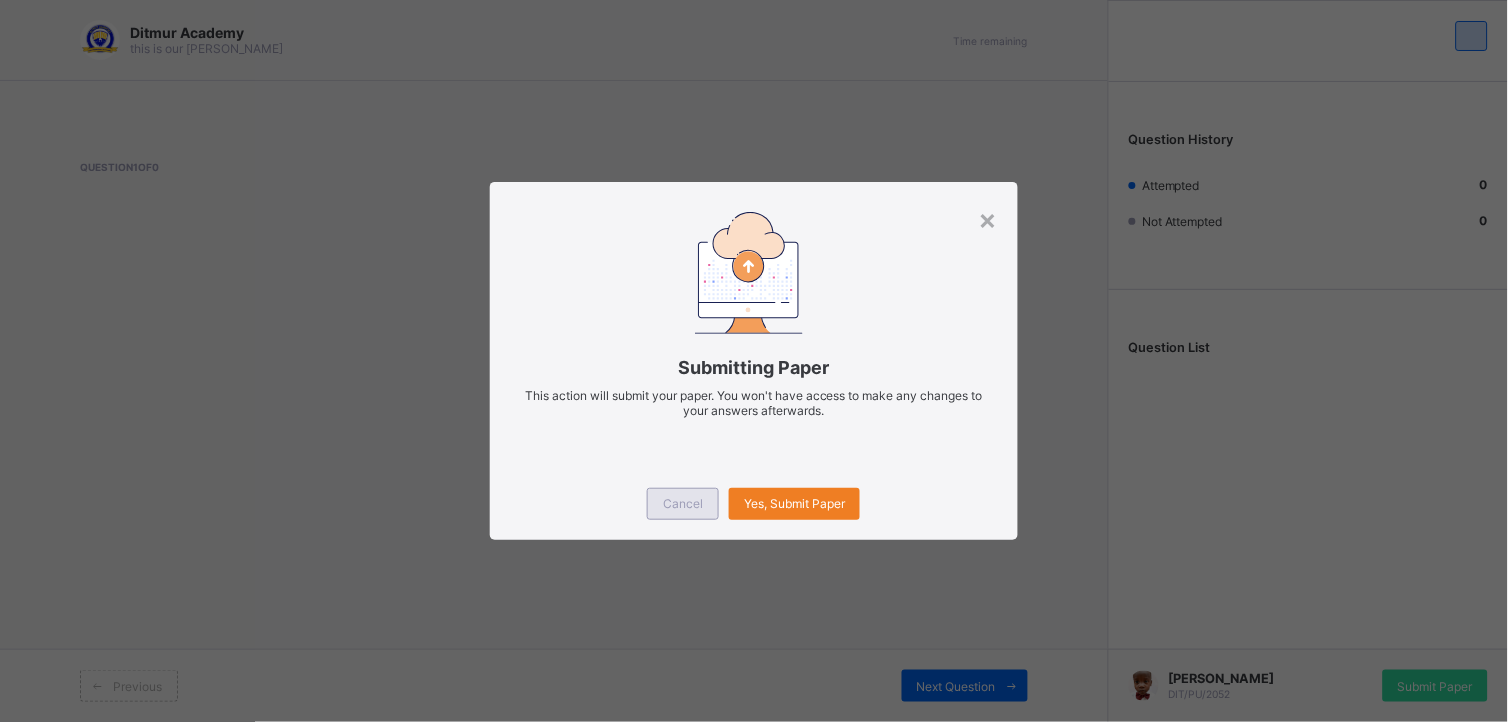 click on "Cancel" at bounding box center (683, 503) 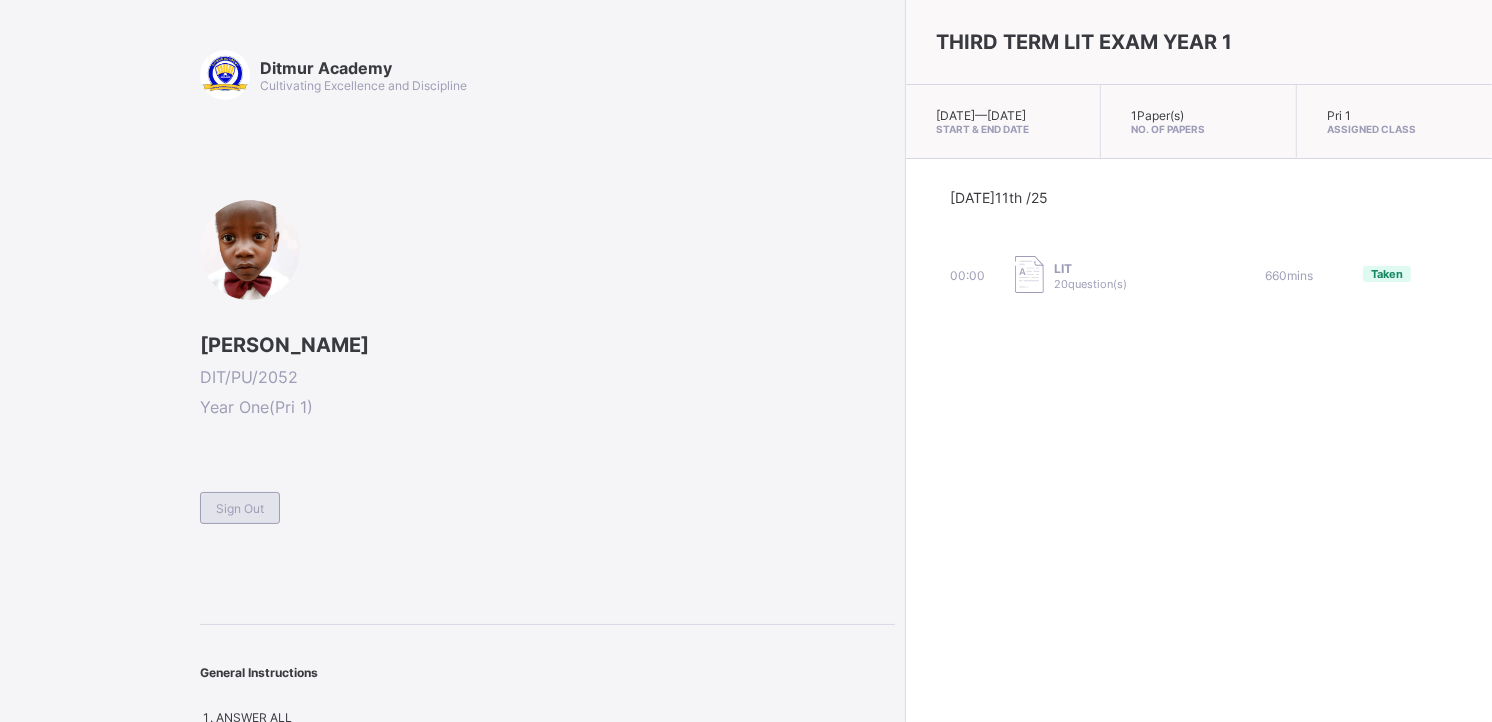 click on "Sign Out" at bounding box center [240, 508] 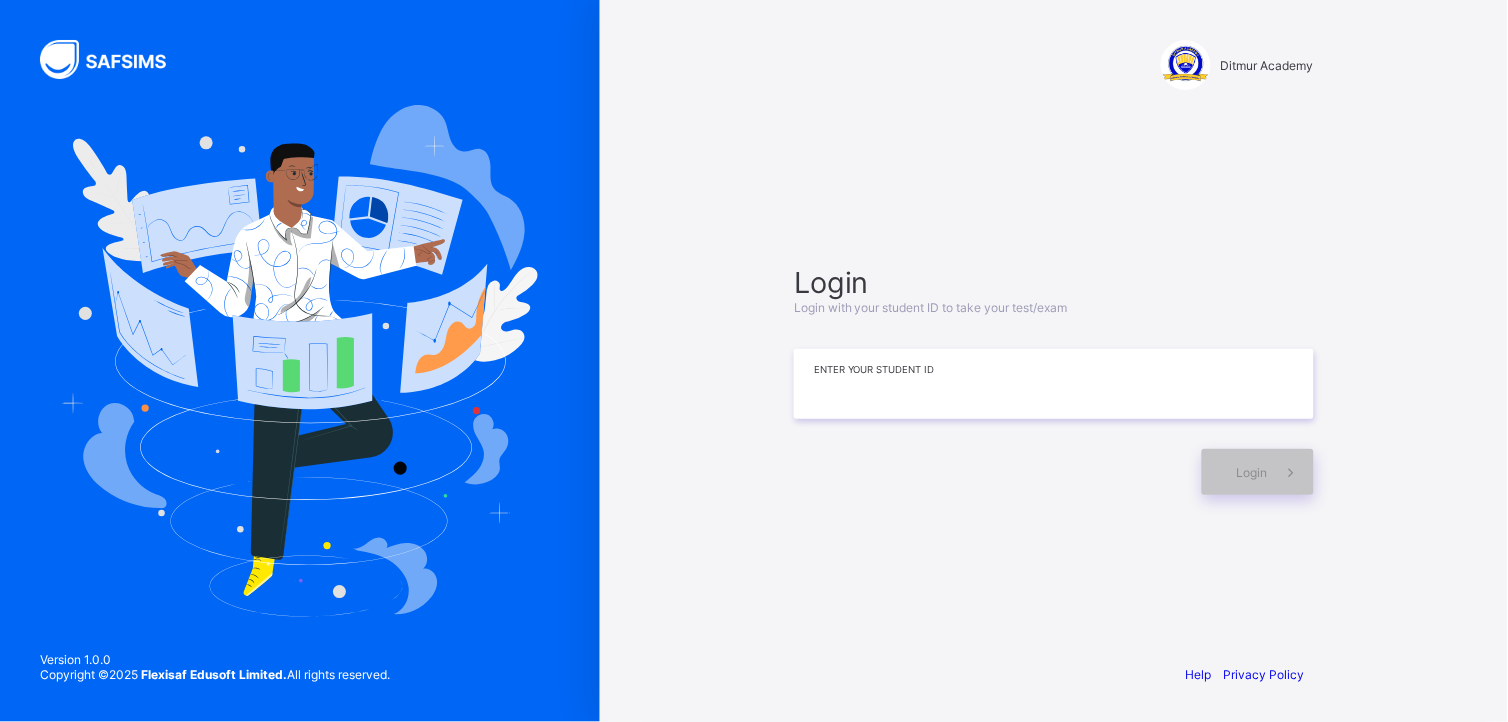 click at bounding box center (1054, 384) 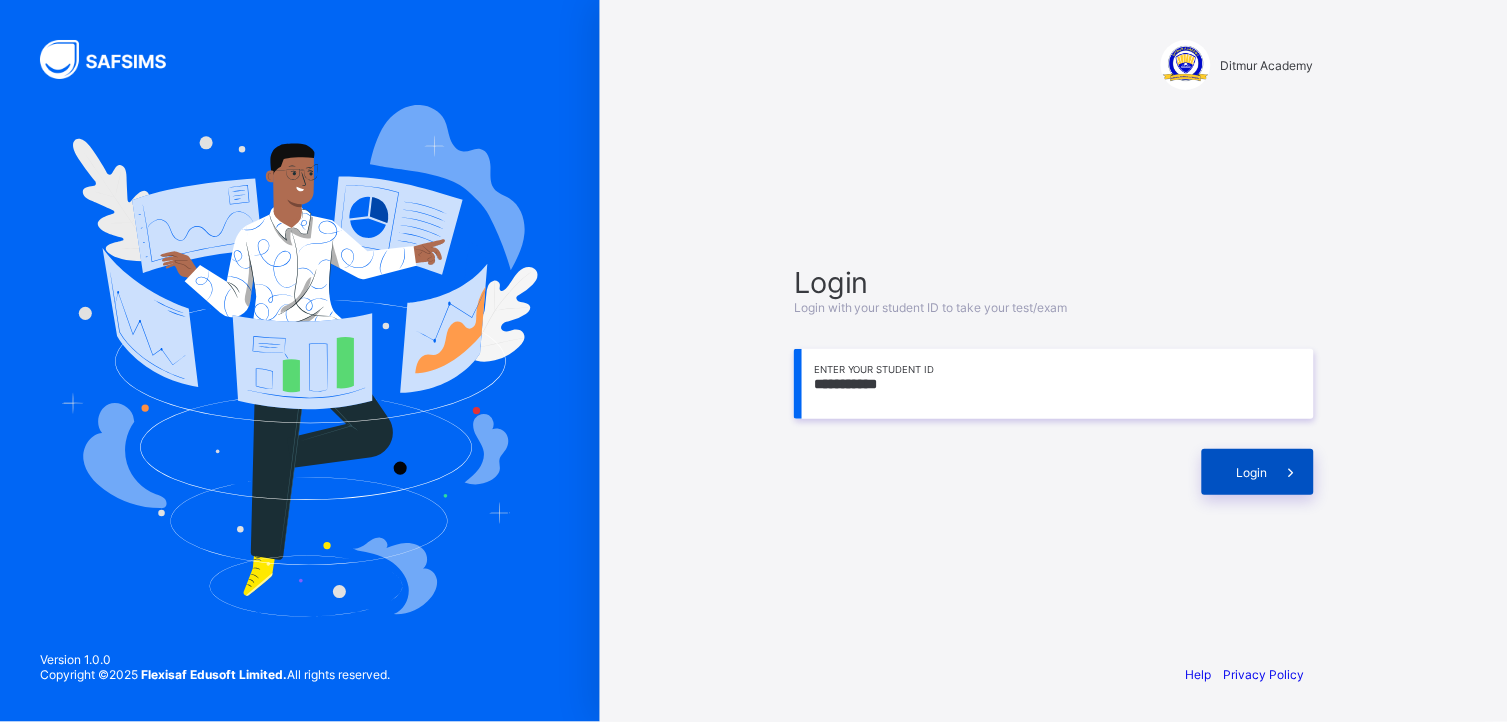 type on "**********" 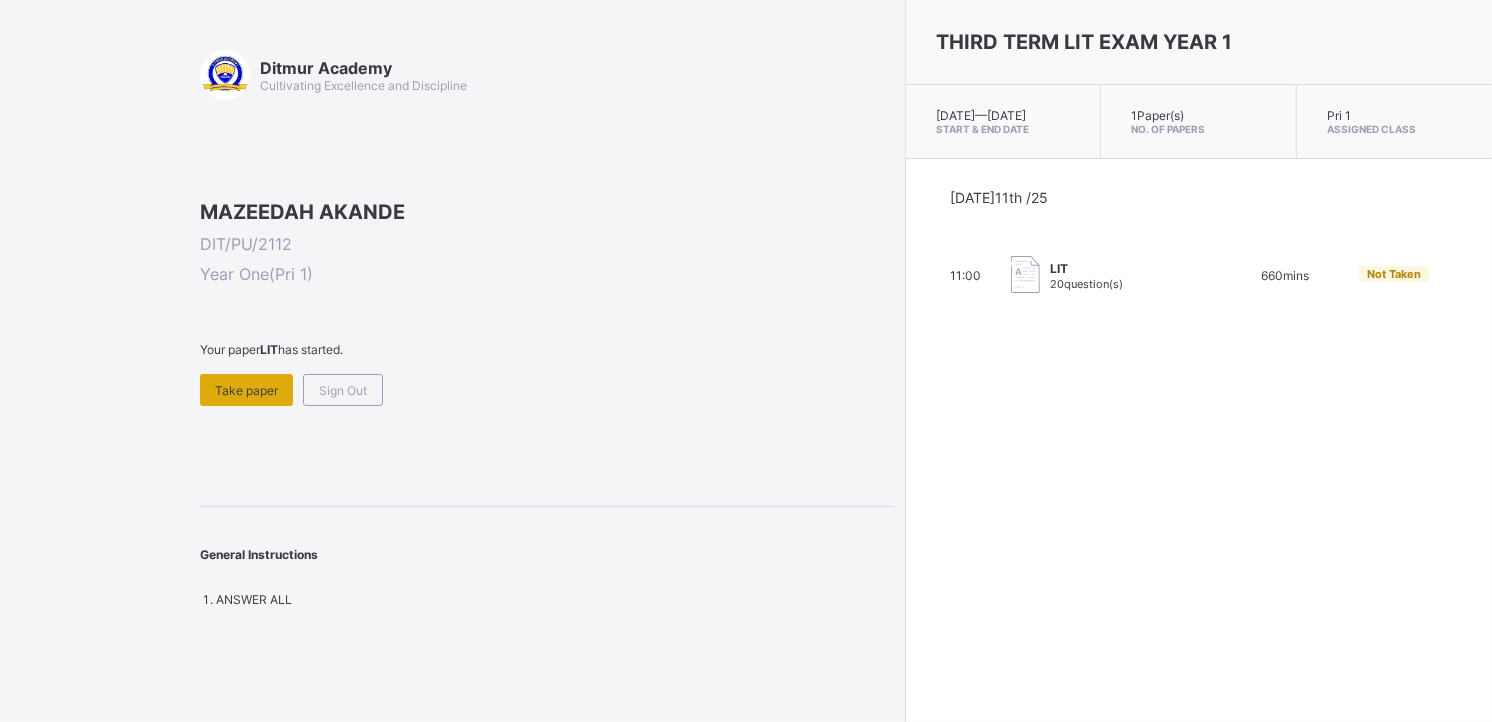 click on "Take paper" at bounding box center [246, 390] 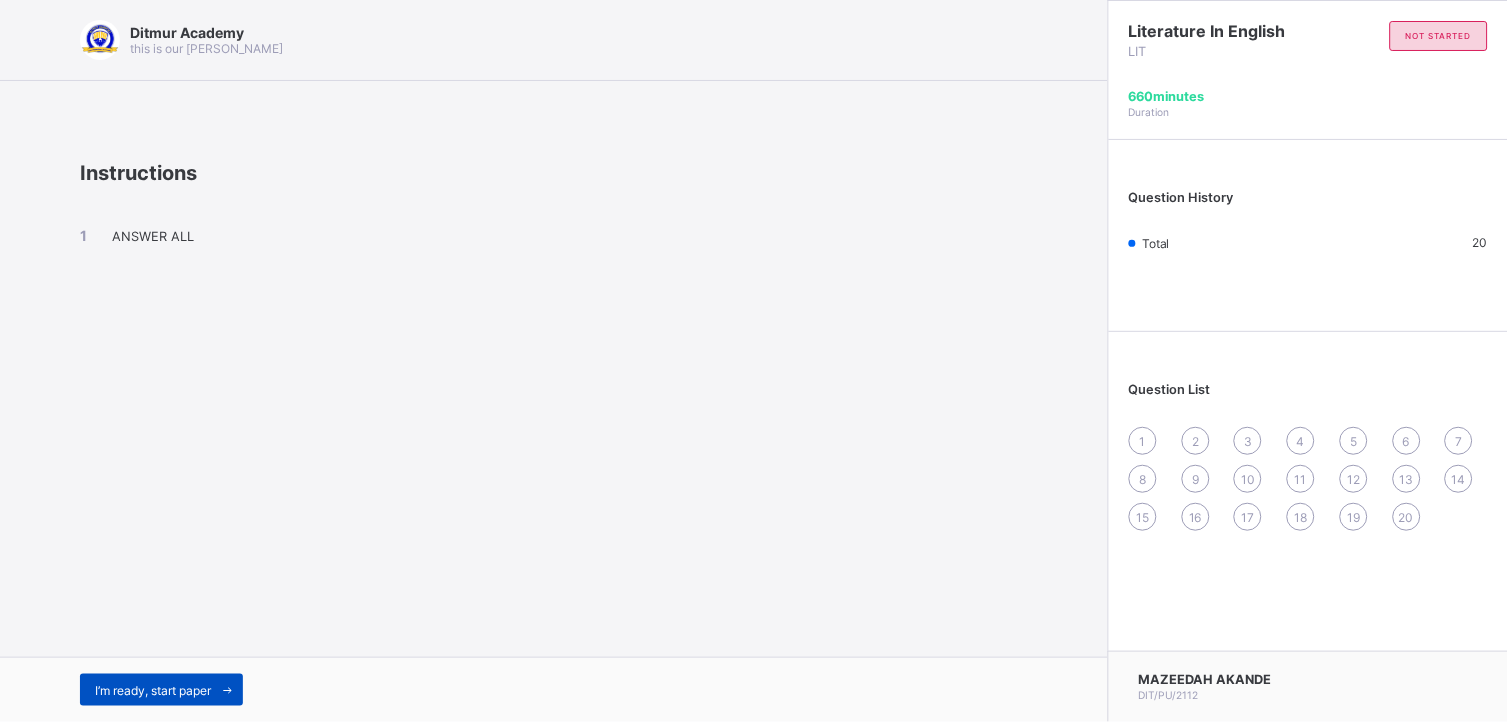 click on "I’m ready, start paper" at bounding box center (153, 690) 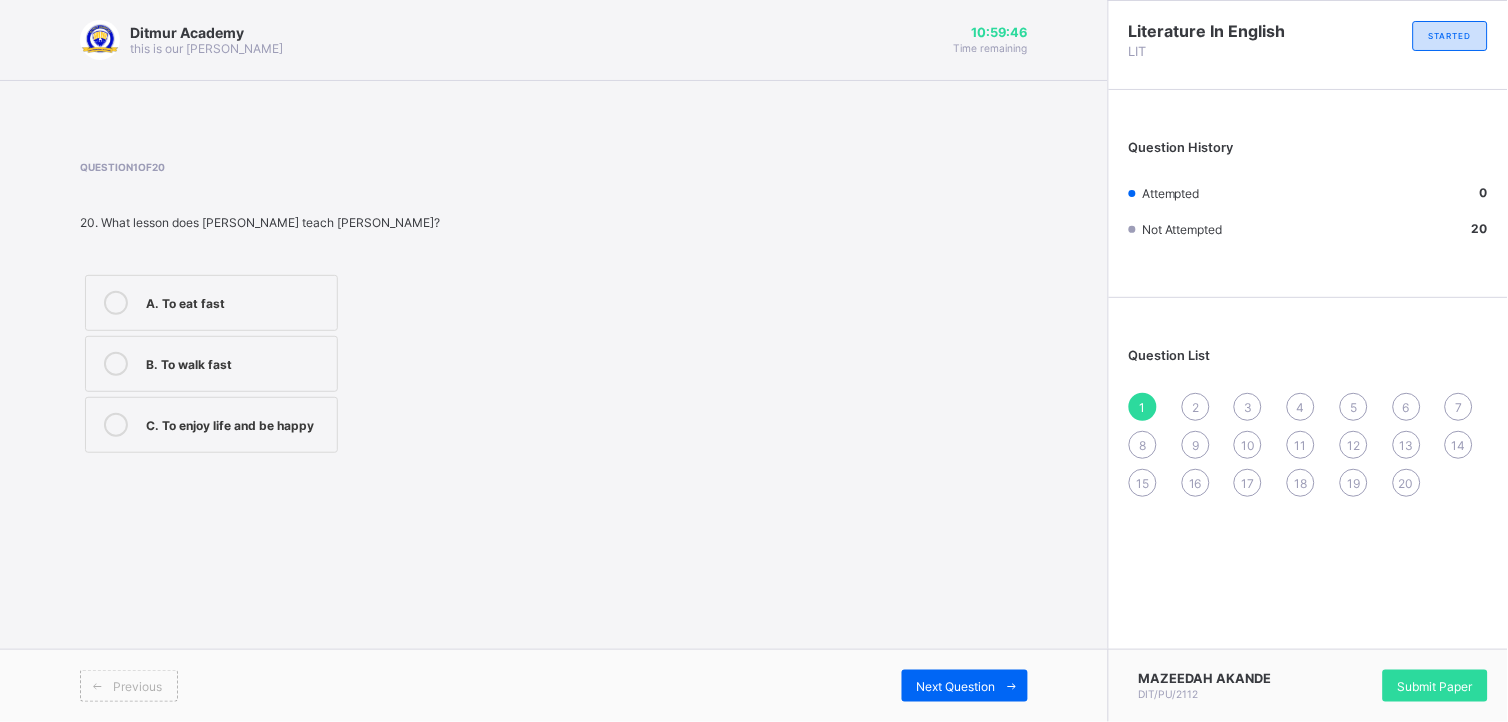 click at bounding box center (116, 425) 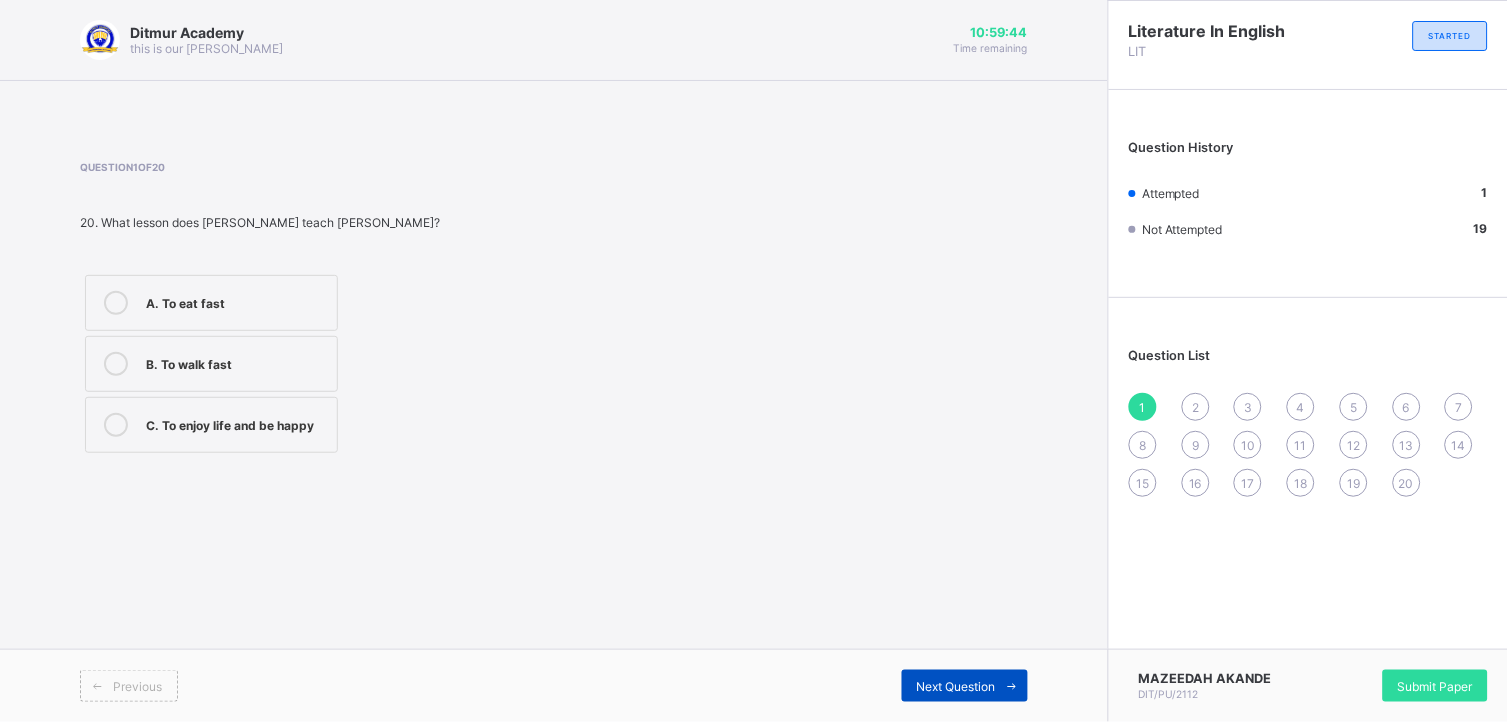 click on "Next Question" at bounding box center [956, 686] 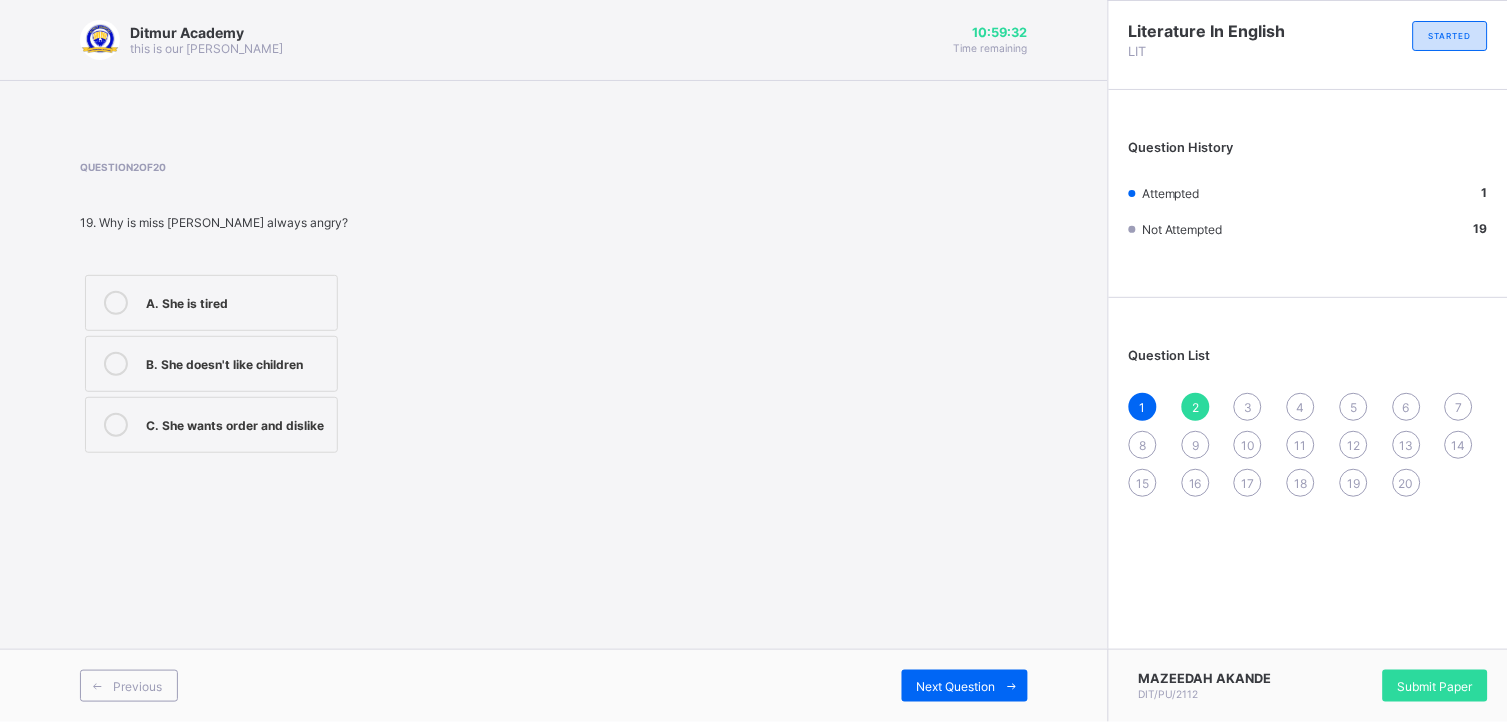 click at bounding box center [116, 425] 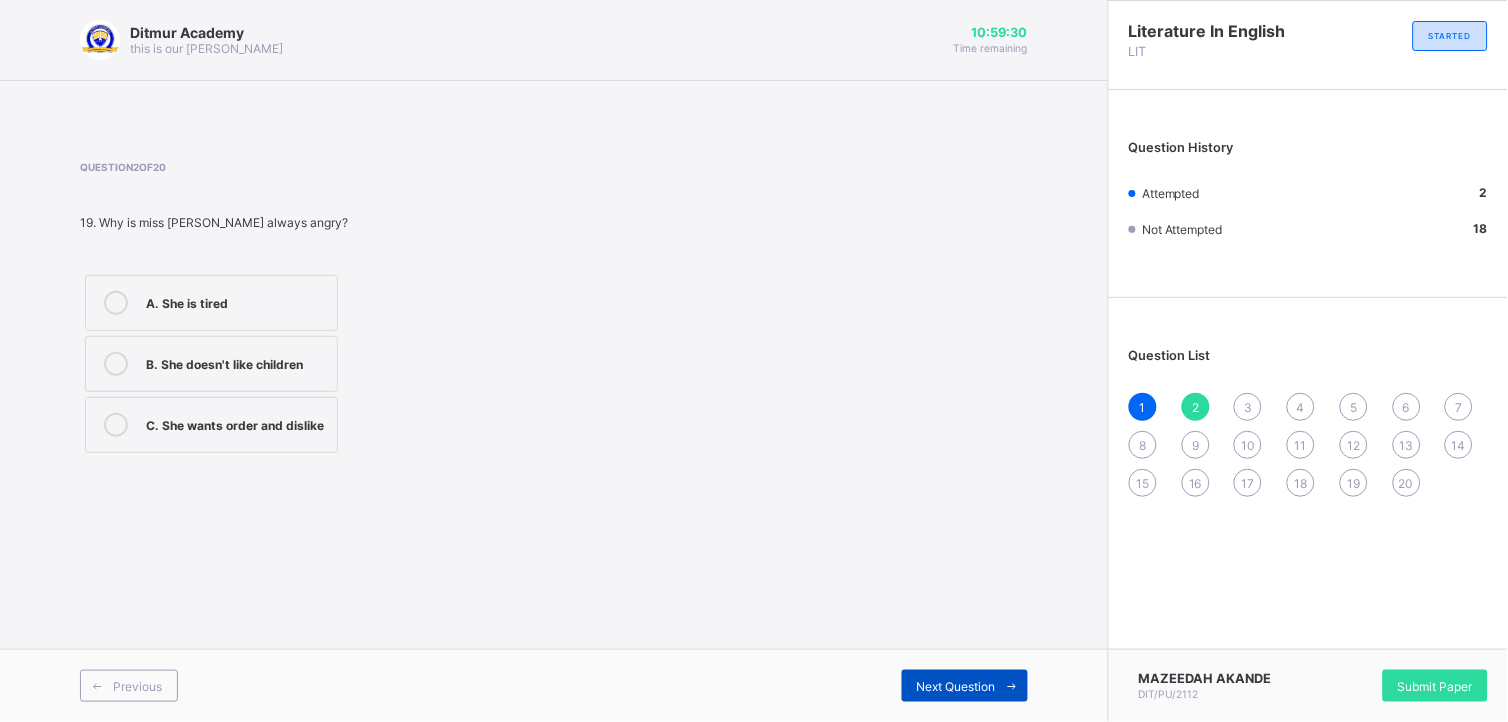 click on "Next Question" at bounding box center (965, 686) 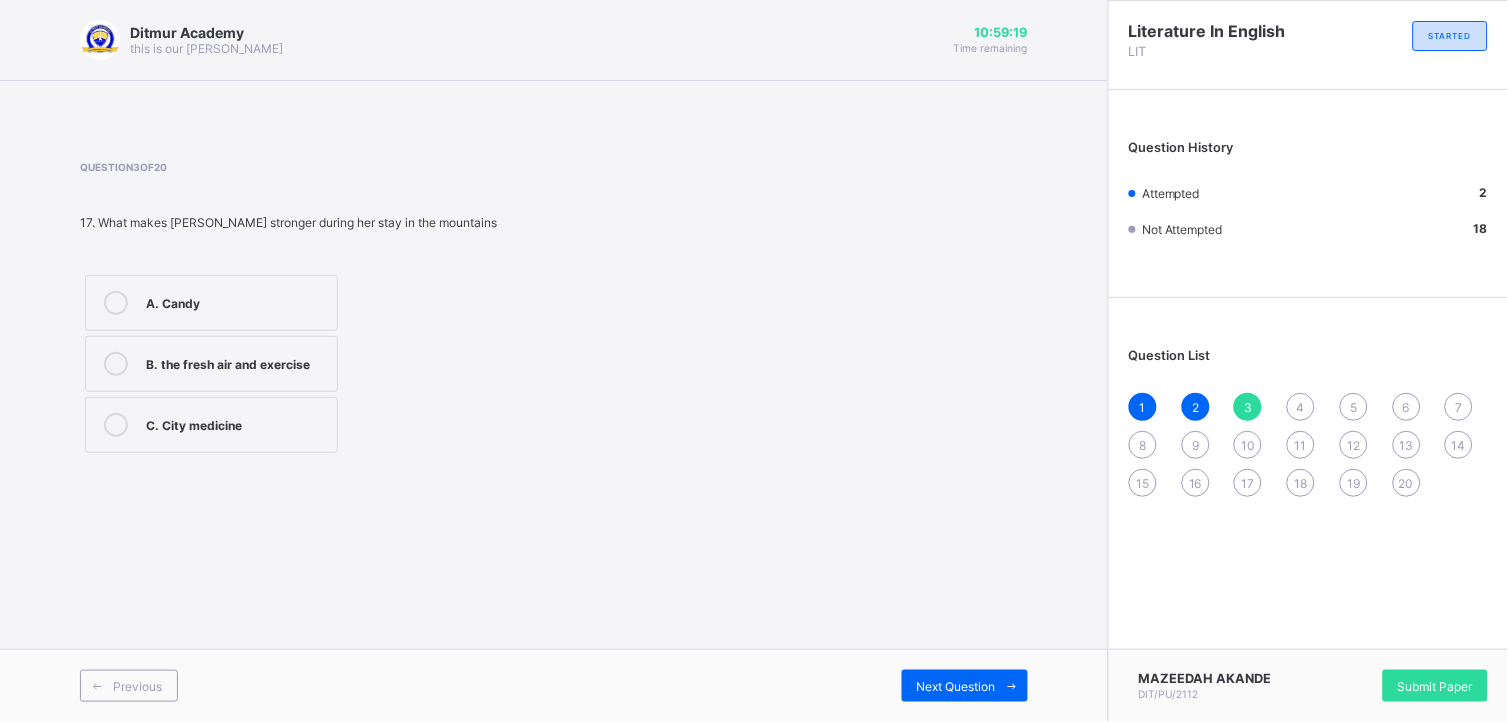 click at bounding box center (116, 364) 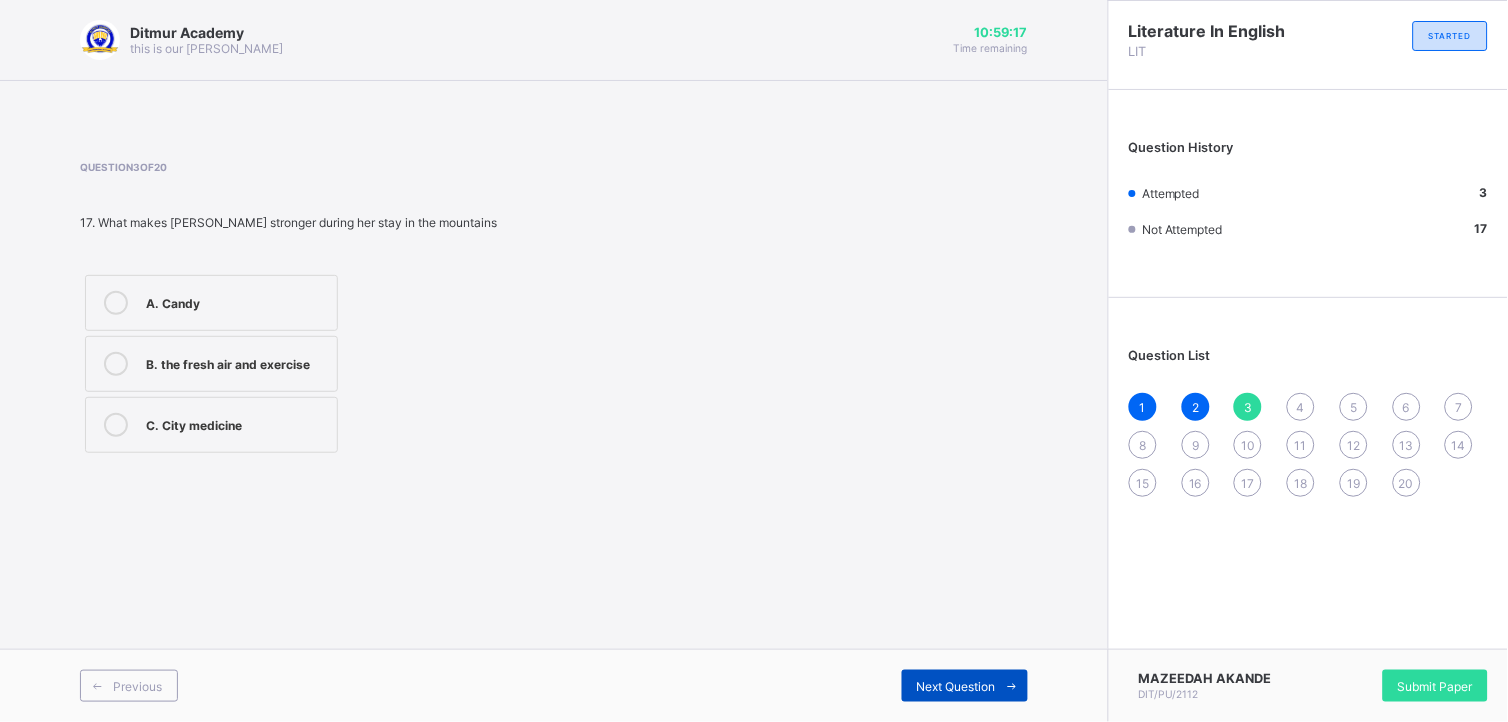 click on "Next Question" at bounding box center [956, 686] 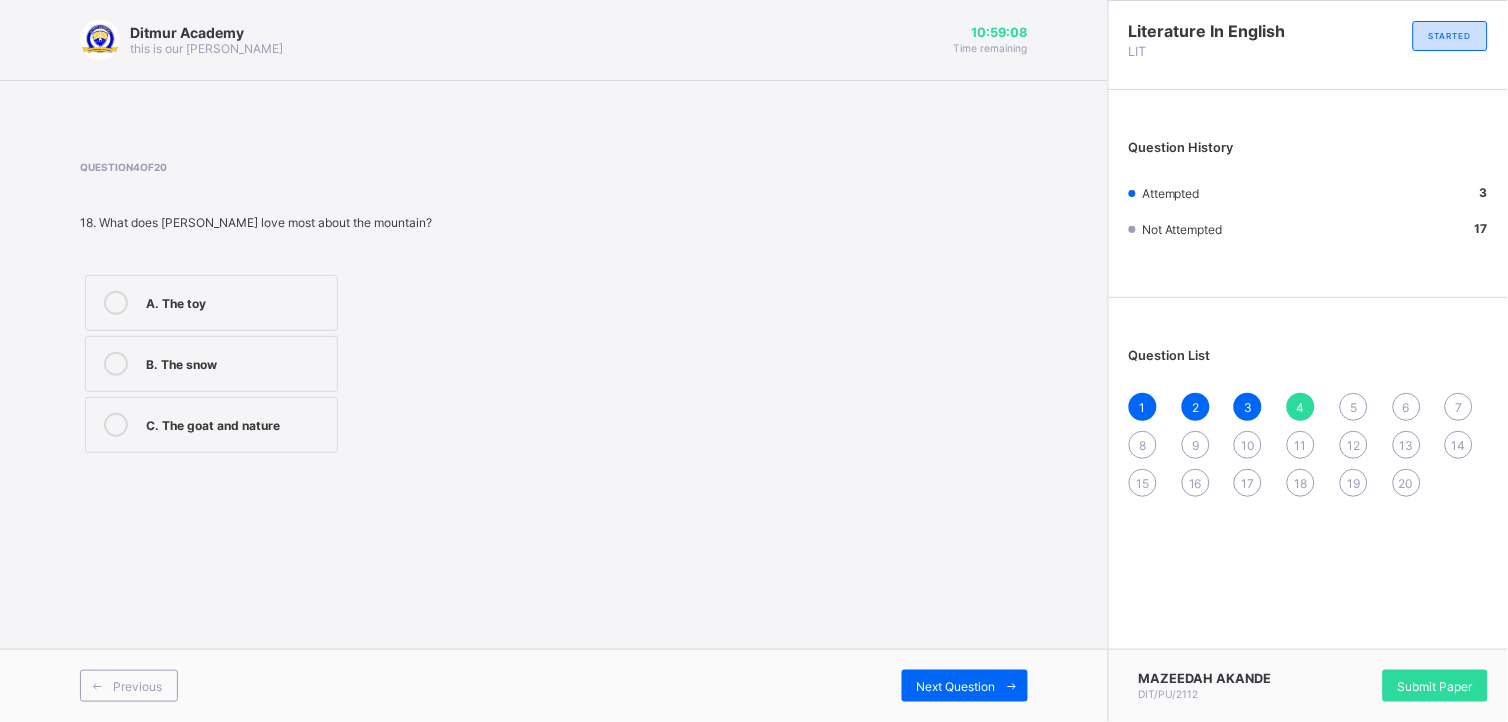 click at bounding box center [116, 425] 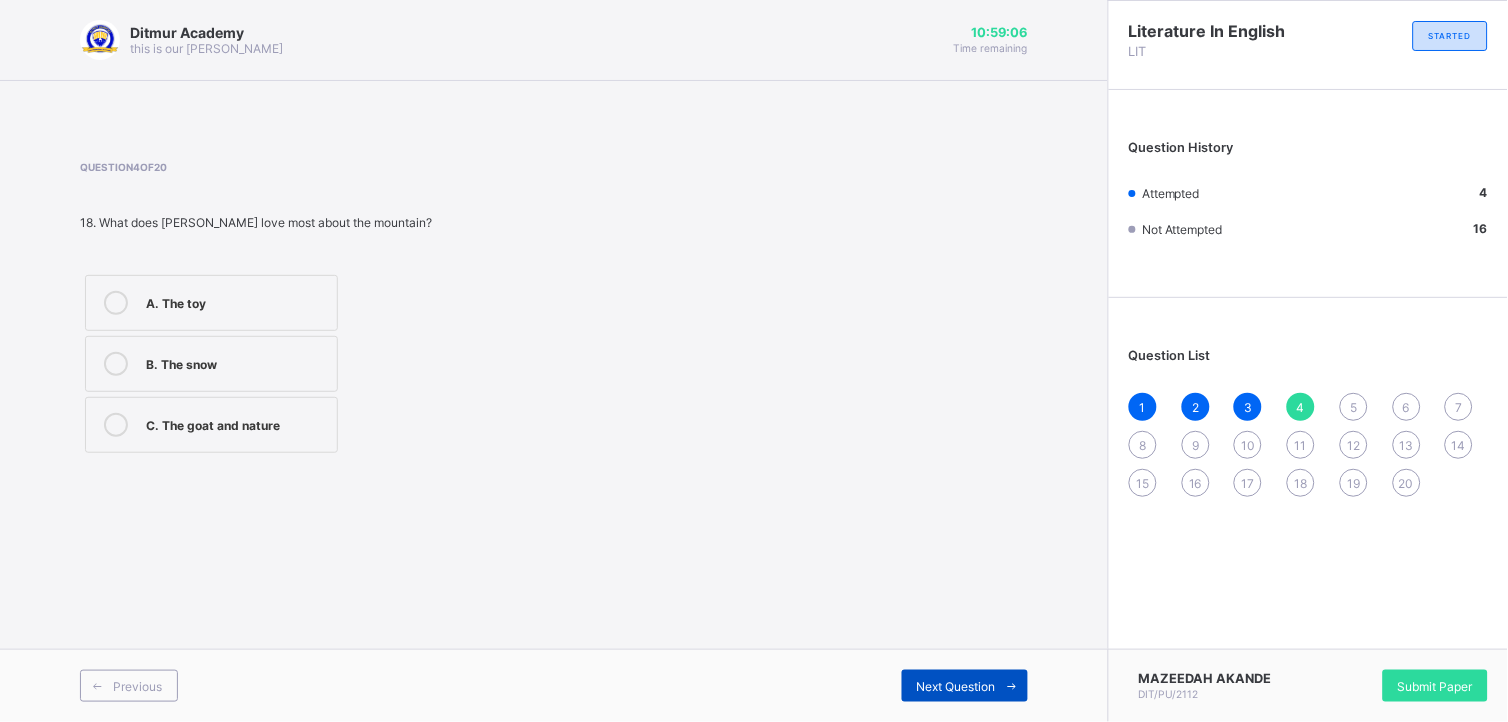click on "Next Question" at bounding box center [956, 686] 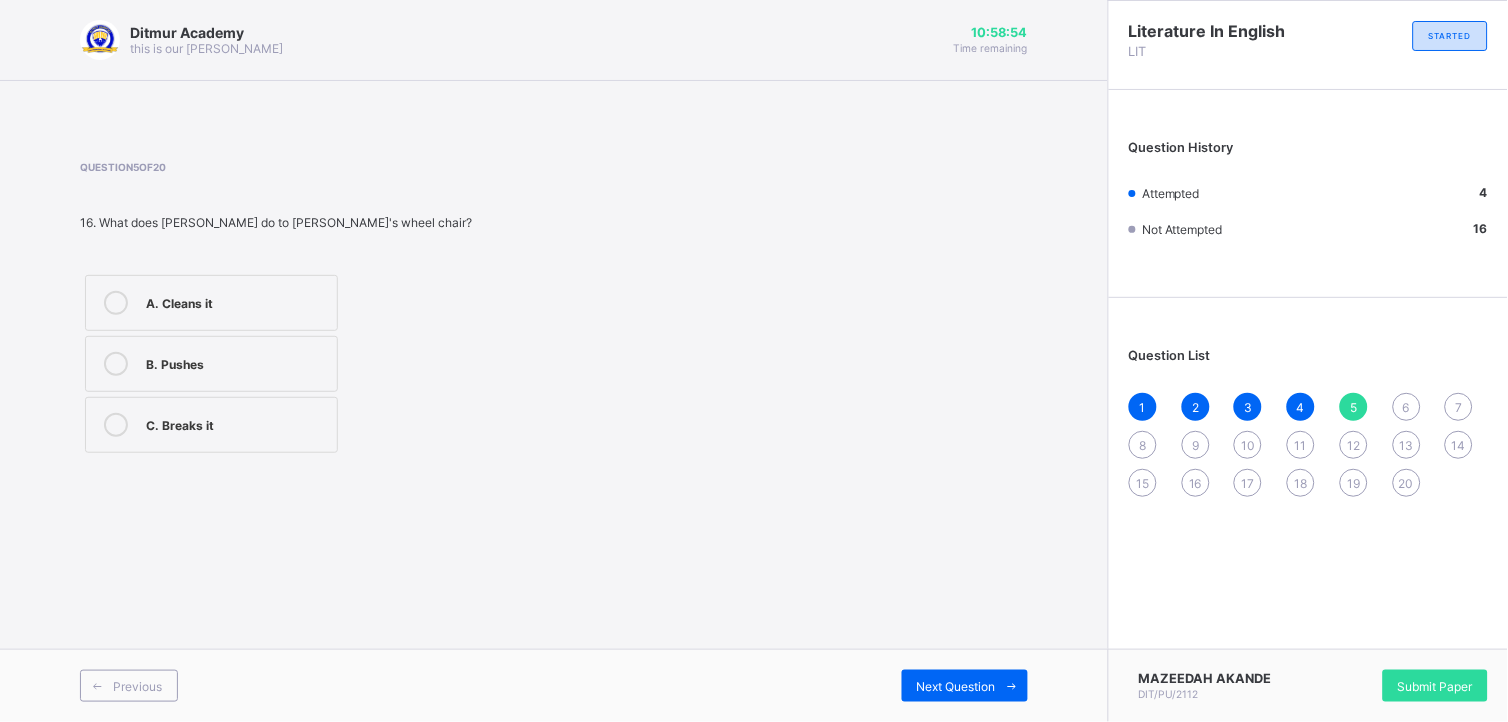 click at bounding box center (116, 303) 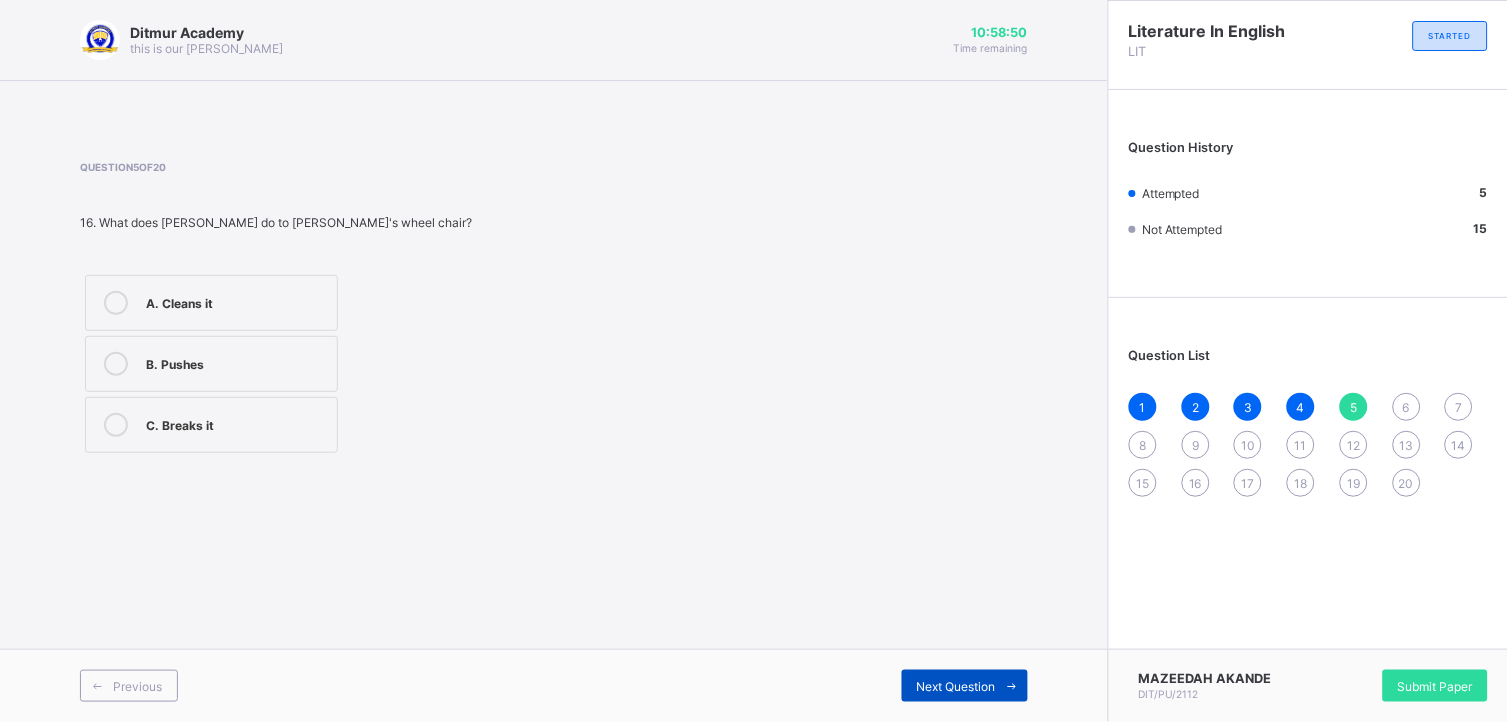click at bounding box center [1012, 686] 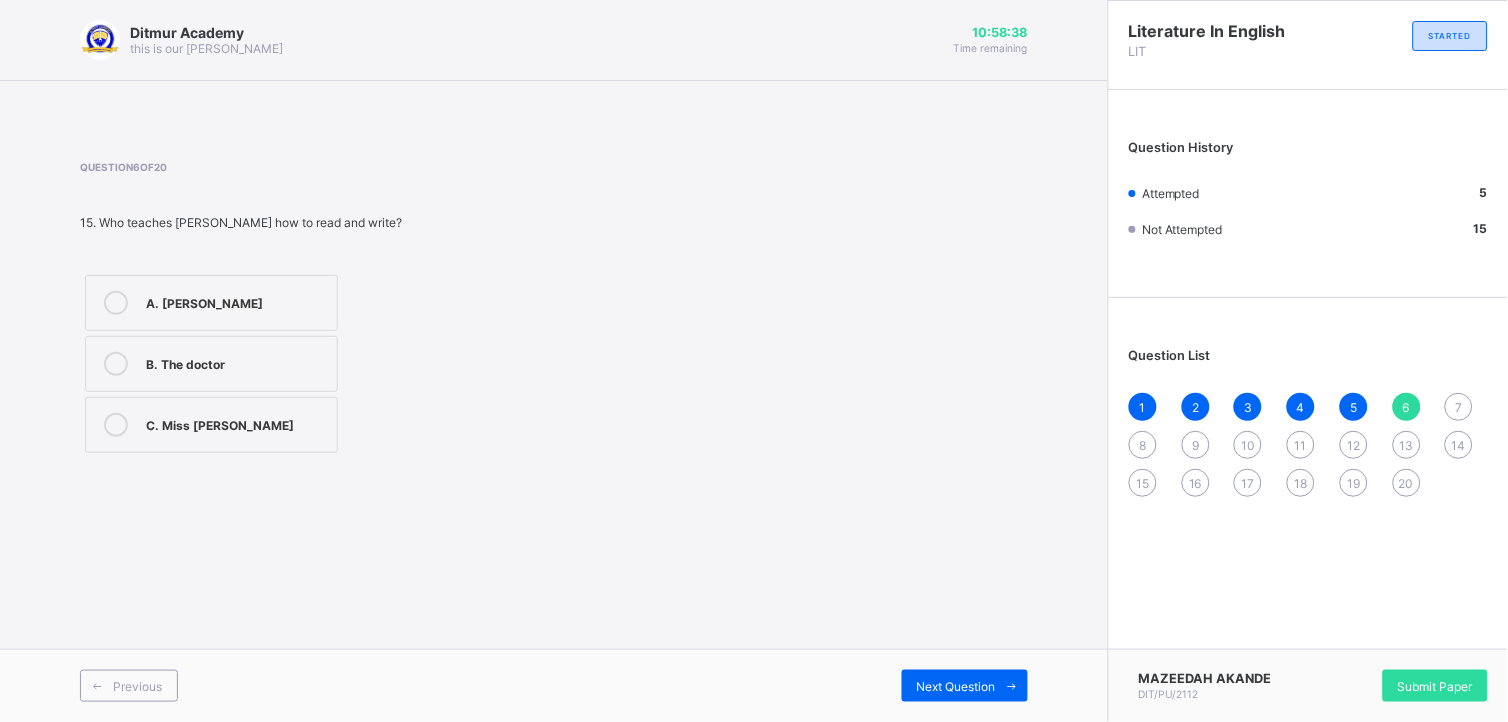 click at bounding box center (116, 425) 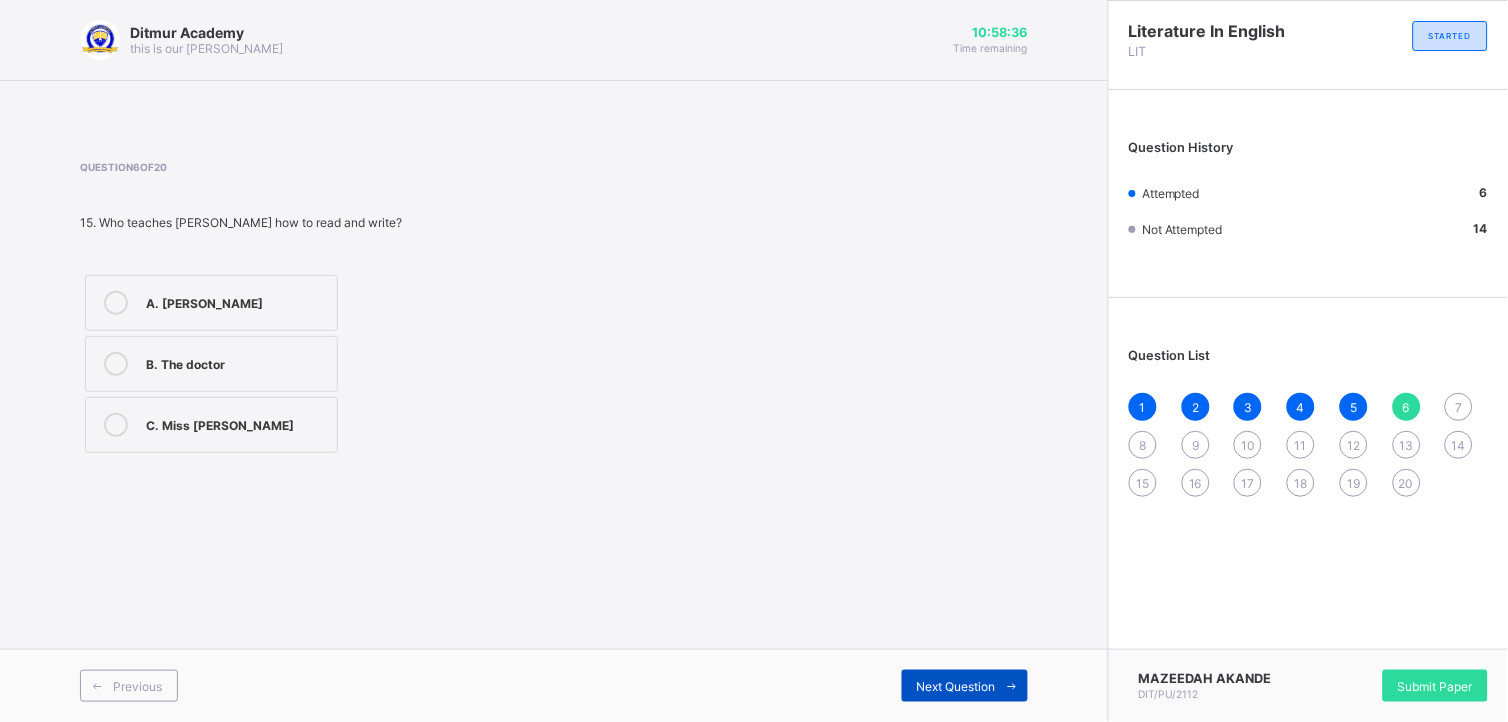 click on "Next Question" at bounding box center [956, 686] 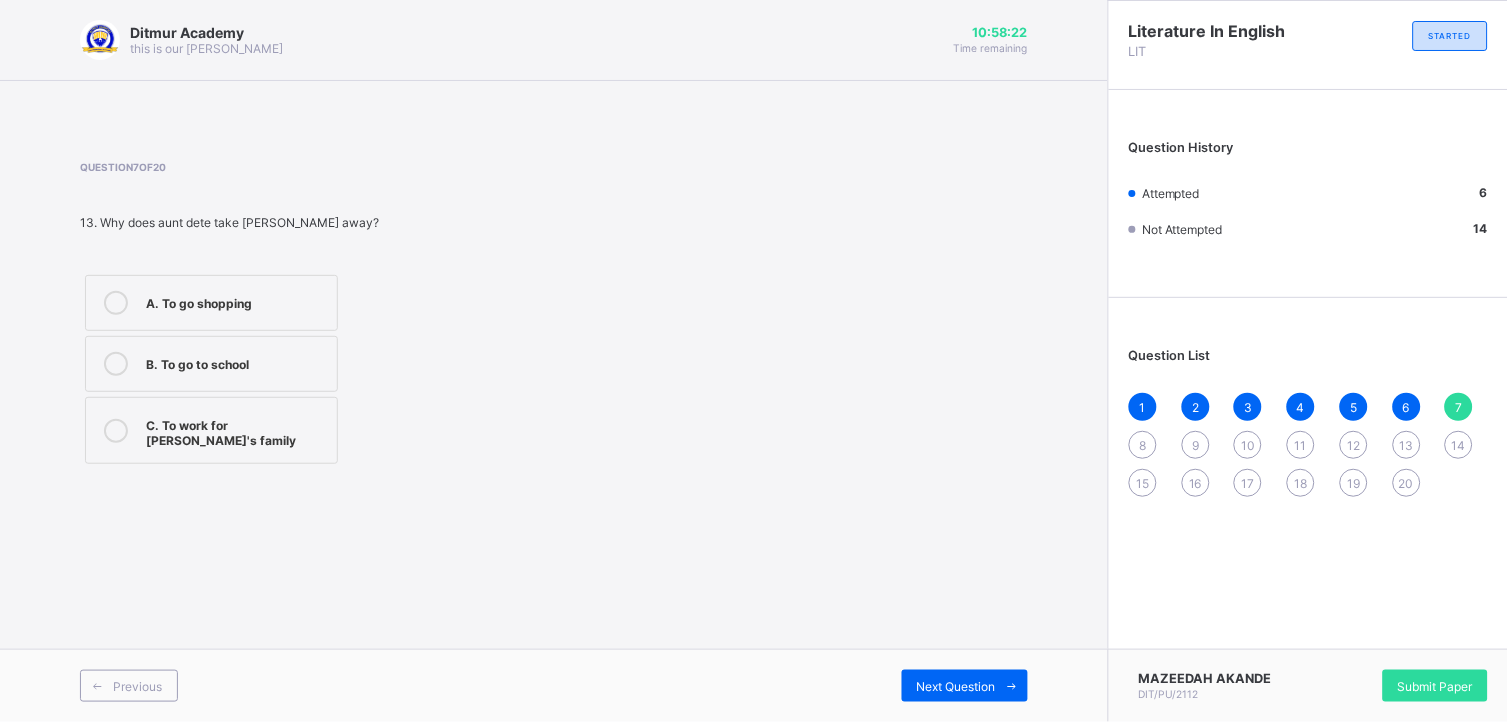 click at bounding box center [116, 431] 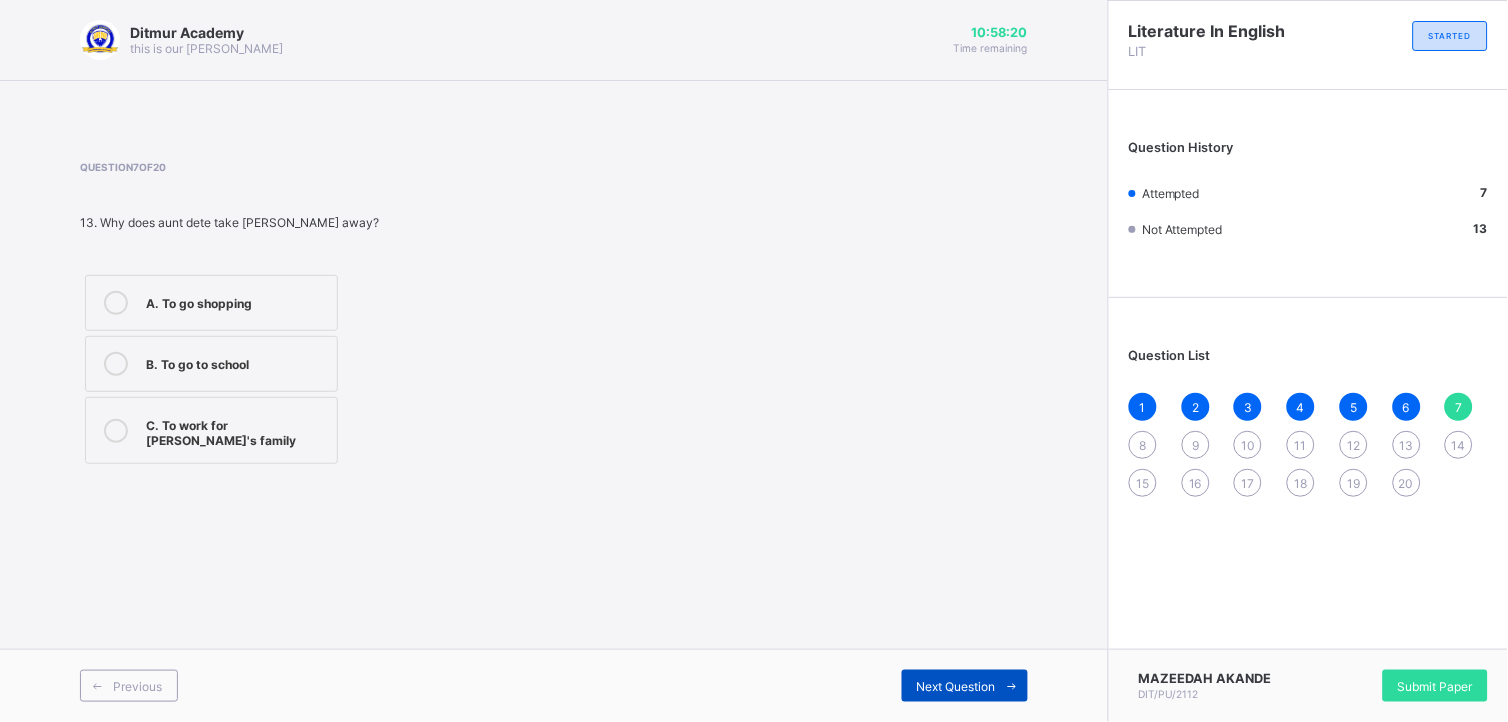 click on "Next Question" at bounding box center [965, 686] 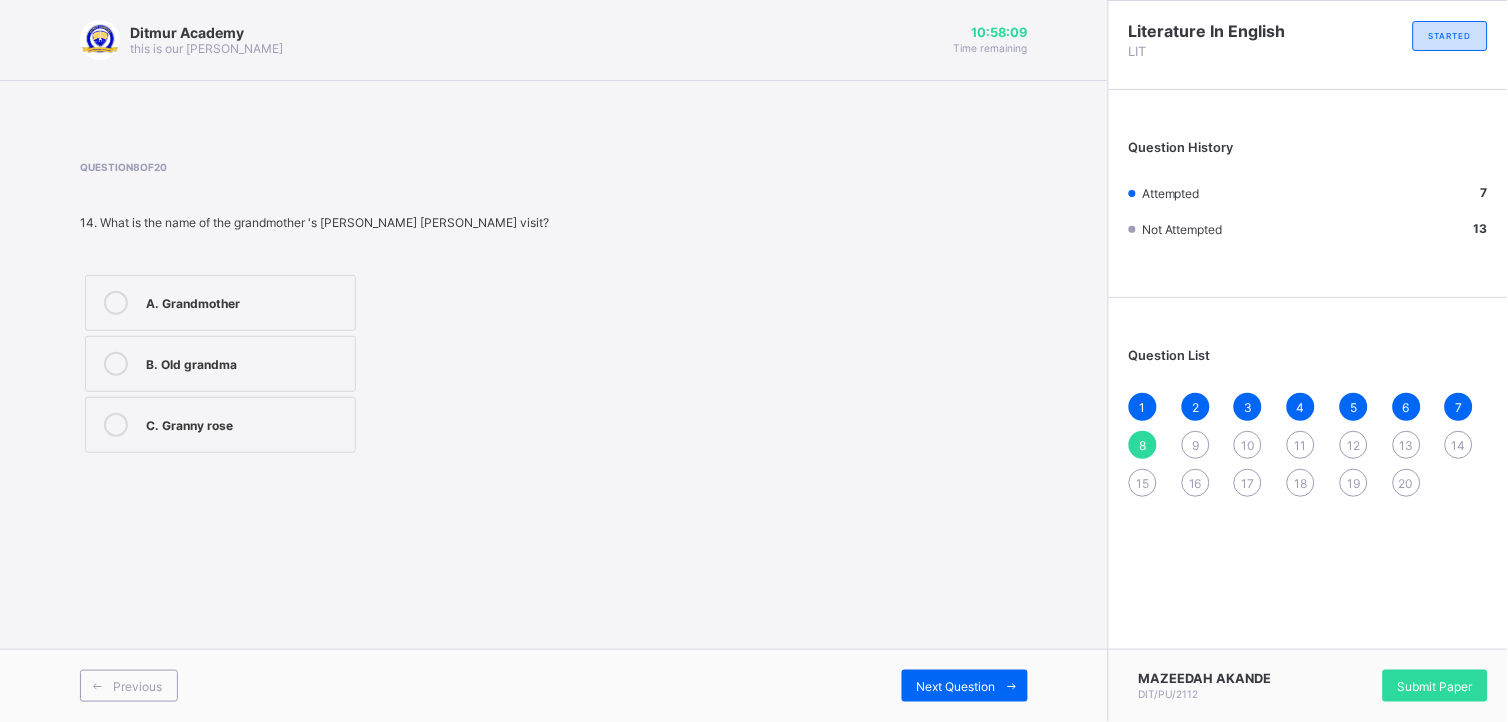 click at bounding box center [116, 364] 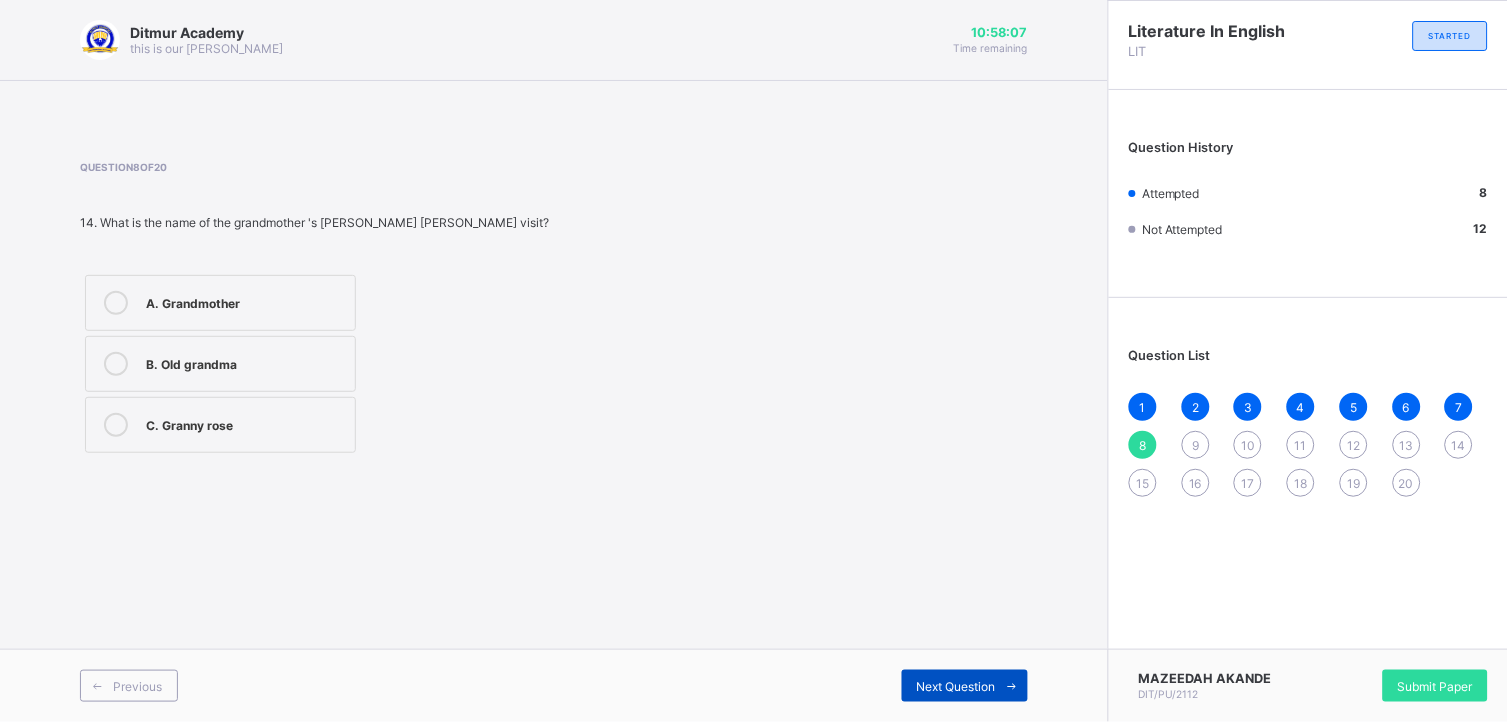 click on "Next Question" at bounding box center [956, 686] 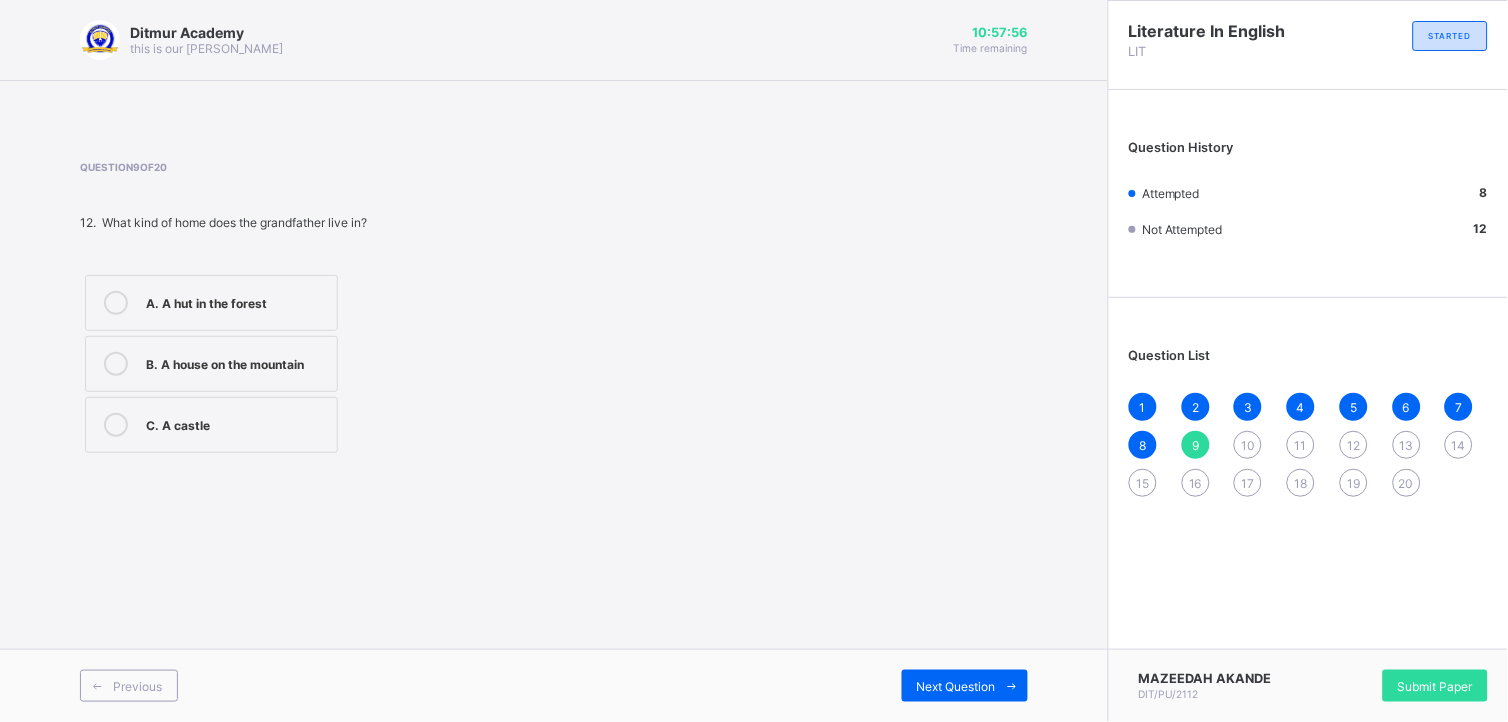 click at bounding box center [116, 364] 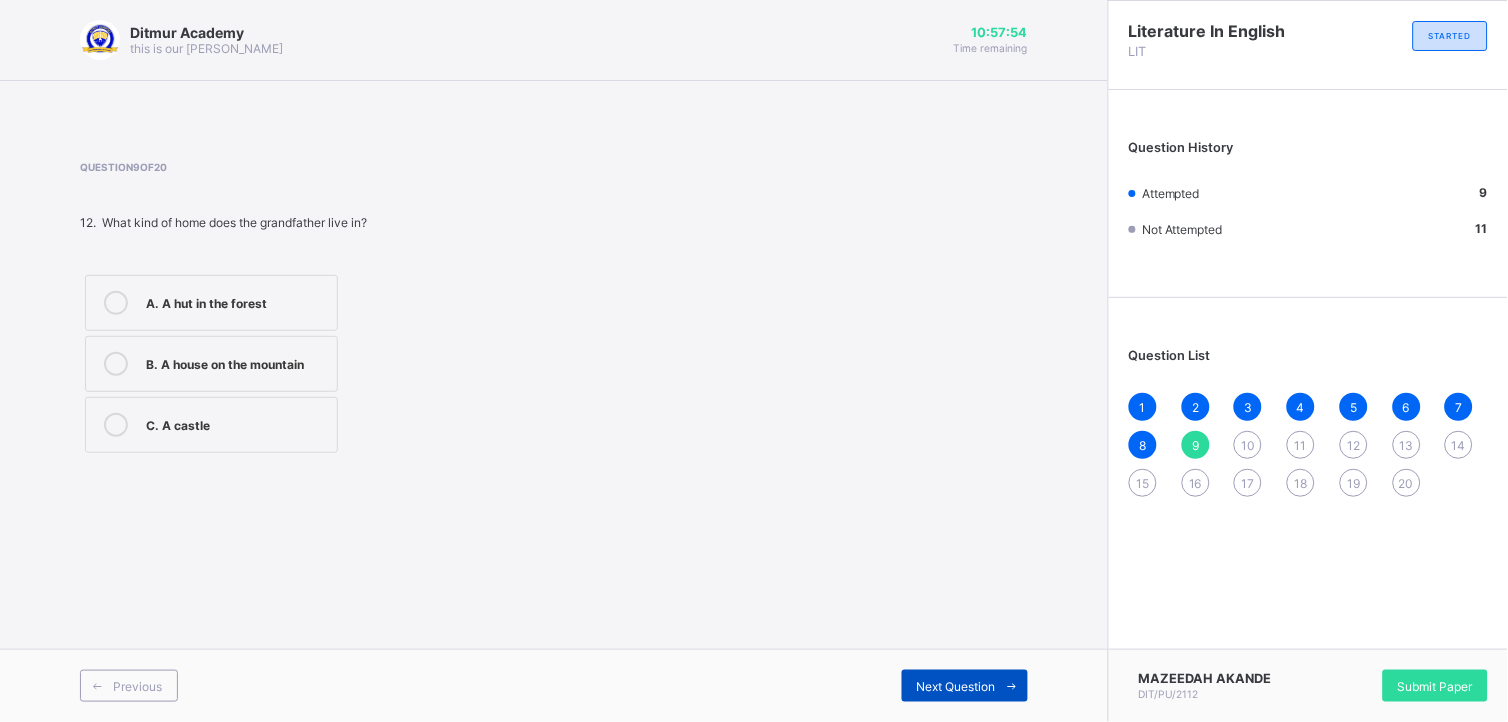 click on "Next Question" at bounding box center (965, 686) 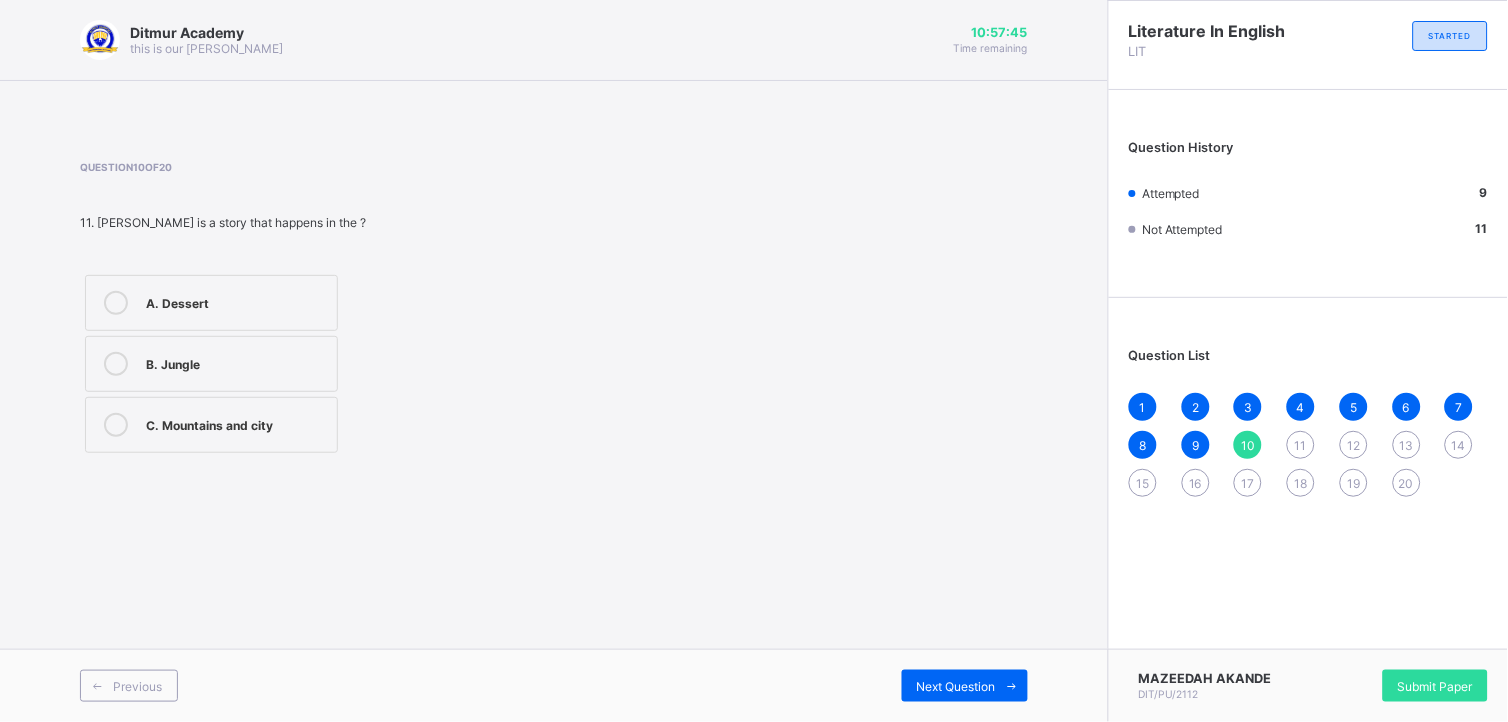 click at bounding box center [116, 425] 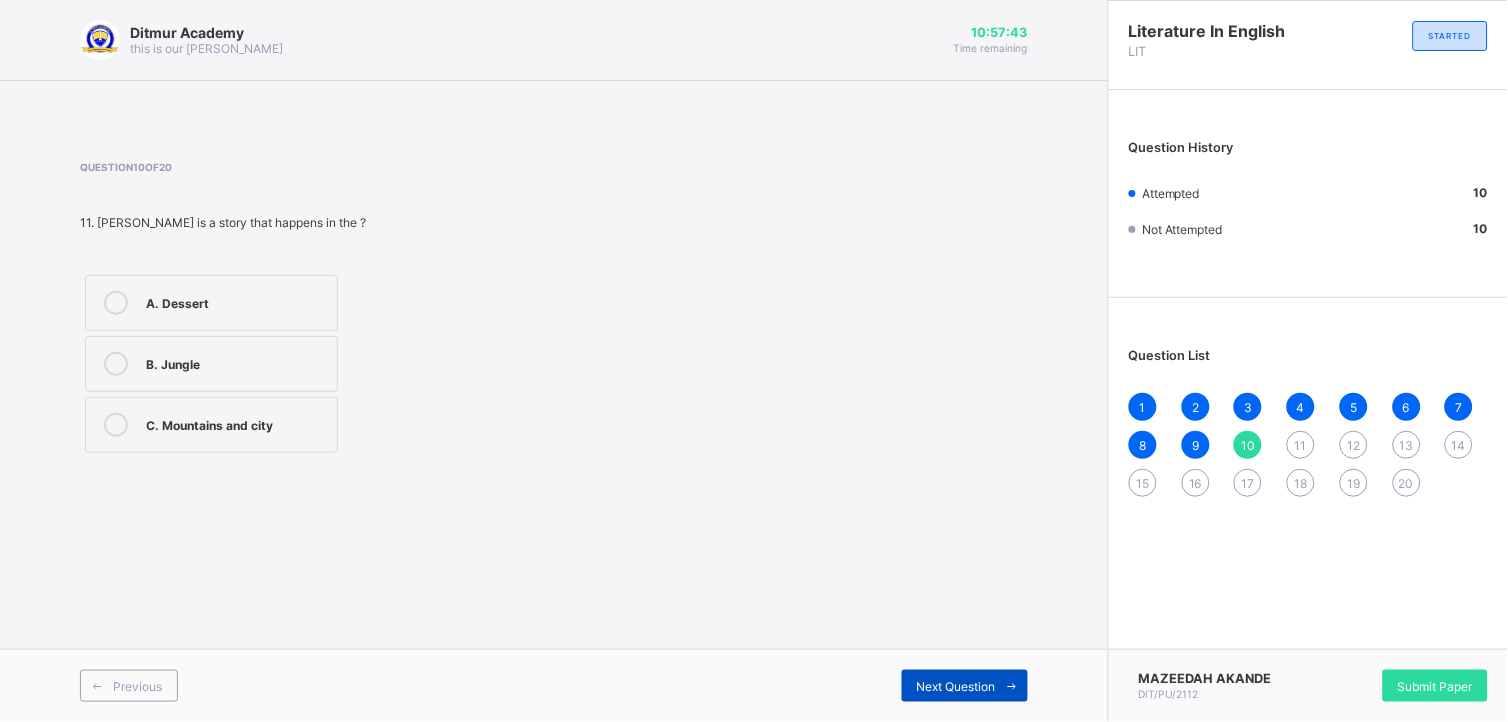 click on "Next Question" at bounding box center [956, 686] 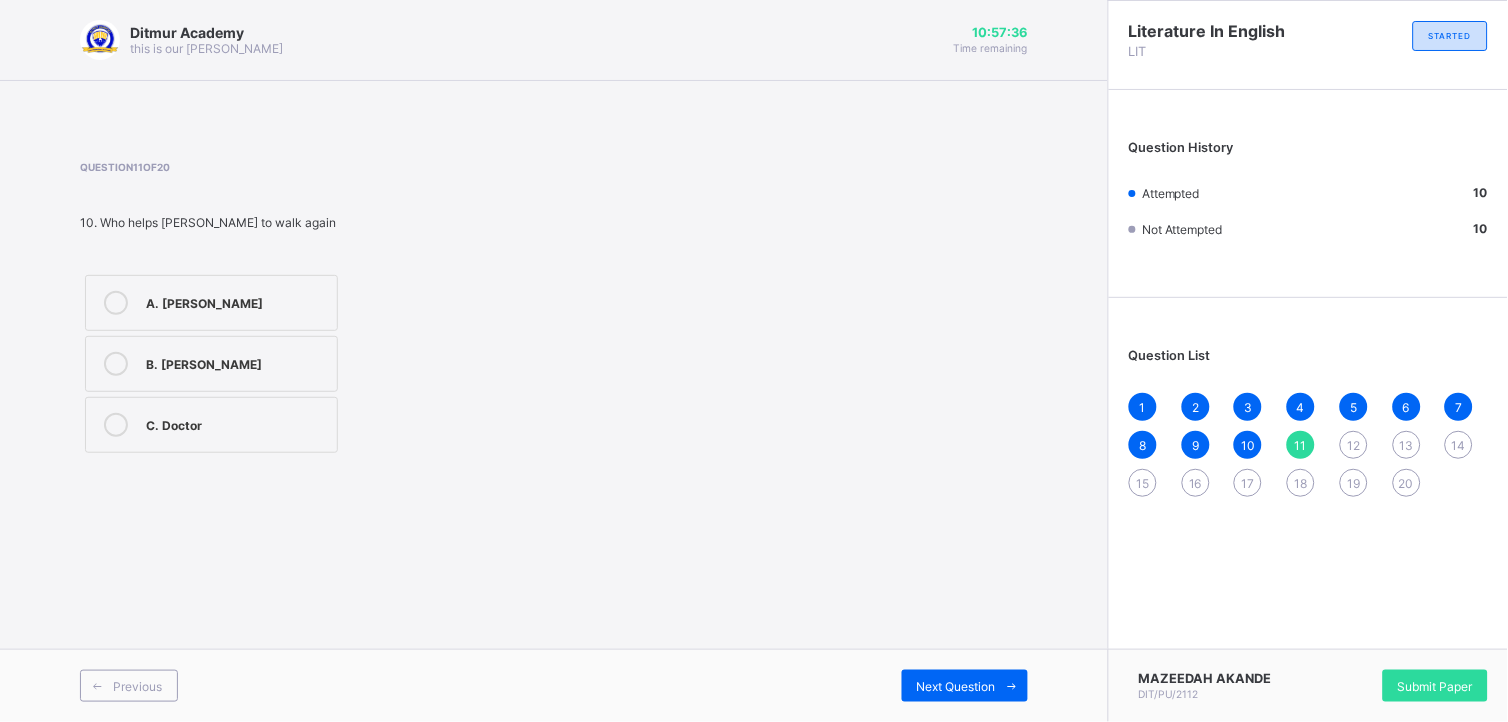 click at bounding box center [116, 303] 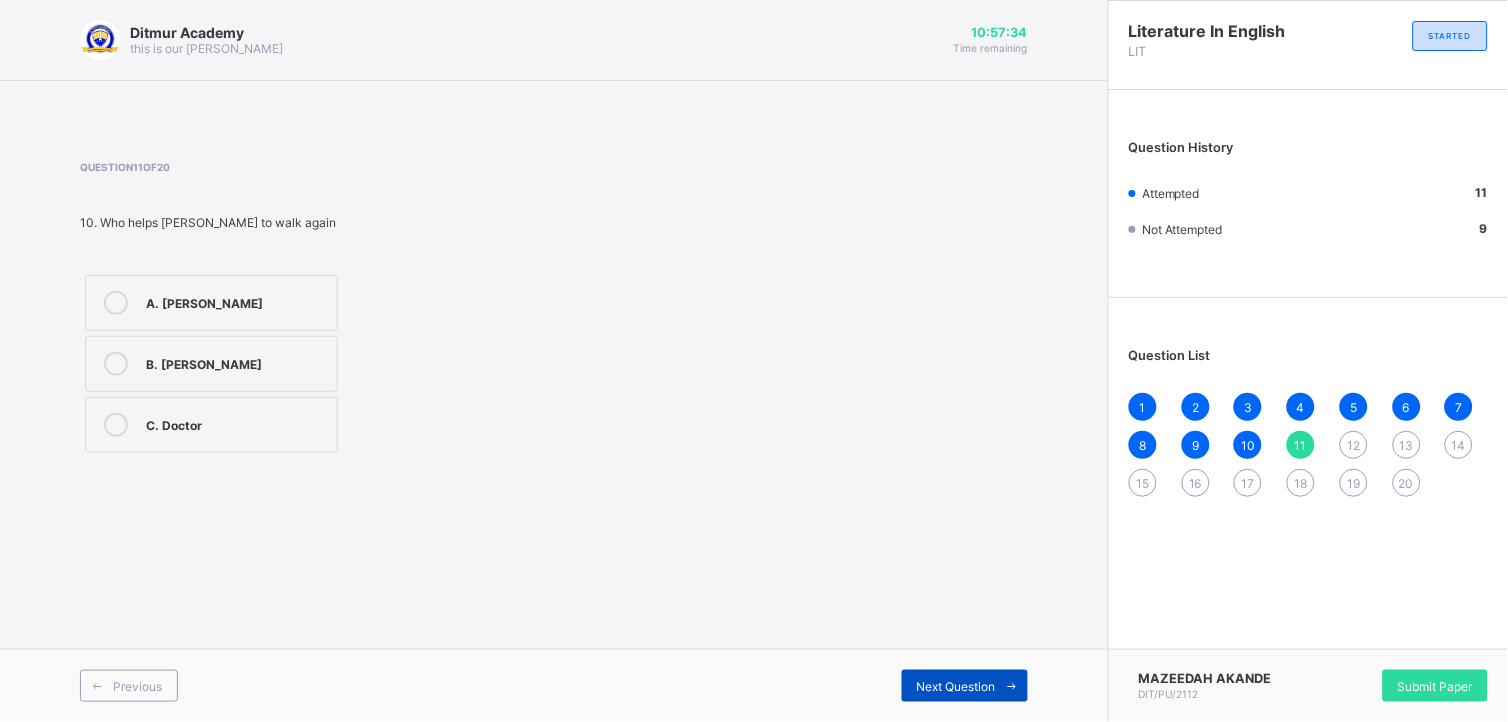 click on "Next Question" at bounding box center (965, 686) 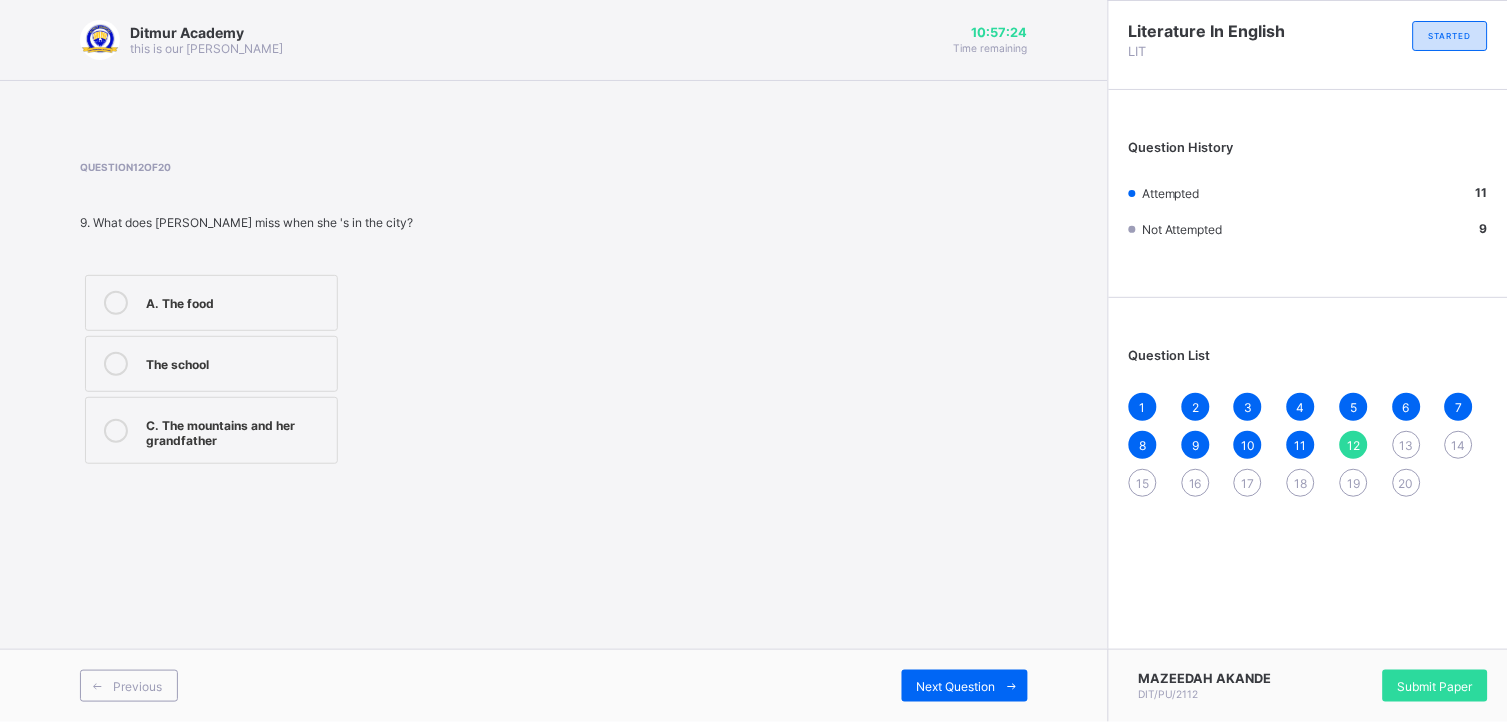click at bounding box center [116, 431] 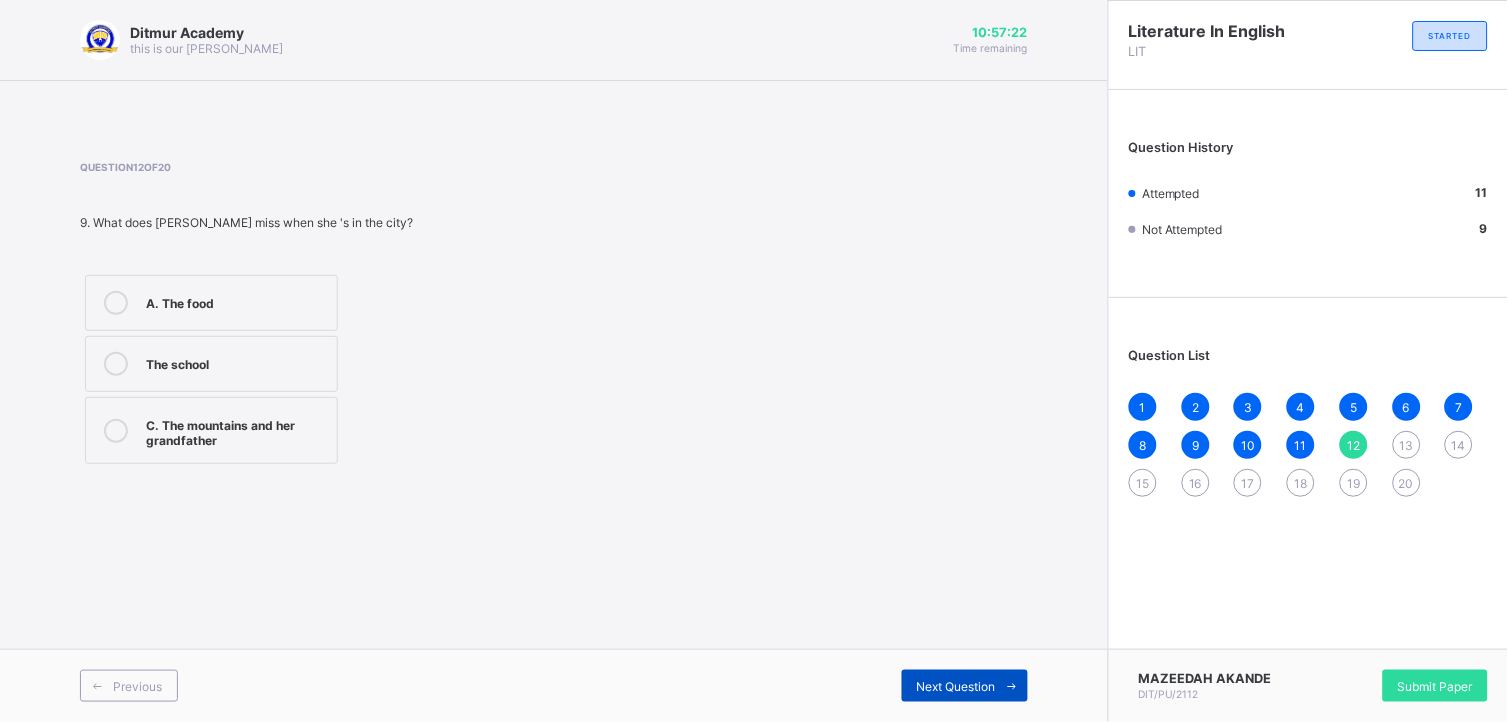 click on "Next Question" at bounding box center (956, 686) 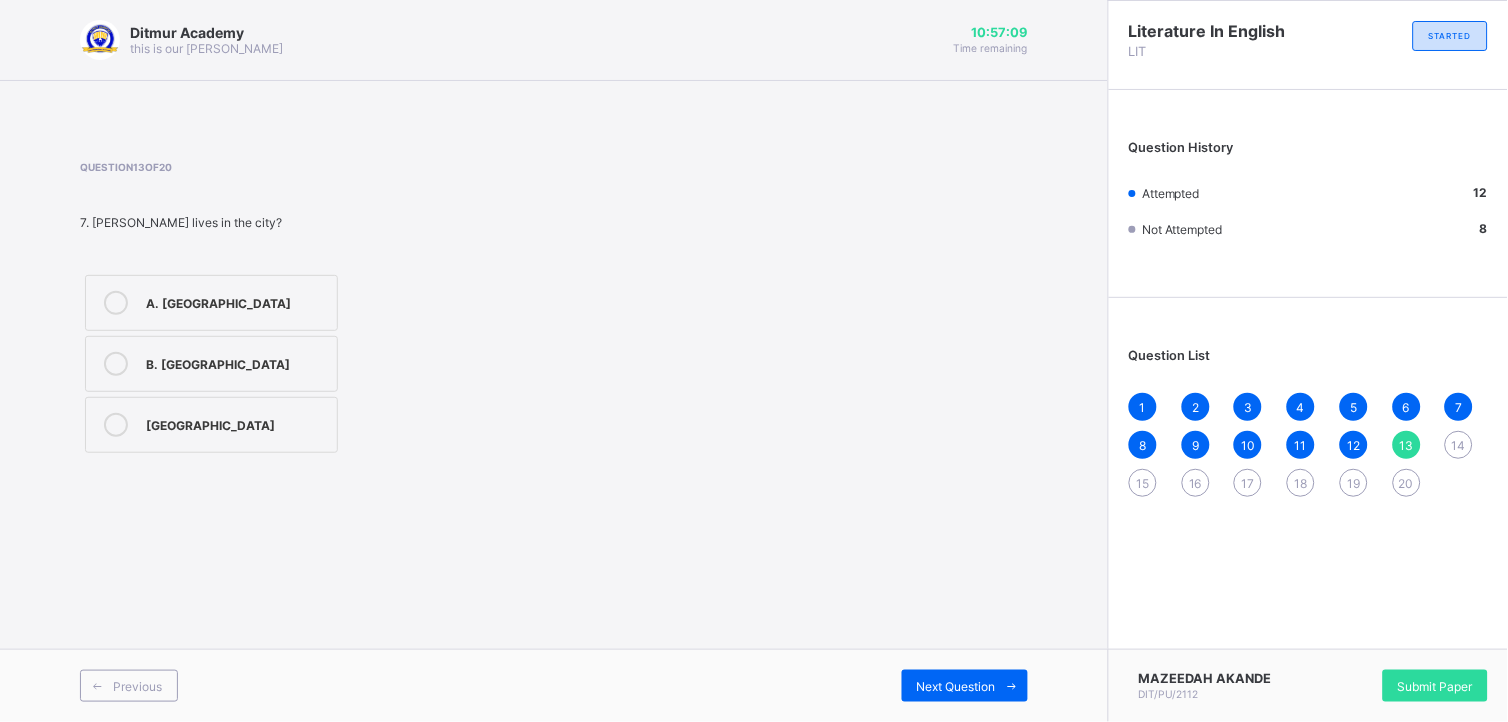 click at bounding box center [116, 425] 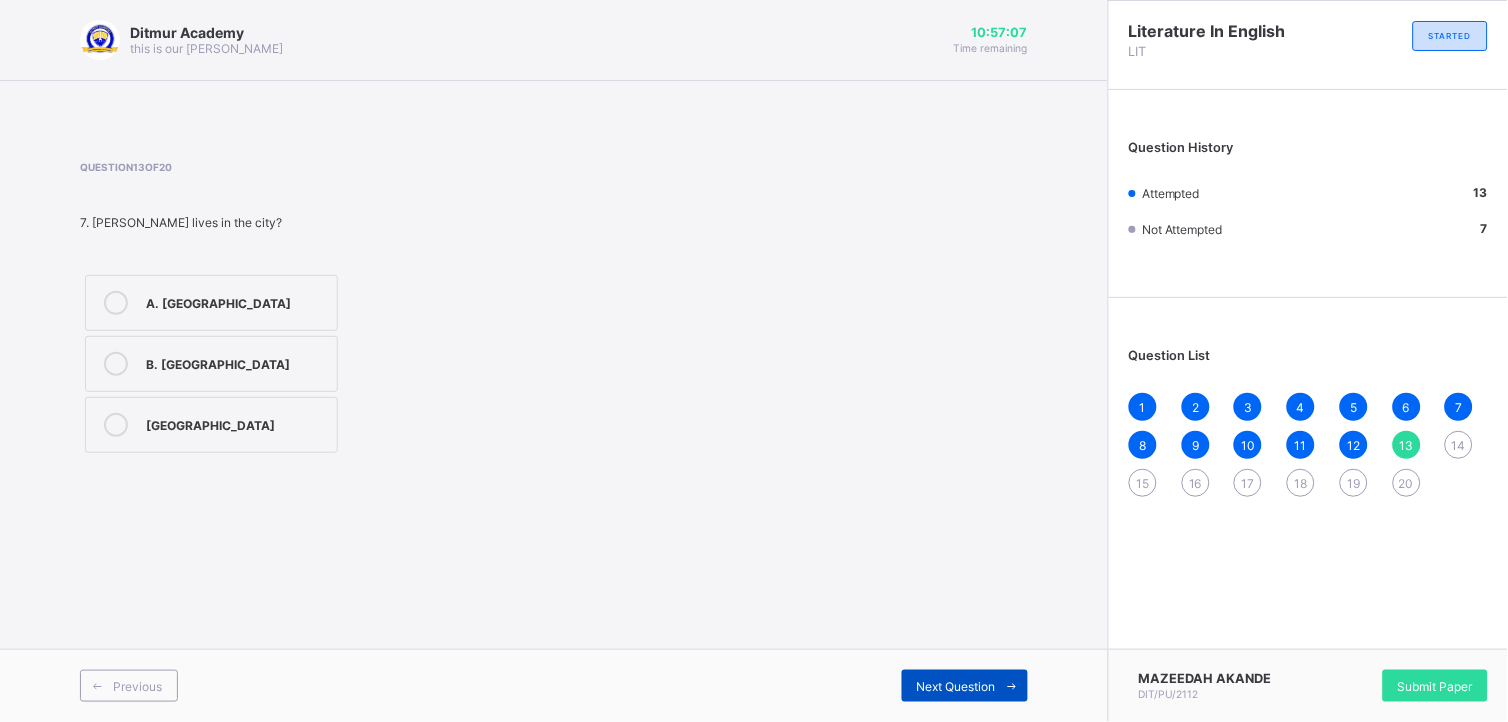 click on "Next Question" at bounding box center (956, 686) 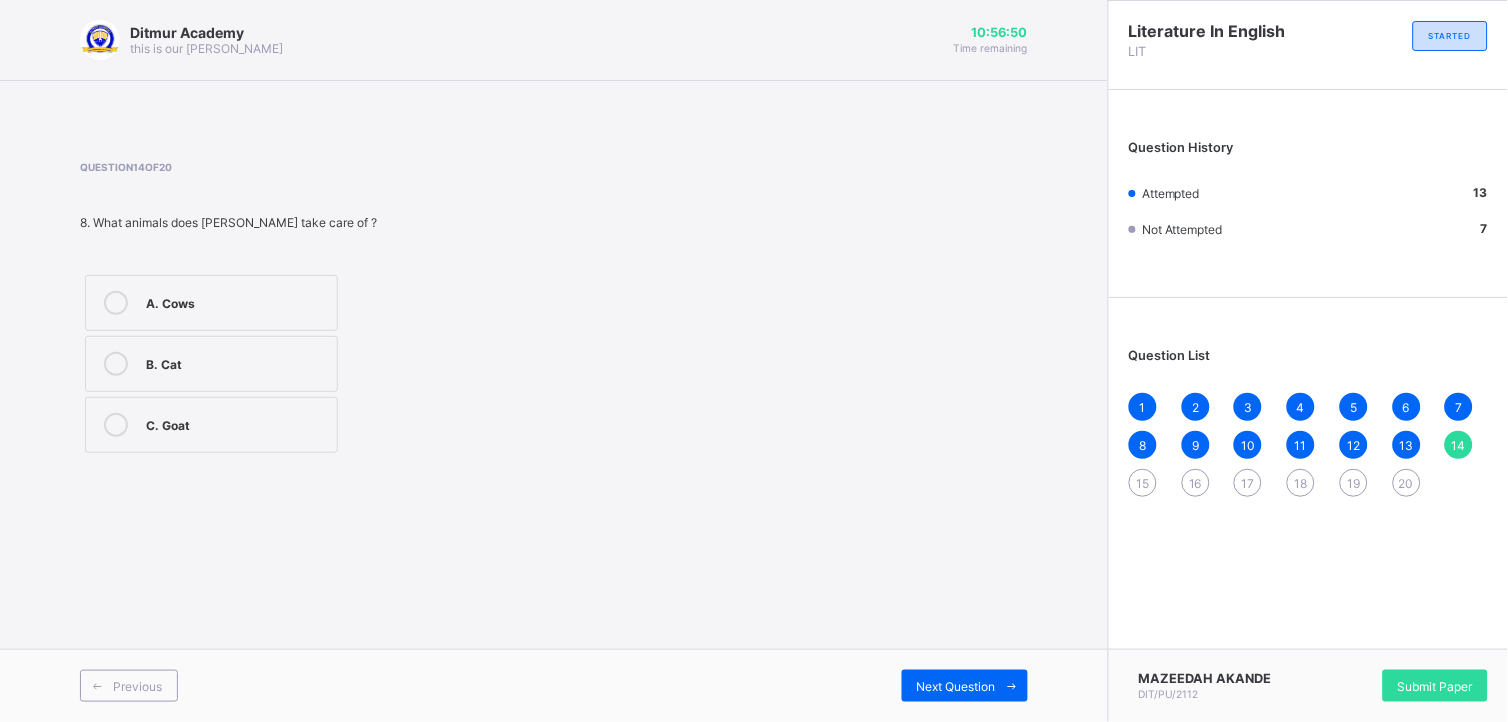click at bounding box center (116, 425) 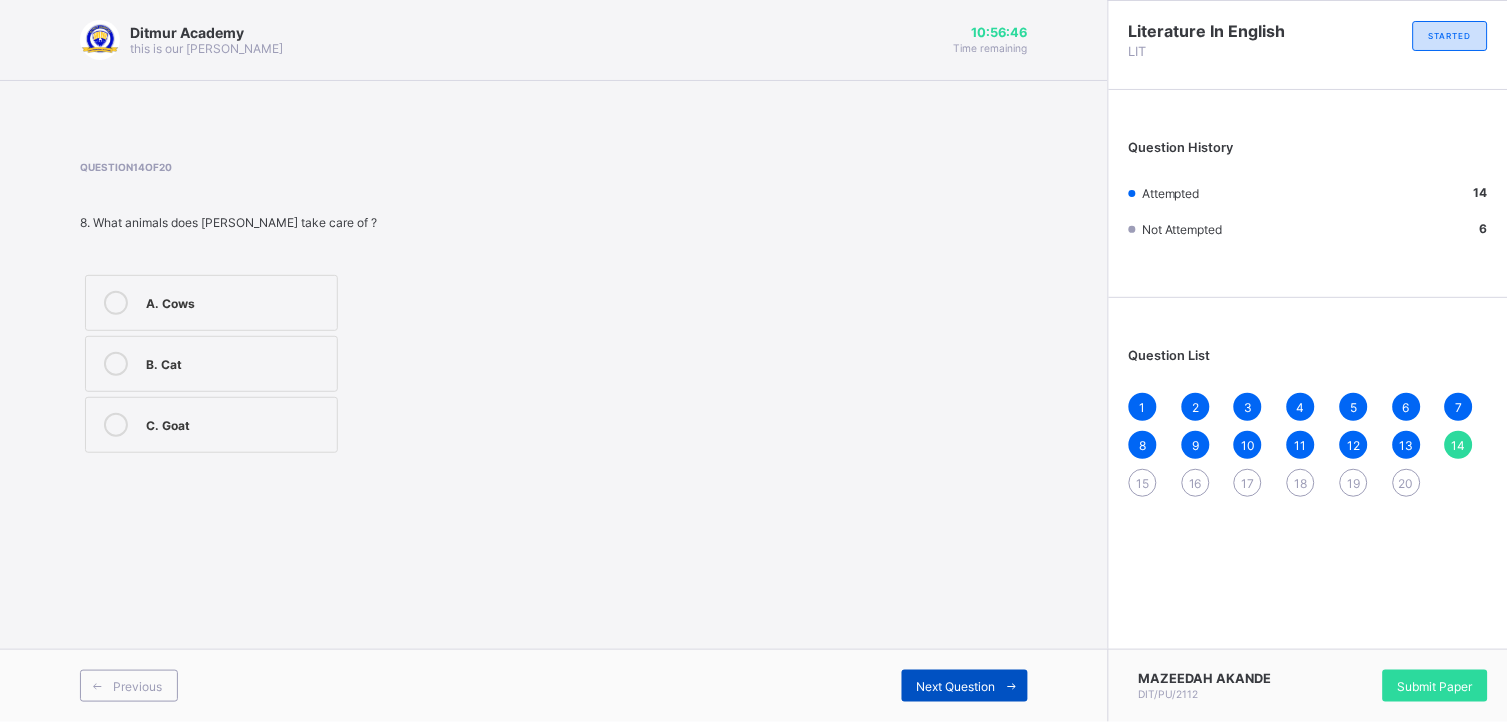 click on "Next Question" at bounding box center (956, 686) 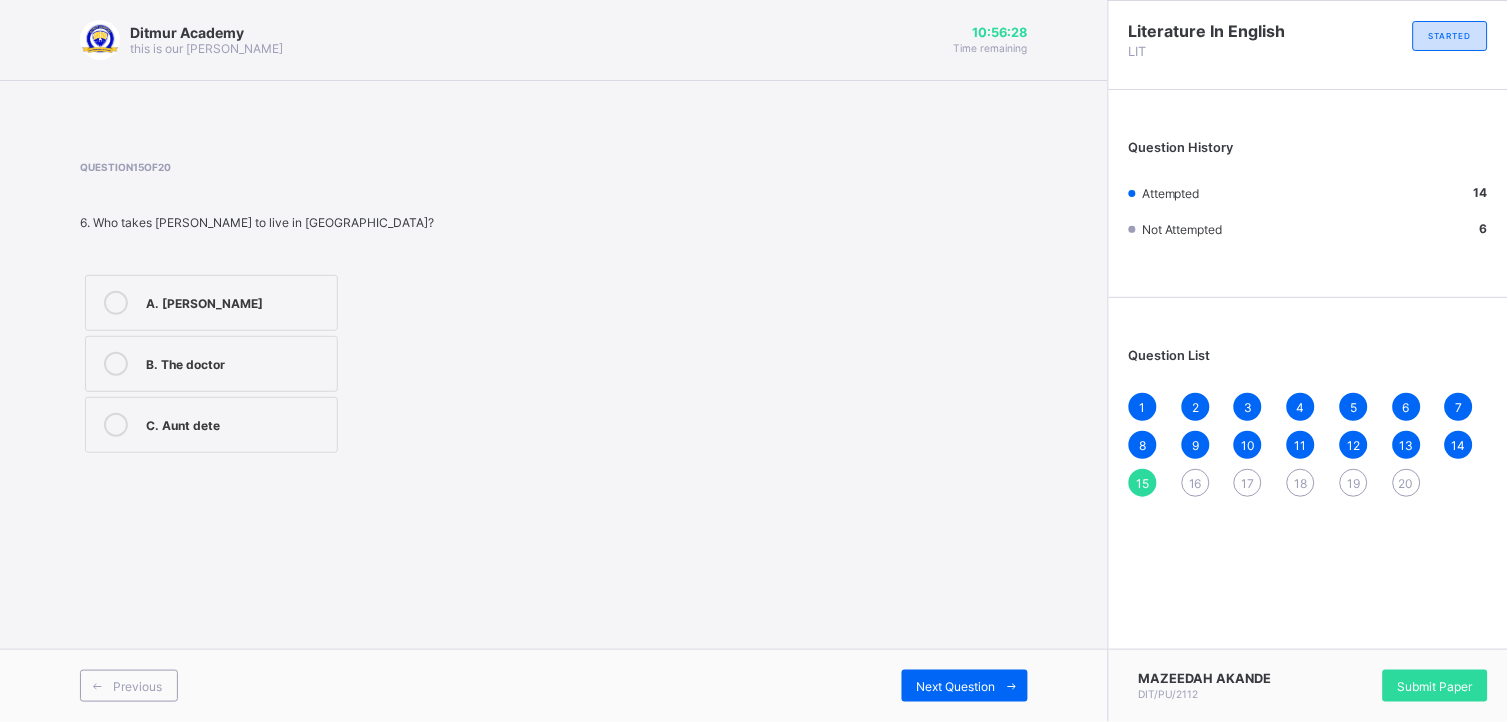 click at bounding box center (116, 303) 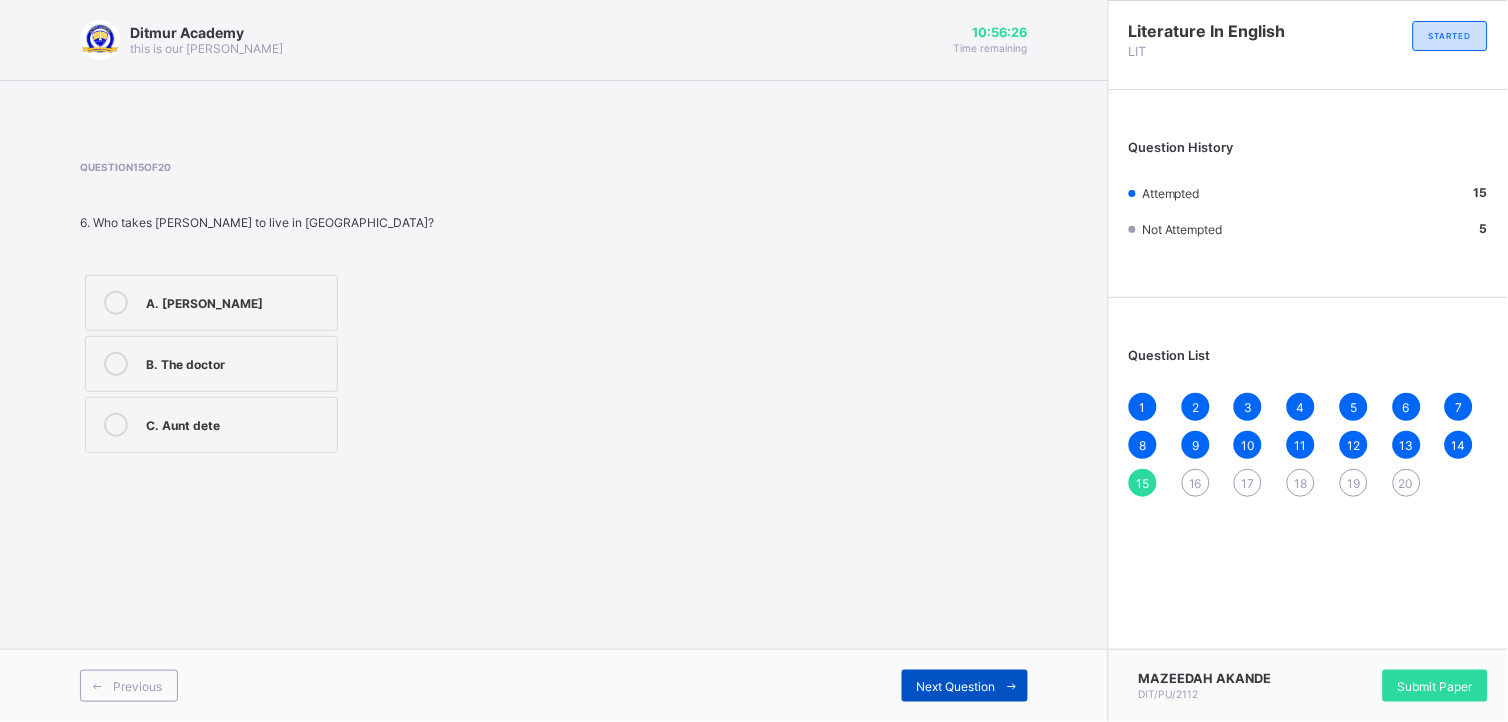 click on "Next Question" at bounding box center (956, 686) 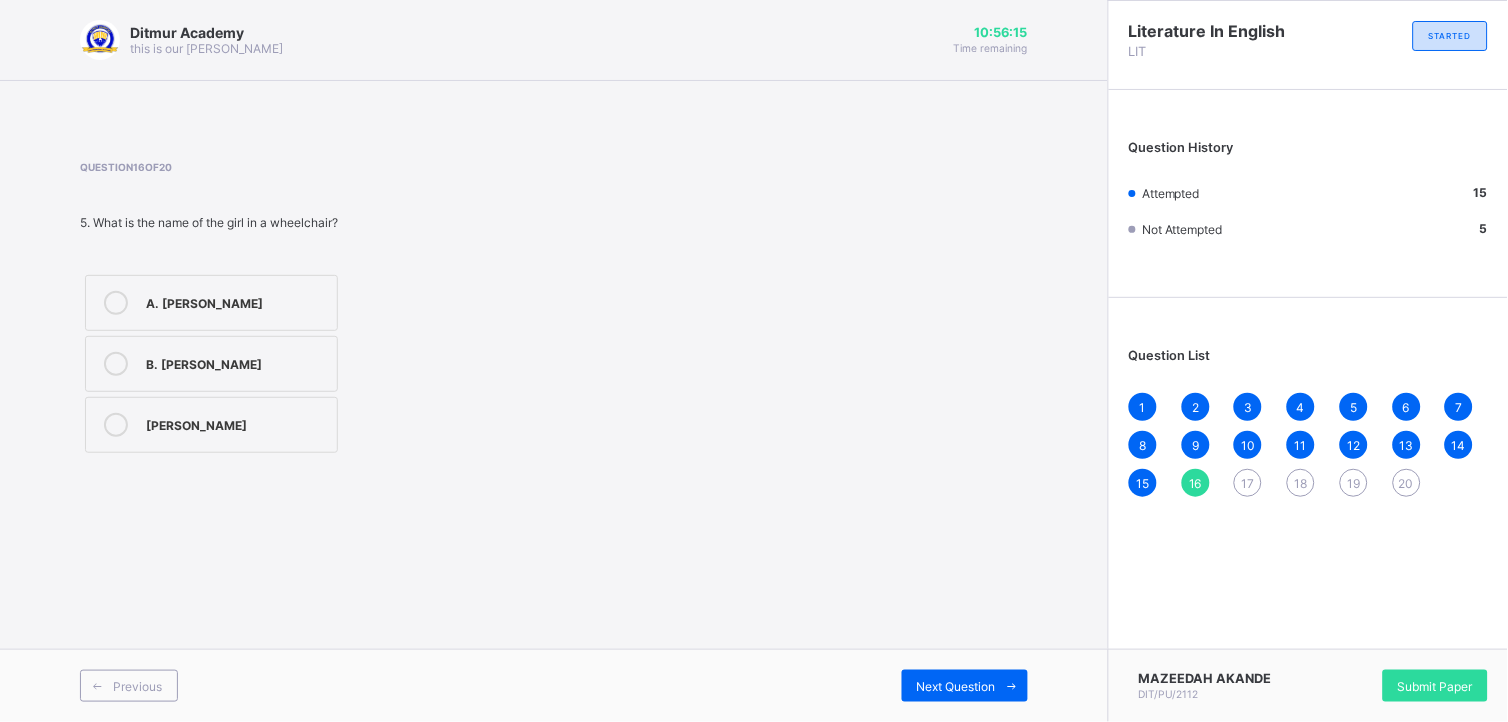 click at bounding box center (116, 364) 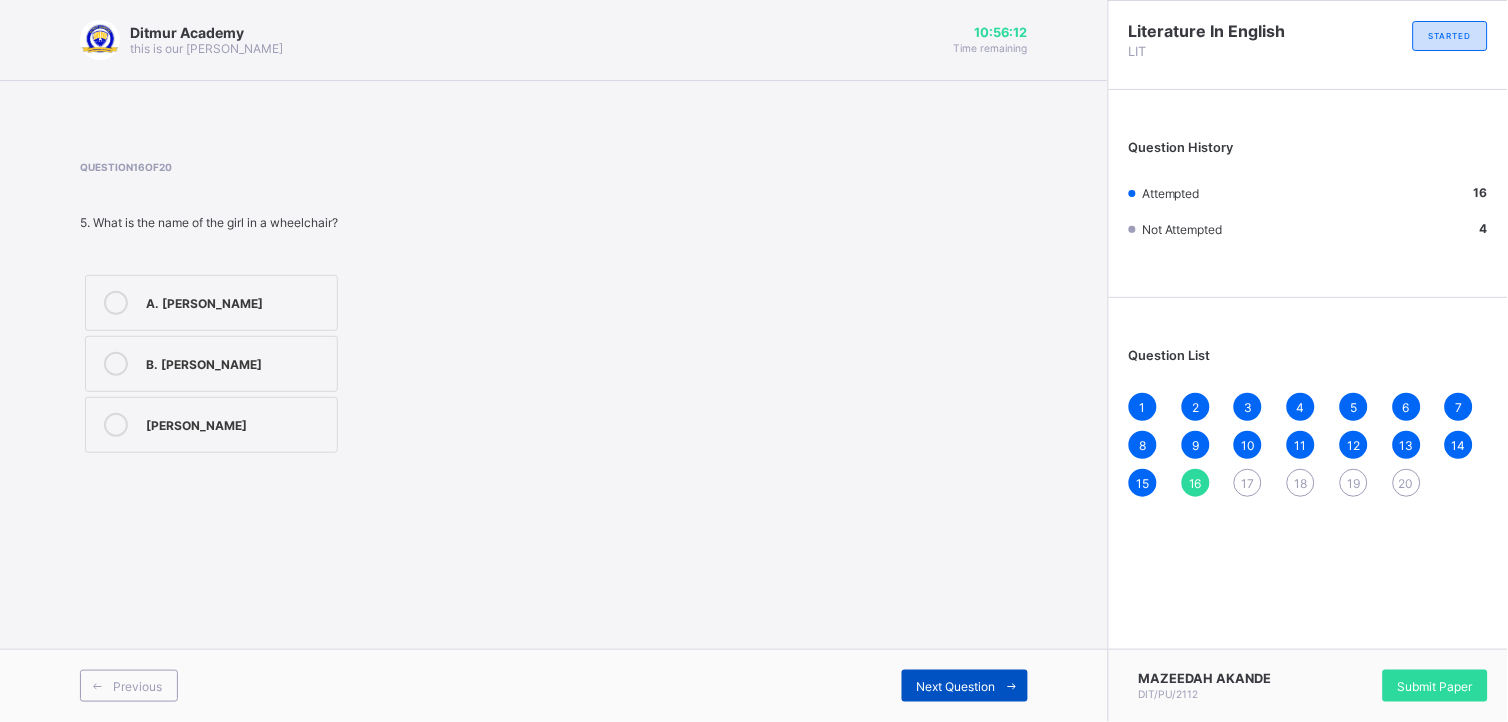 click on "Next Question" at bounding box center [956, 686] 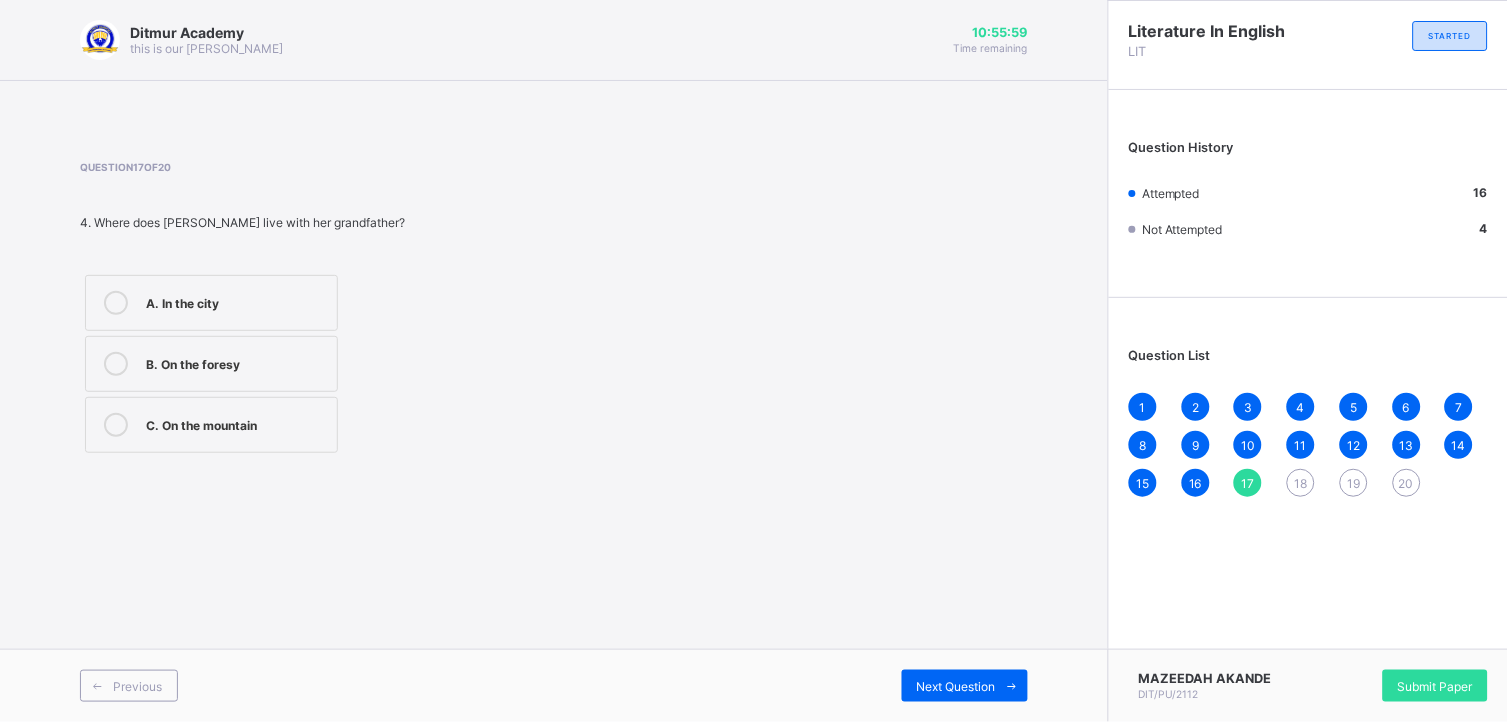 click at bounding box center [116, 425] 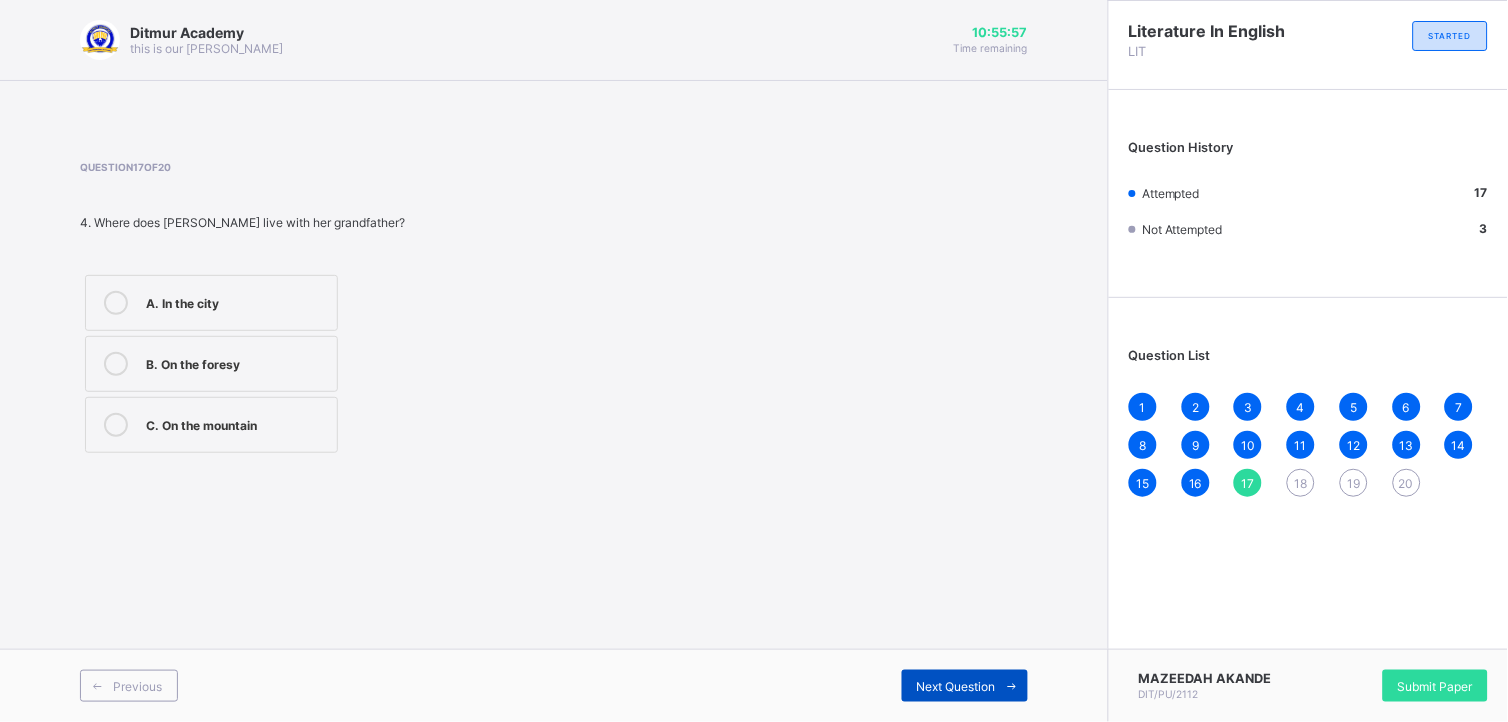 click on "Next Question" at bounding box center [956, 686] 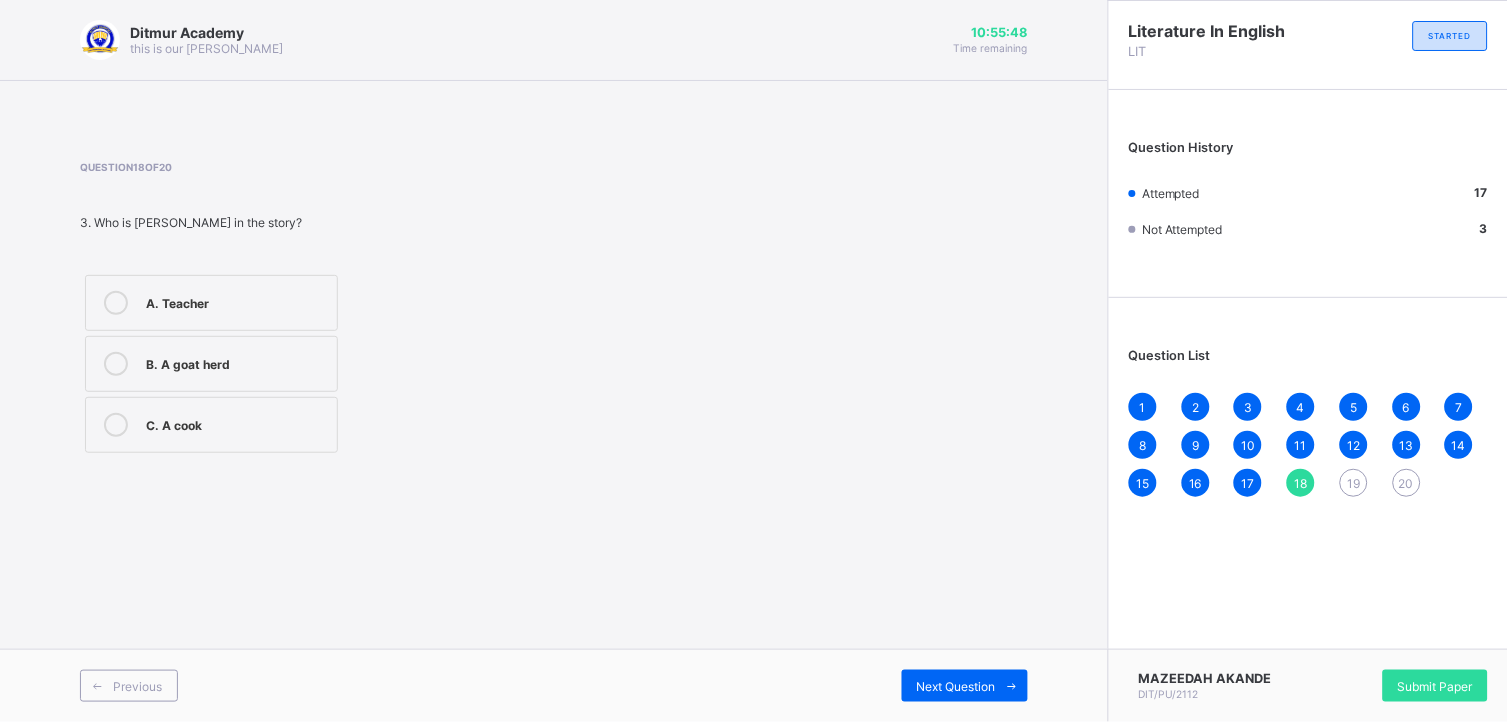 click at bounding box center (116, 364) 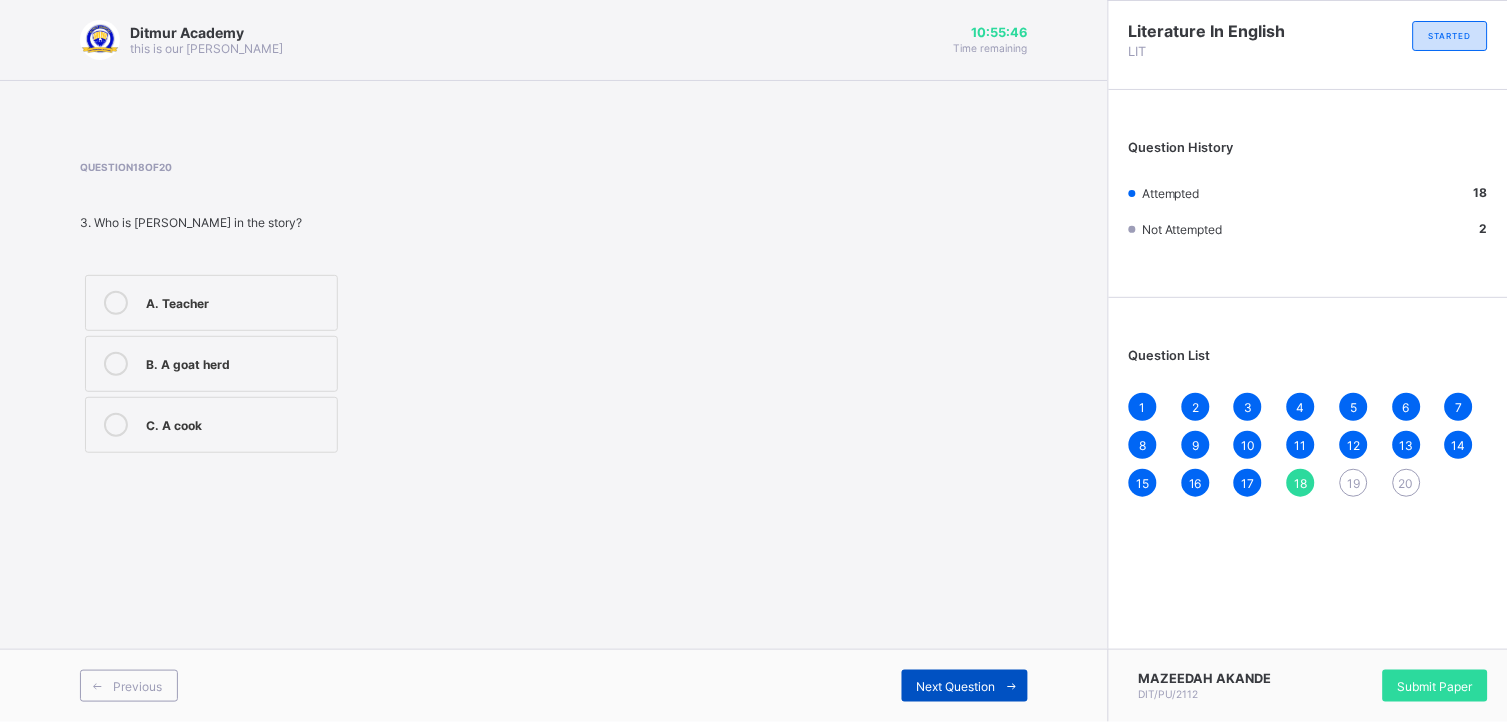 click on "Next Question" at bounding box center [965, 686] 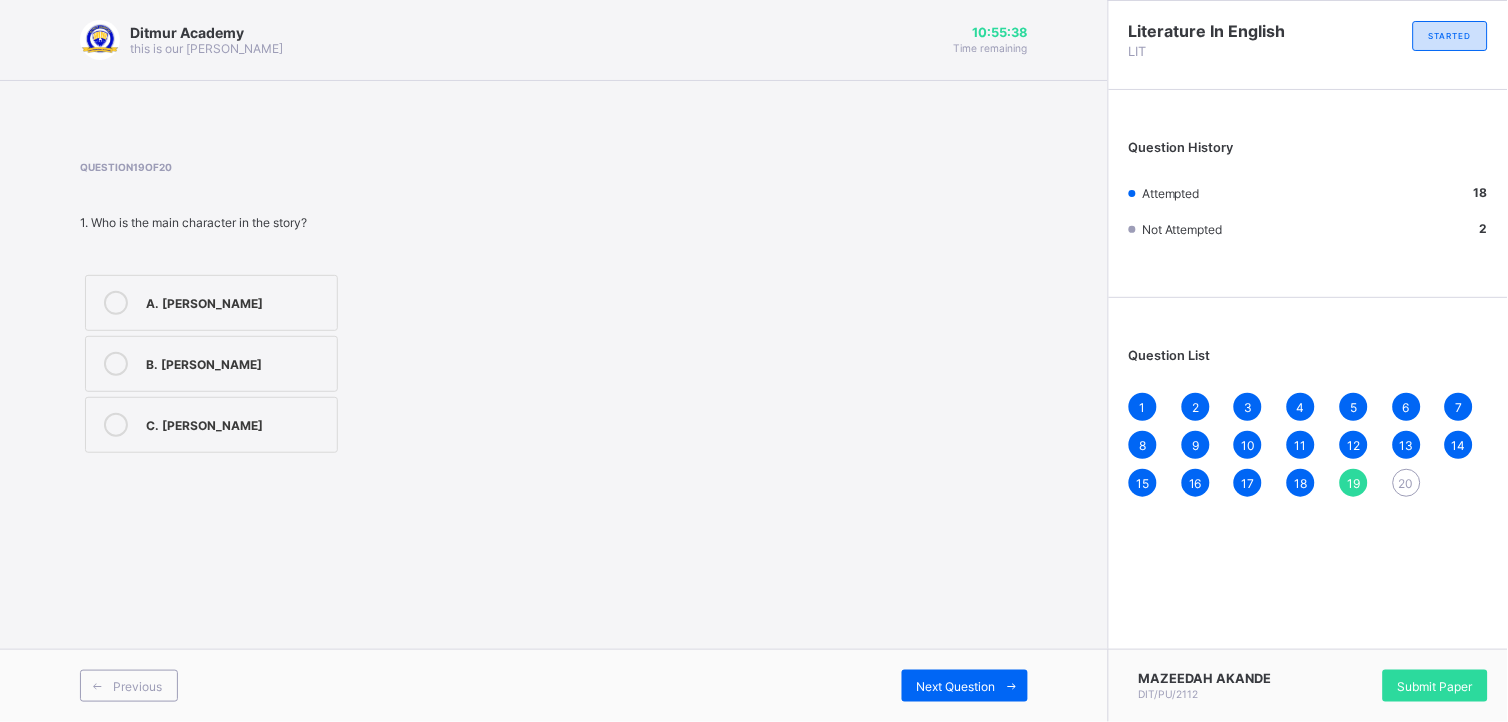 click at bounding box center (116, 303) 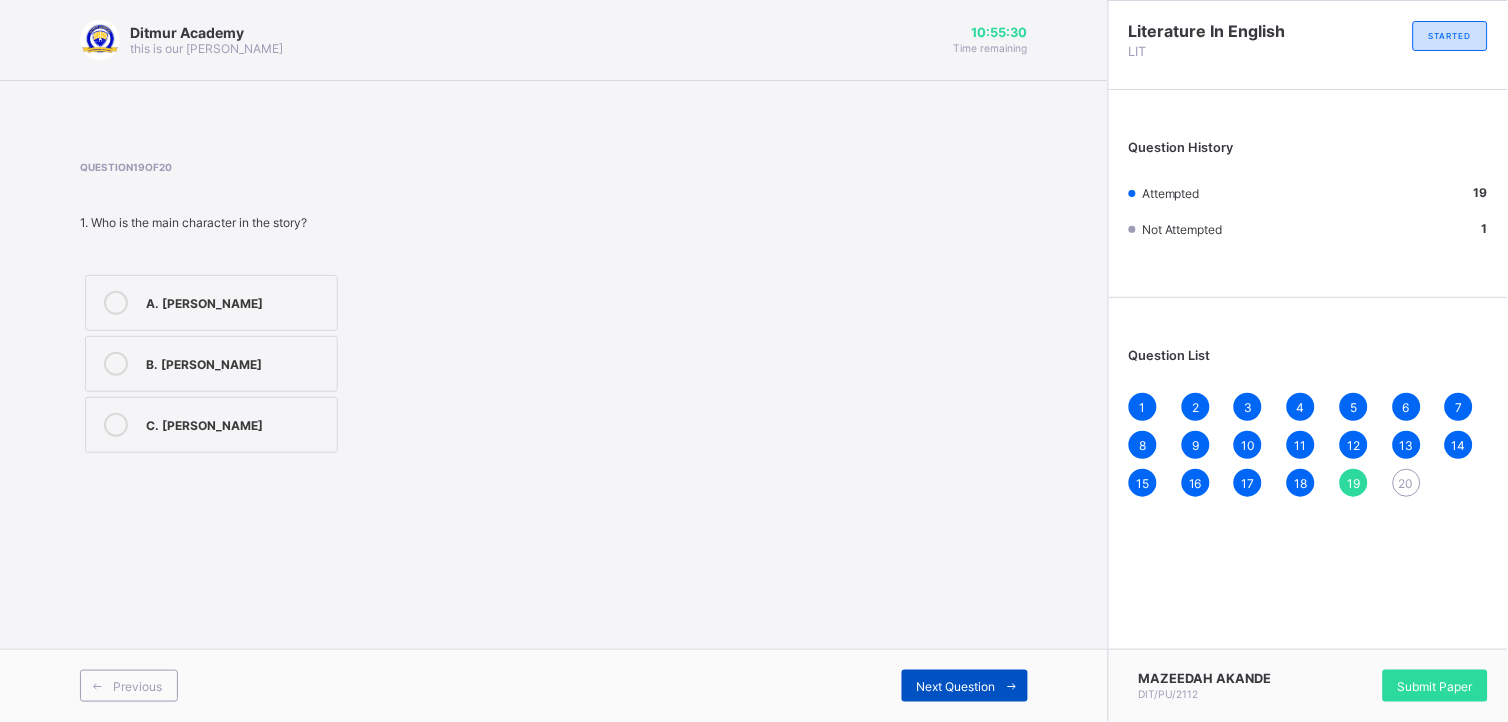 click at bounding box center (1012, 686) 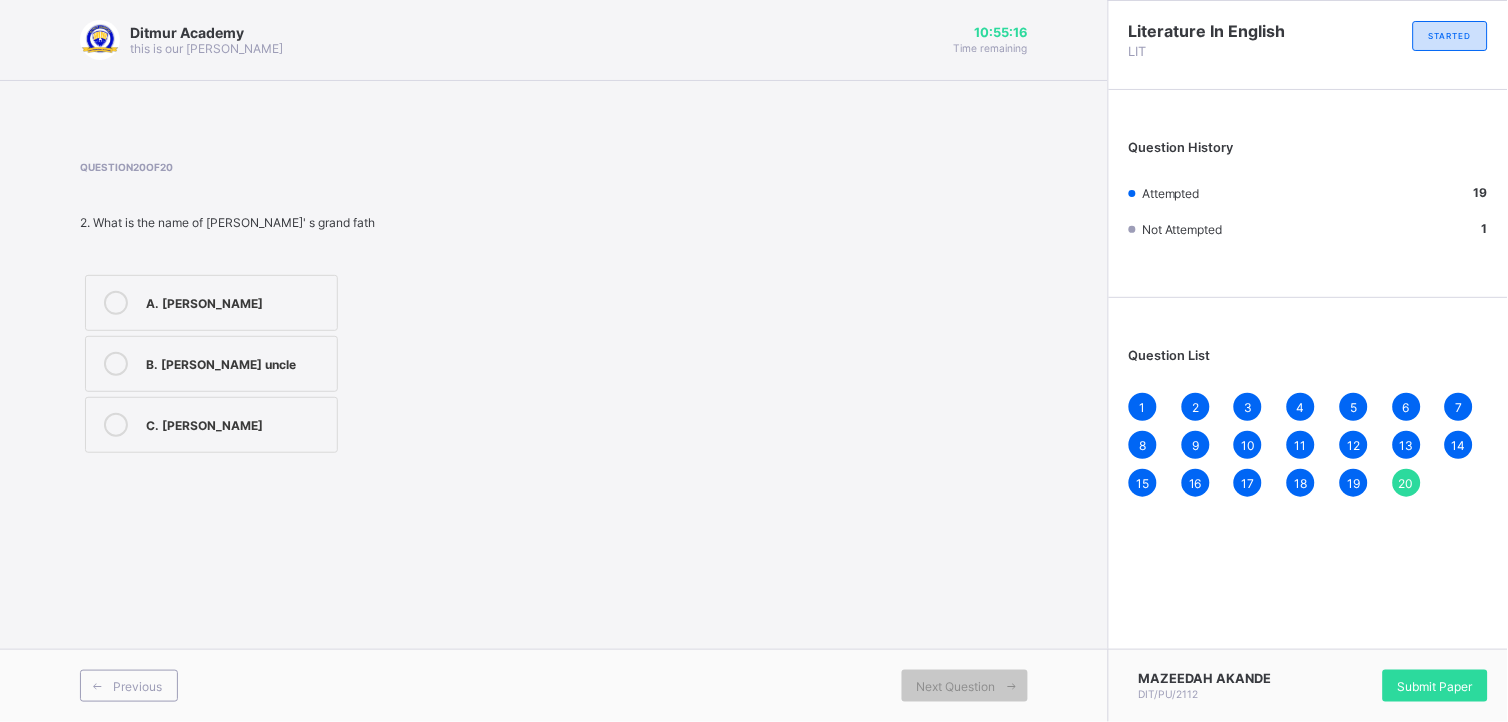 click at bounding box center [116, 364] 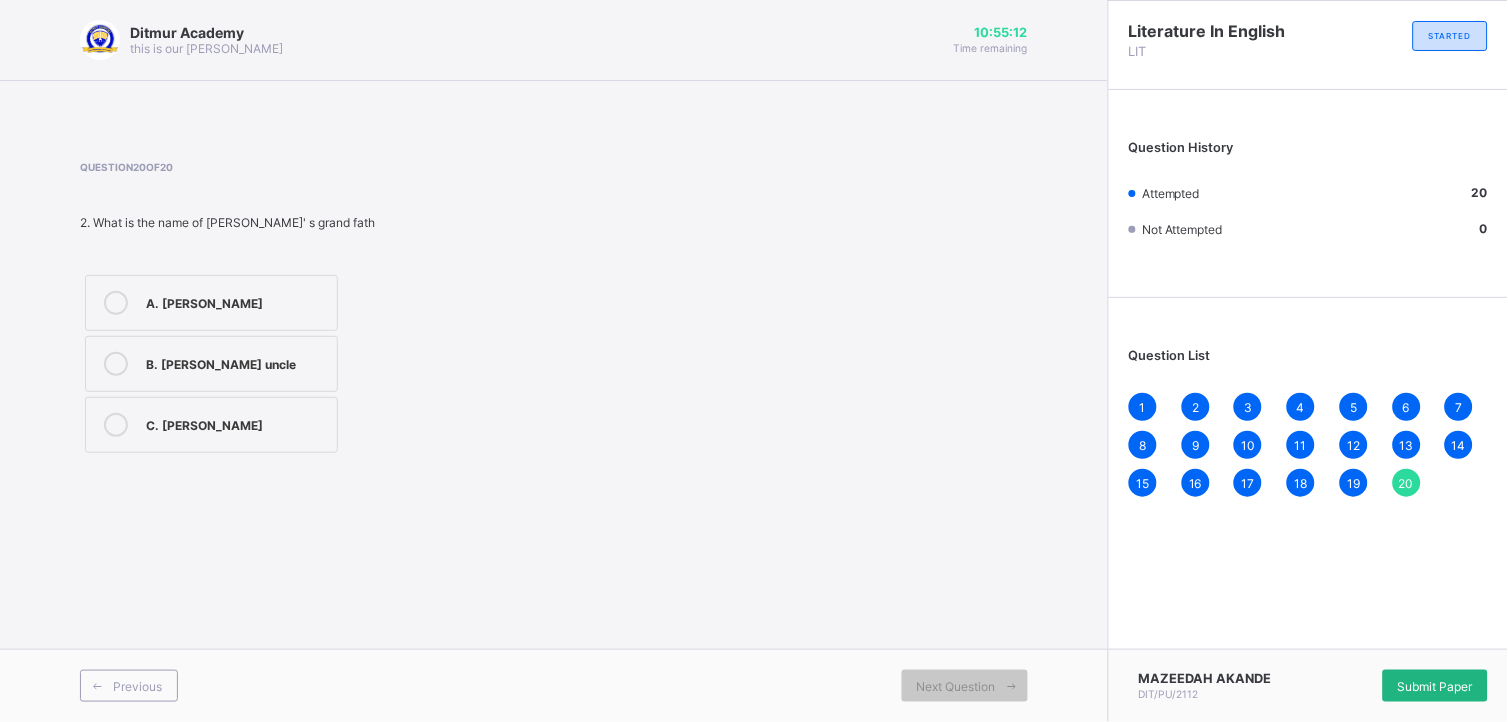 click on "Submit Paper" at bounding box center (1435, 686) 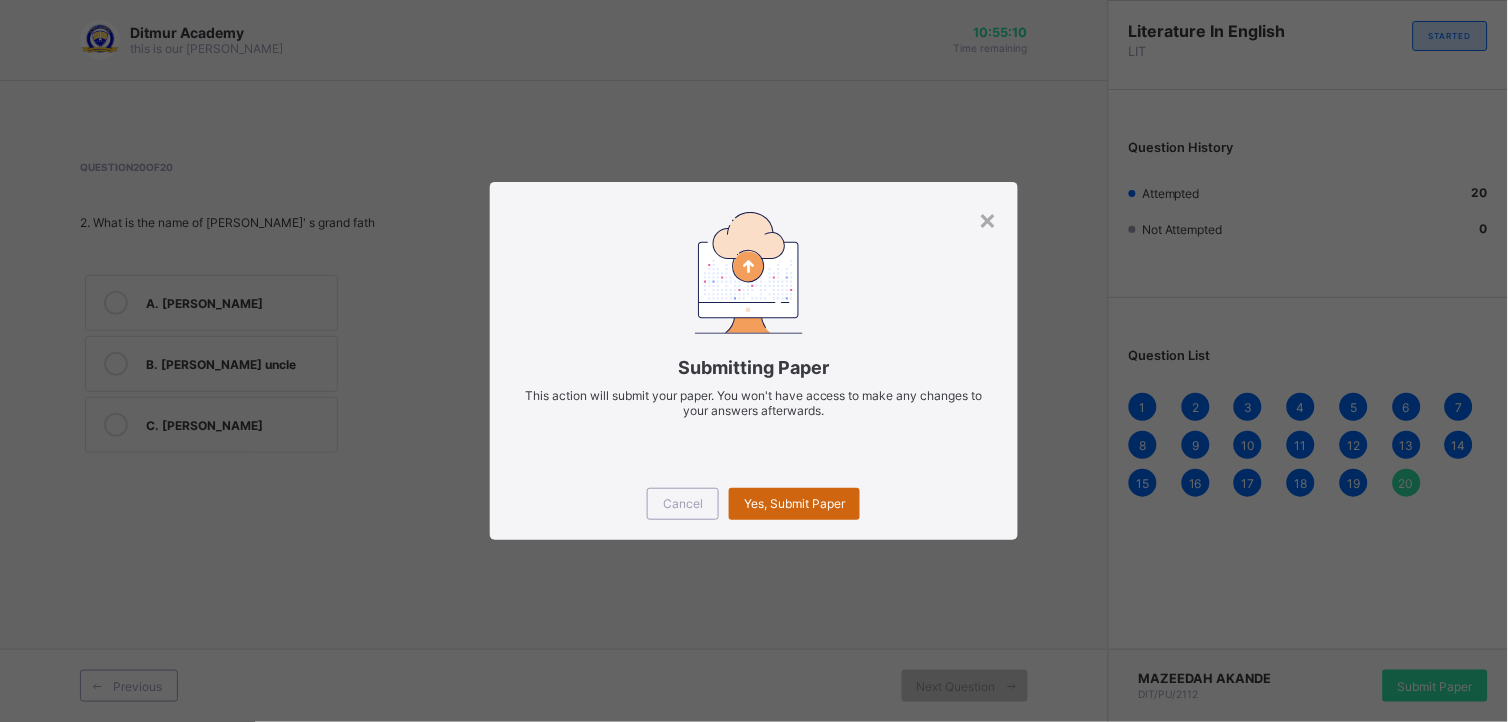 click on "Yes, Submit Paper" at bounding box center [794, 503] 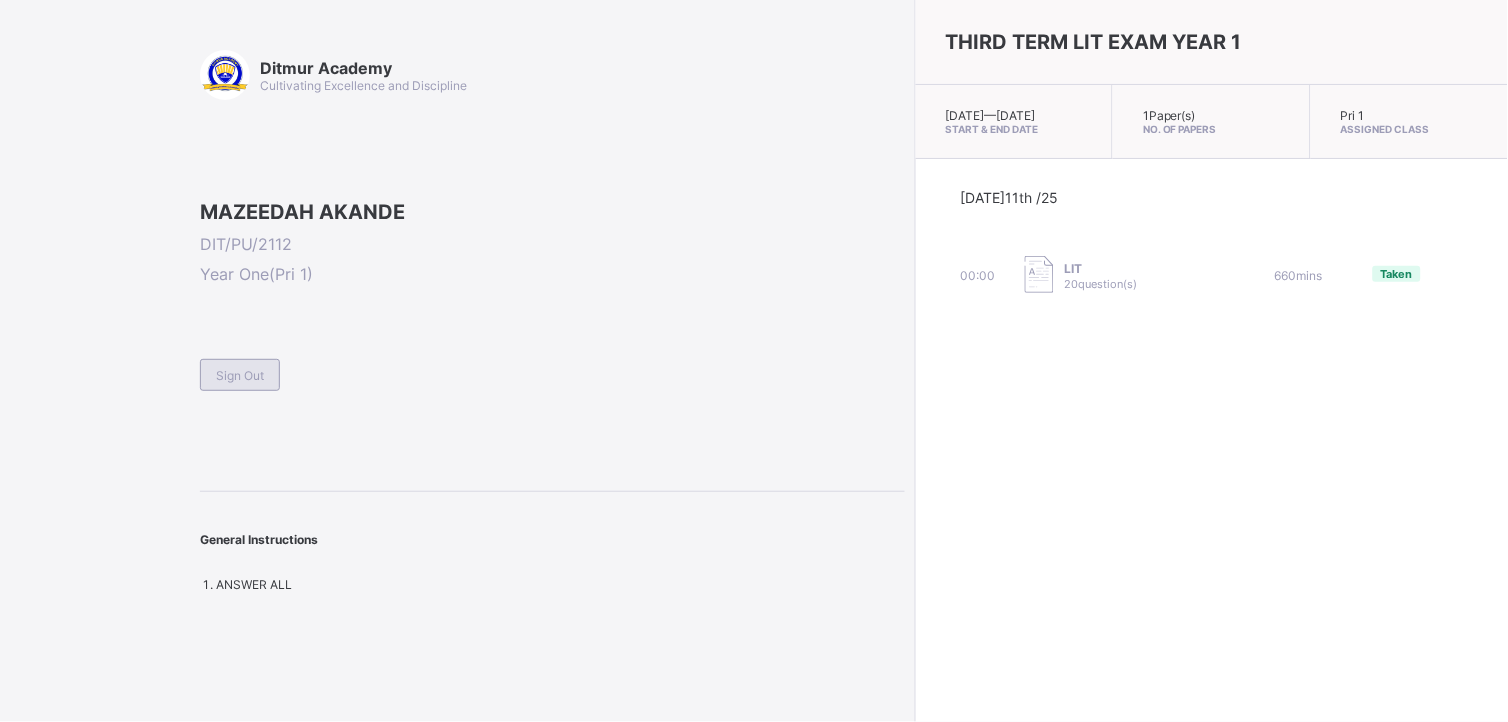 click on "Sign Out" at bounding box center [240, 375] 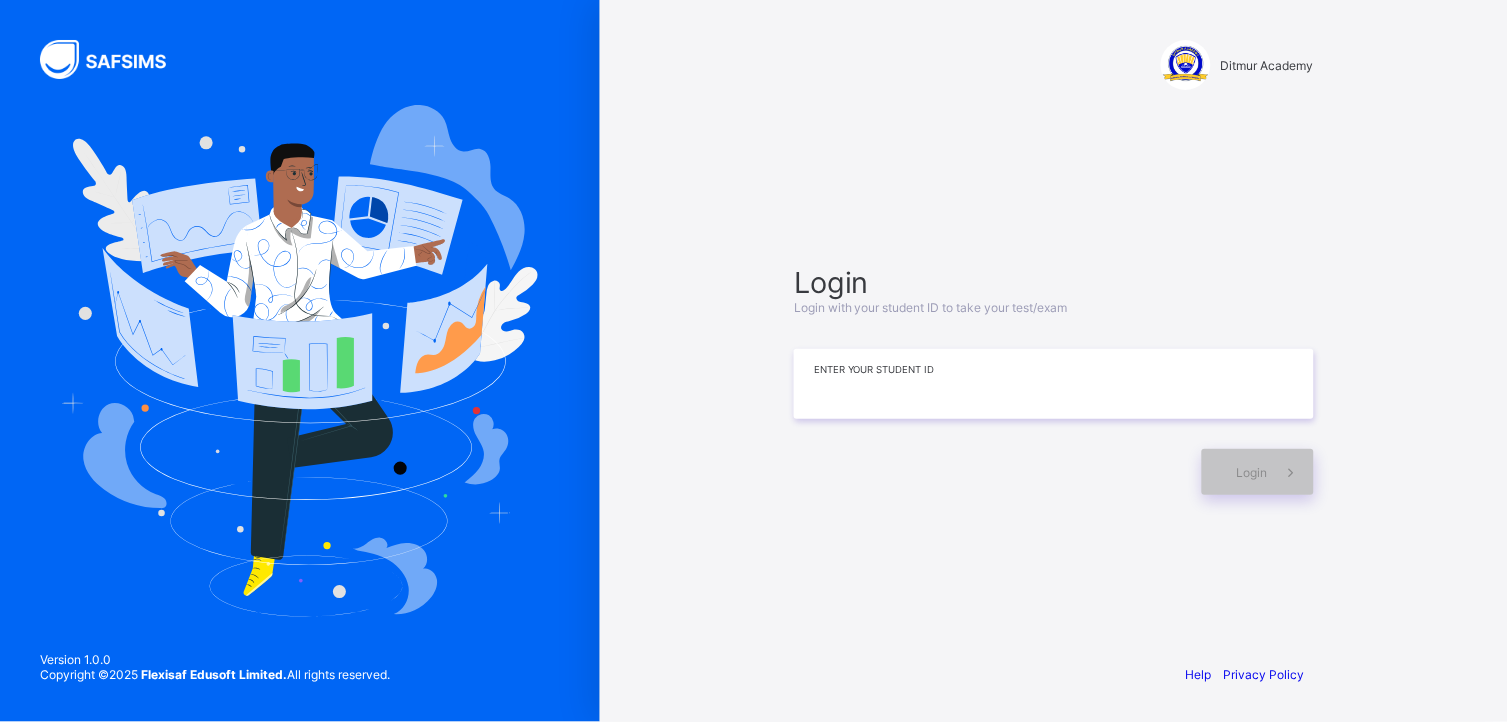 click at bounding box center (1054, 384) 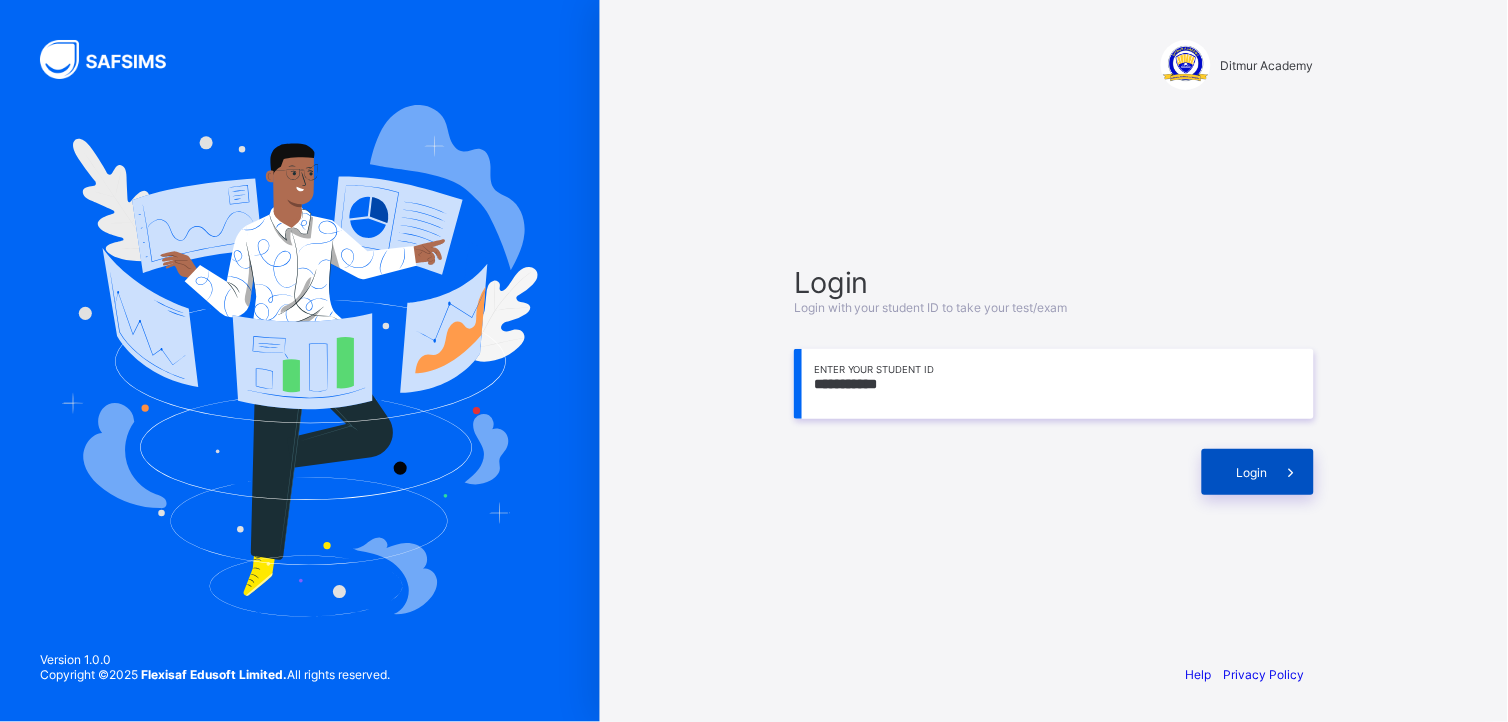 type on "**********" 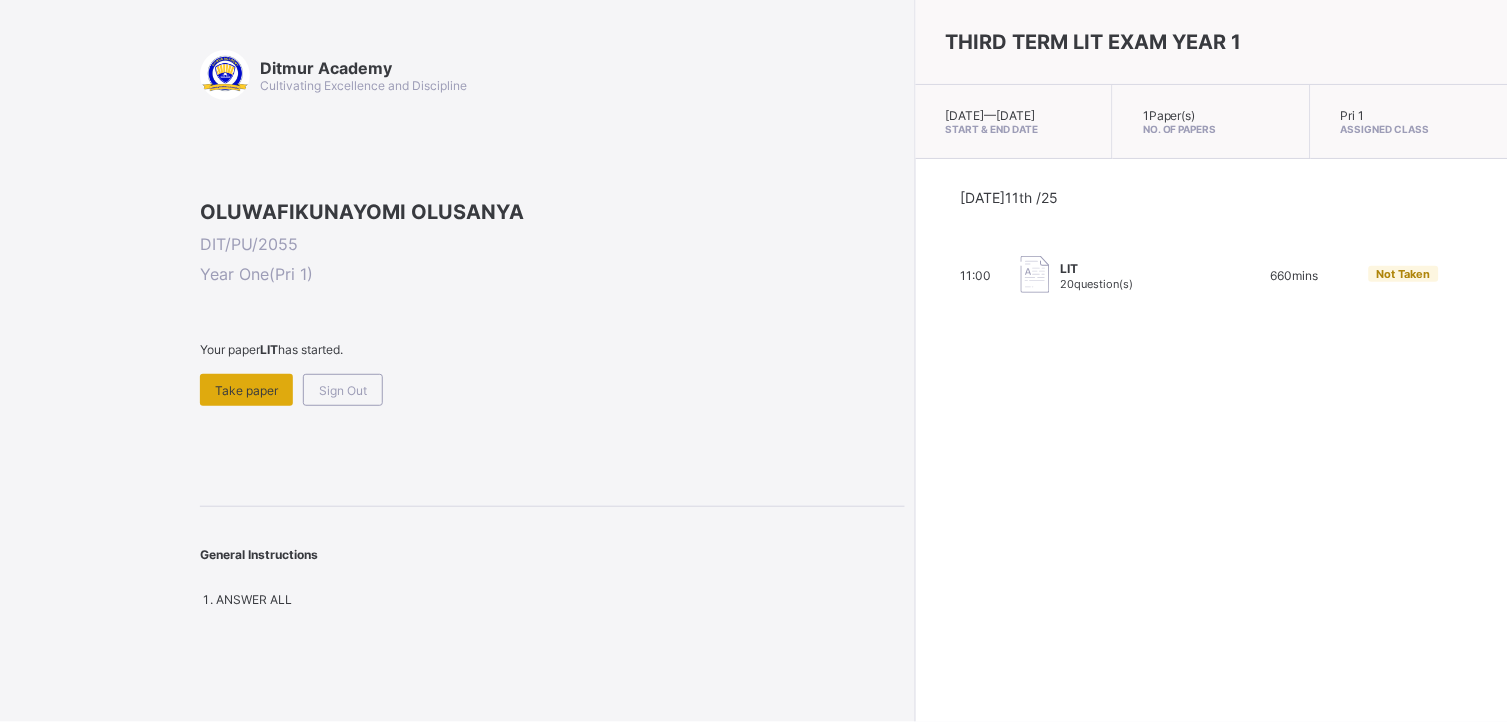 click on "Take paper" at bounding box center (246, 390) 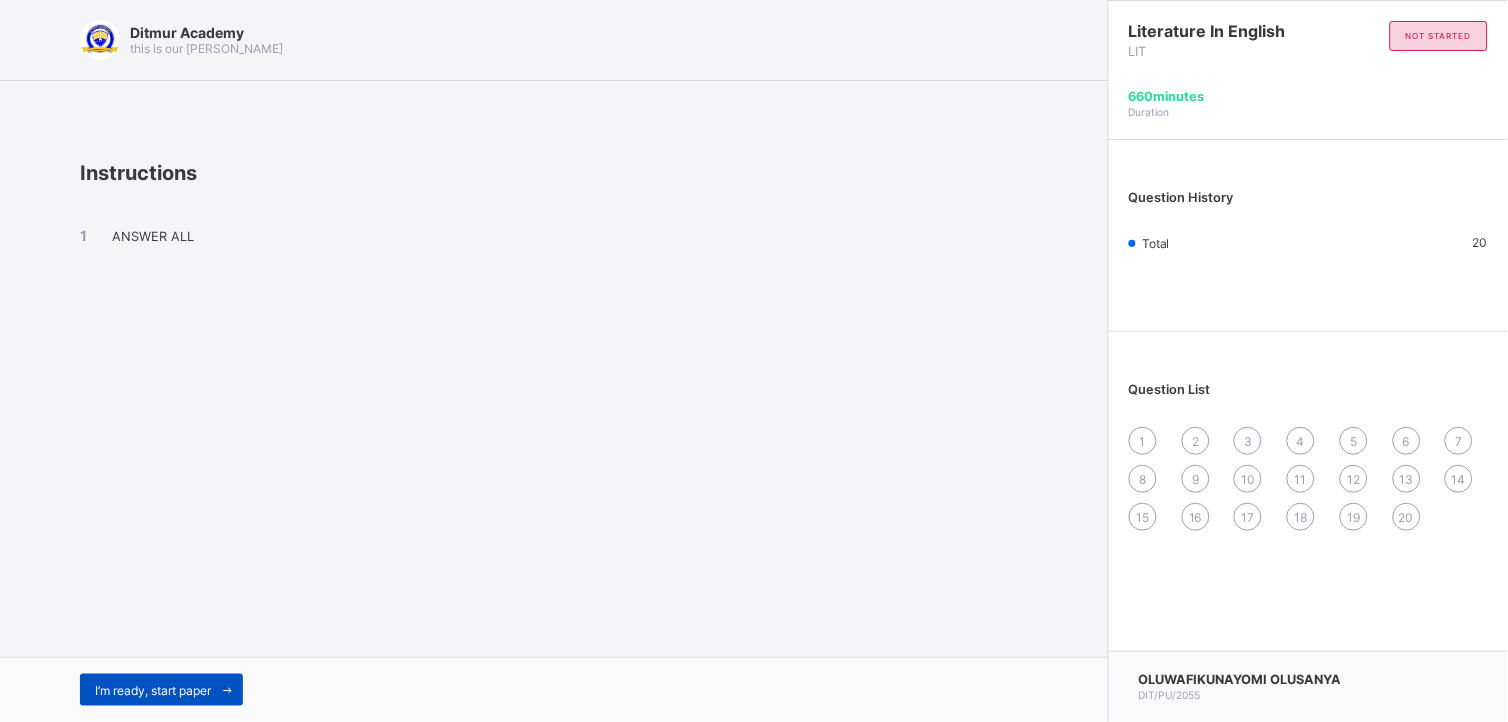 click on "I’m ready, start paper" at bounding box center (153, 690) 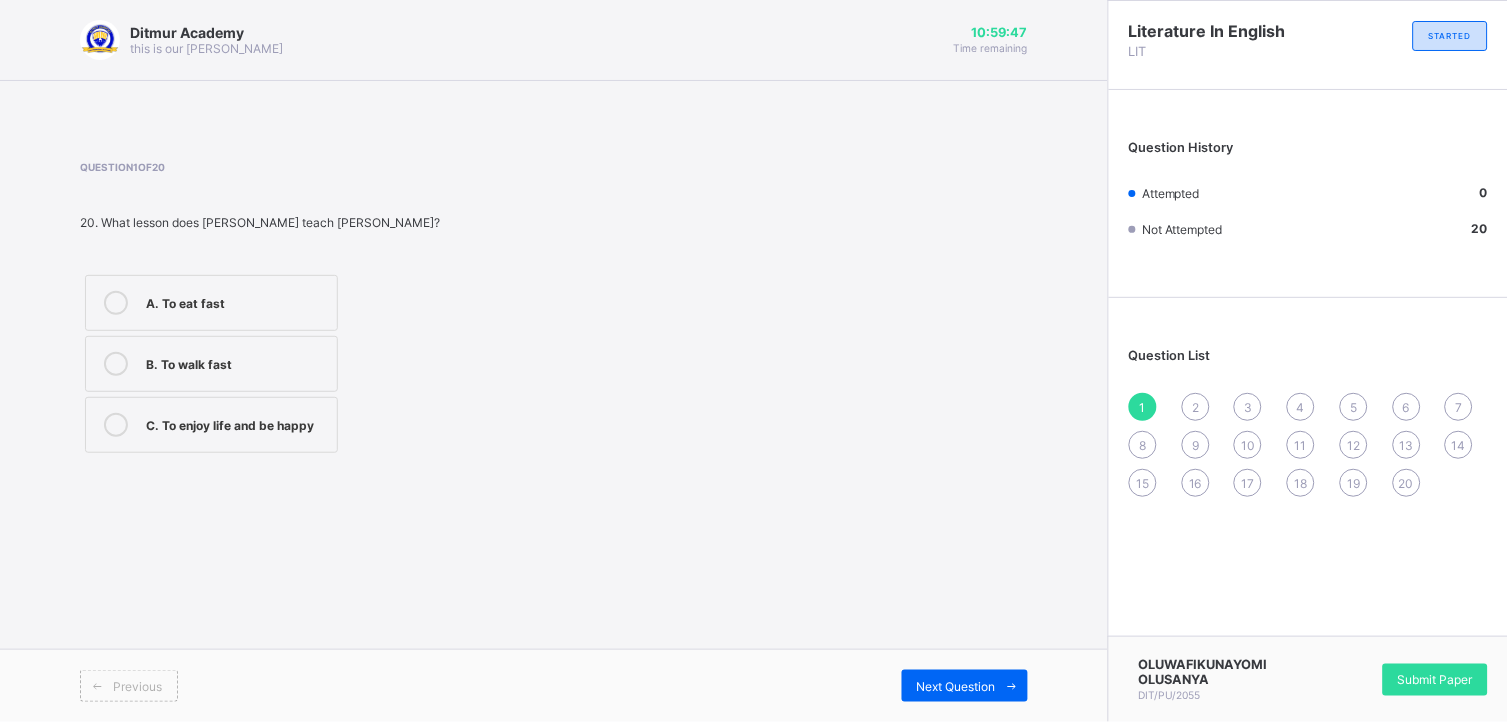 click at bounding box center (116, 425) 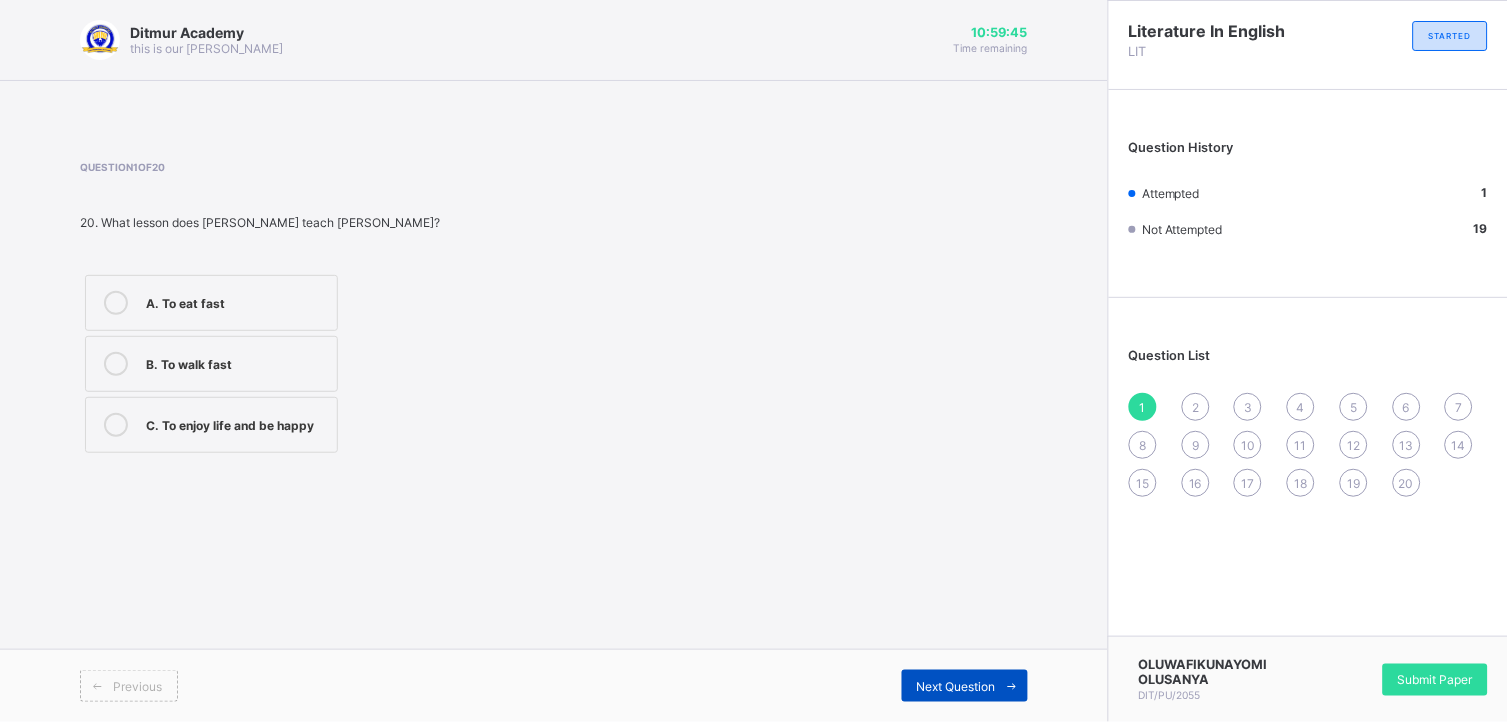 click on "Next Question" at bounding box center (956, 686) 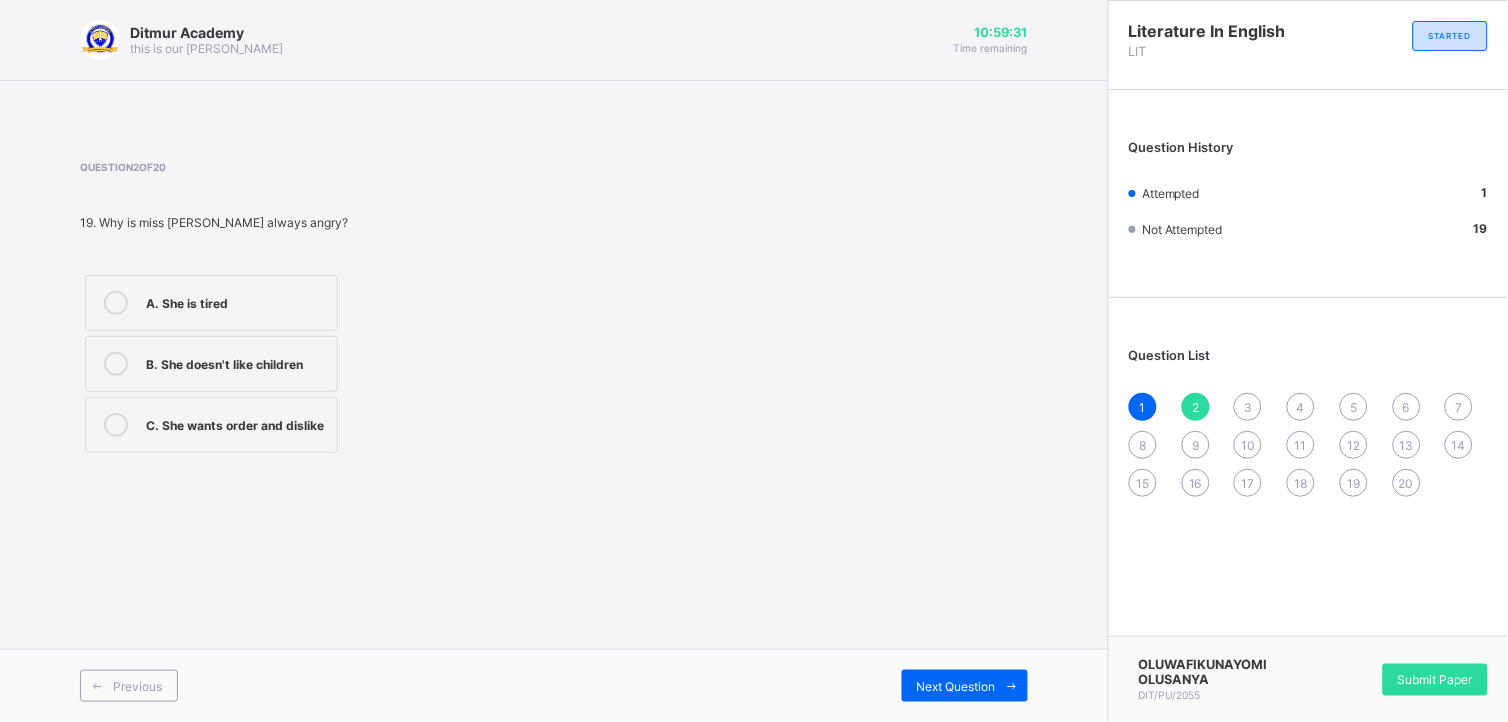 click at bounding box center (116, 425) 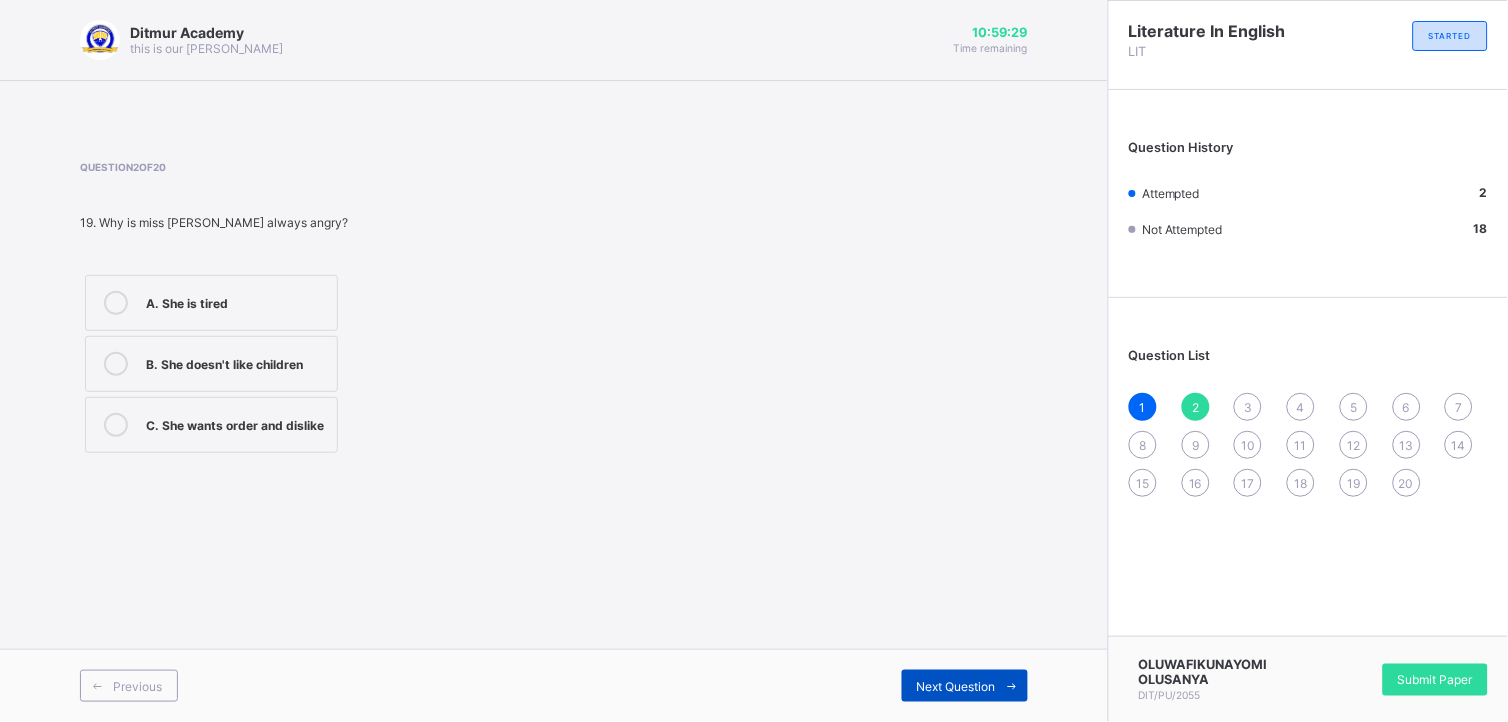 click at bounding box center (1012, 686) 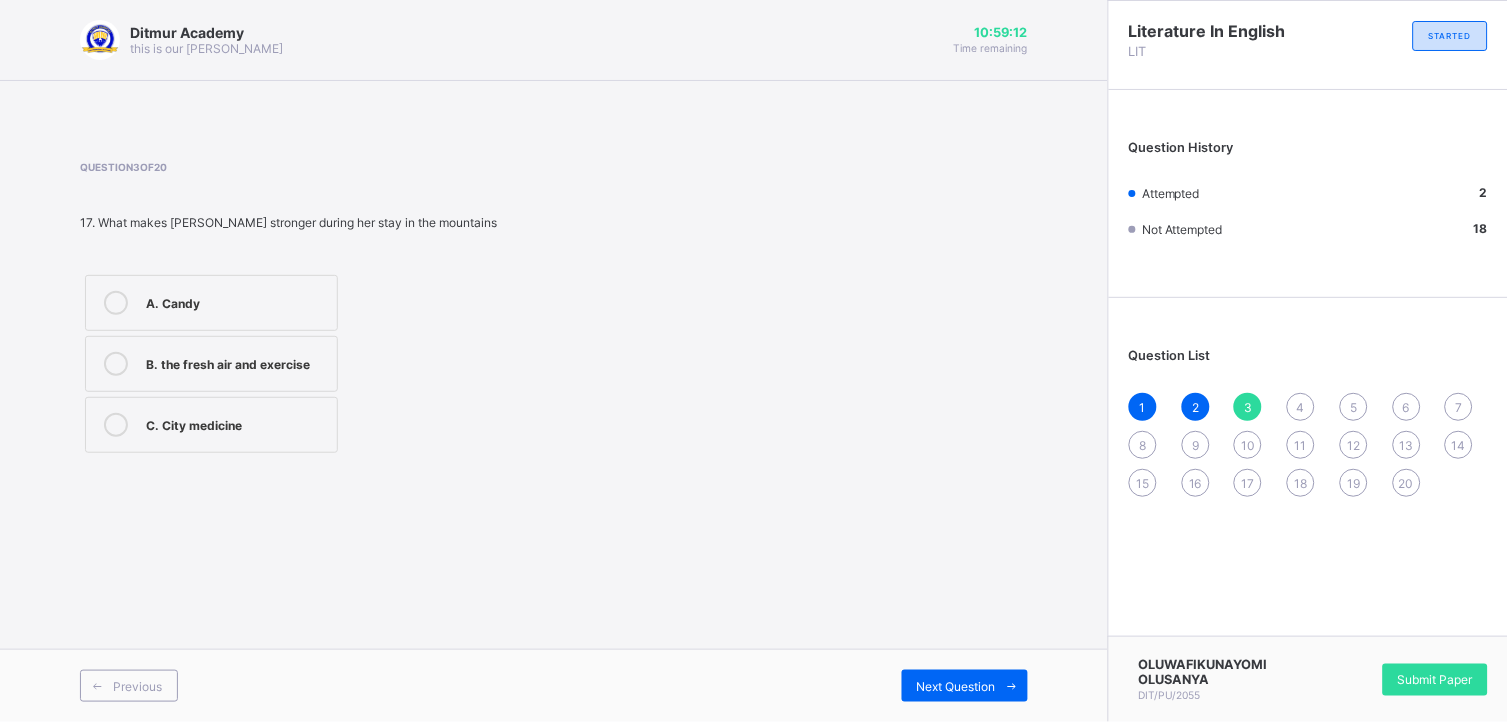 click at bounding box center (116, 364) 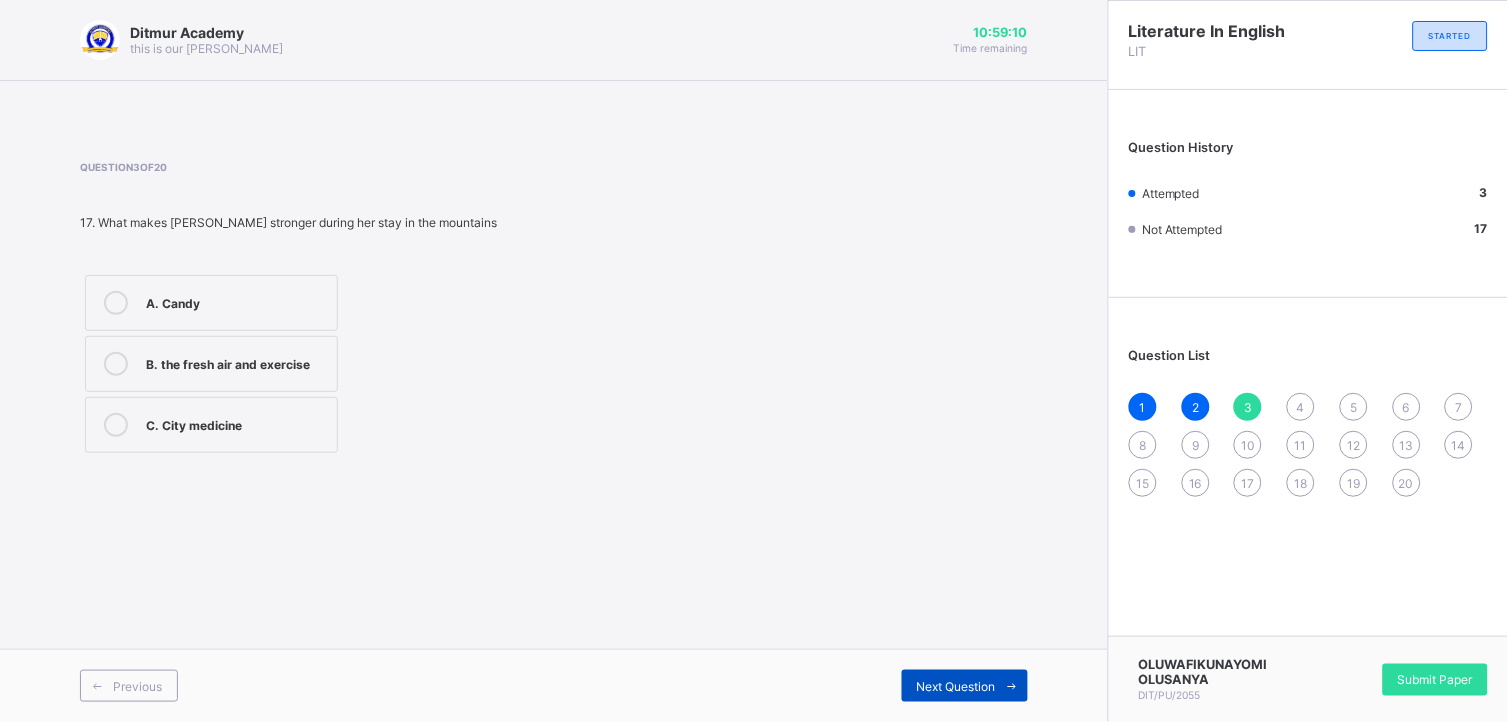 click on "Next Question" at bounding box center [956, 686] 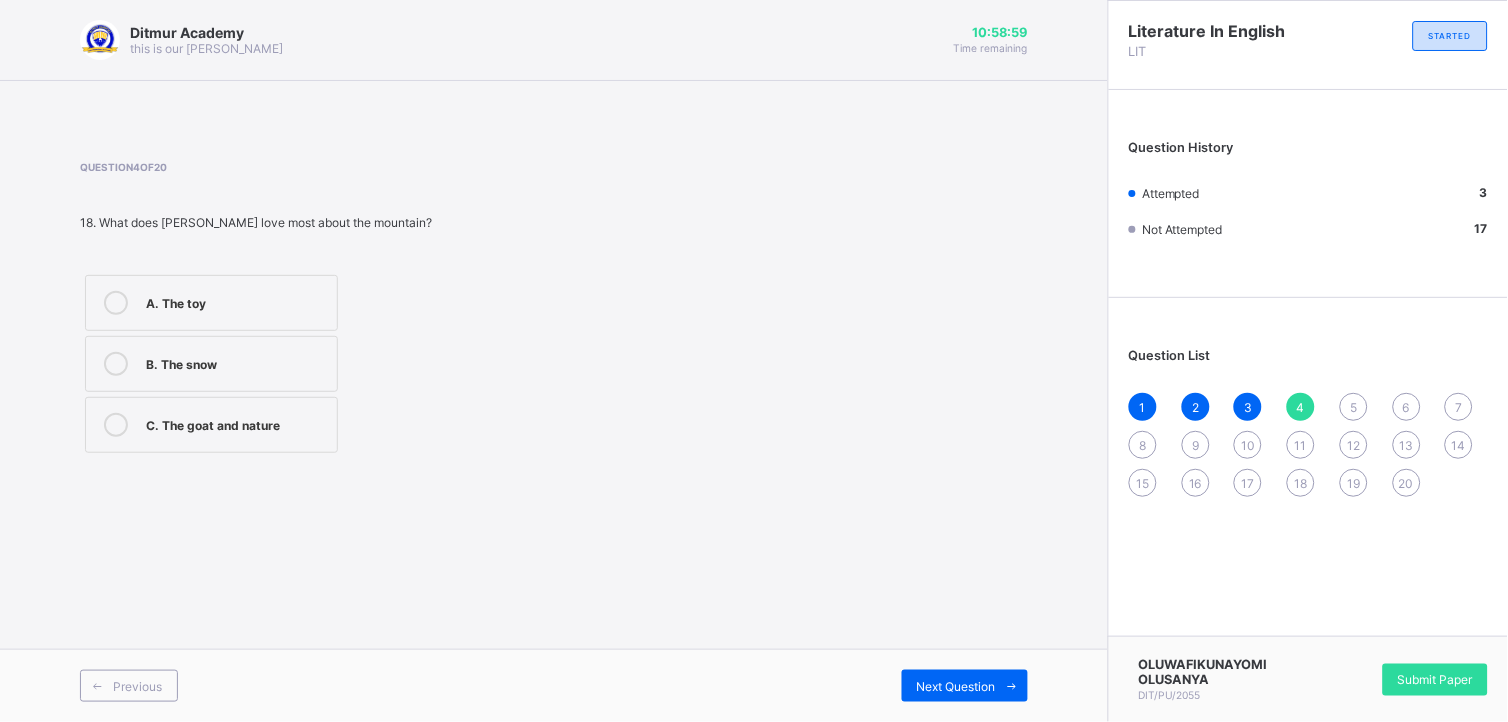 click at bounding box center [116, 425] 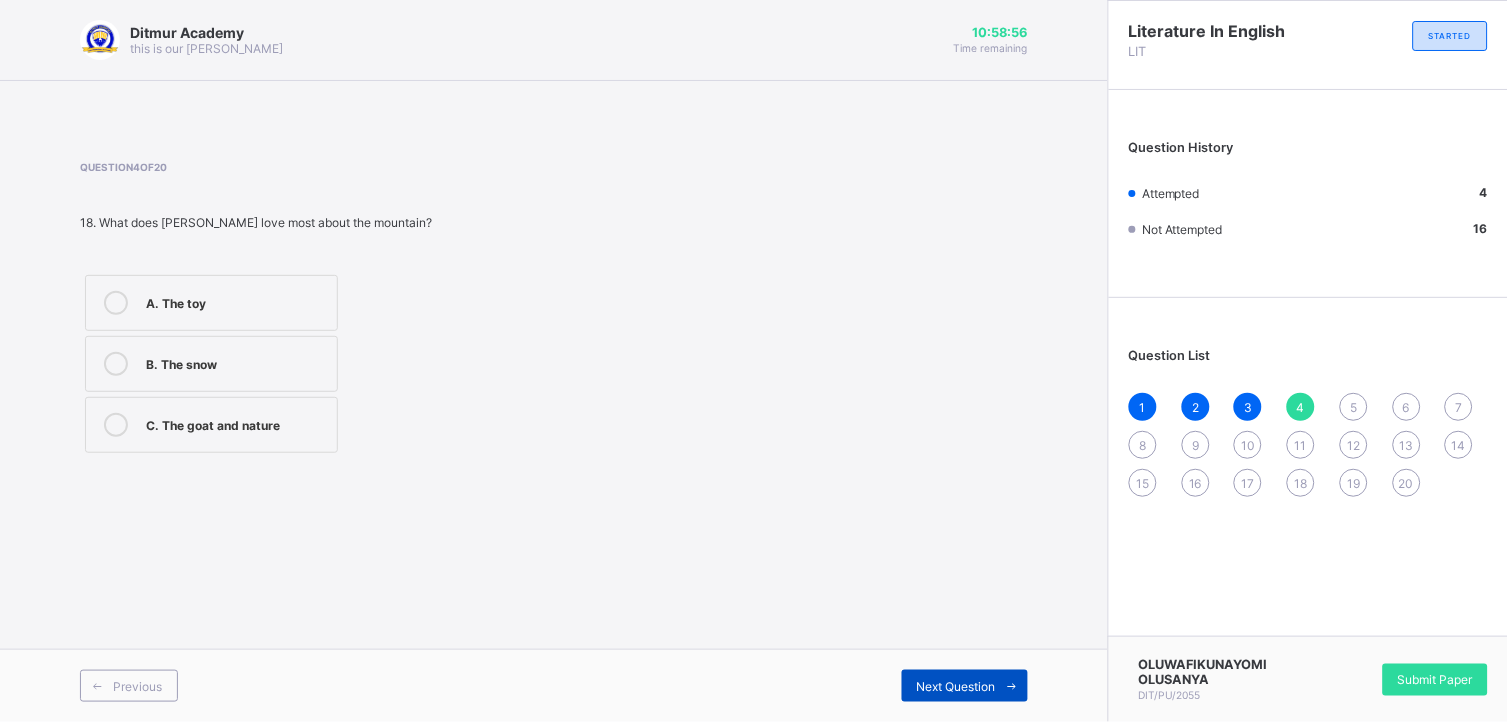 click on "Next Question" at bounding box center (956, 686) 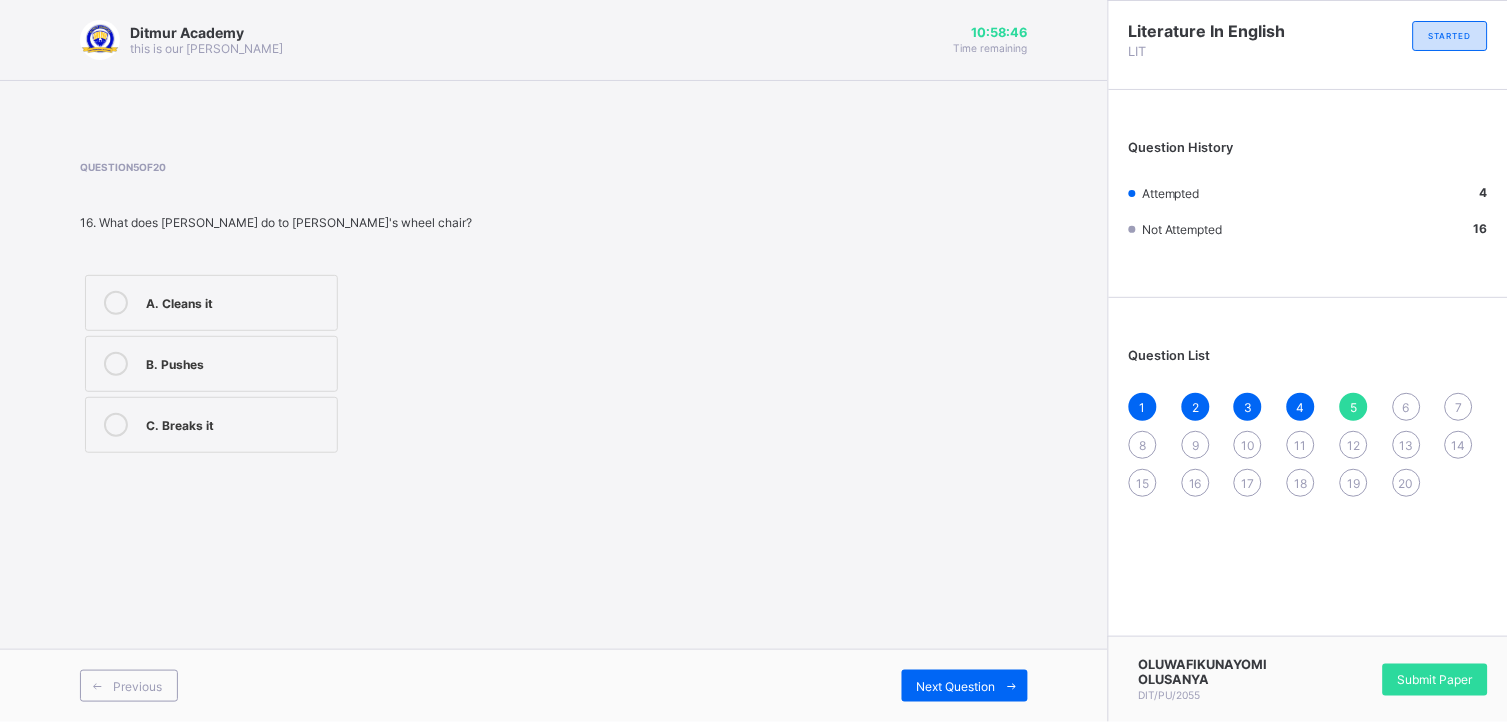 click at bounding box center [116, 364] 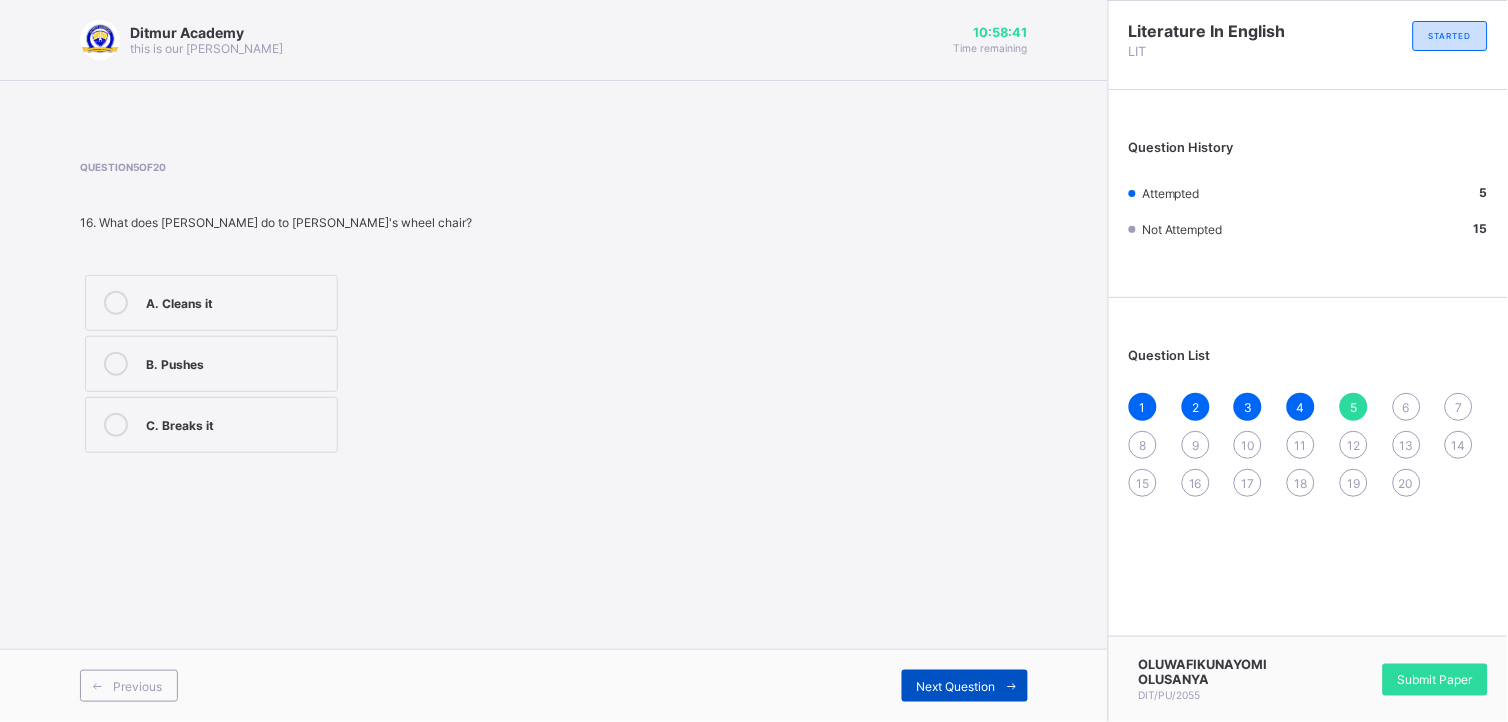 click on "Next Question" at bounding box center [956, 686] 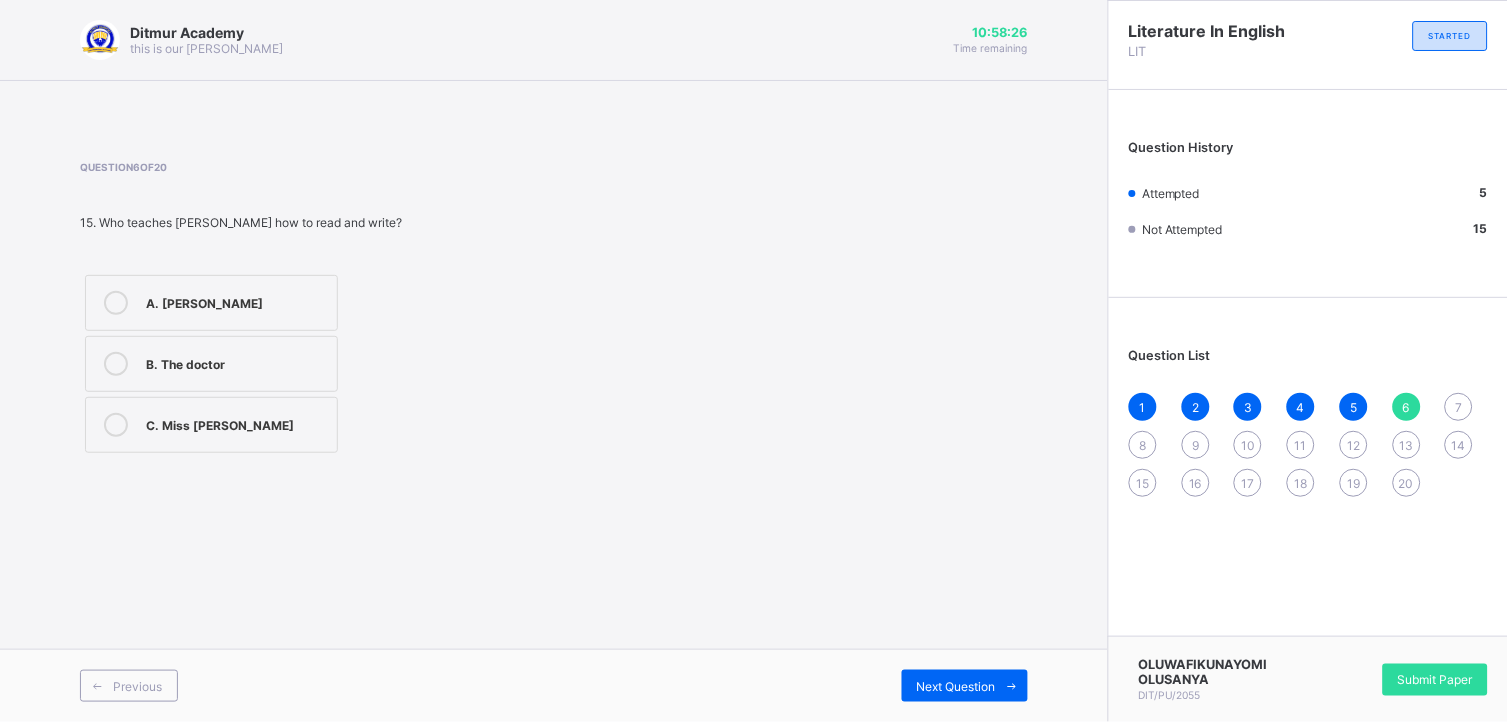 click at bounding box center [116, 425] 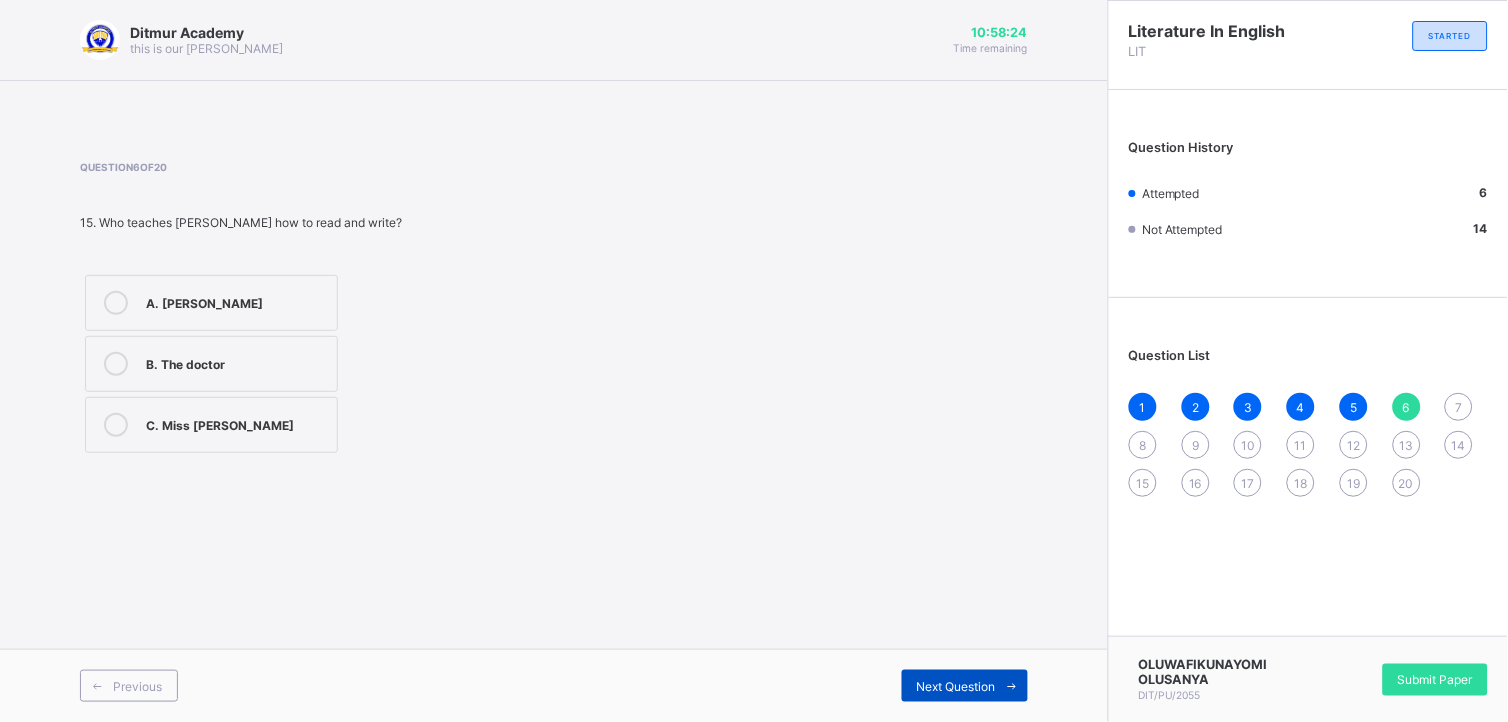 click on "Next Question" at bounding box center (956, 686) 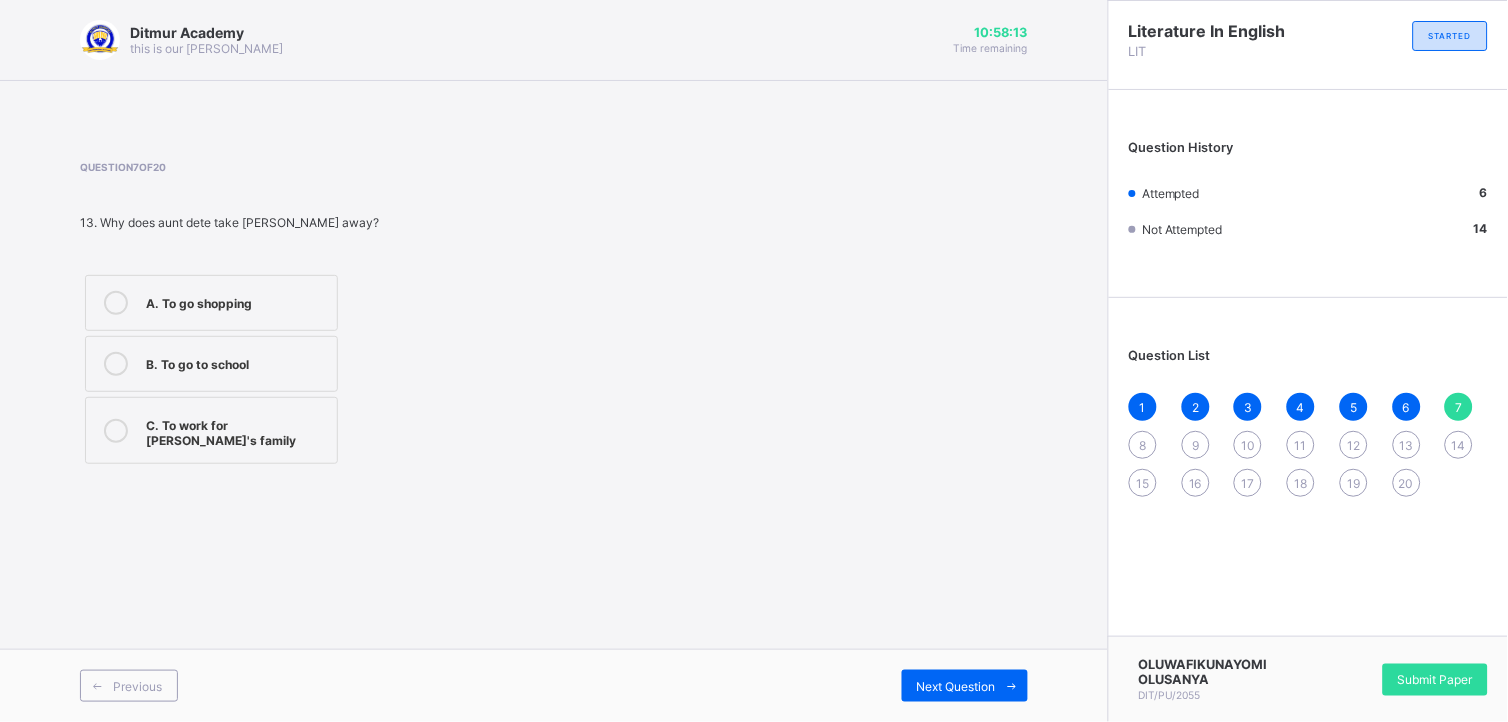 click at bounding box center (116, 364) 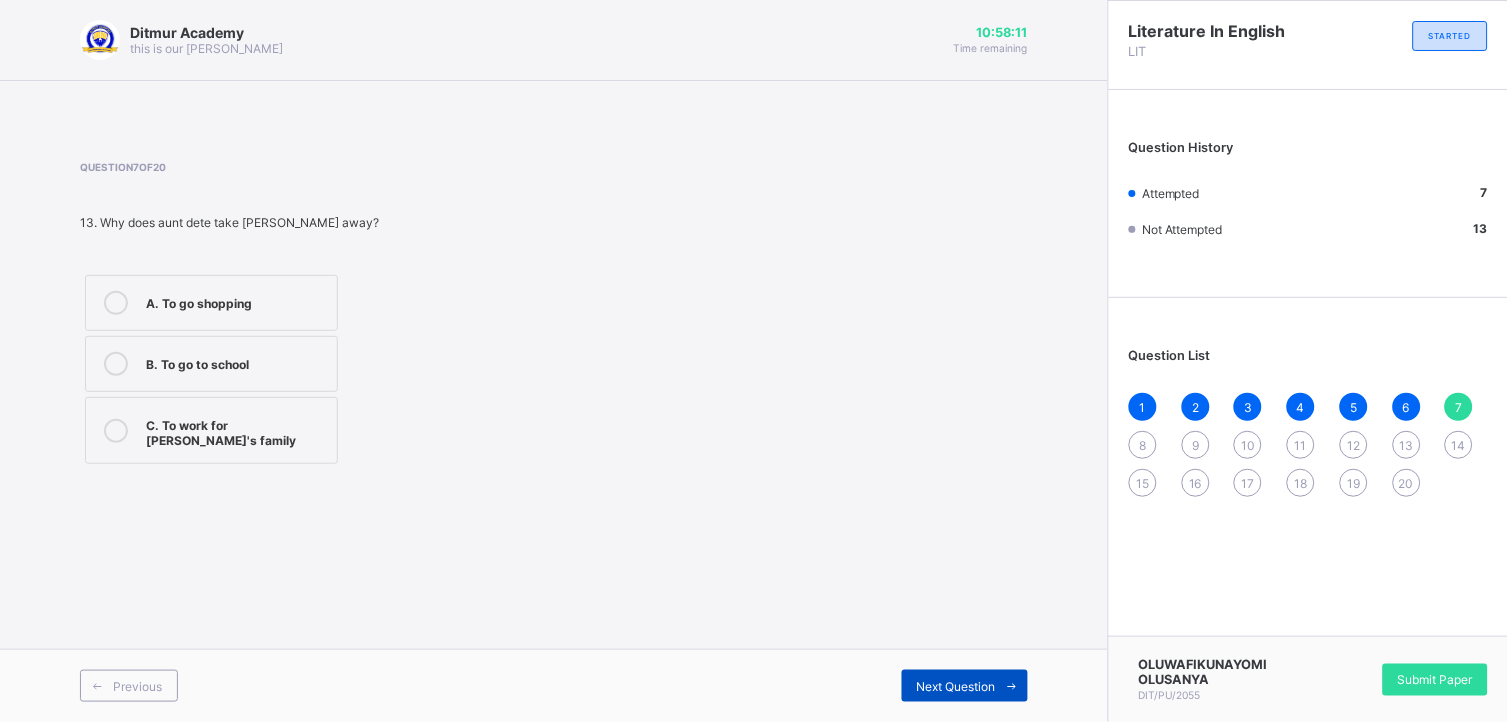 click on "Next Question" at bounding box center (965, 686) 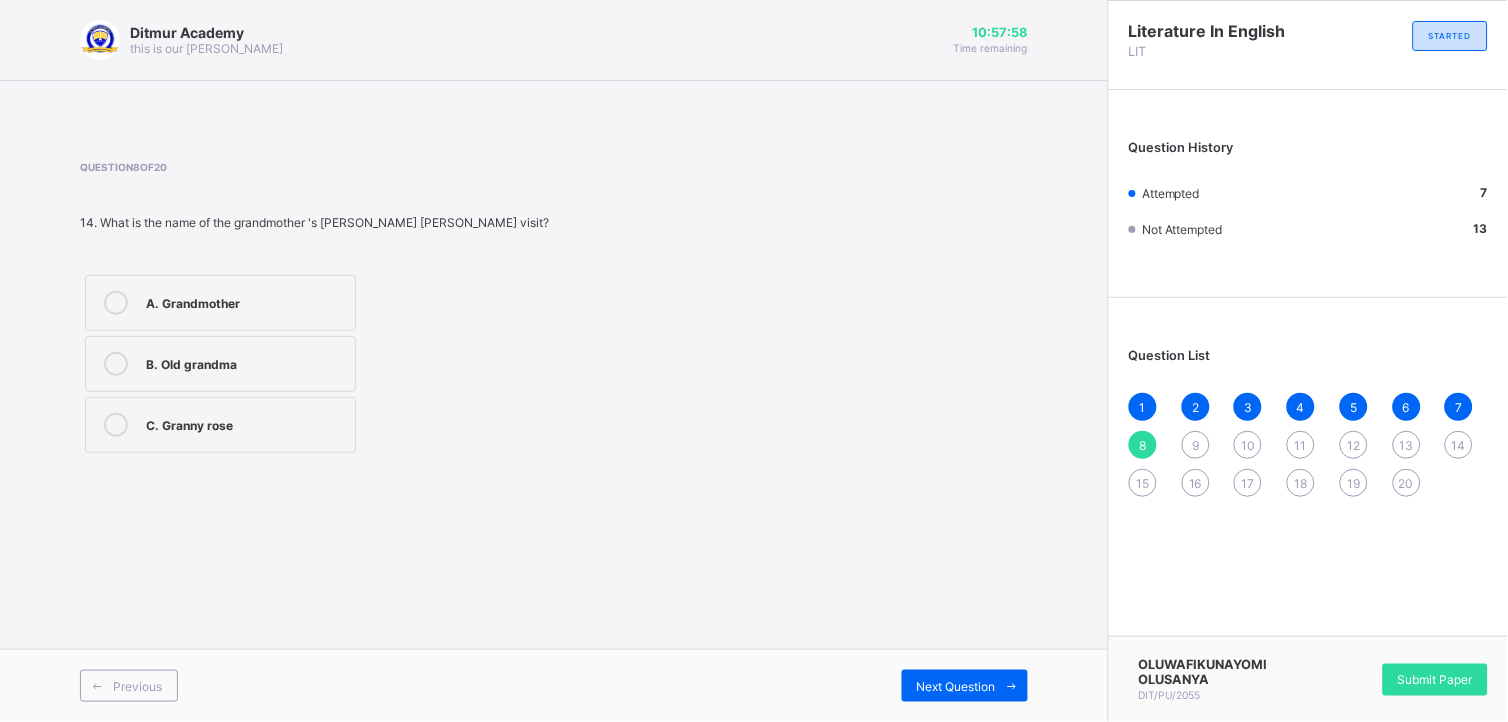 click at bounding box center [116, 364] 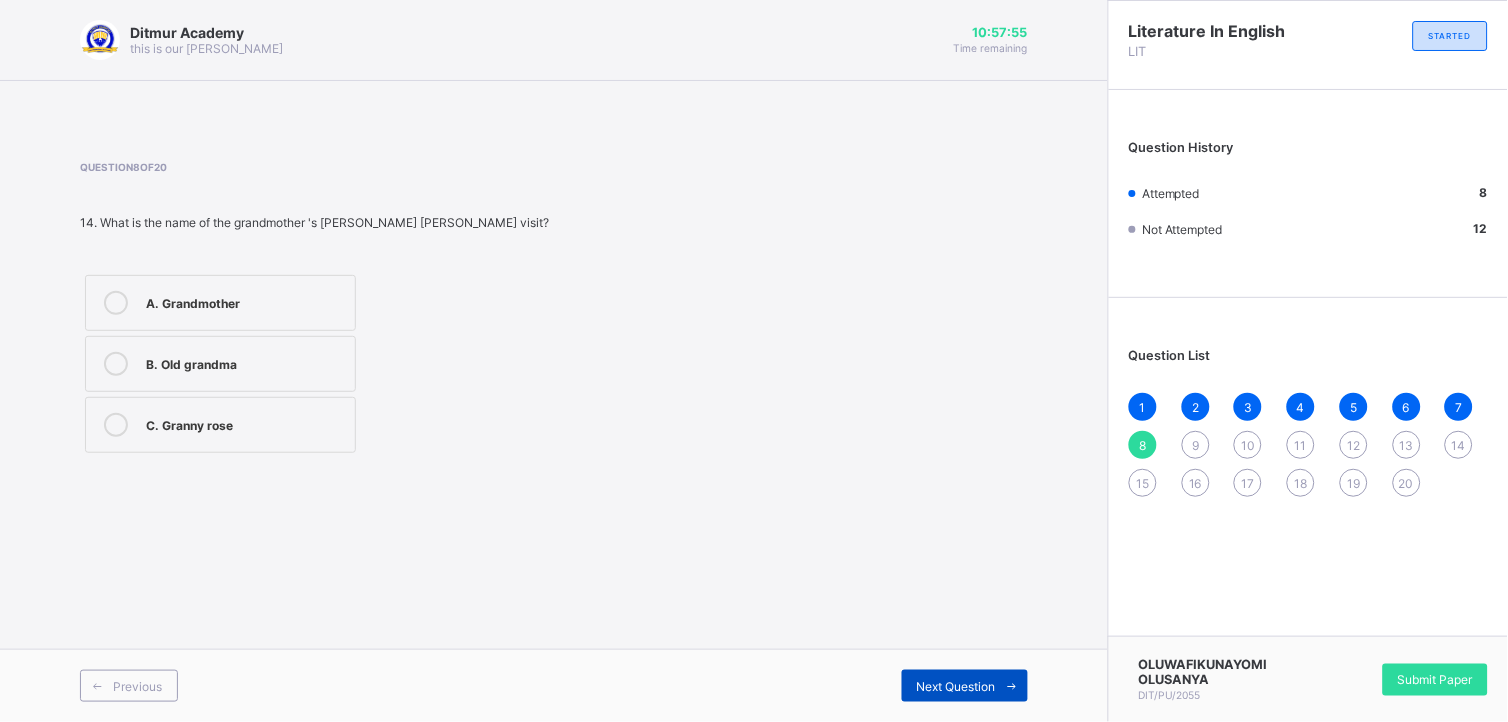 click on "Next Question" at bounding box center (956, 686) 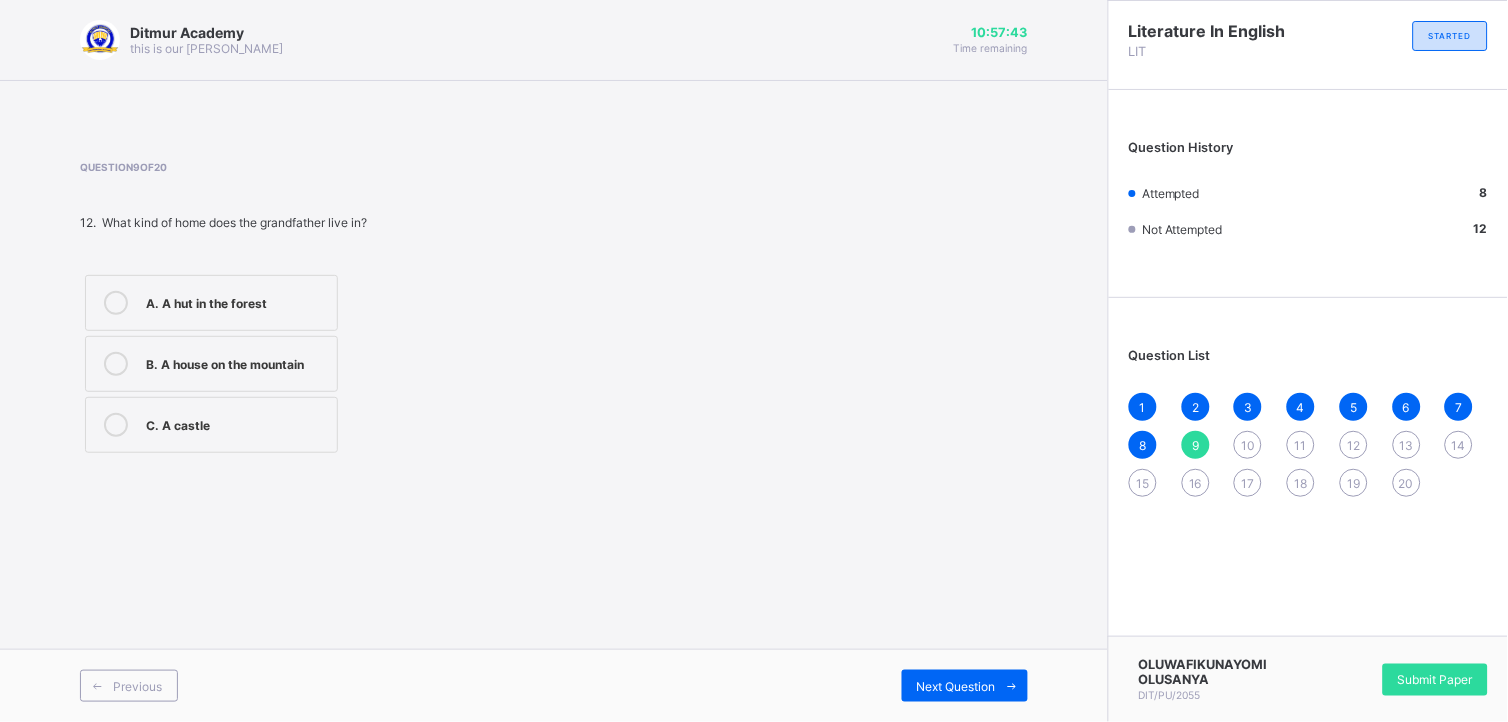 click at bounding box center [116, 364] 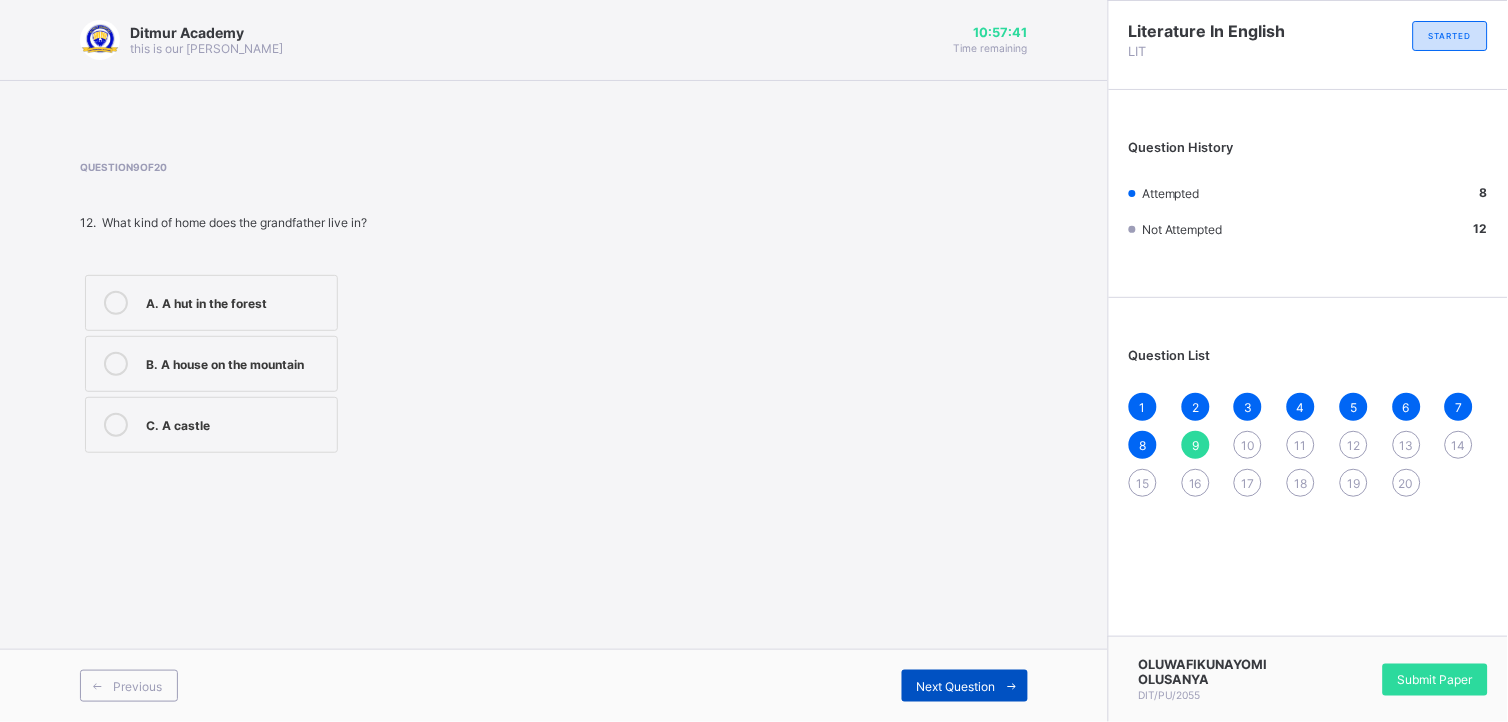 click on "Next Question" at bounding box center [956, 686] 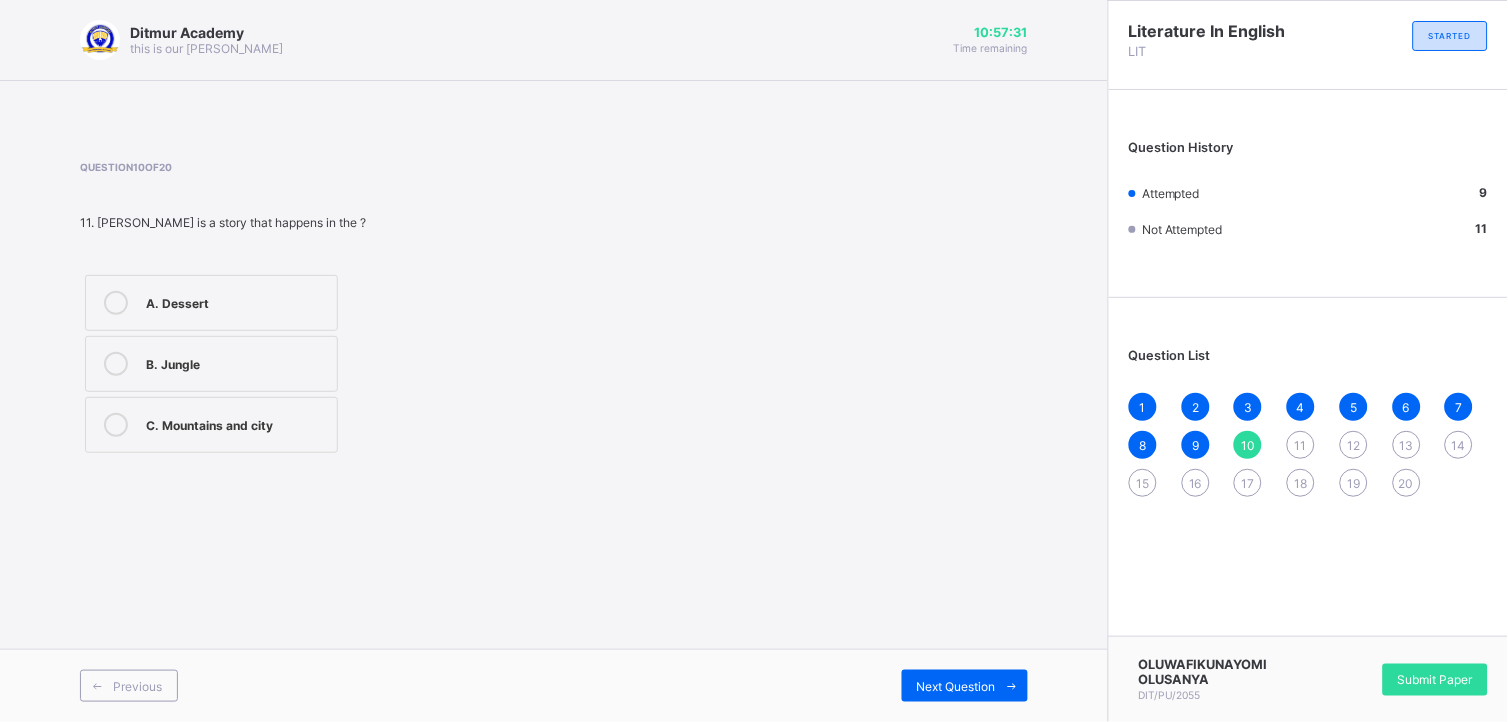 click at bounding box center [116, 425] 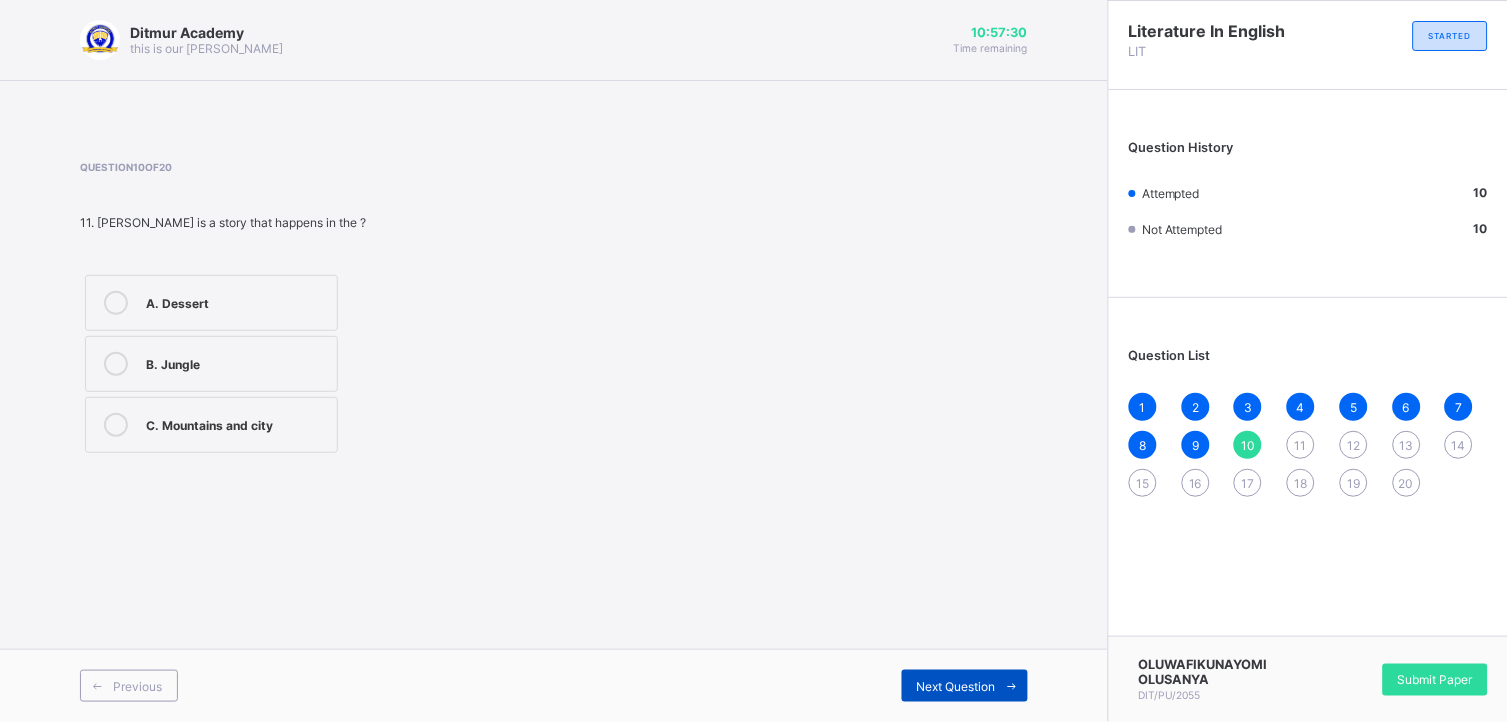click on "Next Question" at bounding box center (965, 686) 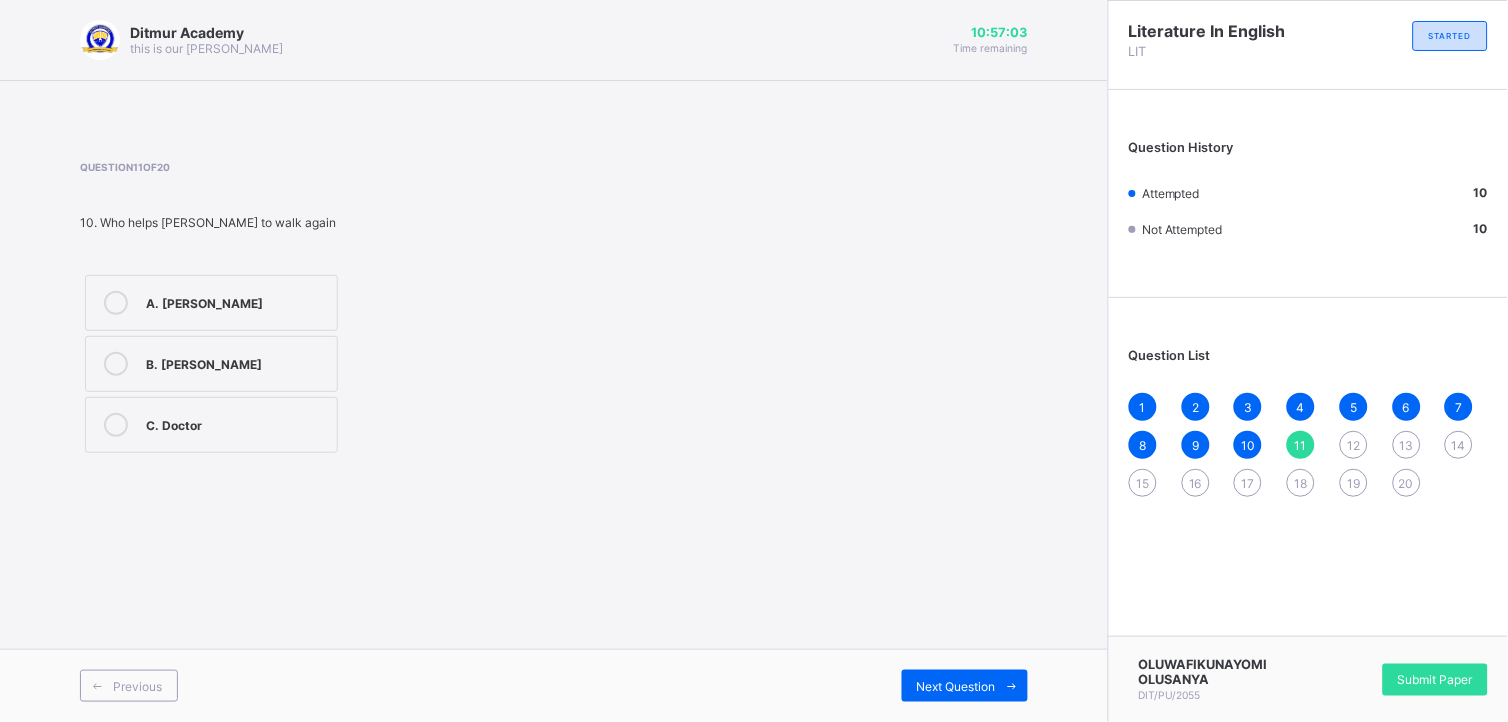 click at bounding box center (116, 303) 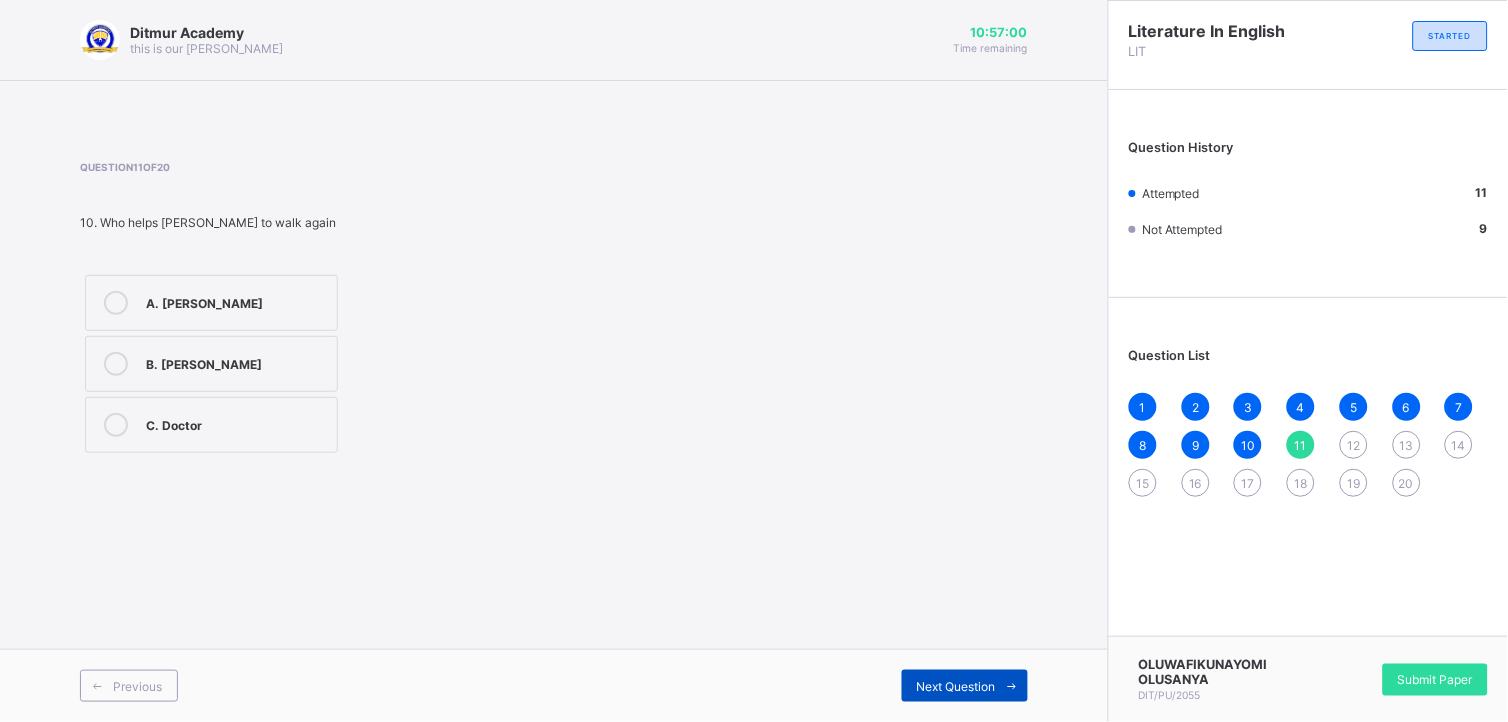 click on "Next Question" at bounding box center [965, 686] 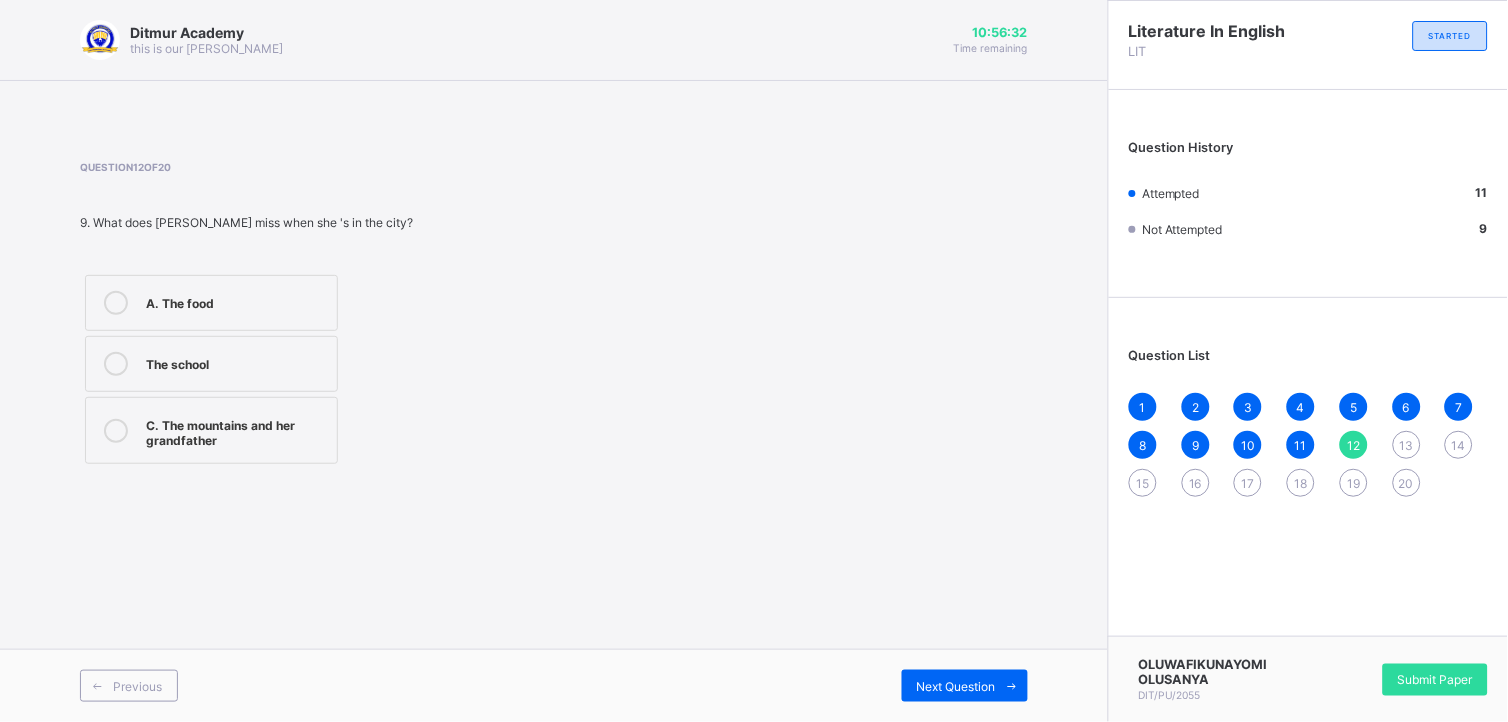 click at bounding box center (116, 430) 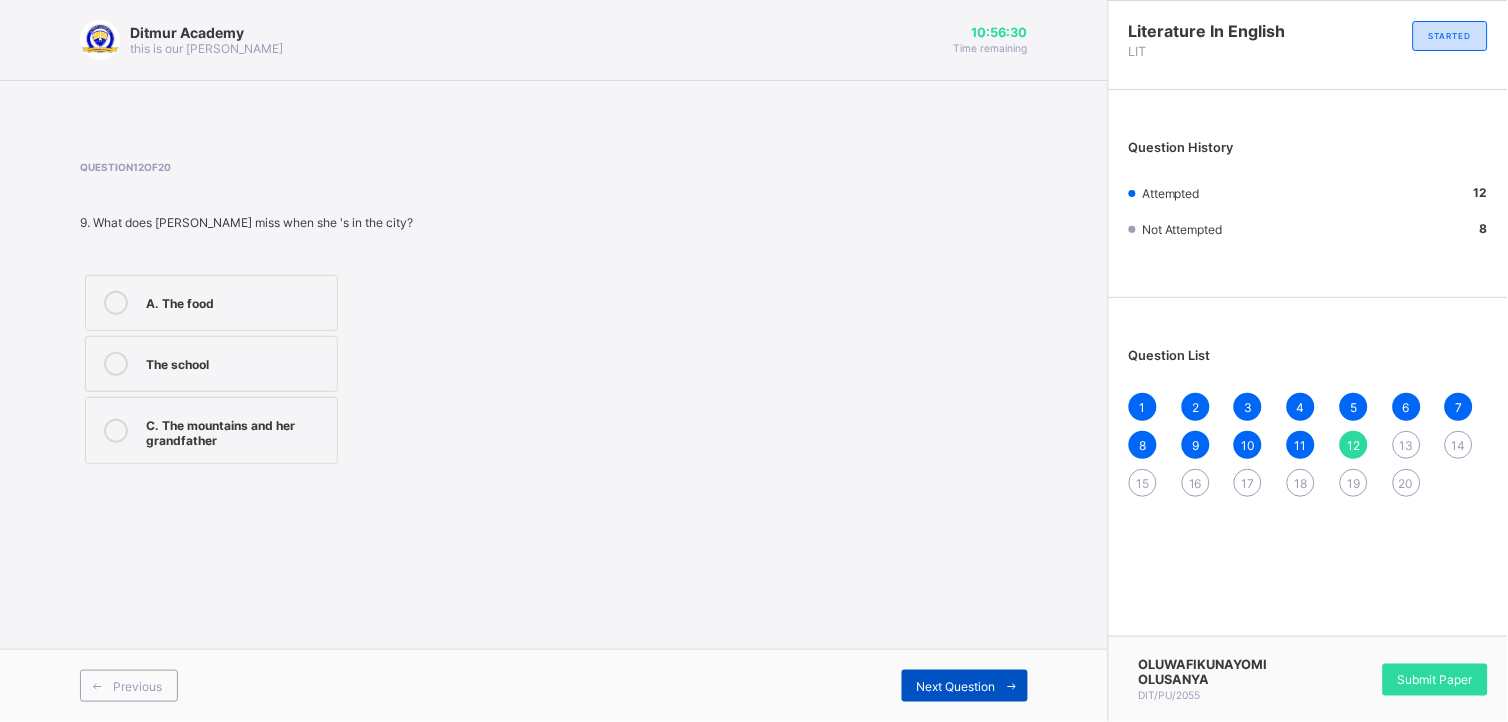 click on "Next Question" at bounding box center [956, 686] 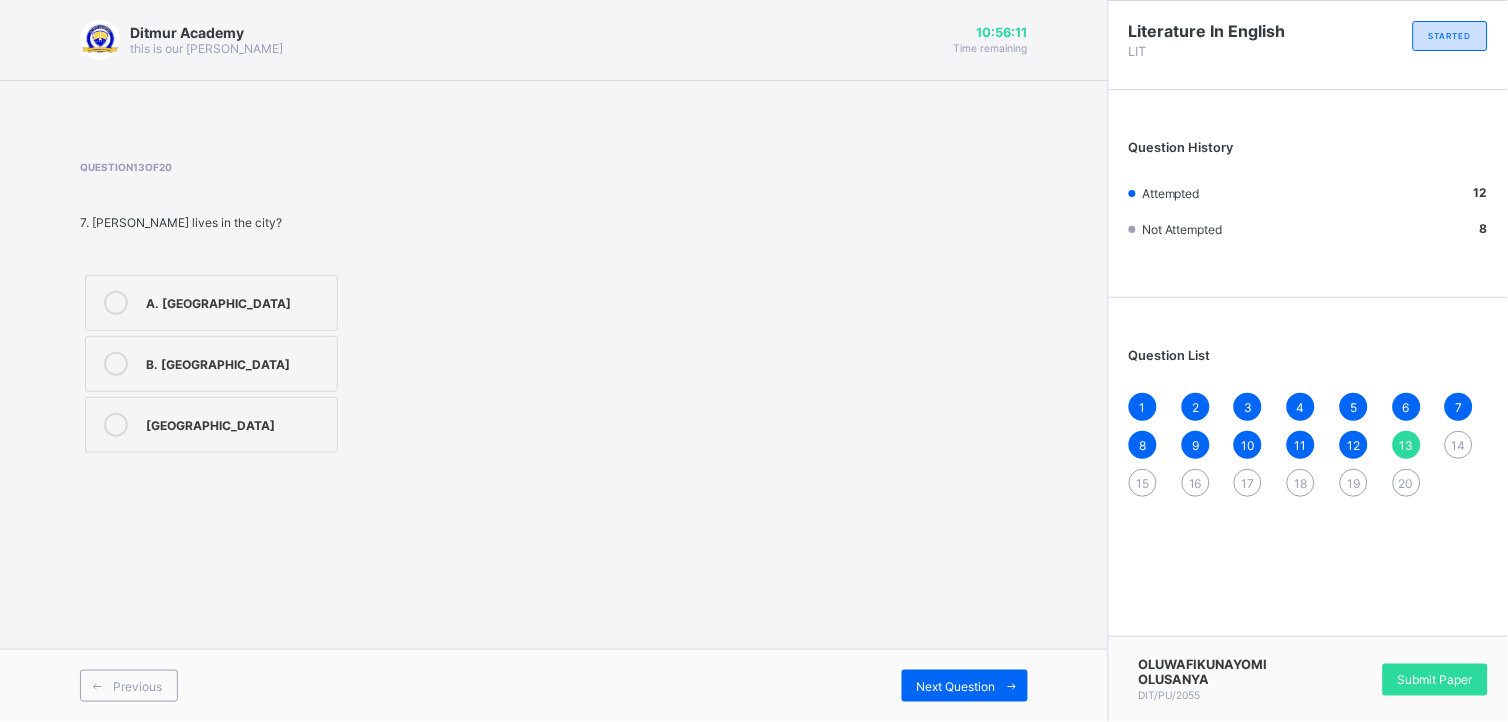 click at bounding box center [116, 425] 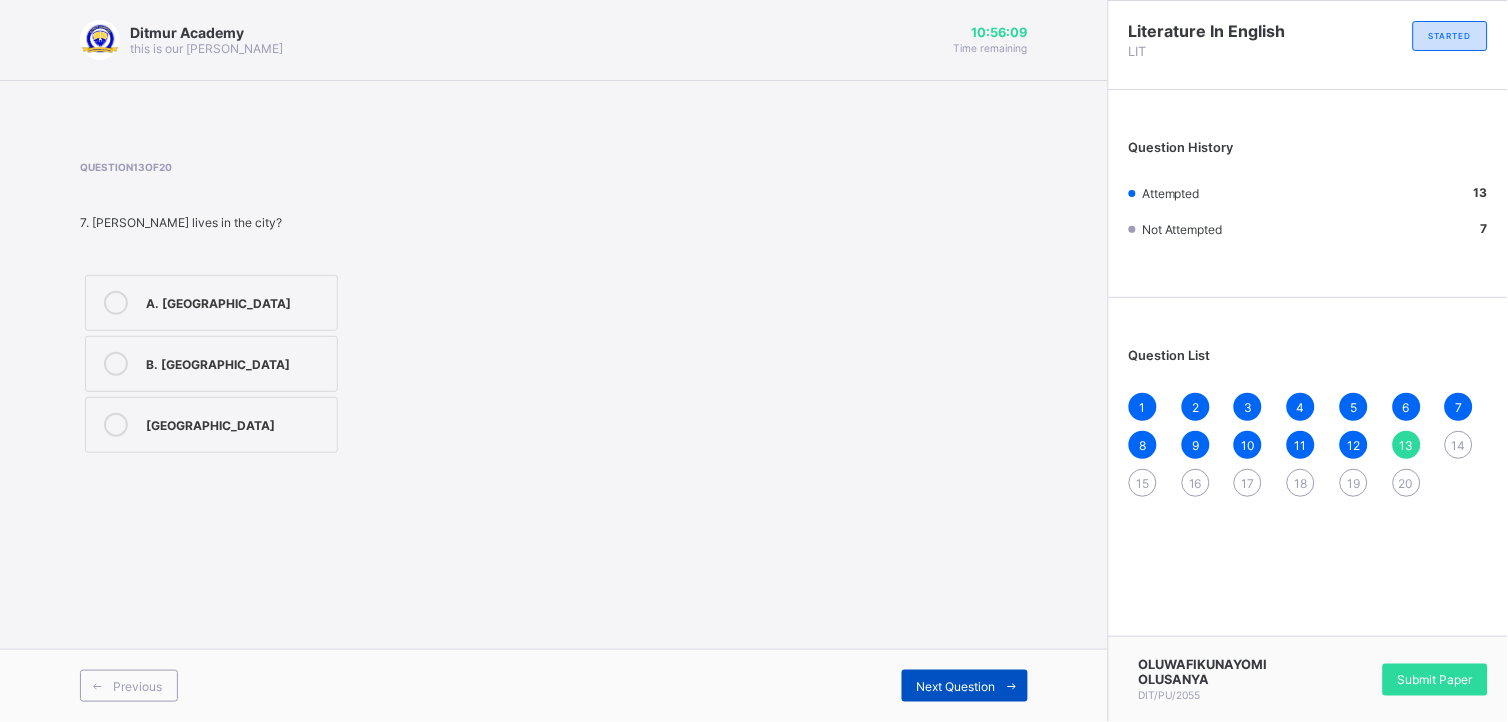 click on "Next Question" at bounding box center (956, 686) 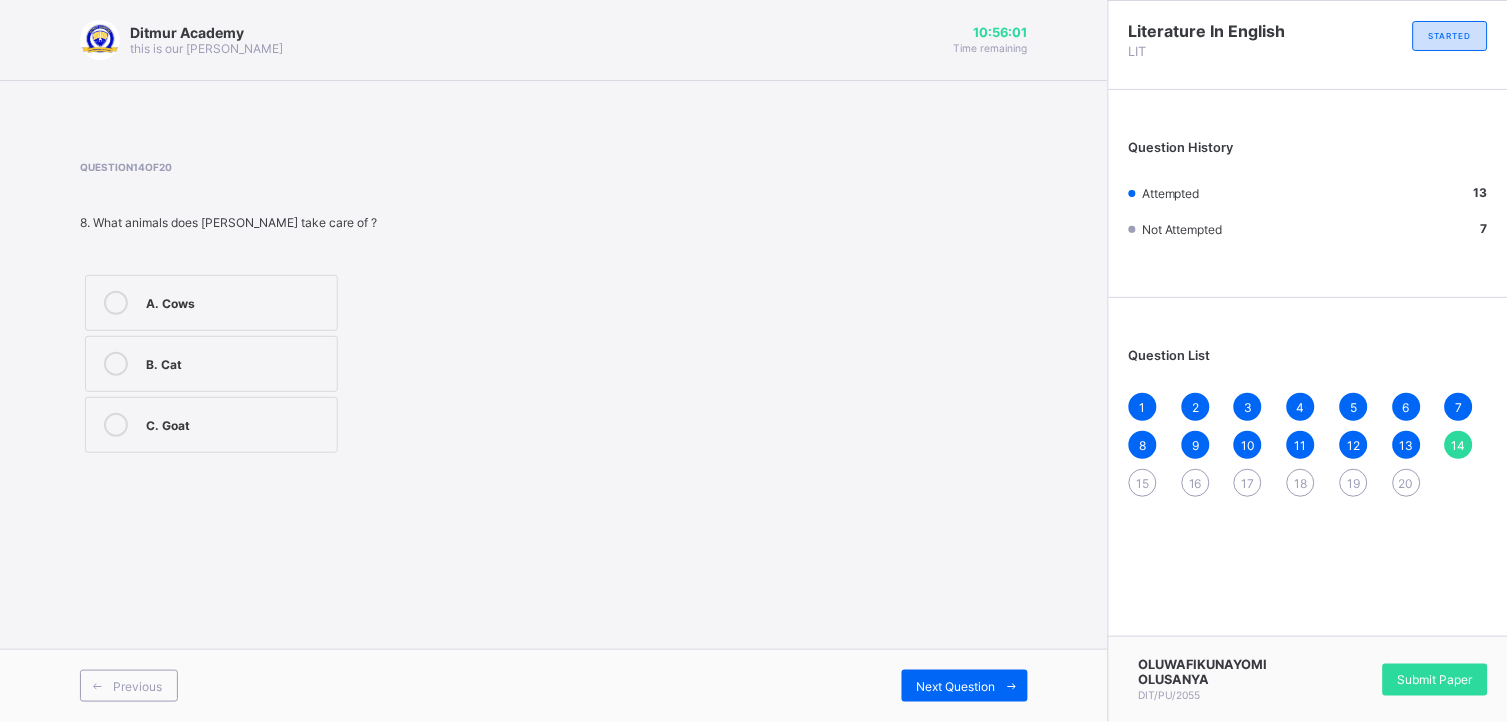 click at bounding box center [116, 425] 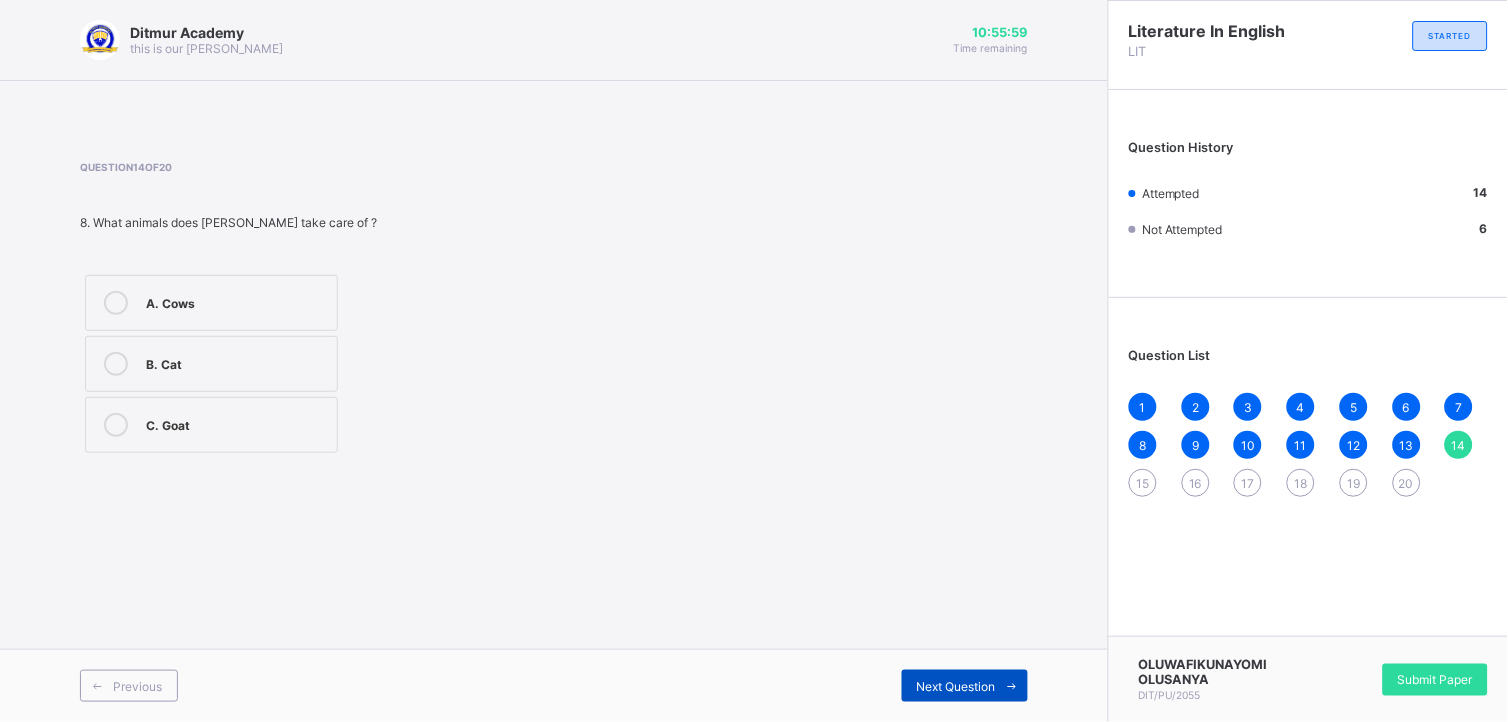 click on "Next Question" at bounding box center (956, 686) 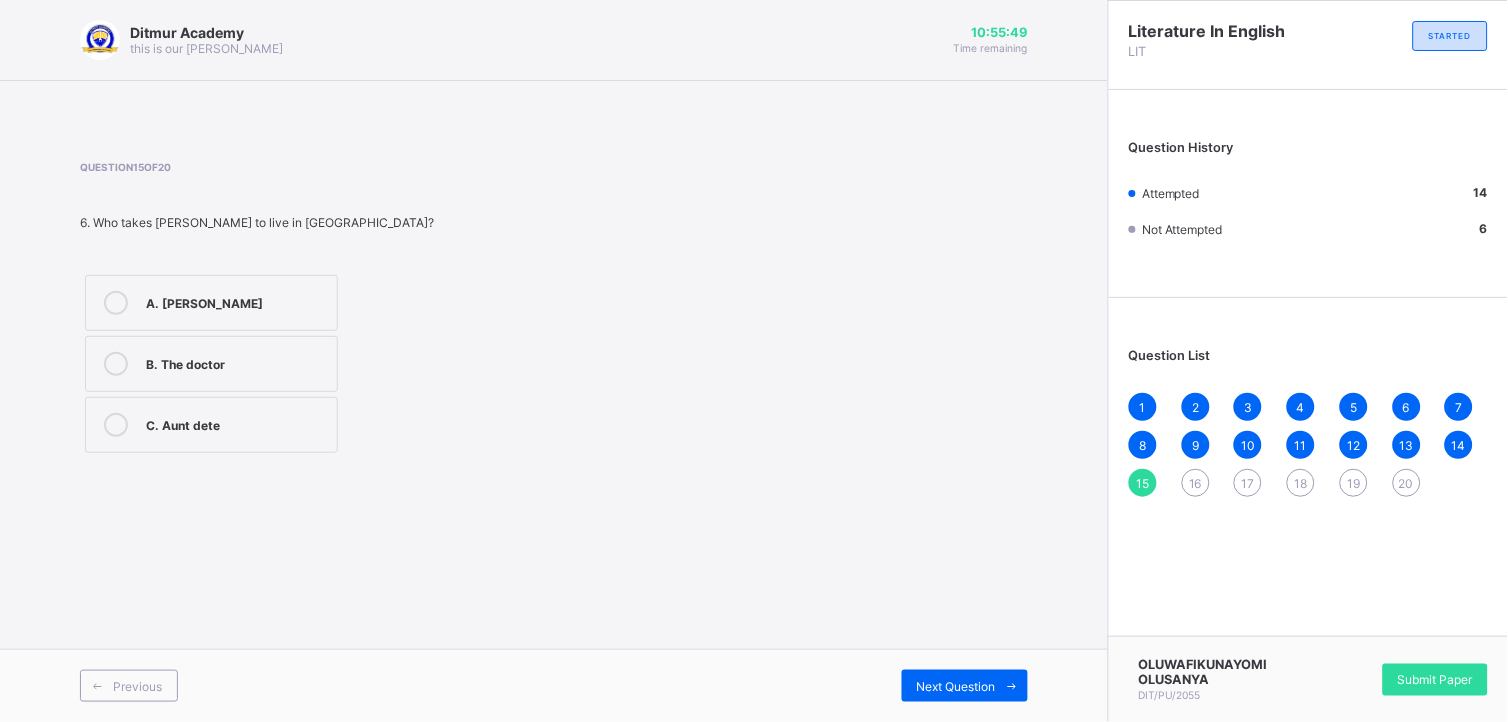 click at bounding box center [116, 303] 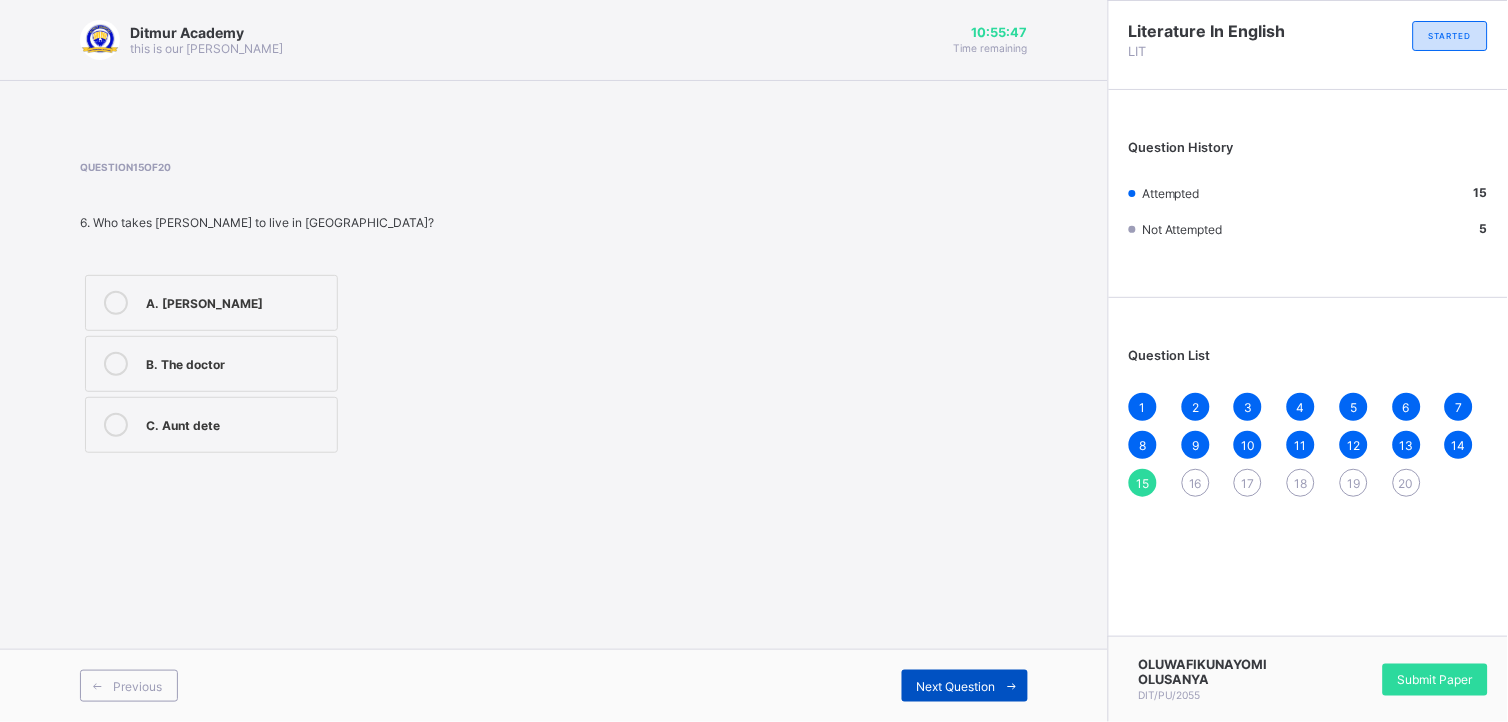 click on "Next Question" at bounding box center (965, 686) 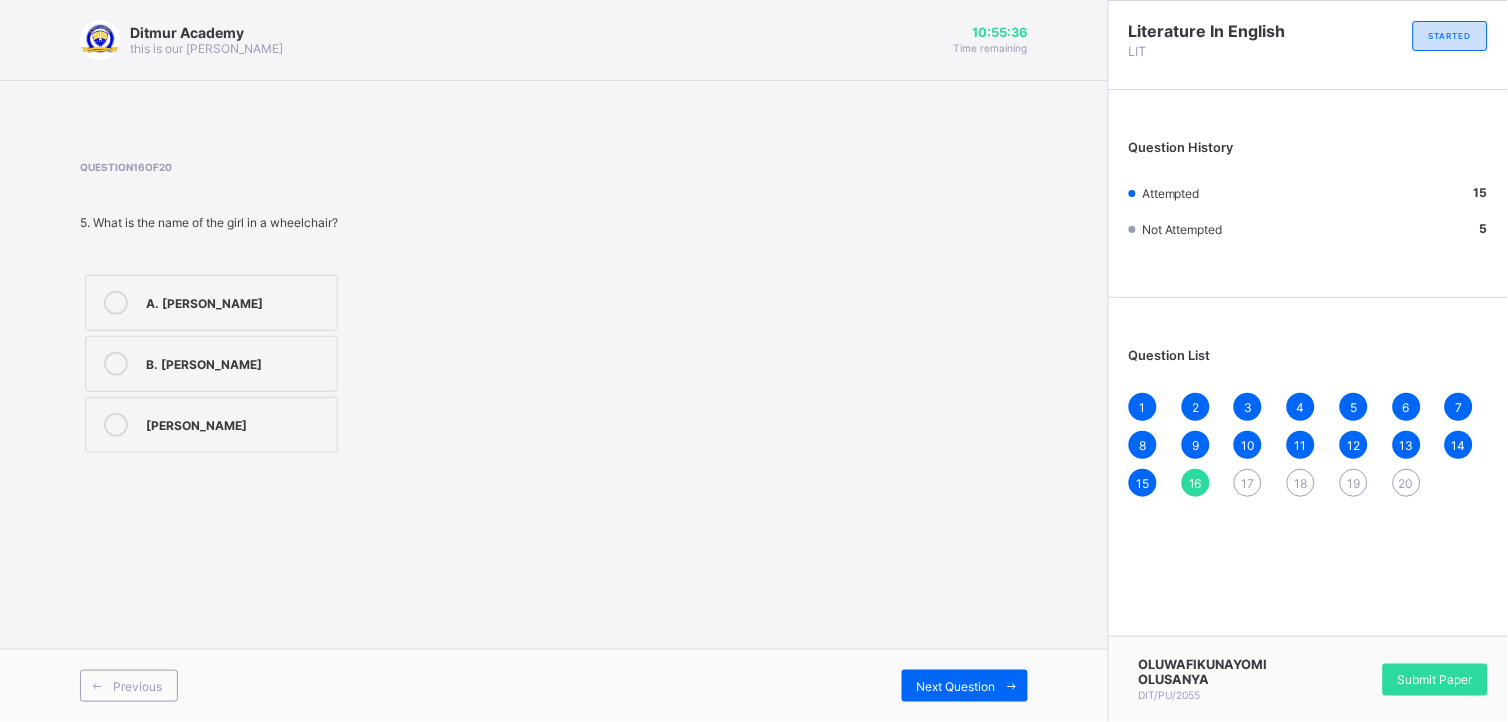 click at bounding box center [116, 303] 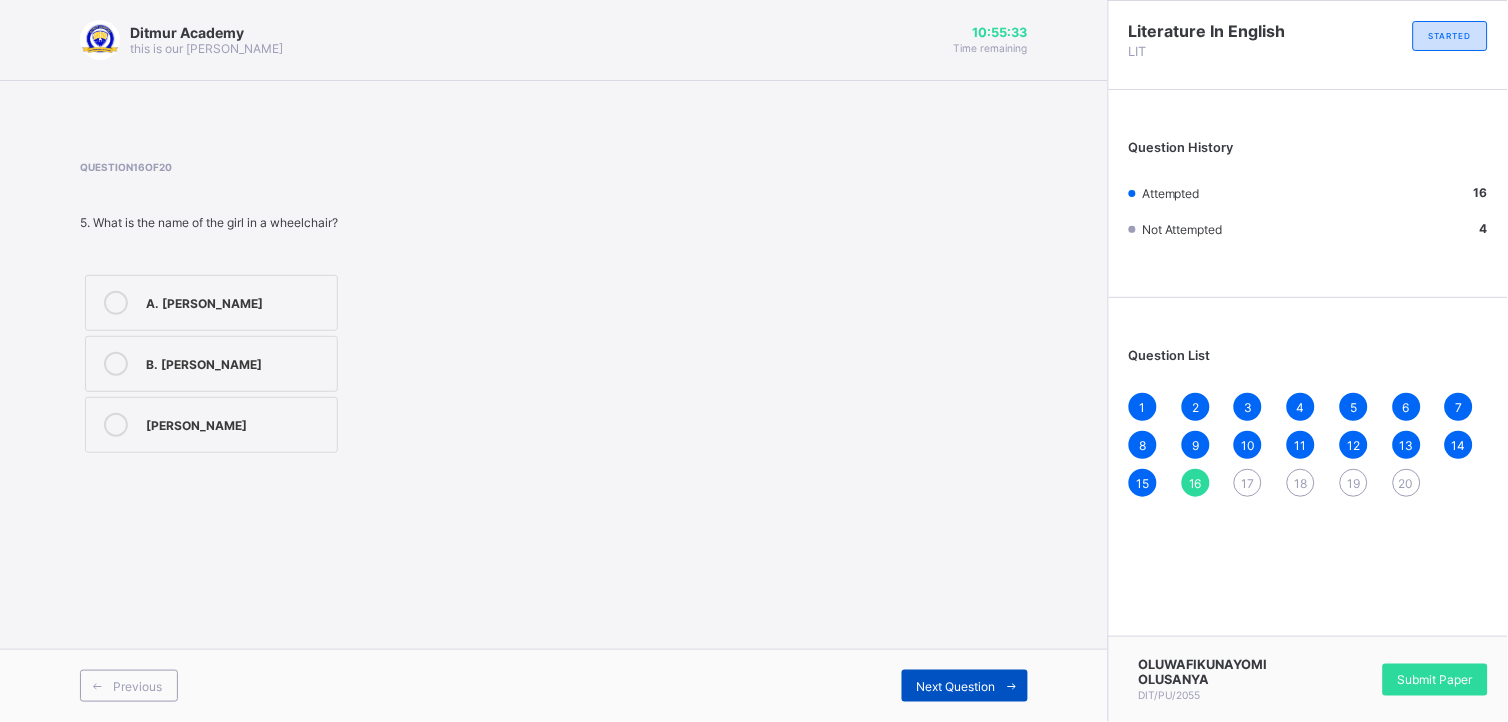 click on "Next Question" at bounding box center [965, 686] 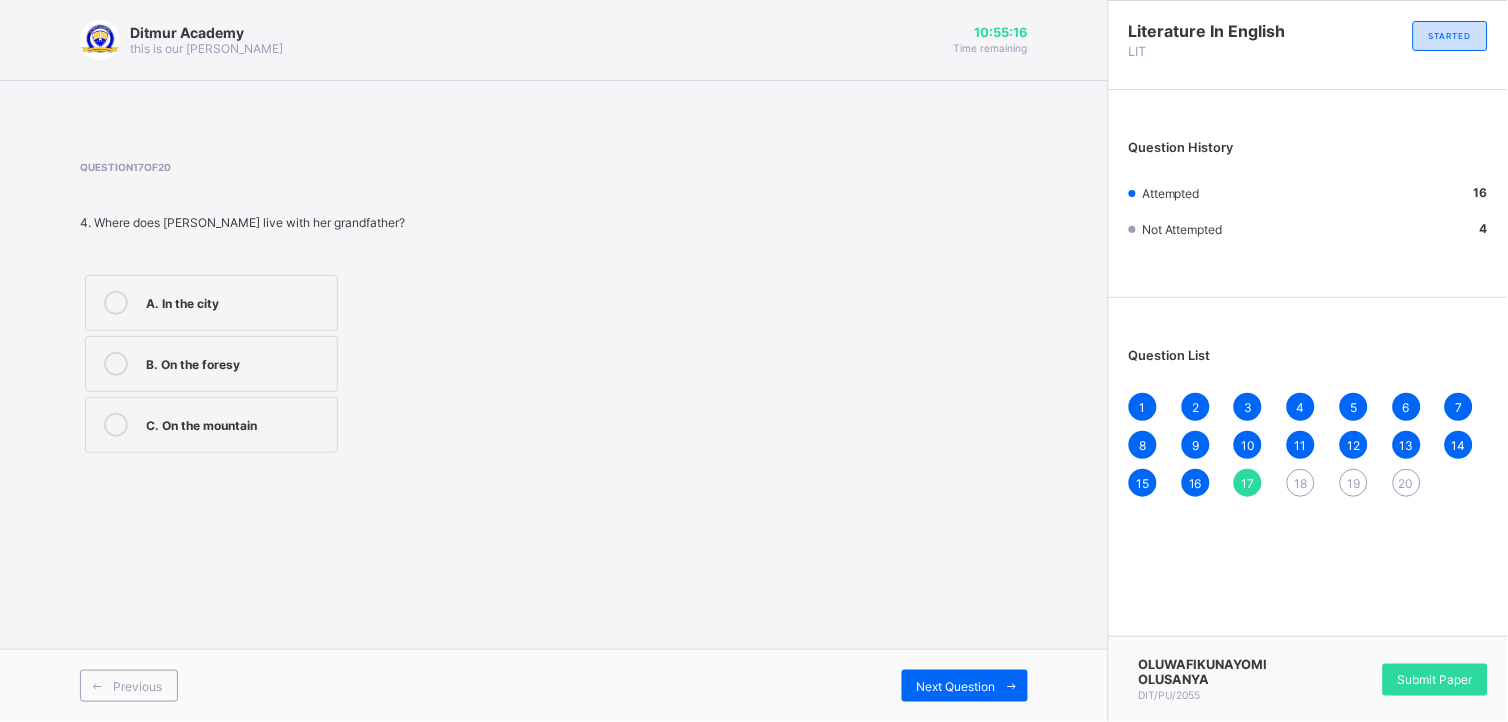 click on "17" at bounding box center [1248, 483] 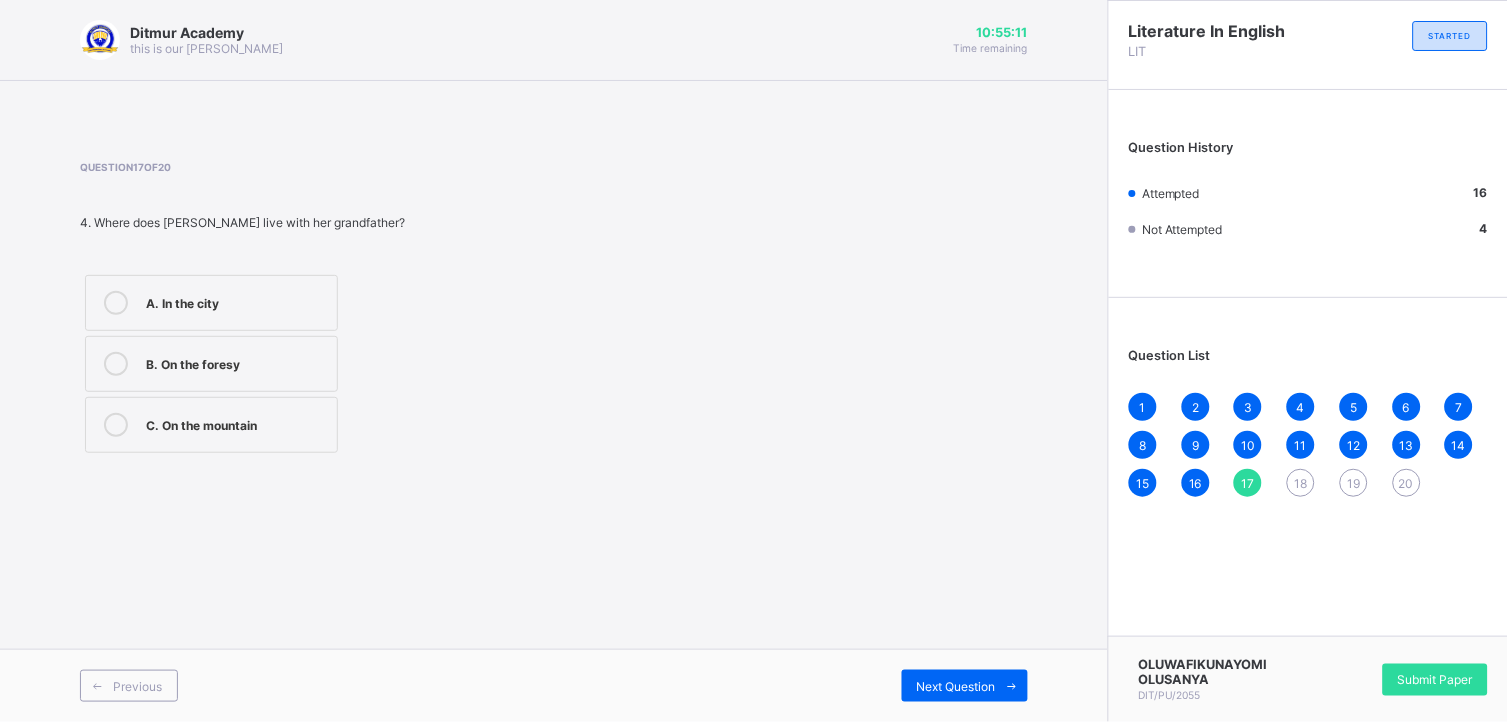click at bounding box center (116, 425) 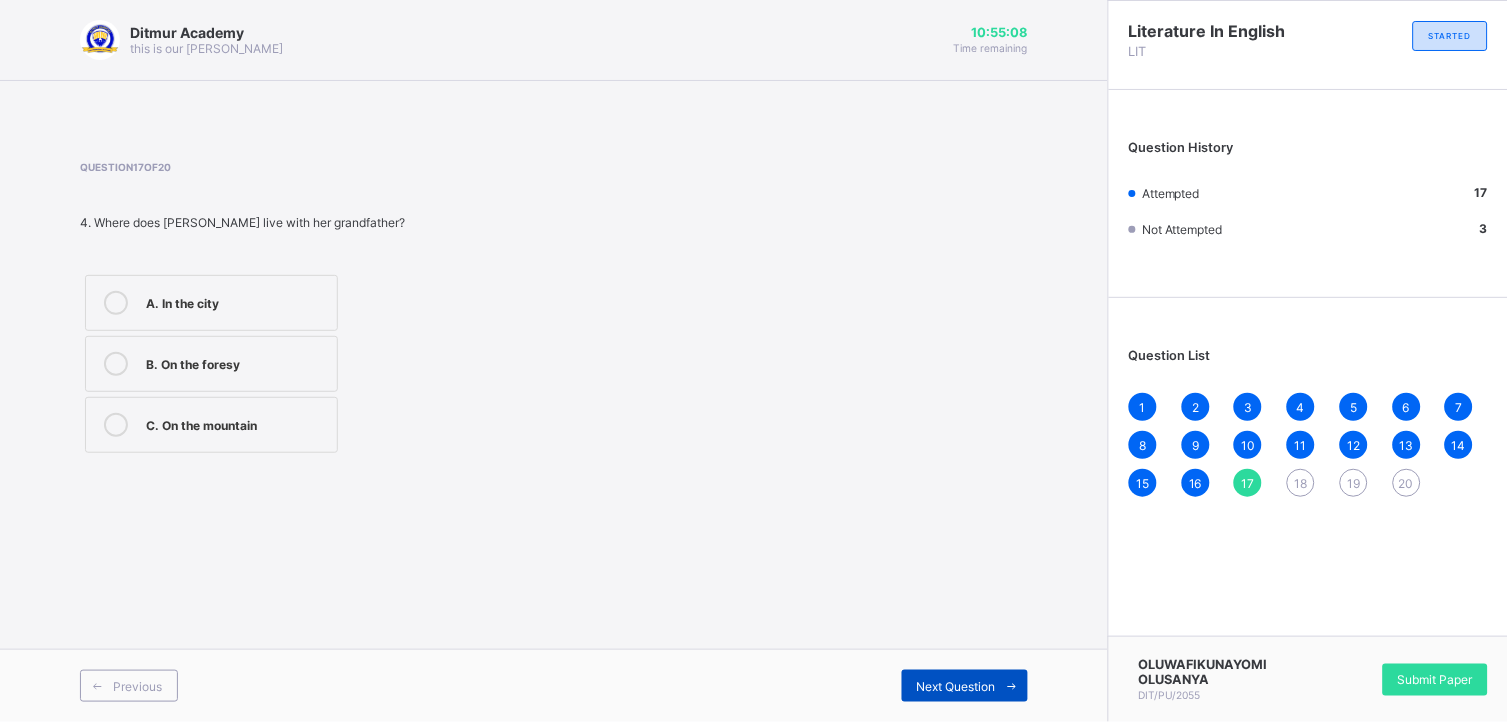 click on "Next Question" at bounding box center (956, 686) 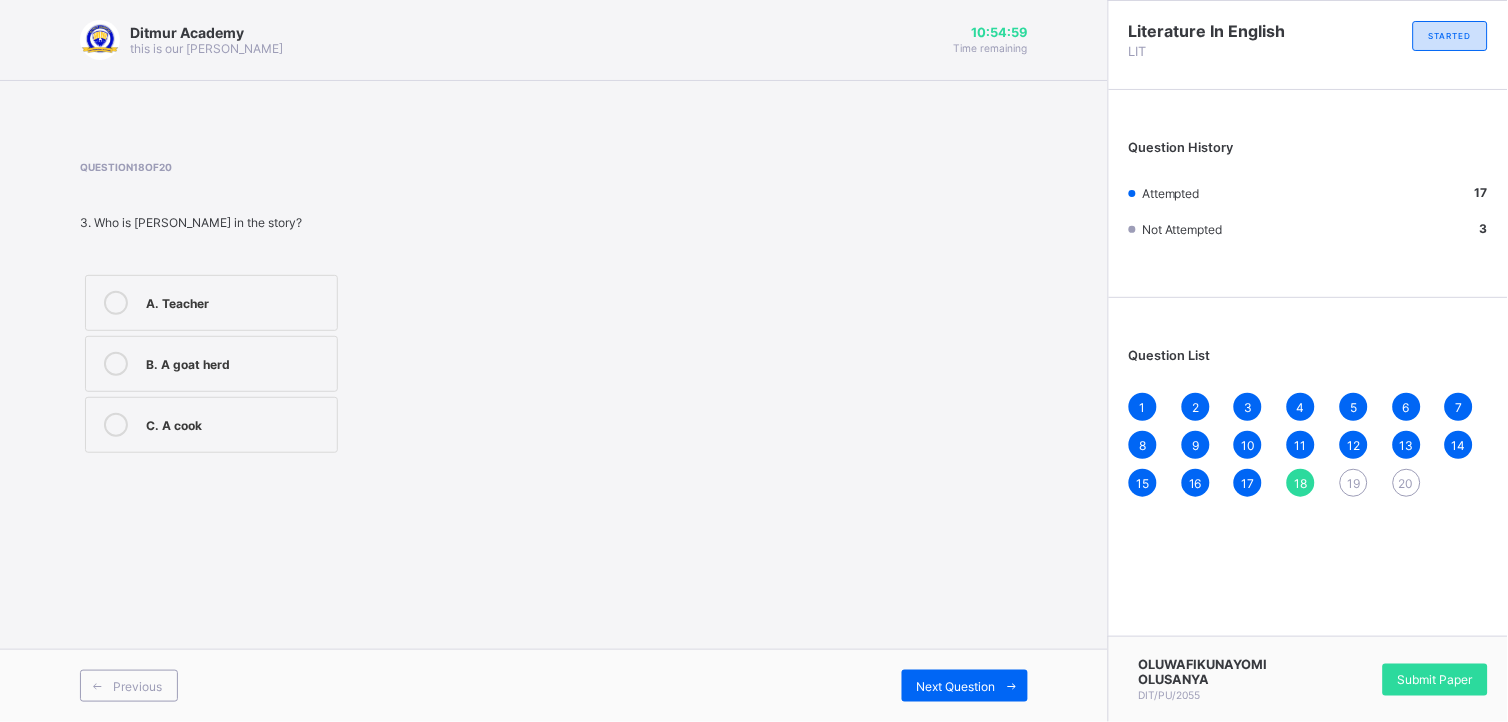 click at bounding box center (116, 364) 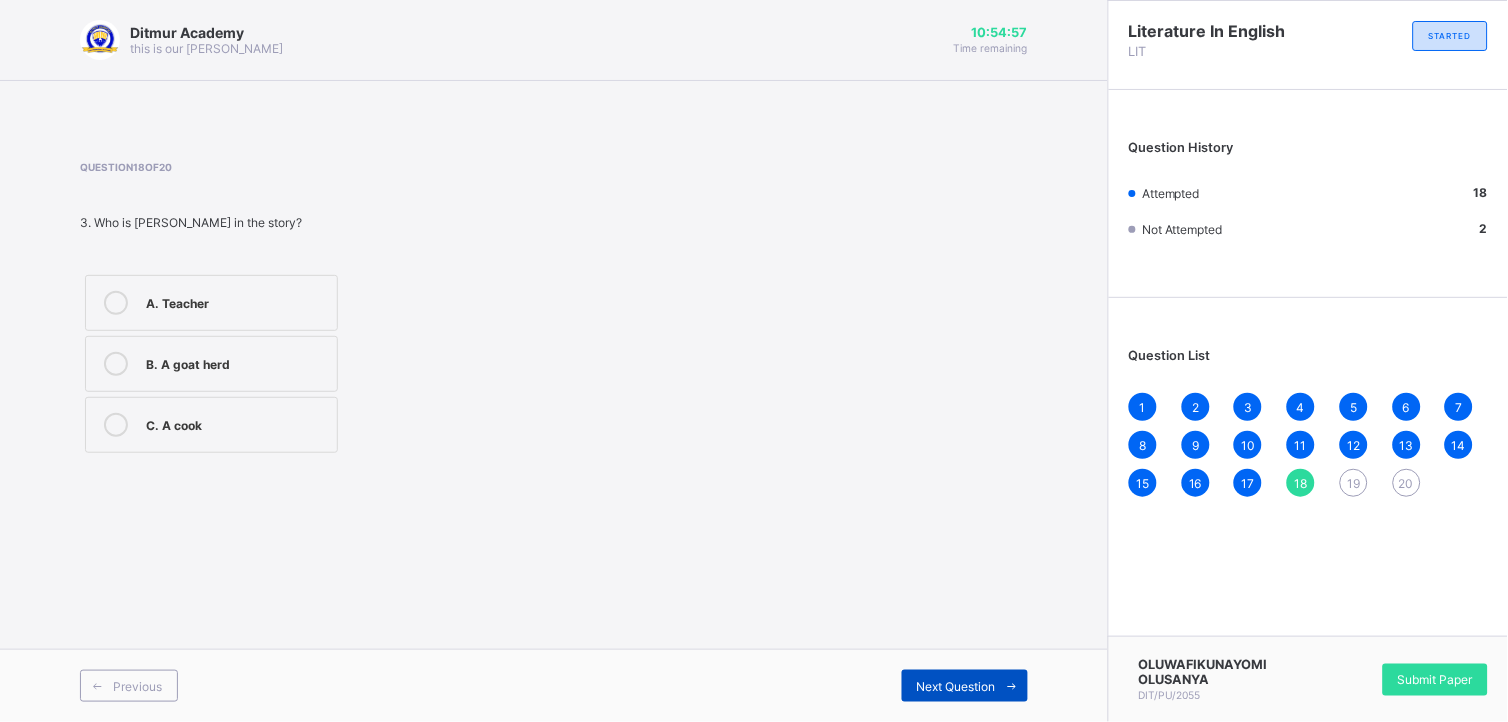 click on "Next Question" at bounding box center [956, 686] 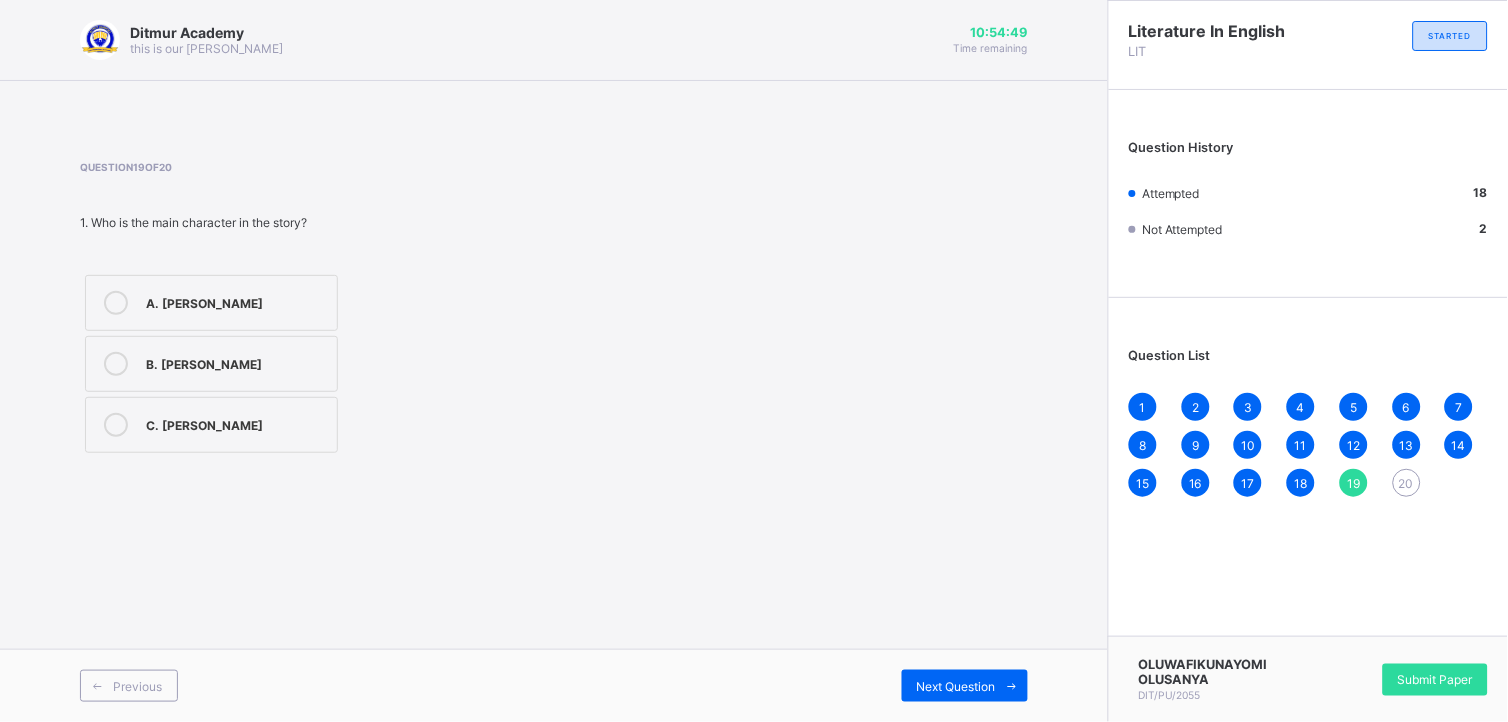 click at bounding box center [116, 303] 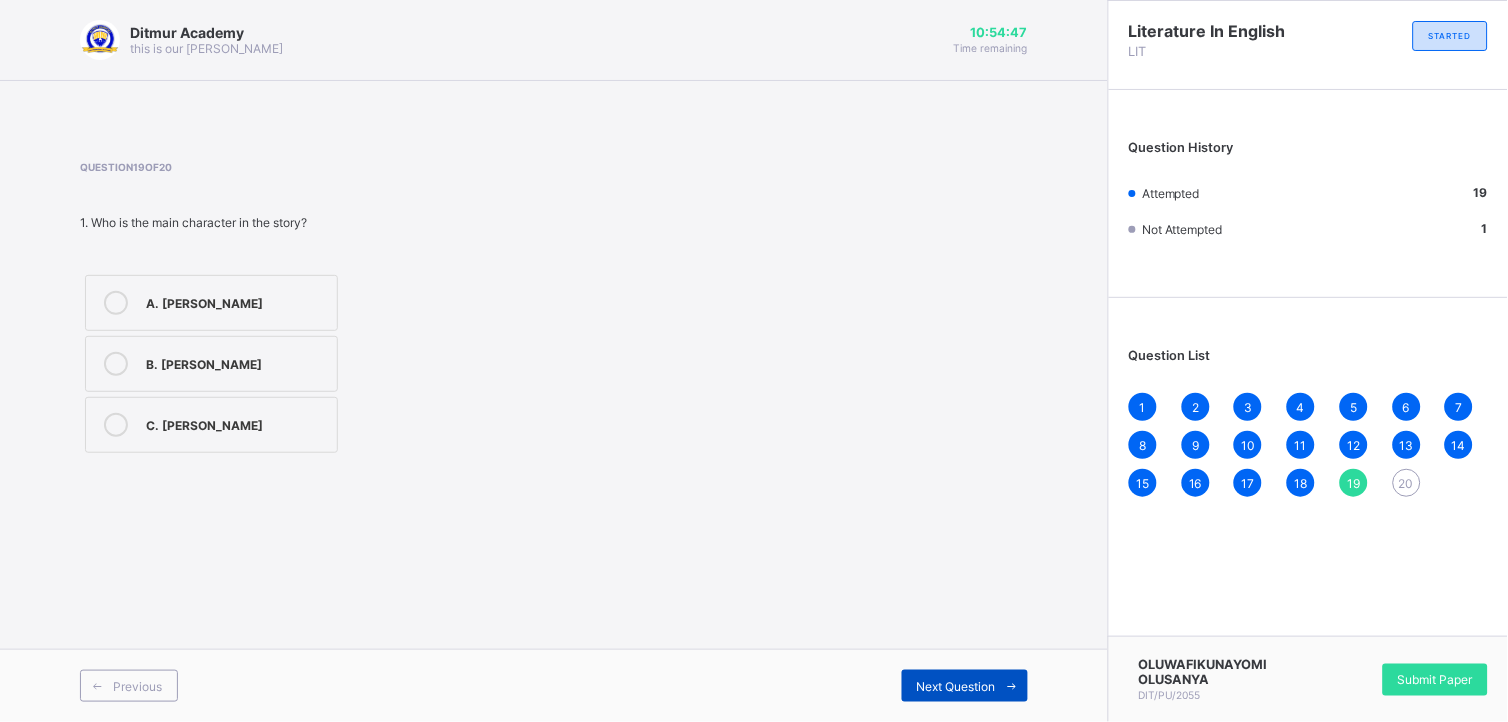 click on "Next Question" at bounding box center [956, 686] 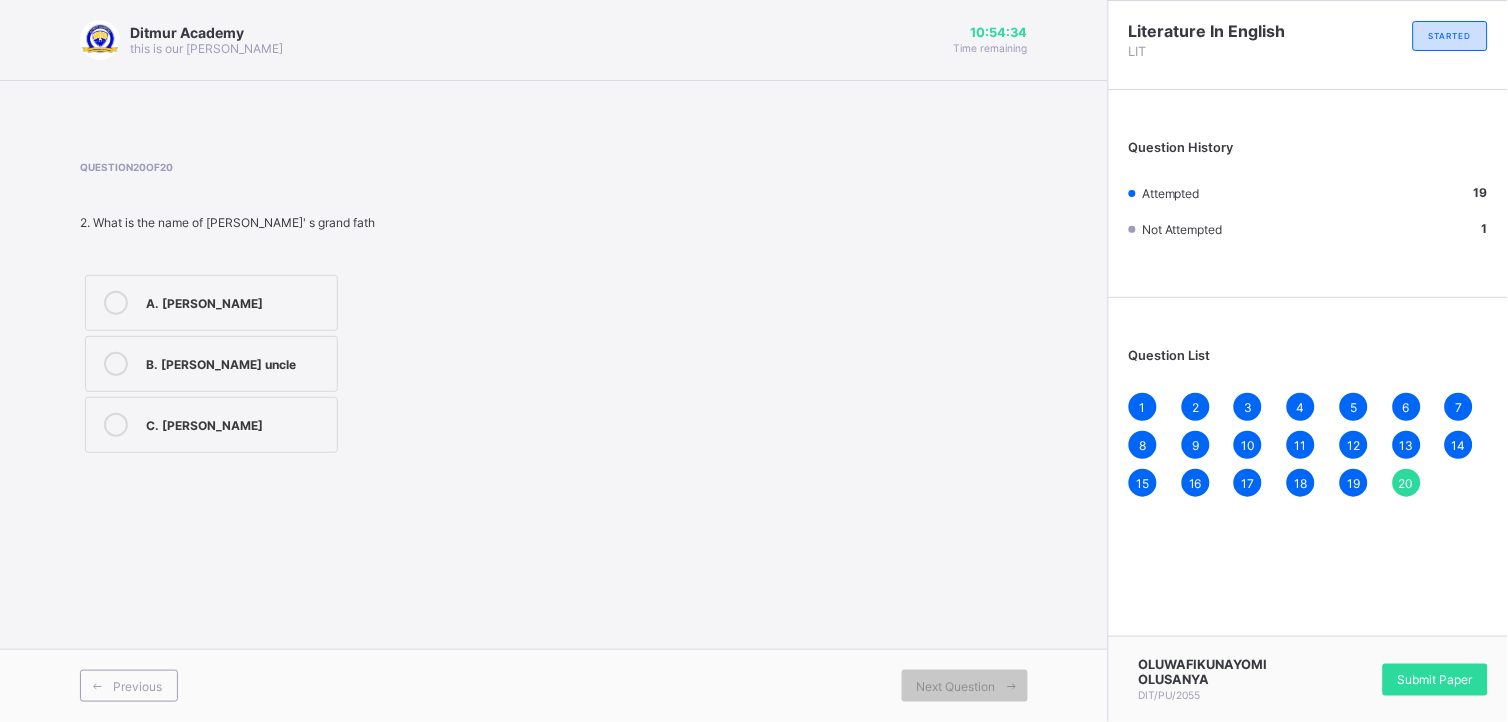 click at bounding box center (116, 364) 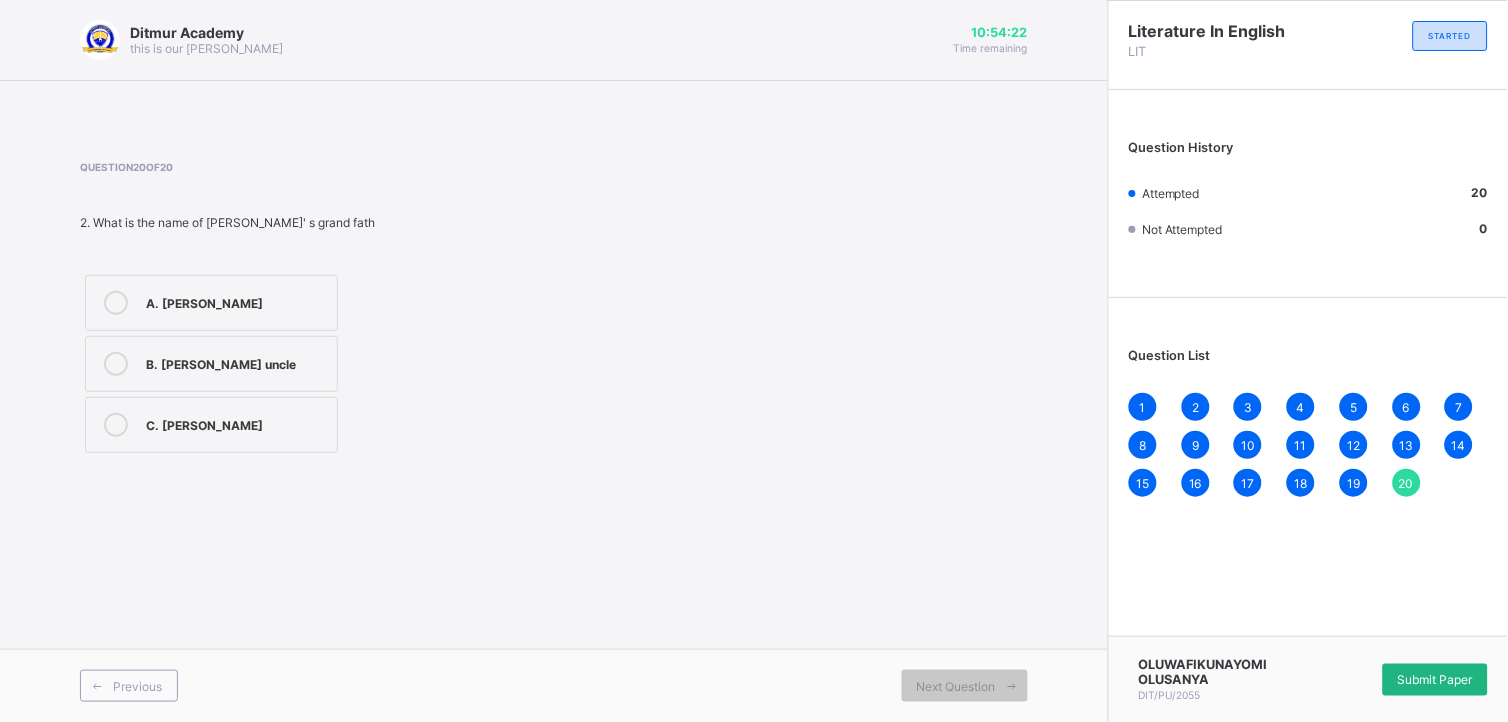 click on "Submit Paper" at bounding box center (1435, 679) 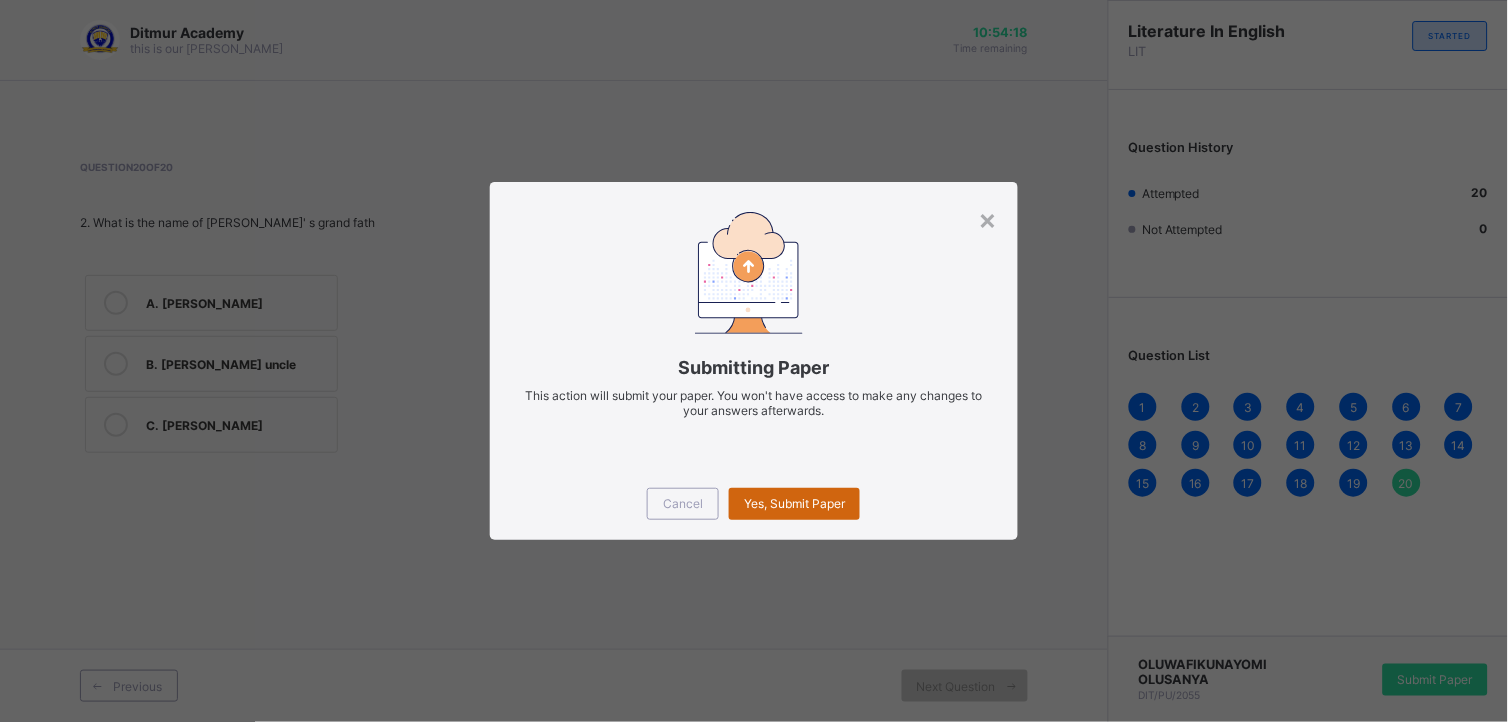 click on "Yes, Submit Paper" at bounding box center (794, 503) 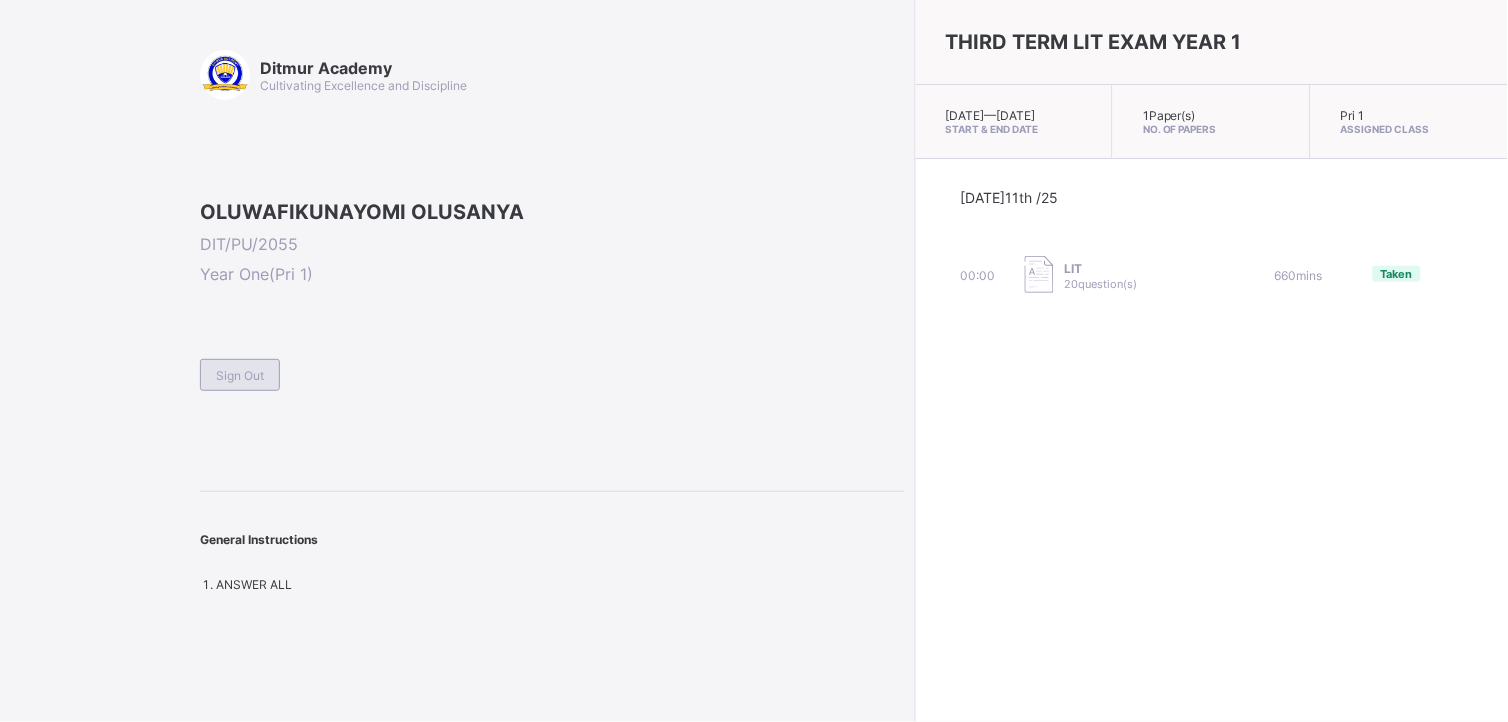 click on "Sign Out" at bounding box center [240, 375] 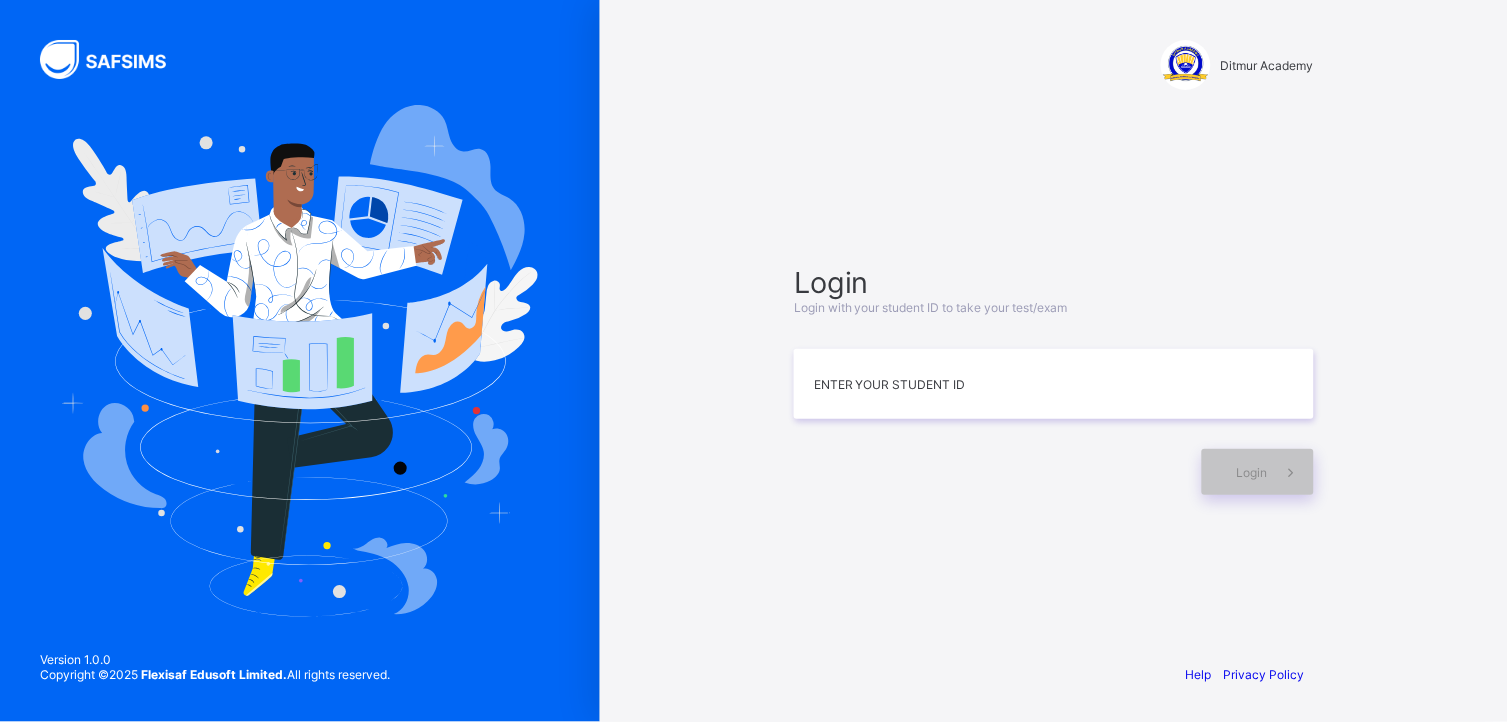 click on "Login Login with your student ID to take your test/exam Enter your Student ID Login" at bounding box center (1054, 380) 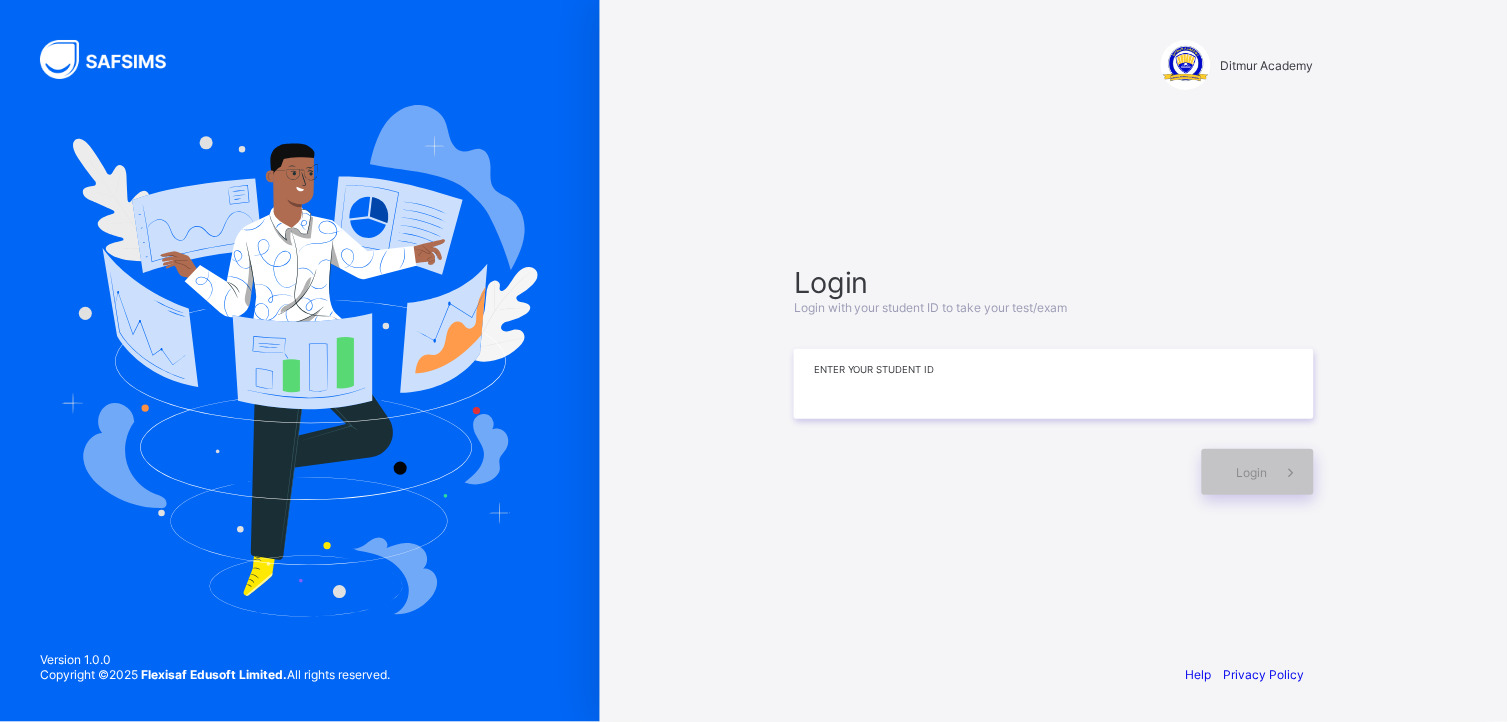 click at bounding box center (1054, 384) 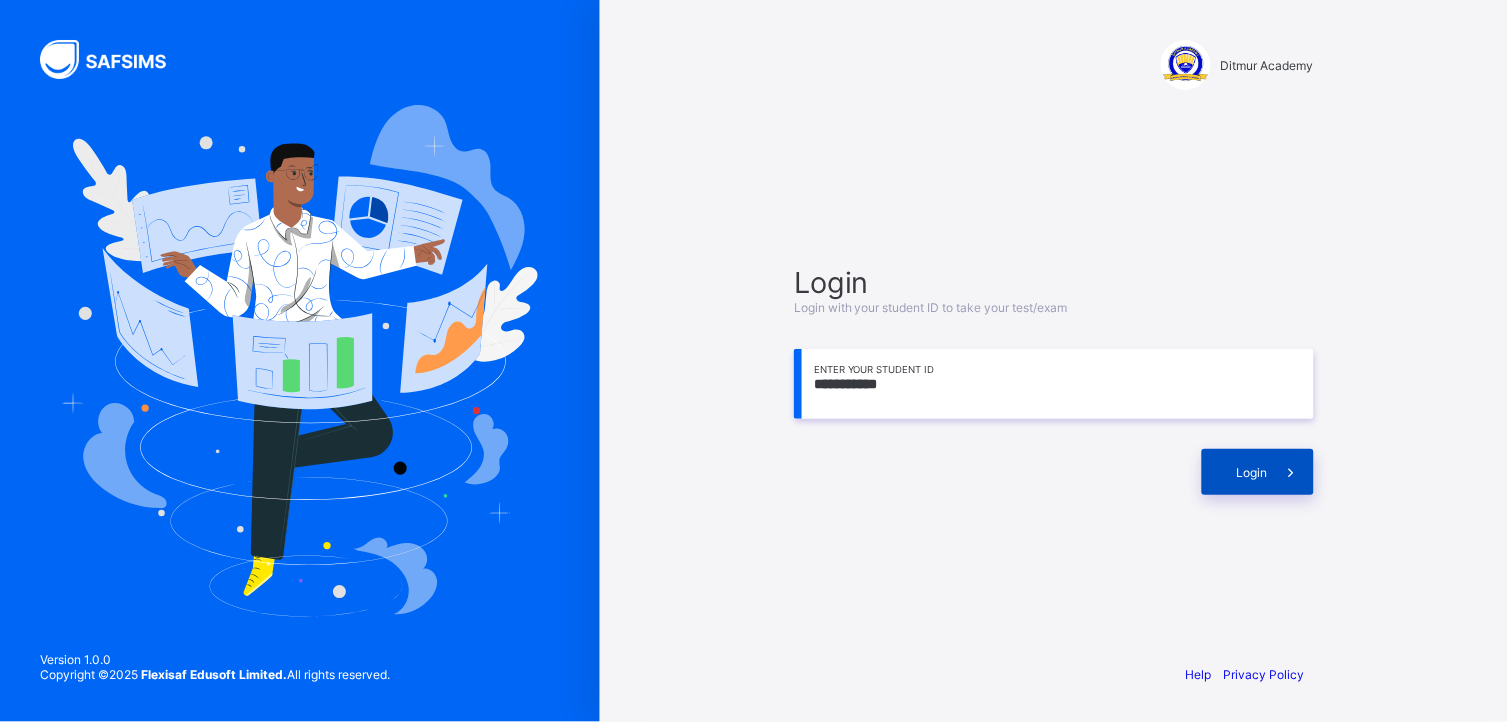 type on "**********" 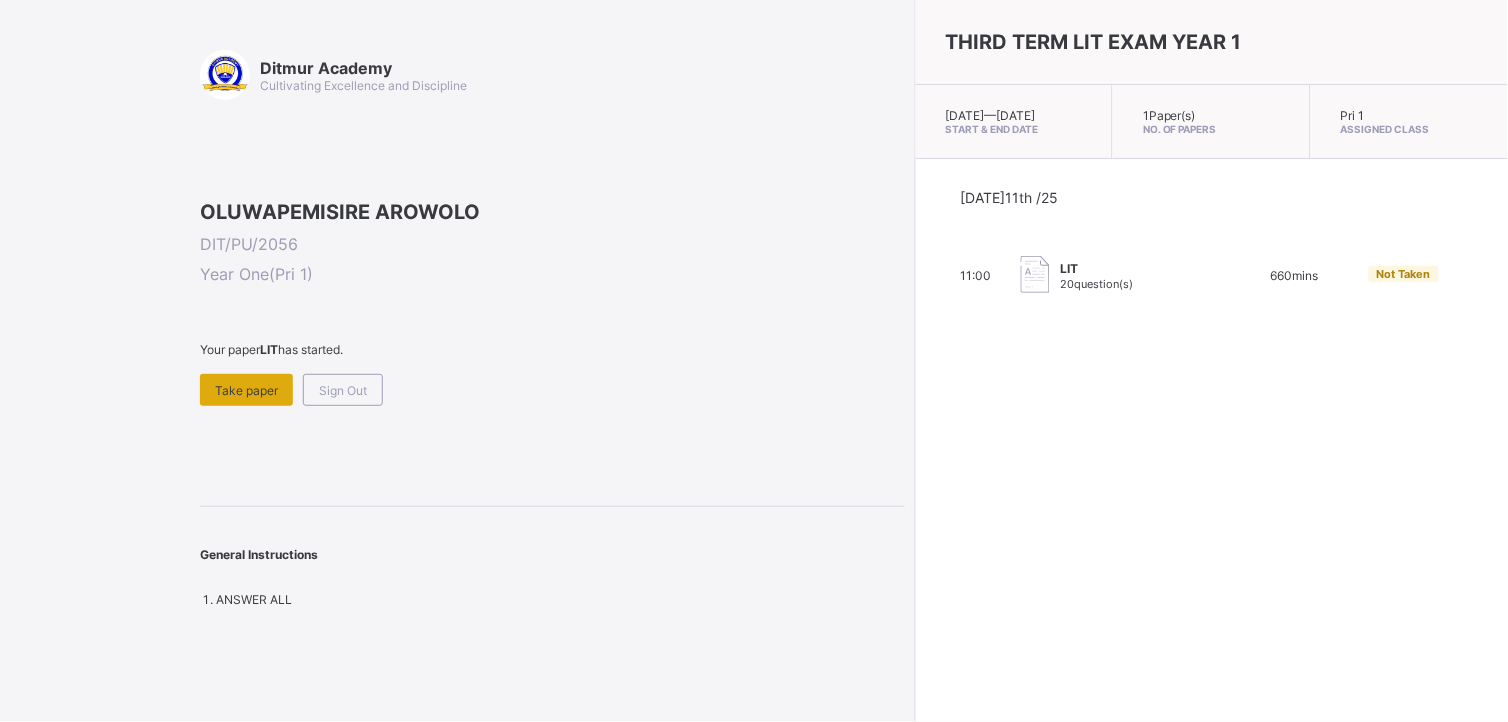 click on "Take paper" at bounding box center [246, 390] 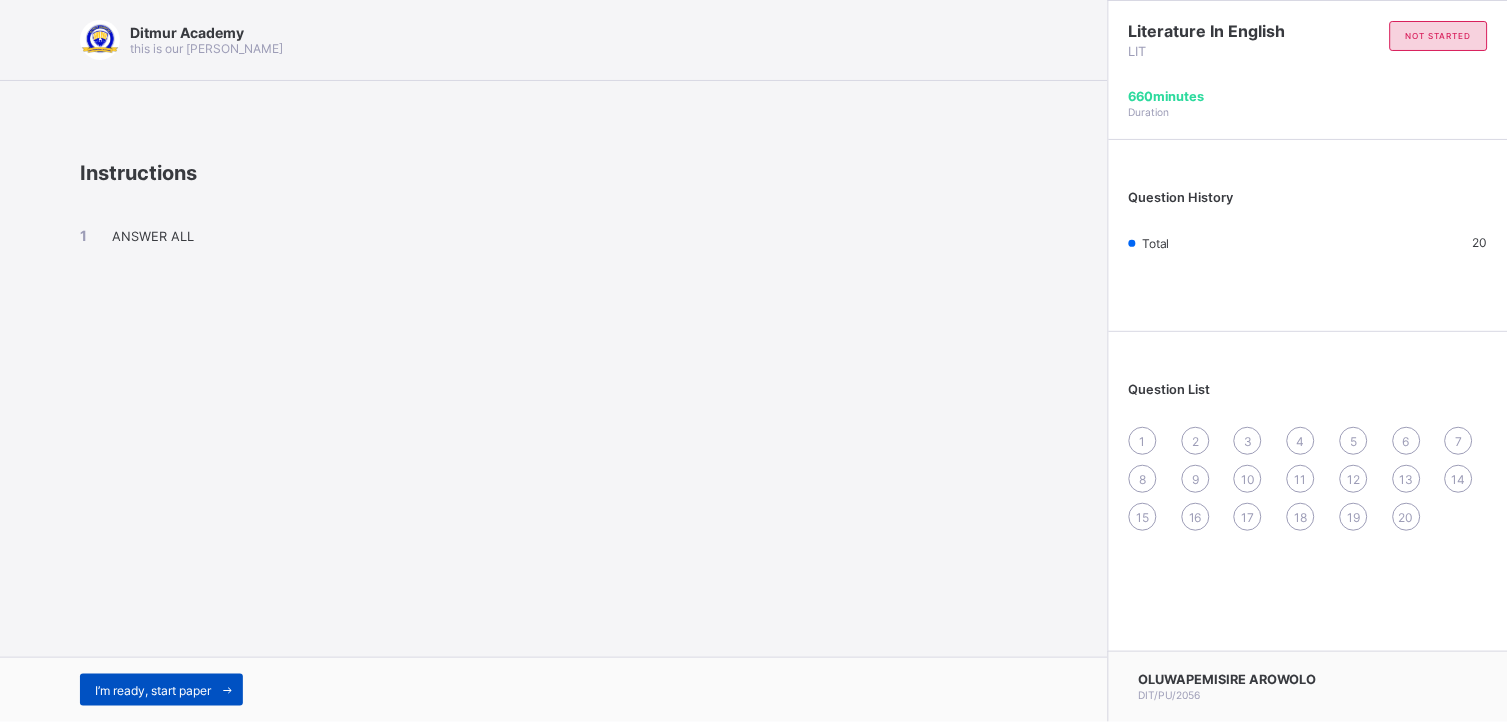 click on "I’m ready, start paper" at bounding box center [153, 690] 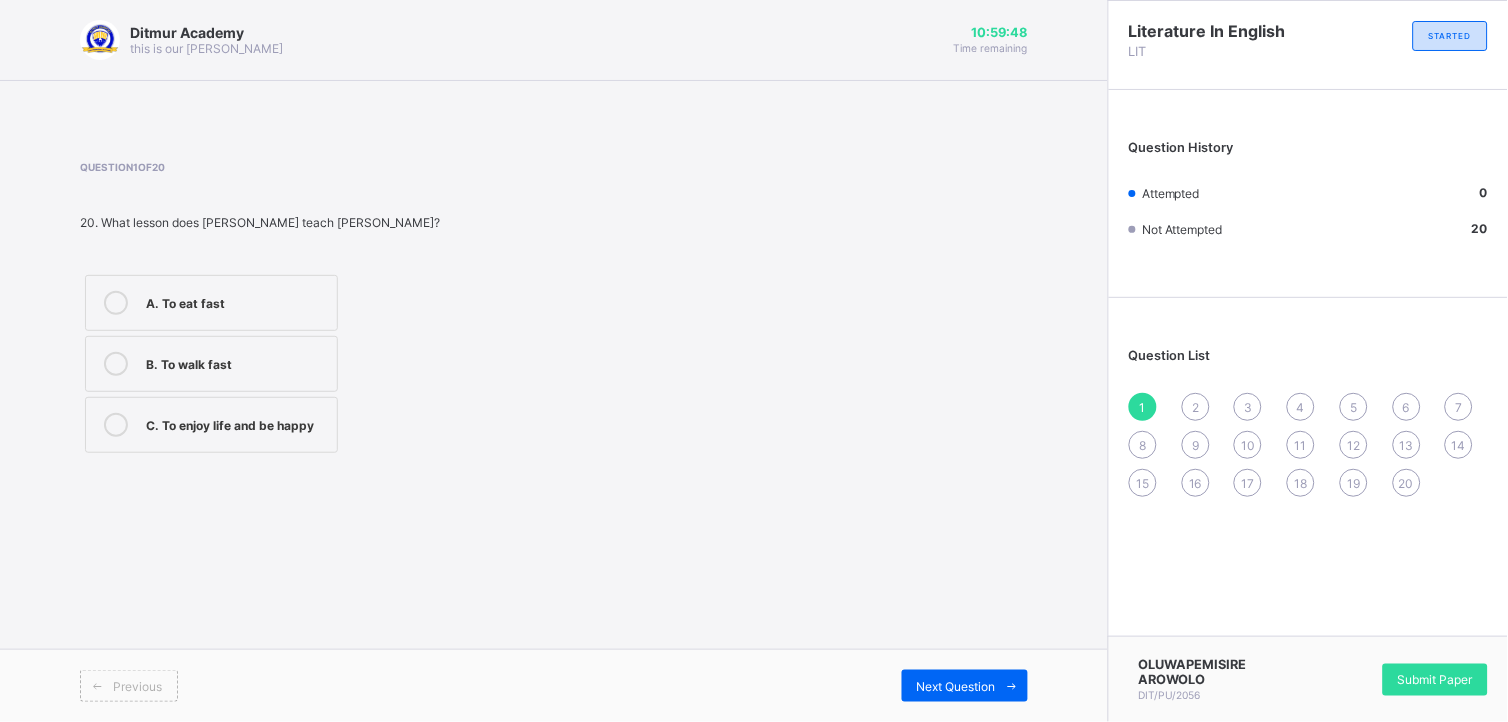 click at bounding box center [116, 425] 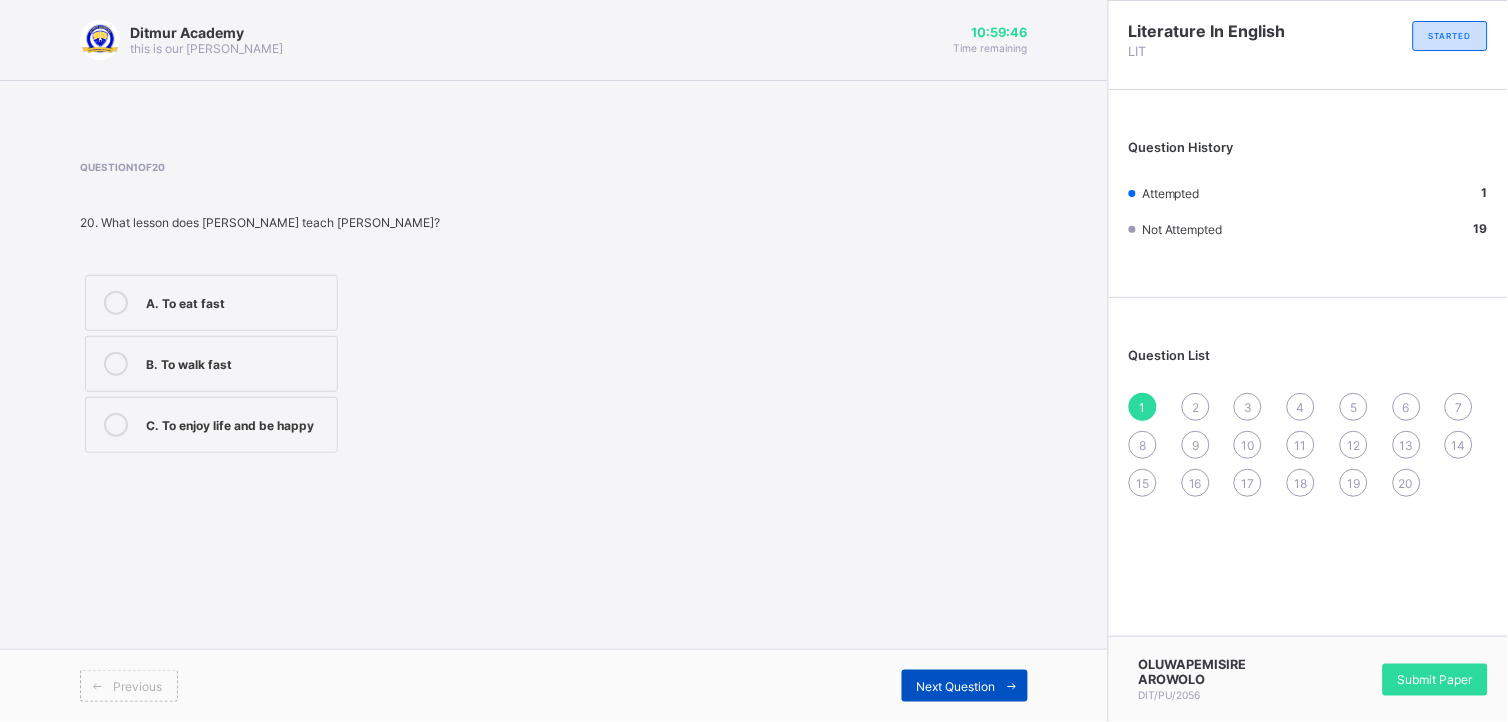 click on "Next Question" at bounding box center (965, 686) 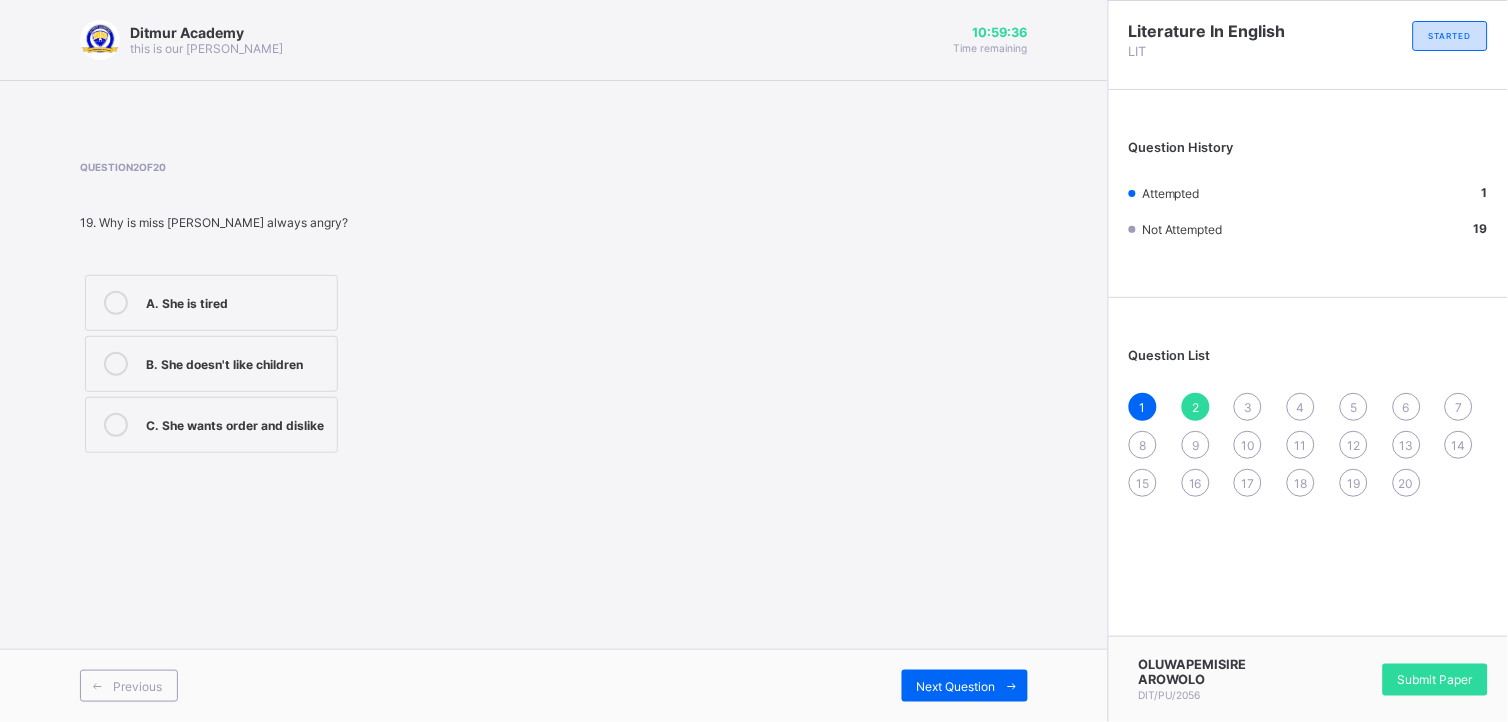 click at bounding box center (116, 425) 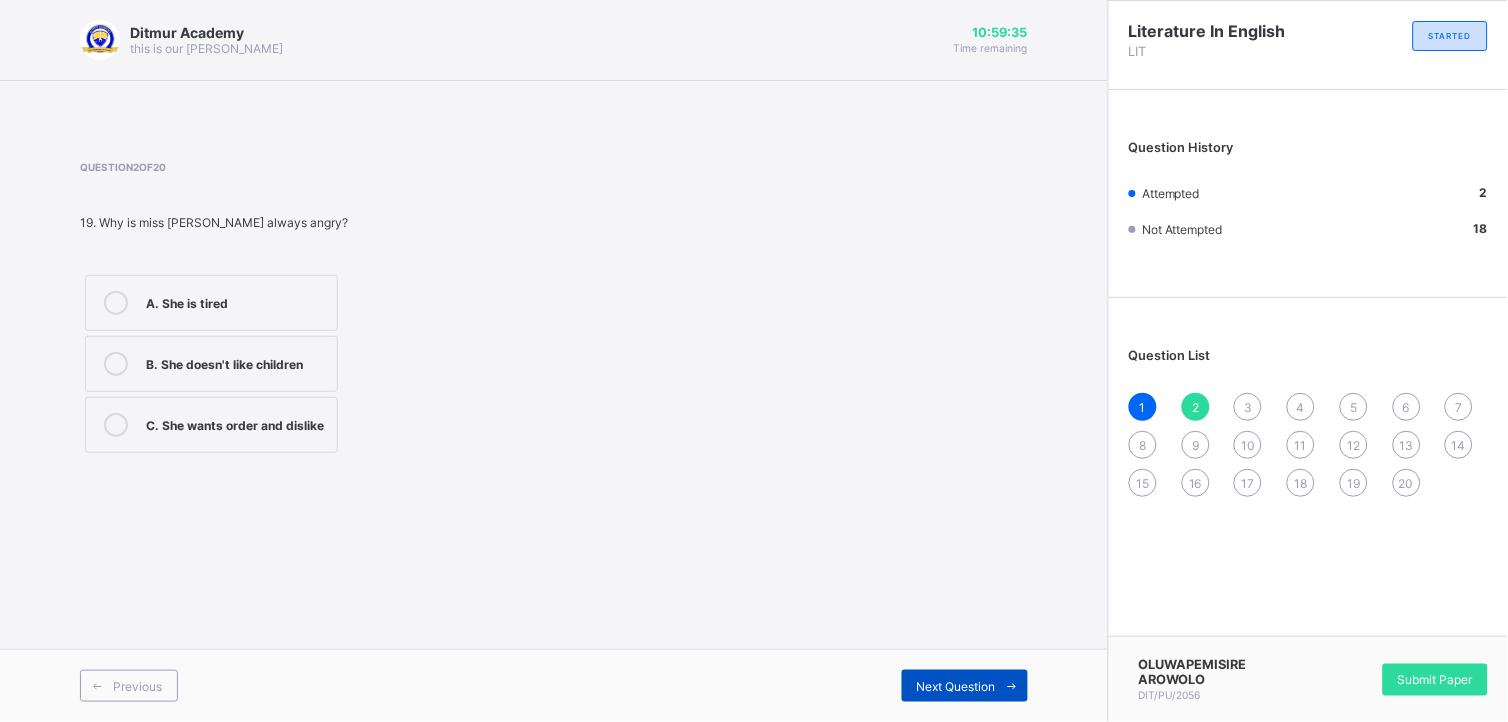 click on "Next Question" at bounding box center [965, 686] 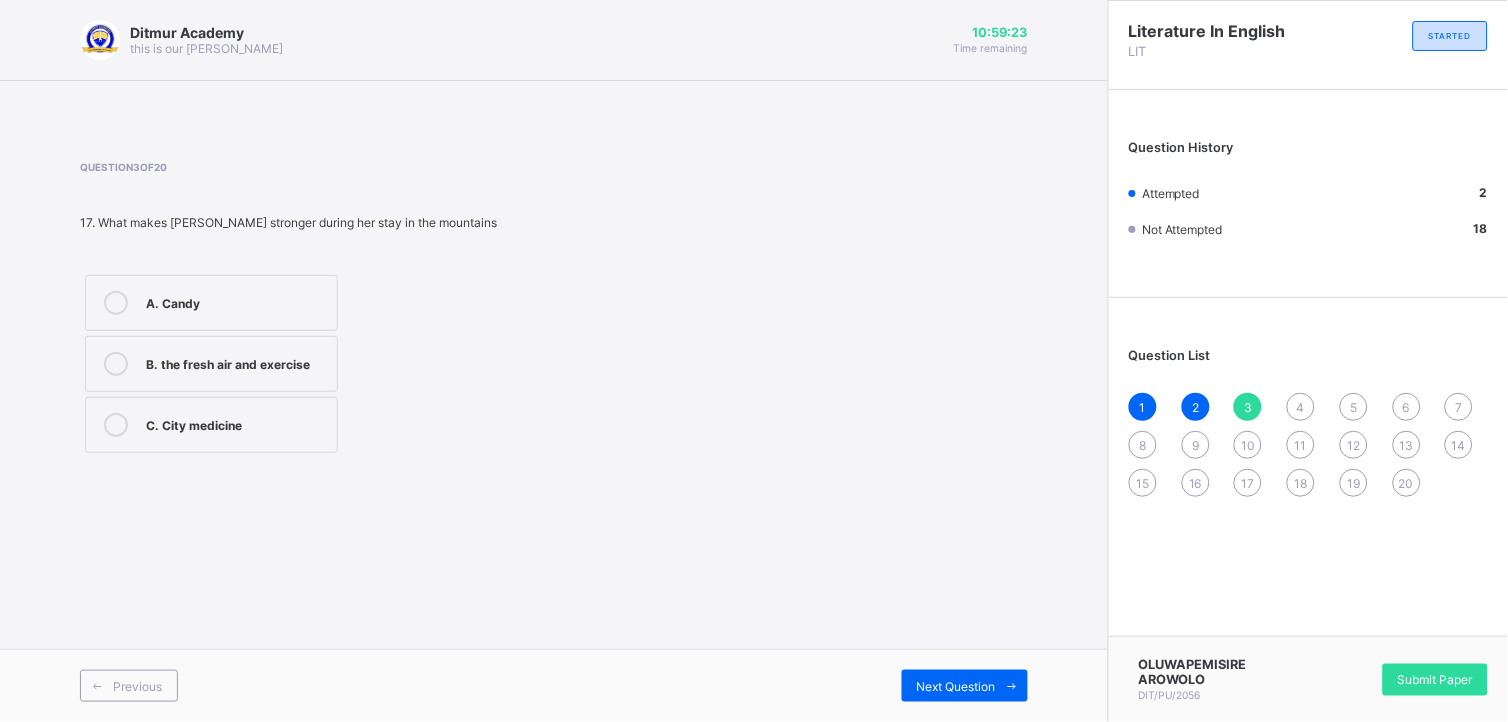 click at bounding box center (116, 364) 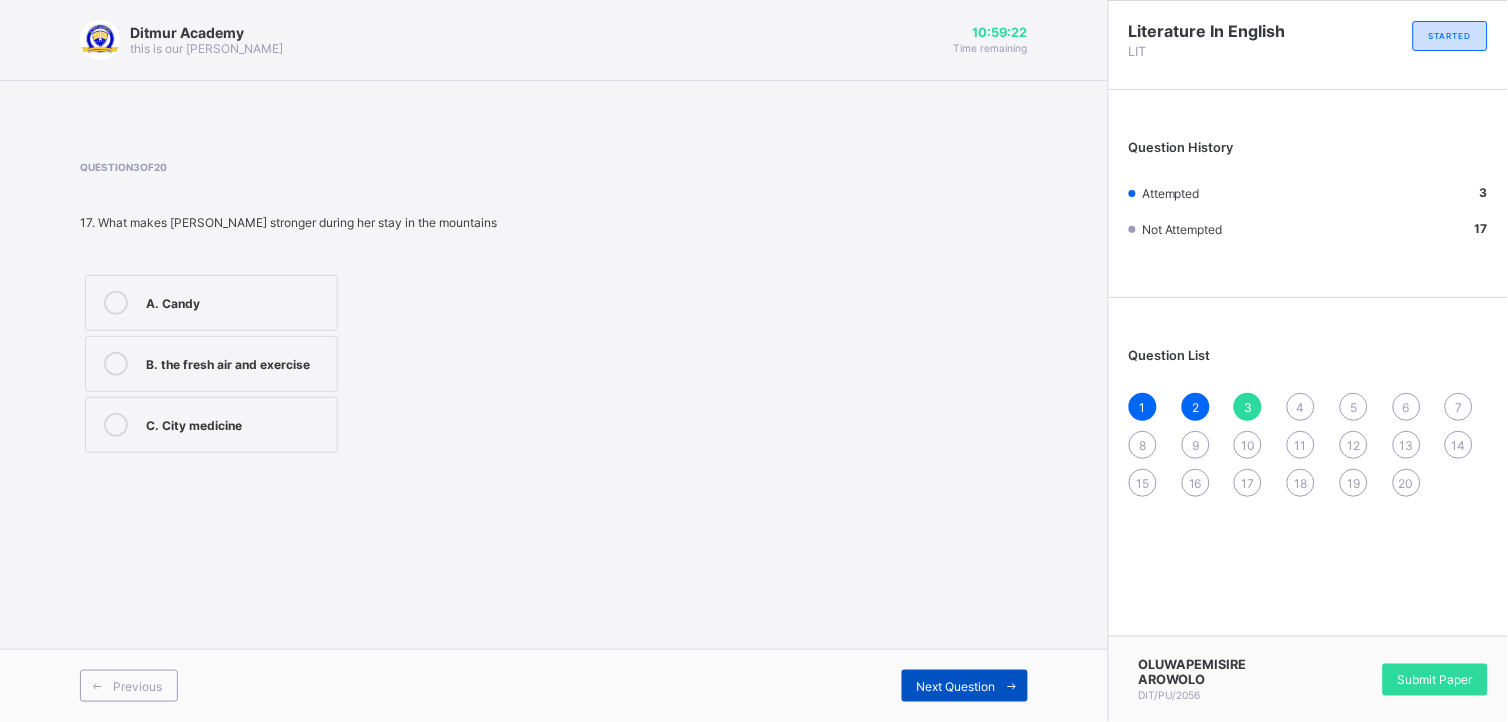 click on "Next Question" at bounding box center [965, 686] 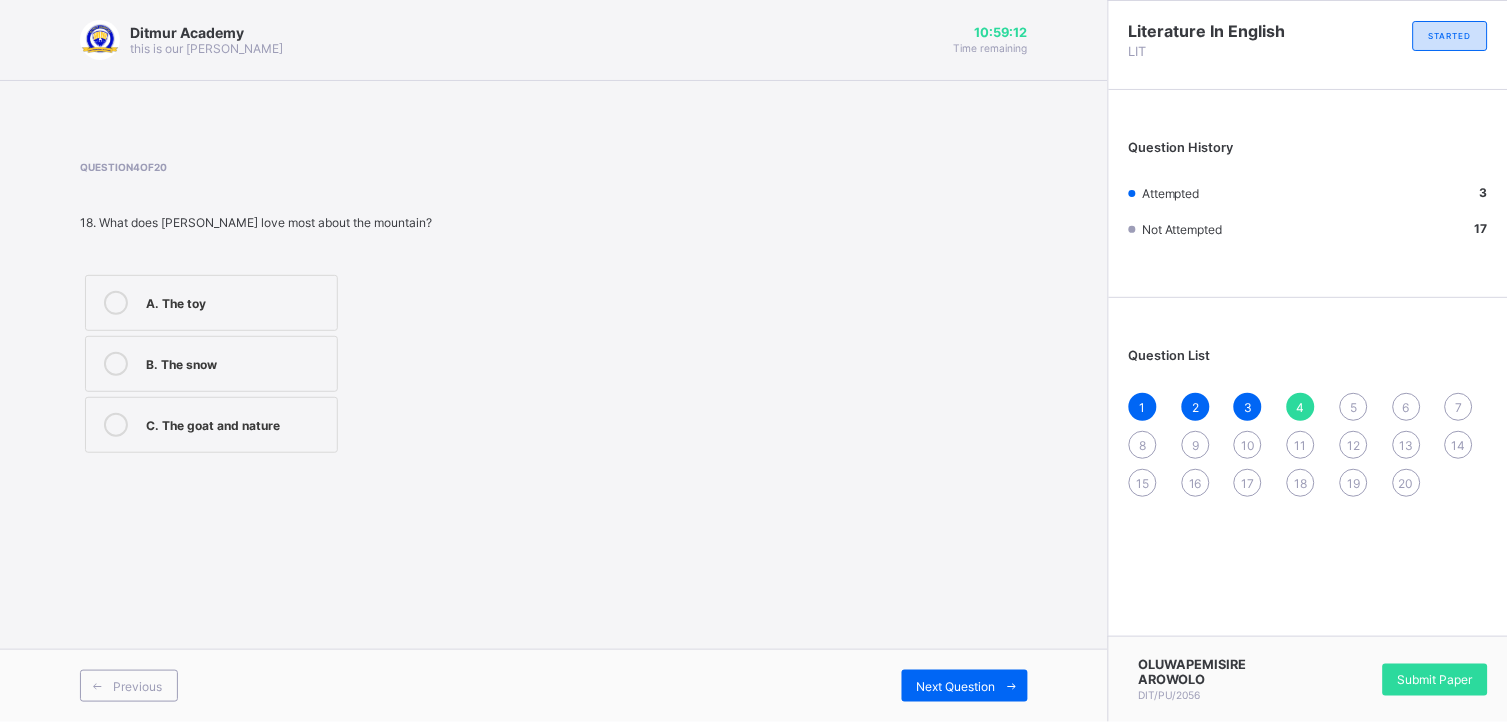 click at bounding box center [116, 425] 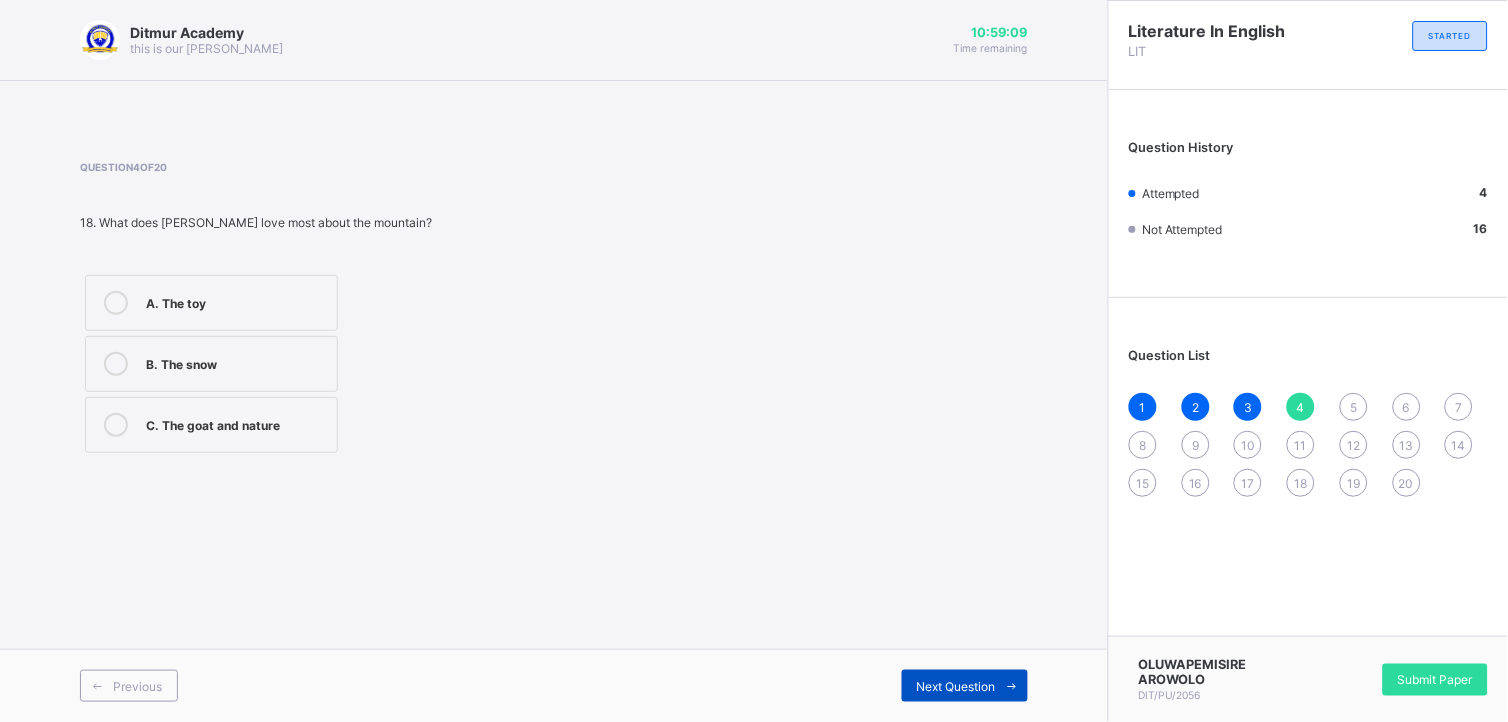 click at bounding box center (1012, 686) 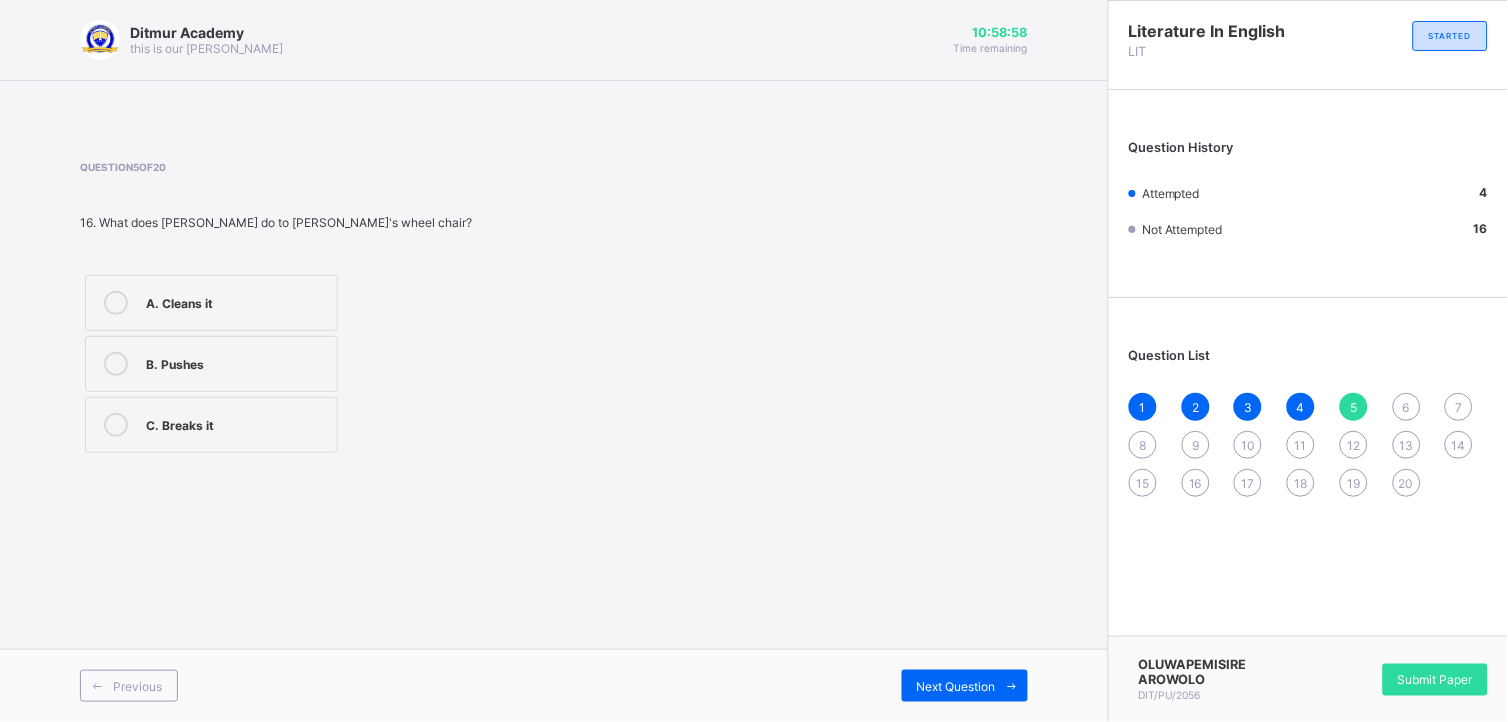 click at bounding box center [116, 364] 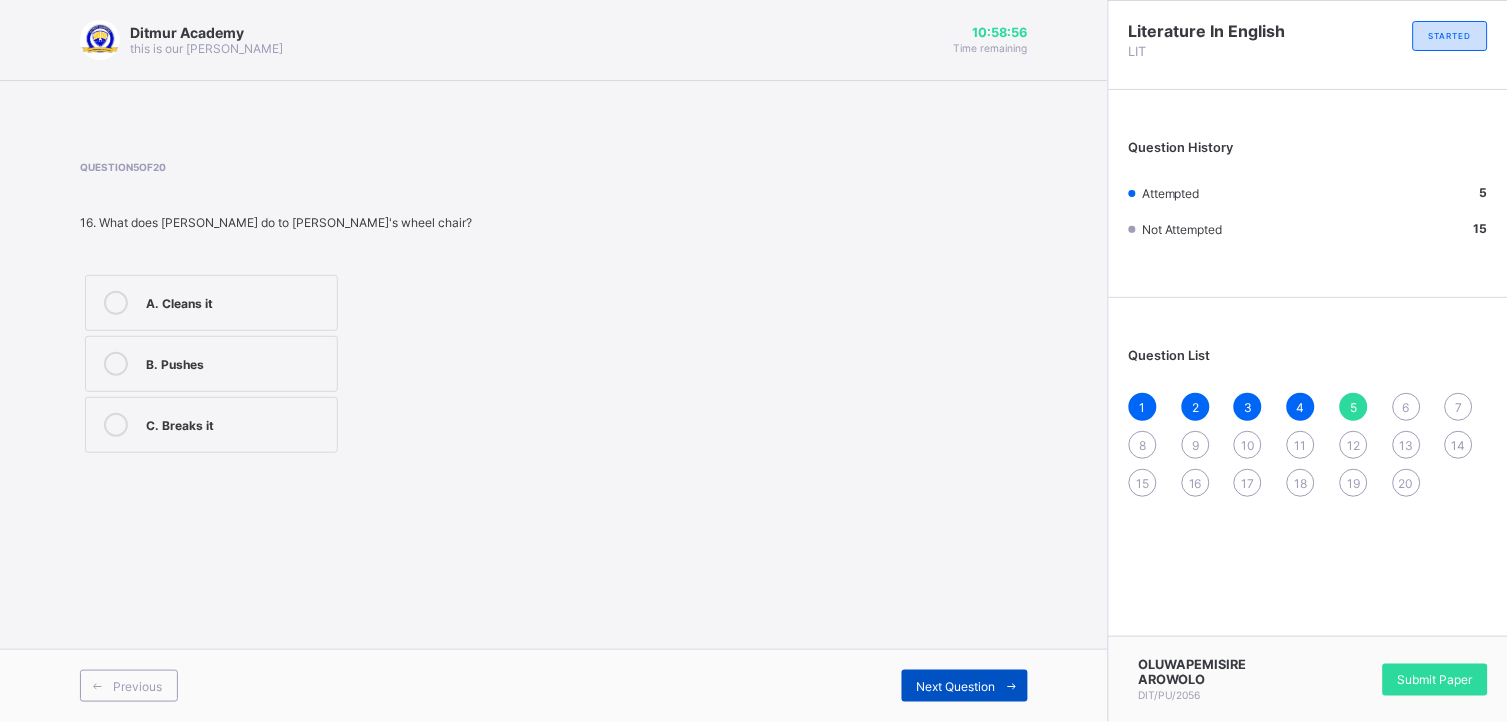 click on "Next Question" at bounding box center [965, 686] 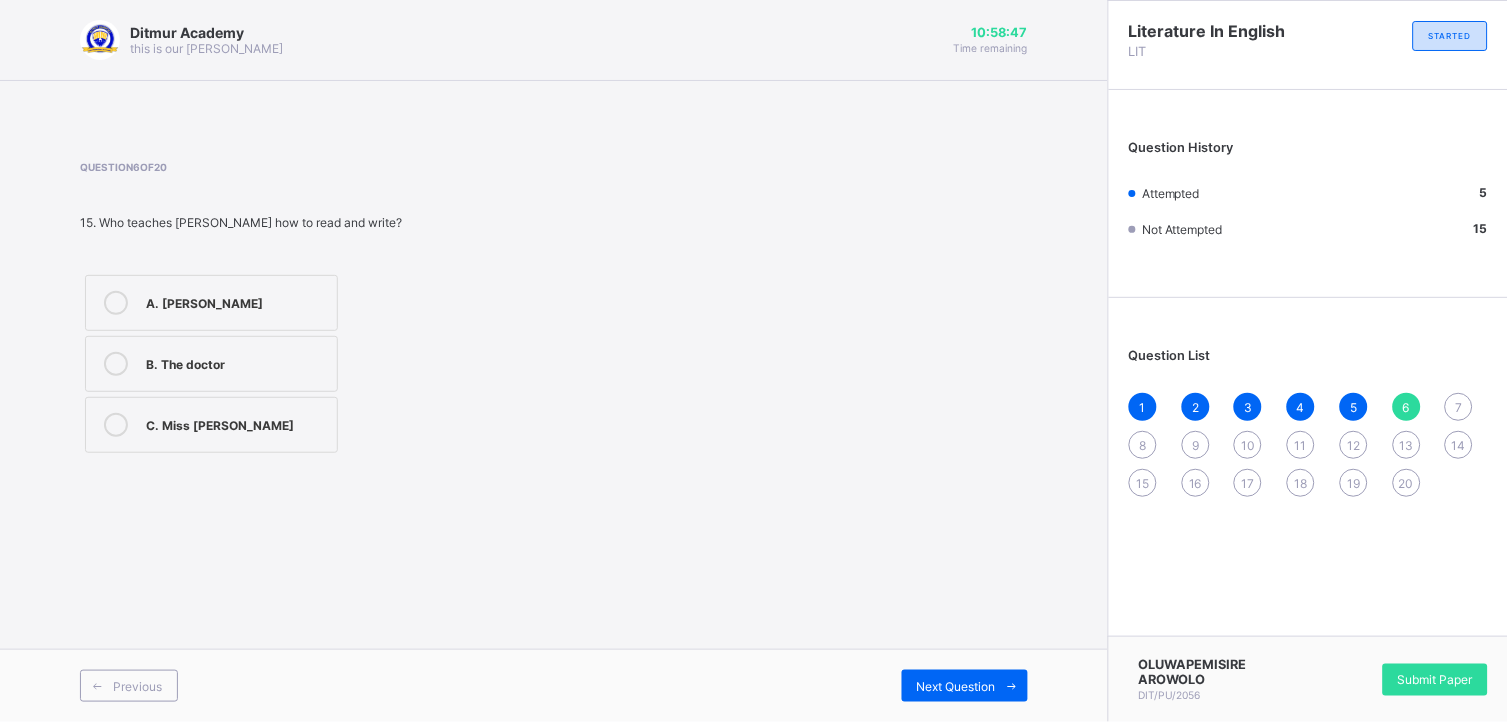 click at bounding box center (116, 425) 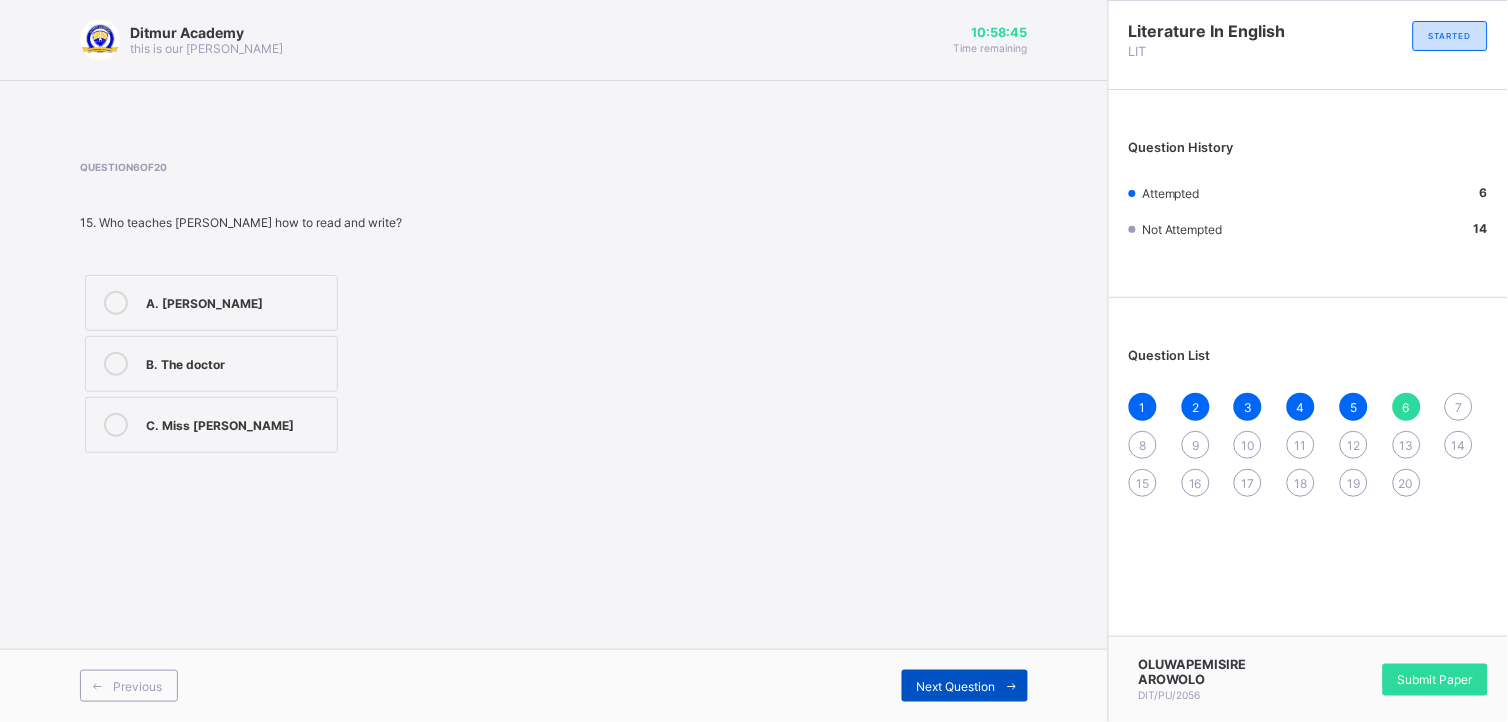 click on "Next Question" at bounding box center [965, 686] 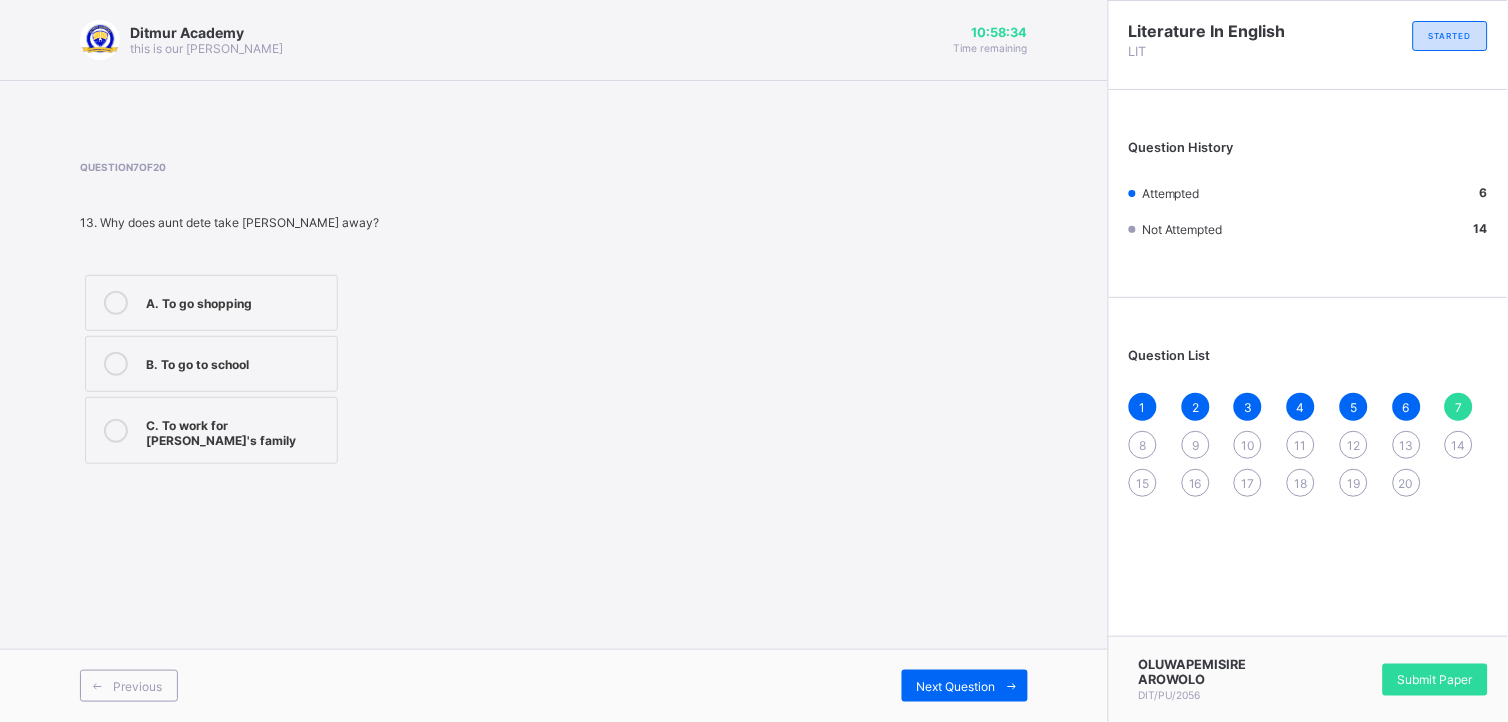 click at bounding box center (116, 431) 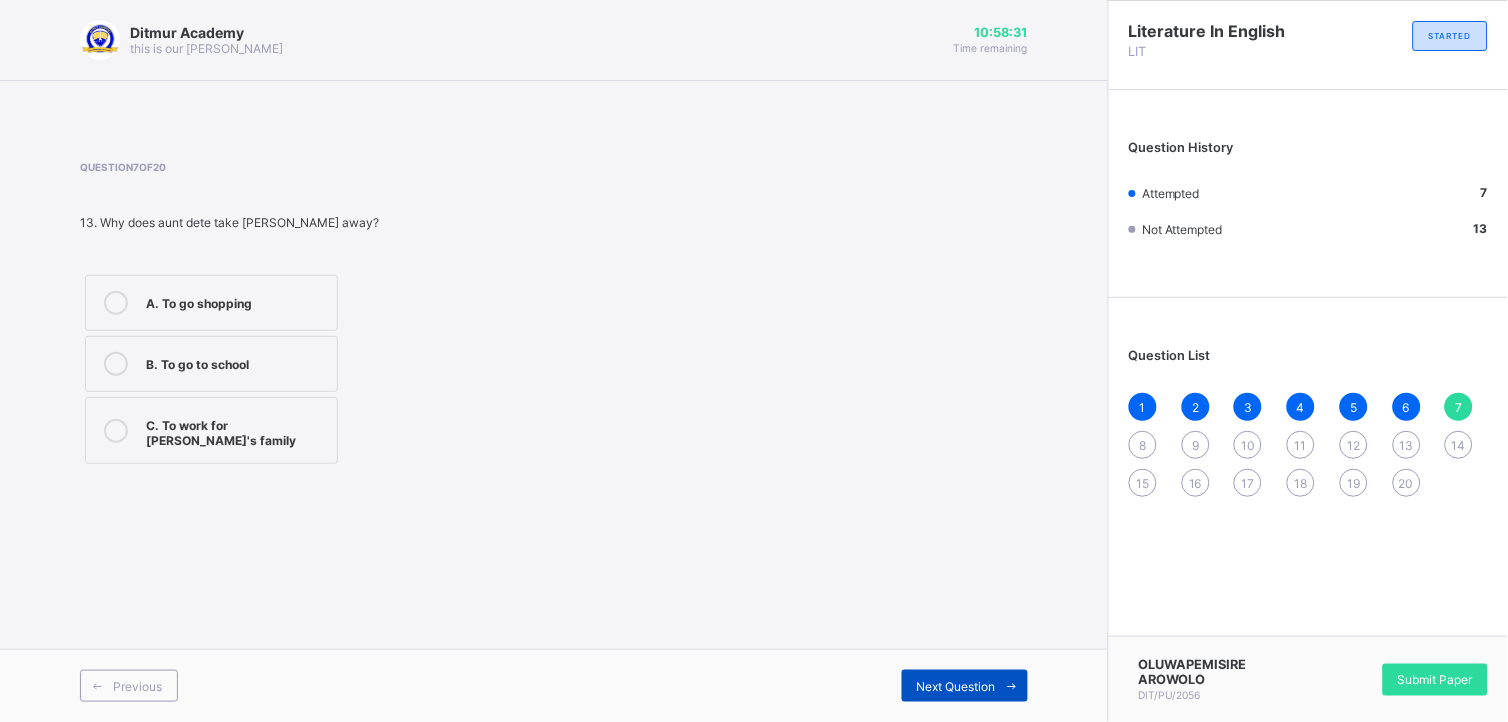 click on "Next Question" at bounding box center (956, 686) 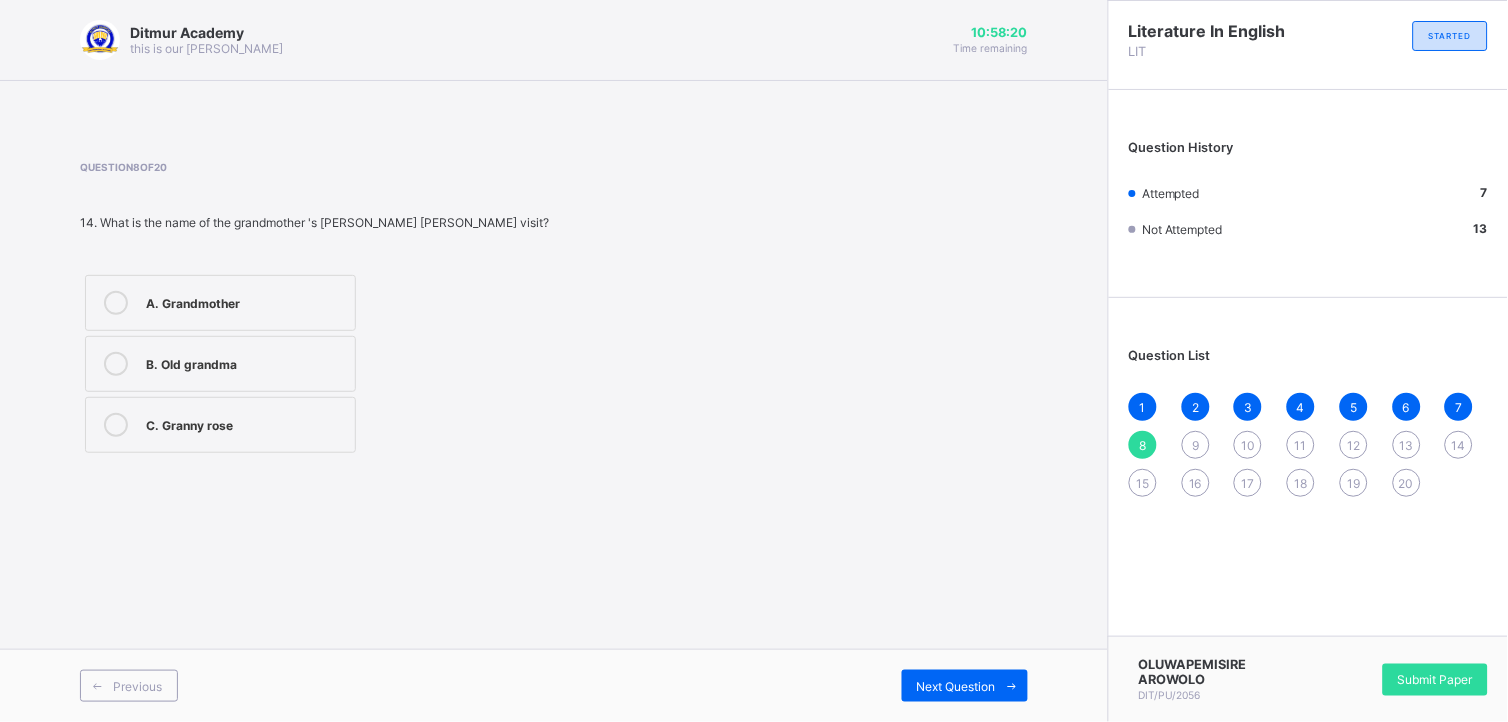 click at bounding box center [116, 364] 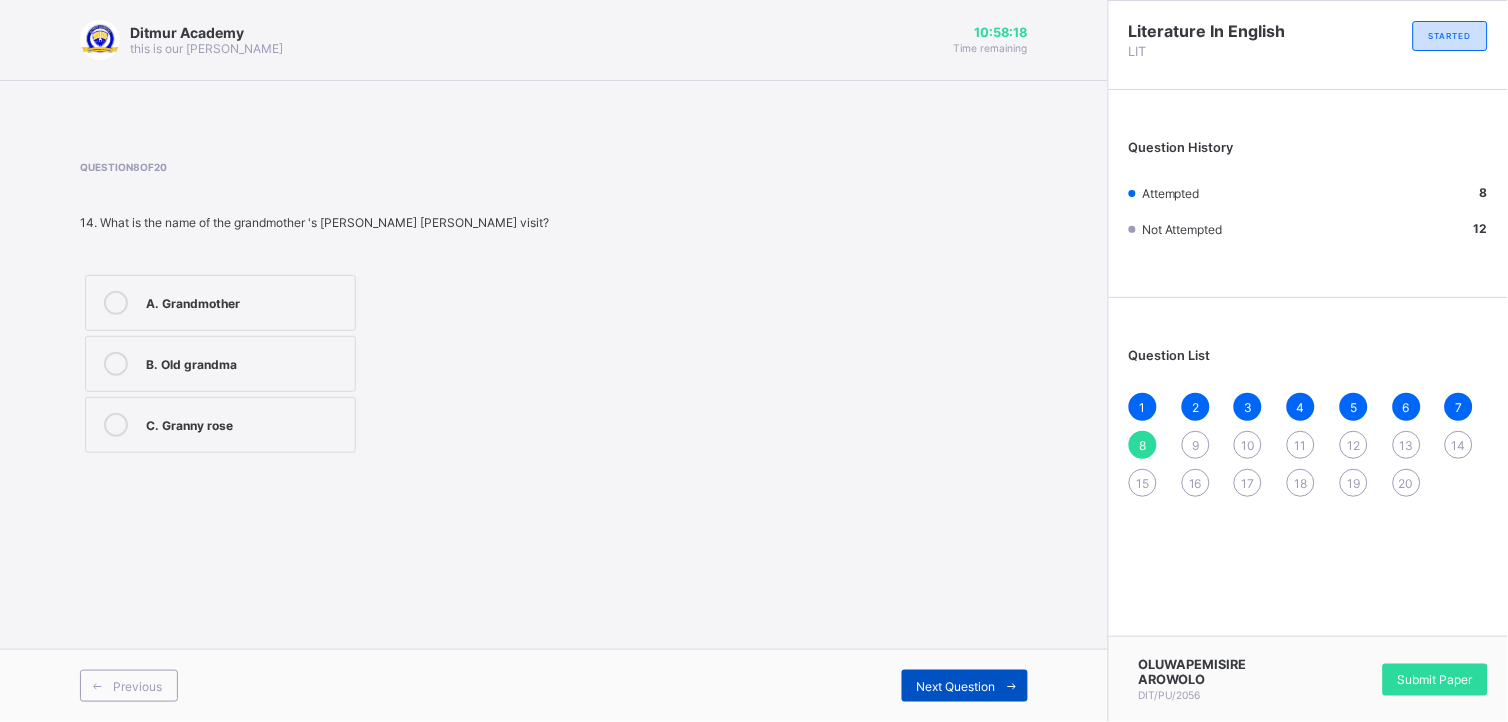 click on "Next Question" at bounding box center (956, 686) 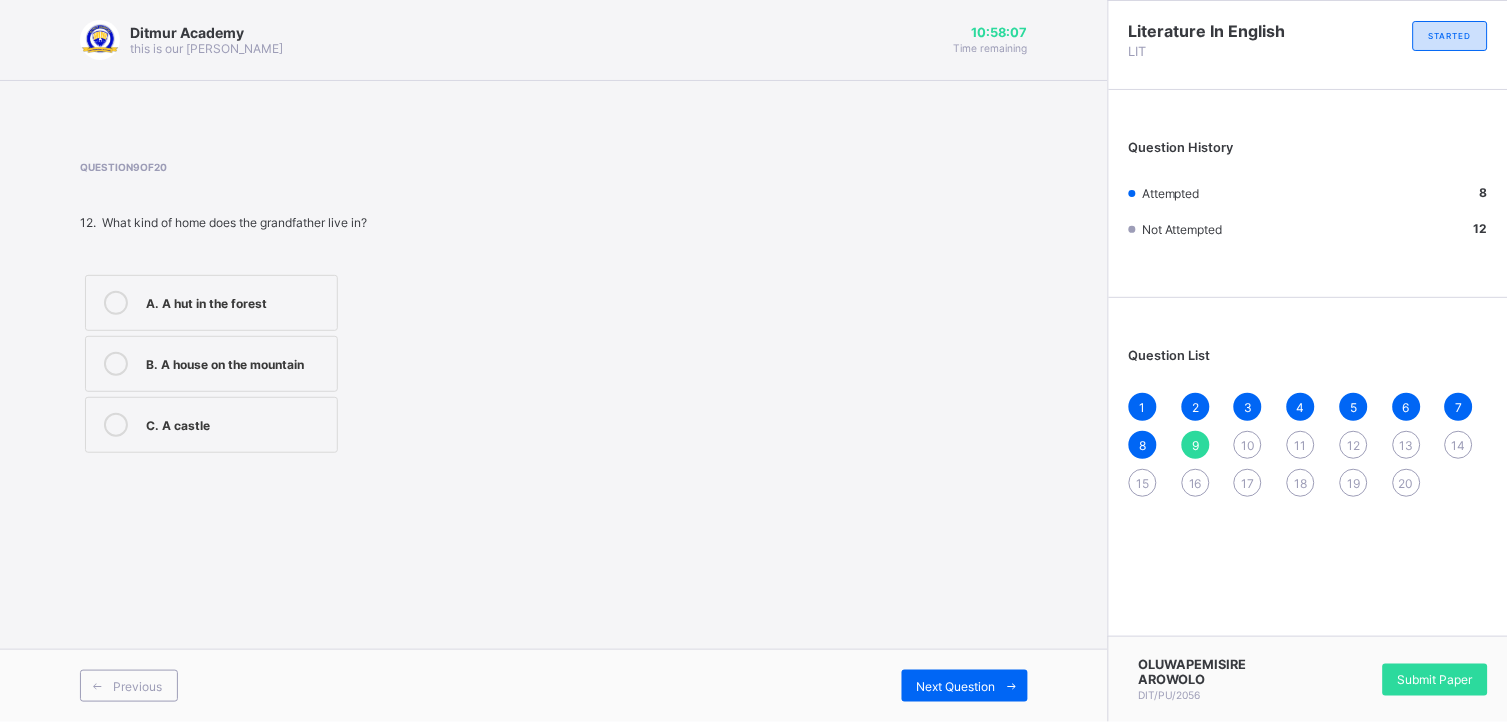 click at bounding box center (116, 364) 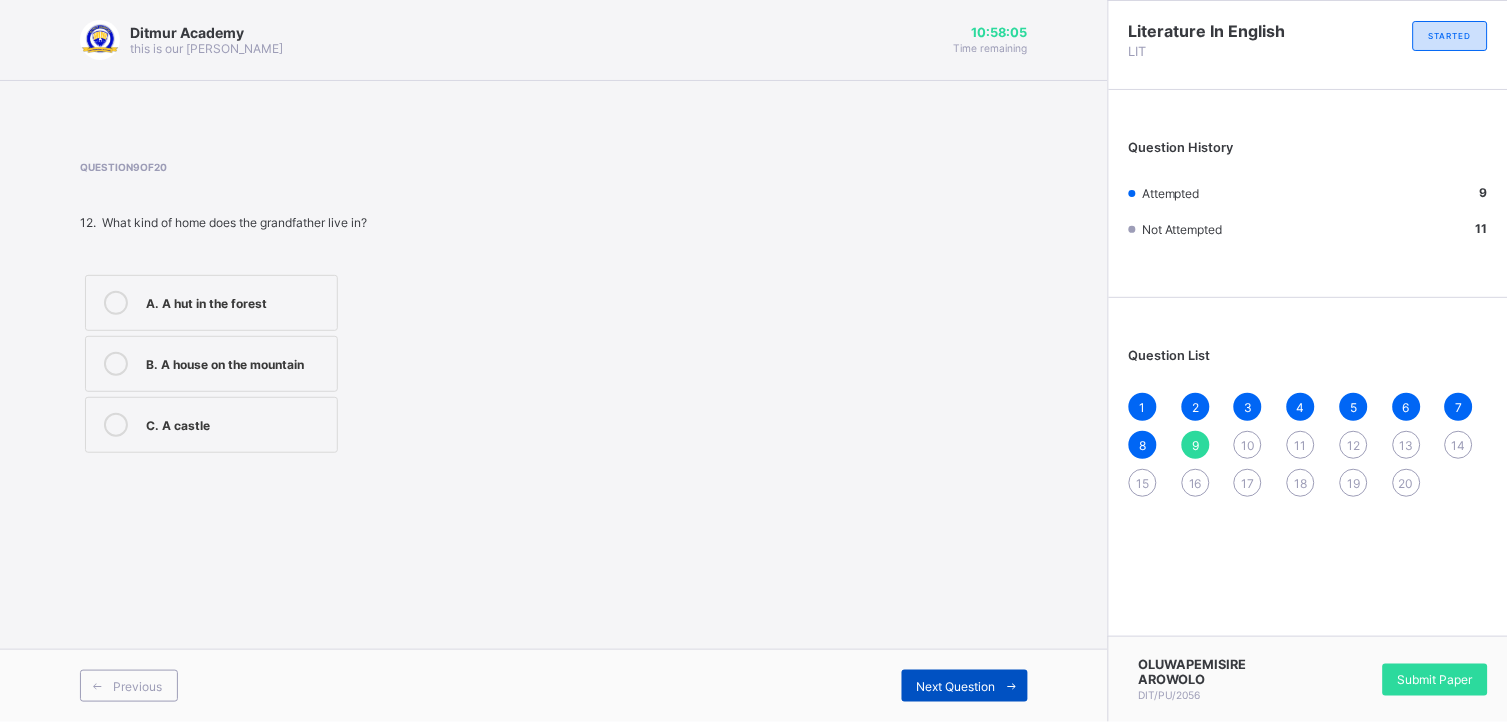 click on "Next Question" at bounding box center (956, 686) 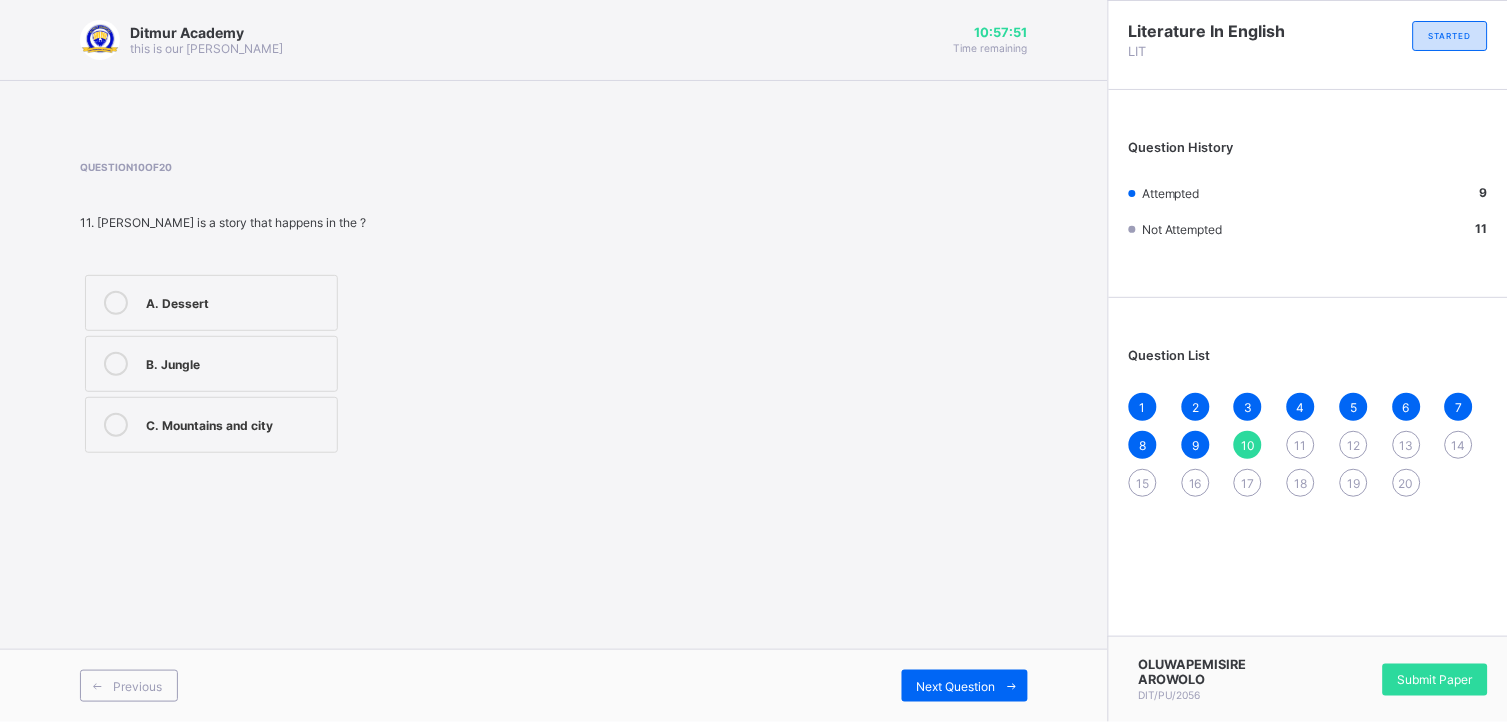 click at bounding box center (116, 425) 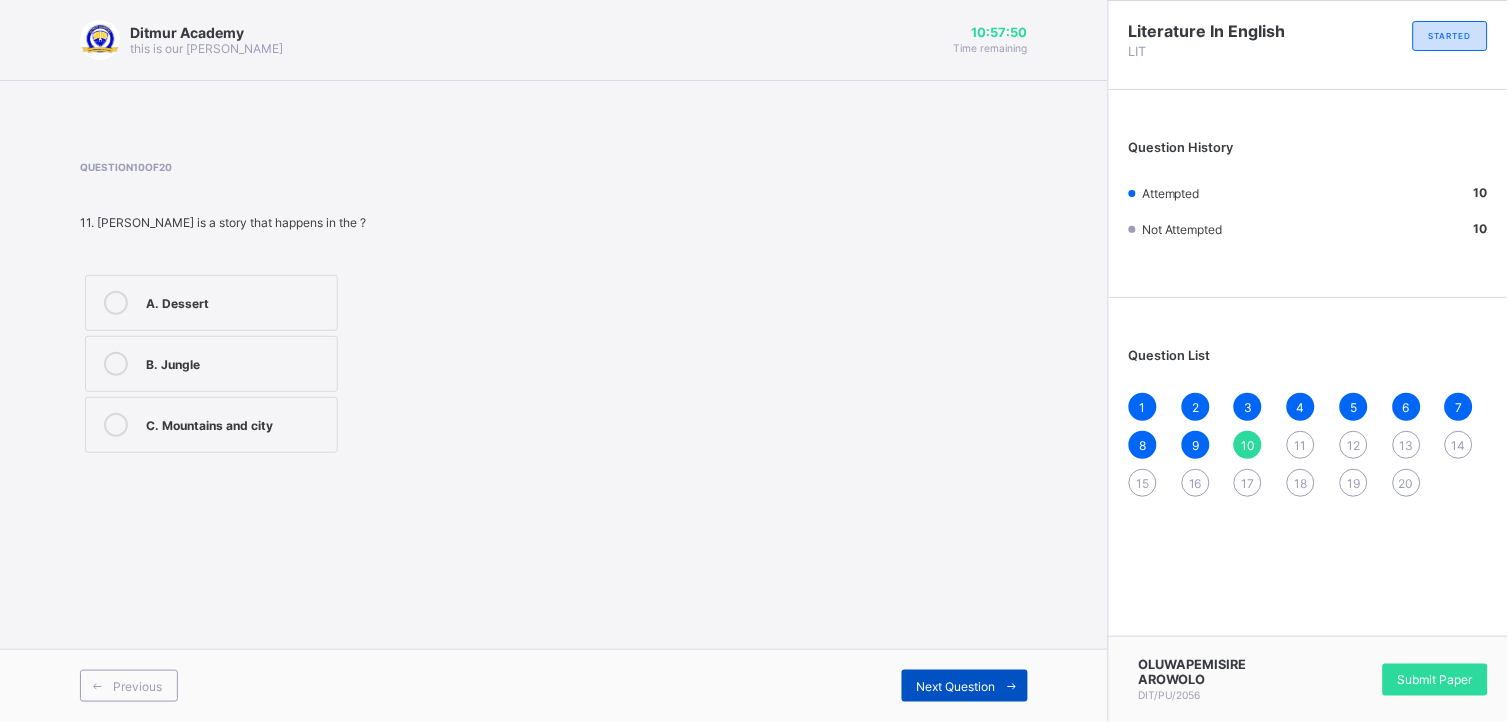 click on "Next Question" at bounding box center [956, 686] 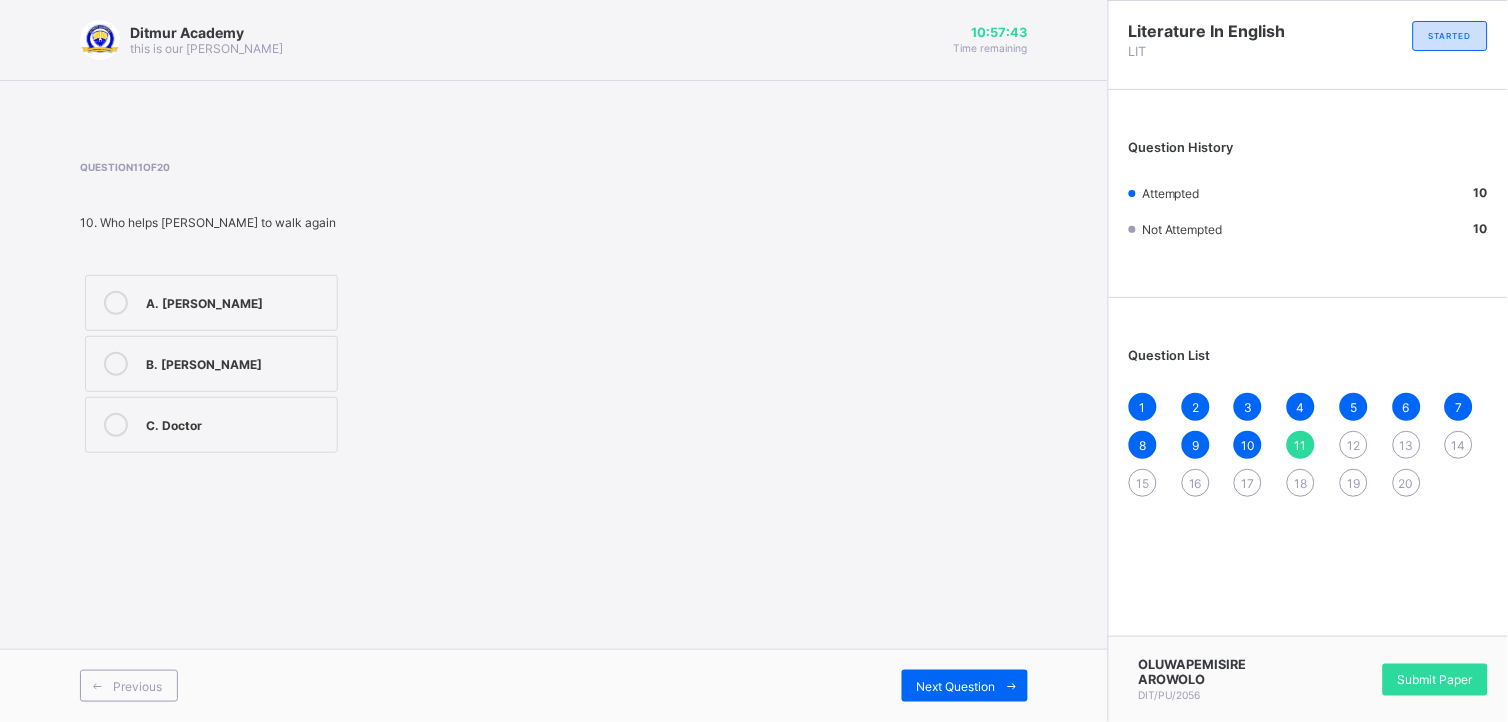 click at bounding box center [116, 303] 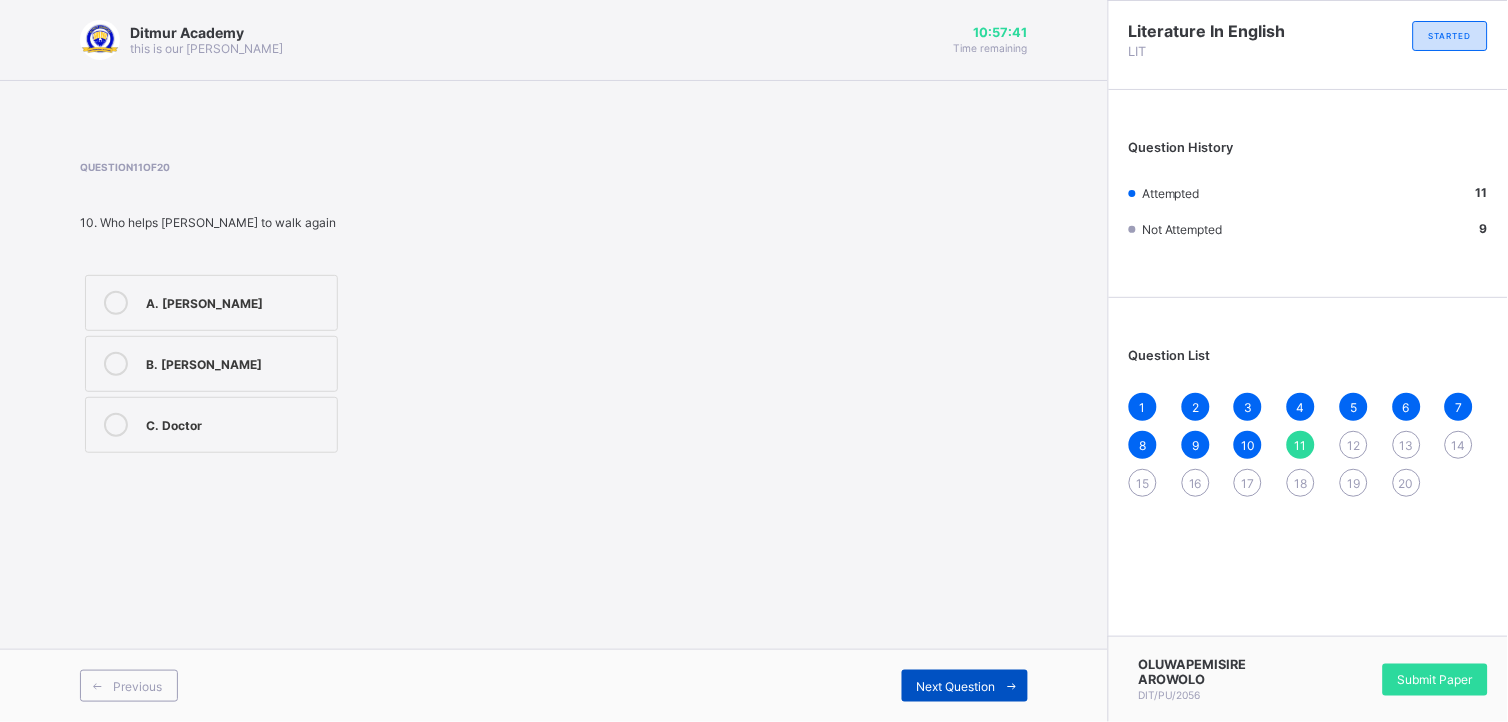 click on "Next Question" at bounding box center [956, 686] 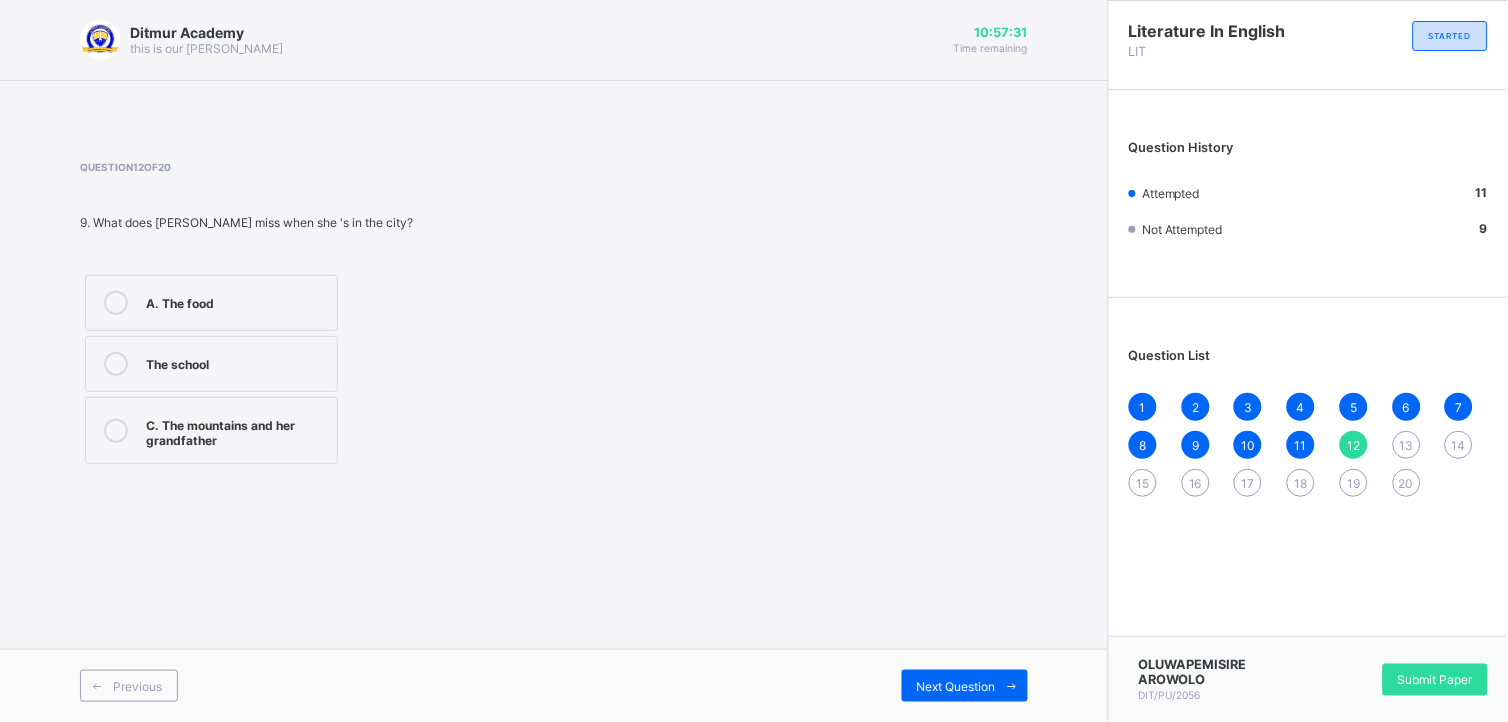 click at bounding box center (116, 431) 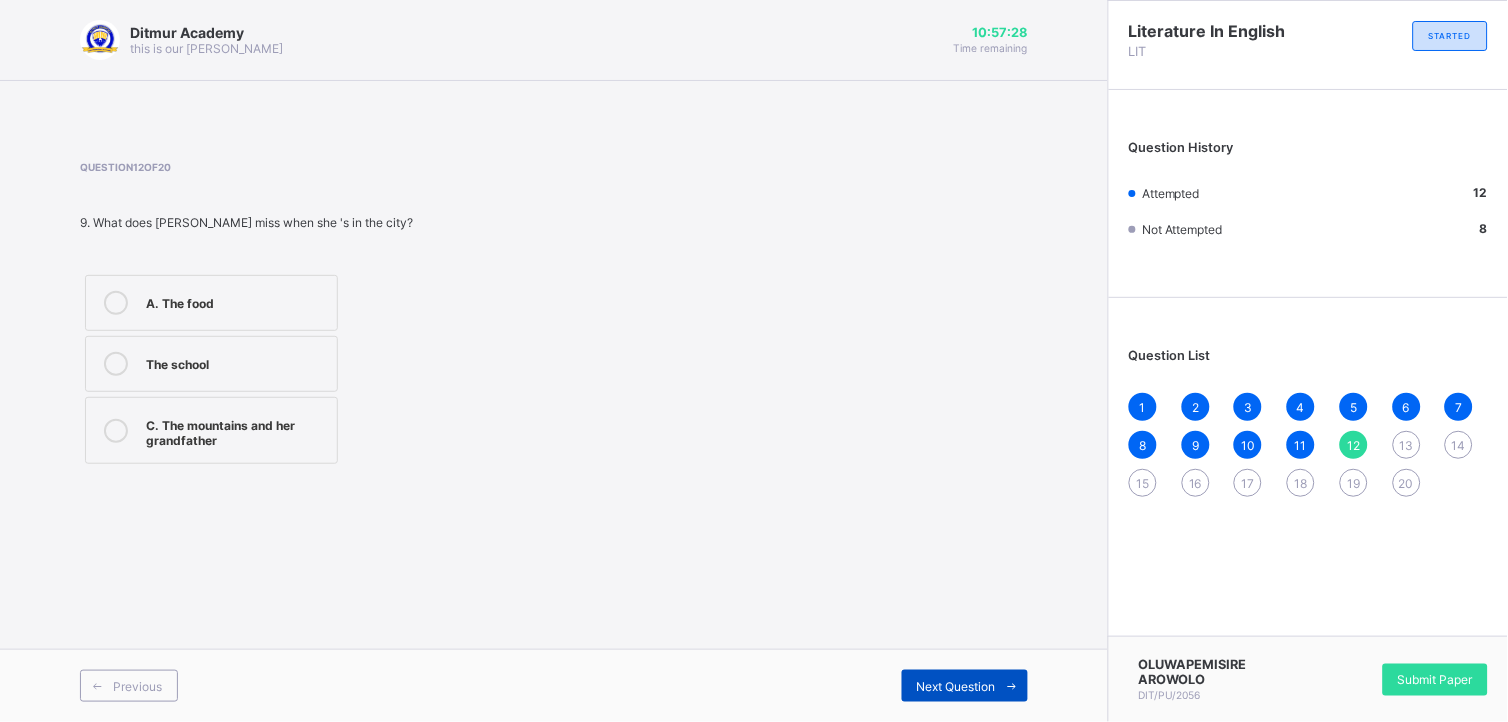 click on "Next Question" at bounding box center (965, 686) 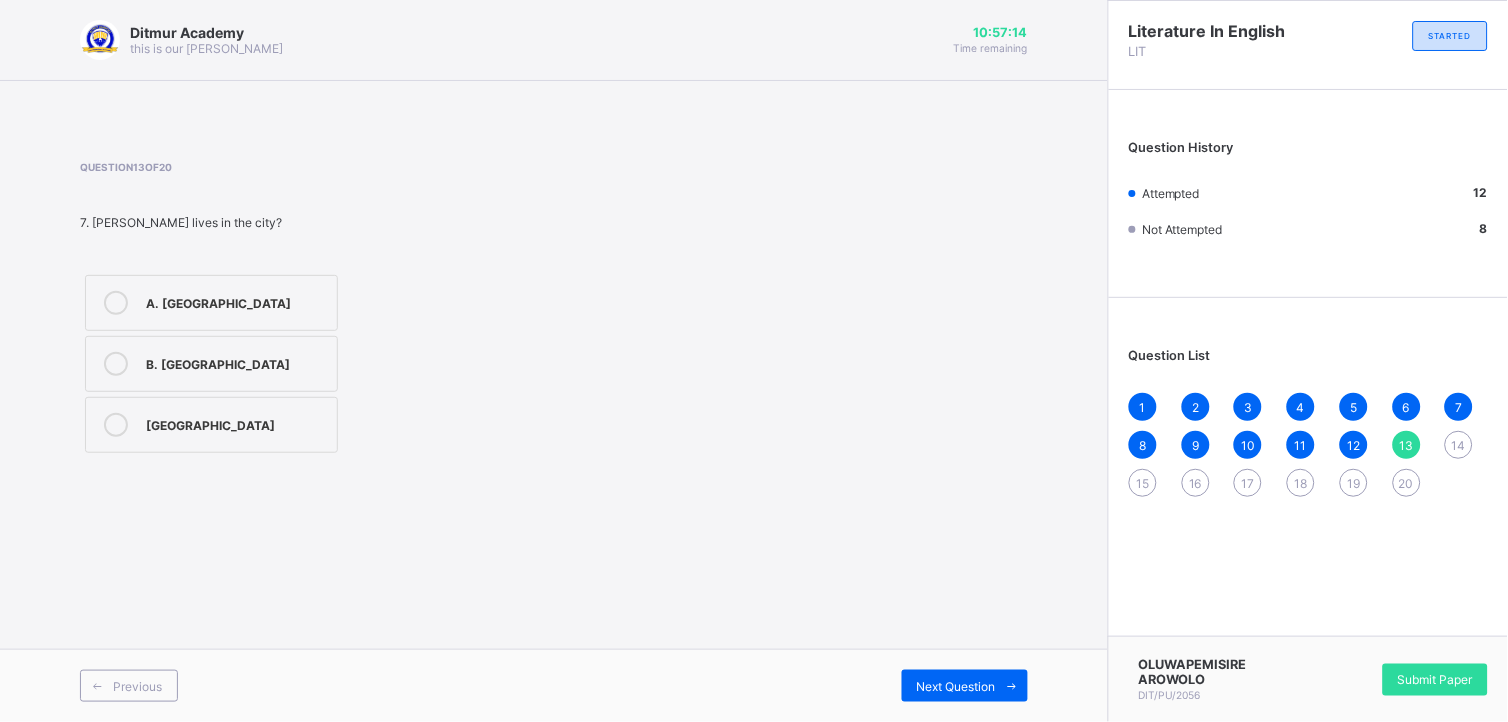 click at bounding box center (116, 364) 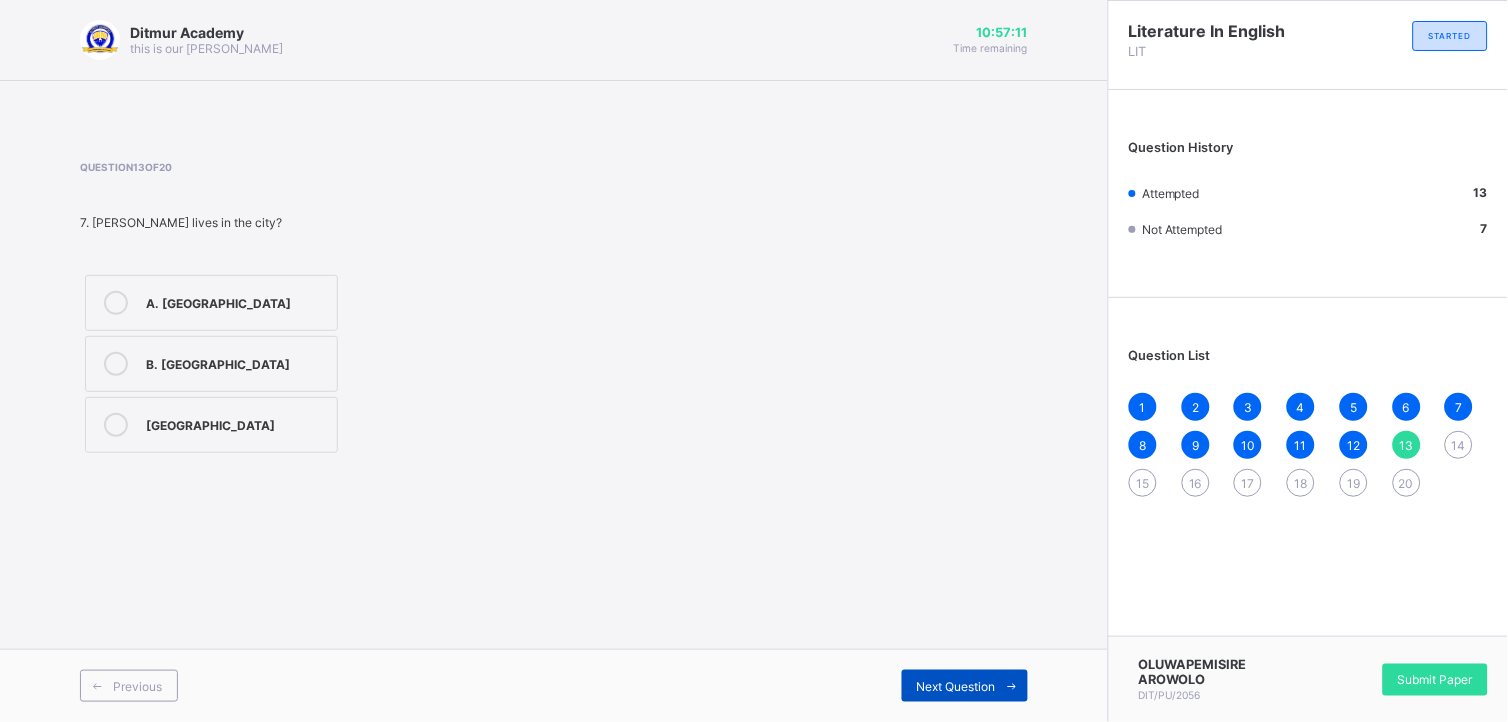 click on "Next Question" at bounding box center (956, 686) 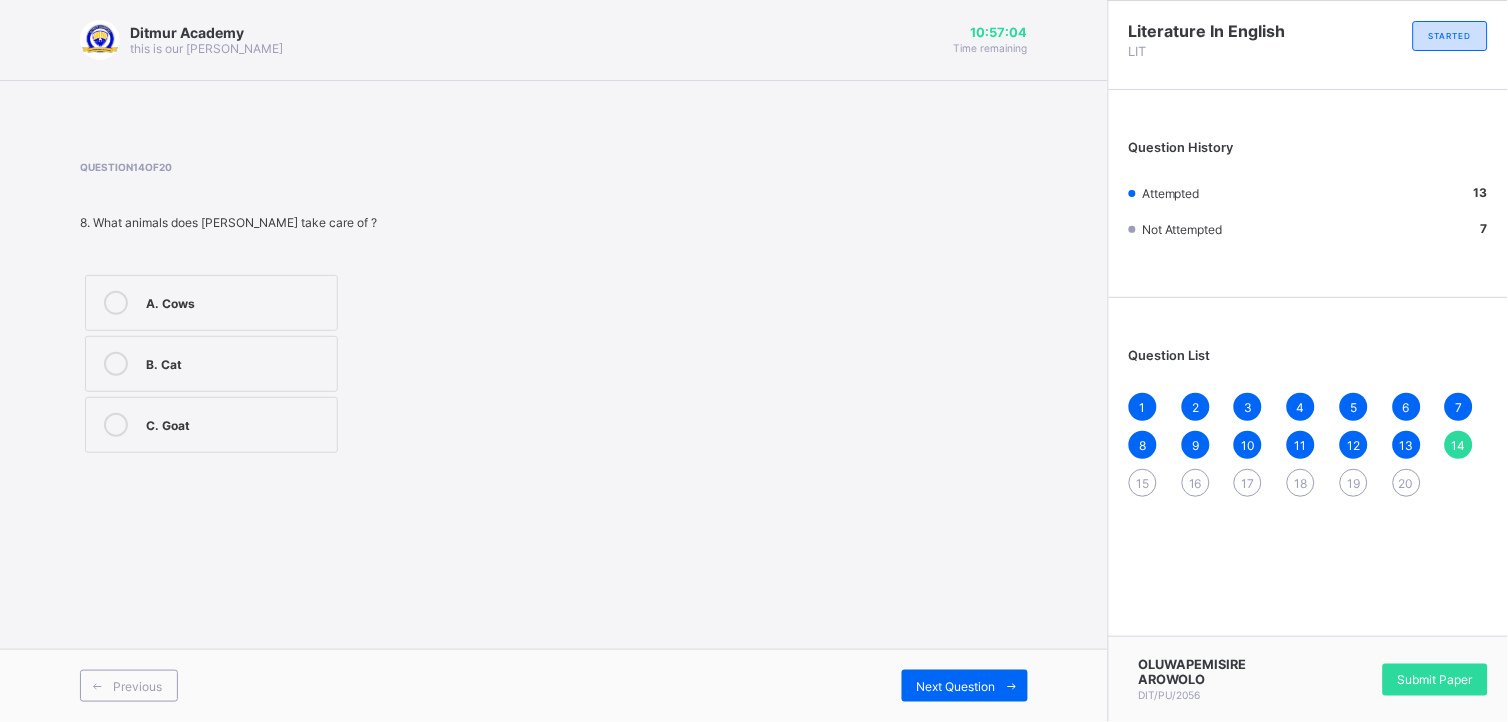 click at bounding box center [116, 425] 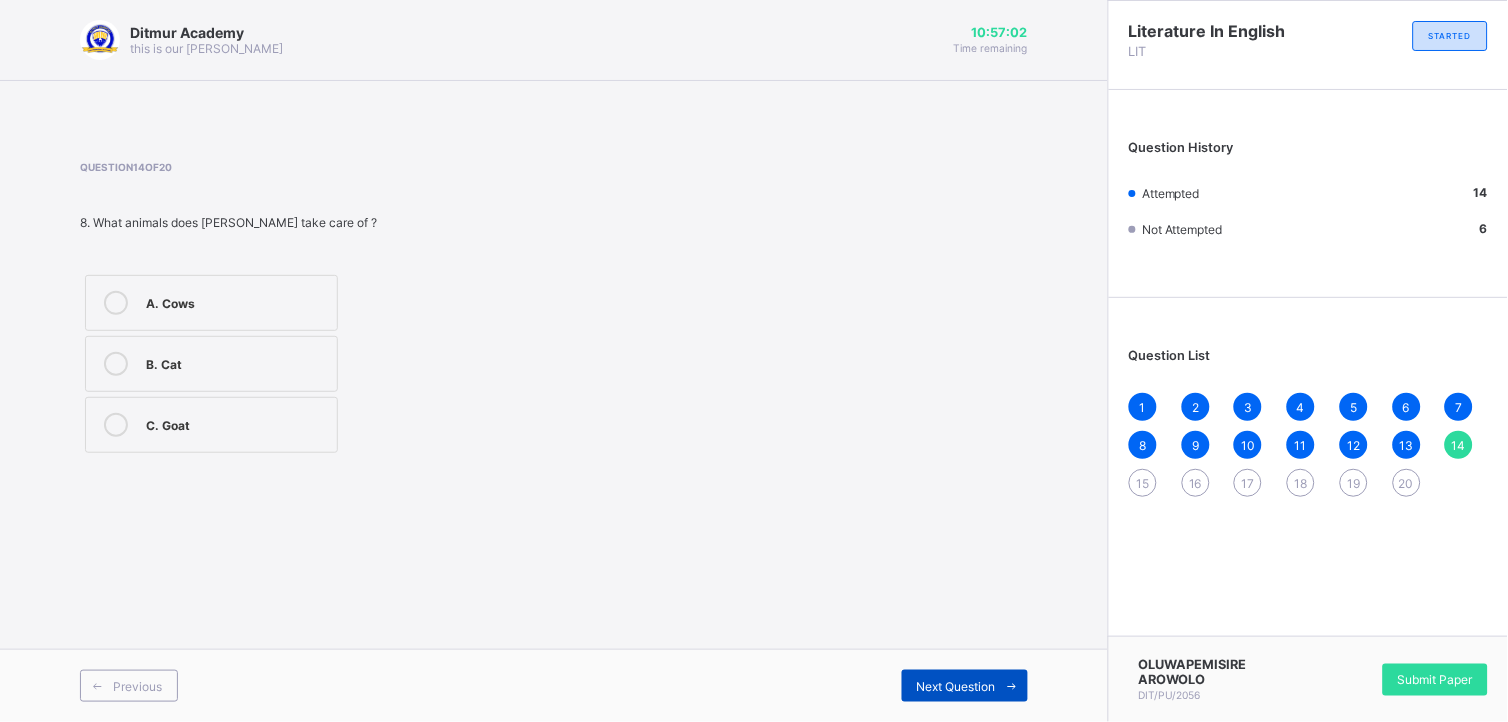 click on "Next Question" at bounding box center [956, 686] 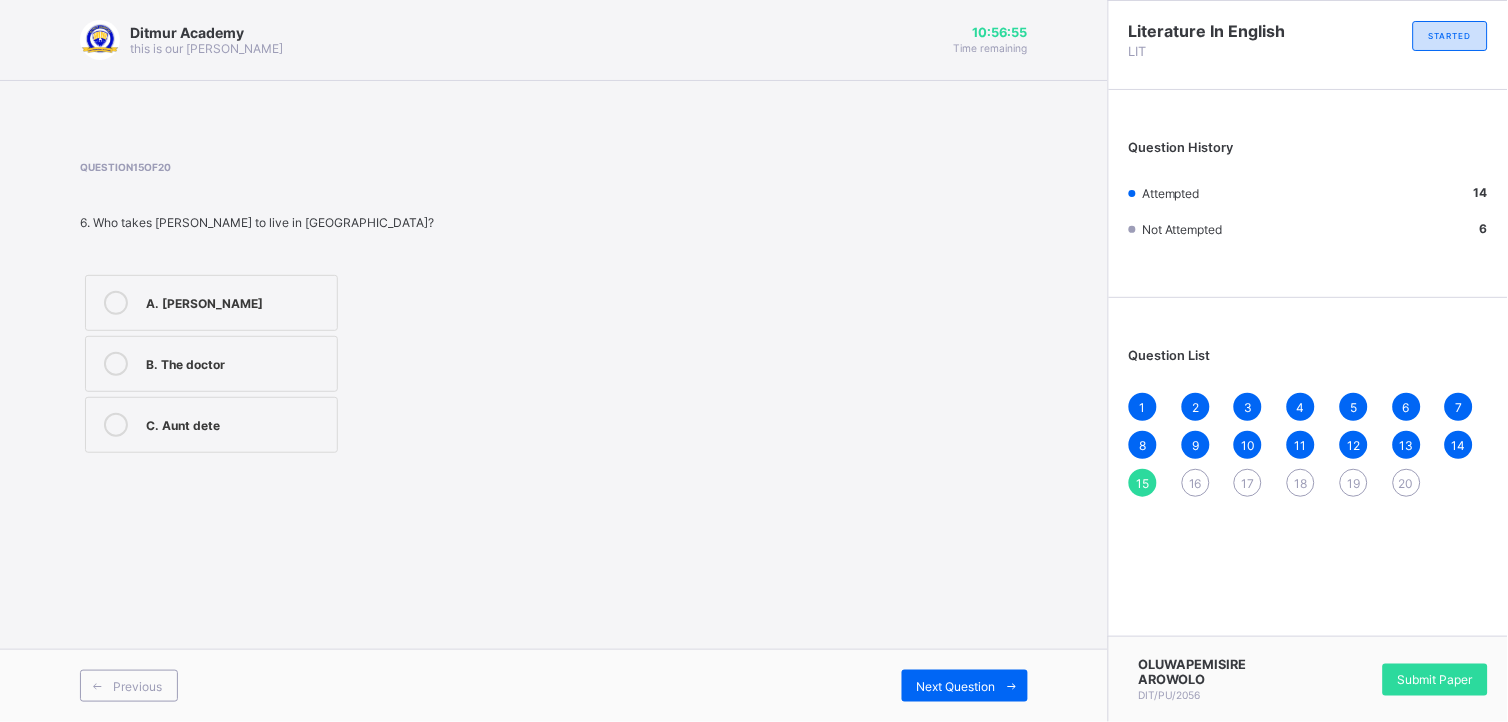 click at bounding box center (116, 425) 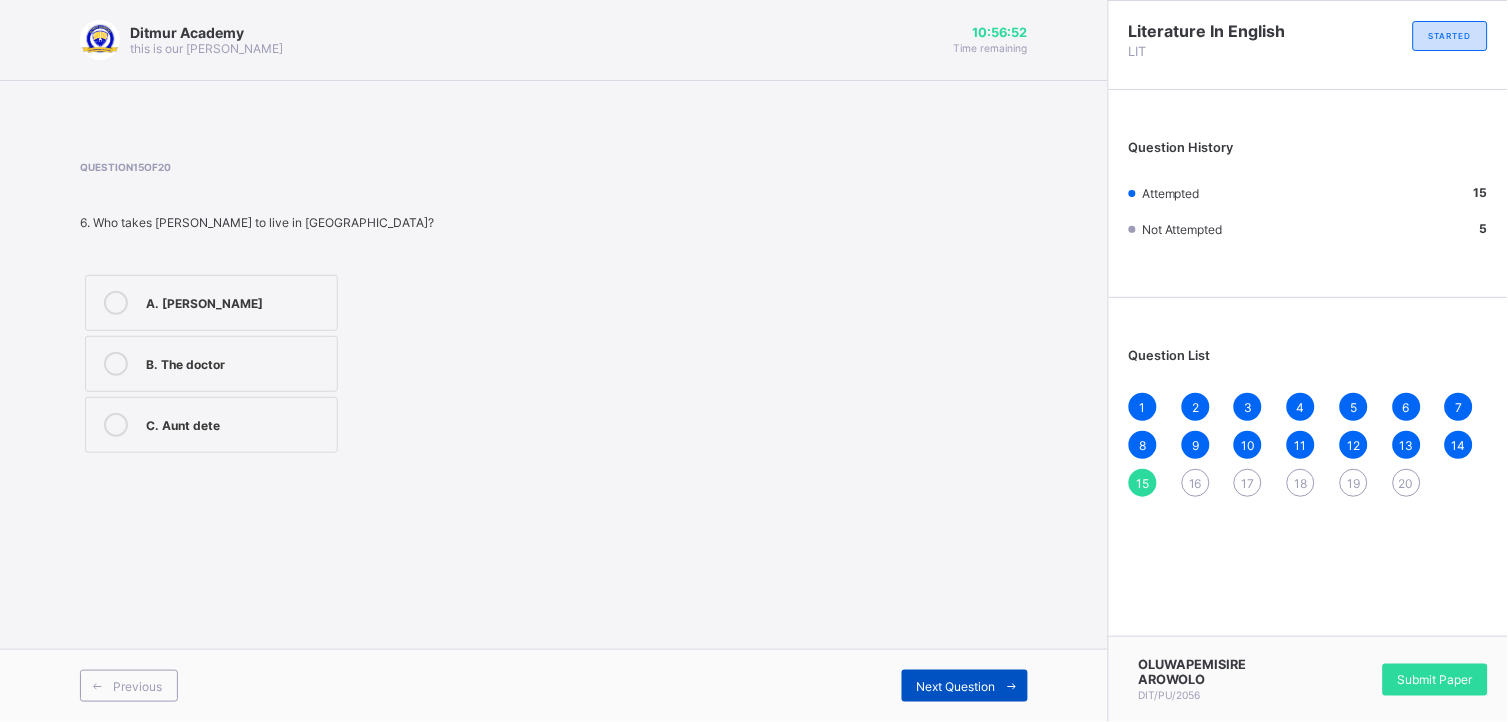 click on "Next Question" at bounding box center (956, 686) 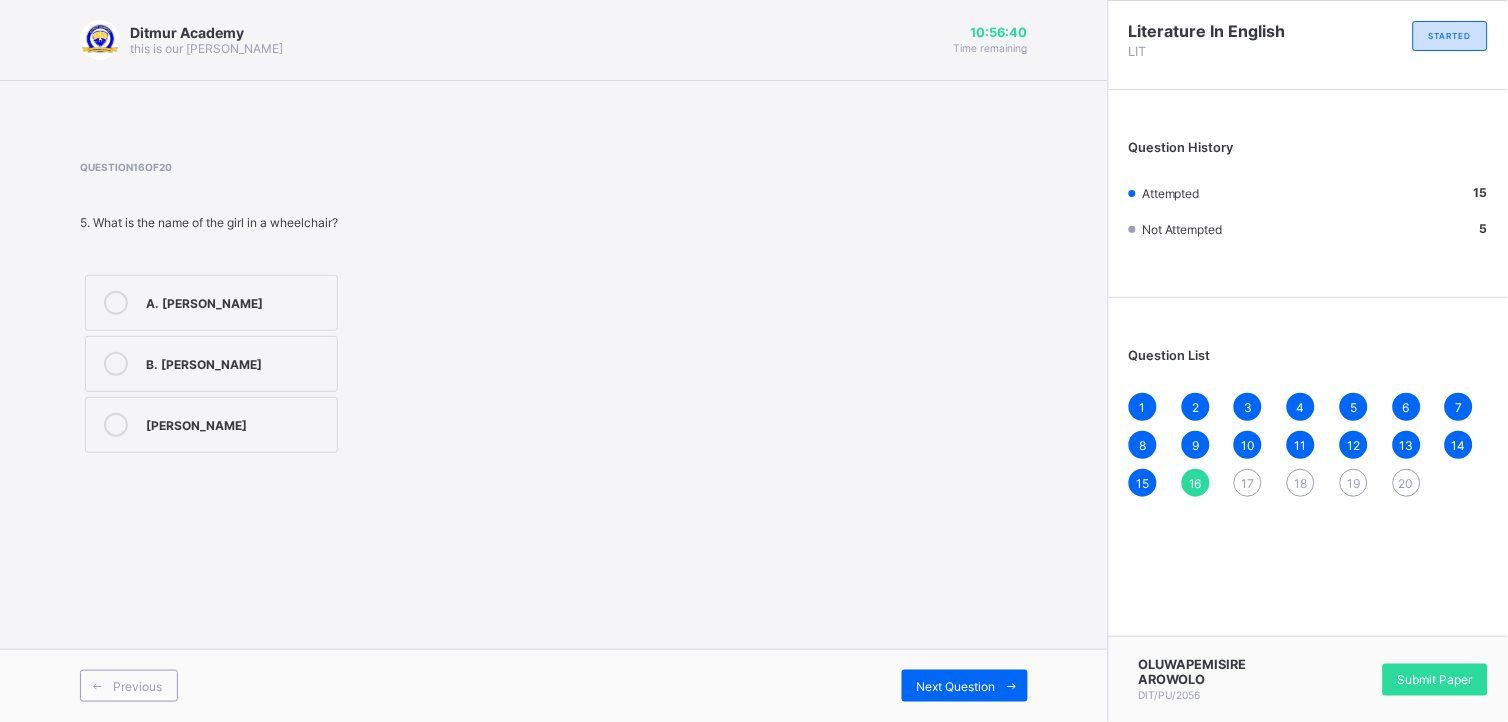 click at bounding box center (116, 425) 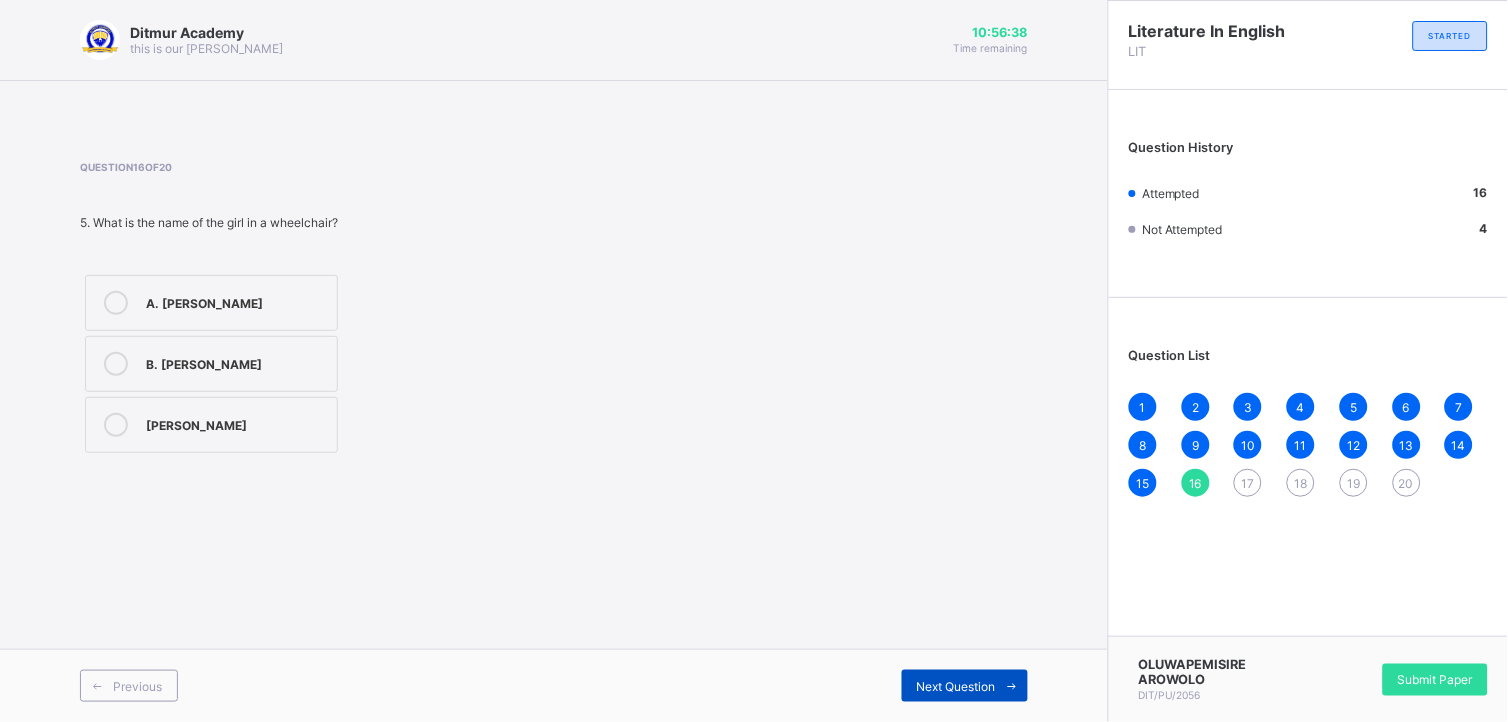 click on "Next Question" at bounding box center [965, 686] 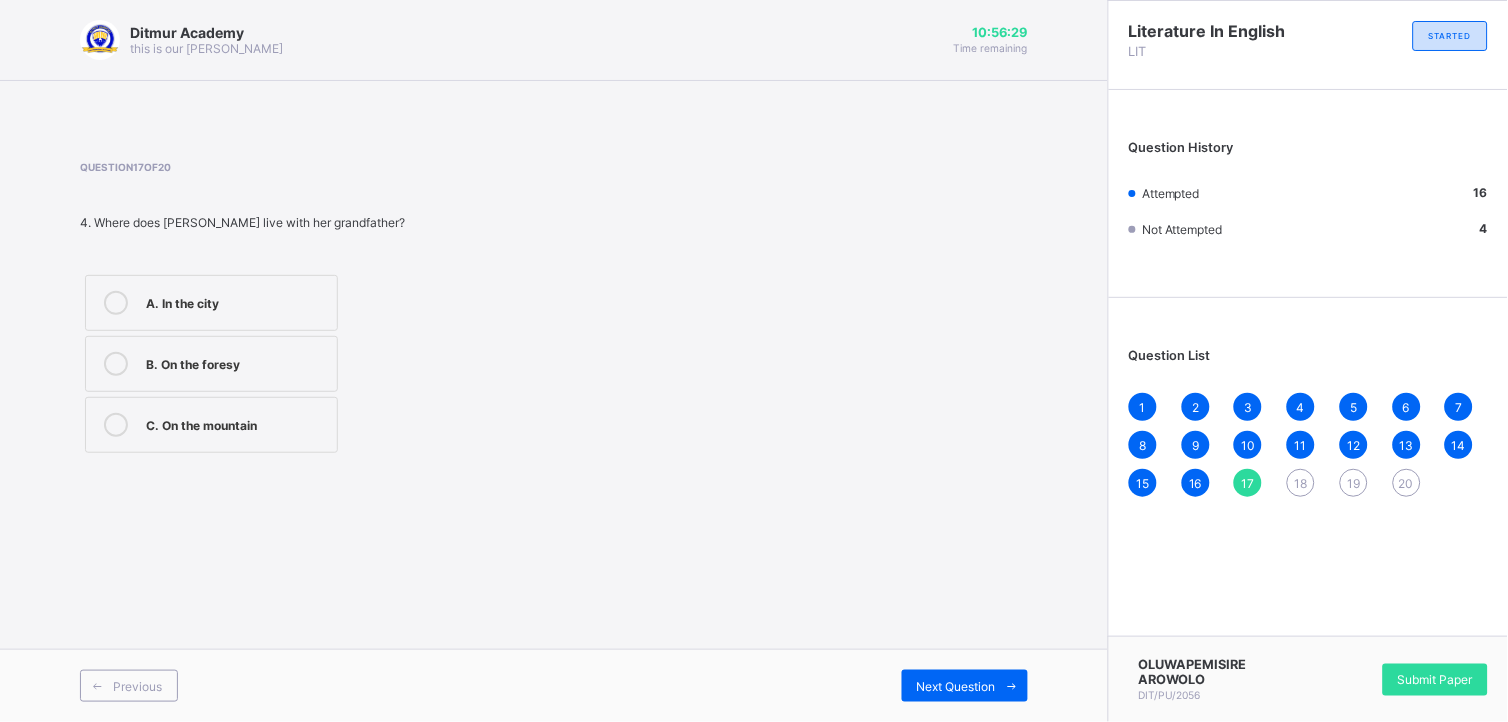 click at bounding box center (116, 425) 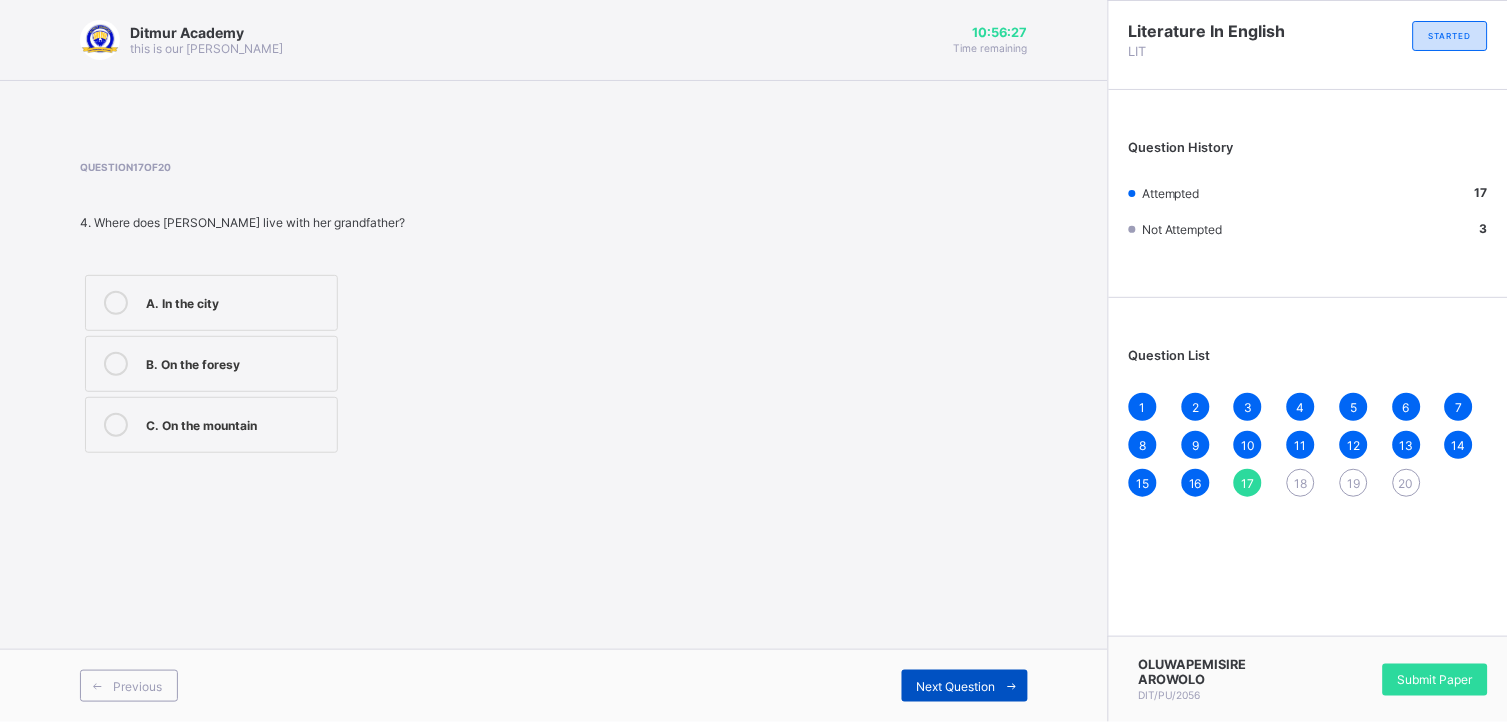 click on "Next Question" at bounding box center (956, 686) 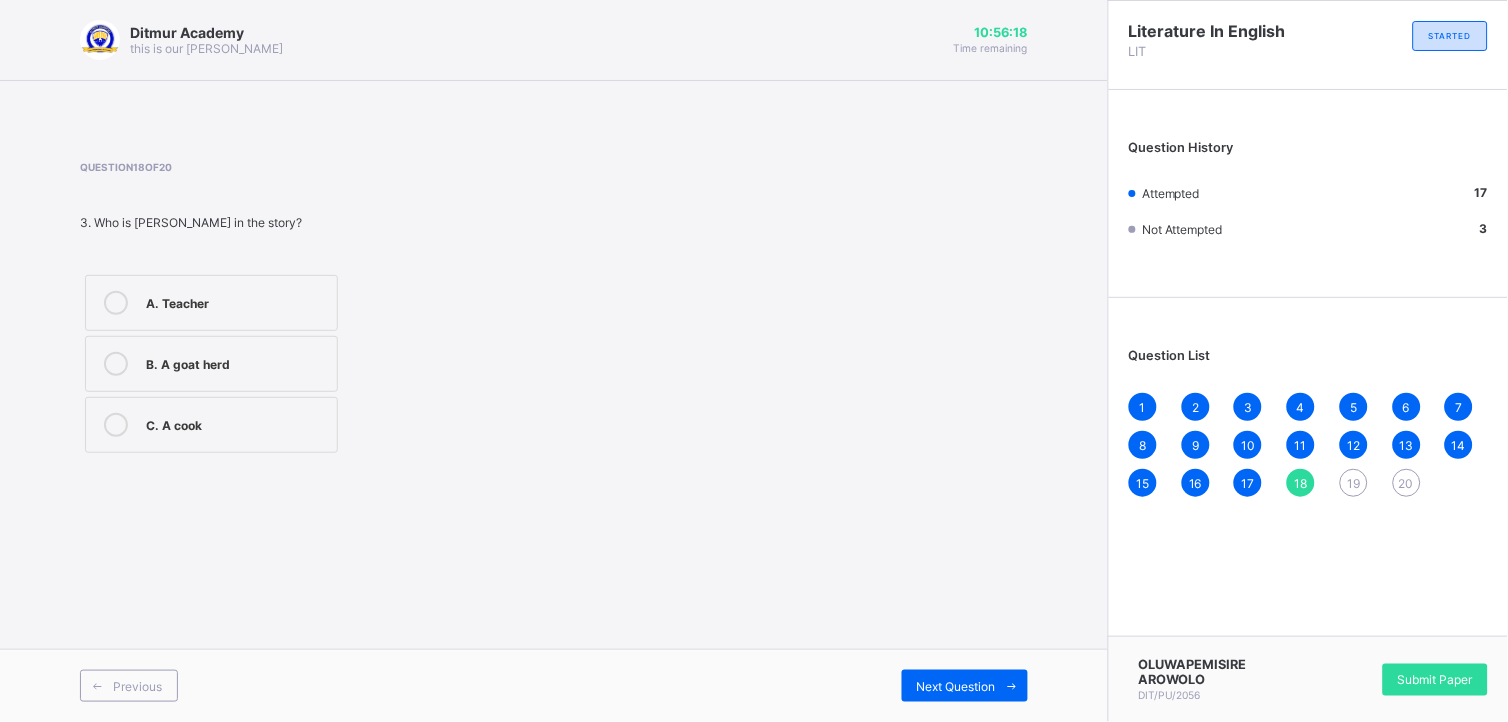 click at bounding box center (116, 364) 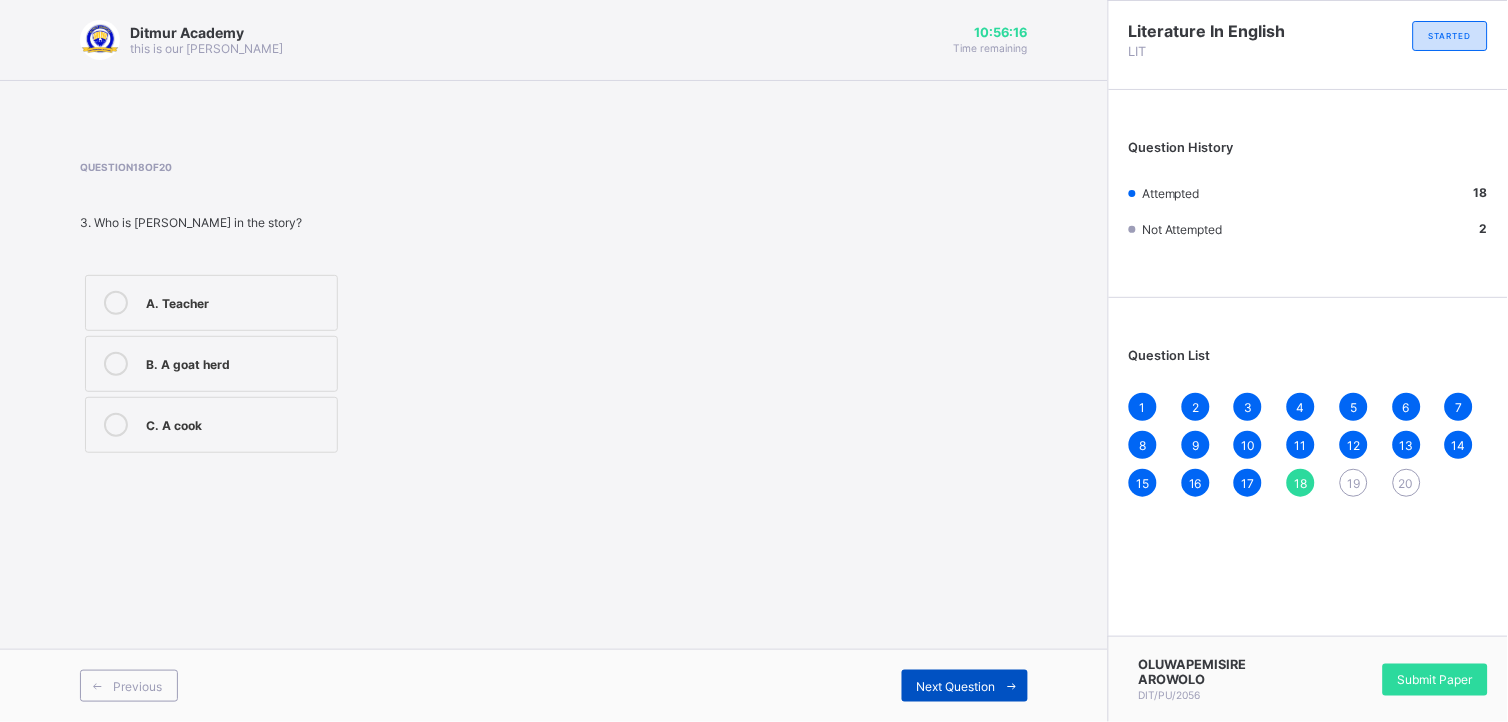 click on "Next Question" at bounding box center (956, 686) 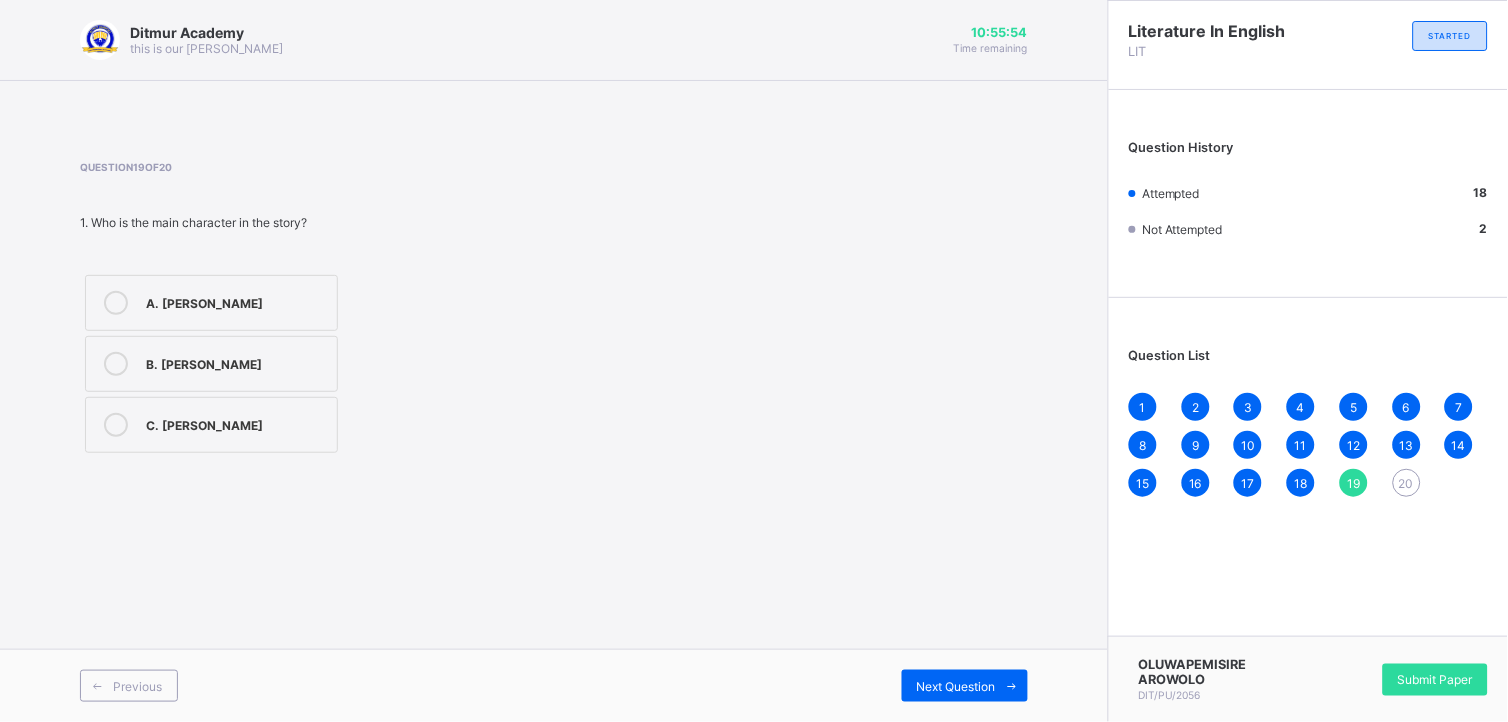 click at bounding box center (116, 303) 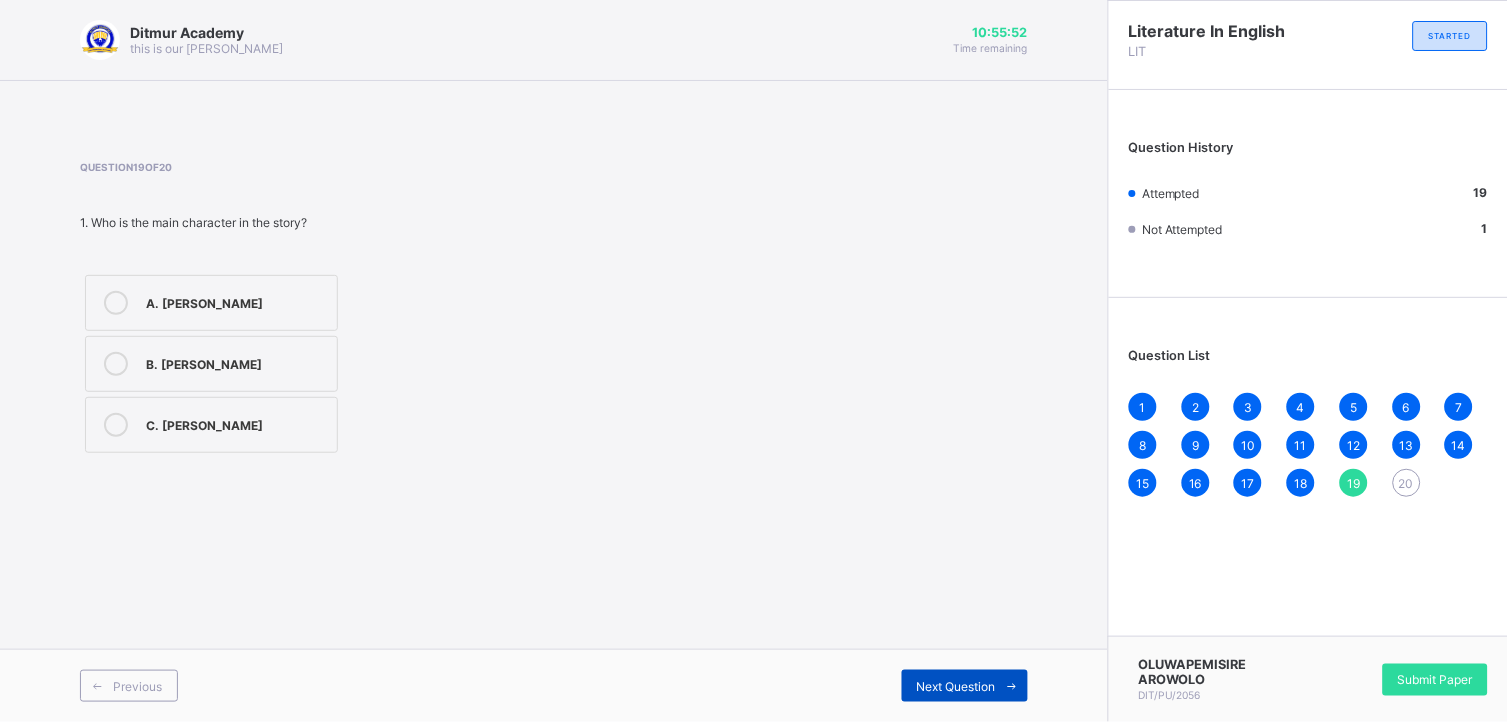click on "Next Question" at bounding box center [956, 686] 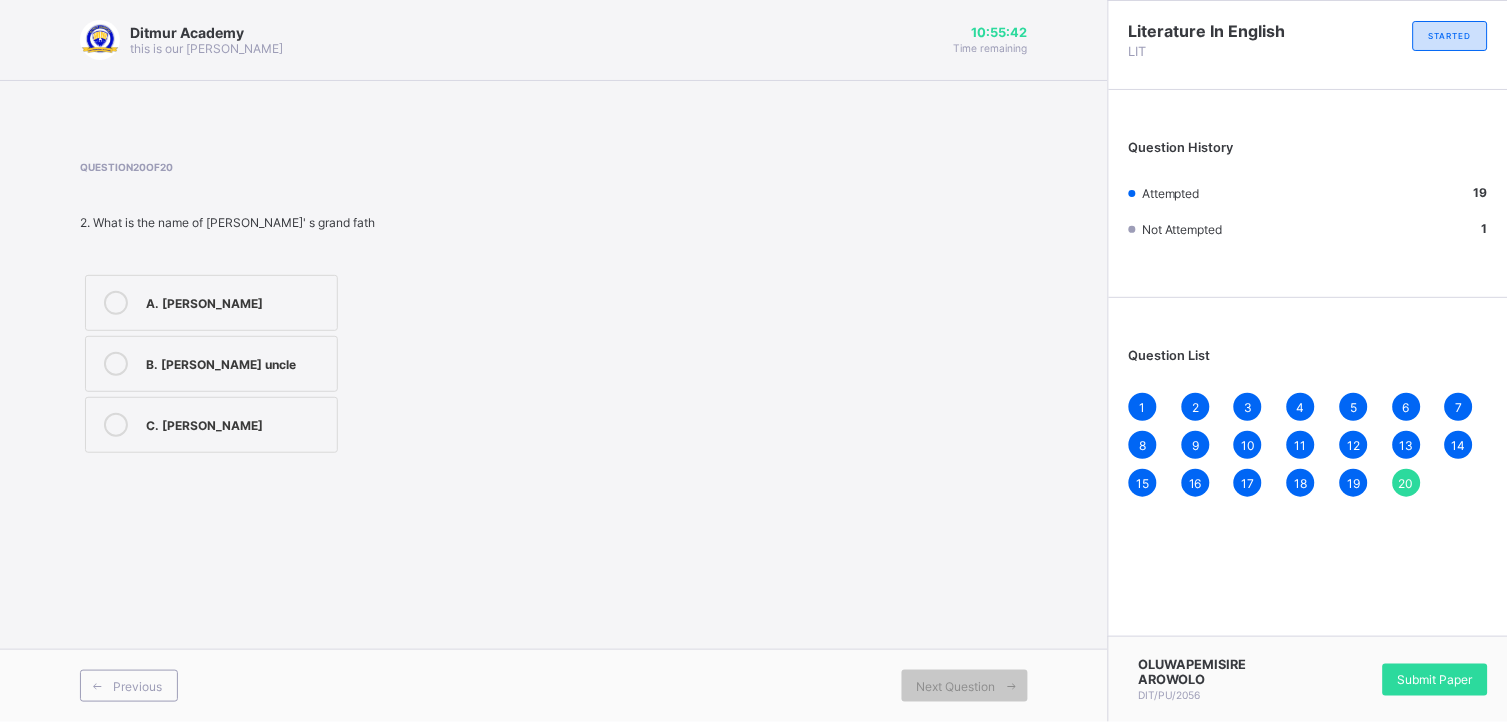 click at bounding box center (116, 364) 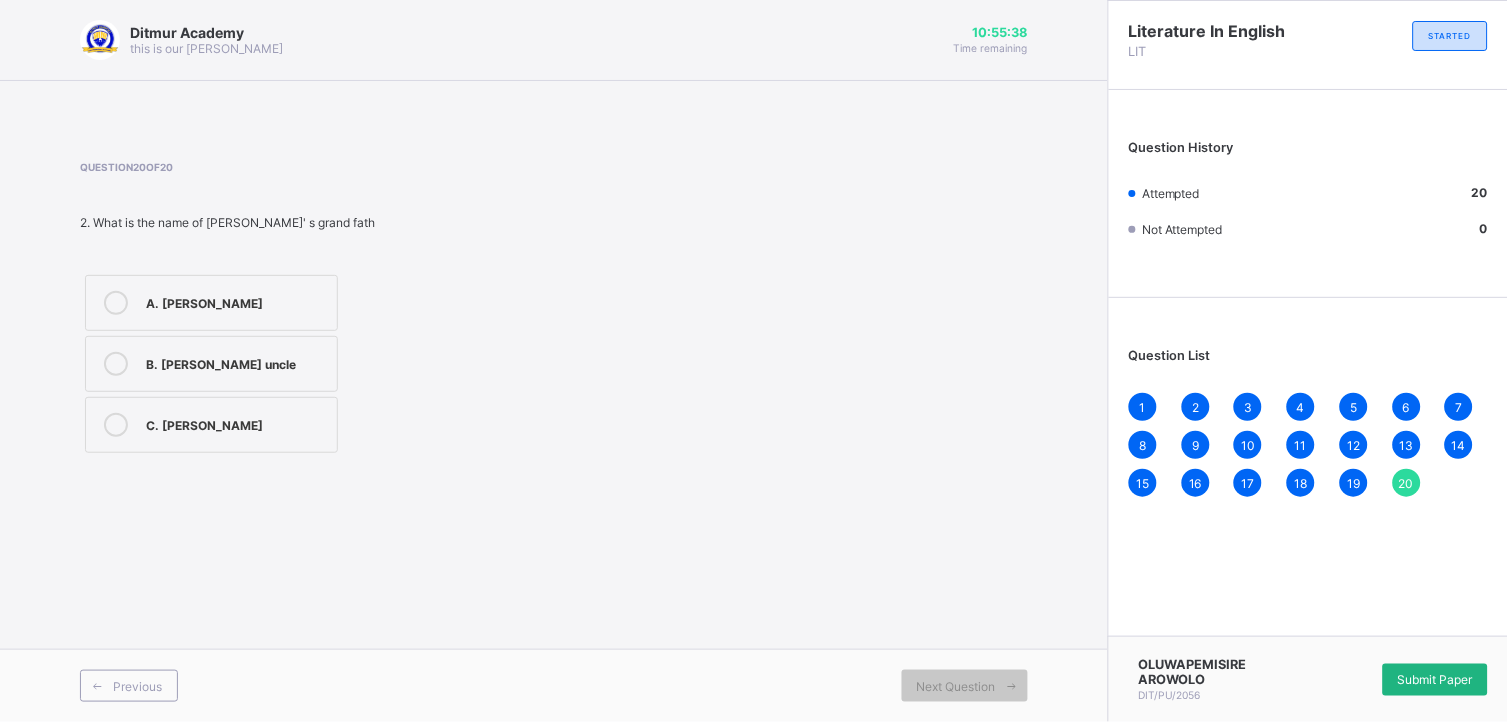 click on "Submit Paper" at bounding box center [1435, 679] 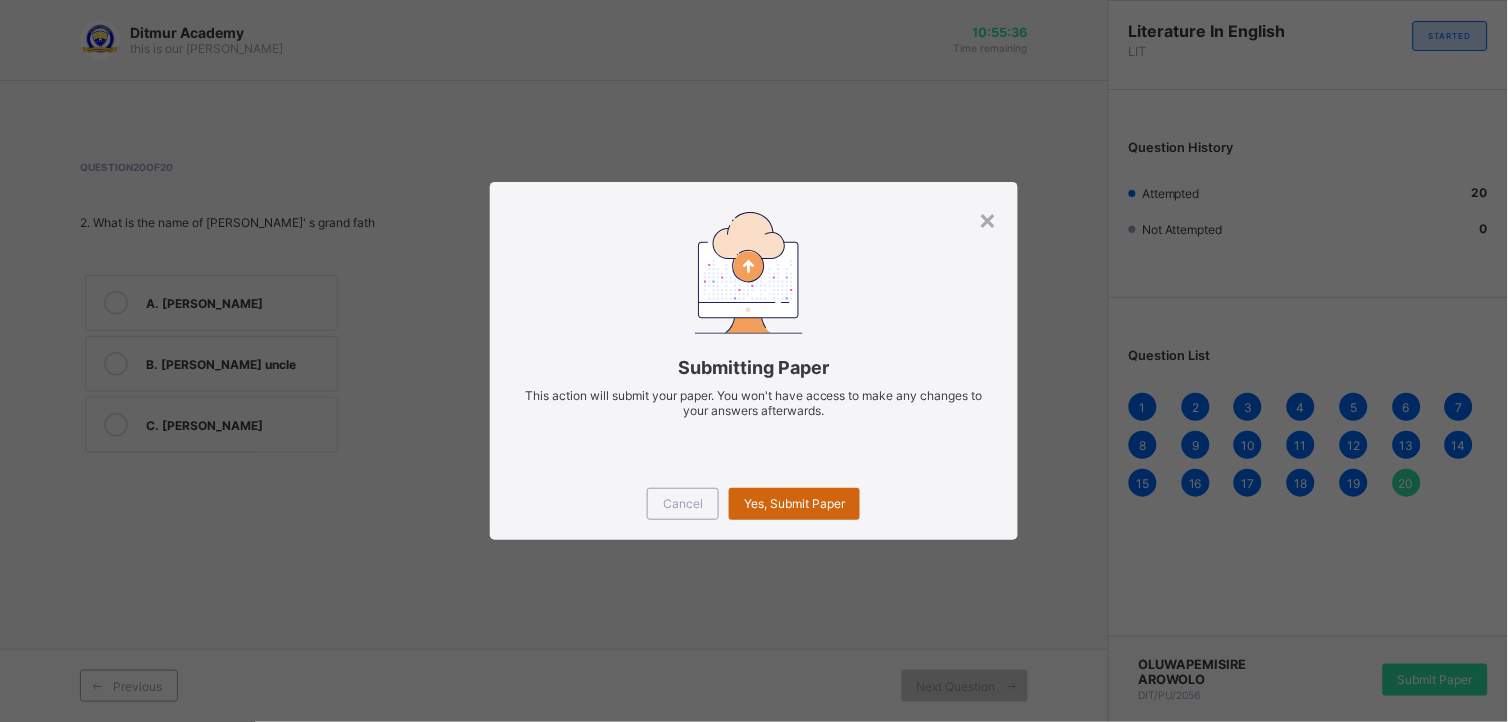 click on "Yes, Submit Paper" at bounding box center (794, 503) 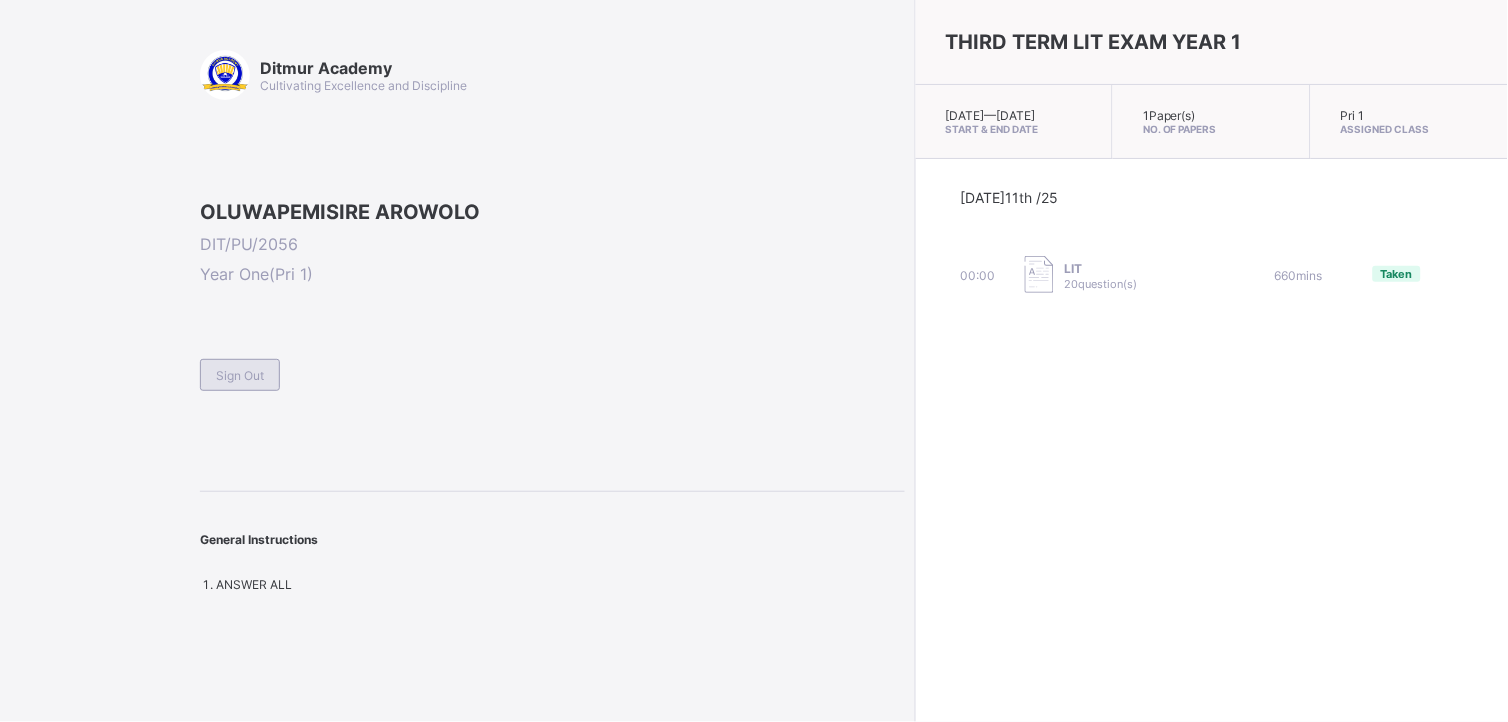 click on "Sign Out" at bounding box center (240, 375) 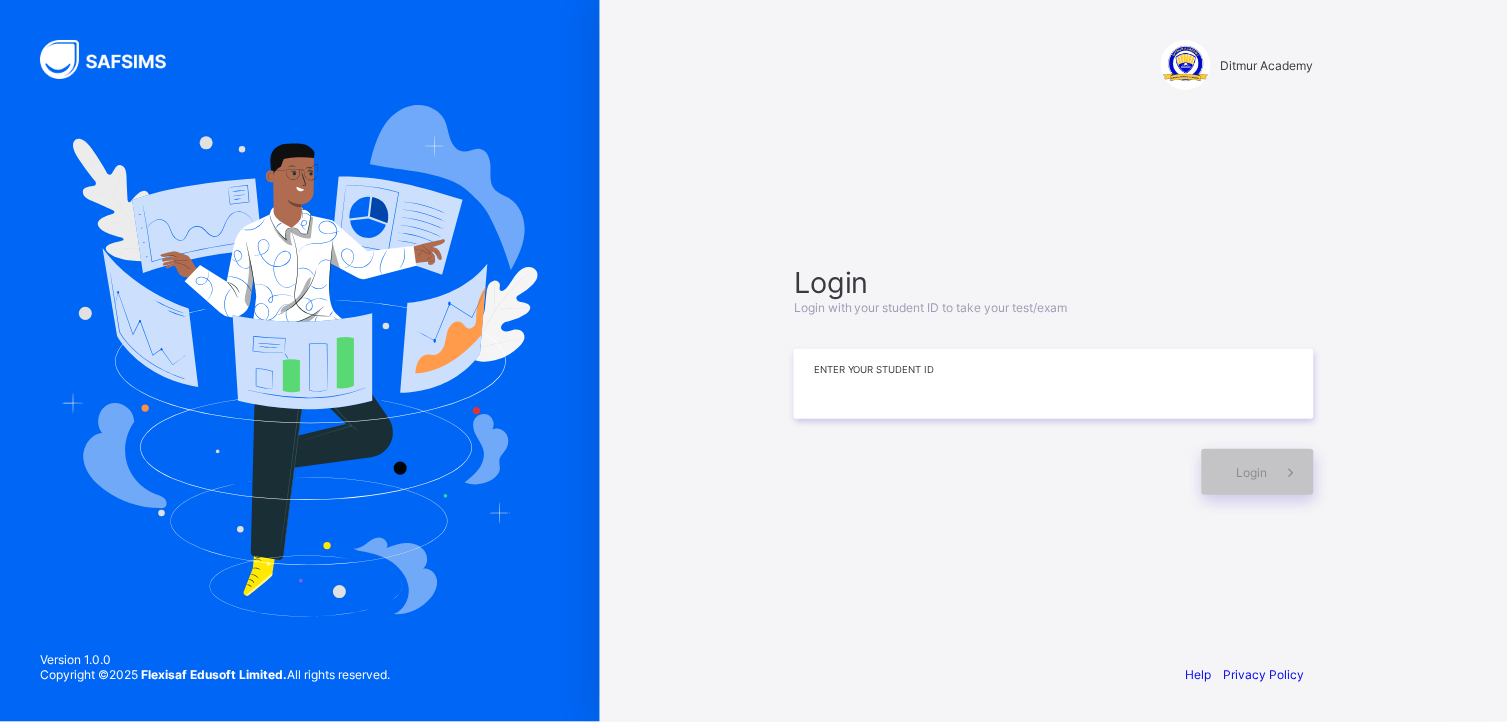 click at bounding box center (1054, 384) 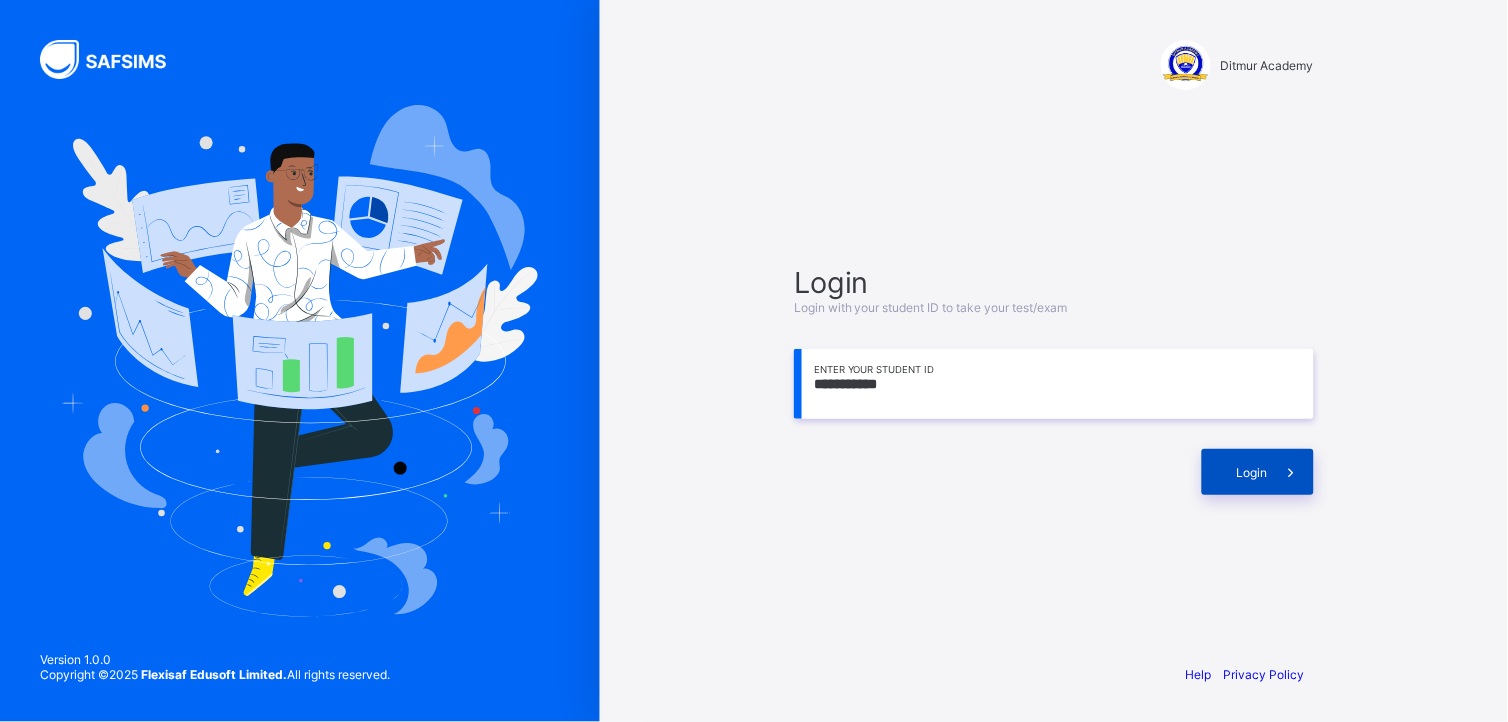 type on "**********" 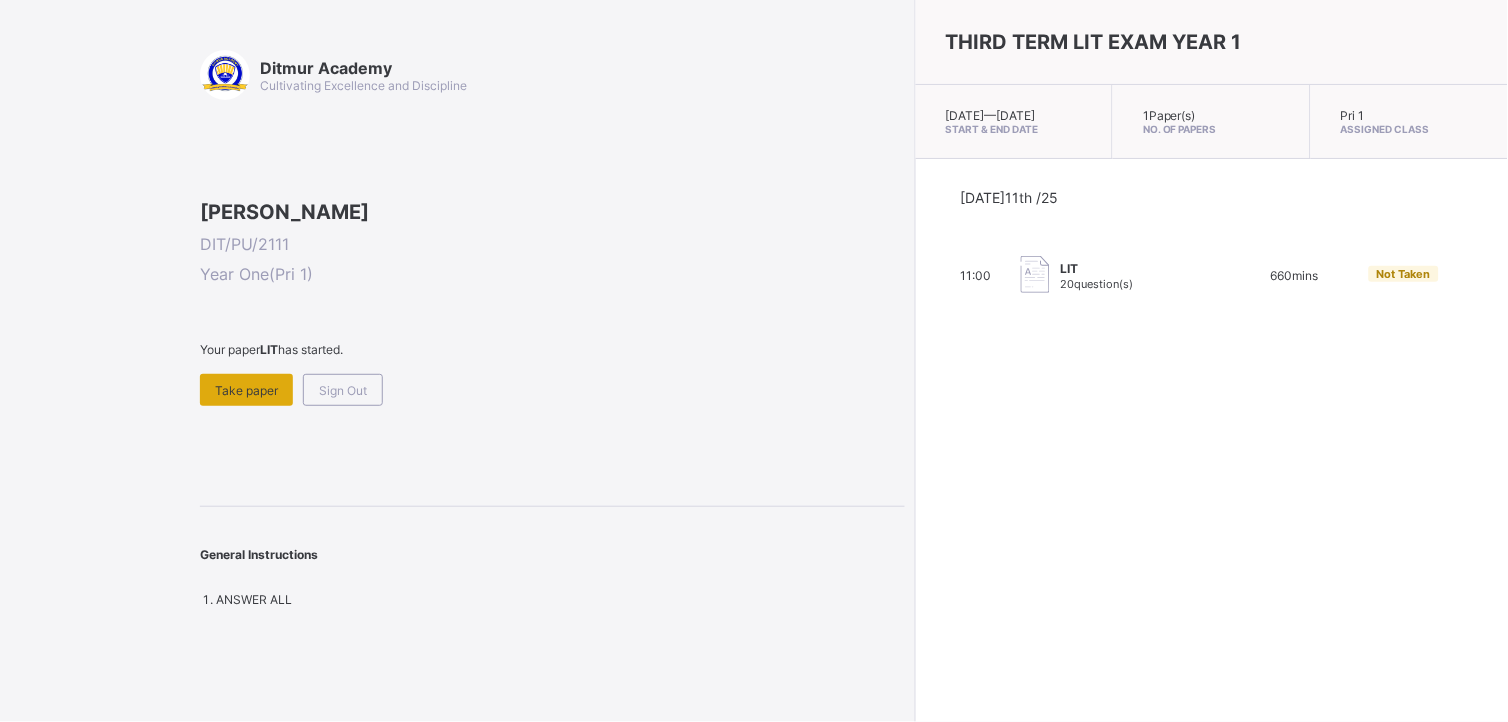 click on "Take paper" at bounding box center [246, 390] 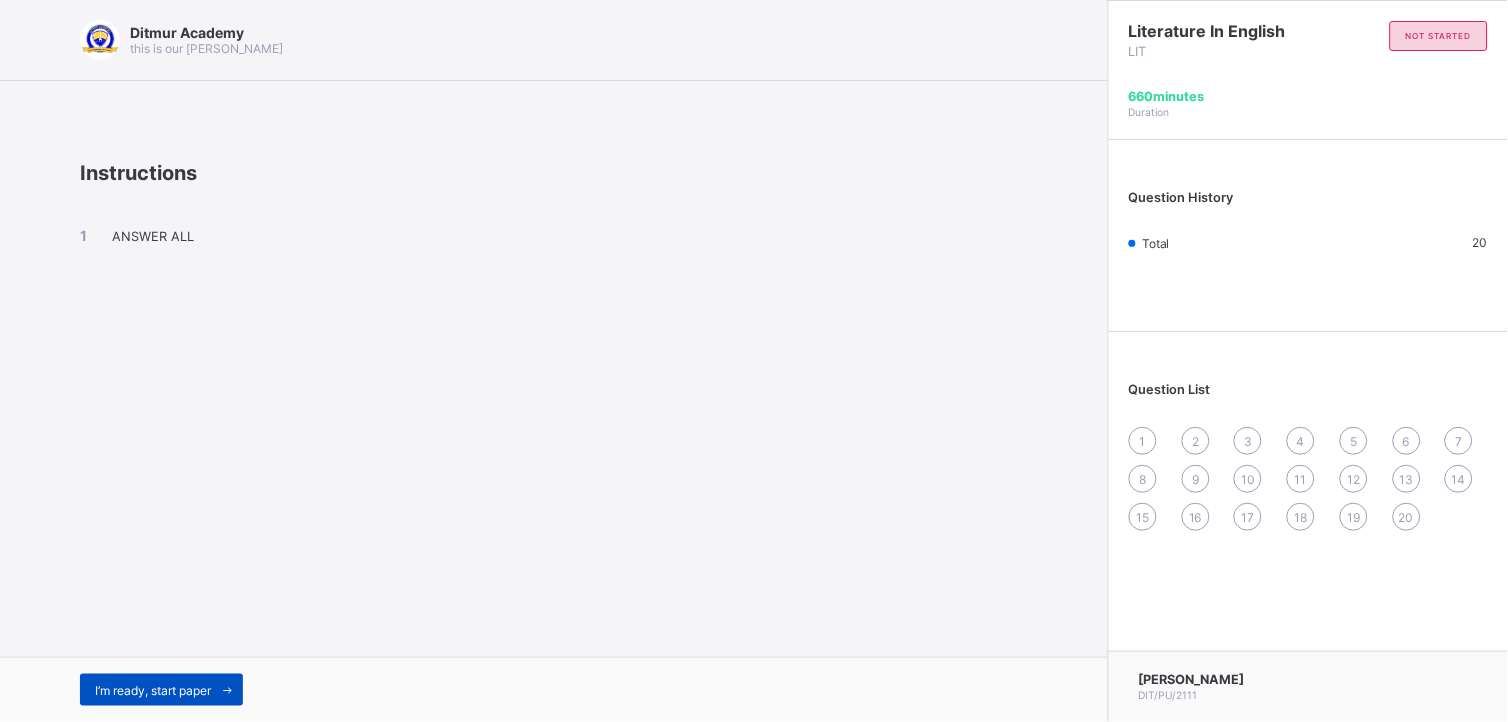 click on "I’m ready, start paper" at bounding box center [153, 690] 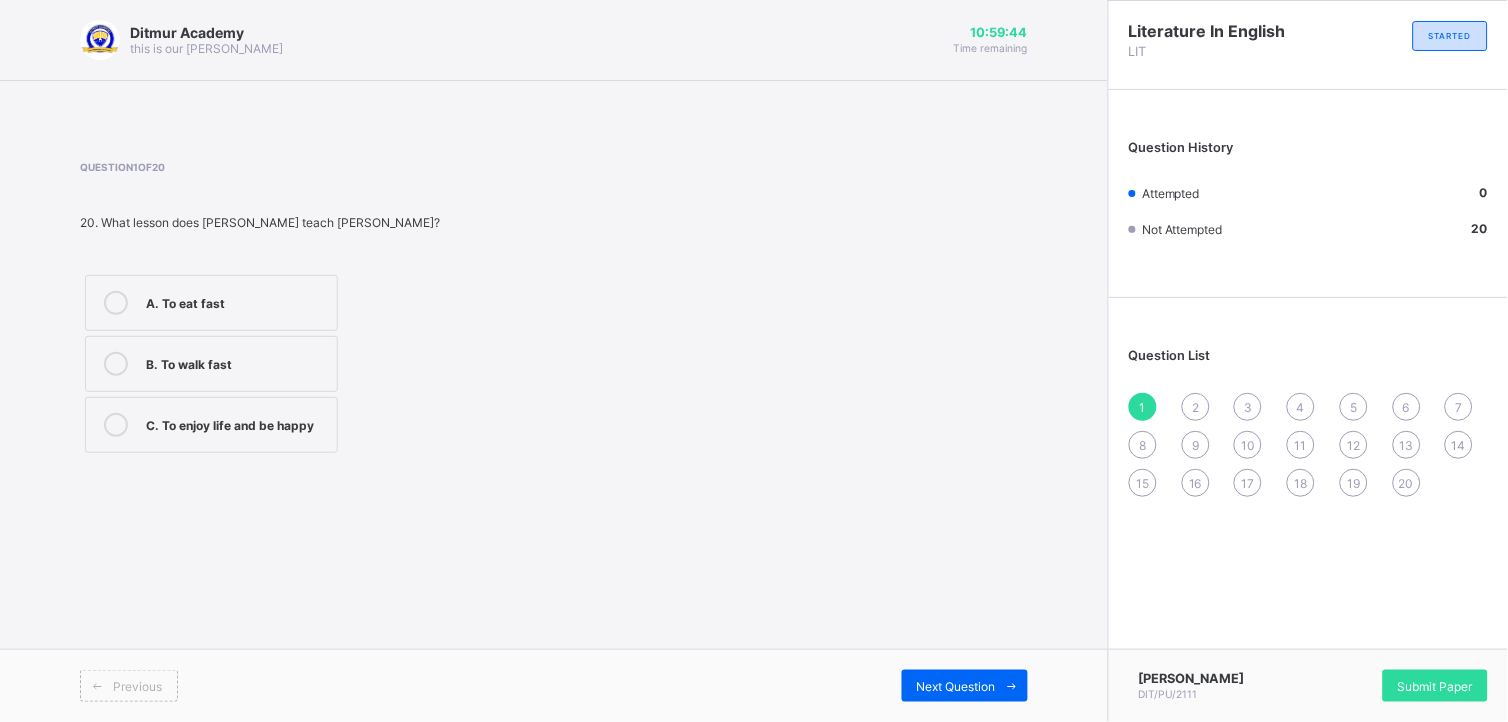 click at bounding box center [116, 425] 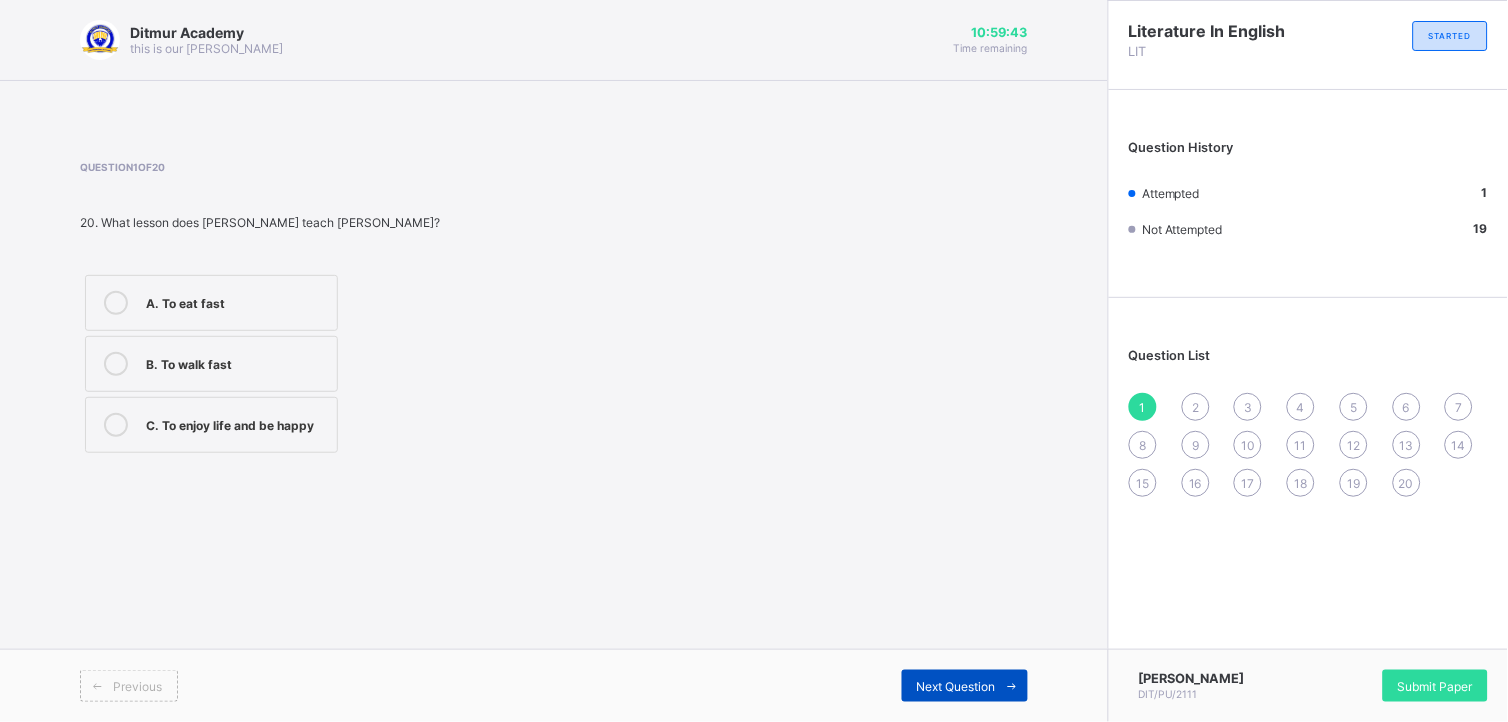 click on "Next Question" at bounding box center [956, 686] 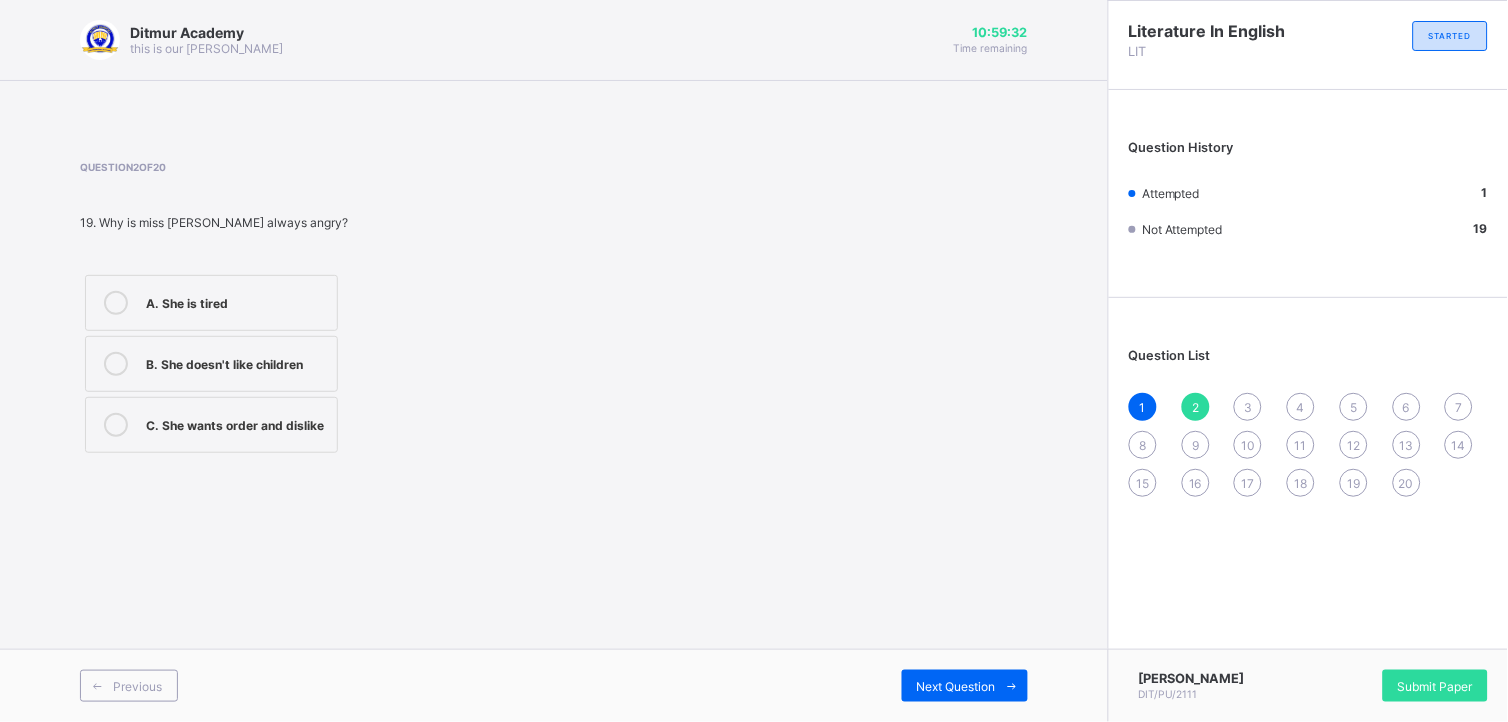 click at bounding box center (116, 425) 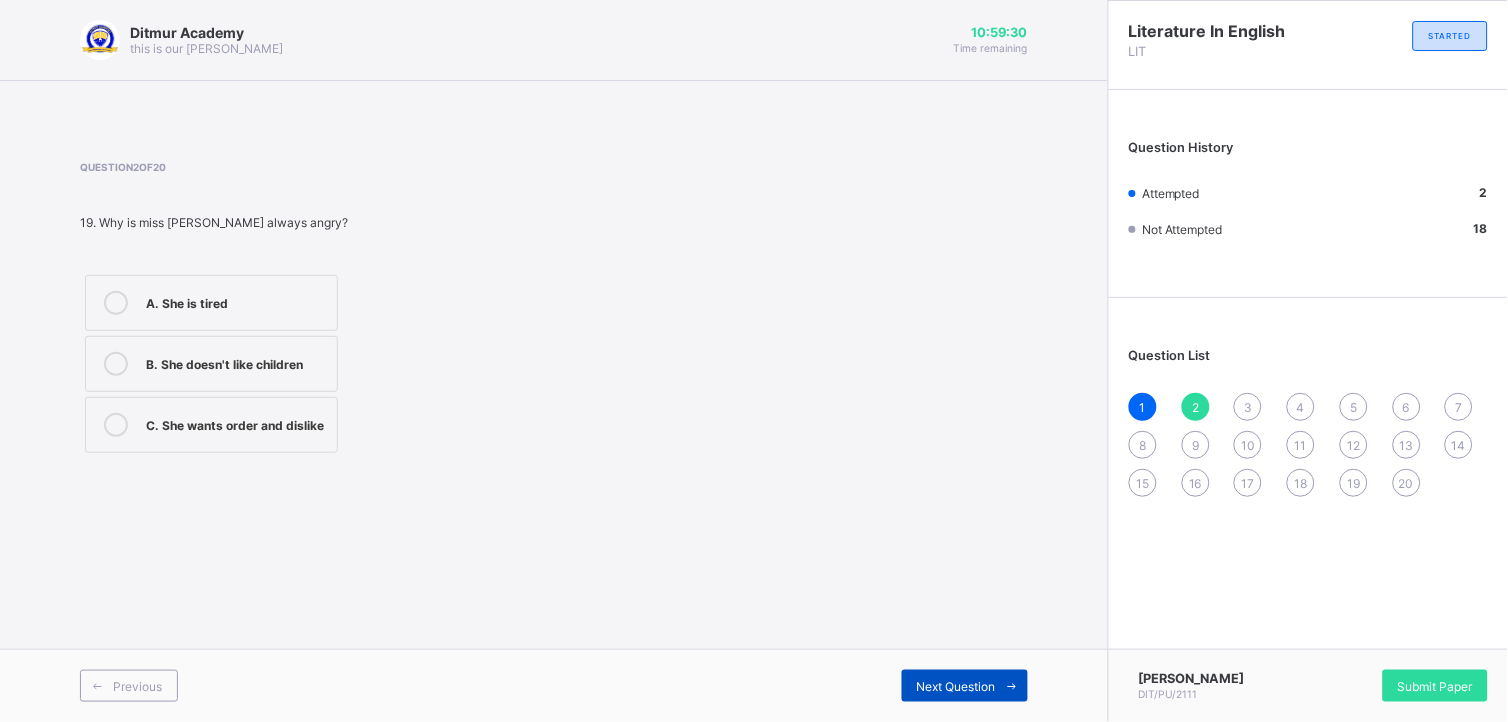 click at bounding box center [1012, 686] 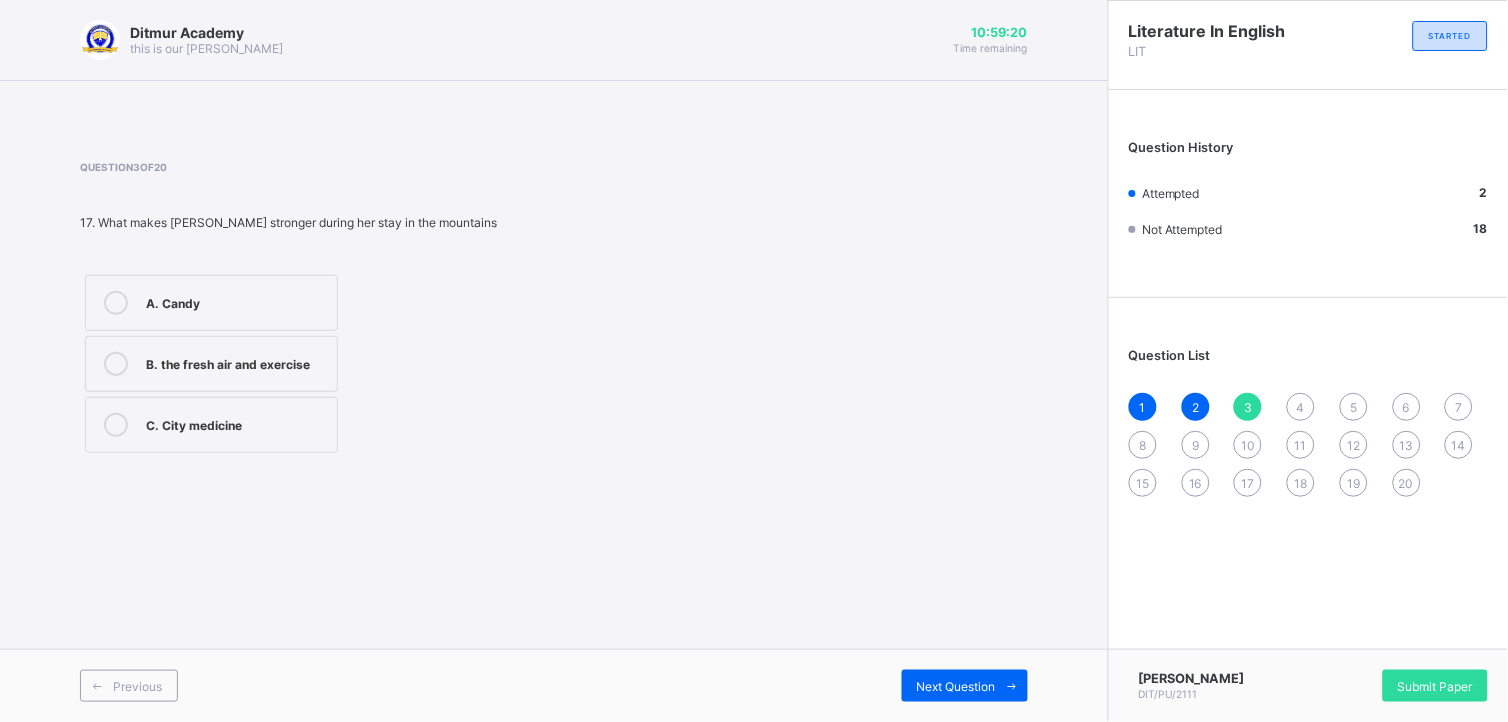 click at bounding box center [116, 364] 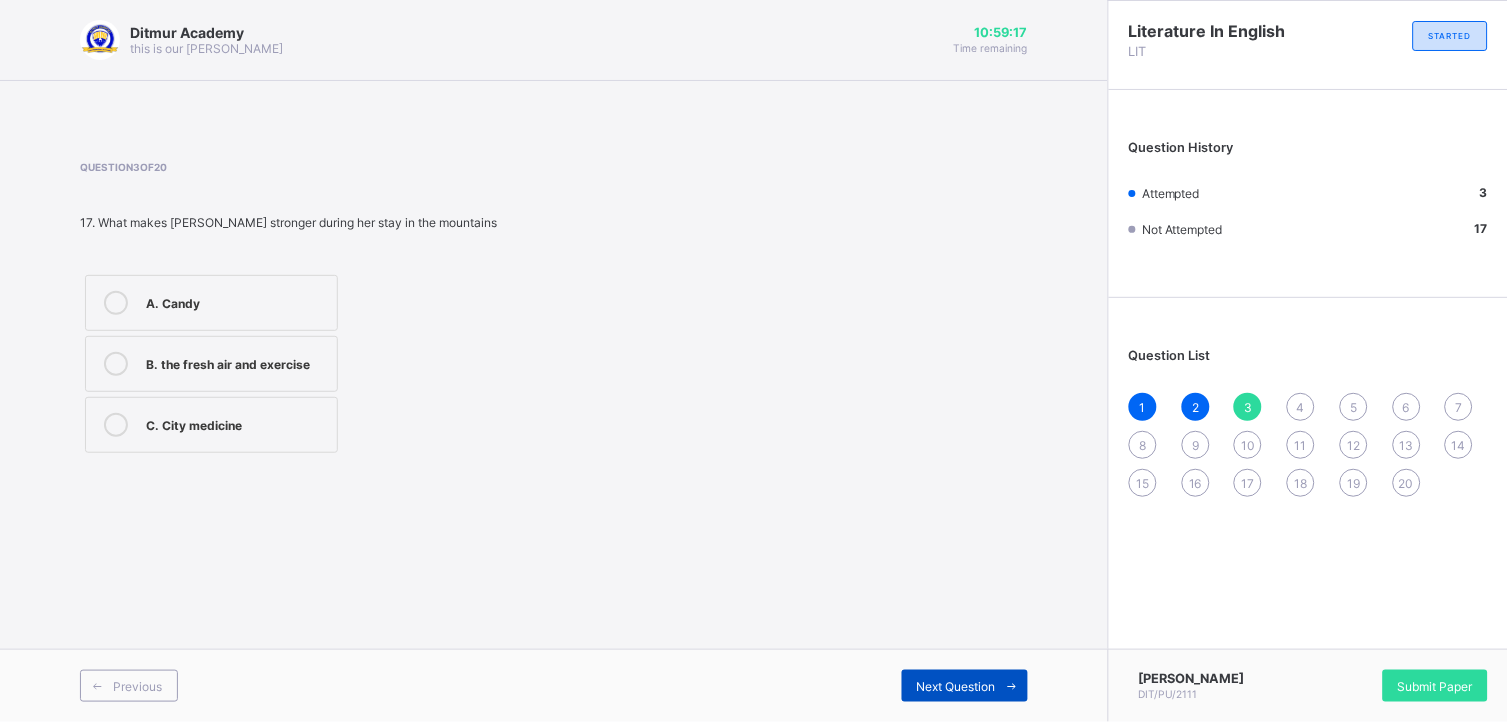 click on "Next Question" at bounding box center (956, 686) 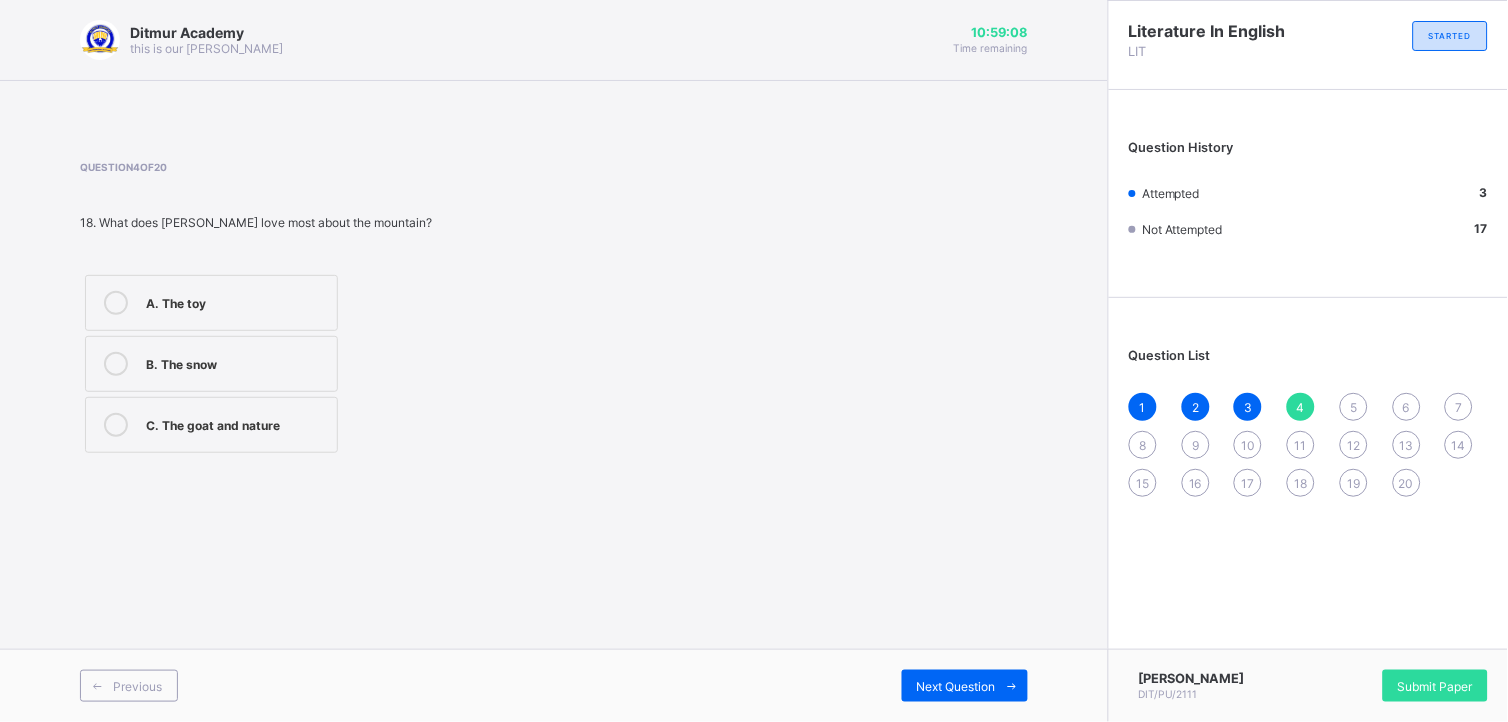 click at bounding box center (116, 425) 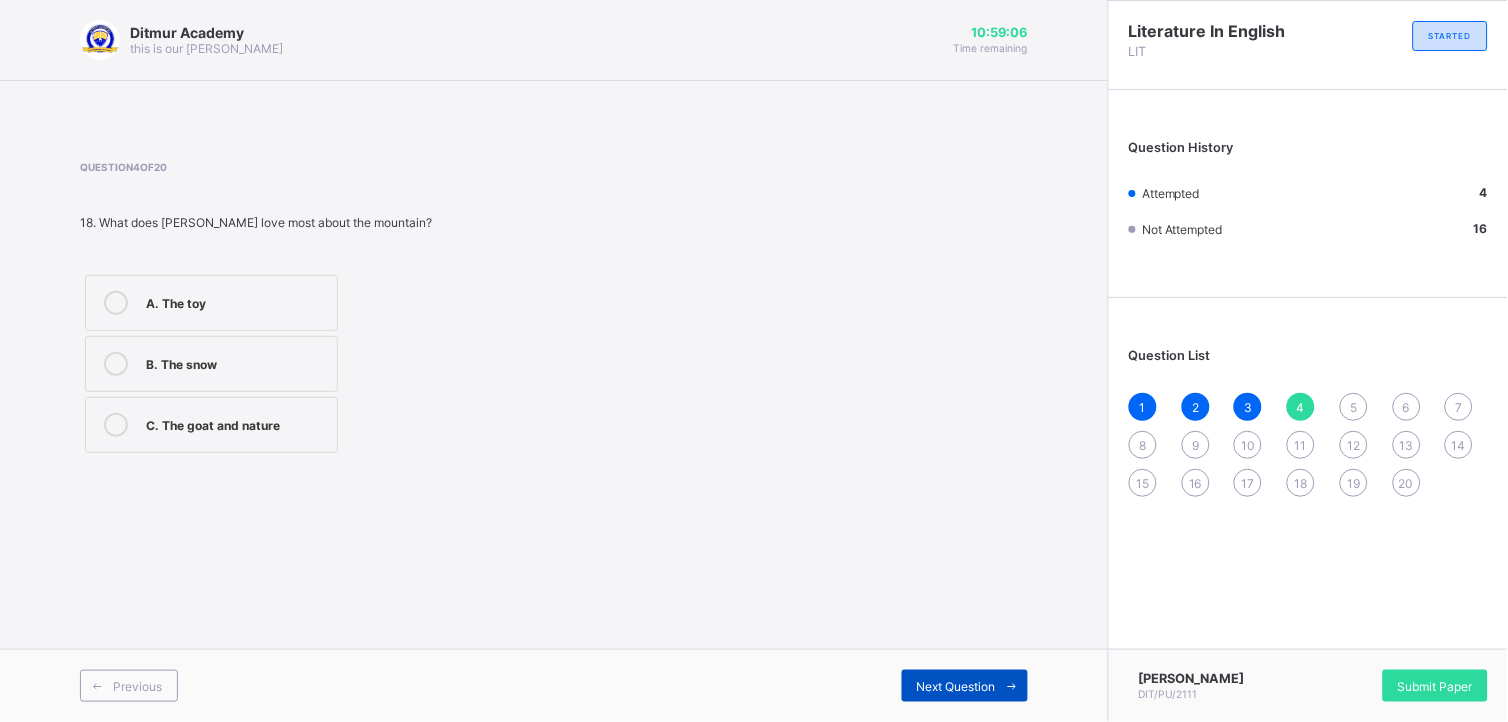 click on "Next Question" at bounding box center [956, 686] 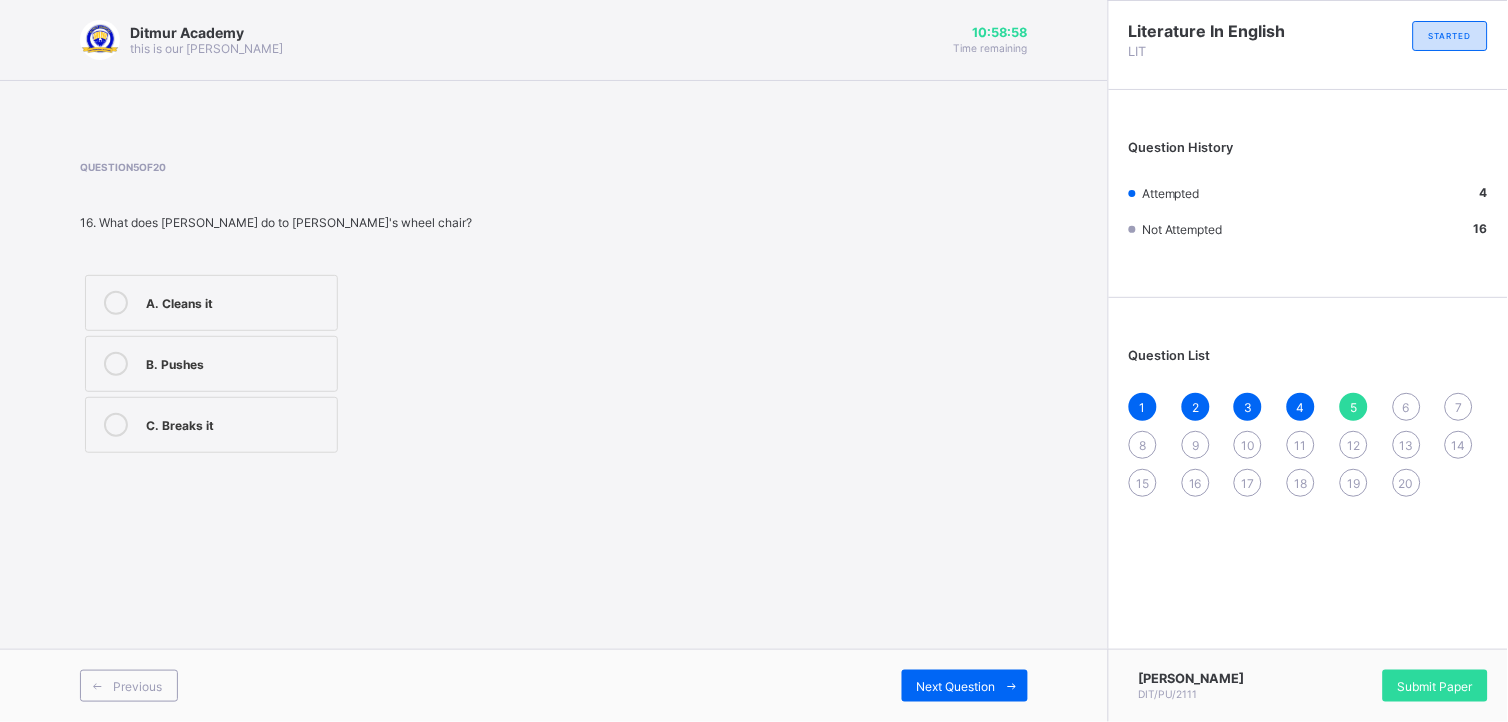 click at bounding box center (116, 425) 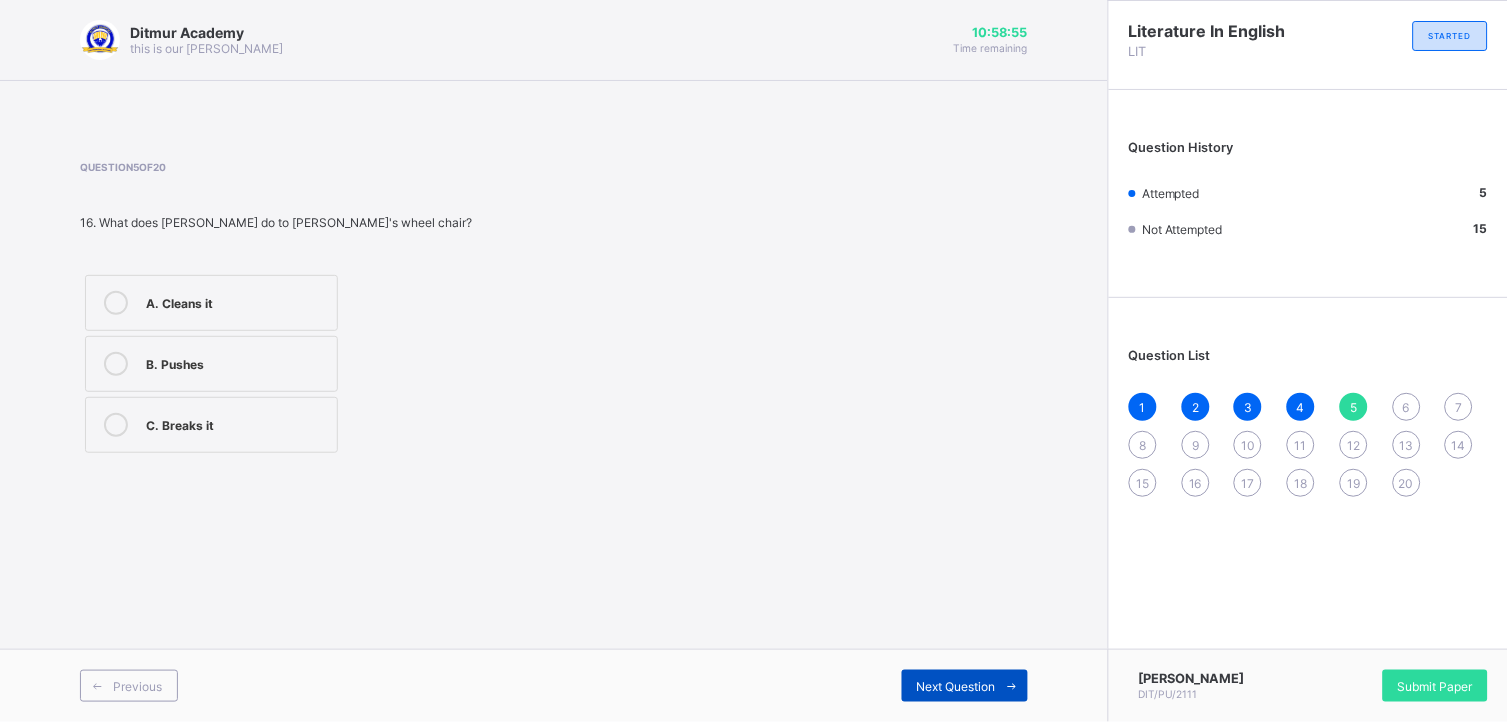 click on "Next Question" at bounding box center [956, 686] 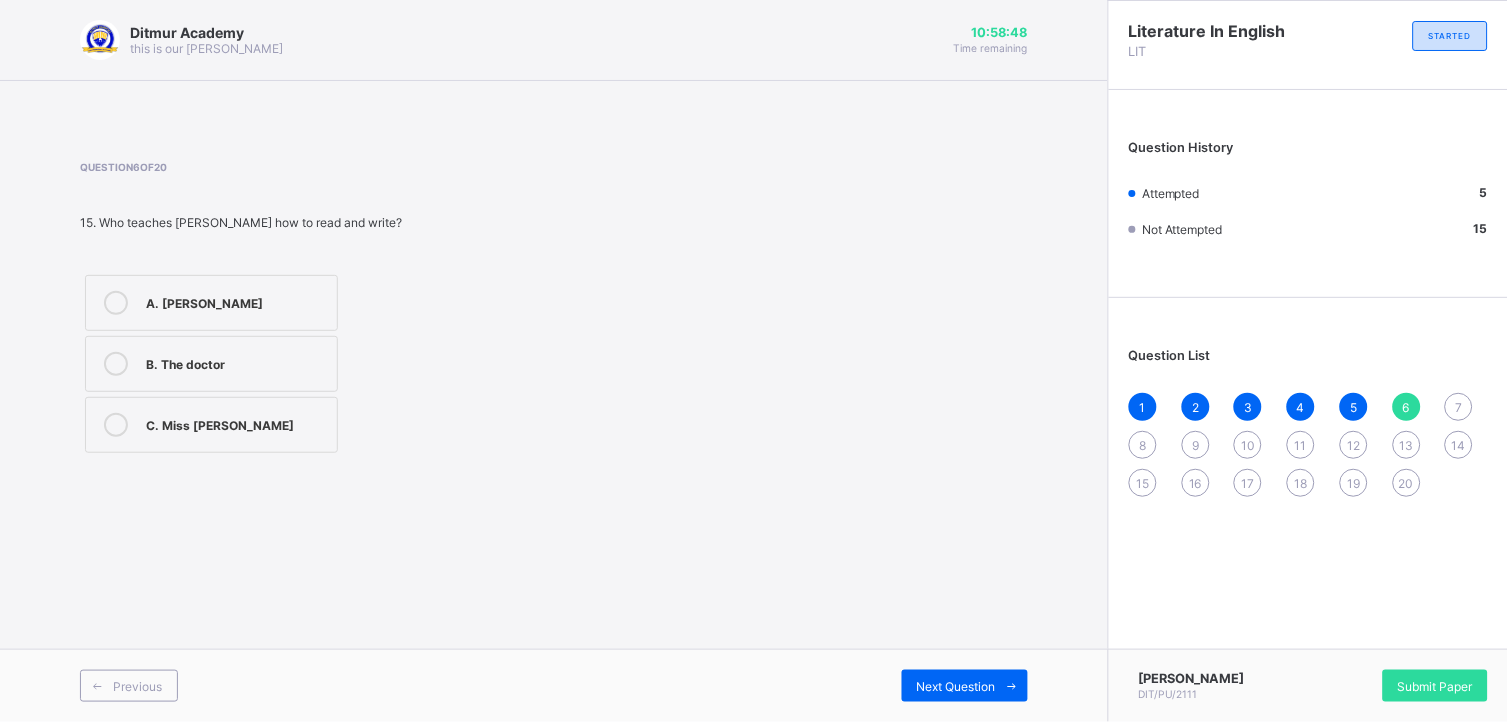 click at bounding box center (116, 425) 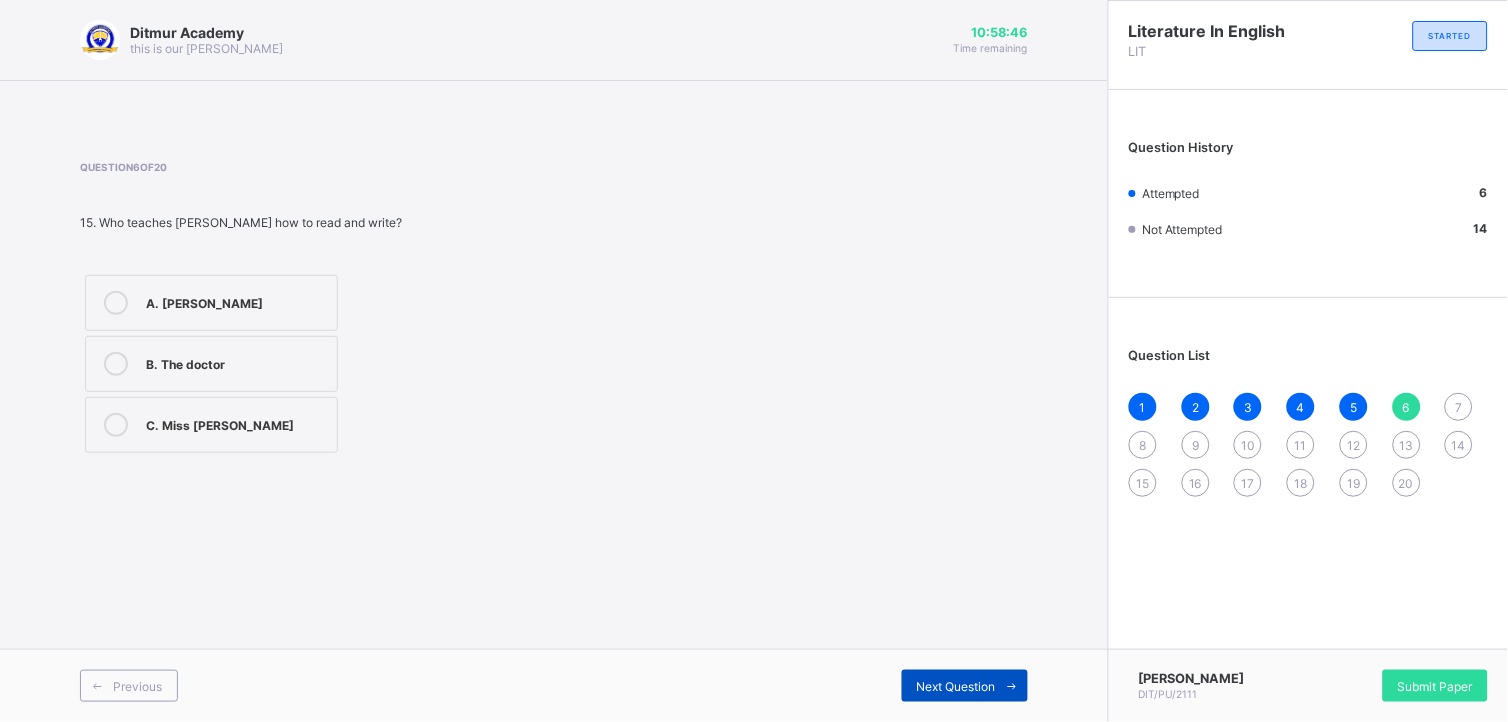 click on "Next Question" at bounding box center (956, 686) 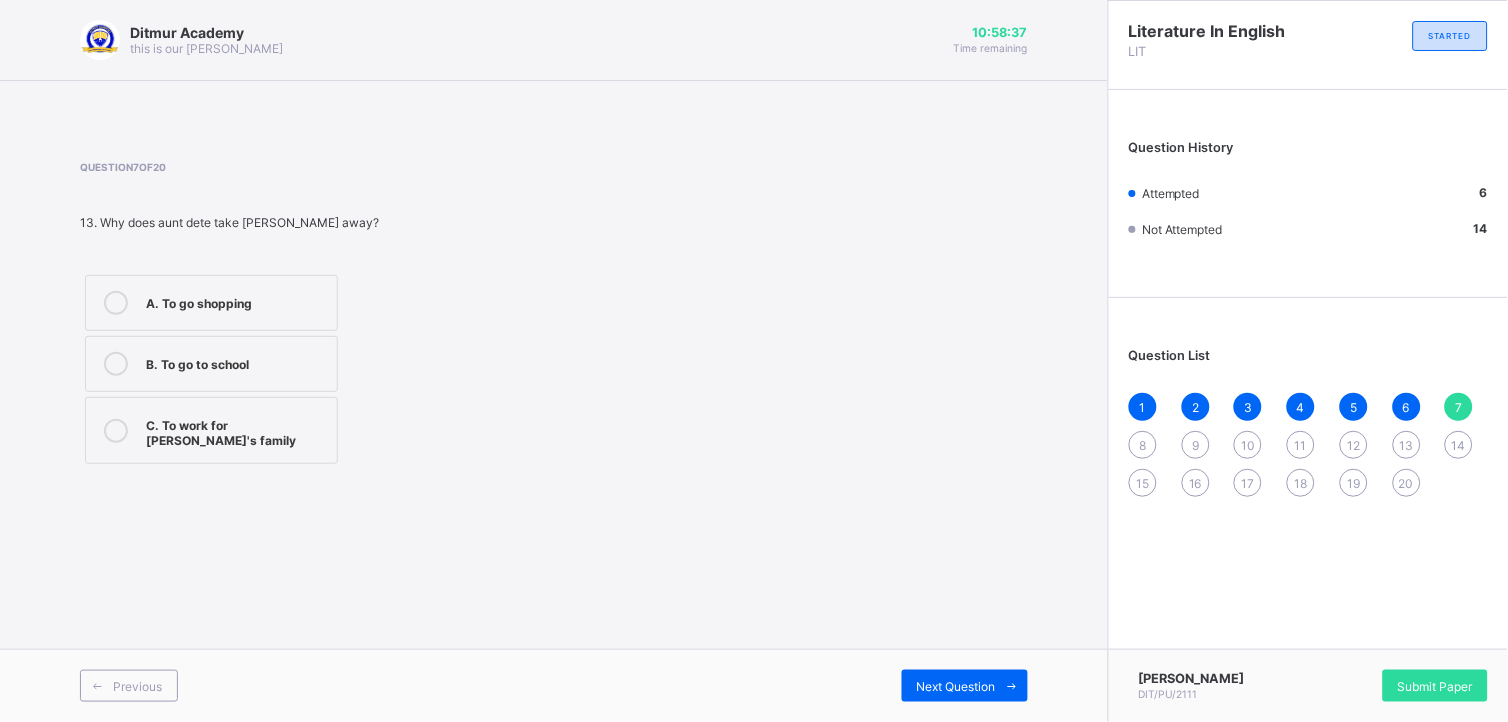 click at bounding box center (116, 431) 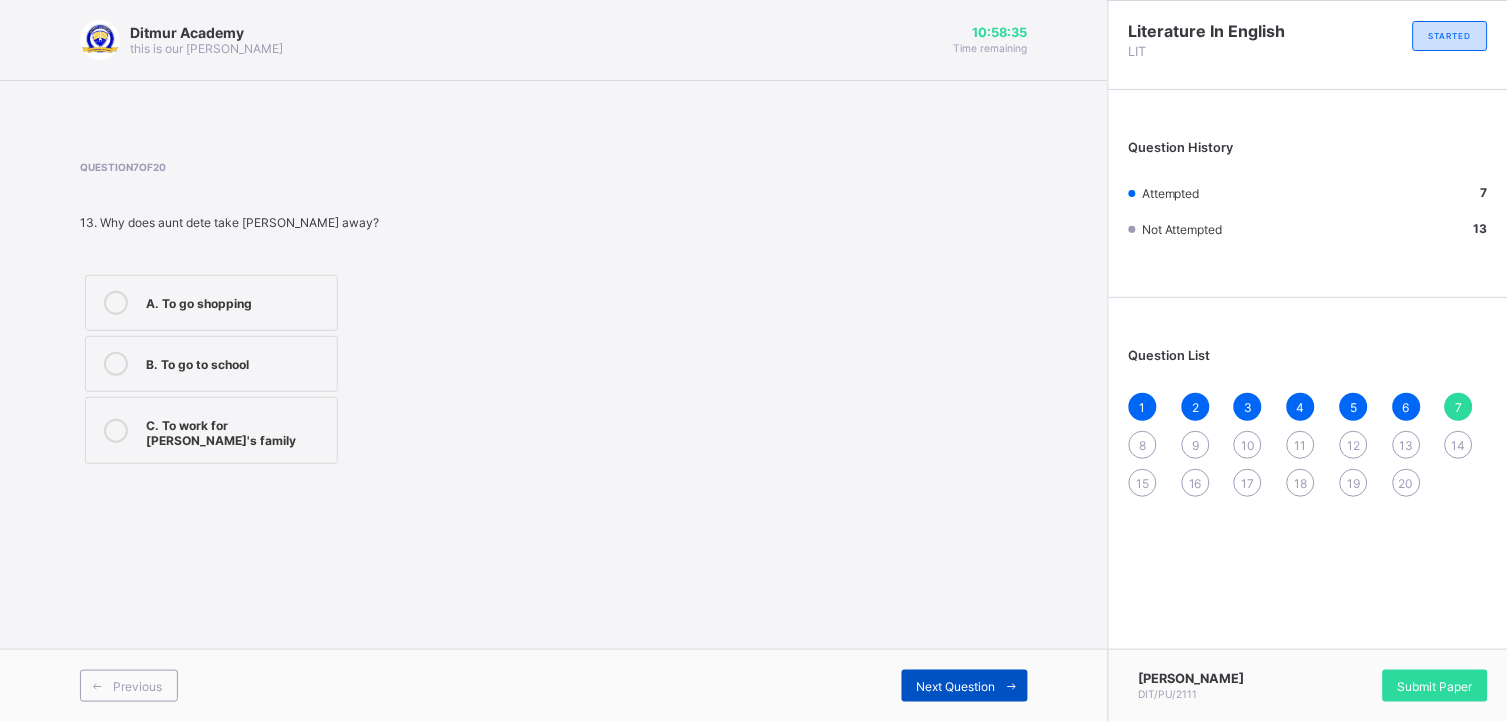 click on "Next Question" at bounding box center [965, 686] 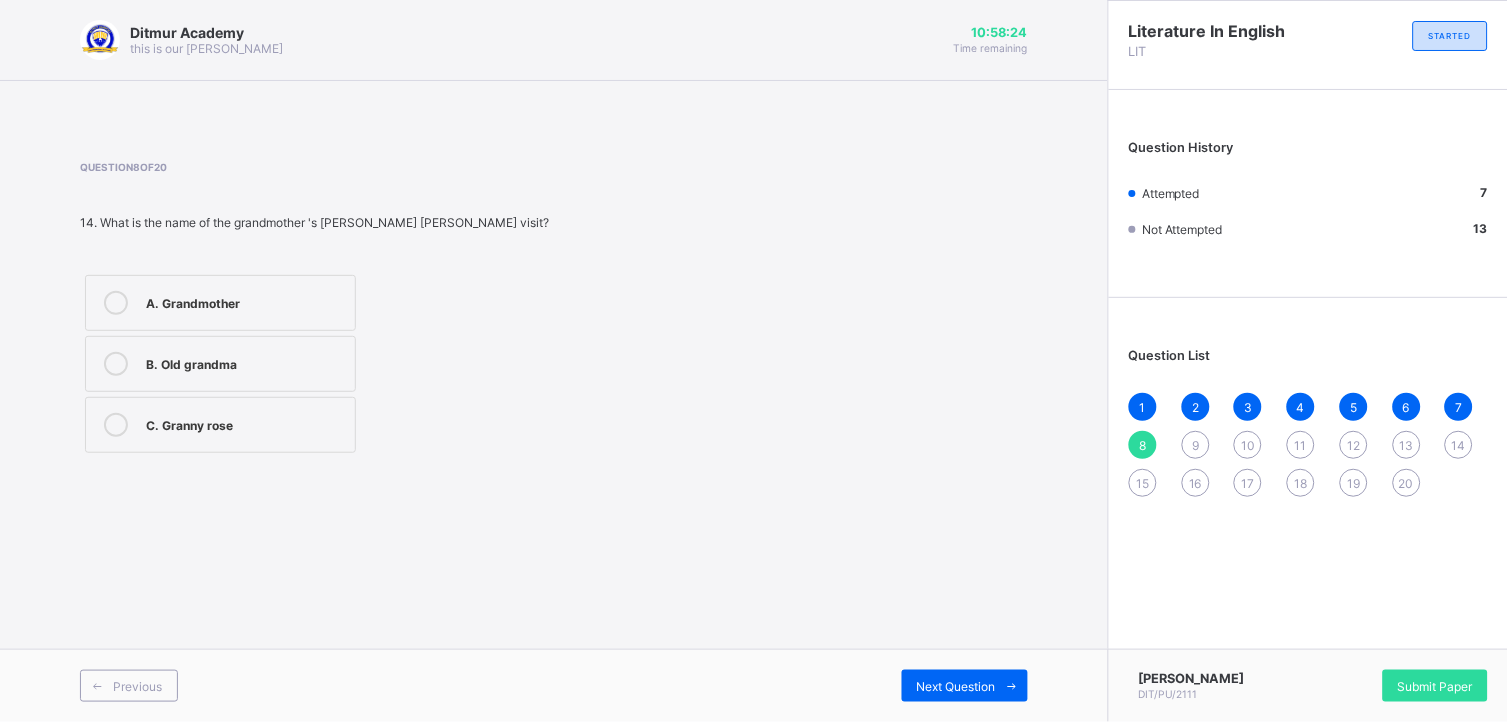 click at bounding box center [116, 425] 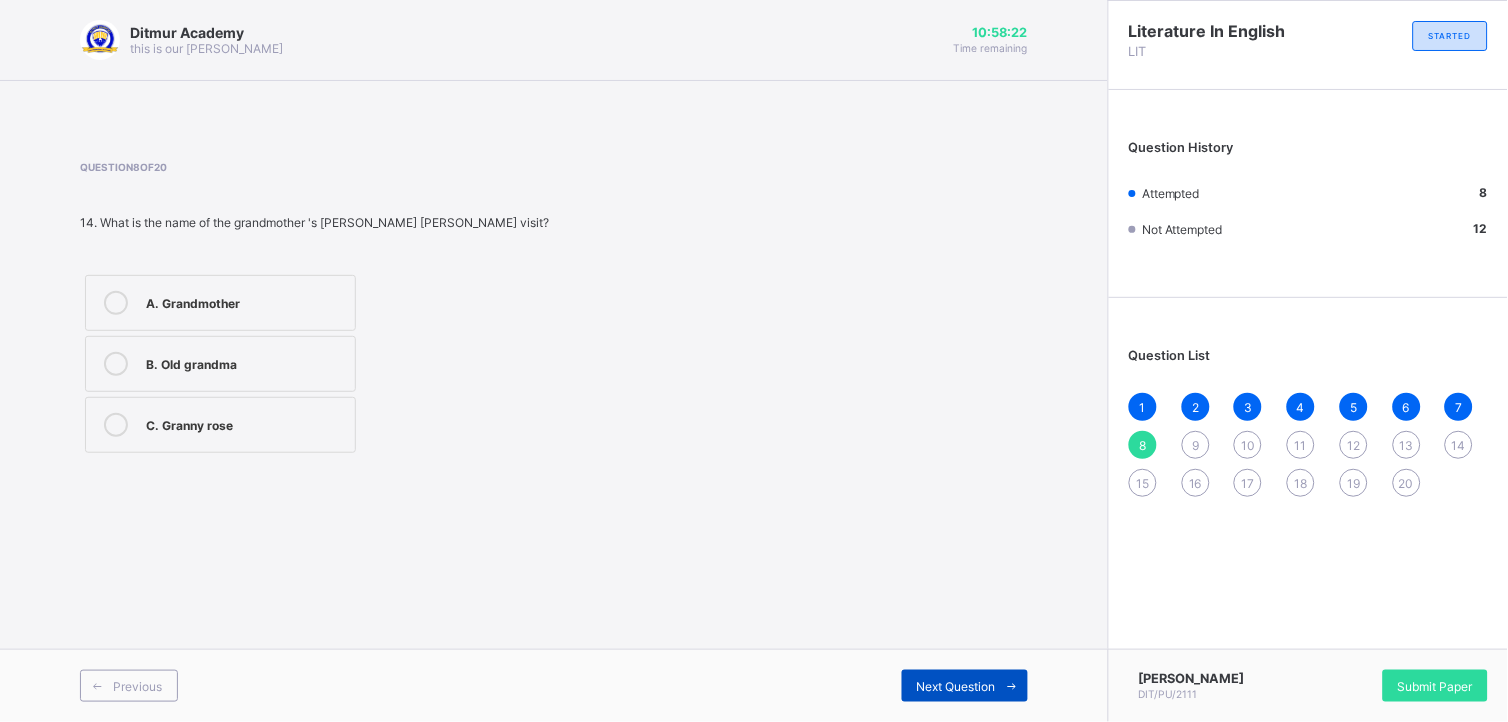 click on "Next Question" at bounding box center [956, 686] 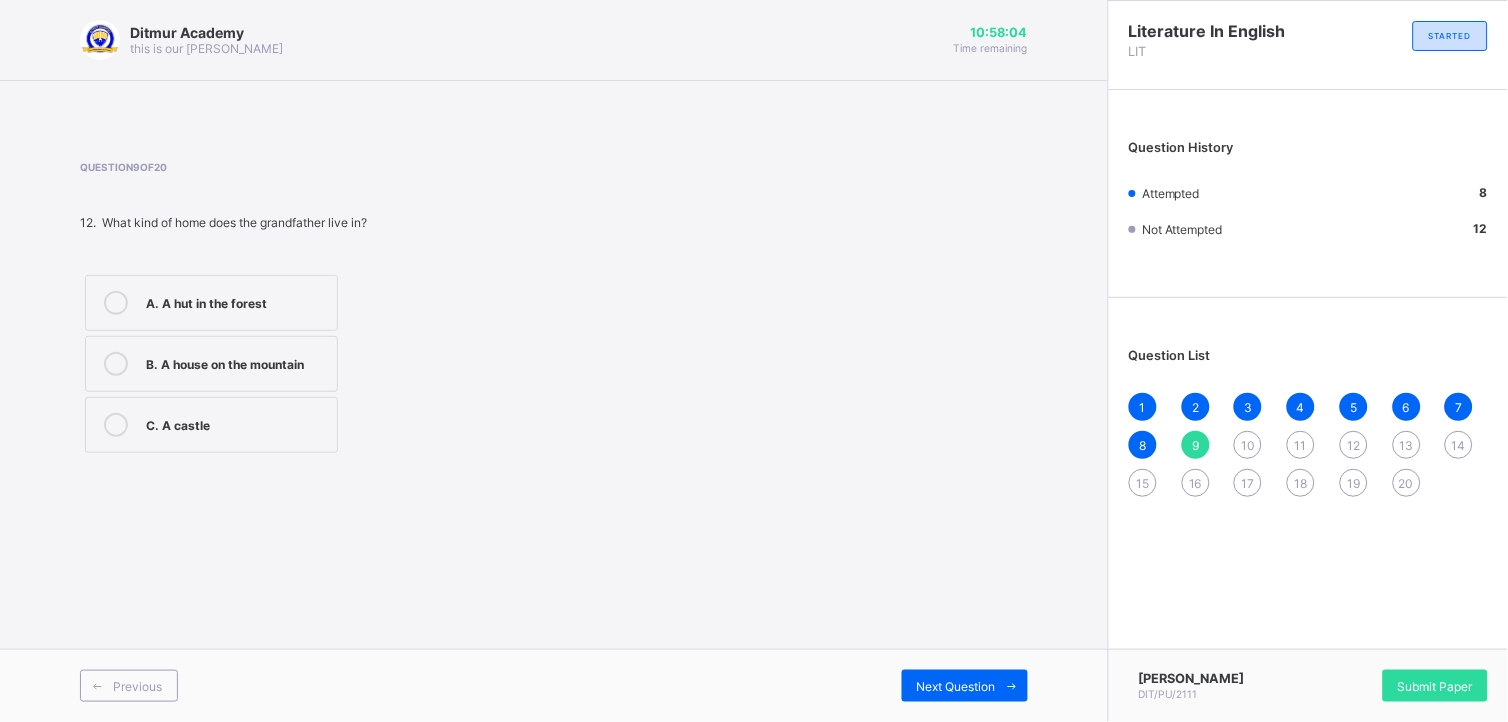 click at bounding box center [116, 364] 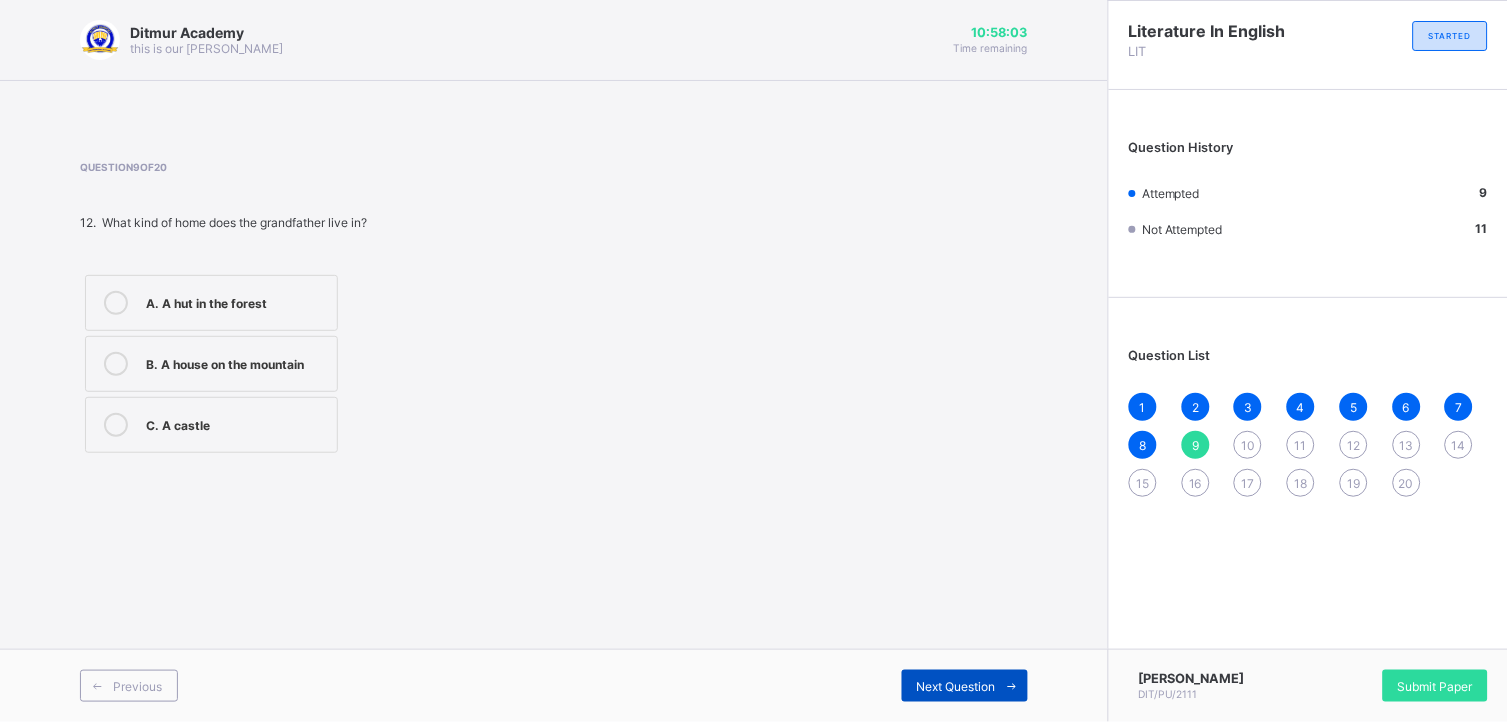 click on "Next Question" at bounding box center [965, 686] 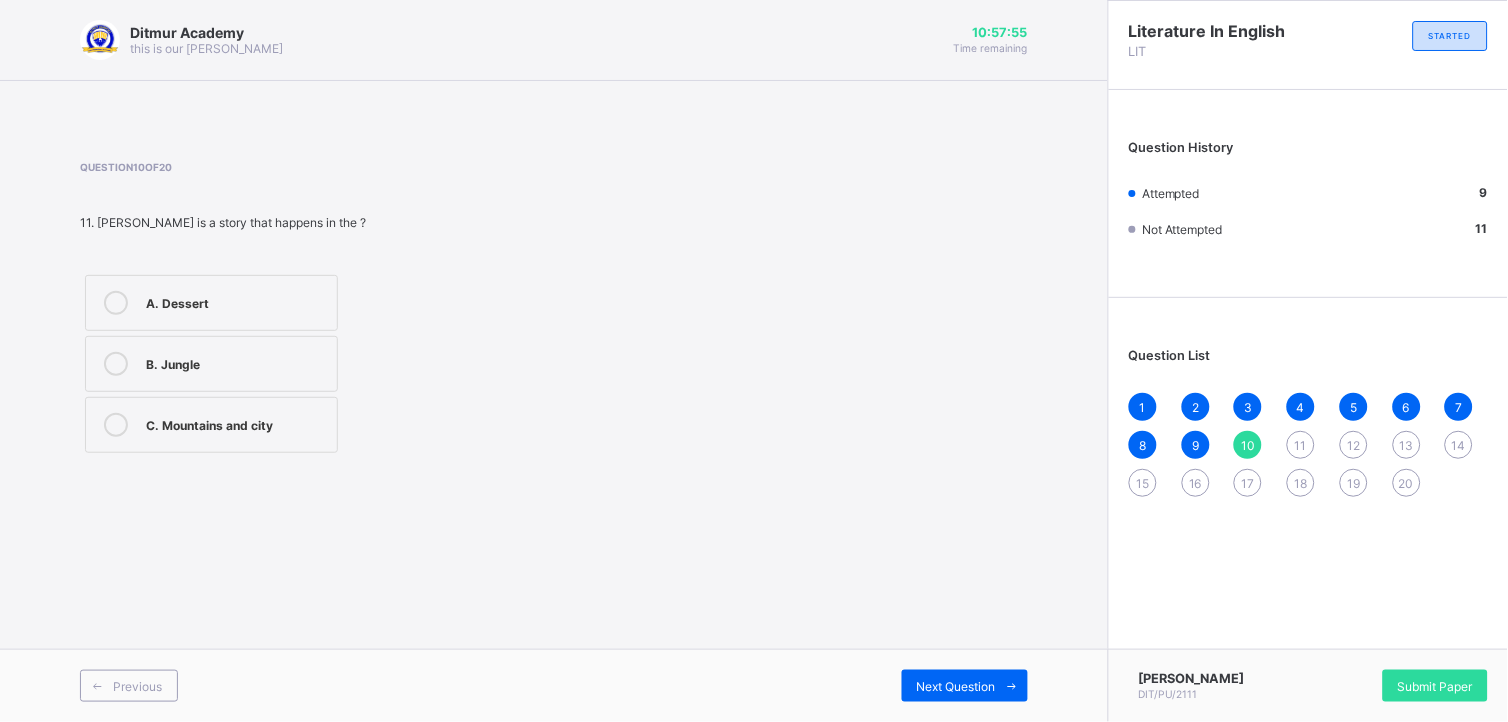 click at bounding box center [116, 425] 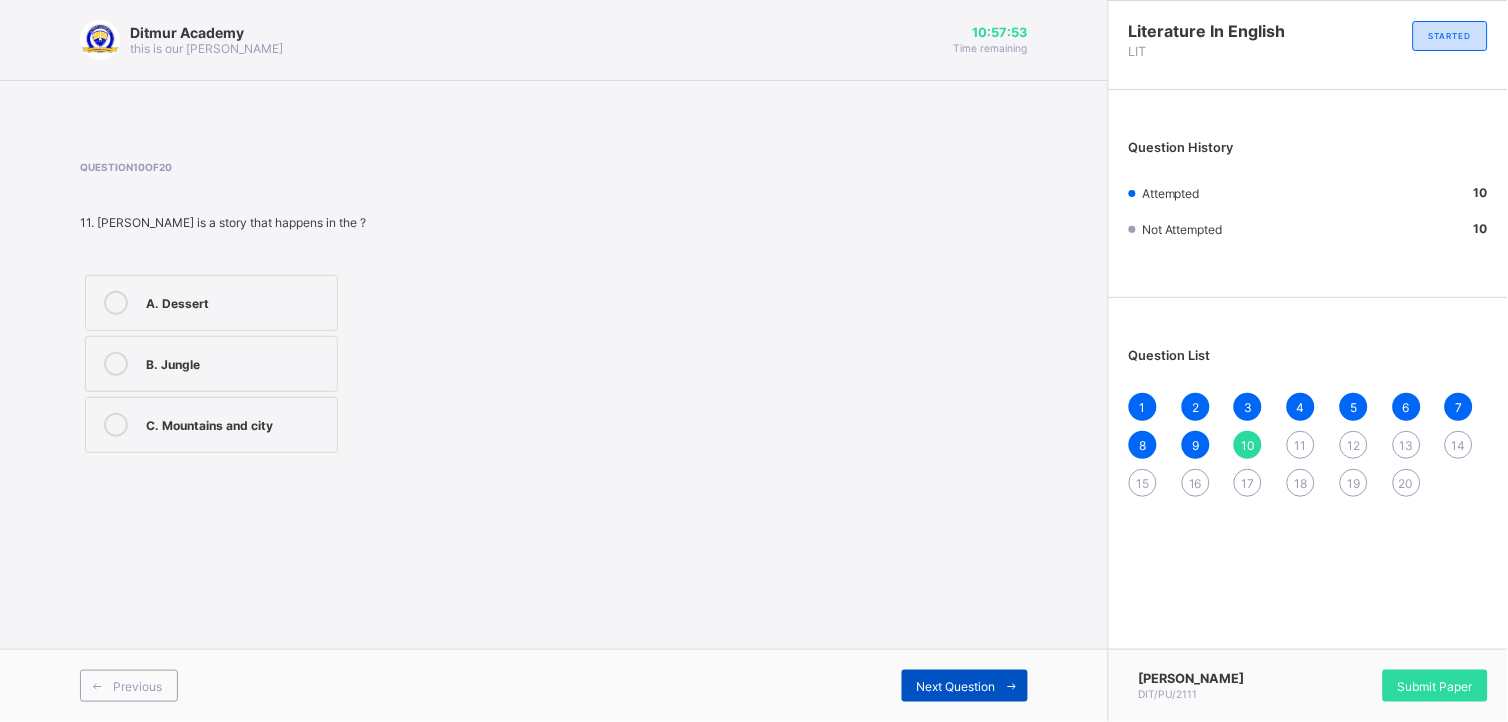 click on "Next Question" at bounding box center [965, 686] 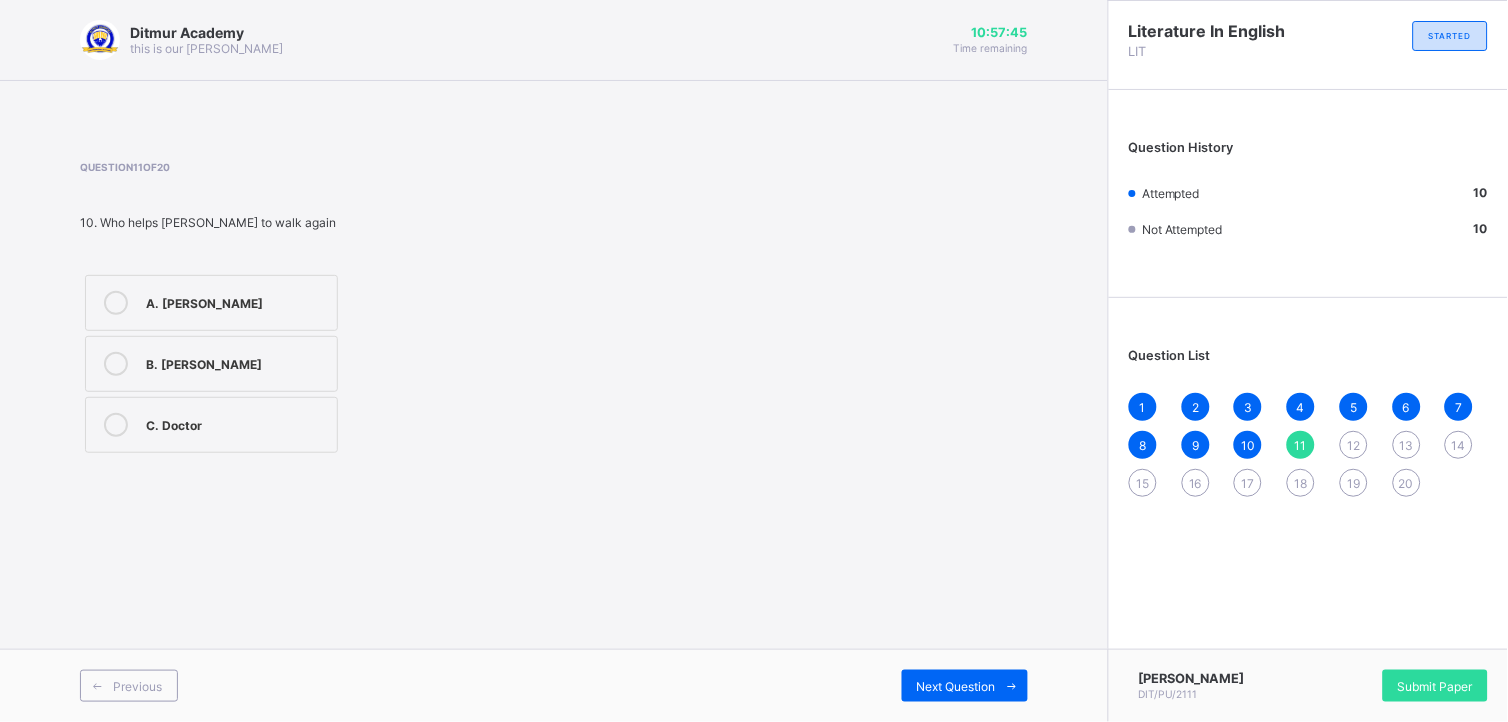 click at bounding box center (116, 303) 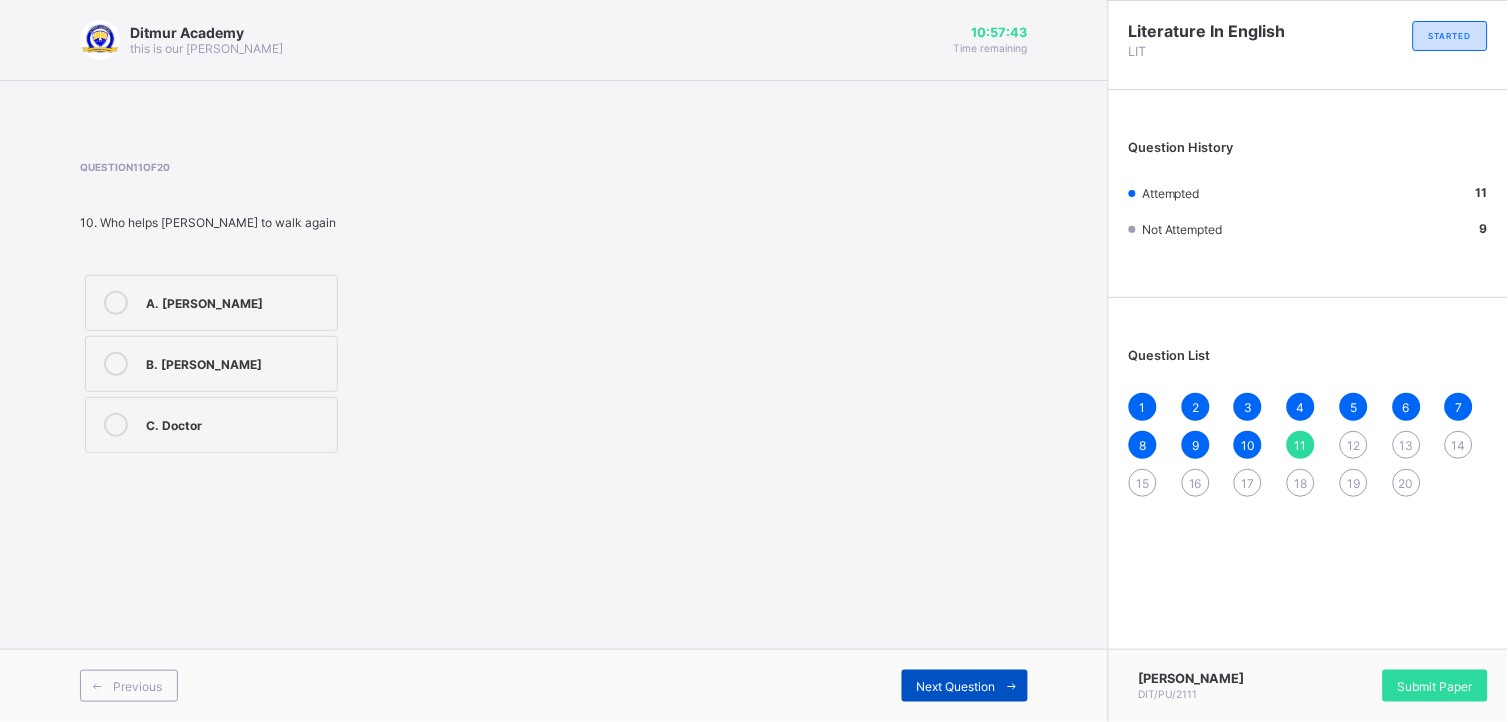 click on "Next Question" at bounding box center [956, 686] 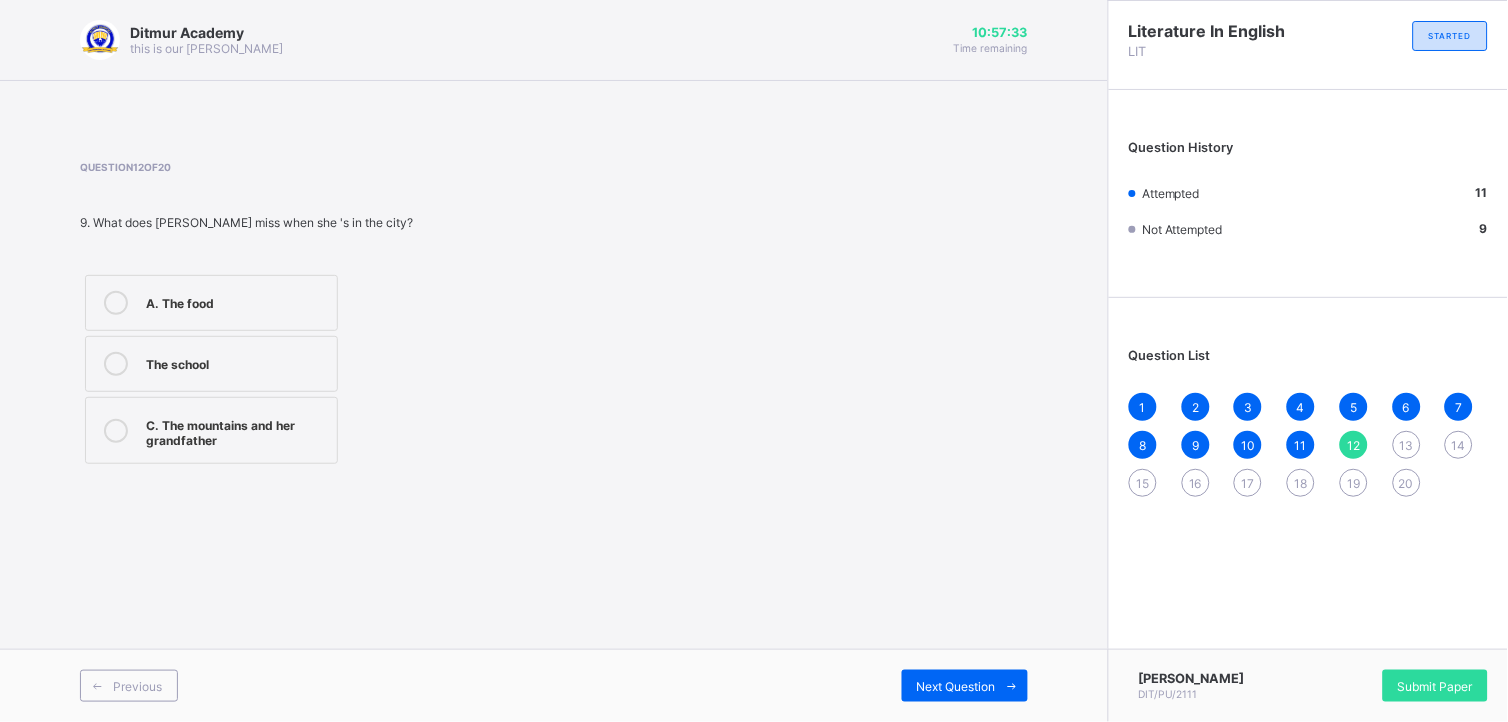 click at bounding box center [116, 431] 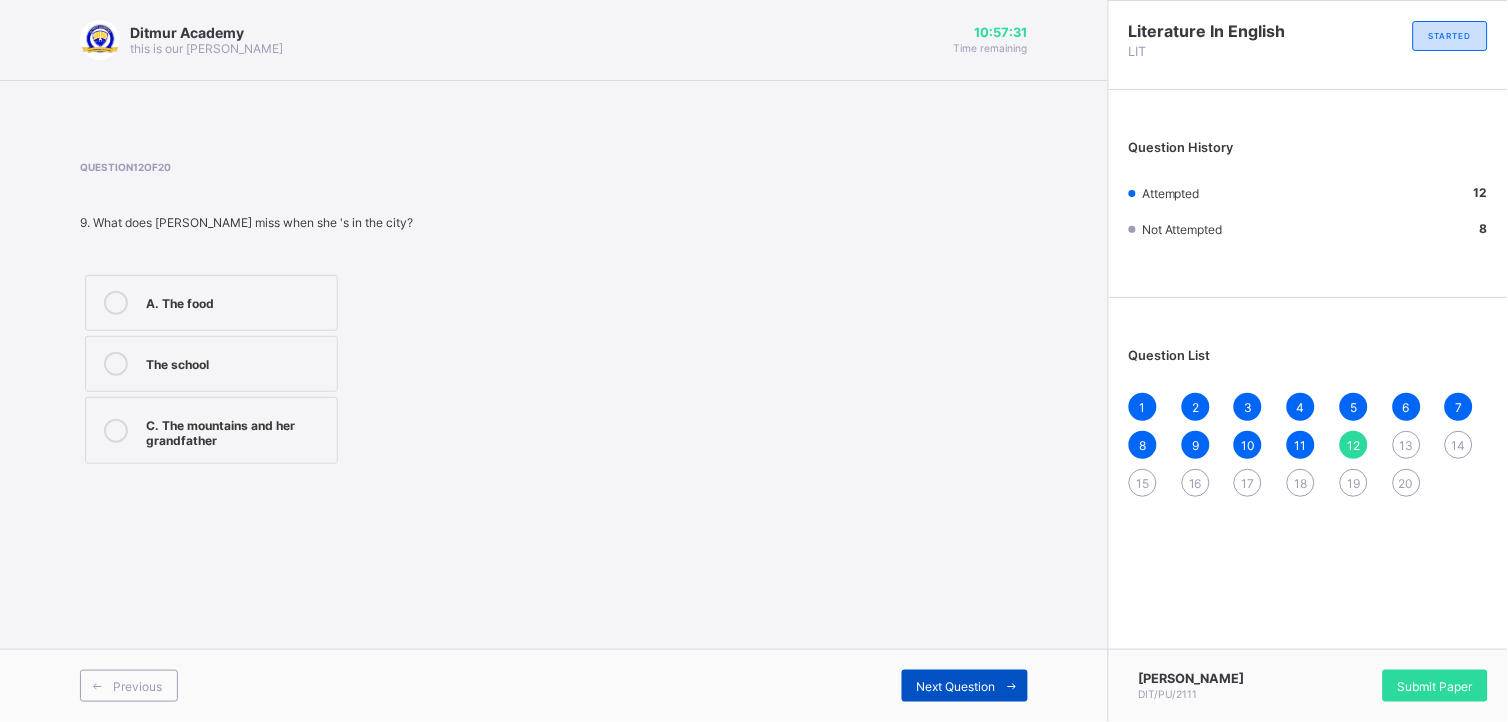 click on "Next Question" at bounding box center (956, 686) 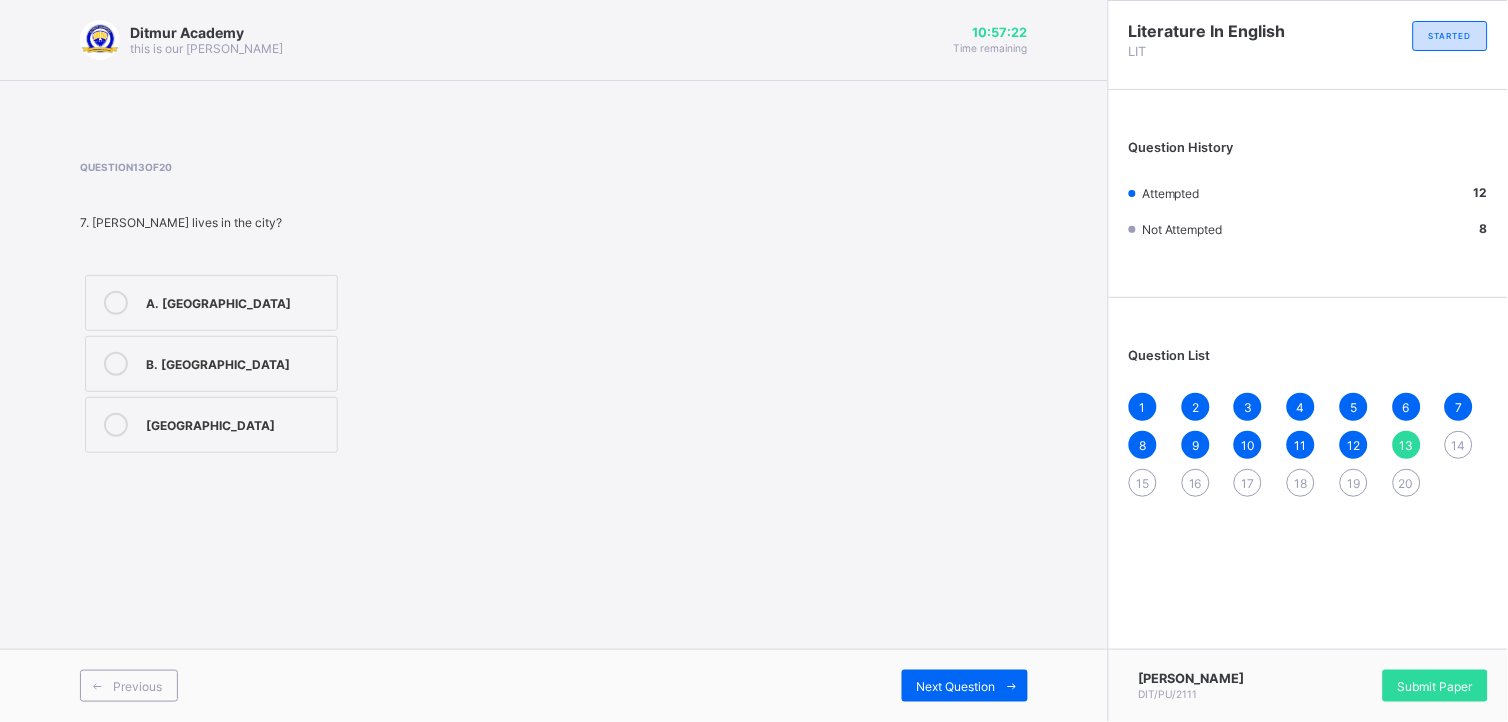 click on "[GEOGRAPHIC_DATA]" at bounding box center [211, 425] 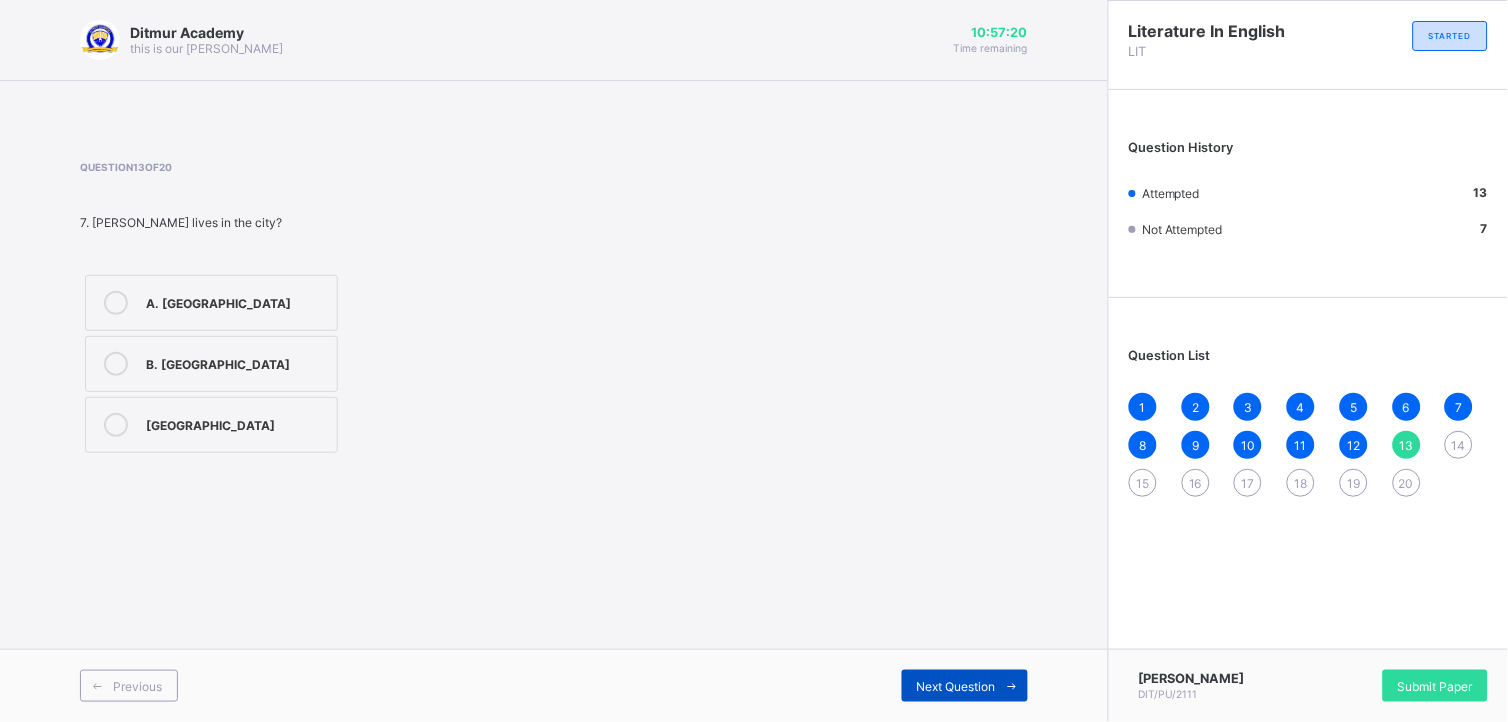 click on "Next Question" at bounding box center (956, 686) 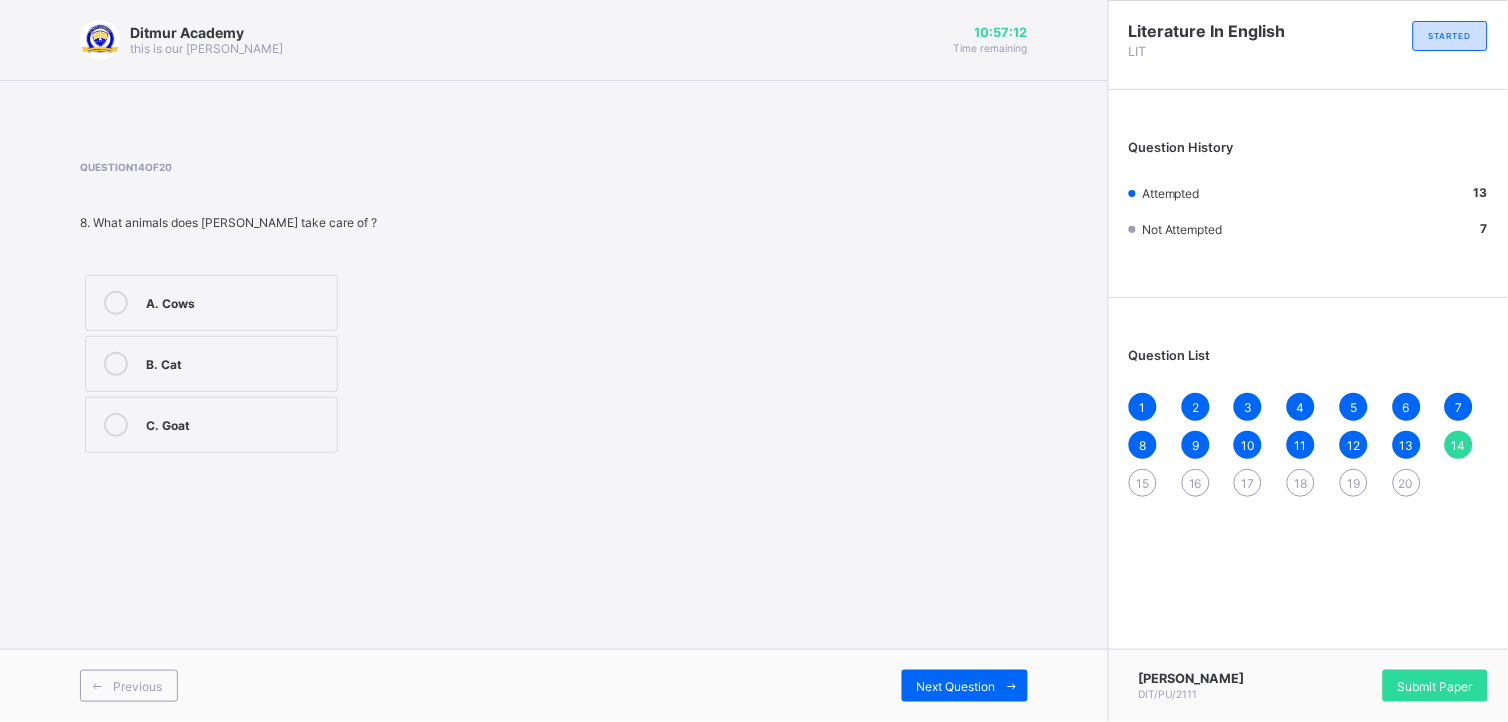 click at bounding box center [116, 425] 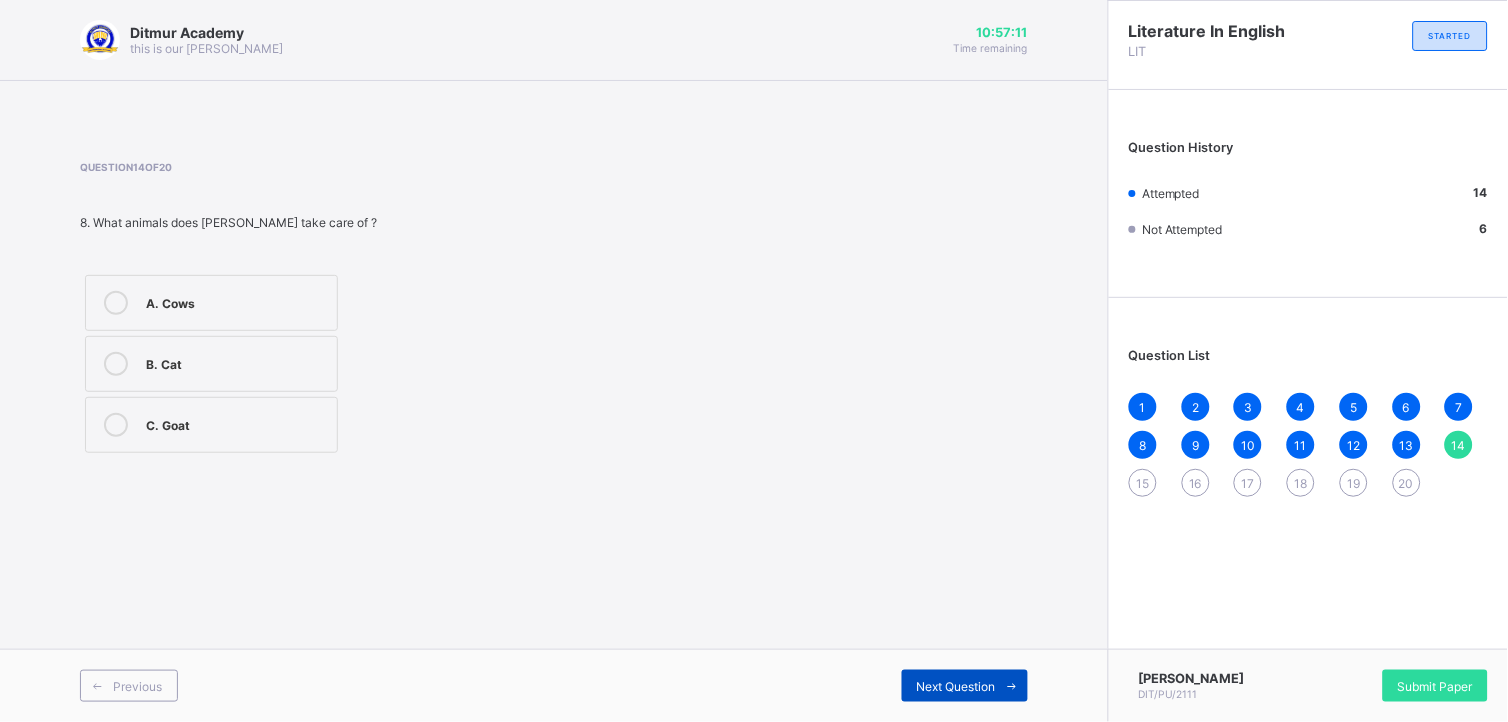 click on "Next Question" at bounding box center (956, 686) 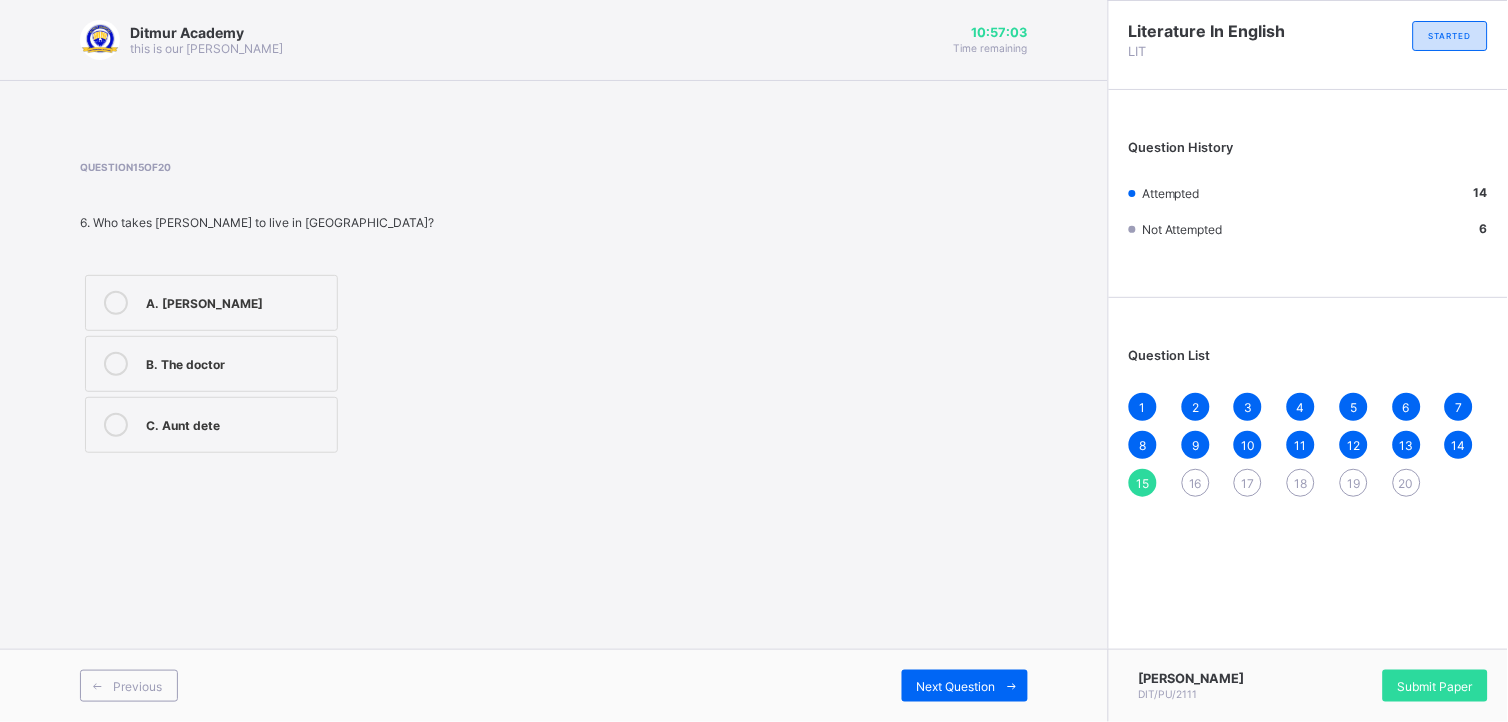 click at bounding box center (116, 425) 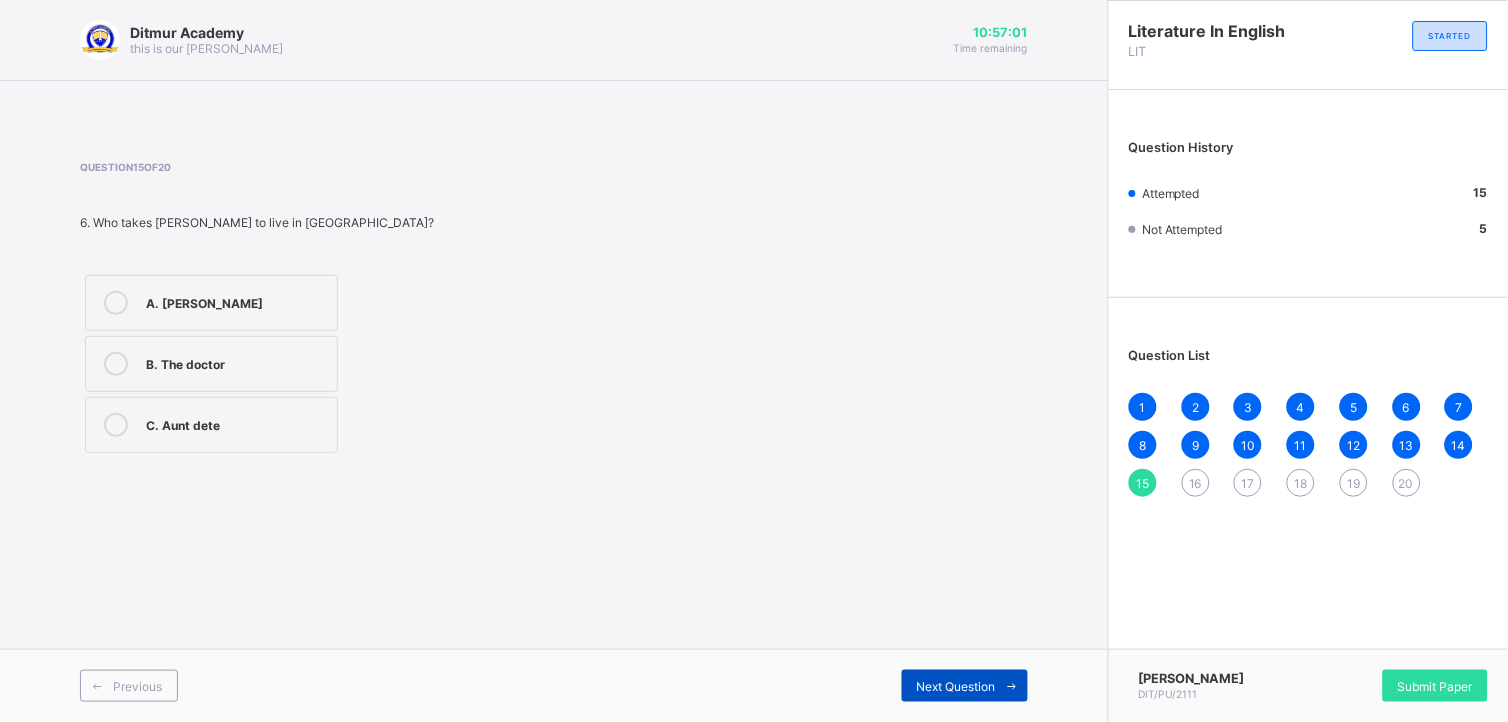 click on "Next Question" at bounding box center [965, 686] 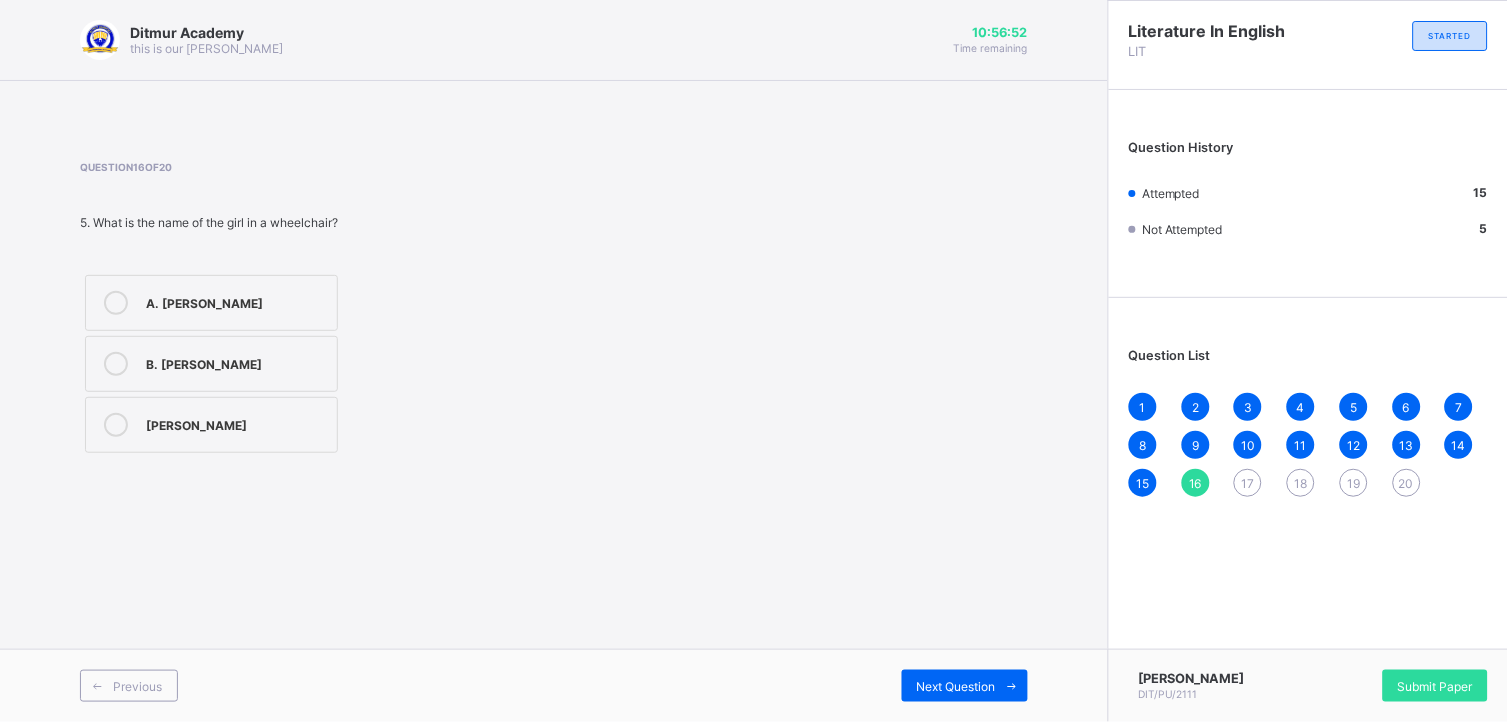 click at bounding box center [116, 425] 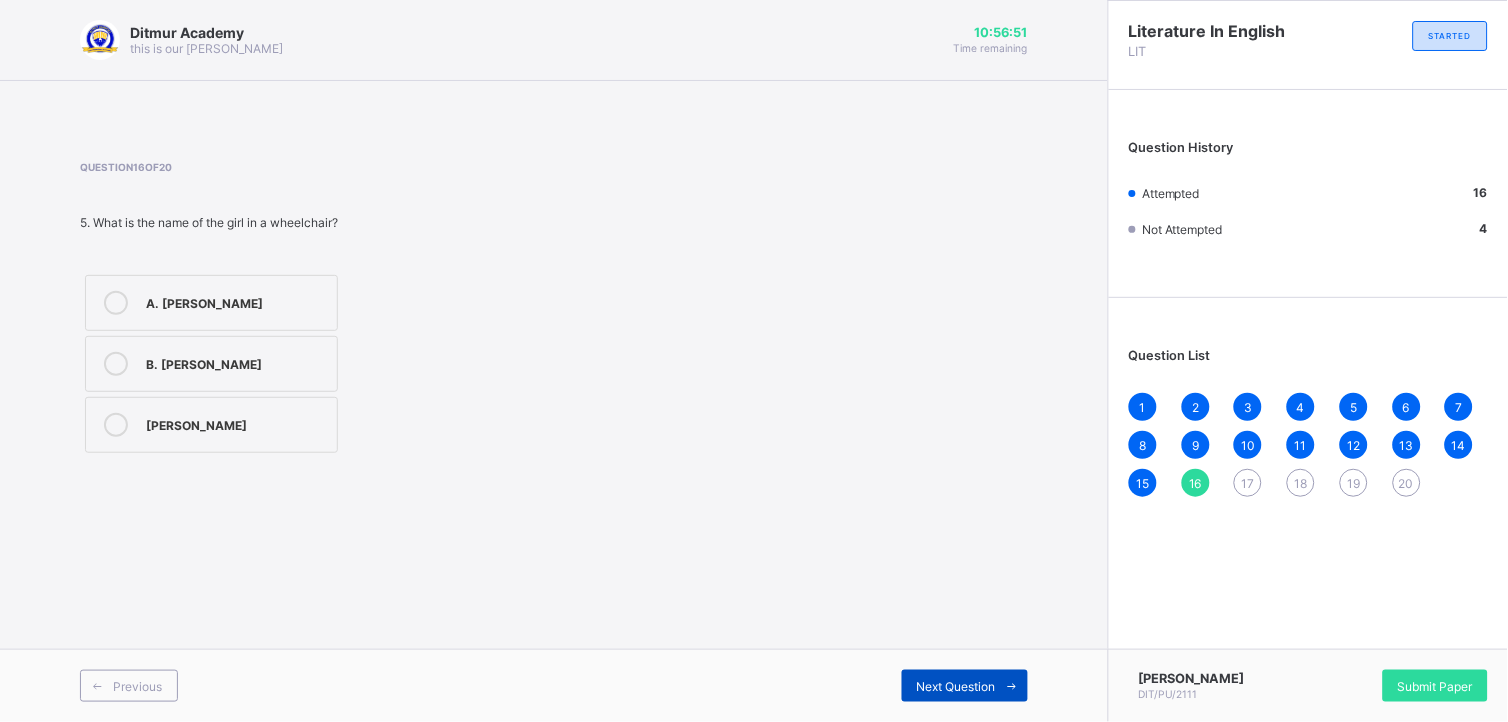 click on "Next Question" at bounding box center [956, 686] 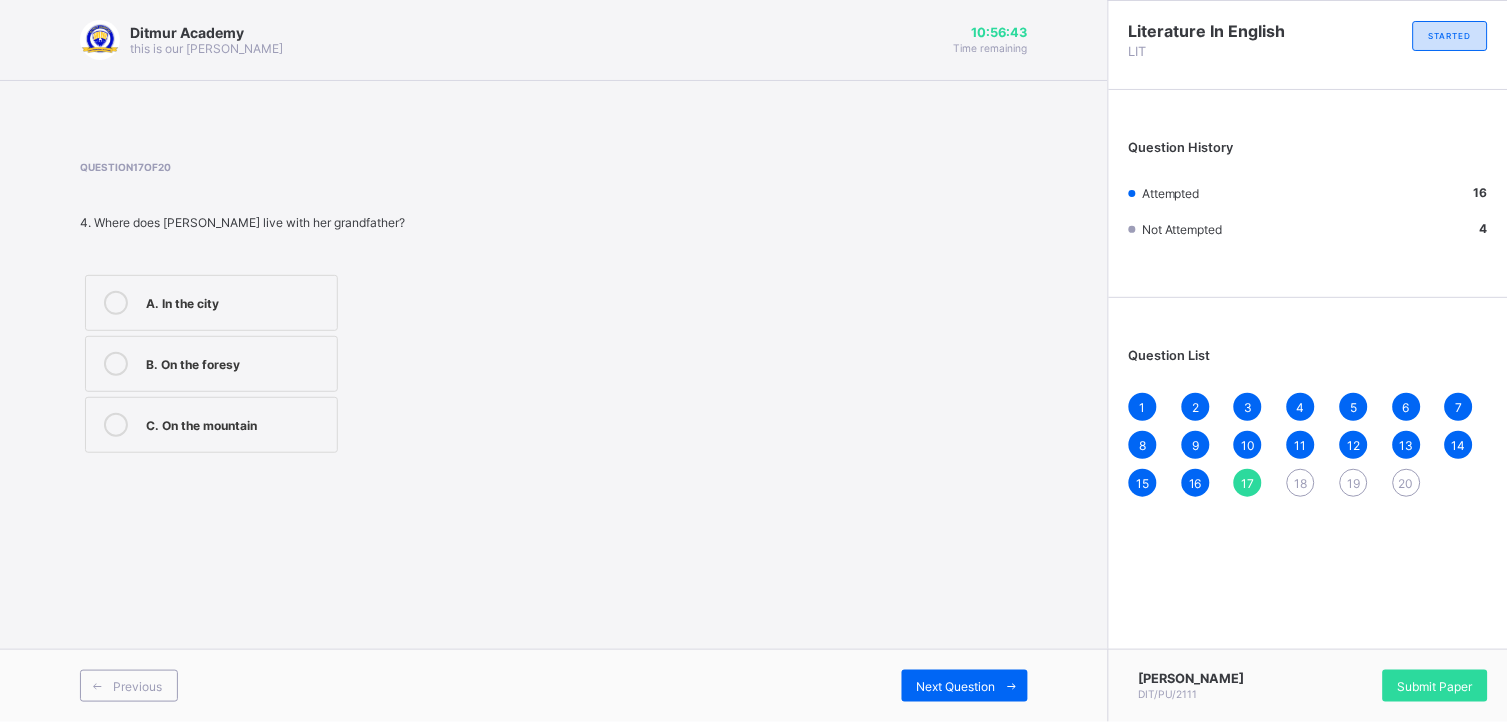 click at bounding box center (116, 425) 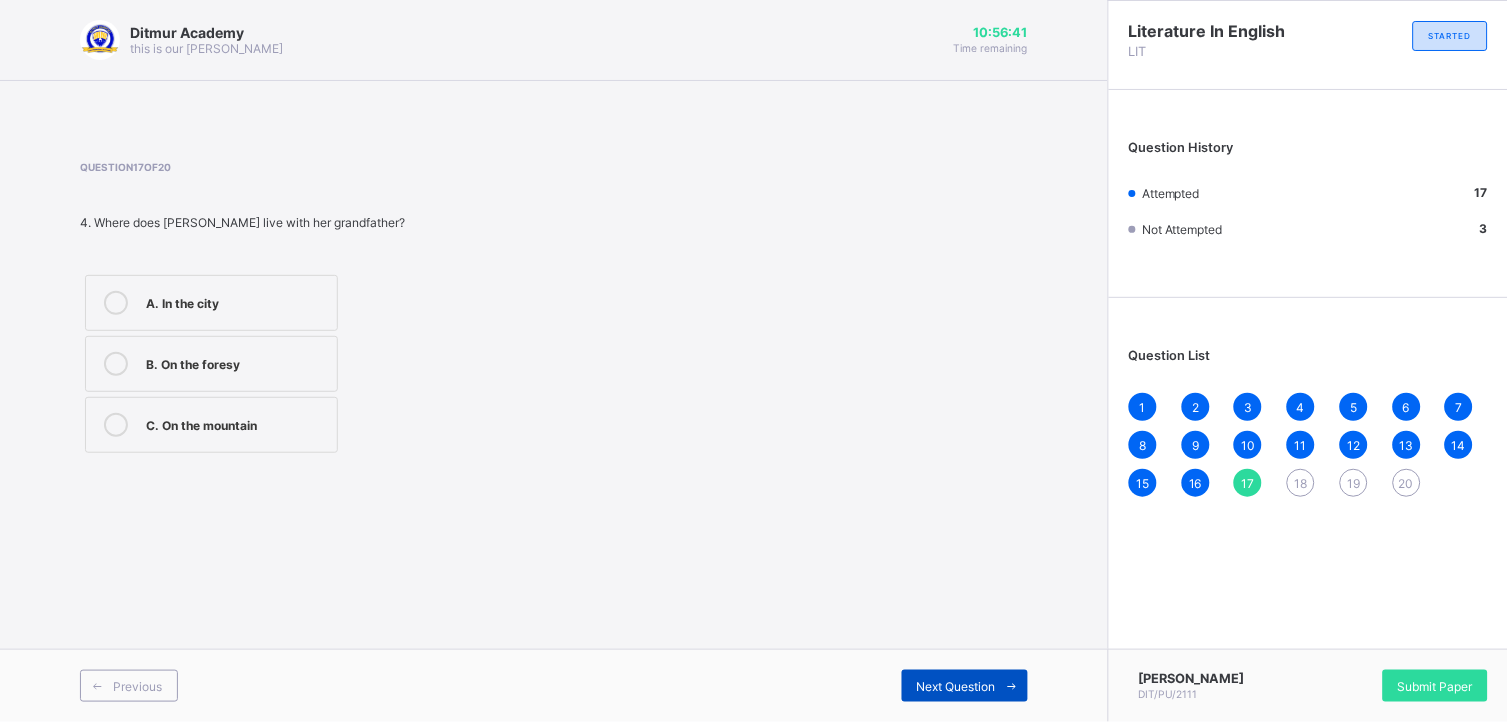 click on "Next Question" at bounding box center [956, 686] 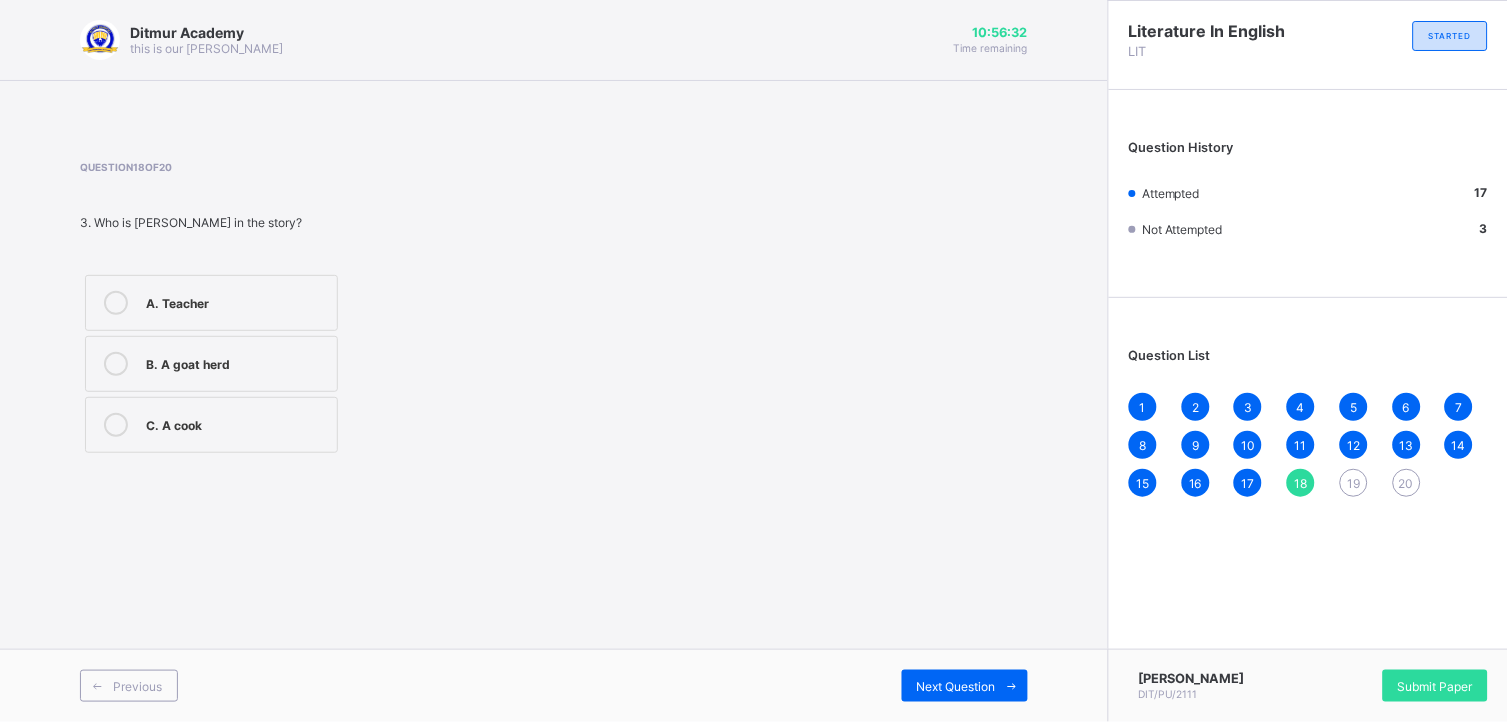 click at bounding box center [116, 364] 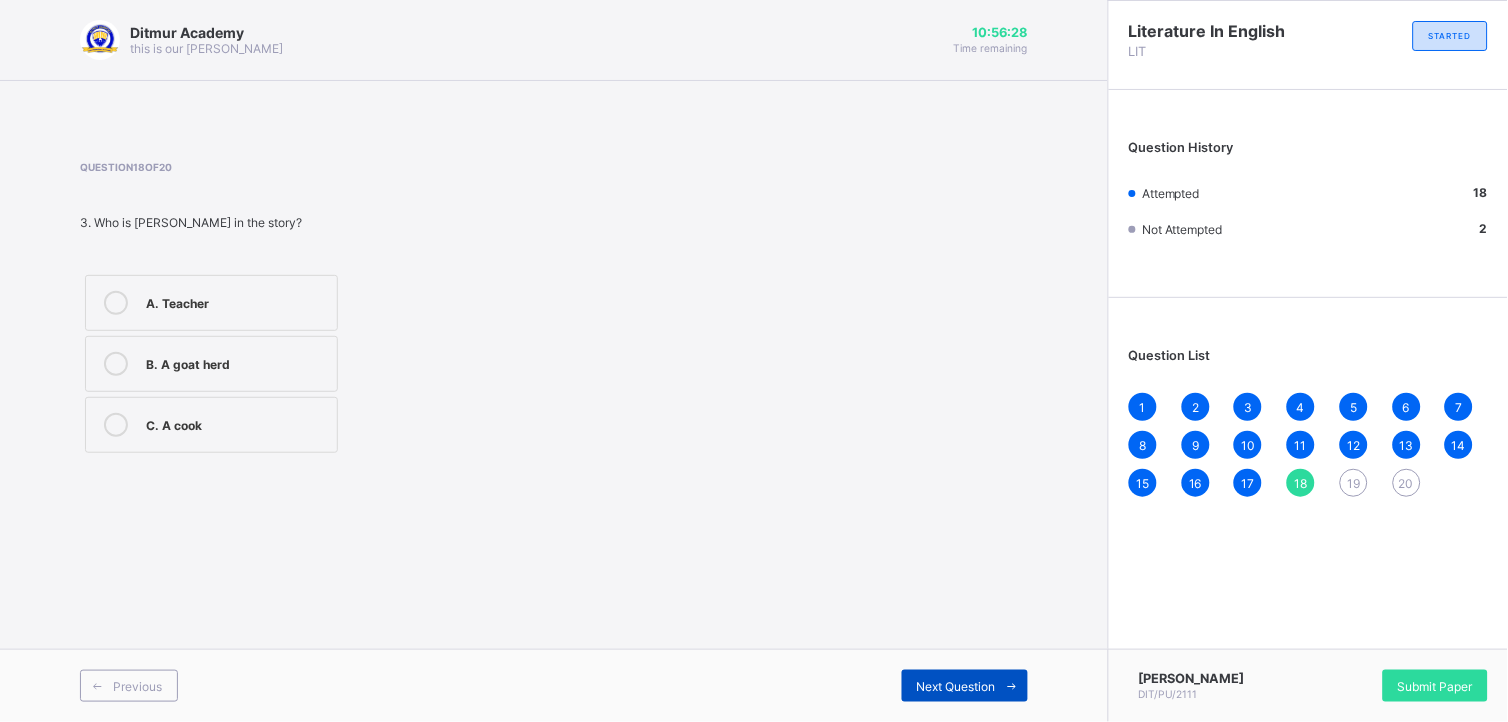 click on "Next Question" at bounding box center [956, 686] 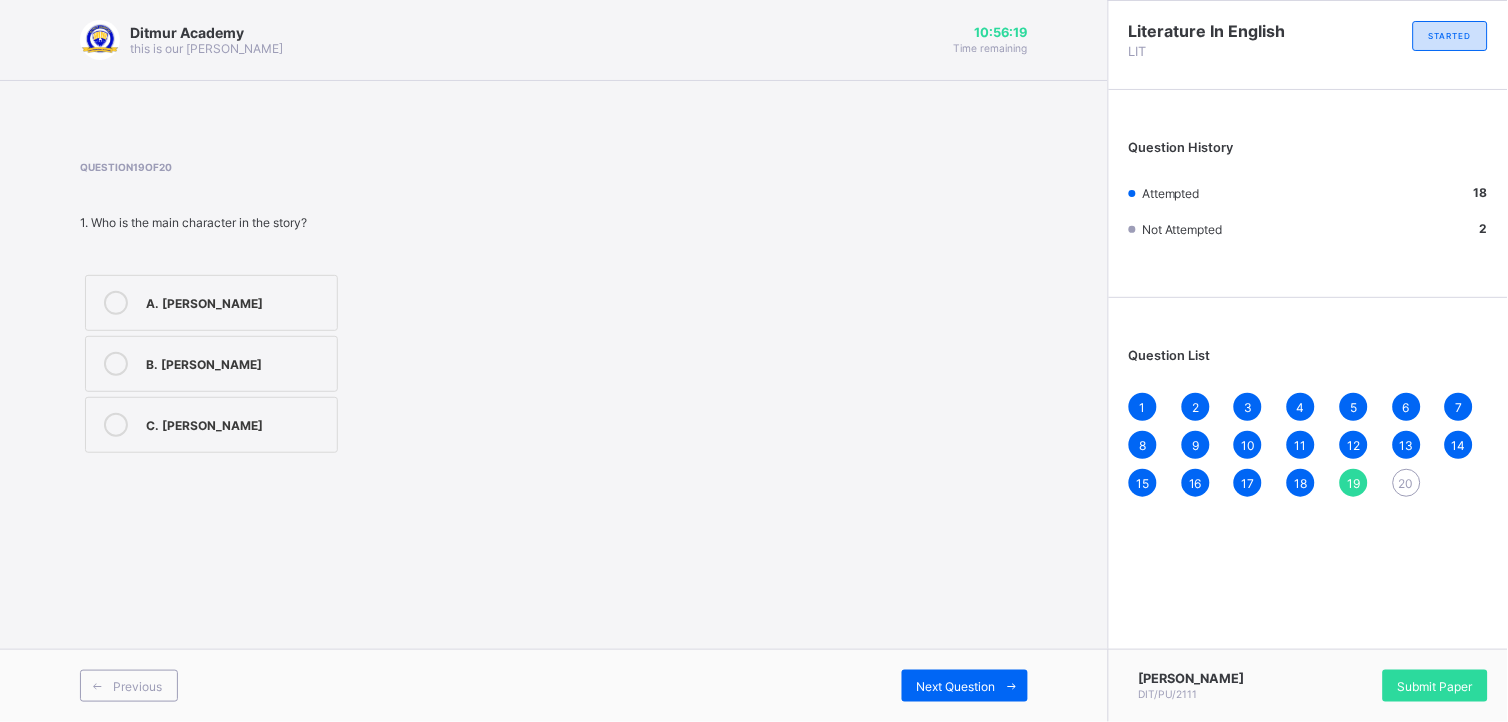 click at bounding box center (116, 303) 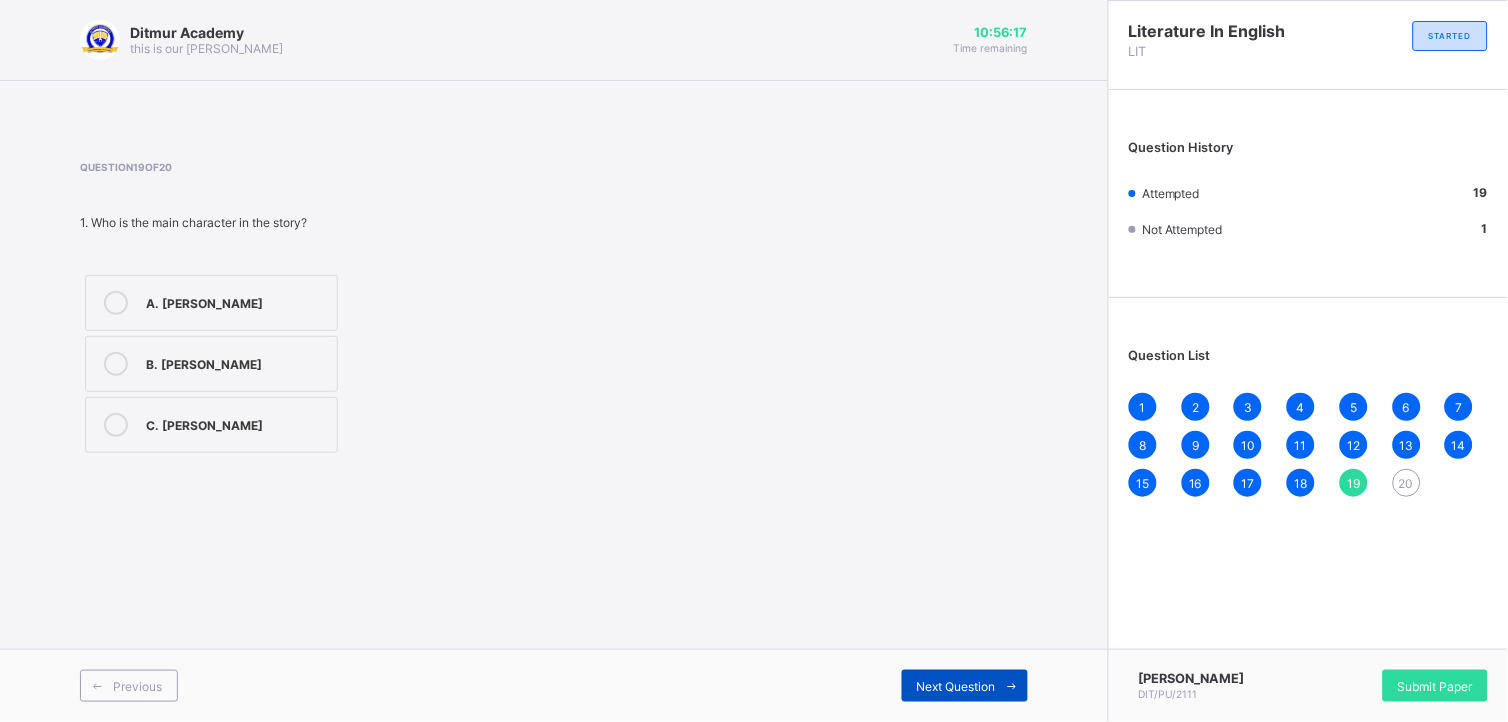 click on "Next Question" at bounding box center [956, 686] 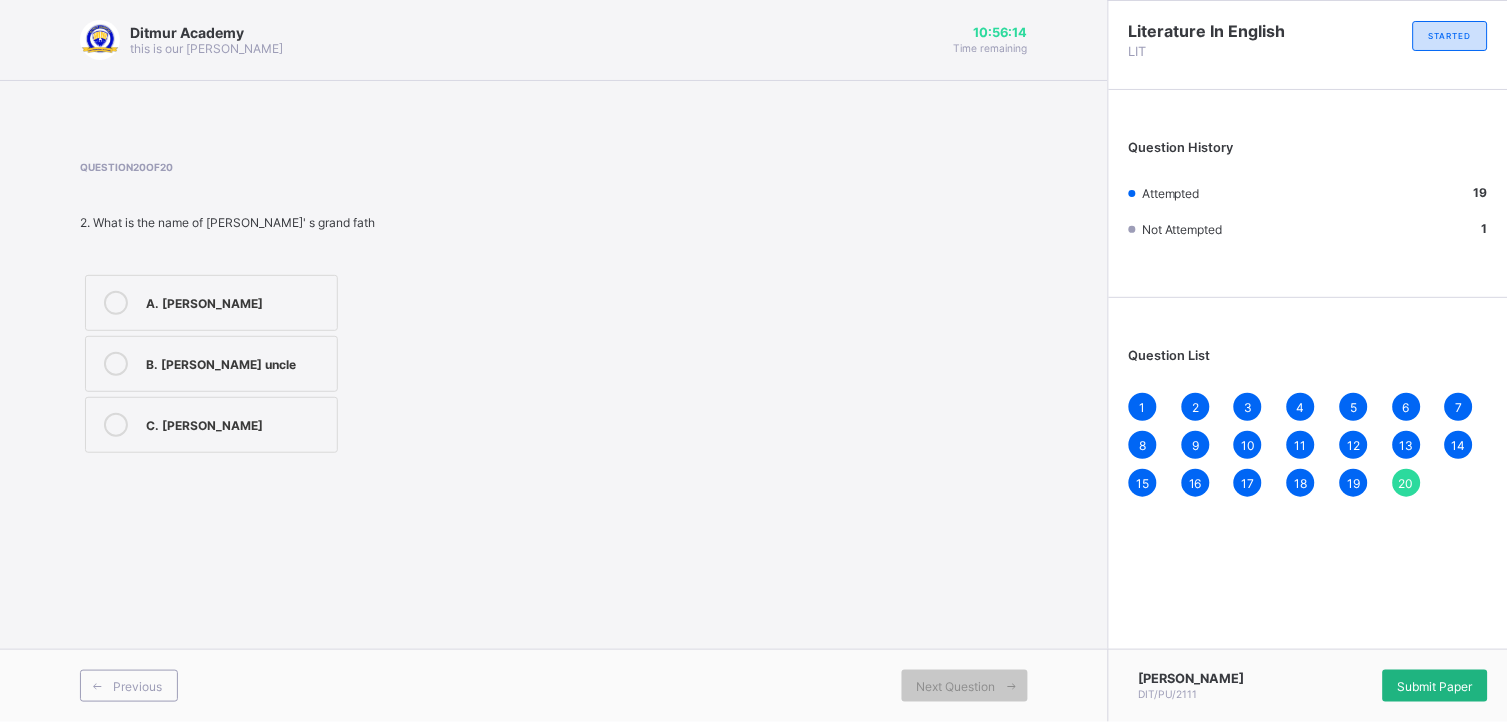 click on "Submit Paper" at bounding box center (1435, 686) 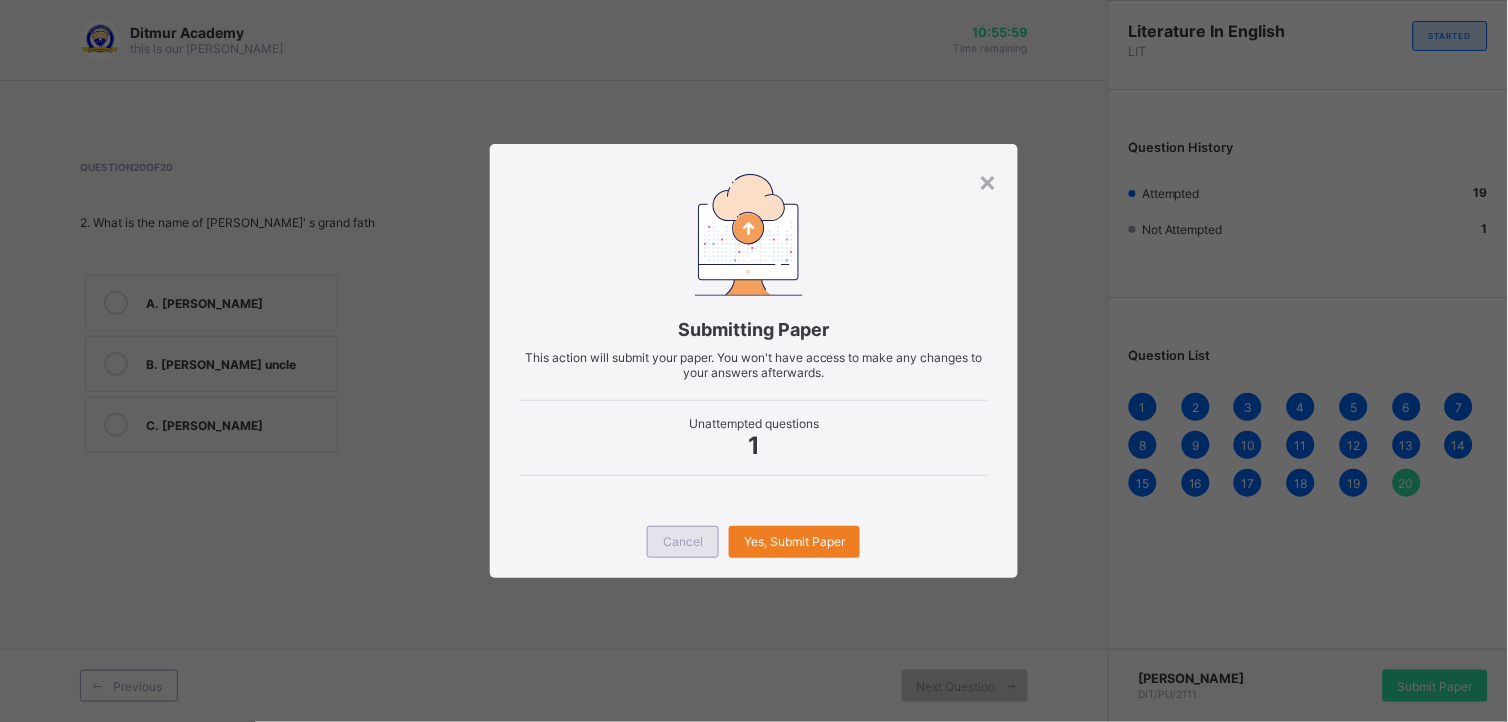 click on "Cancel" at bounding box center [683, 542] 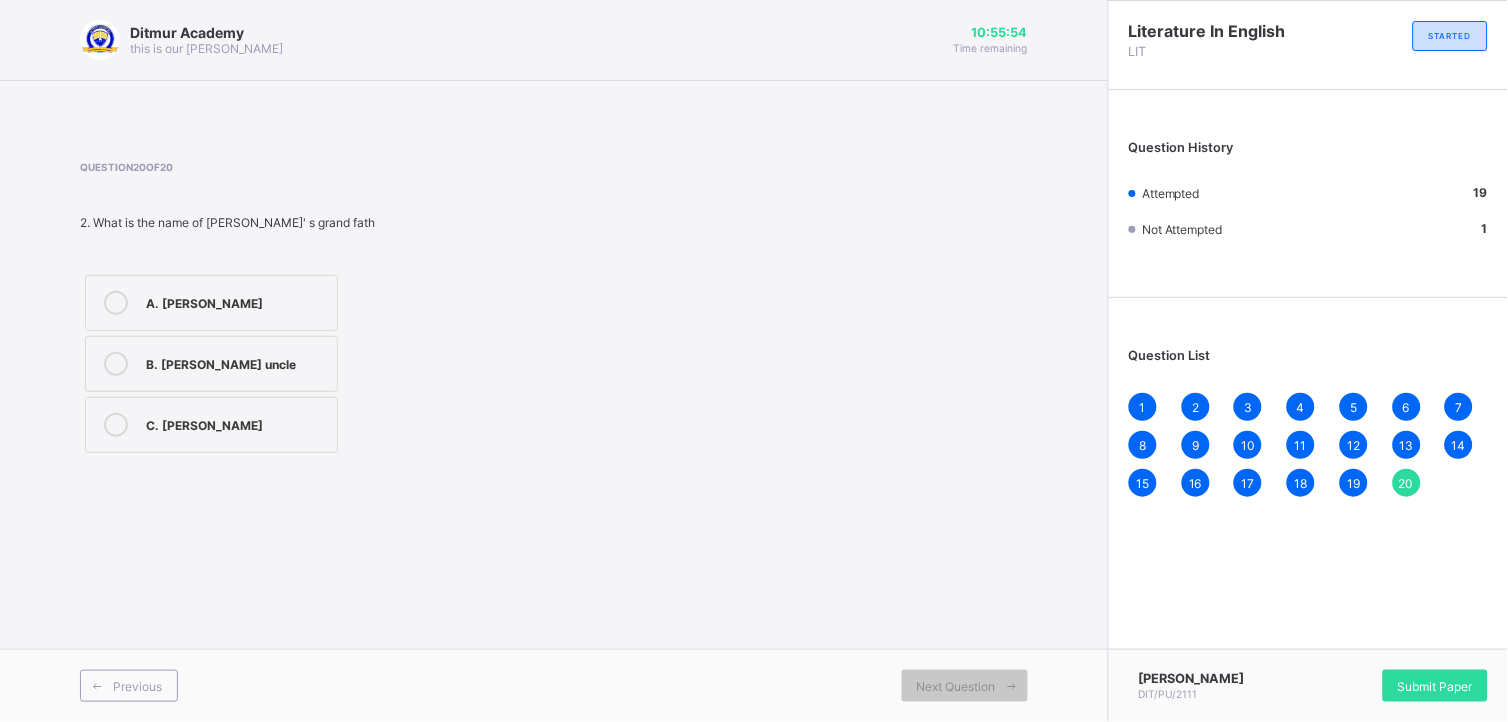 click on "20" at bounding box center (1406, 483) 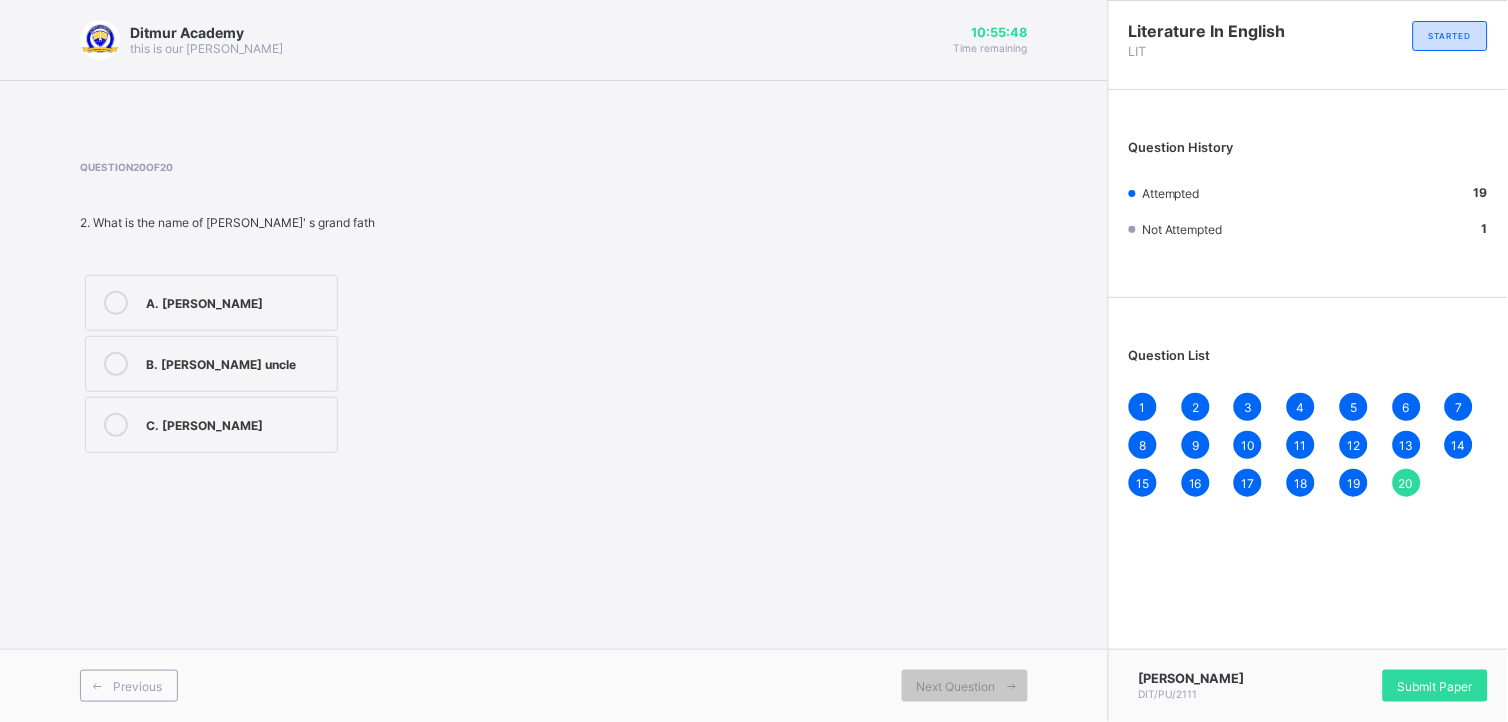 click on "1" at bounding box center (1143, 407) 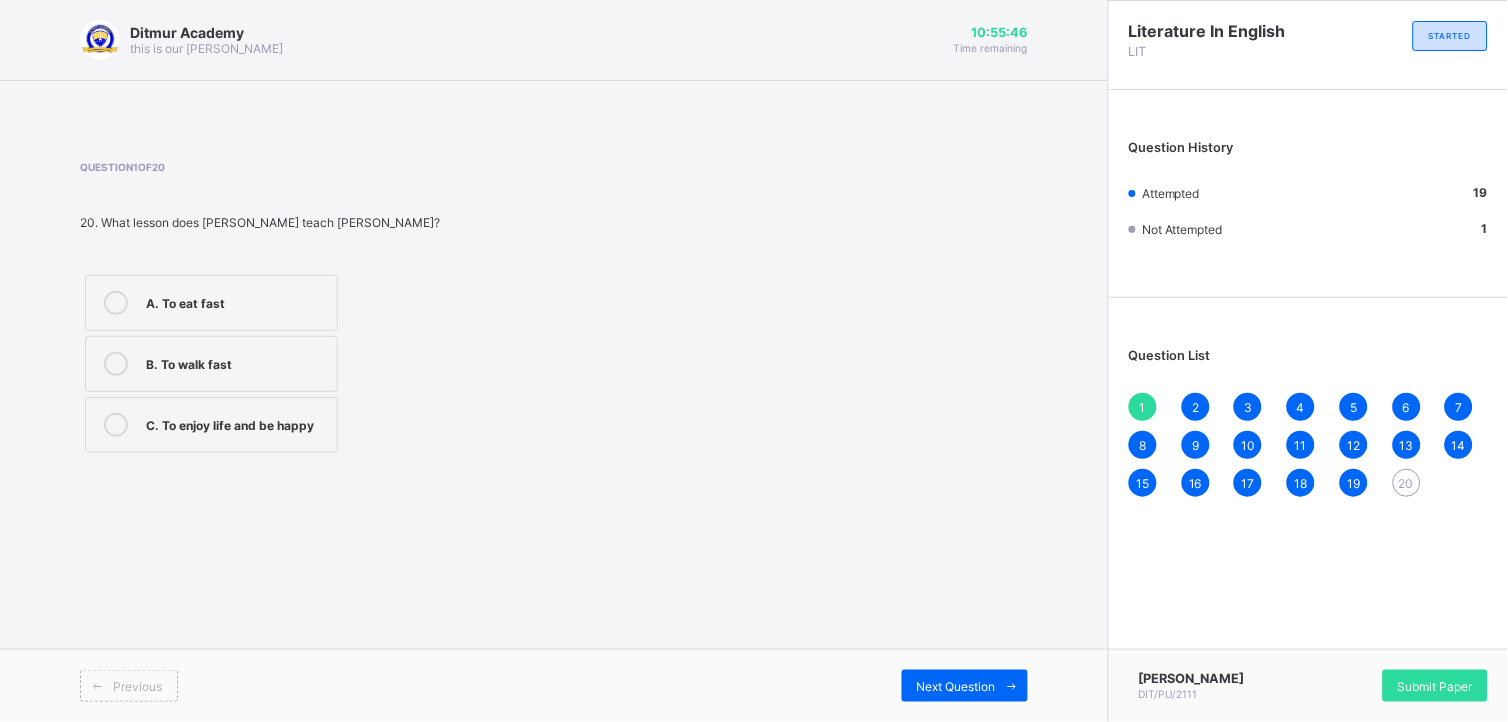 click on "2" at bounding box center (1196, 407) 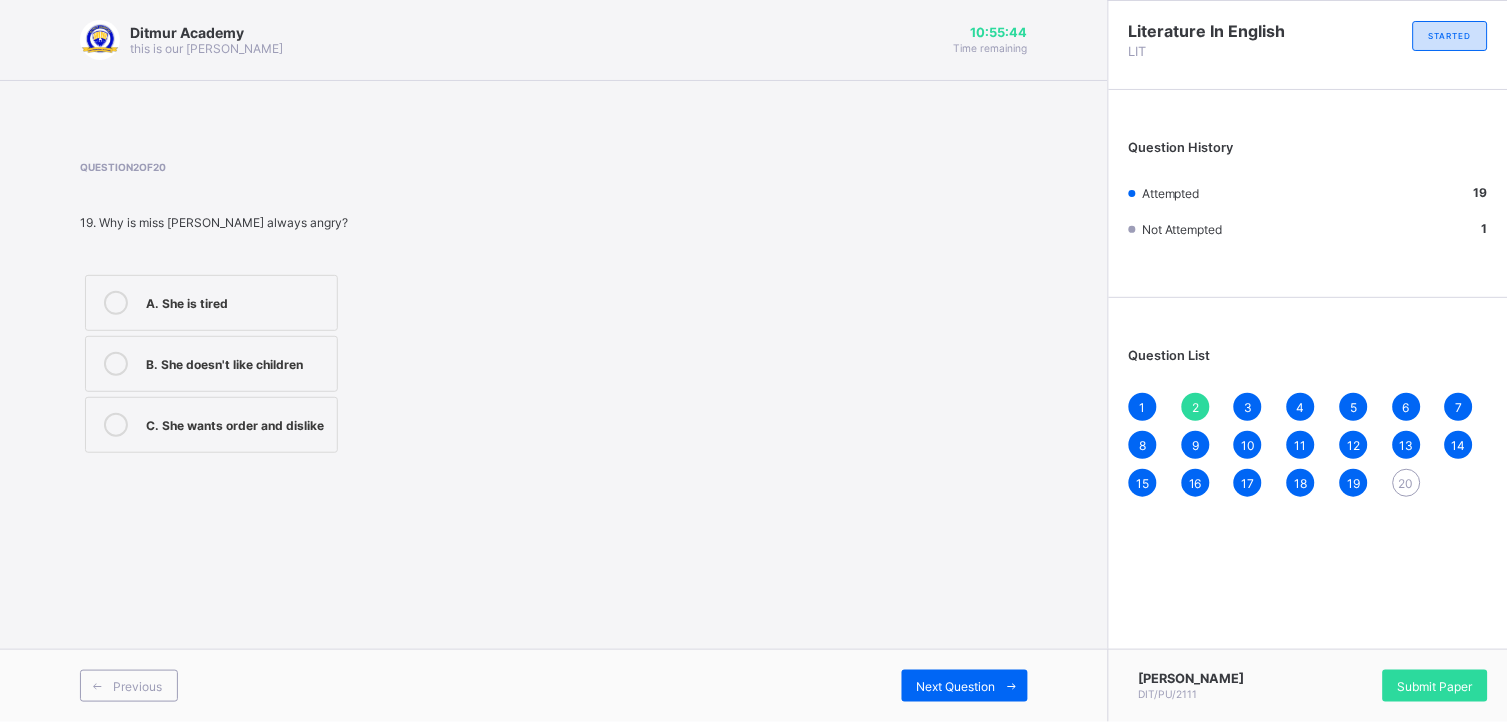 click on "3" at bounding box center [1248, 407] 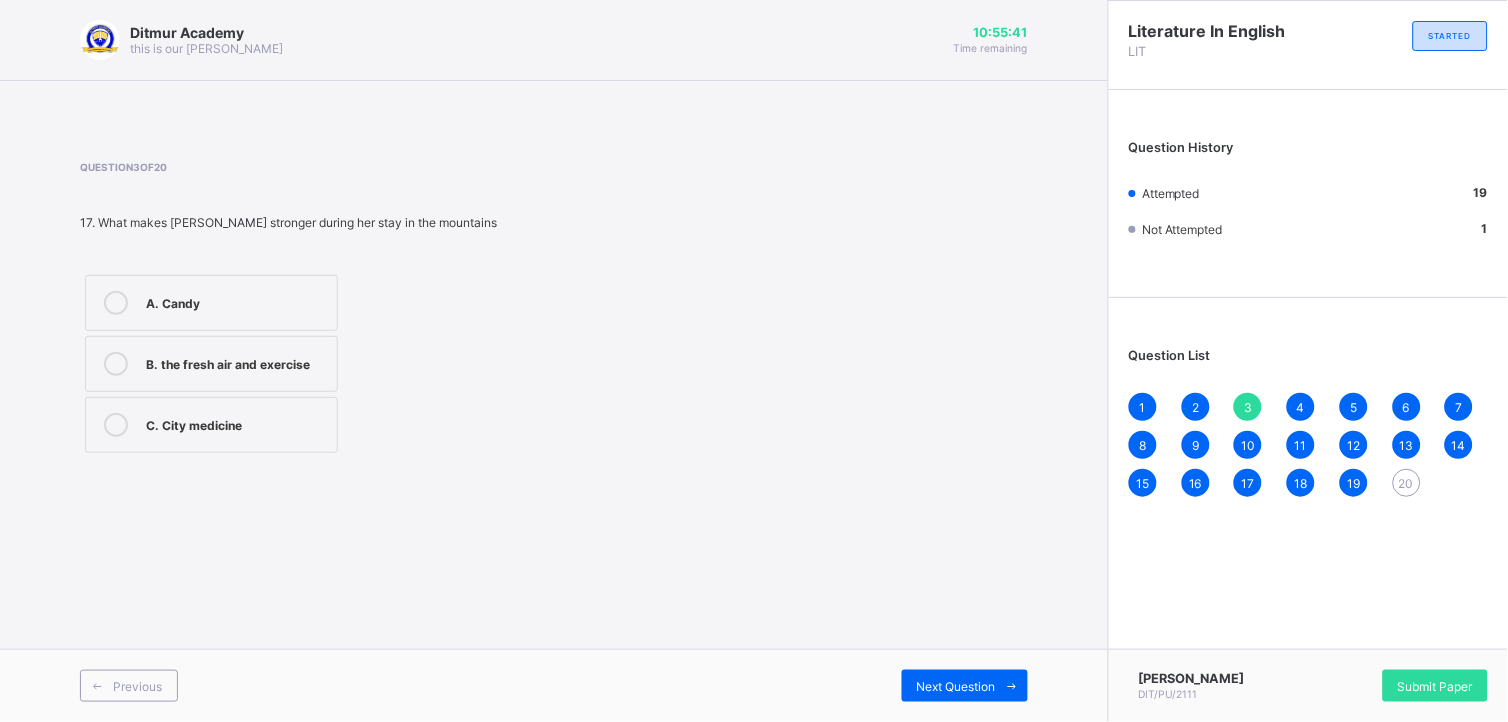 click on "4" at bounding box center (1301, 407) 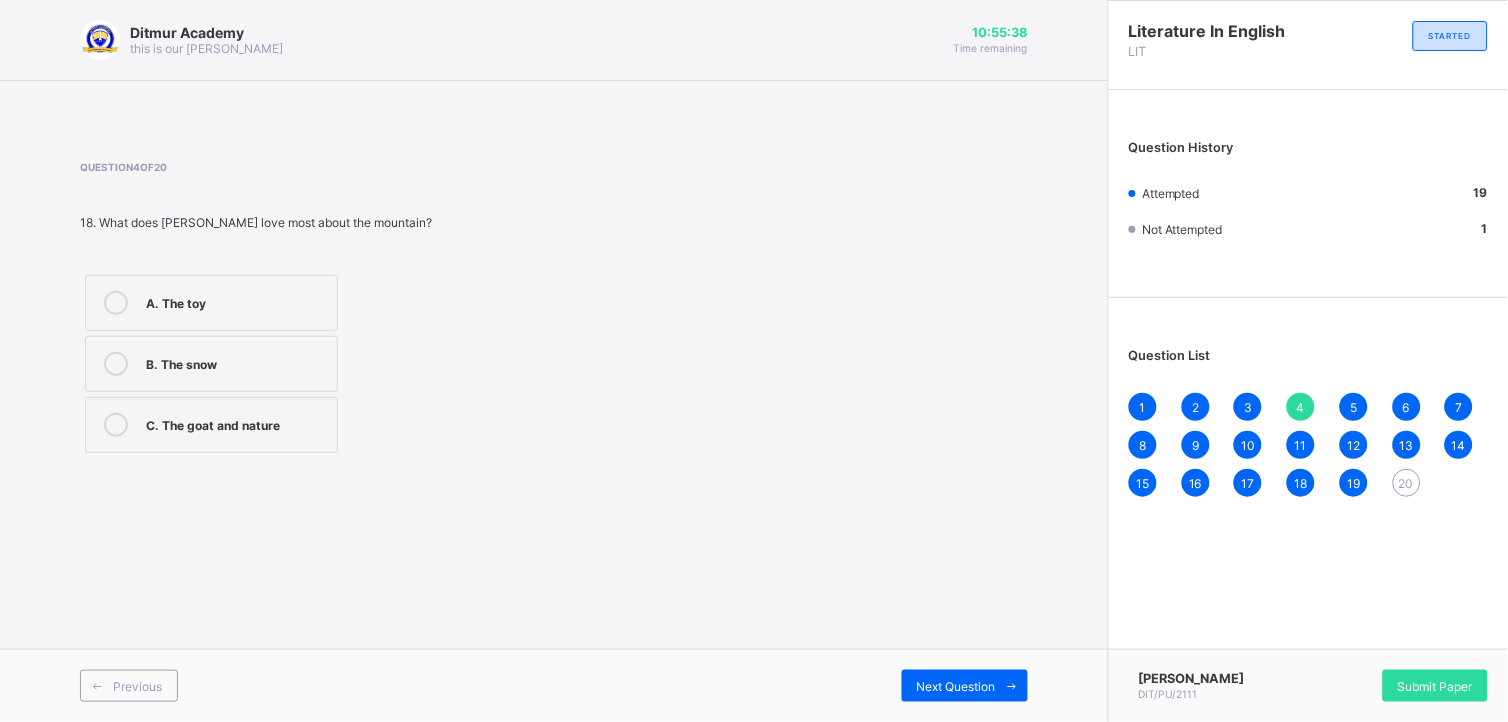 click on "20" at bounding box center [1407, 483] 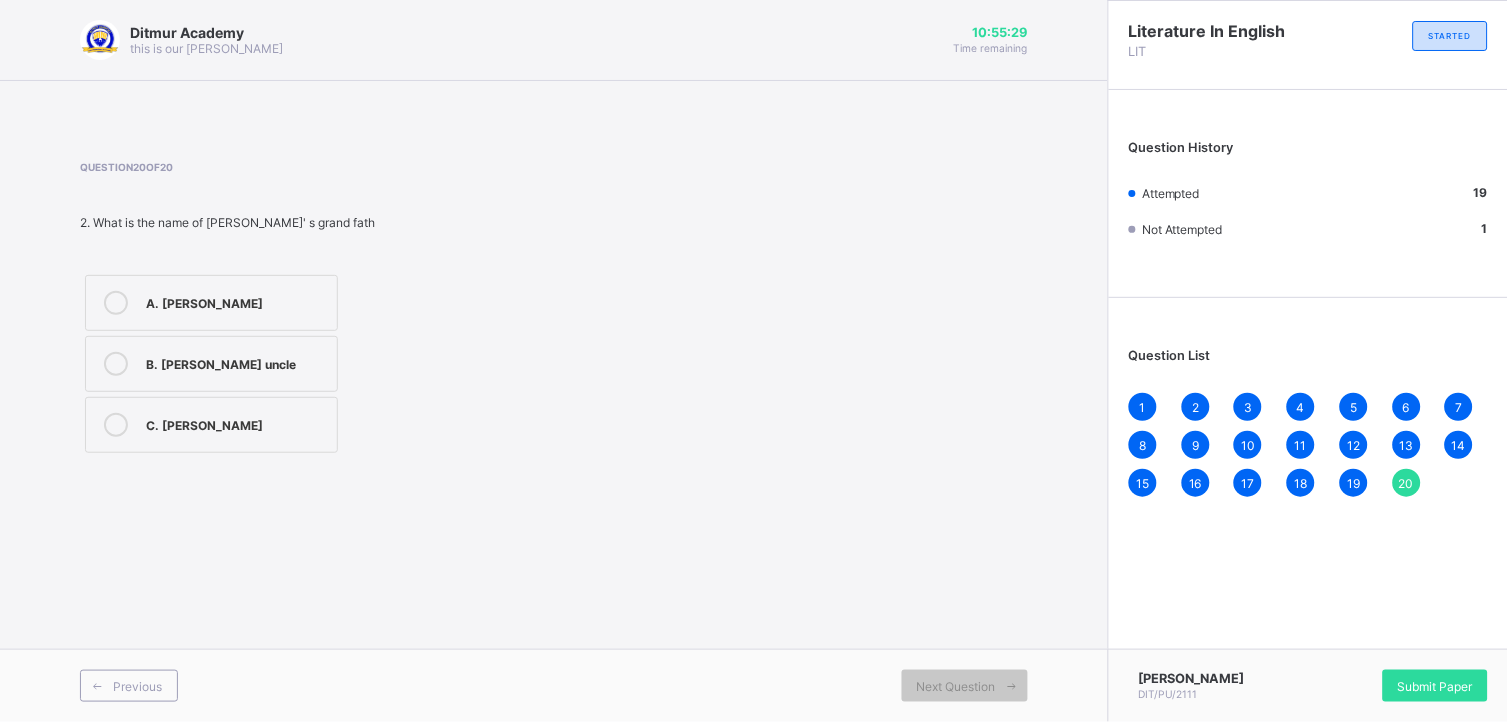 click at bounding box center [116, 364] 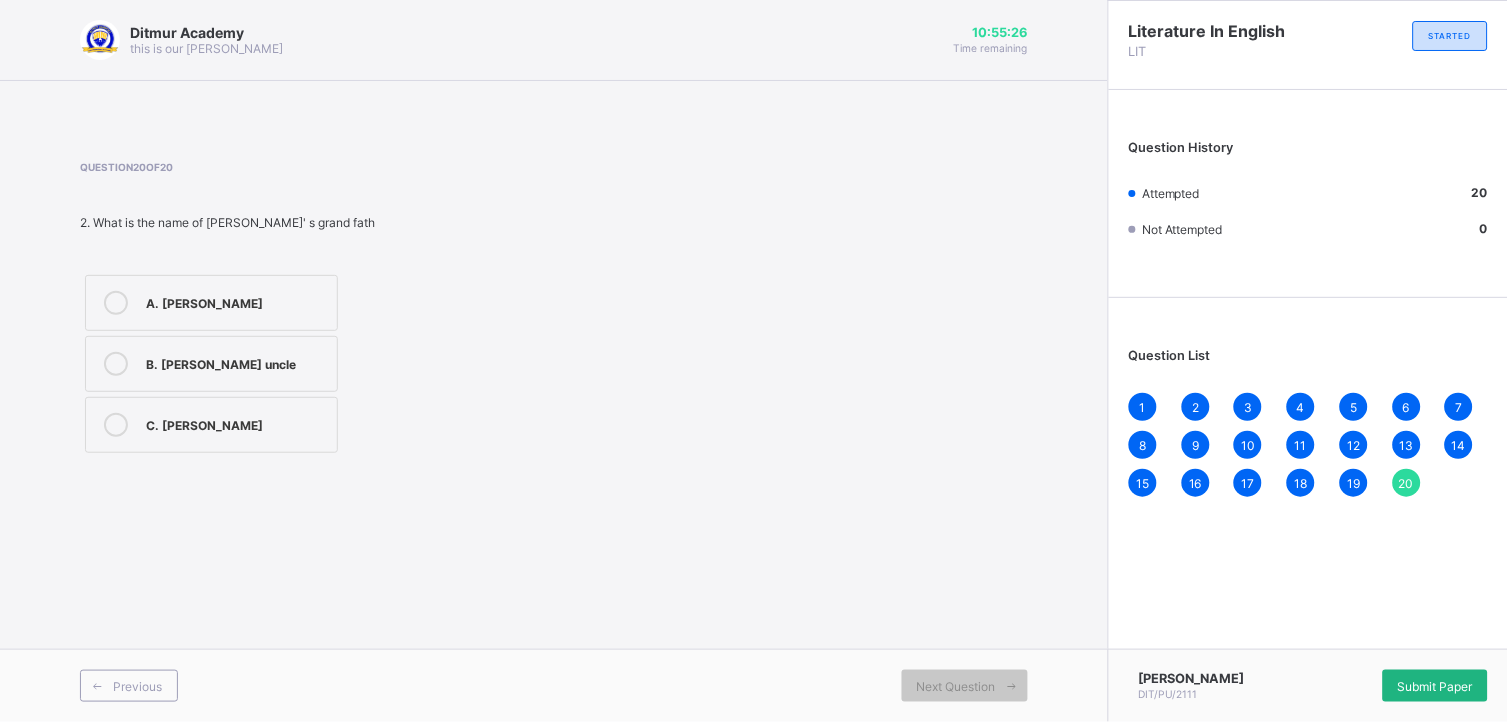 click on "Submit Paper" at bounding box center [1435, 686] 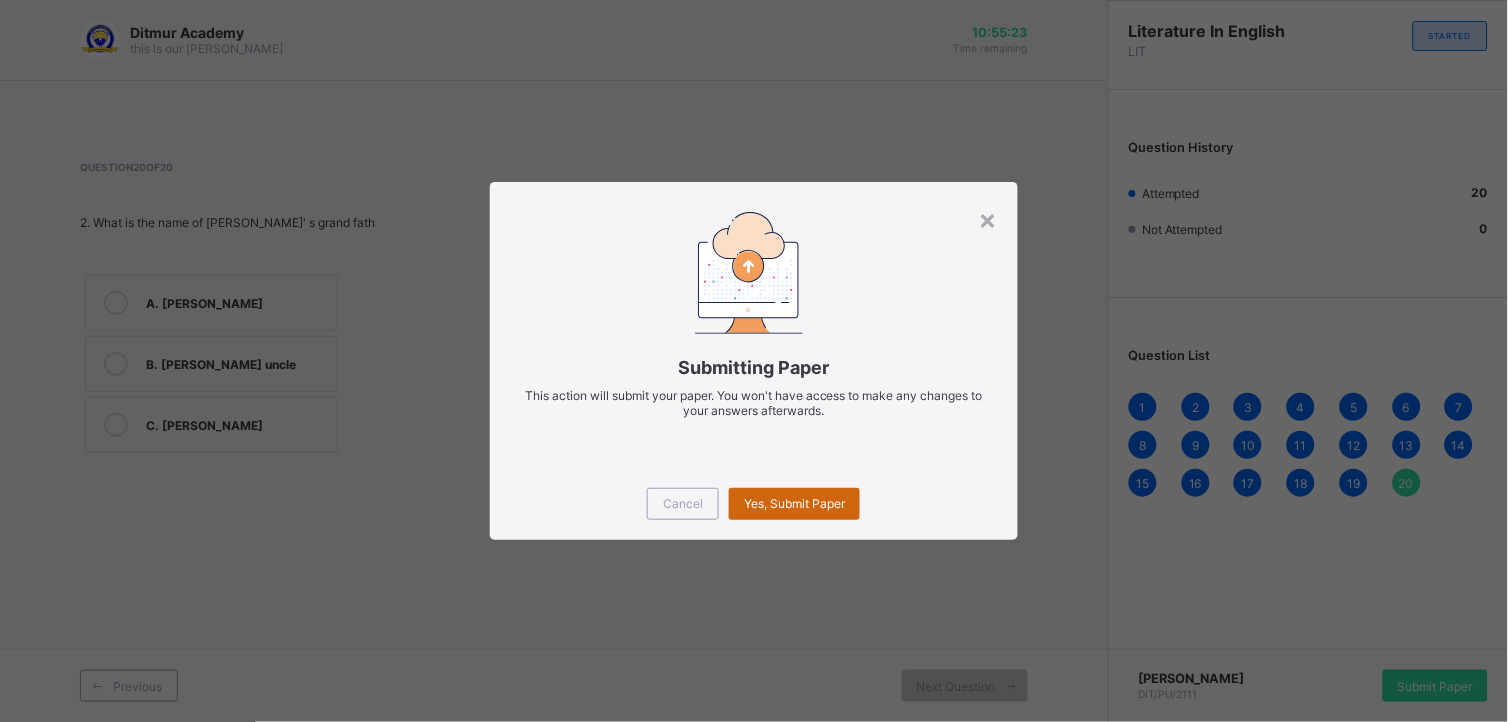click on "Yes, Submit Paper" at bounding box center [794, 504] 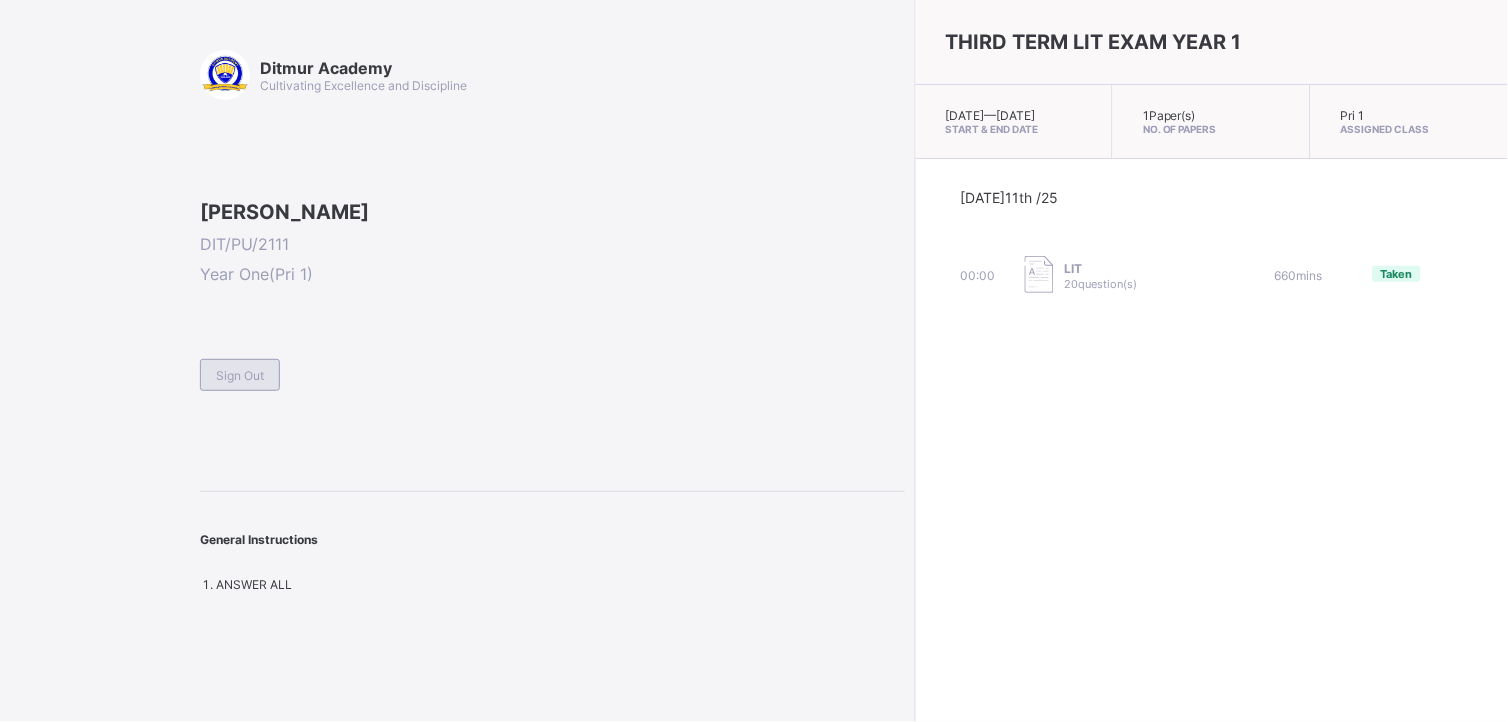 click on "Sign Out" at bounding box center [240, 375] 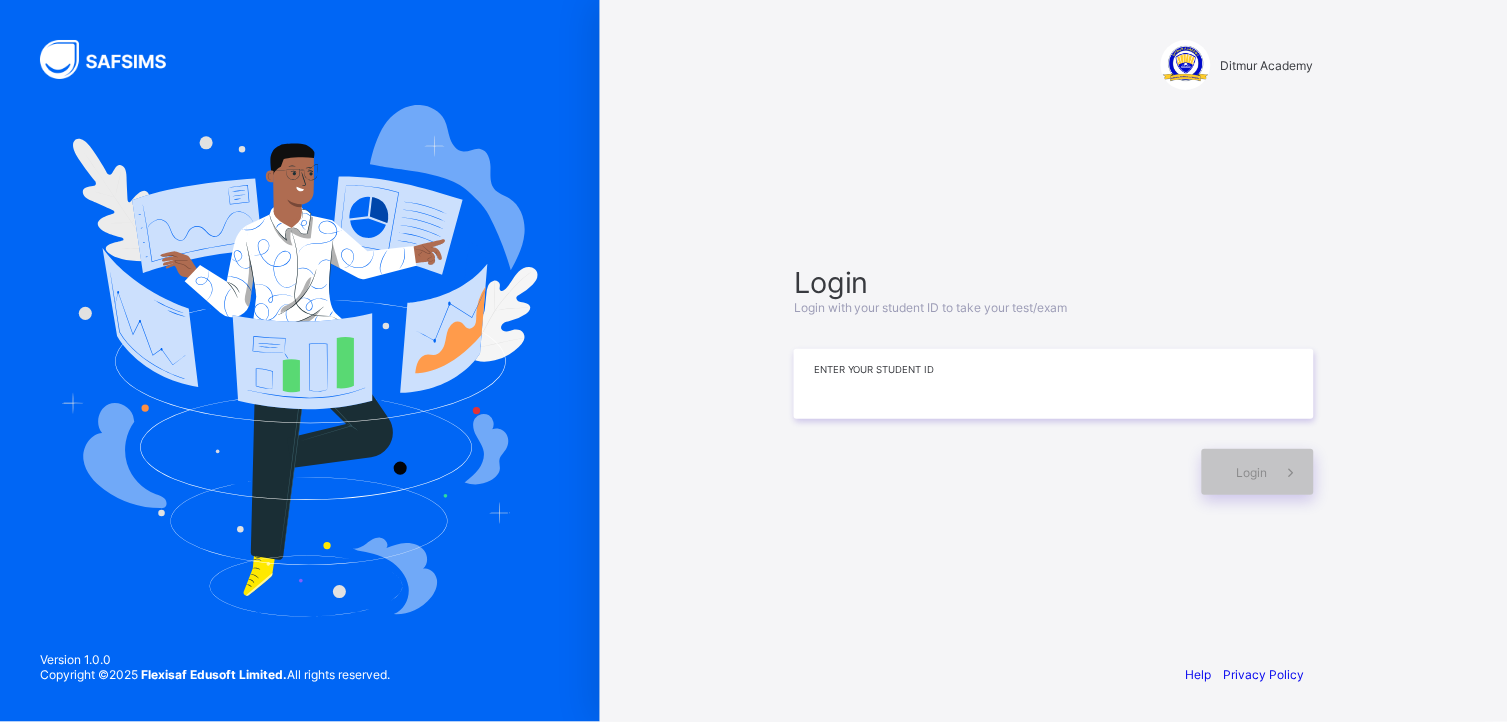 click at bounding box center (1054, 384) 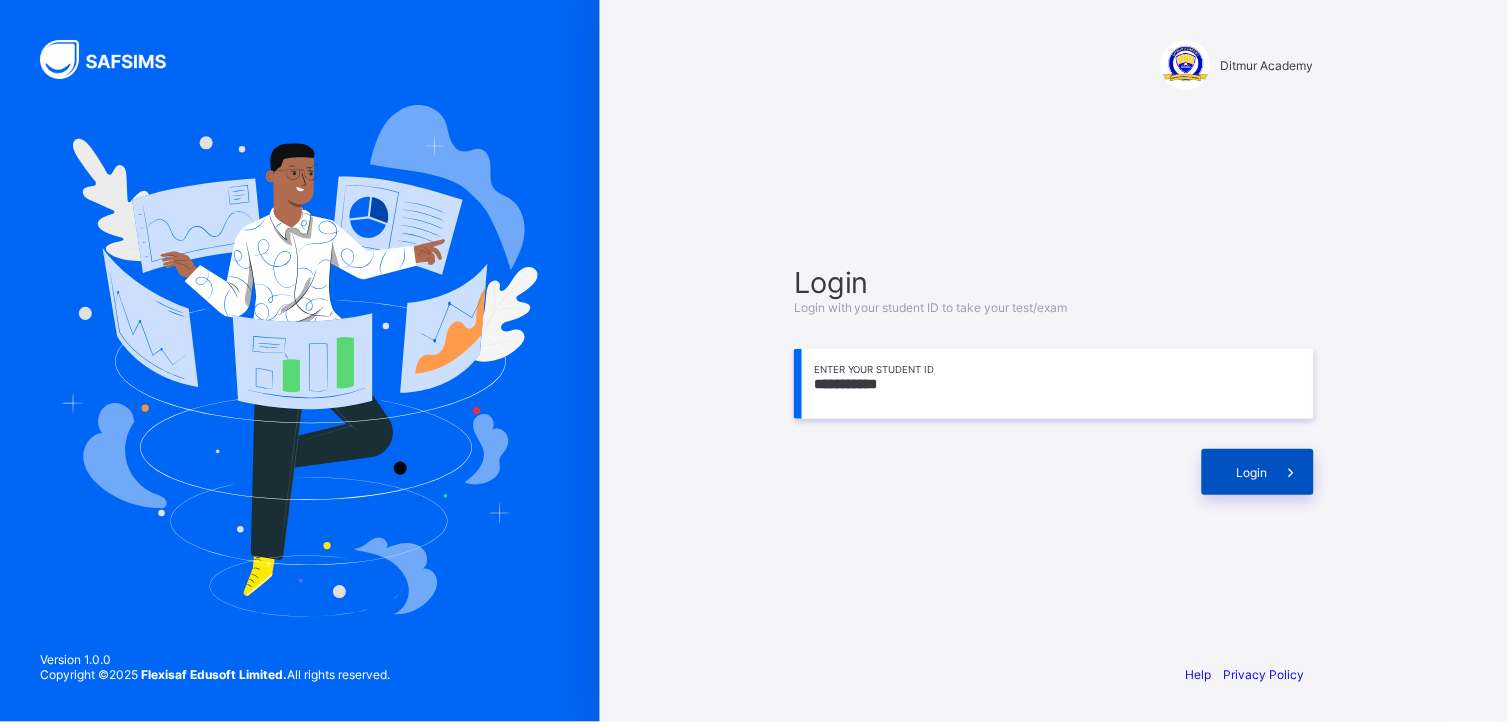 type on "**********" 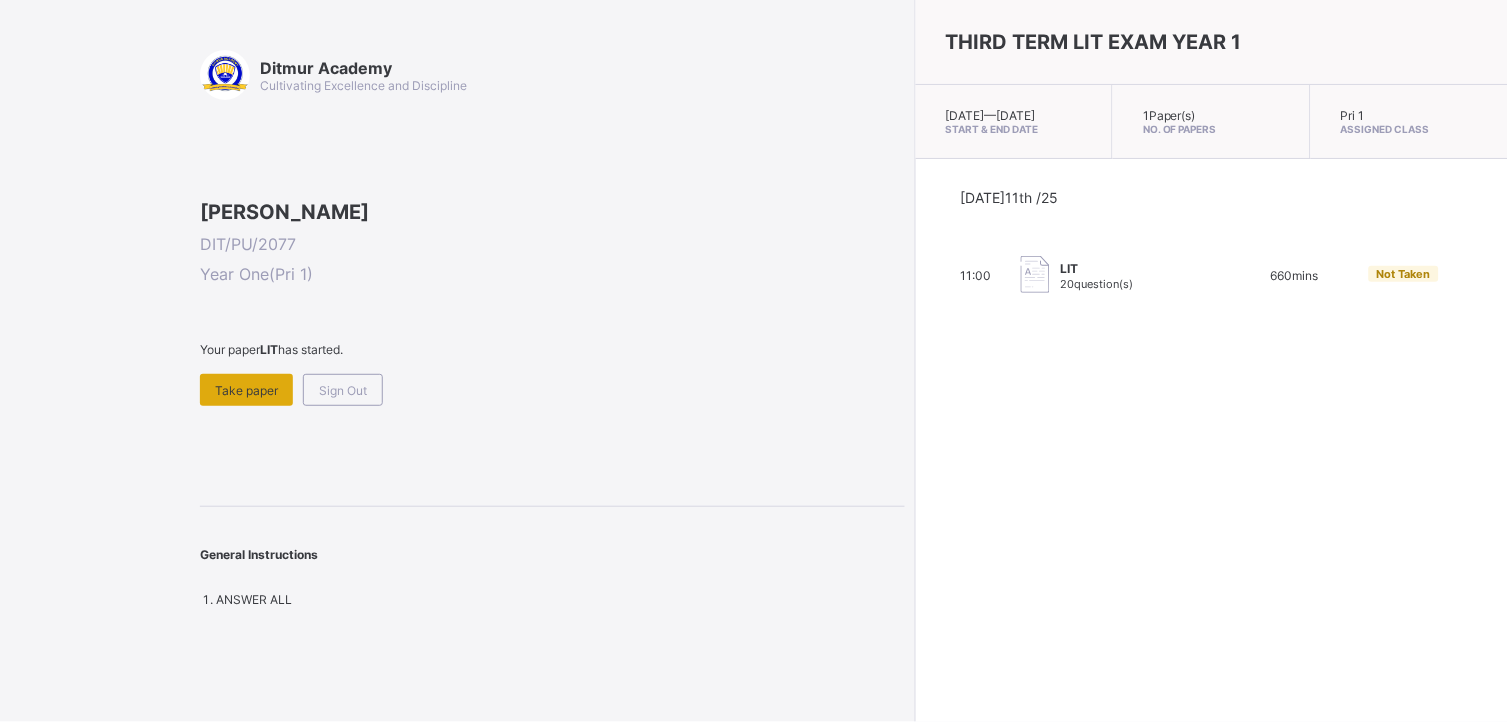 click on "Take paper" at bounding box center (246, 390) 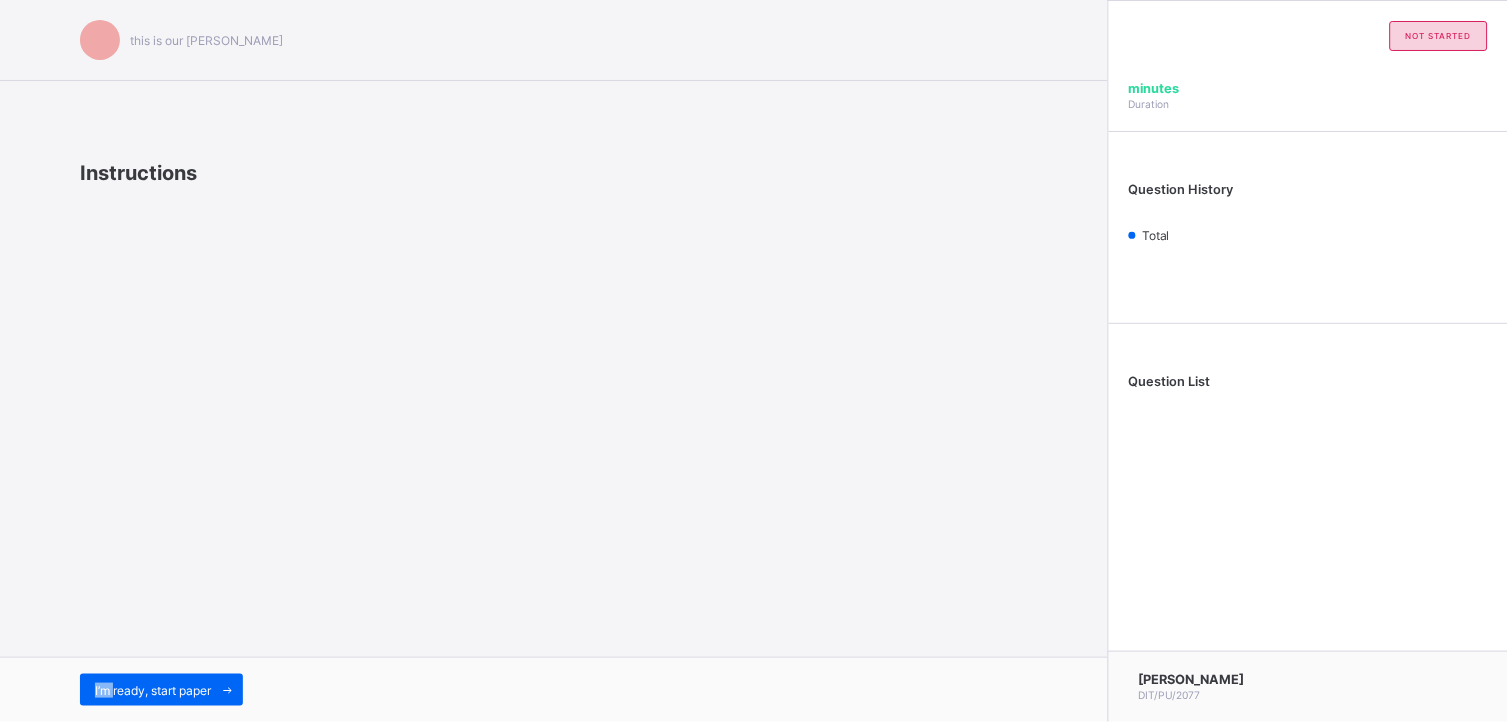 click on "this is our [PERSON_NAME] Instructions I’m ready, start paper" at bounding box center (554, 361) 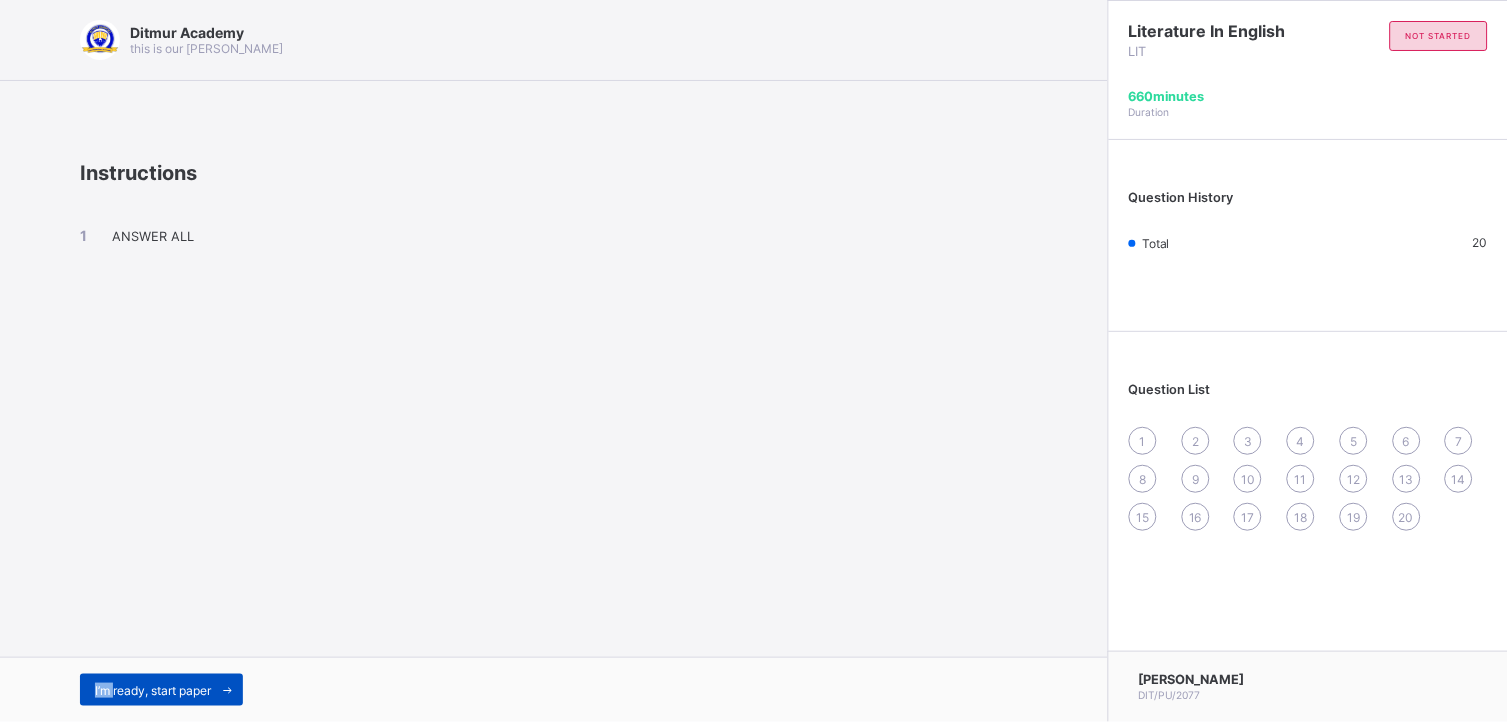 click on "I’m ready, start paper" at bounding box center (153, 690) 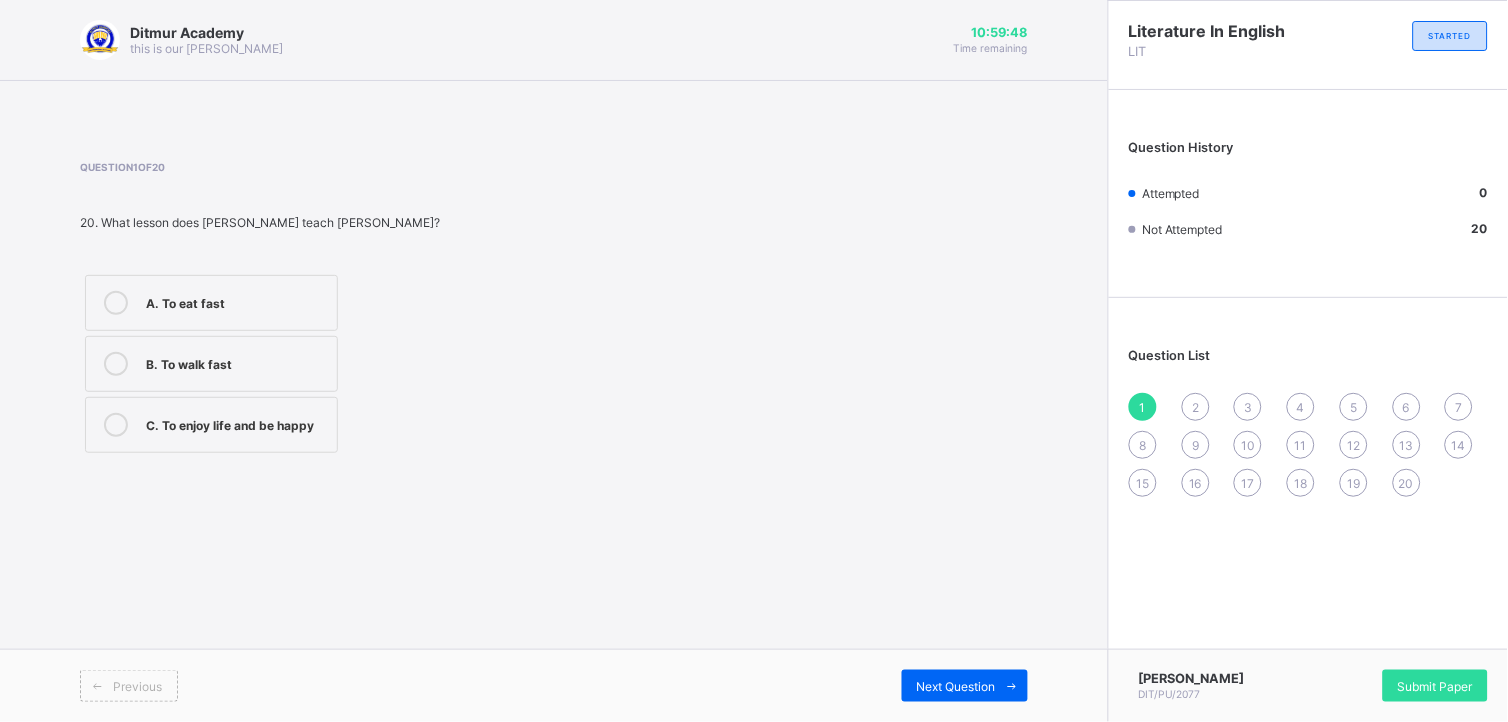 click at bounding box center [116, 425] 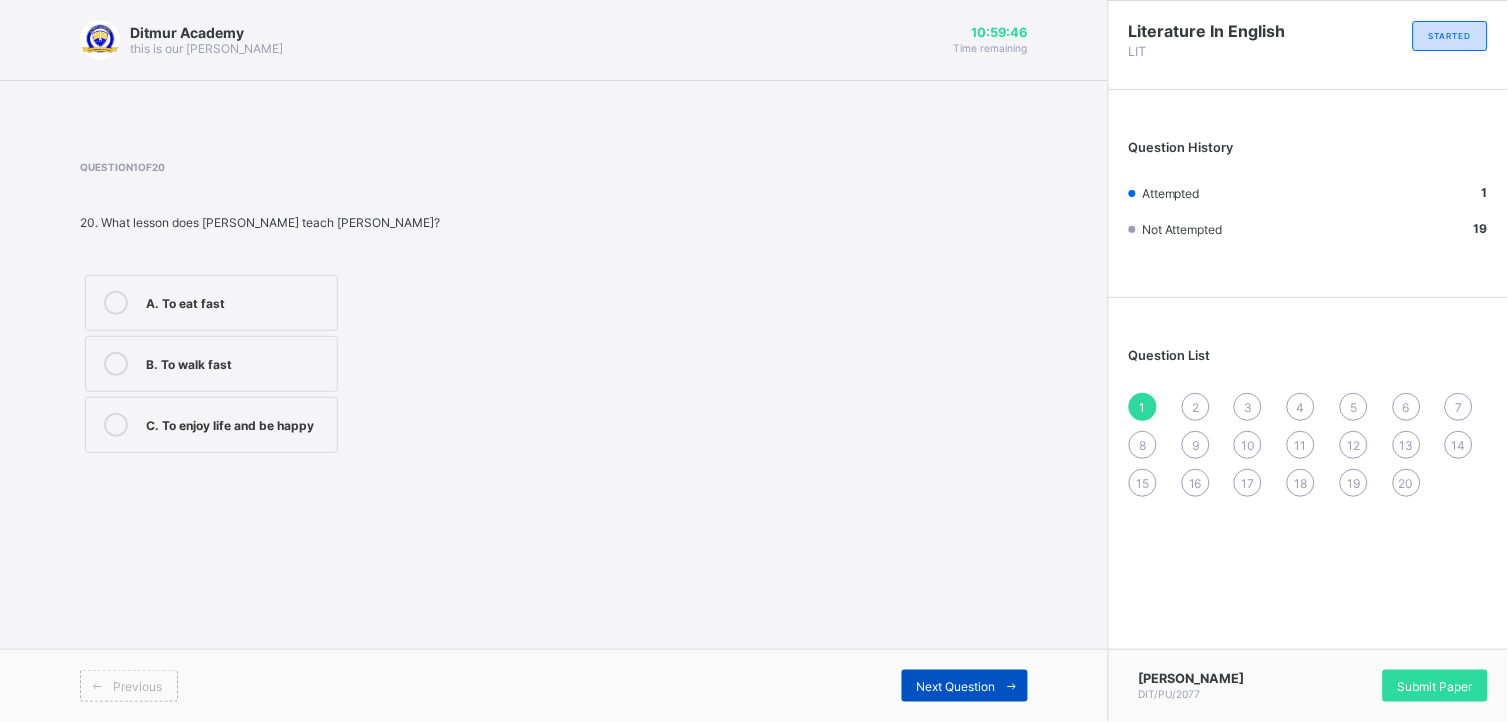 click on "Next Question" at bounding box center [956, 686] 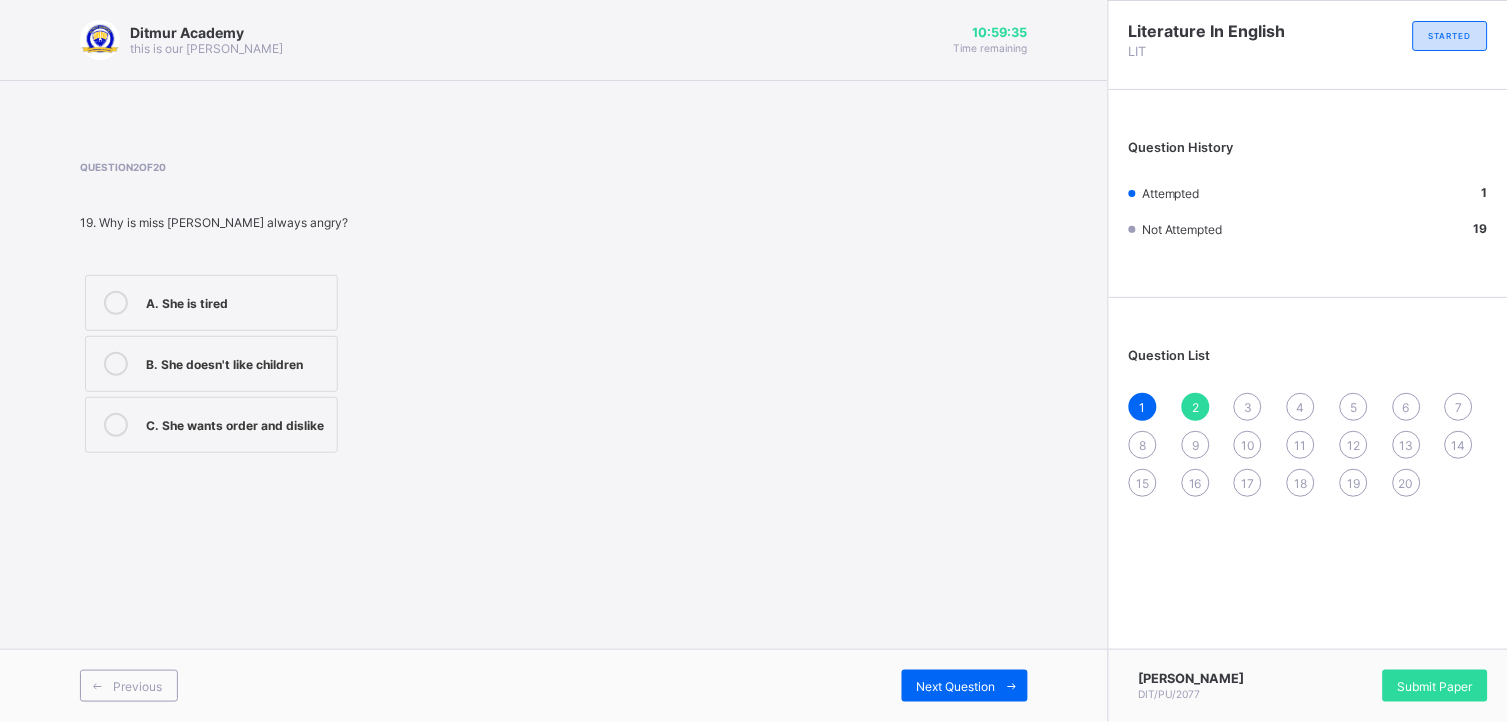 click at bounding box center [116, 425] 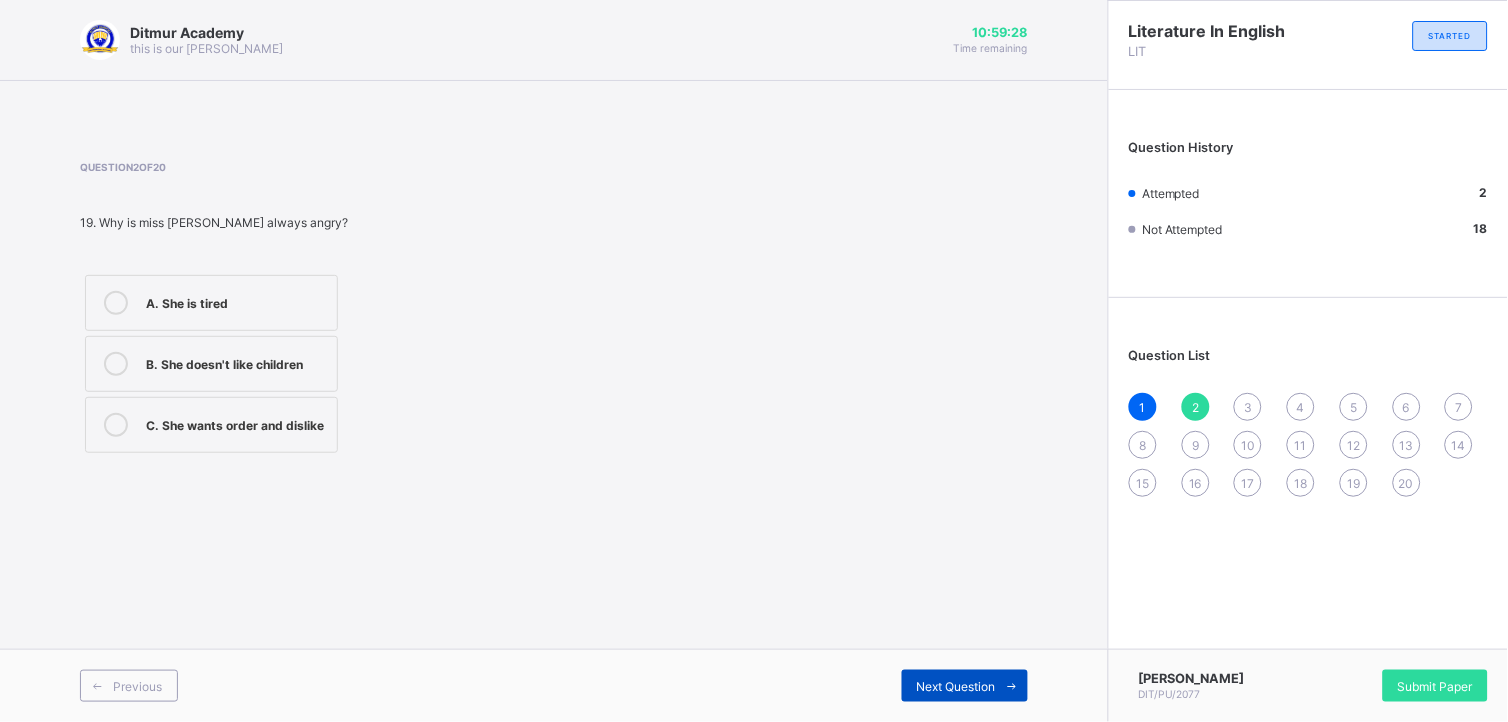 click on "Next Question" at bounding box center (956, 686) 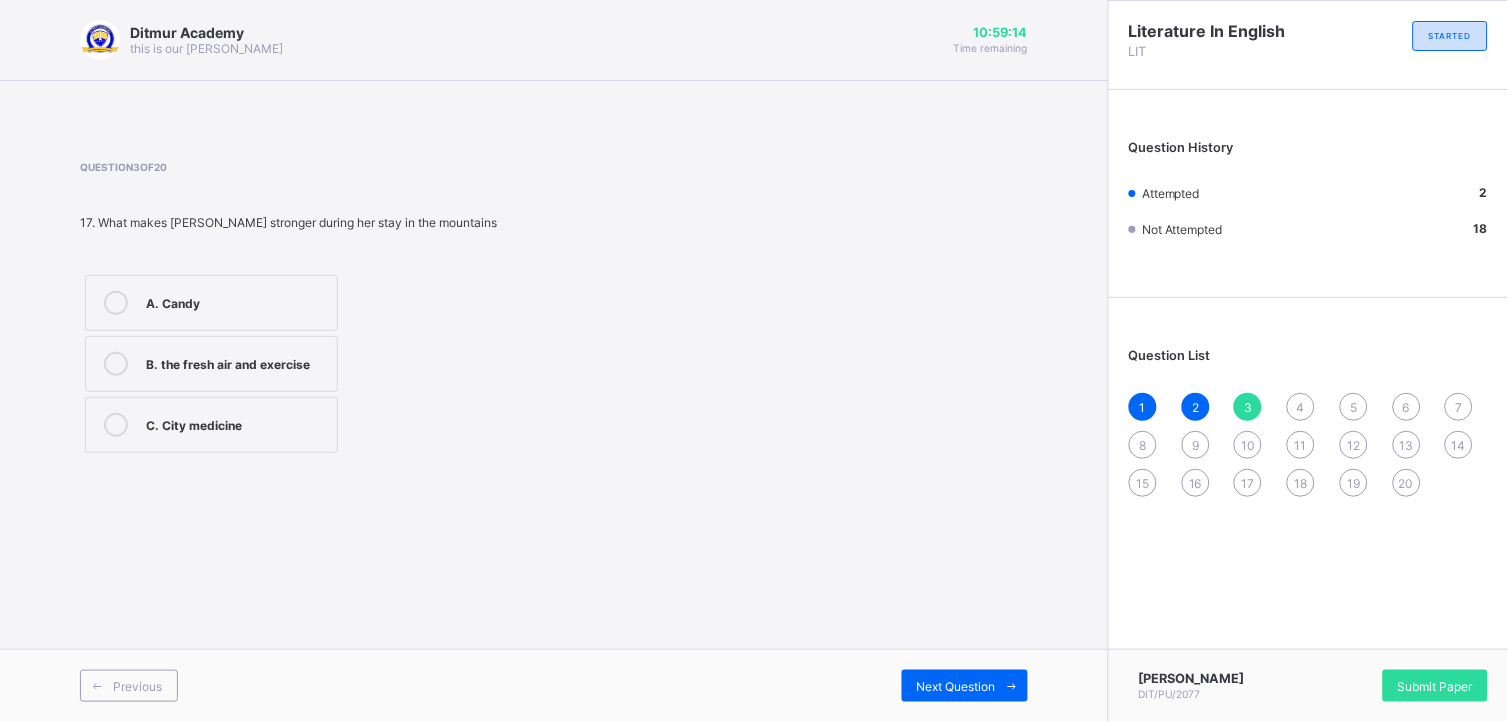 click at bounding box center [116, 364] 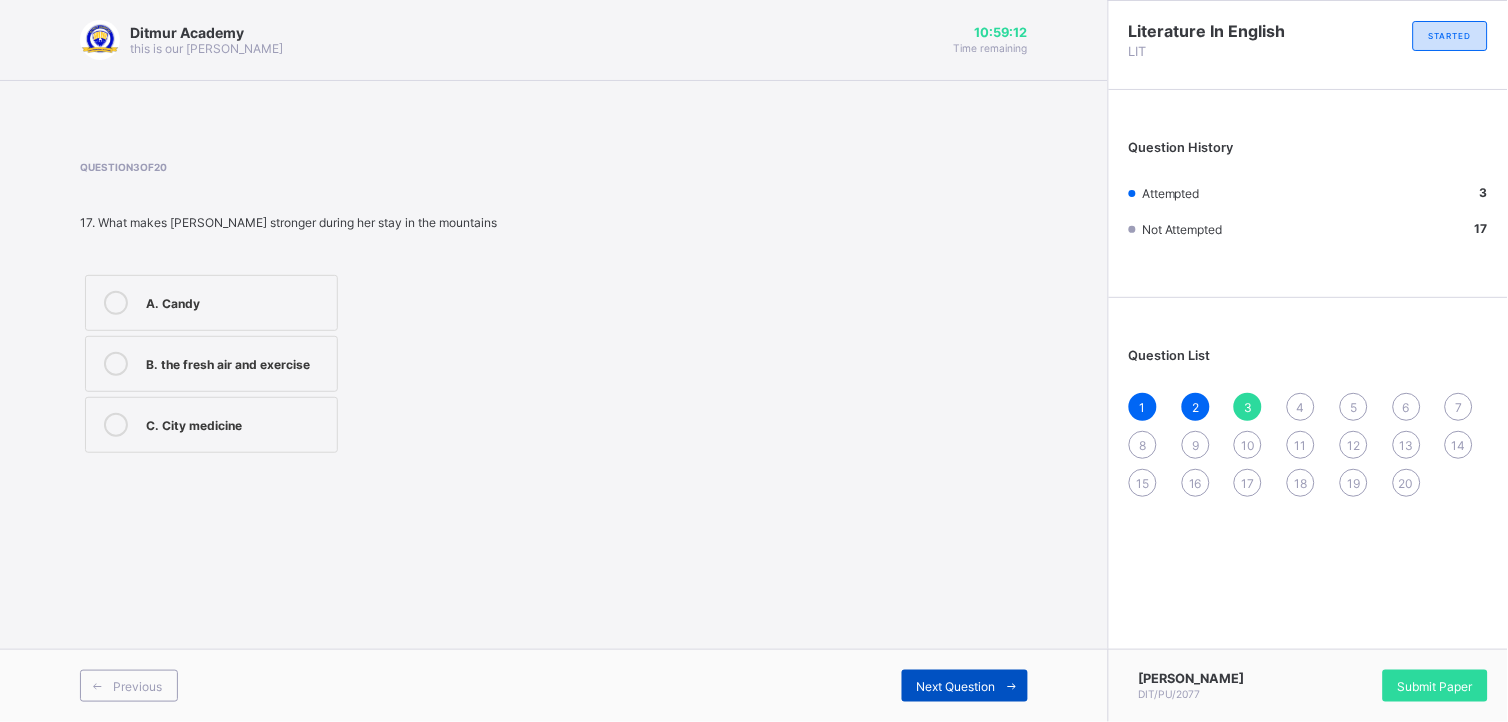 click on "Next Question" at bounding box center (956, 686) 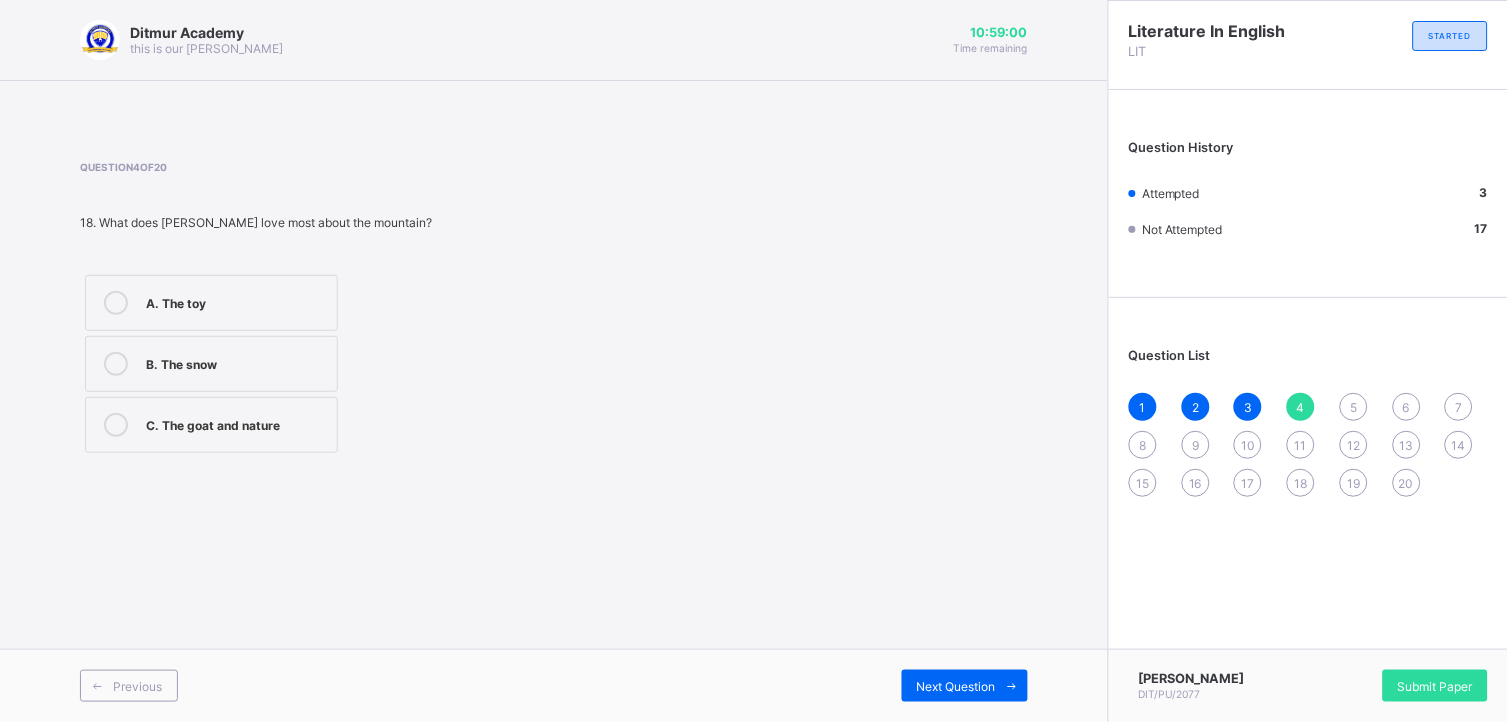 click at bounding box center (116, 364) 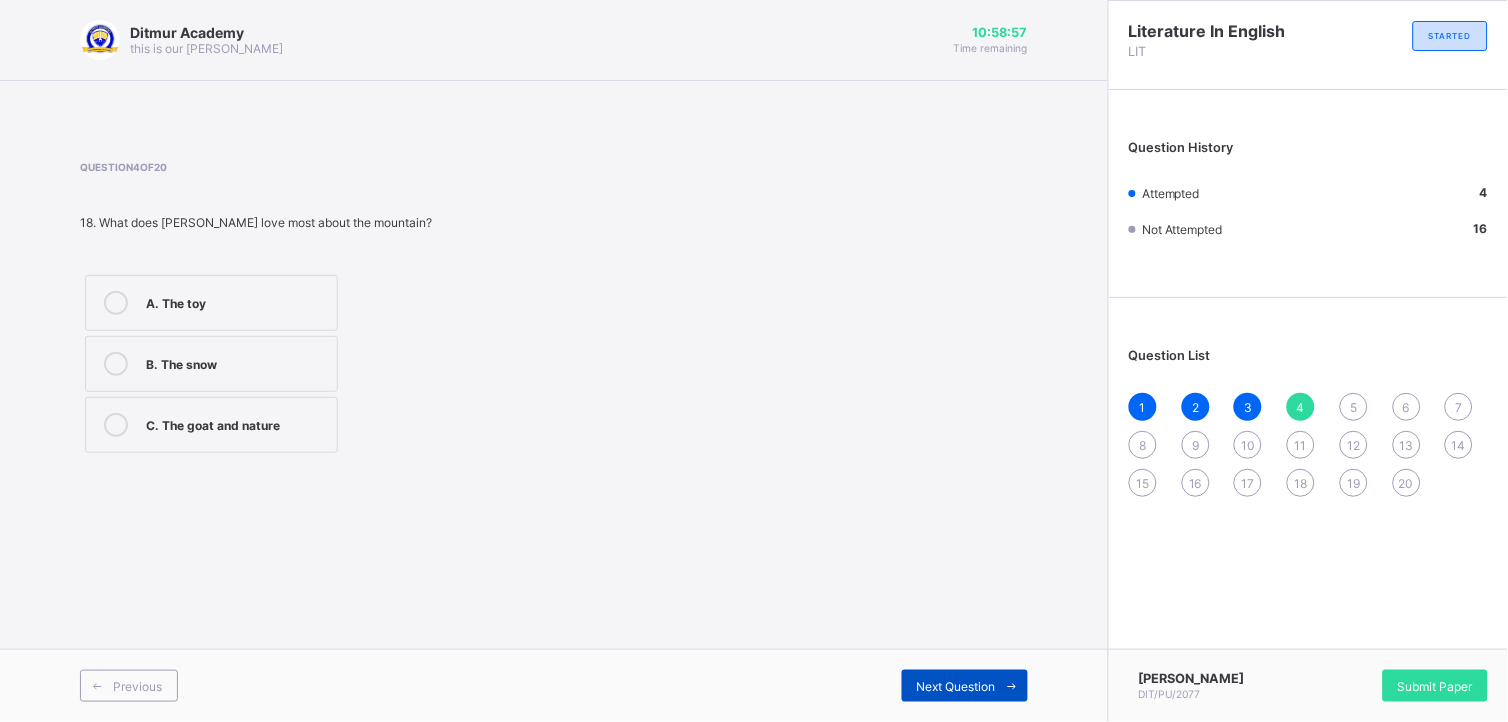 click on "Next Question" at bounding box center [956, 686] 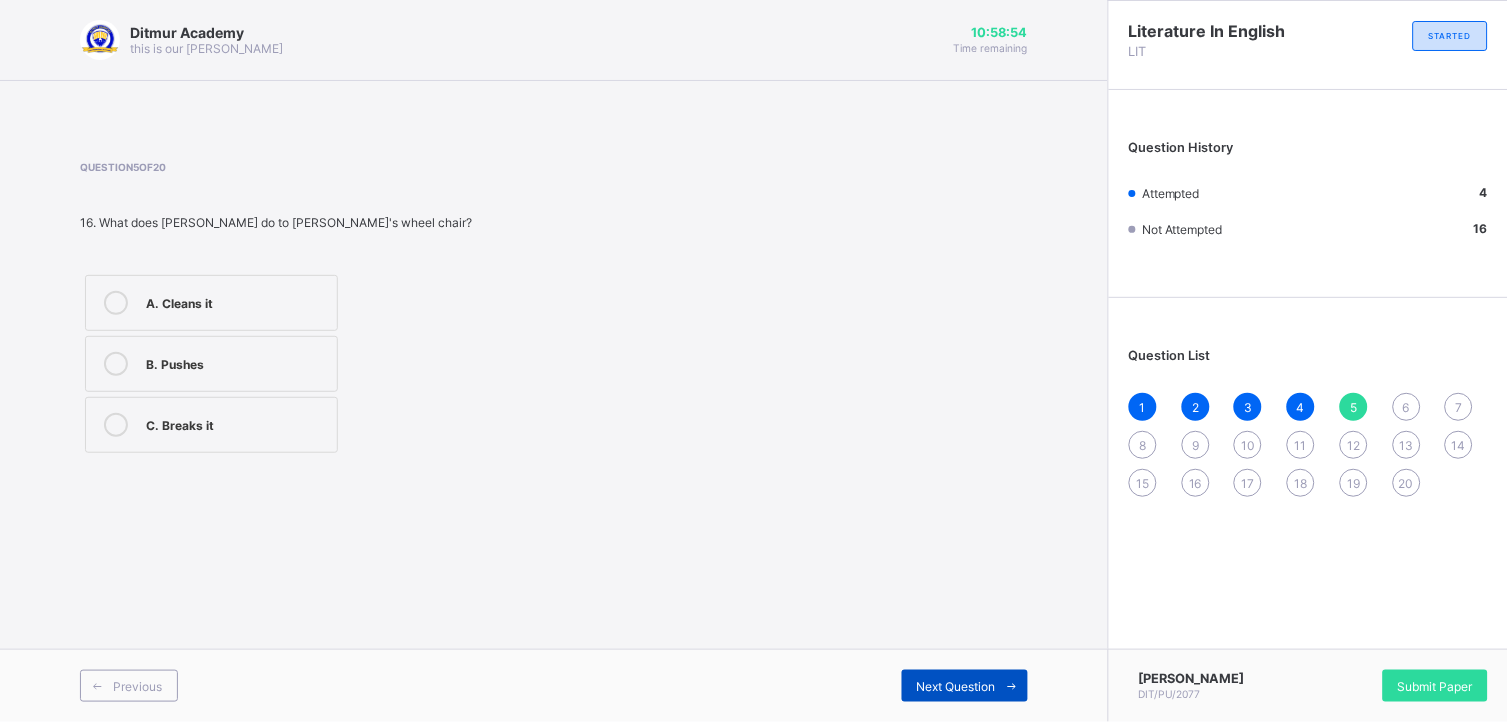 click on "Next Question" at bounding box center (965, 686) 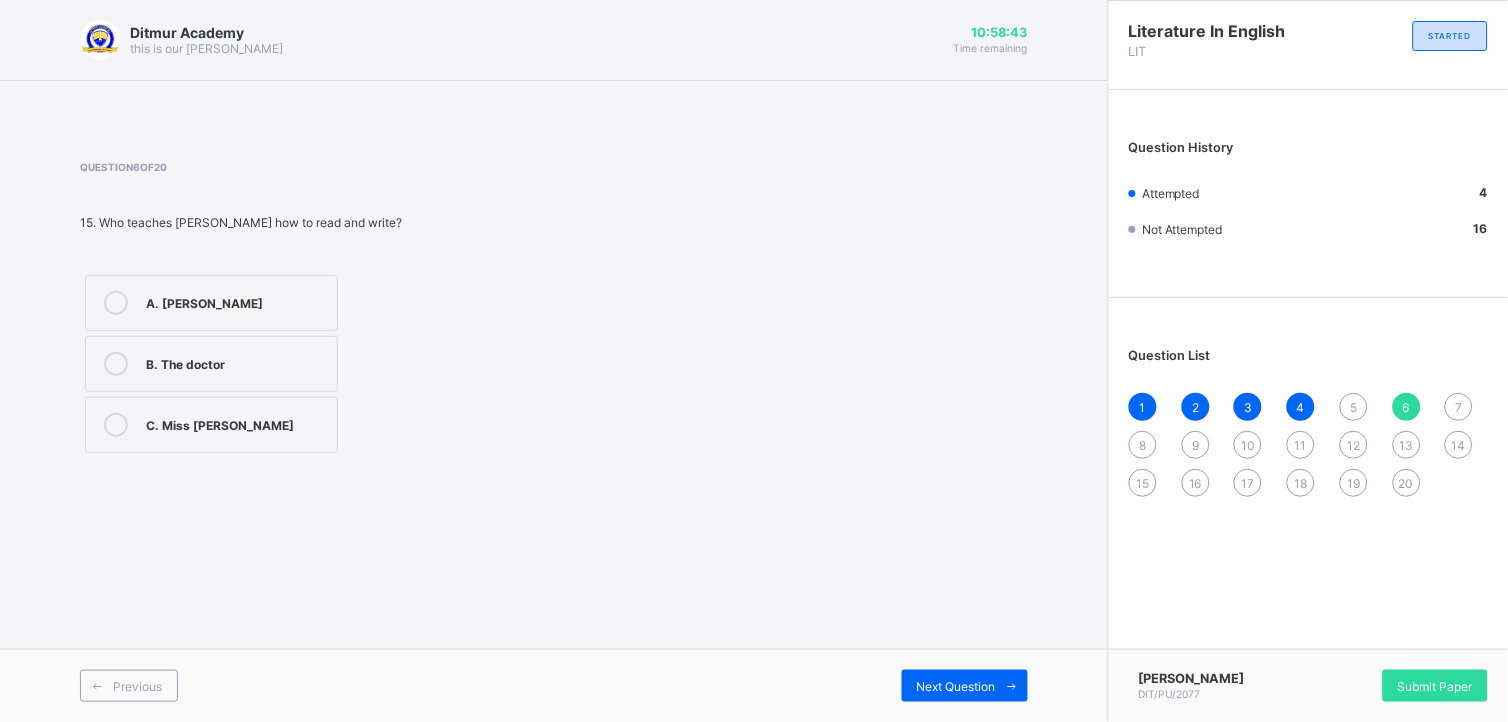 click at bounding box center [116, 425] 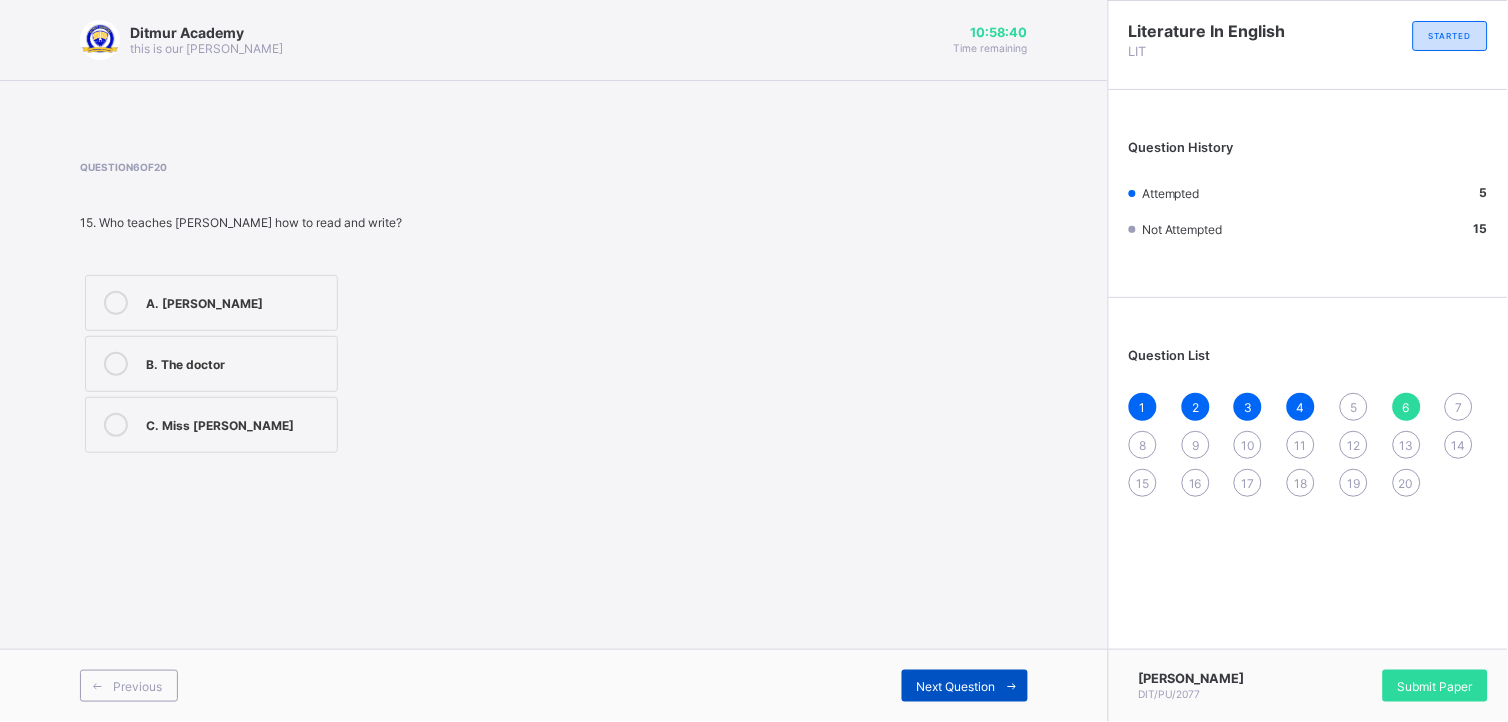 click on "Next Question" at bounding box center [956, 686] 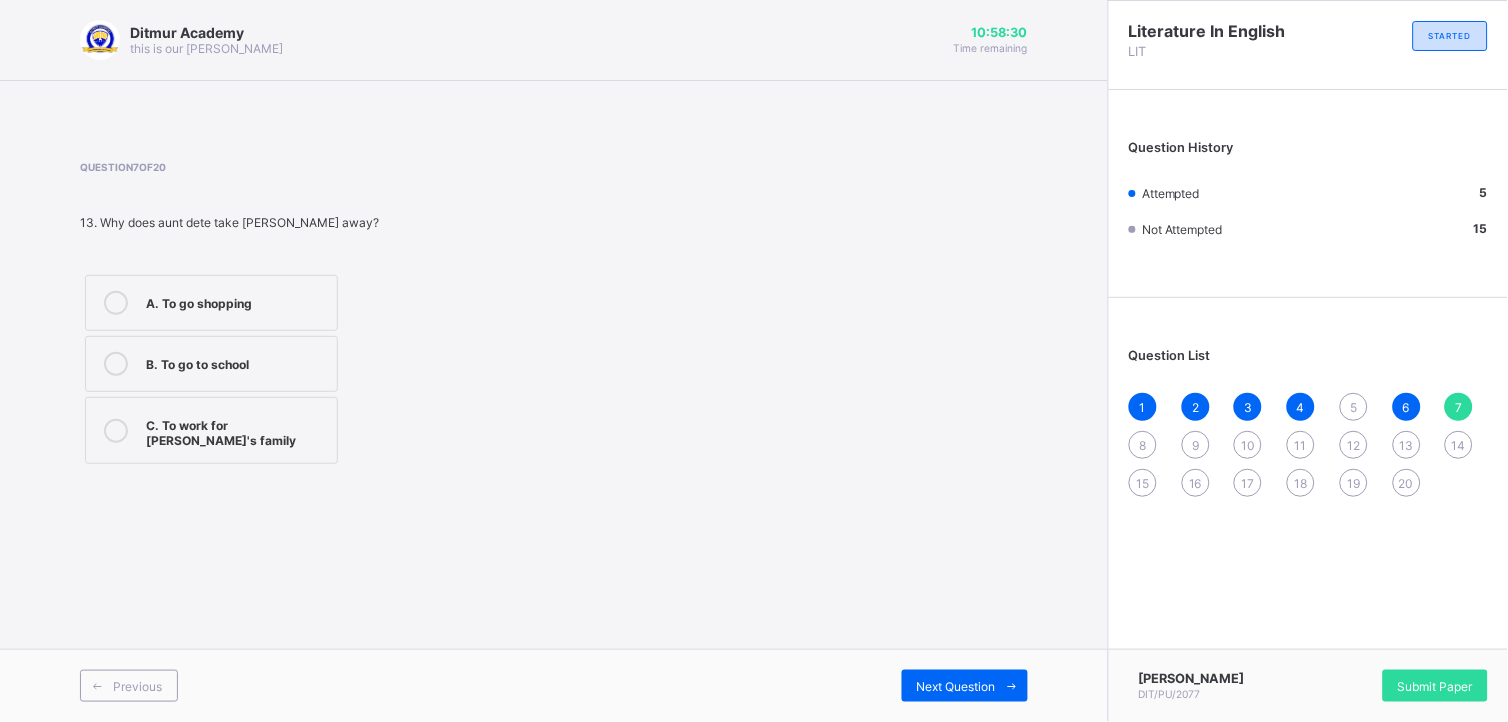 click at bounding box center [116, 364] 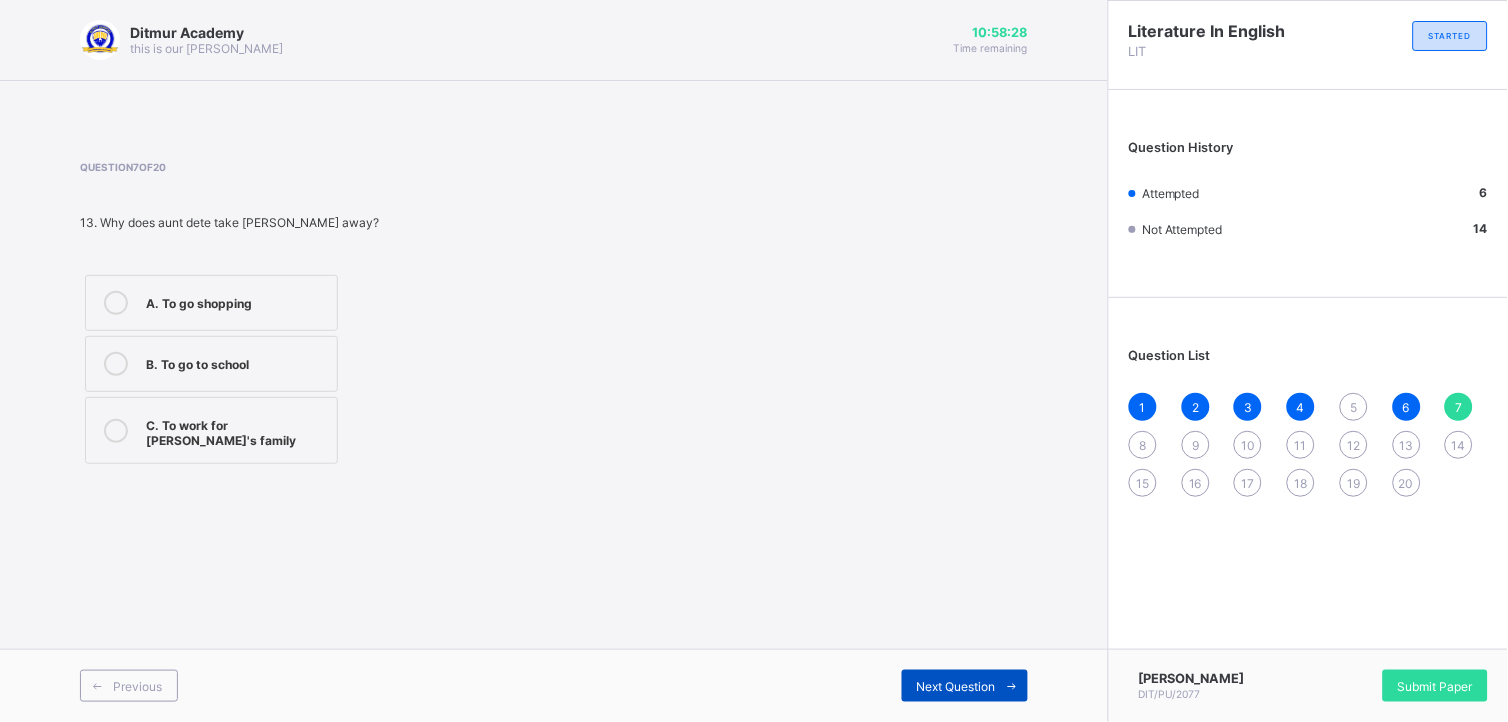 click on "Next Question" at bounding box center [956, 686] 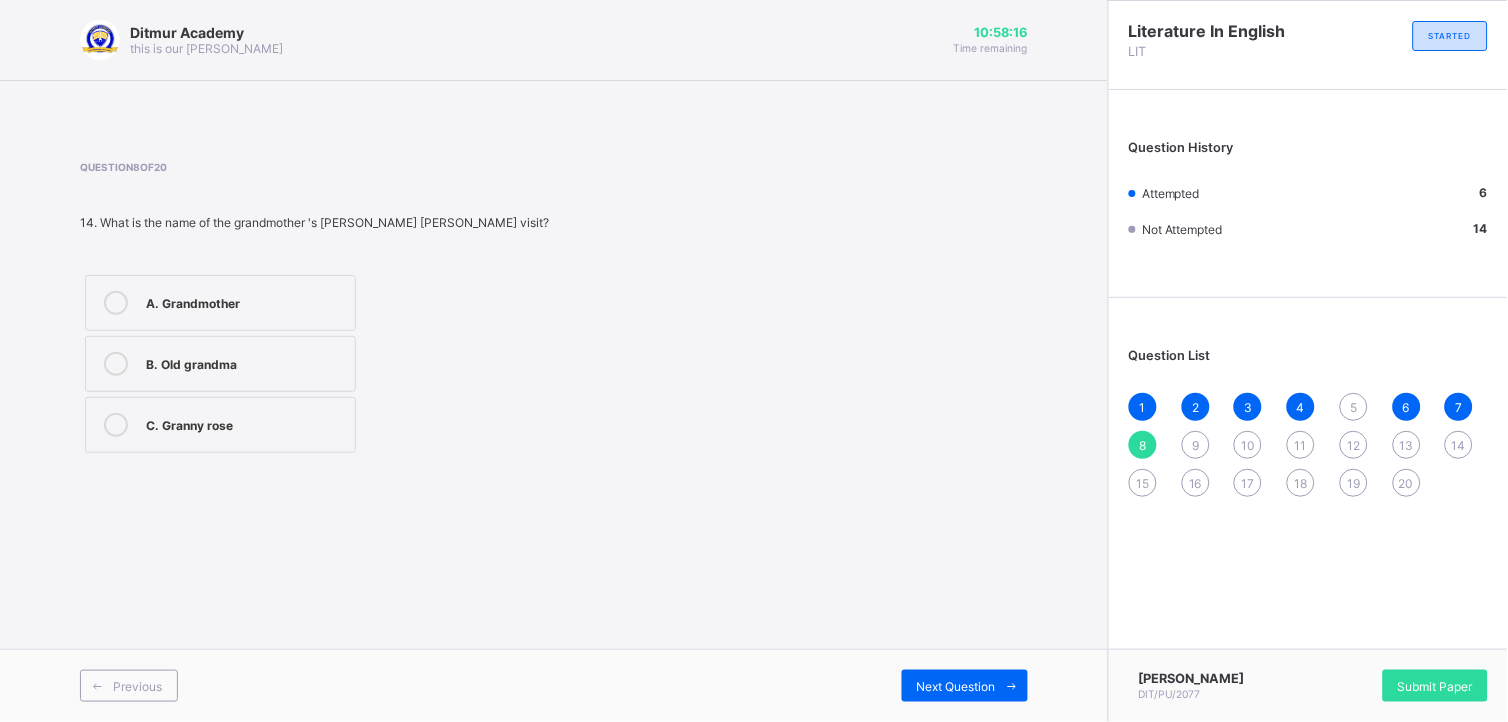 click at bounding box center (116, 364) 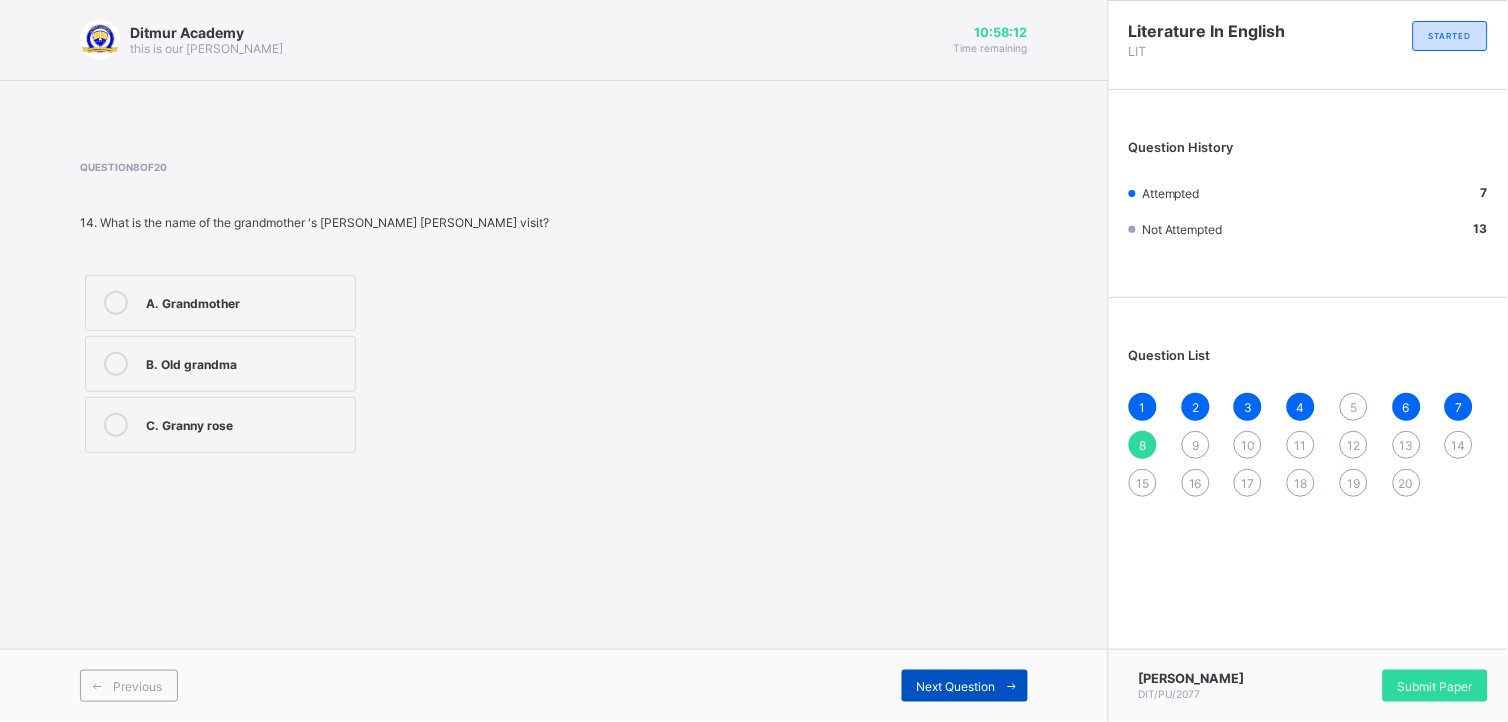 click on "Next Question" at bounding box center (956, 686) 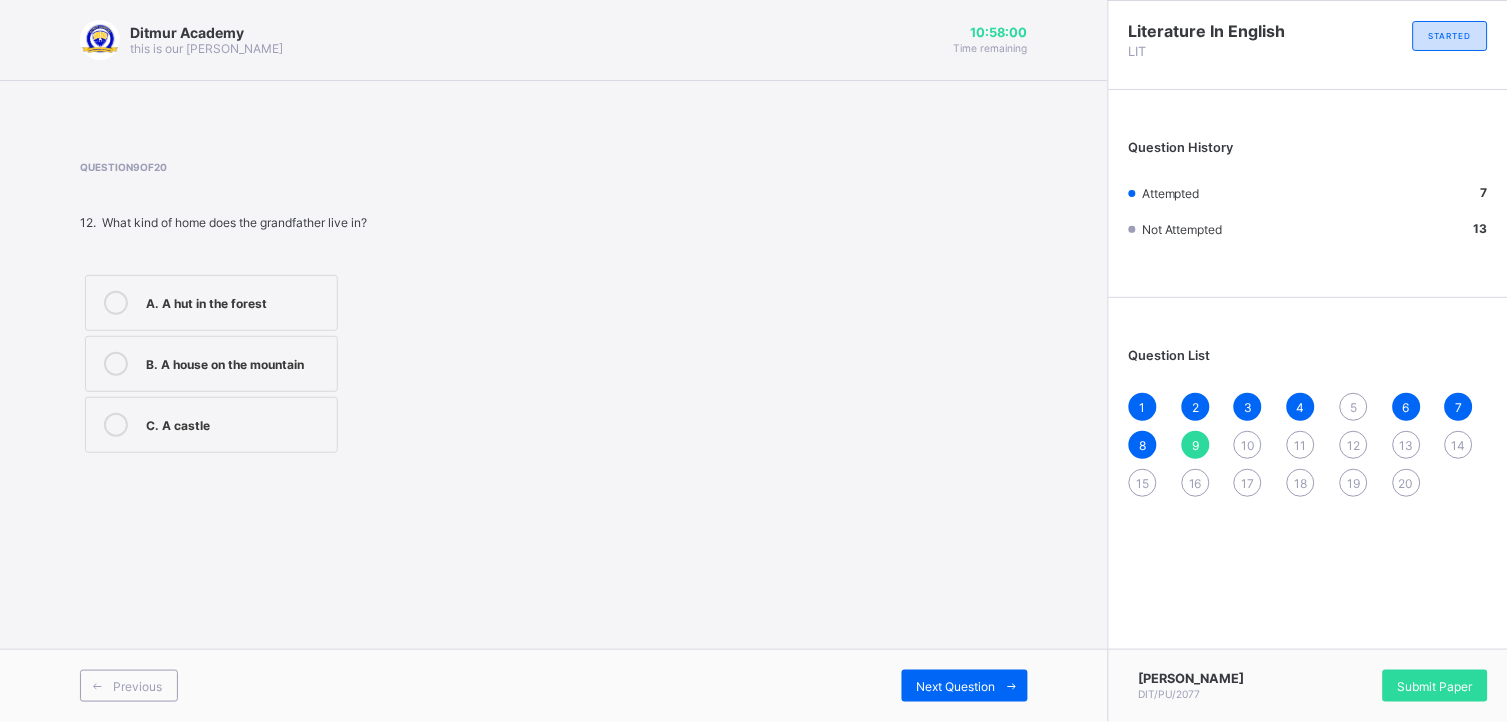 click at bounding box center [116, 364] 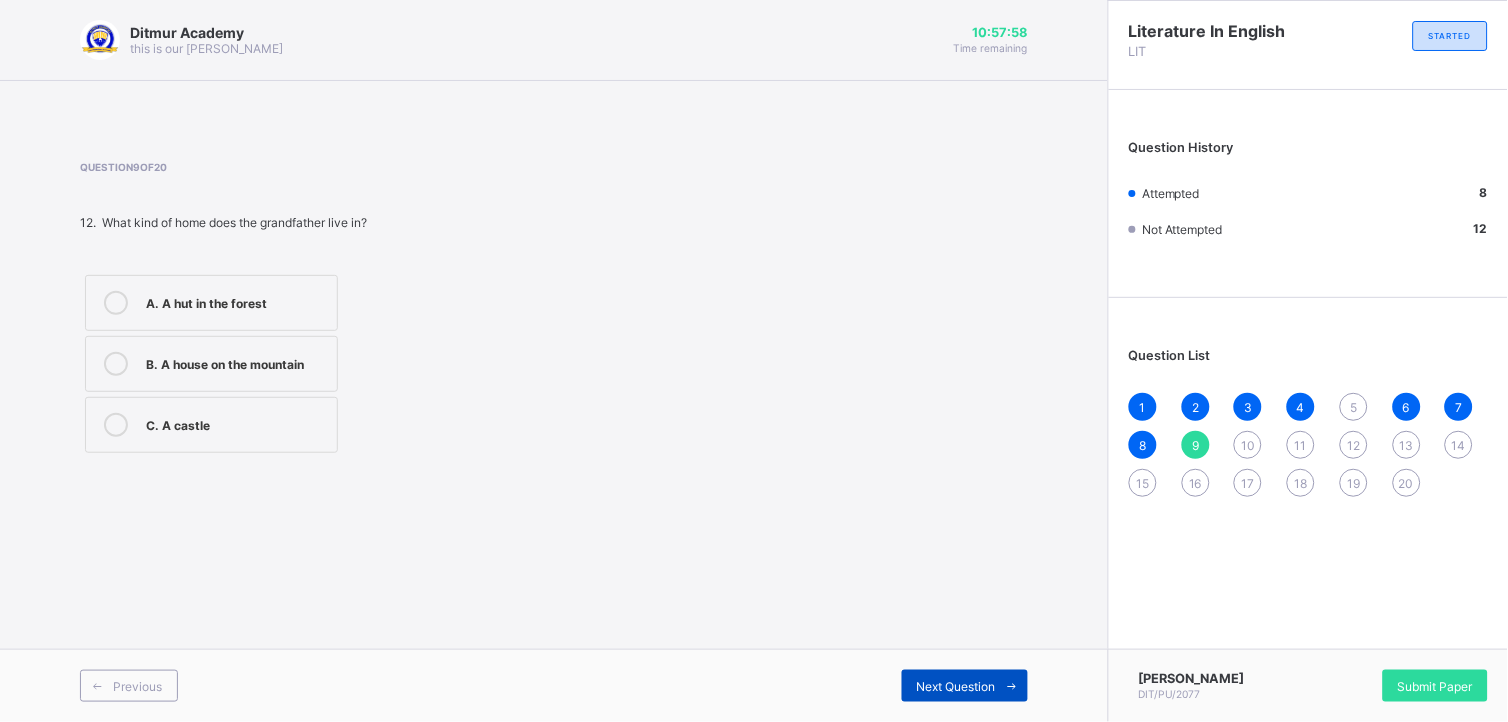 click on "Next Question" at bounding box center [956, 686] 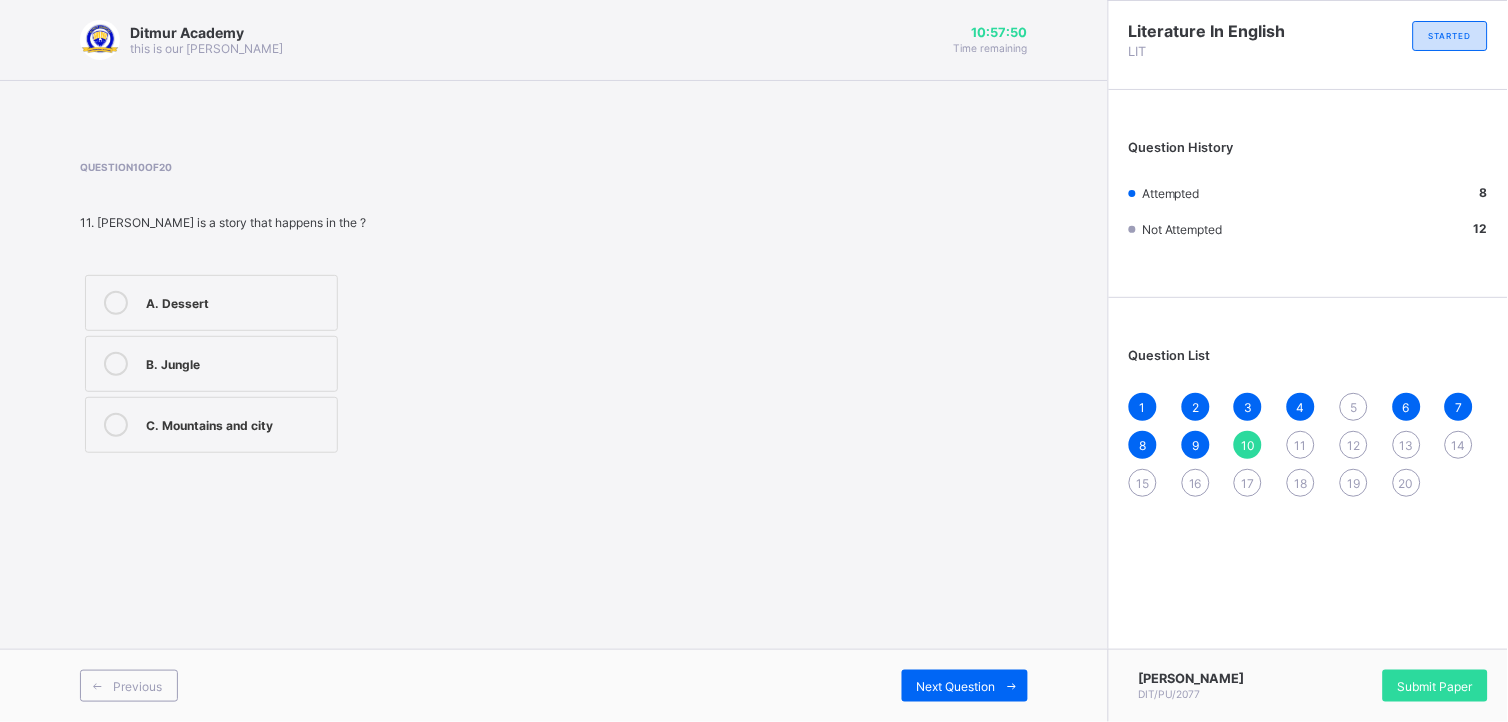 click at bounding box center (116, 425) 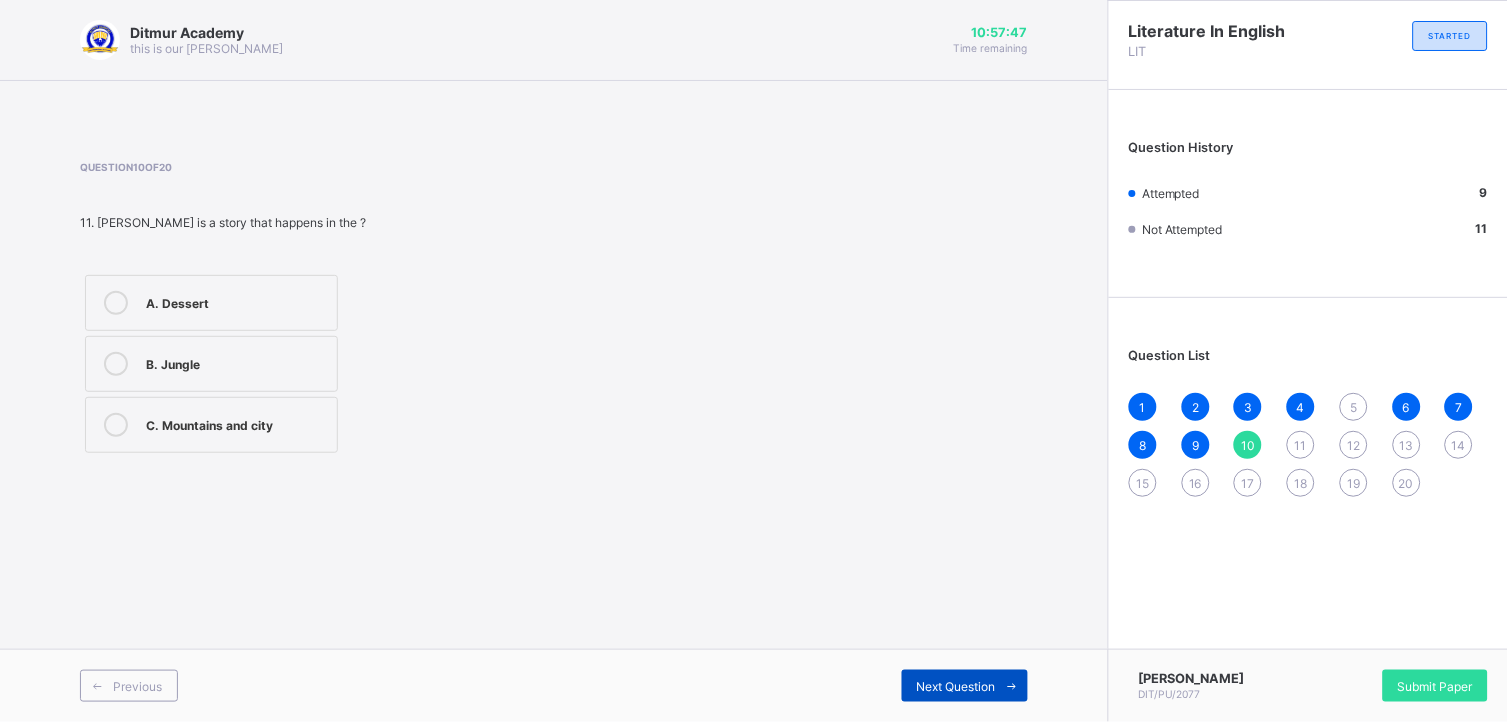 click on "Next Question" at bounding box center [965, 686] 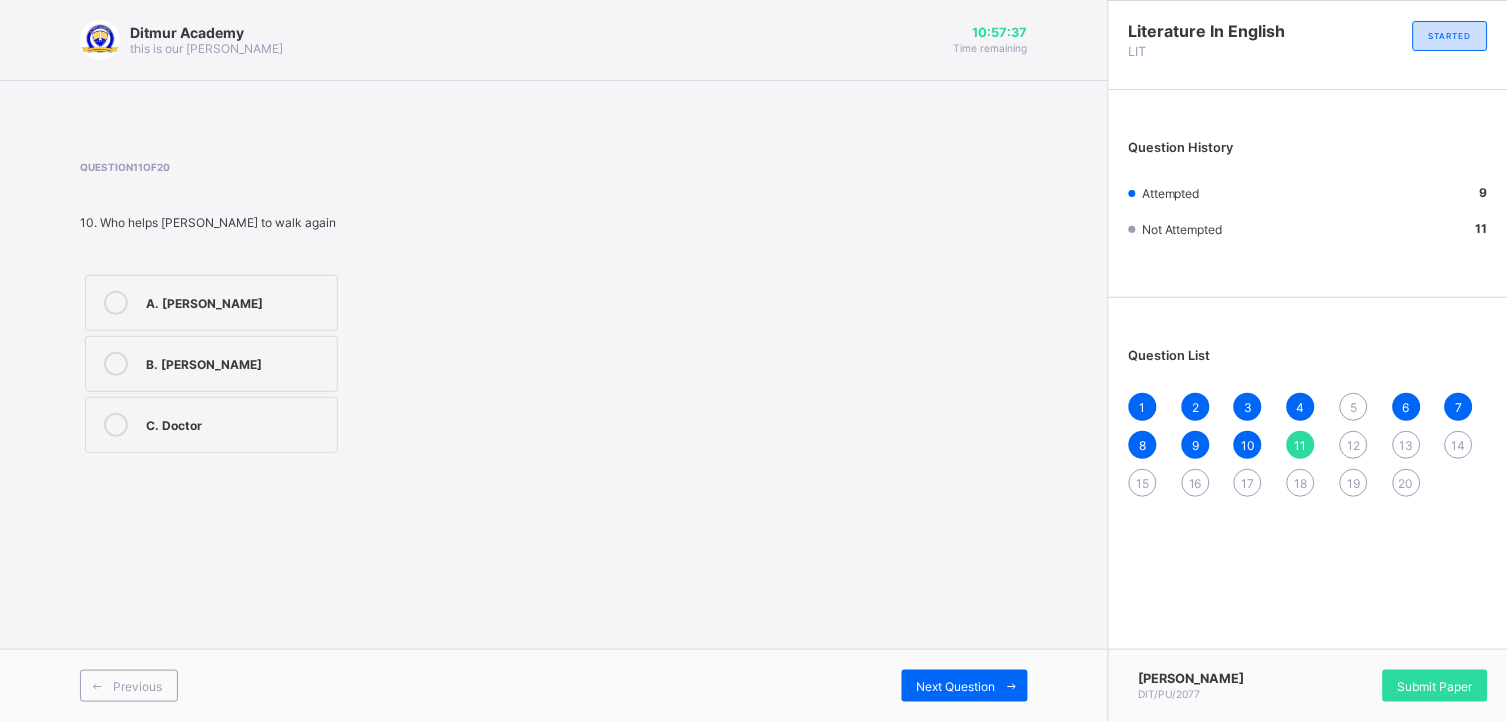 click at bounding box center (116, 303) 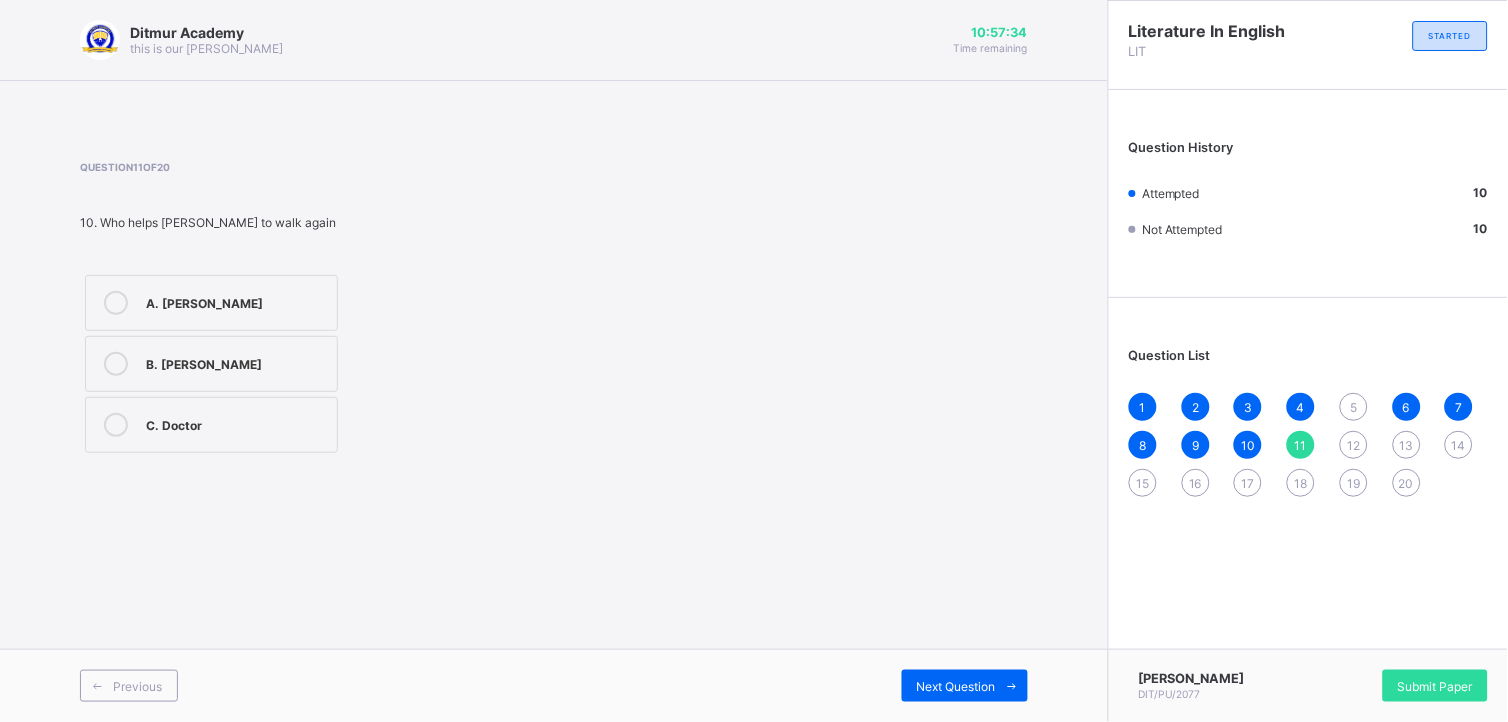 click on "5" at bounding box center [1353, 407] 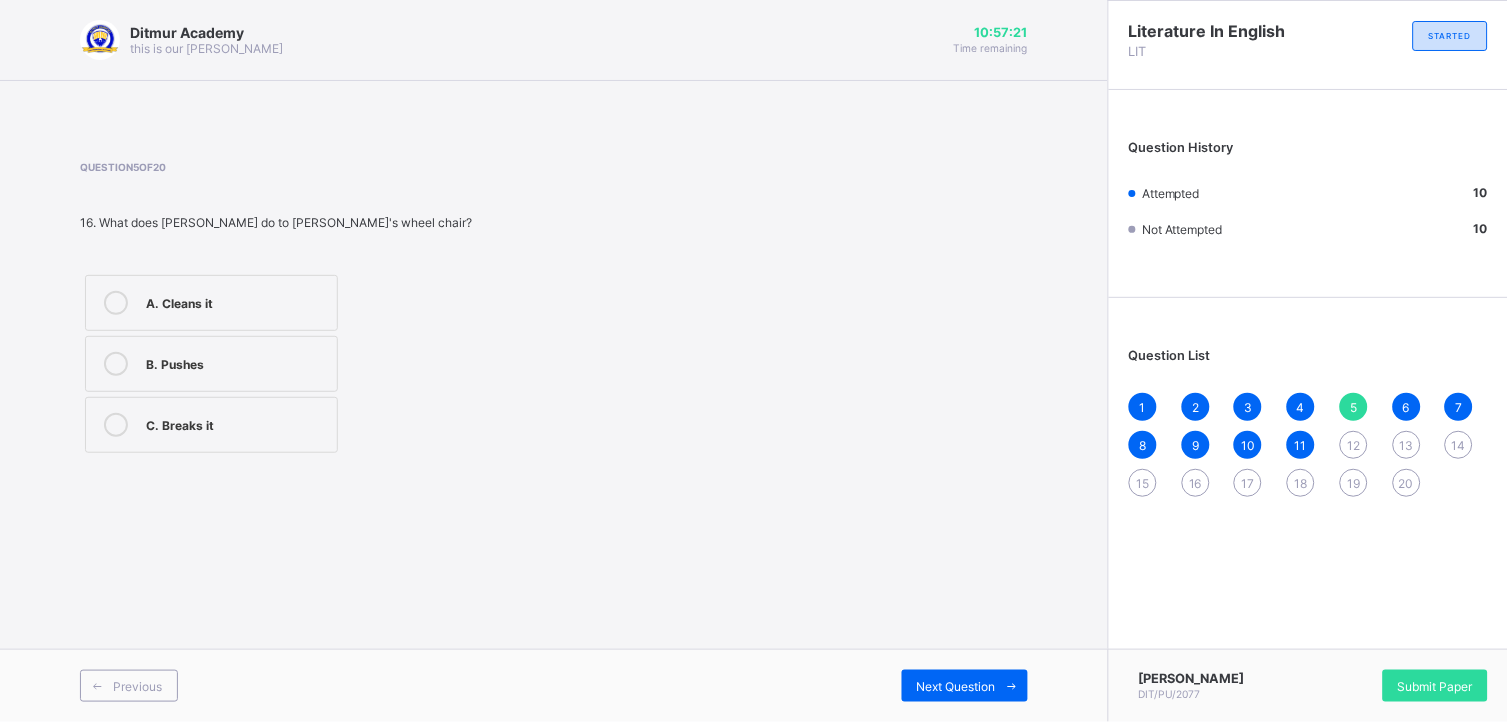 click at bounding box center [116, 425] 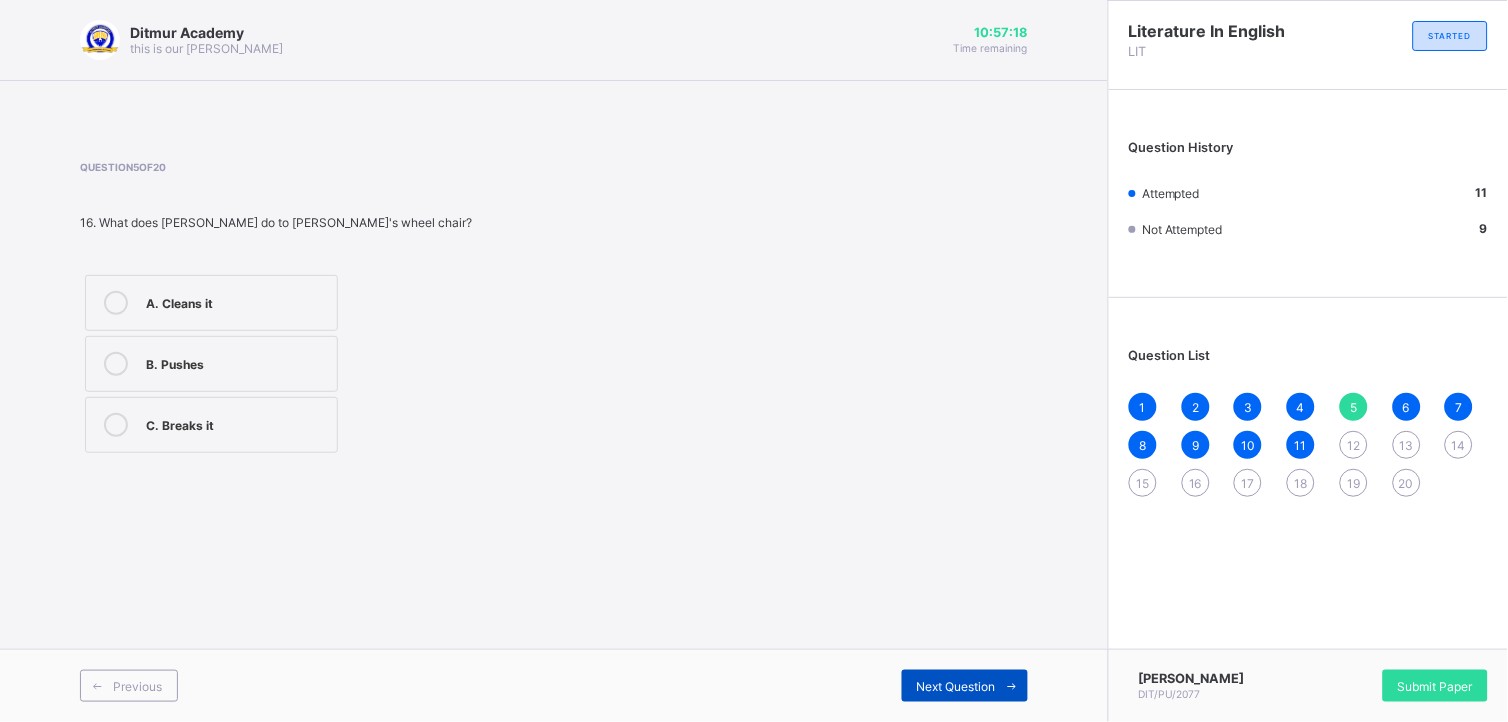 click at bounding box center (1012, 686) 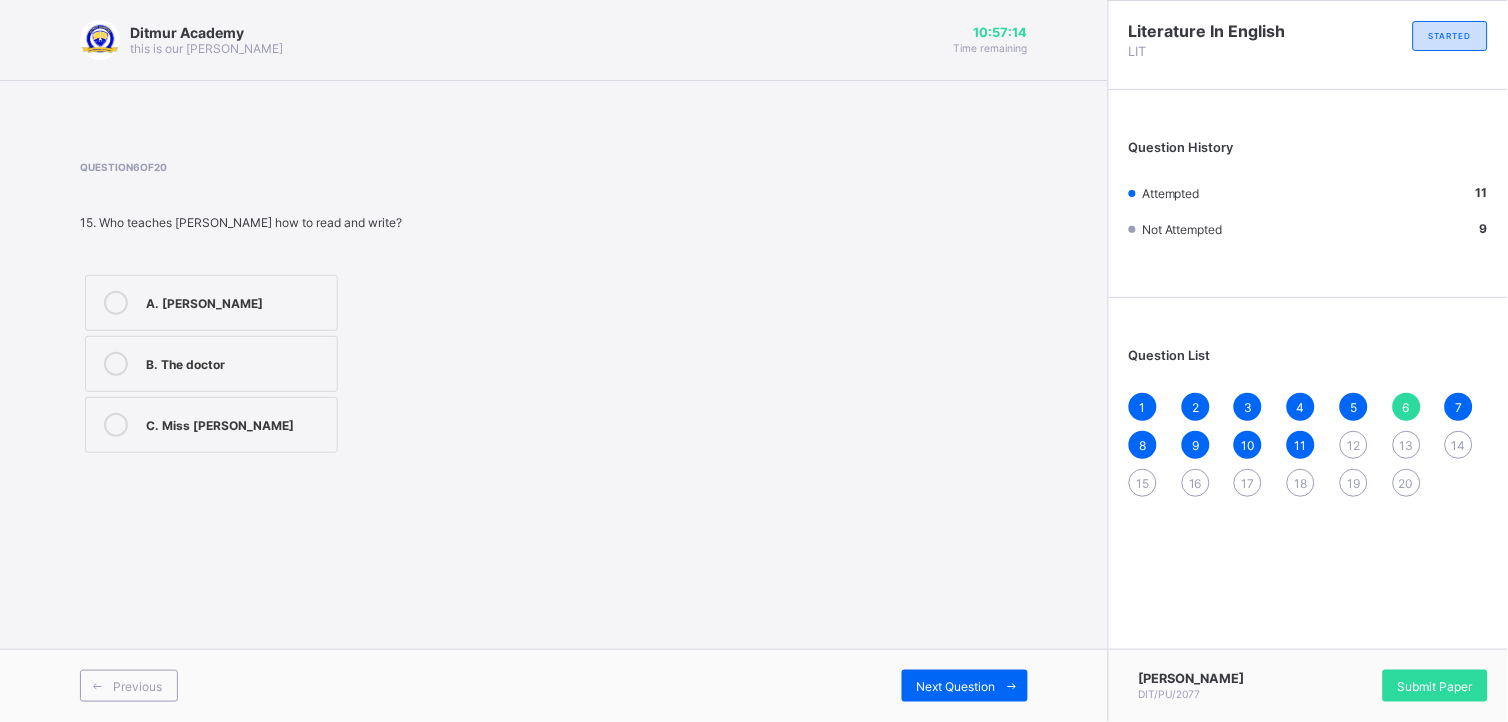 click on "12" at bounding box center (1353, 445) 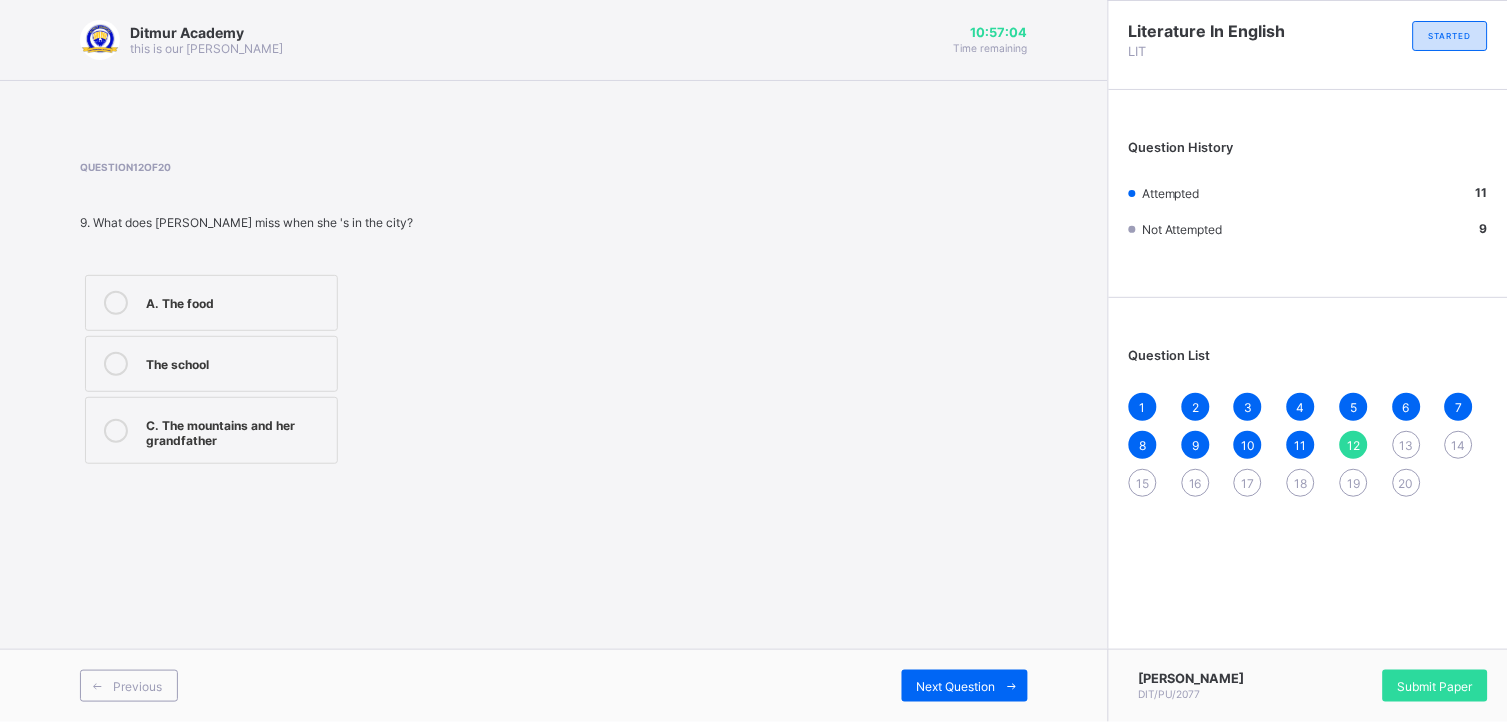 click at bounding box center [116, 431] 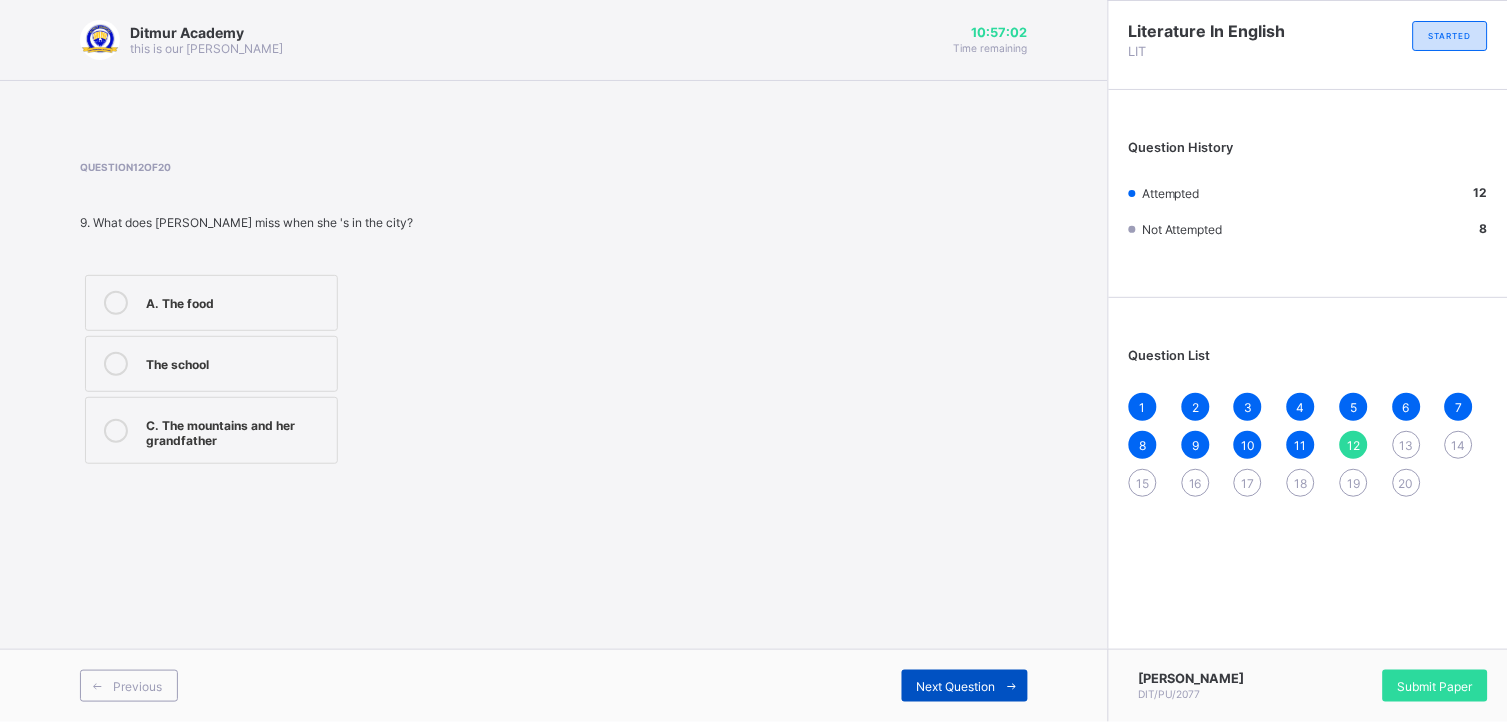 click on "Next Question" at bounding box center (956, 686) 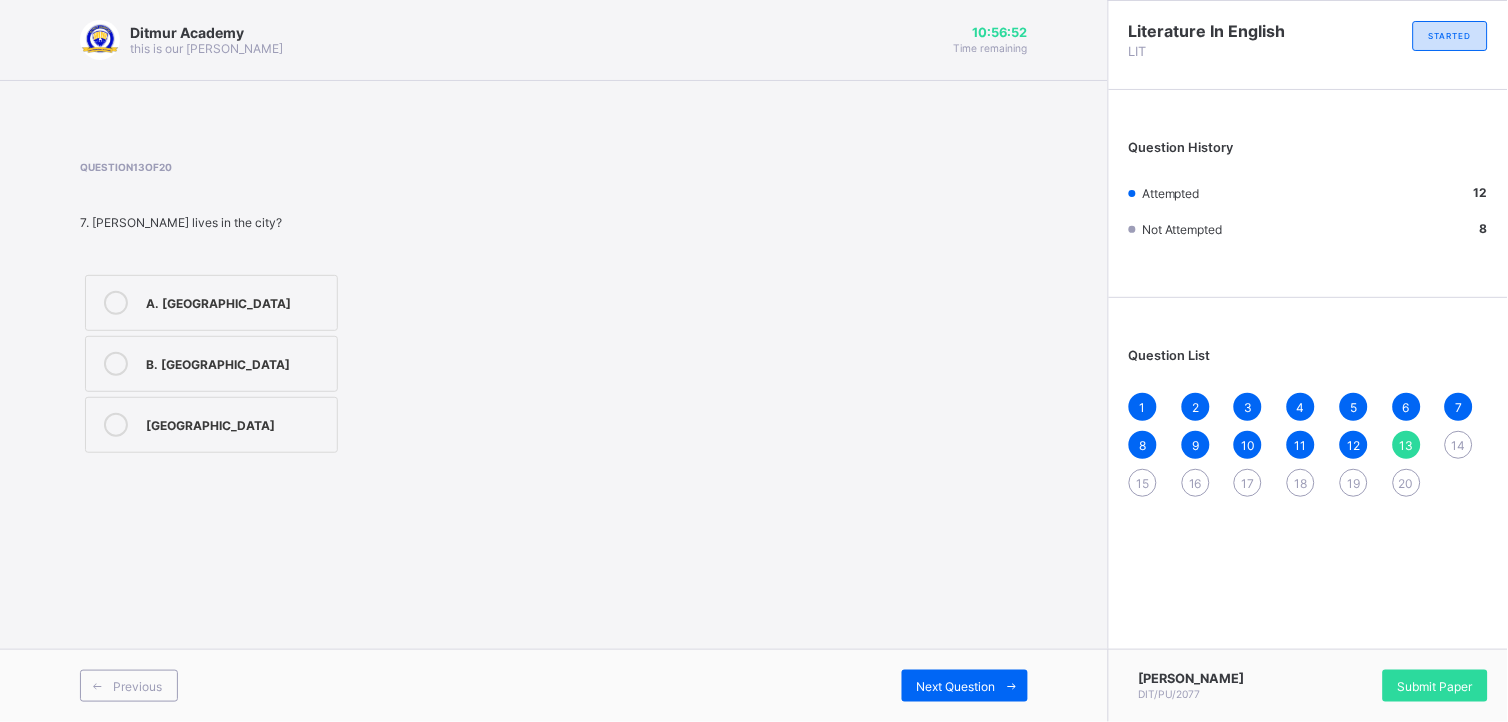 click at bounding box center [116, 425] 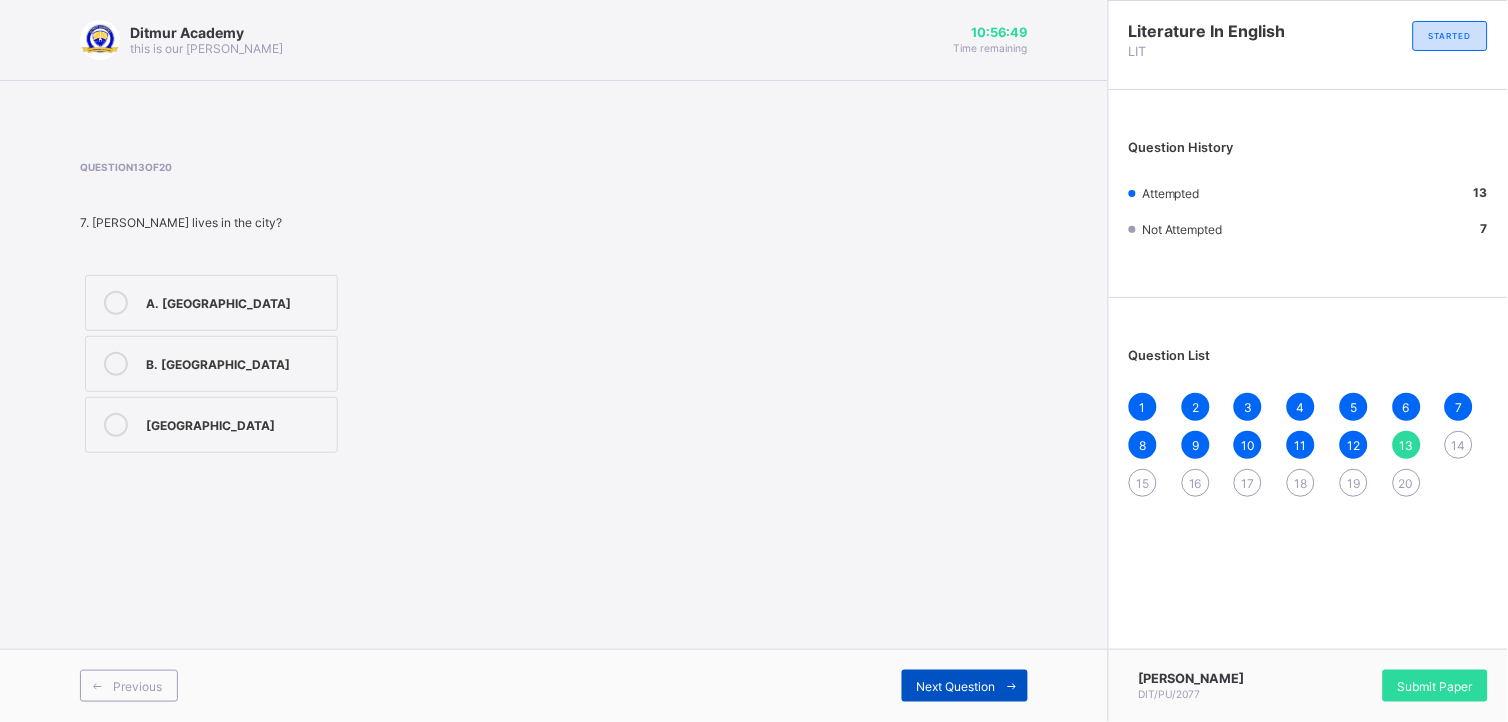 click on "Next Question" at bounding box center (965, 686) 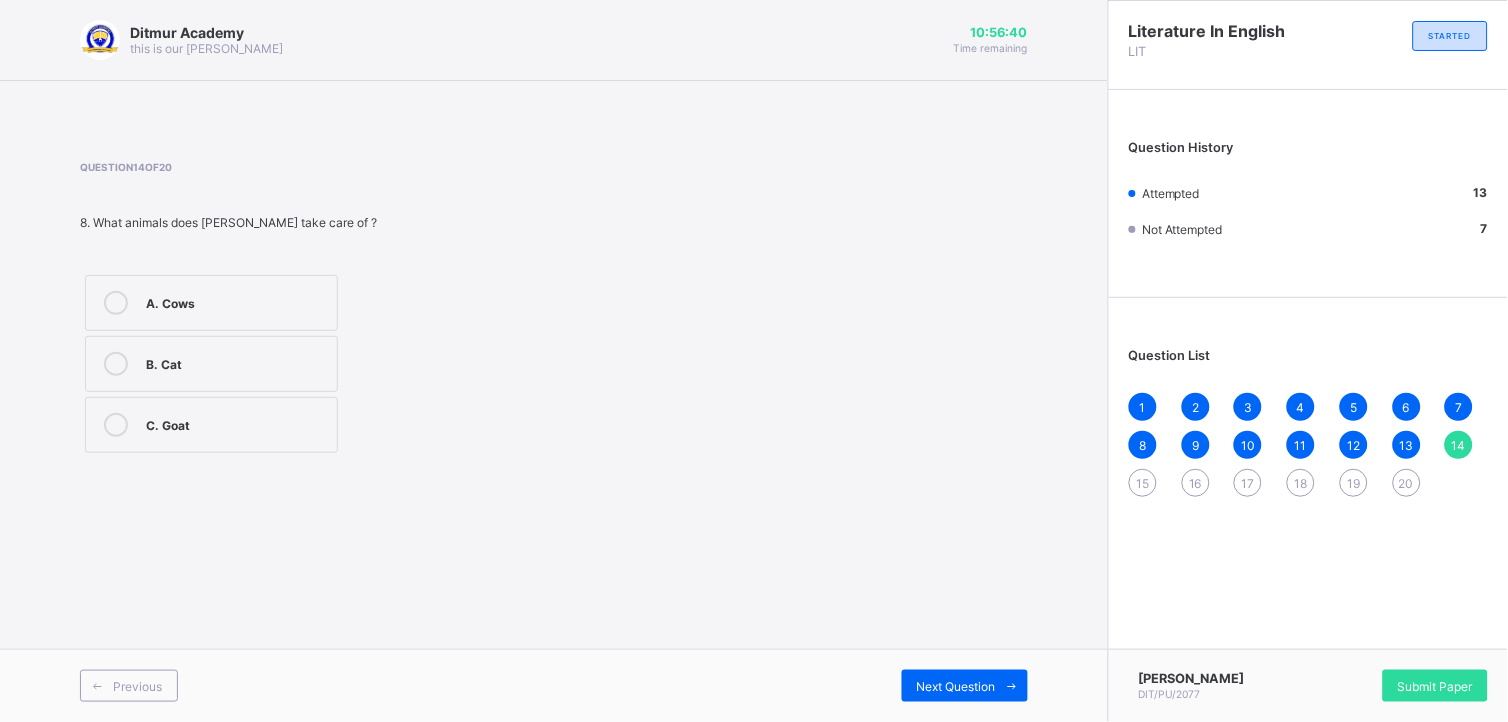 click at bounding box center (116, 425) 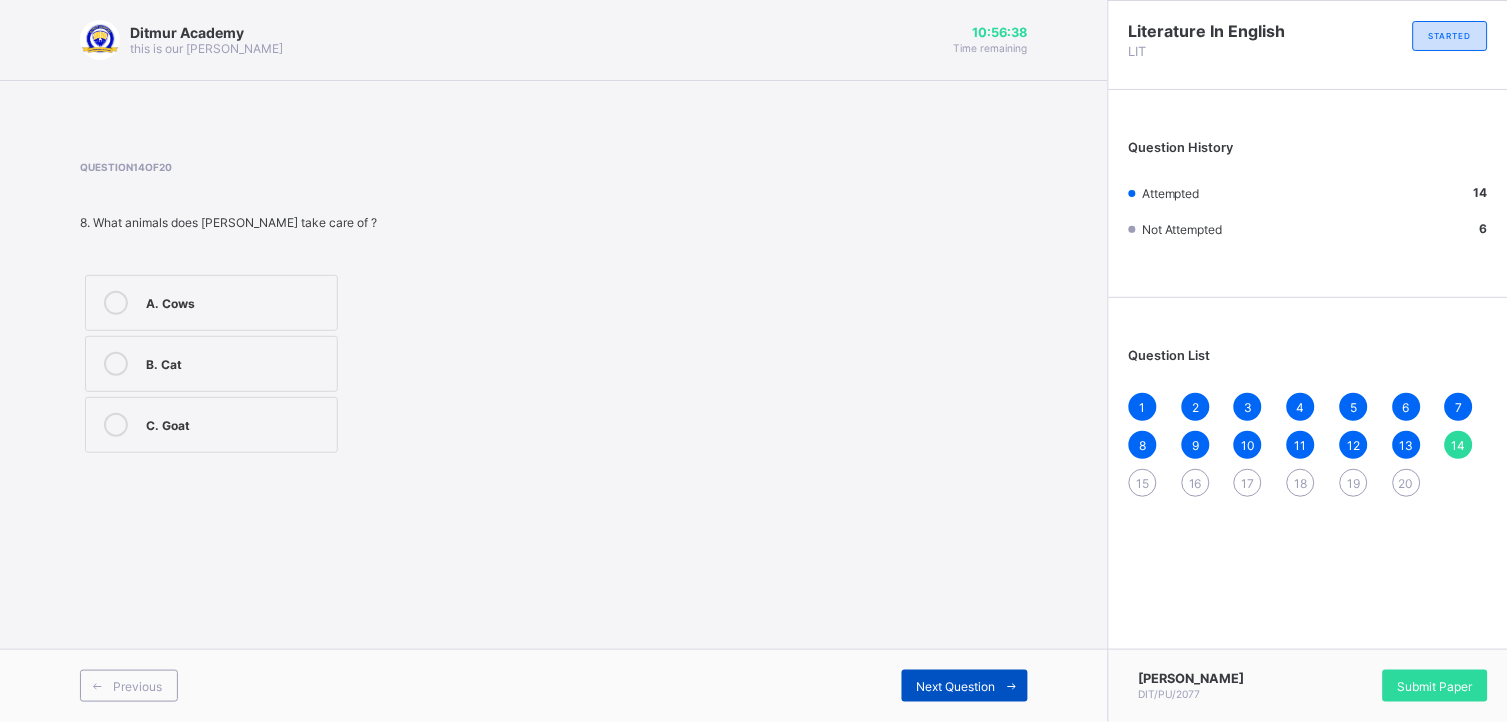 click on "Next Question" at bounding box center [956, 686] 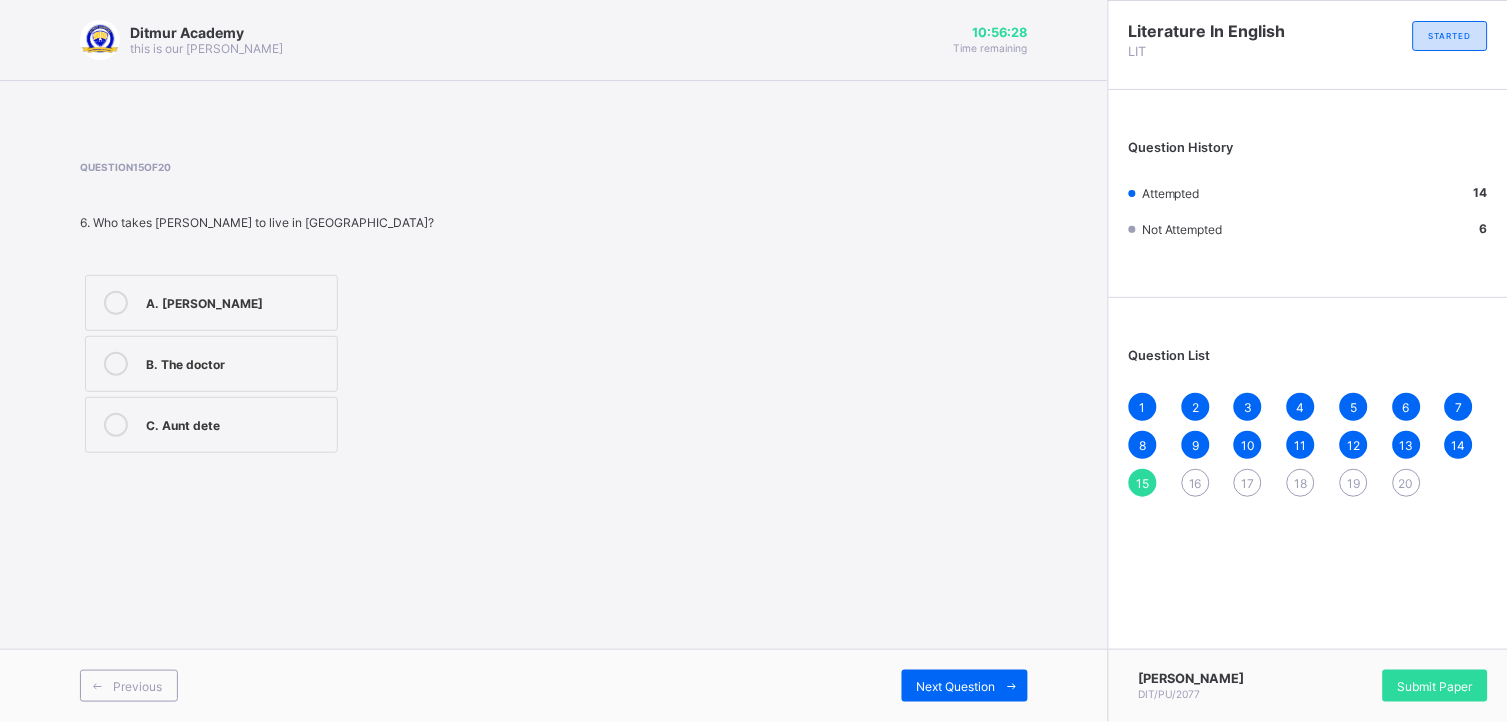 click at bounding box center [116, 303] 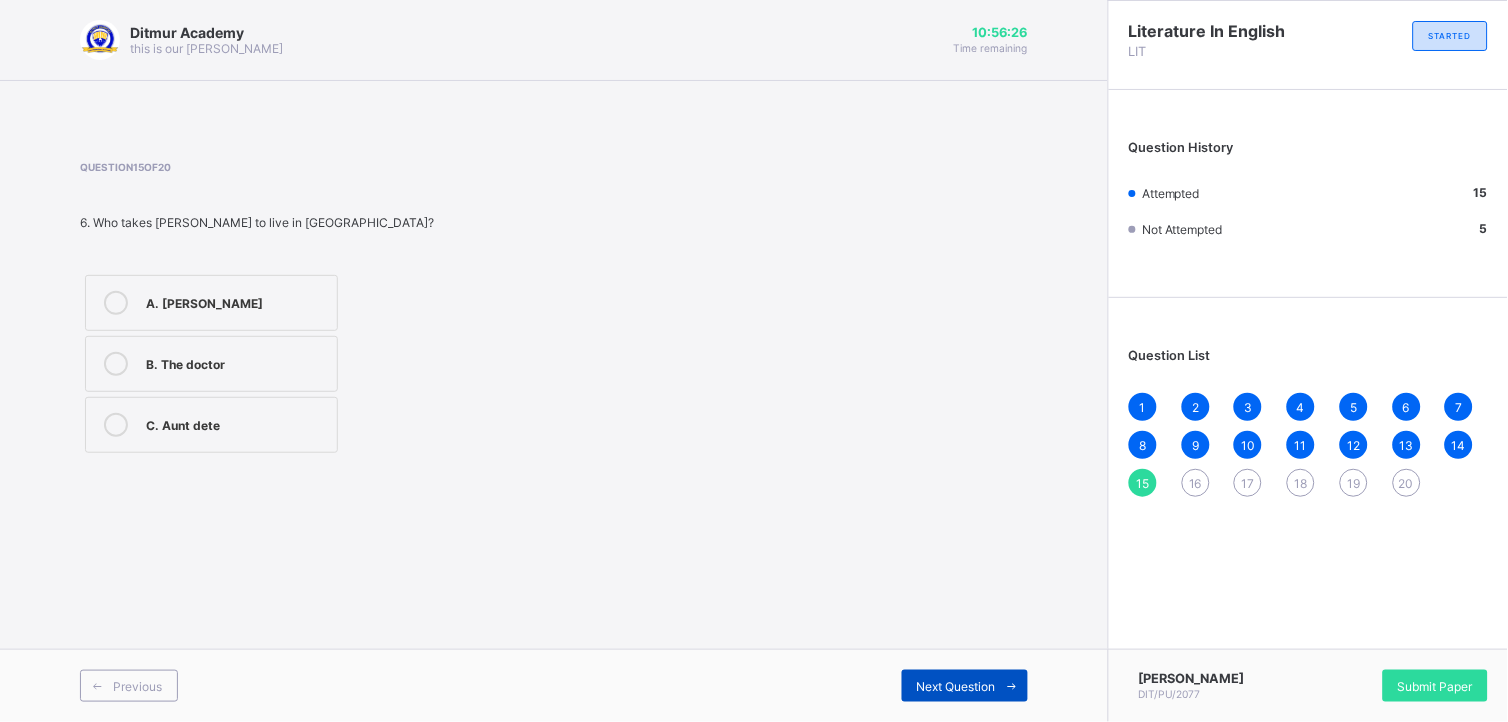 click on "Next Question" at bounding box center (956, 686) 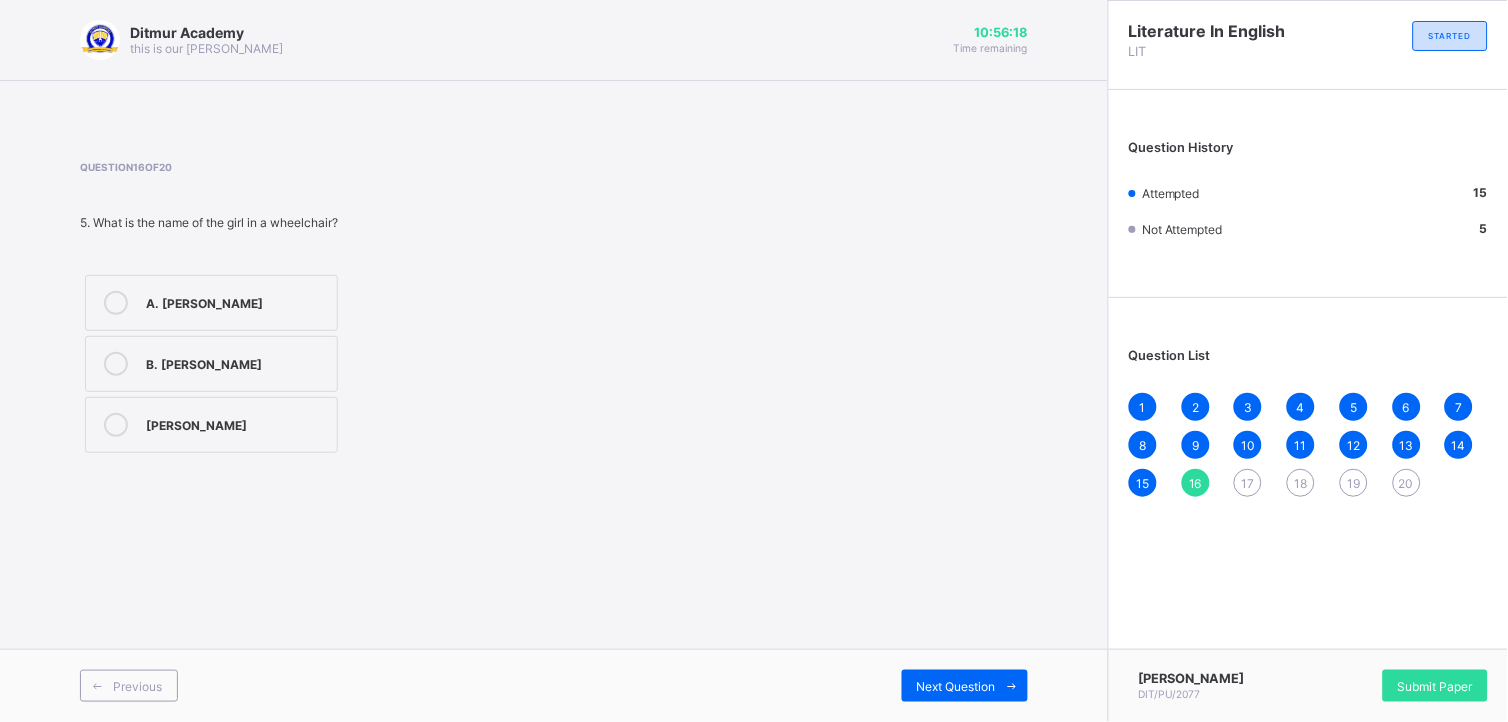 click at bounding box center (116, 303) 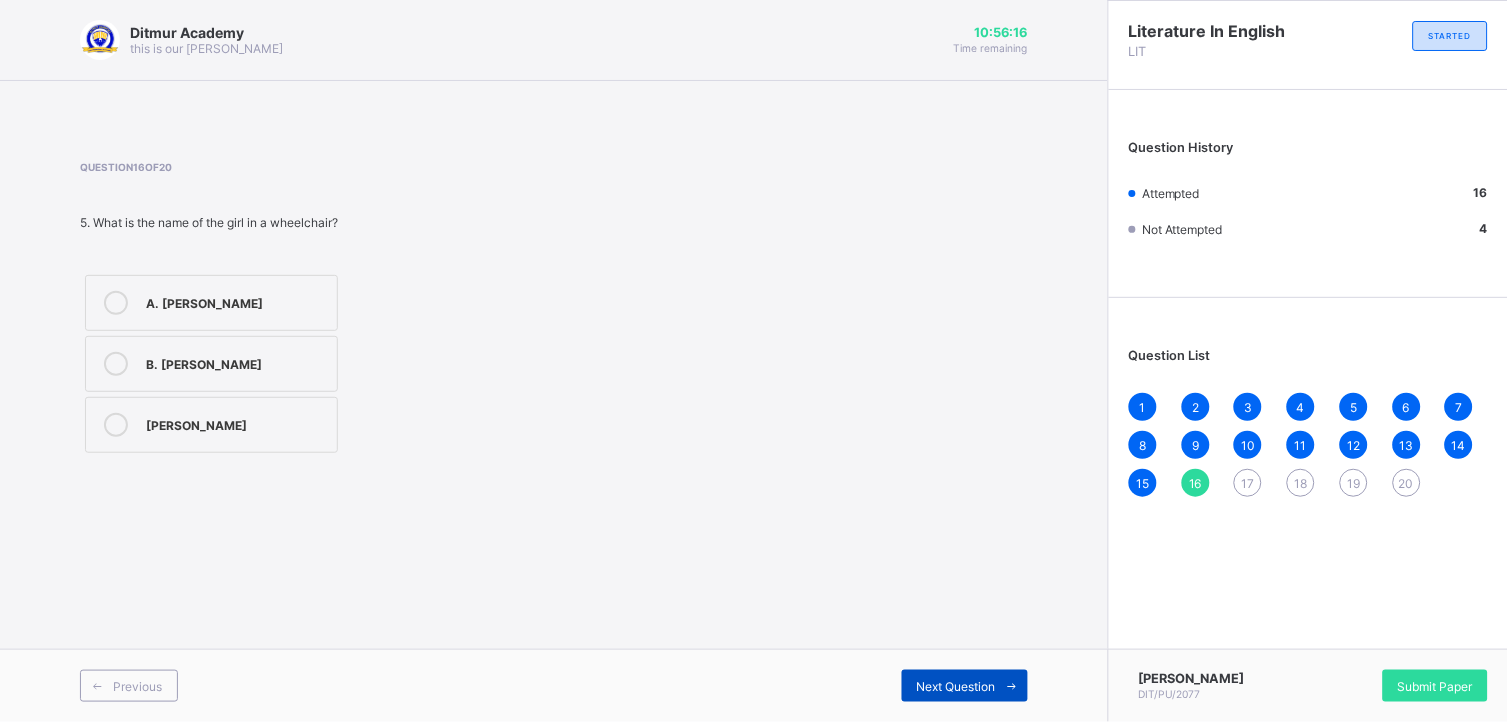 click on "Next Question" at bounding box center [956, 686] 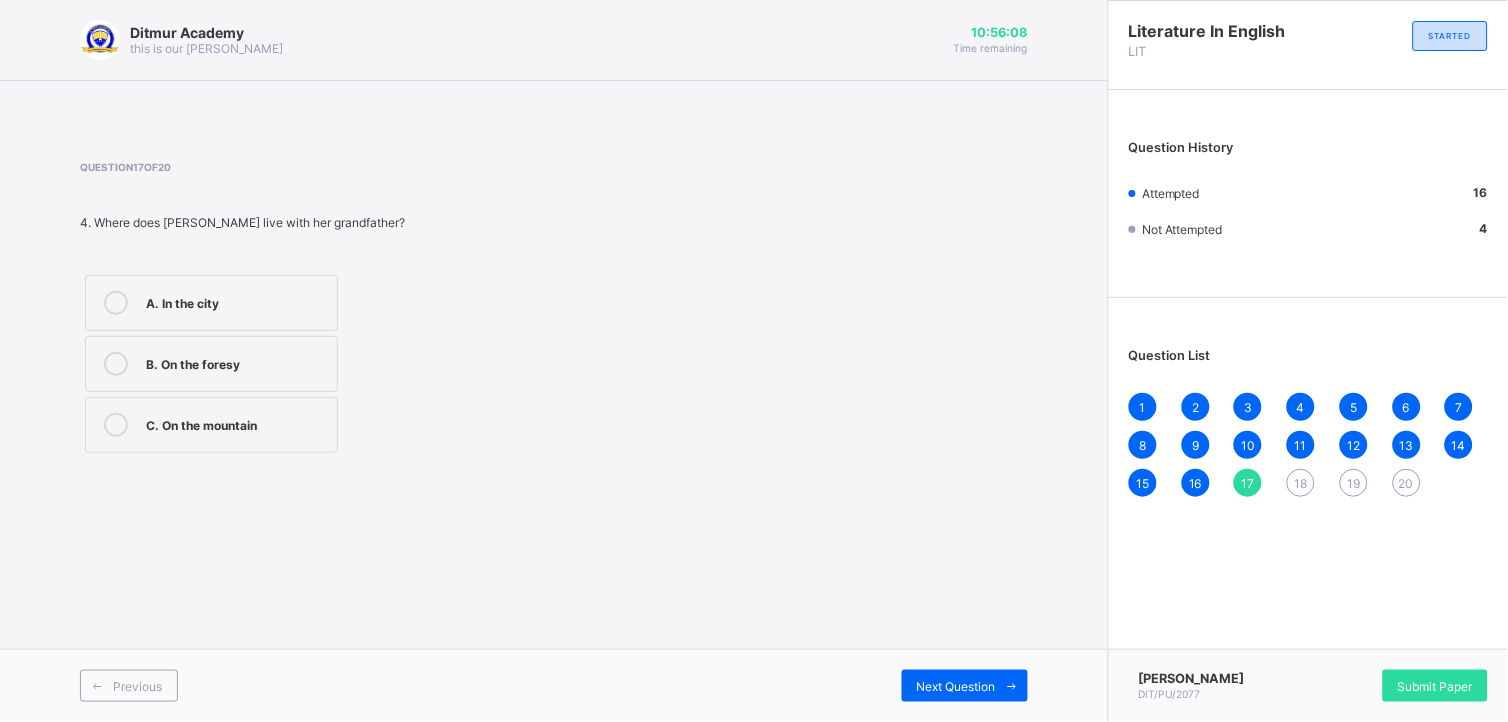 click on "C. On the mountain" at bounding box center (211, 425) 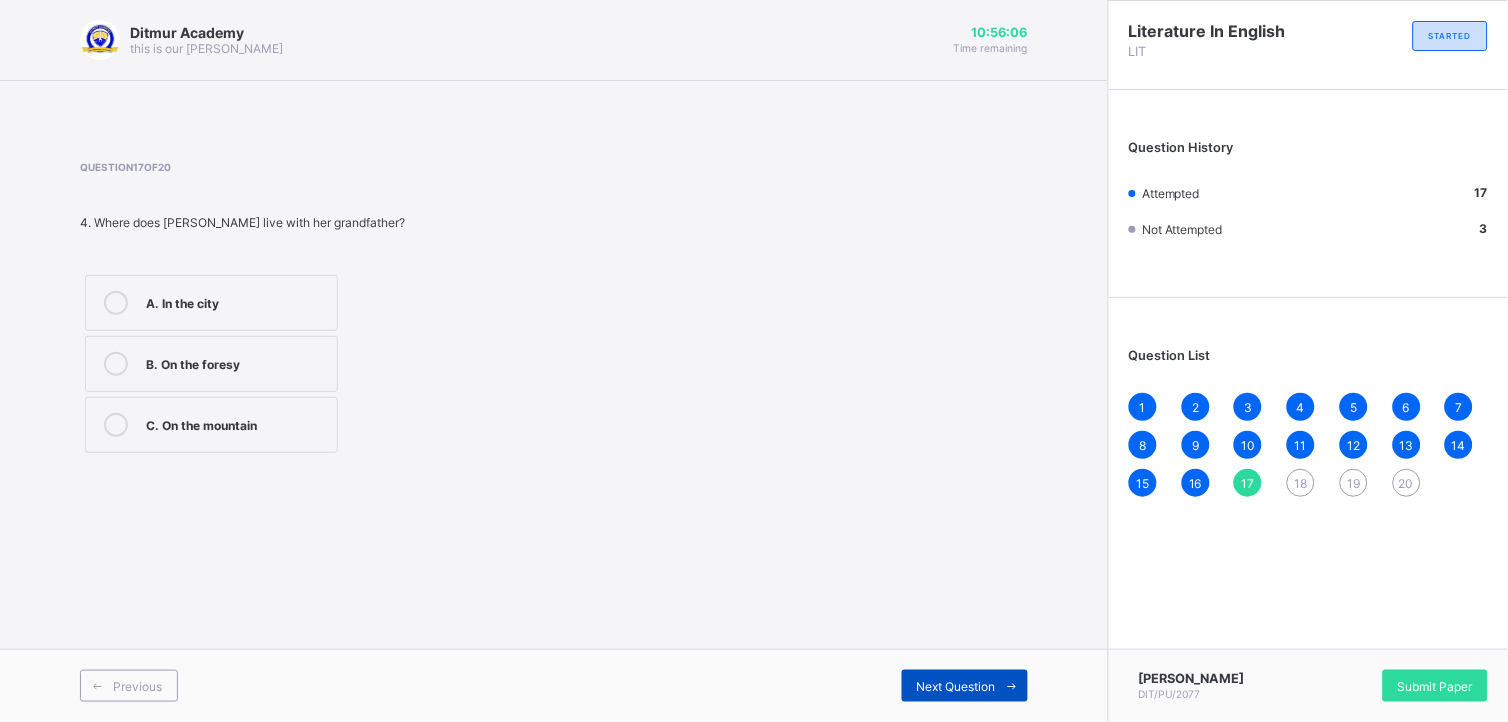 click on "Next Question" at bounding box center [965, 686] 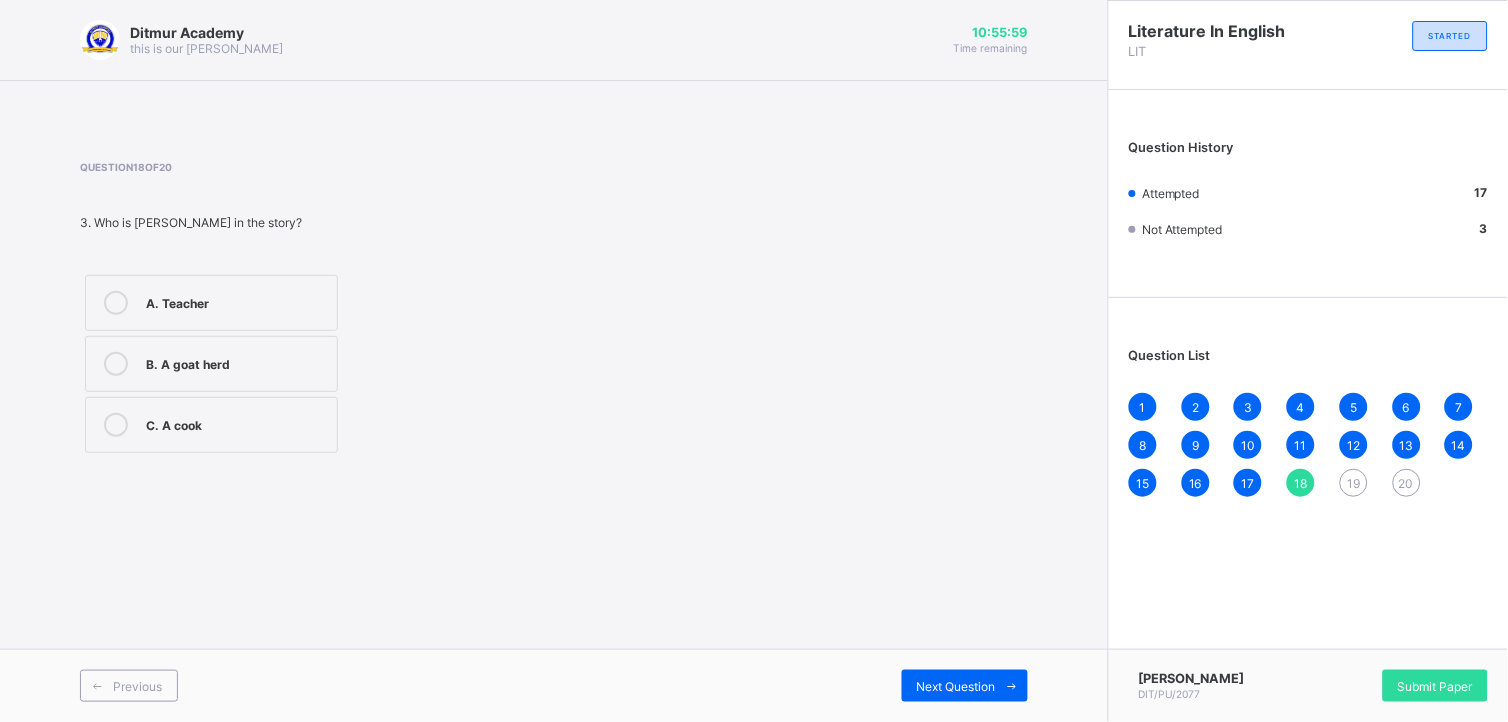 click at bounding box center [116, 364] 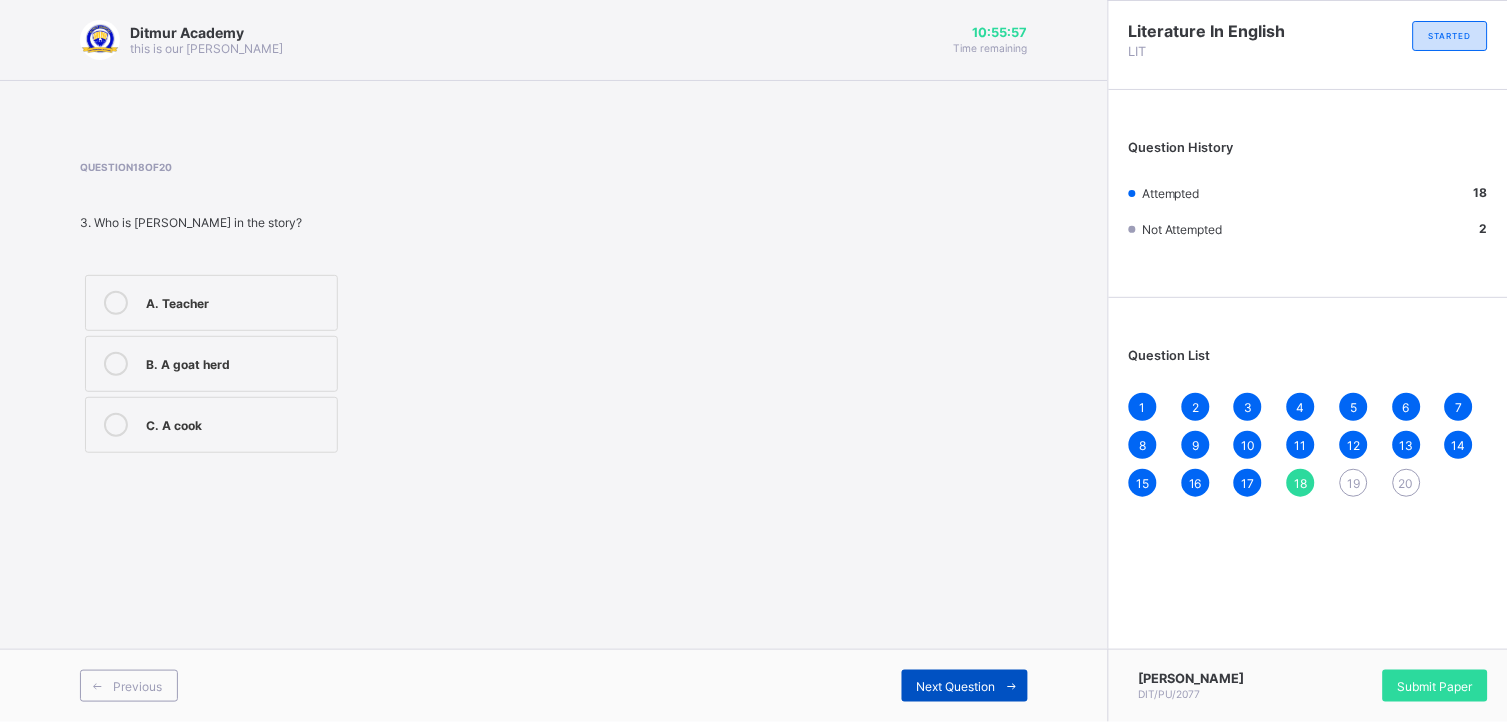 click on "Next Question" at bounding box center (956, 686) 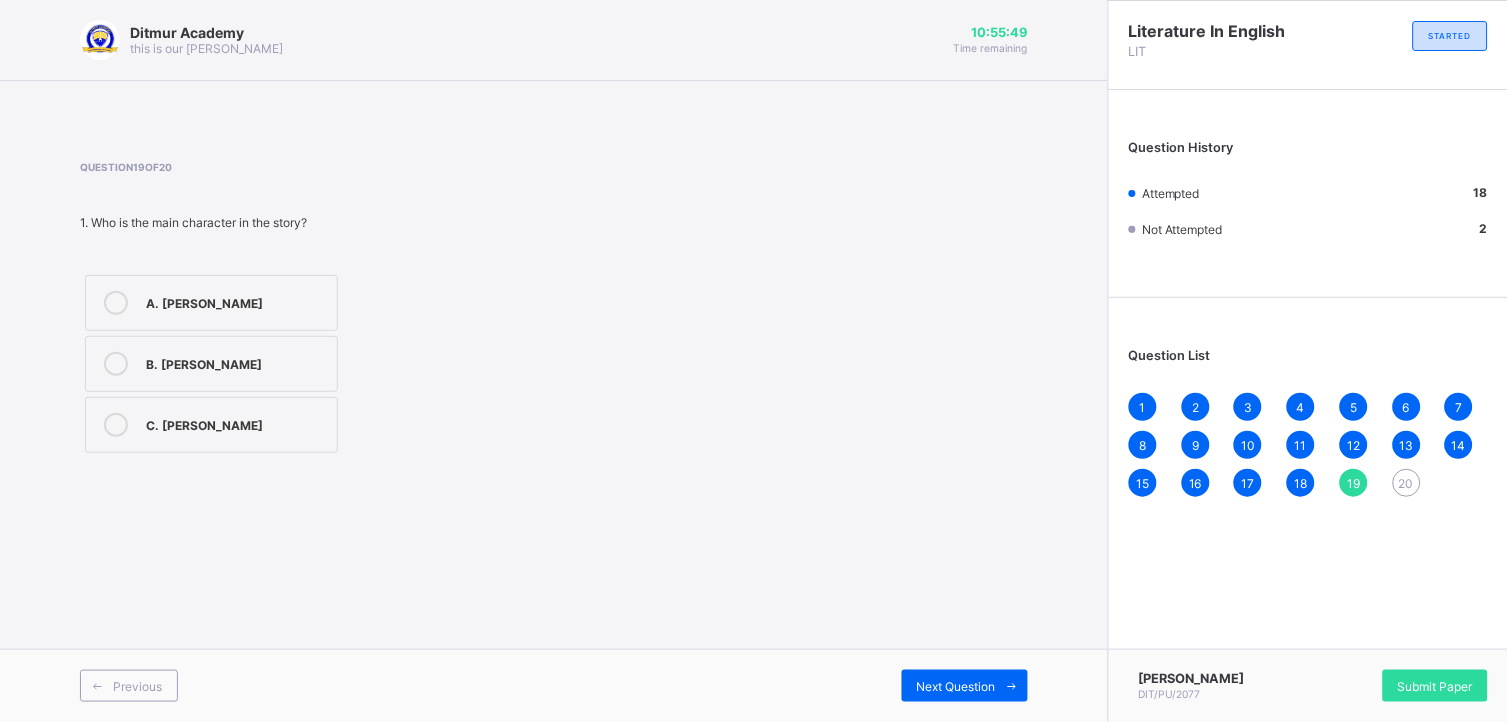 click on "A. [PERSON_NAME]" at bounding box center (211, 303) 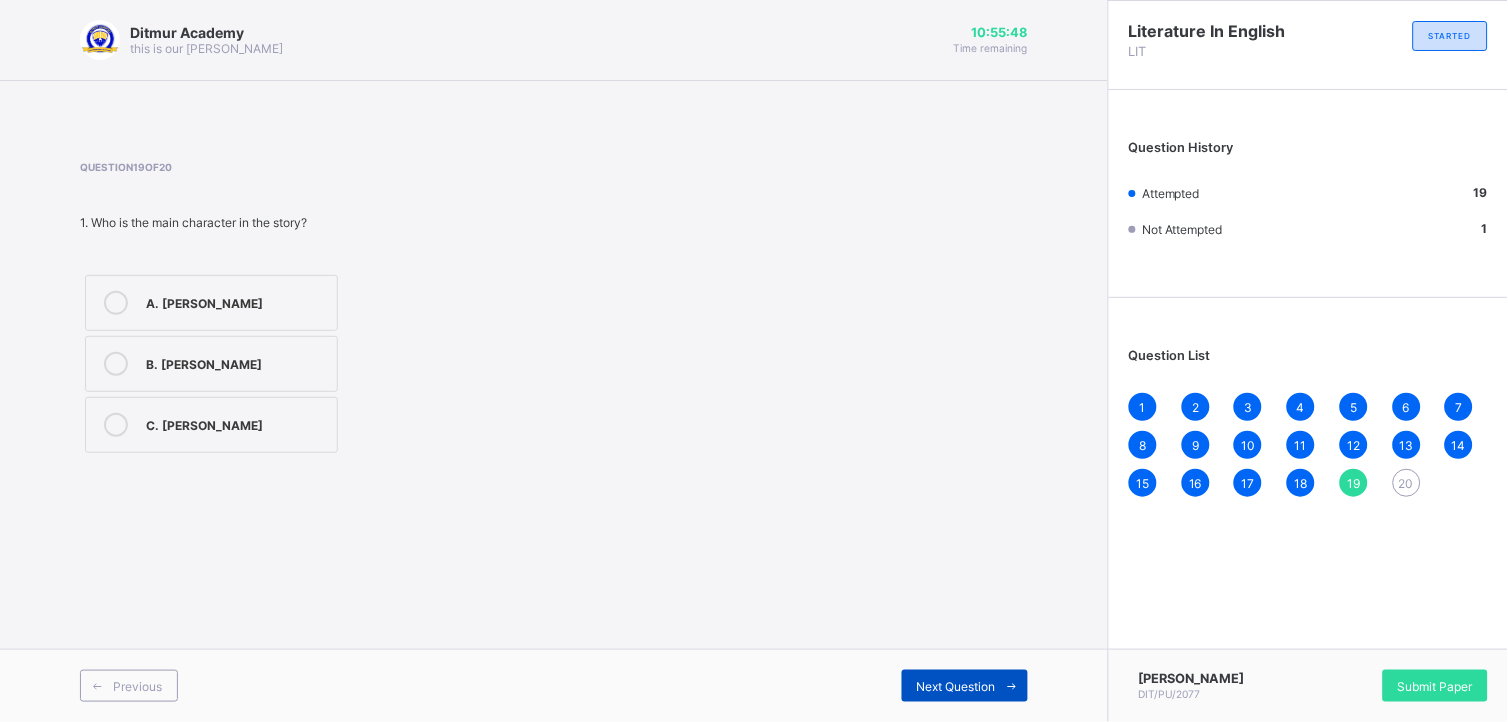 click on "Next Question" at bounding box center (956, 686) 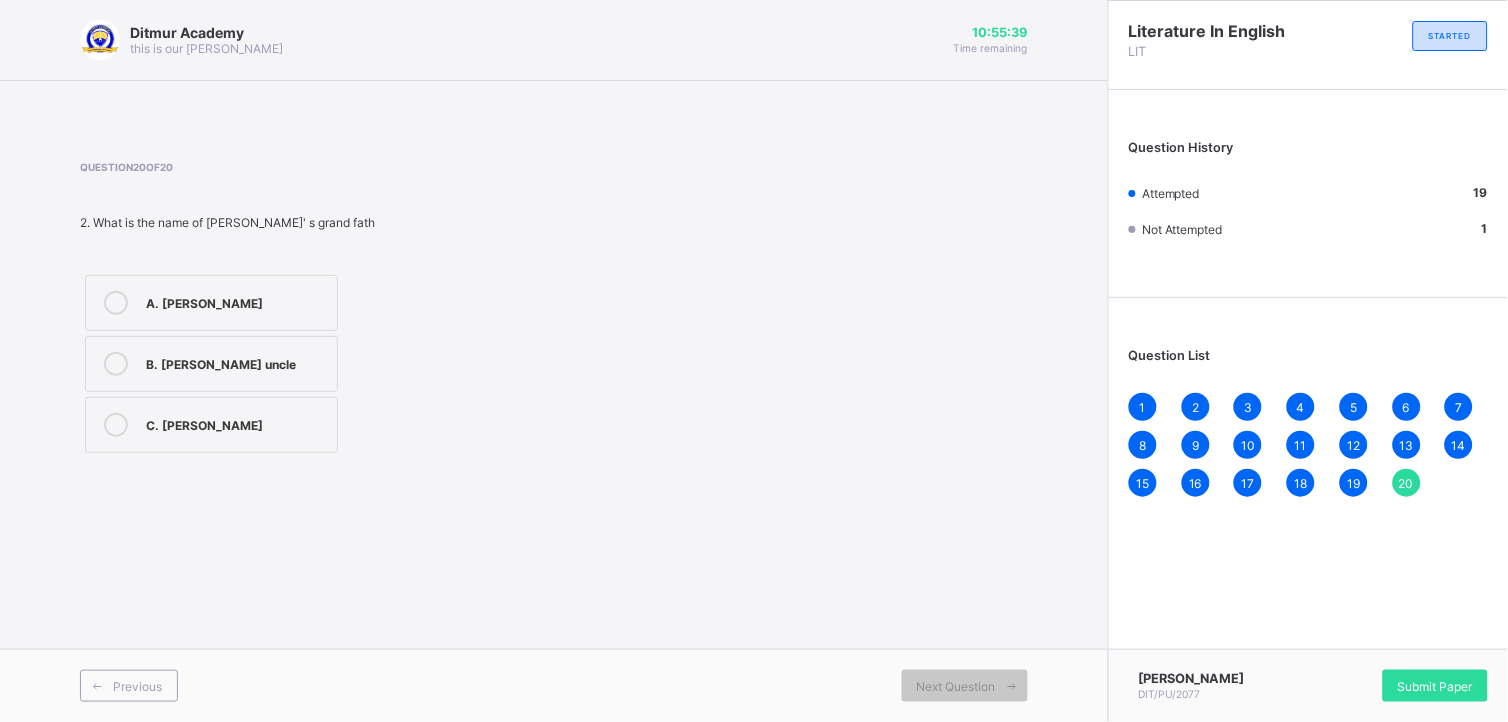 click at bounding box center (116, 364) 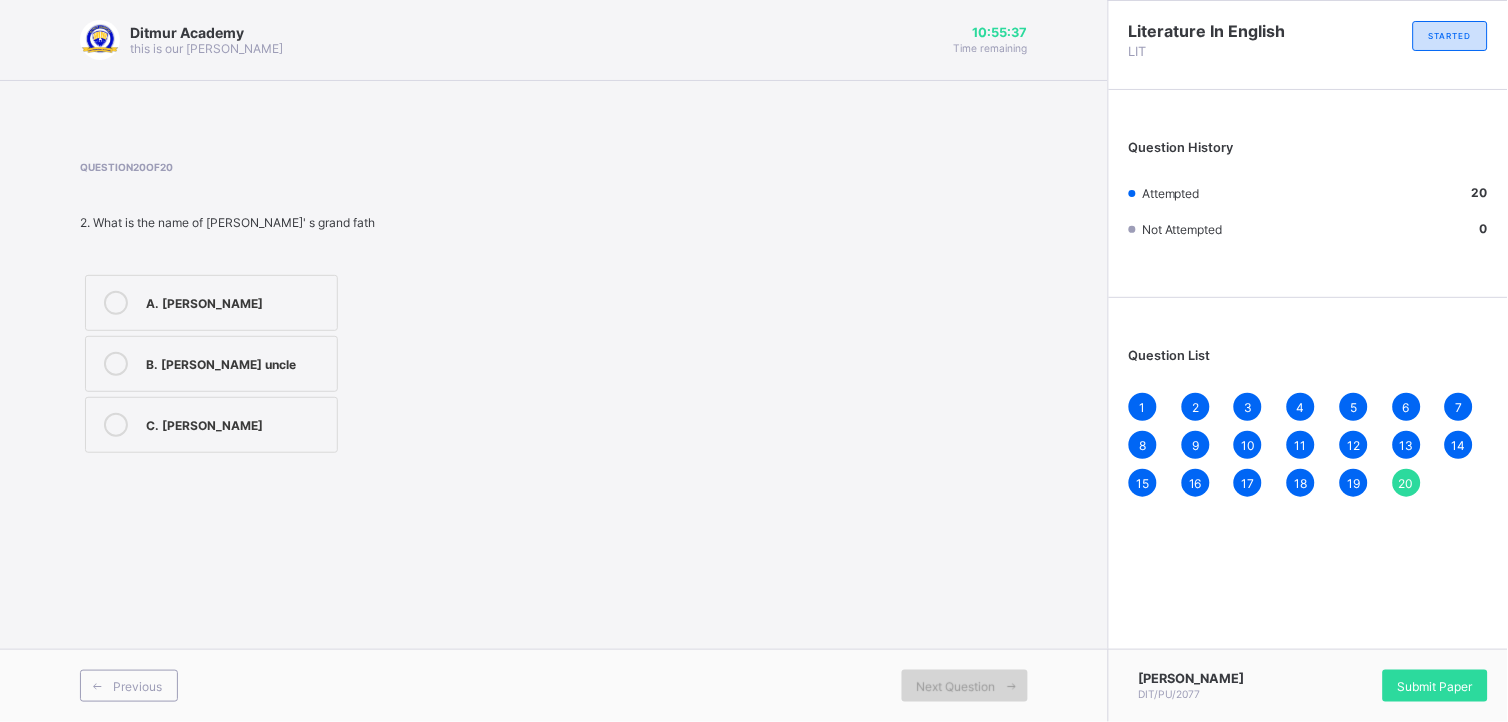 click on "Next Question" at bounding box center [965, 686] 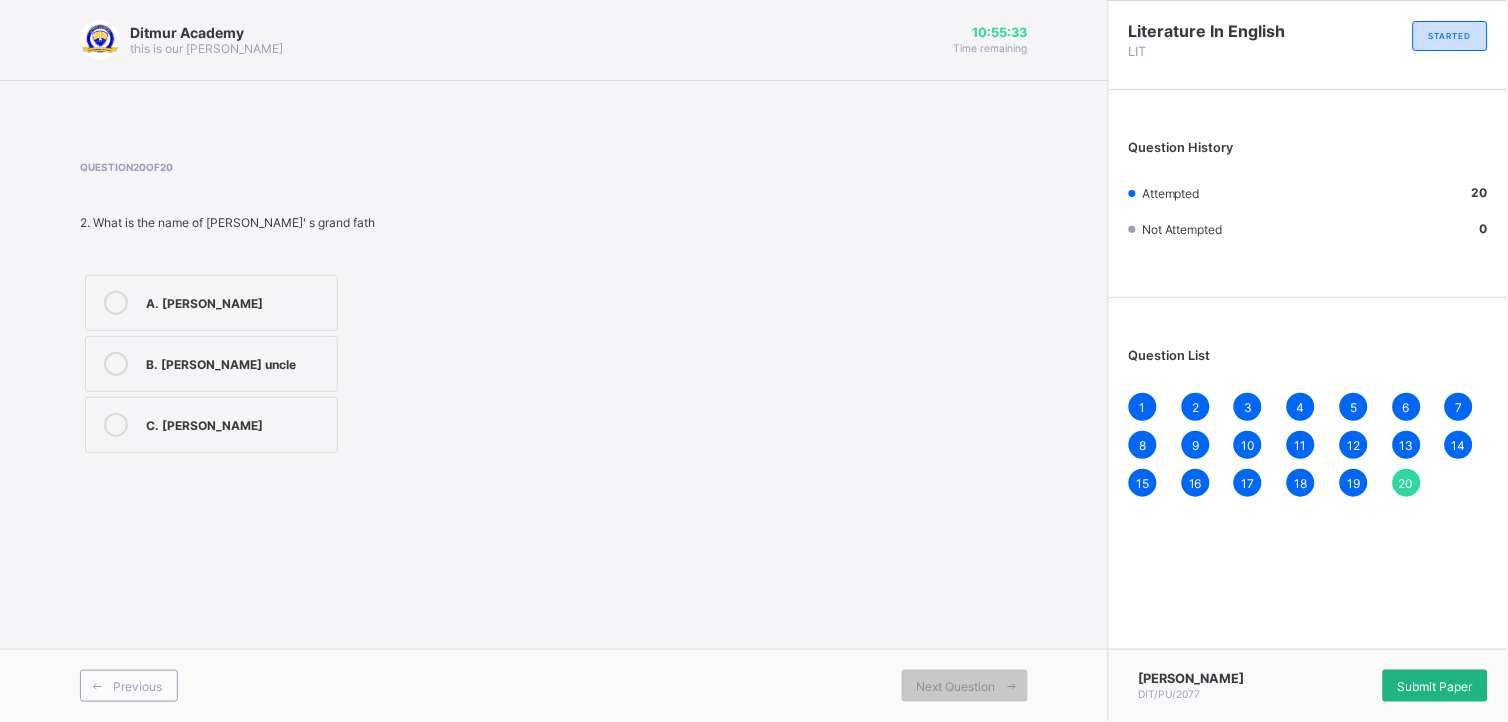 click on "Submit Paper" at bounding box center (1435, 686) 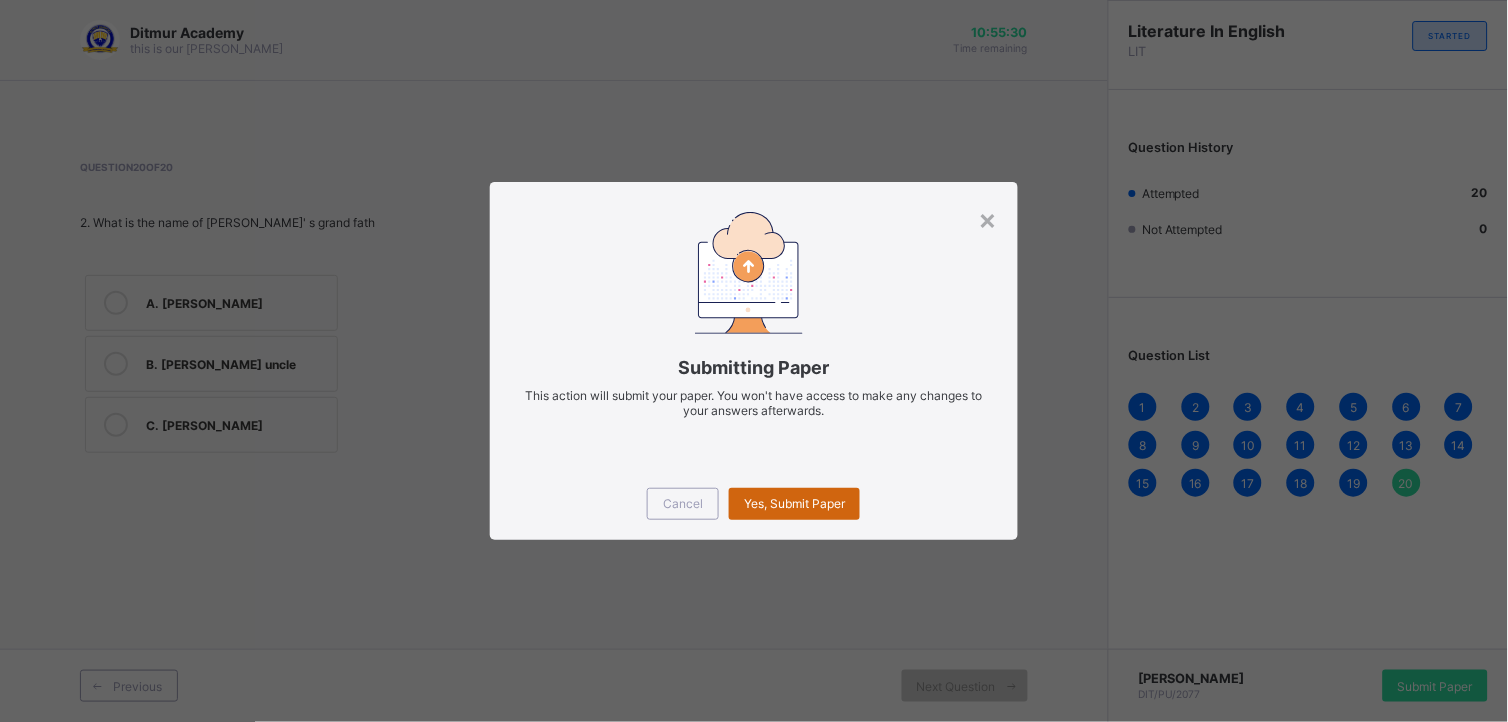 click on "Yes, Submit Paper" at bounding box center [794, 504] 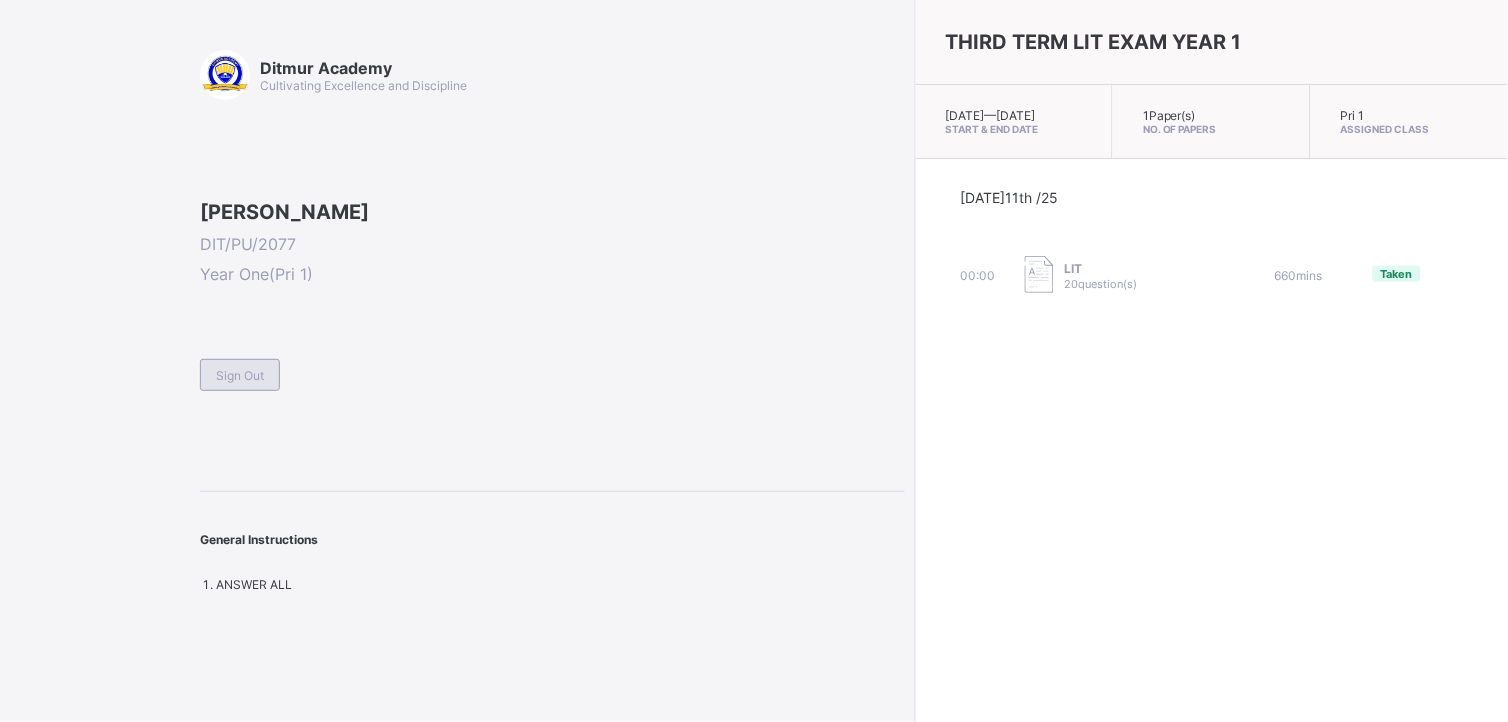 click on "Sign Out" at bounding box center [240, 375] 